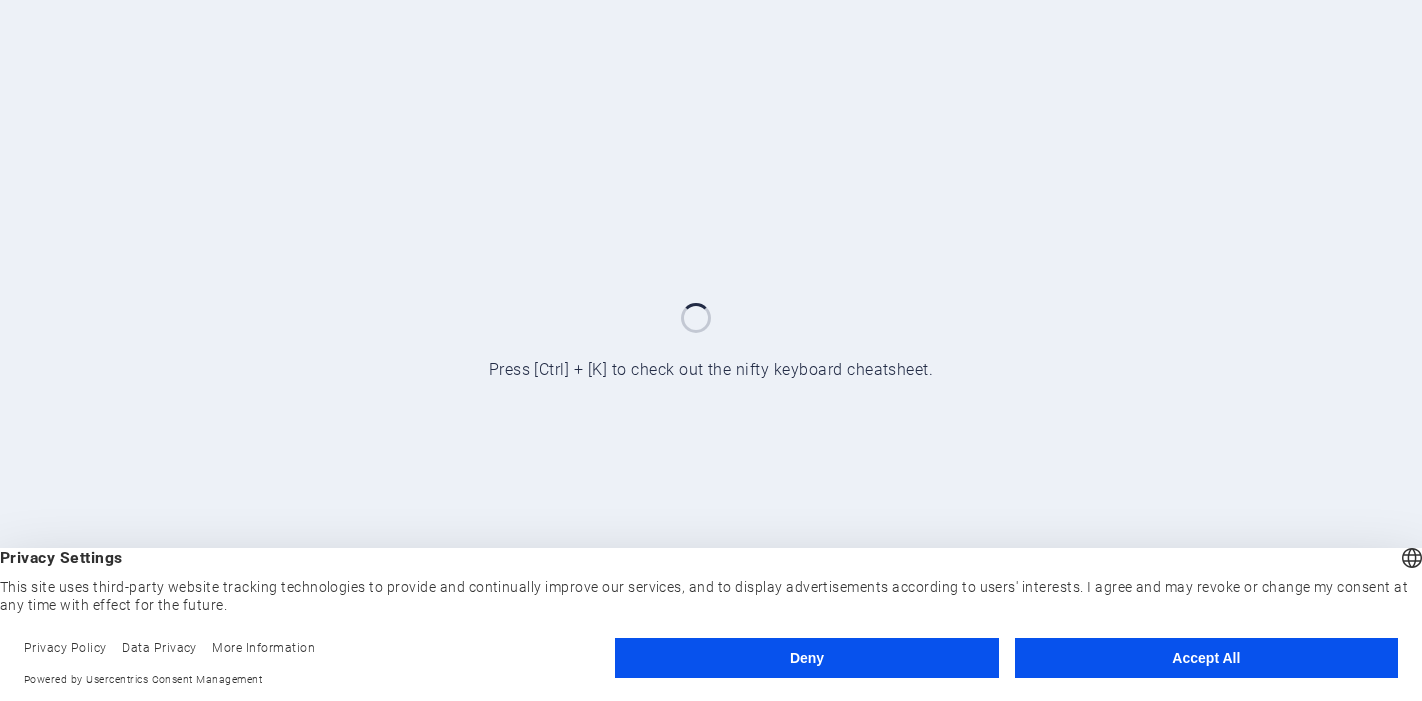 scroll, scrollTop: 0, scrollLeft: 0, axis: both 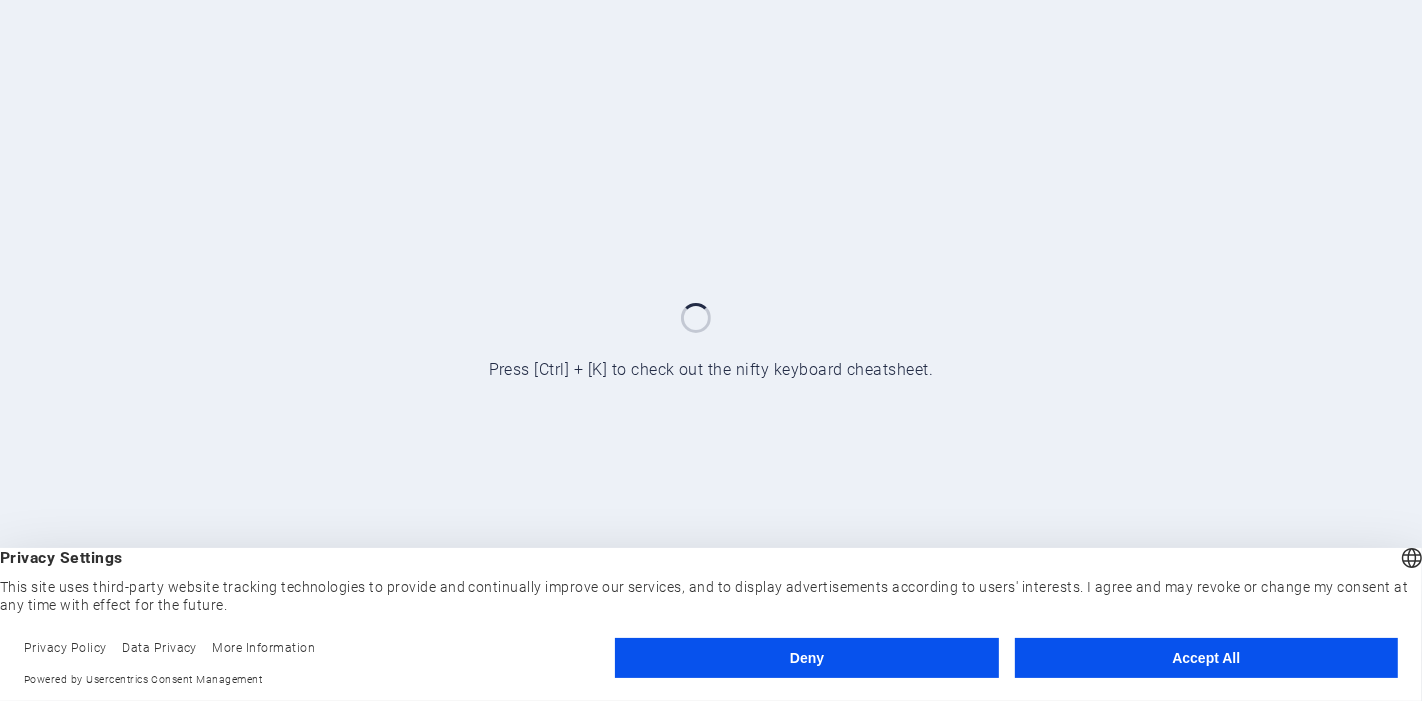 click on "Accept All" at bounding box center [1206, 658] 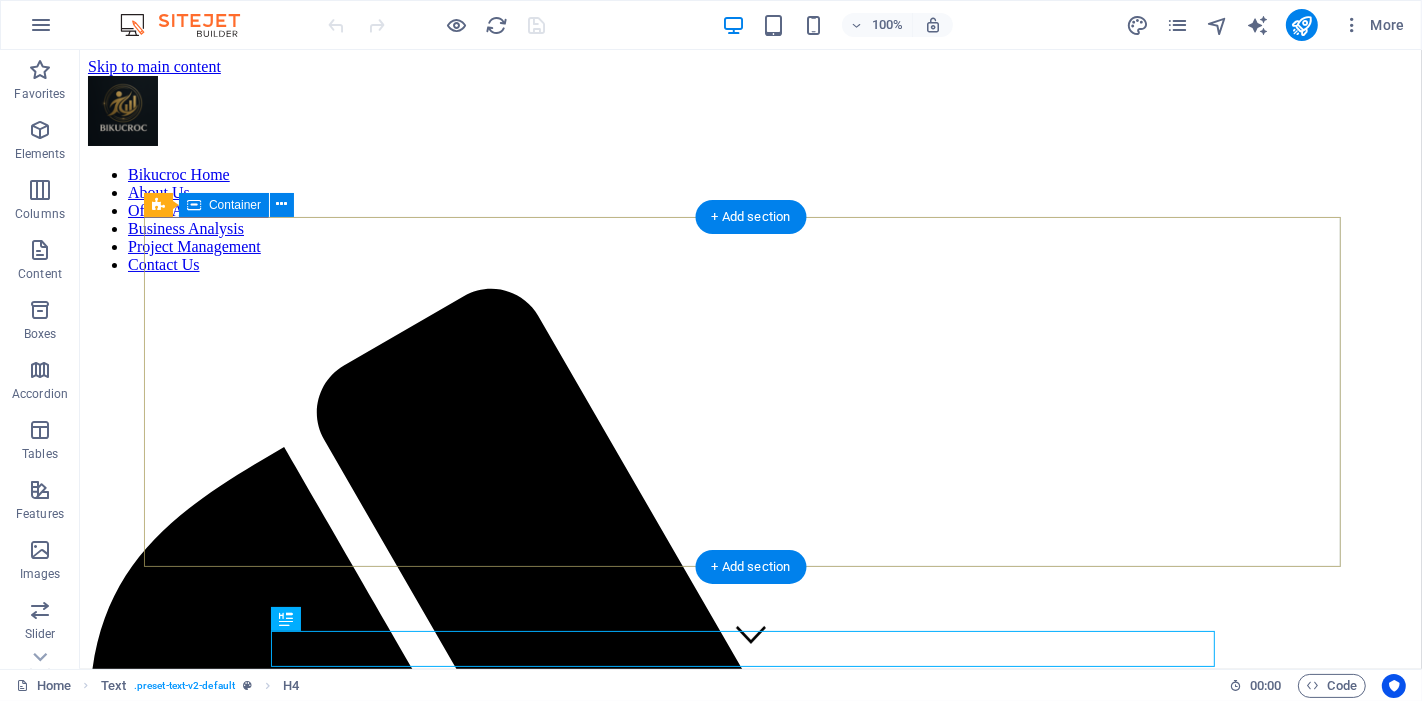scroll, scrollTop: 0, scrollLeft: 0, axis: both 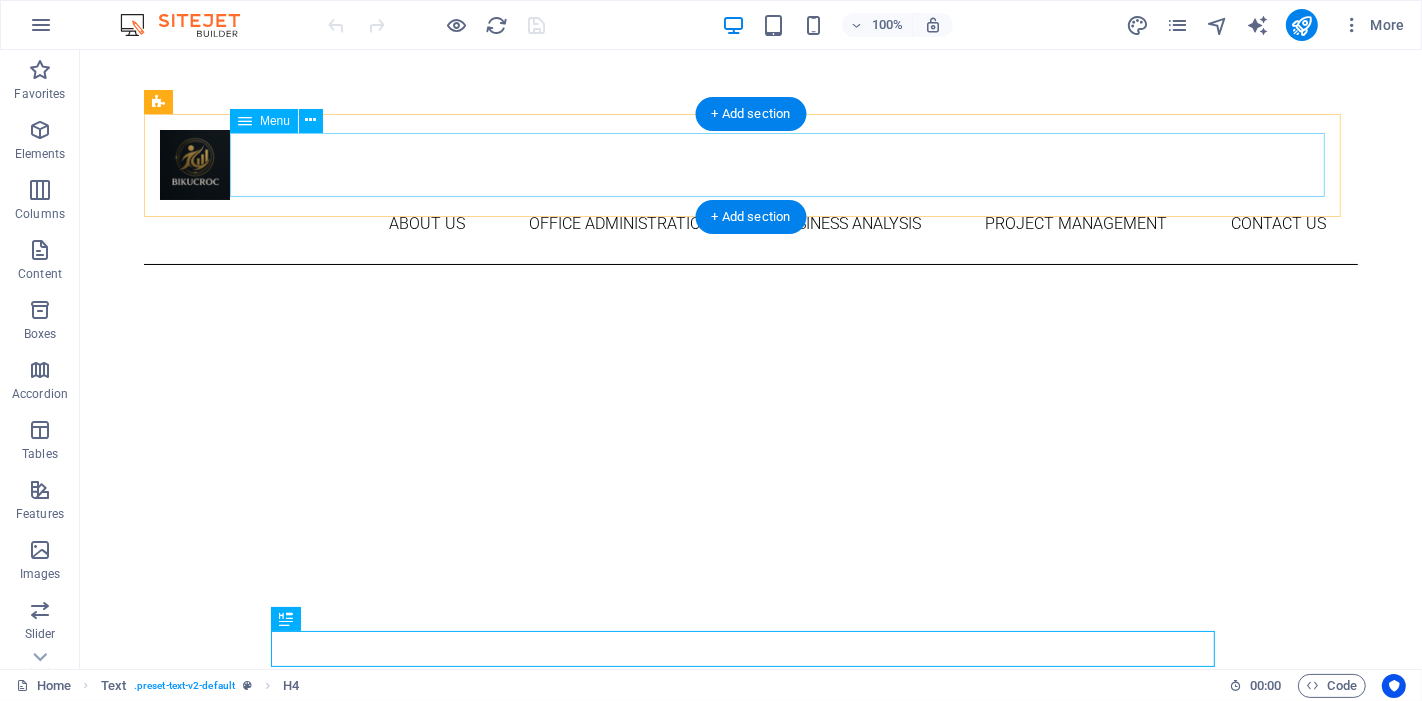 click on "Bikucroc Home About Us Office Administration Business Analysis Project Management Contact Us" at bounding box center (750, 224) 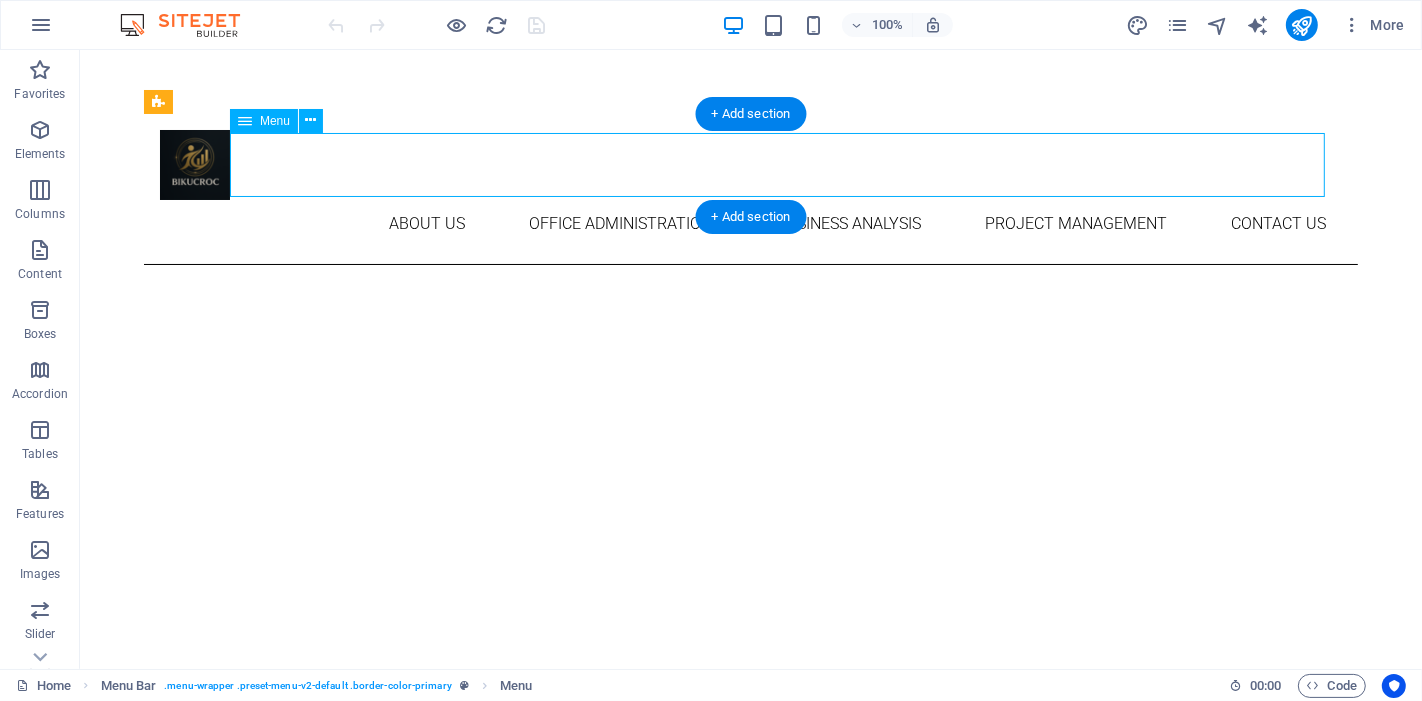 click on "Bikucroc Home About Us Office Administration Business Analysis Project Management Contact Us" at bounding box center [750, 224] 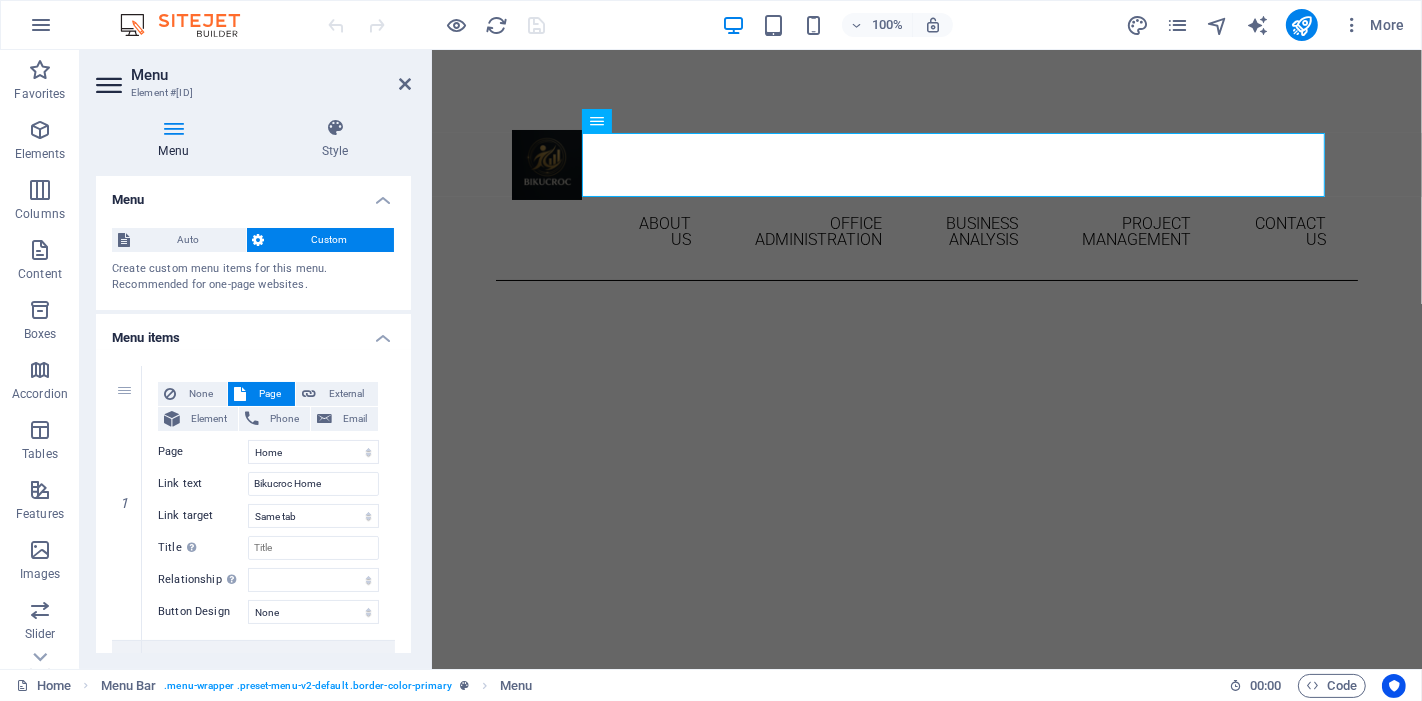 click at bounding box center [173, 128] 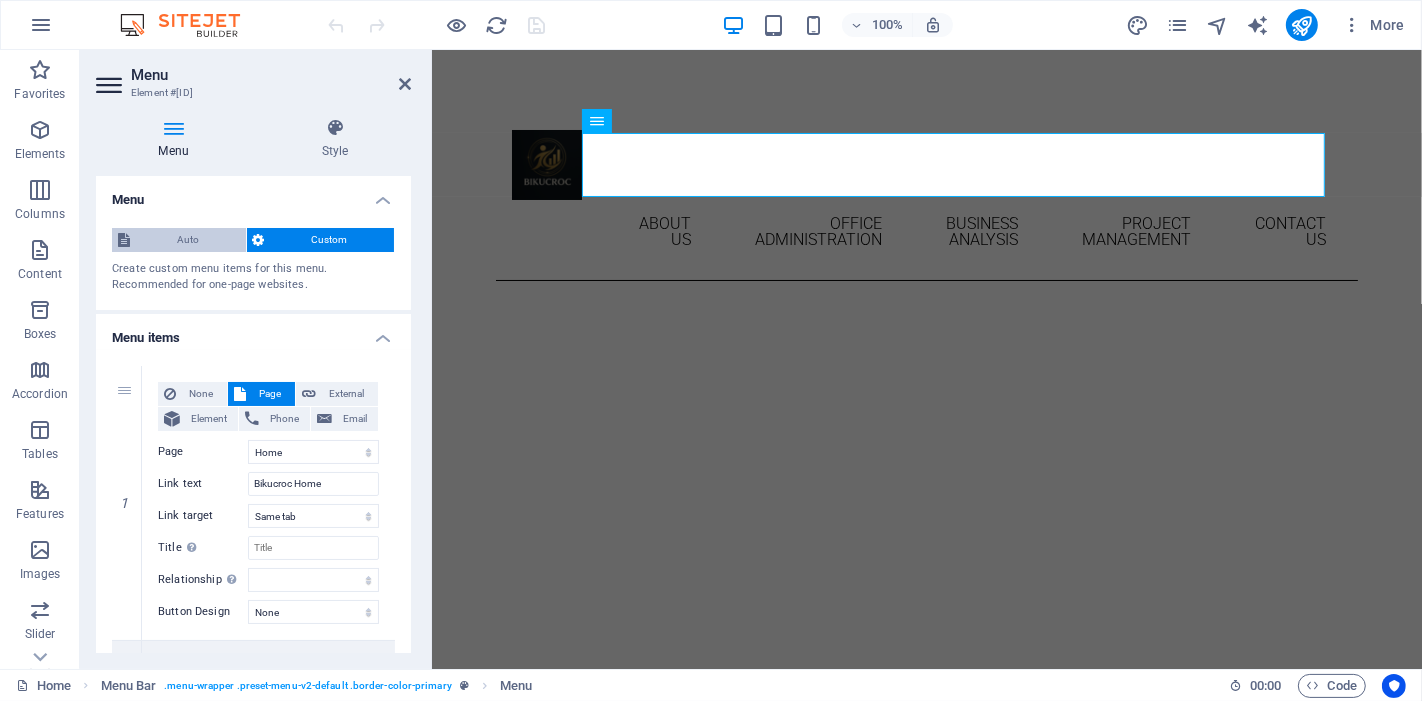 click on "Auto" at bounding box center [188, 240] 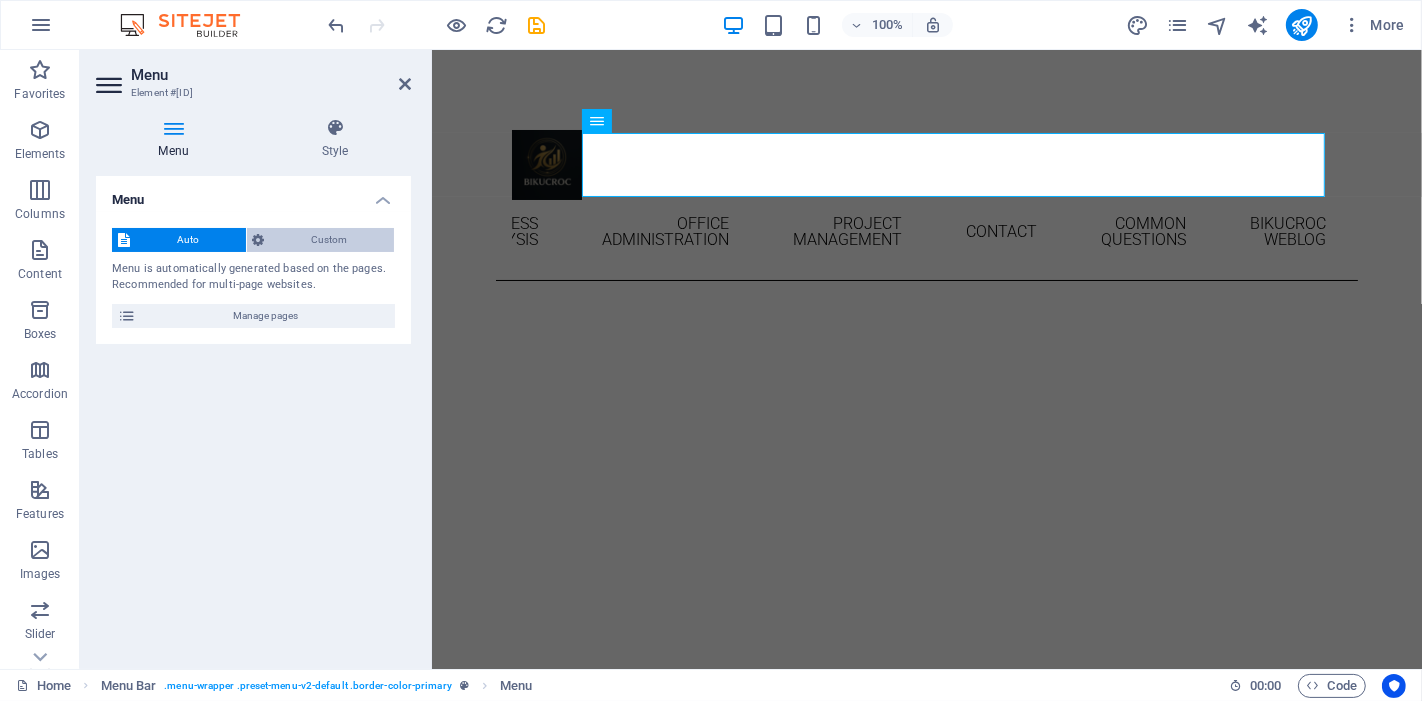 click on "Custom" at bounding box center [330, 240] 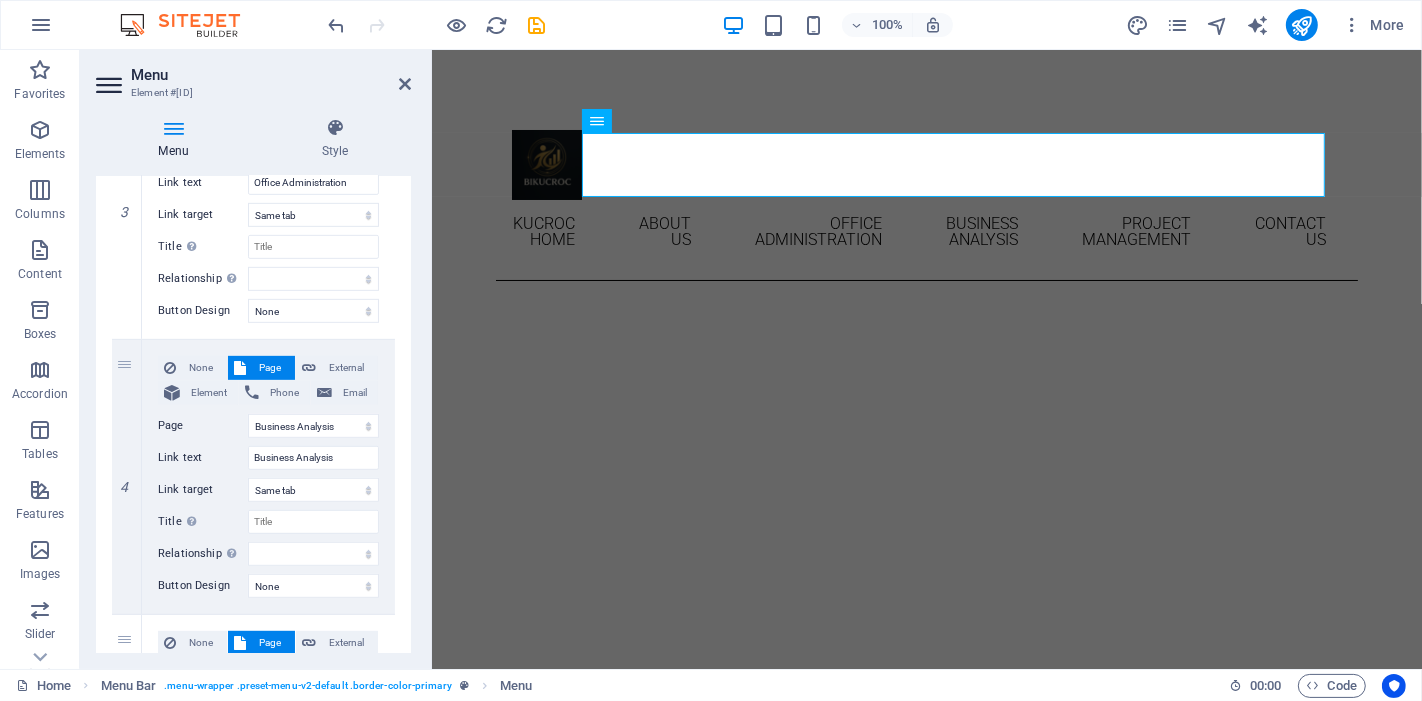 scroll, scrollTop: 1000, scrollLeft: 0, axis: vertical 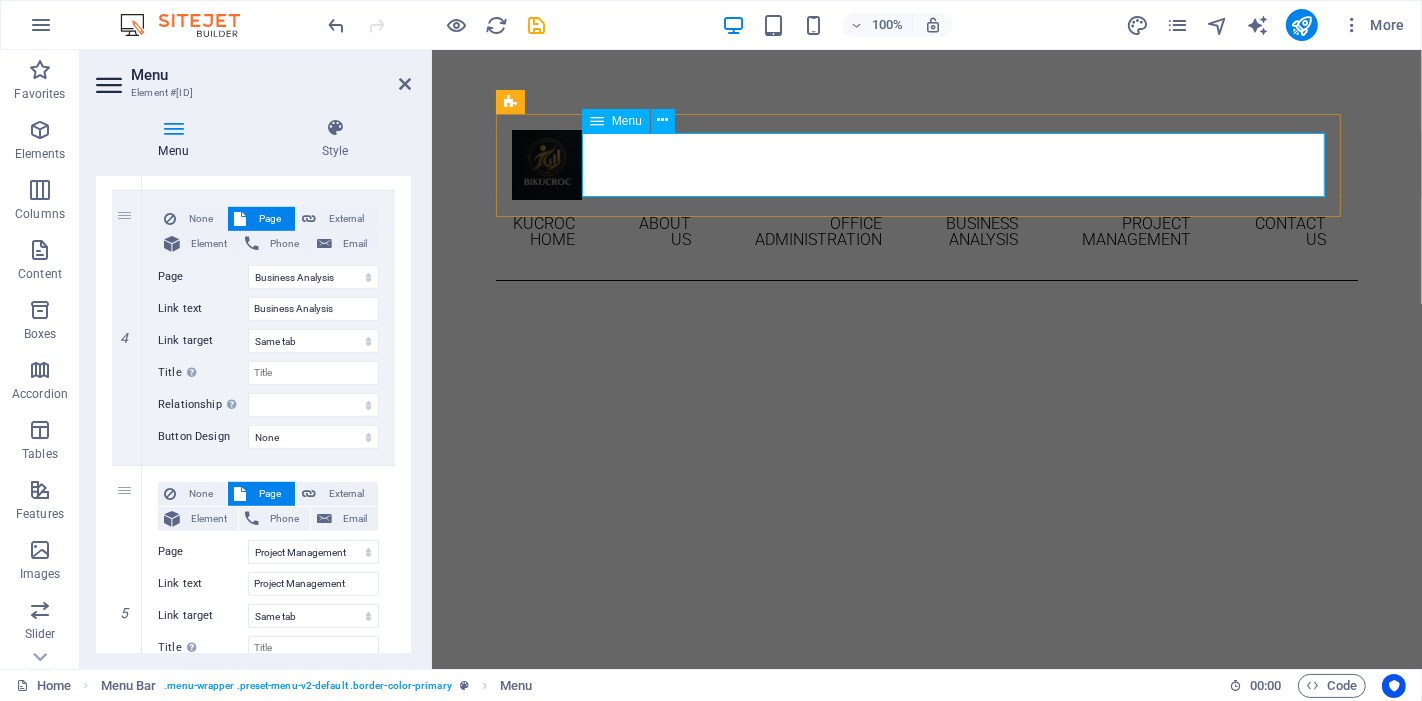 click on "Bikucroc Home About Us Office Administration Business Analysis Project Management Contact Us" at bounding box center (926, 232) 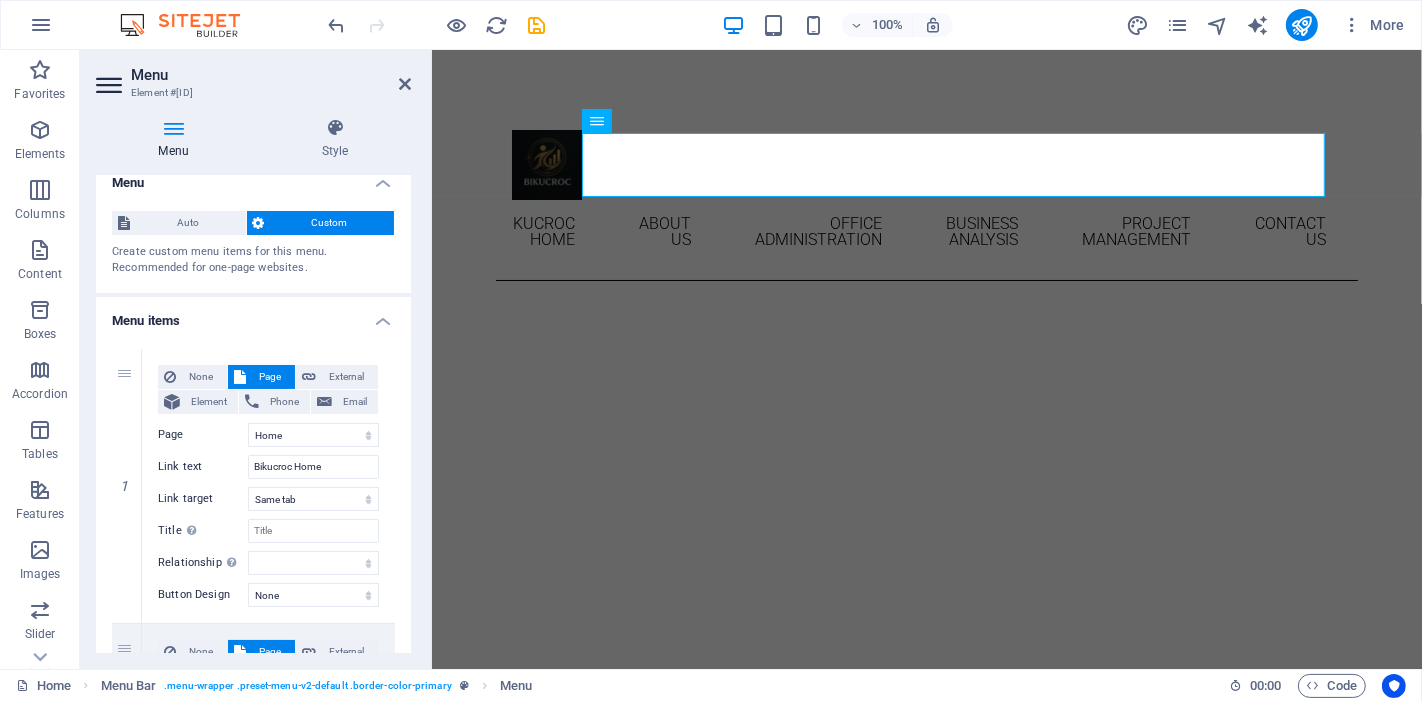 scroll, scrollTop: 0, scrollLeft: 0, axis: both 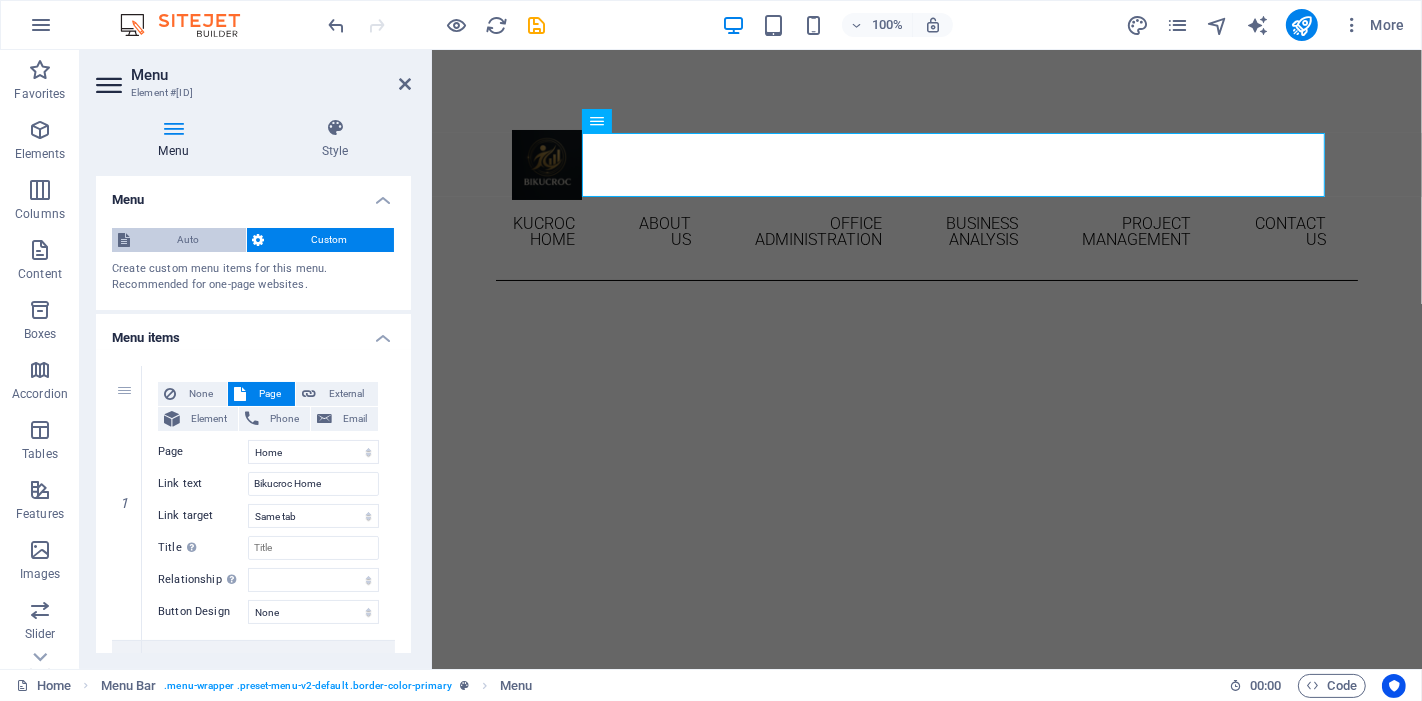 click on "Auto" at bounding box center [188, 240] 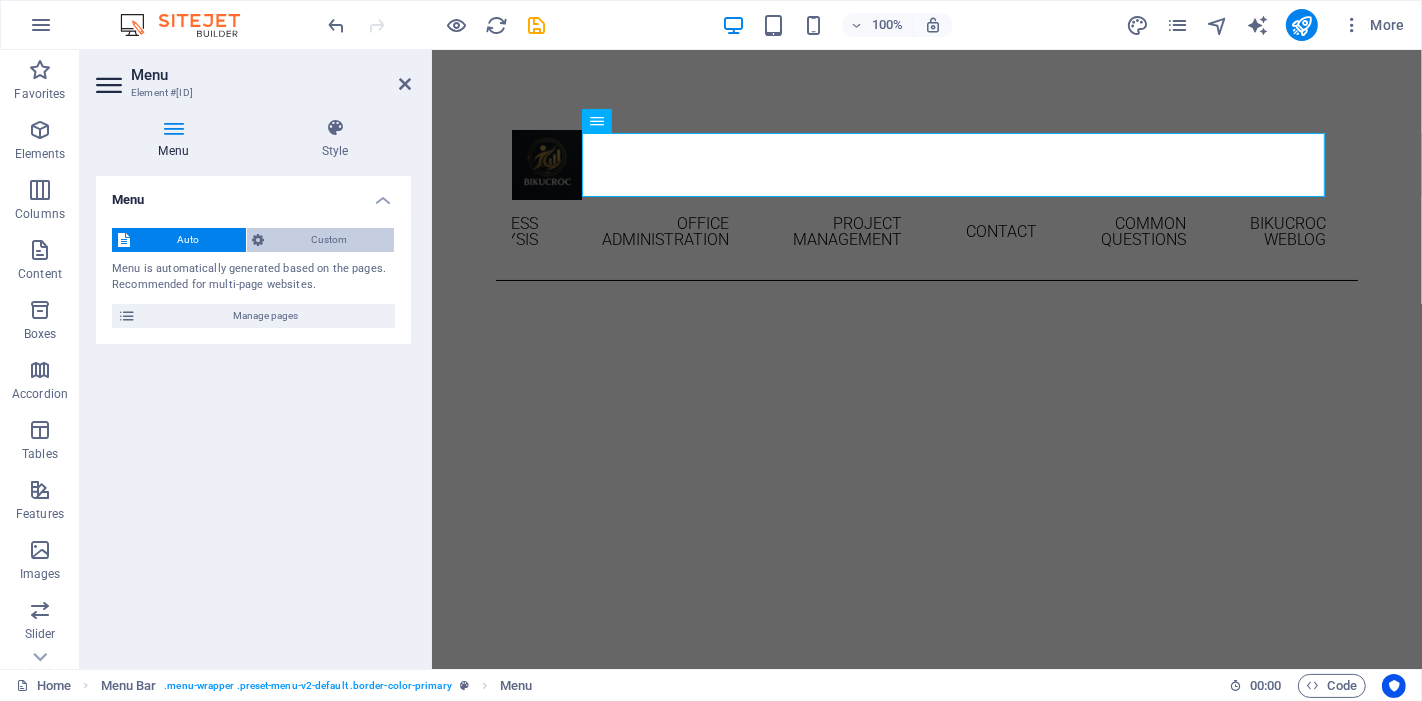 click on "Custom" at bounding box center (330, 240) 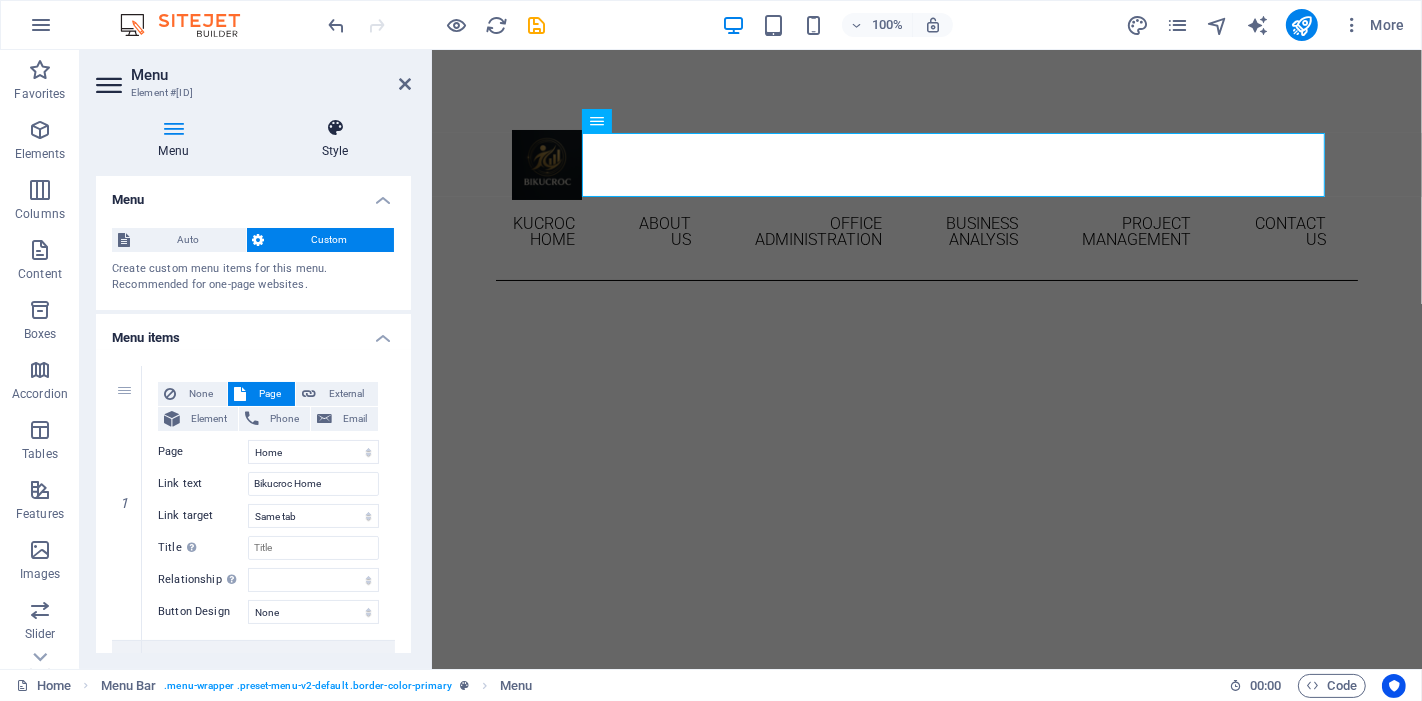 click at bounding box center (335, 128) 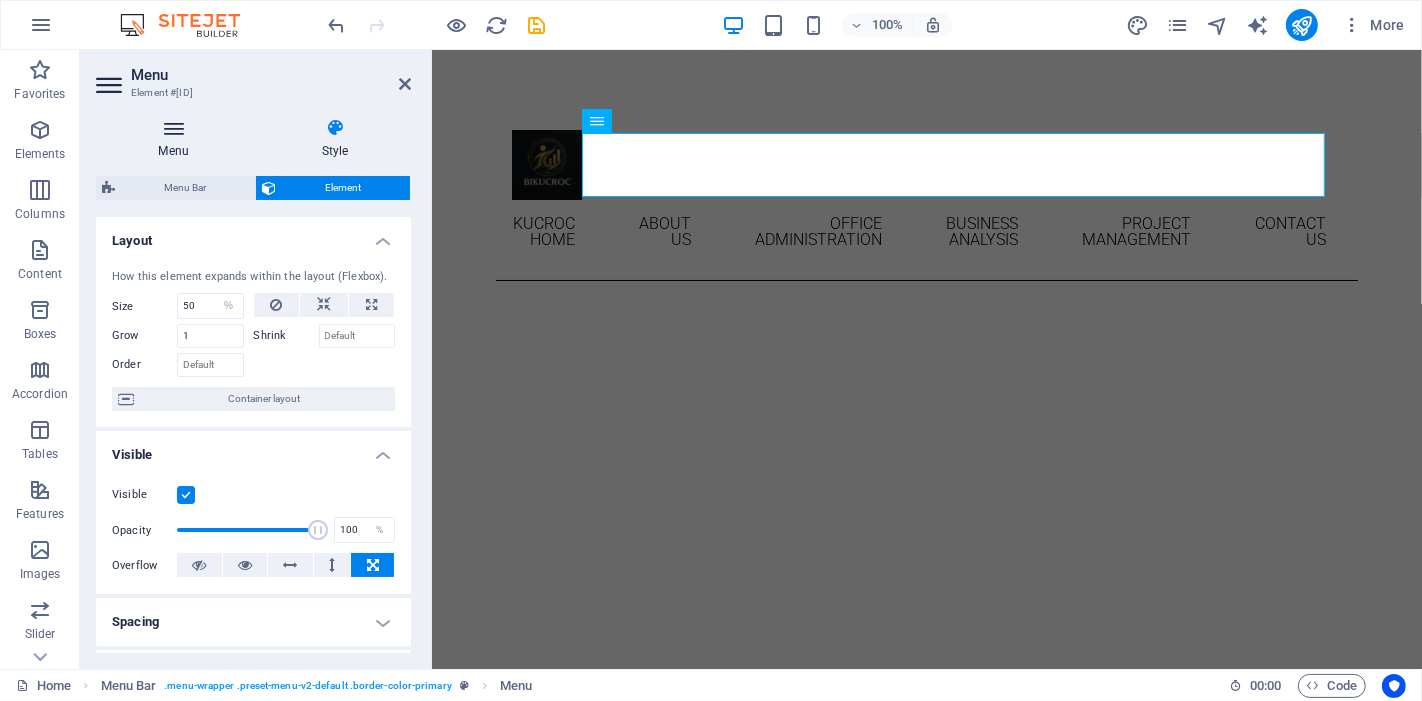 click at bounding box center [173, 128] 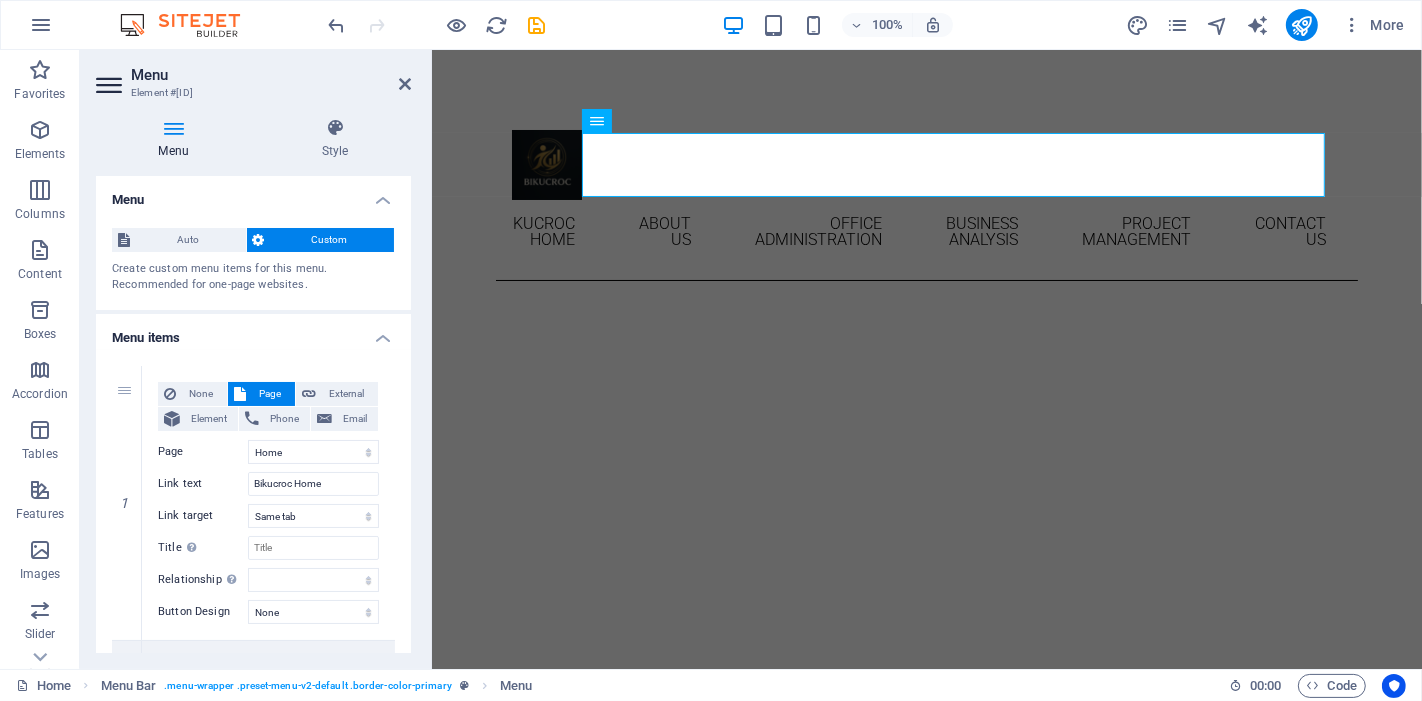 click on "Custom" at bounding box center (330, 240) 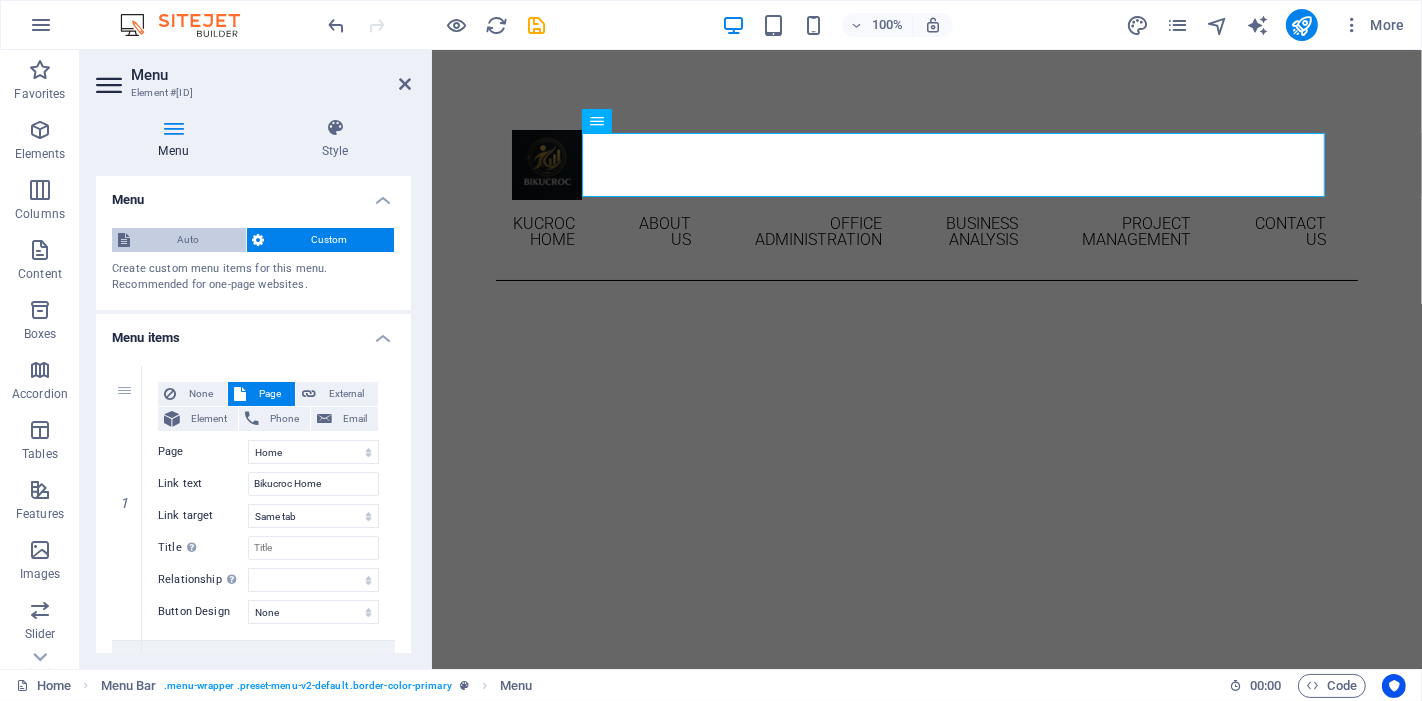 click on "Auto" at bounding box center [188, 240] 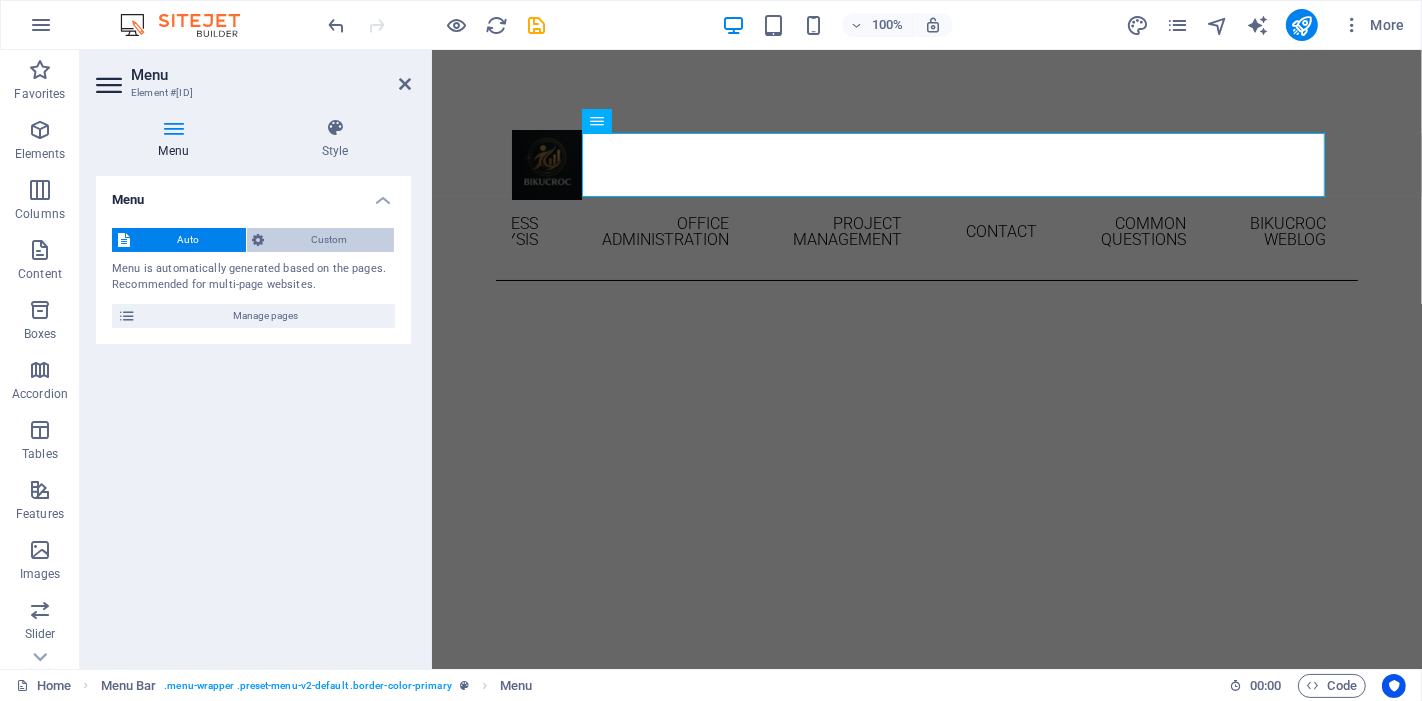 click on "Custom" at bounding box center (330, 240) 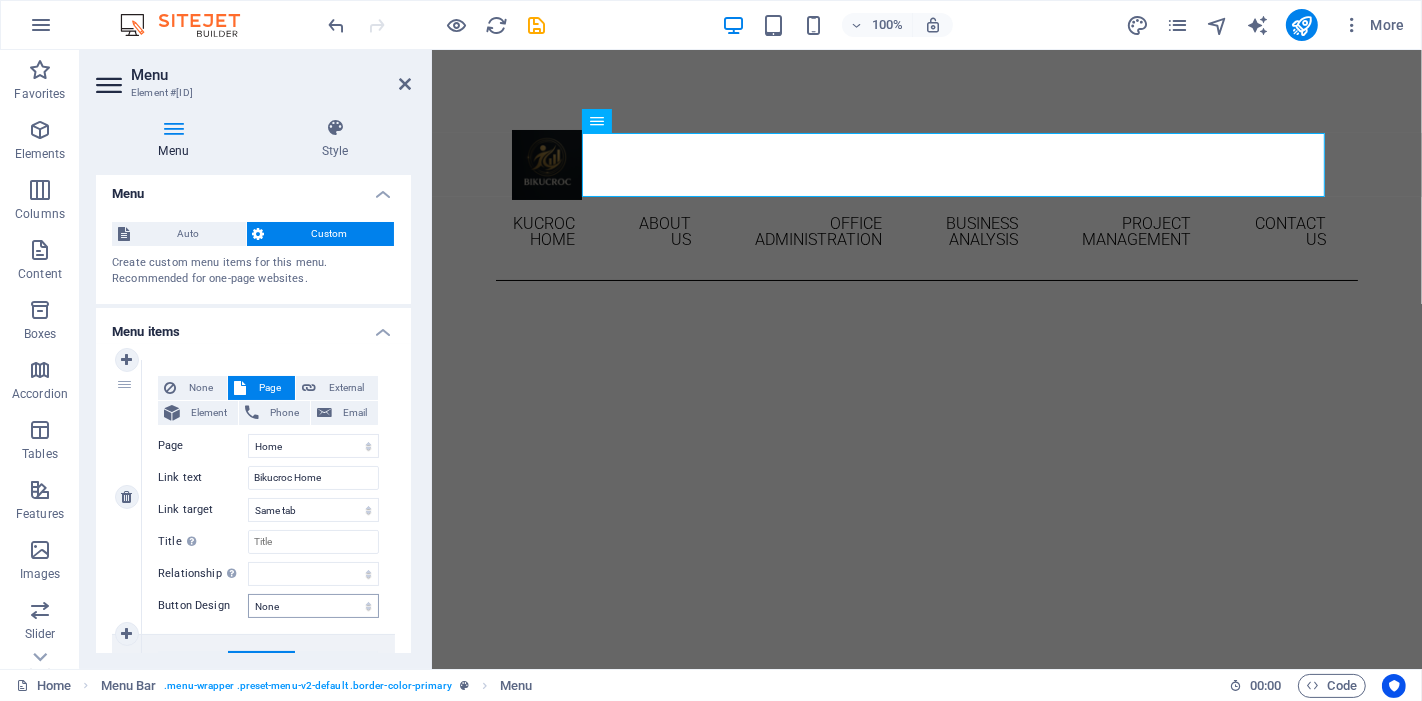 scroll, scrollTop: 0, scrollLeft: 0, axis: both 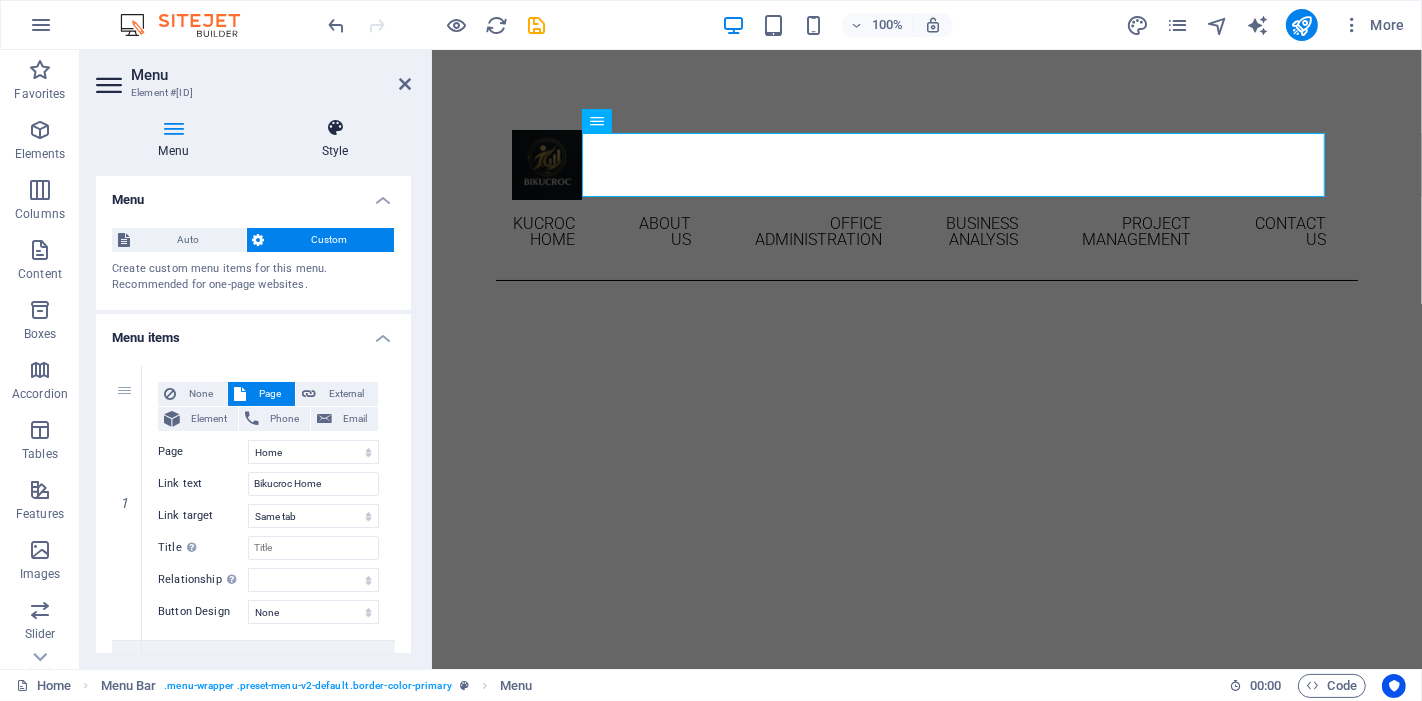 click at bounding box center (335, 128) 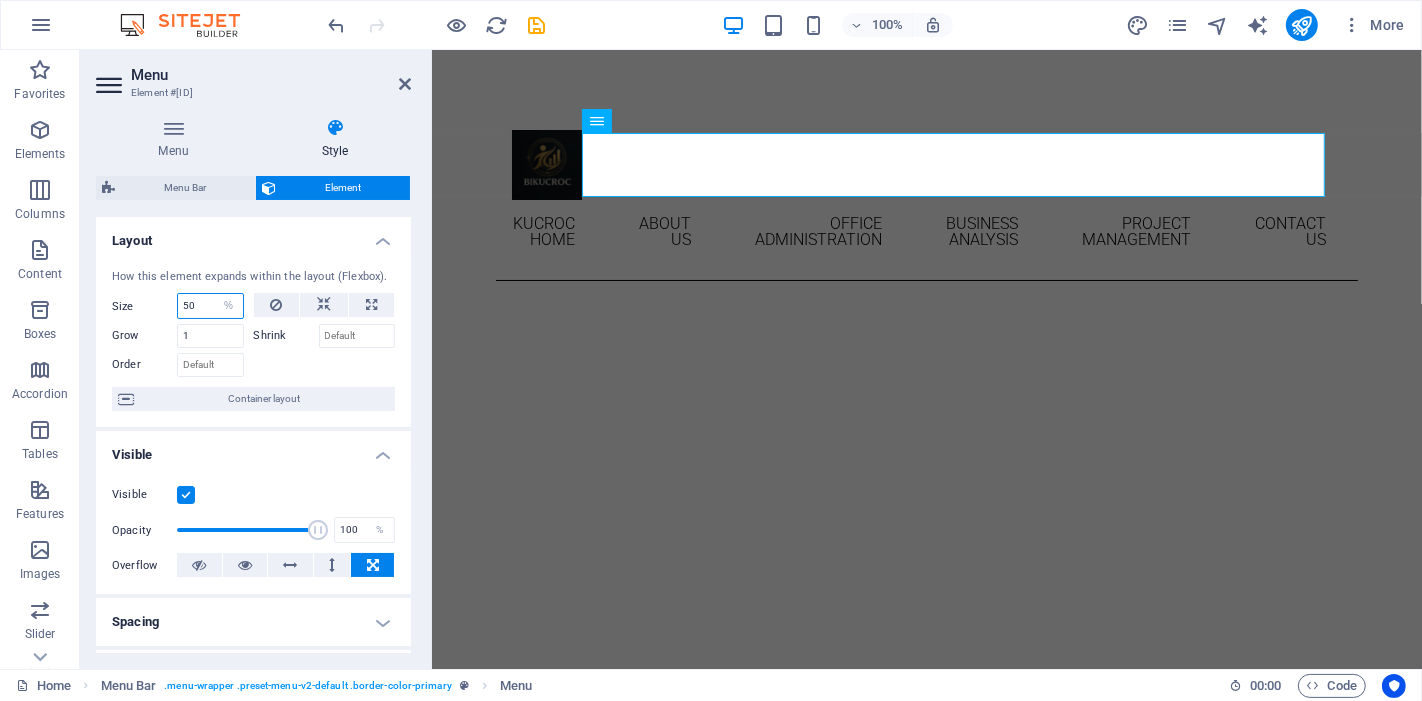drag, startPoint x: 205, startPoint y: 298, endPoint x: 175, endPoint y: 297, distance: 30.016663 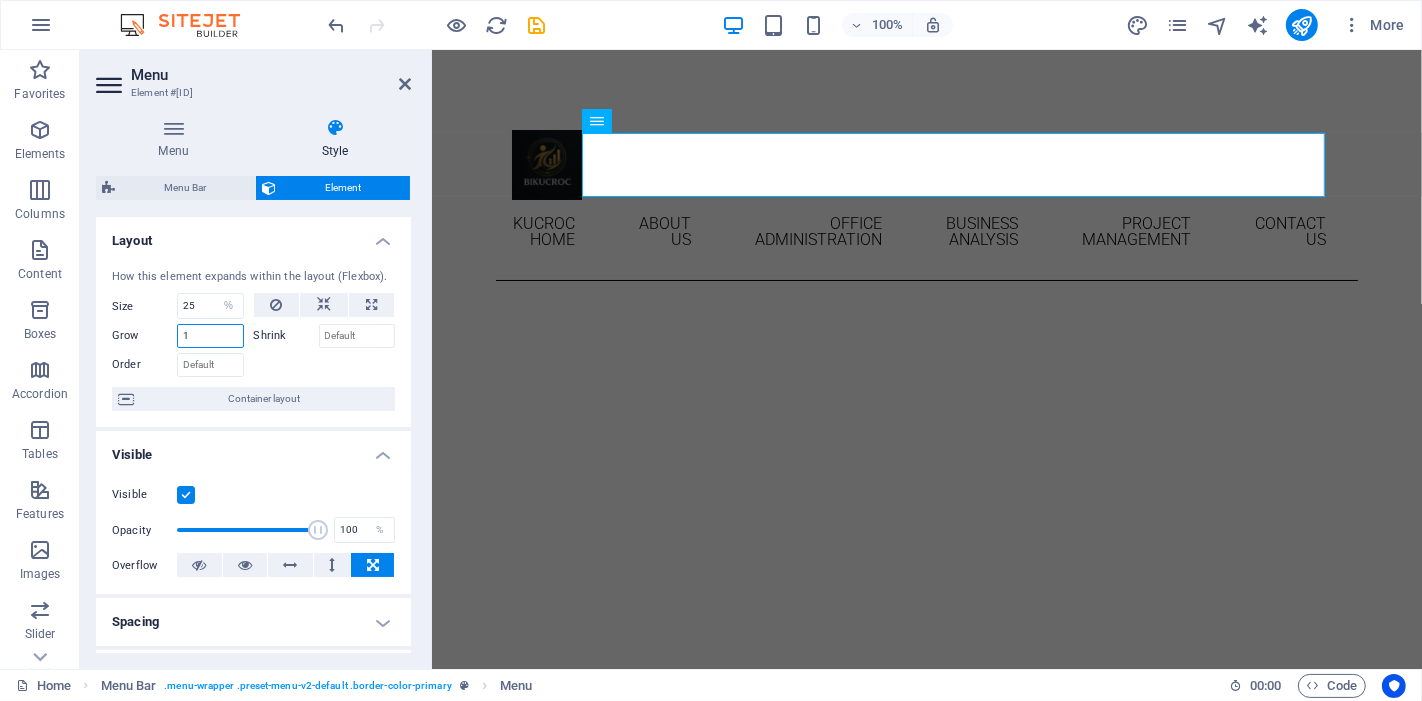 click on "1" at bounding box center (210, 336) 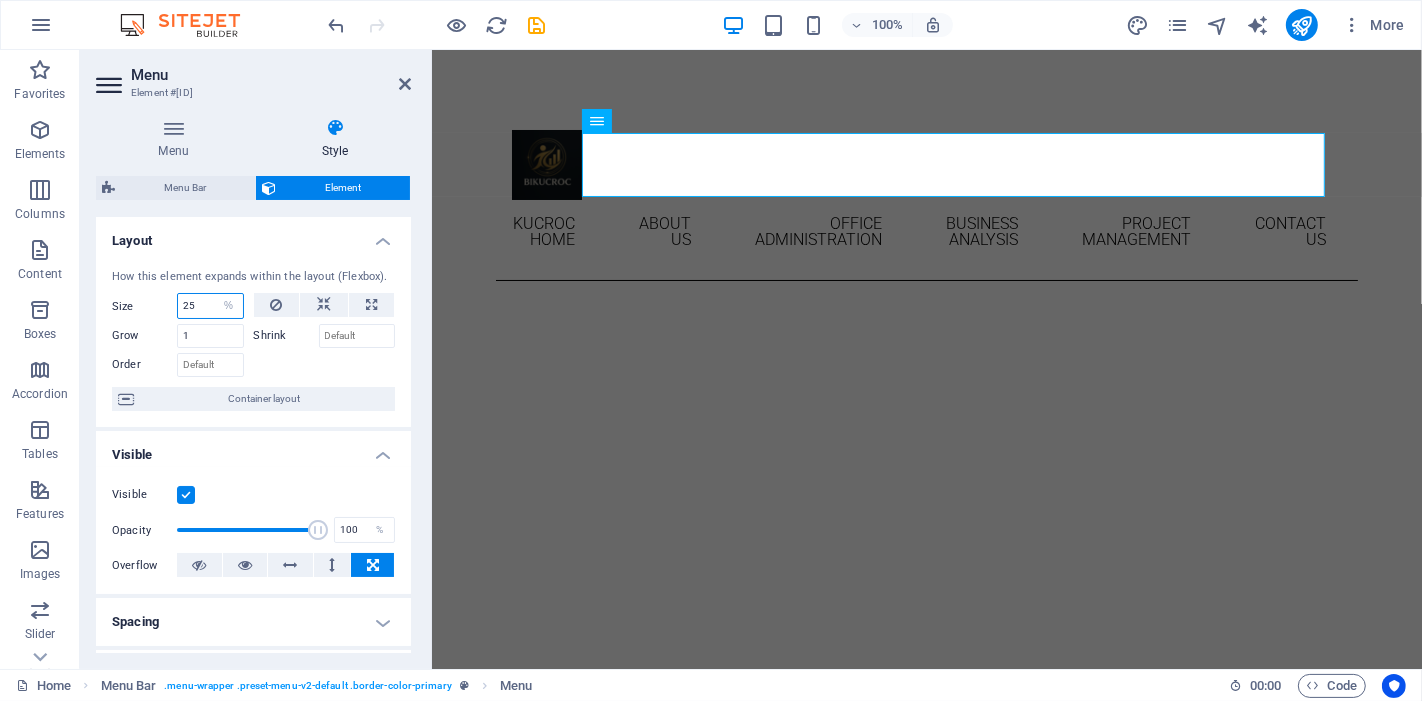 click on "25" at bounding box center [210, 306] 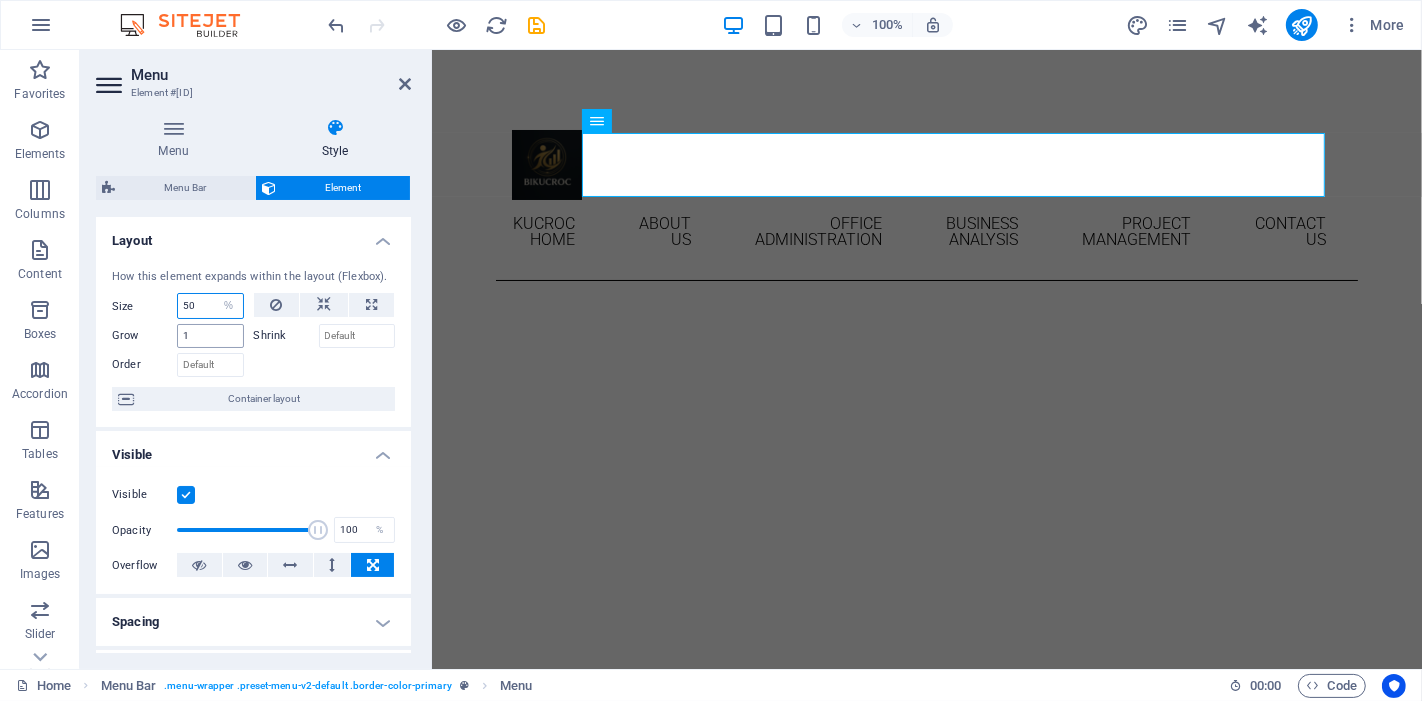 type on "50" 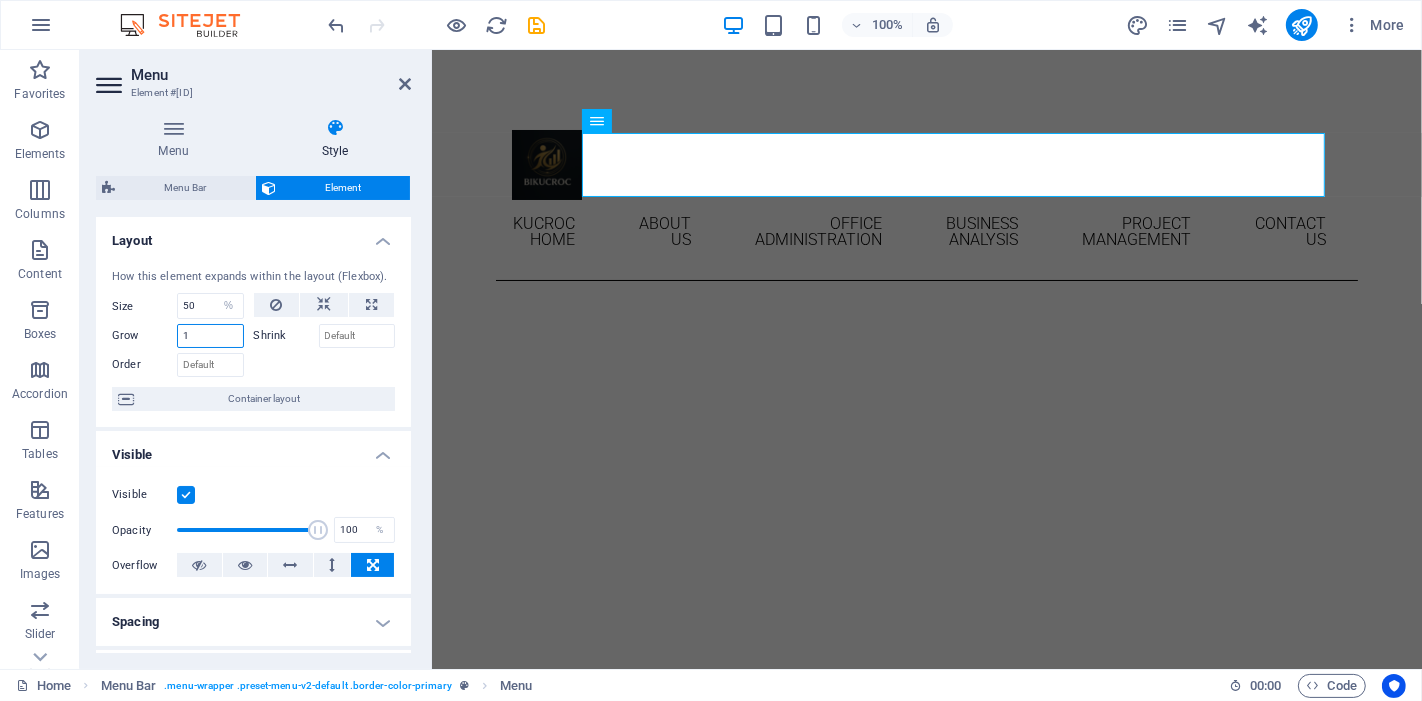 click on "1" at bounding box center (210, 336) 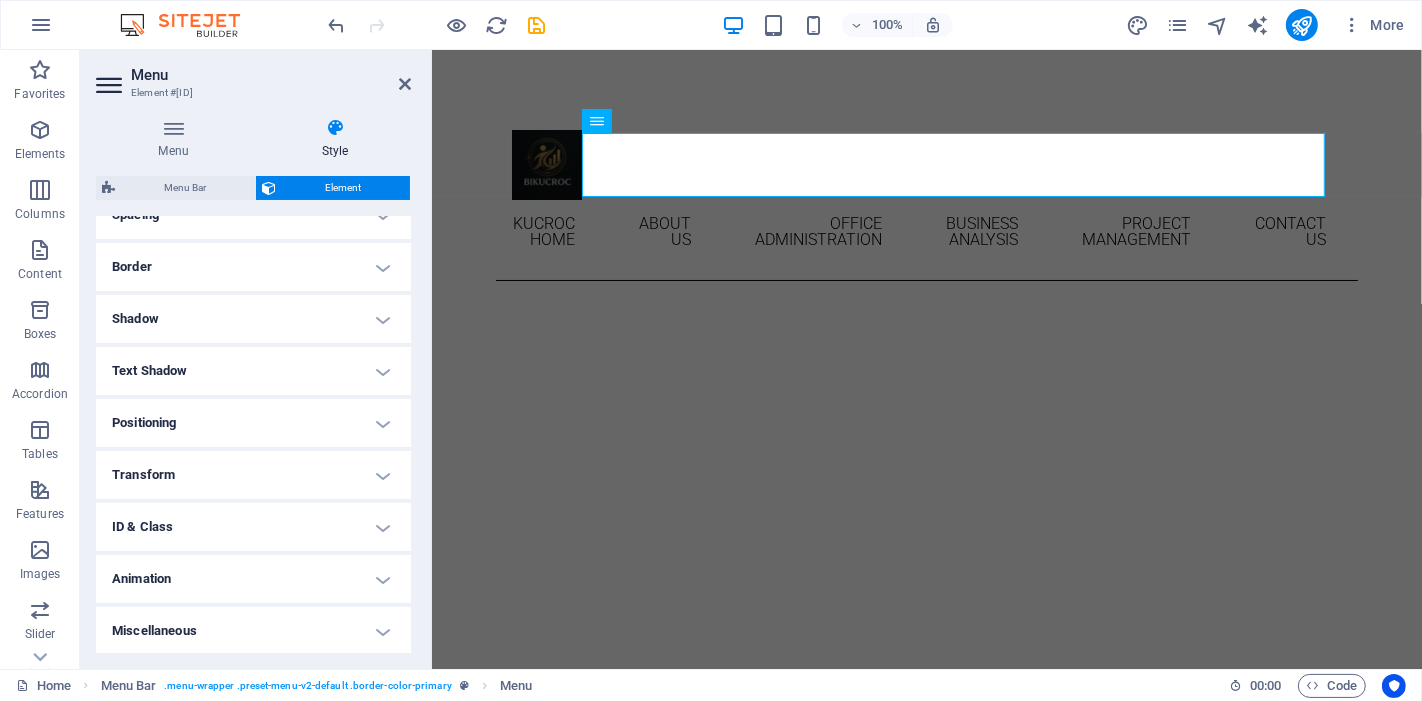 scroll, scrollTop: 0, scrollLeft: 0, axis: both 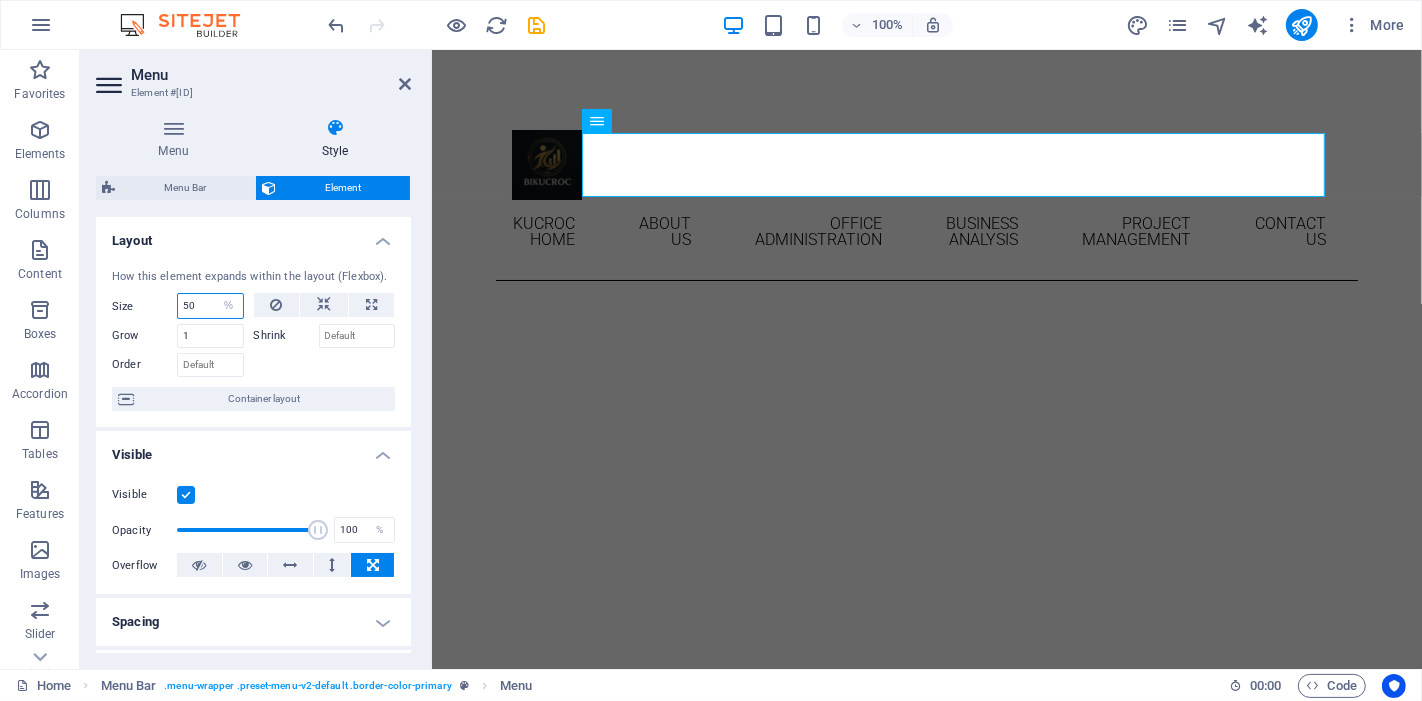 click on "50" at bounding box center [210, 306] 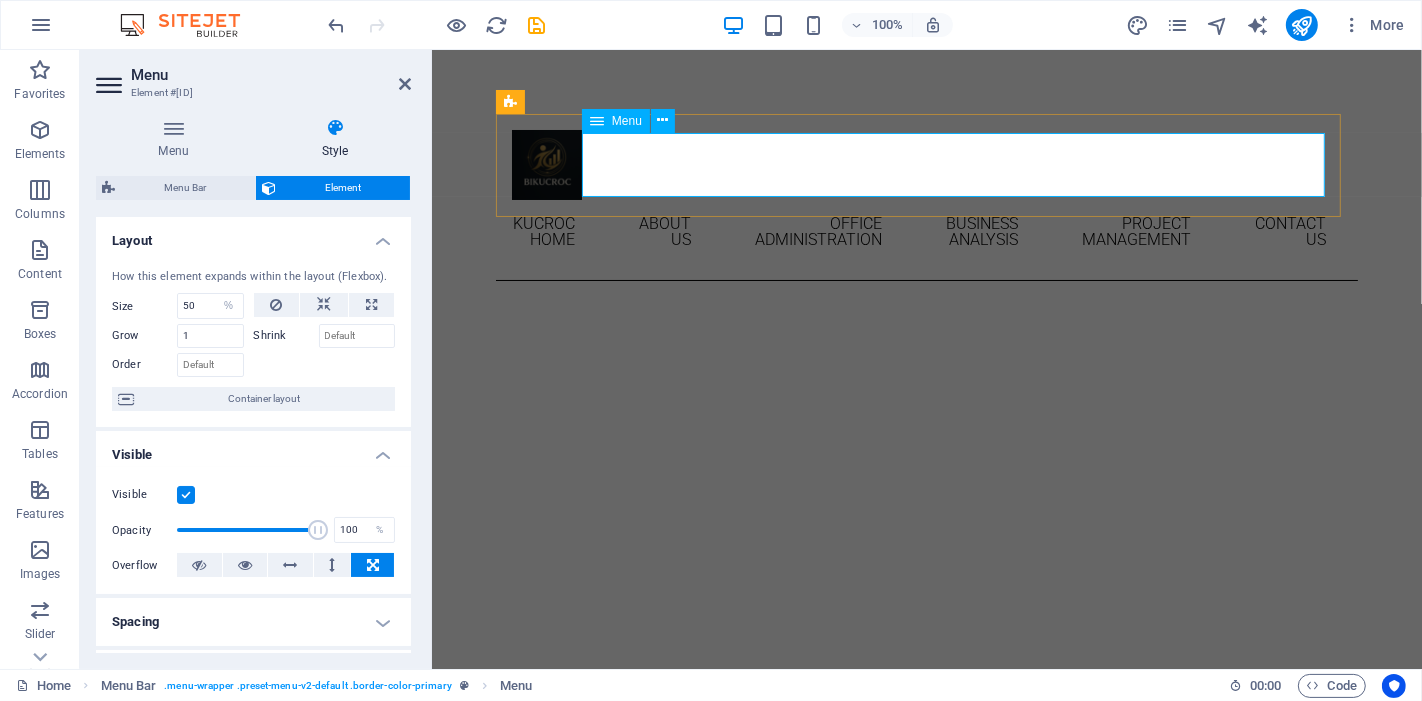 click on "Bikucroc Home About Us Office Administration Business Analysis Project Management Contact Us" at bounding box center (926, 232) 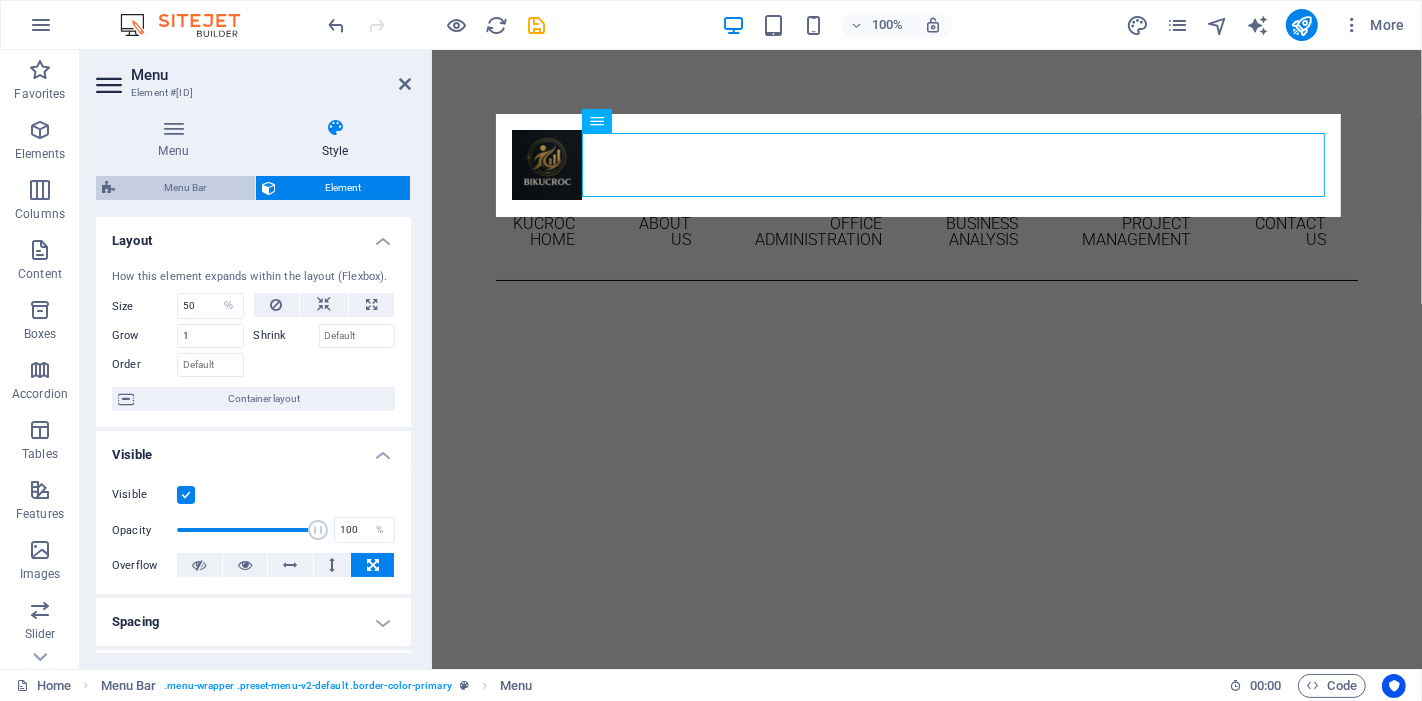 click on "Menu Bar" at bounding box center (185, 188) 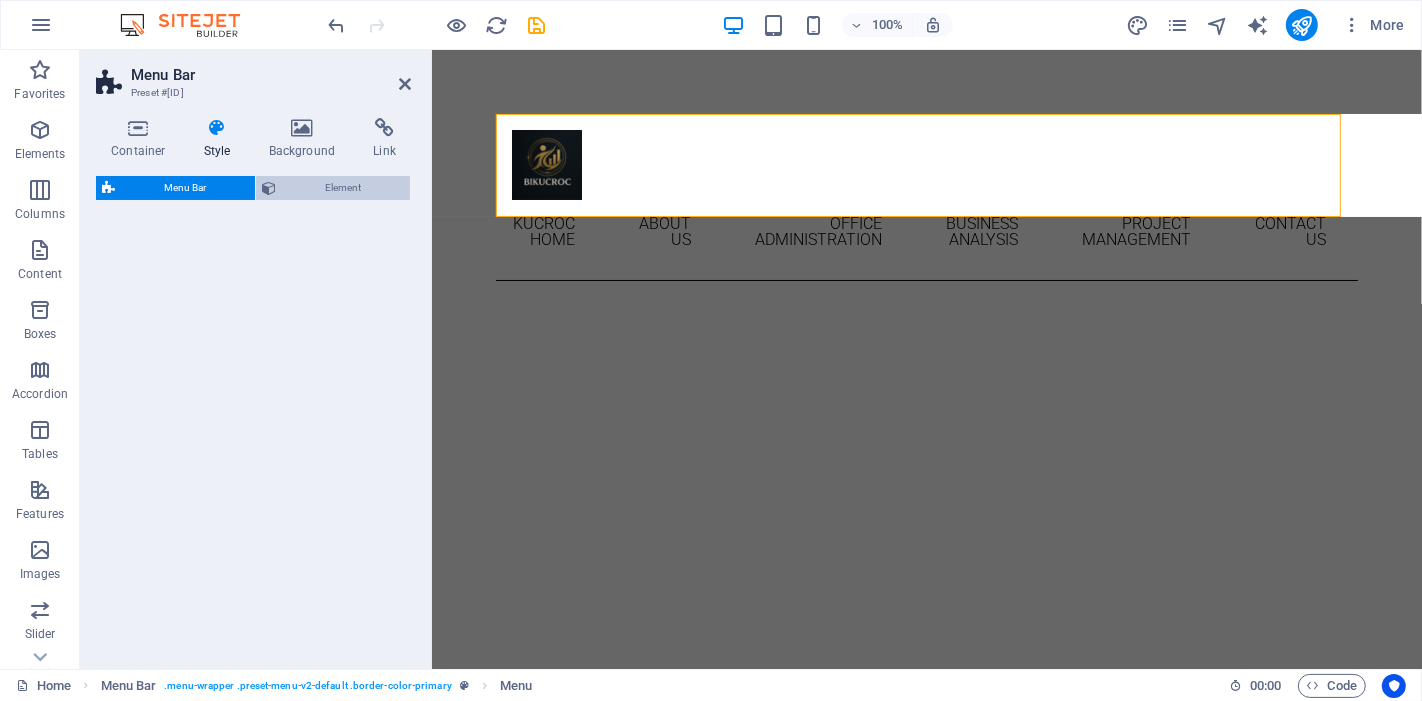 select on "rem" 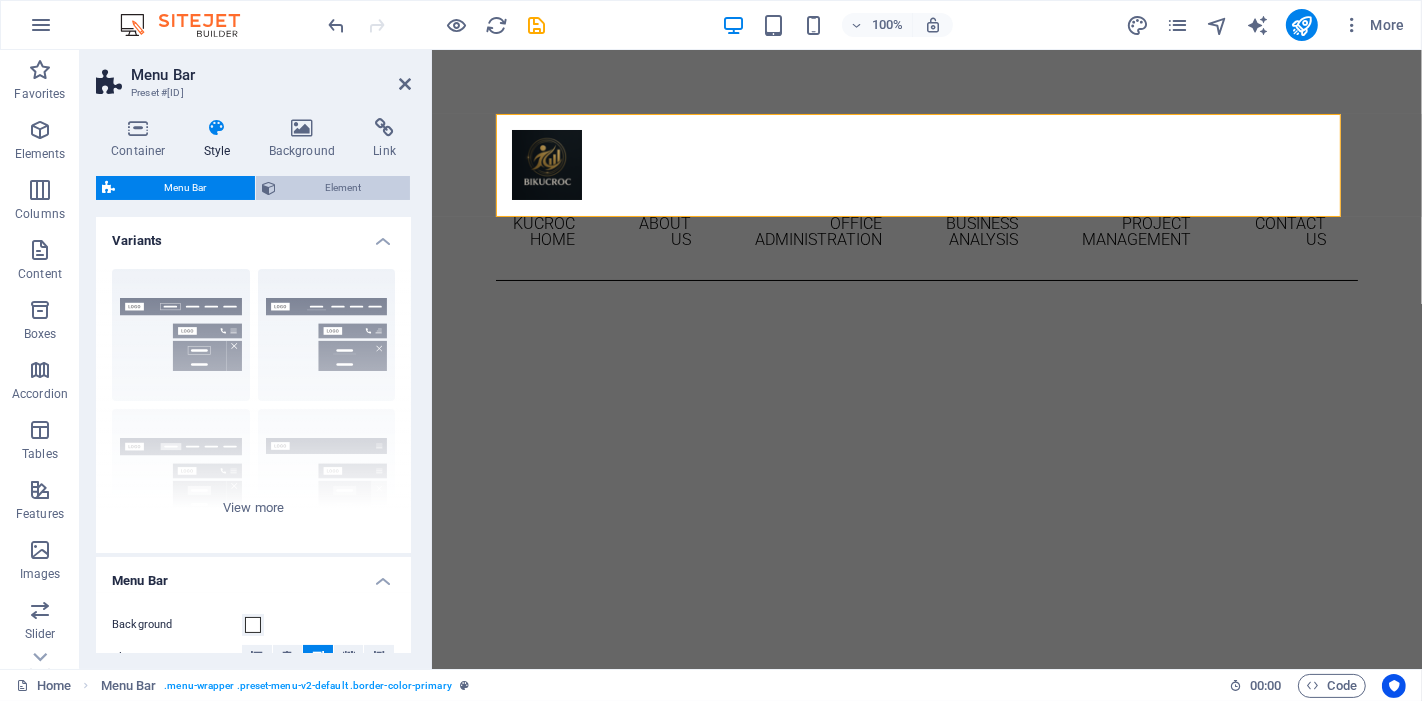 click on "Element" at bounding box center (343, 188) 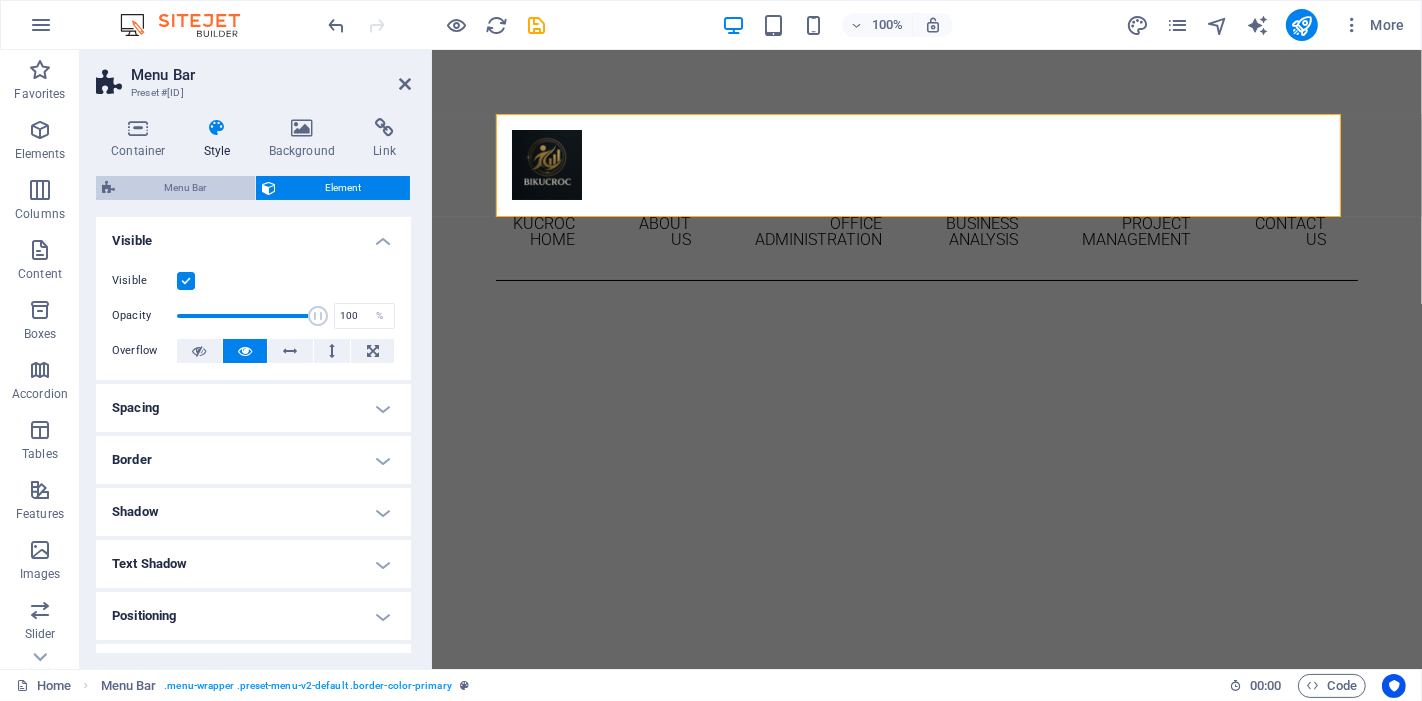 click on "Menu Bar" at bounding box center (185, 188) 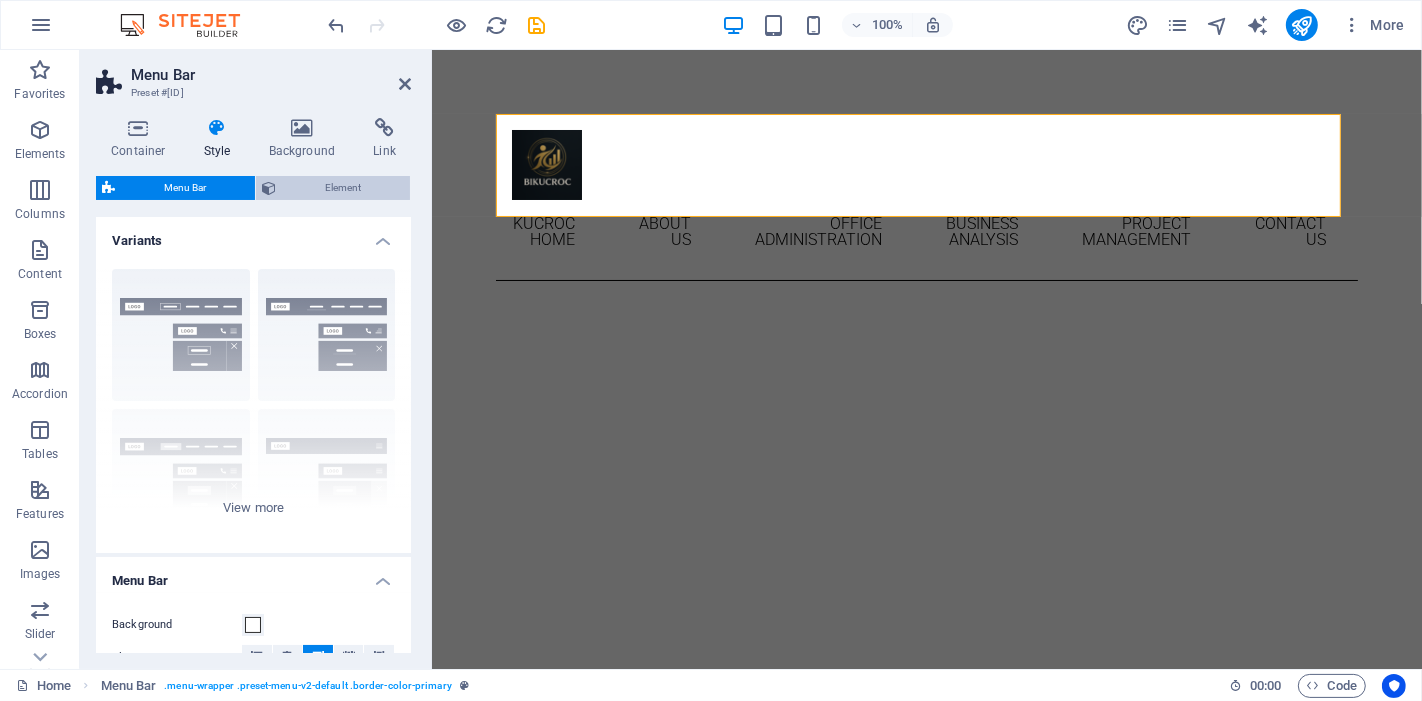 click on "Element" at bounding box center [343, 188] 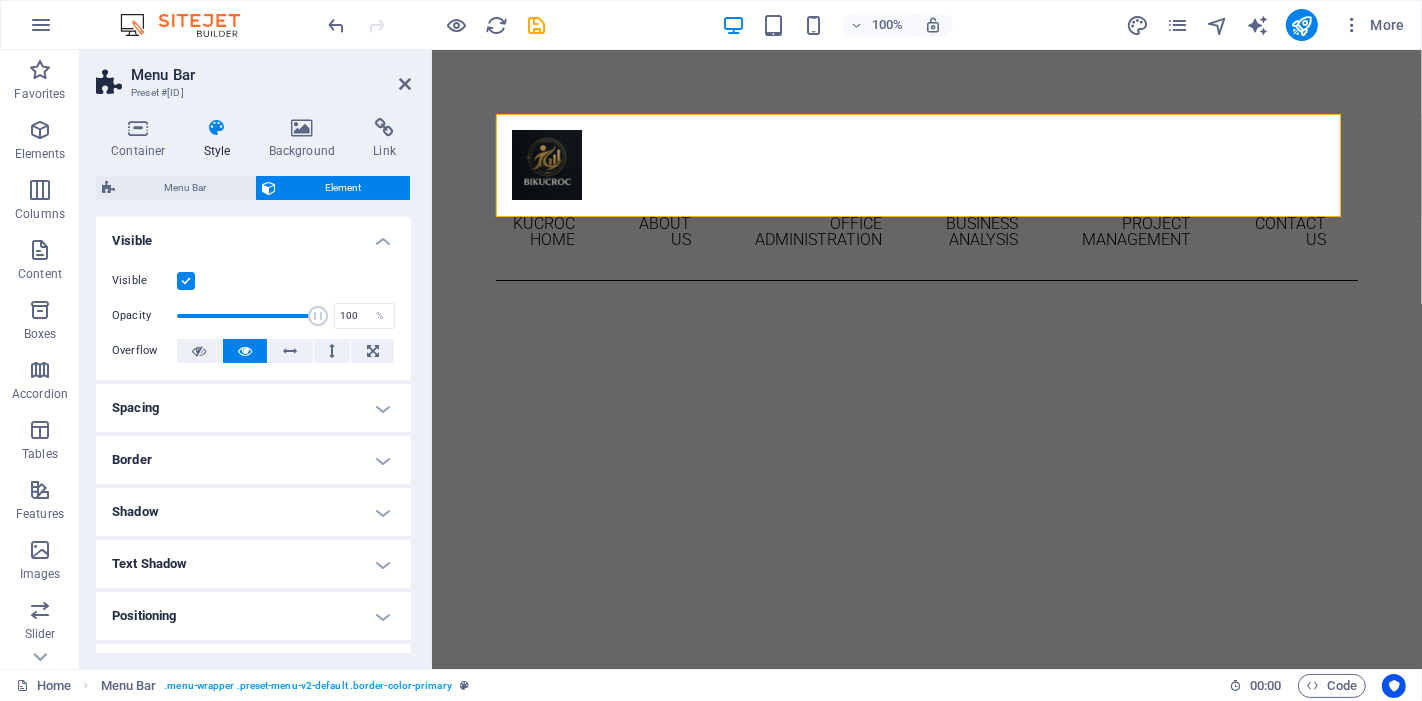 click on "Style" at bounding box center [221, 139] 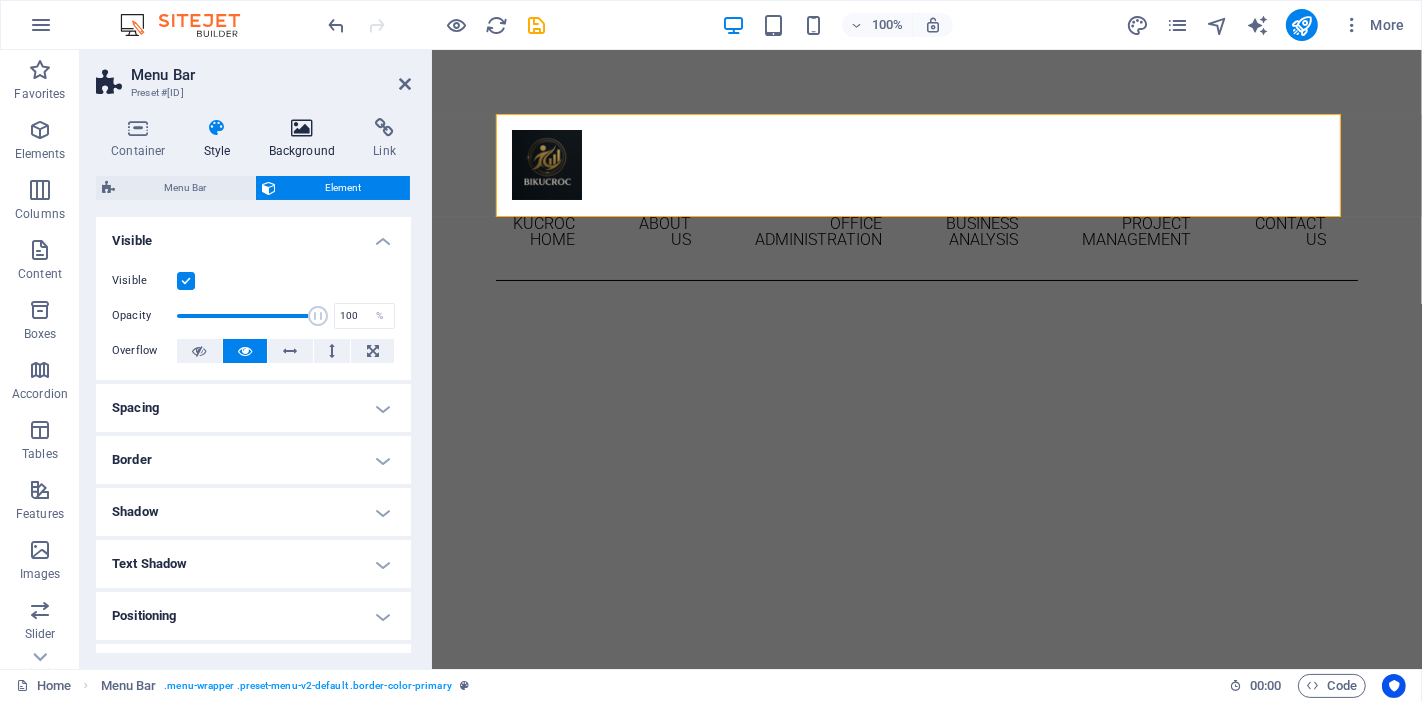 click at bounding box center [302, 128] 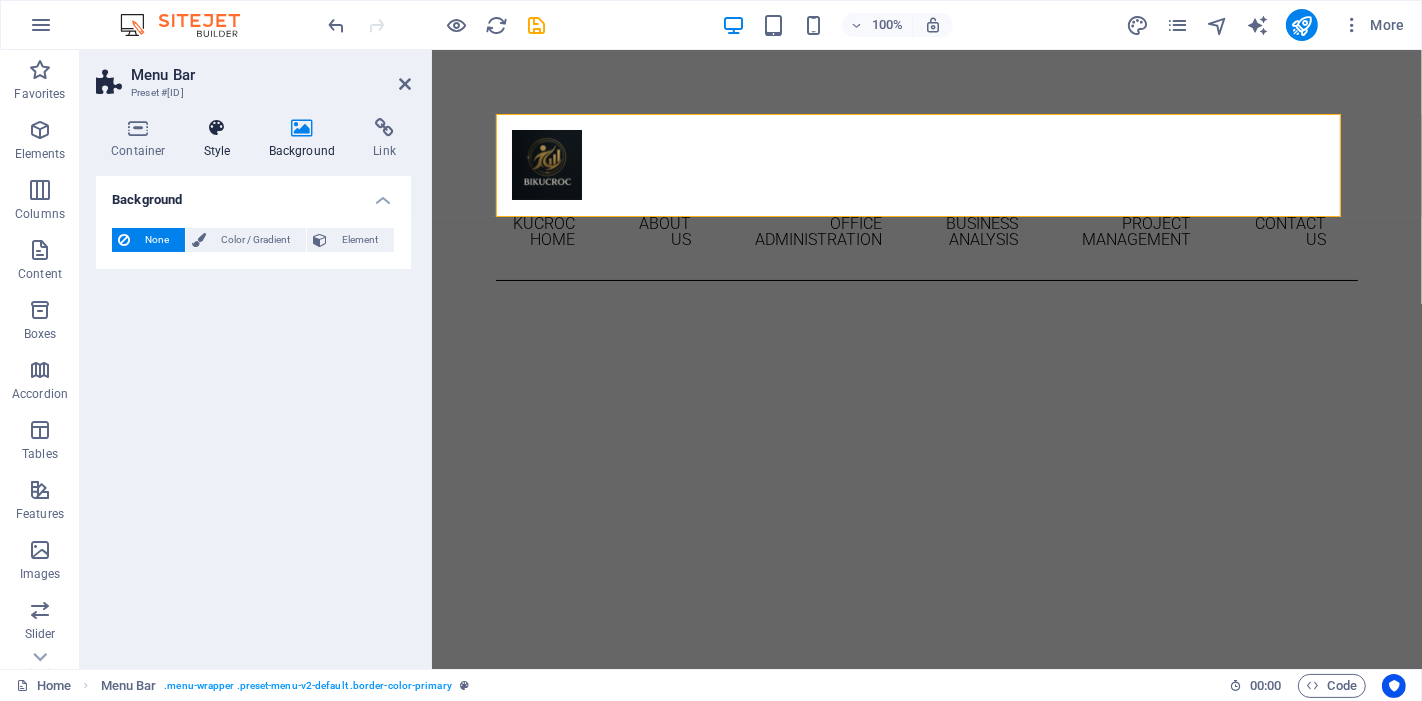 click at bounding box center (217, 128) 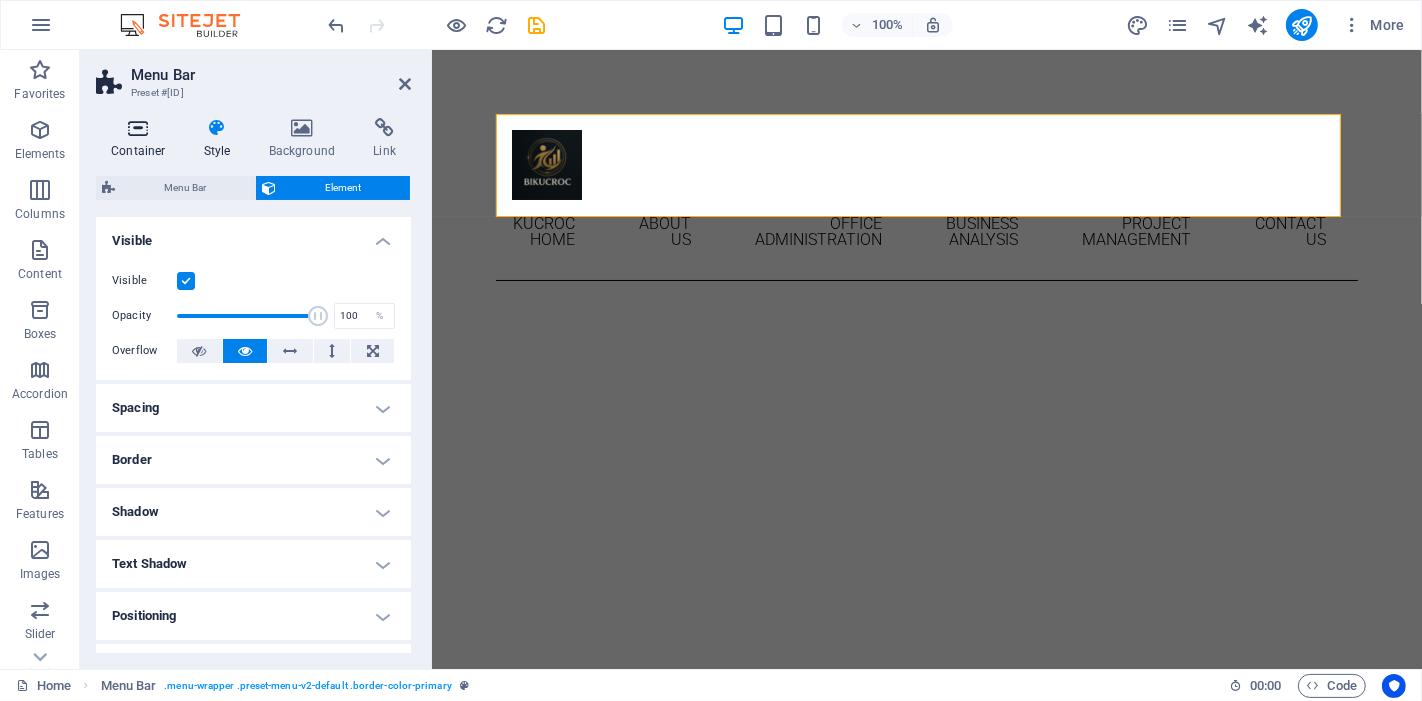 click at bounding box center (138, 128) 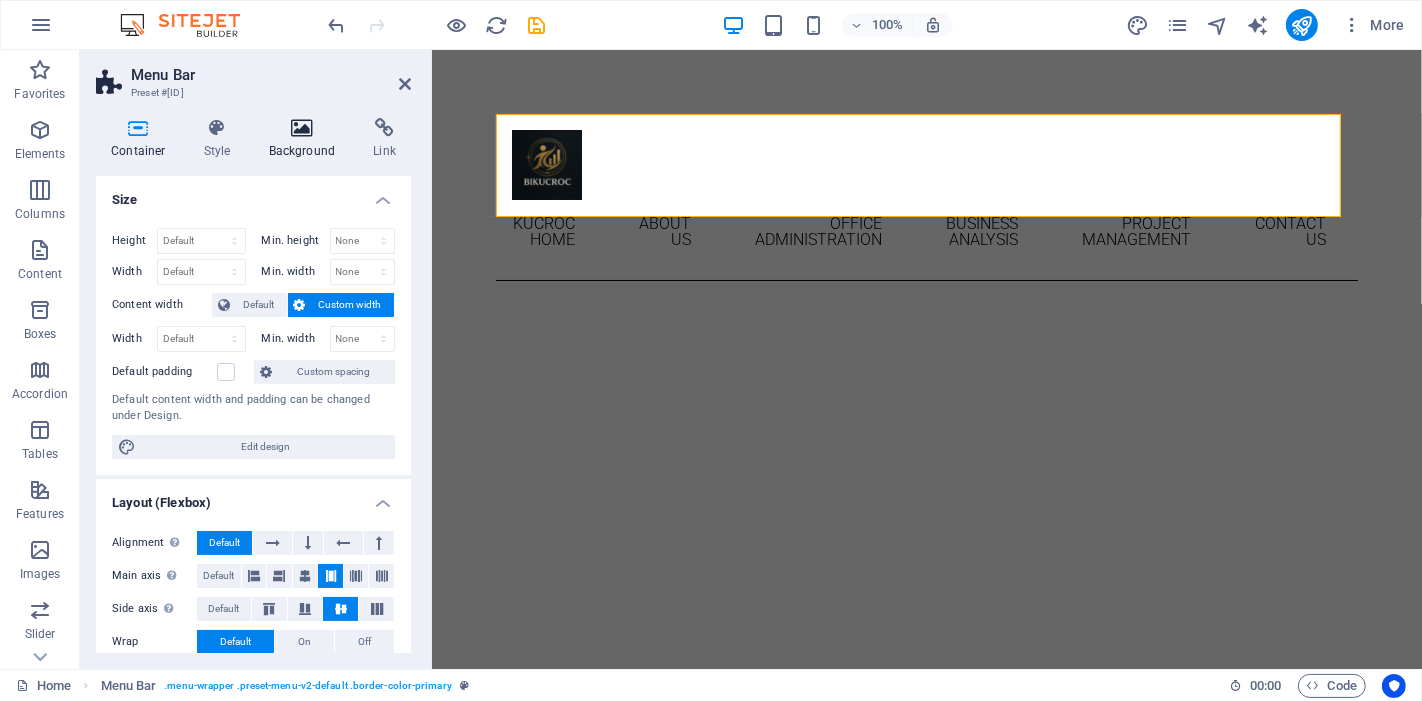 click at bounding box center (302, 128) 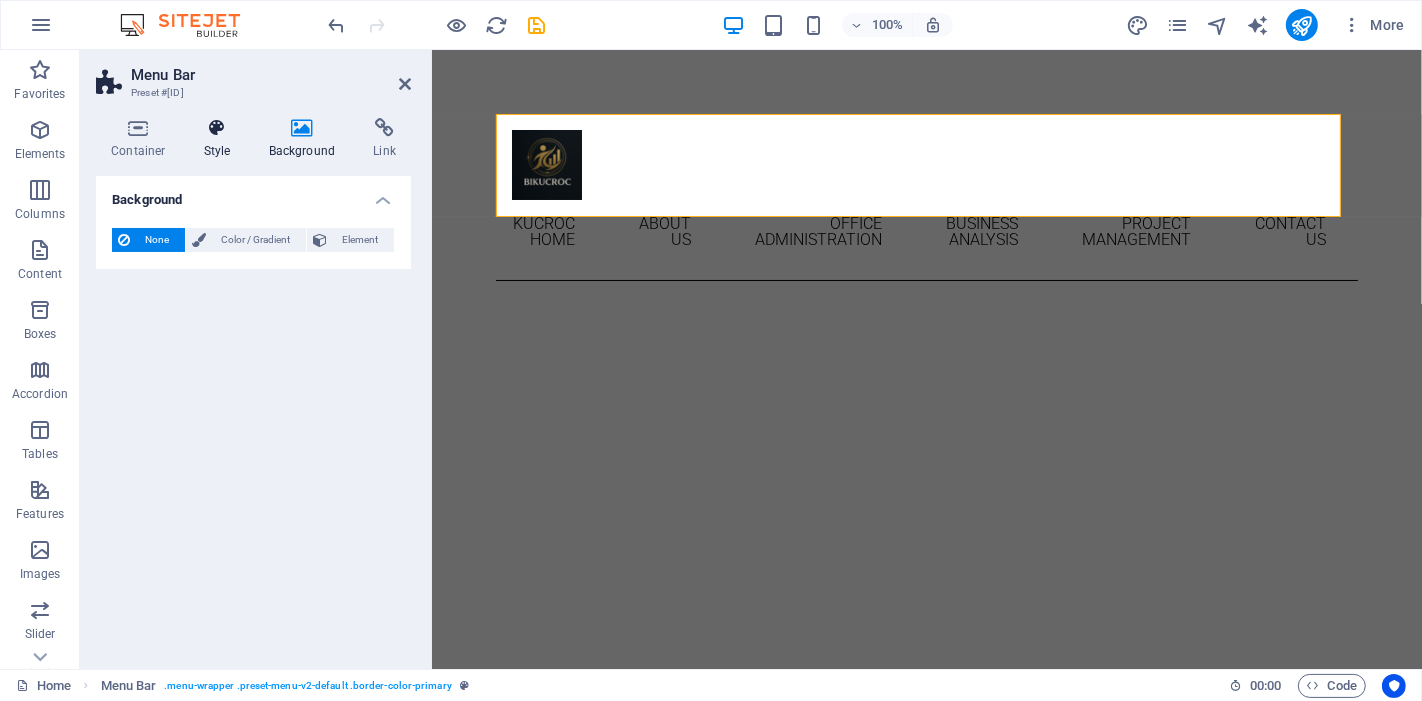 click at bounding box center (217, 128) 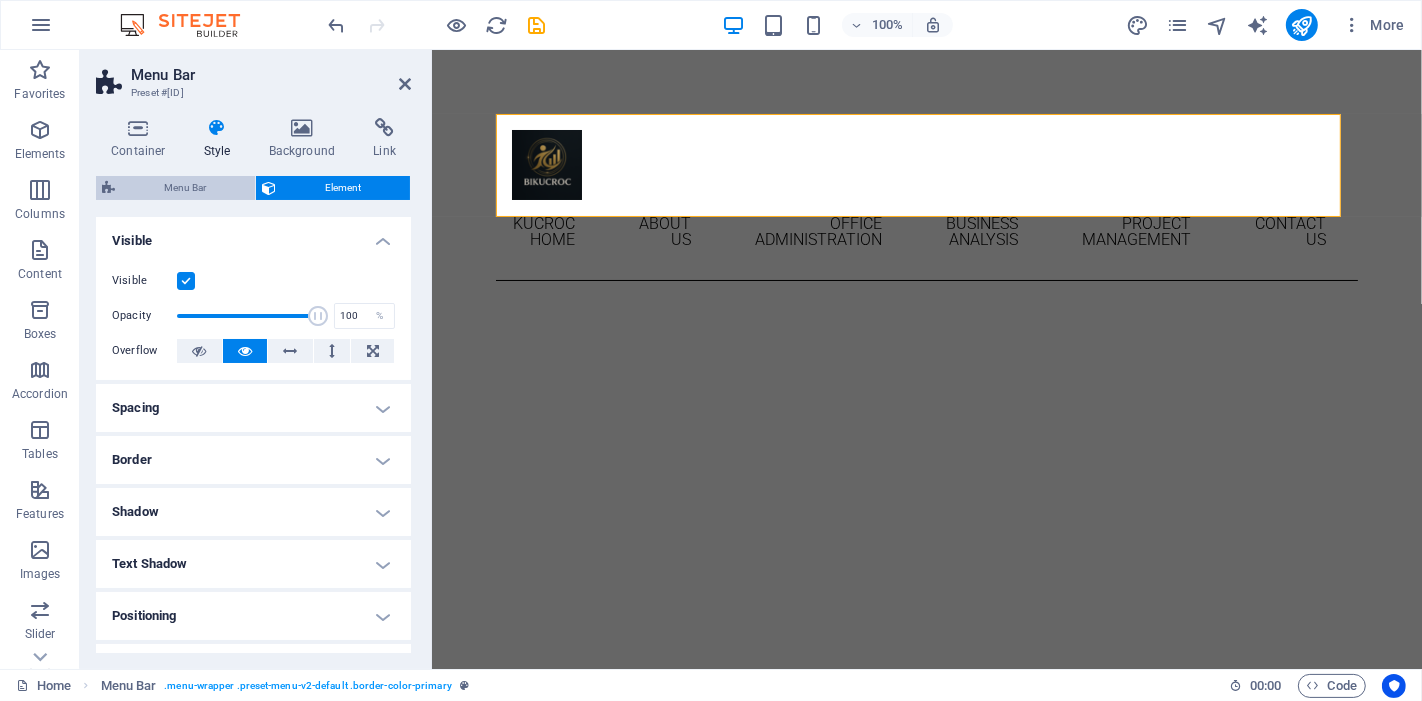 click on "Menu Bar" at bounding box center (185, 188) 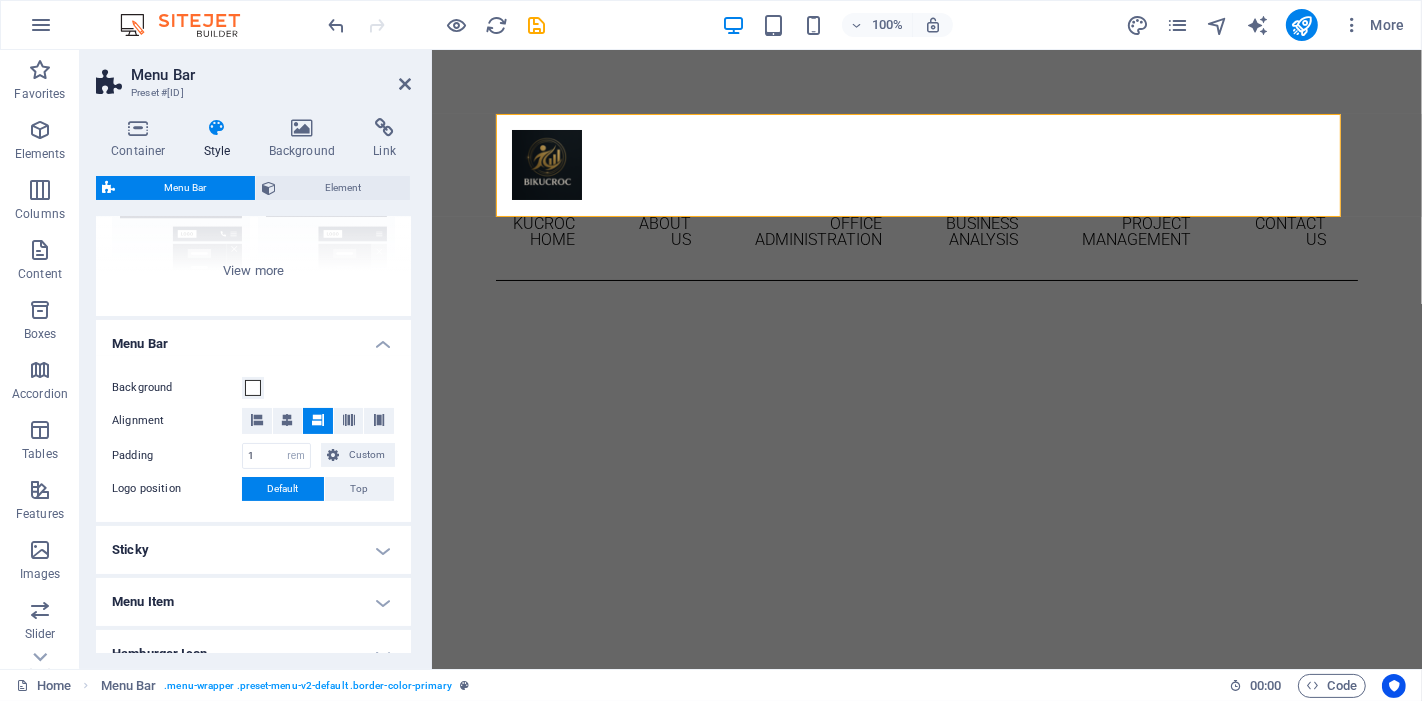 scroll, scrollTop: 0, scrollLeft: 0, axis: both 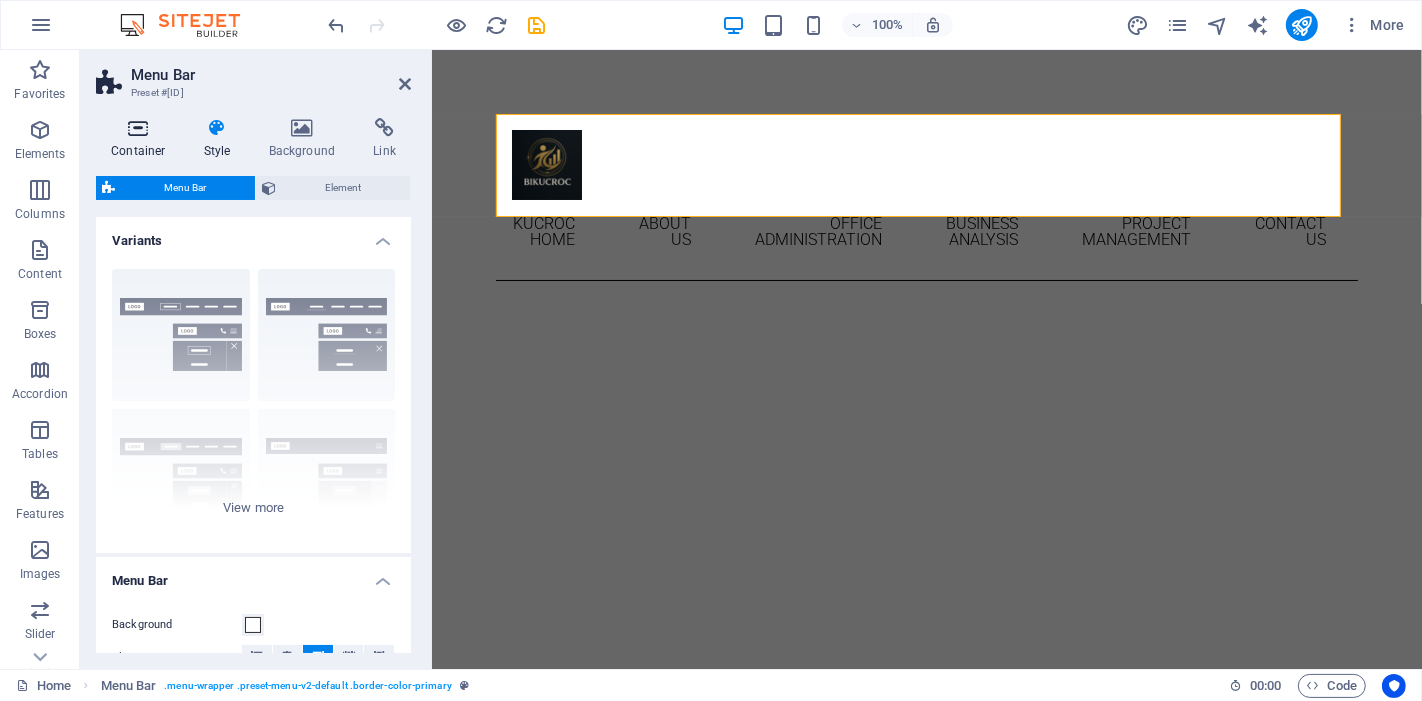 click at bounding box center [138, 128] 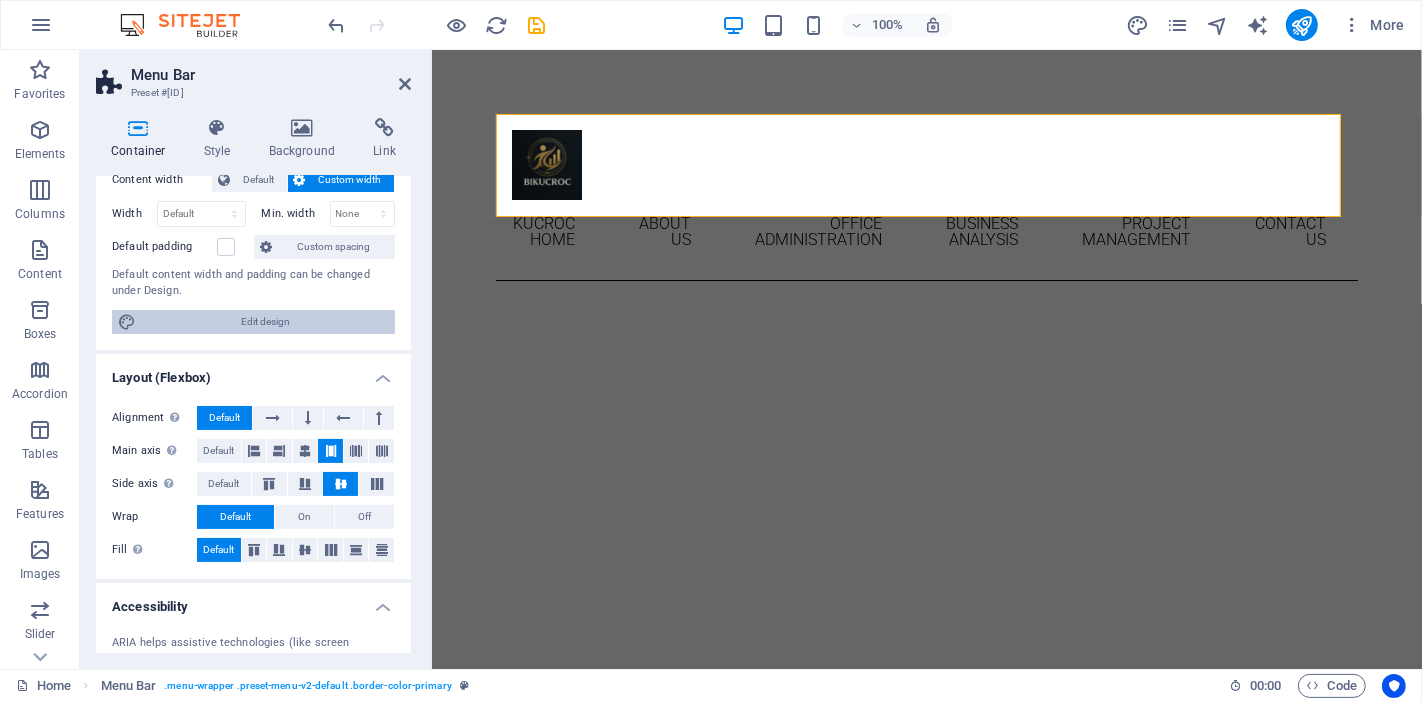 scroll, scrollTop: 0, scrollLeft: 0, axis: both 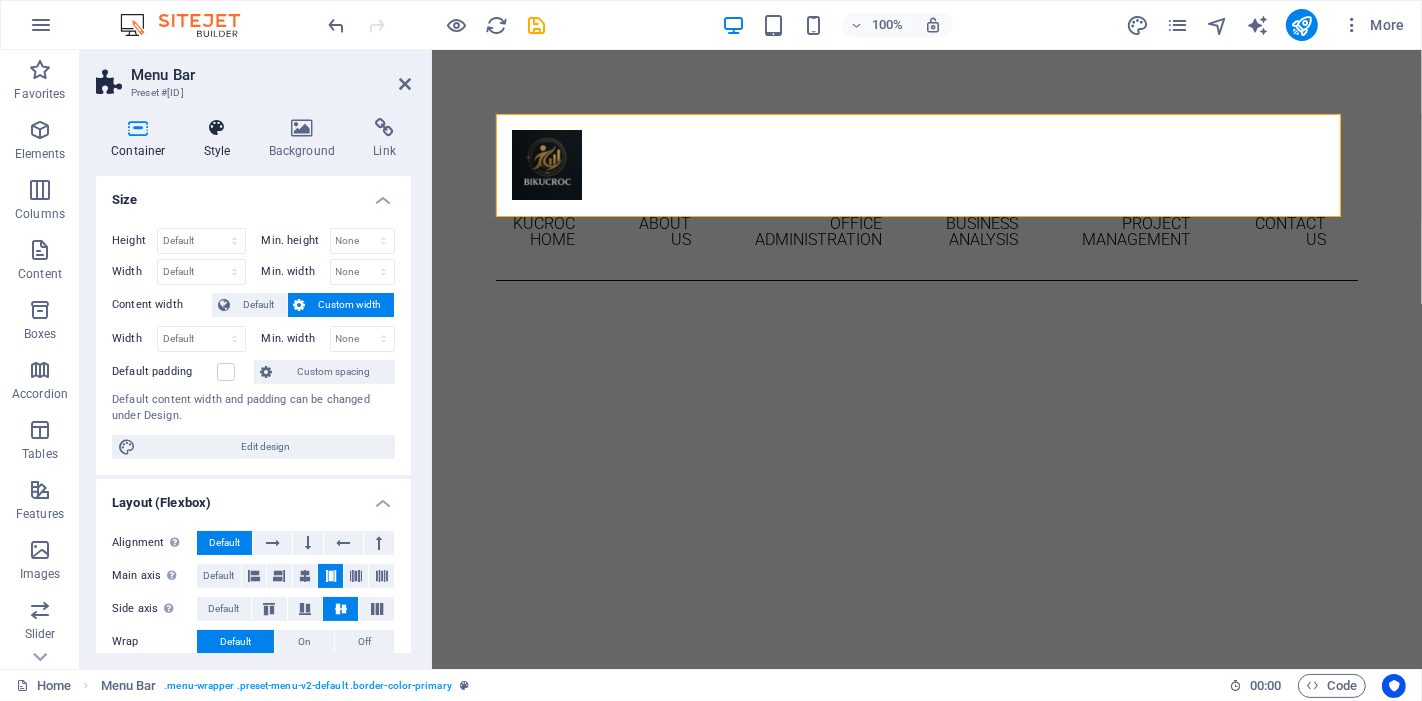 click at bounding box center [217, 128] 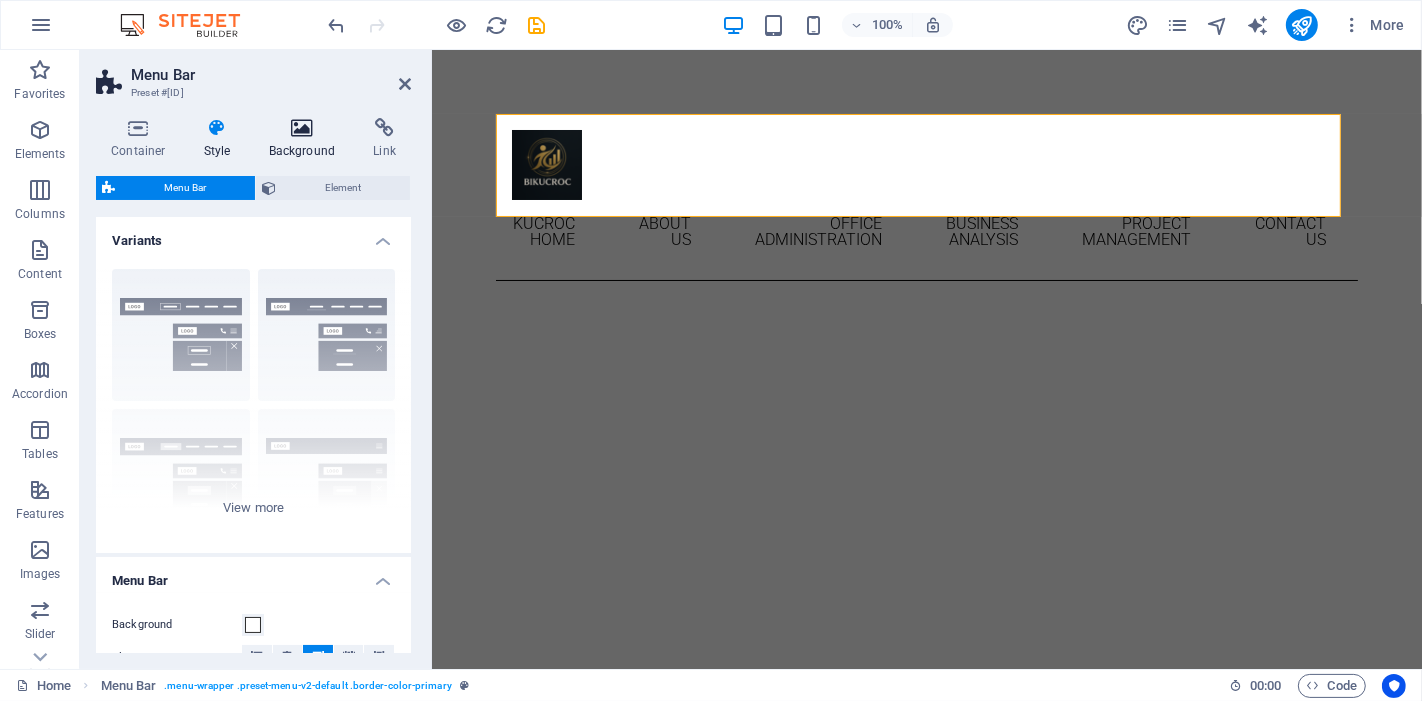 click at bounding box center (302, 128) 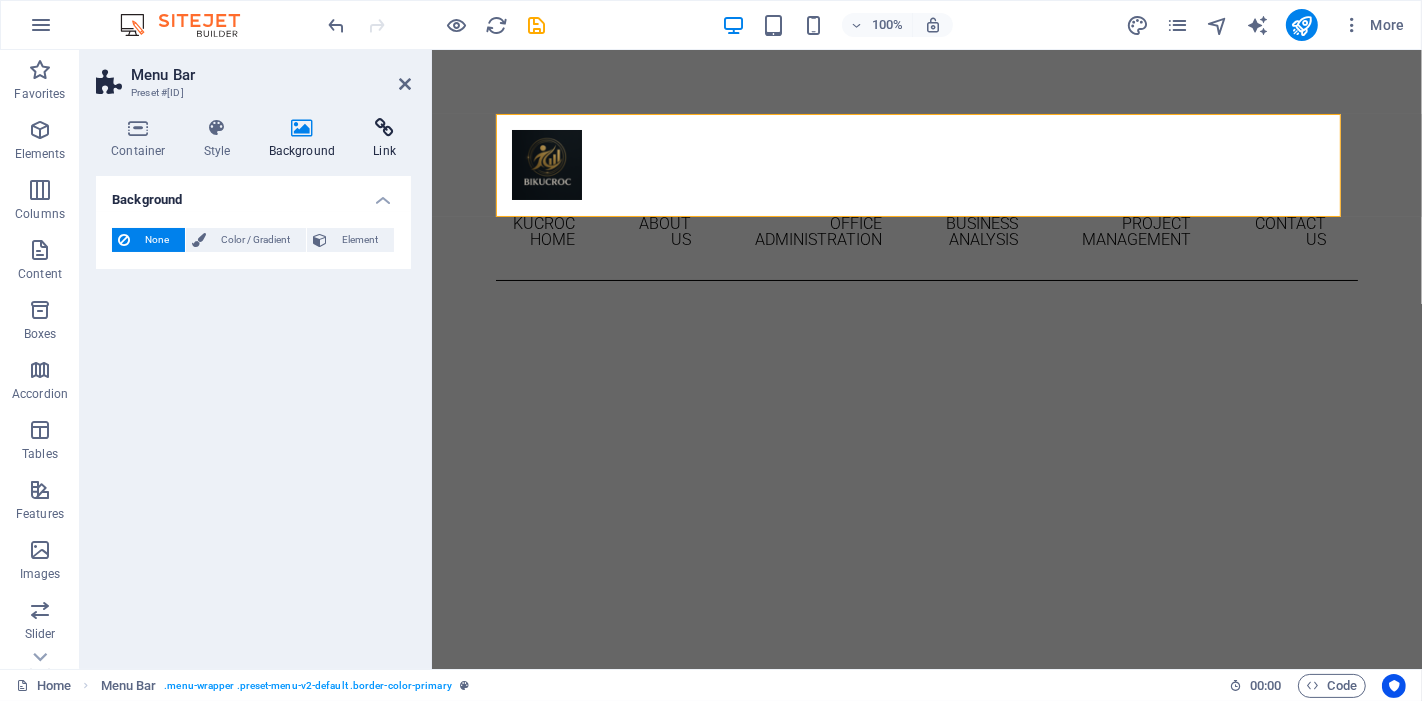 click at bounding box center (384, 128) 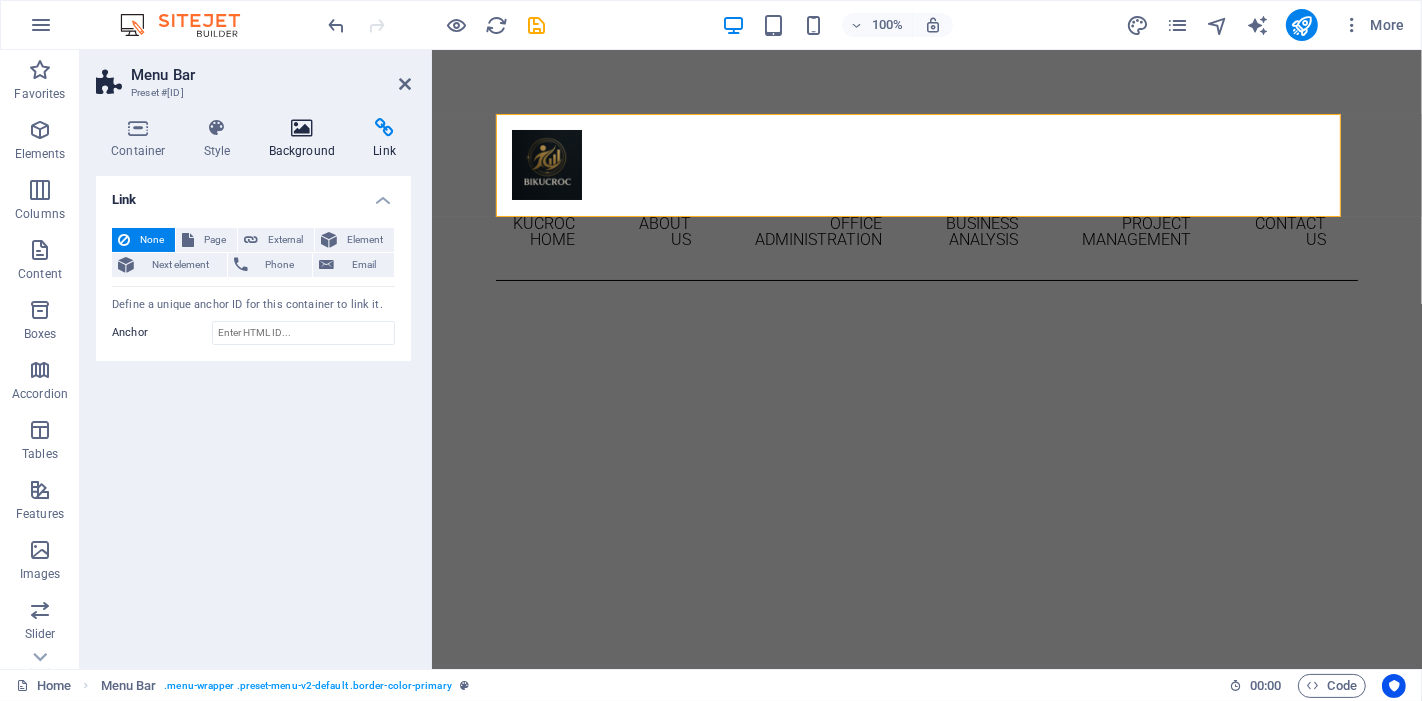 click at bounding box center (302, 128) 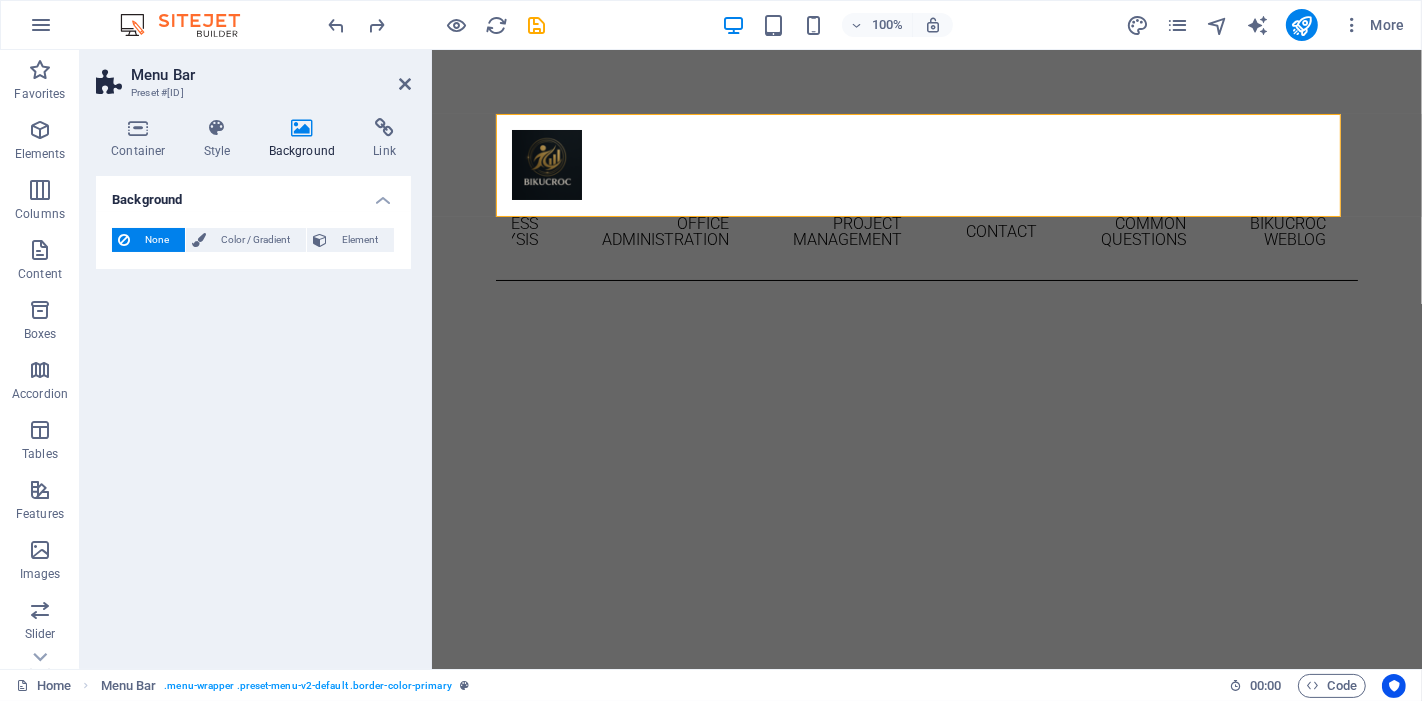 click on "Background" at bounding box center (253, 194) 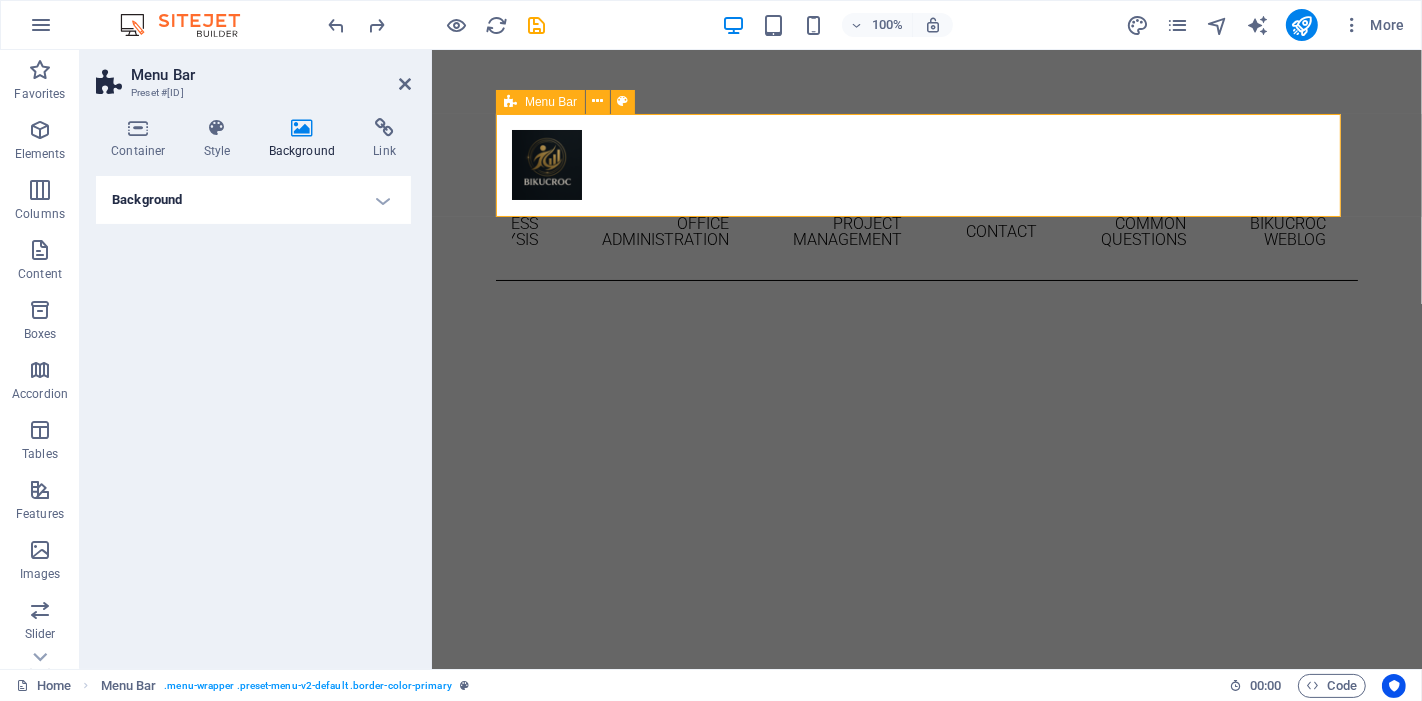 click on "Home About Business Analysis Office Administration Project Management Contact Common Questions Bikucroc weblog" at bounding box center (926, 197) 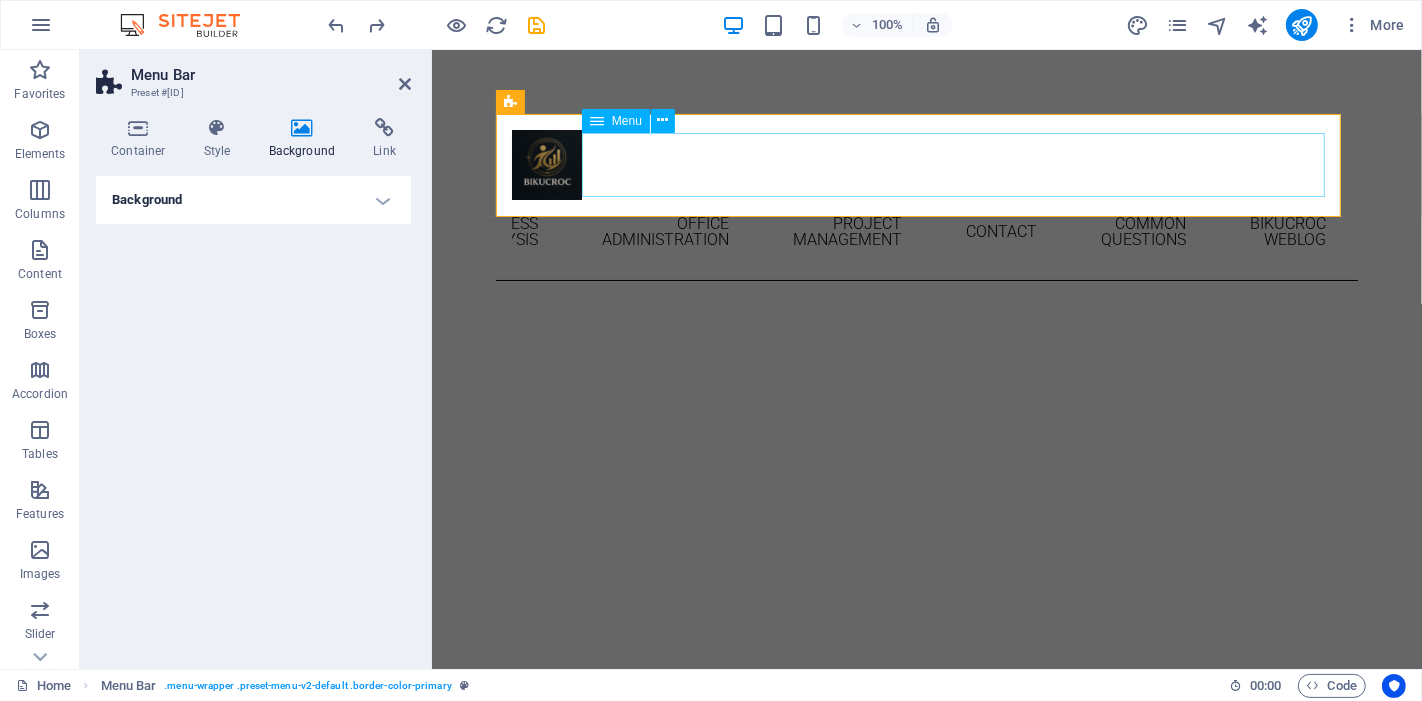 click on "Home About Business Analysis Office Administration Project Management Contact Common Questions Bikucroc weblog" at bounding box center [926, 232] 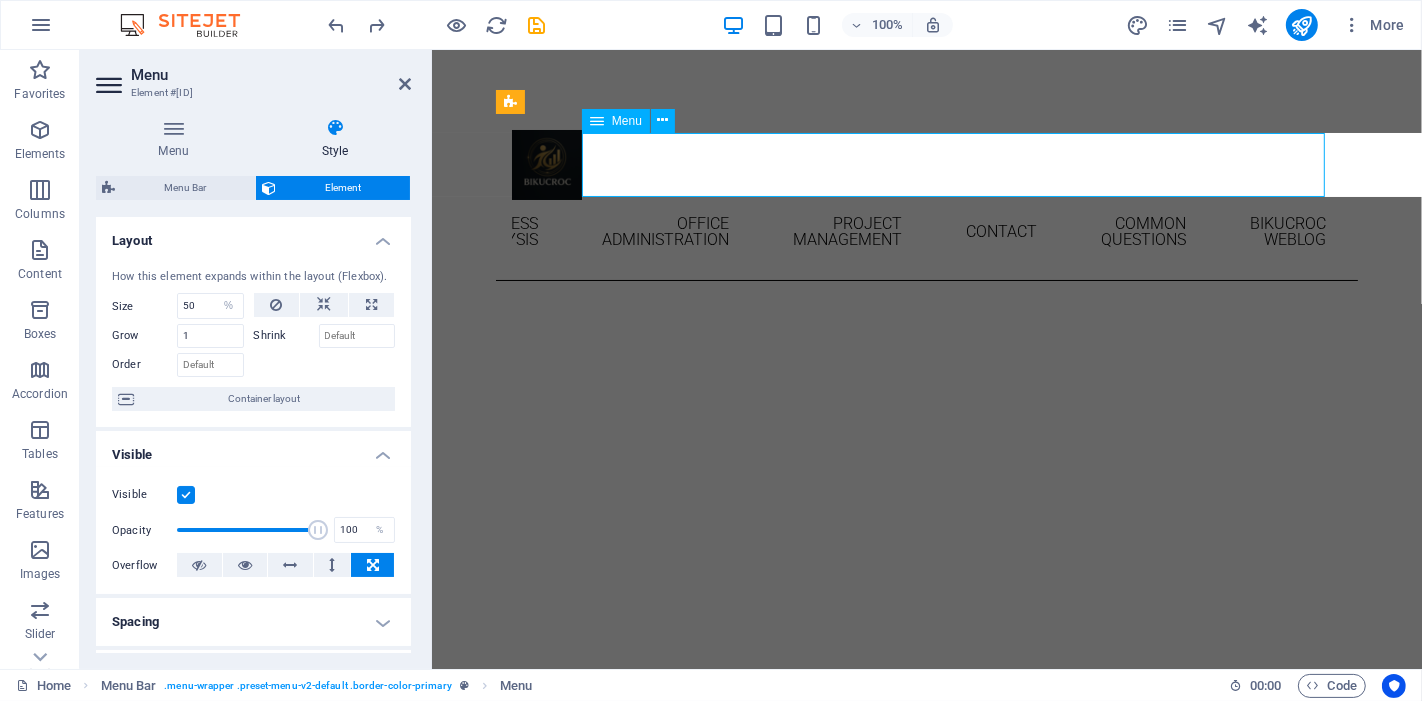 click on "Home About Business Analysis Office Administration Project Management Contact Common Questions Bikucroc weblog" at bounding box center (926, 232) 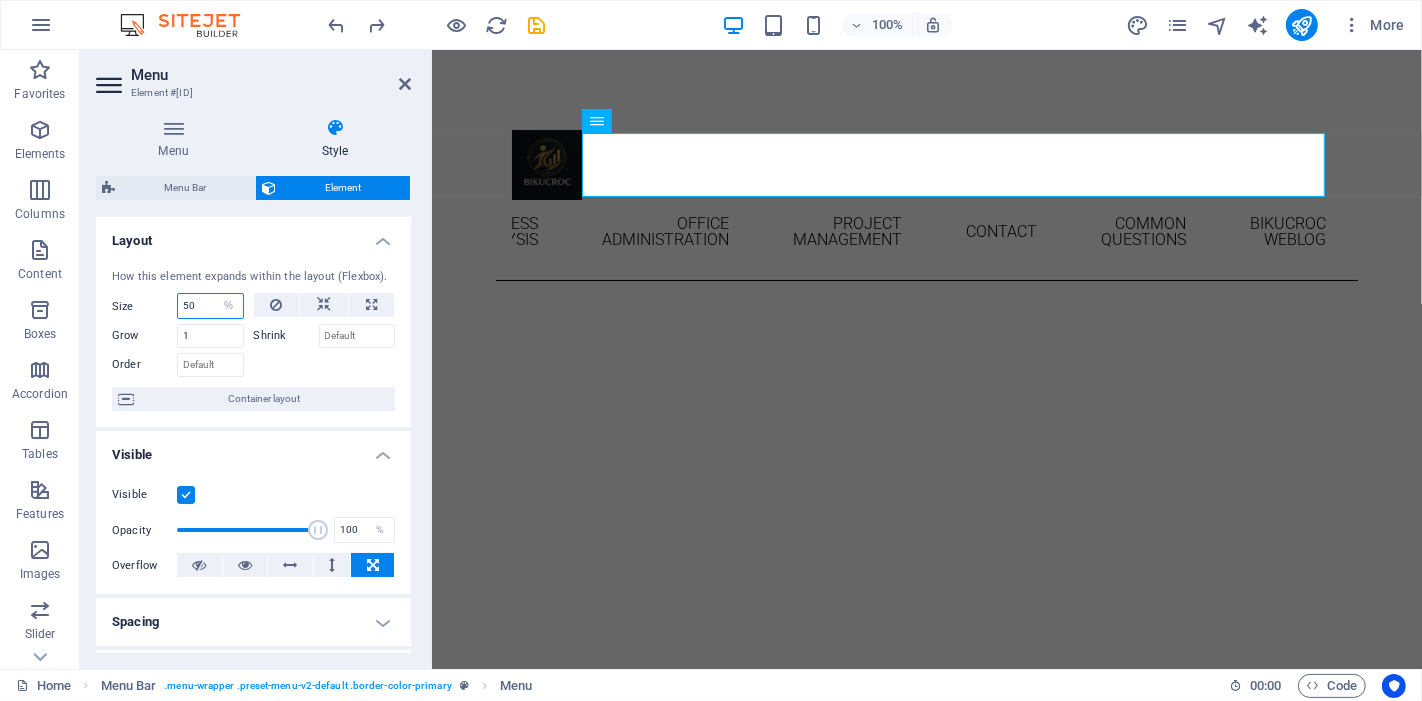 drag, startPoint x: 202, startPoint y: 299, endPoint x: 143, endPoint y: 298, distance: 59.008472 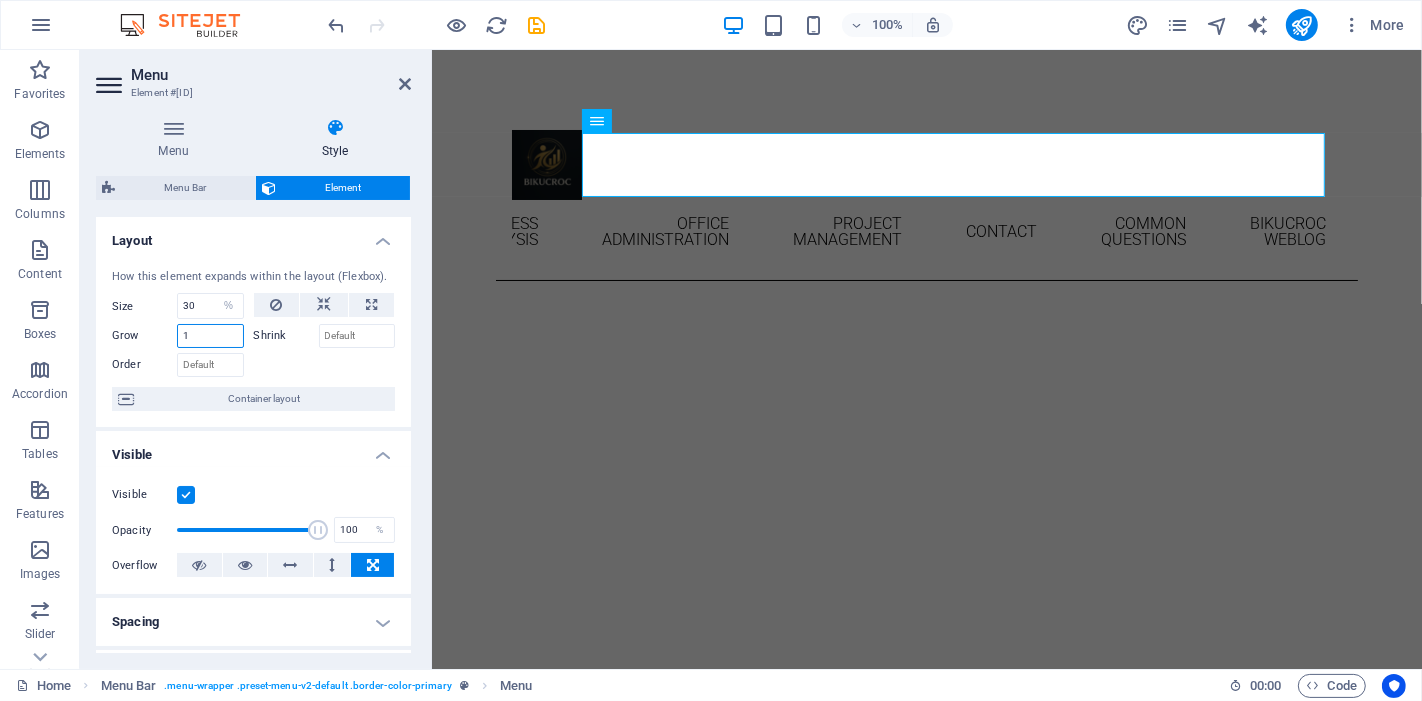 click on "1" at bounding box center (210, 336) 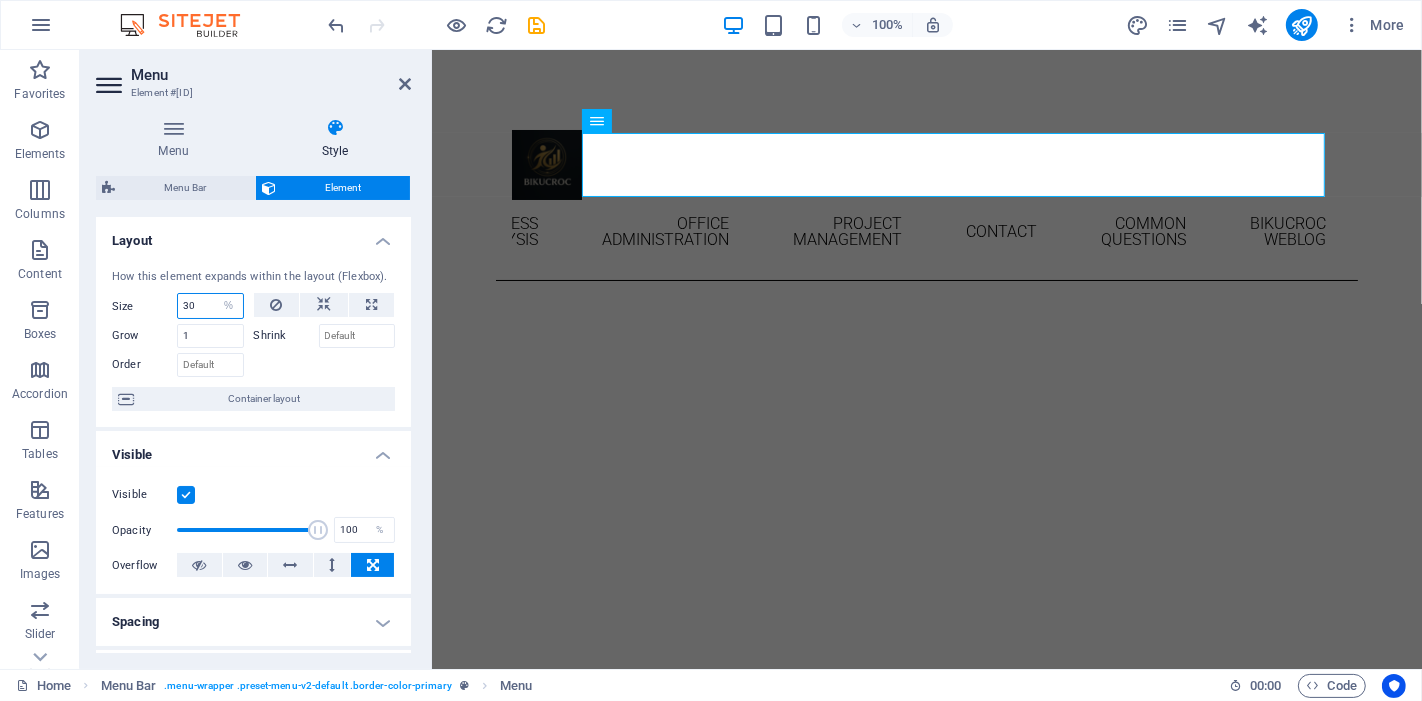 drag, startPoint x: 200, startPoint y: 304, endPoint x: 165, endPoint y: 295, distance: 36.138622 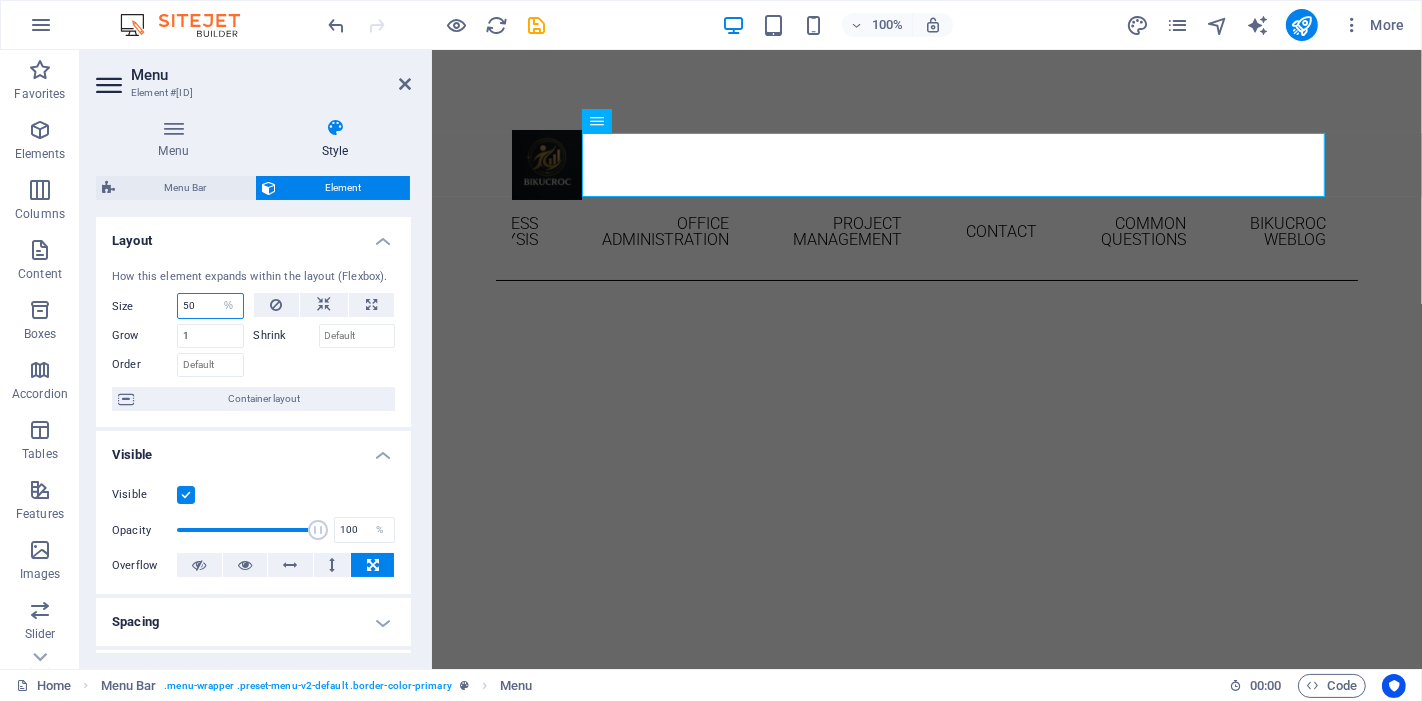 type on "50" 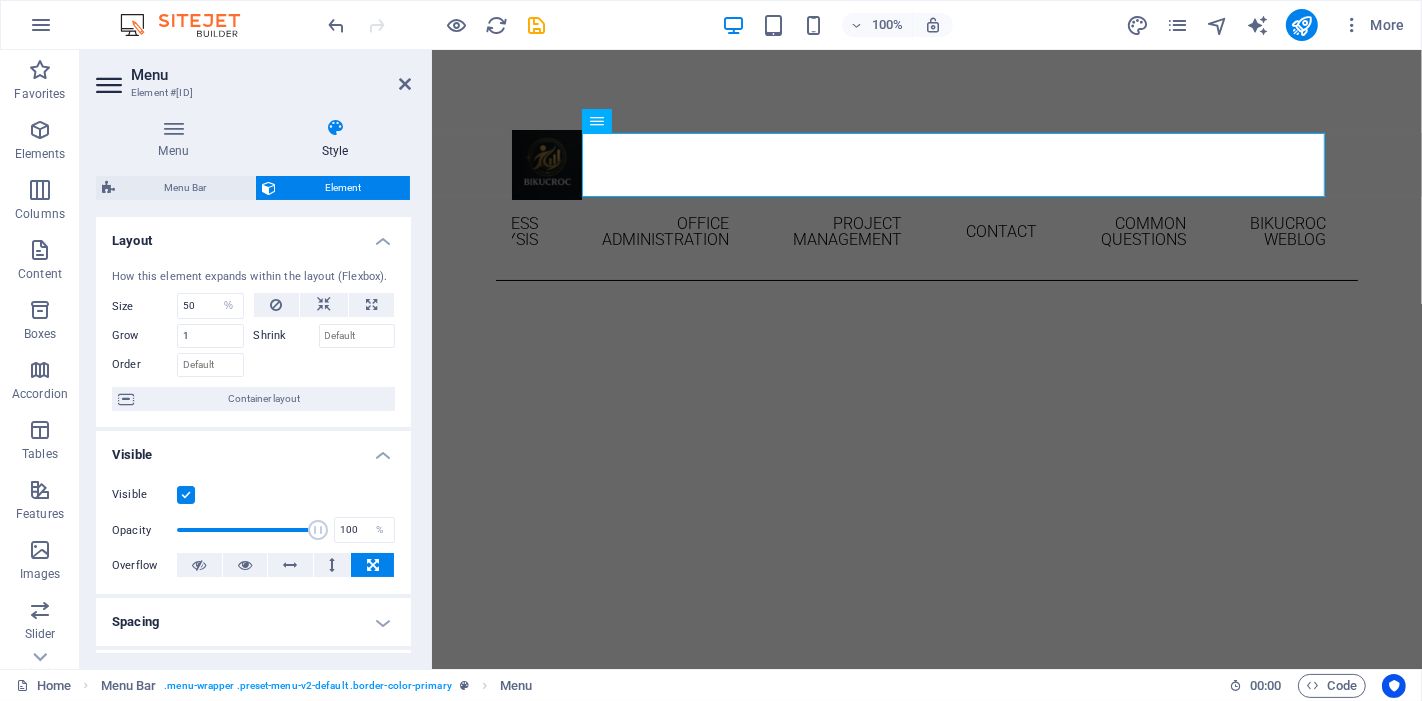 click on "Skip to main content
Home About Business Analysis Office Administration Project Management Contact Common Questions Bikucroc weblog You have the right to enjoy your life, claim it with our support You run your business all day — and spend your nights chasing paperwork. Quoting, invoicing, emails, timesheets, permits, HR tasks, and government rebate forms… it never ends. Hiring full-time staff is expensive. Outsourcing overseas? Risky, disconnected, and often unreliable. You didn’t start your business to work 24/7. As a business owner, you have the right to enjoy your life too, not just be buried in admin. That’s where we step in. We’re local, flexible, and cost-effective. Our team supports your business with: Office administration, staff management, Project management, Rebate and incentive claims, Business analysis and process setup We help you reclaim your time, reduce stress, and grow with confidence. Don’t worry, we can customise our services to suit any business. ADMIN SUPPORT At  BIKUCROC" at bounding box center [926, 1726] 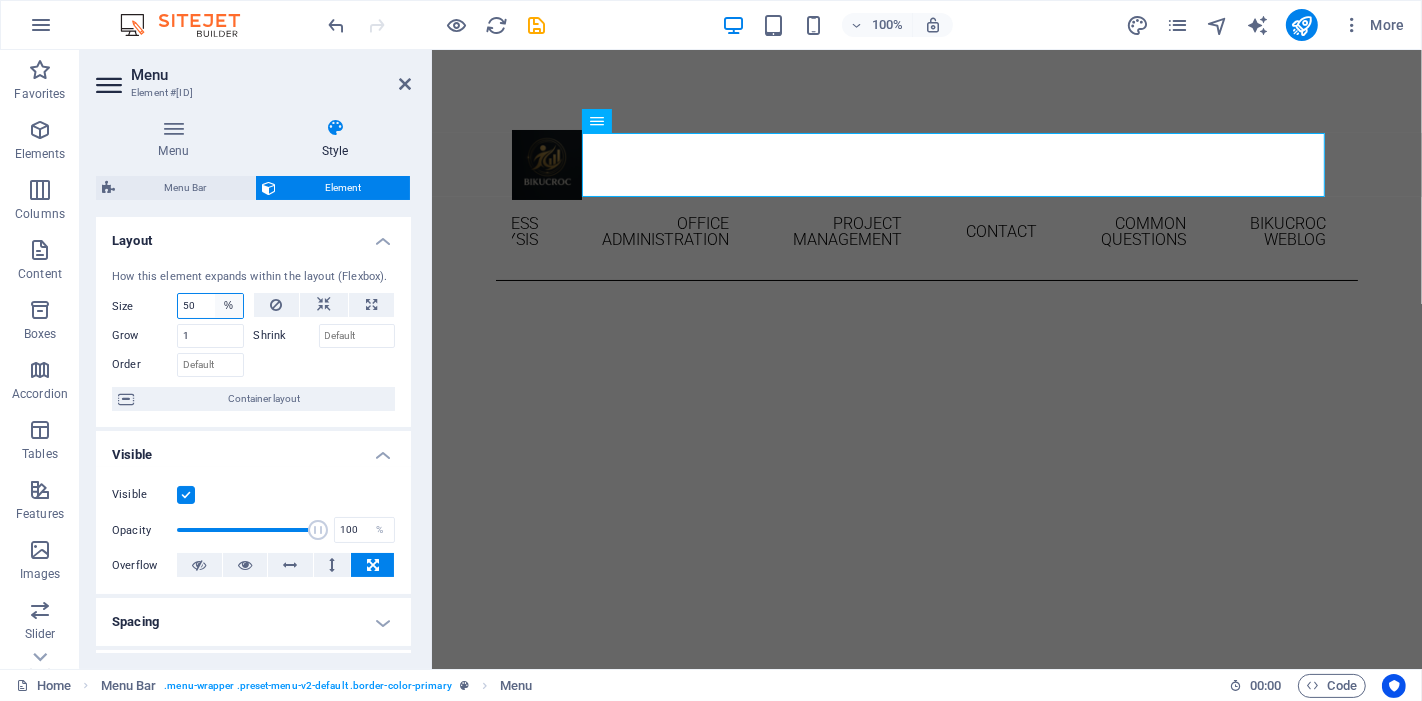 click on "Default auto px % 1/1 1/2 1/3 1/4 1/5 1/6 1/7 1/8 1/9 1/10" at bounding box center [229, 306] 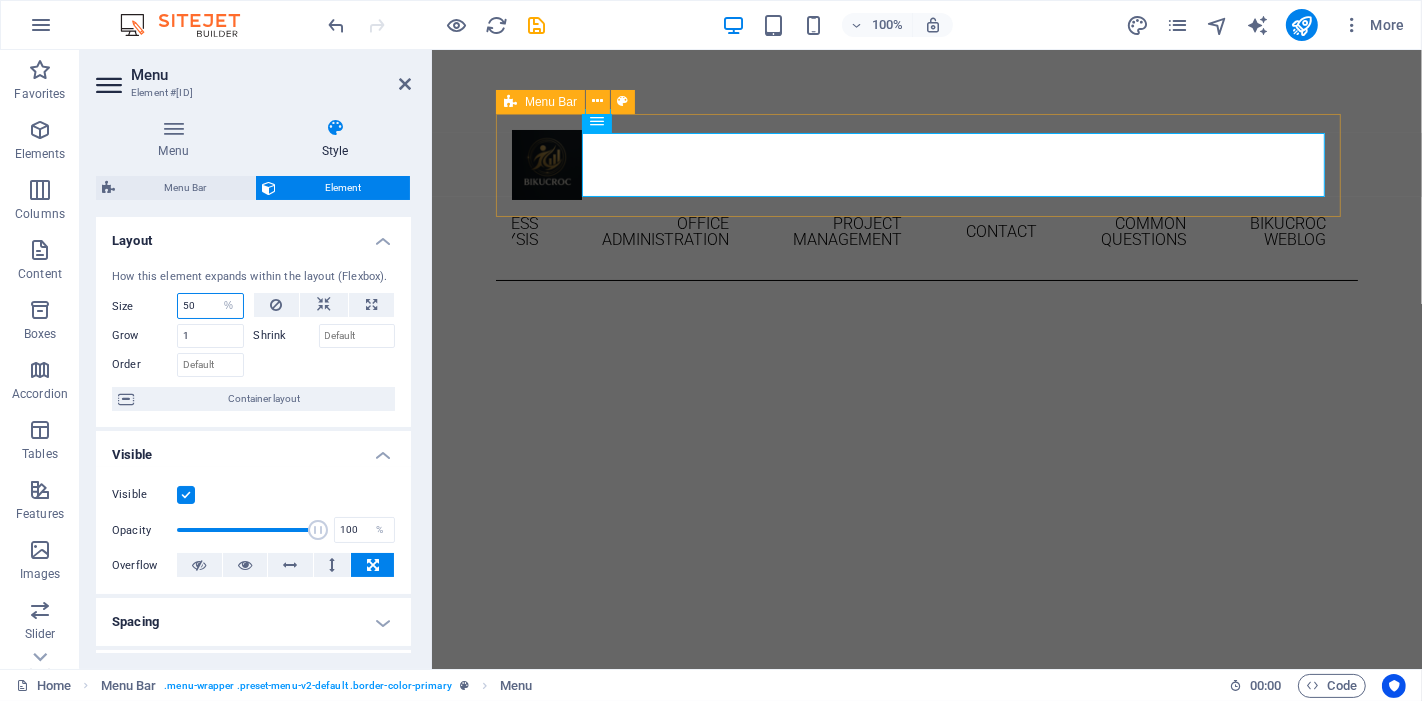 click on "Menu Bar" at bounding box center (540, 102) 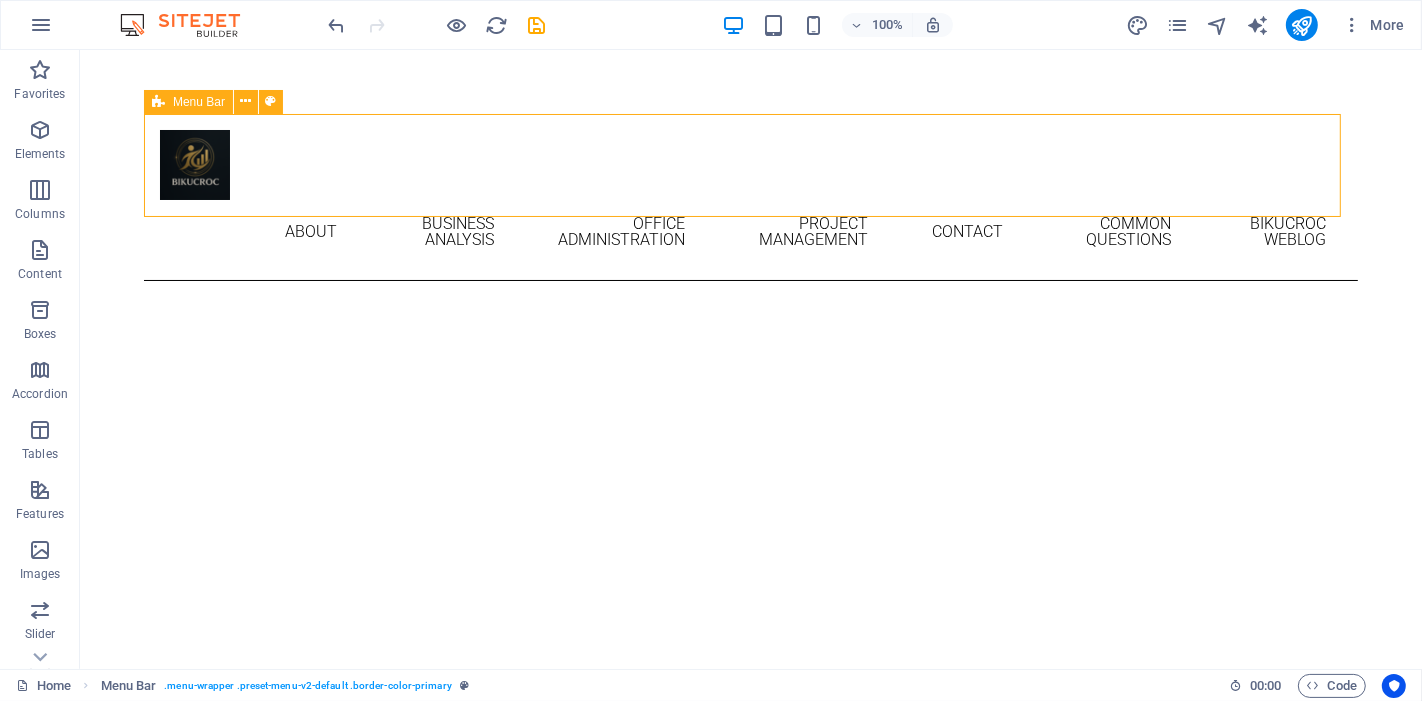 click on "Menu Bar" at bounding box center [188, 102] 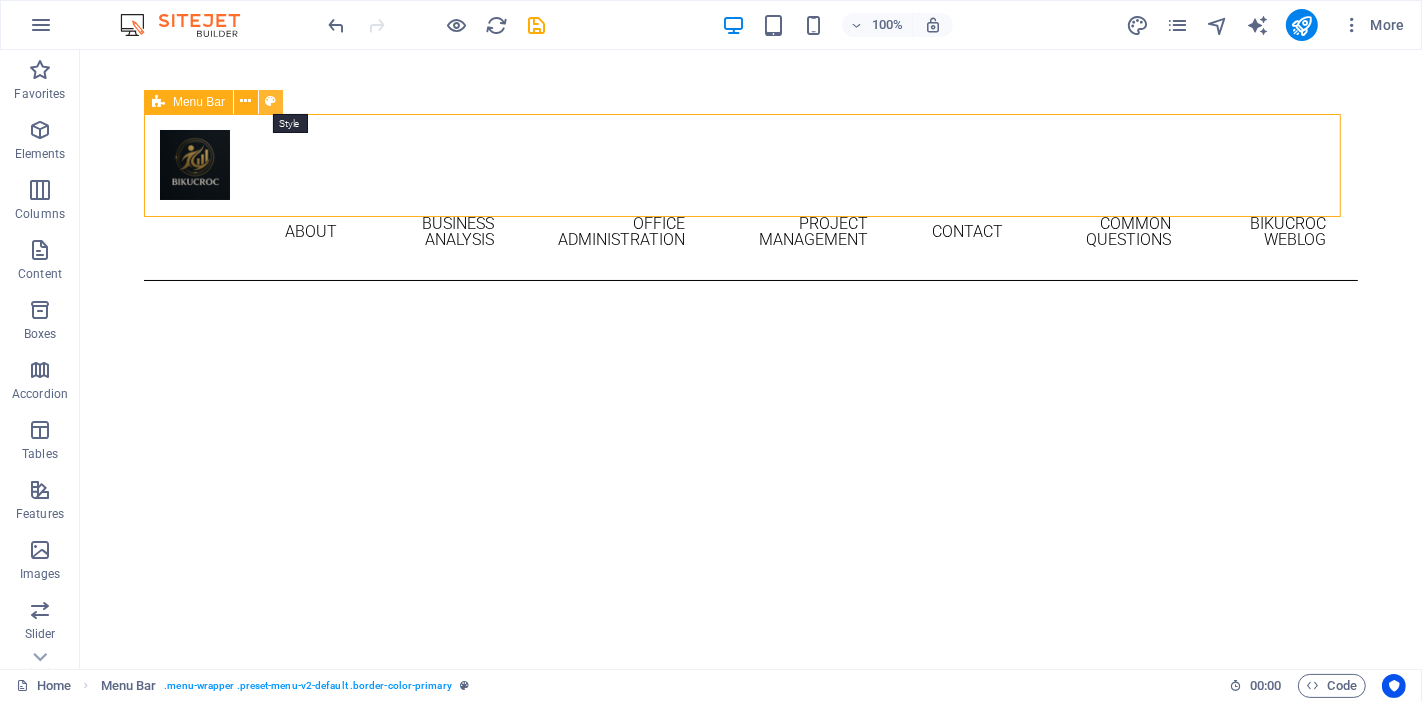 click at bounding box center [271, 101] 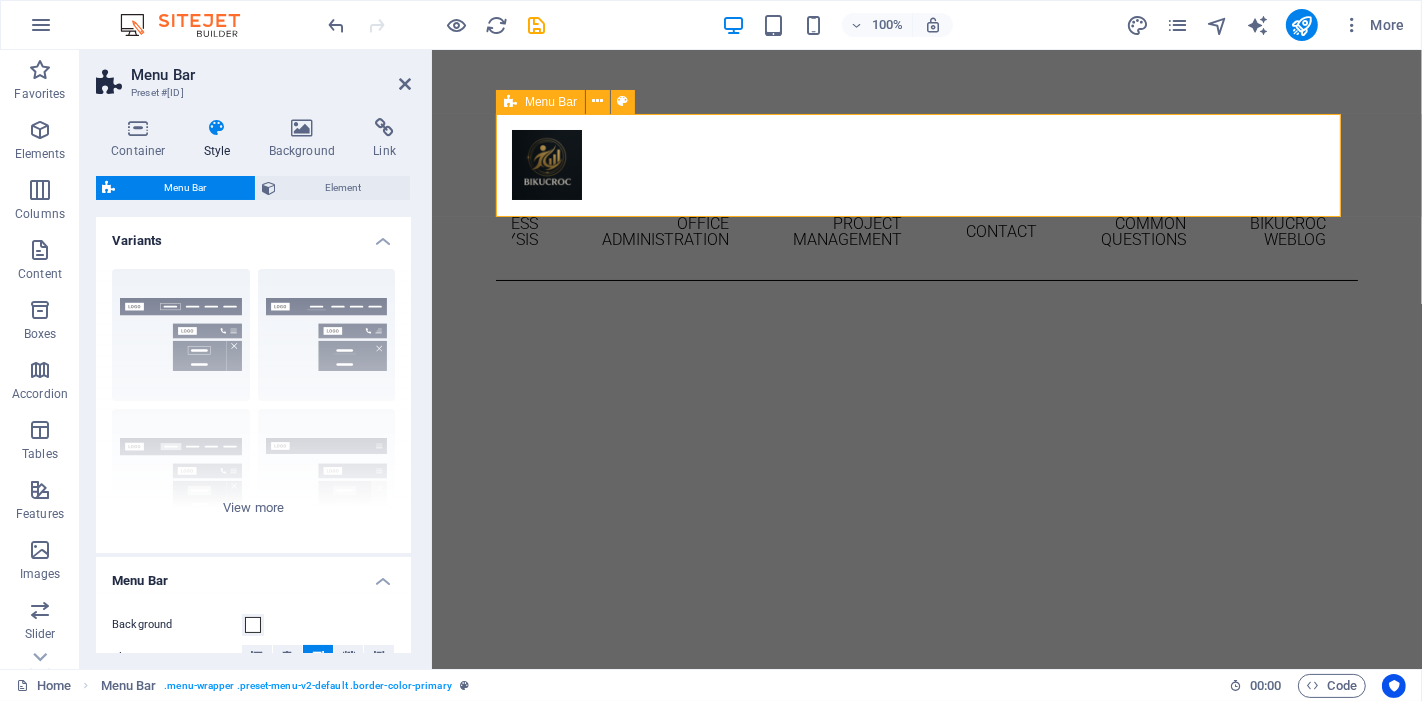 click on "Menu Bar" at bounding box center [551, 102] 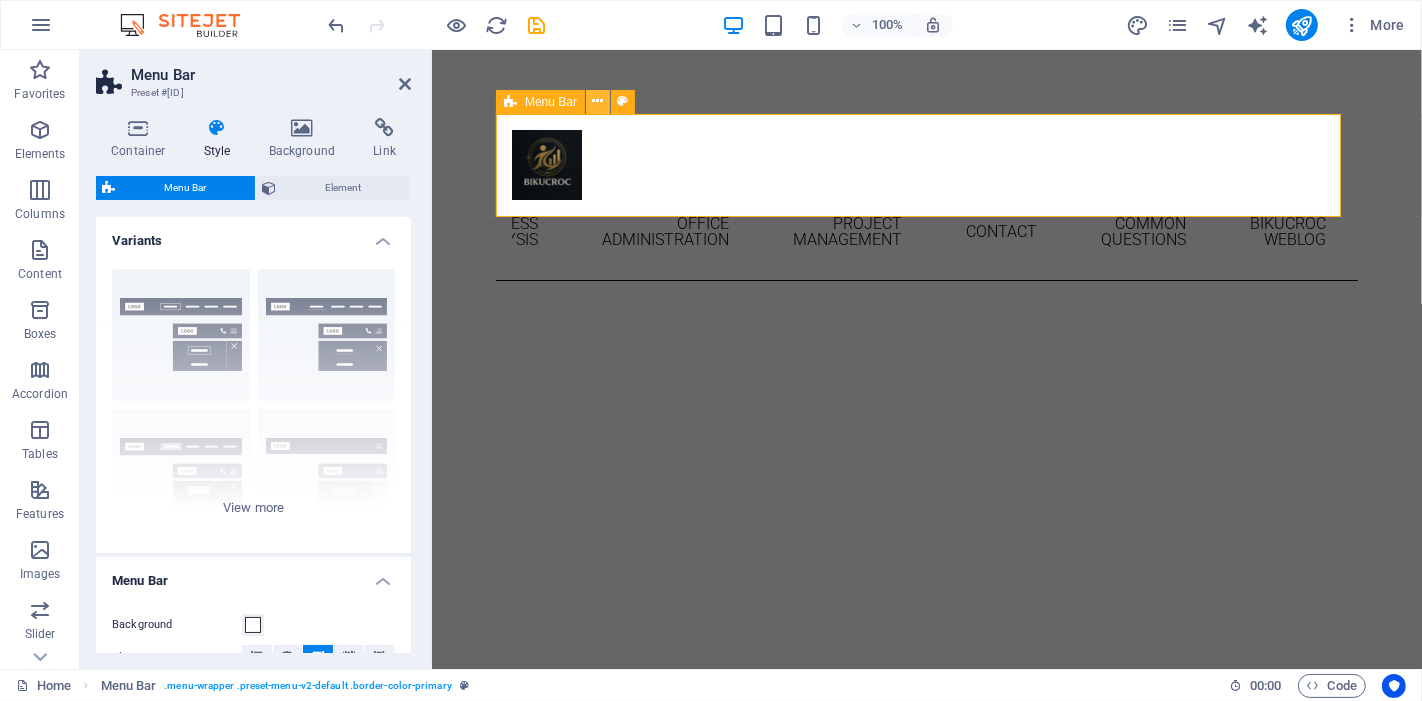 click at bounding box center (598, 101) 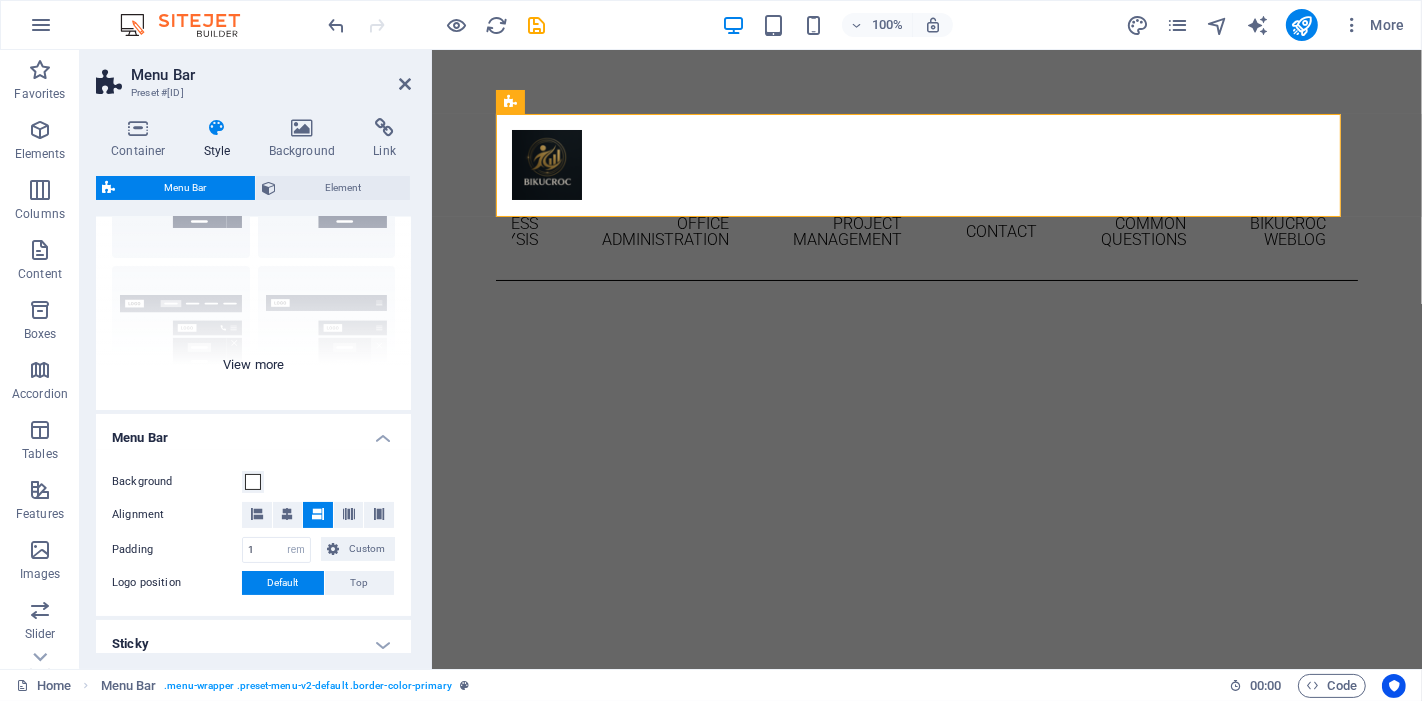 scroll, scrollTop: 111, scrollLeft: 0, axis: vertical 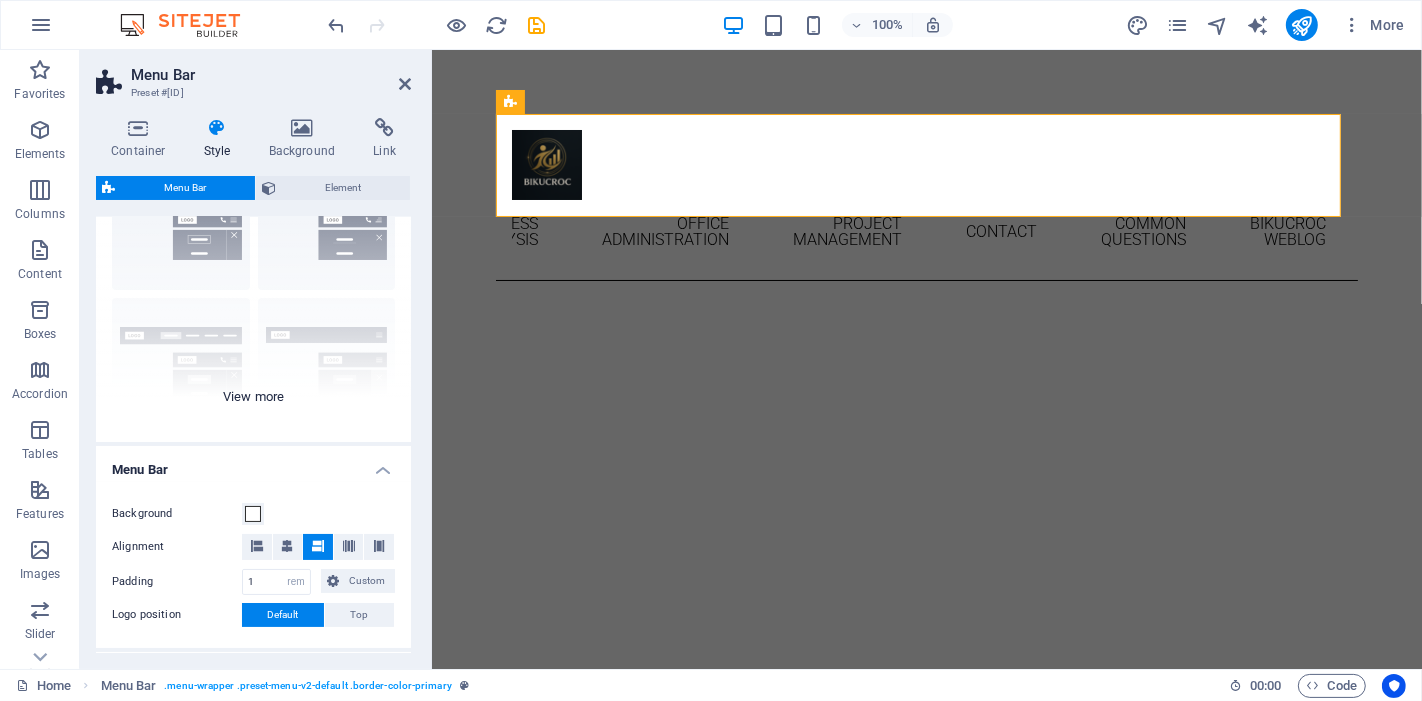 click on "Border Centered Default Fixed Loki Trigger Wide XXL" at bounding box center (253, 292) 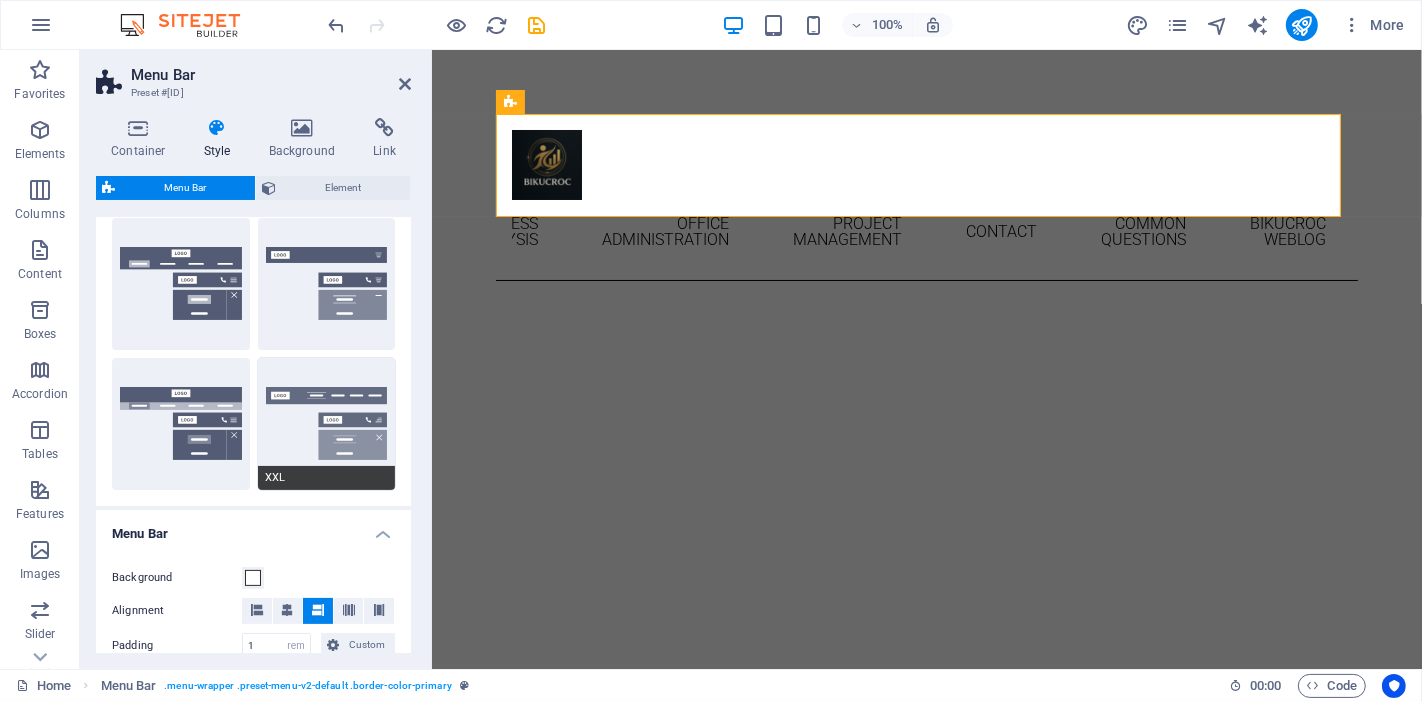 scroll, scrollTop: 333, scrollLeft: 0, axis: vertical 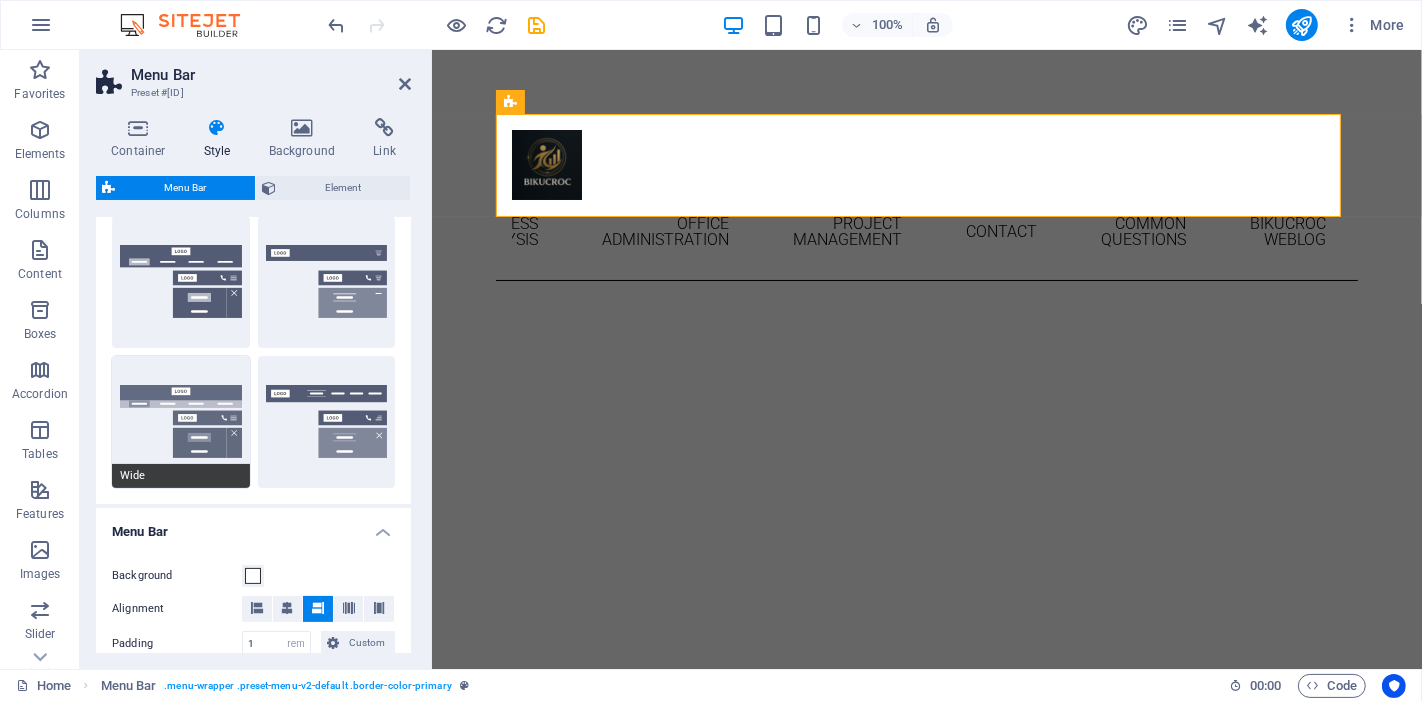 click on "Wide" at bounding box center [181, 422] 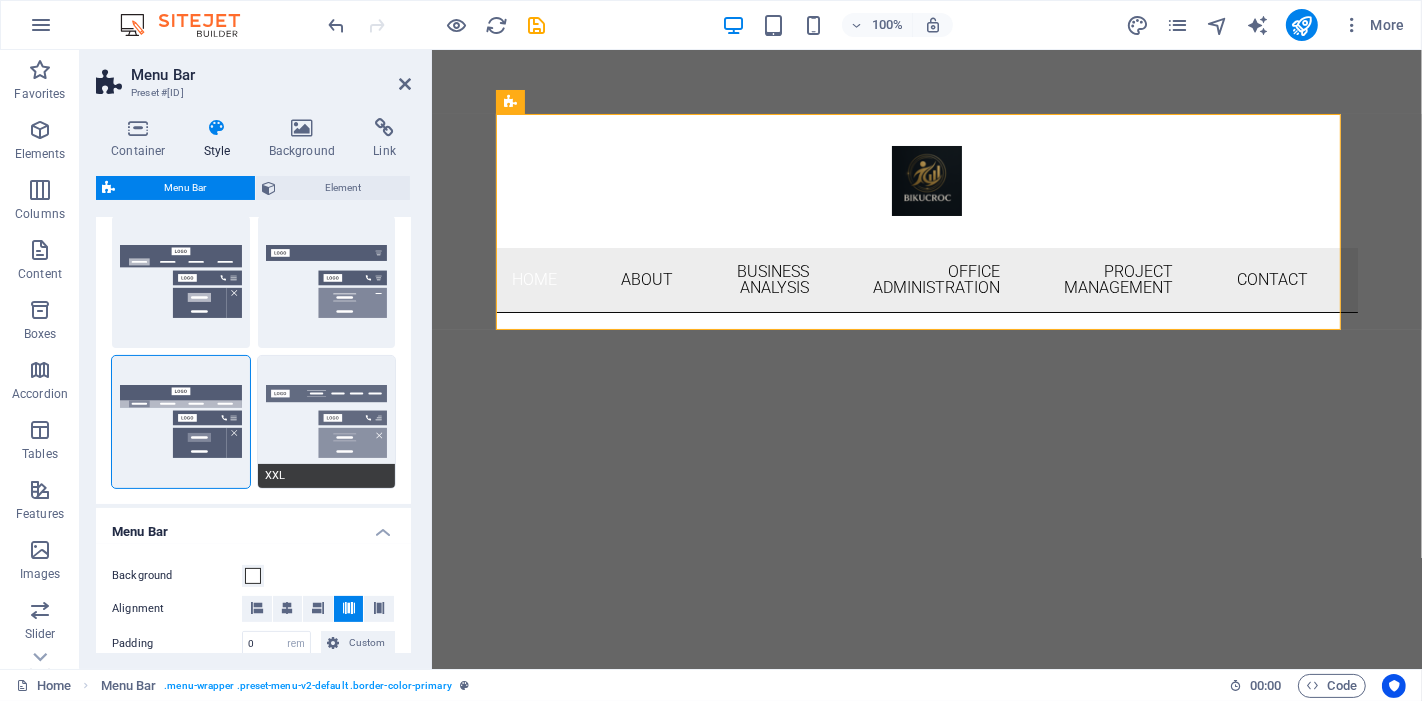 click on "XXL" at bounding box center (327, 422) 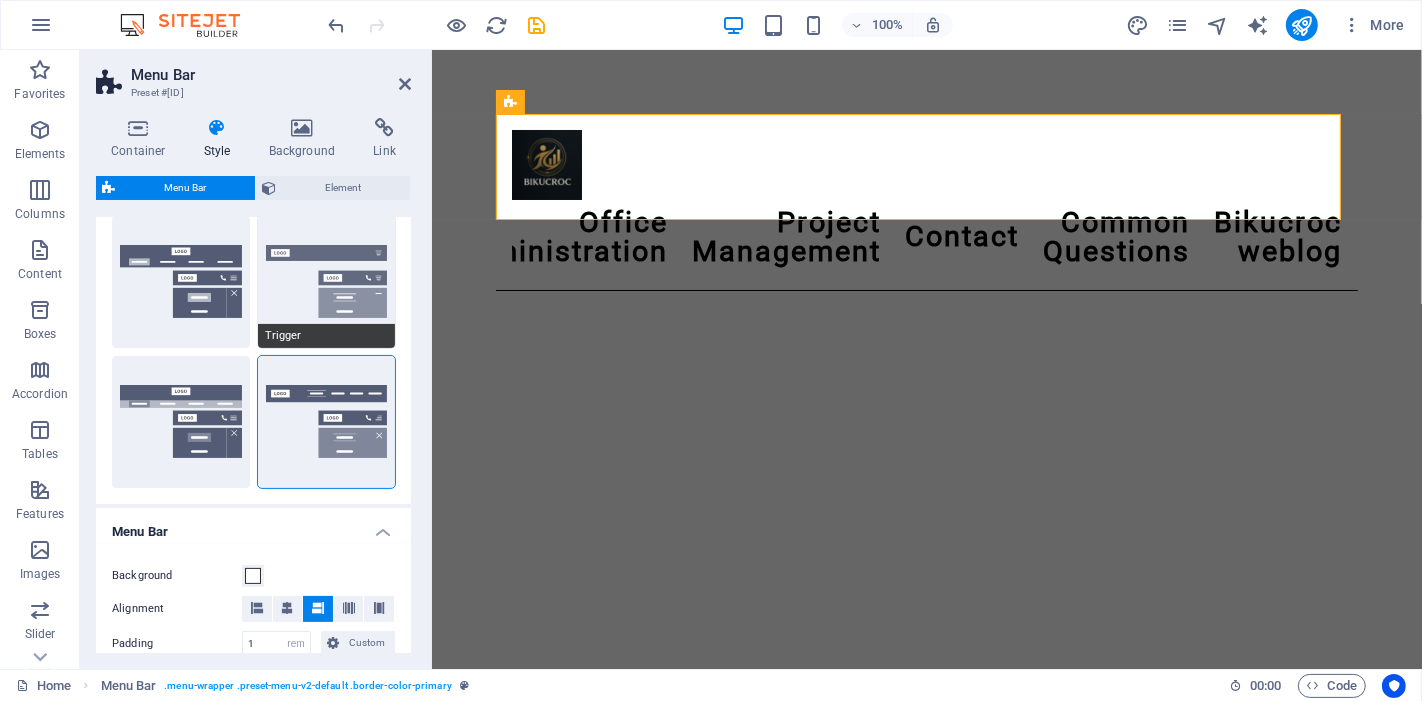 click on "Trigger" at bounding box center [327, 282] 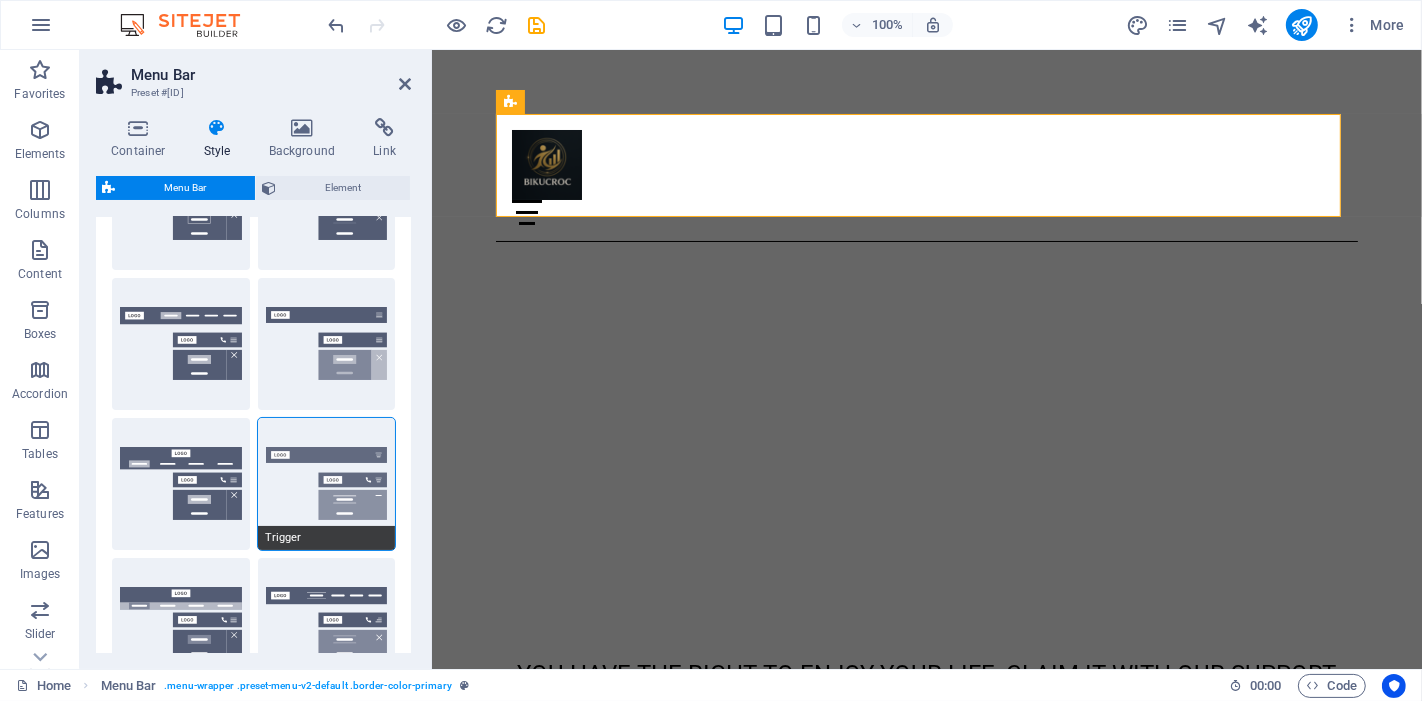 scroll, scrollTop: 111, scrollLeft: 0, axis: vertical 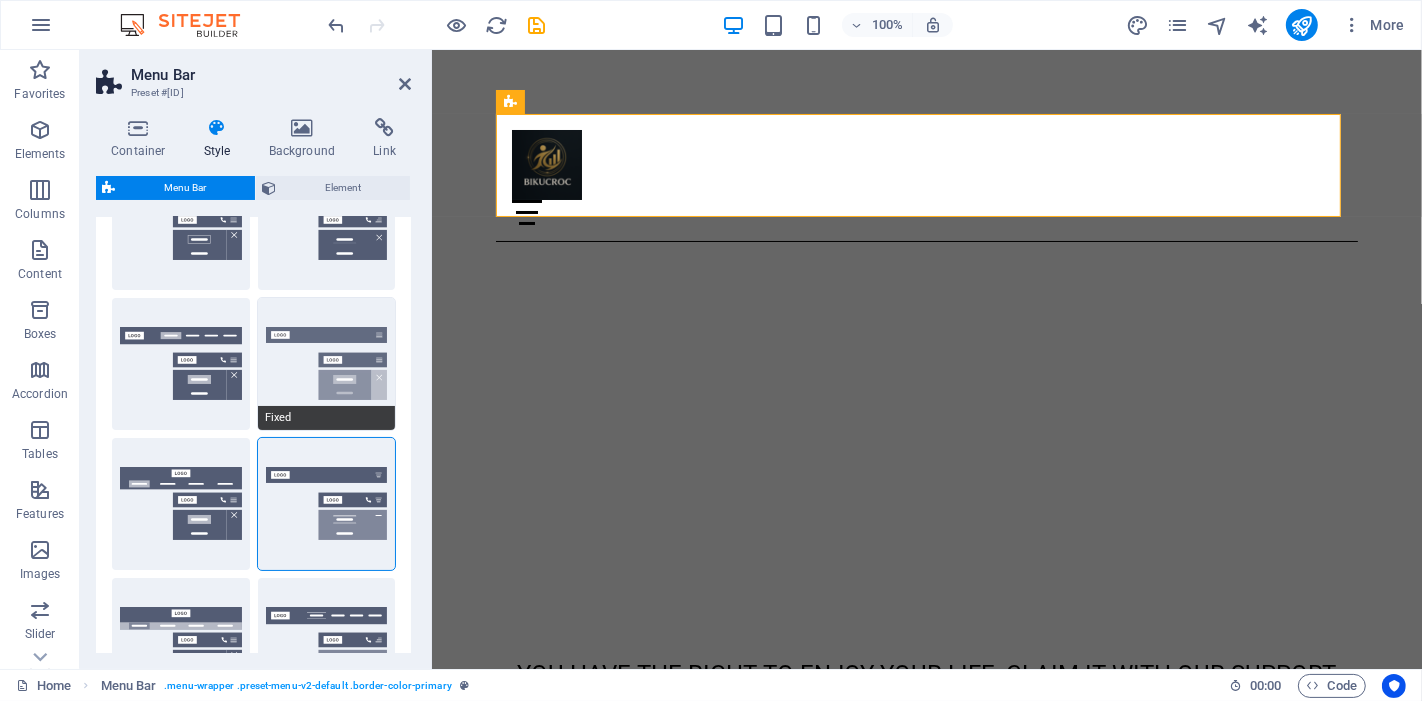 click on "Fixed" at bounding box center (327, 364) 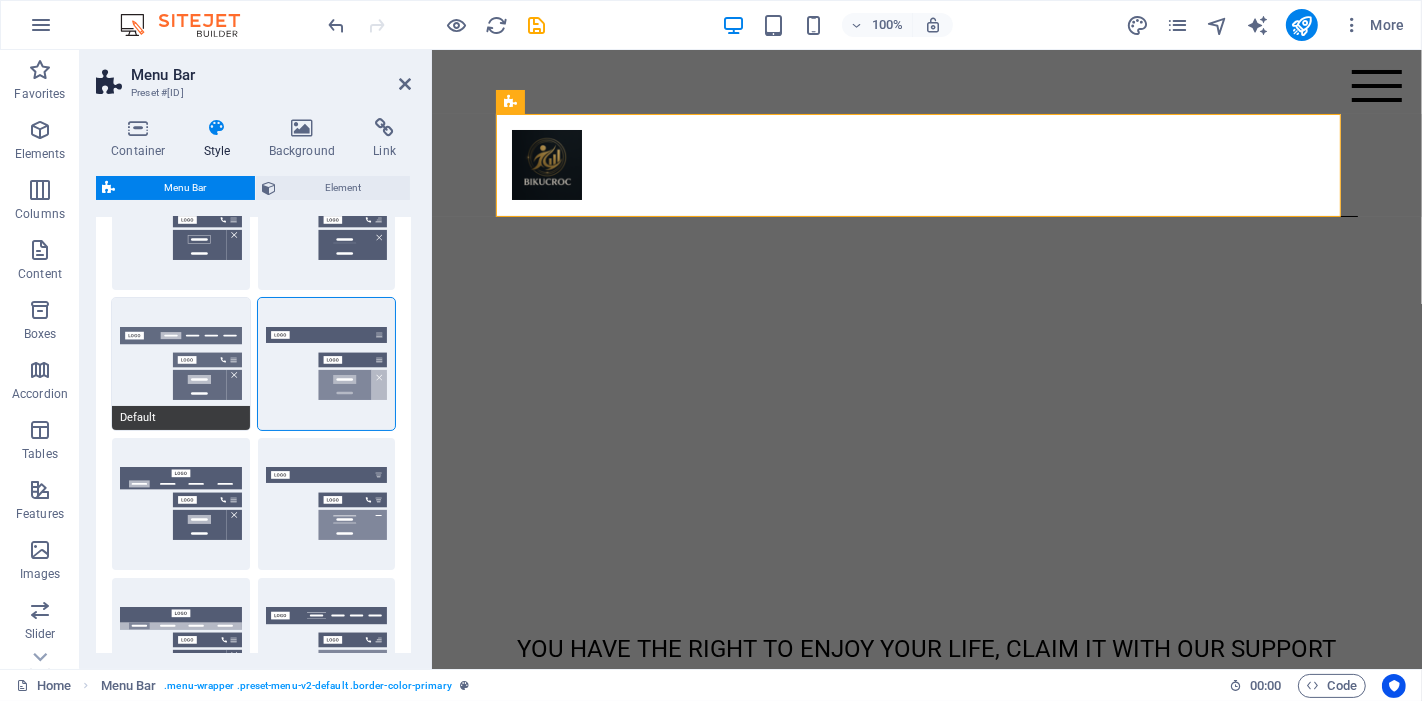 click on "Default" at bounding box center [181, 364] 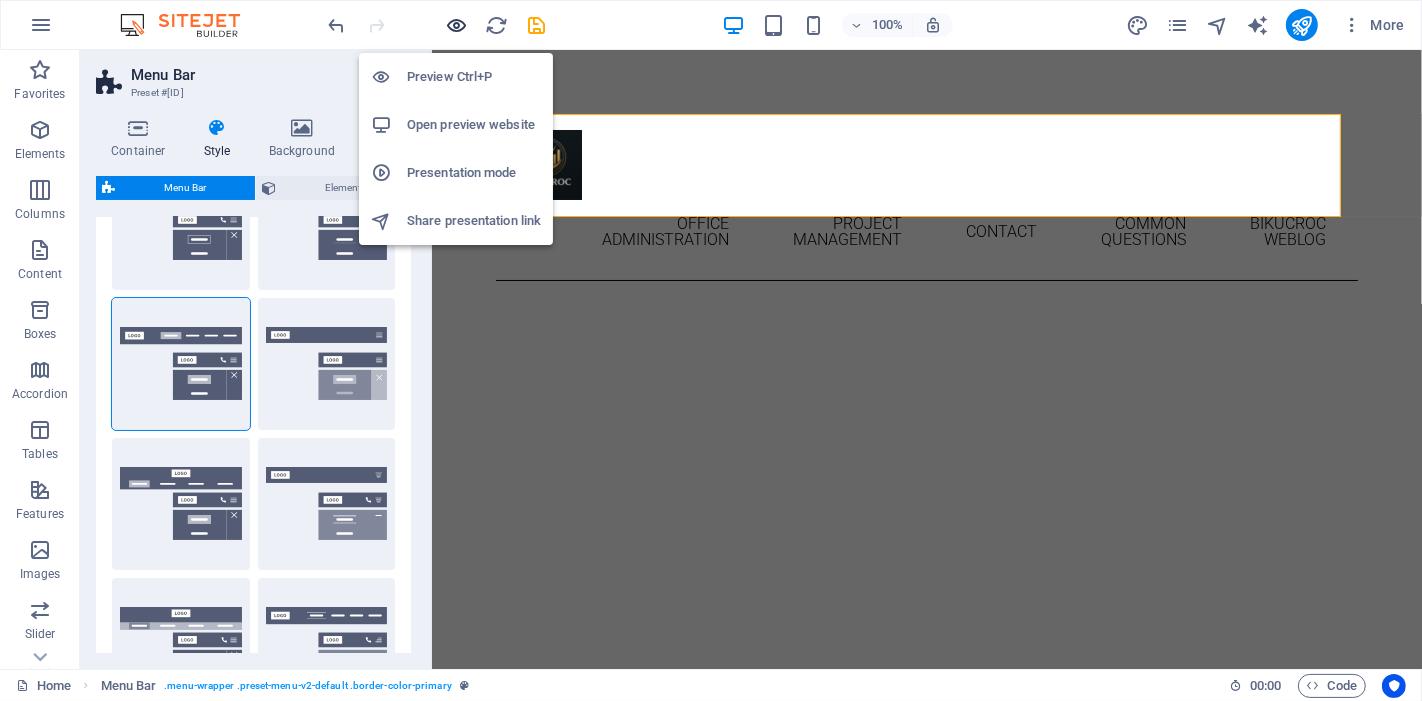 click at bounding box center [457, 25] 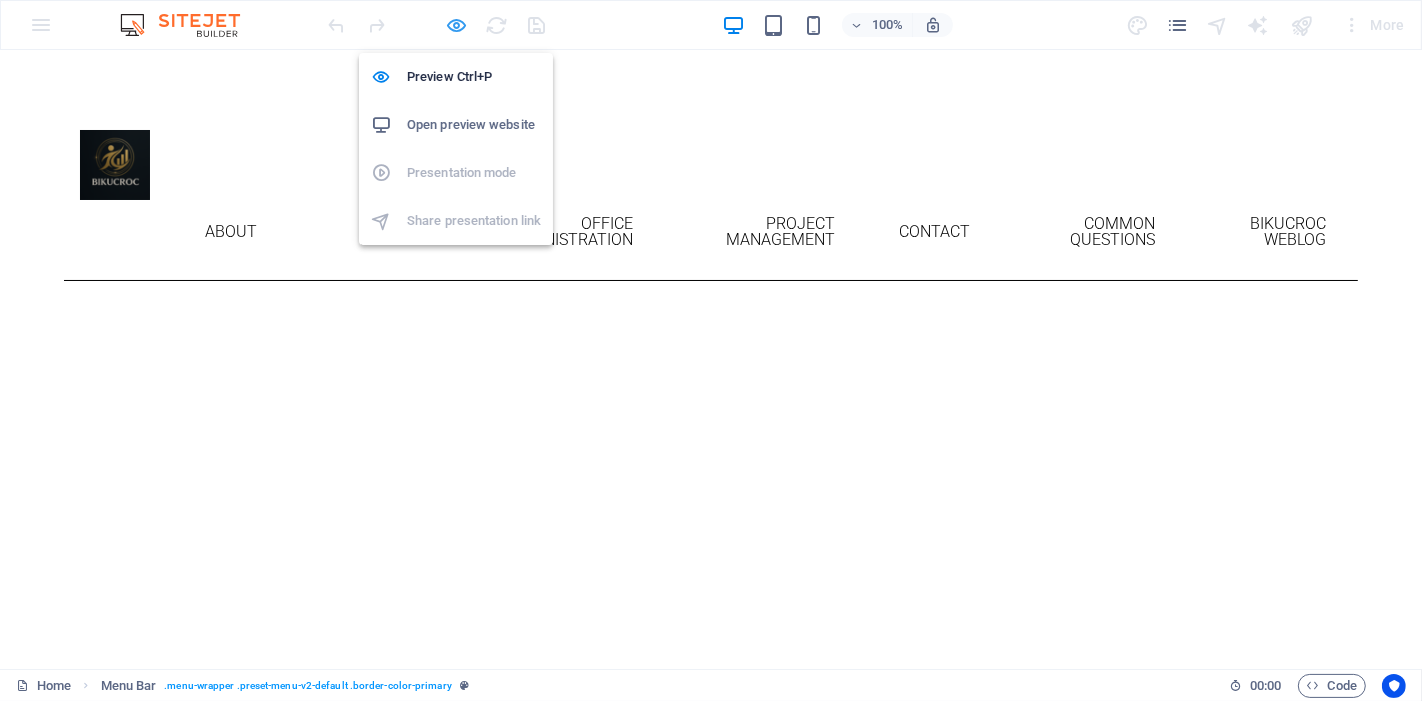 click at bounding box center [457, 25] 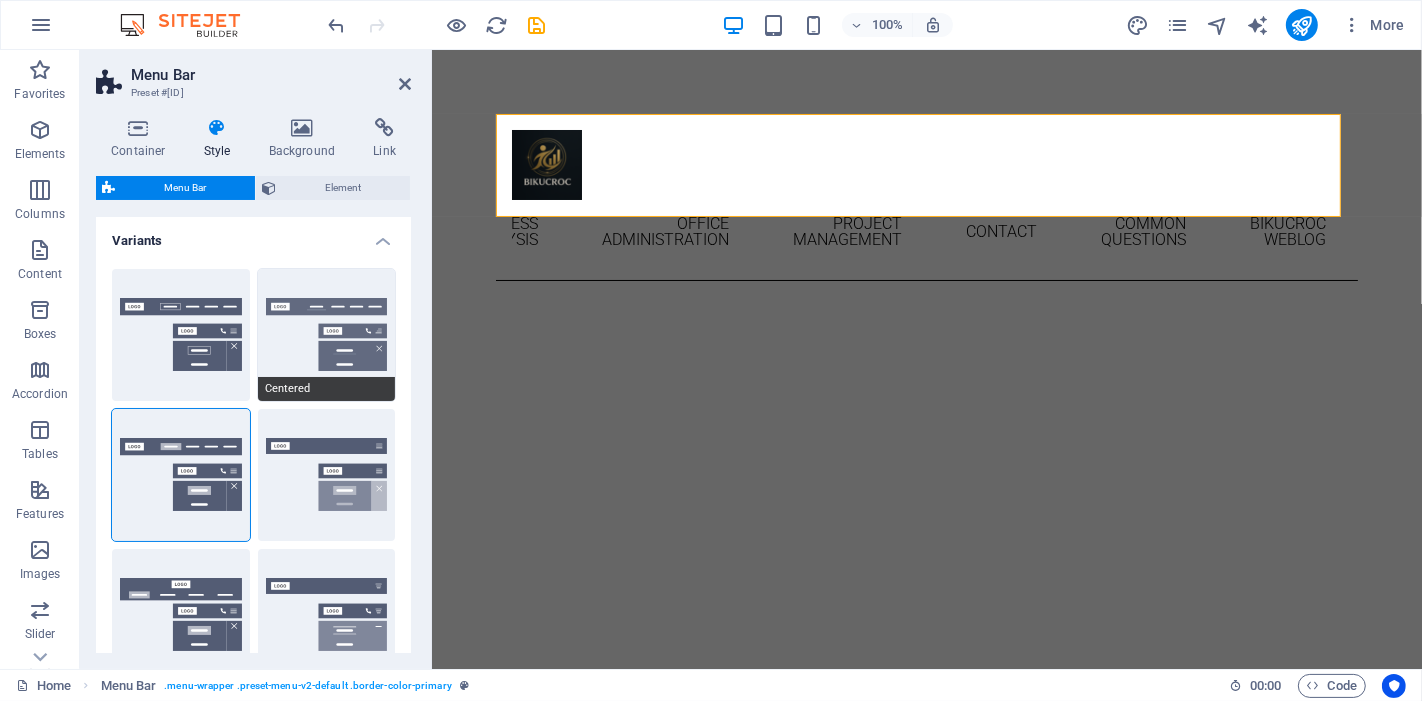 click on "Centered" at bounding box center (327, 335) 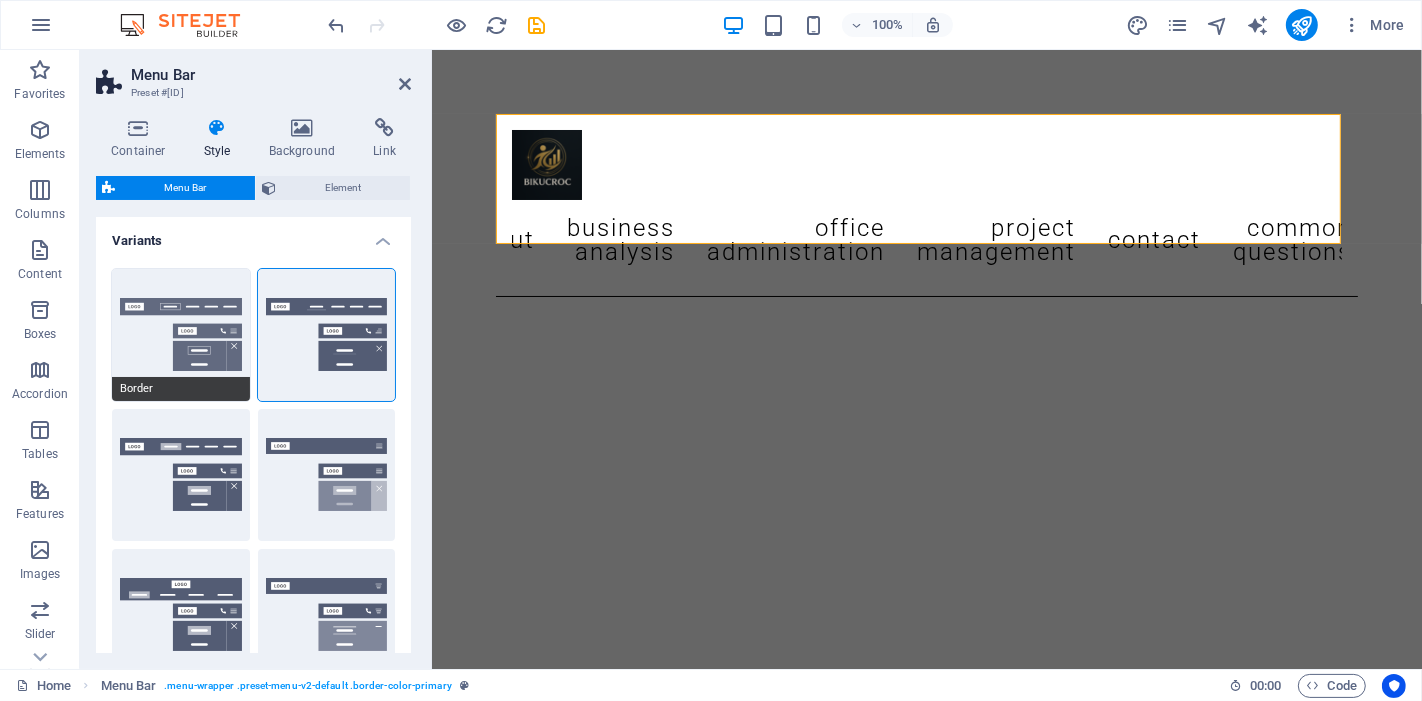 click on "Border" at bounding box center (181, 335) 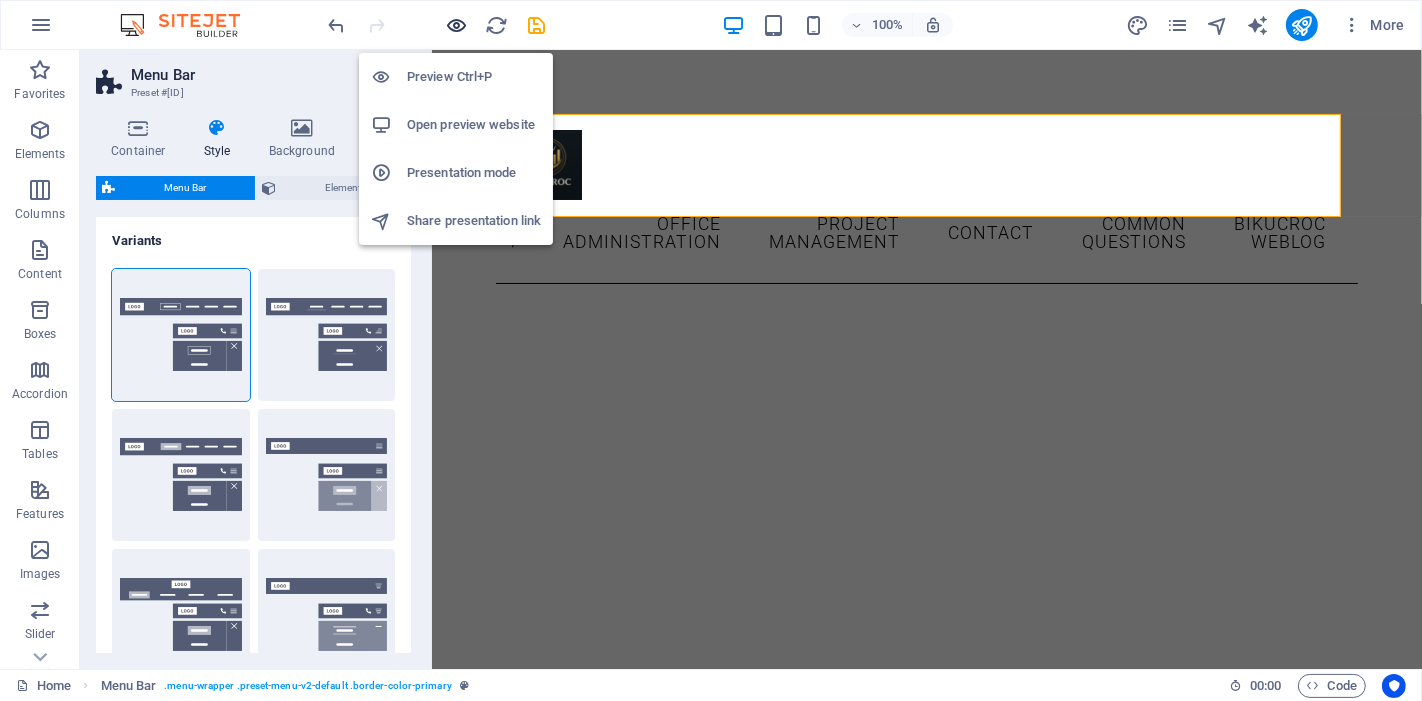 click at bounding box center (457, 25) 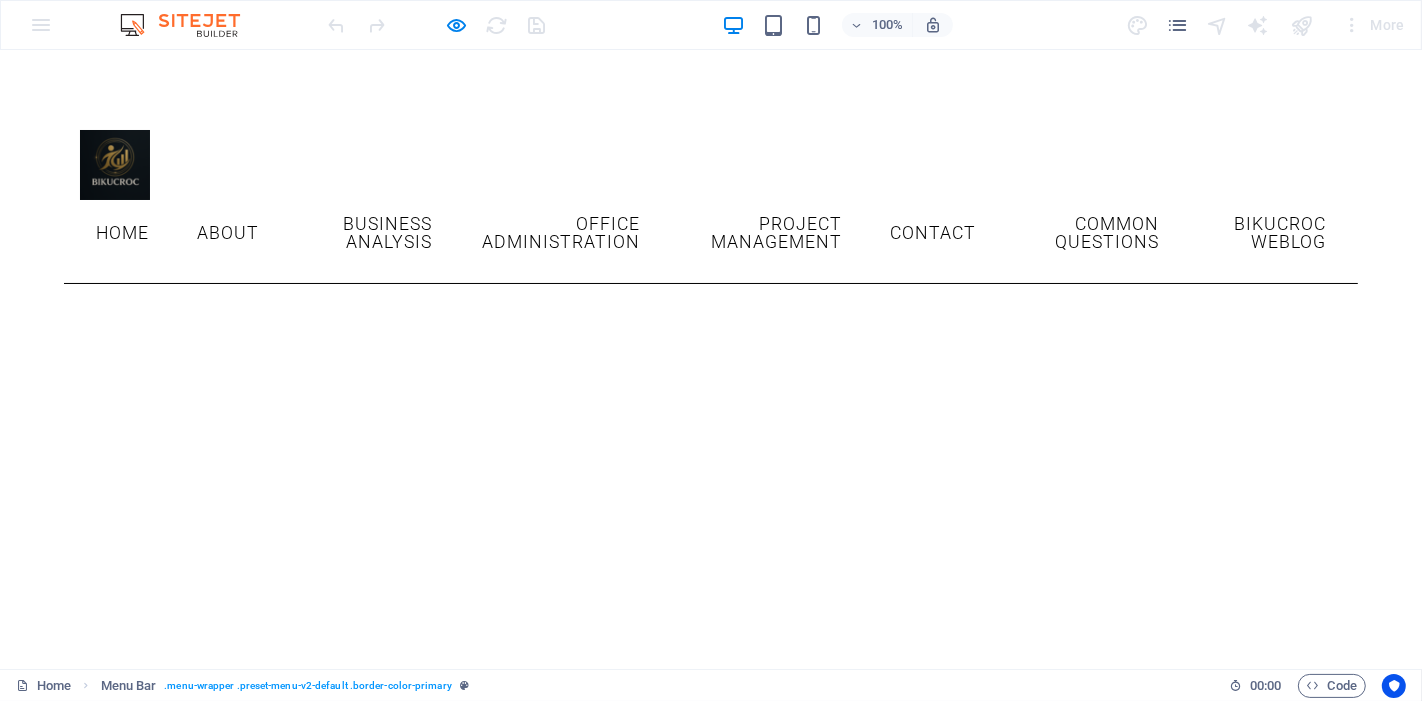 click on "Office Administration" at bounding box center [560, 233] 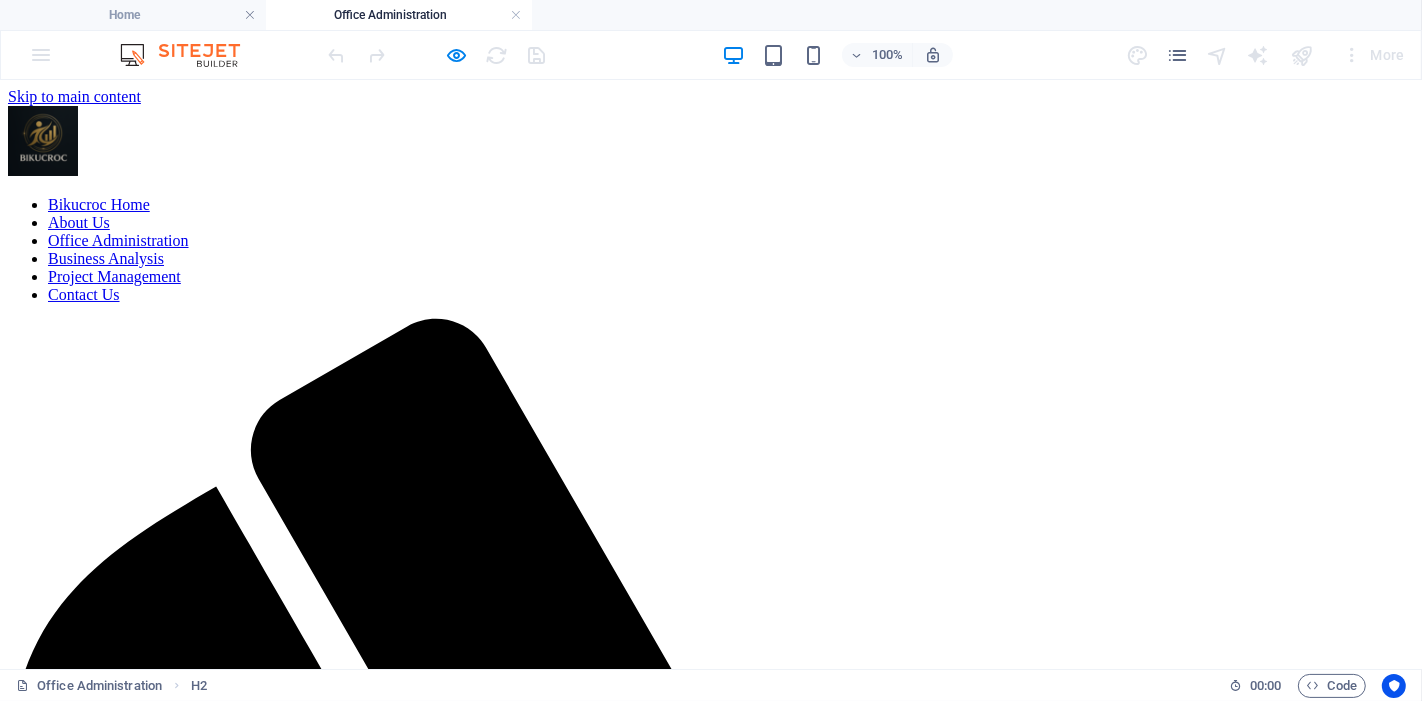 scroll, scrollTop: 0, scrollLeft: 0, axis: both 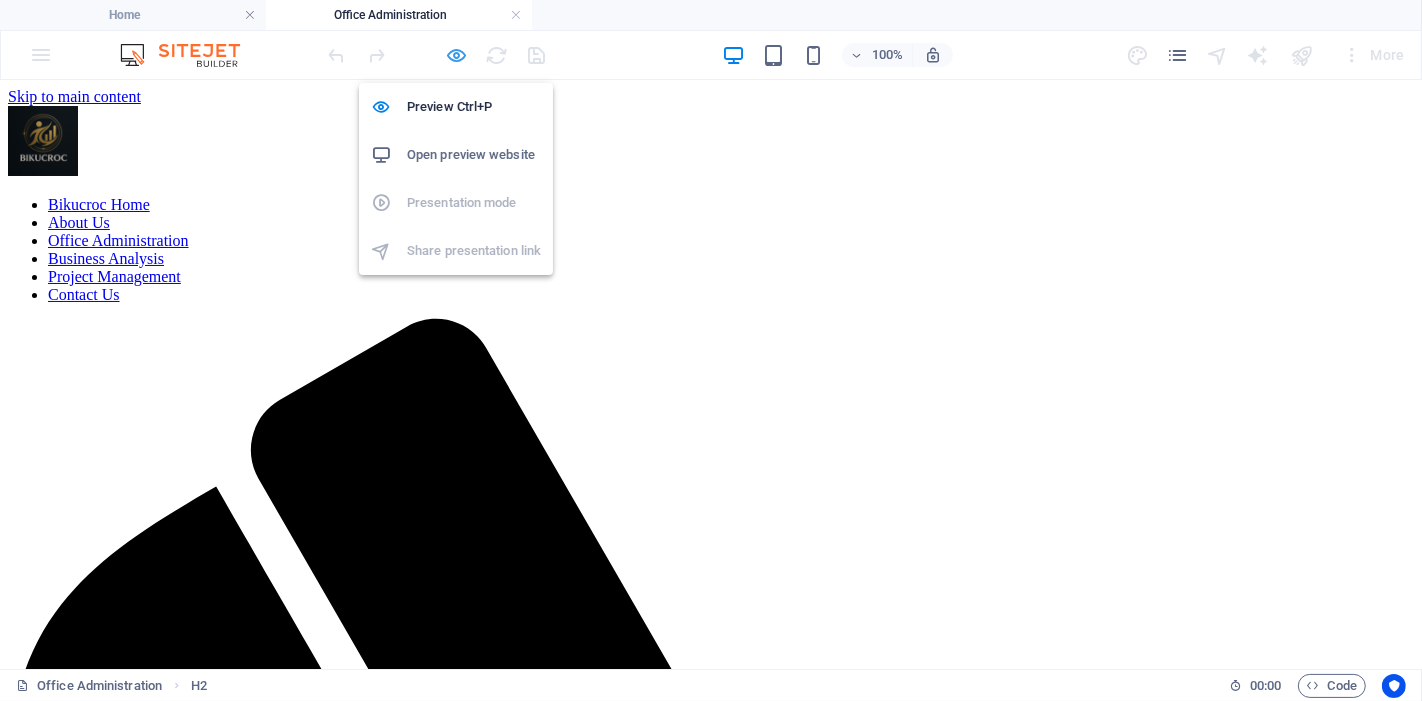 drag, startPoint x: 450, startPoint y: 44, endPoint x: 451, endPoint y: 54, distance: 10.049875 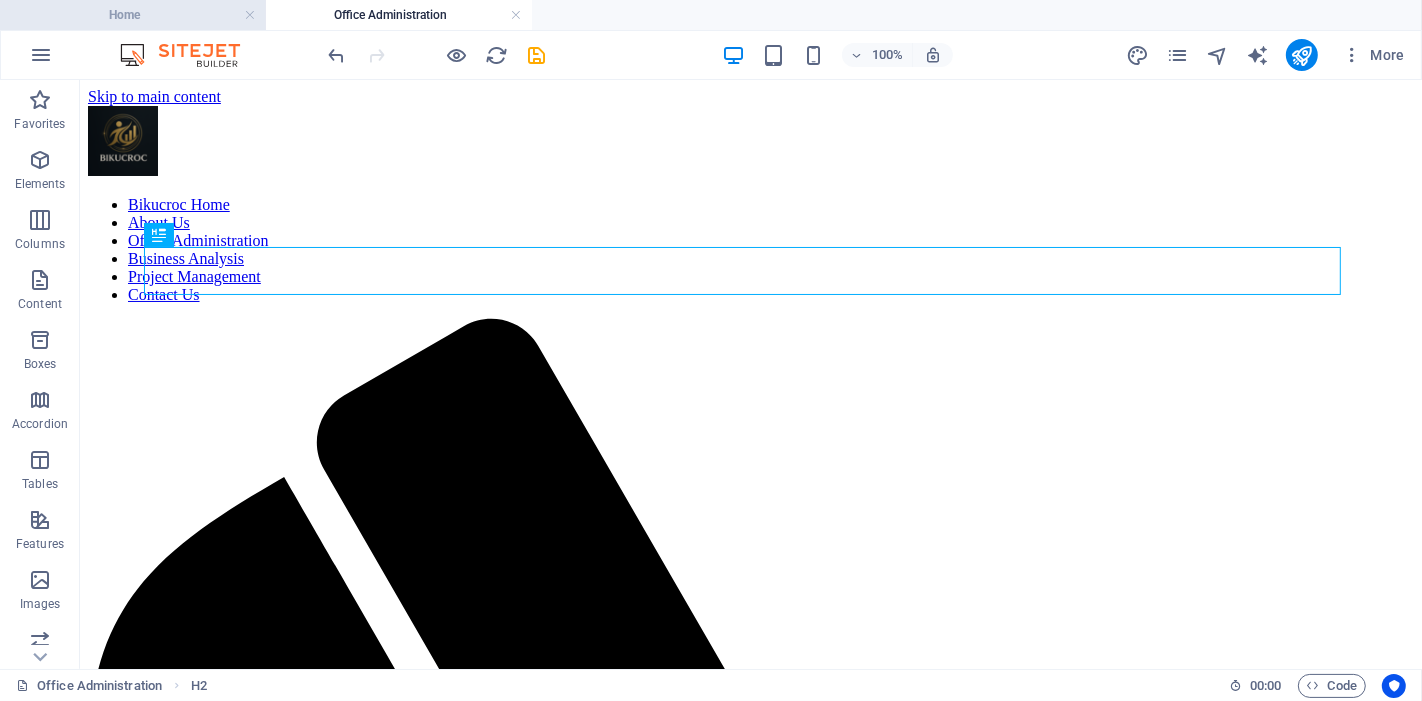 click on "Home" at bounding box center [133, 15] 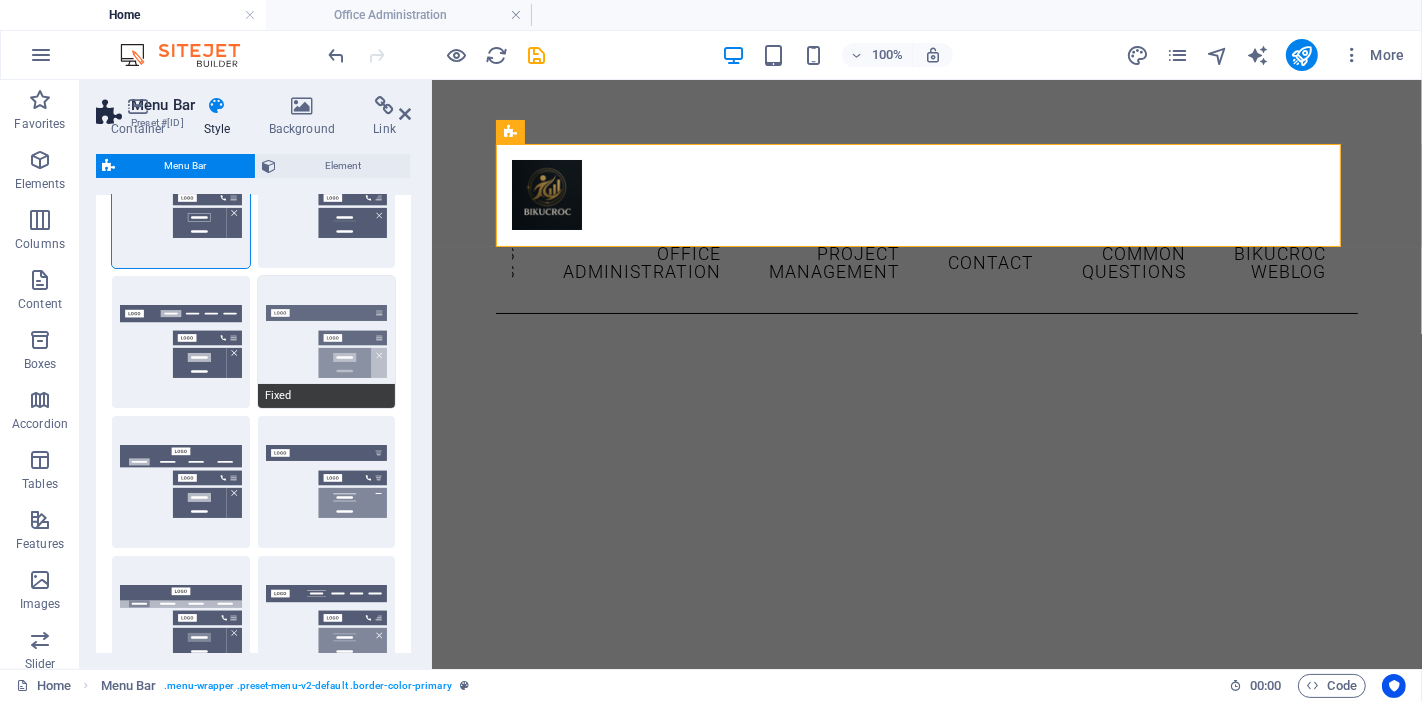 scroll, scrollTop: 0, scrollLeft: 0, axis: both 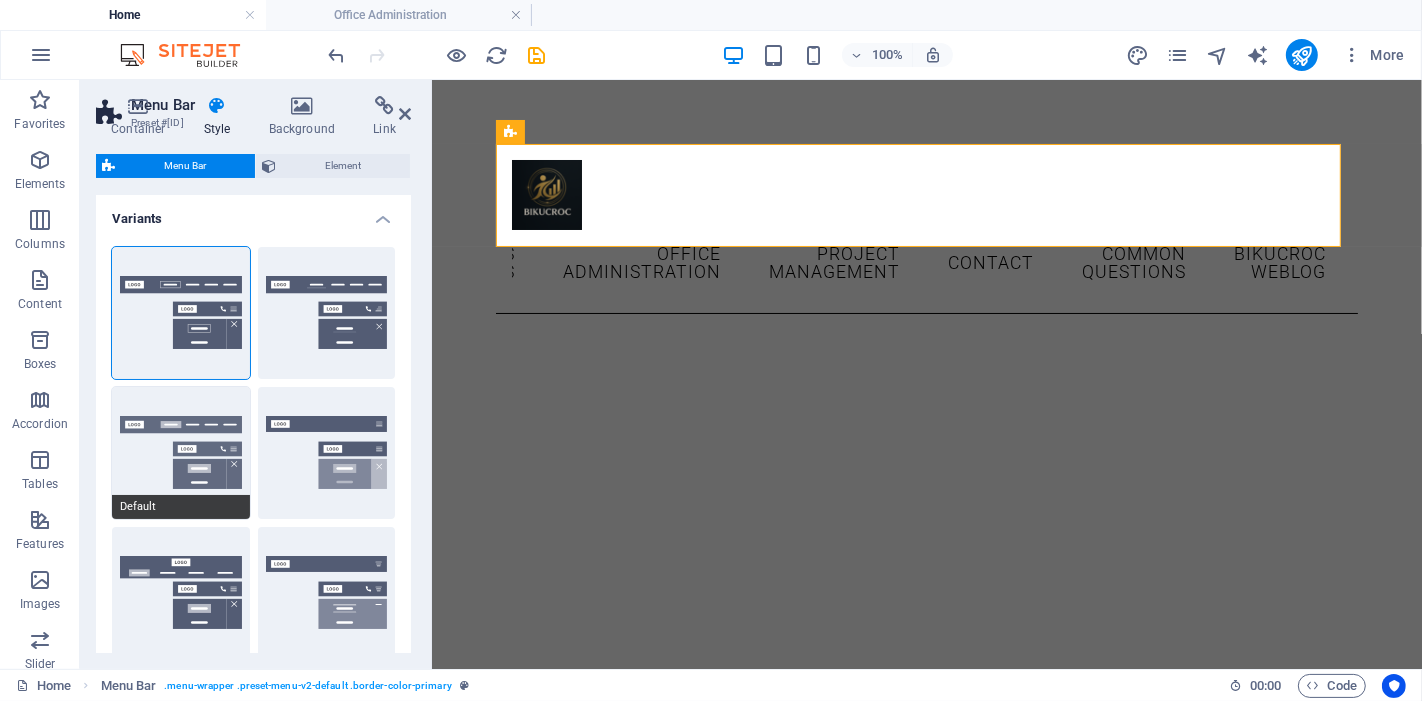 click on "Default" at bounding box center [181, 453] 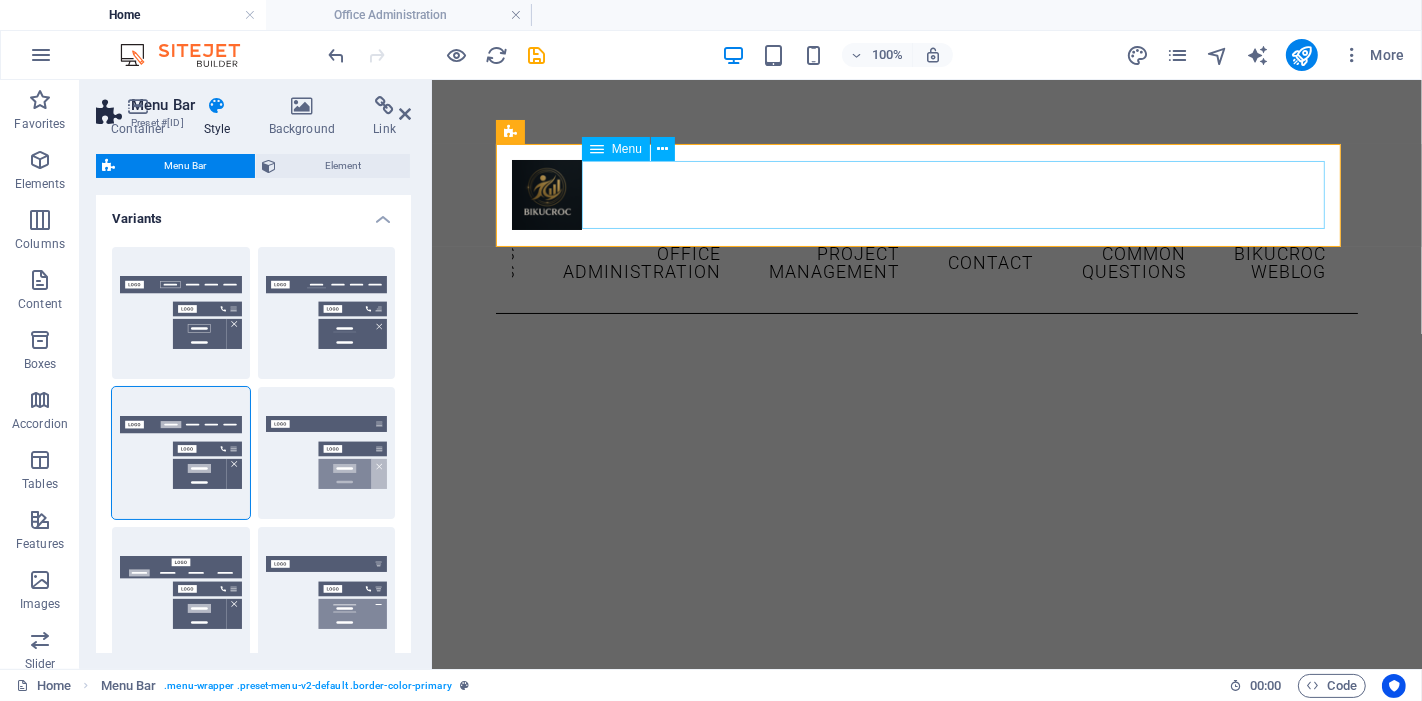 click on "Home About Business Analysis Office Administration Project Management Contact Common Questions Bikucroc weblog" at bounding box center [926, 262] 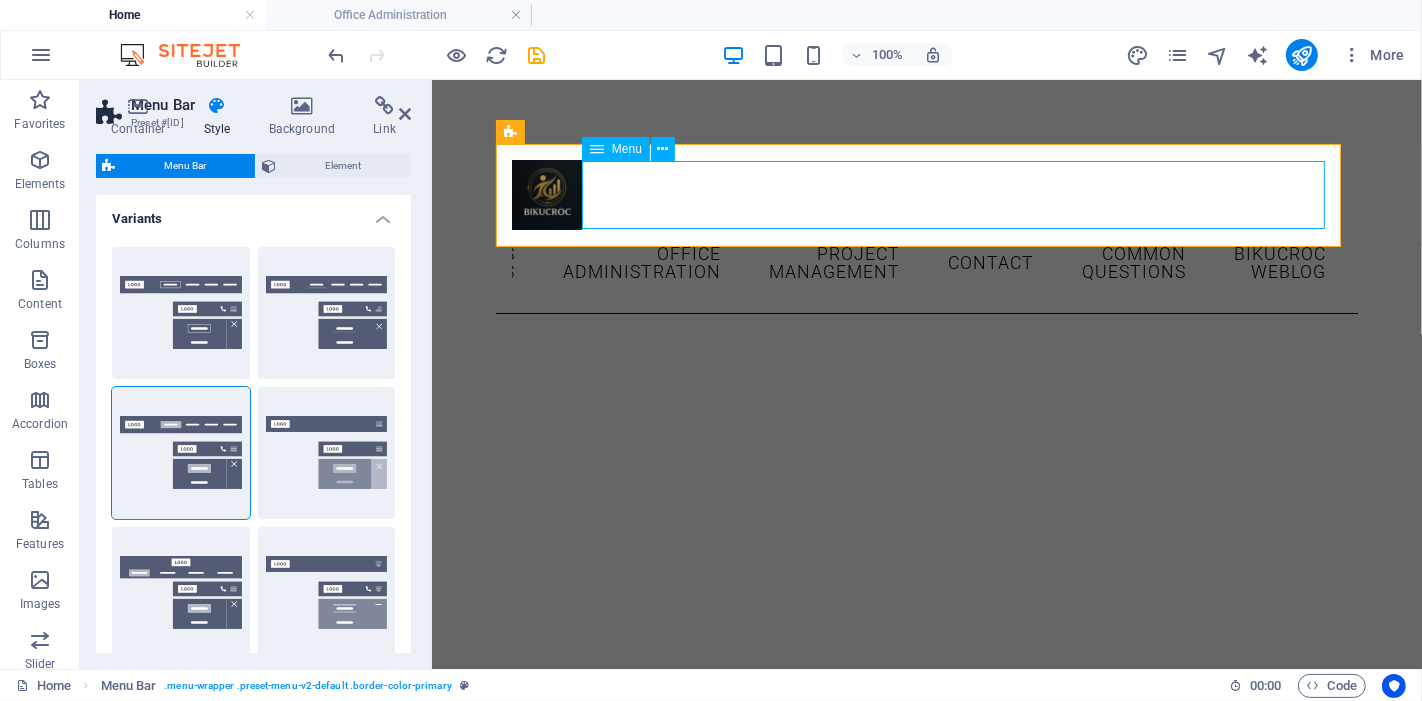 click on "Home About Business Analysis Office Administration Project Management Contact Common Questions Bikucroc weblog" at bounding box center [926, 262] 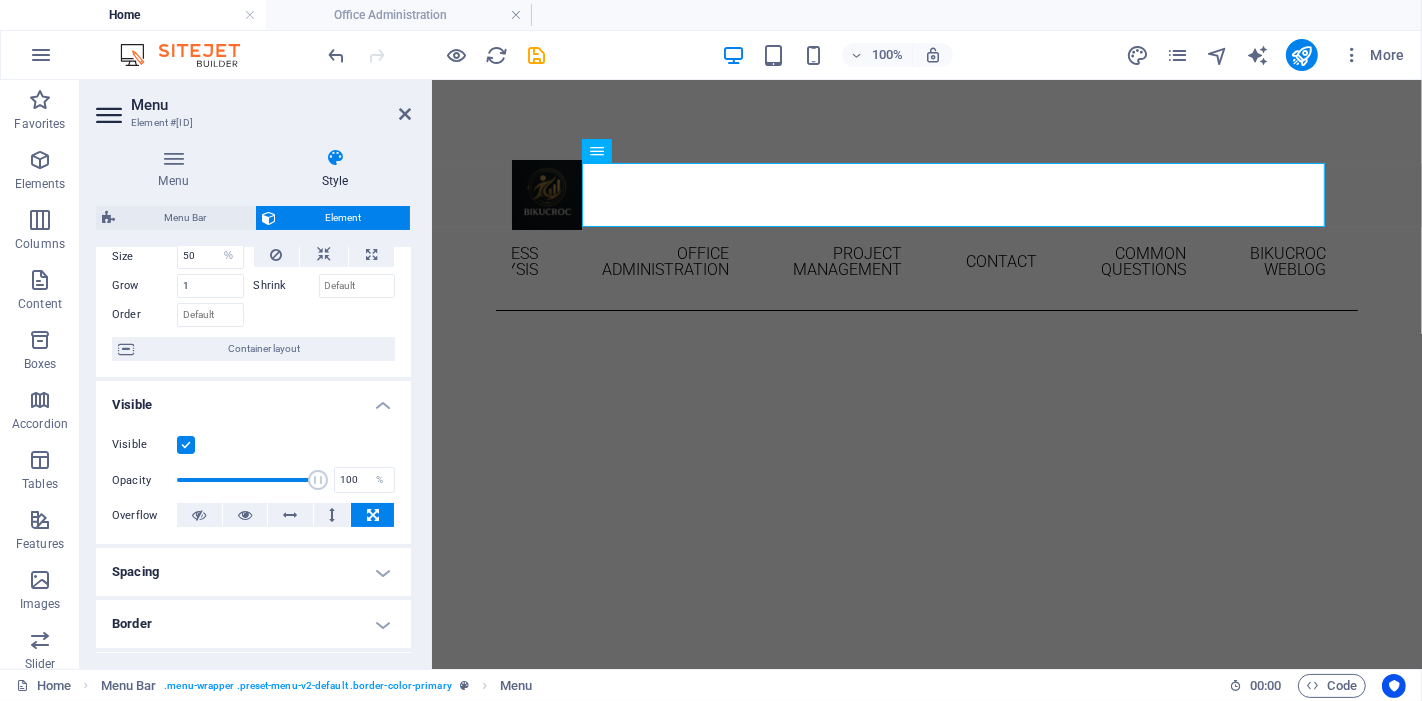 scroll, scrollTop: 222, scrollLeft: 0, axis: vertical 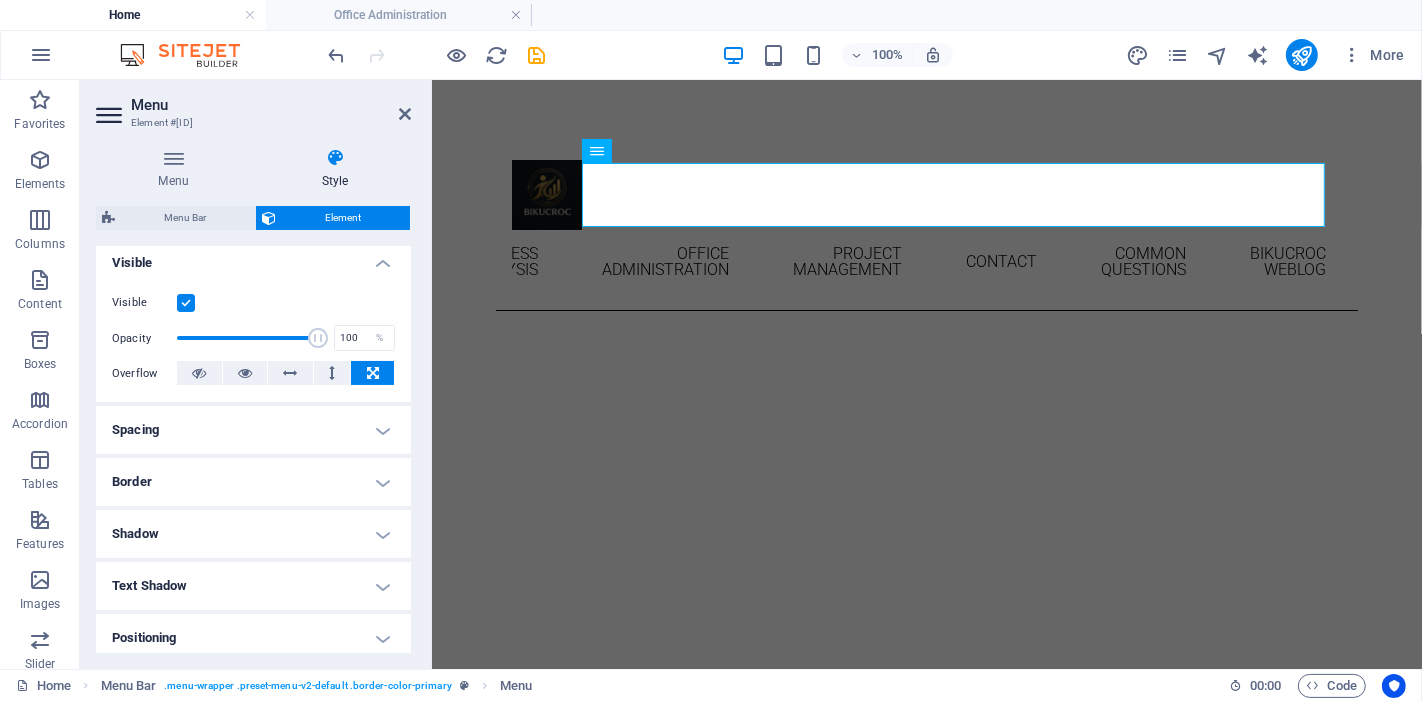 click at bounding box center [186, 303] 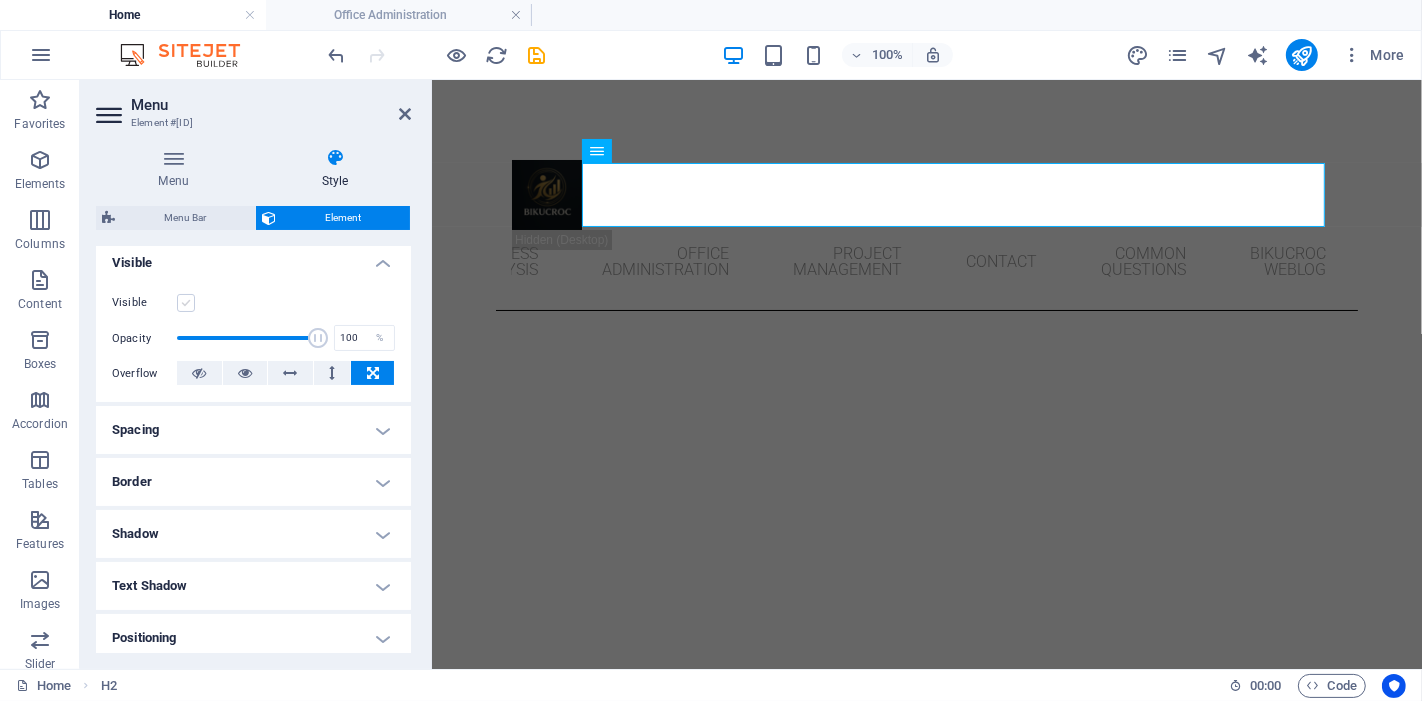 click at bounding box center (186, 303) 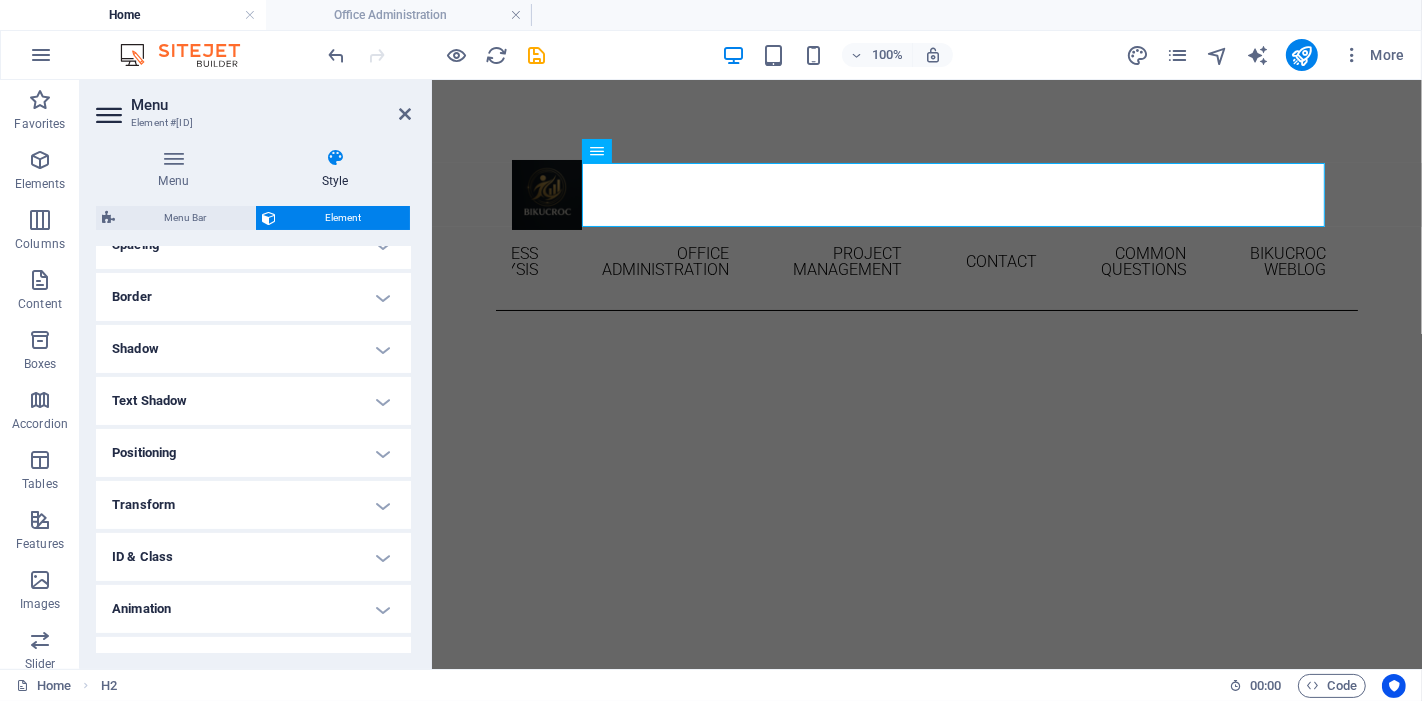 scroll, scrollTop: 437, scrollLeft: 0, axis: vertical 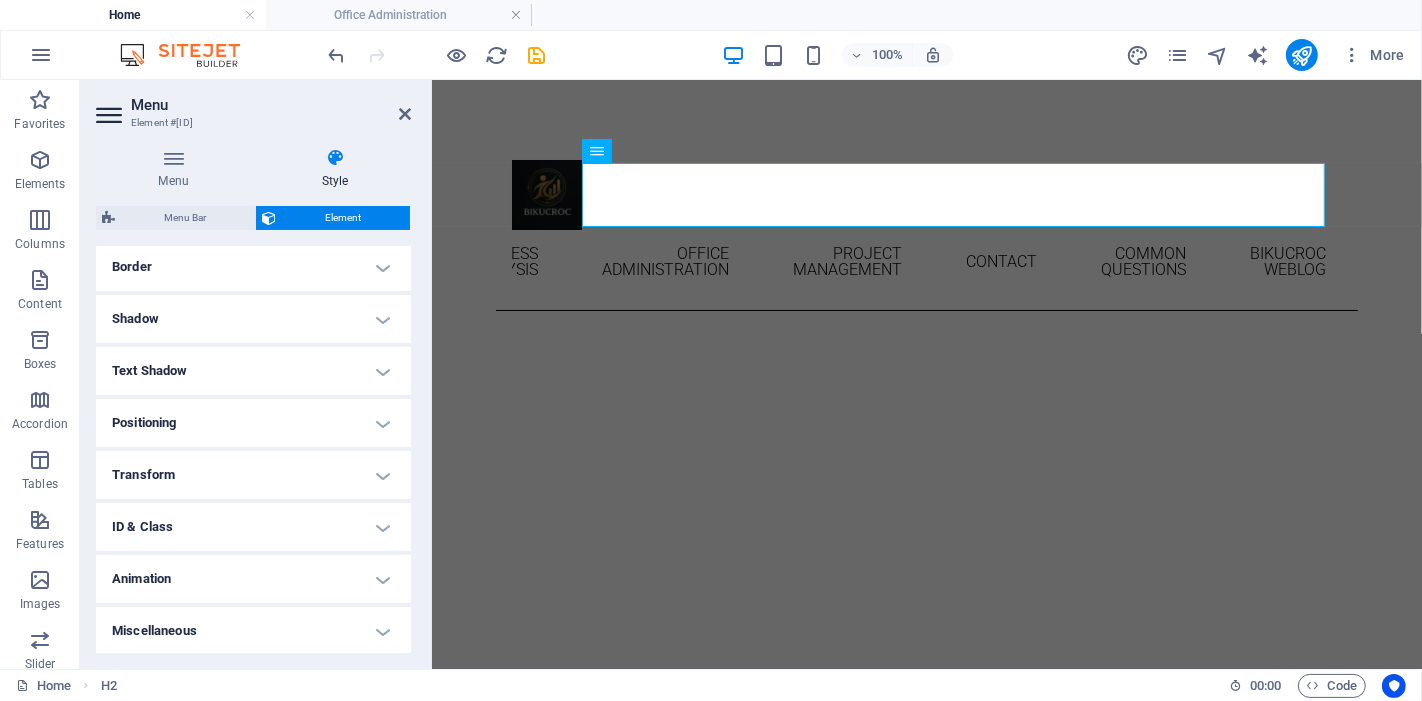 click on "Animation" at bounding box center [253, 579] 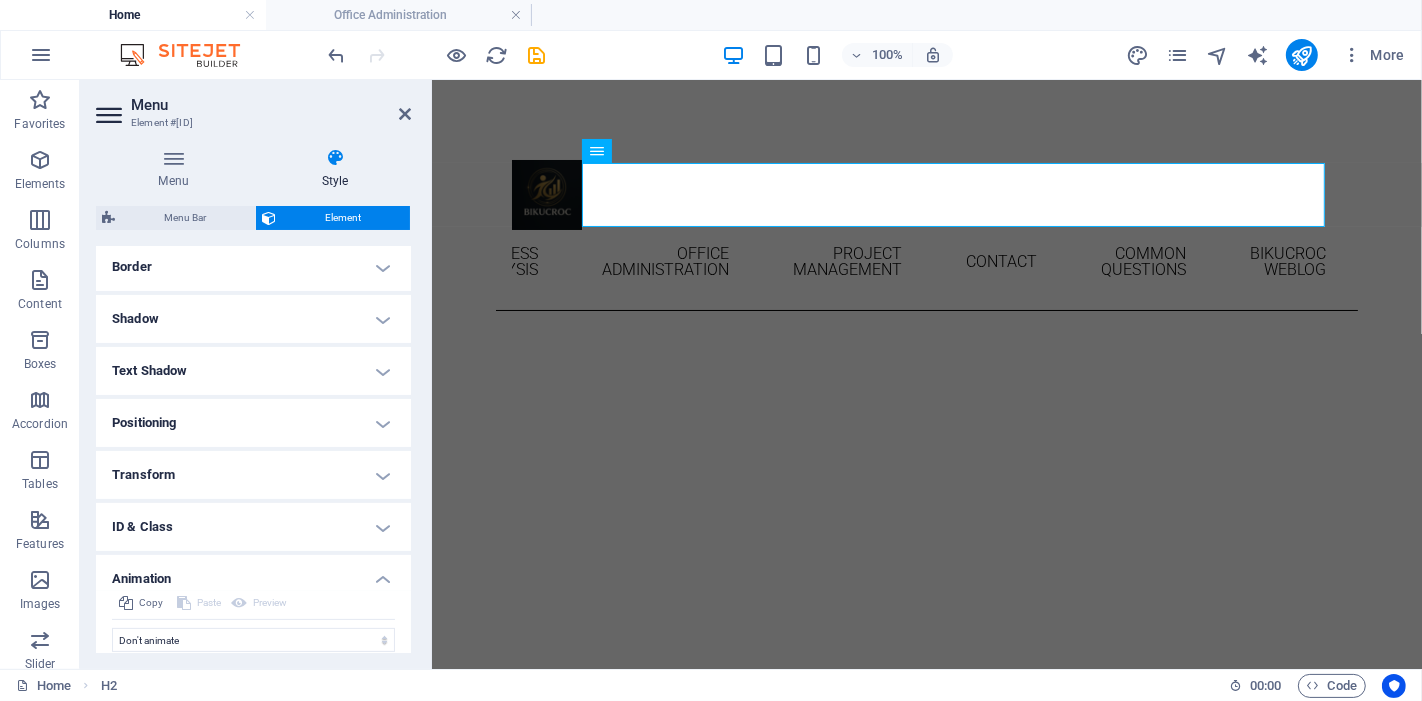 scroll, scrollTop: 502, scrollLeft: 0, axis: vertical 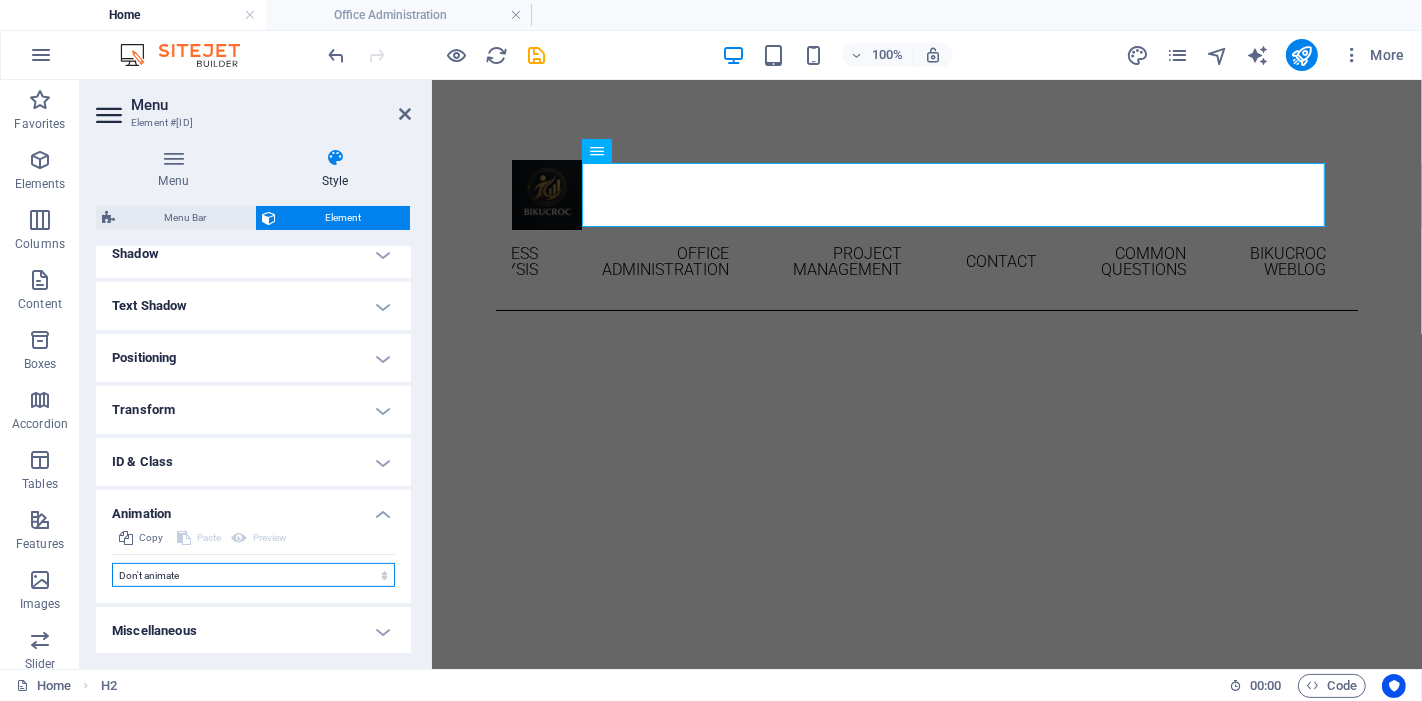 click on "Don't animate Show / Hide Slide up/down Zoom in/out Slide left to right Slide right to left Slide top to bottom Slide bottom to top Pulse Blink Open as overlay" at bounding box center (253, 575) 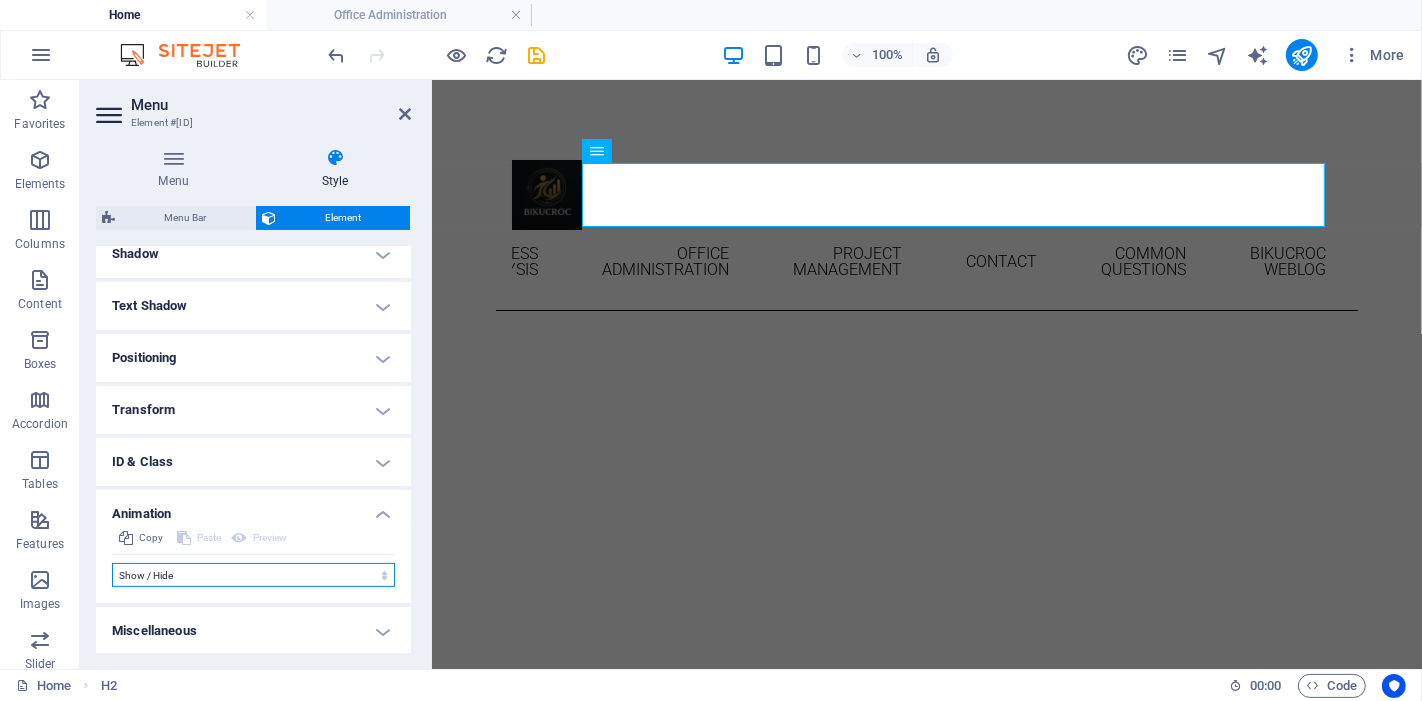 click on "Don't animate Show / Hide Slide up/down Zoom in/out Slide left to right Slide right to left Slide top to bottom Slide bottom to top Pulse Blink Open as overlay" at bounding box center [253, 575] 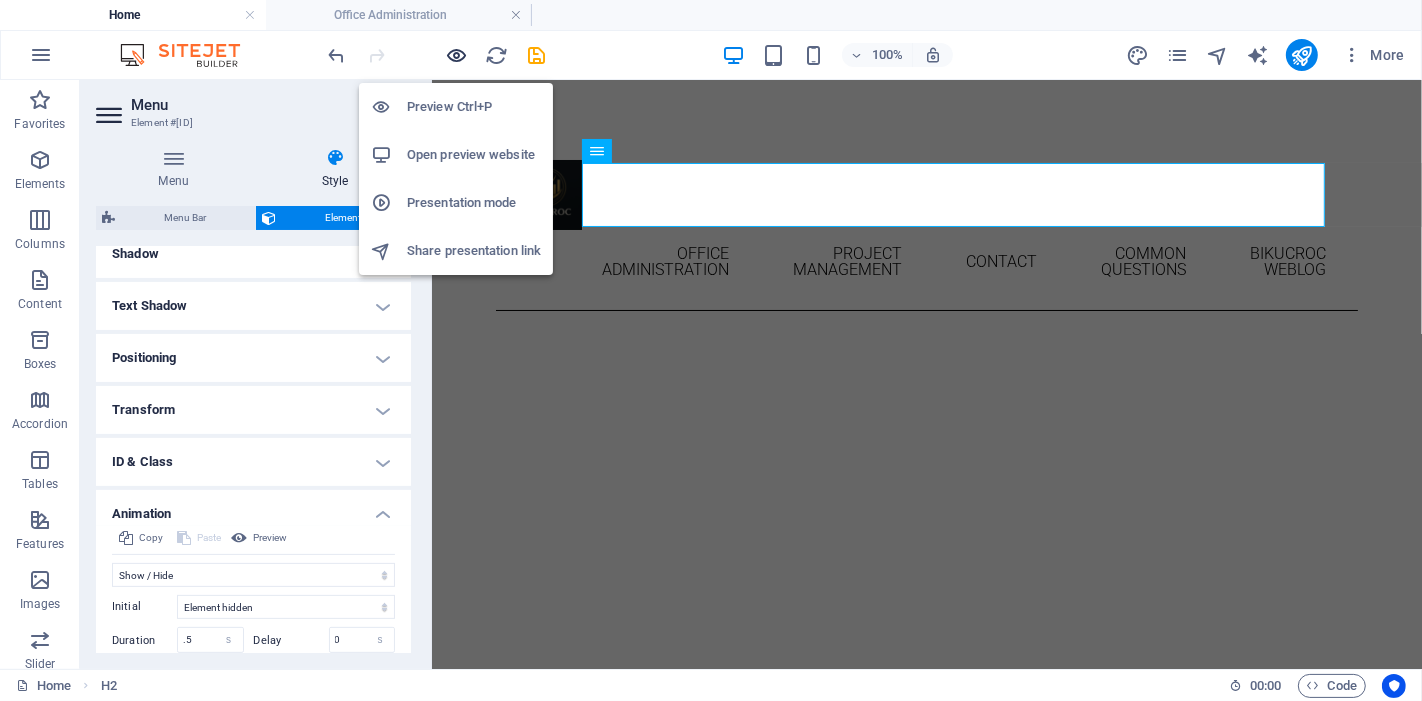 click at bounding box center [457, 55] 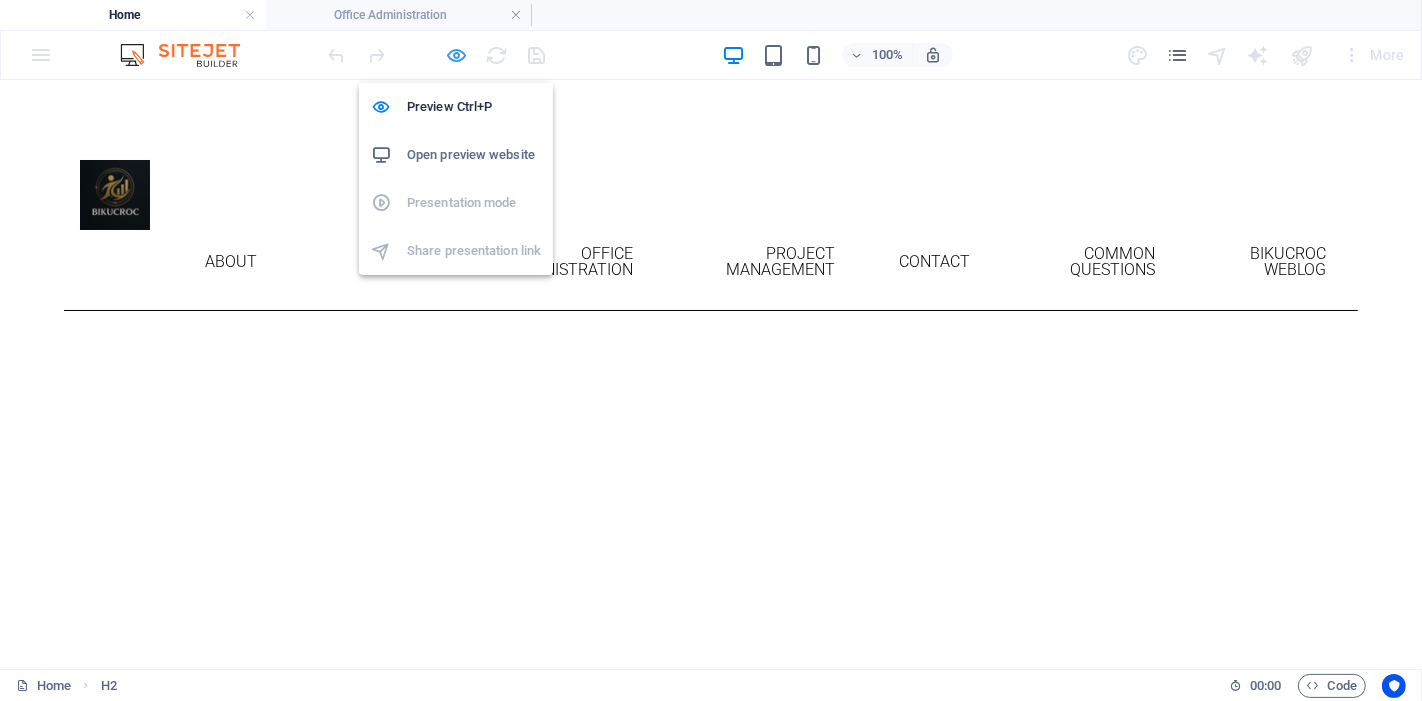 click at bounding box center (457, 55) 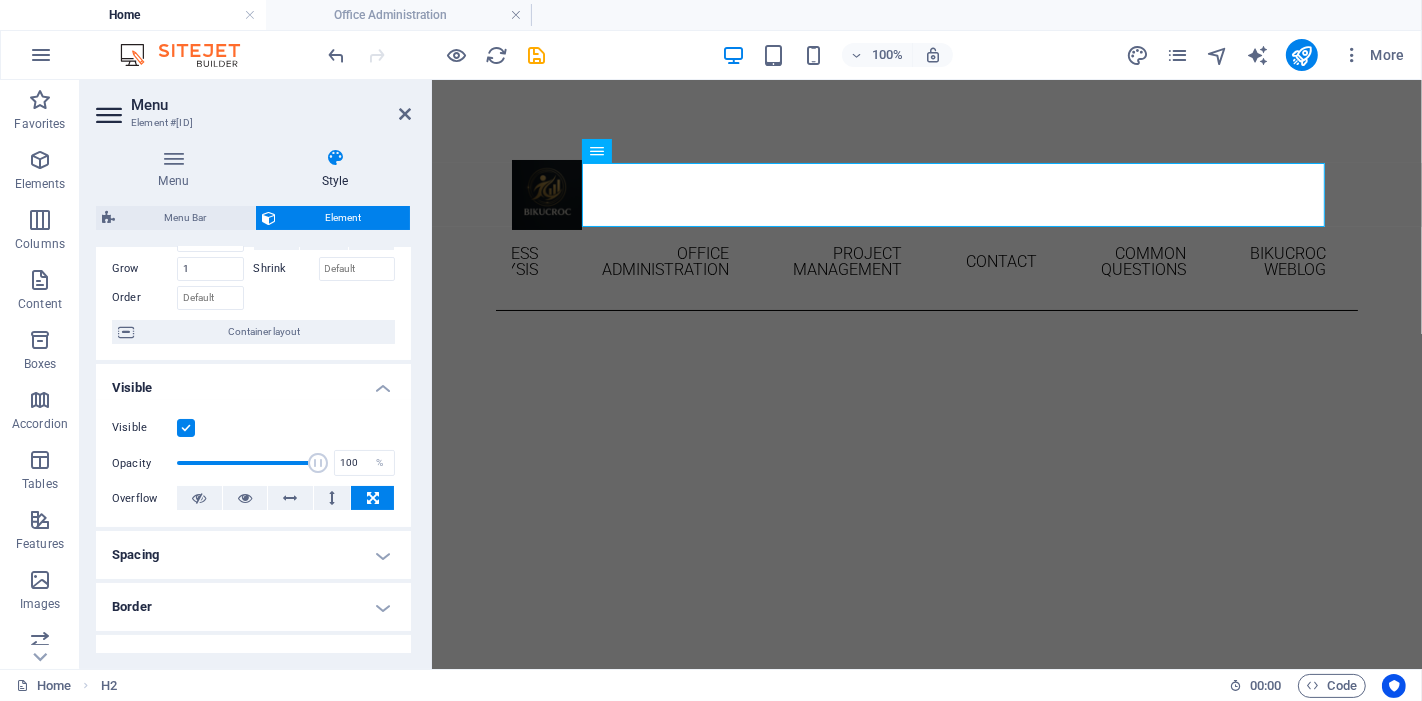 scroll, scrollTop: 555, scrollLeft: 0, axis: vertical 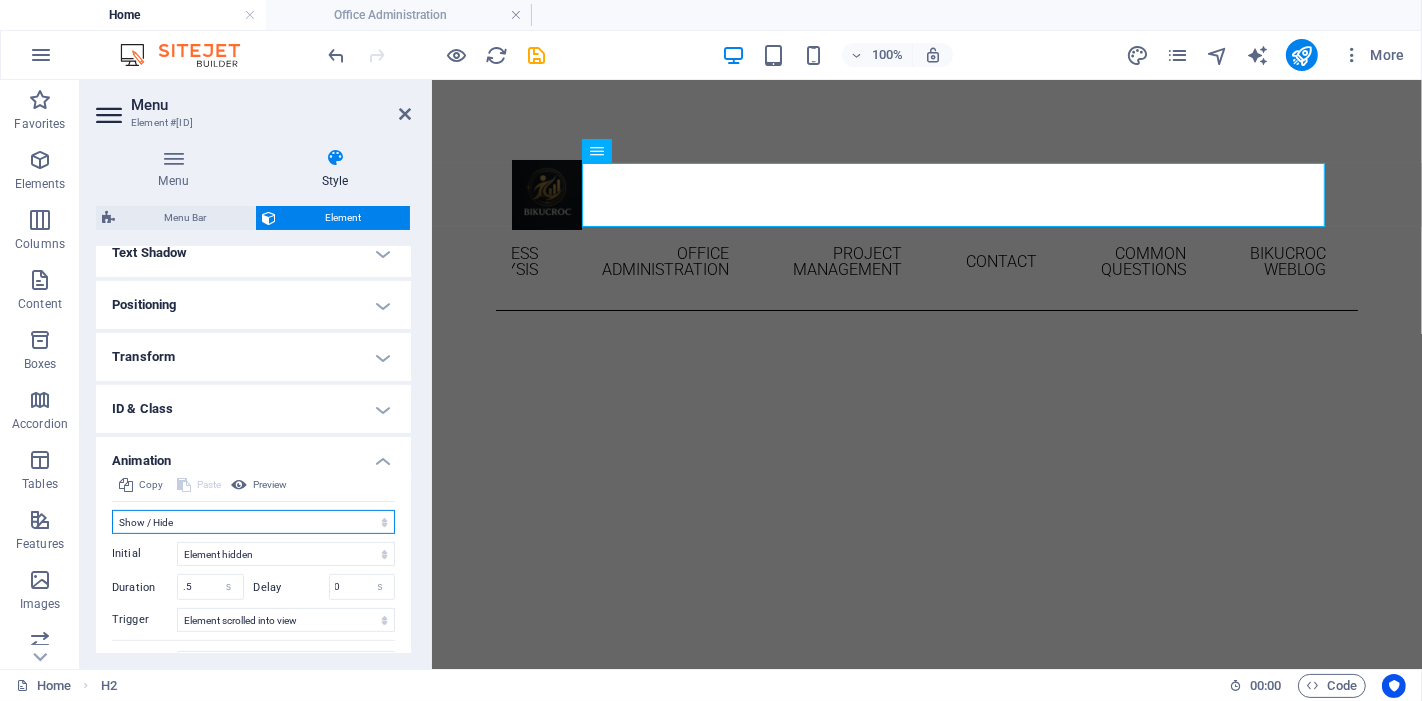 click on "Don't animate Show / Hide Slide up/down Zoom in/out Slide left to right Slide right to left Slide top to bottom Slide bottom to top Pulse Blink Open as overlay" at bounding box center (253, 522) 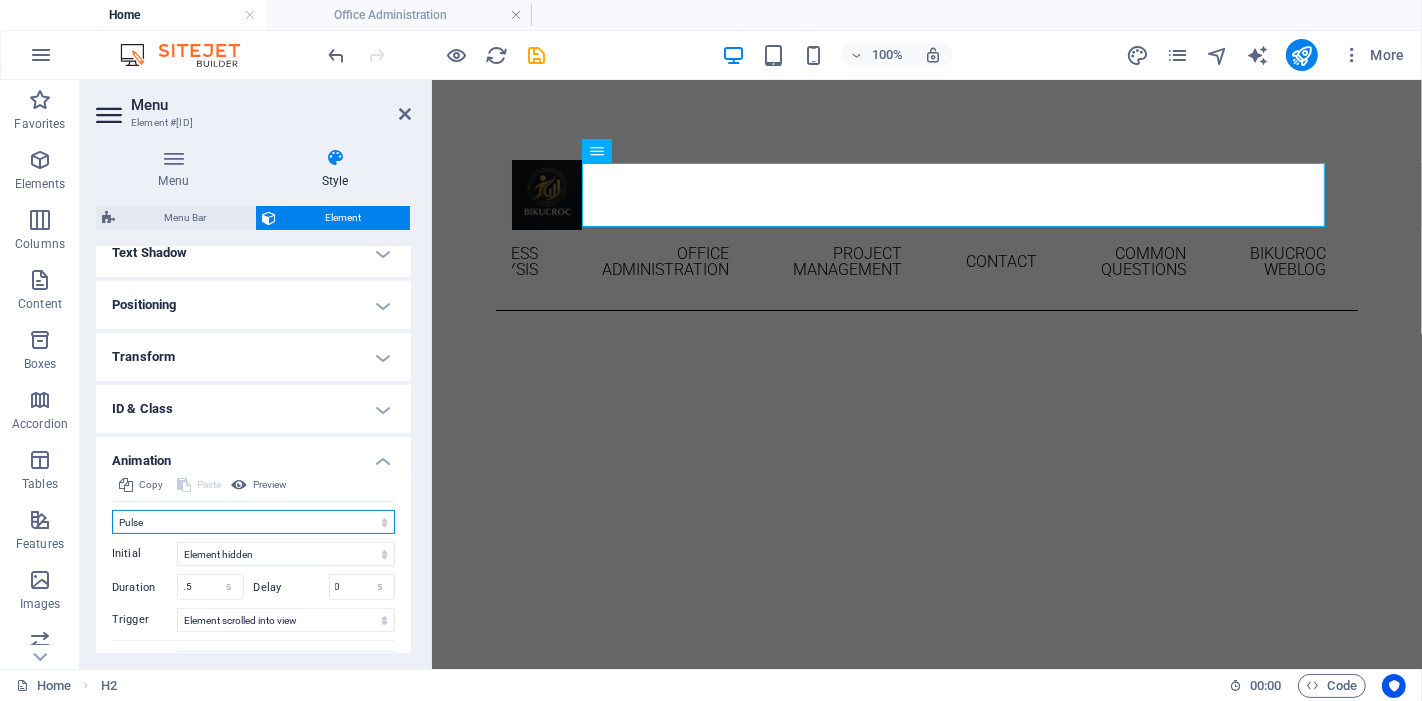 click on "Don't animate Show / Hide Slide up/down Zoom in/out Slide left to right Slide right to left Slide top to bottom Slide bottom to top Pulse Blink Open as overlay" at bounding box center (253, 522) 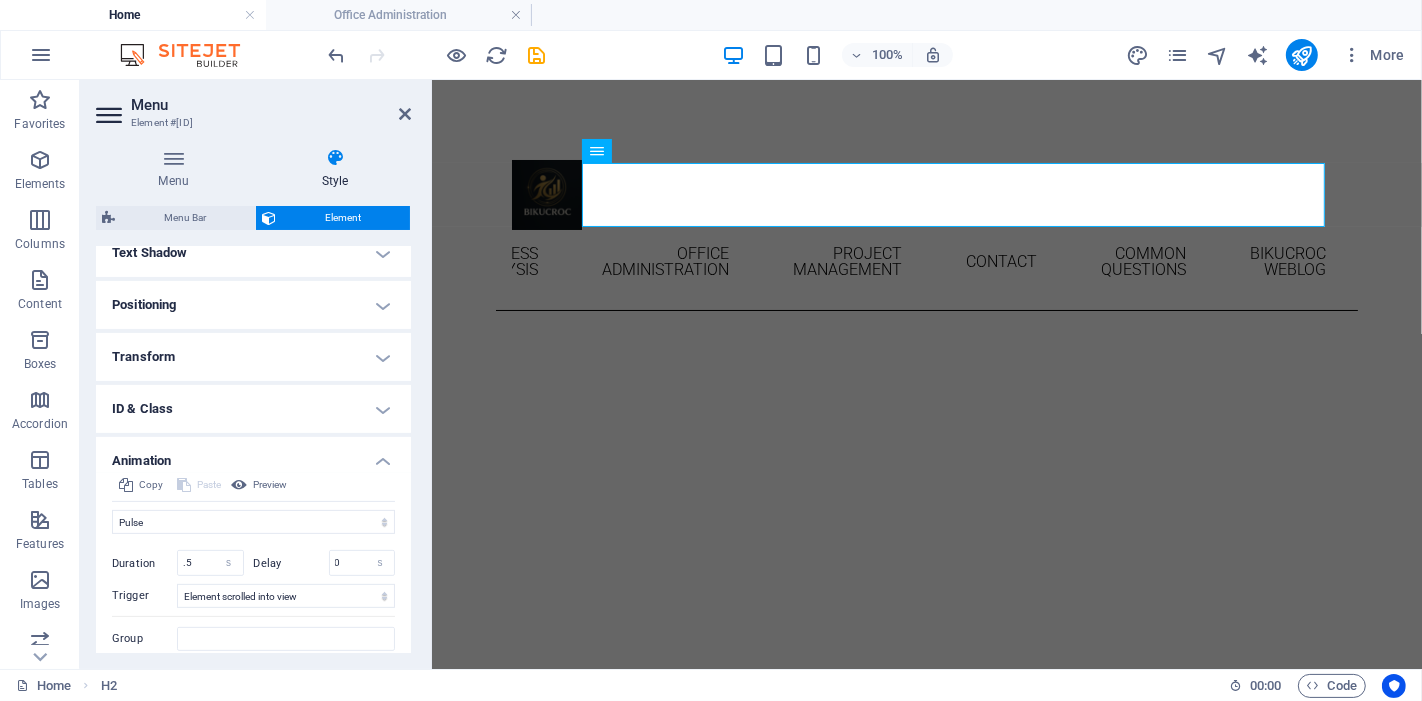 click at bounding box center [437, 55] 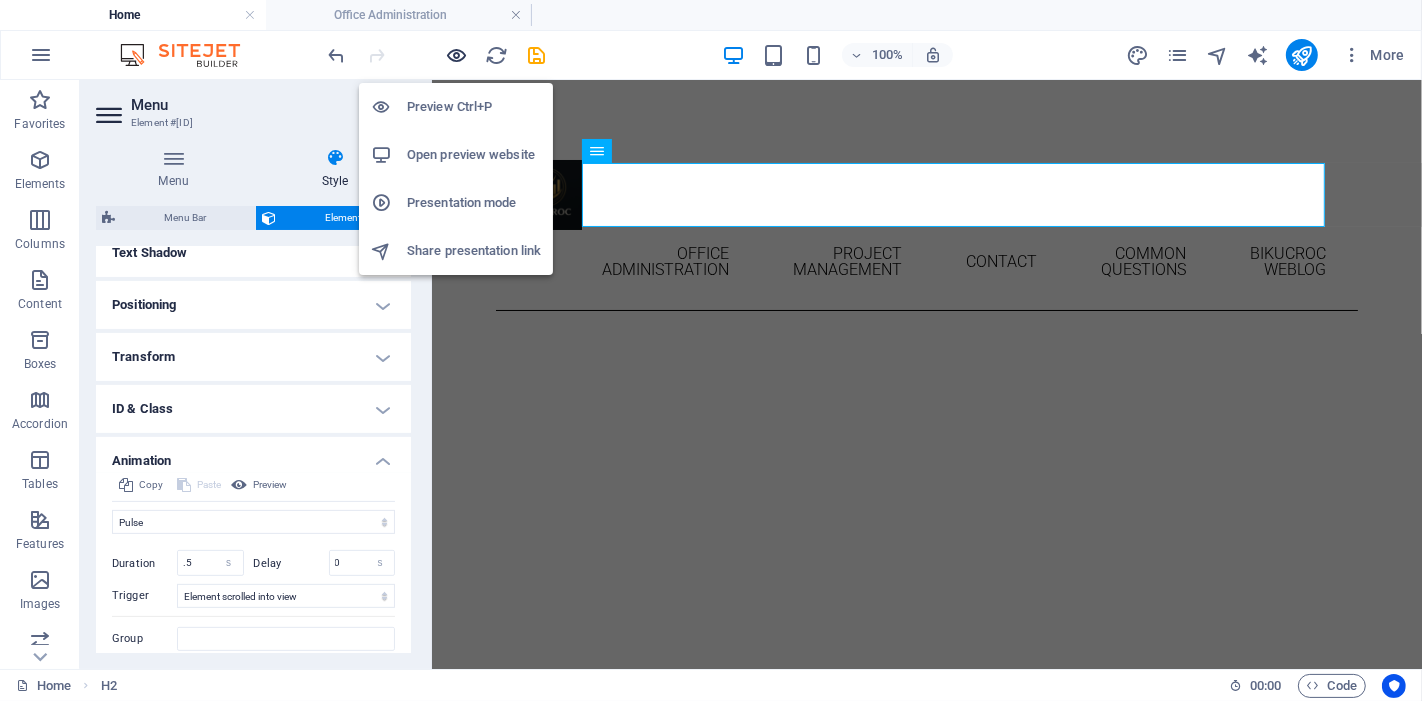 click at bounding box center (457, 55) 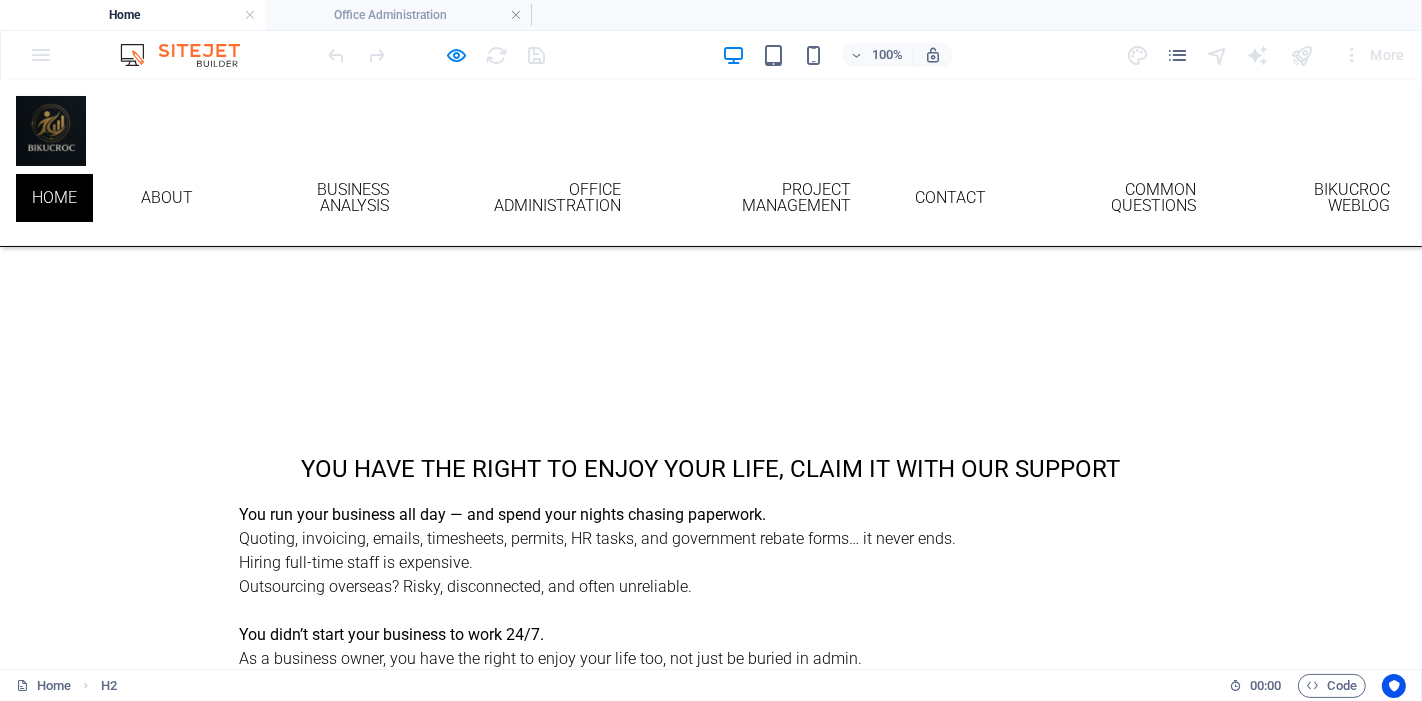 scroll, scrollTop: 0, scrollLeft: 0, axis: both 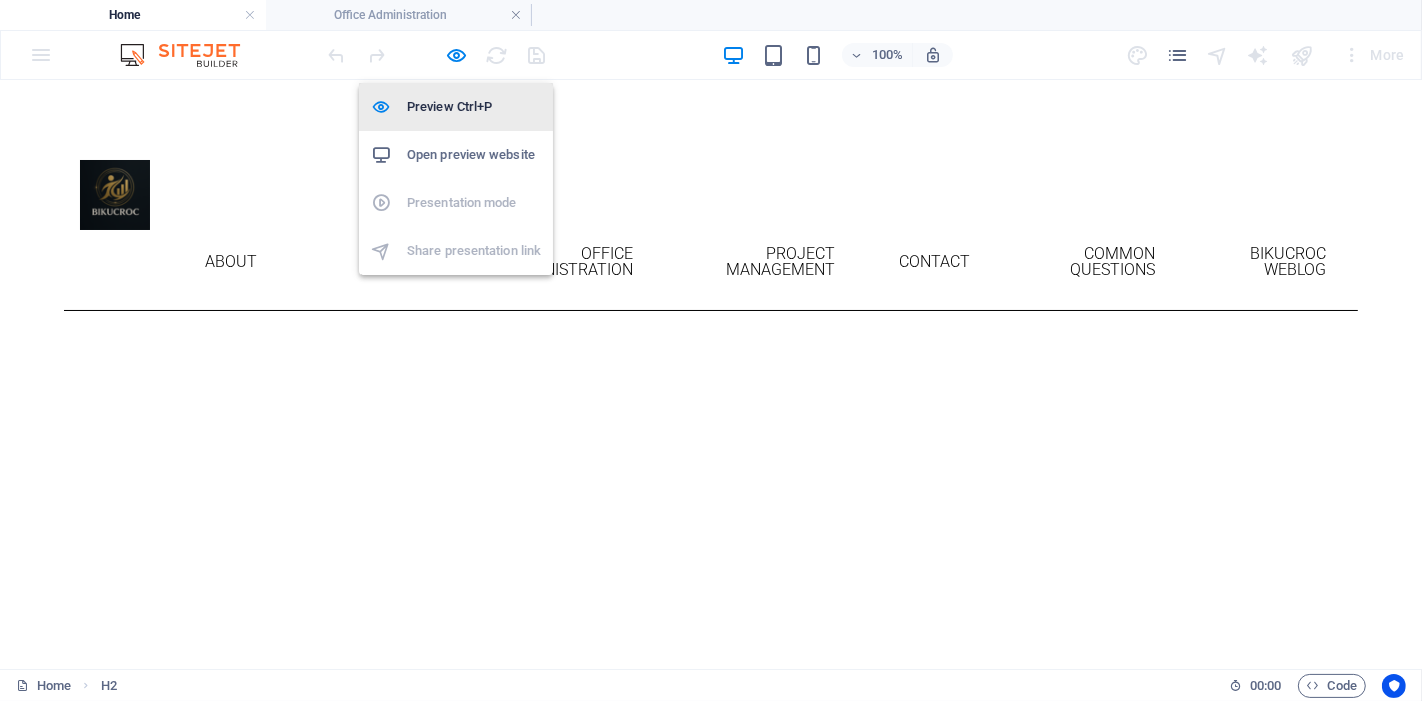 drag, startPoint x: 454, startPoint y: 57, endPoint x: 377, endPoint y: 90, distance: 83.773506 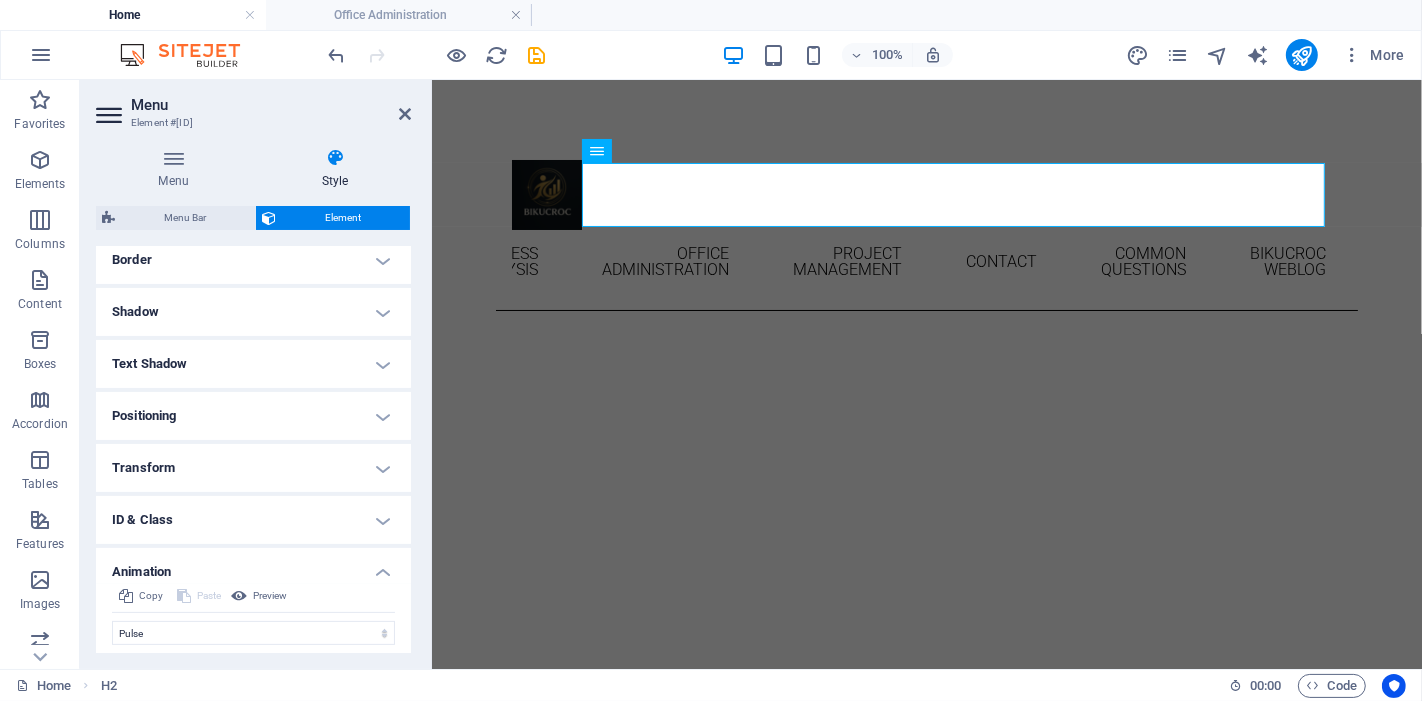 scroll, scrollTop: 619, scrollLeft: 0, axis: vertical 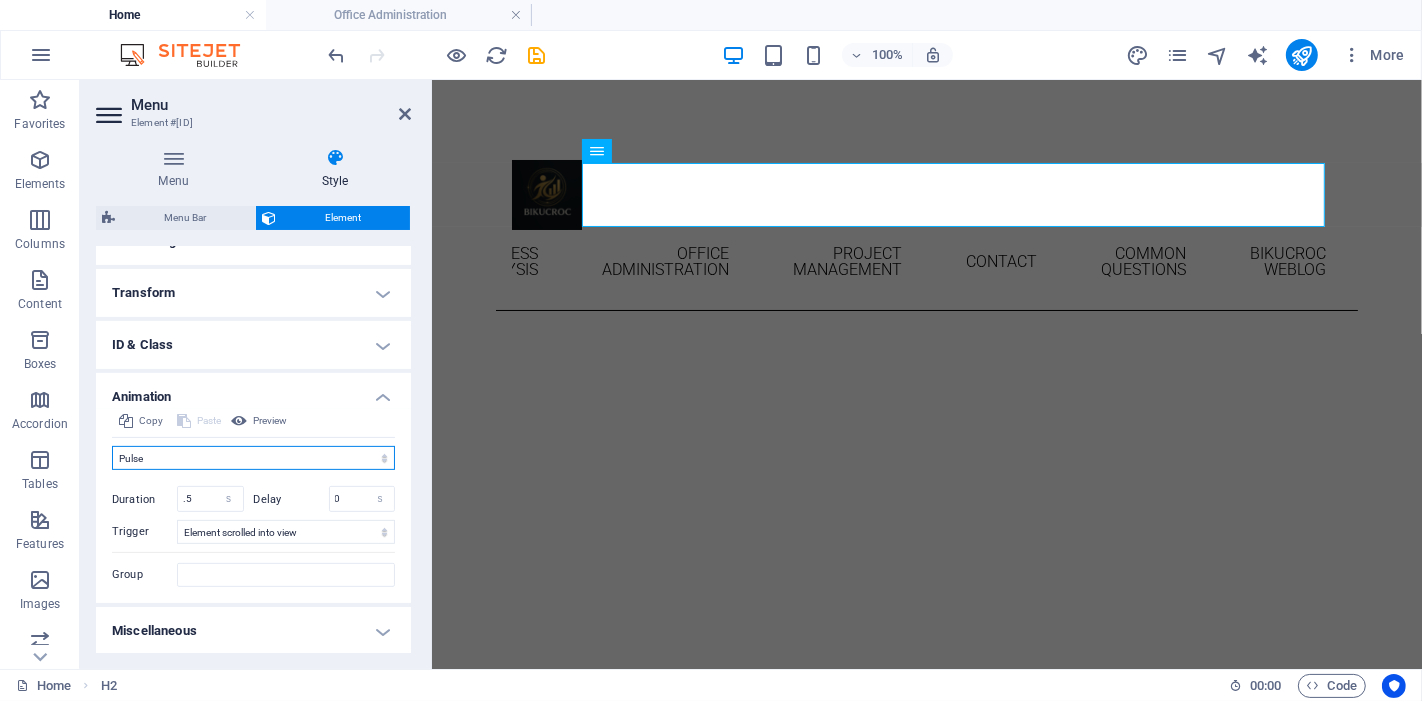click on "Don't animate Show / Hide Slide up/down Zoom in/out Slide left to right Slide right to left Slide top to bottom Slide bottom to top Pulse Blink Open as overlay" at bounding box center [253, 458] 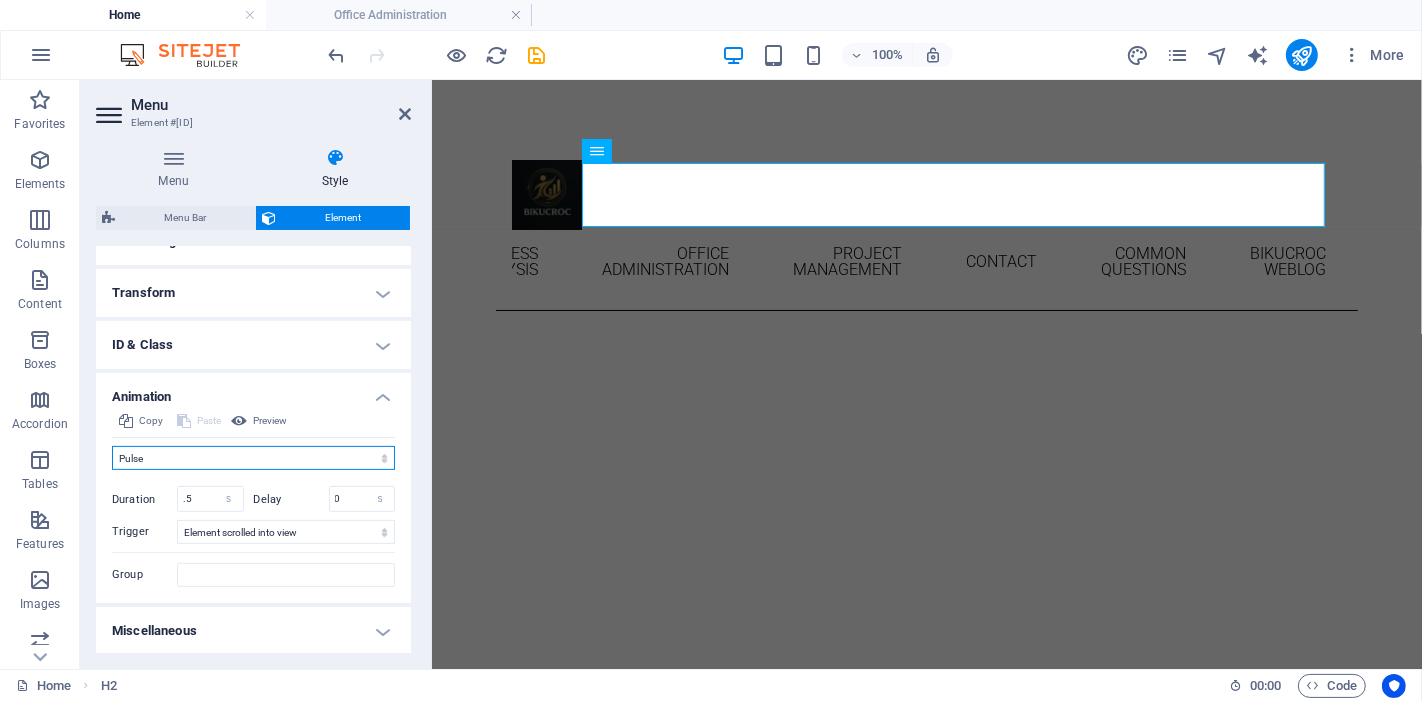 select on "none" 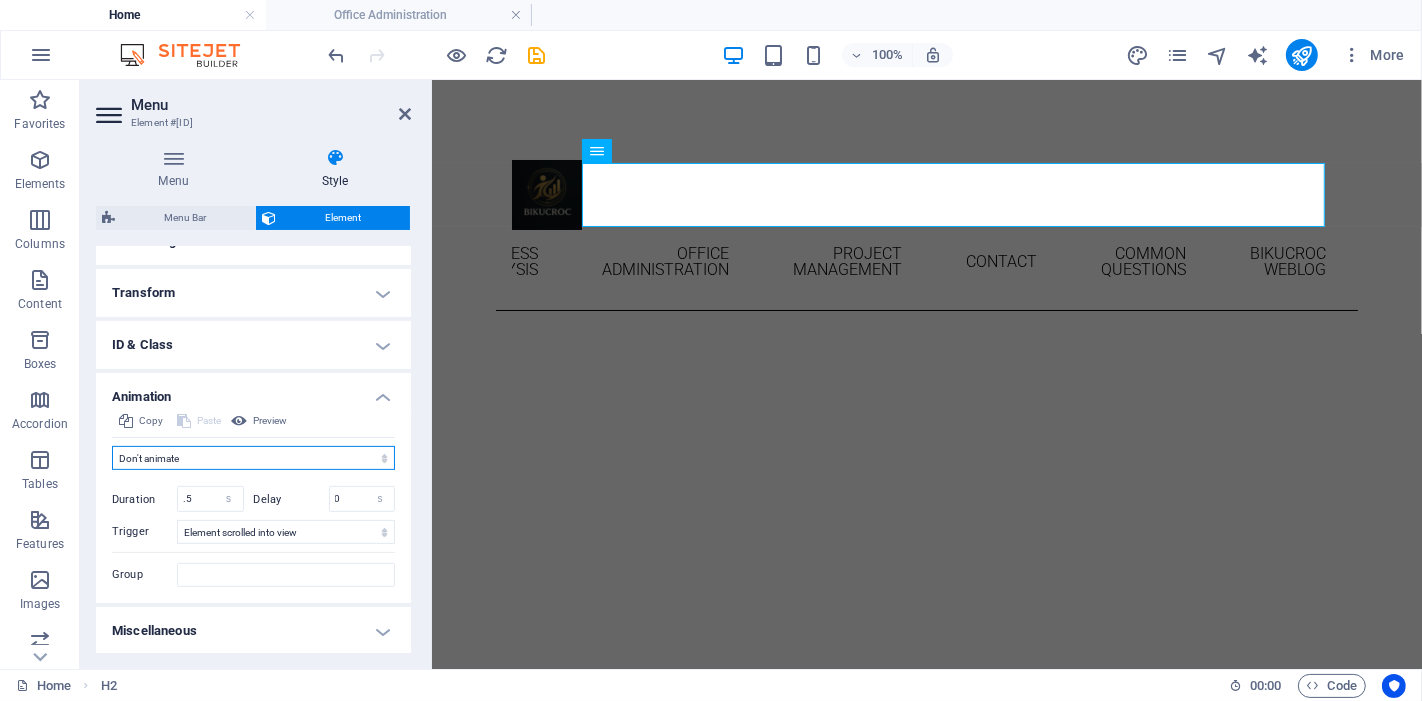 click on "Don't animate Show / Hide Slide up/down Zoom in/out Slide left to right Slide right to left Slide top to bottom Slide bottom to top Pulse Blink Open as overlay" at bounding box center (253, 458) 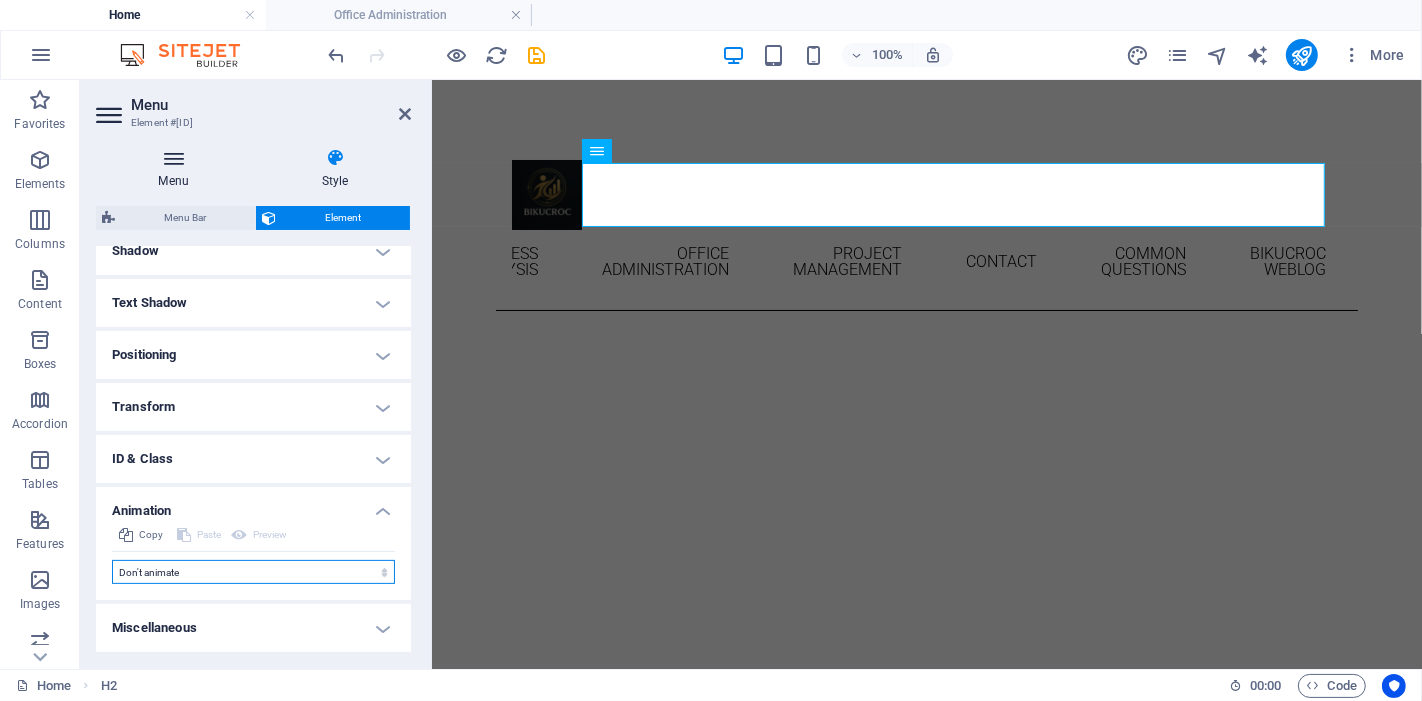 scroll, scrollTop: 502, scrollLeft: 0, axis: vertical 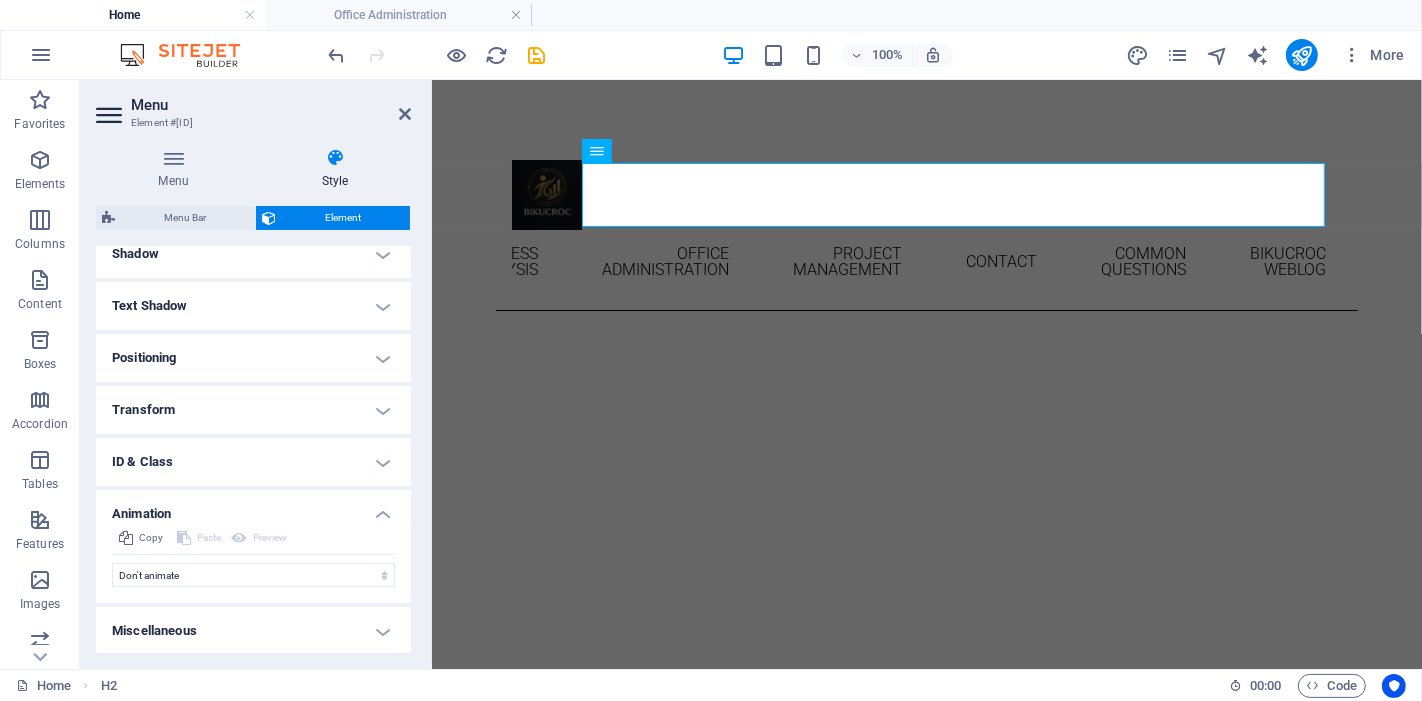 click on "Animation" at bounding box center [253, 508] 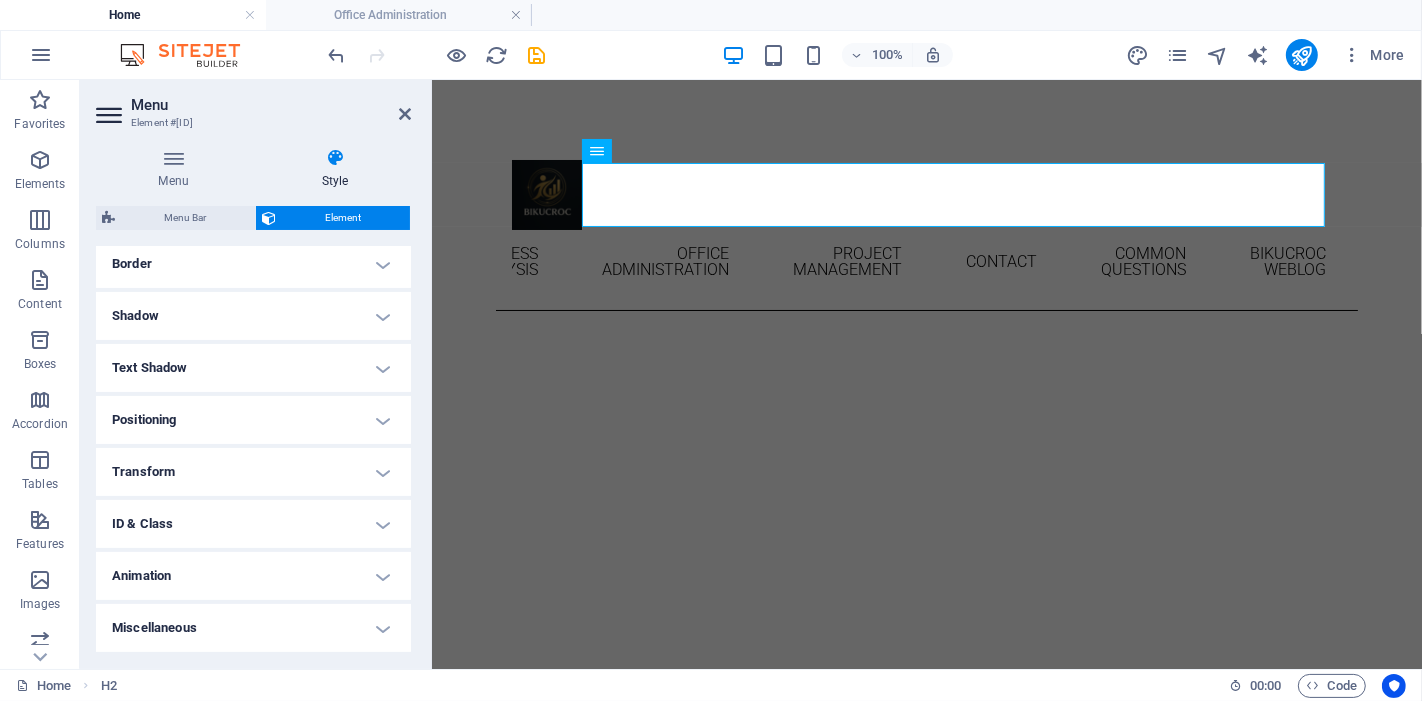 scroll, scrollTop: 437, scrollLeft: 0, axis: vertical 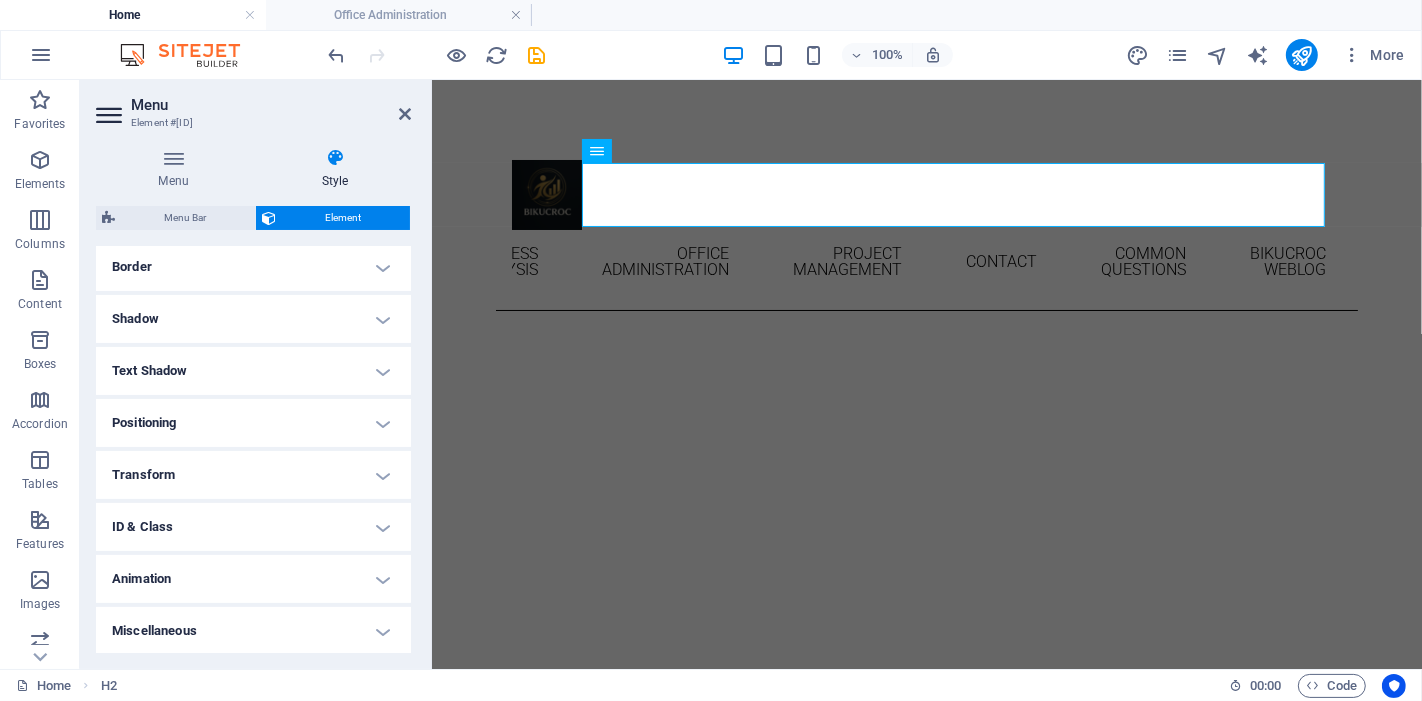 click on "Miscellaneous" at bounding box center (253, 631) 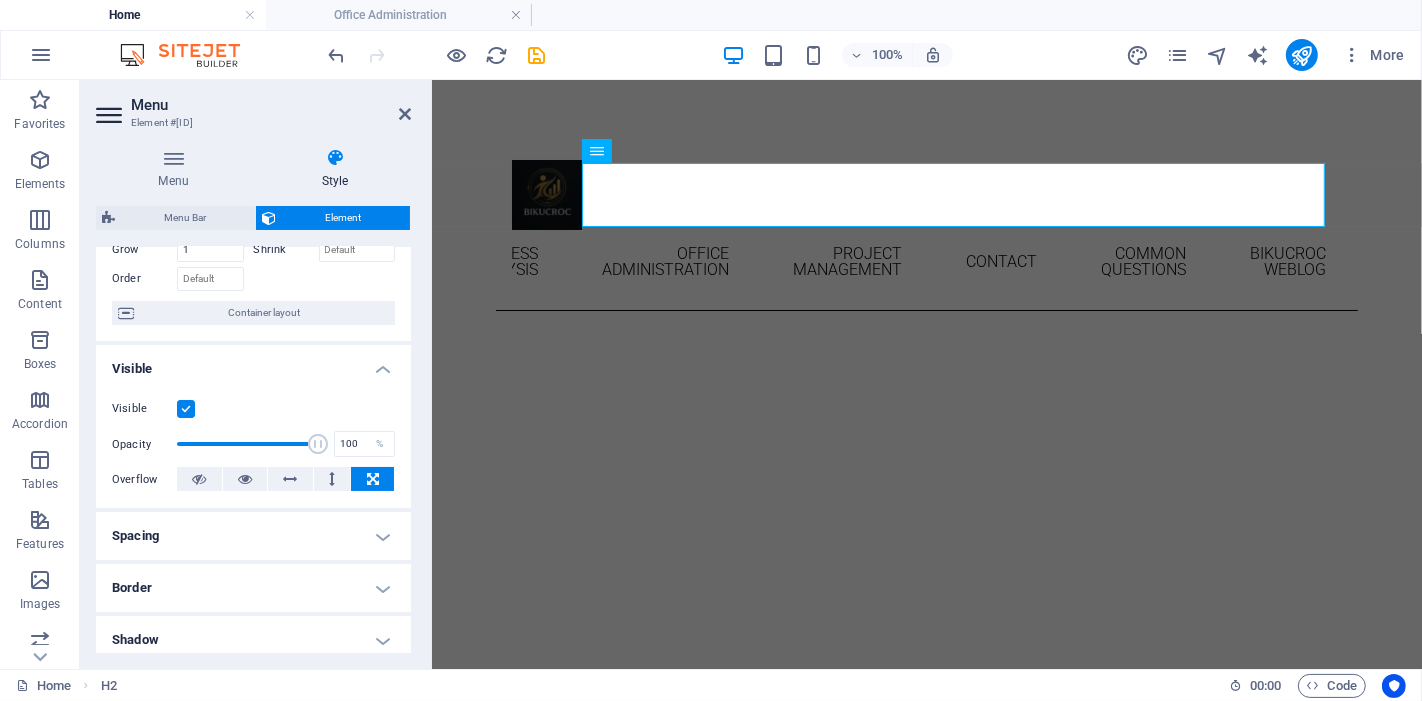 scroll, scrollTop: 0, scrollLeft: 0, axis: both 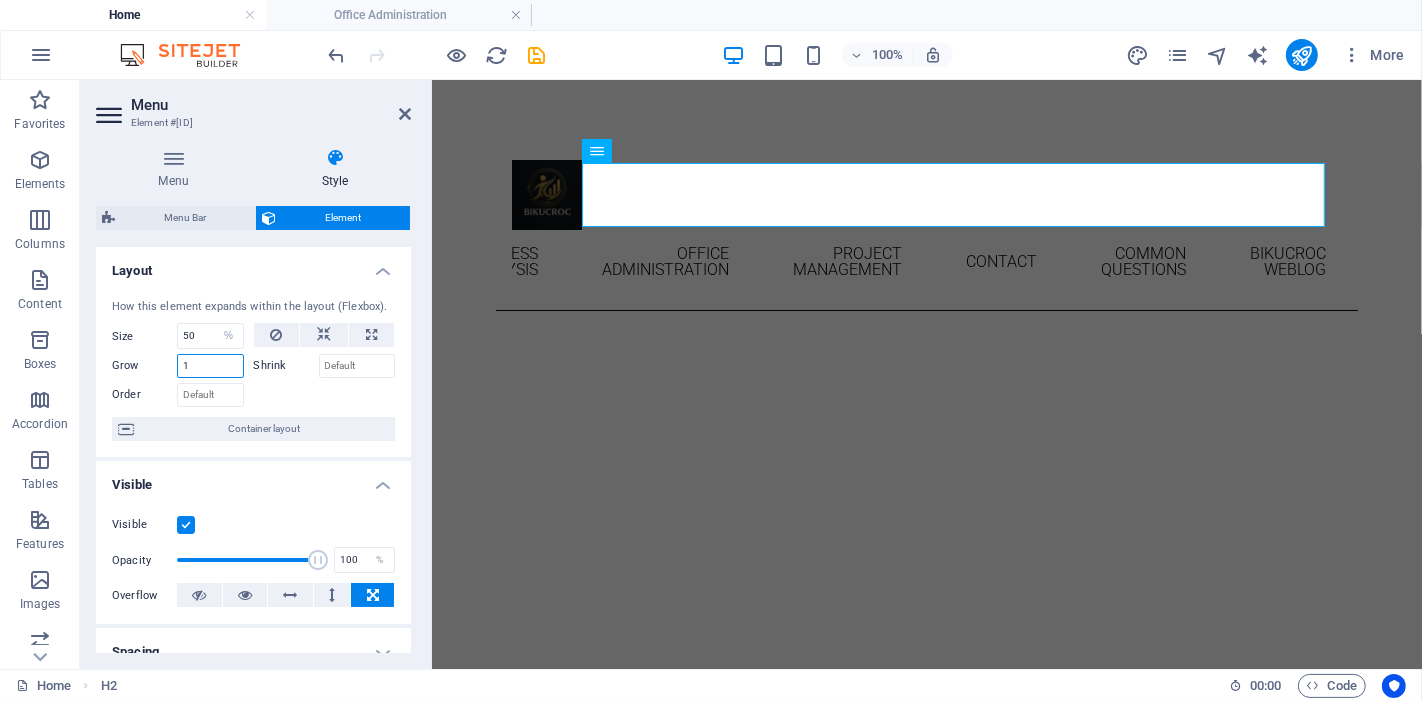 drag, startPoint x: 211, startPoint y: 362, endPoint x: 130, endPoint y: 361, distance: 81.00617 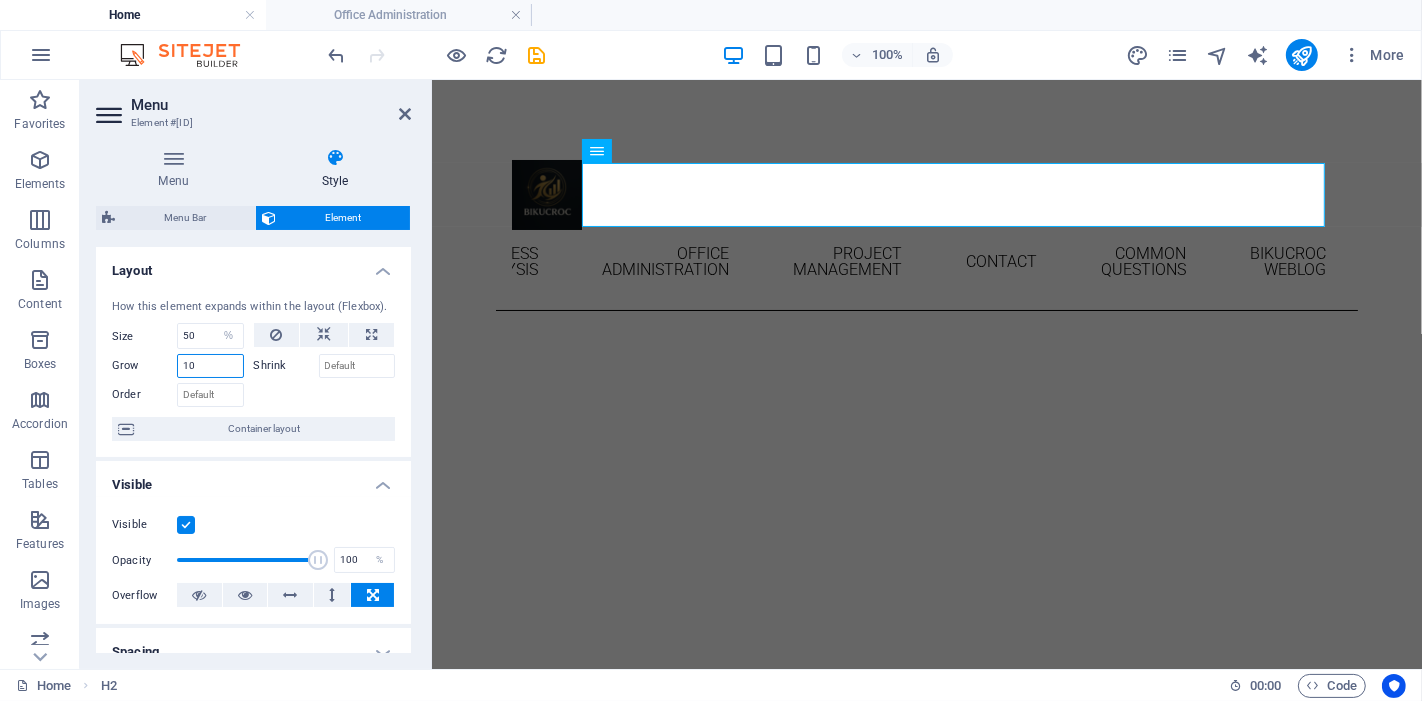 type on "10" 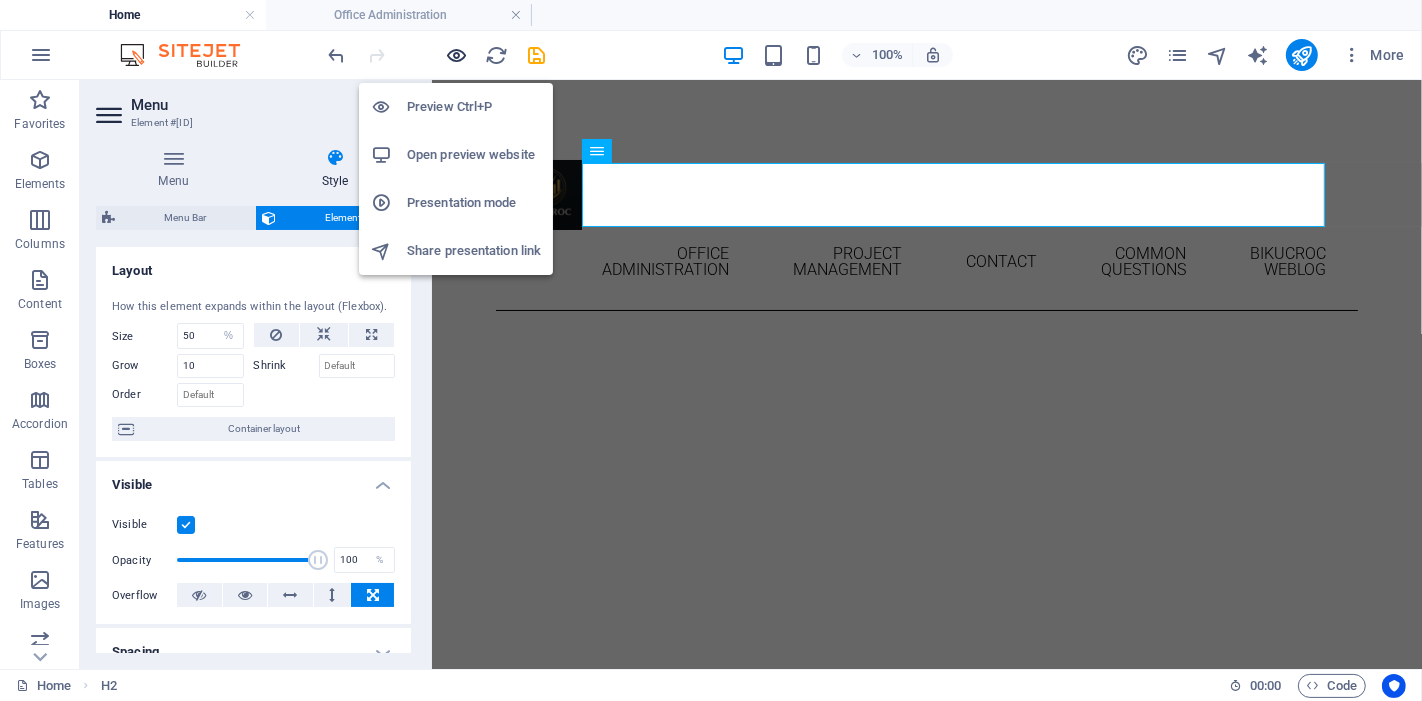 click at bounding box center (457, 55) 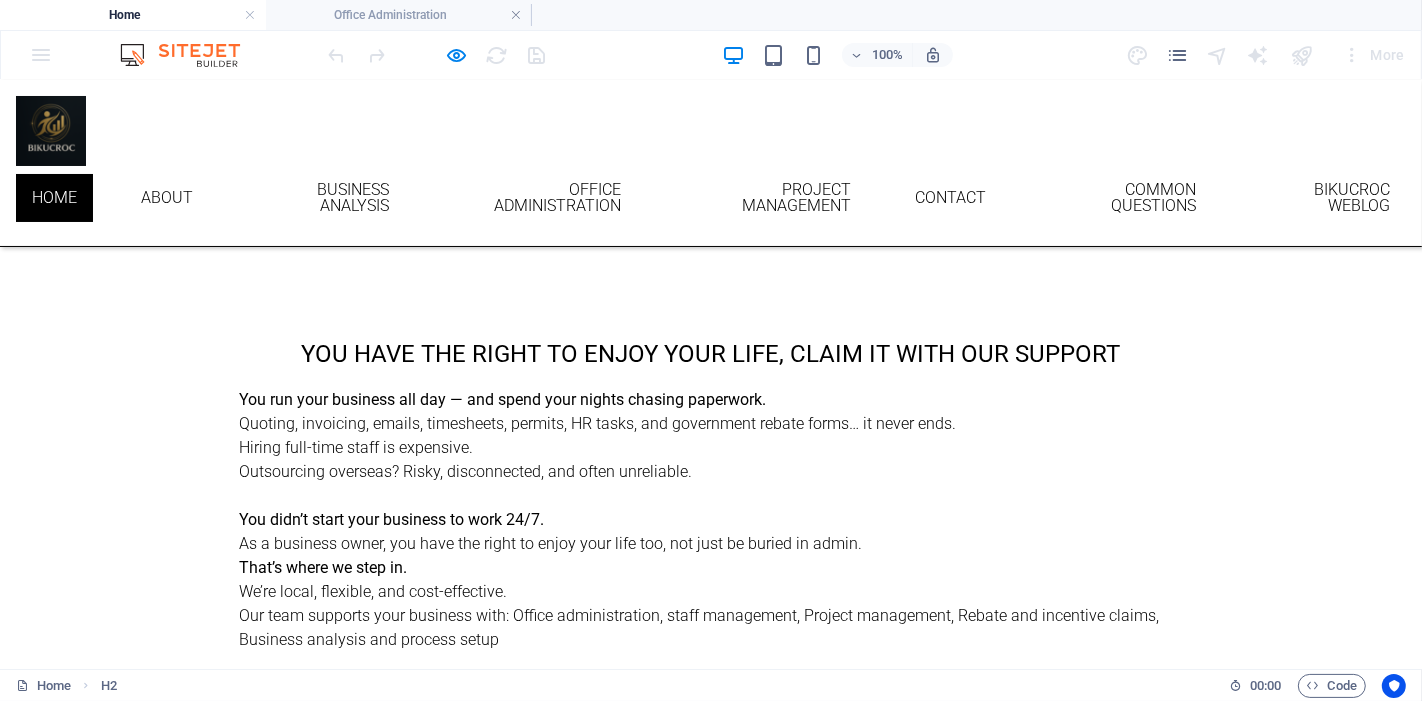 scroll, scrollTop: 333, scrollLeft: 0, axis: vertical 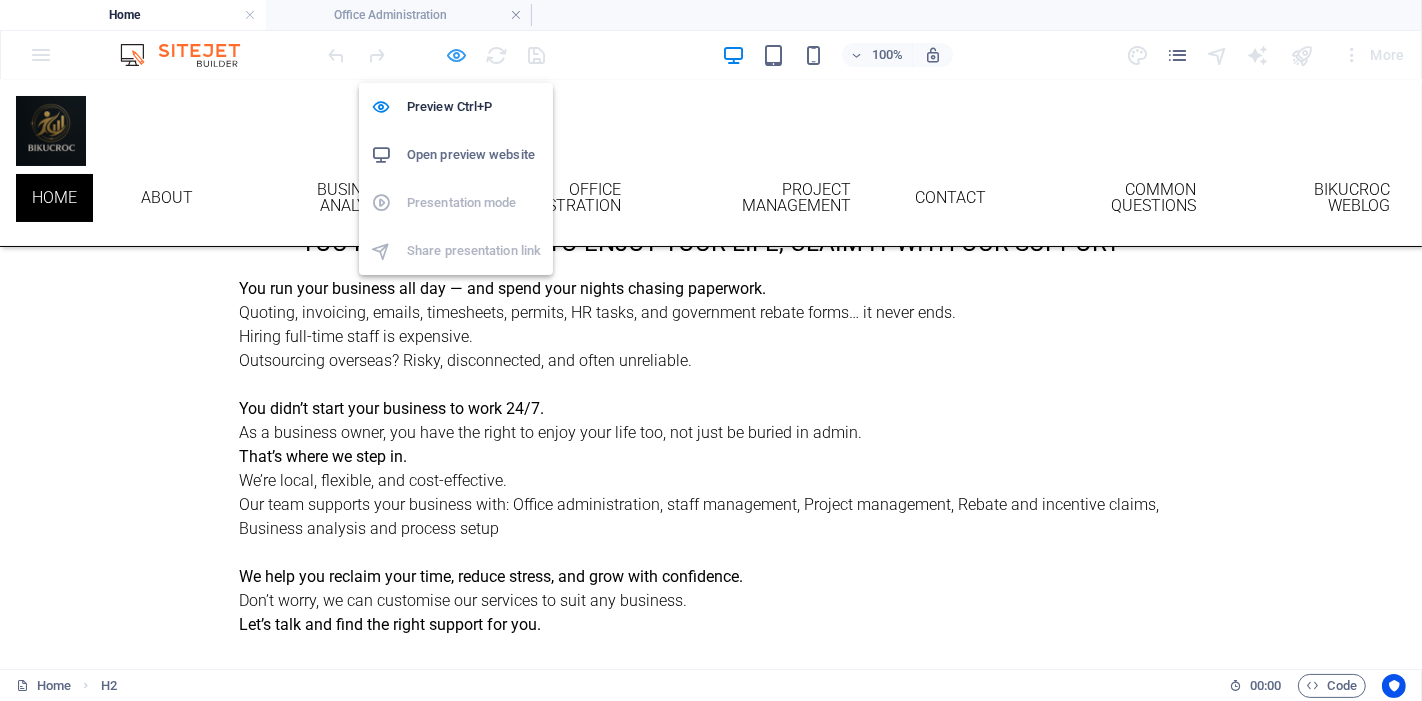 click at bounding box center [457, 55] 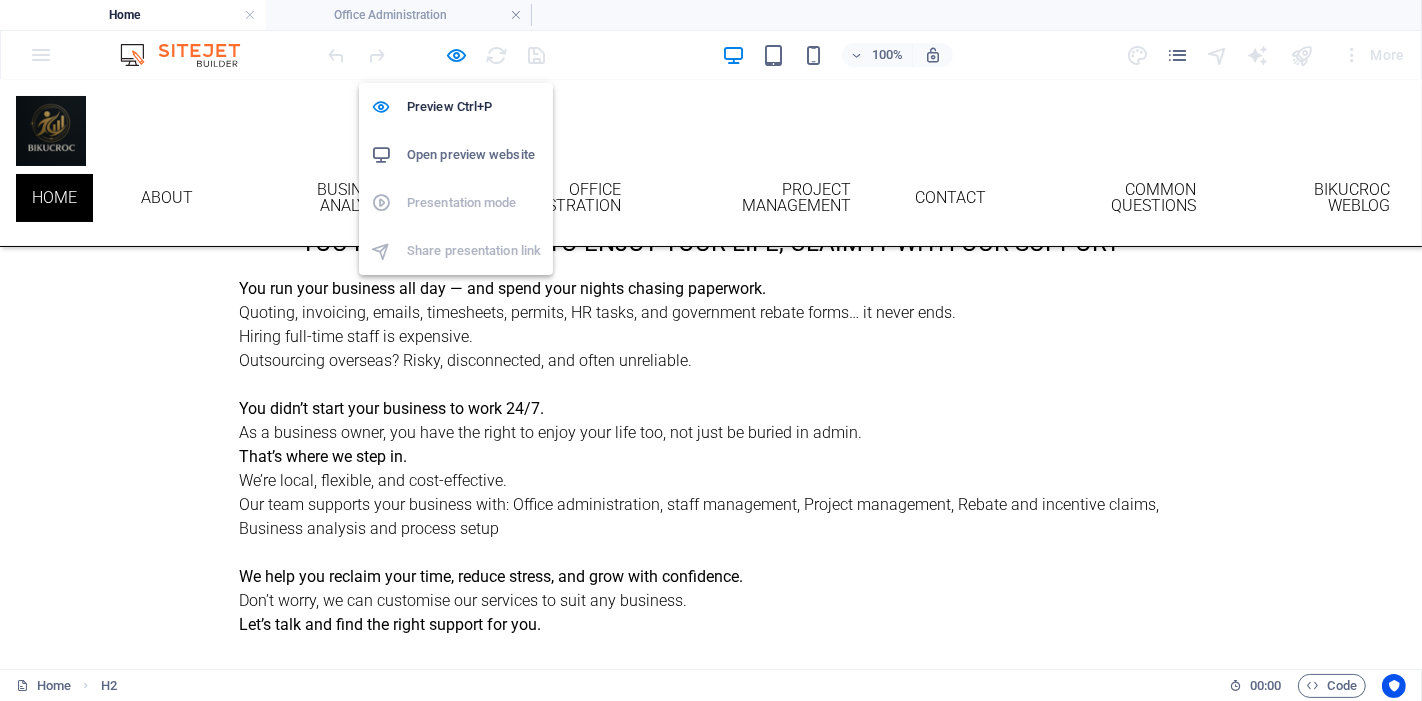 select on "%" 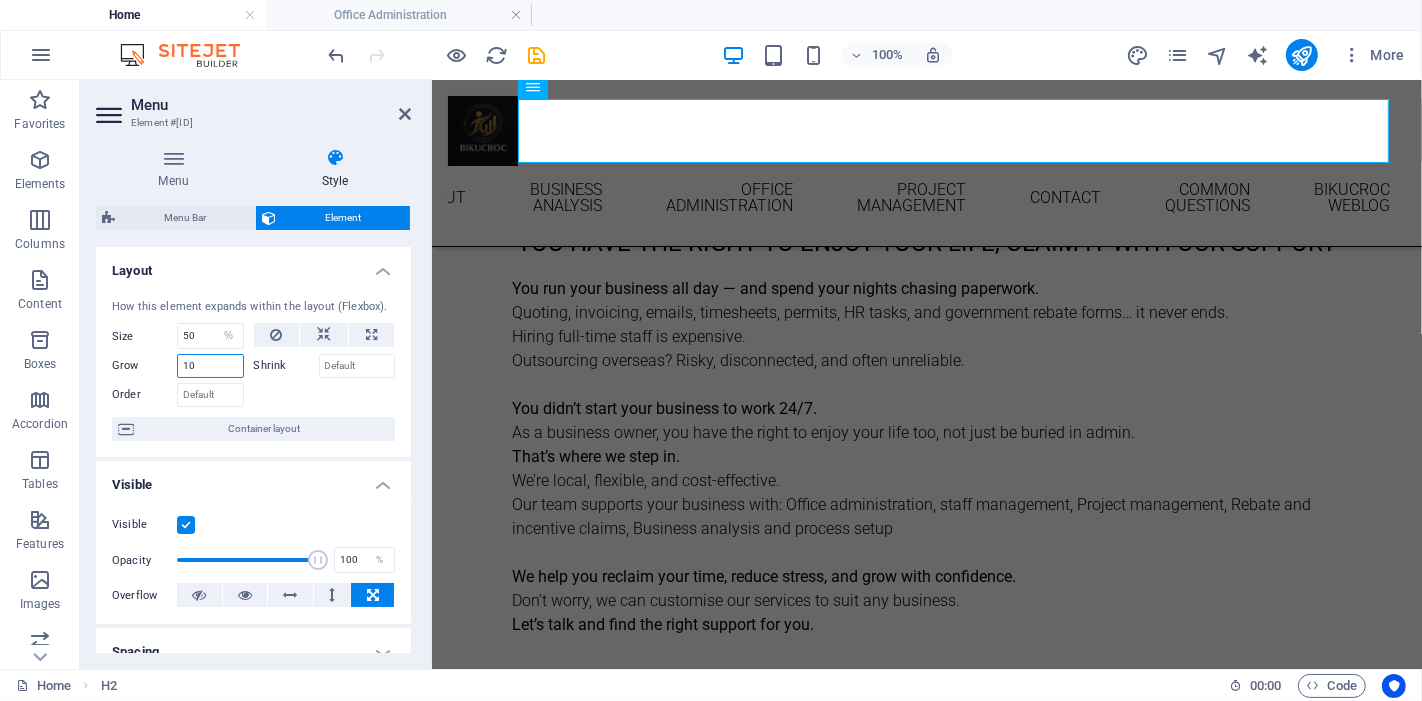drag, startPoint x: 220, startPoint y: 357, endPoint x: 157, endPoint y: 358, distance: 63.007935 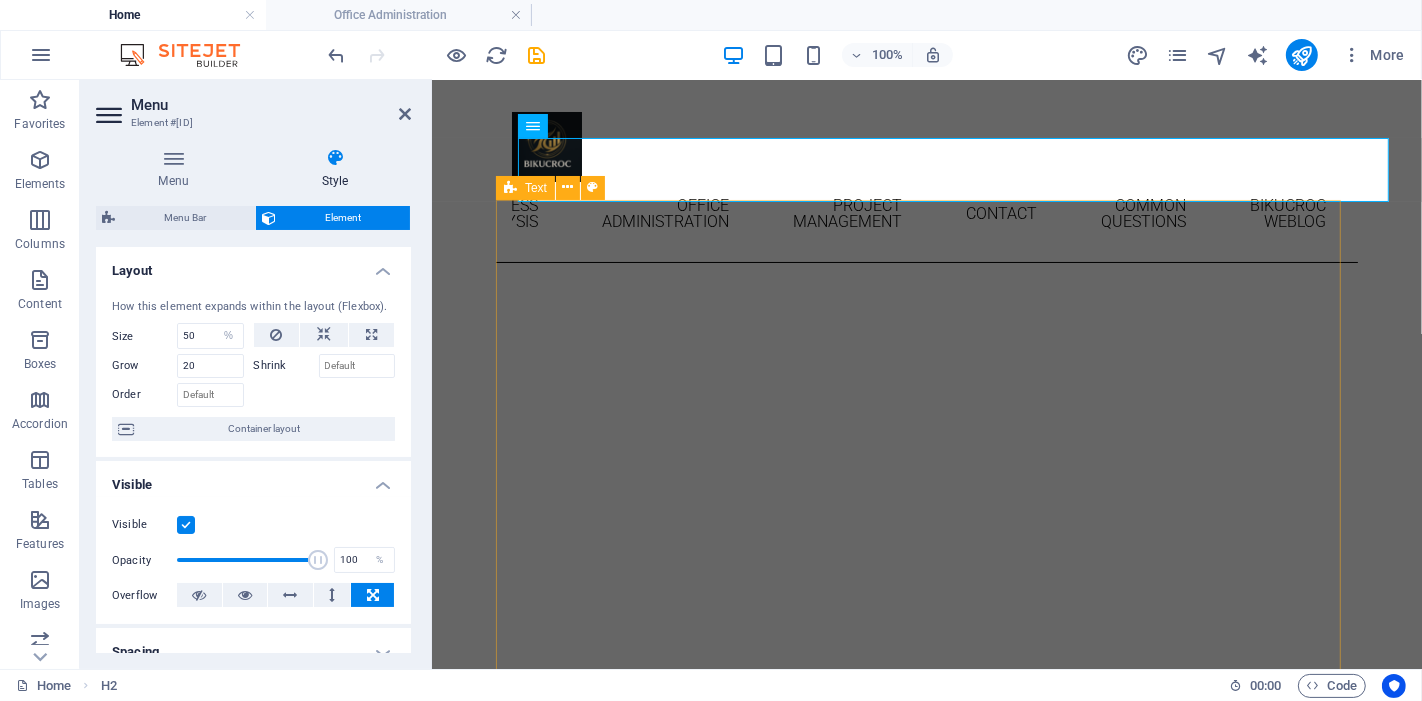scroll, scrollTop: 0, scrollLeft: 0, axis: both 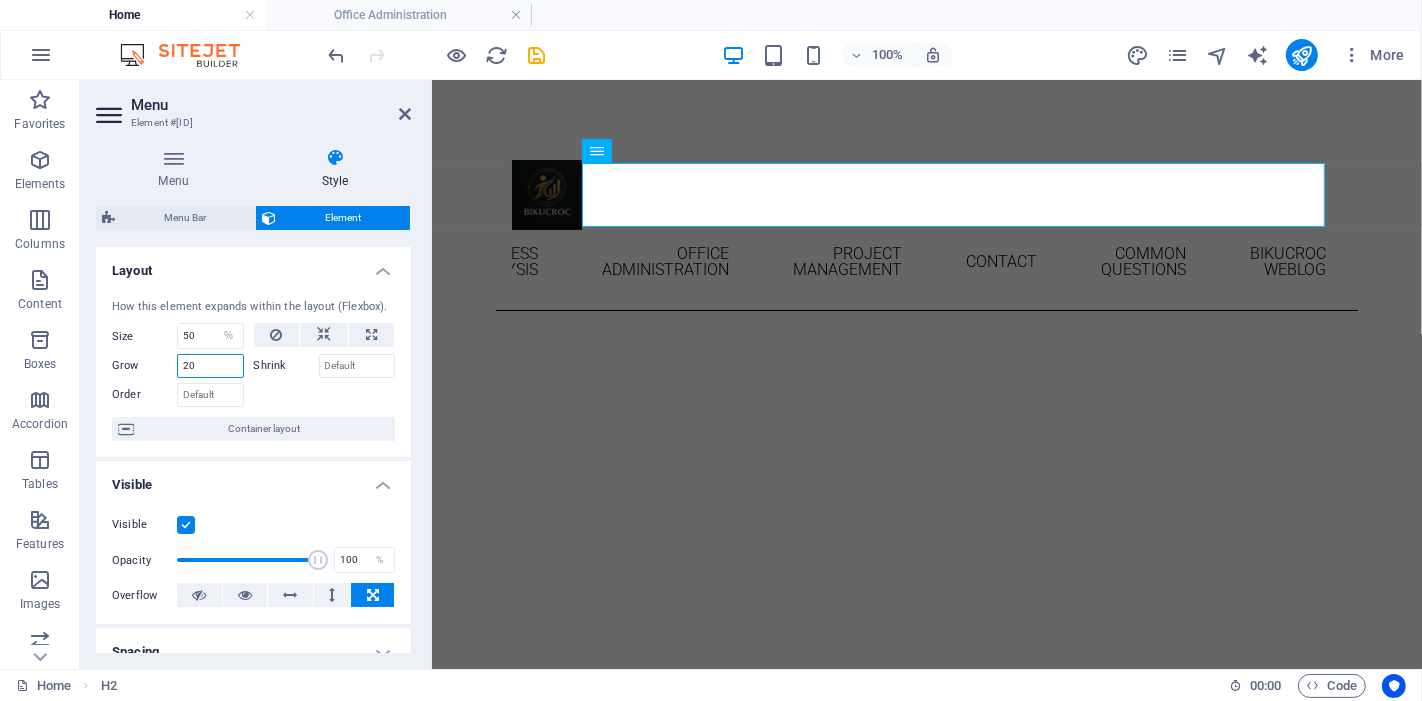 drag, startPoint x: 211, startPoint y: 363, endPoint x: 112, endPoint y: 346, distance: 100.44899 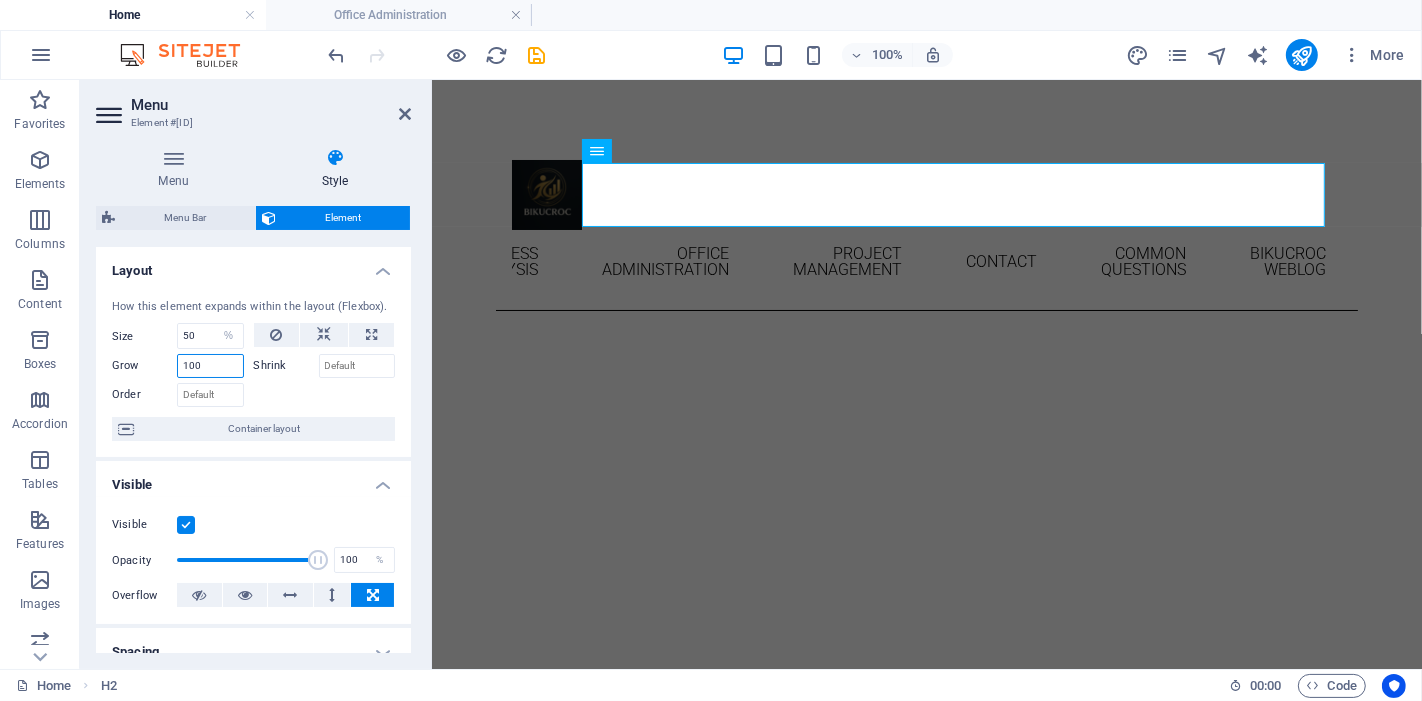 type on "100" 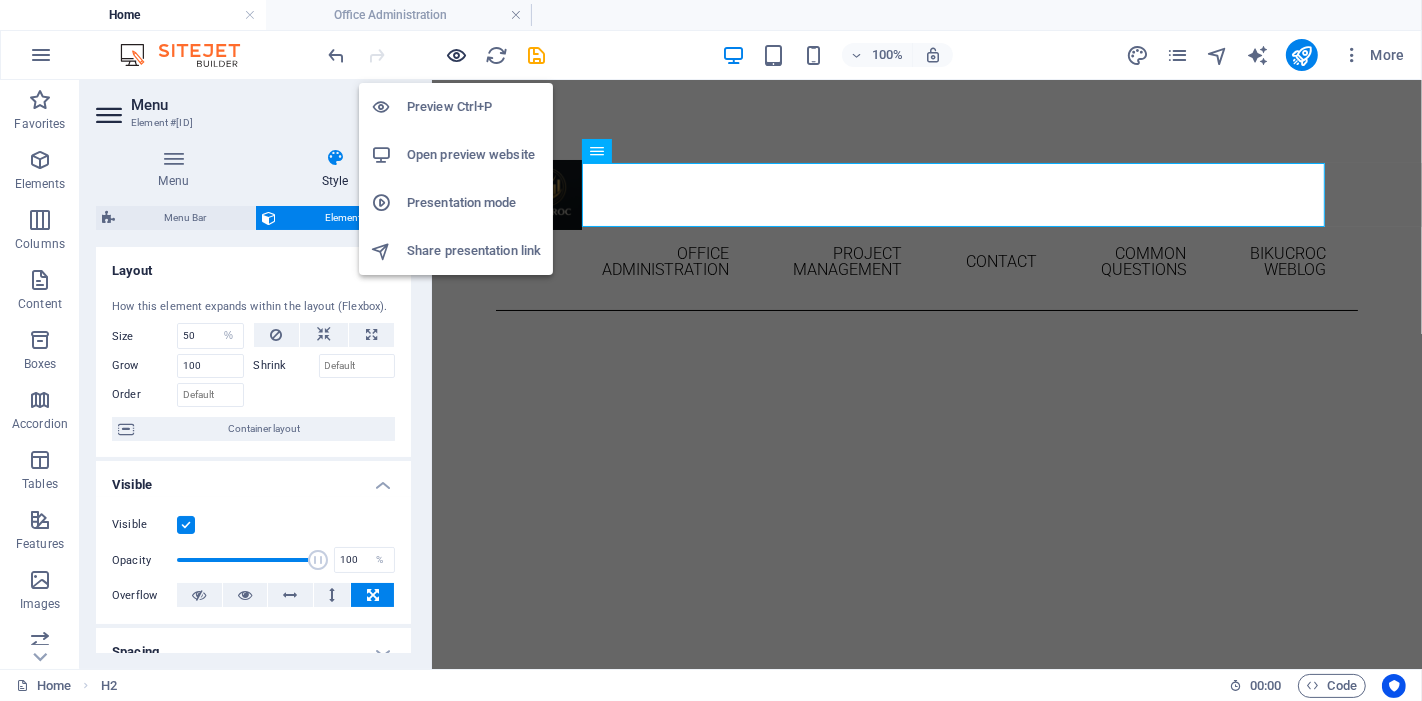 click at bounding box center [457, 55] 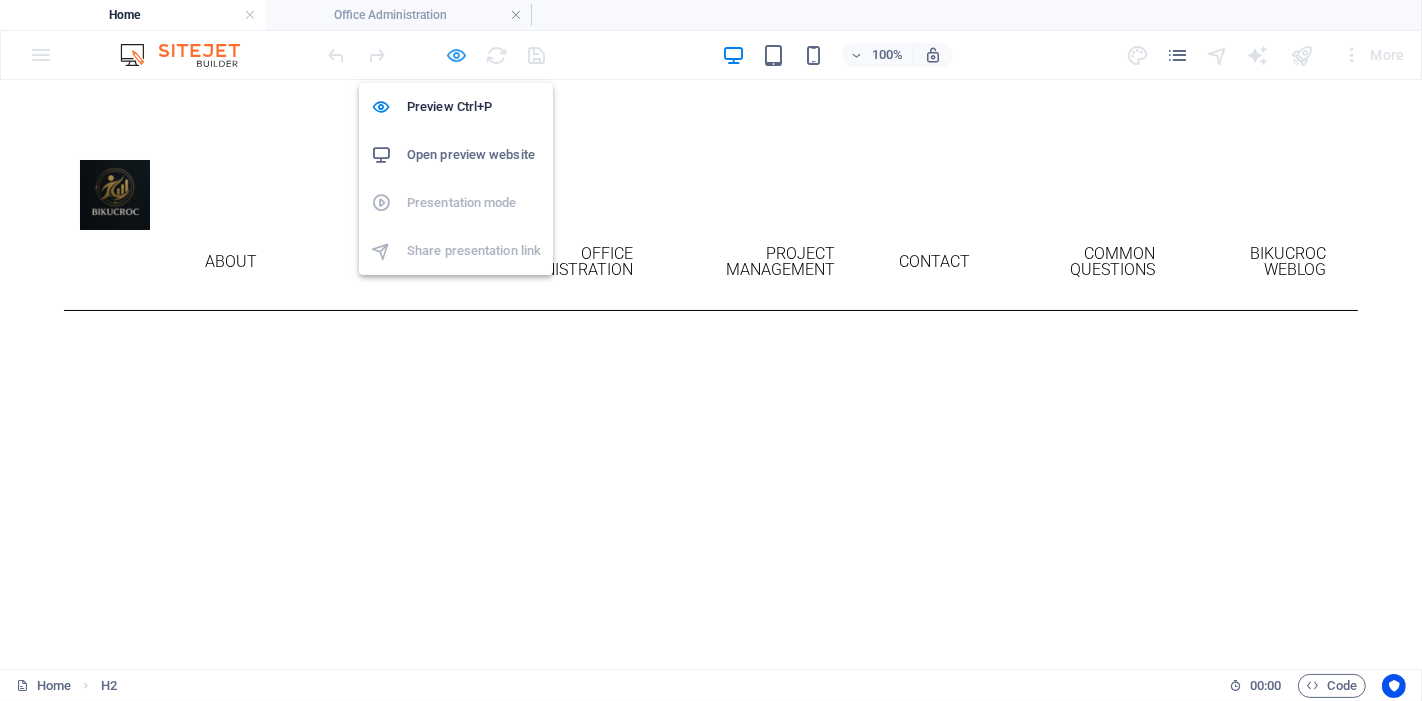 click at bounding box center (457, 55) 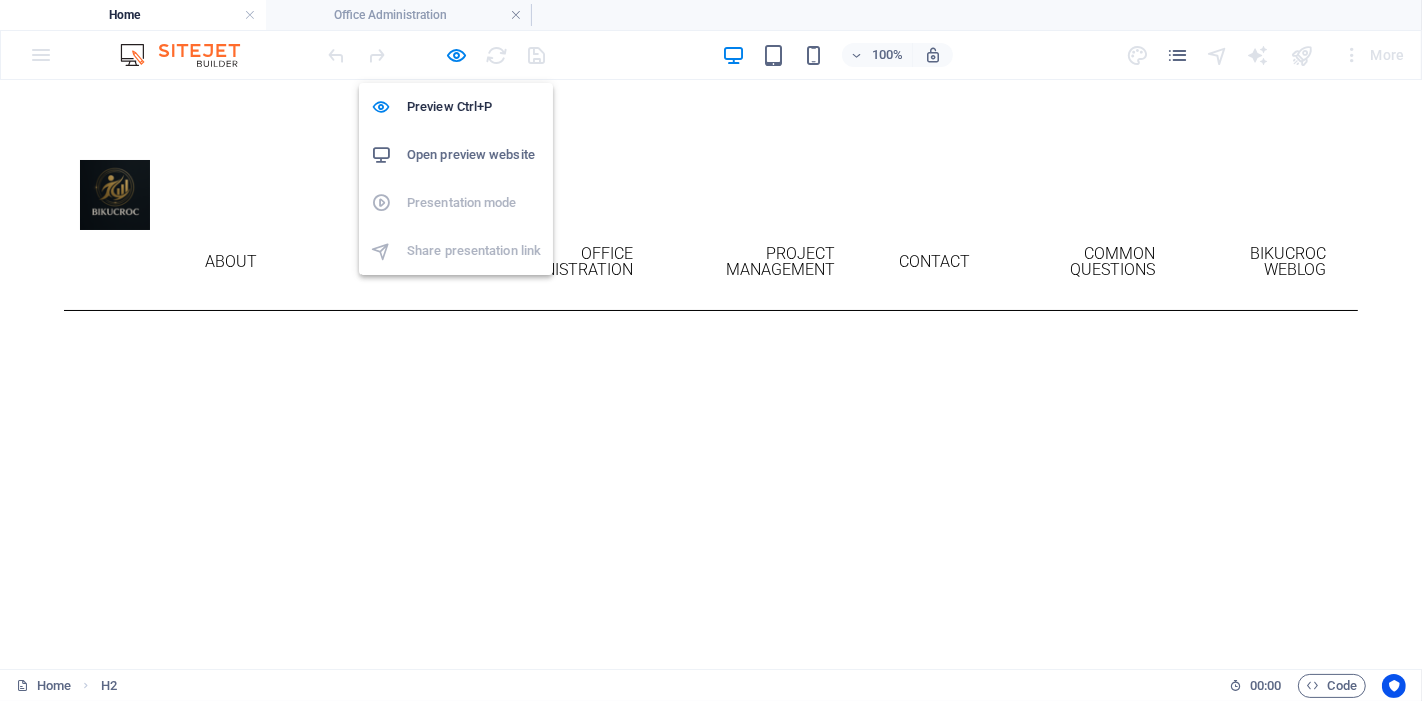 select on "%" 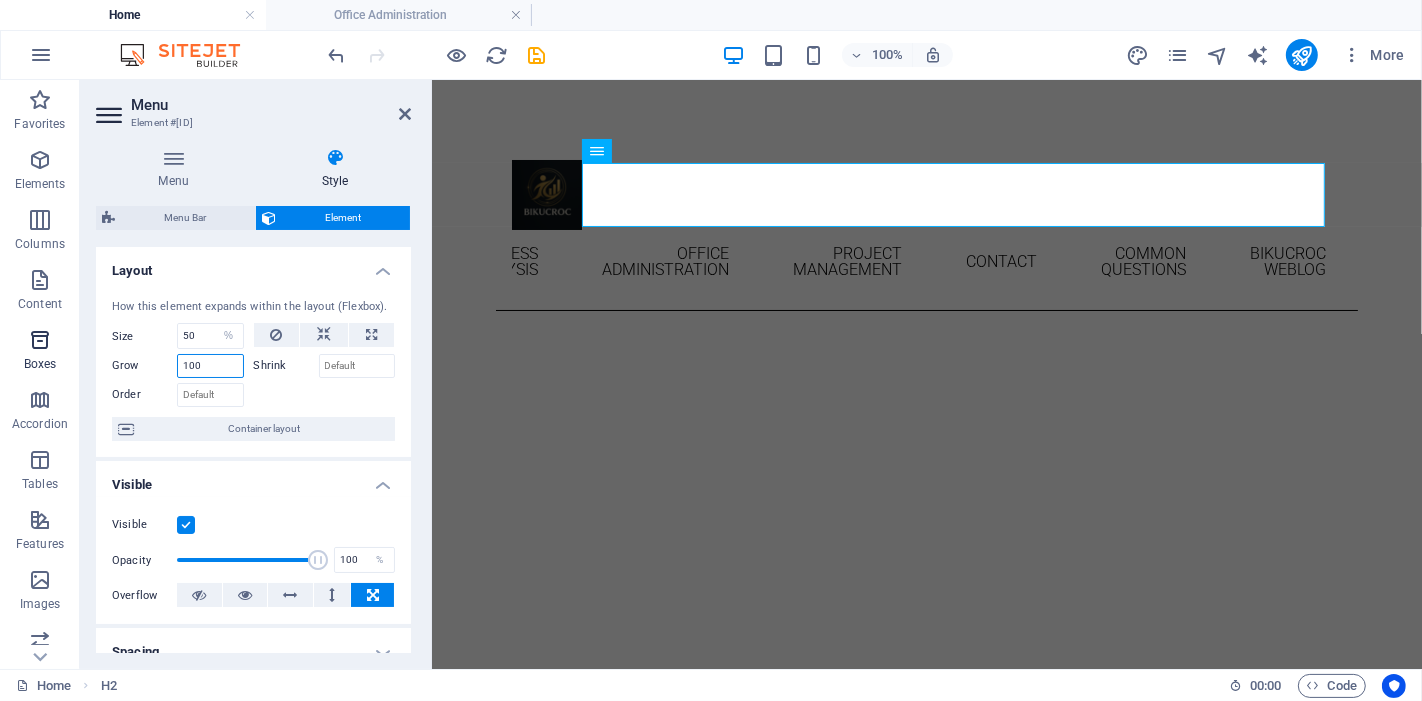 drag, startPoint x: 215, startPoint y: 357, endPoint x: 43, endPoint y: 323, distance: 175.32826 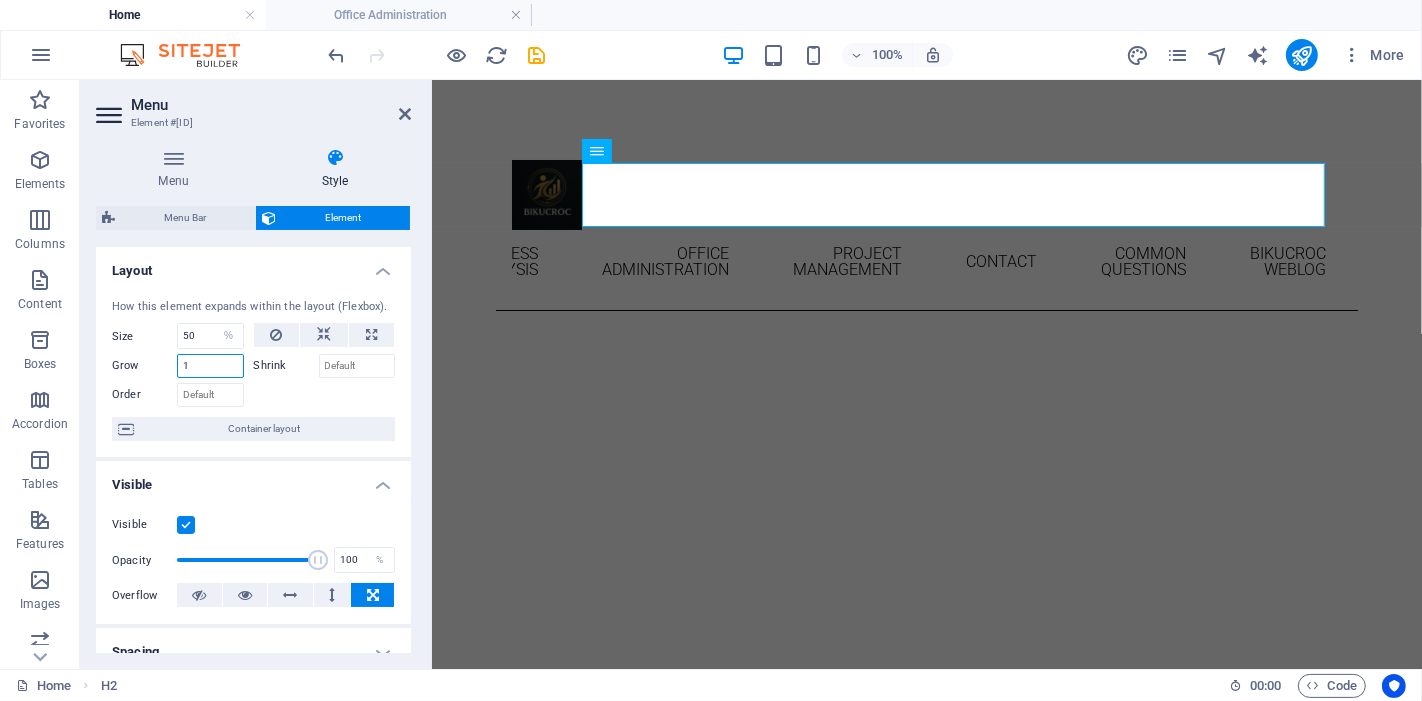 drag, startPoint x: 214, startPoint y: 364, endPoint x: 115, endPoint y: 342, distance: 101.414986 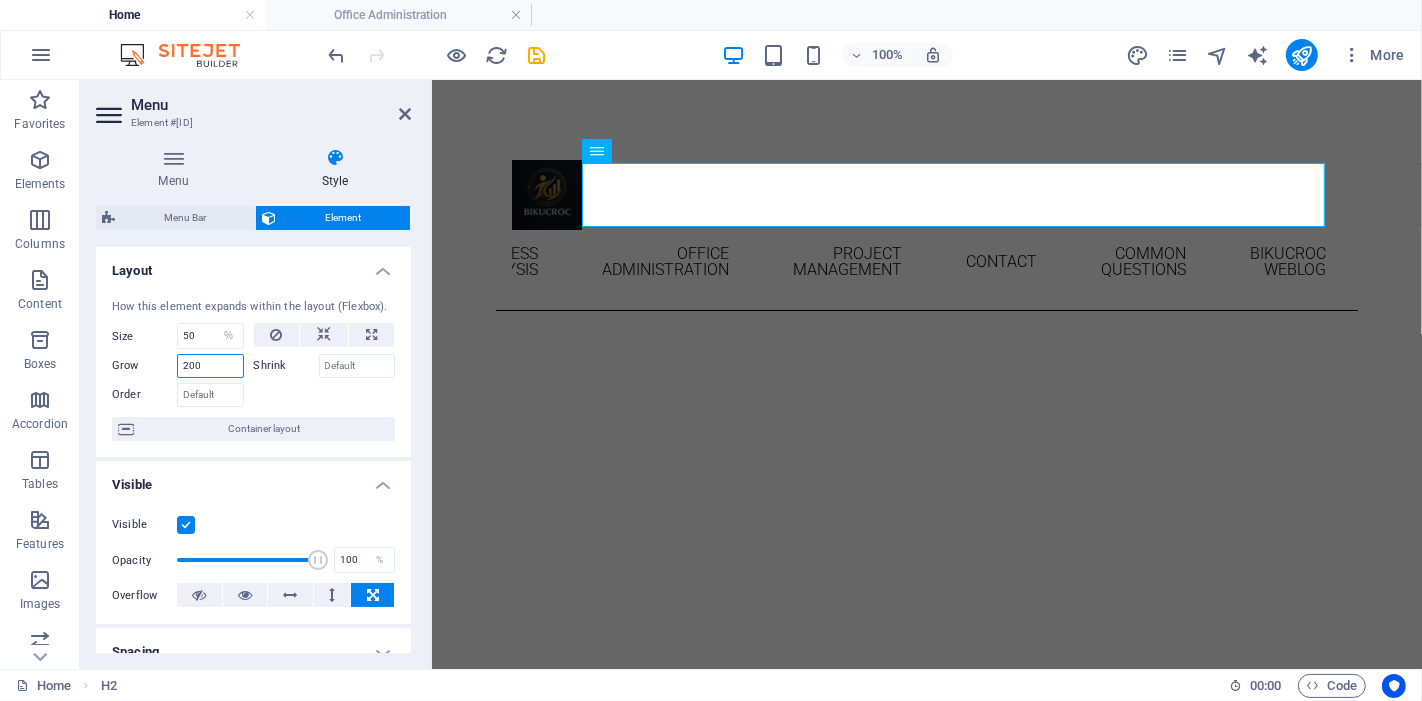 drag, startPoint x: 224, startPoint y: 365, endPoint x: 95, endPoint y: 349, distance: 129.98846 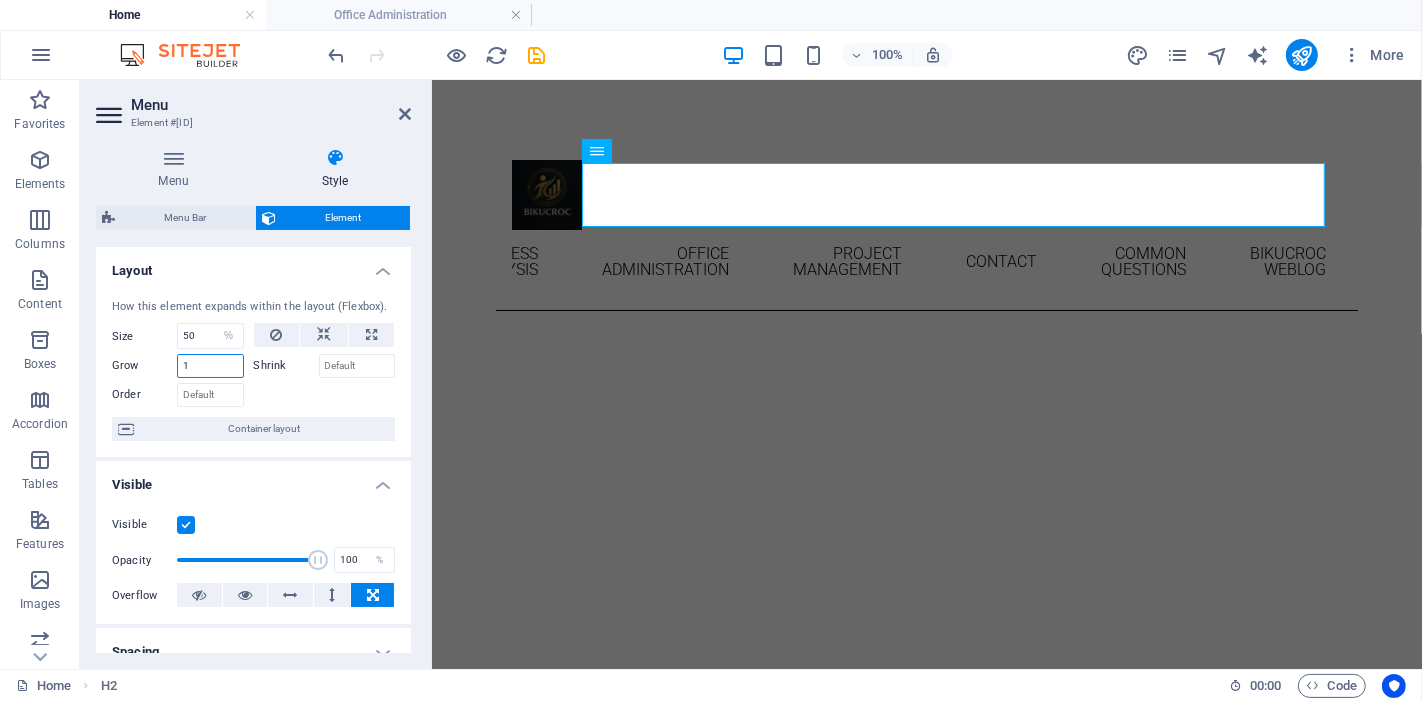 type on "1" 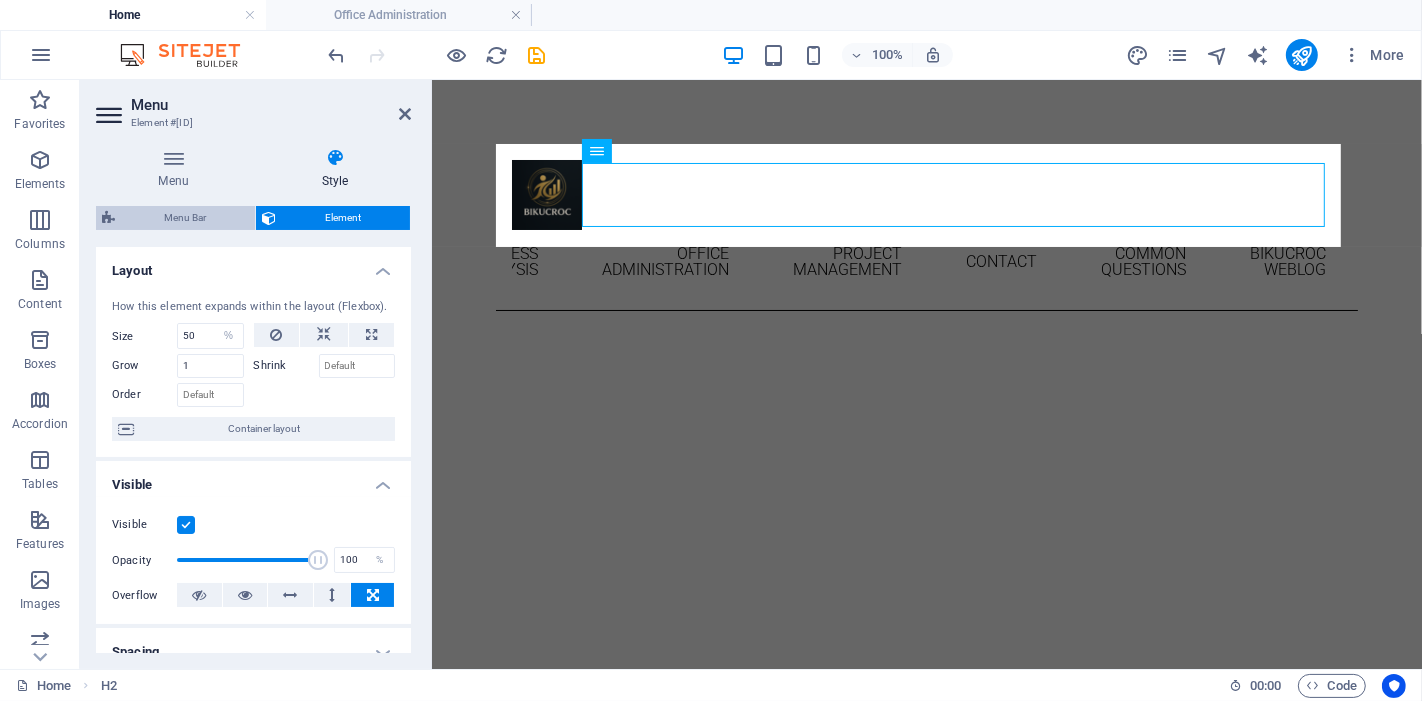 click on "Menu Bar" at bounding box center [185, 218] 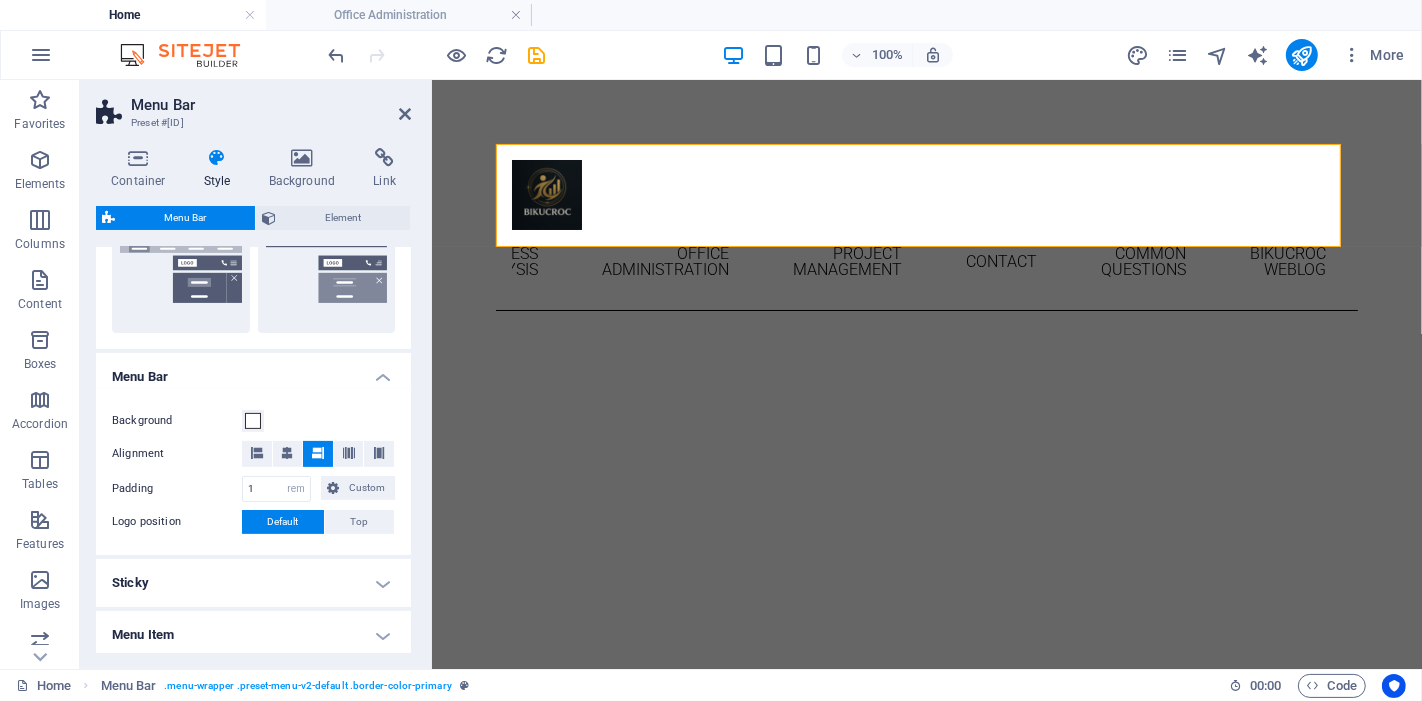 scroll, scrollTop: 535, scrollLeft: 0, axis: vertical 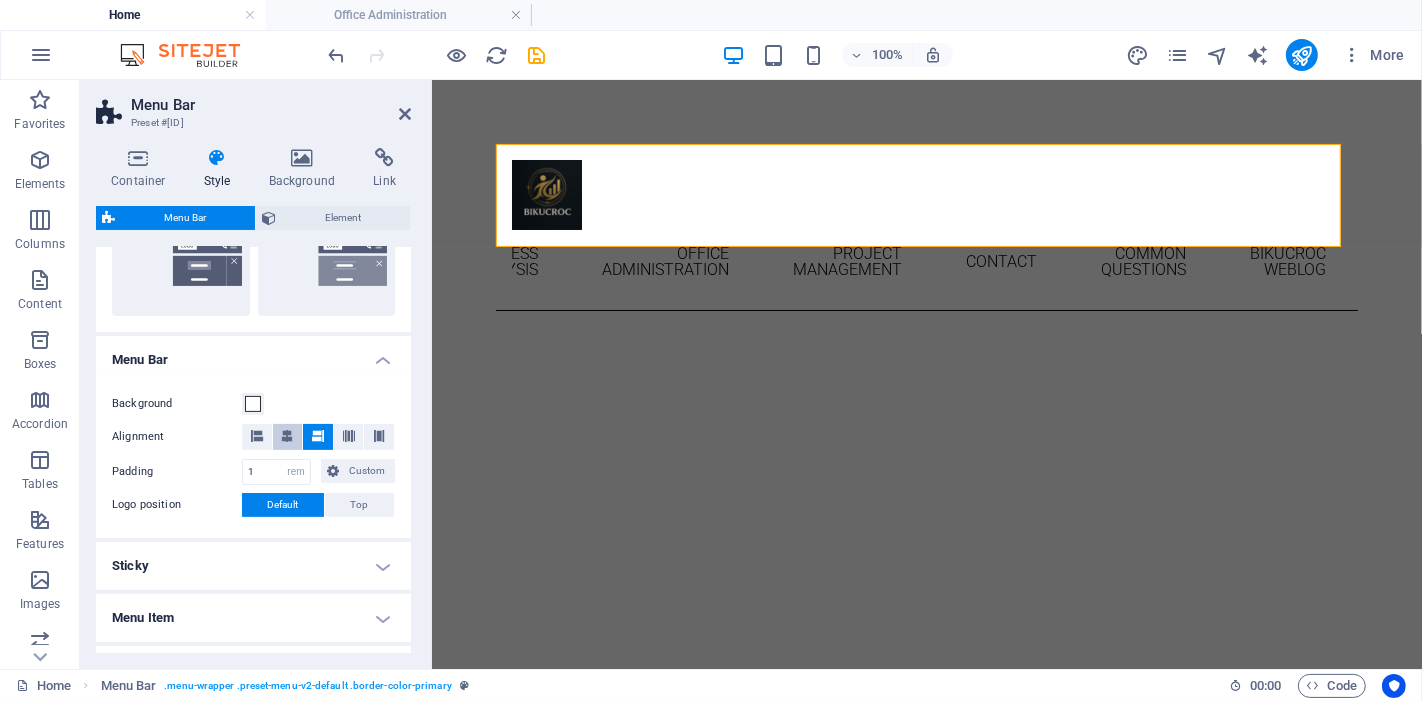click at bounding box center [287, 436] 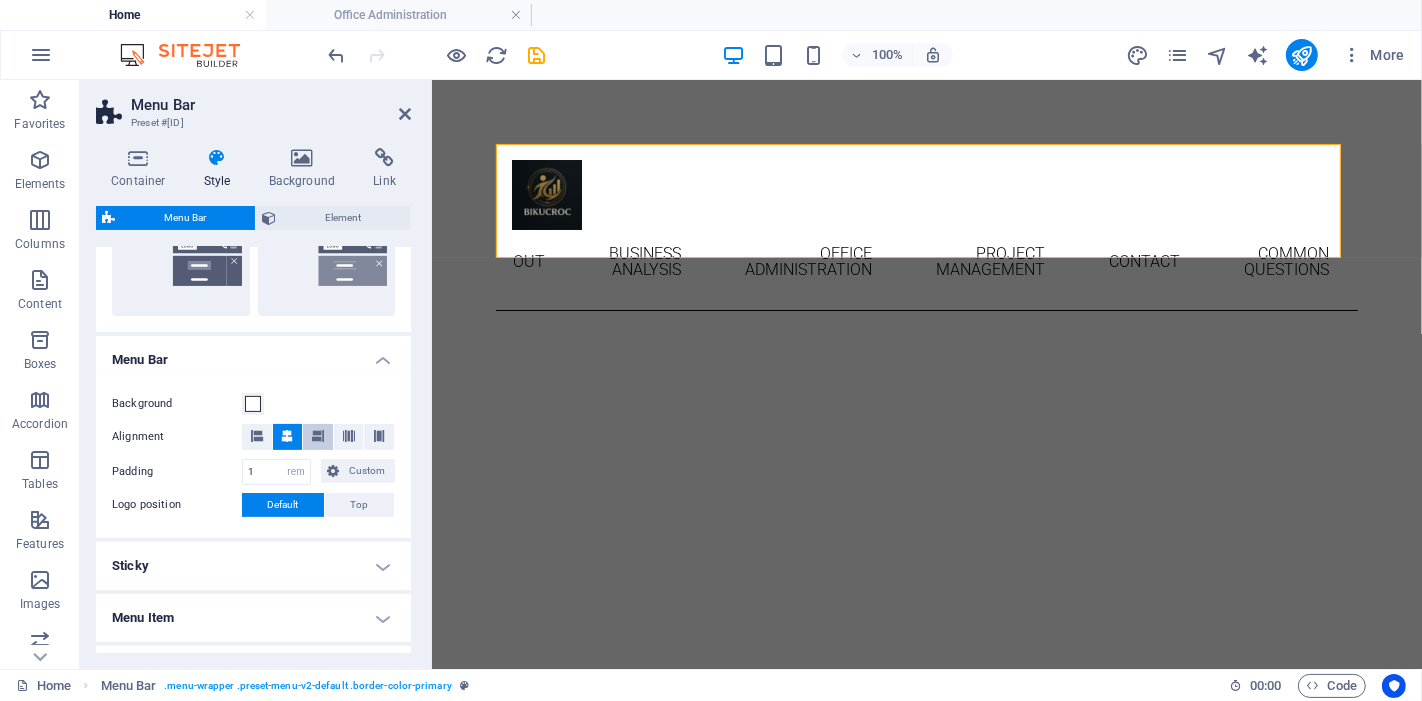 click at bounding box center [318, 436] 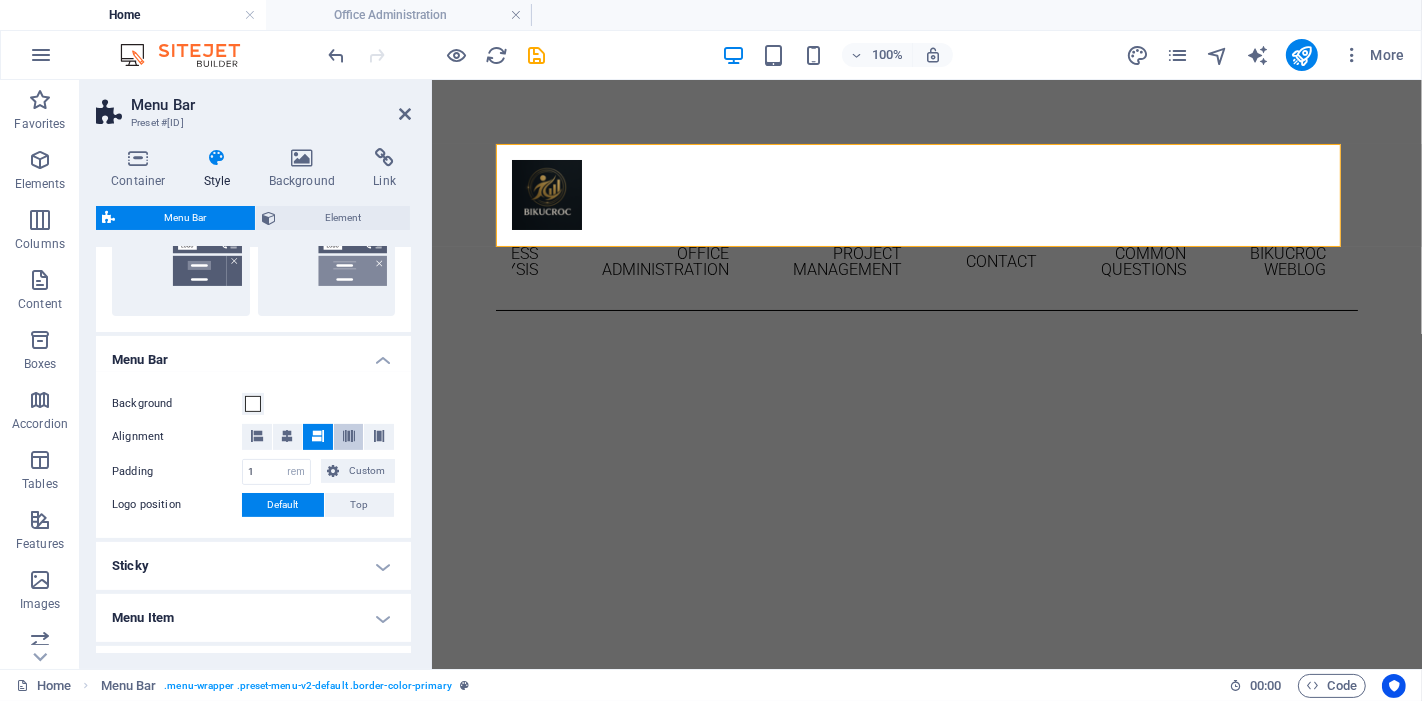 click at bounding box center (349, 436) 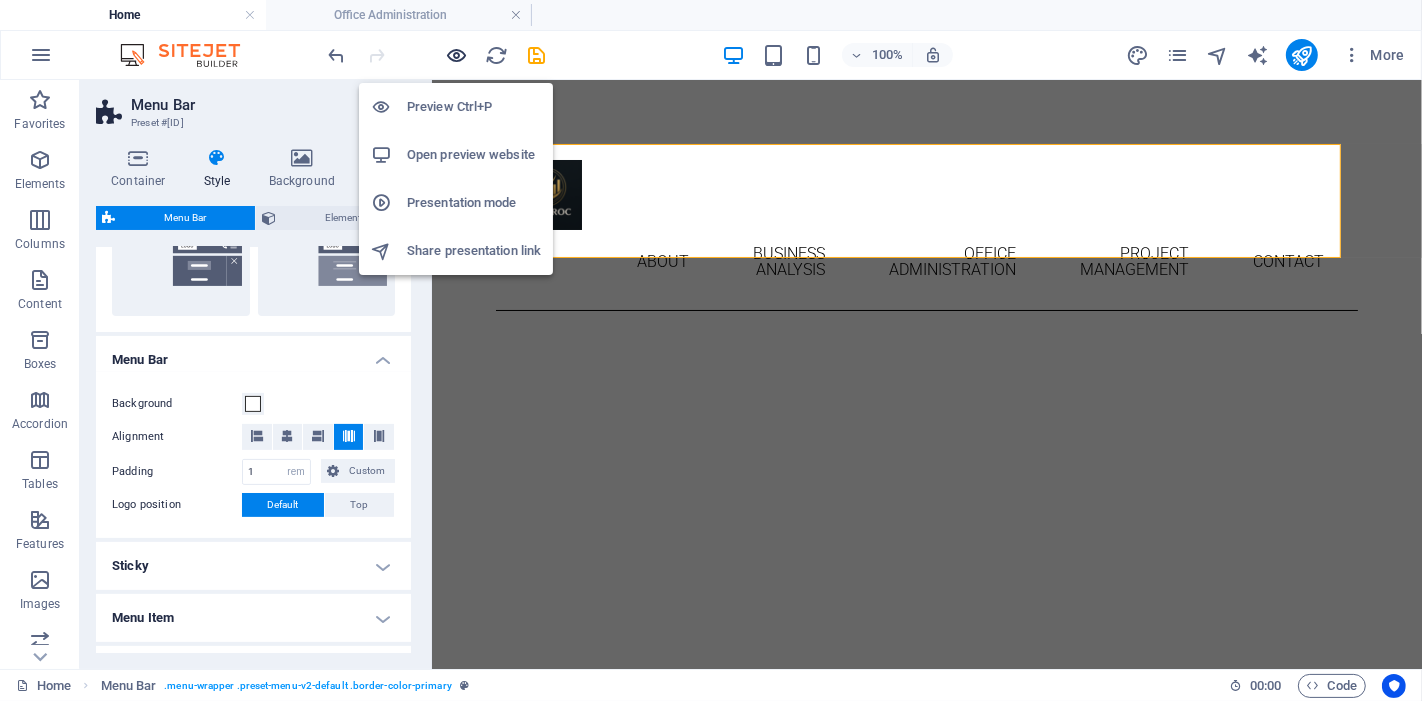 click at bounding box center [457, 55] 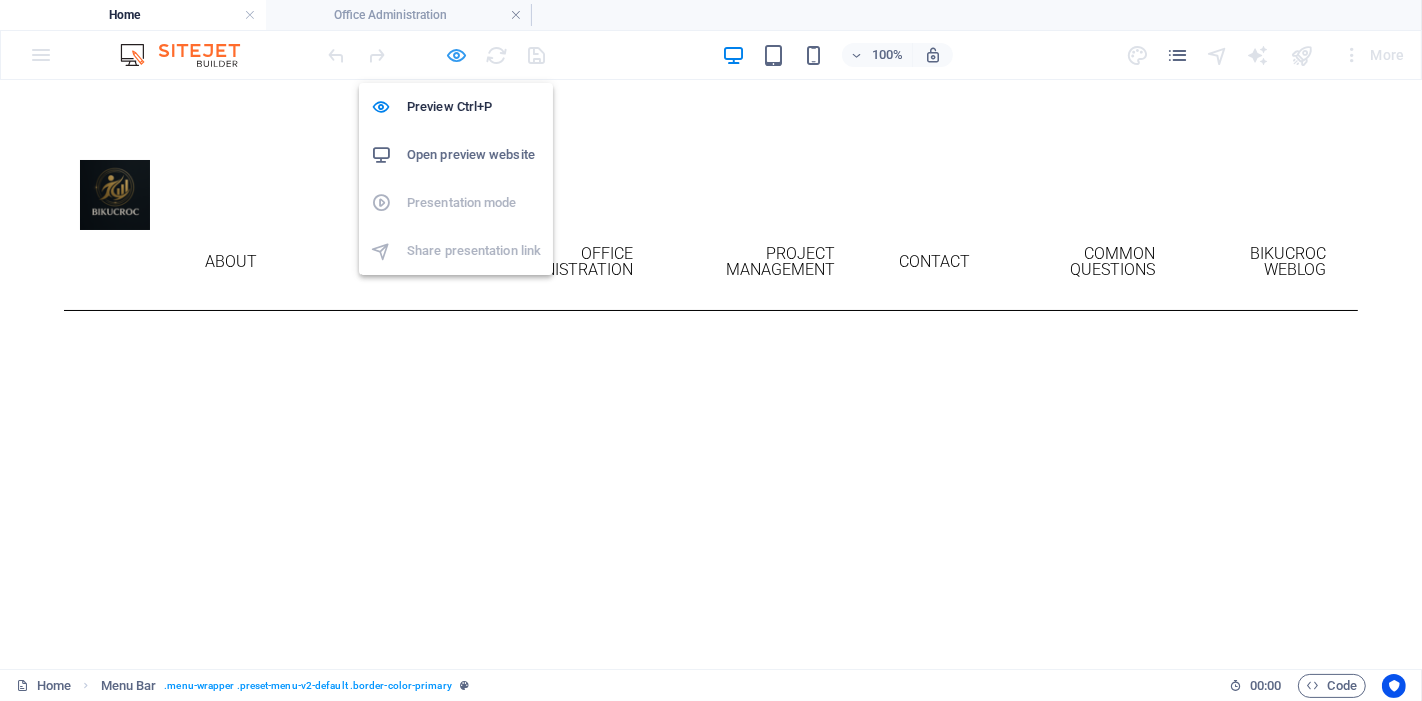 click at bounding box center [457, 55] 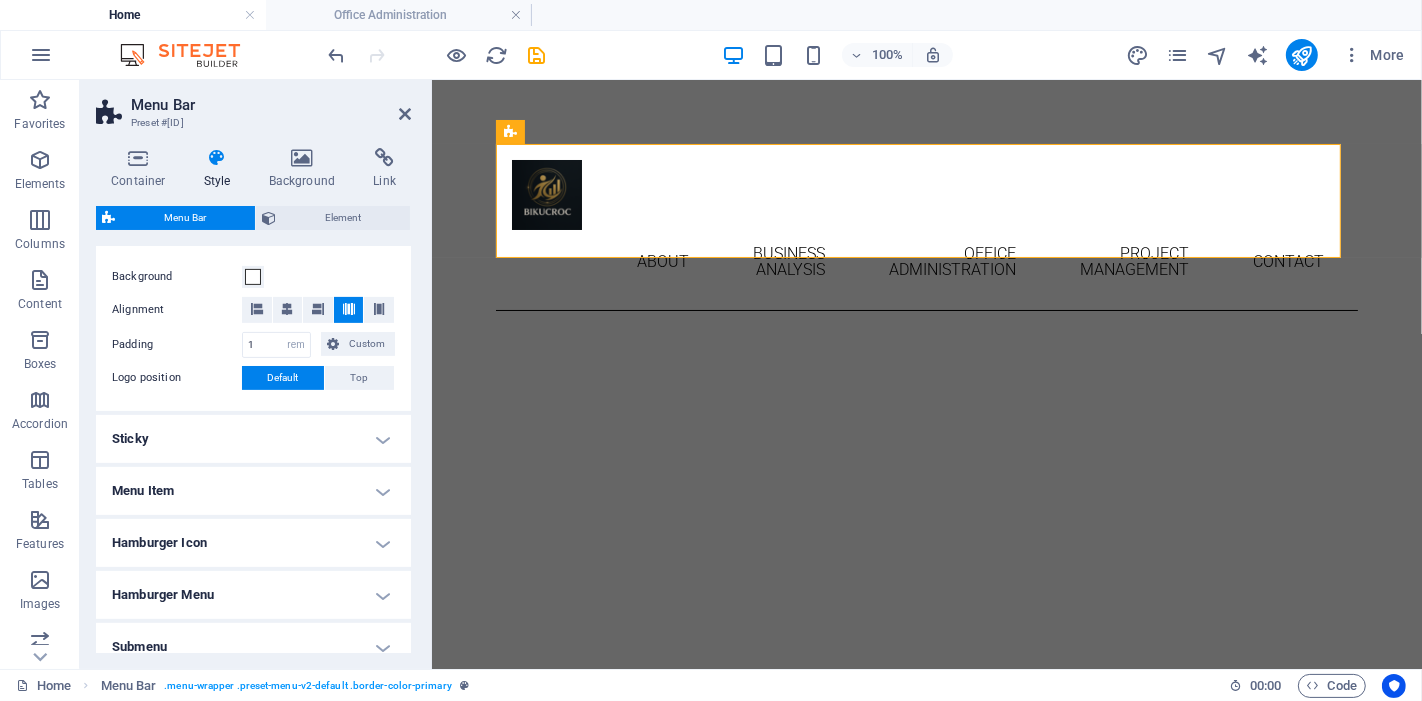 scroll, scrollTop: 666, scrollLeft: 0, axis: vertical 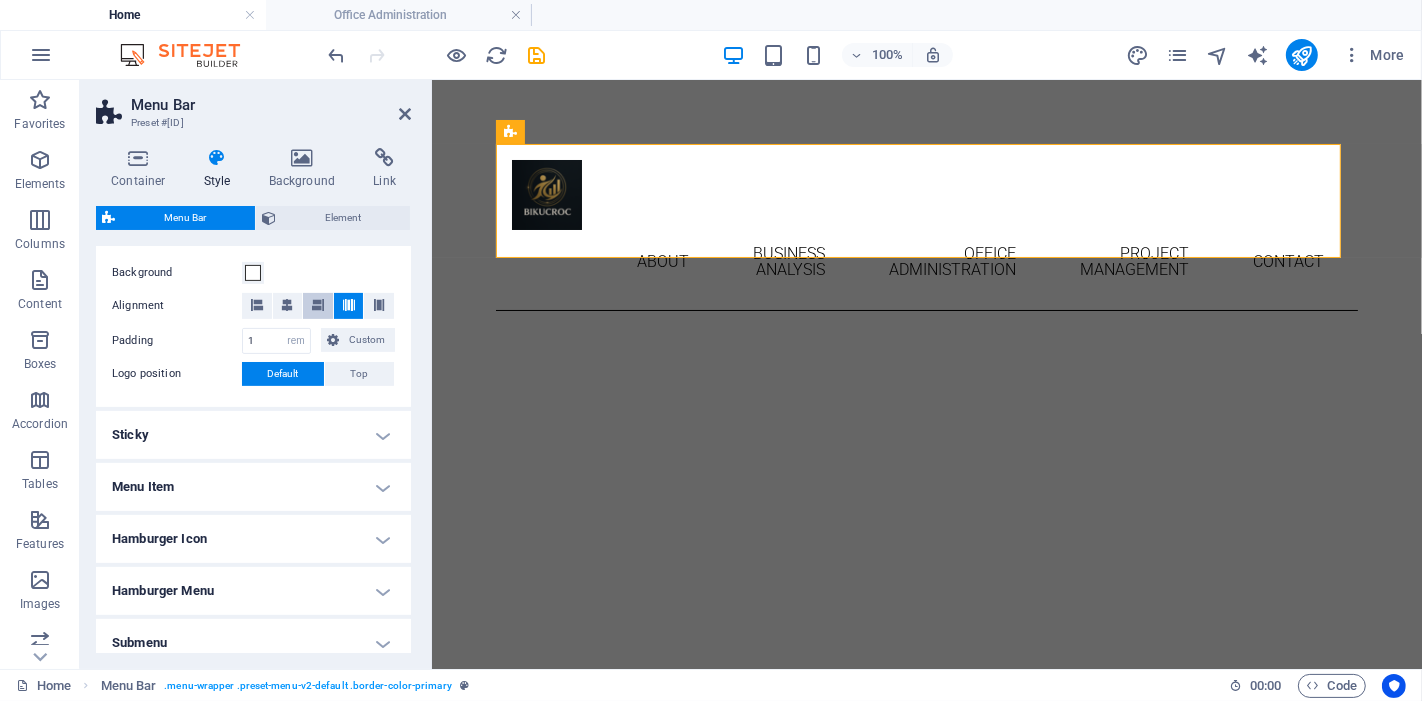 click at bounding box center (318, 305) 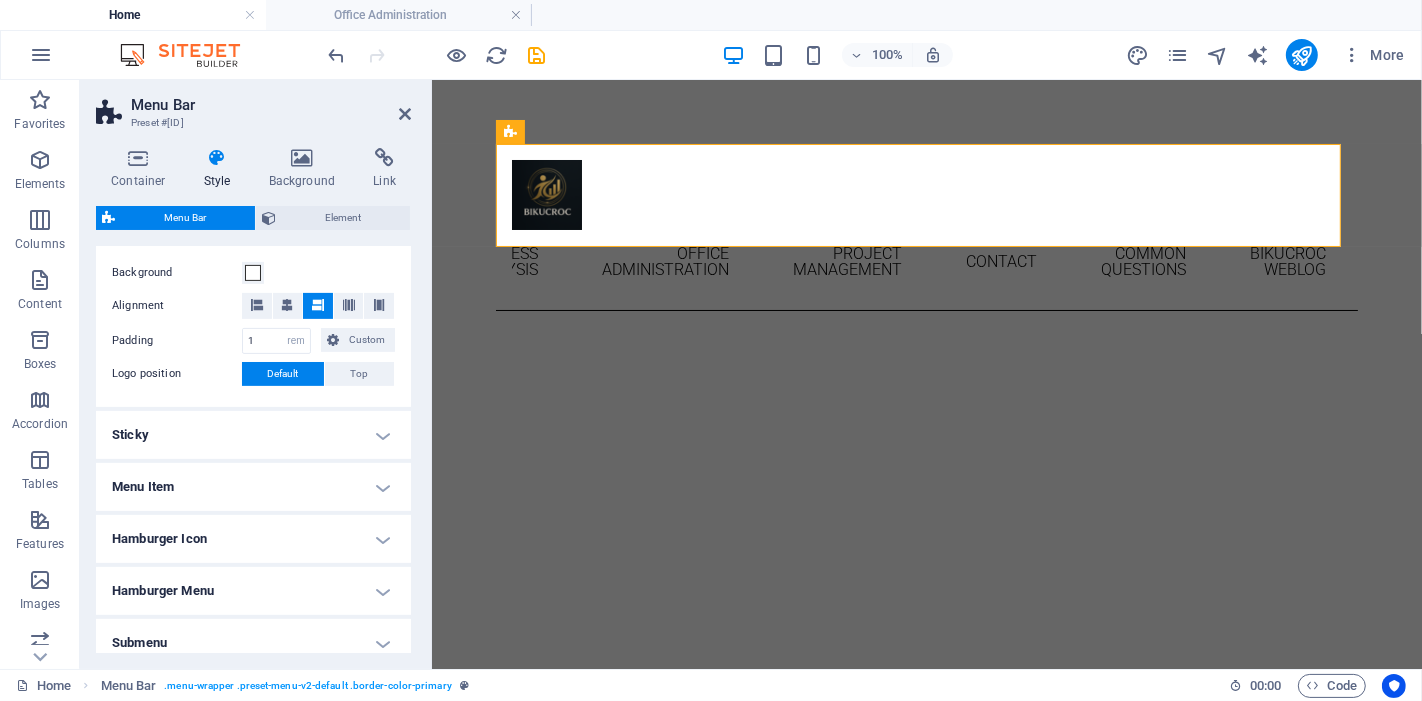 click on "Background Alignment Padding 1 px rem % vh vw Custom Custom 1 px rem % vh vw 1 px rem % vh vw 1 px rem % vh vw 1 px rem % vh vw Logo position Default Top  - Padding 1 px rem % vh vw Custom Custom 1 px rem % vh vw 1 px rem % vh vw 1 px rem % vh vw 1 px rem % vh vw Menu width Default Wide  - Padding 0 px rem % vh vw Custom Custom 0 px rem % vh vw 0 px rem % vh vw 0 px rem % vh vw 0 px rem % vh vw  - Background" at bounding box center [253, 324] 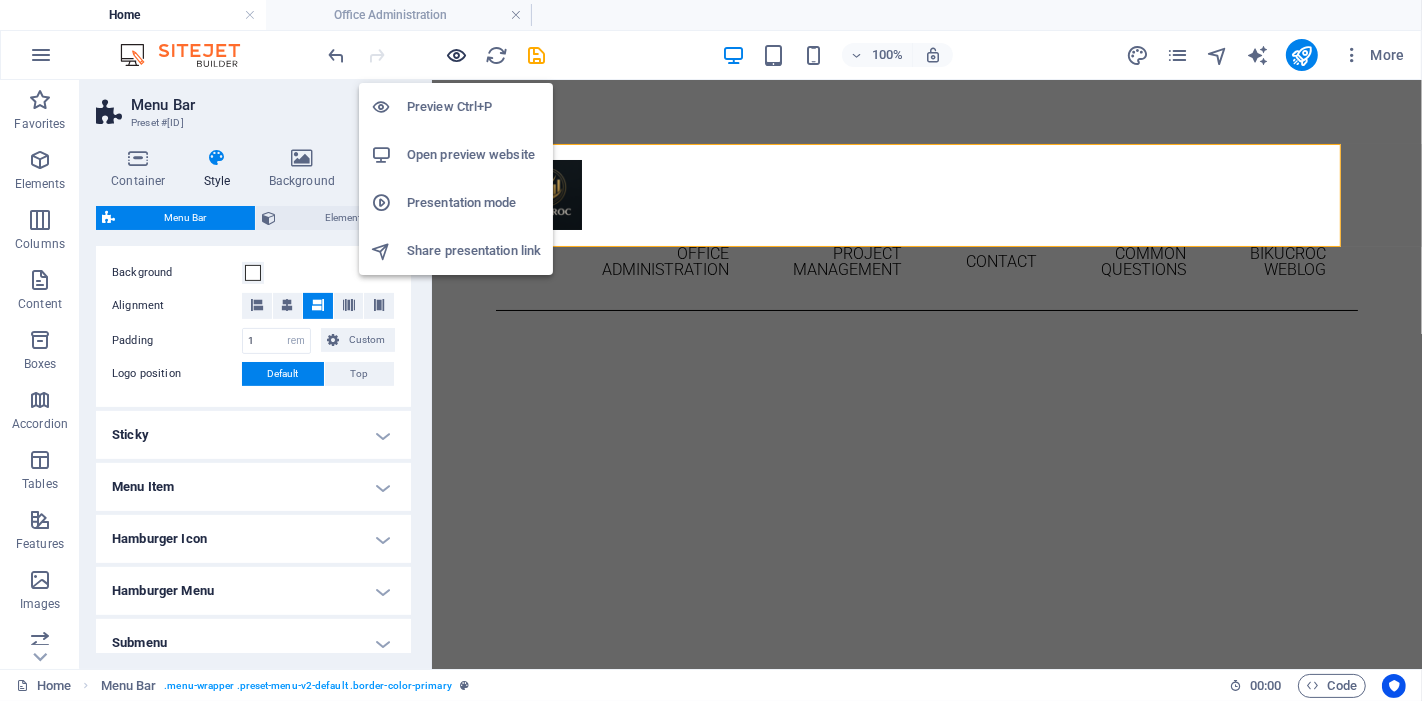 click at bounding box center [457, 55] 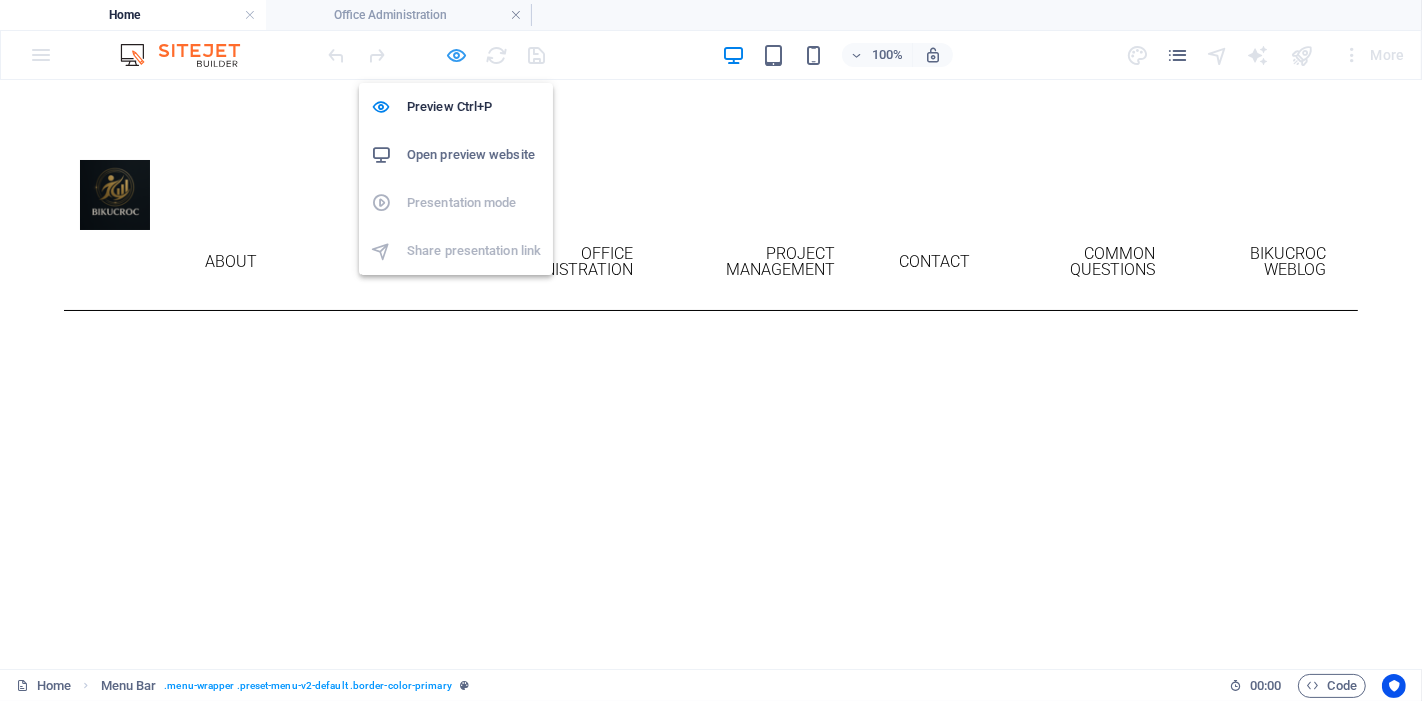 click at bounding box center (457, 55) 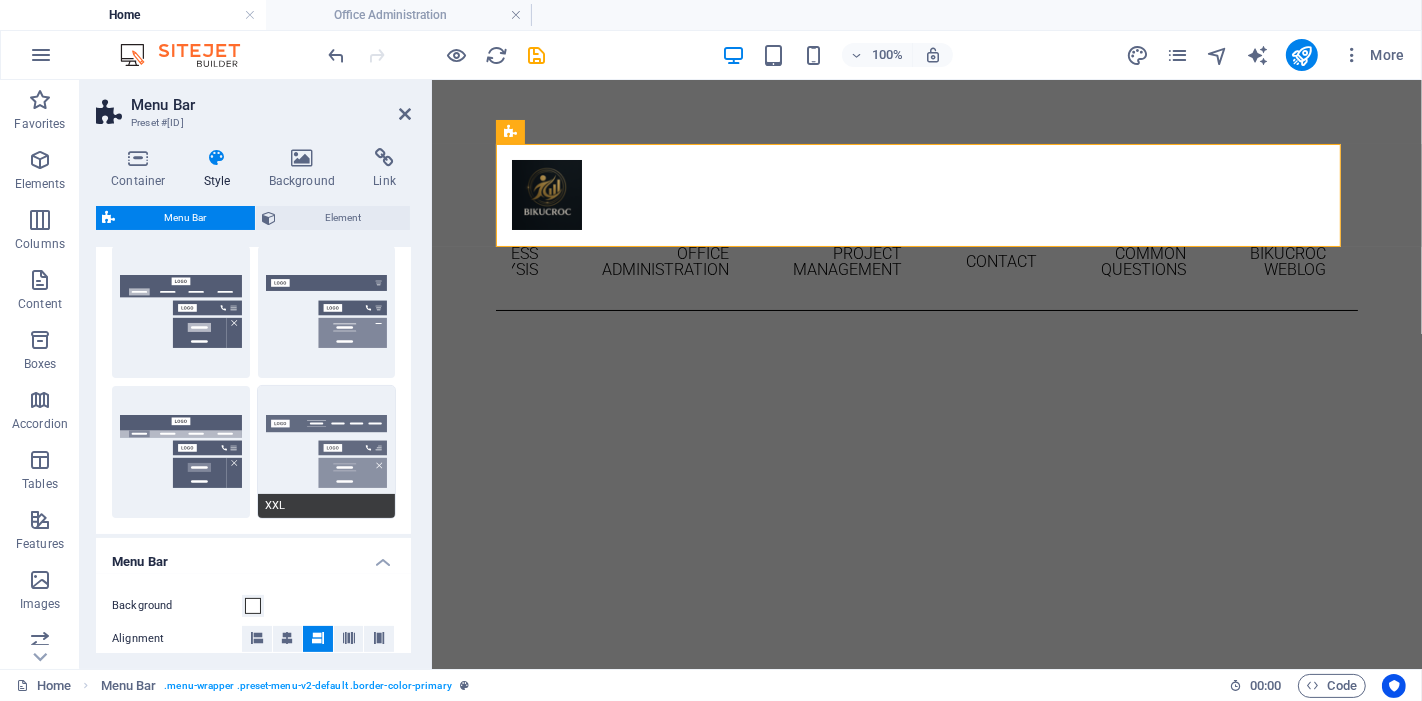 scroll, scrollTop: 555, scrollLeft: 0, axis: vertical 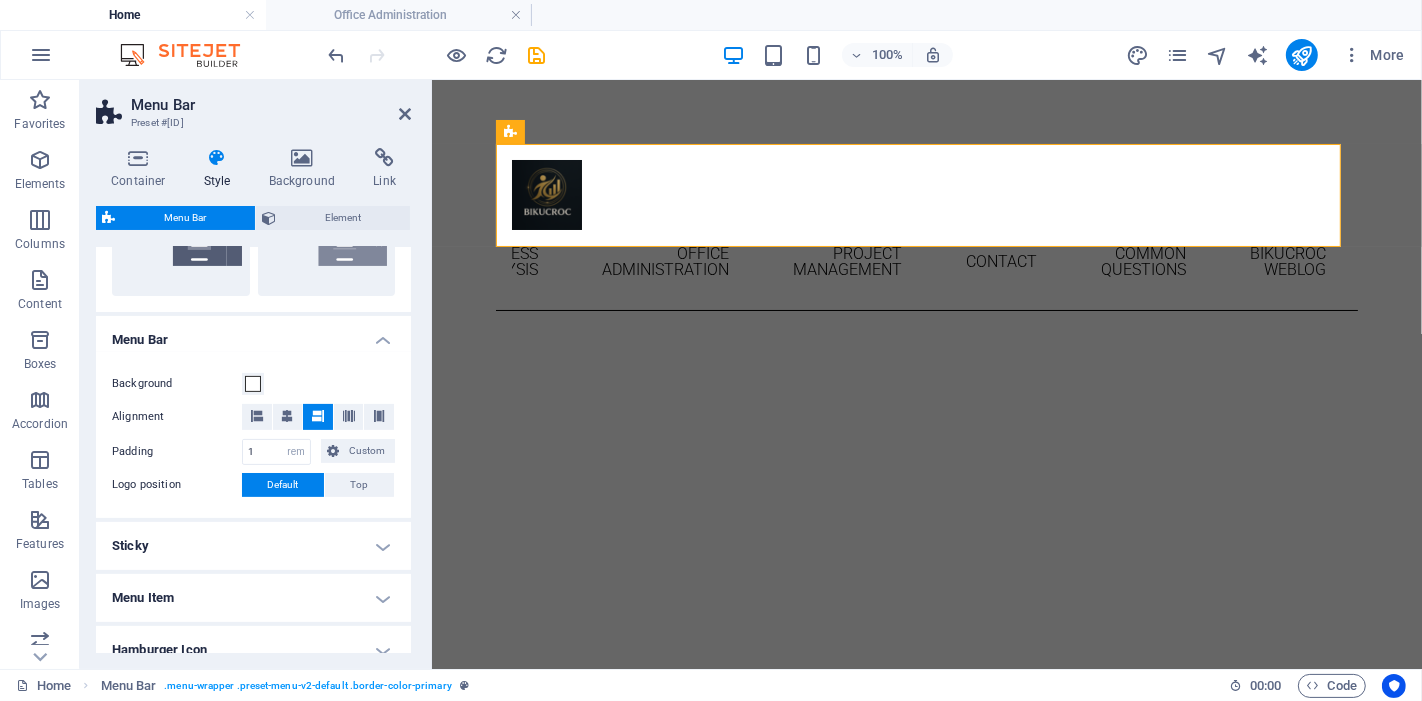 click on "Menu Bar" at bounding box center [253, 334] 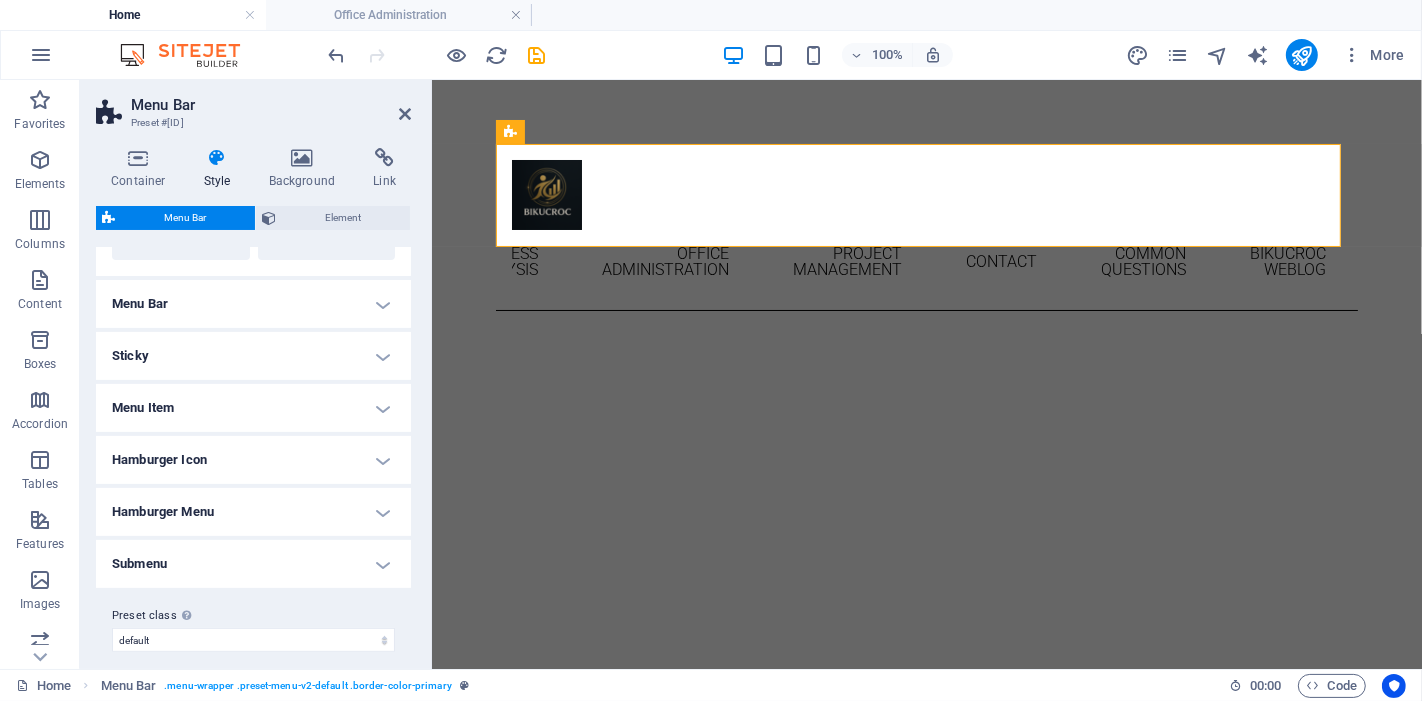 scroll, scrollTop: 605, scrollLeft: 0, axis: vertical 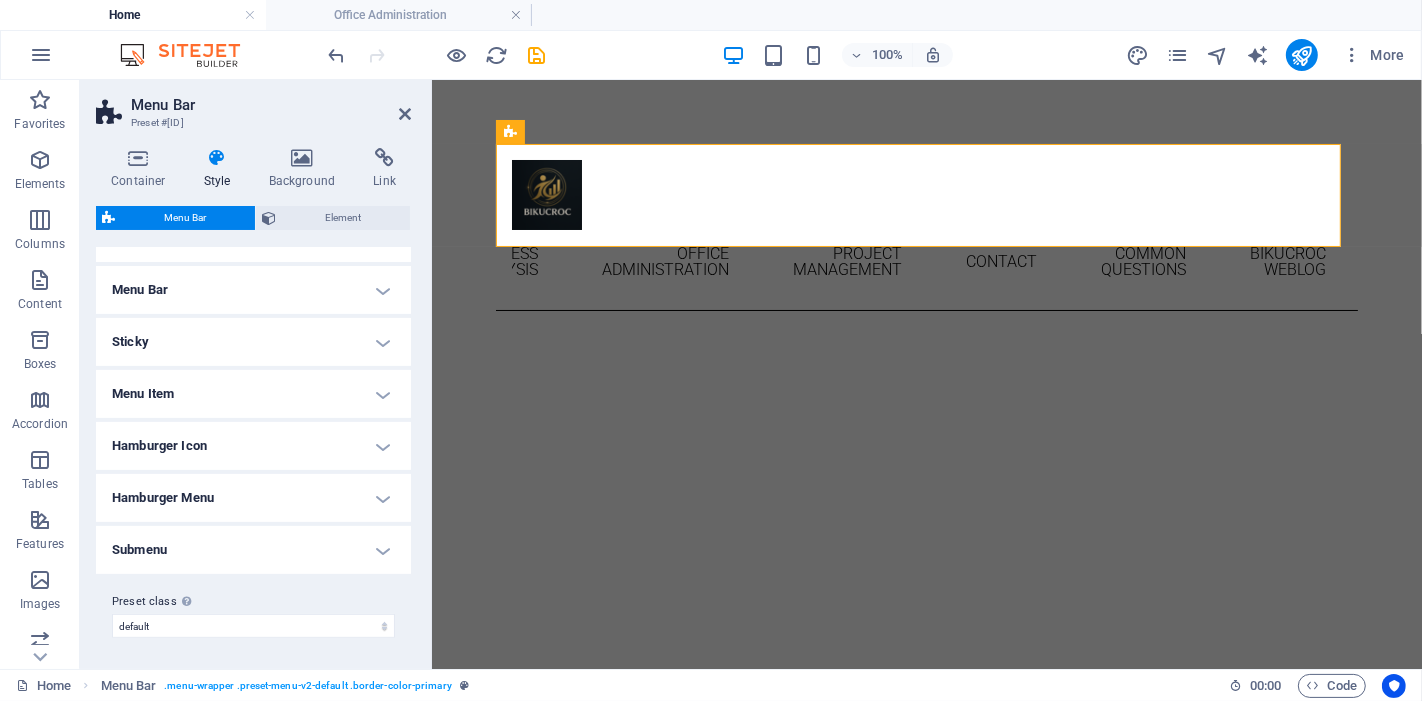 click on "Menu Item" at bounding box center [253, 394] 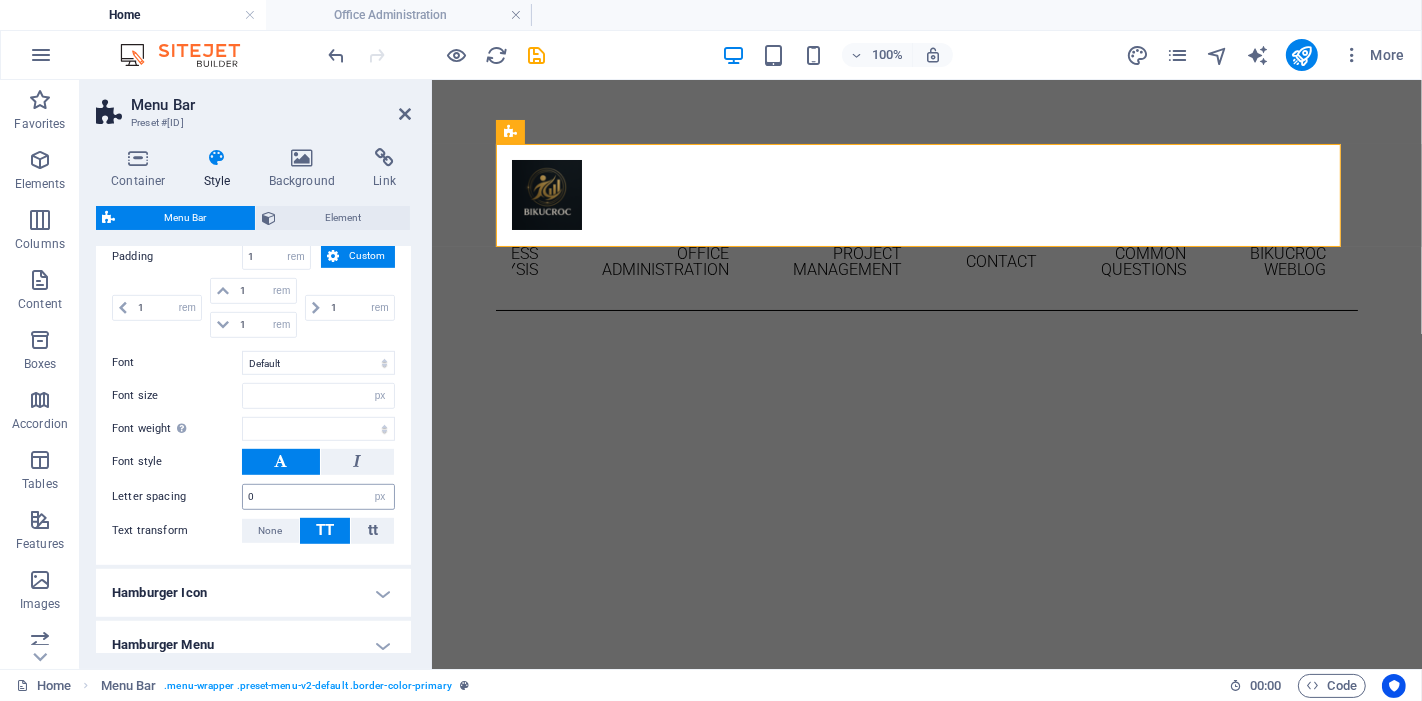 scroll, scrollTop: 1045, scrollLeft: 0, axis: vertical 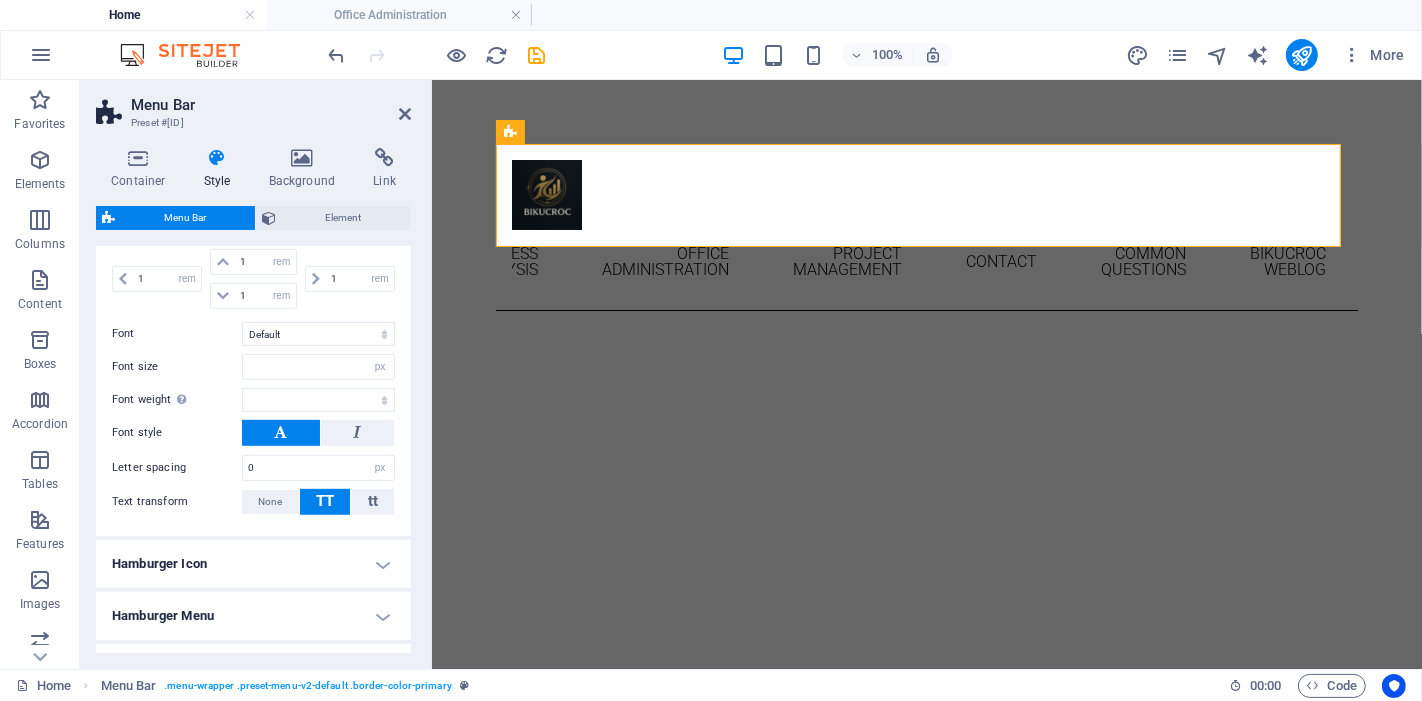 click on "Hamburger Icon" at bounding box center (253, 564) 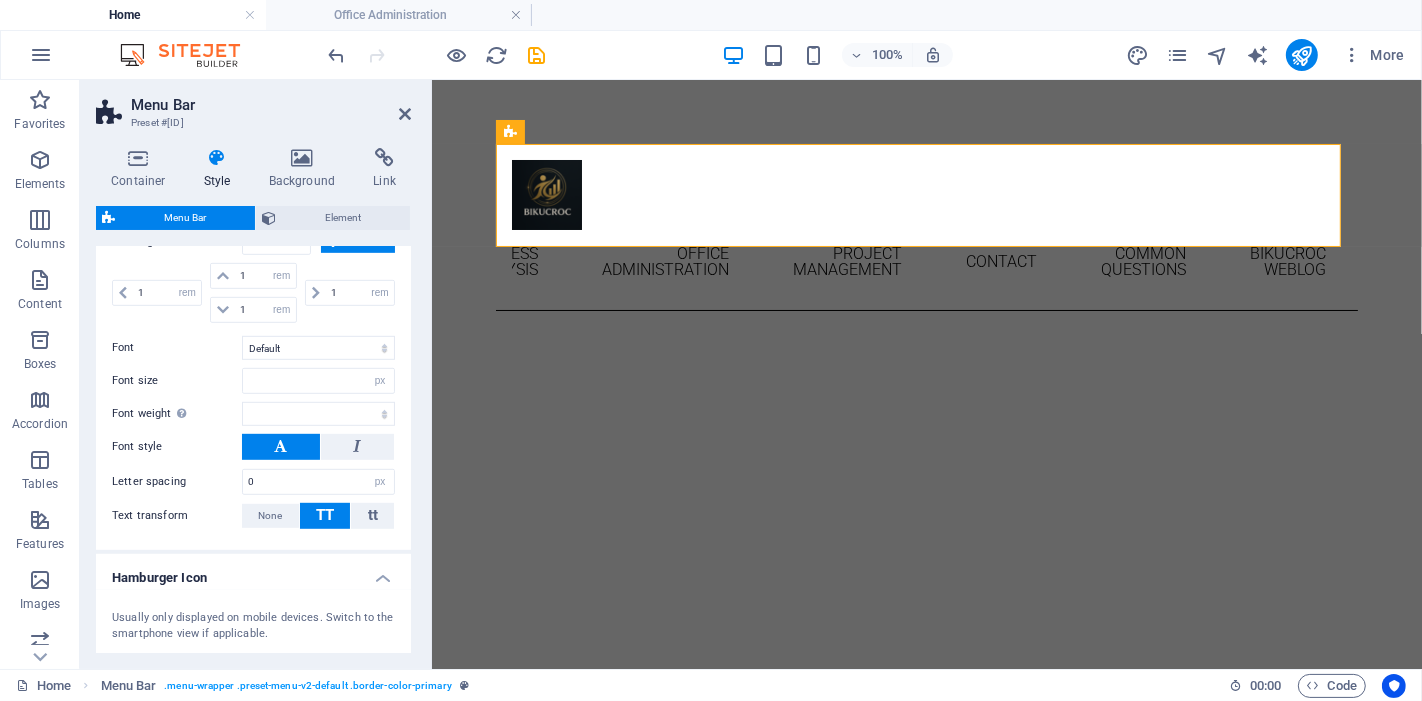 scroll, scrollTop: 1142, scrollLeft: 0, axis: vertical 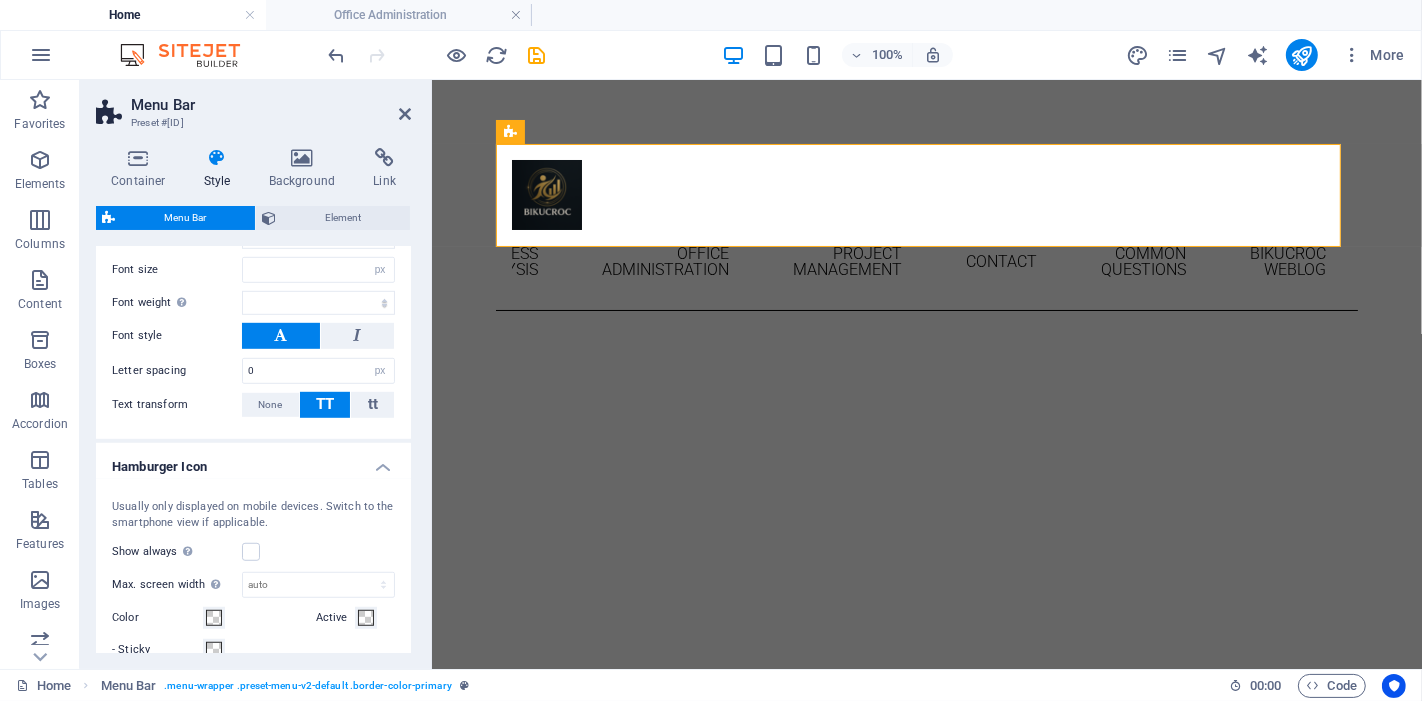click on "Hamburger Icon" at bounding box center (253, 461) 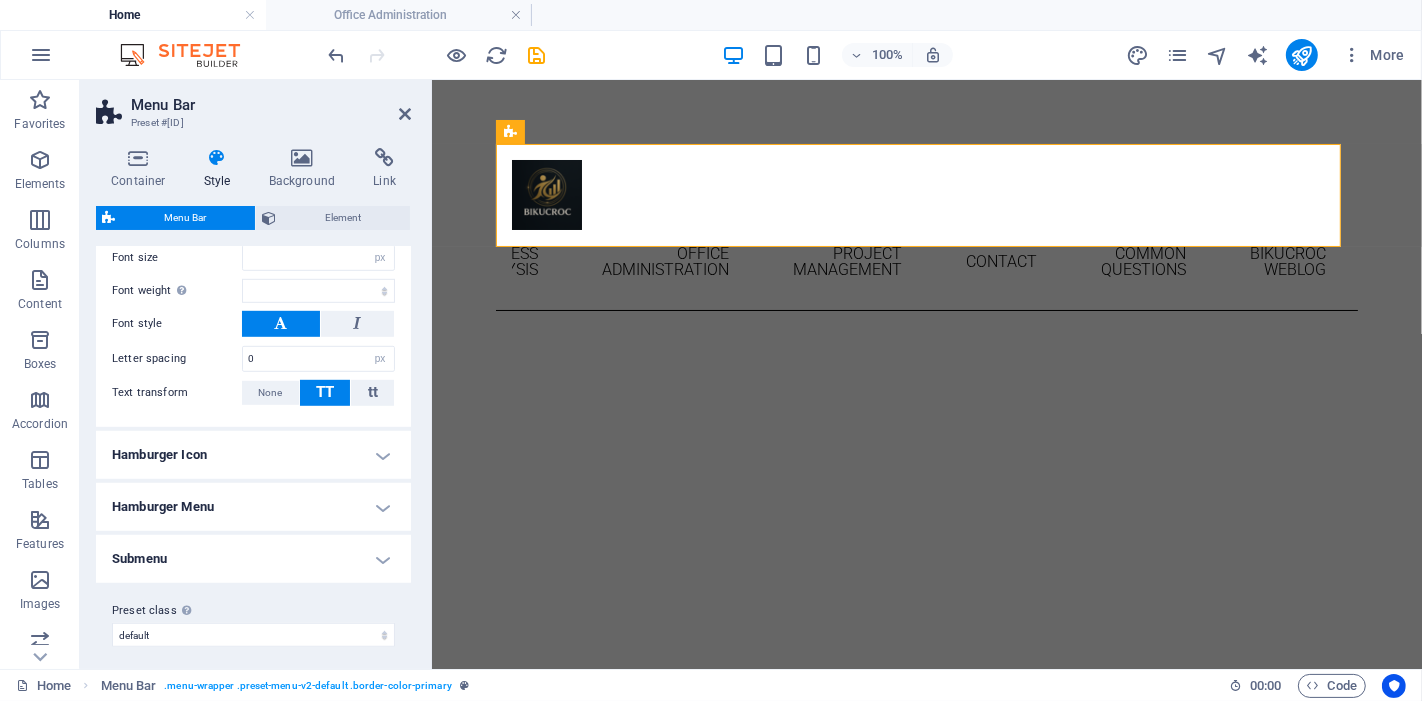scroll, scrollTop: 1157, scrollLeft: 0, axis: vertical 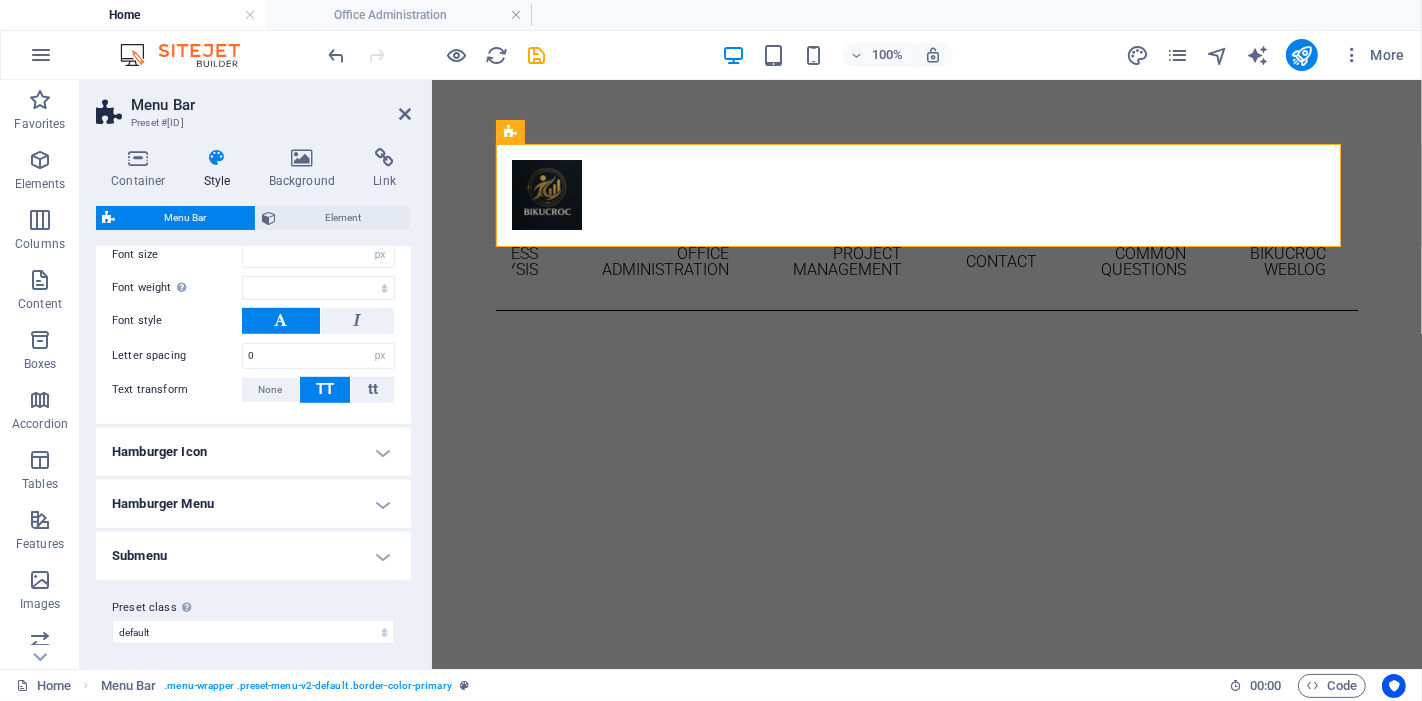 click on "Hamburger Menu" at bounding box center (253, 504) 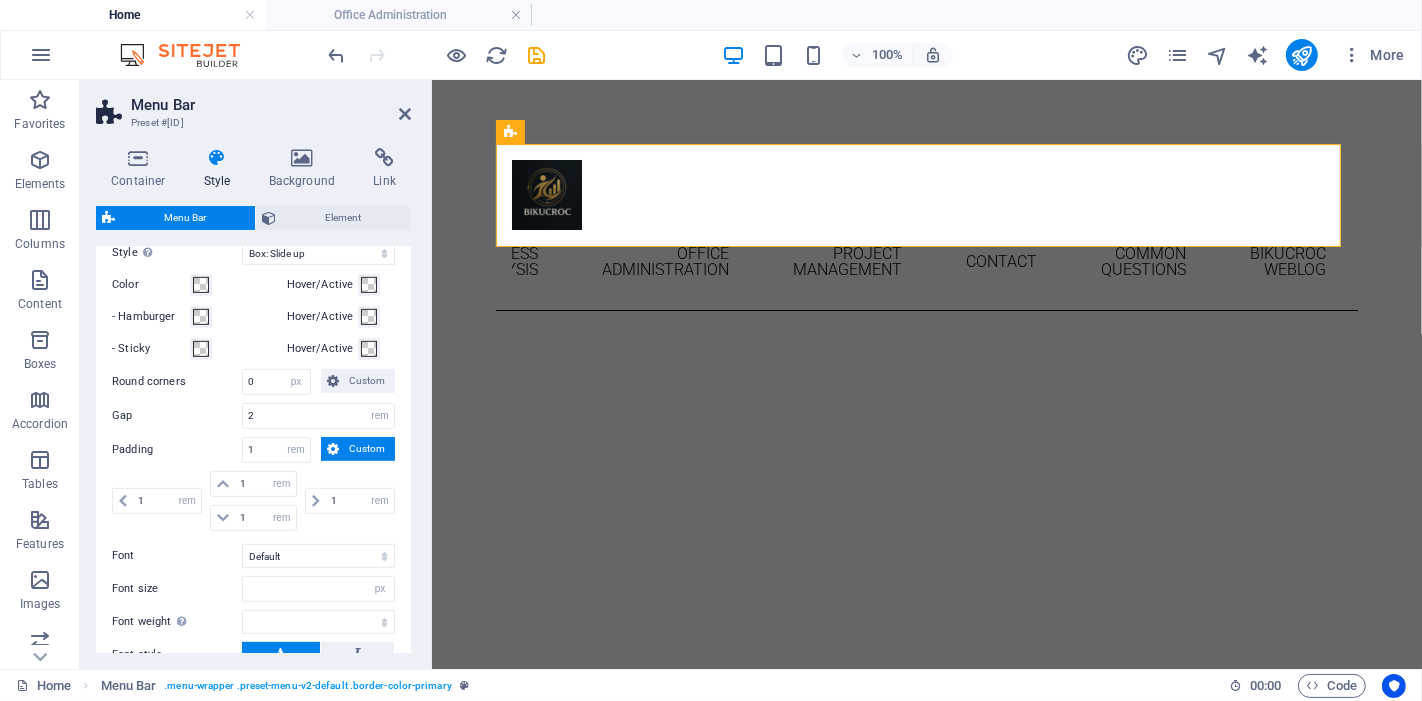 scroll, scrollTop: 601, scrollLeft: 0, axis: vertical 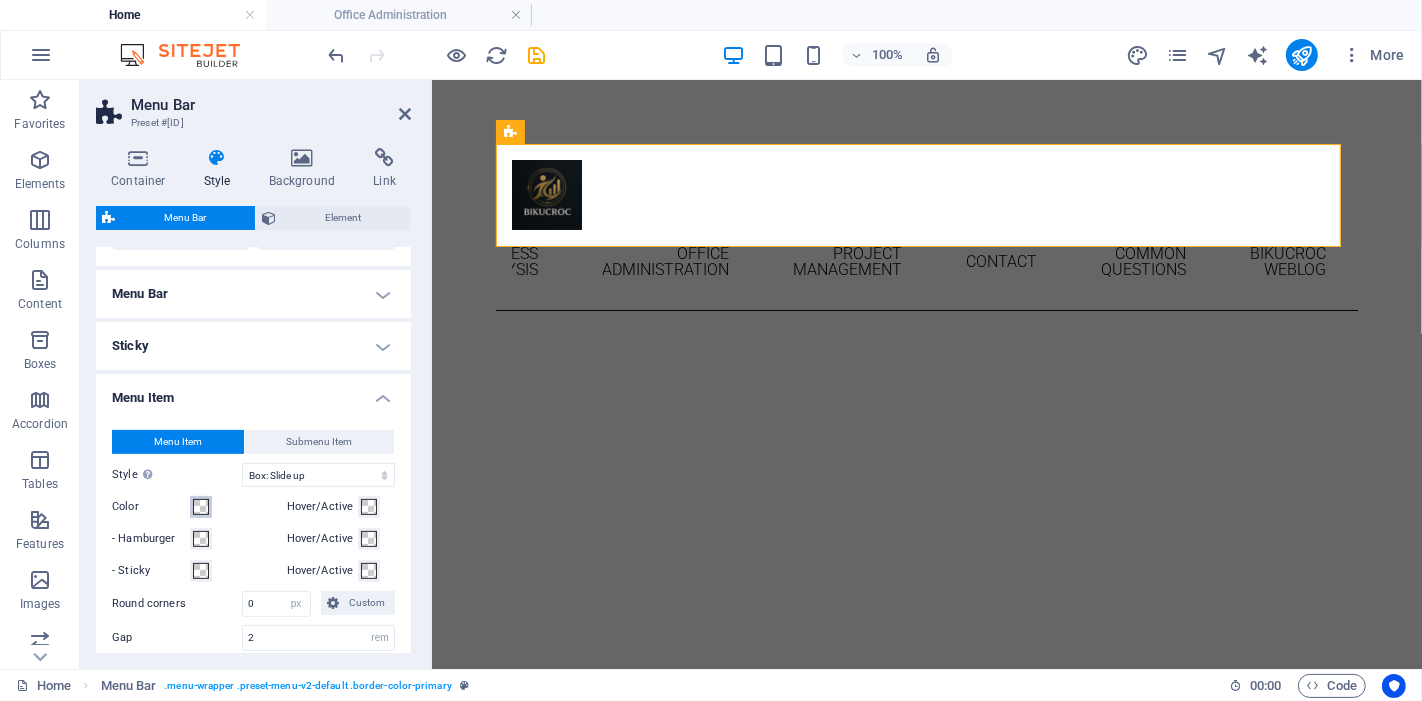 click at bounding box center (201, 507) 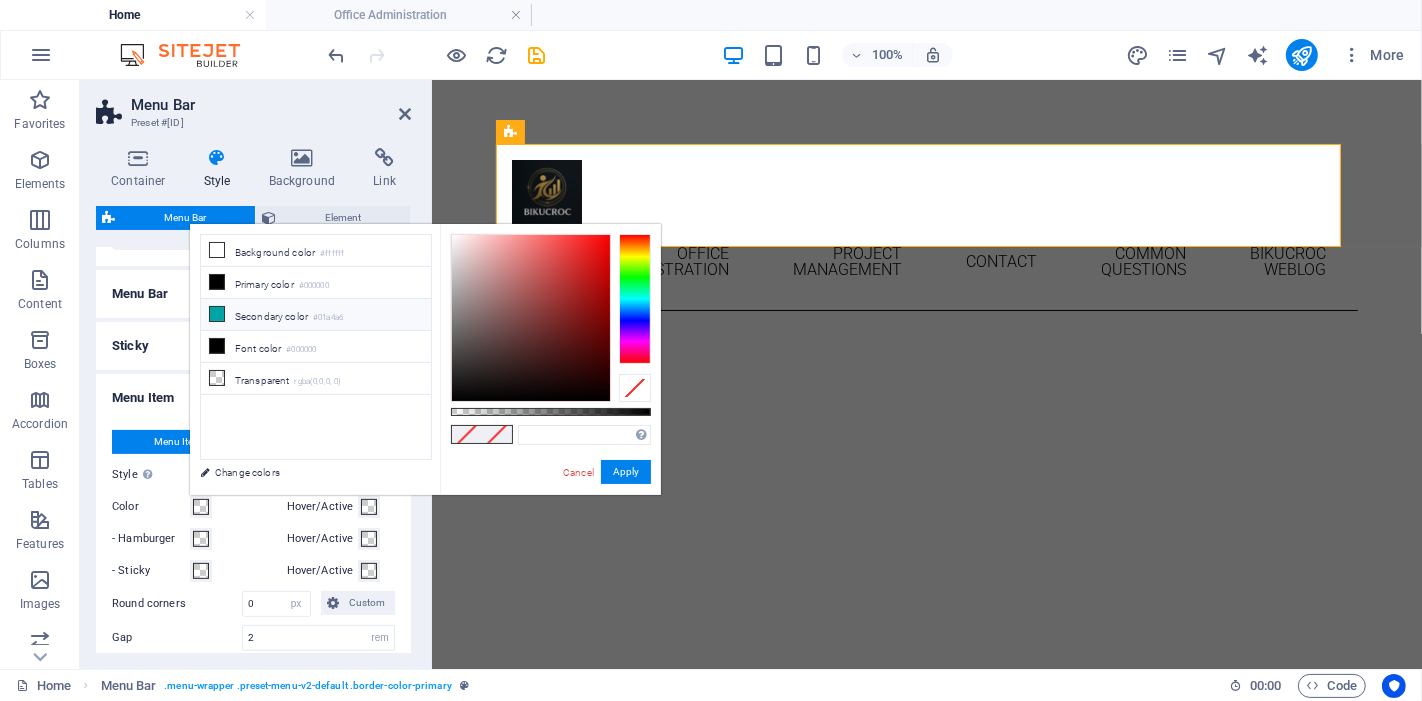 click at bounding box center (217, 314) 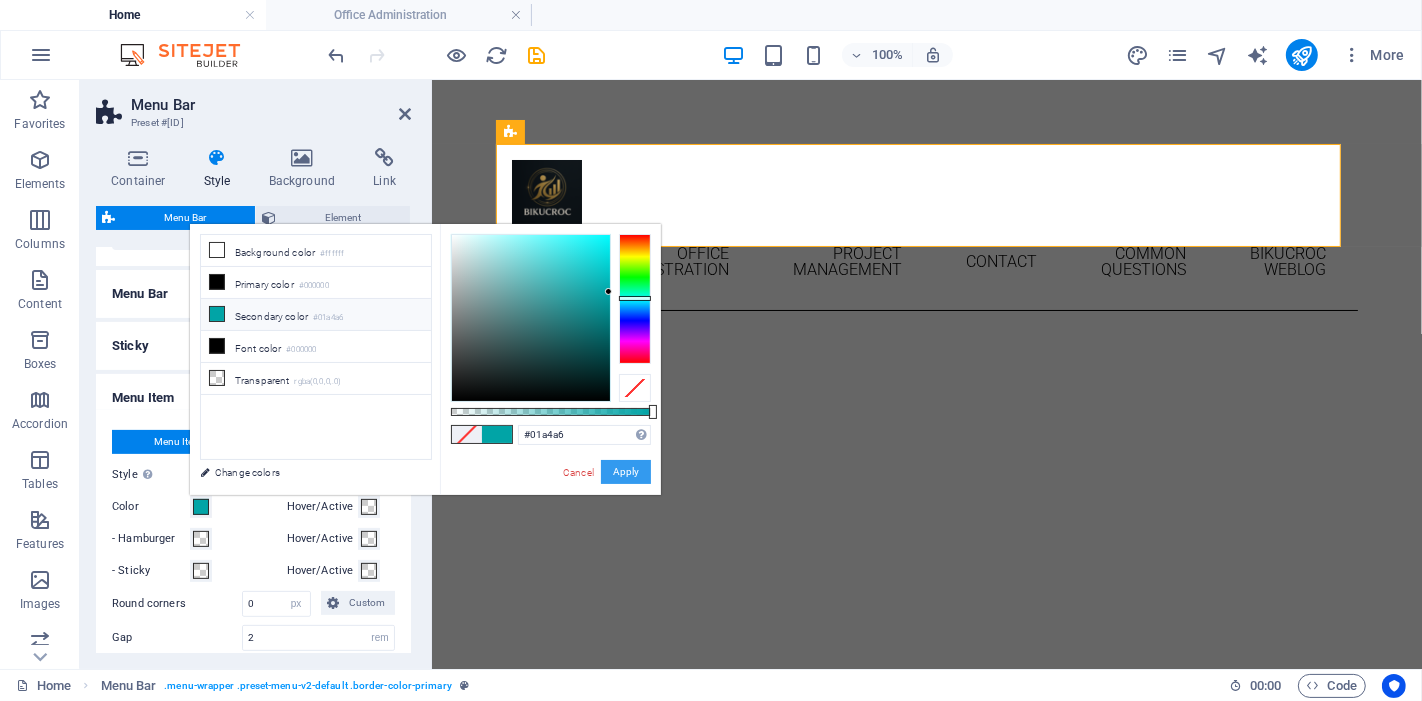 click on "Apply" at bounding box center (626, 472) 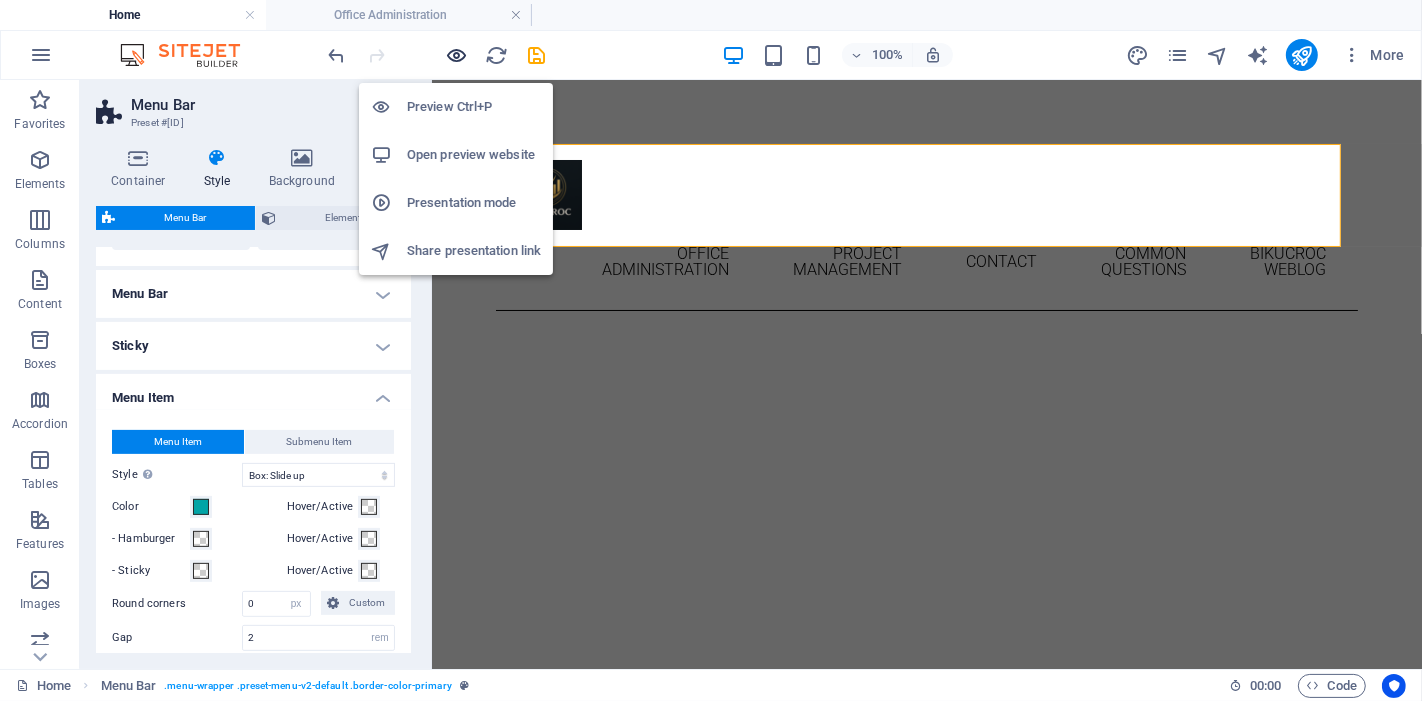 click at bounding box center (457, 55) 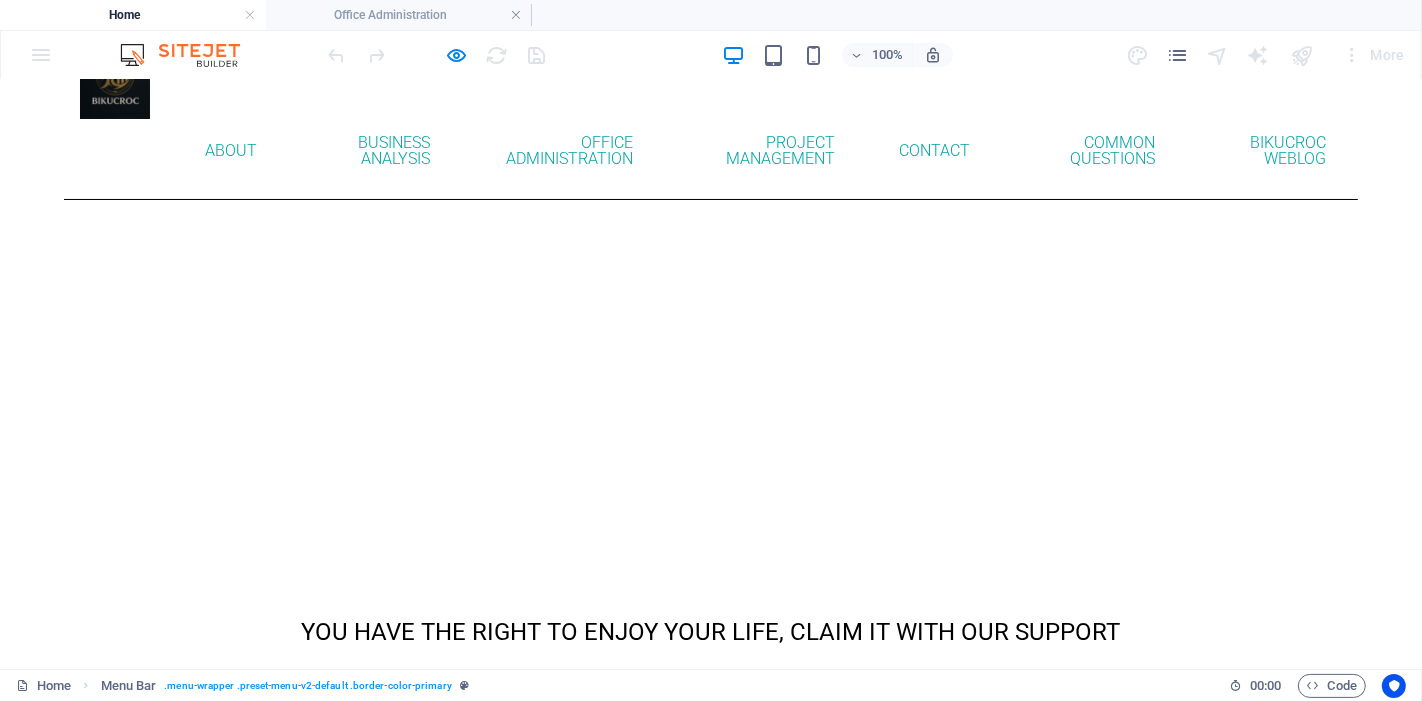 scroll, scrollTop: 0, scrollLeft: 0, axis: both 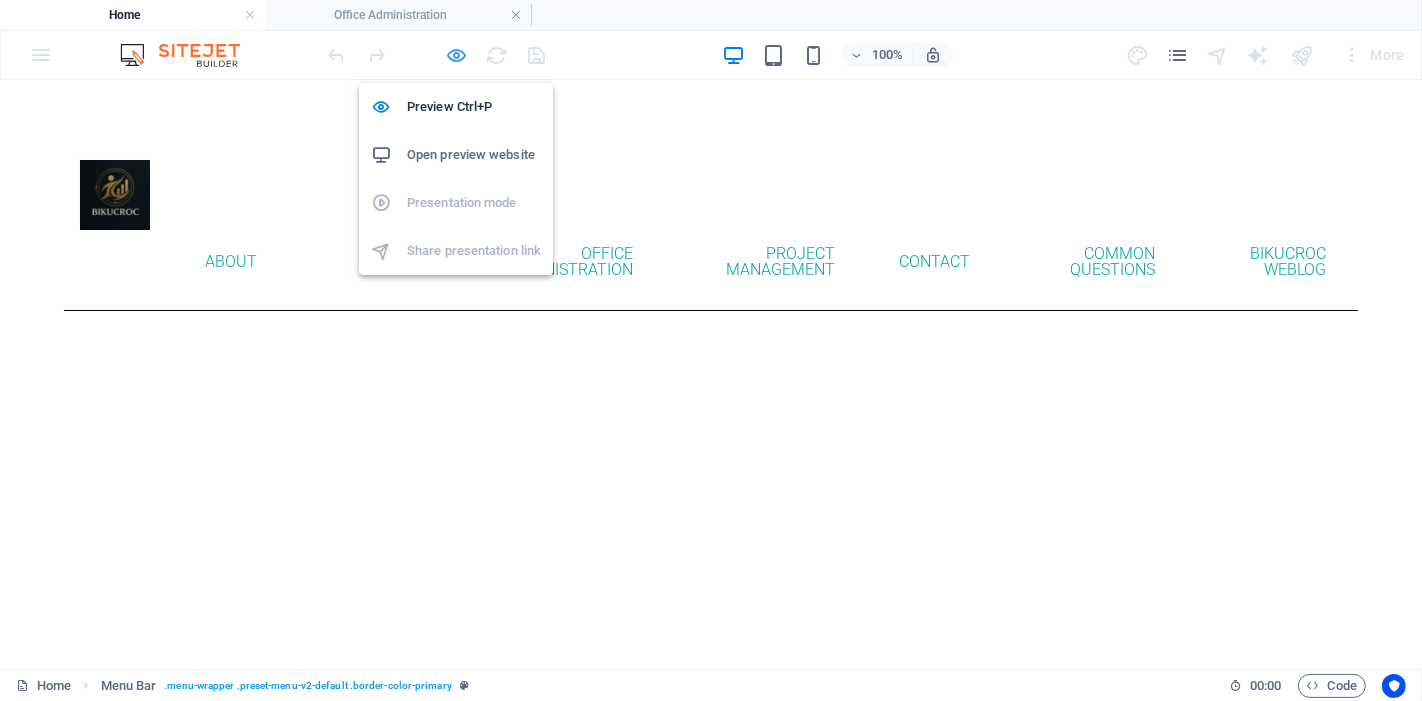 click at bounding box center [457, 55] 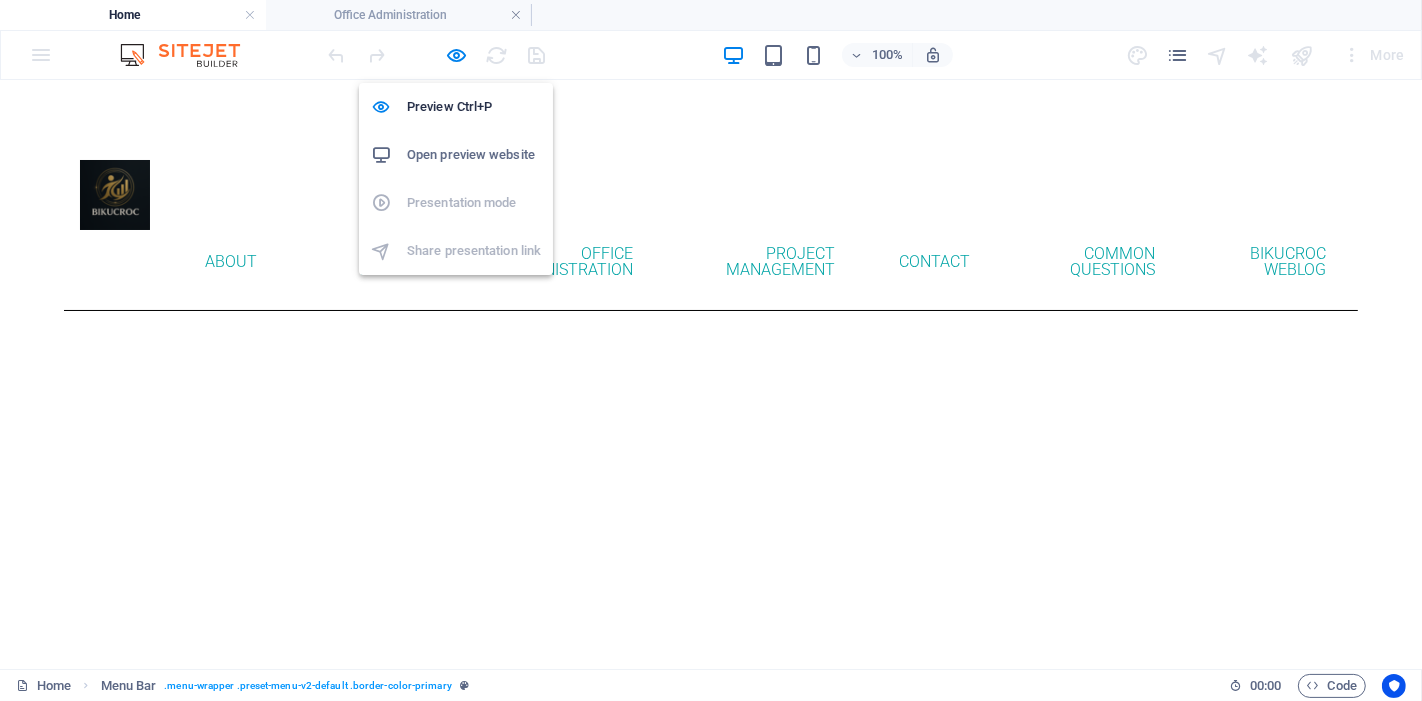 select on "hover_box_bottom" 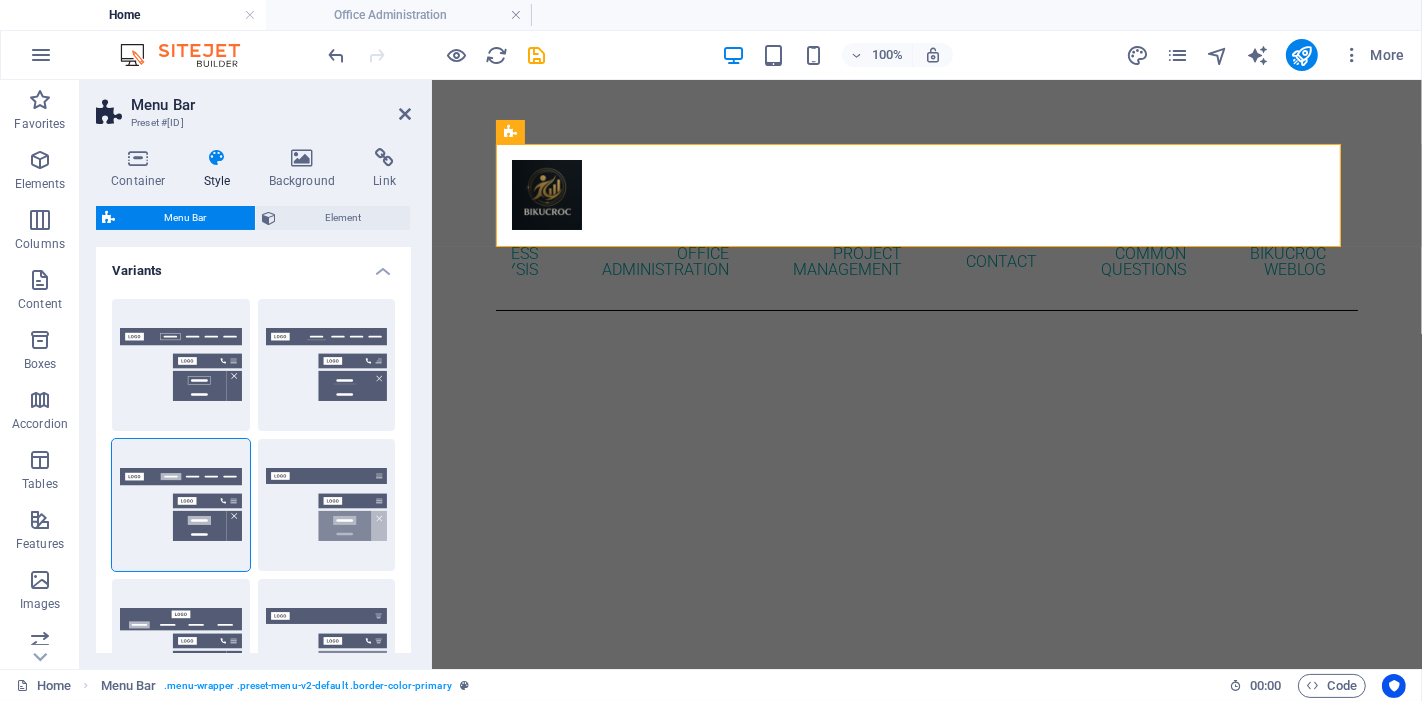 type 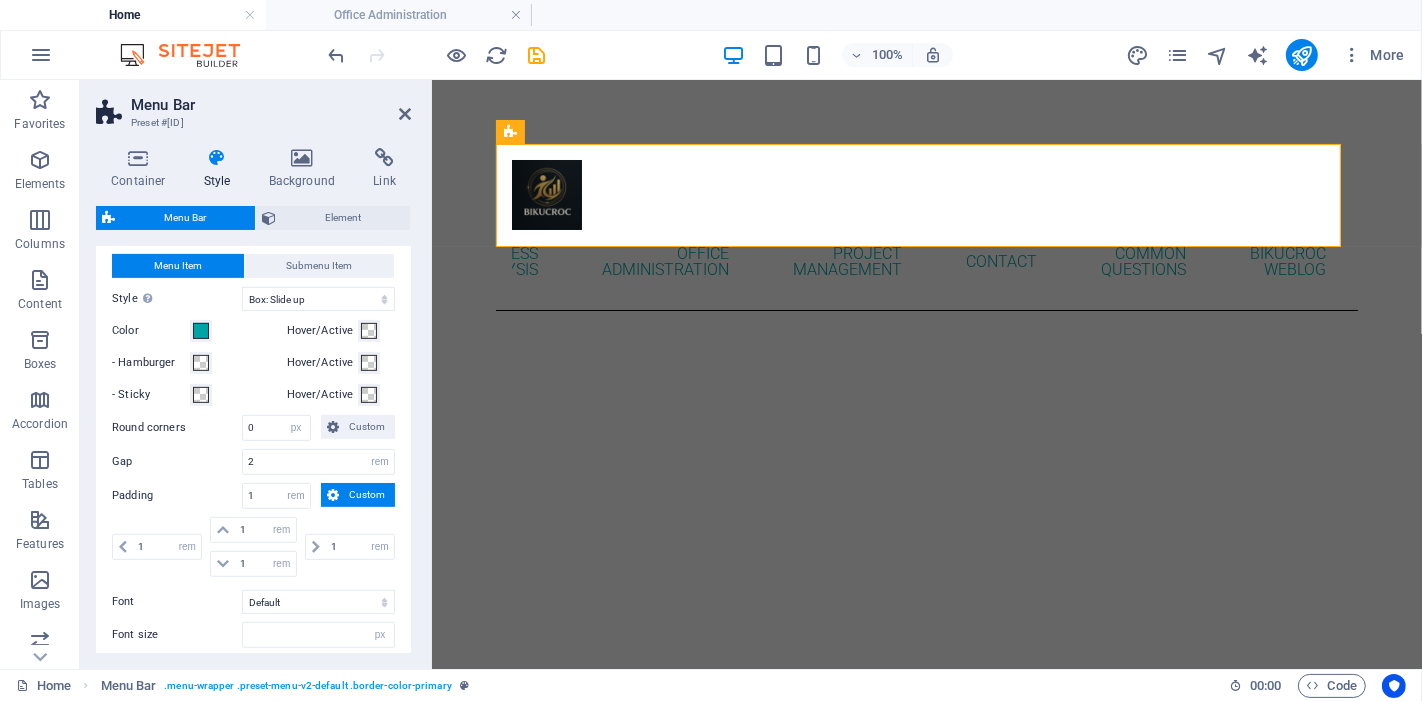 scroll, scrollTop: 666, scrollLeft: 0, axis: vertical 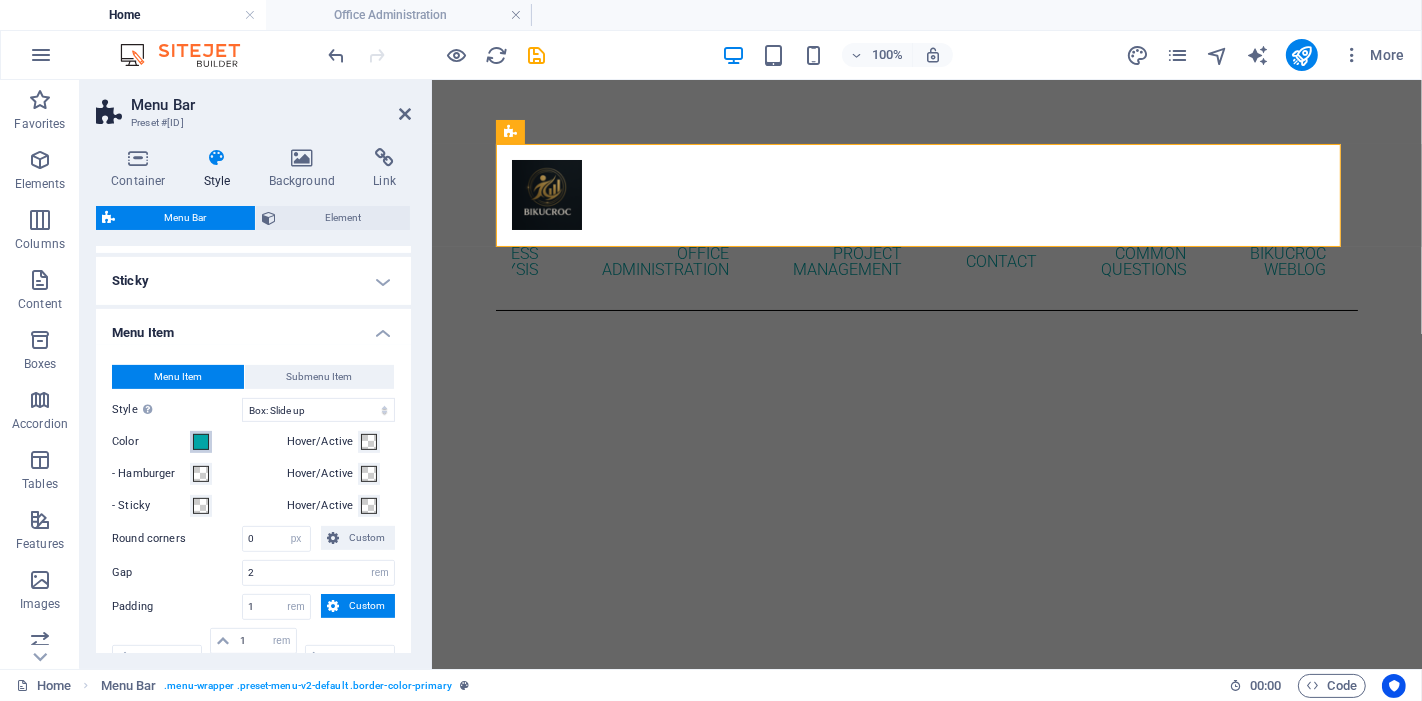 click at bounding box center [201, 442] 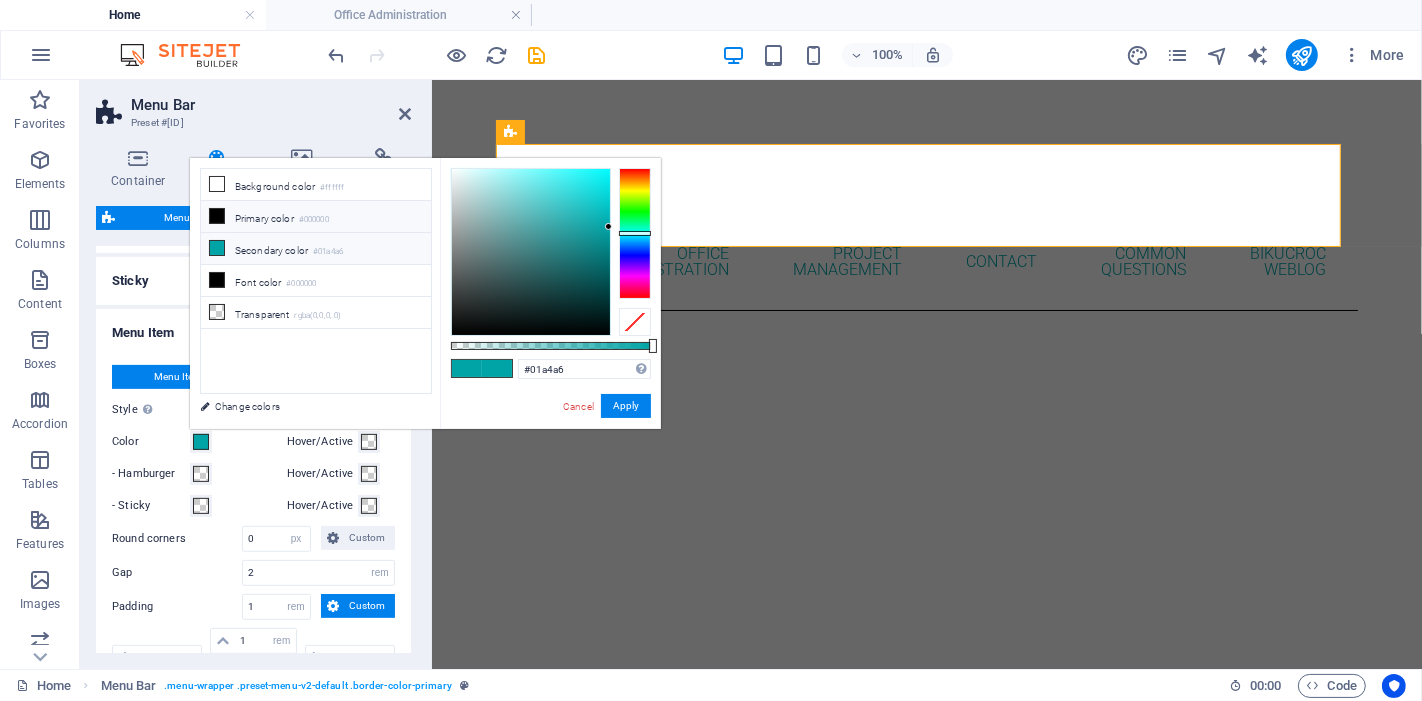 click at bounding box center (217, 216) 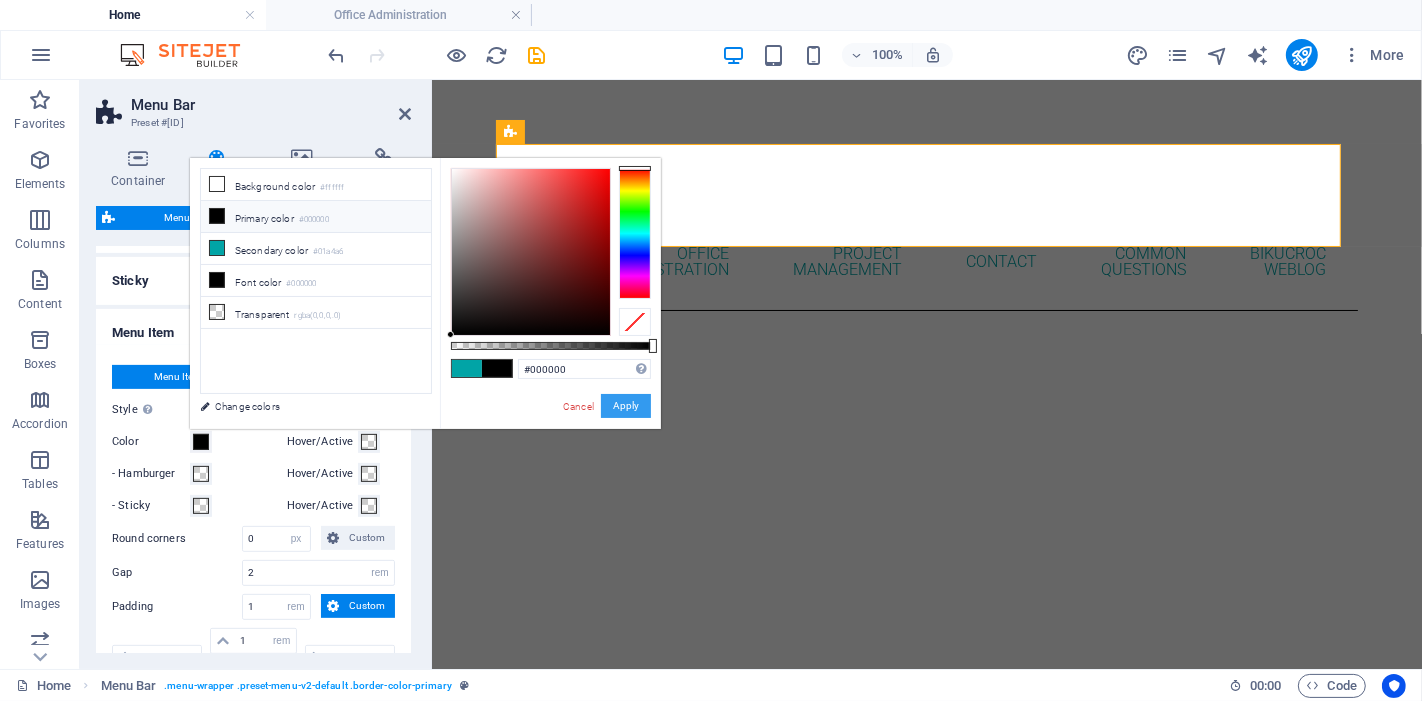 click on "Apply" at bounding box center [626, 406] 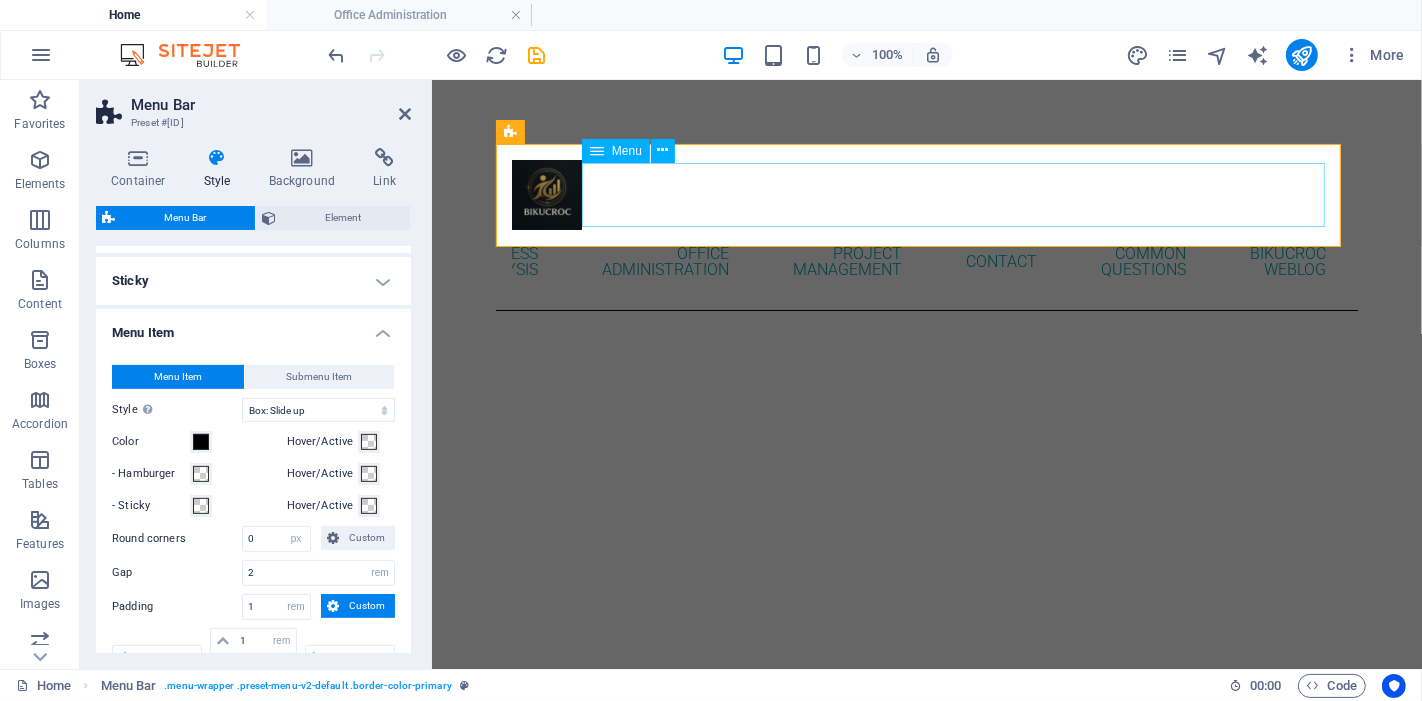type 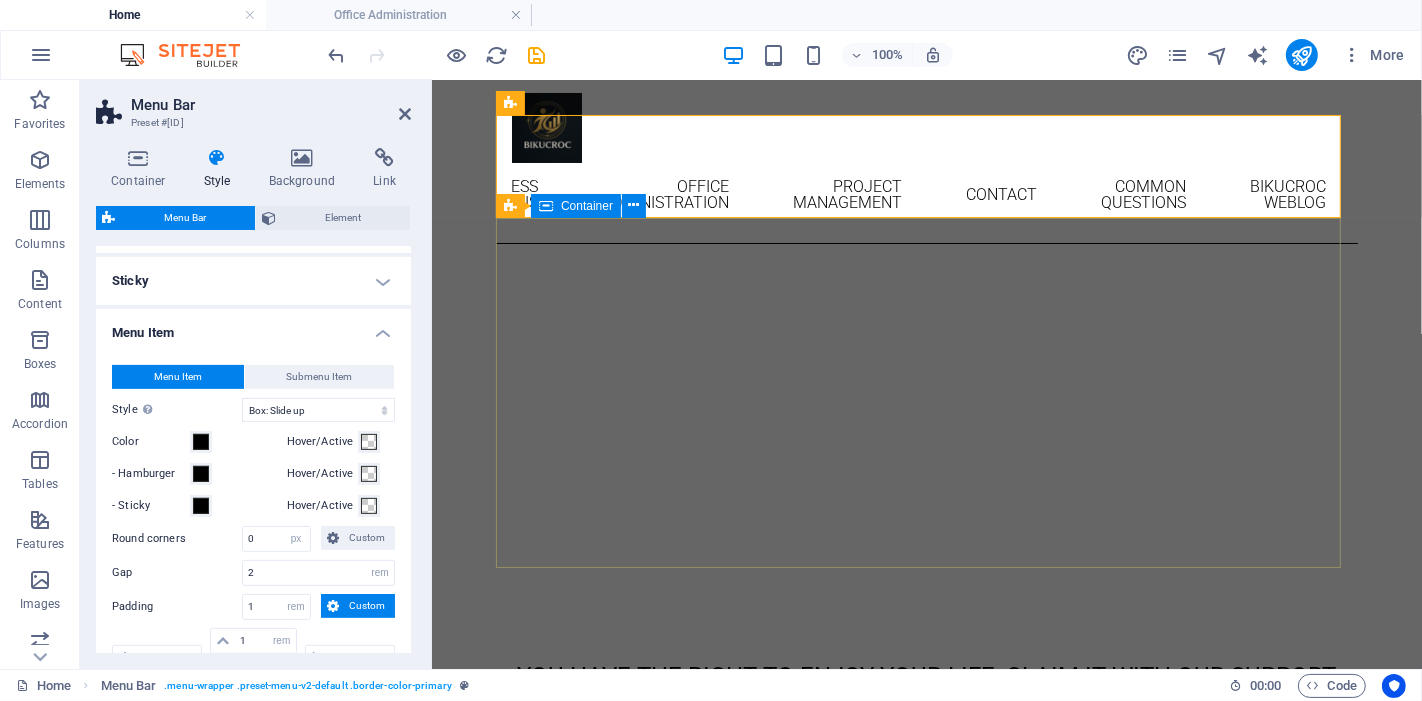scroll, scrollTop: 0, scrollLeft: 0, axis: both 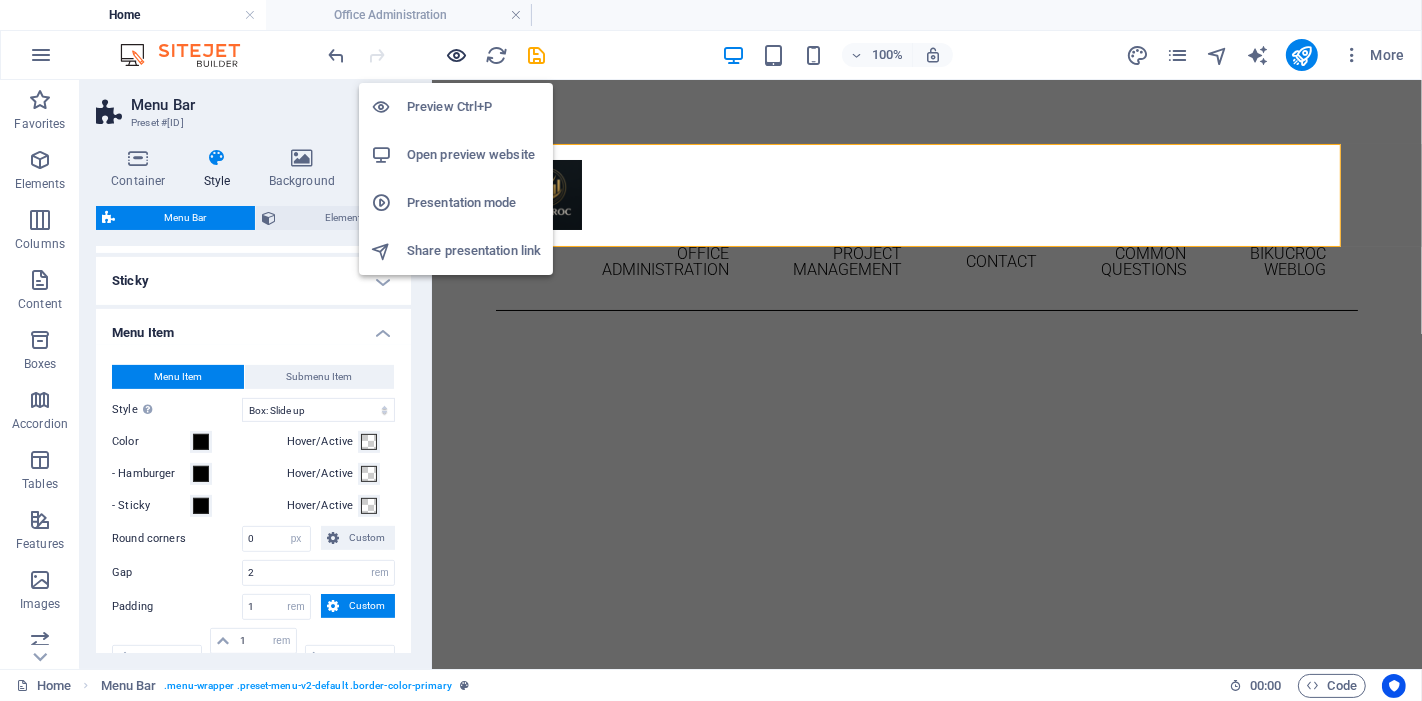 click at bounding box center [457, 55] 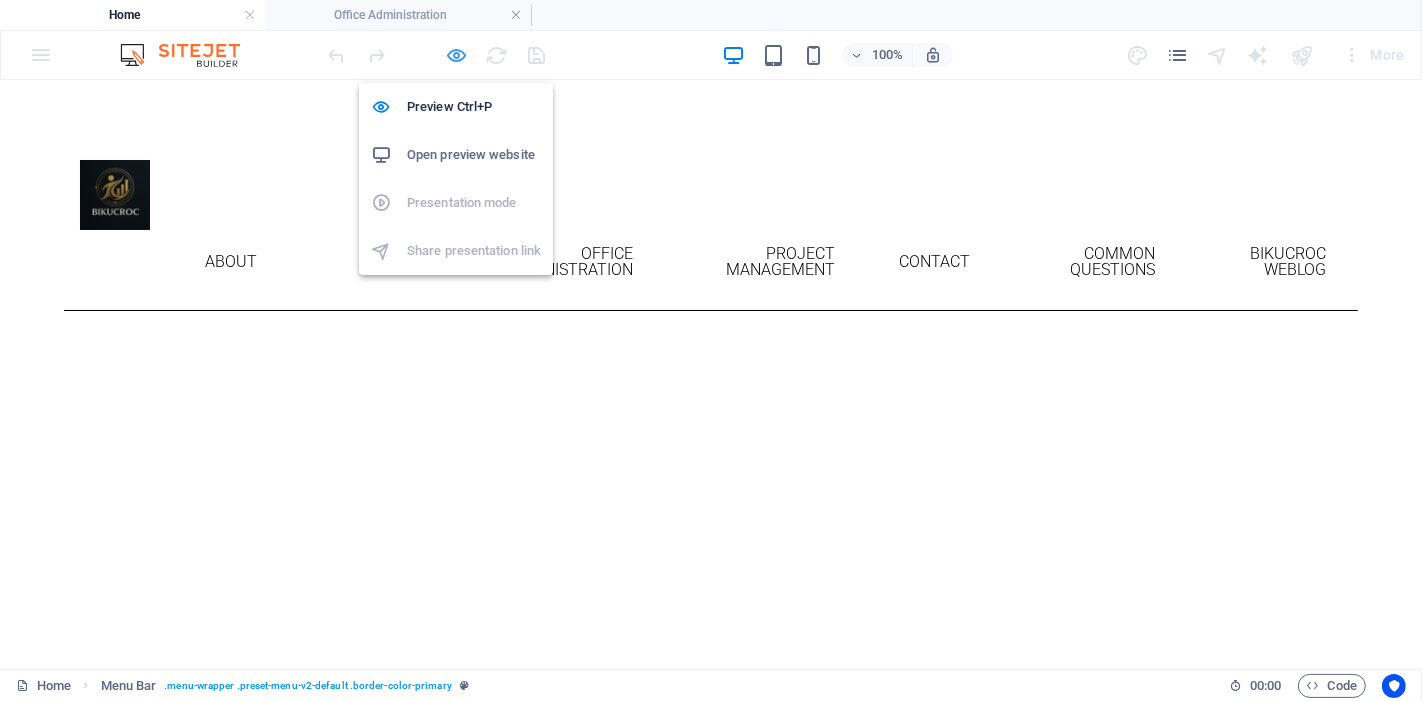 click at bounding box center (457, 55) 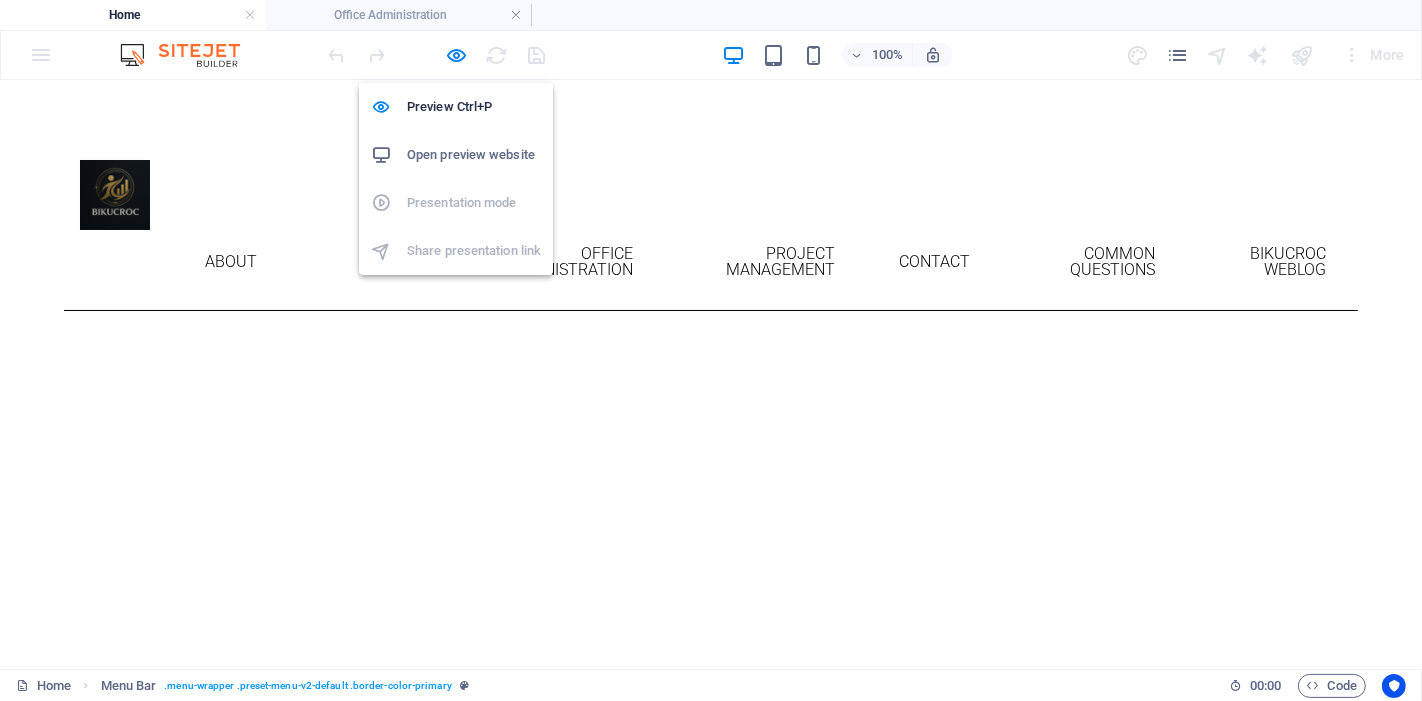 select on "hover_box_bottom" 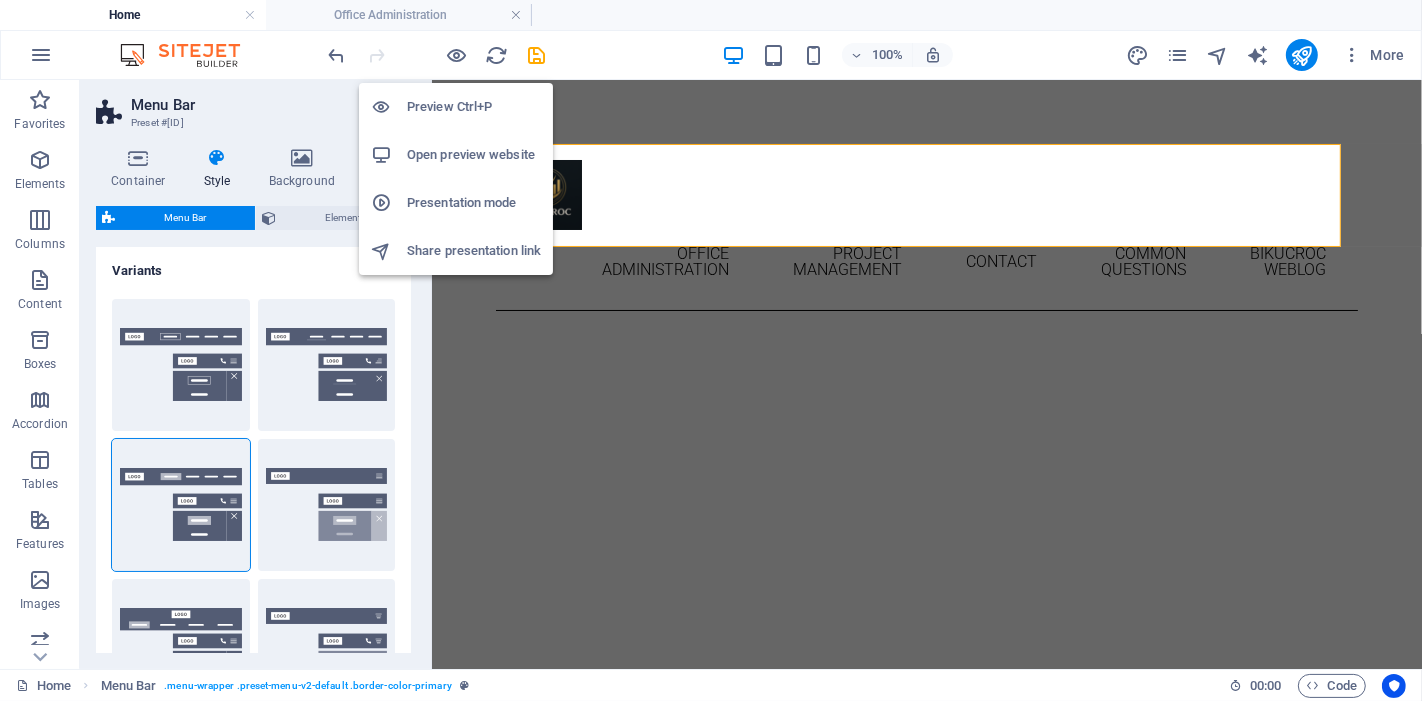 type 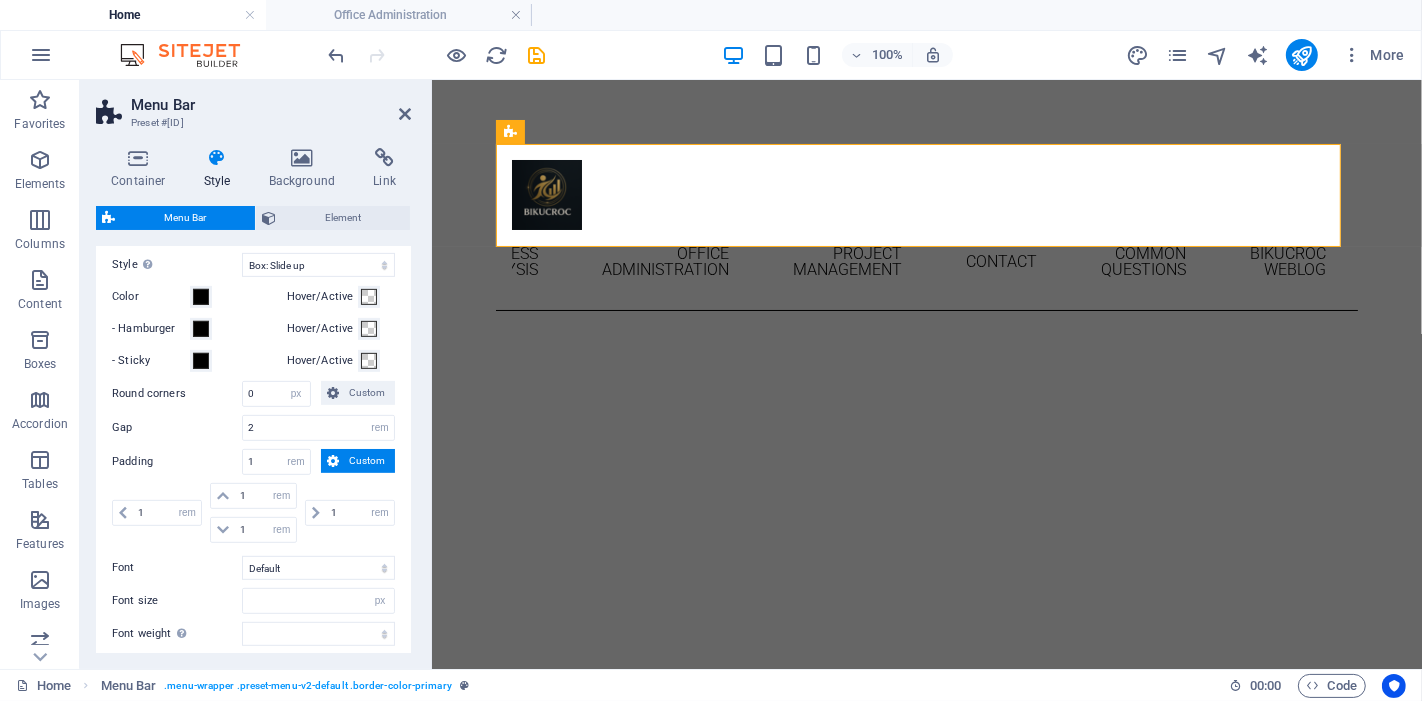 scroll, scrollTop: 777, scrollLeft: 0, axis: vertical 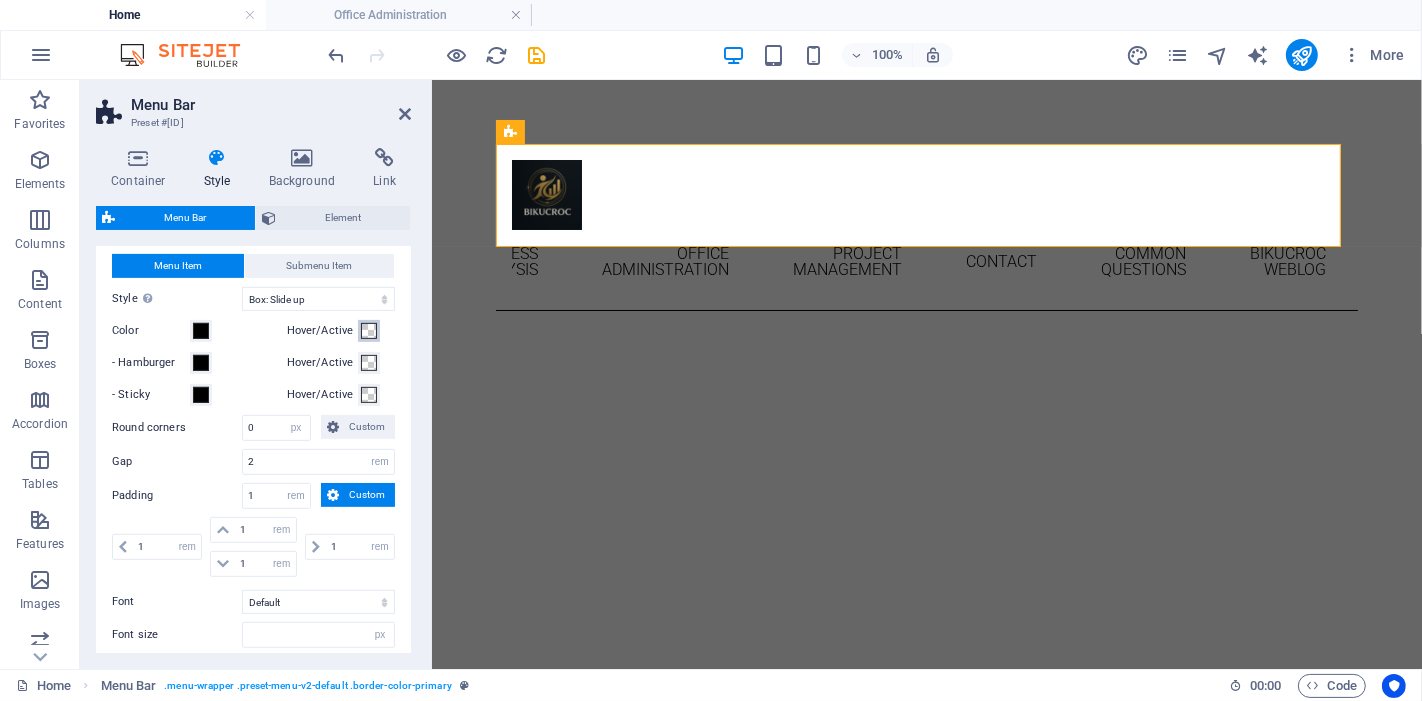 click at bounding box center (369, 331) 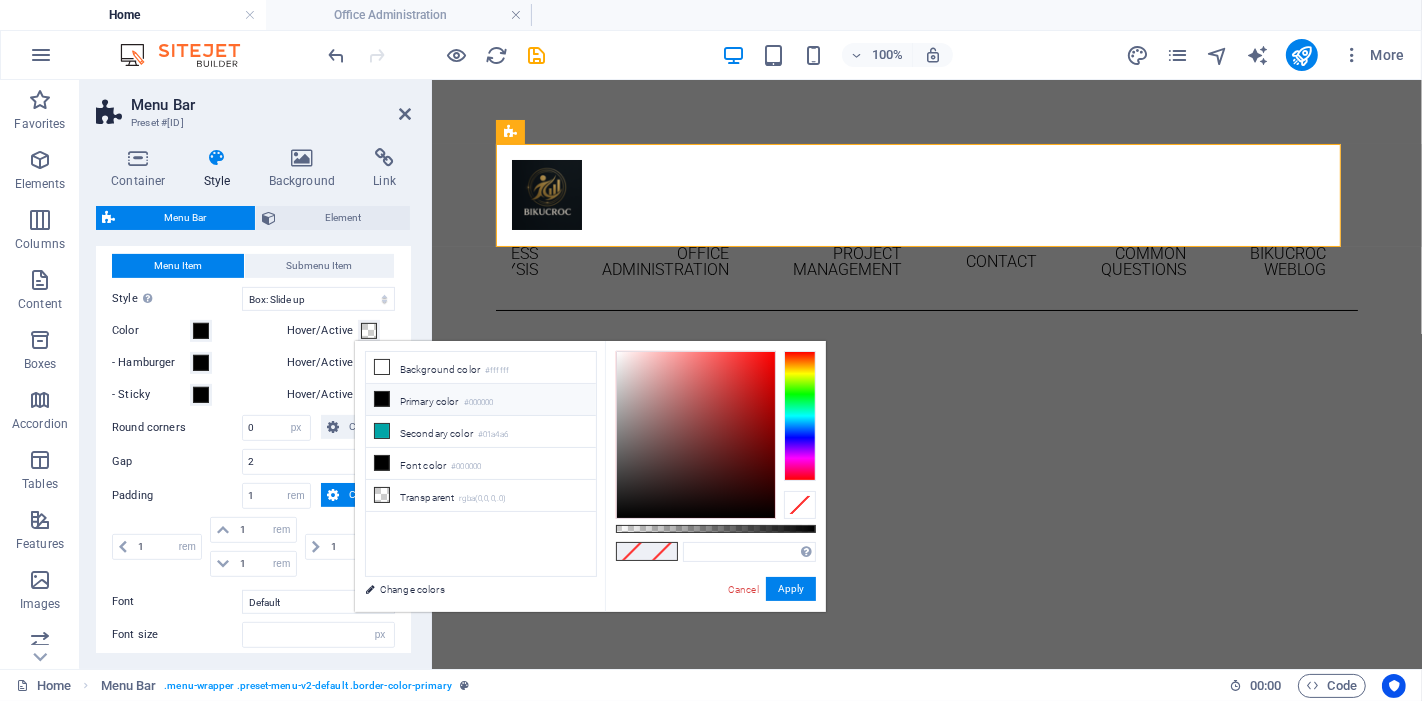 click at bounding box center (382, 399) 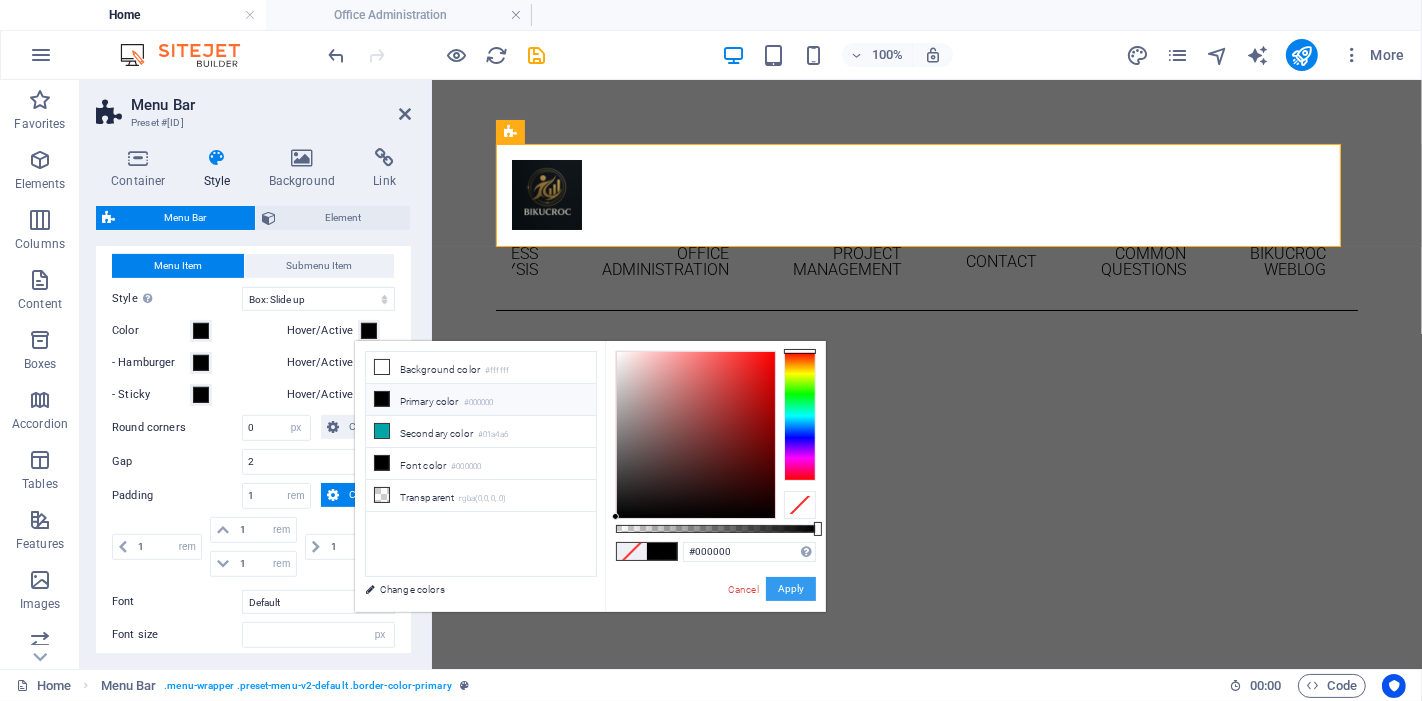 click on "Apply" at bounding box center [791, 589] 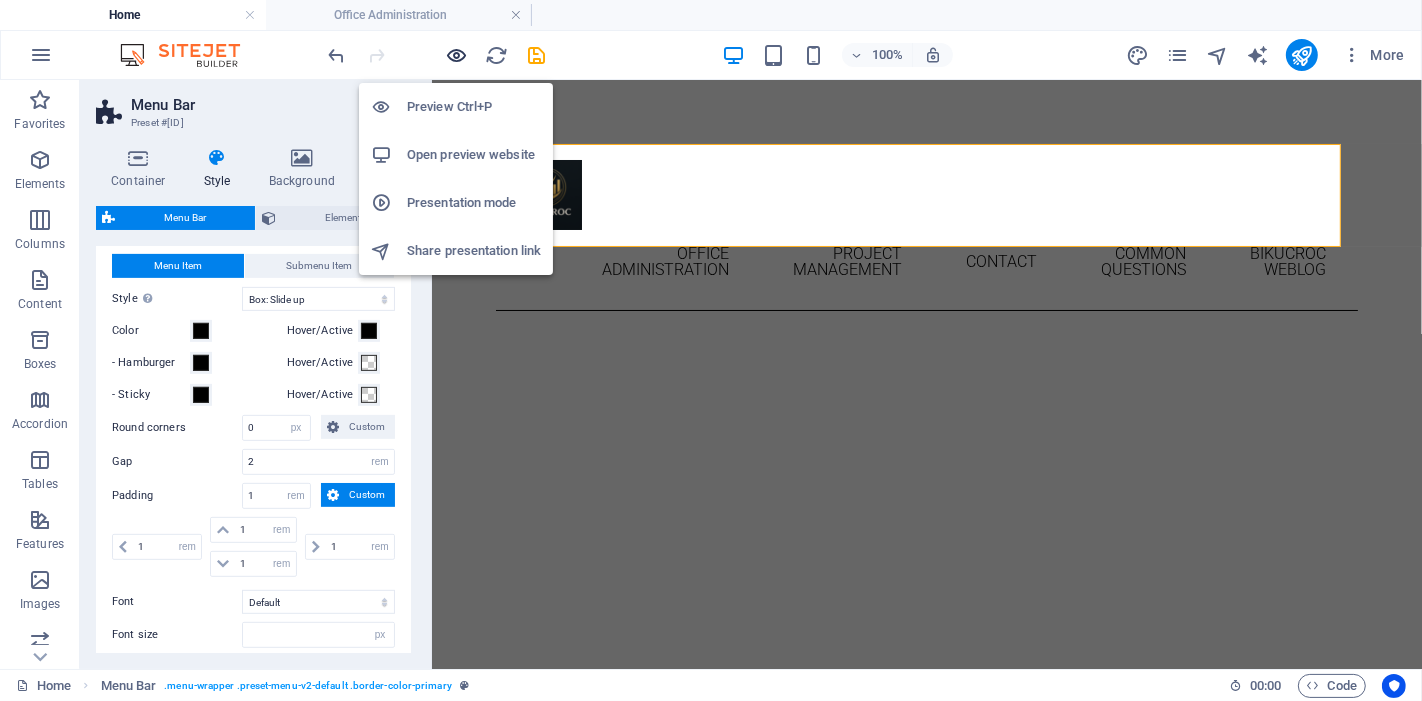 click at bounding box center [457, 55] 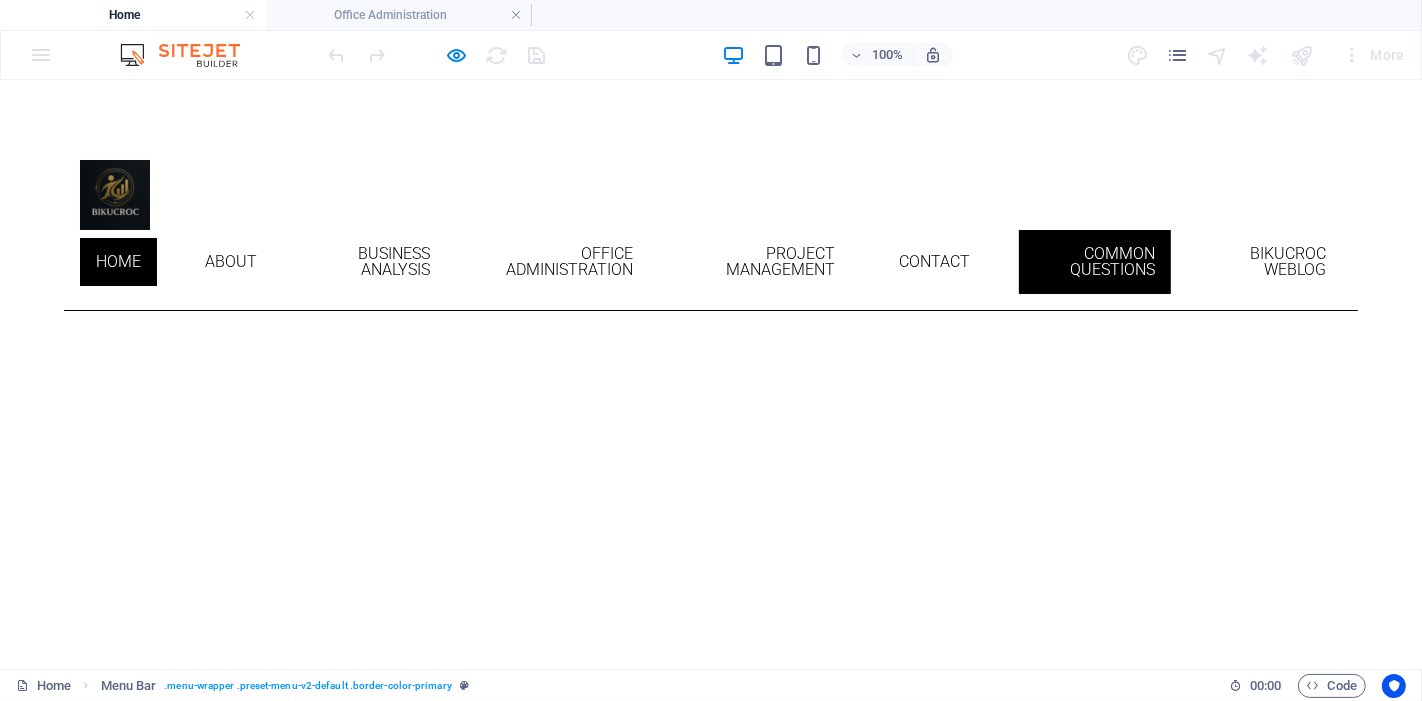 click on "Common Questions" at bounding box center (1095, 261) 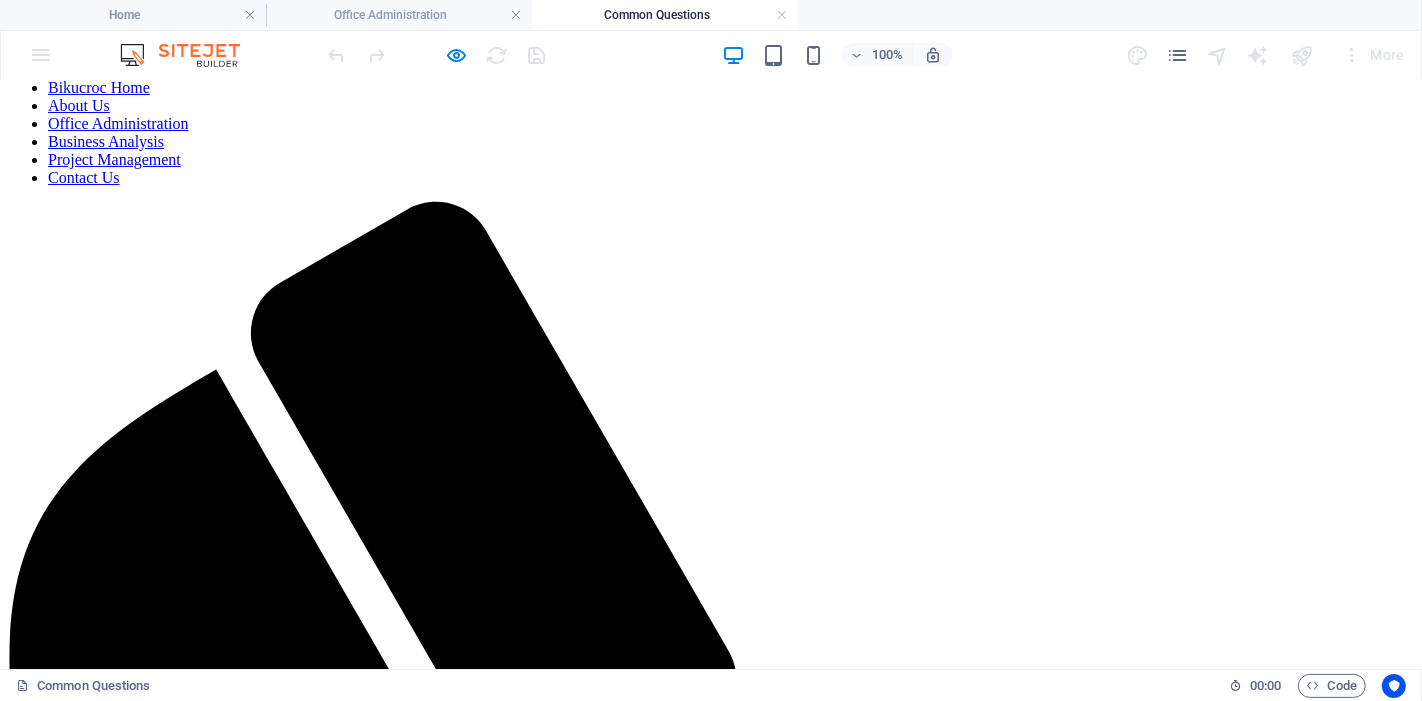 scroll, scrollTop: 0, scrollLeft: 0, axis: both 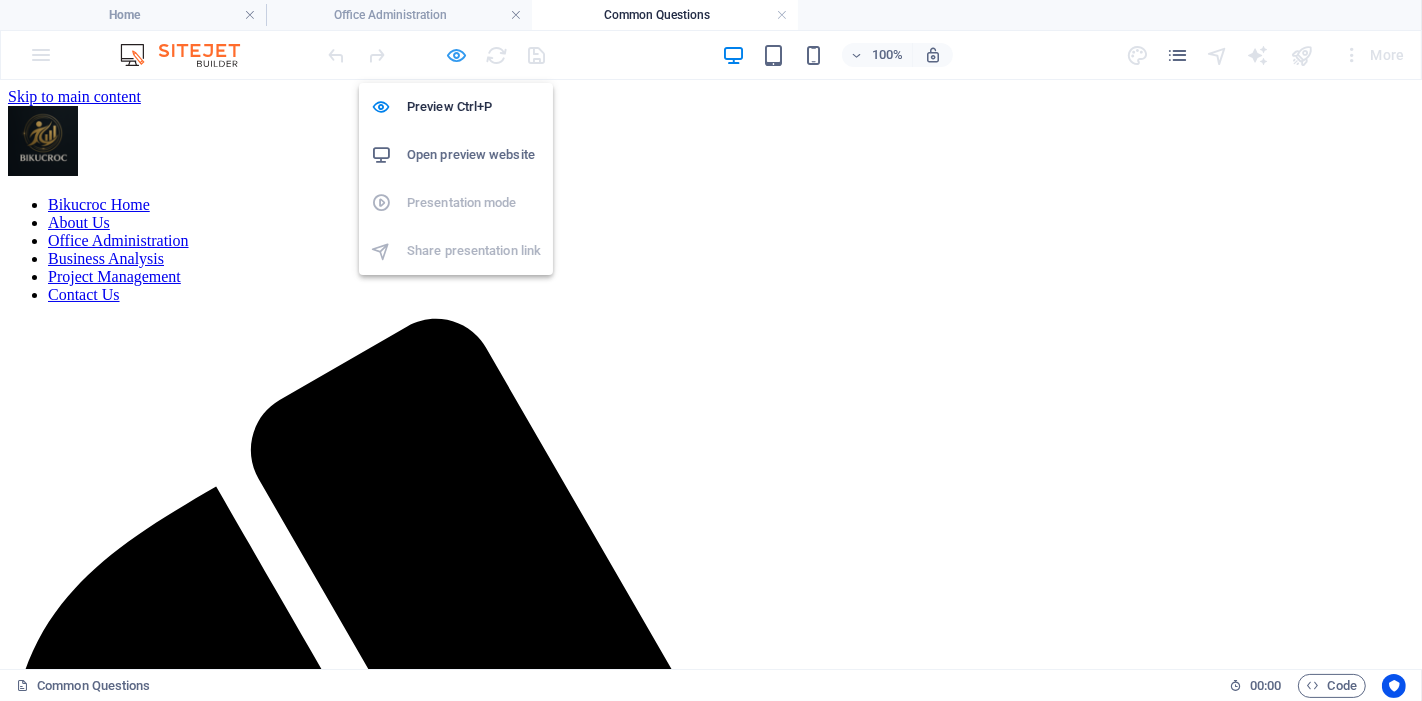 click at bounding box center (457, 55) 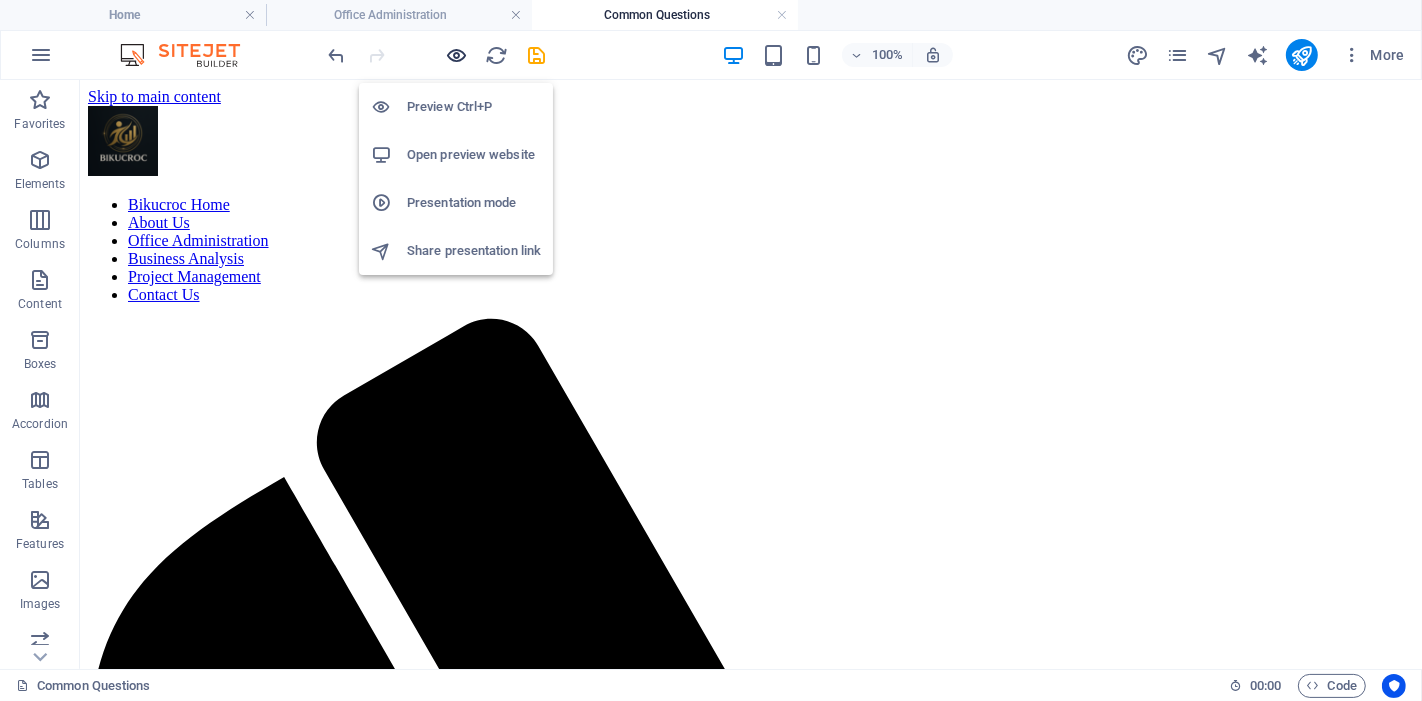 click at bounding box center [457, 55] 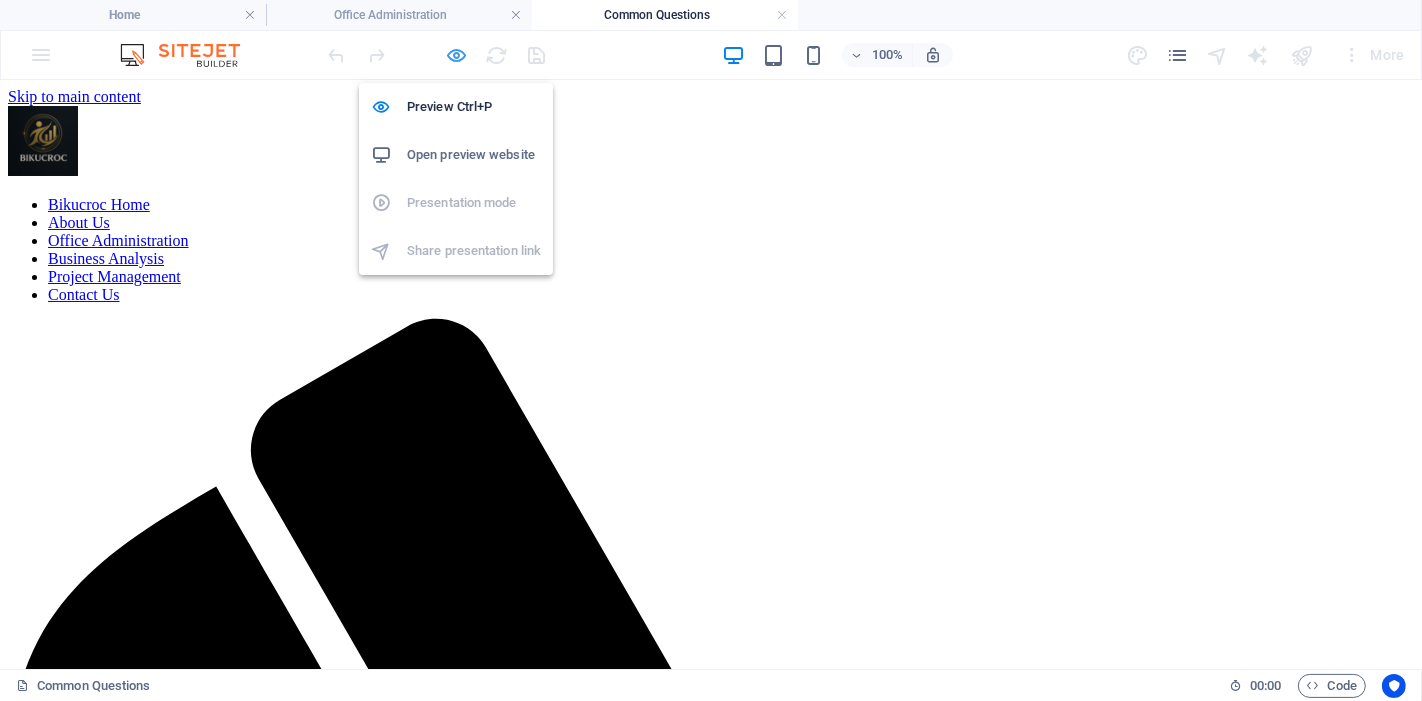 click at bounding box center (457, 55) 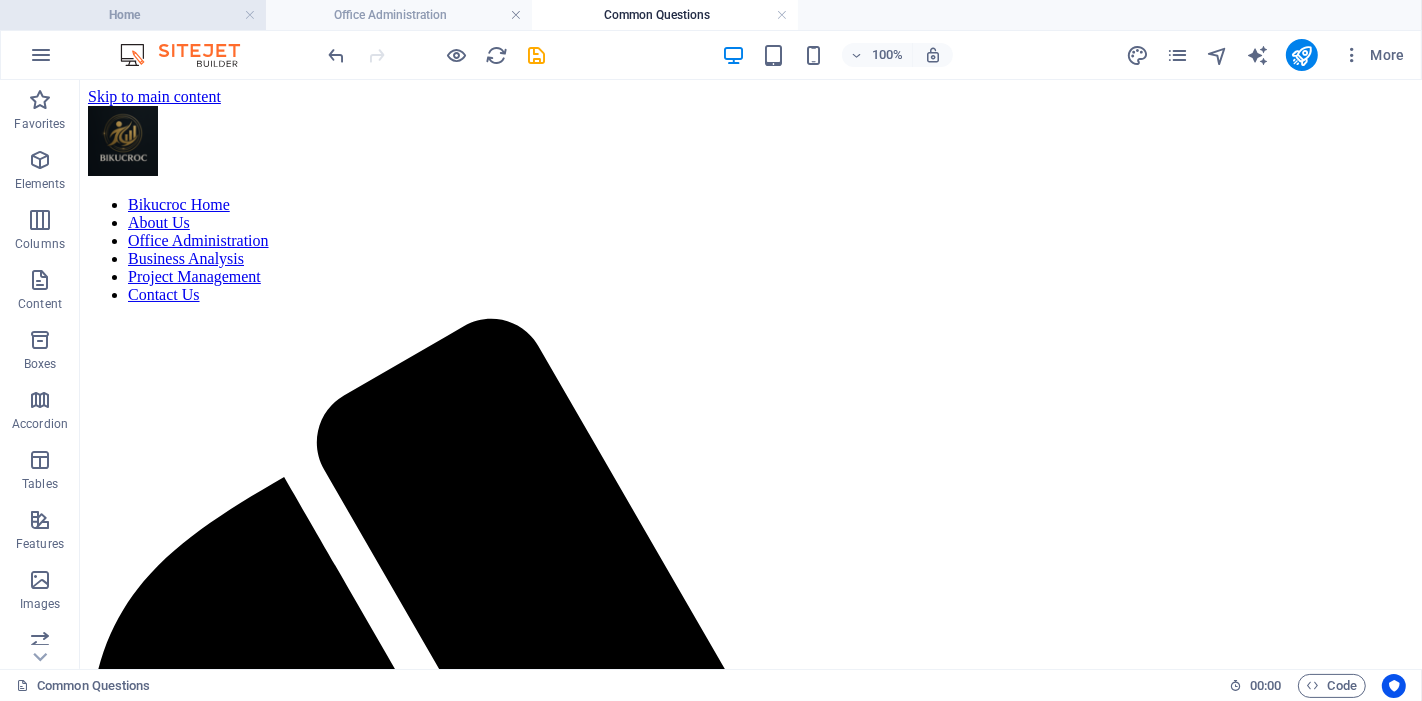 click on "Home" at bounding box center (133, 15) 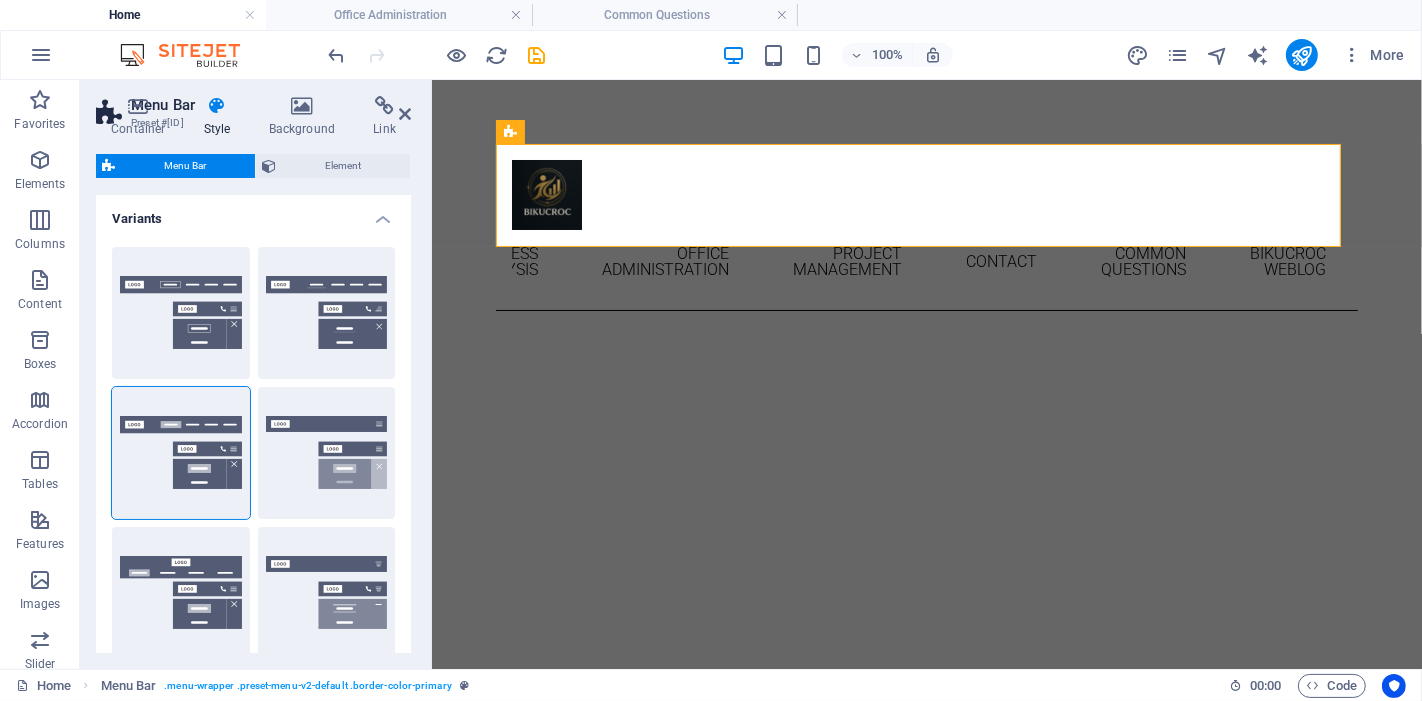 type 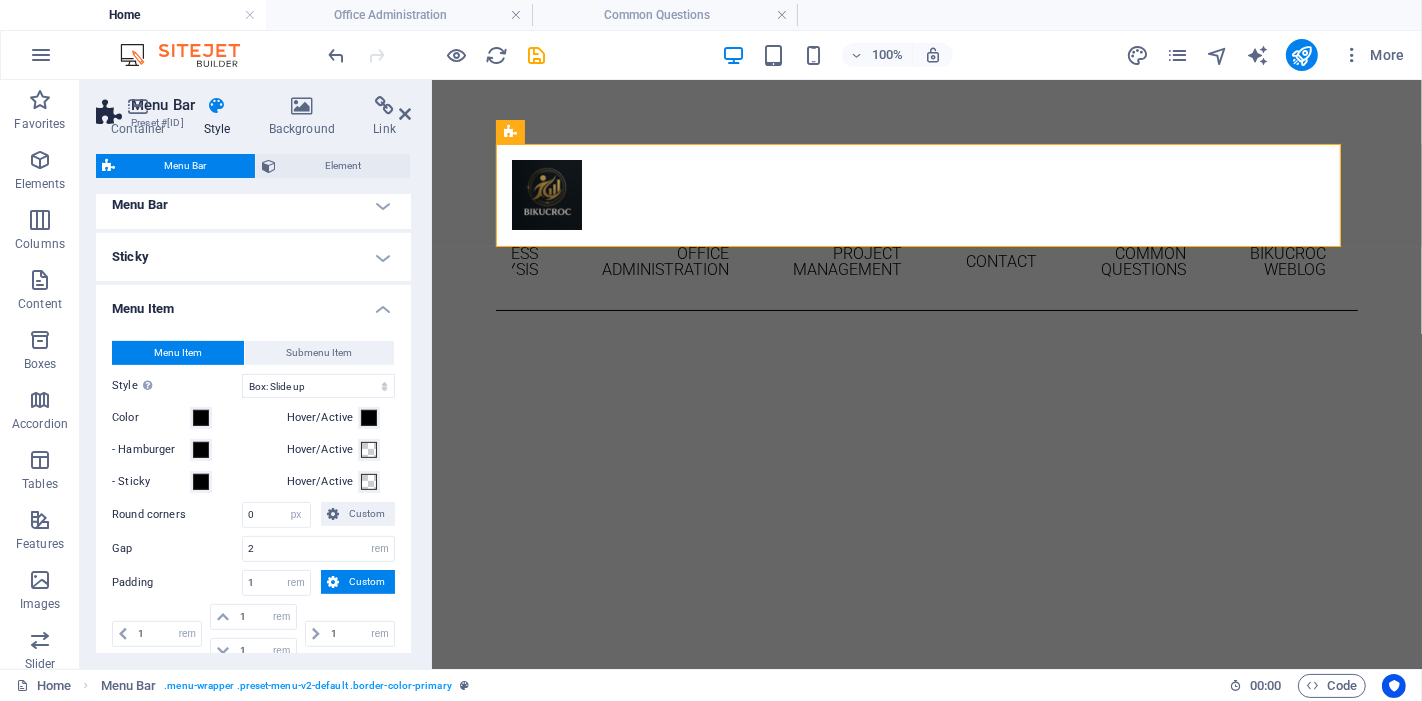 scroll, scrollTop: 666, scrollLeft: 0, axis: vertical 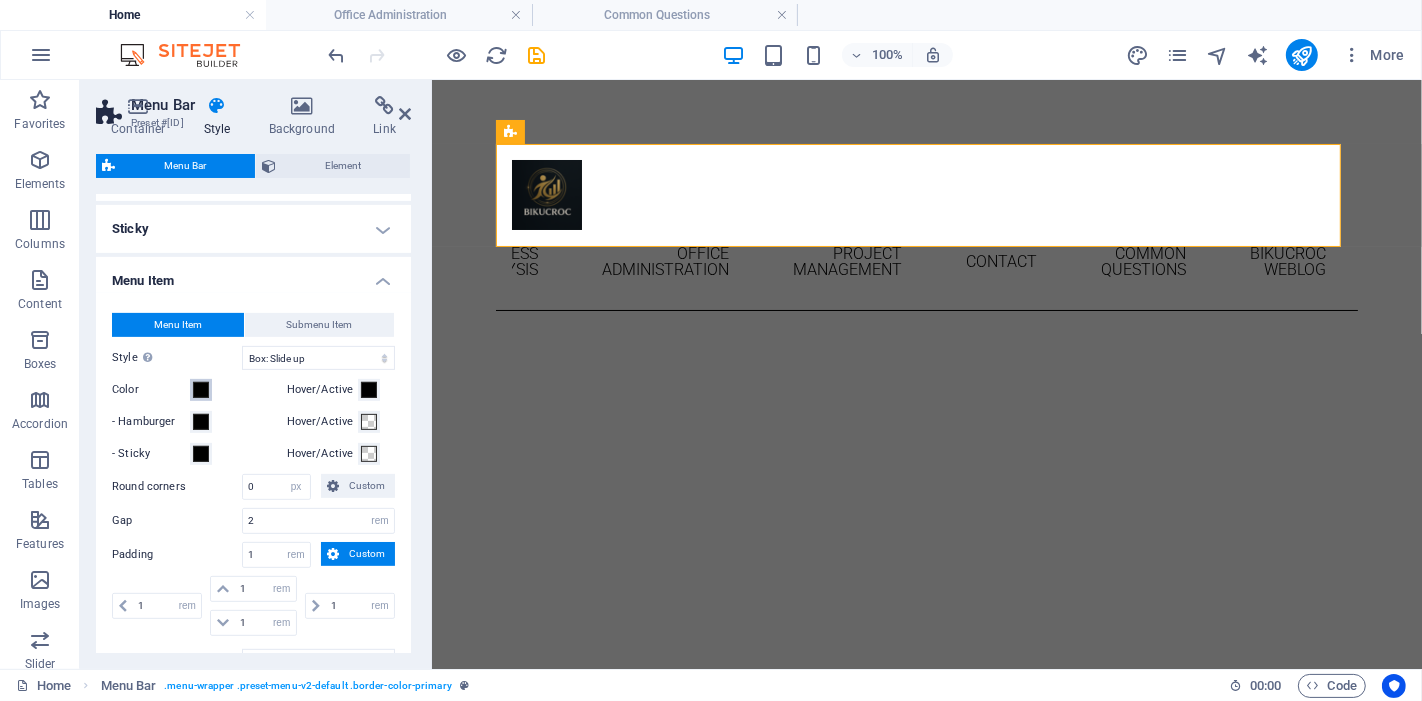 click at bounding box center [201, 390] 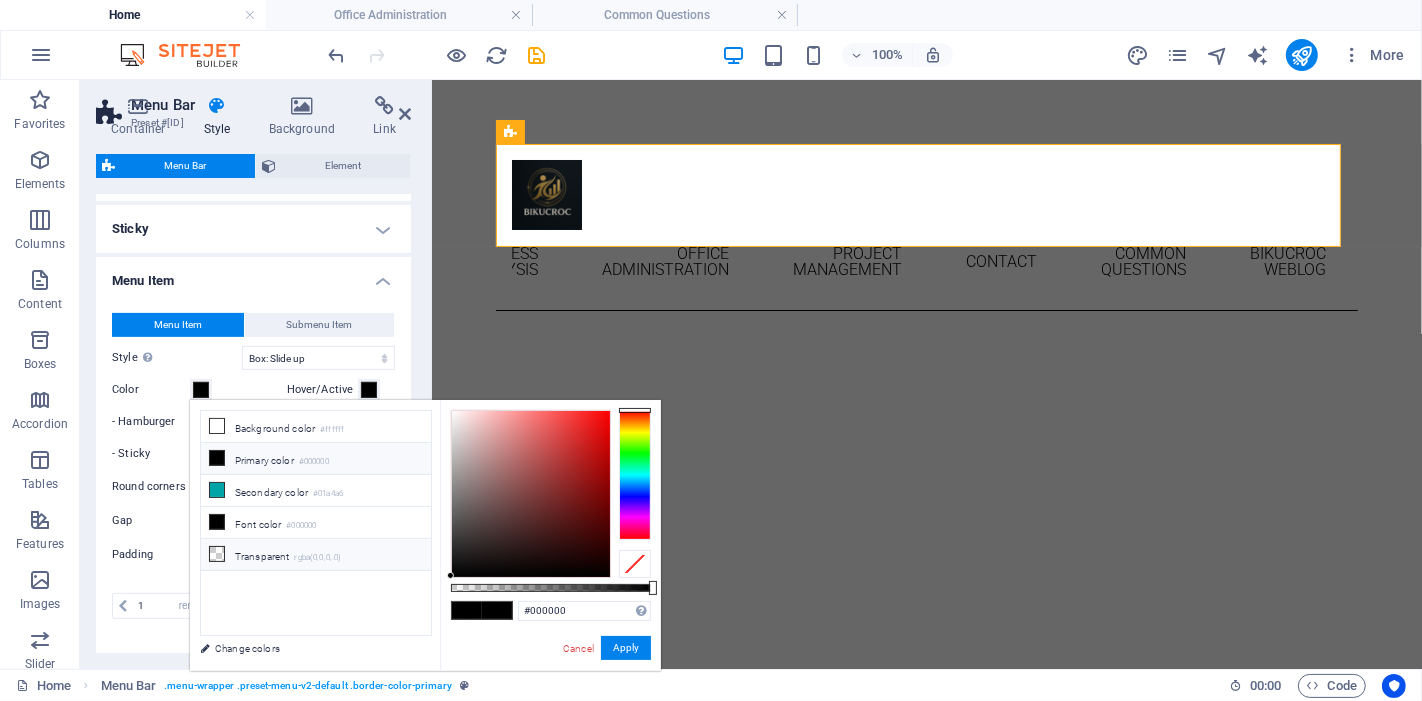 click on "Transparent
rgba(0,0,0,.0)" at bounding box center (316, 555) 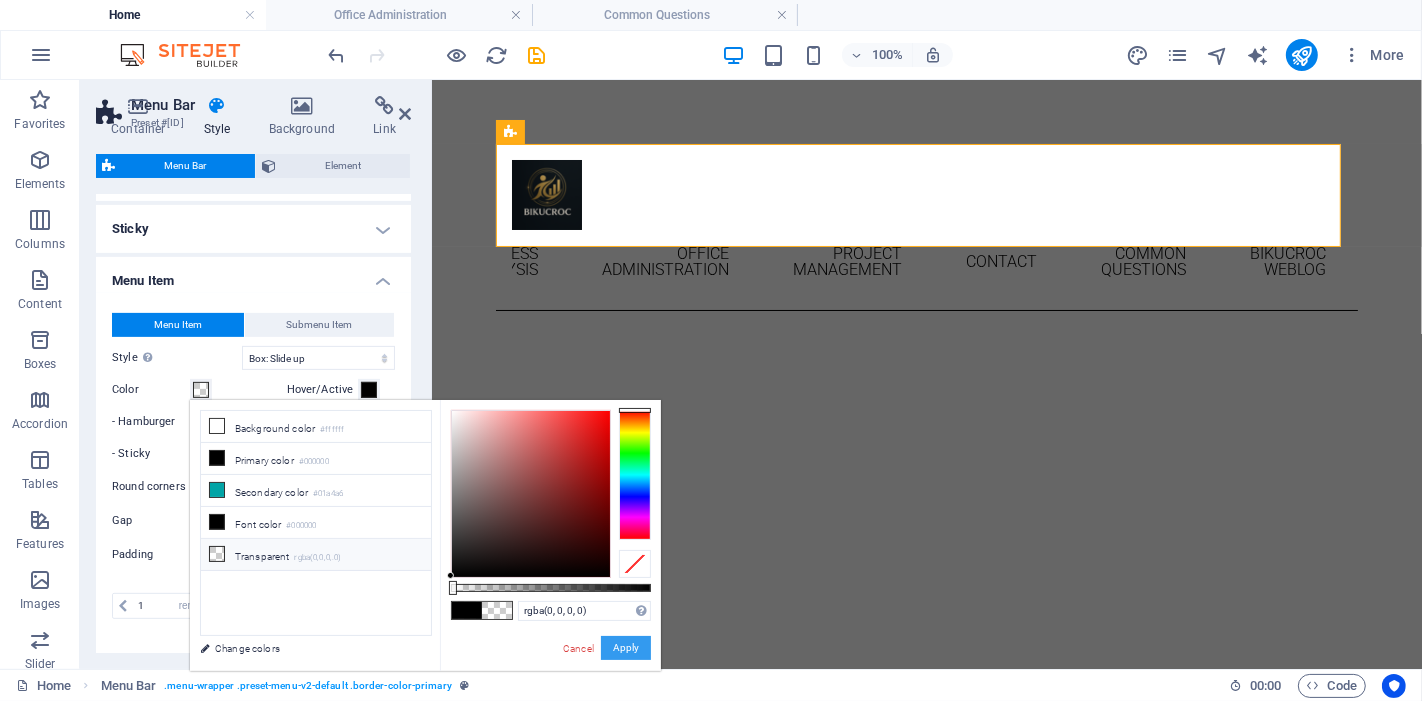 click on "Apply" at bounding box center (626, 648) 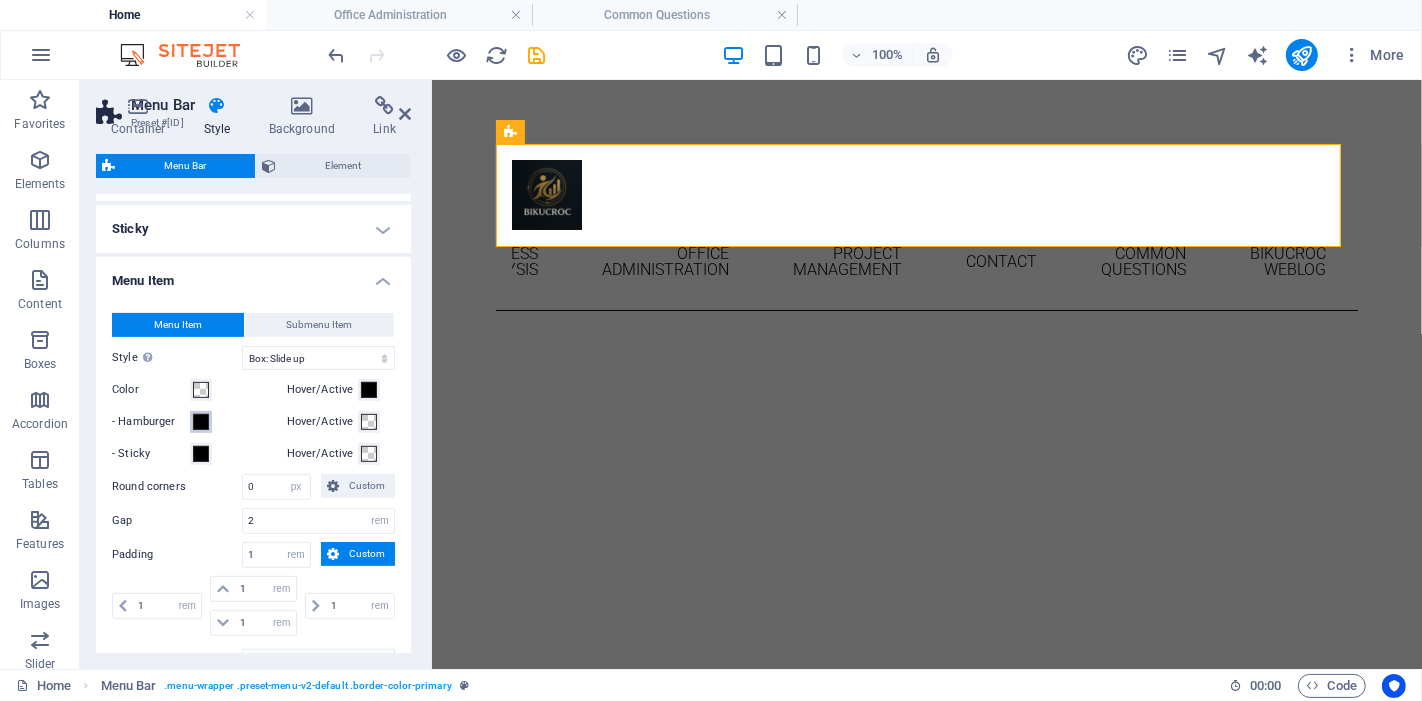 click at bounding box center (201, 422) 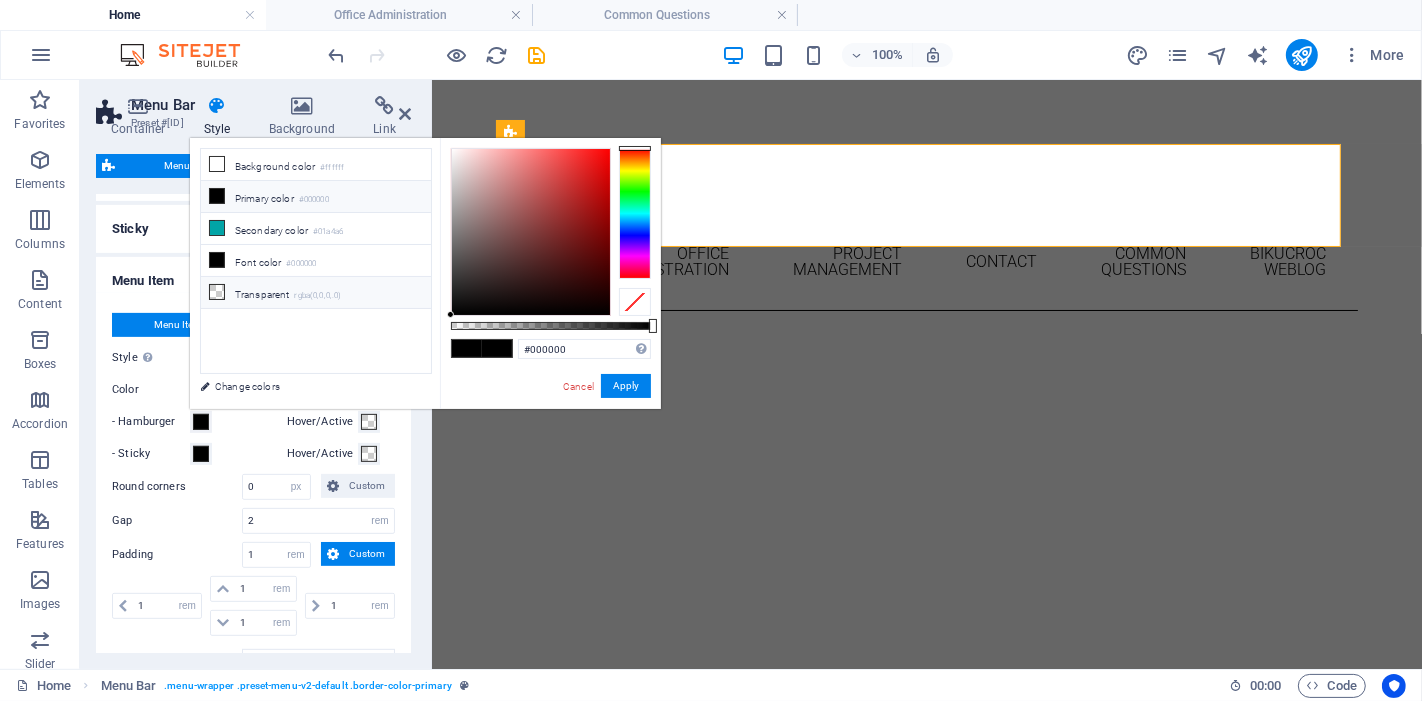 type on "rgba(0, 0, 0, 0)" 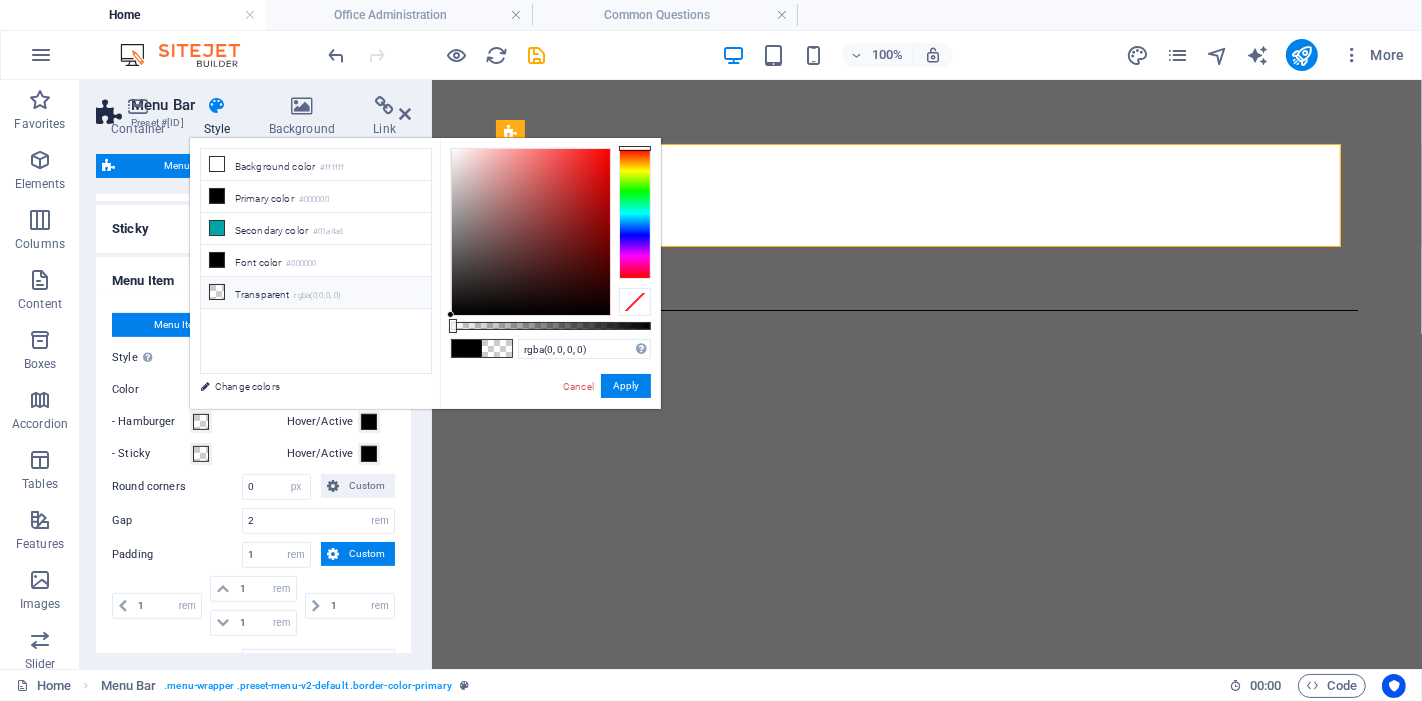 click on "Transparent
rgba(0,0,0,.0)" at bounding box center [316, 293] 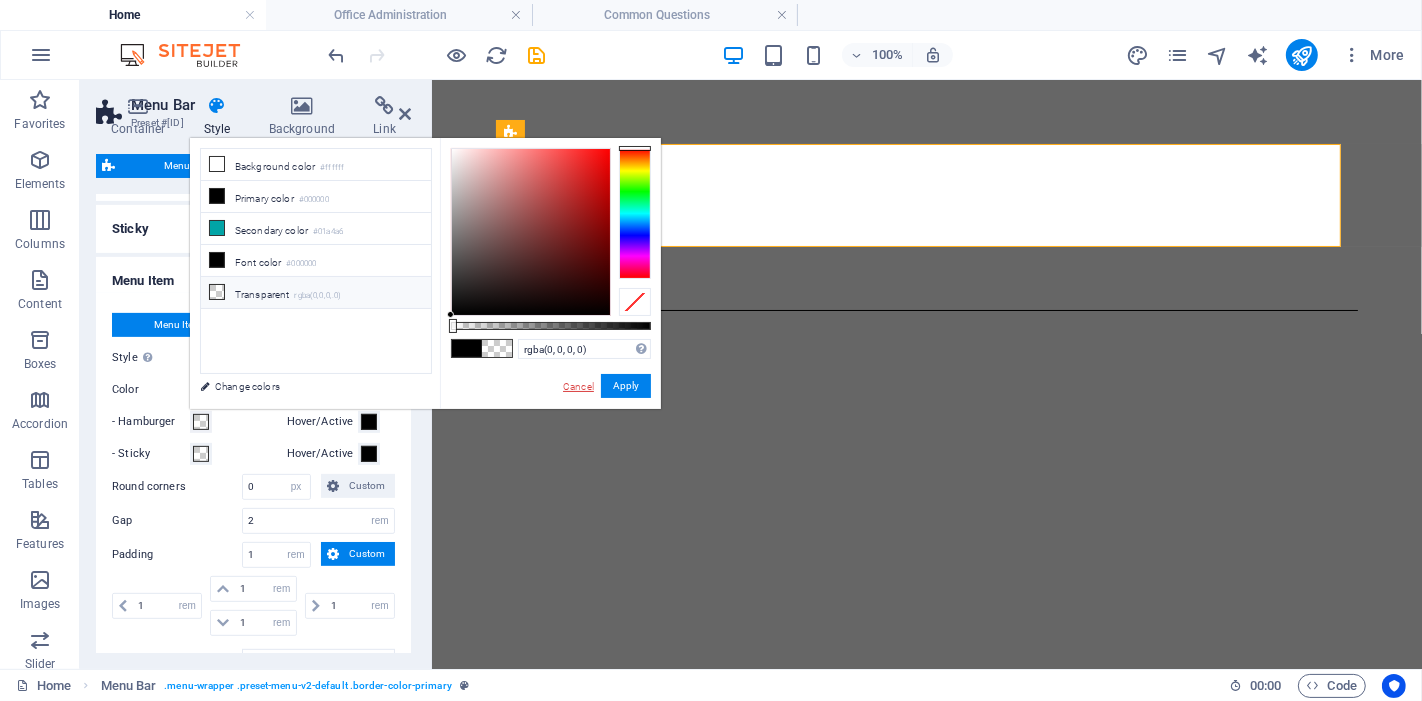 click on "Cancel" at bounding box center [578, 386] 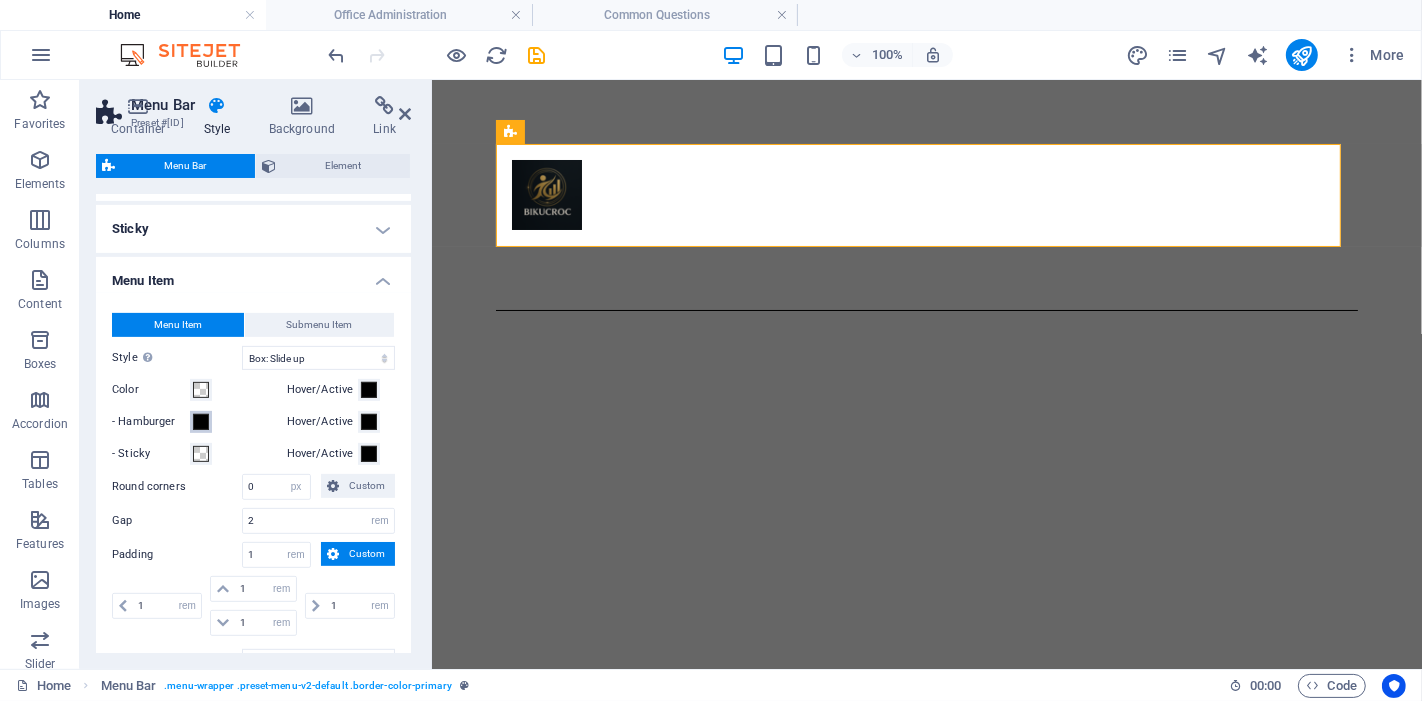 click at bounding box center (201, 422) 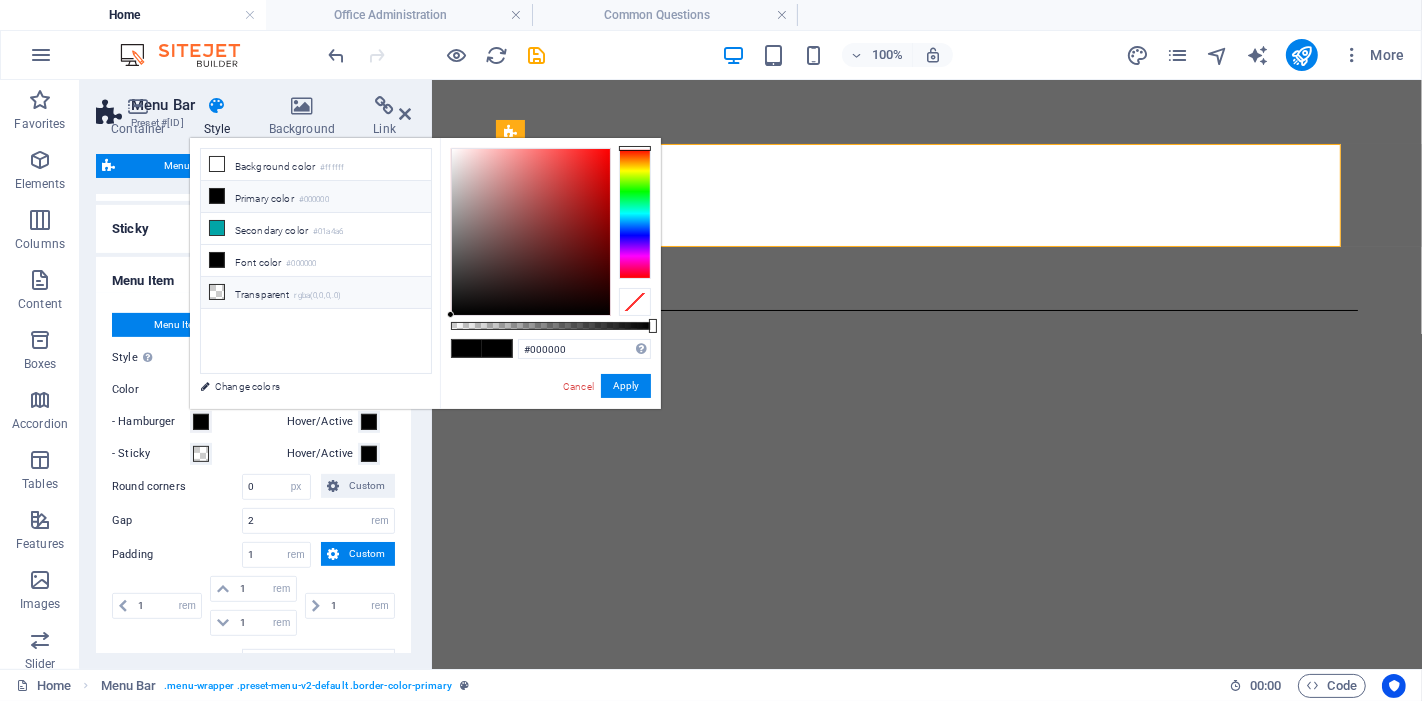 type 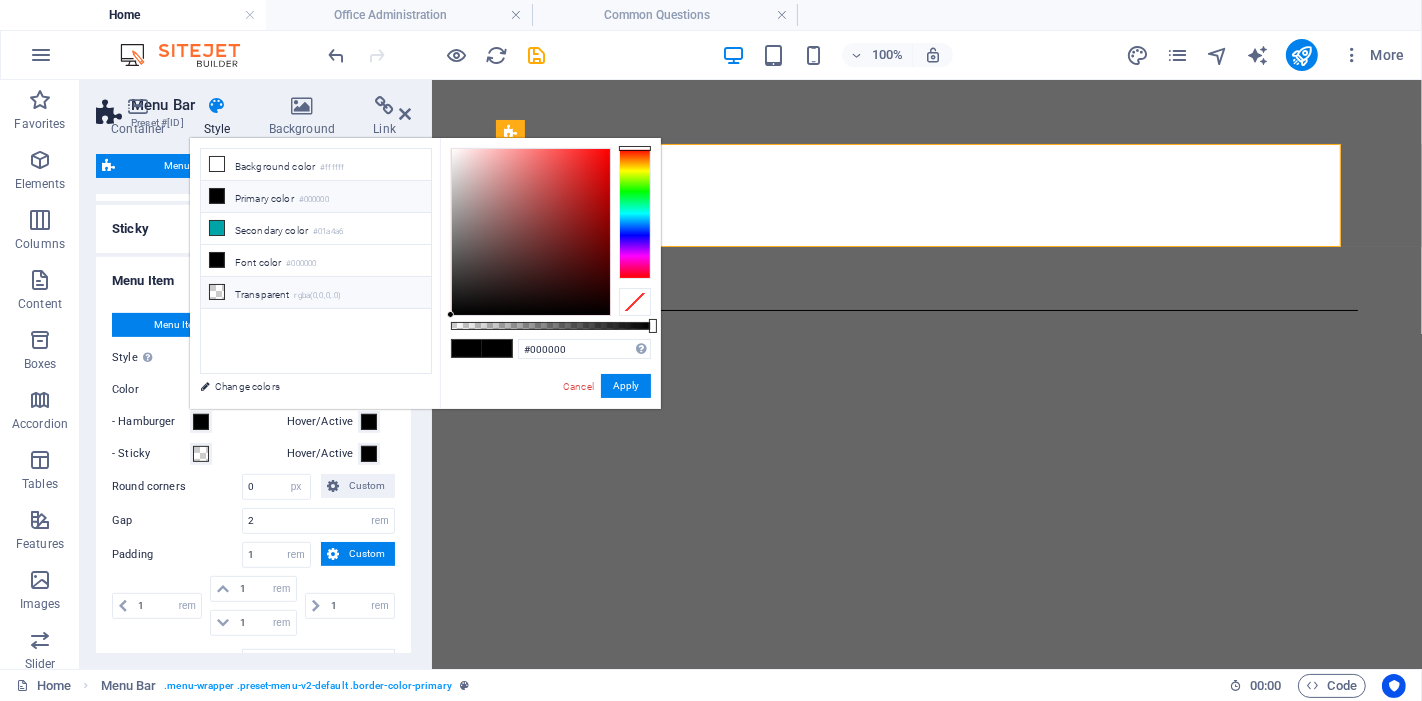 click on "rgba(0,0,0,.0)" at bounding box center (318, 296) 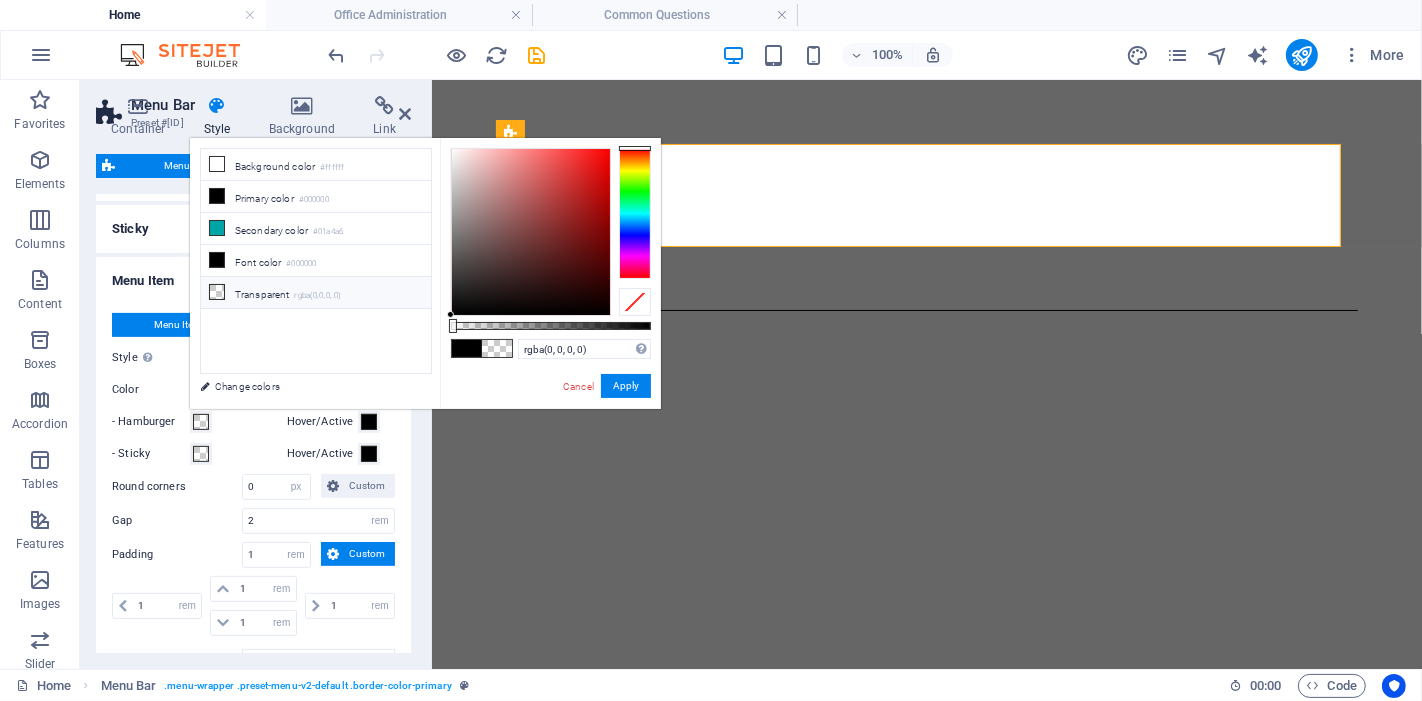 click on "Transparent
rgba(0,0,0,.0)" at bounding box center [316, 293] 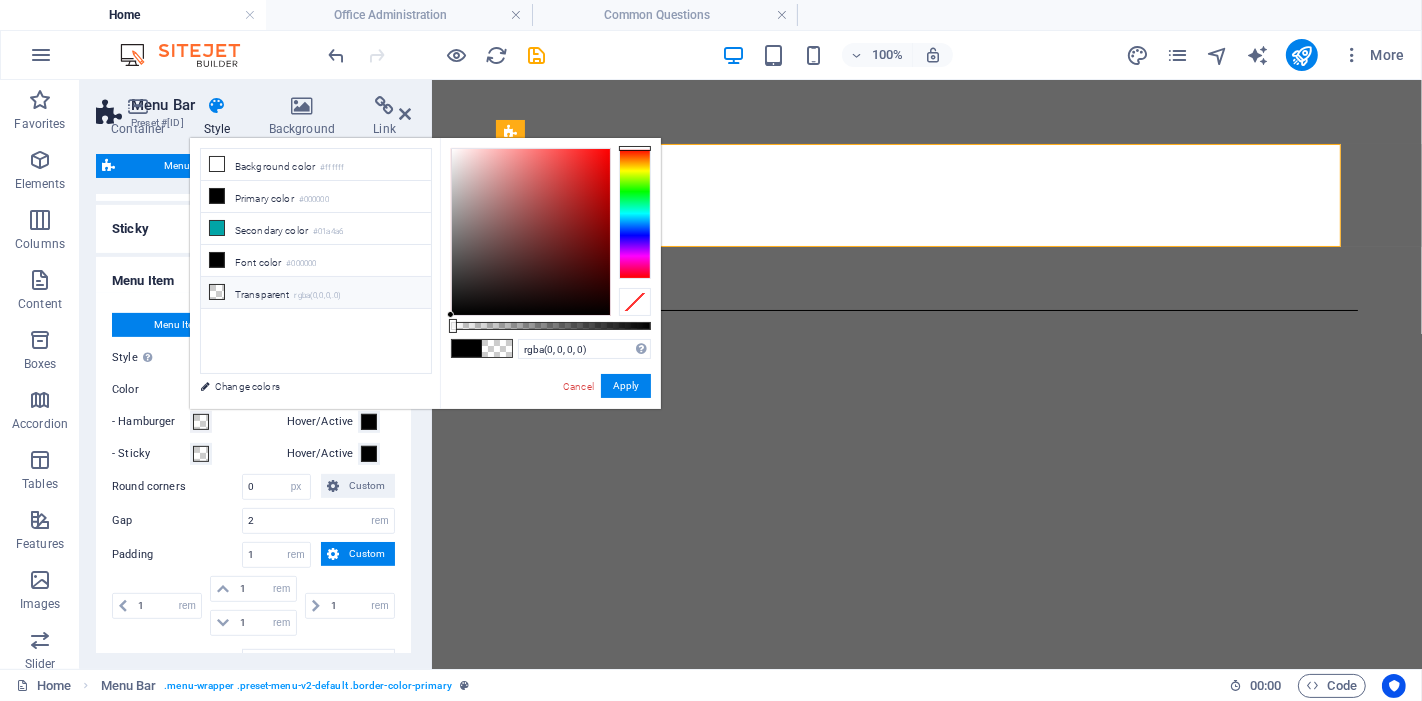 click at bounding box center [217, 292] 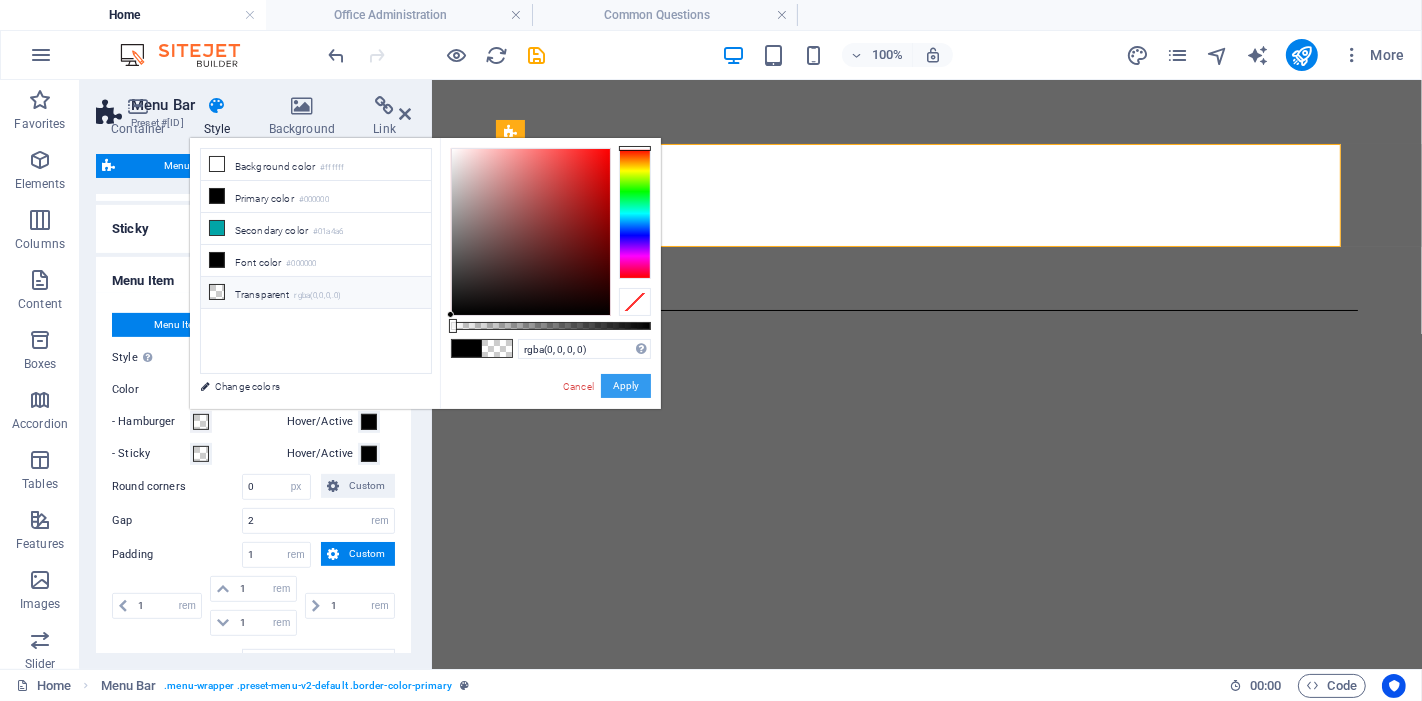 click on "Apply" at bounding box center (626, 386) 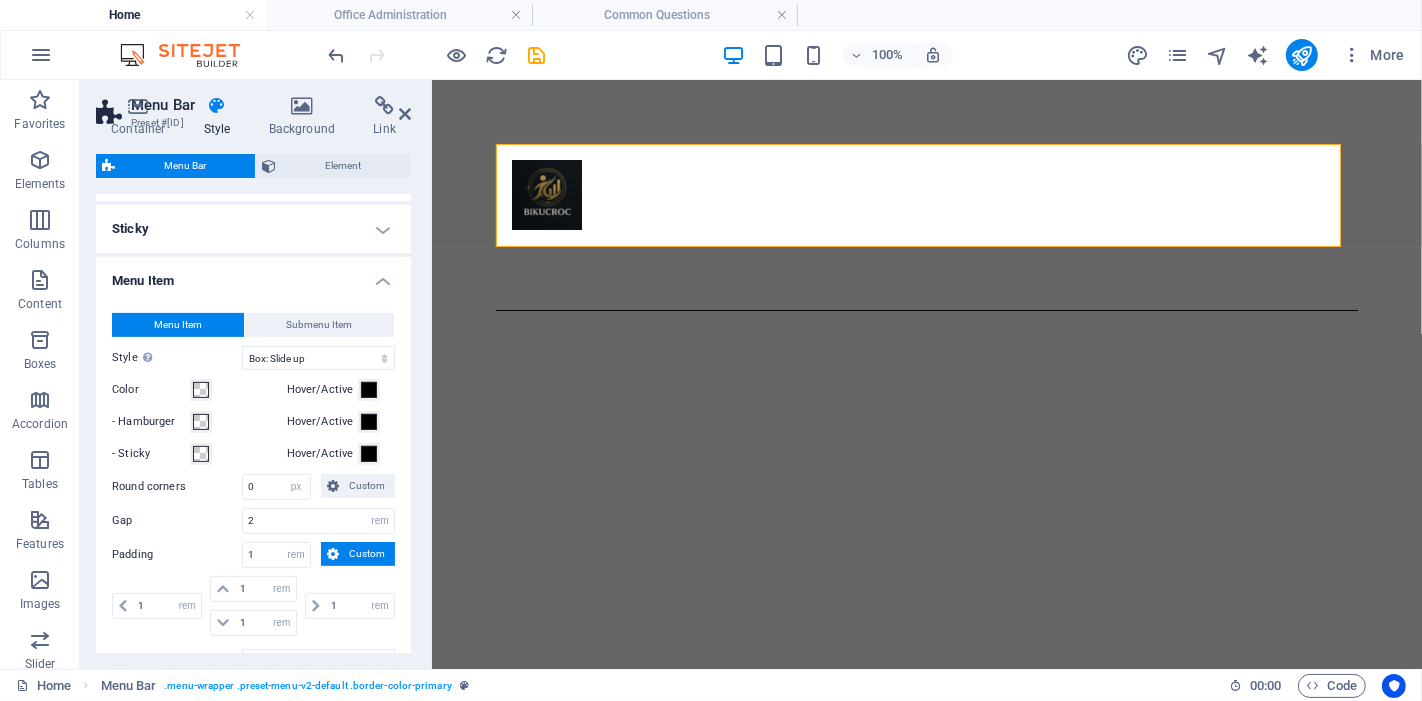 type 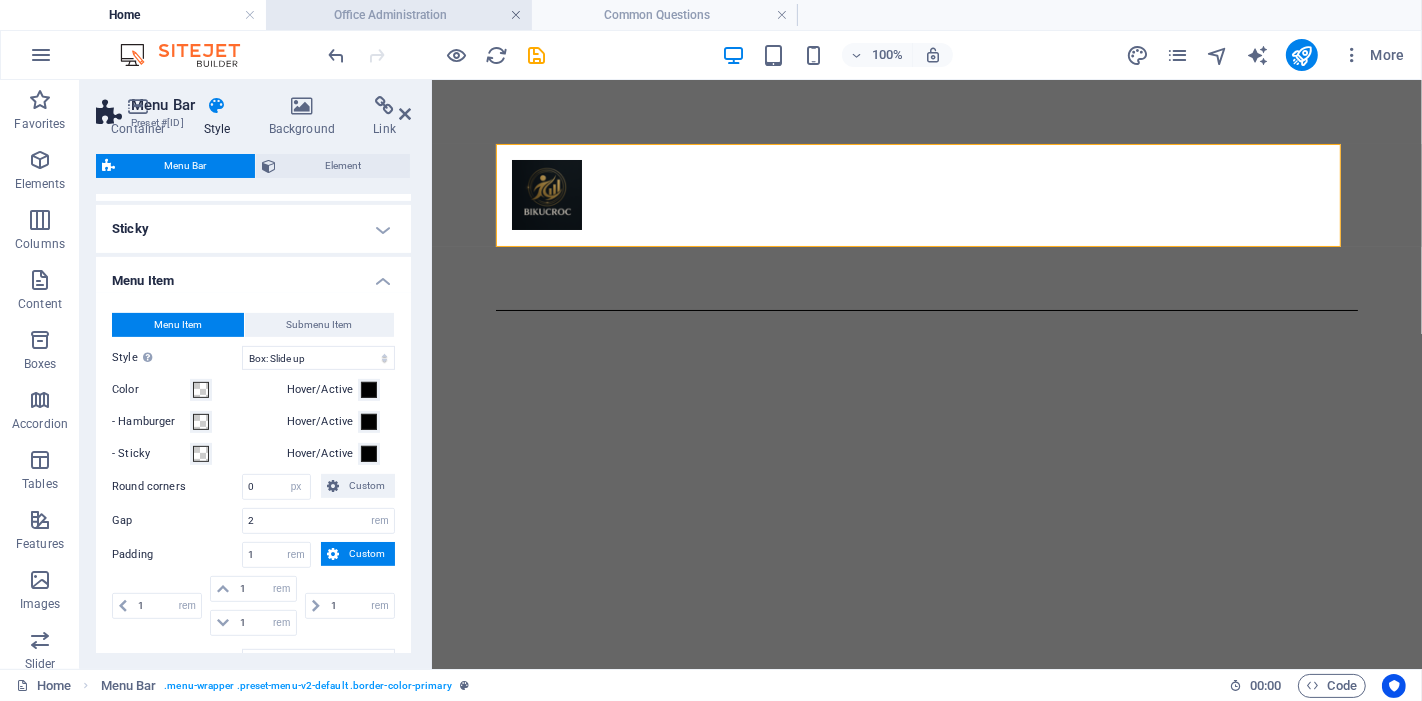 click at bounding box center [516, 15] 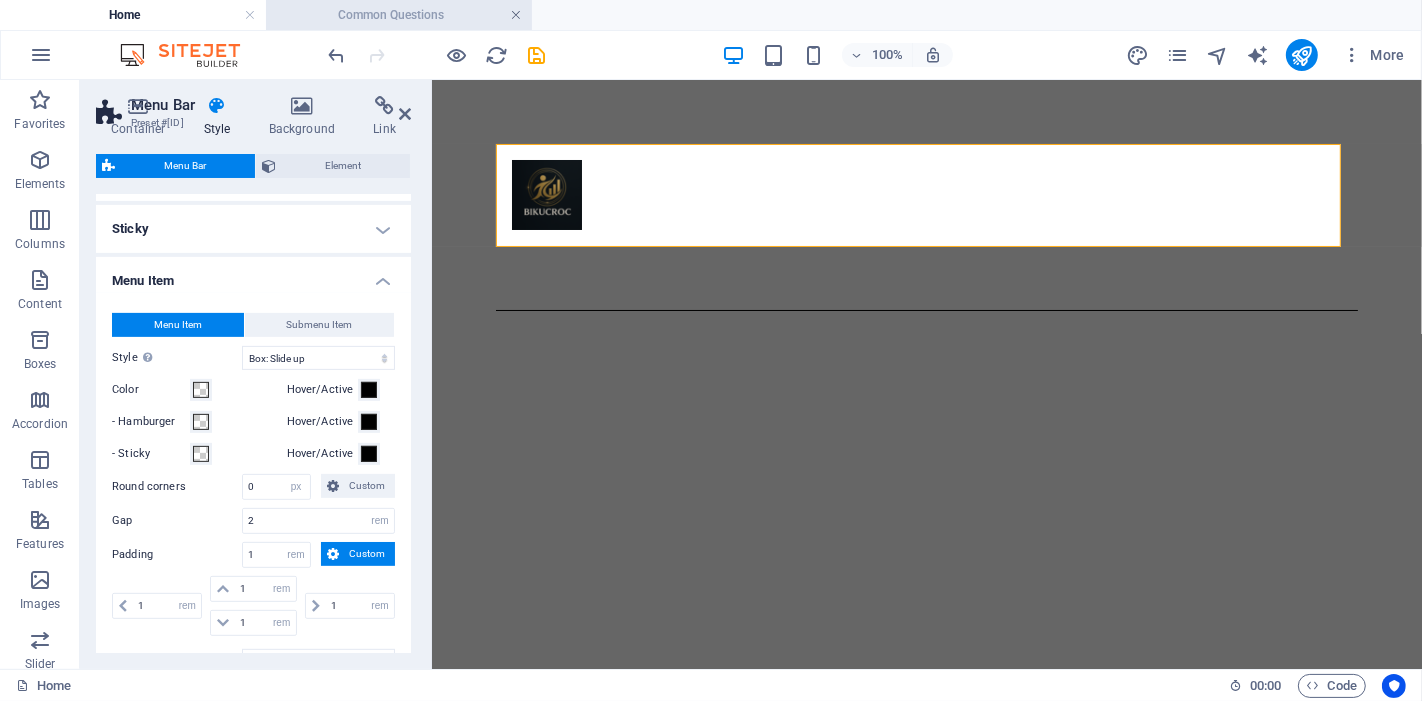 click at bounding box center [516, 15] 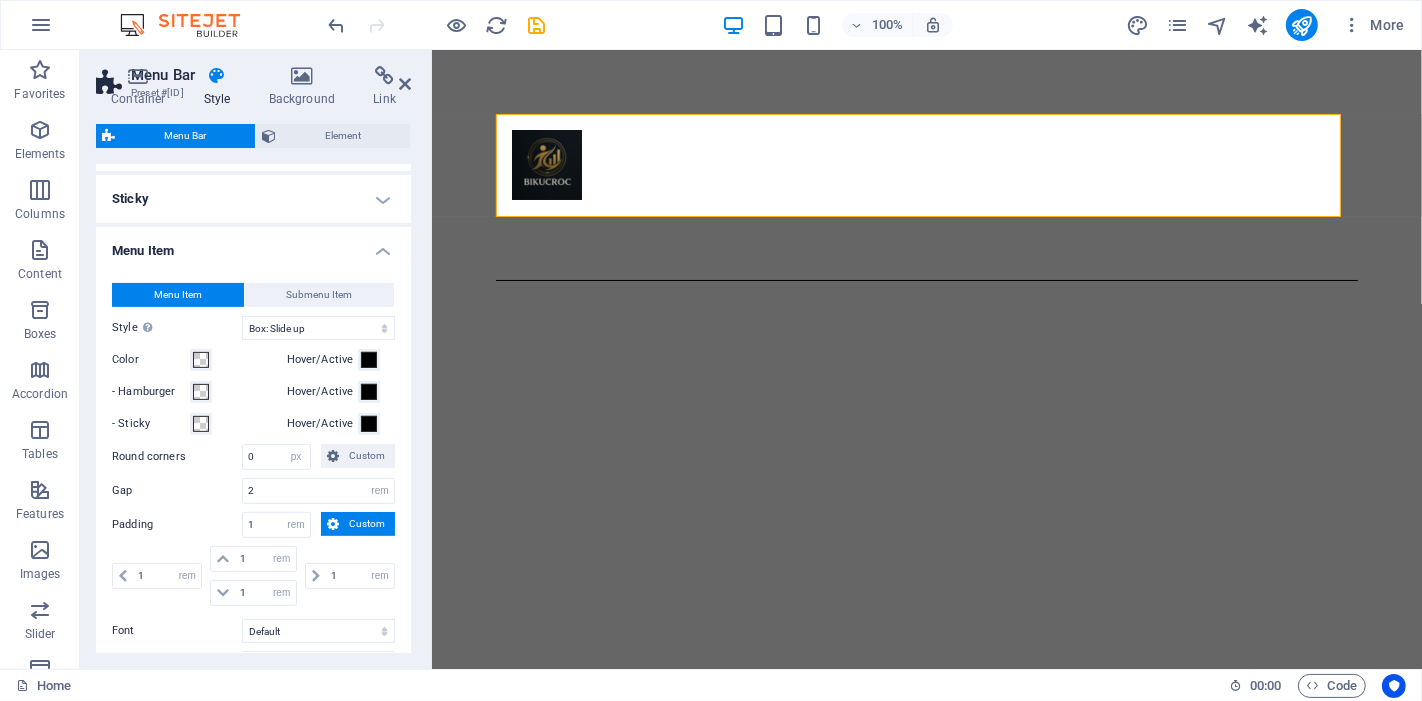 type 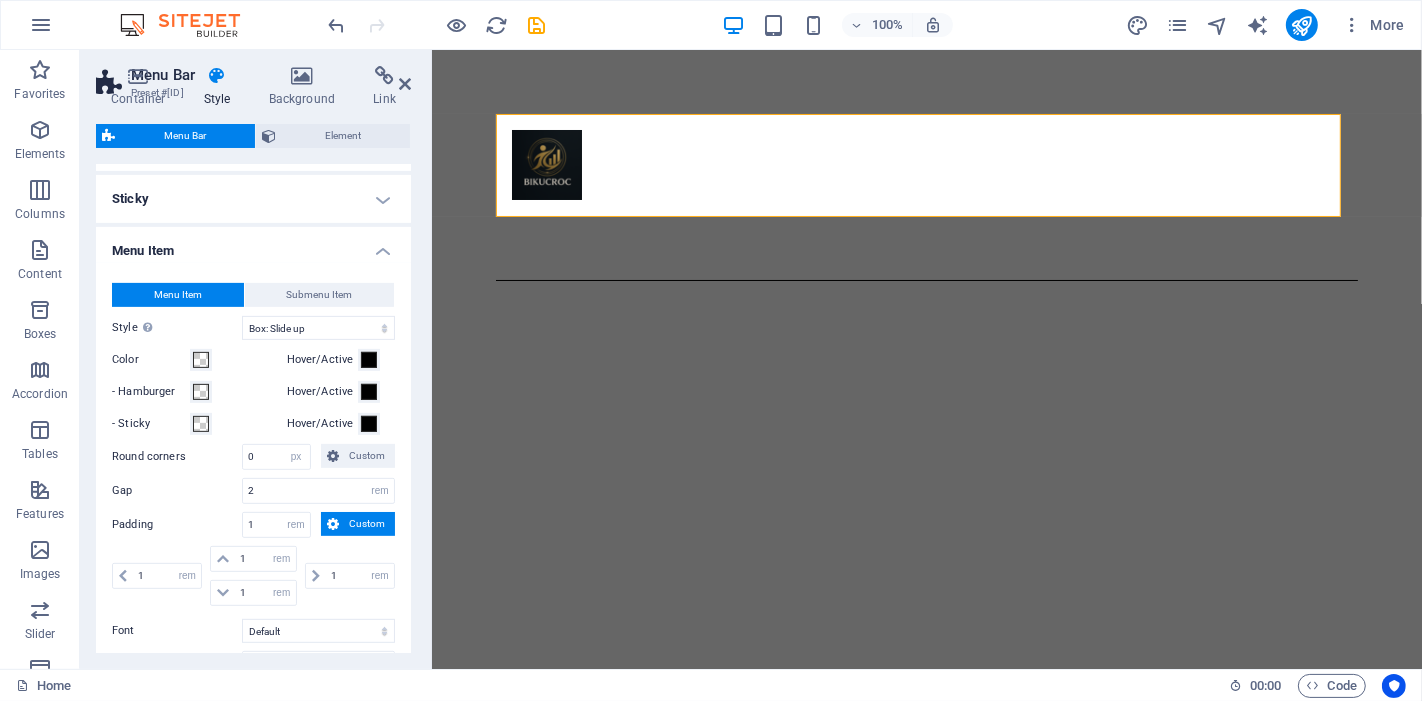 click at bounding box center [437, 25] 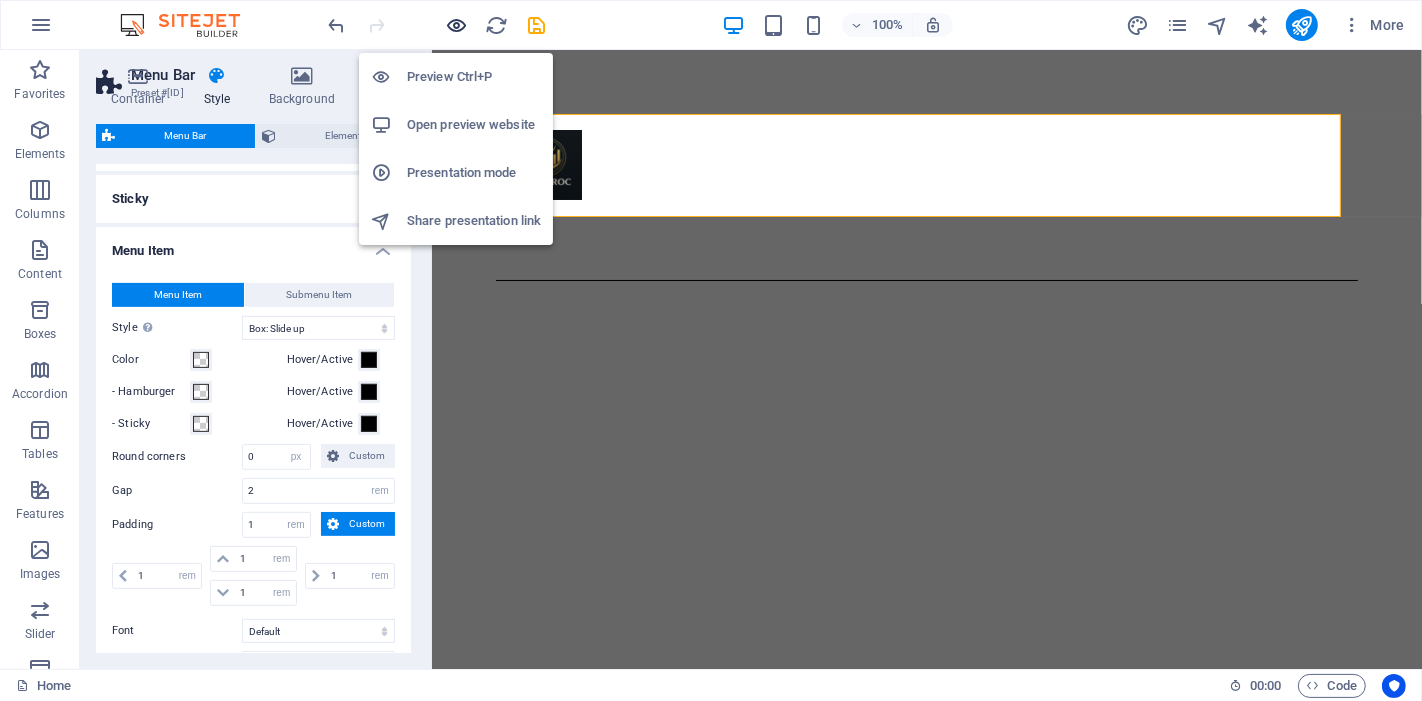 click at bounding box center [457, 25] 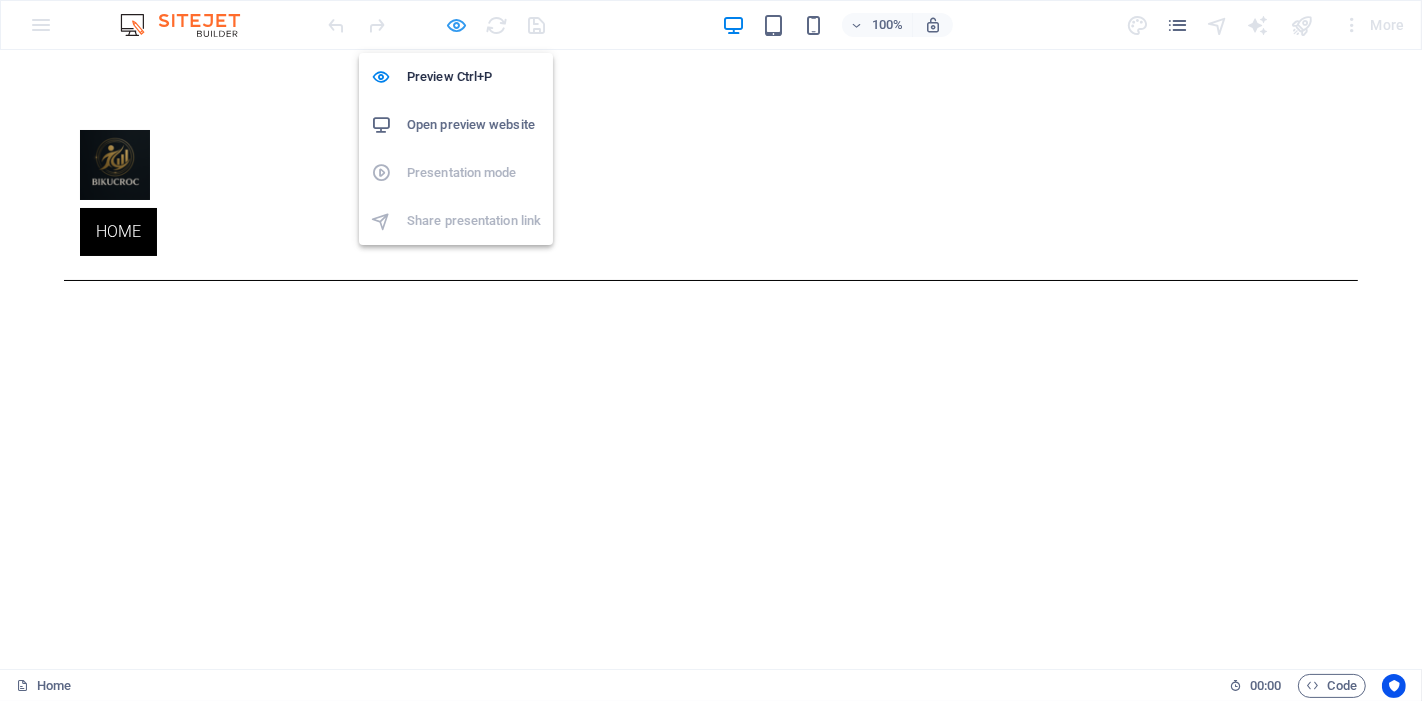 click at bounding box center (457, 25) 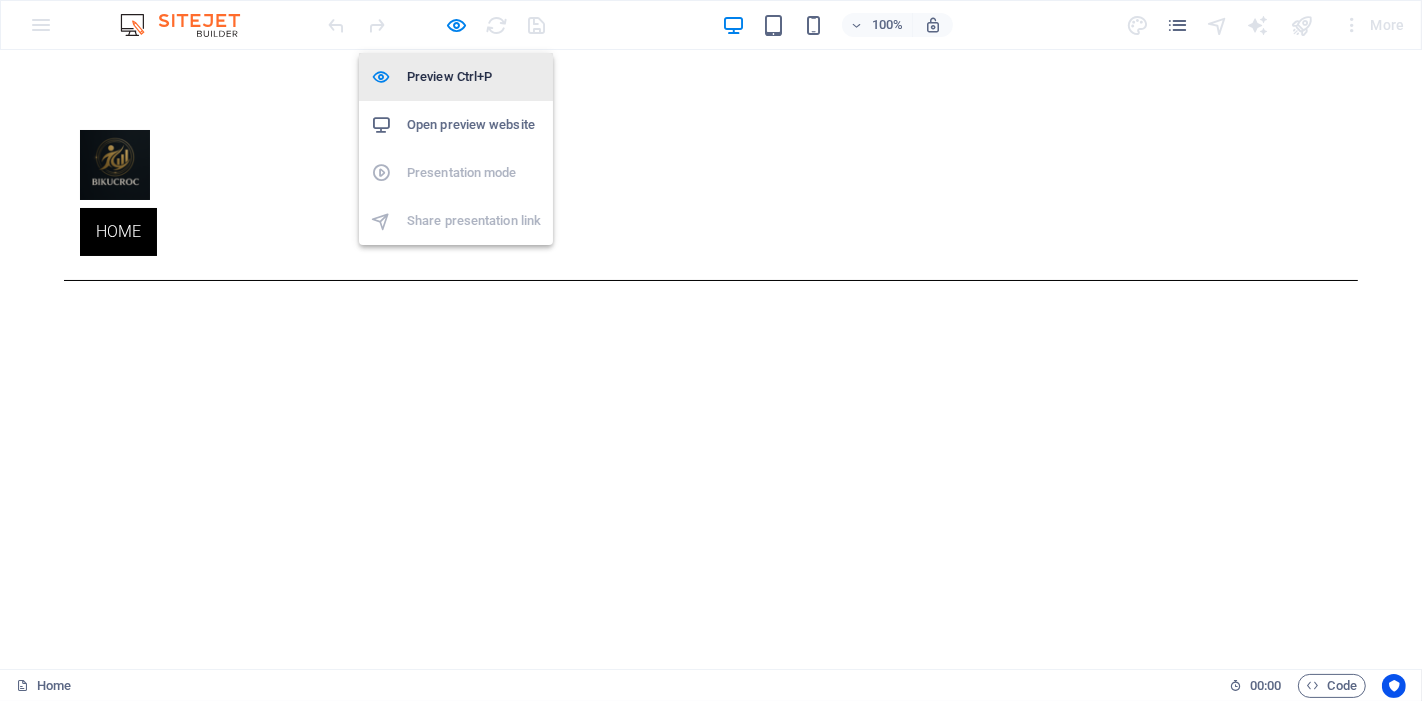 select on "hover_box_bottom" 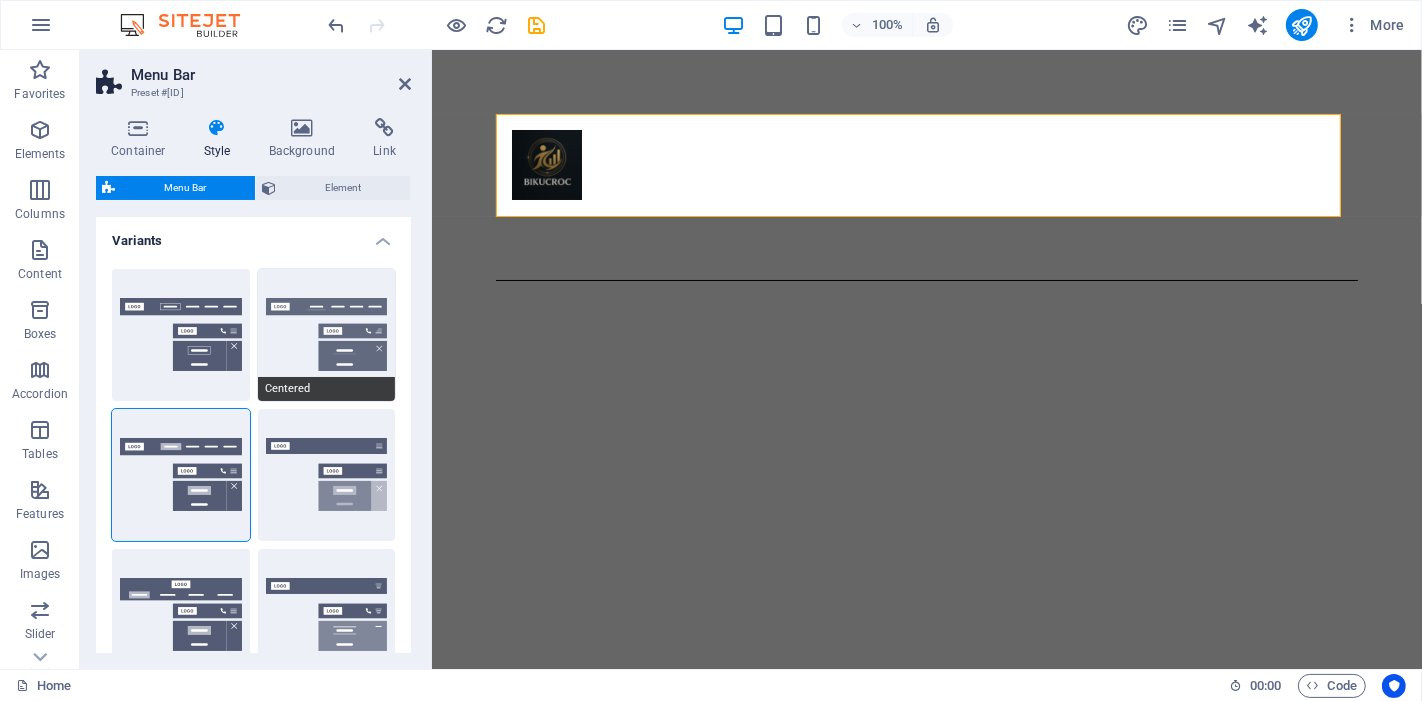 type 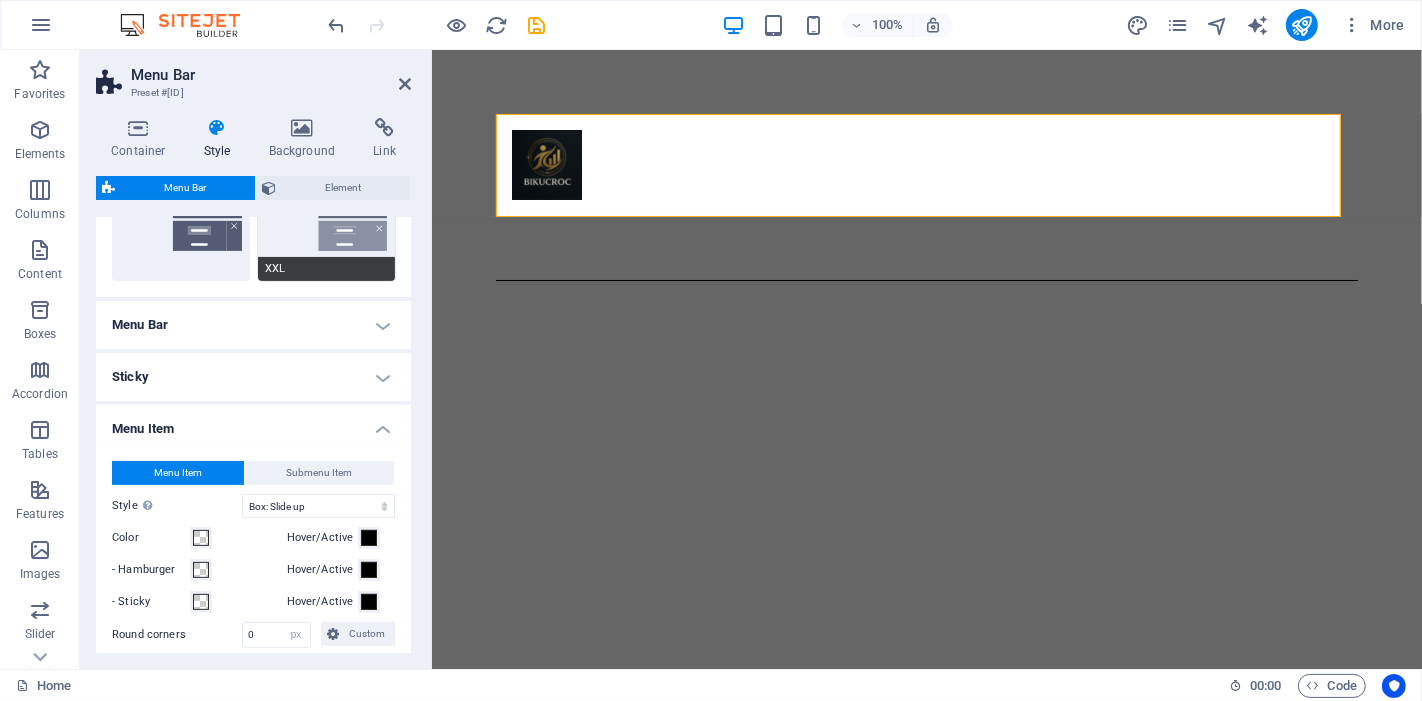 scroll, scrollTop: 666, scrollLeft: 0, axis: vertical 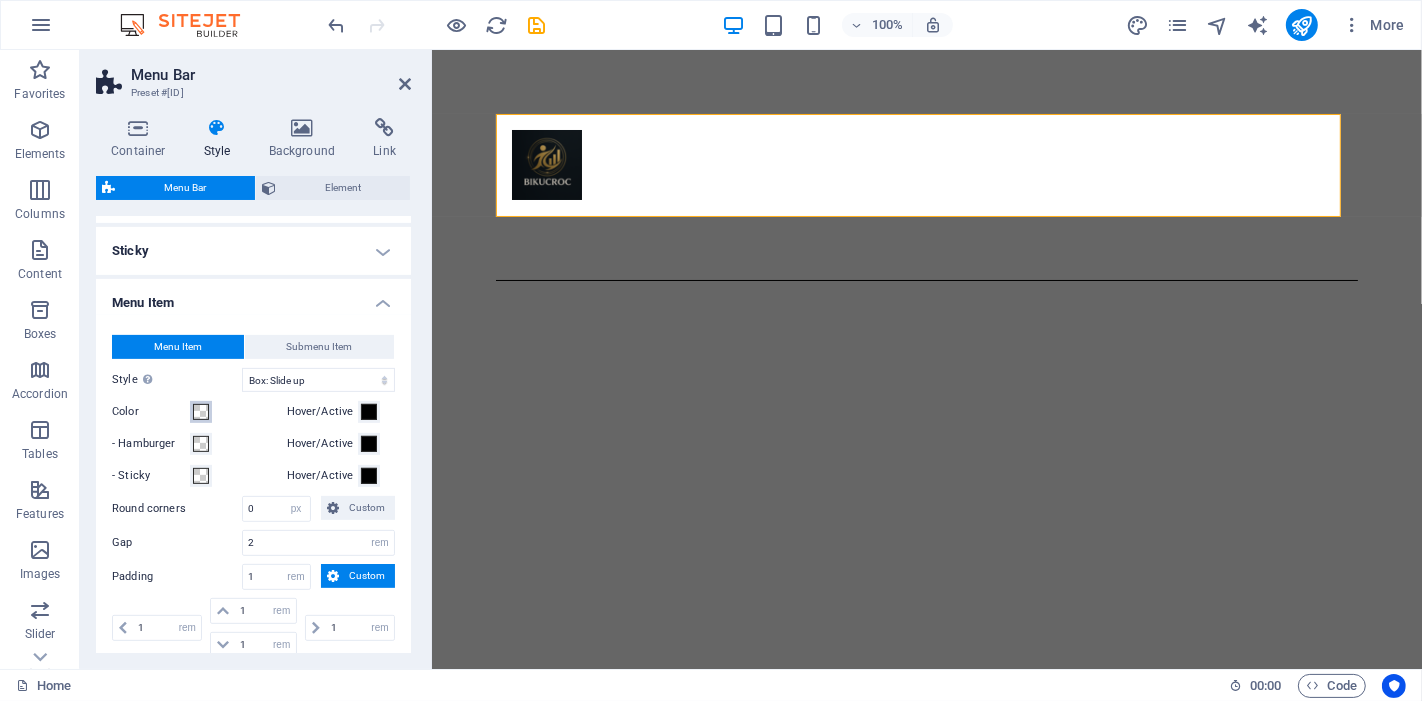 click at bounding box center [201, 412] 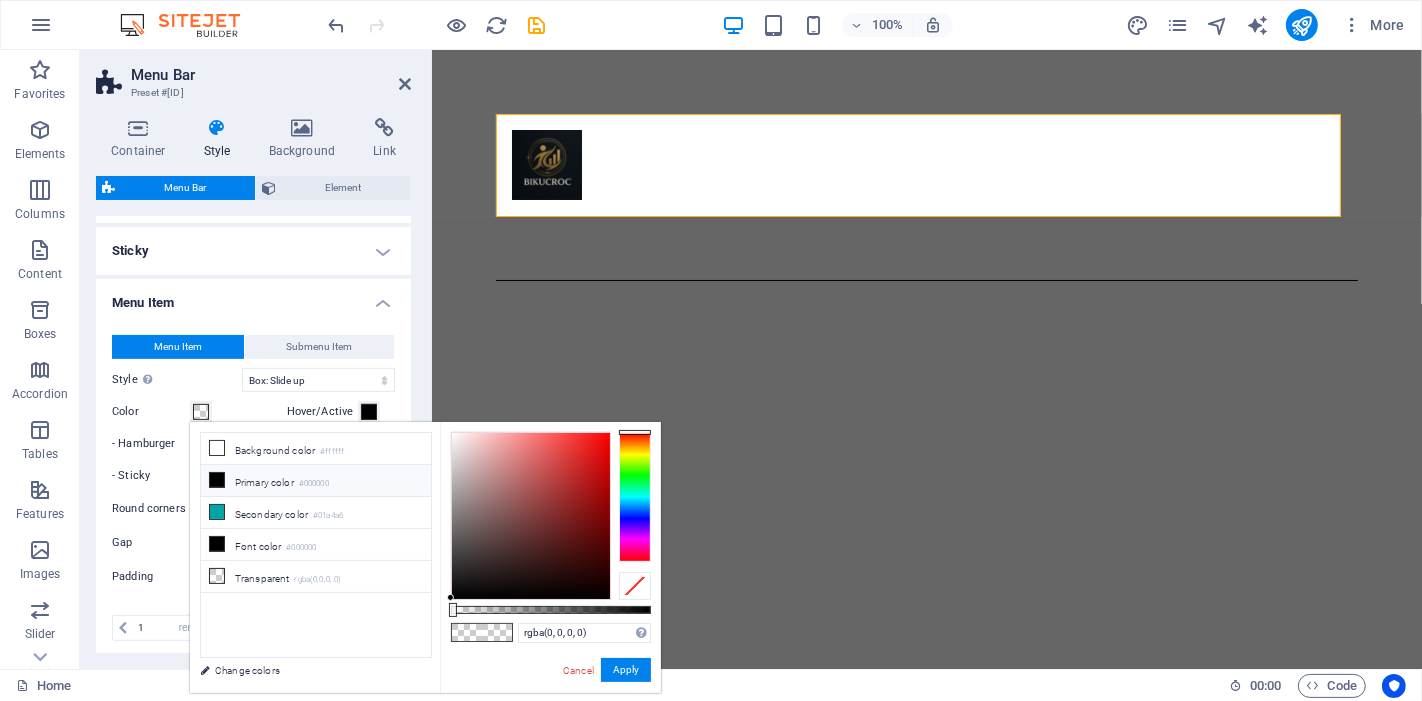 click on "Primary color
#000000" at bounding box center [316, 481] 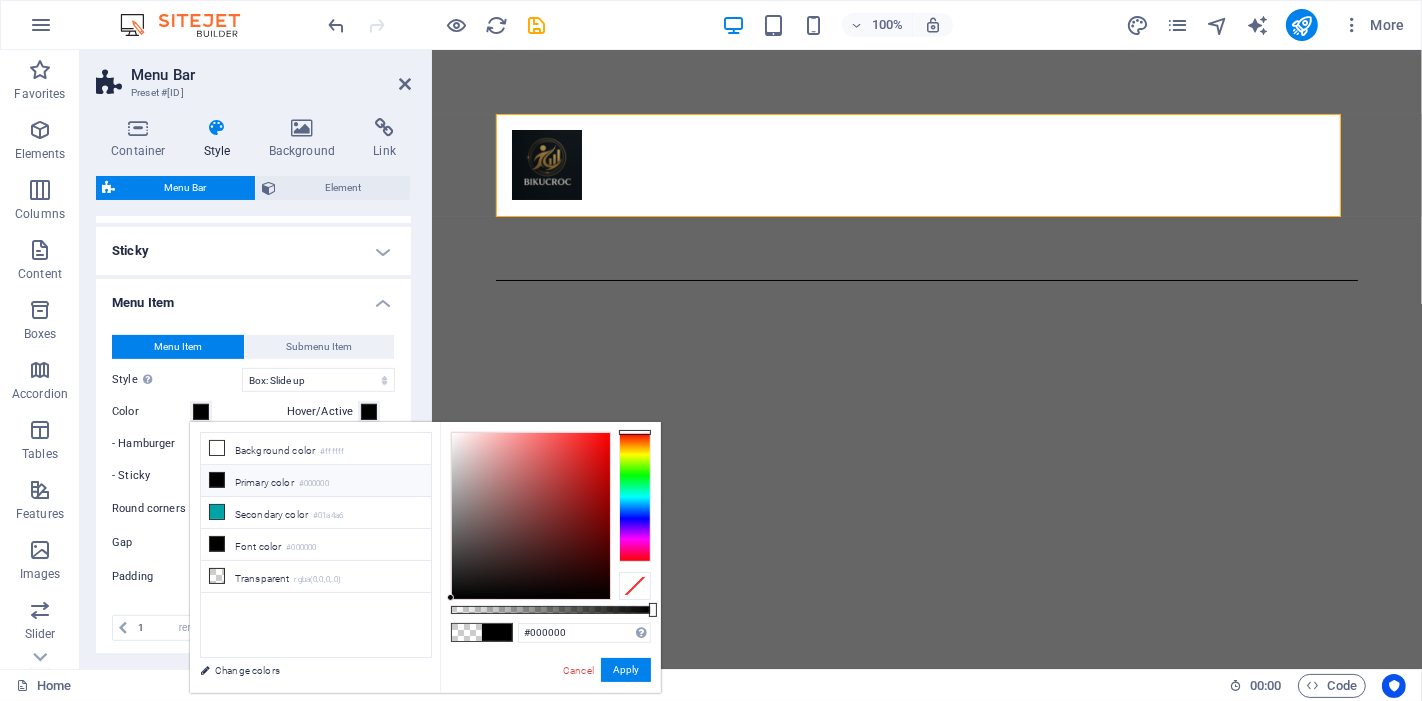 click on "Style Switch to preview mode and move the mouse over menu items to test the effect." at bounding box center (177, 380) 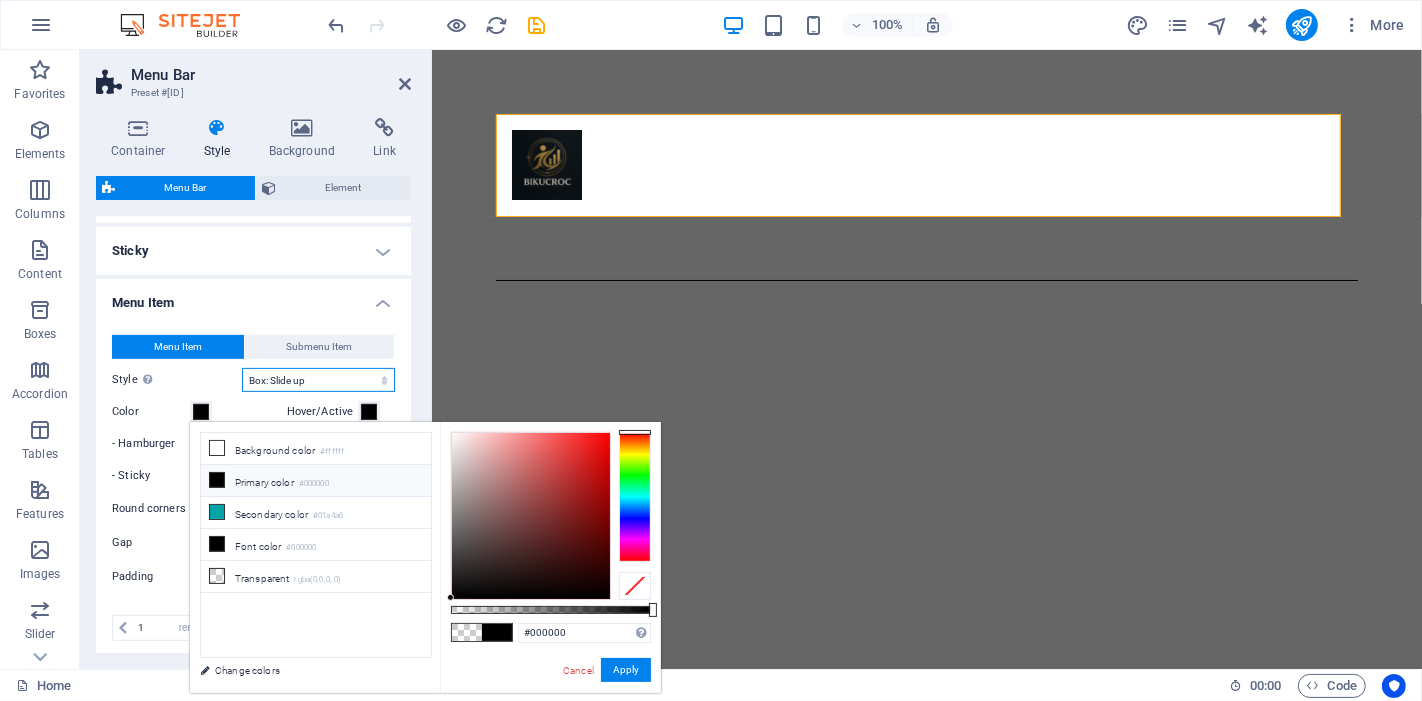 click on "Plain Text color Box: Fade Box: Flip vertical Box: Flip horizontal Box: Slide down Box: Slide up Box: Slide right Box: Slide left Box: Zoom effect Border Border top & bottom Border left & right Border top Border bottom" at bounding box center [318, 380] 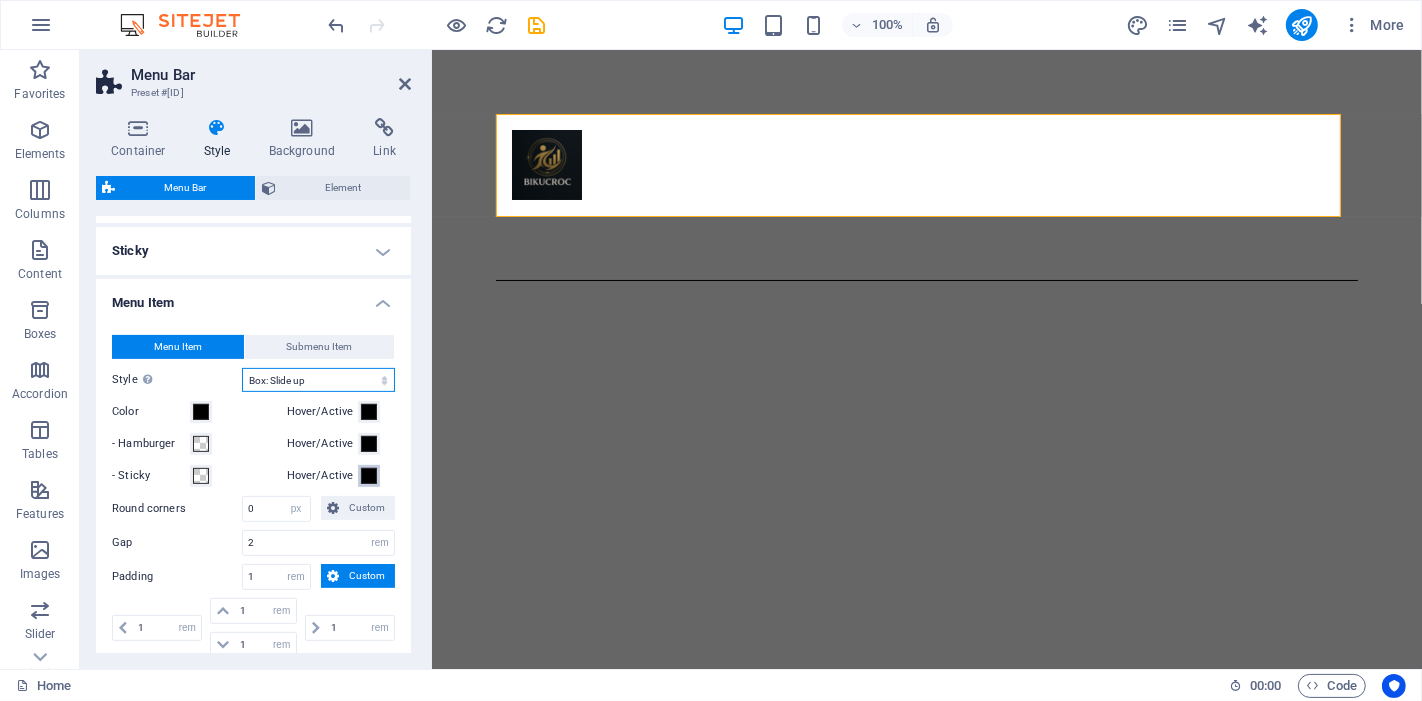 type 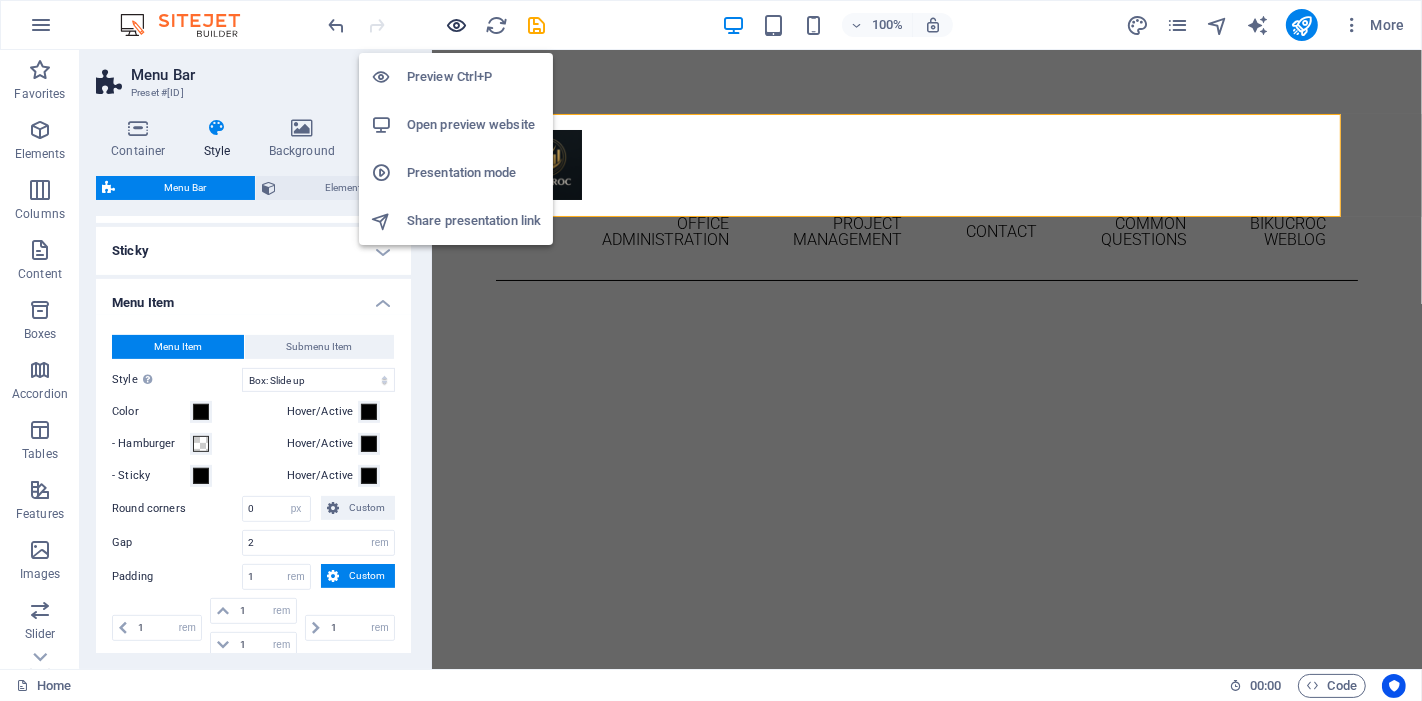 click at bounding box center (457, 25) 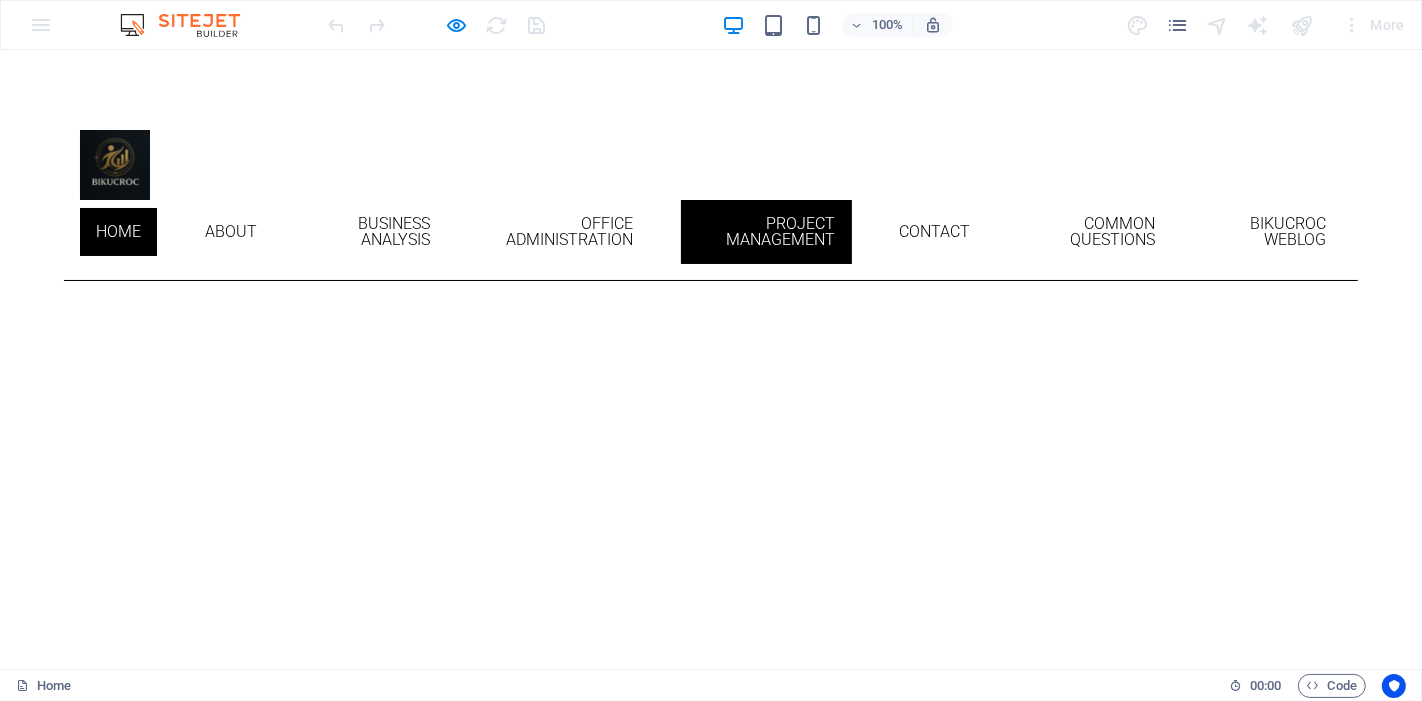 click on "Project Management" at bounding box center (766, 232) 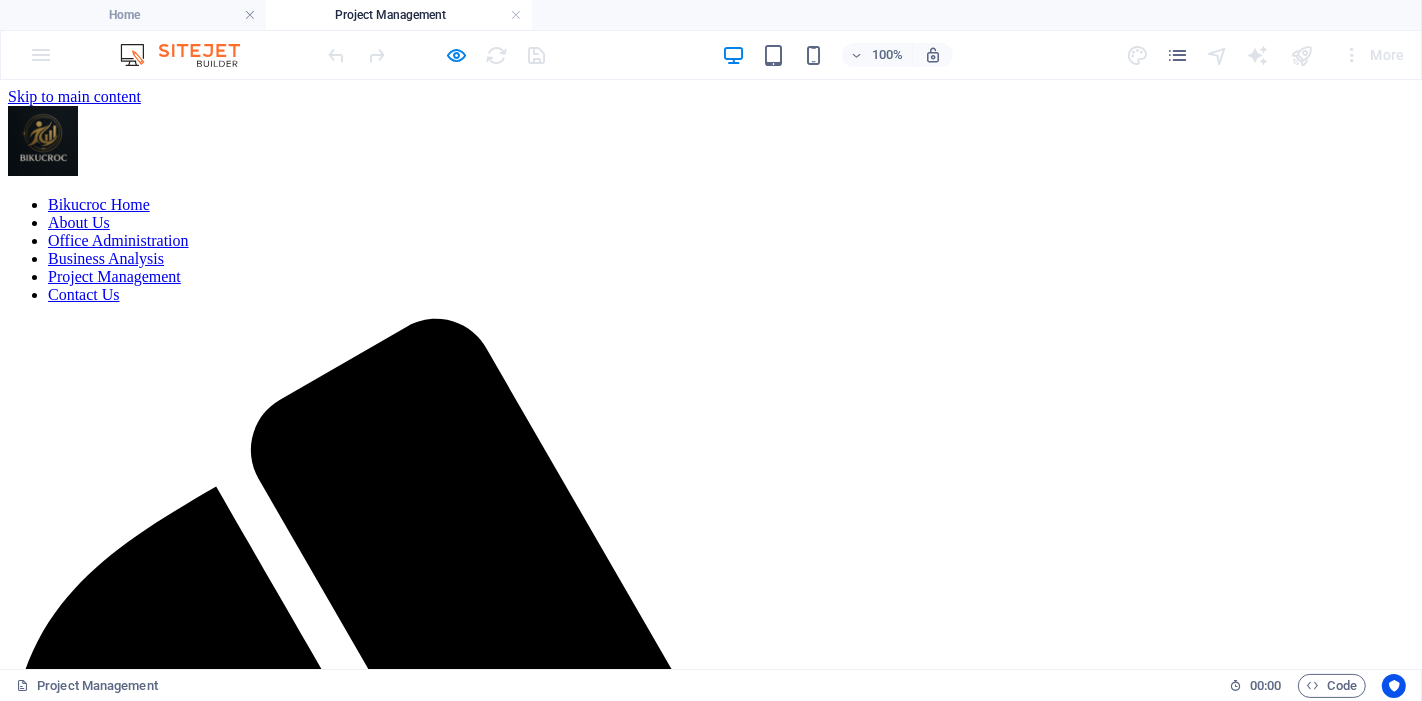 scroll, scrollTop: 0, scrollLeft: 0, axis: both 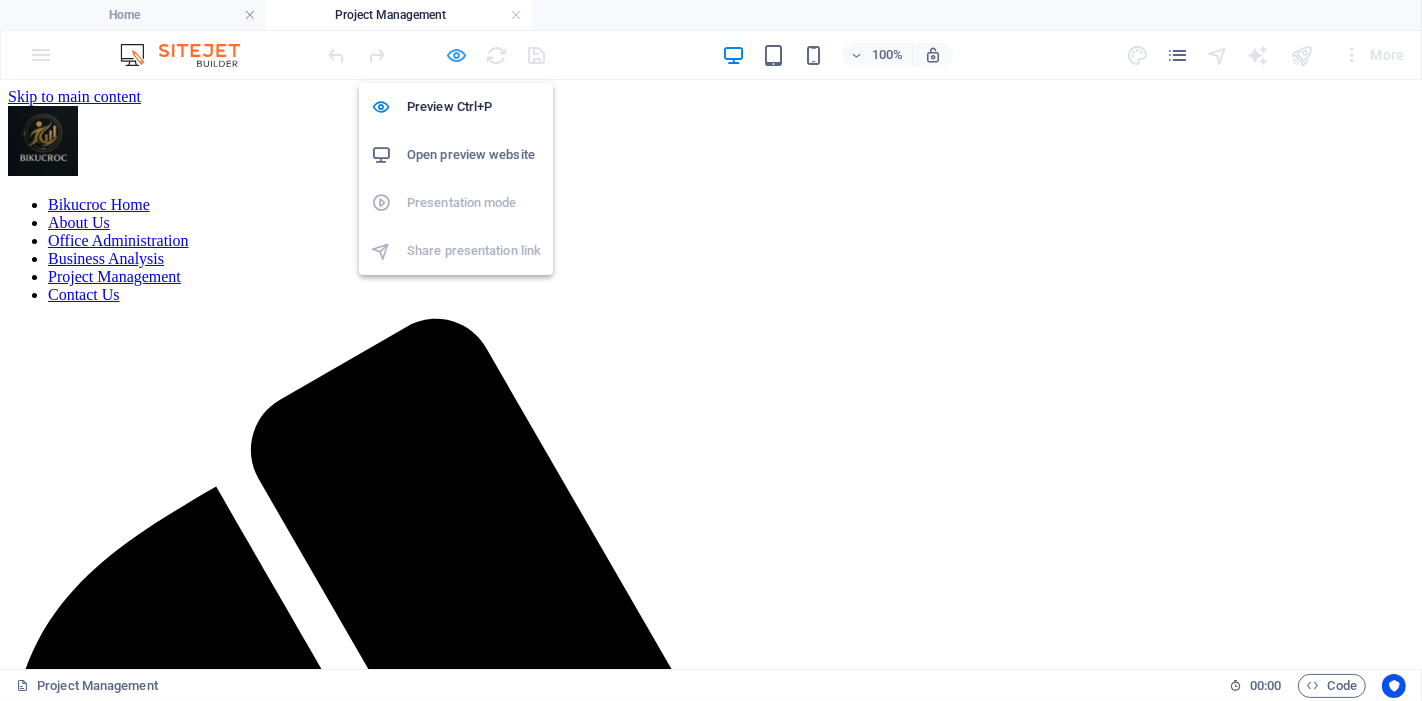 click at bounding box center [457, 55] 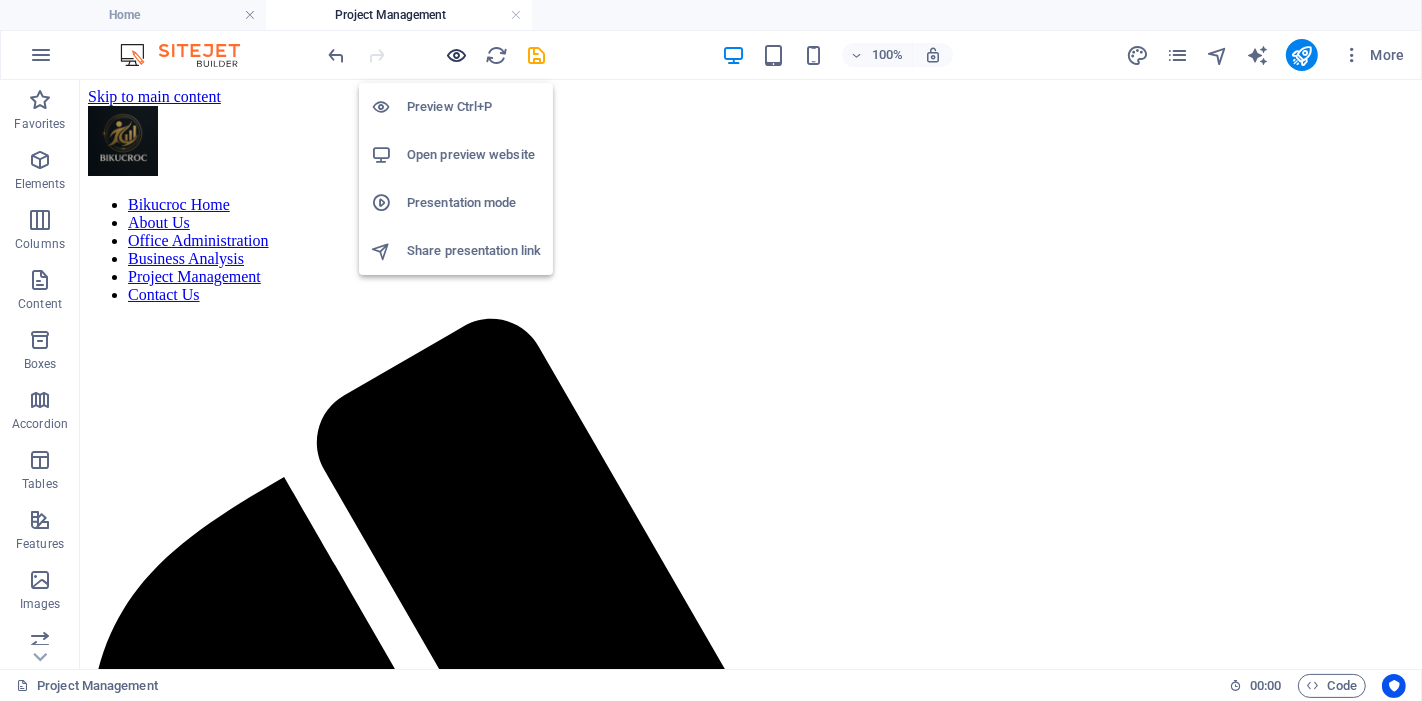 click at bounding box center [457, 55] 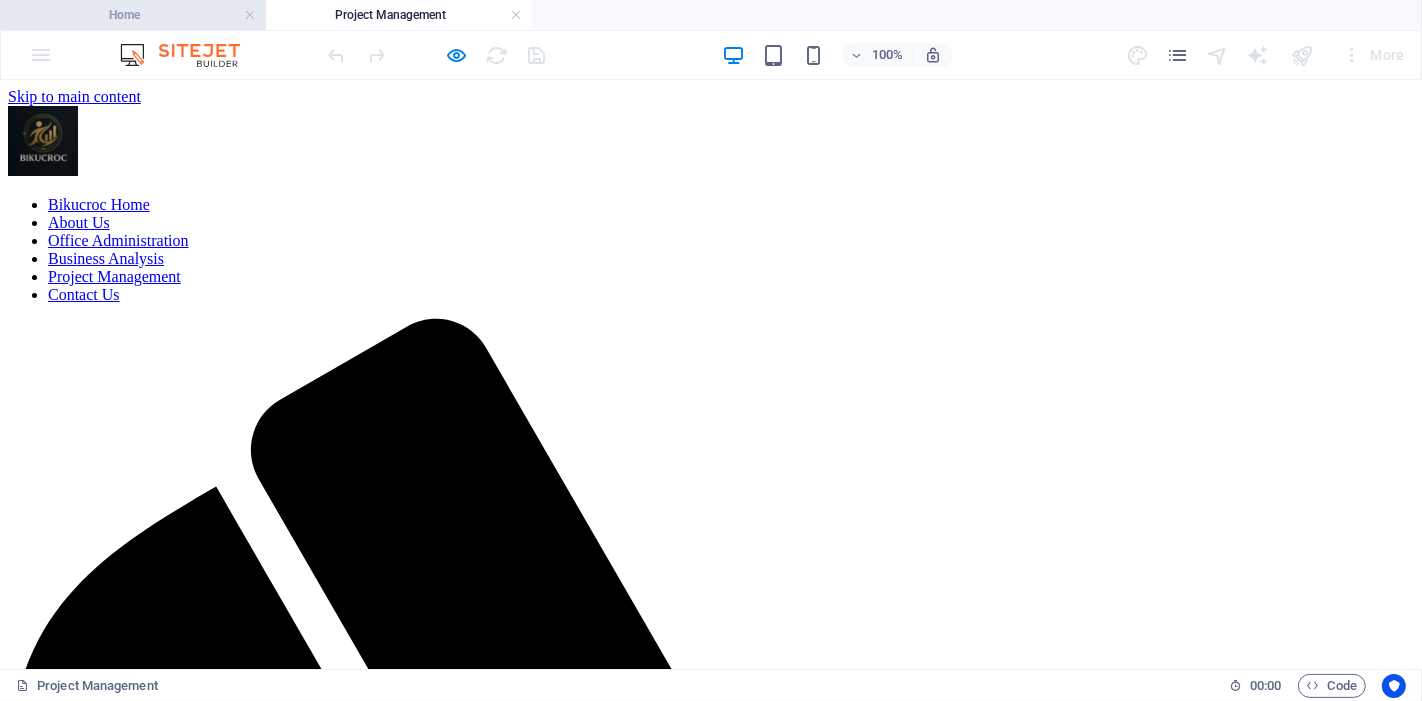 click on "Home" at bounding box center [133, 15] 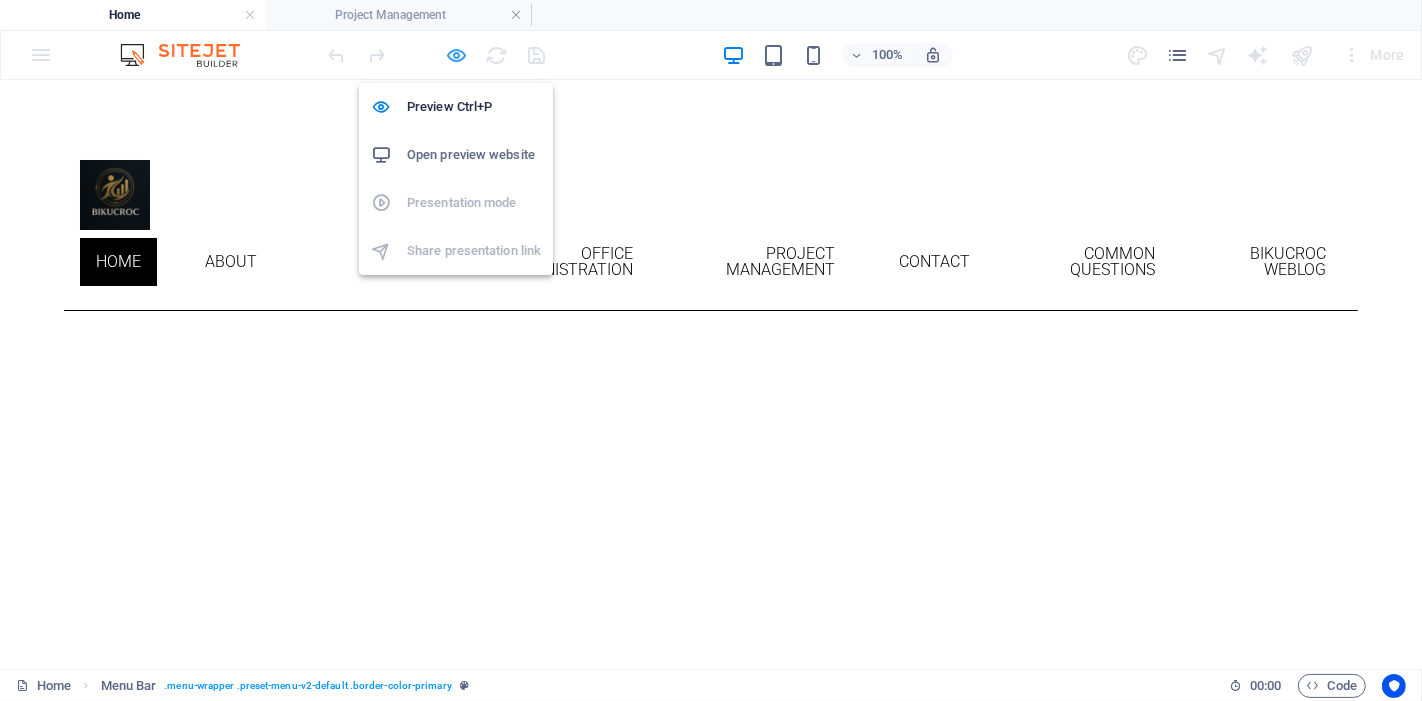 click at bounding box center (457, 55) 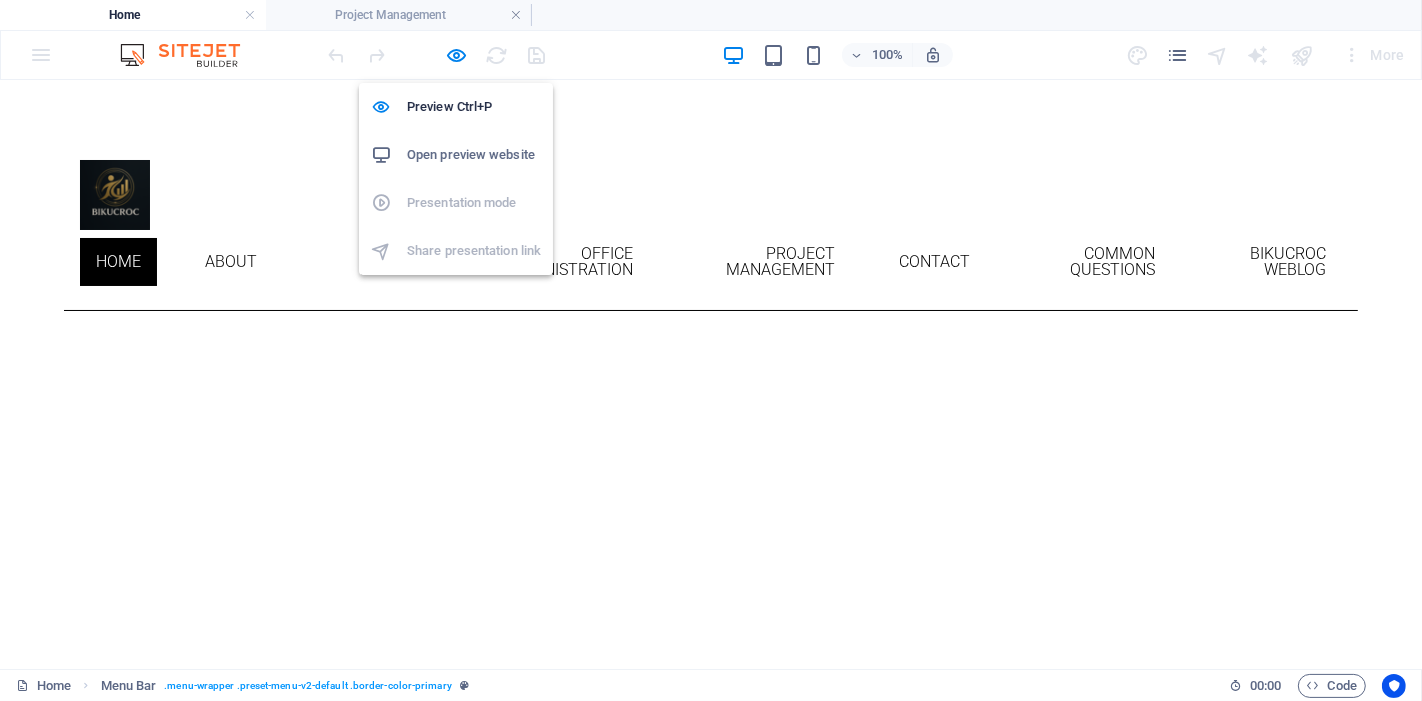 select on "hover_box_bottom" 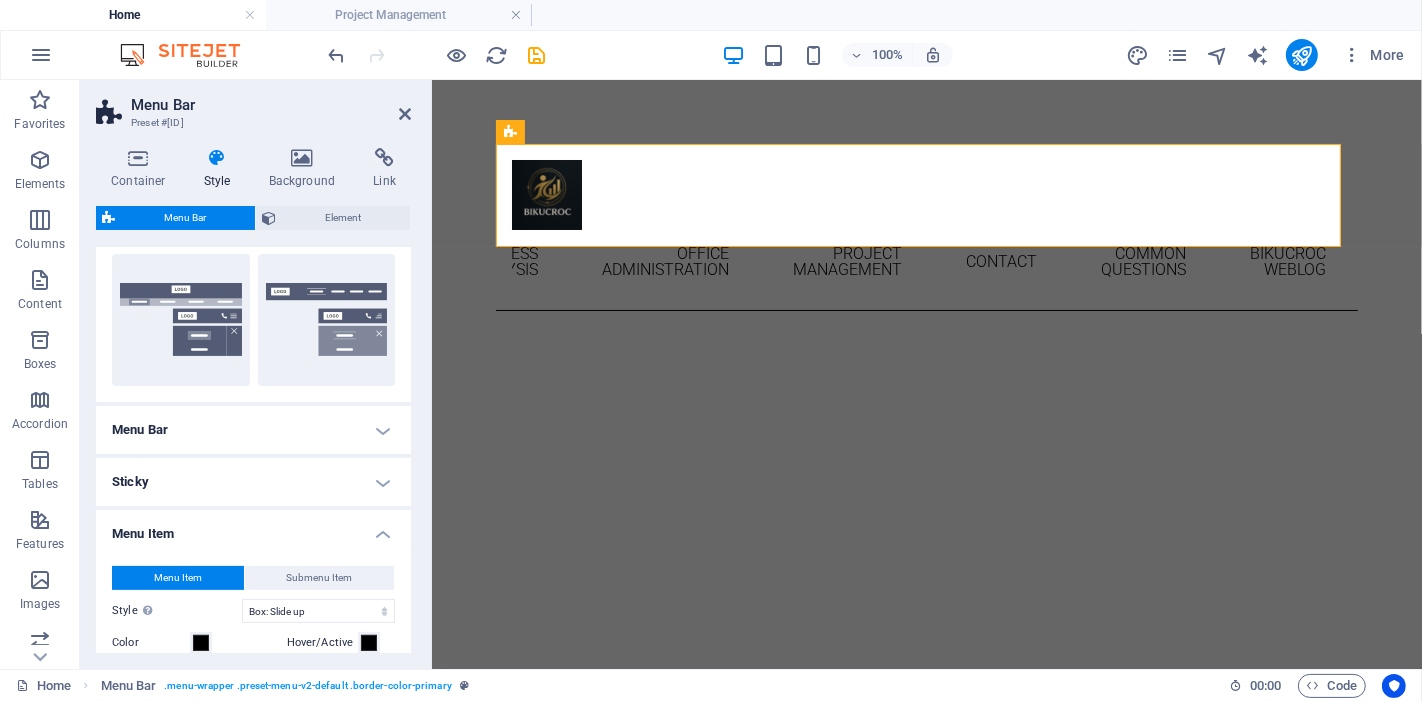 scroll, scrollTop: 666, scrollLeft: 0, axis: vertical 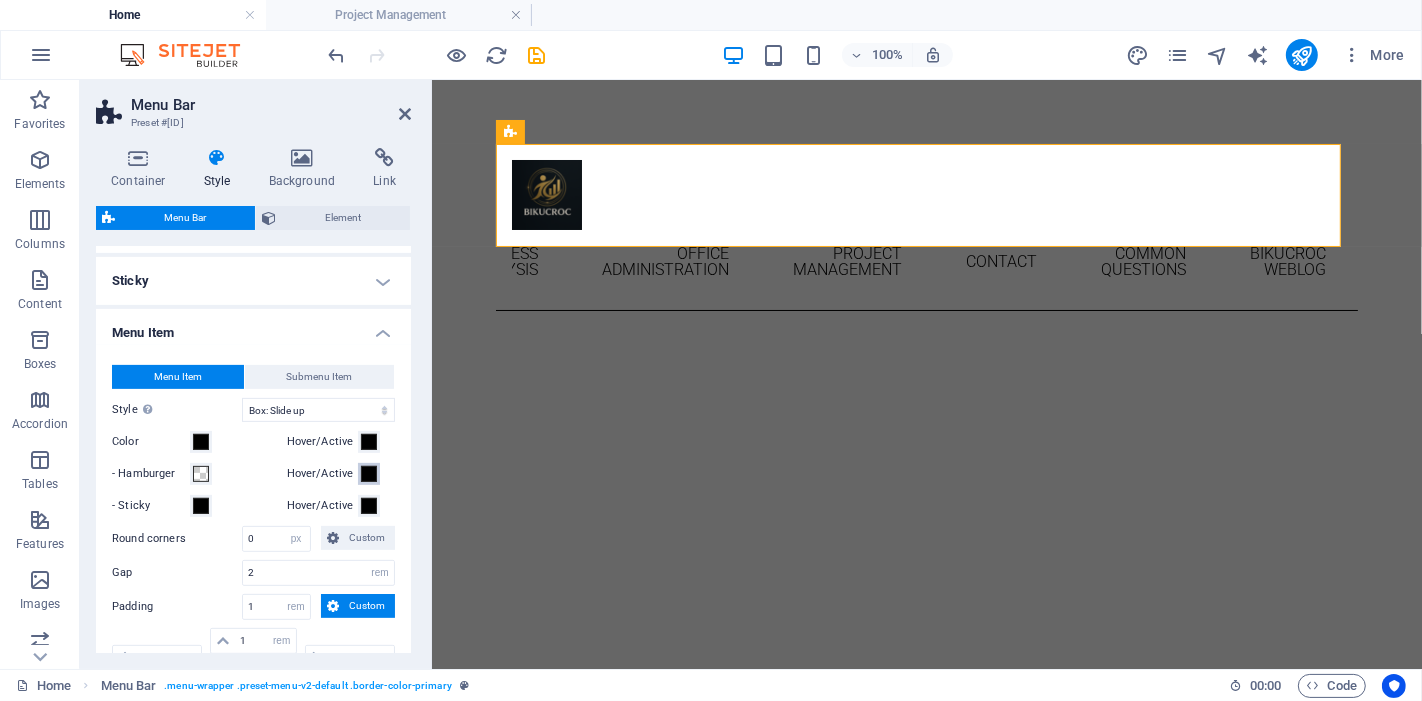 drag, startPoint x: 369, startPoint y: 472, endPoint x: 392, endPoint y: 481, distance: 24.698177 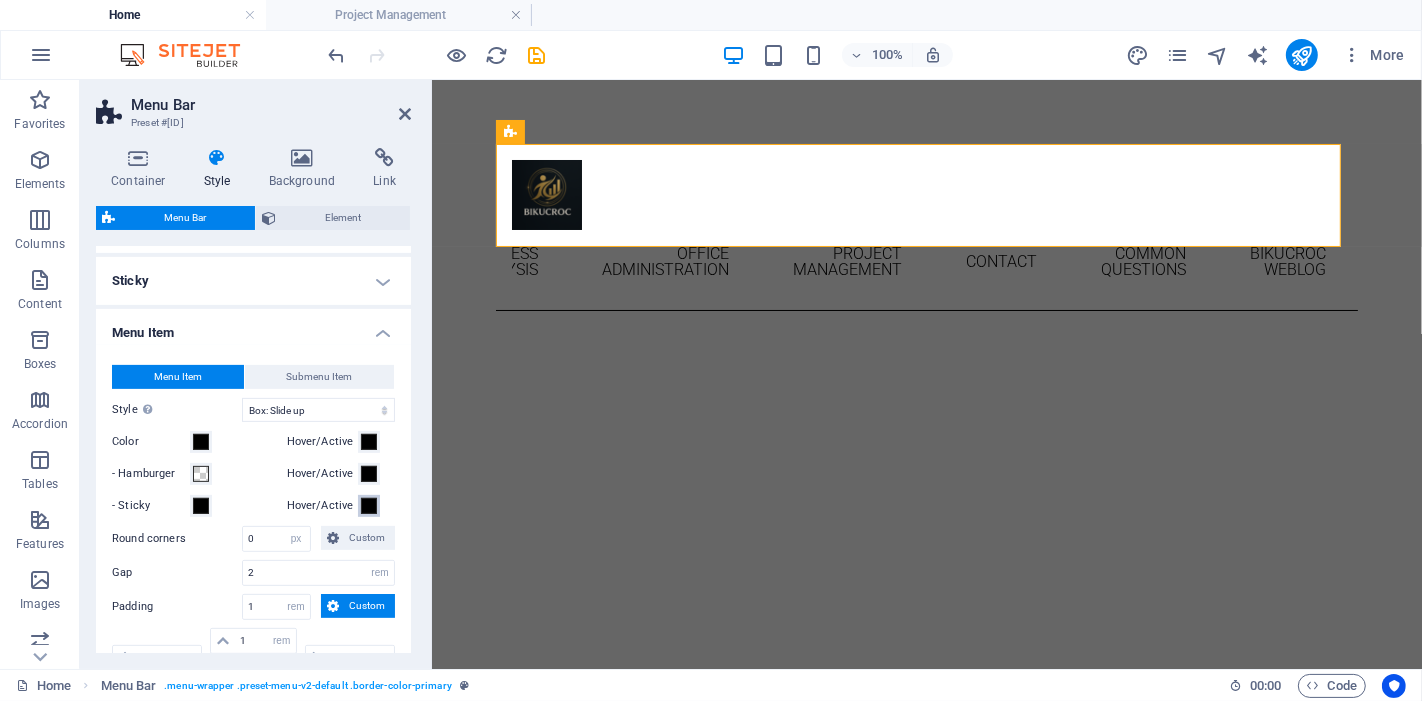 click at bounding box center [369, 506] 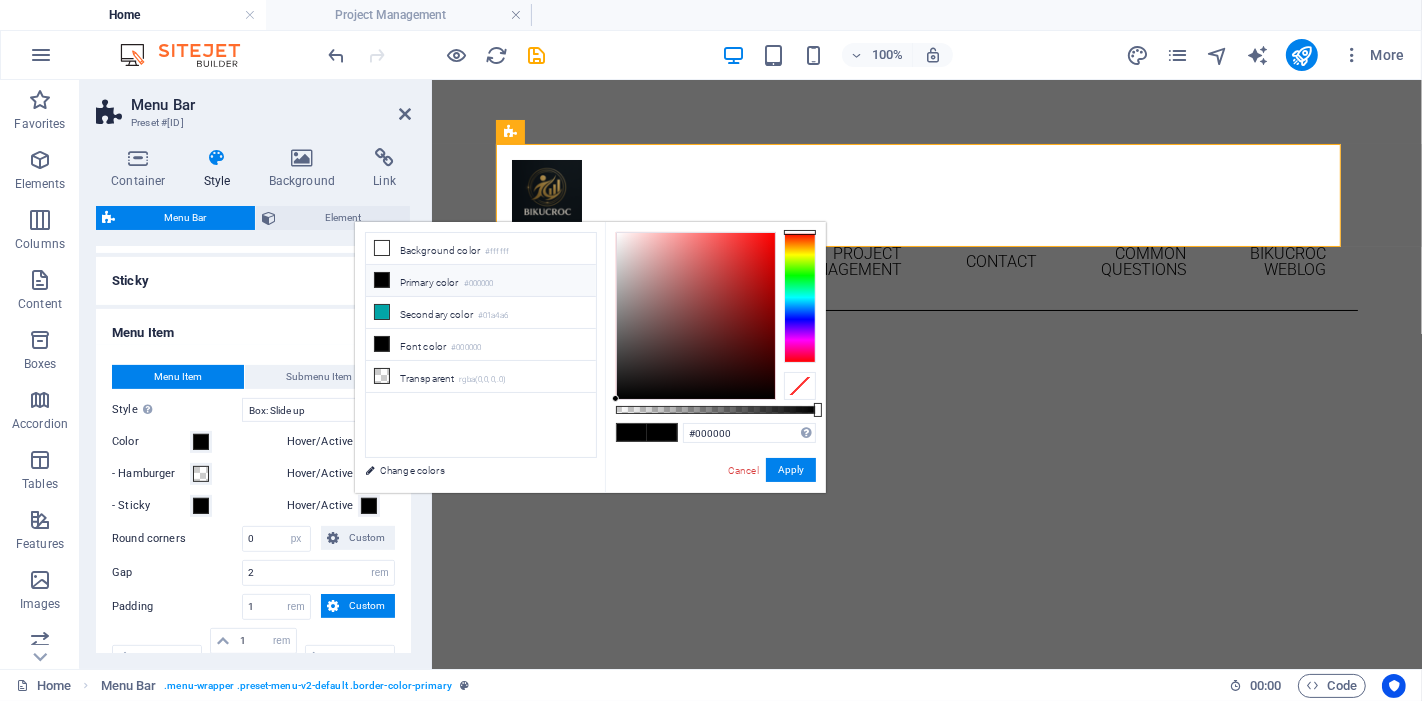 click at bounding box center (369, 506) 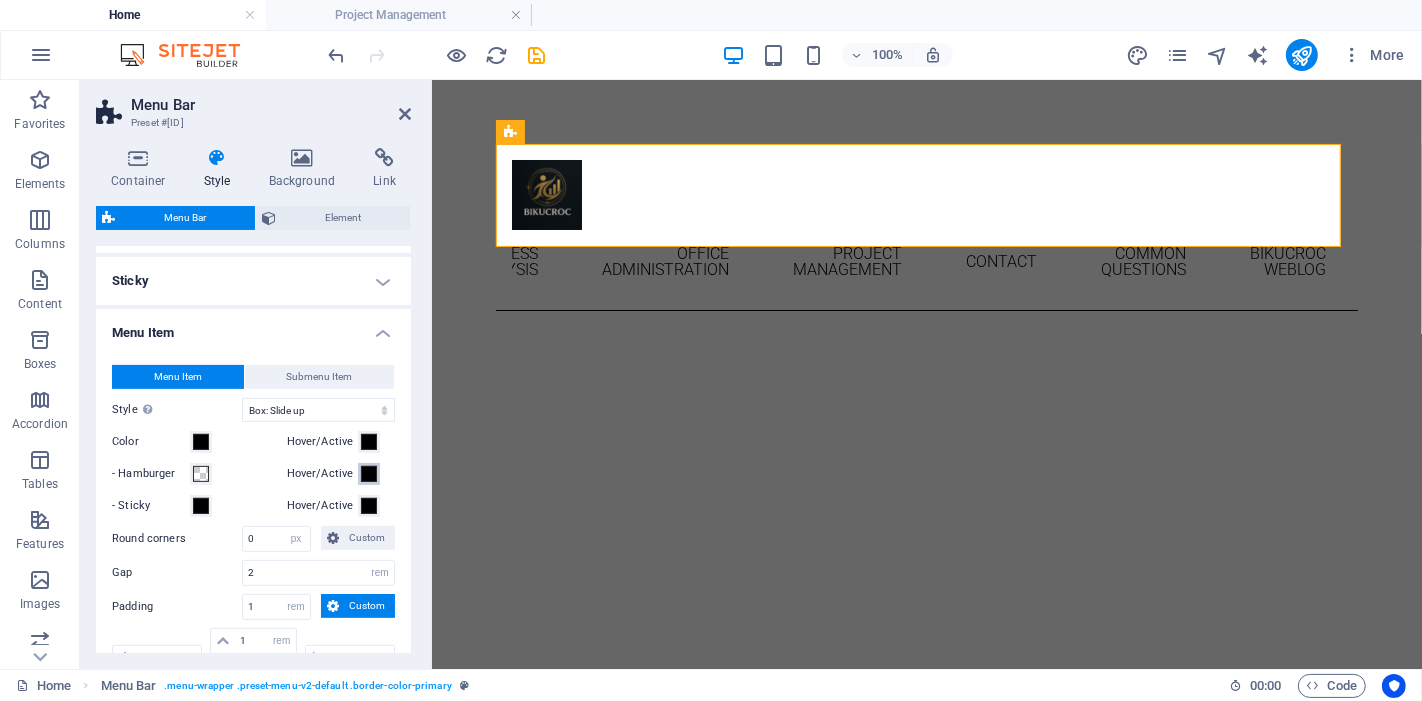 click at bounding box center (369, 474) 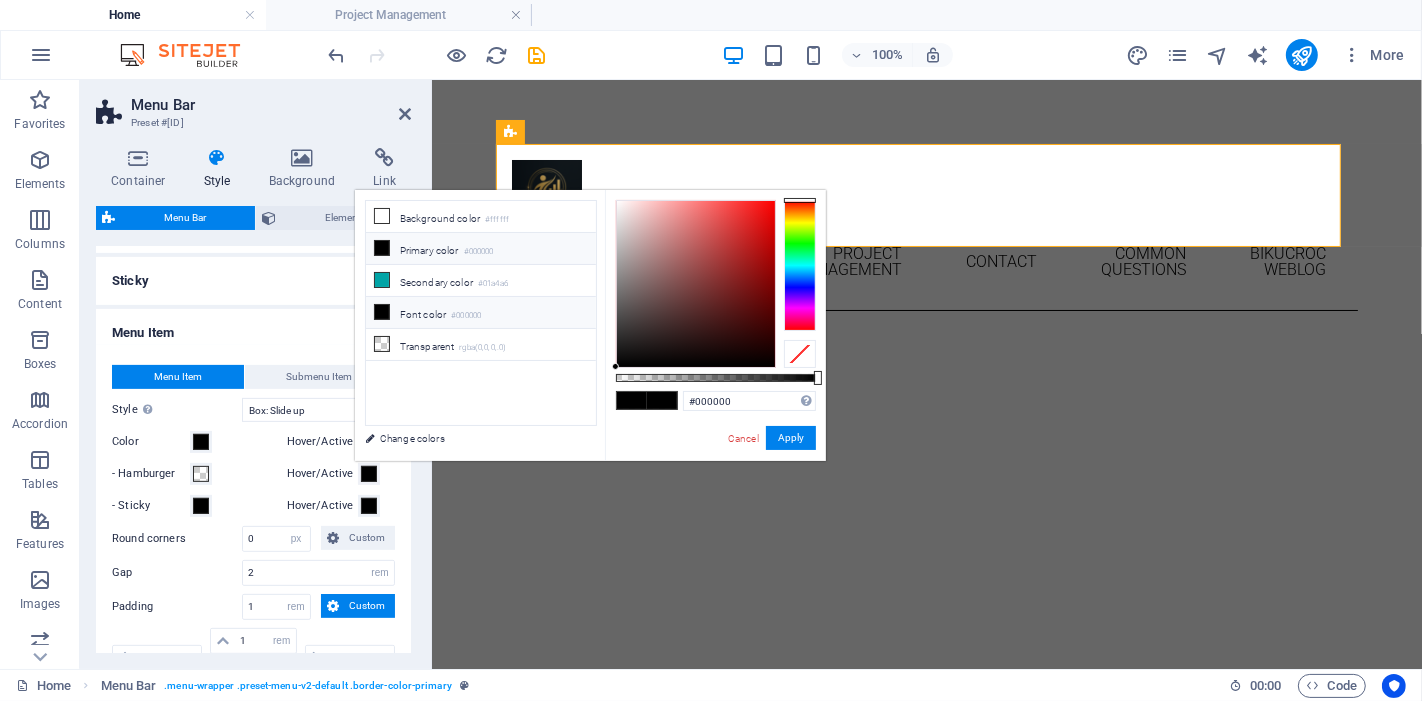 type 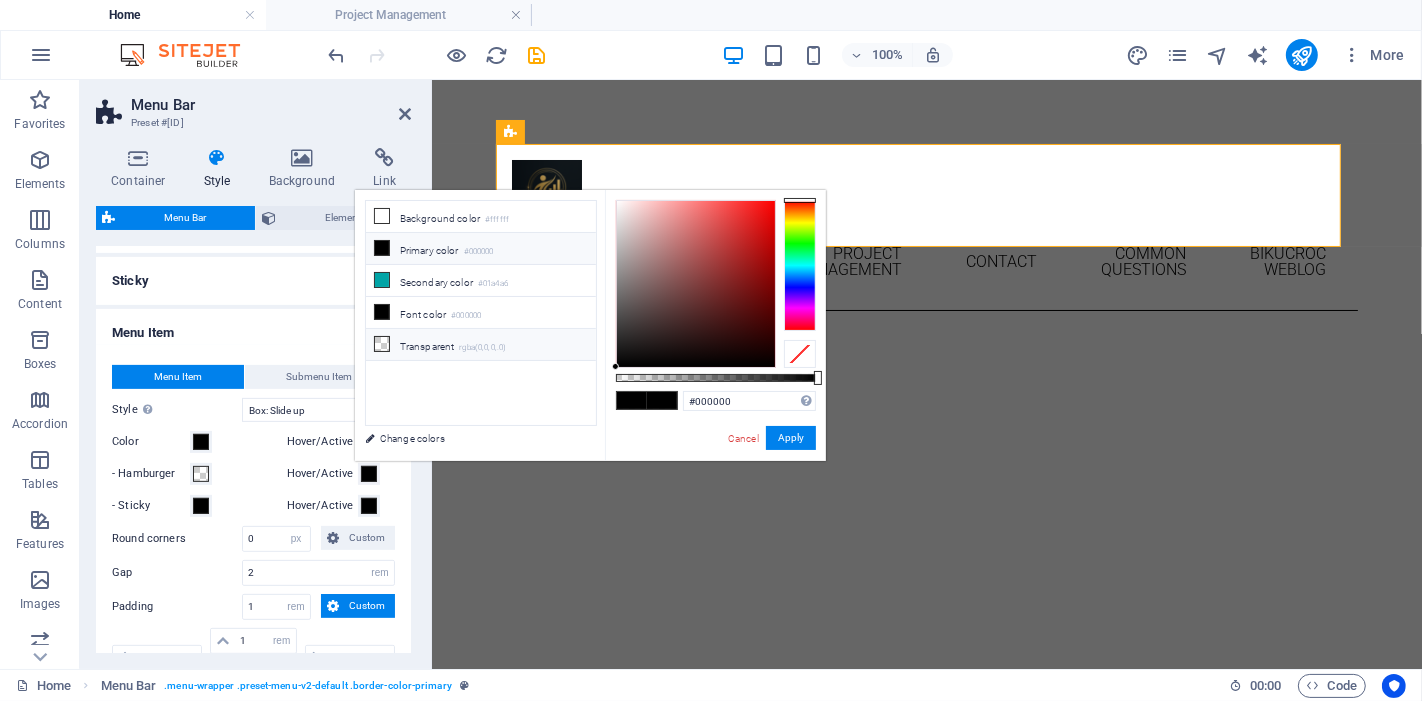 click at bounding box center [382, 344] 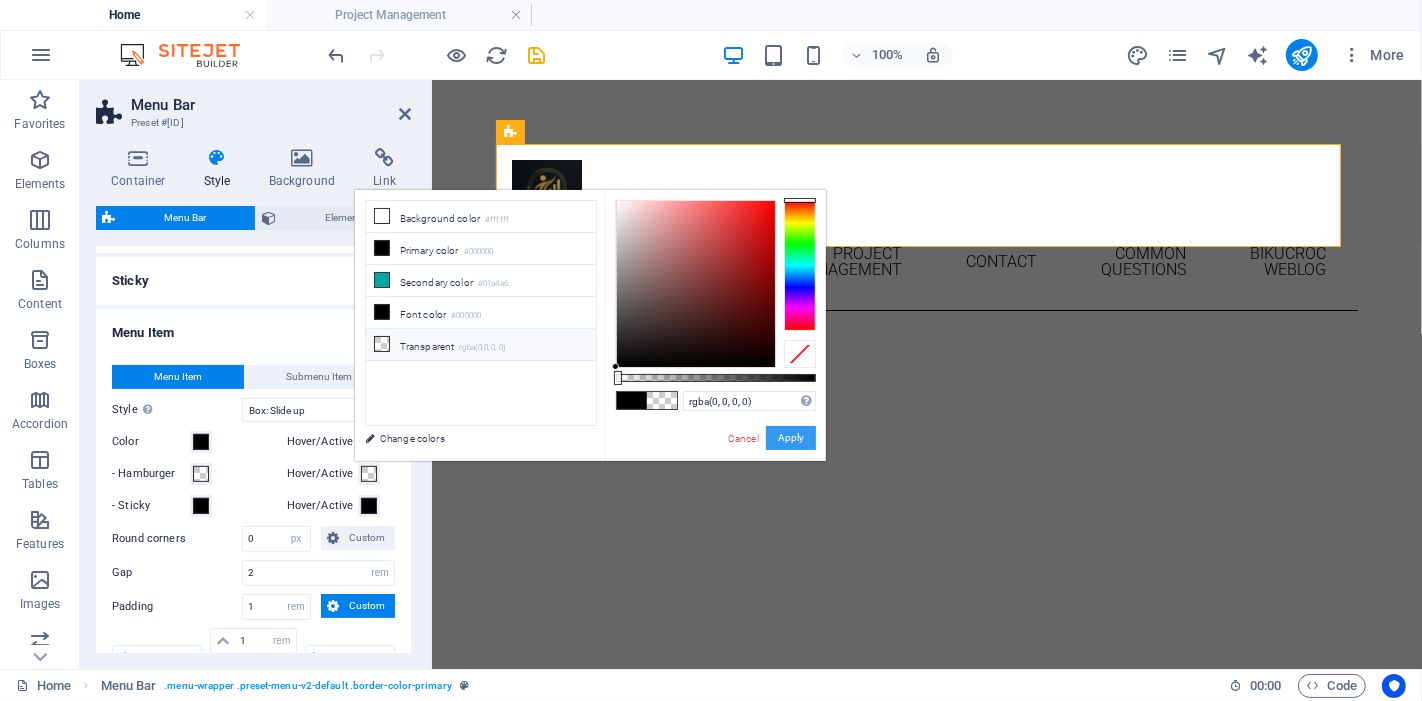 click on "Apply" at bounding box center (791, 438) 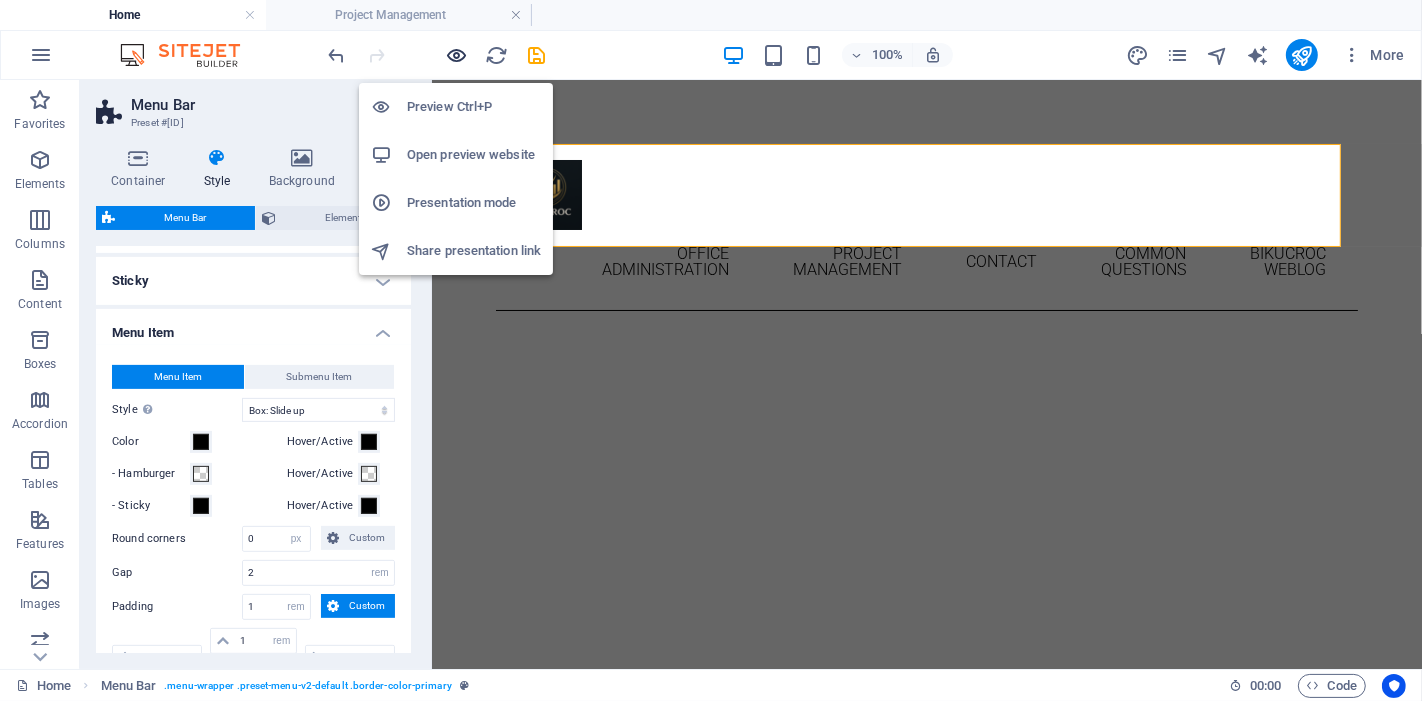 click at bounding box center [457, 55] 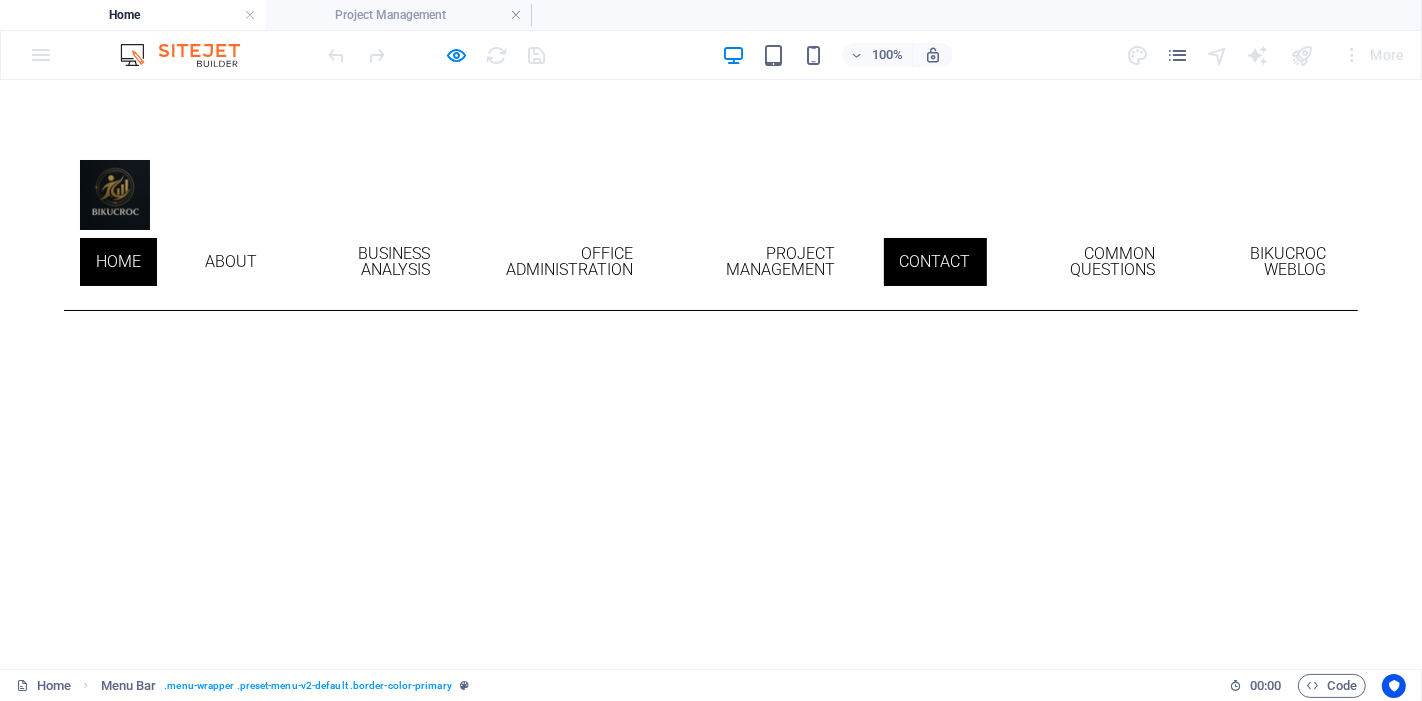 click on "Contact" at bounding box center [935, 261] 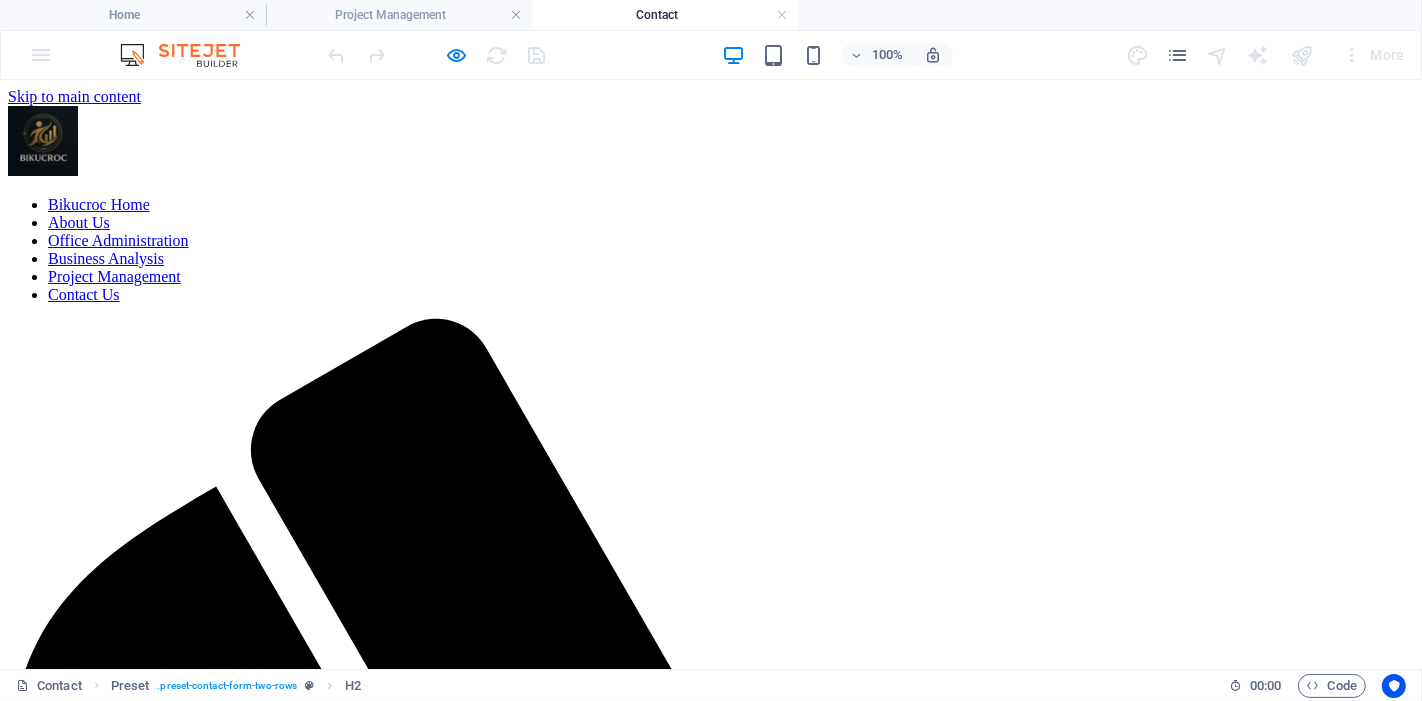 scroll, scrollTop: 0, scrollLeft: 0, axis: both 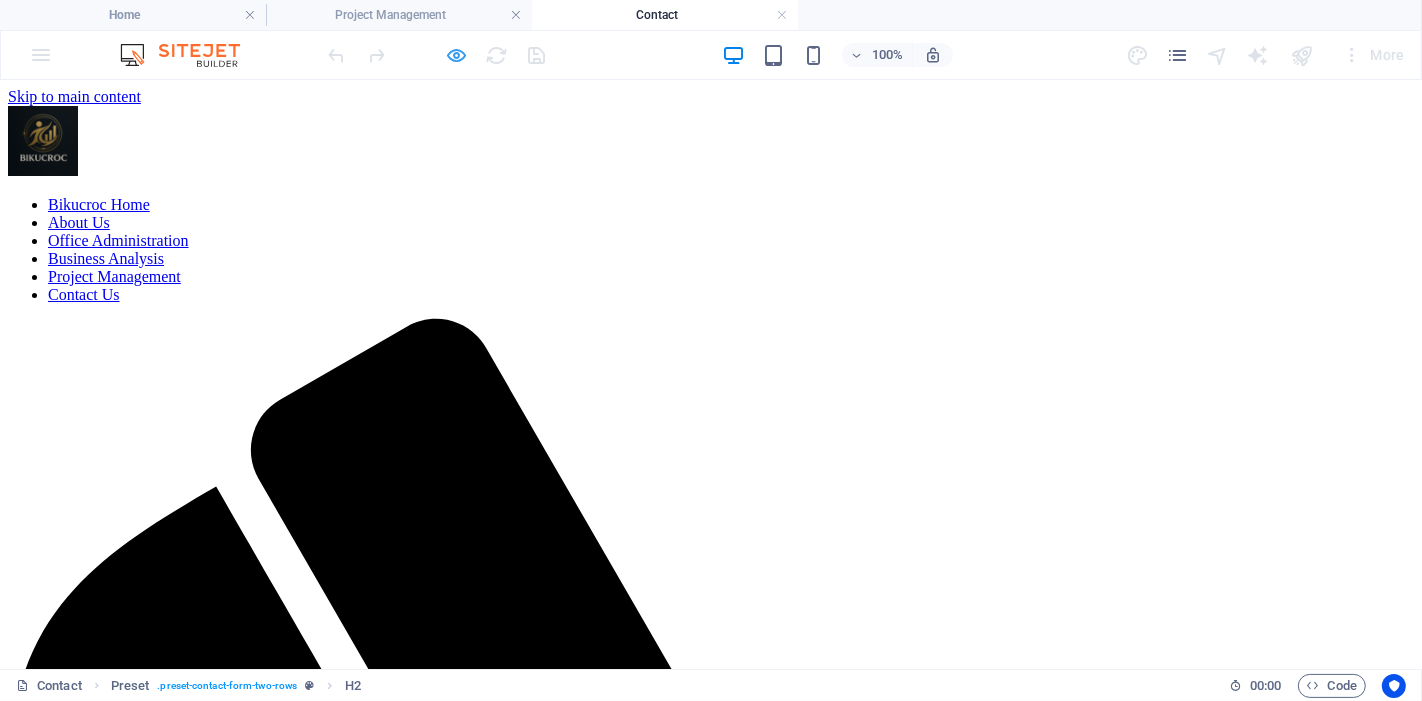 click at bounding box center [457, 55] 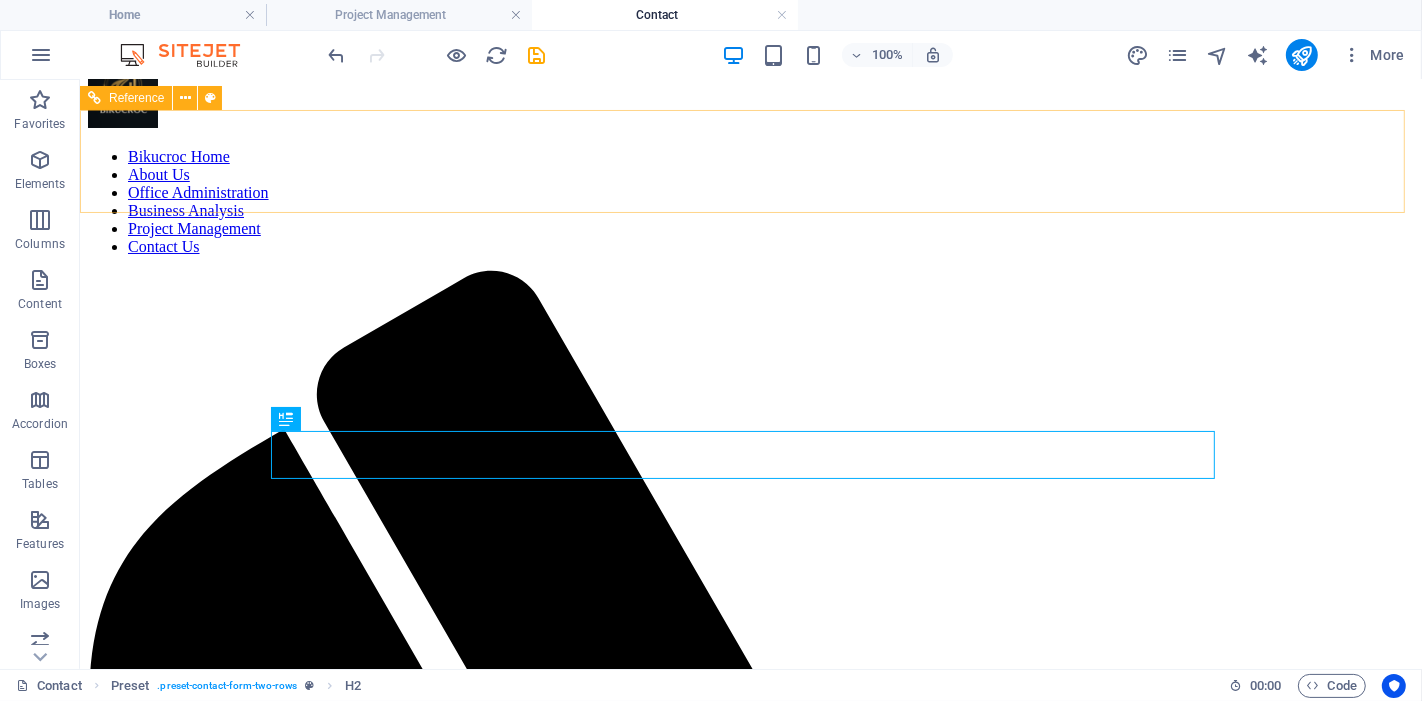scroll, scrollTop: 0, scrollLeft: 0, axis: both 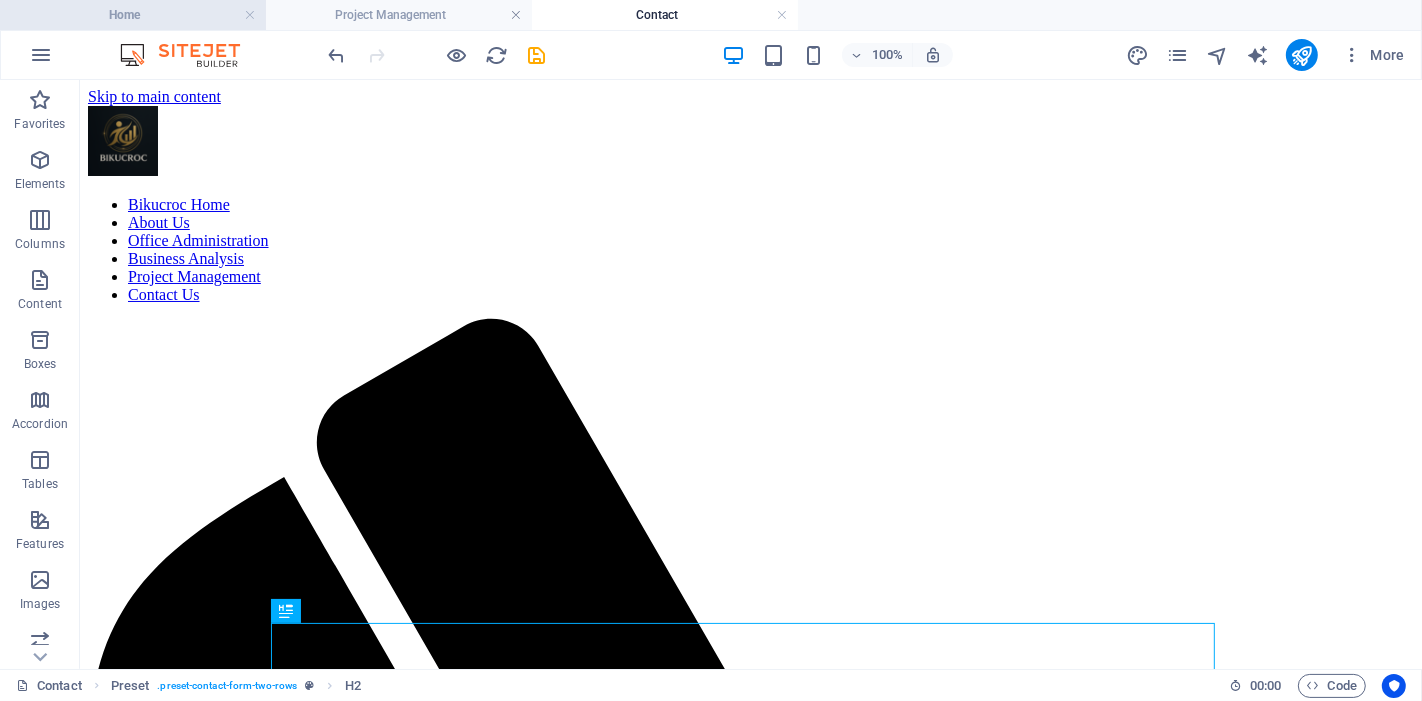 click on "Home" at bounding box center (133, 15) 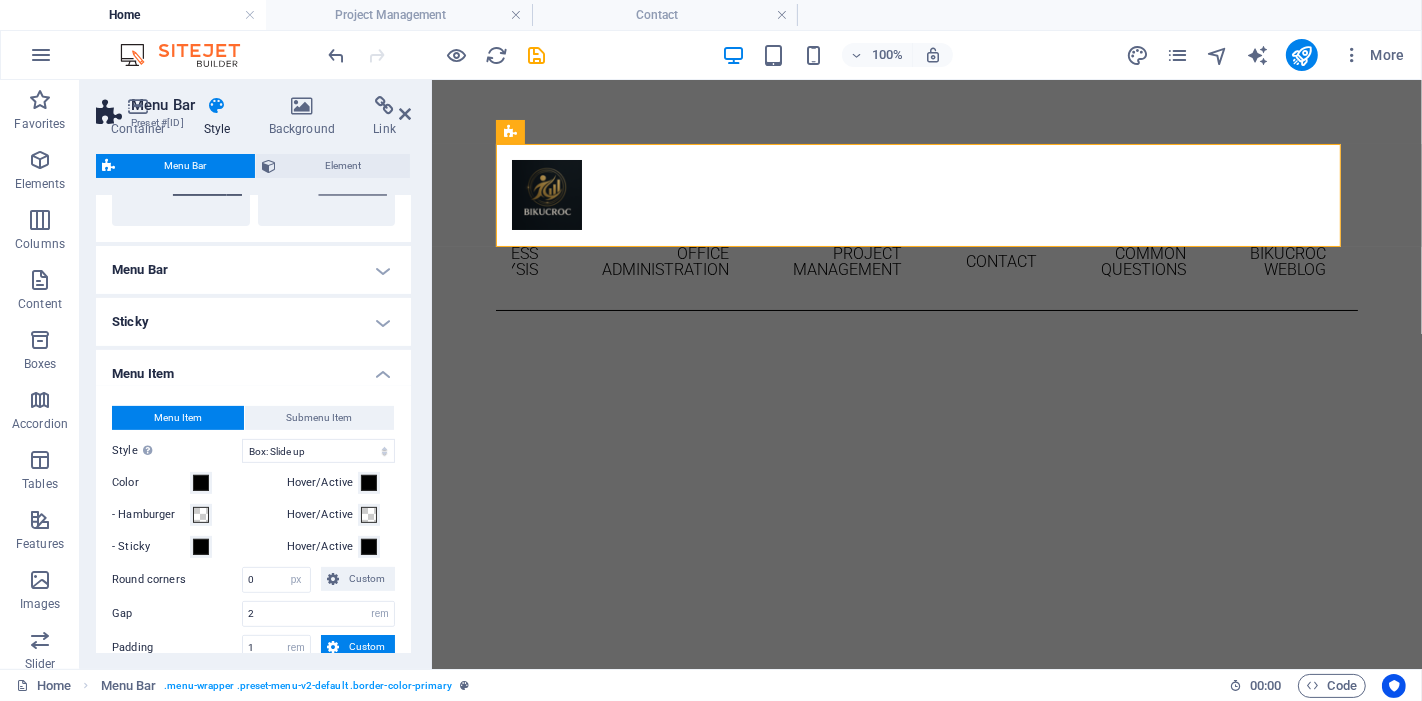 scroll, scrollTop: 666, scrollLeft: 0, axis: vertical 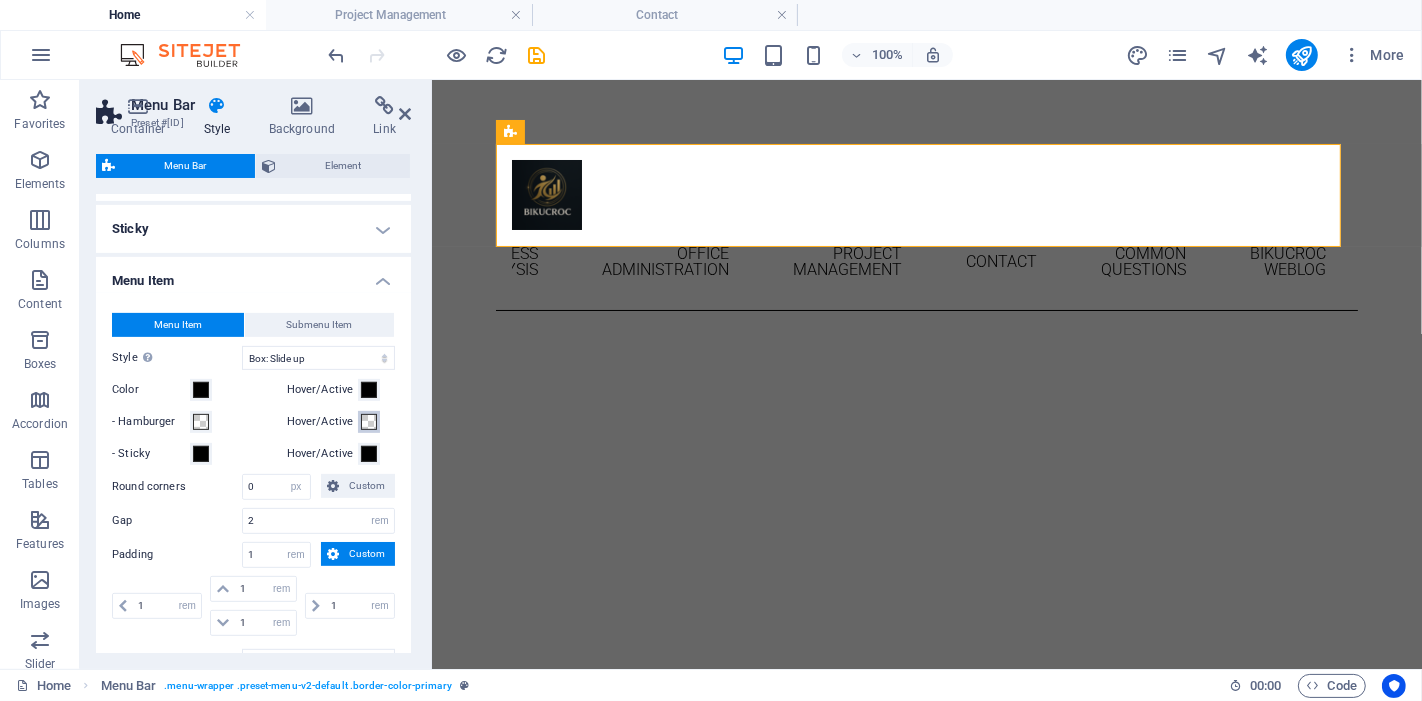 click at bounding box center (369, 422) 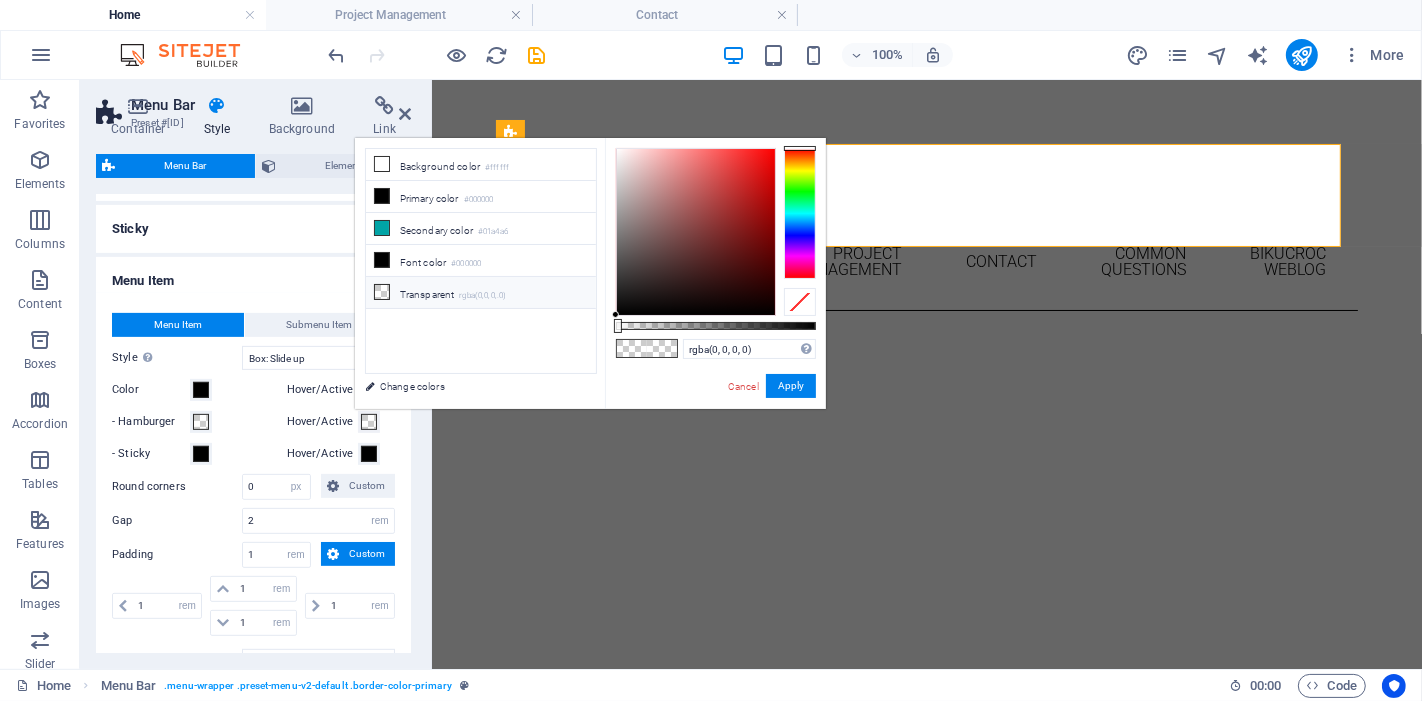 drag, startPoint x: 380, startPoint y: 192, endPoint x: 479, endPoint y: 299, distance: 145.7738 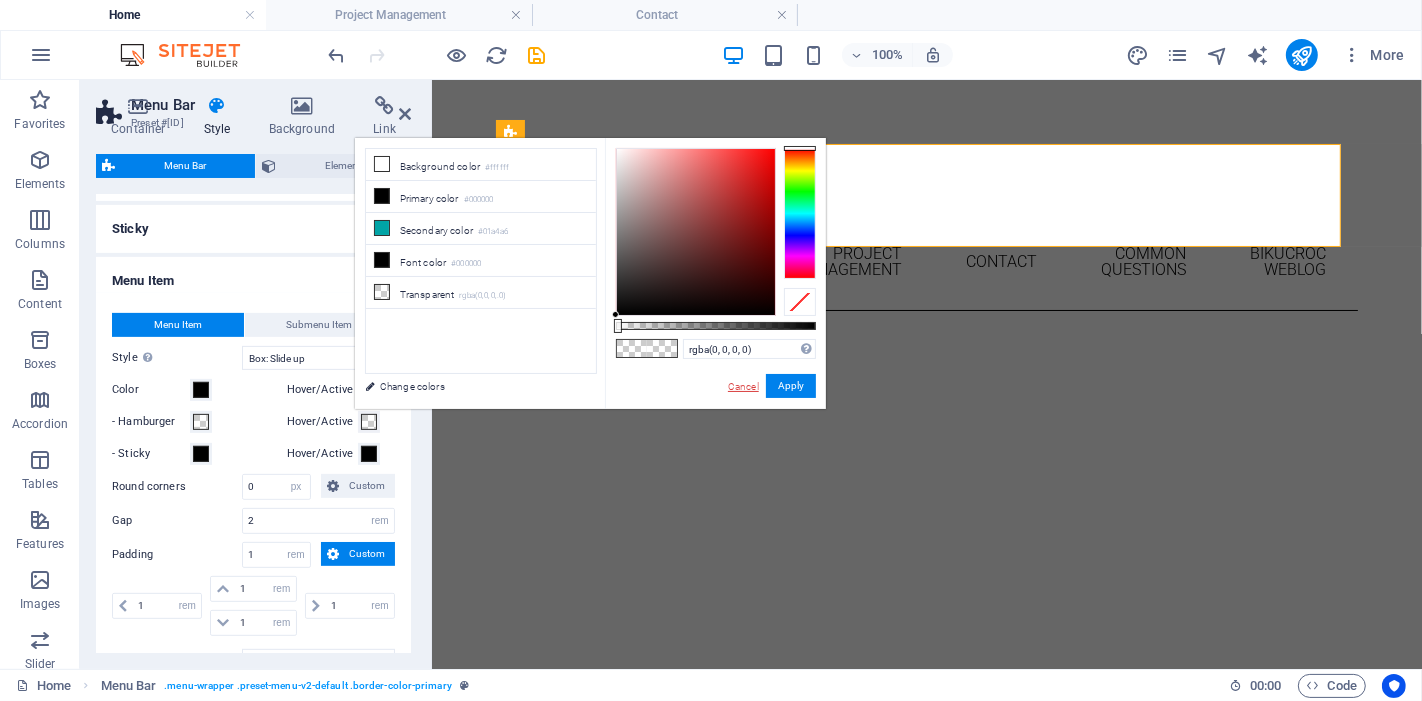 click on "Cancel" at bounding box center [743, 386] 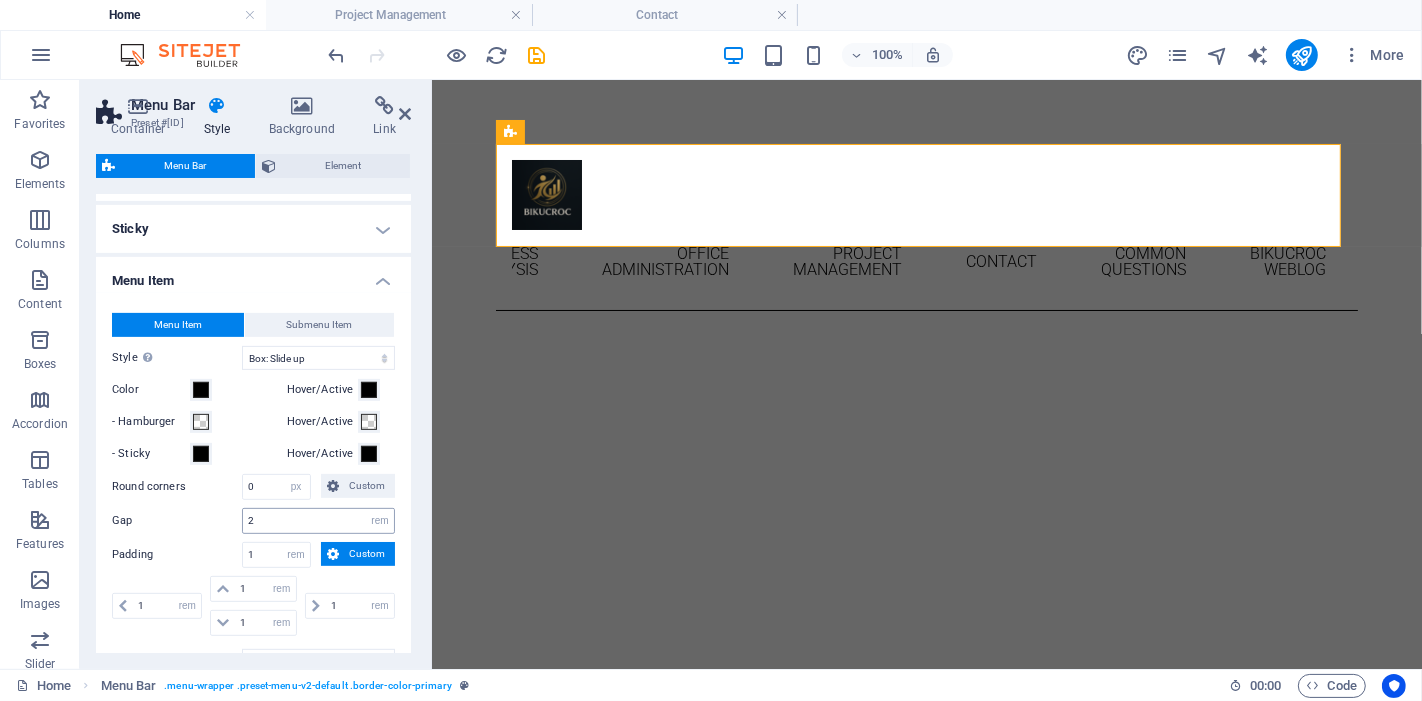 type 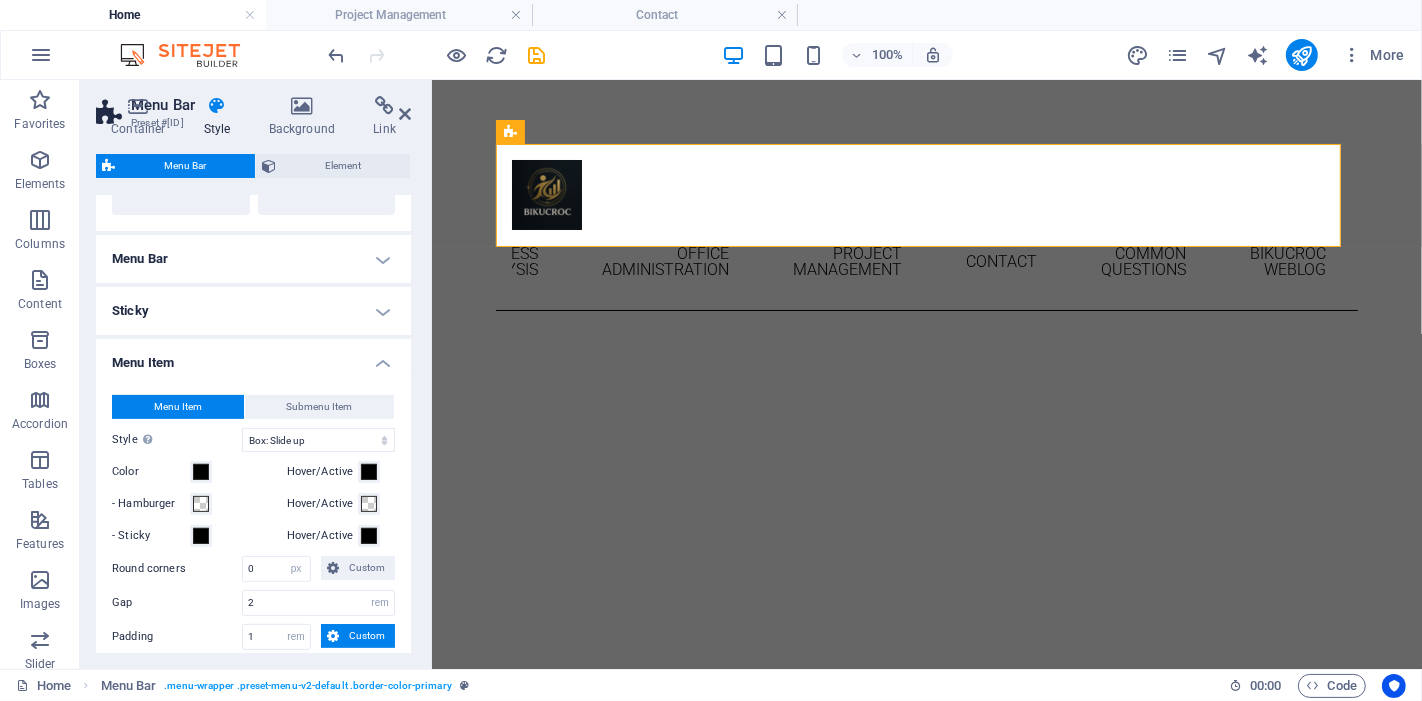 scroll, scrollTop: 555, scrollLeft: 0, axis: vertical 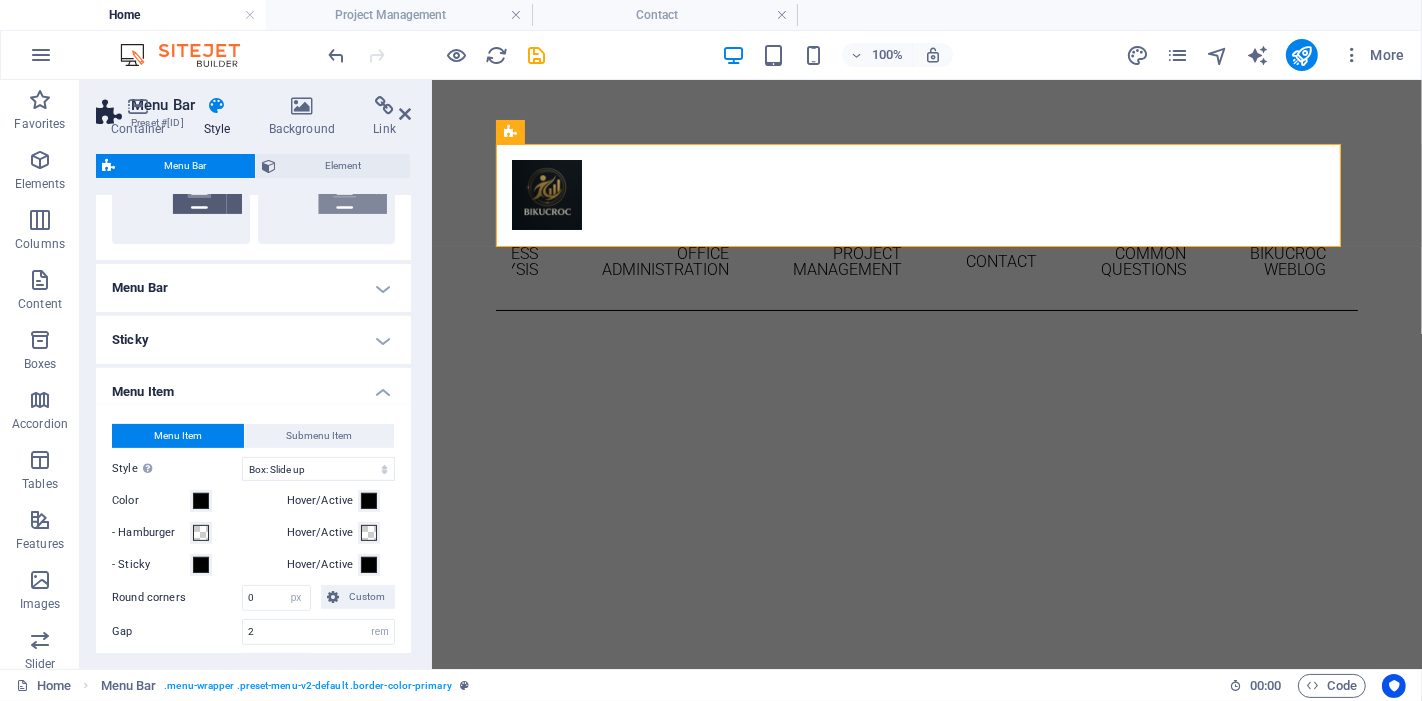 click on "Sticky" at bounding box center (253, 340) 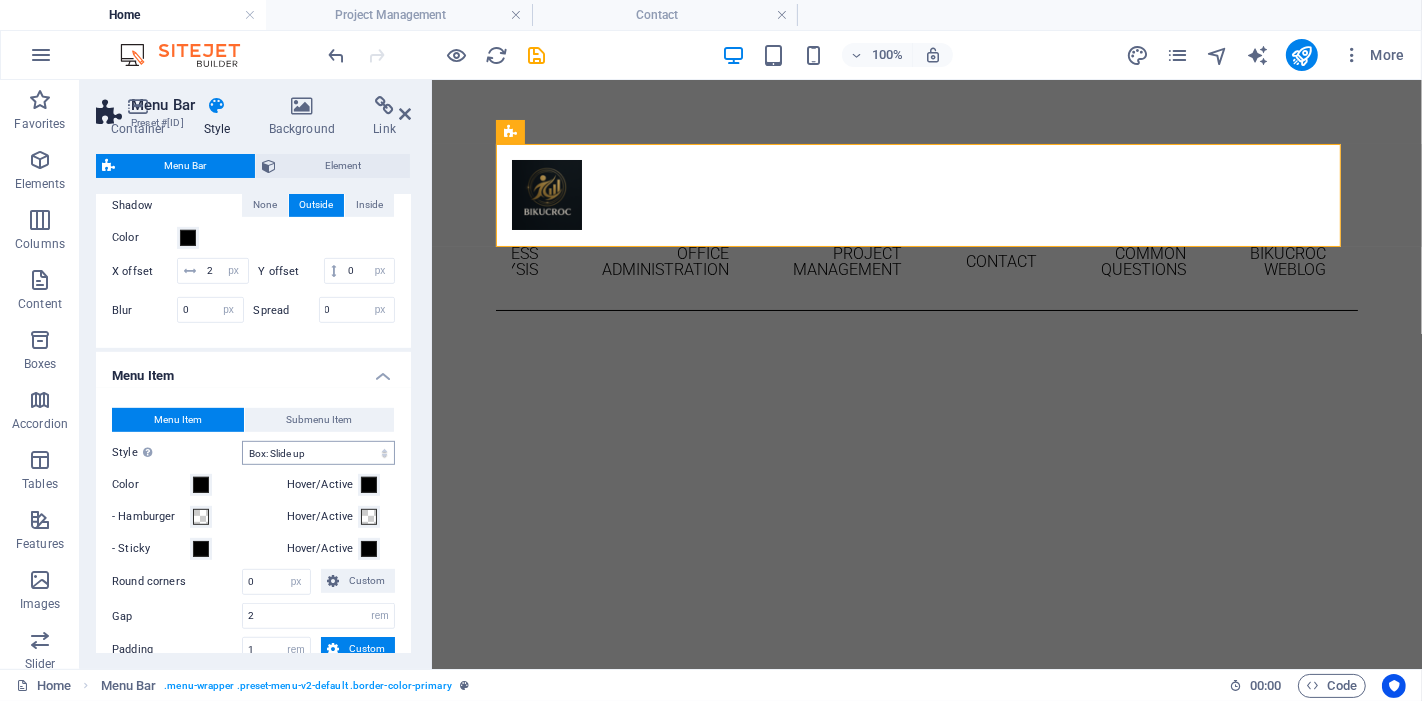 scroll, scrollTop: 1000, scrollLeft: 0, axis: vertical 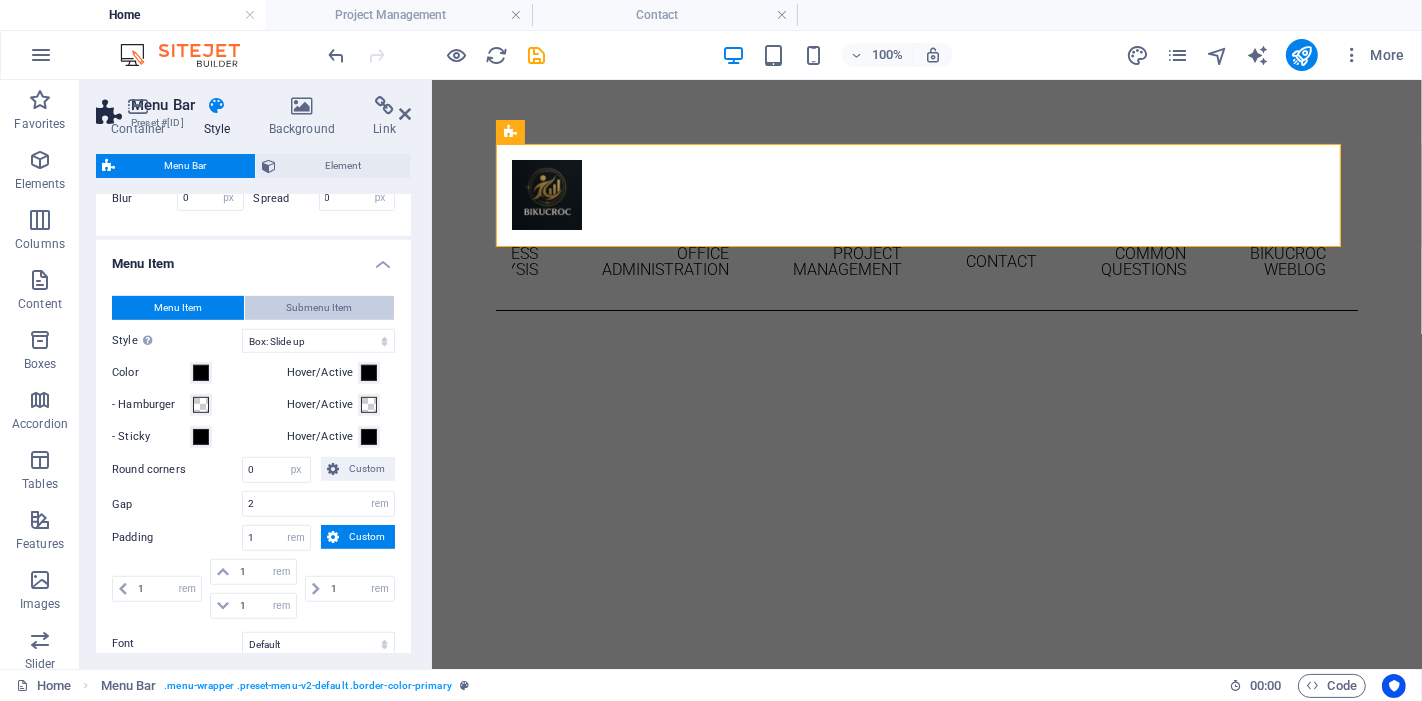 click on "Submenu Item" at bounding box center (320, 308) 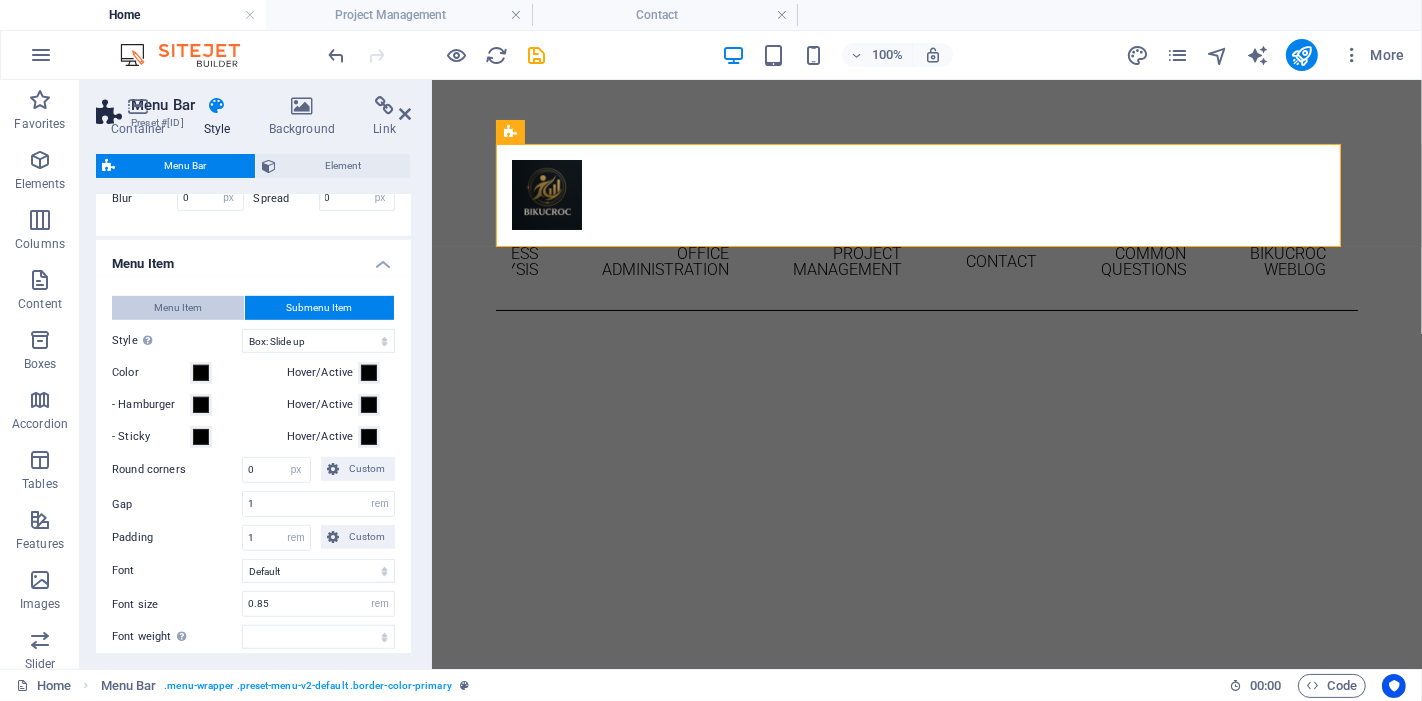 select 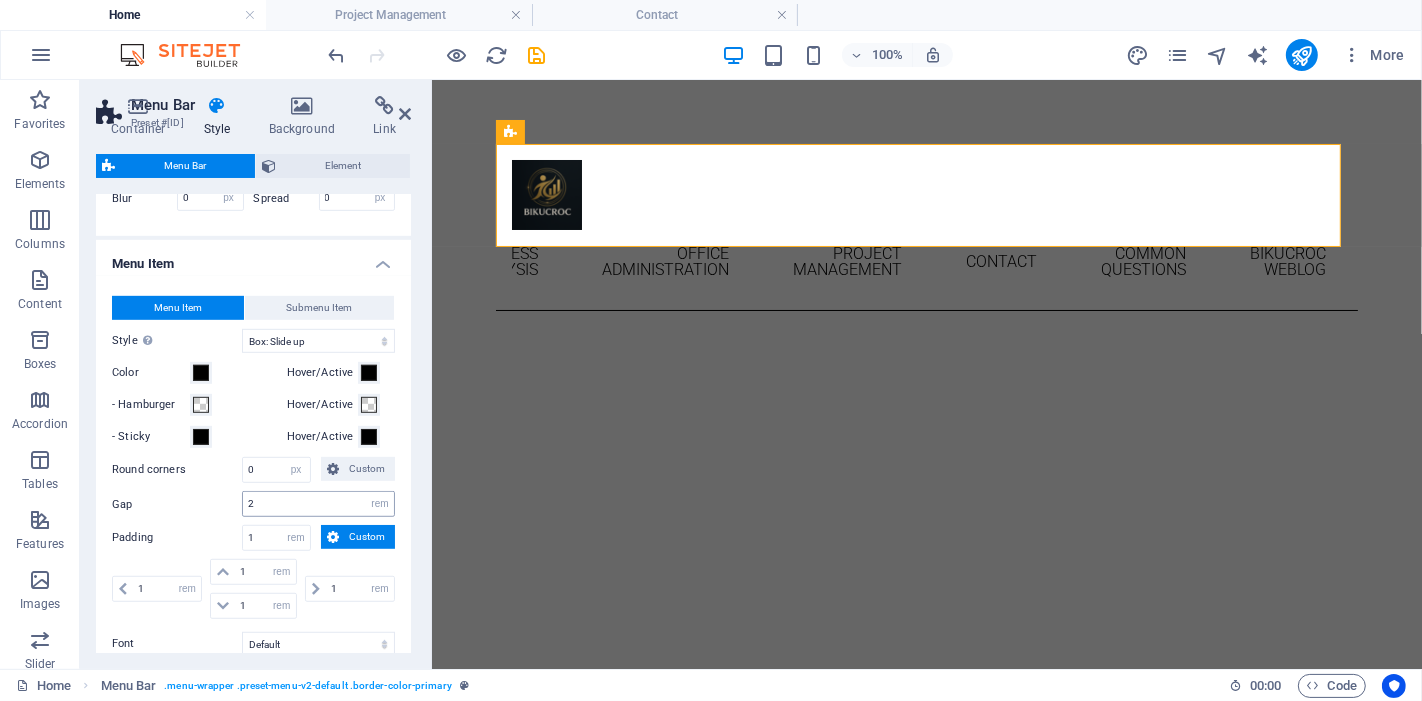 type 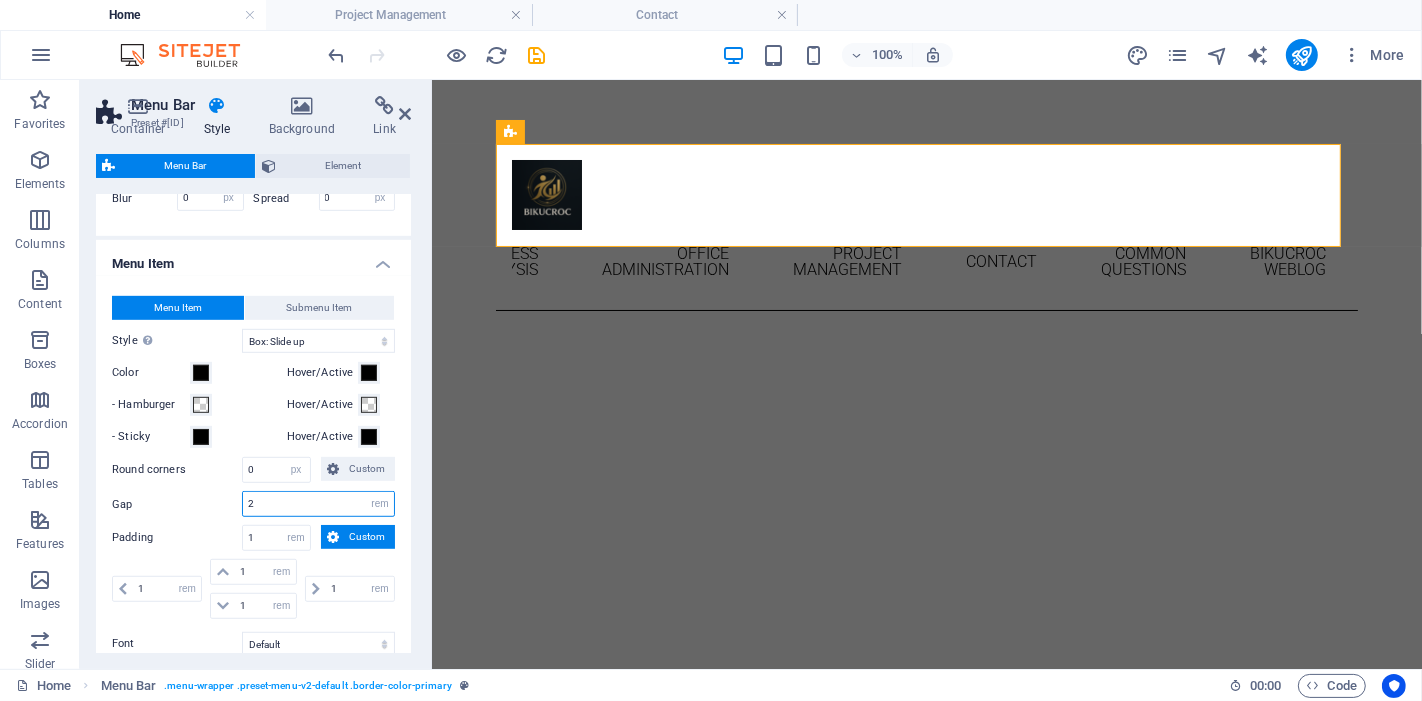 drag, startPoint x: 310, startPoint y: 515, endPoint x: 217, endPoint y: 496, distance: 94.92102 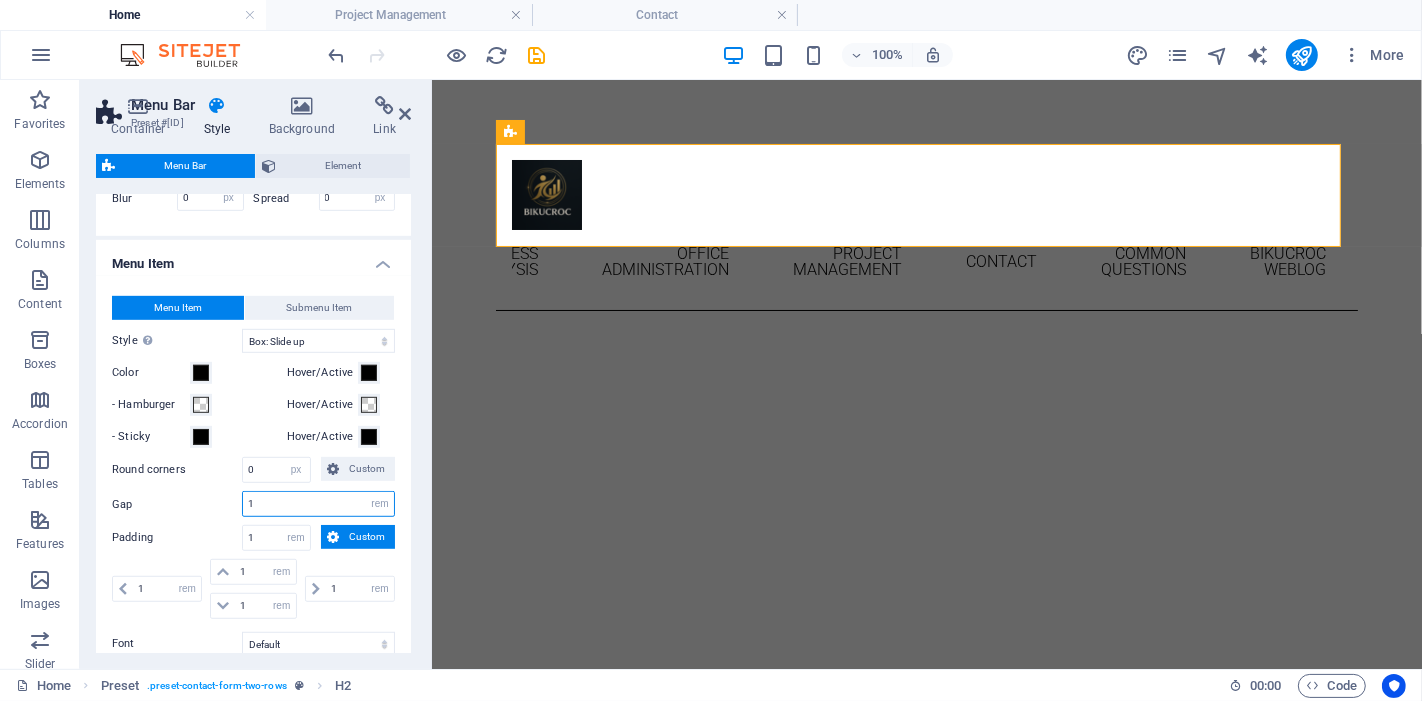 type on "1" 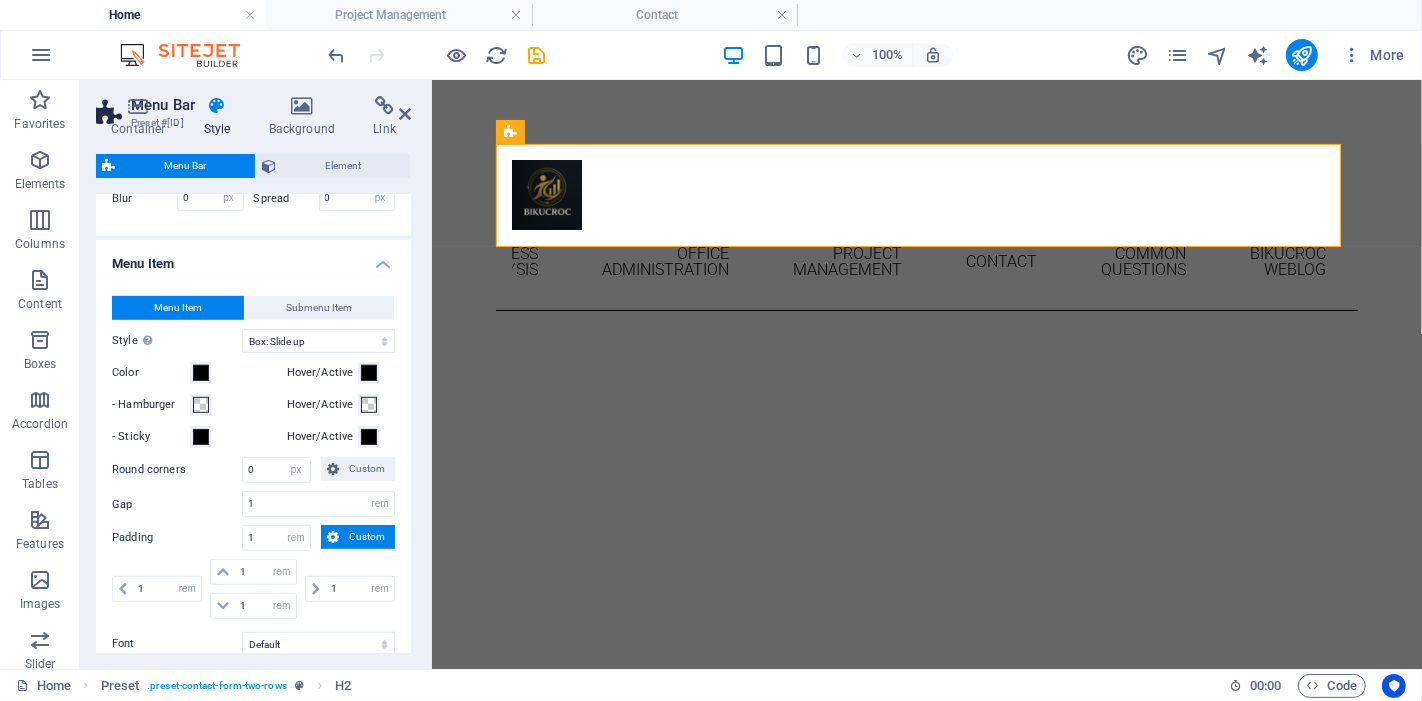 type 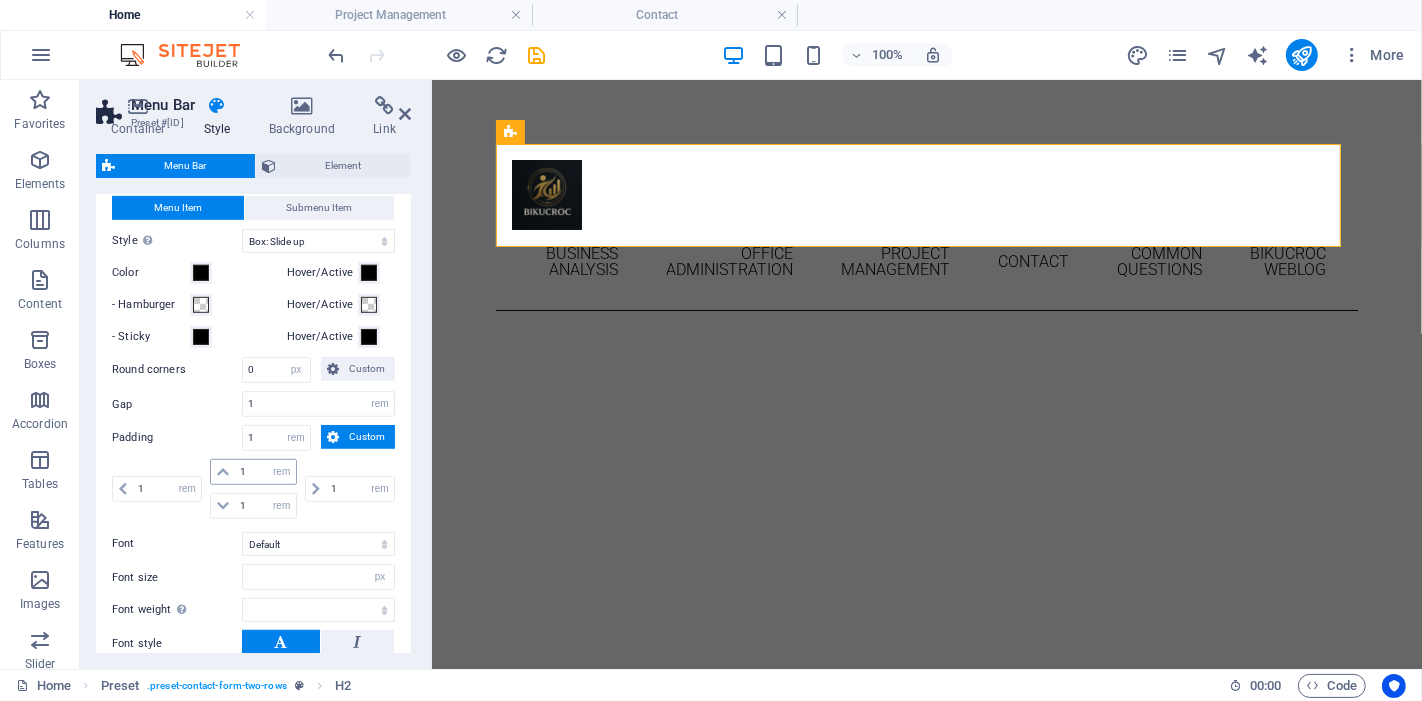 scroll, scrollTop: 1222, scrollLeft: 0, axis: vertical 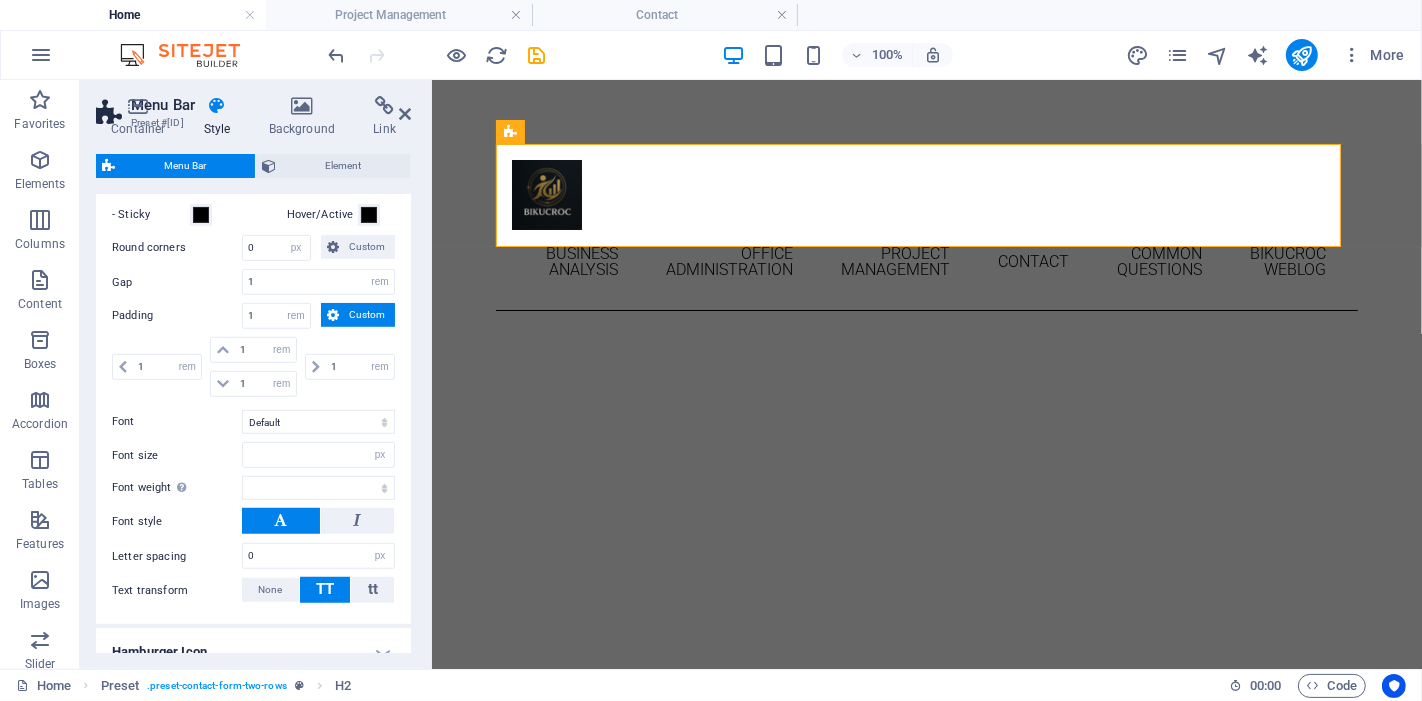 type on "2" 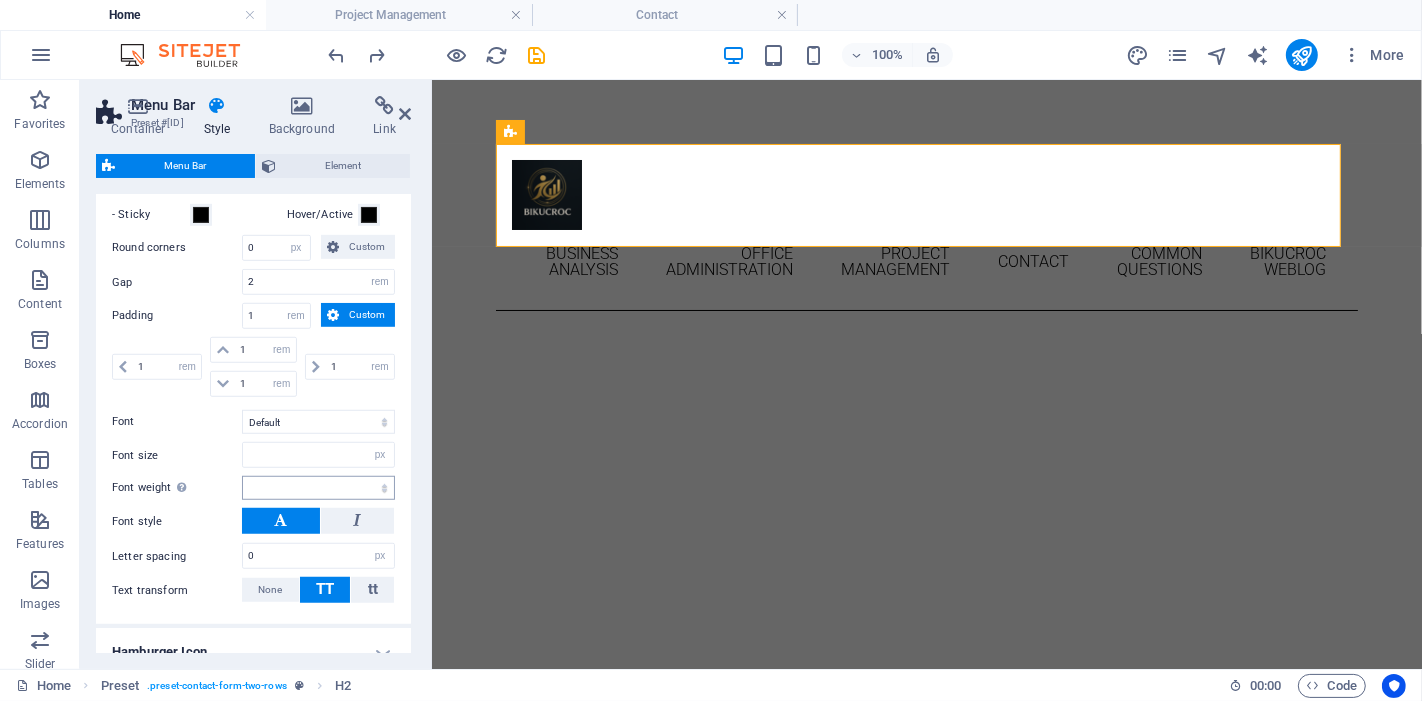 type 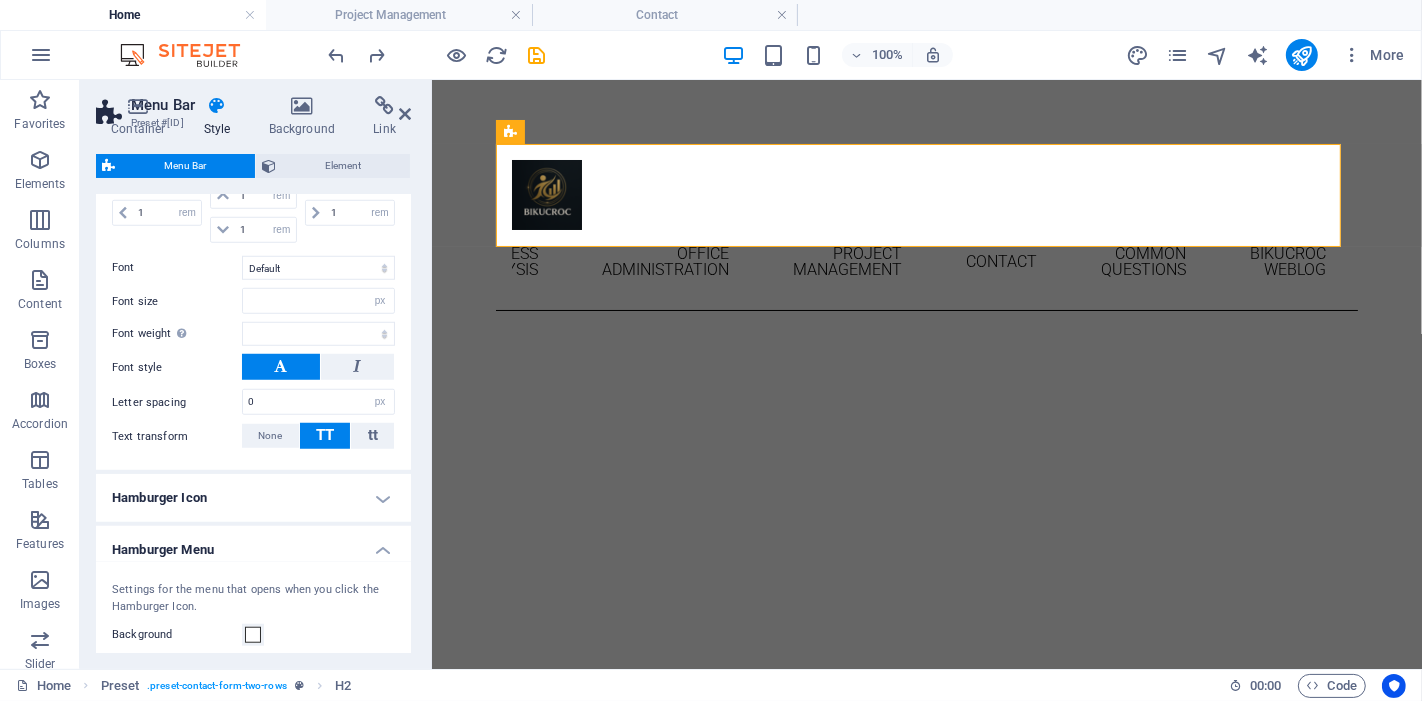 scroll, scrollTop: 1444, scrollLeft: 0, axis: vertical 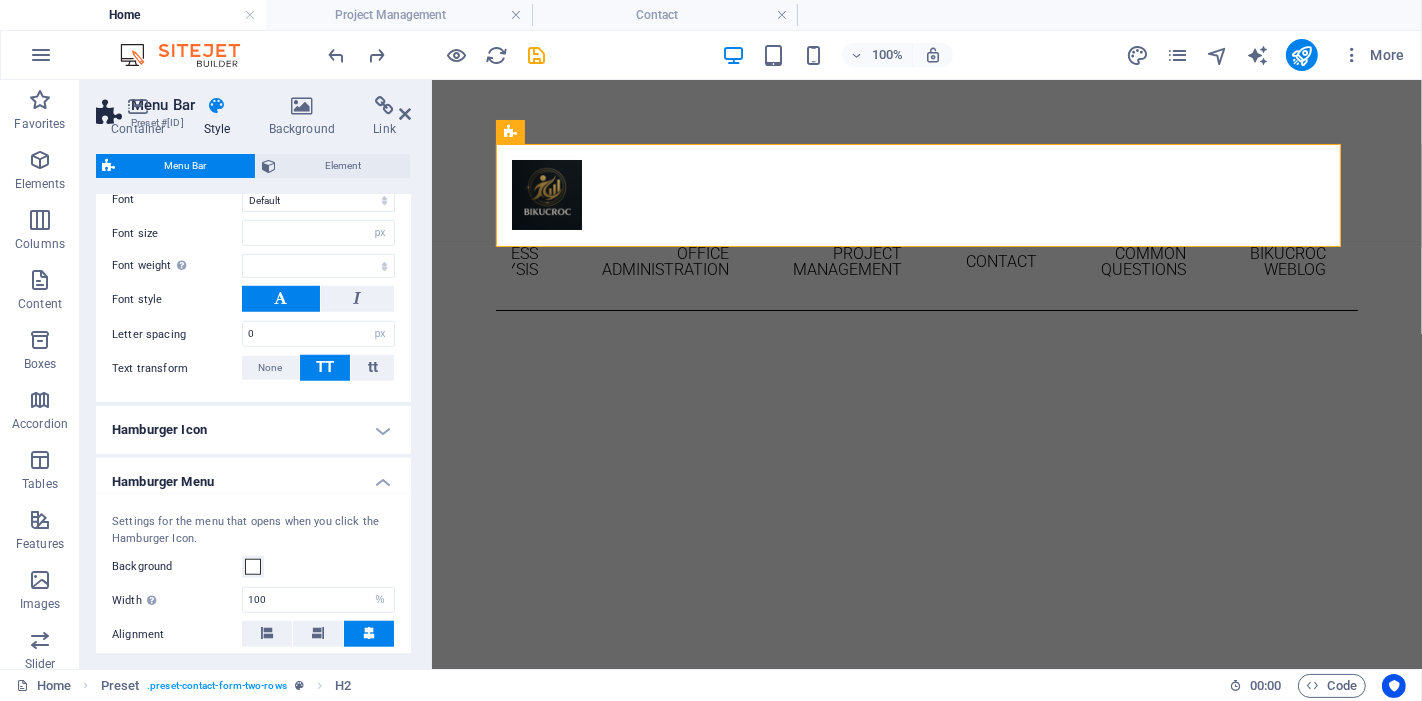 click on "Hamburger Icon" at bounding box center [253, 430] 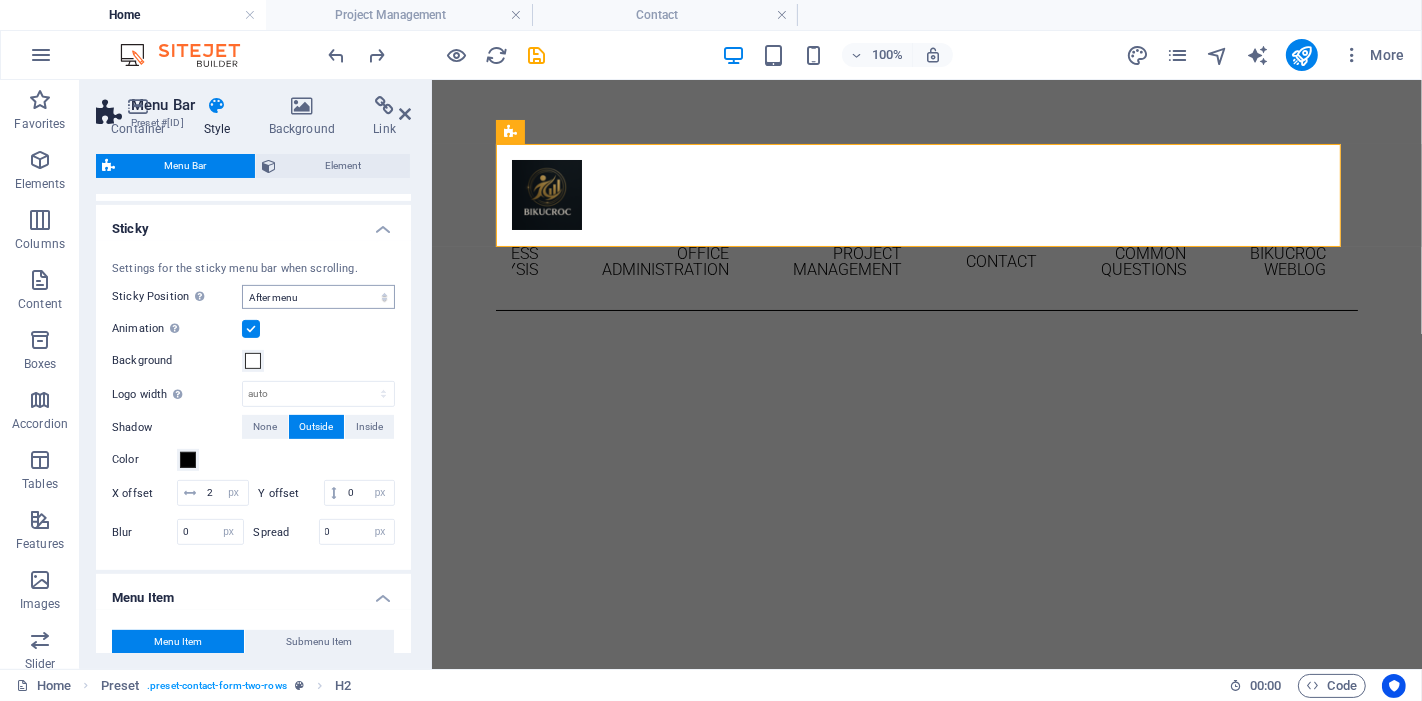 scroll, scrollTop: 555, scrollLeft: 0, axis: vertical 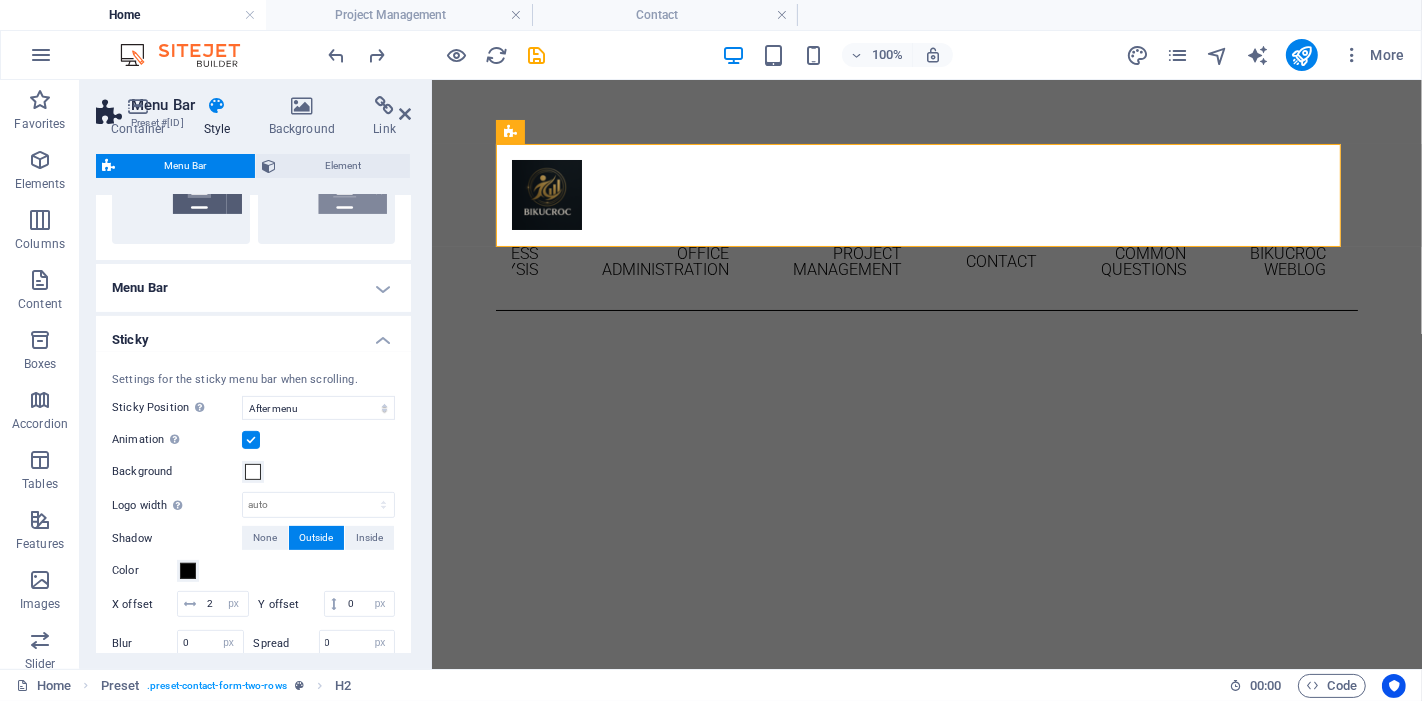 click on "Menu Bar" at bounding box center (253, 288) 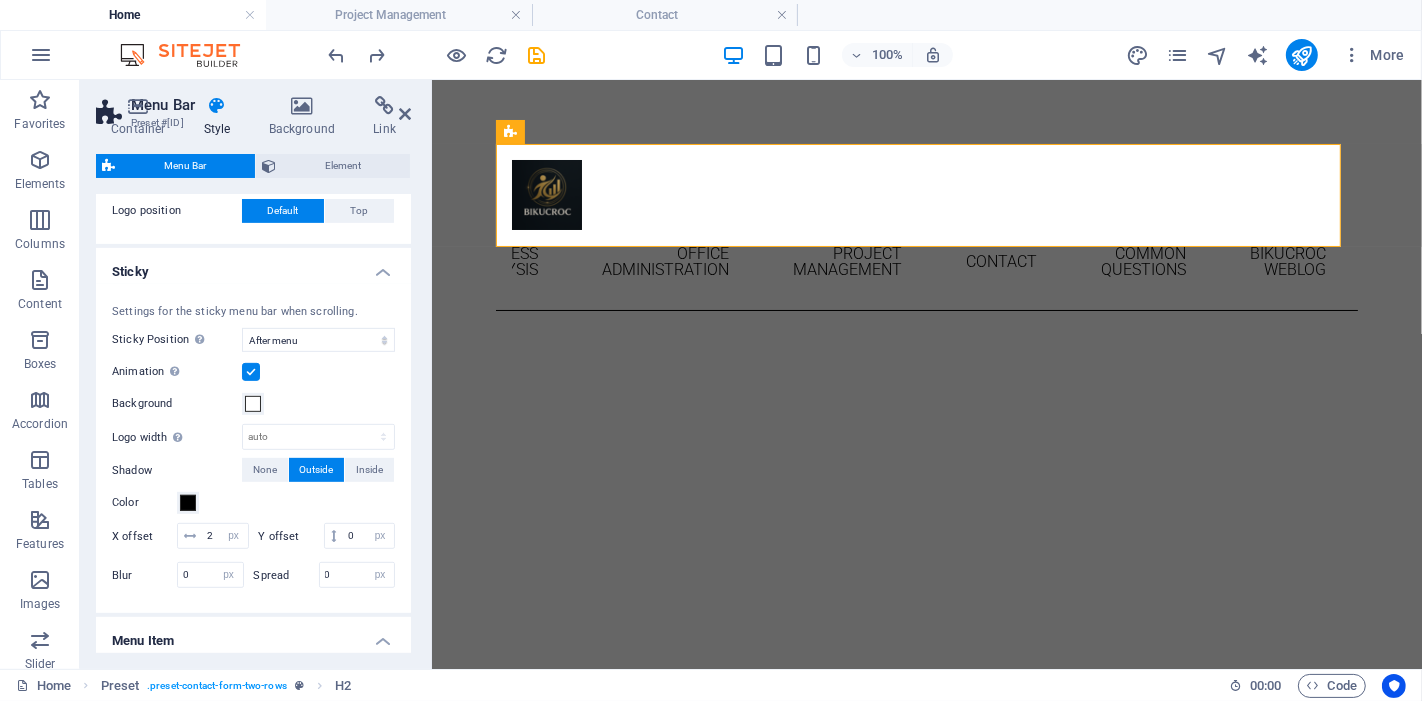 scroll, scrollTop: 888, scrollLeft: 0, axis: vertical 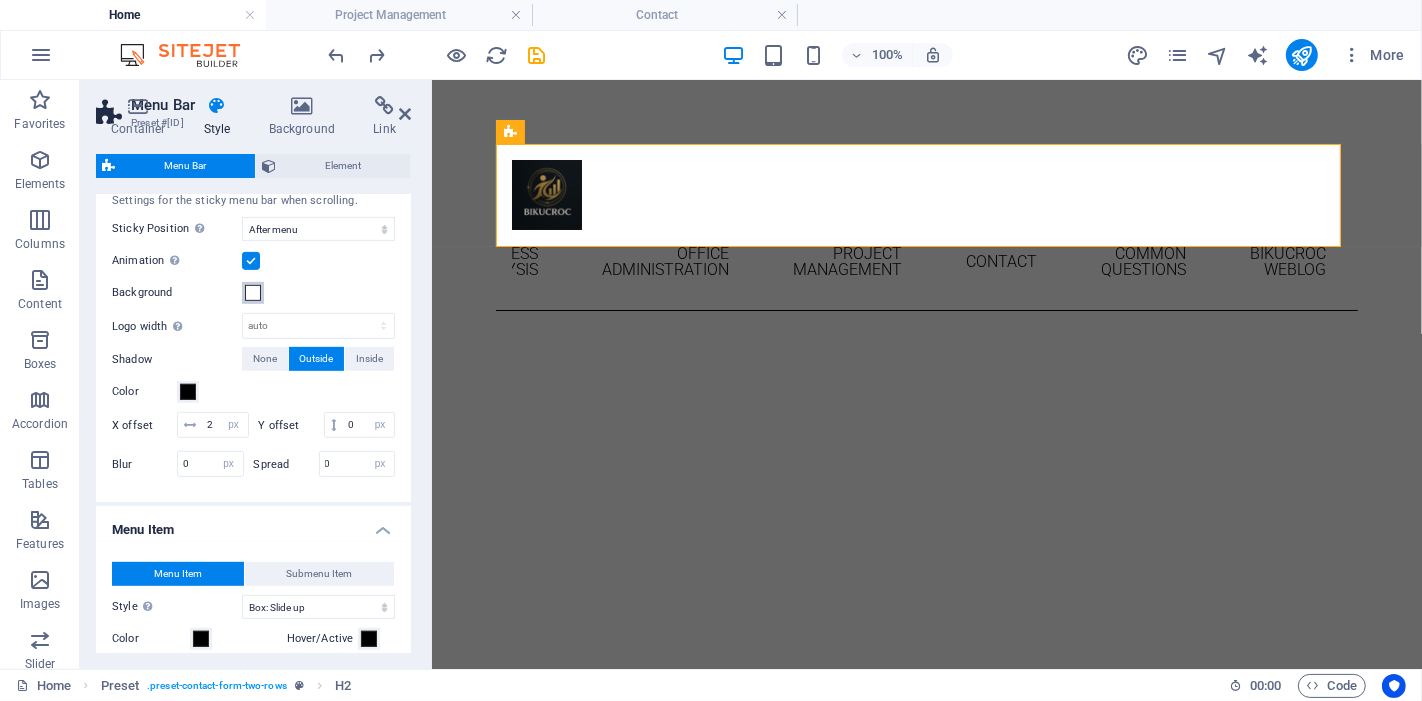 click at bounding box center (253, 293) 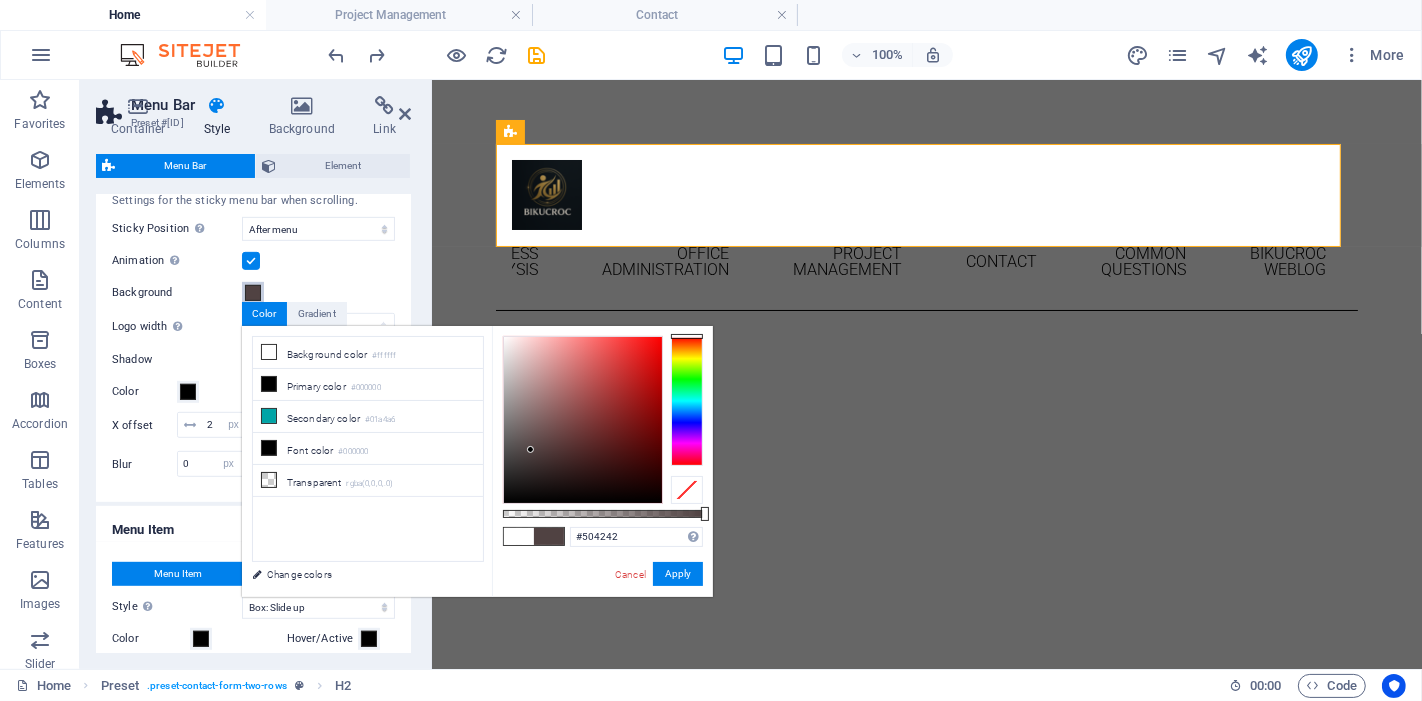click at bounding box center [583, 420] 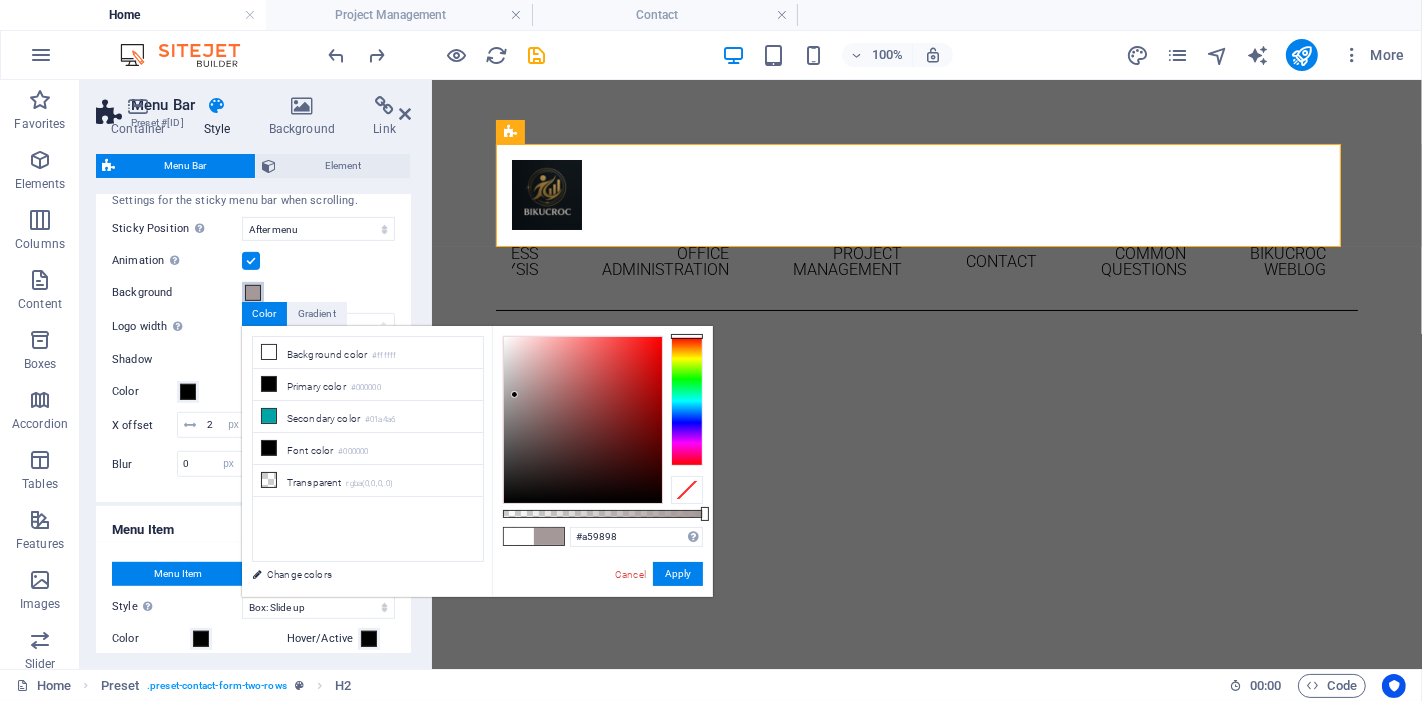 click at bounding box center (583, 420) 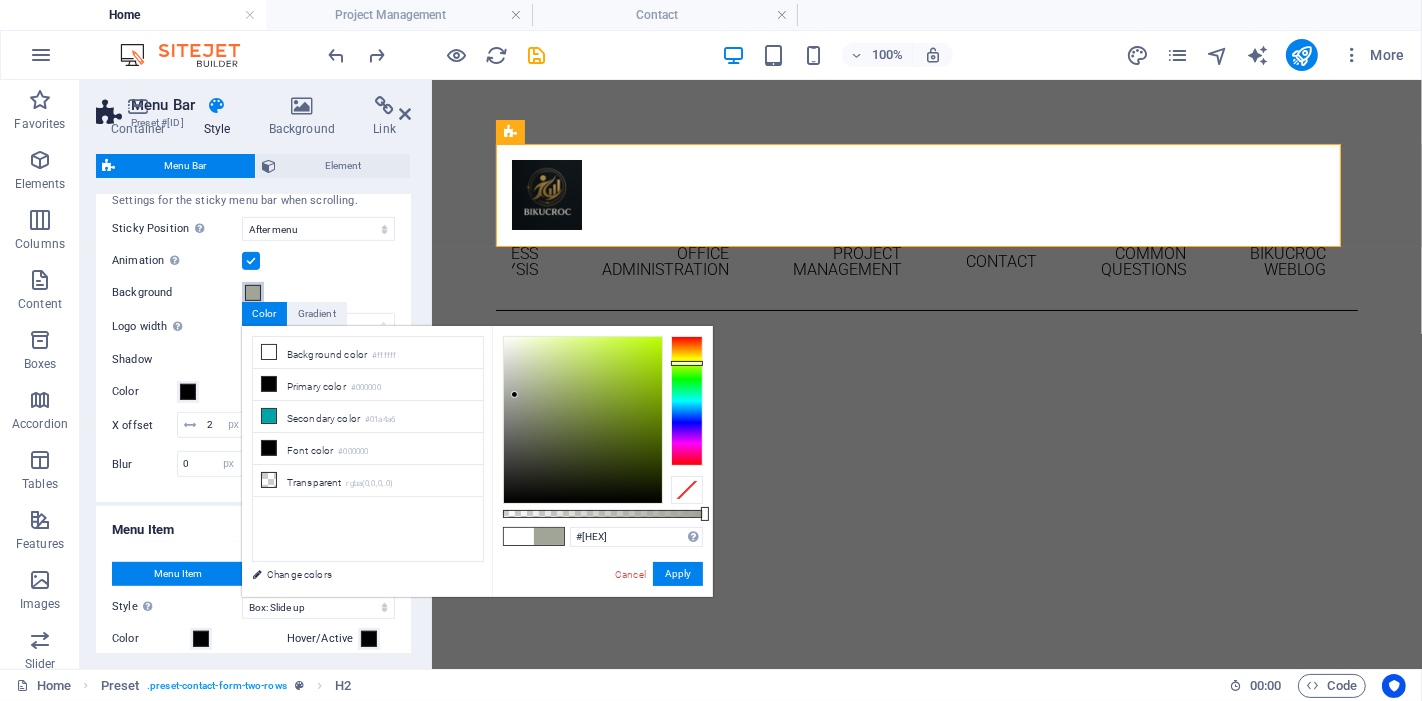 click at bounding box center [687, 401] 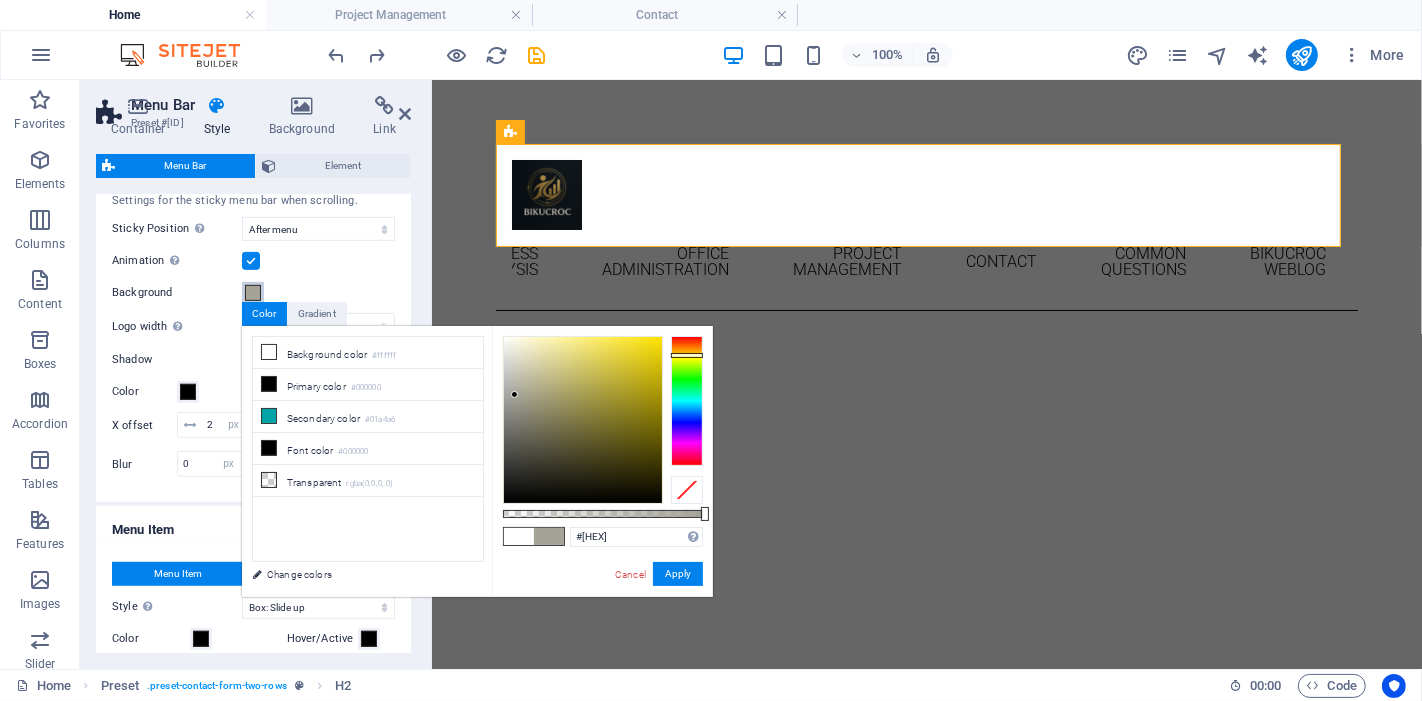 click at bounding box center (687, 401) 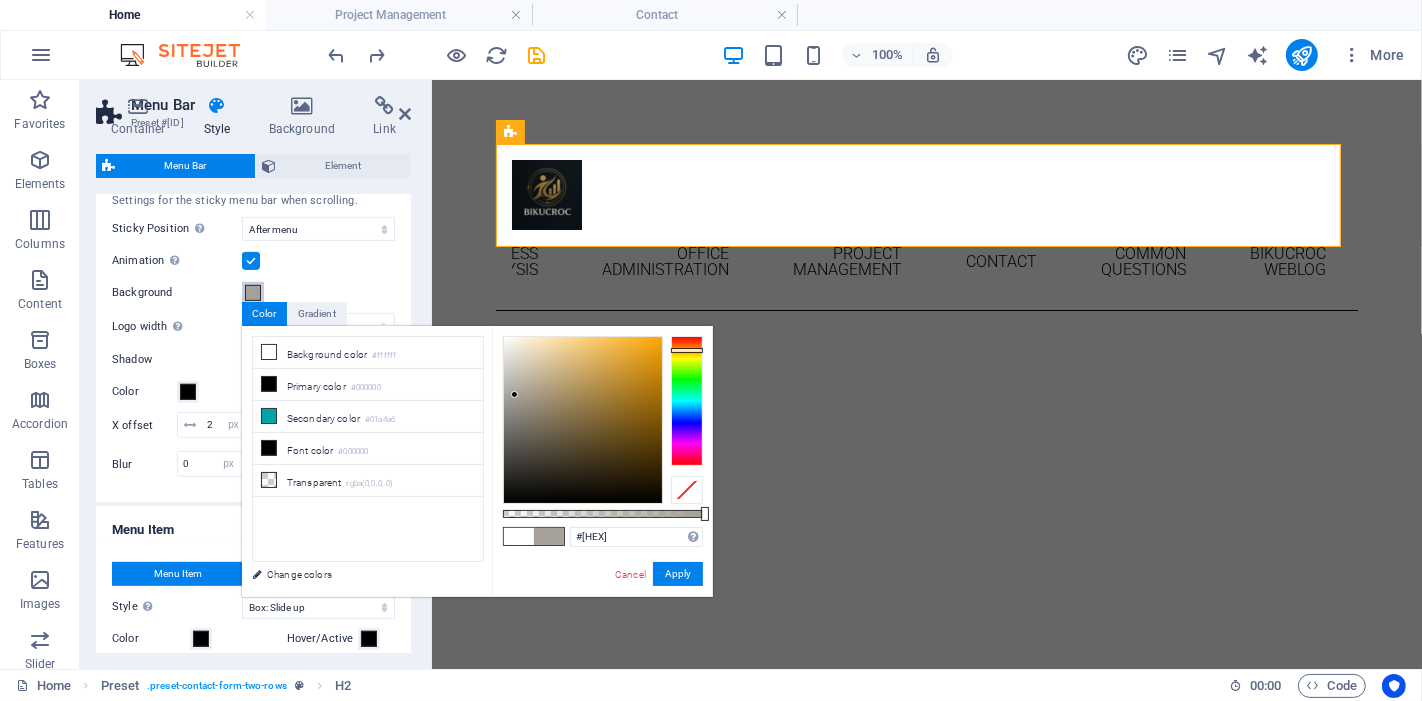 click at bounding box center [687, 401] 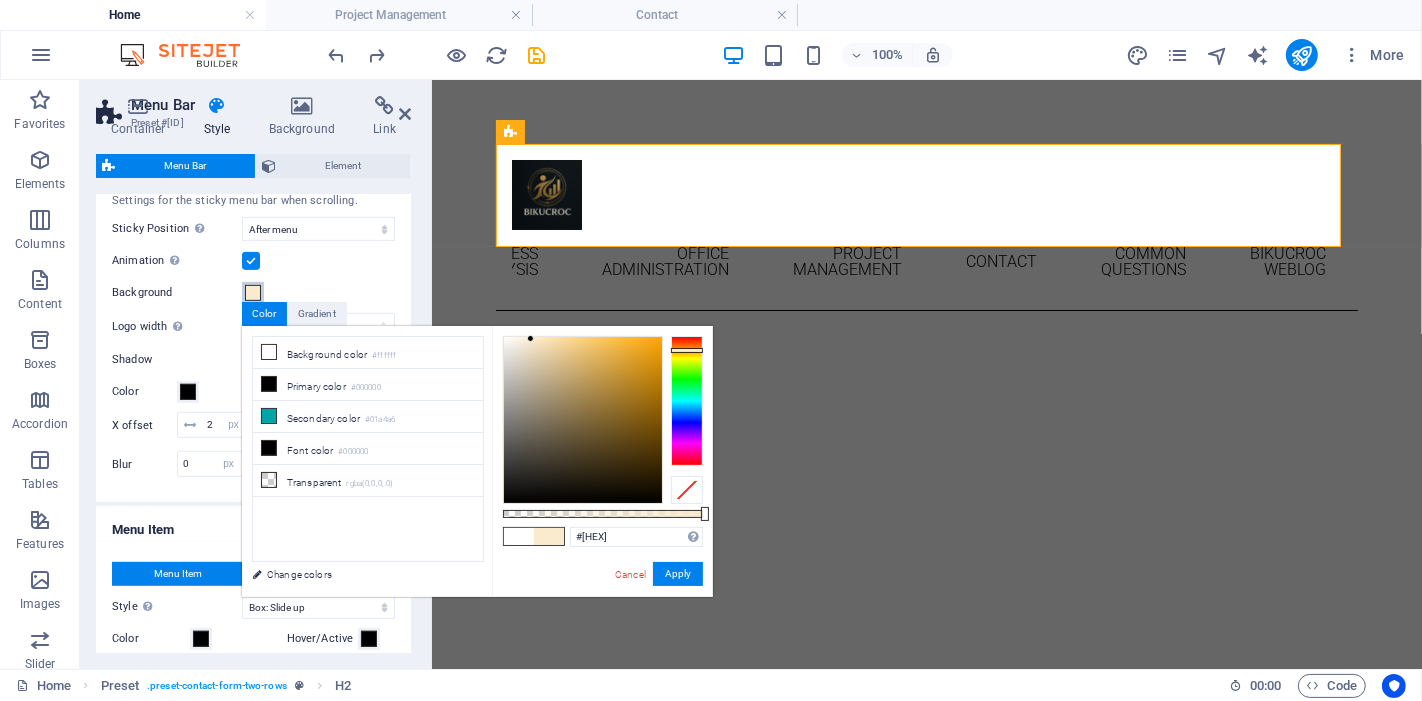 click at bounding box center (583, 420) 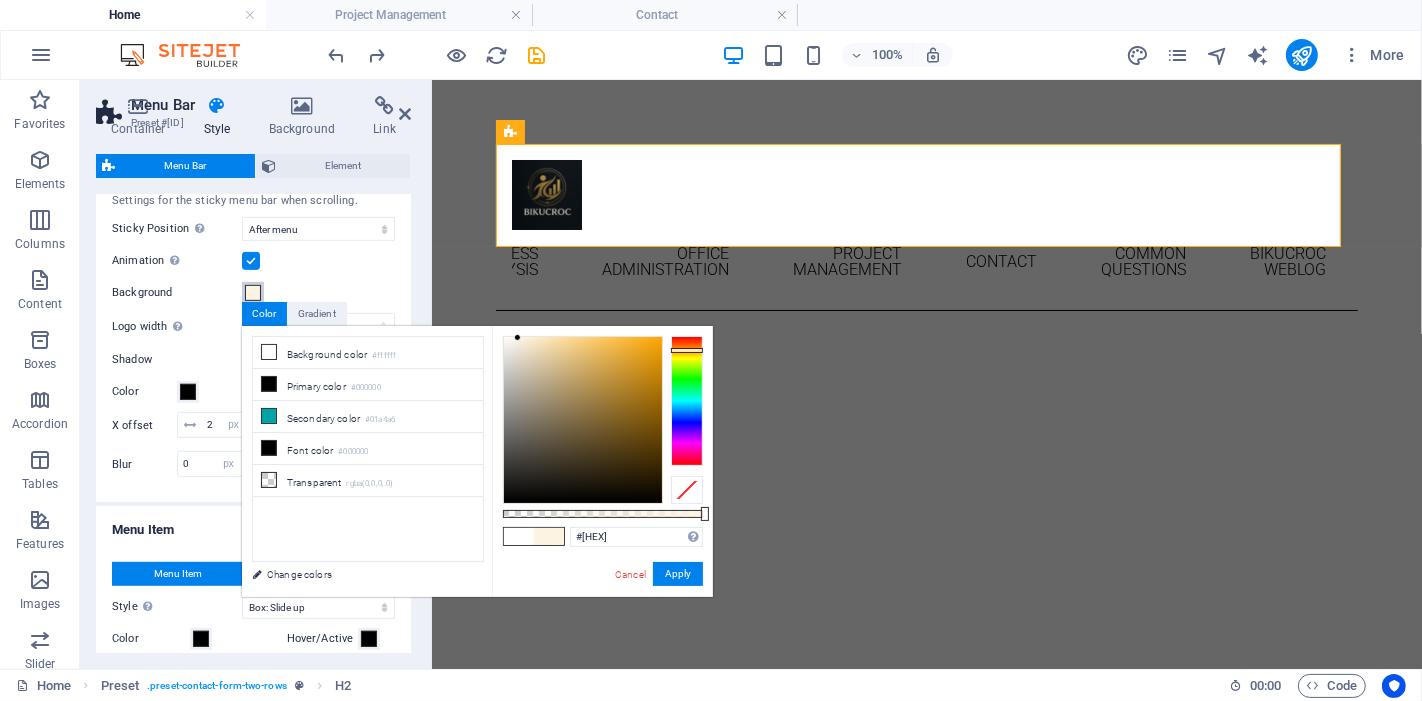 click at bounding box center (583, 420) 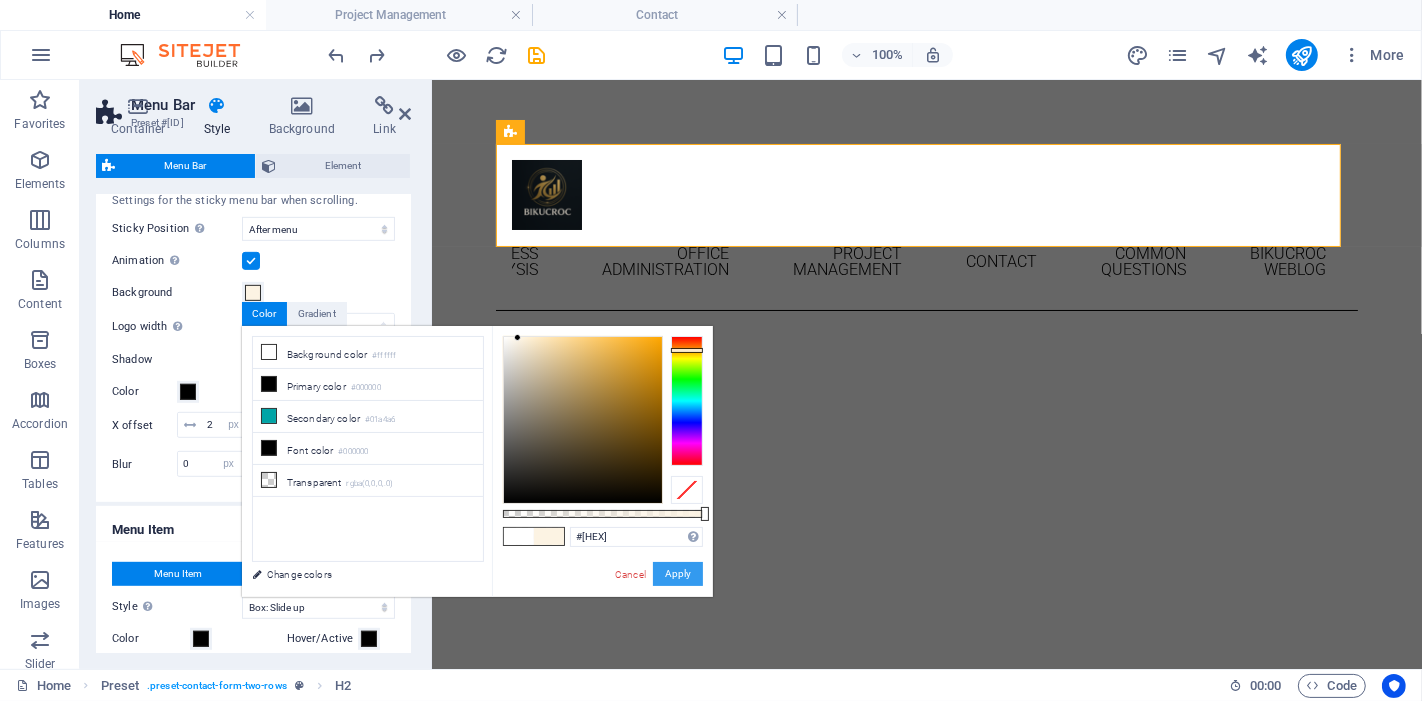 click on "Apply" at bounding box center [678, 574] 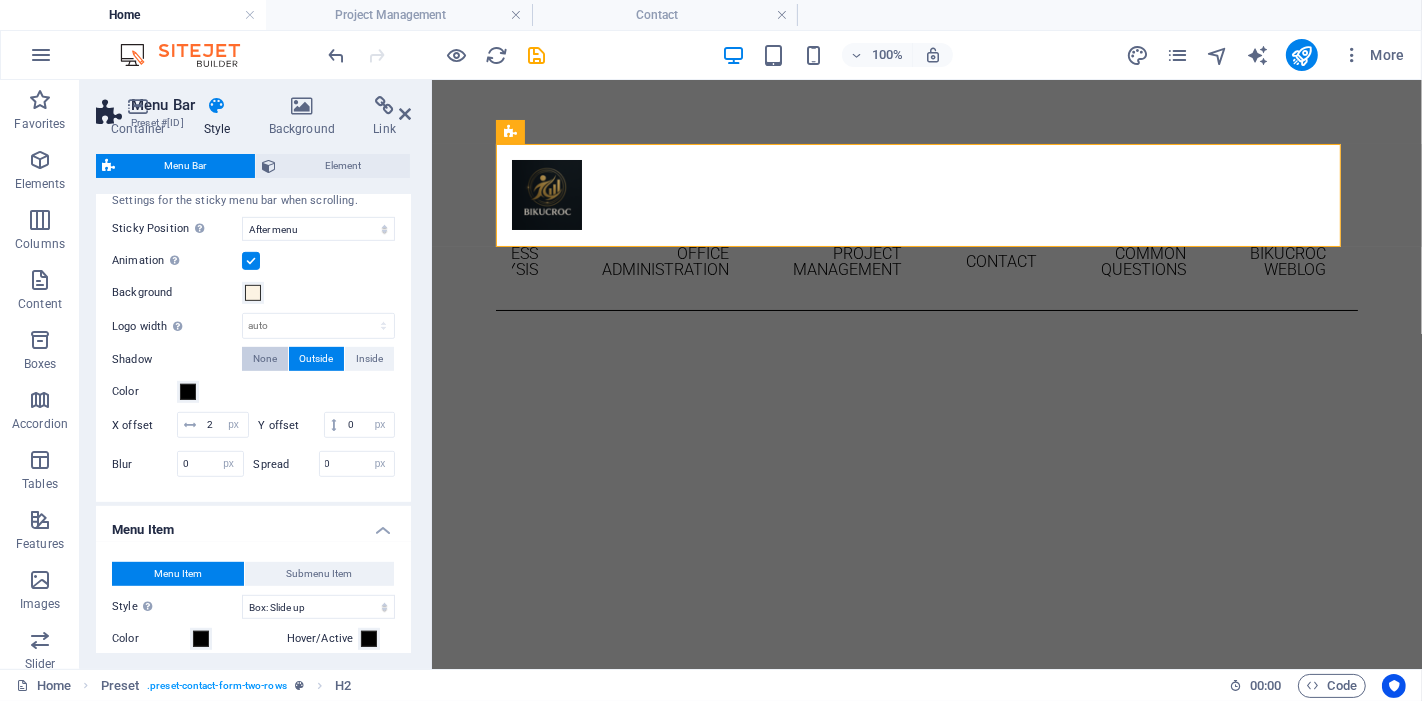 type 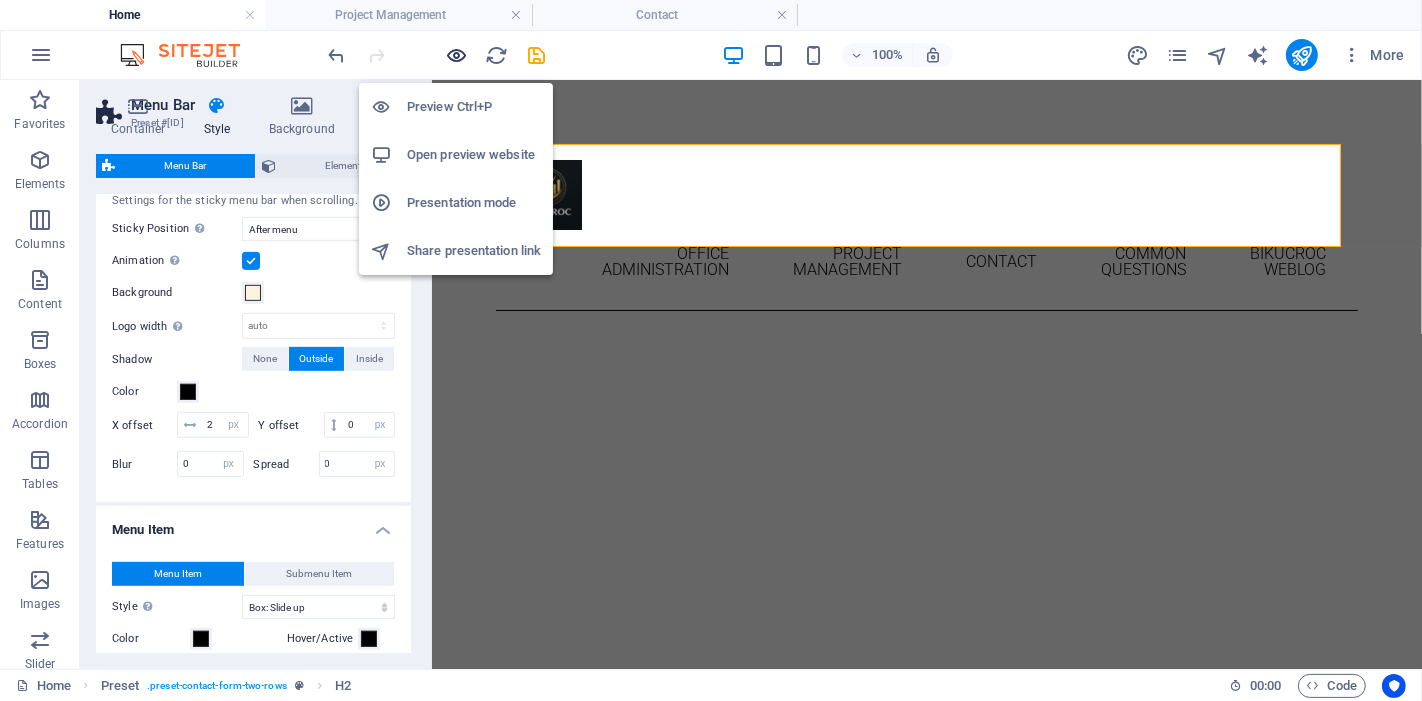 click at bounding box center (457, 55) 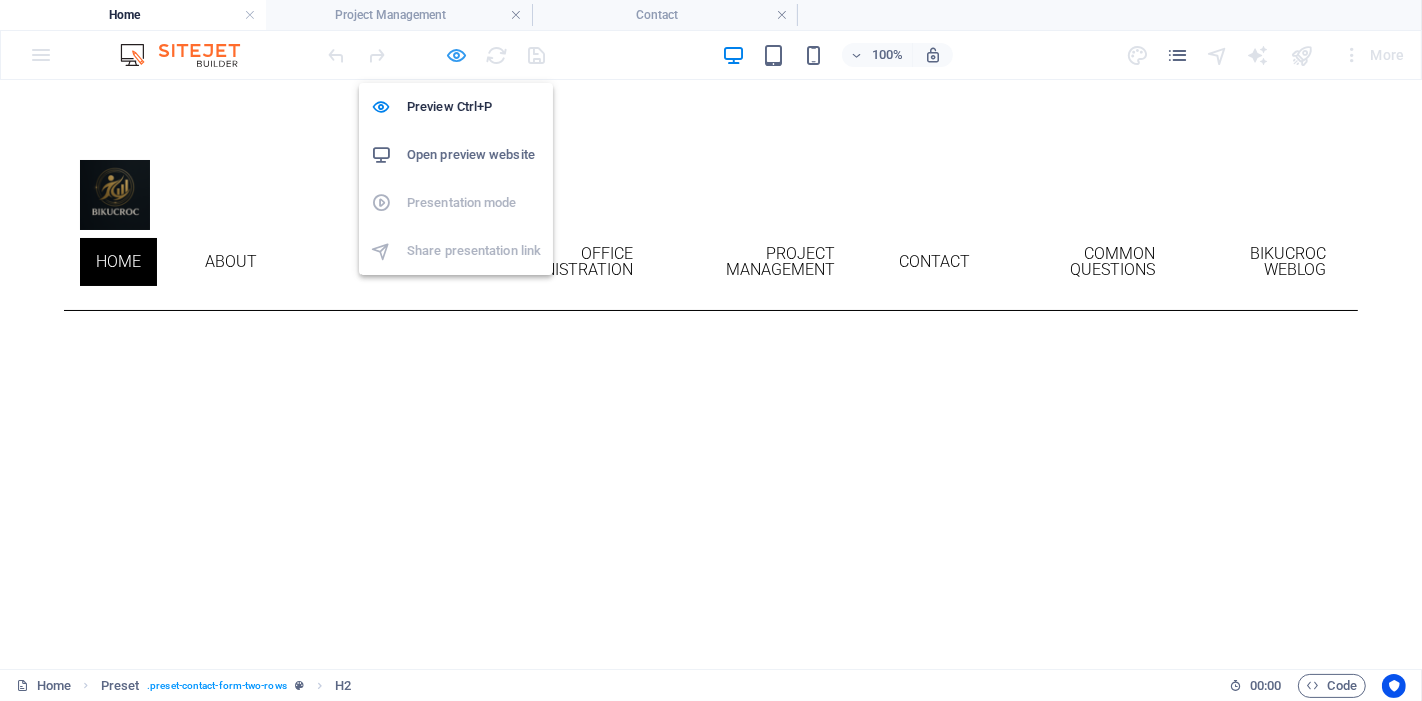 click at bounding box center (457, 55) 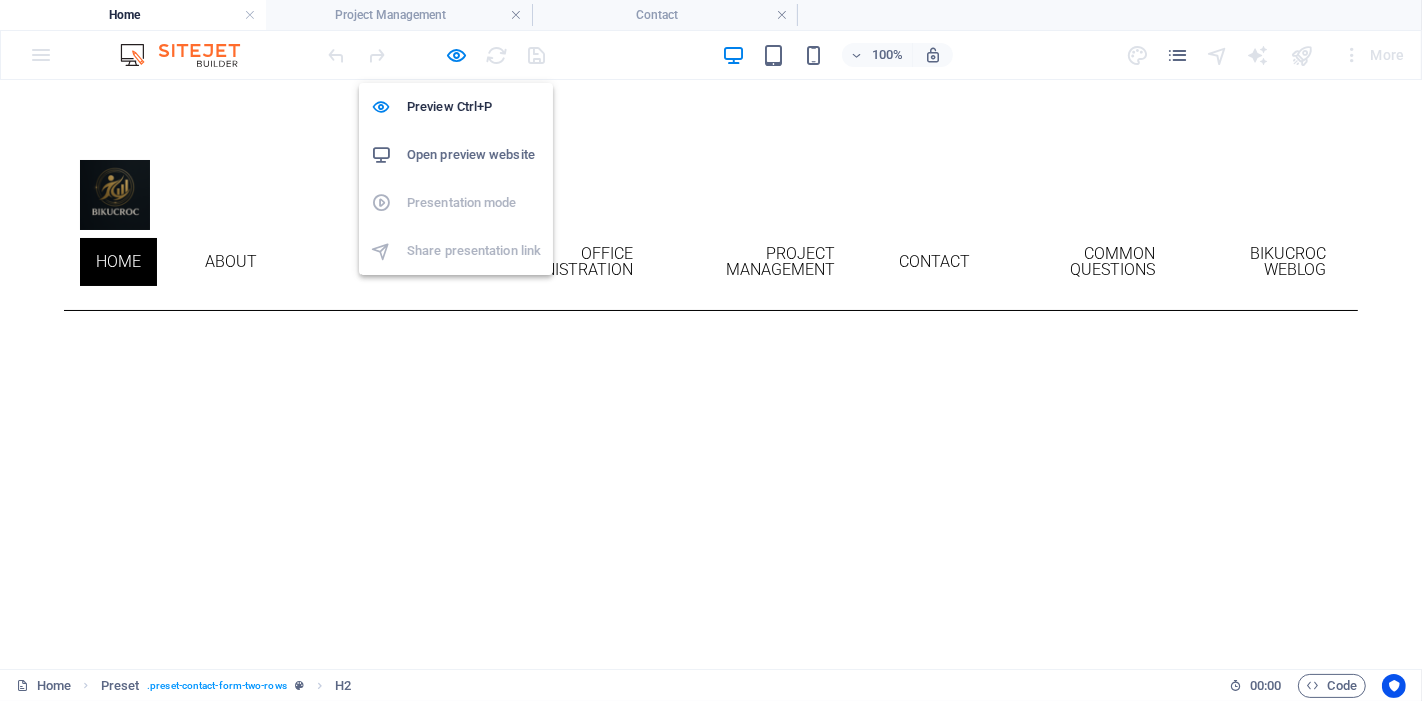 select on "rem" 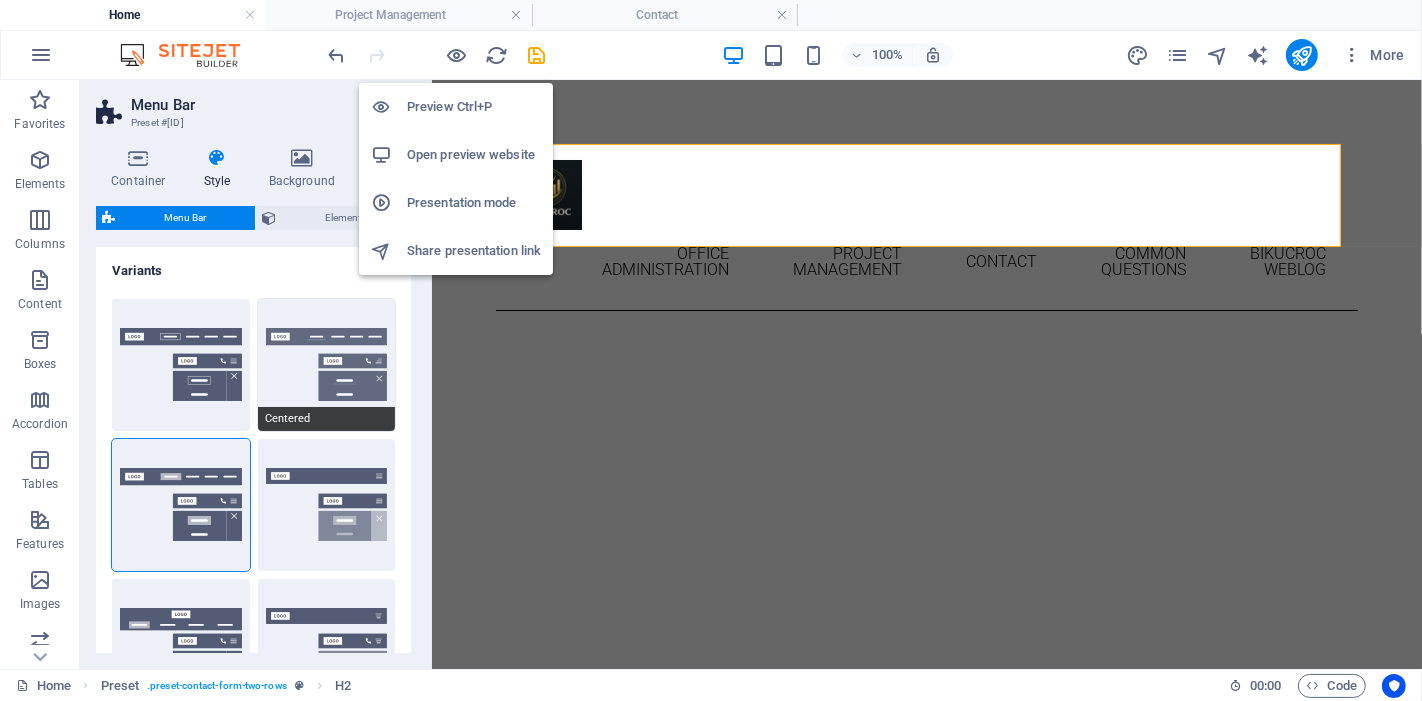 type 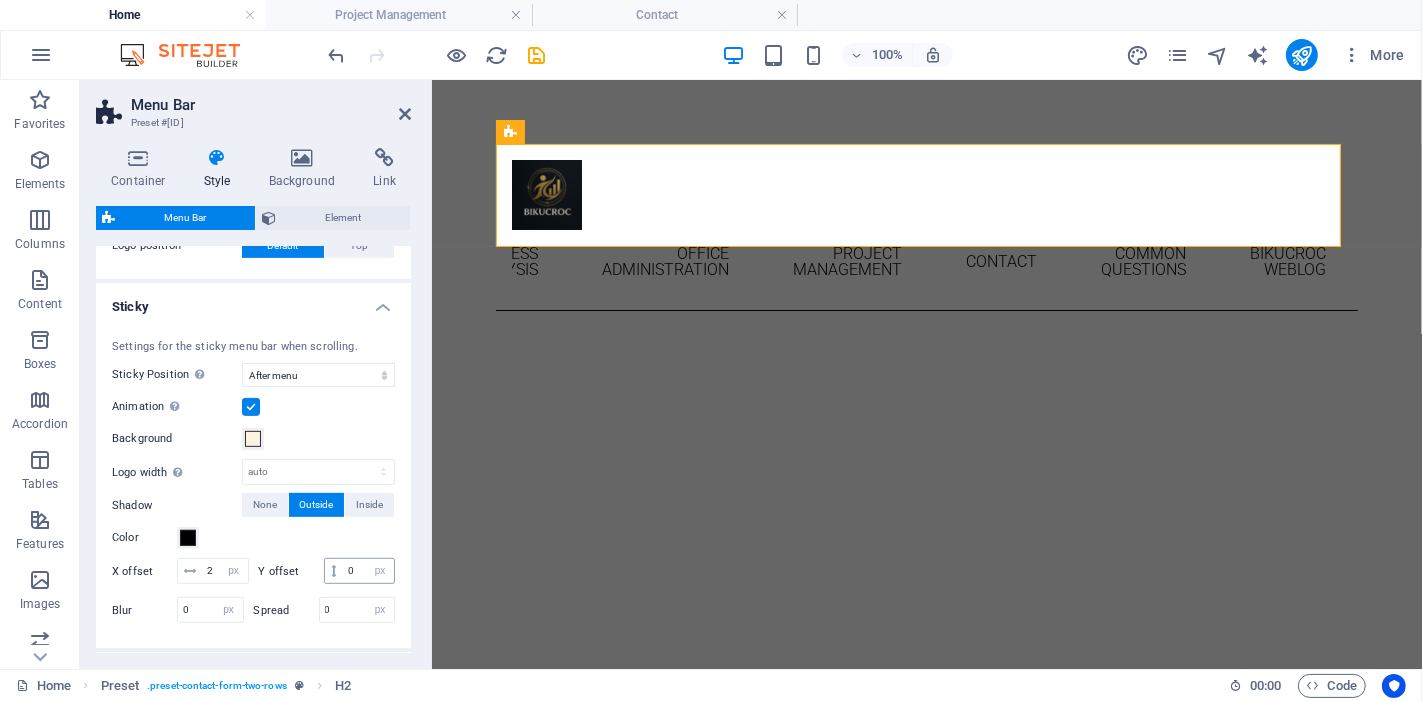 scroll, scrollTop: 888, scrollLeft: 0, axis: vertical 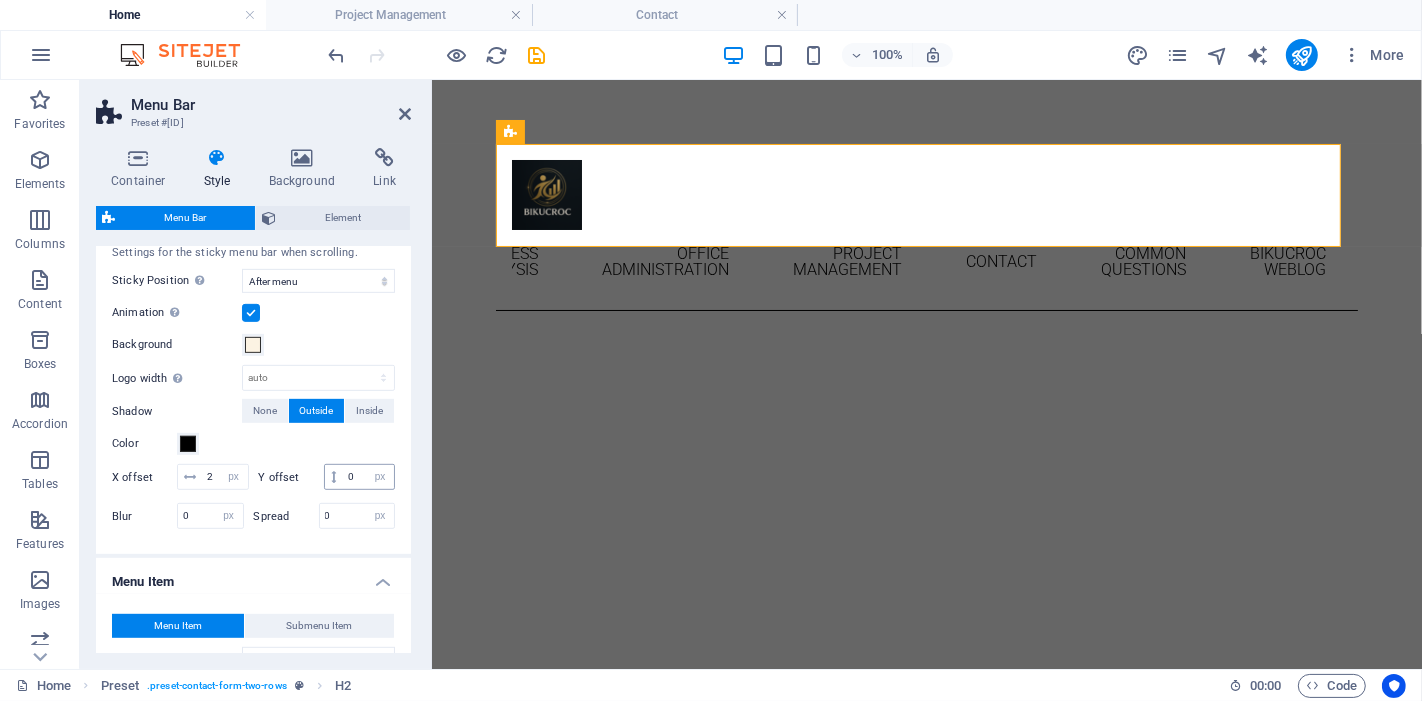 type 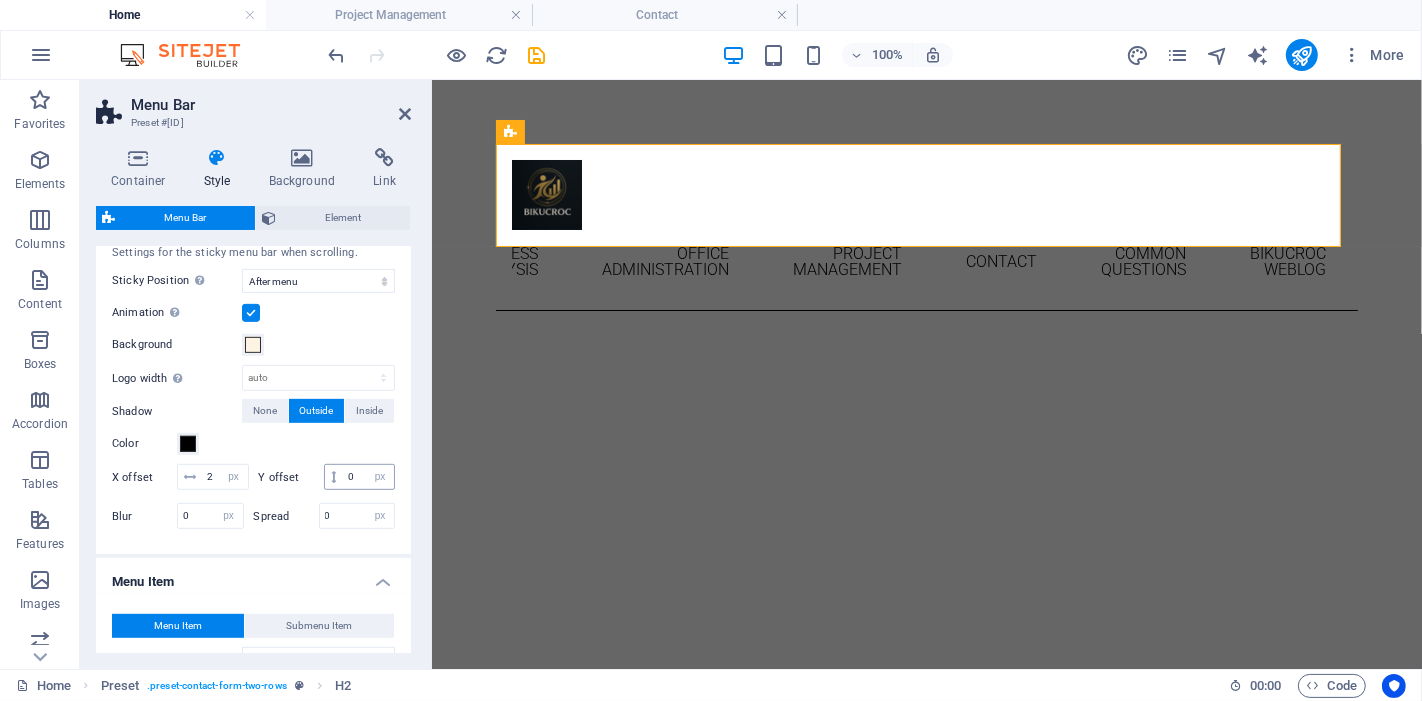 type on "#ffffff" 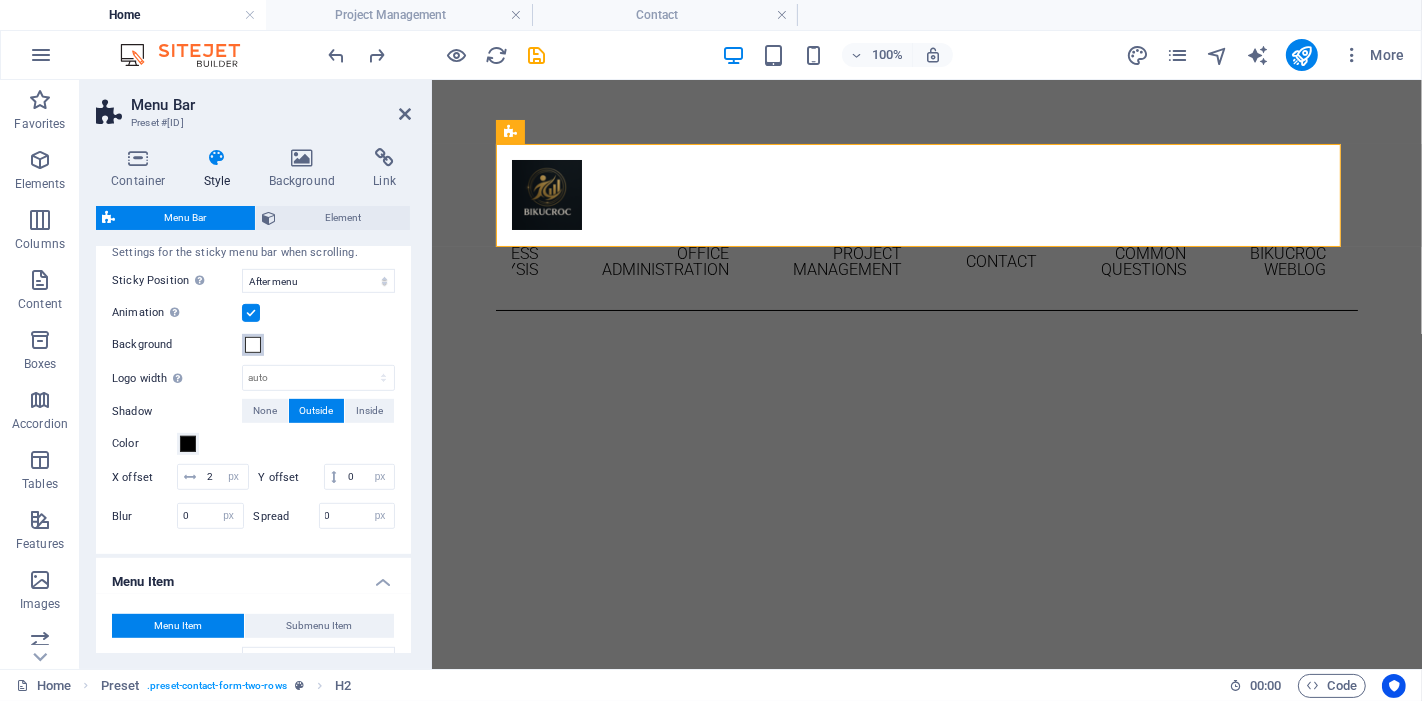 click at bounding box center (253, 345) 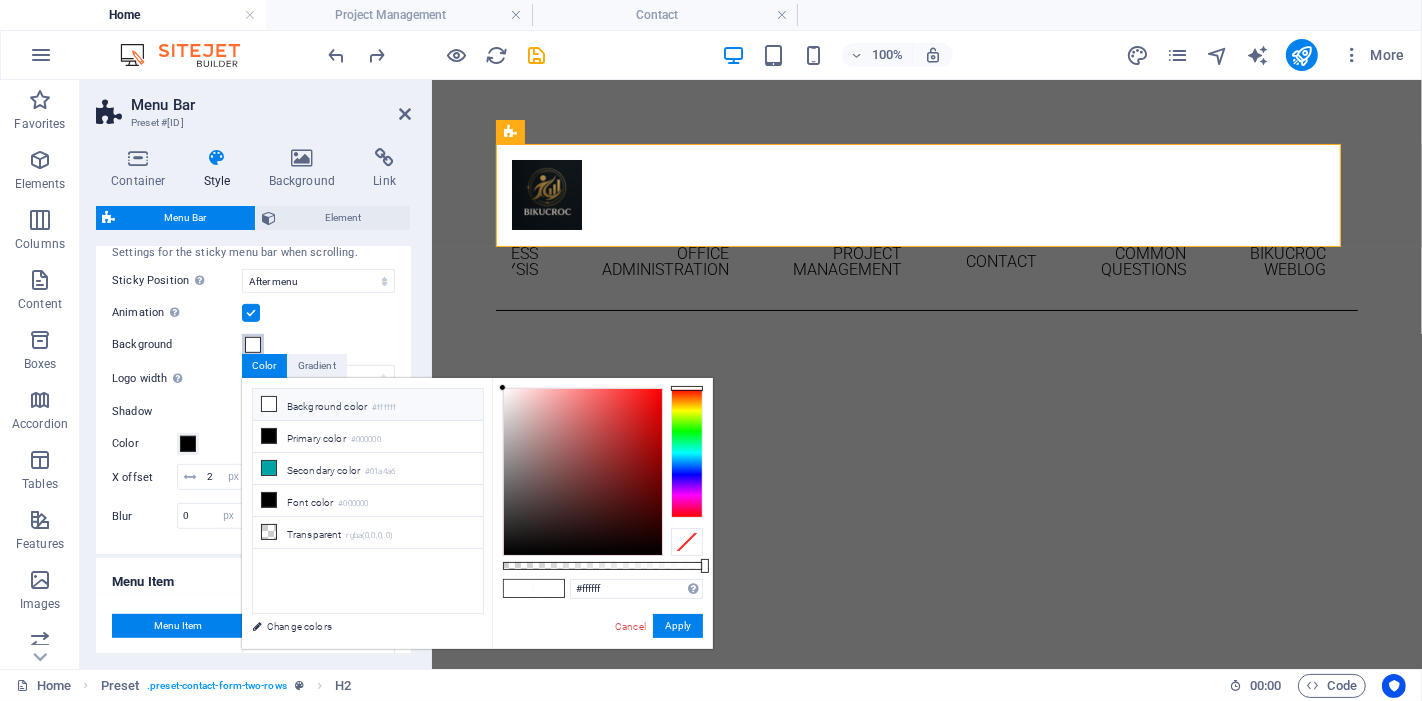type 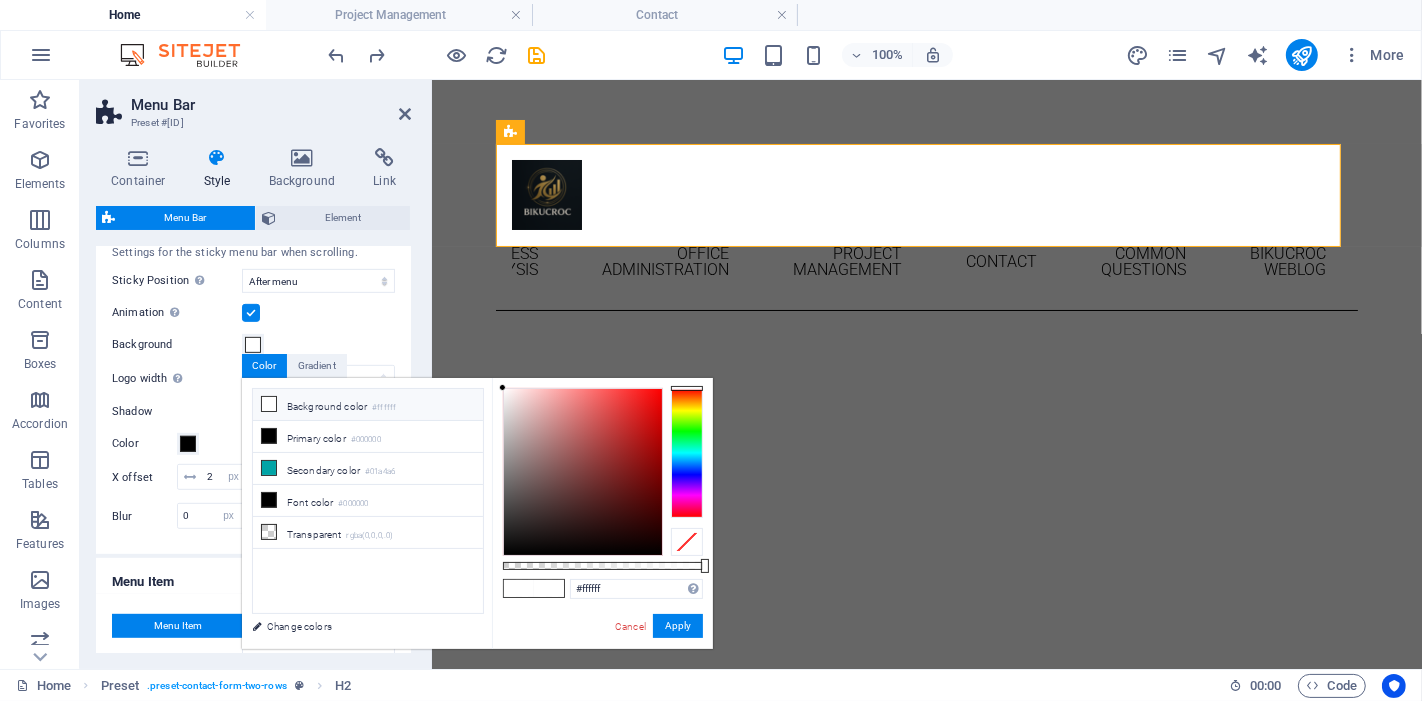 click on "Background color
#ffffff" at bounding box center [368, 405] 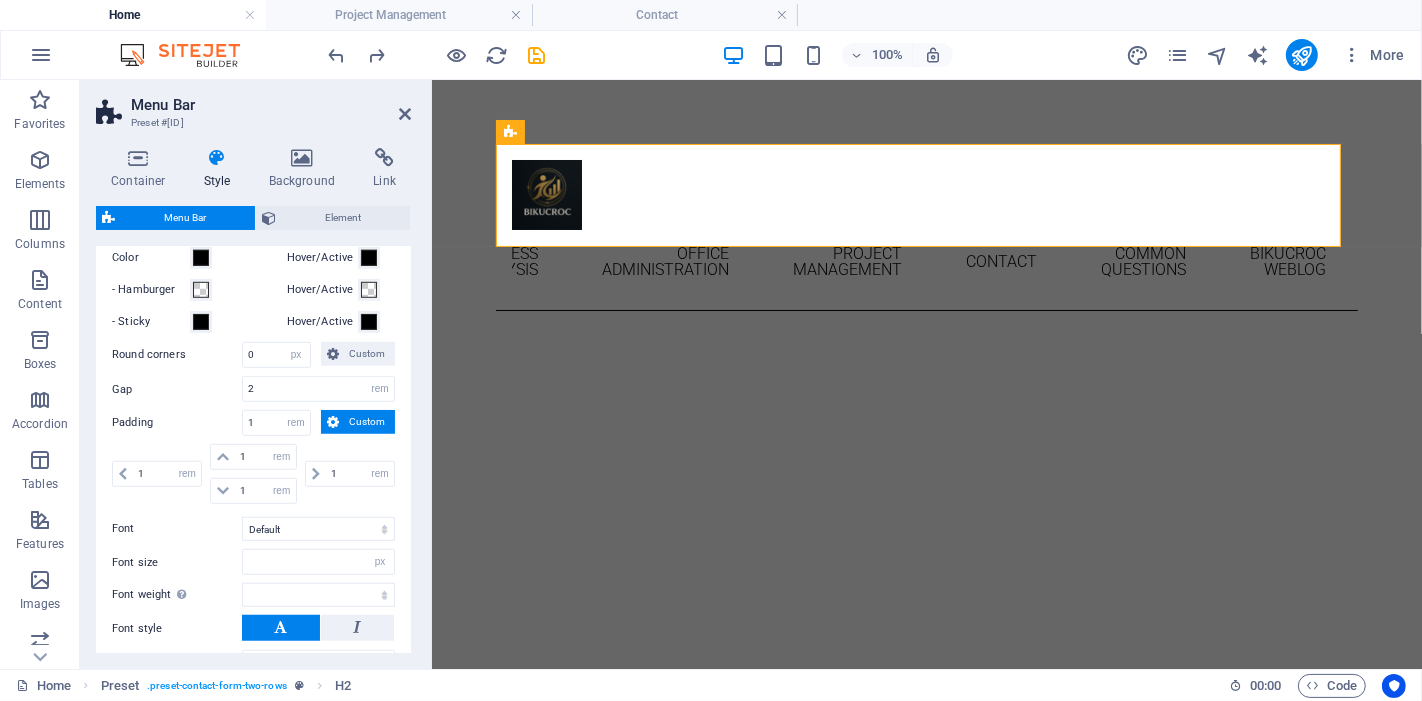 scroll, scrollTop: 1333, scrollLeft: 0, axis: vertical 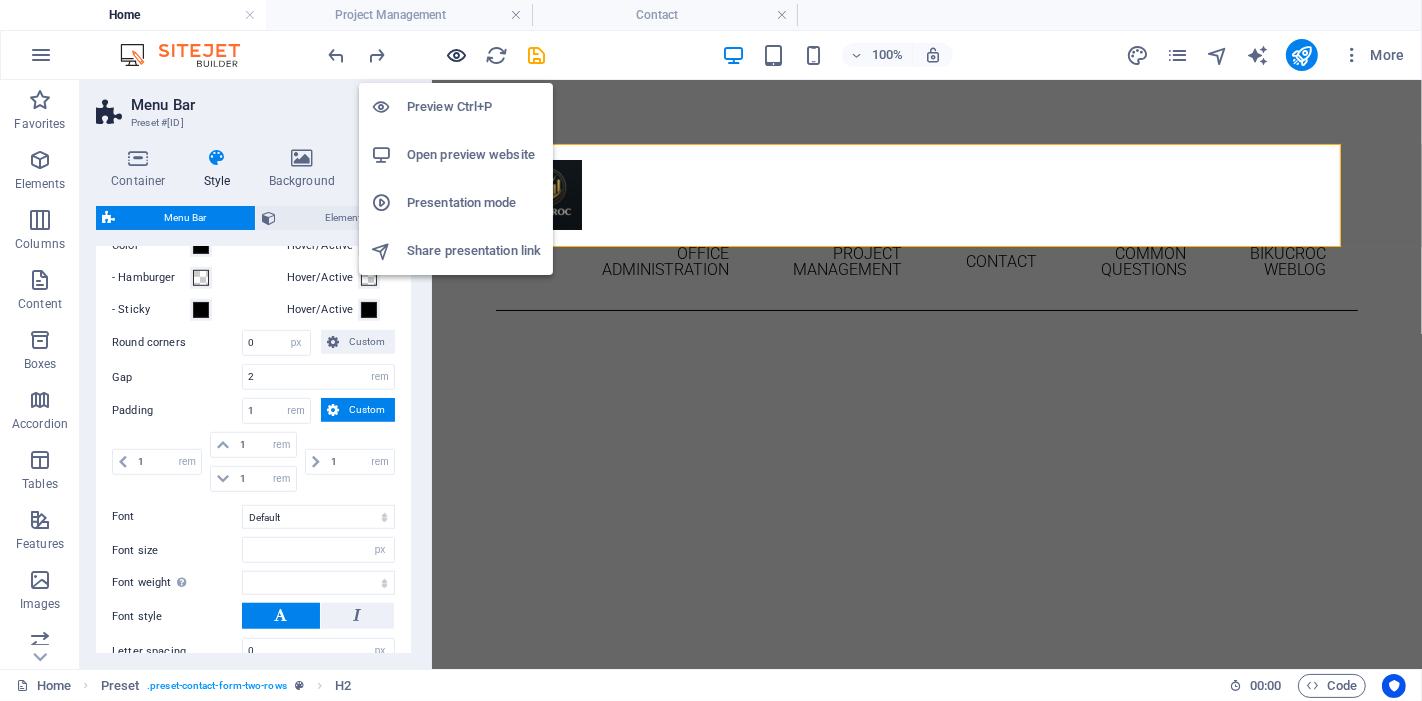 click at bounding box center (457, 55) 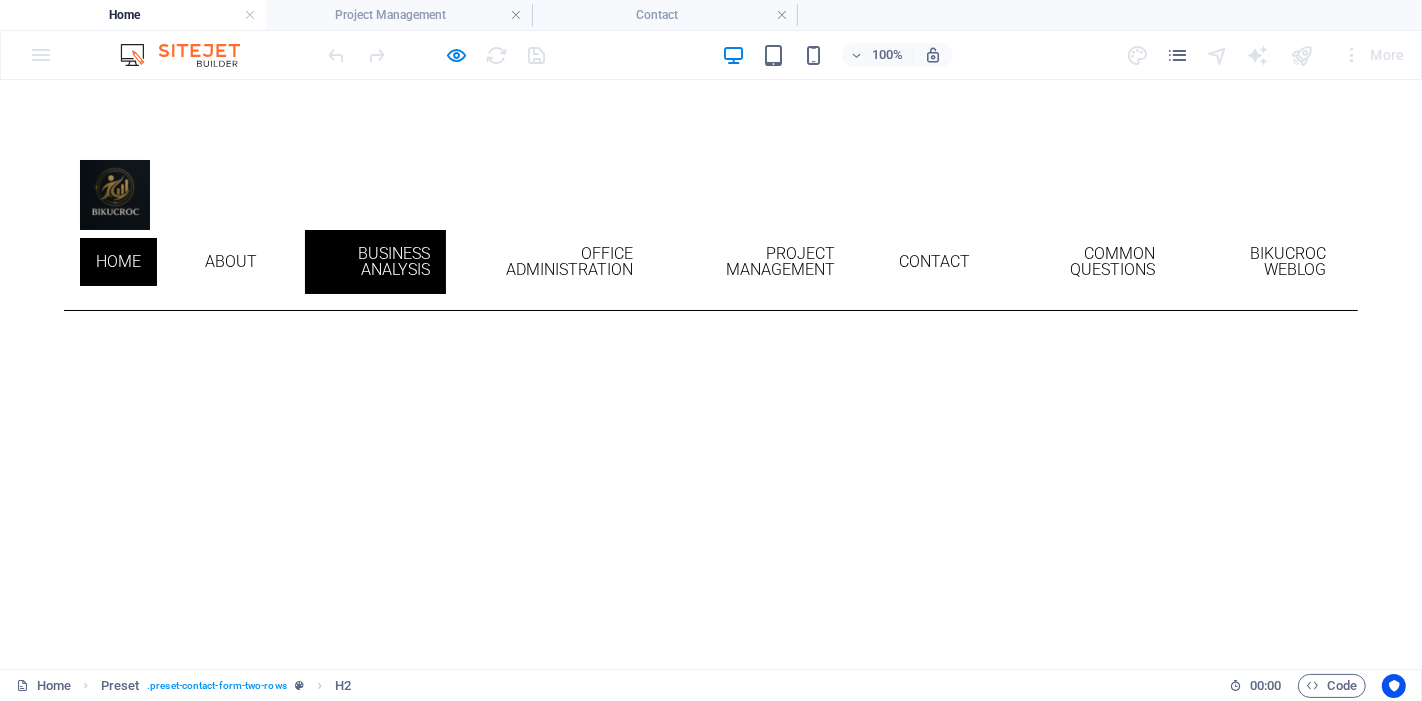 click on "Business Analysis" at bounding box center (375, 261) 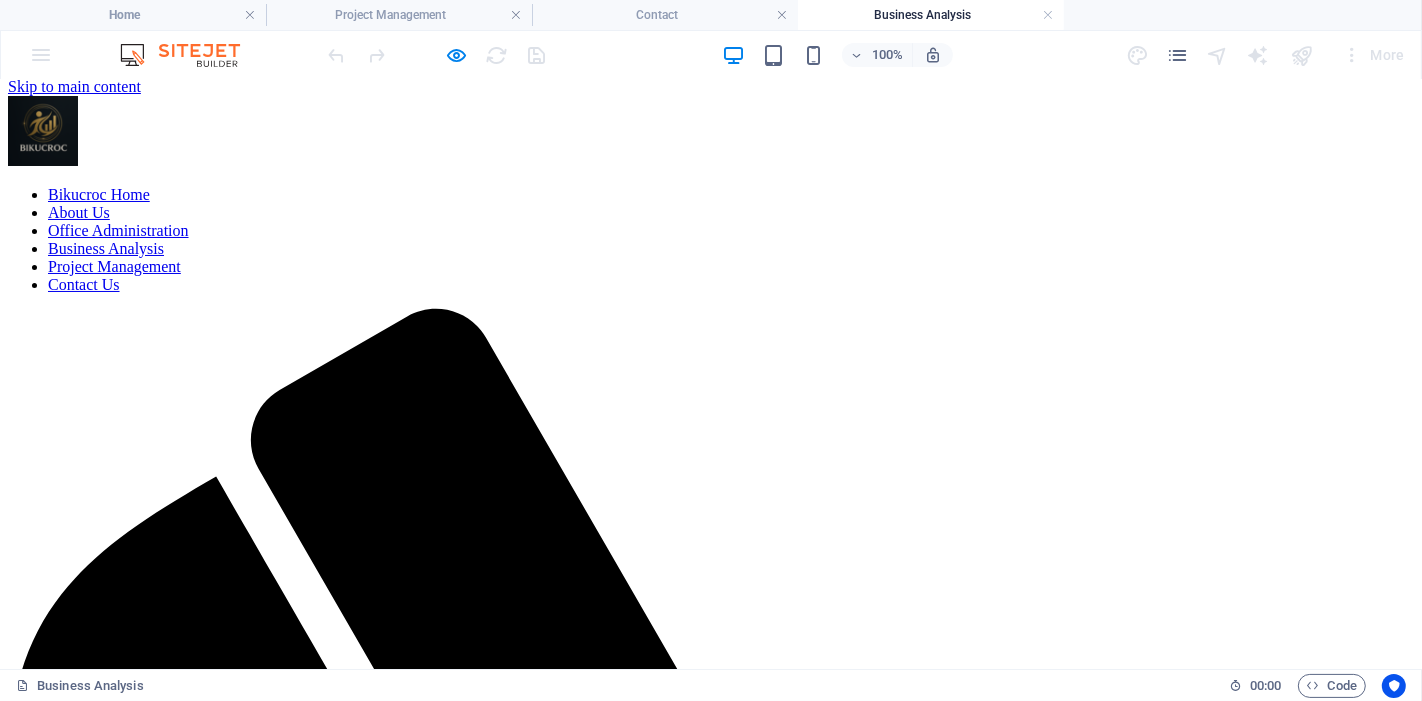 scroll, scrollTop: 0, scrollLeft: 0, axis: both 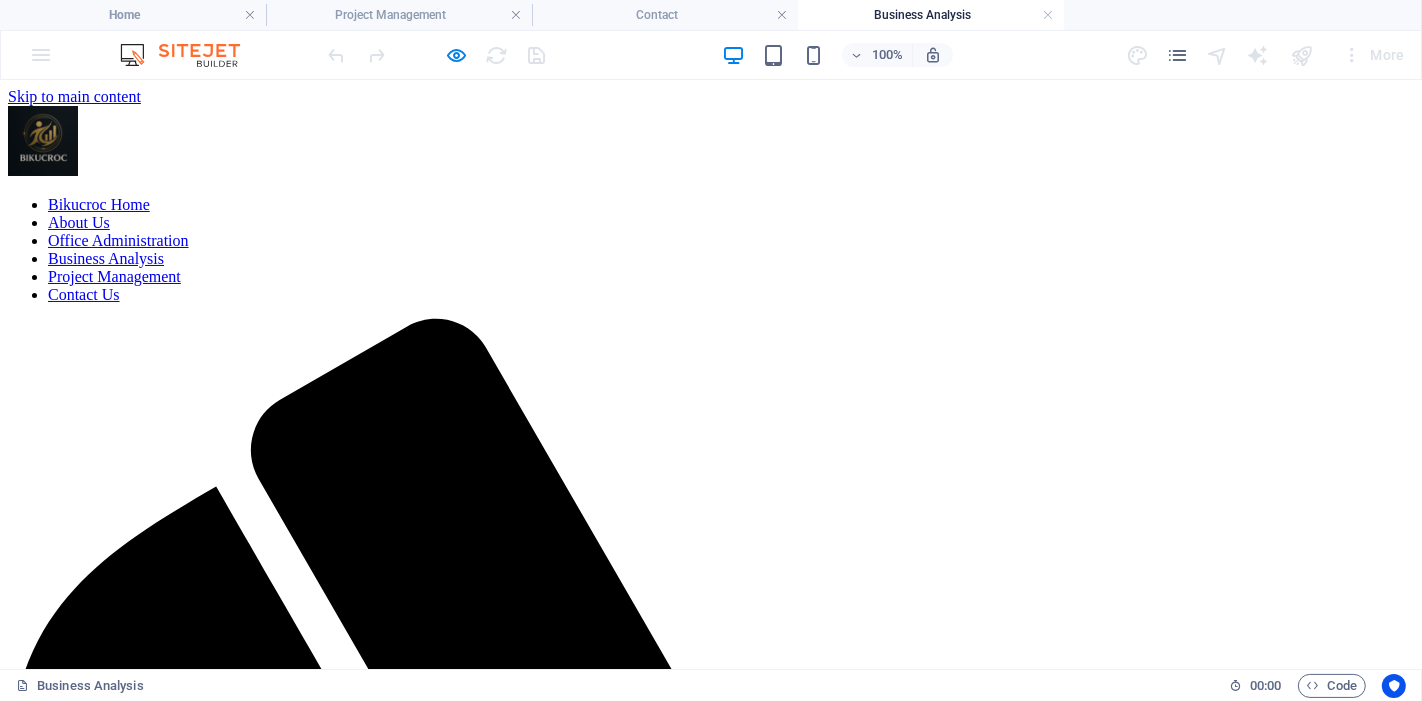 click at bounding box center (437, 55) 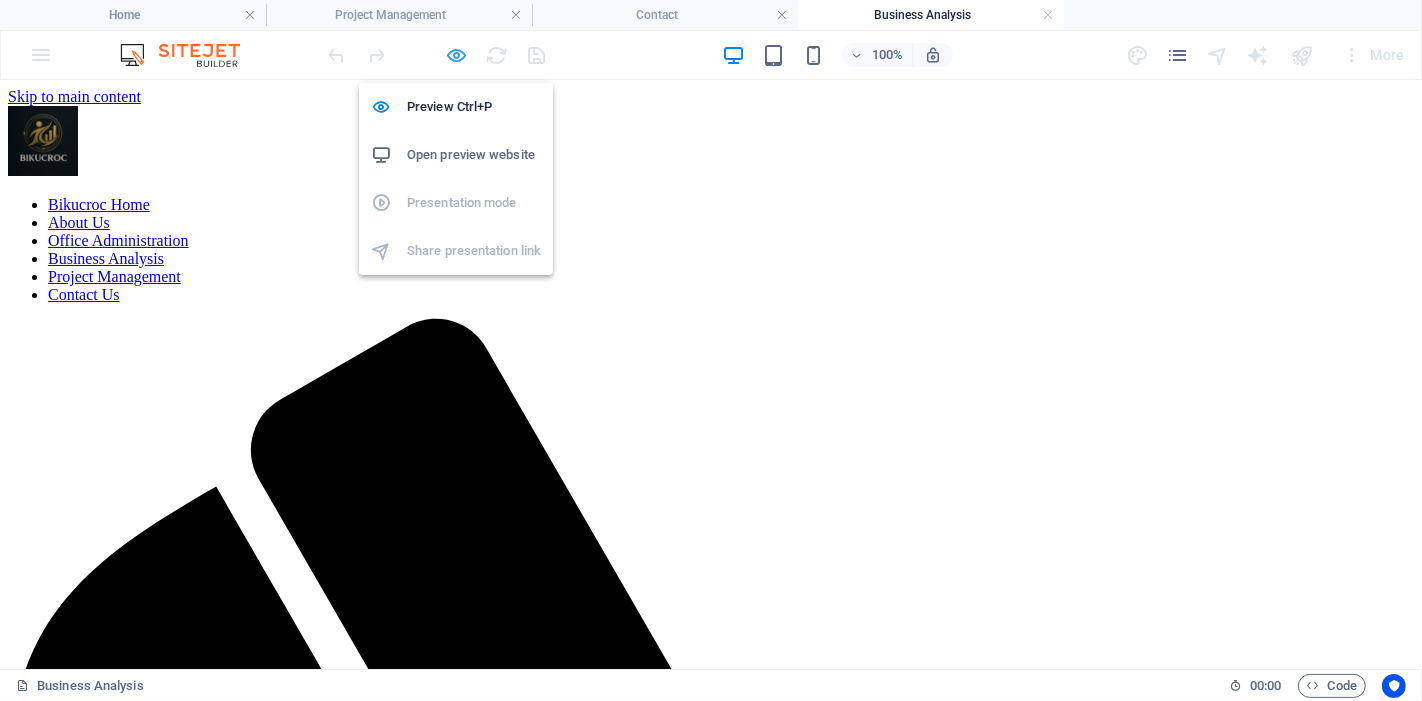 click at bounding box center (457, 55) 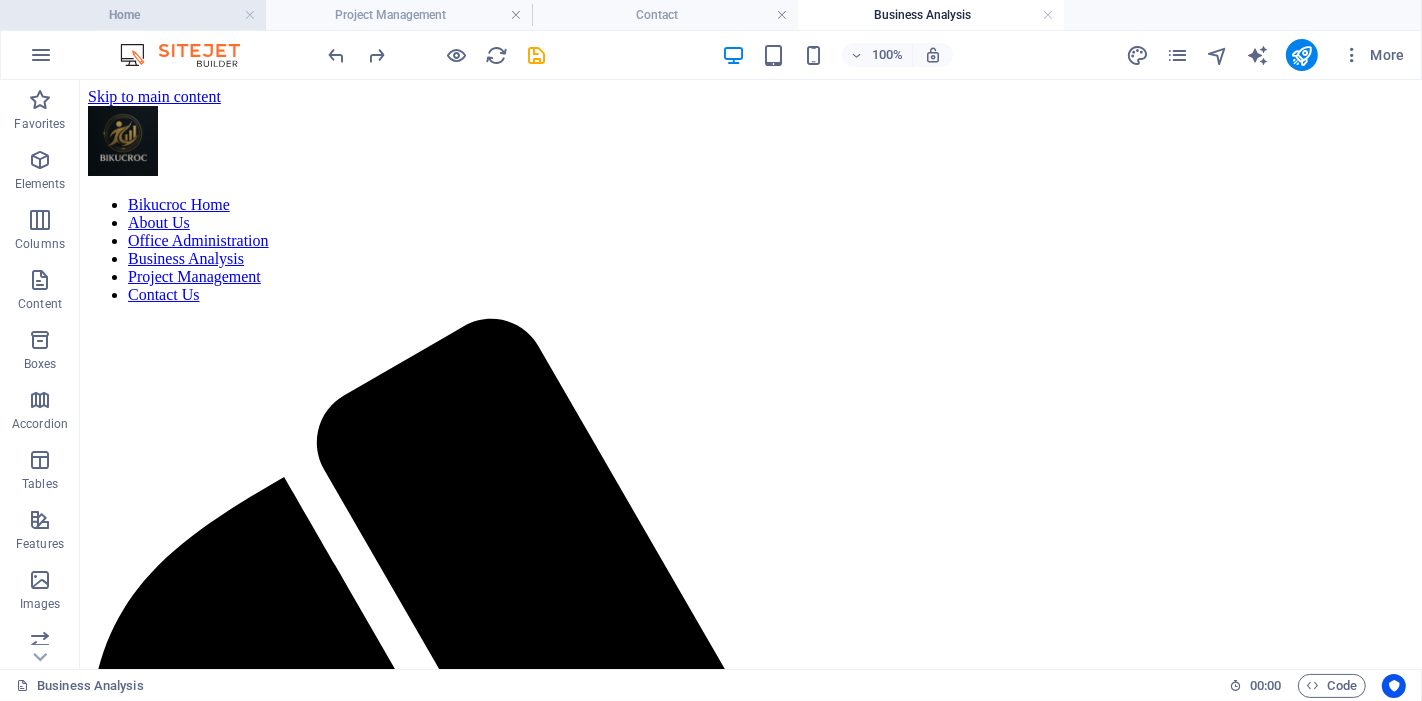 click on "Home" at bounding box center (133, 15) 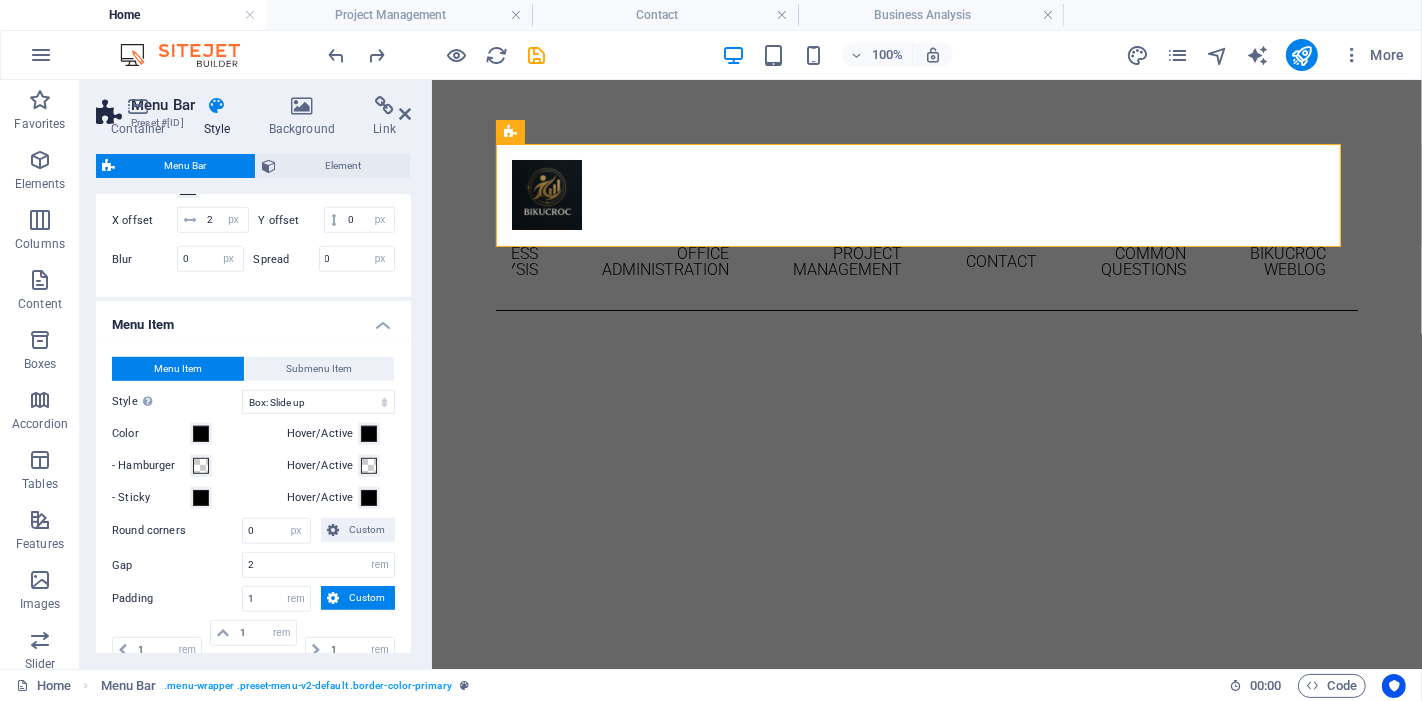 scroll, scrollTop: 1111, scrollLeft: 0, axis: vertical 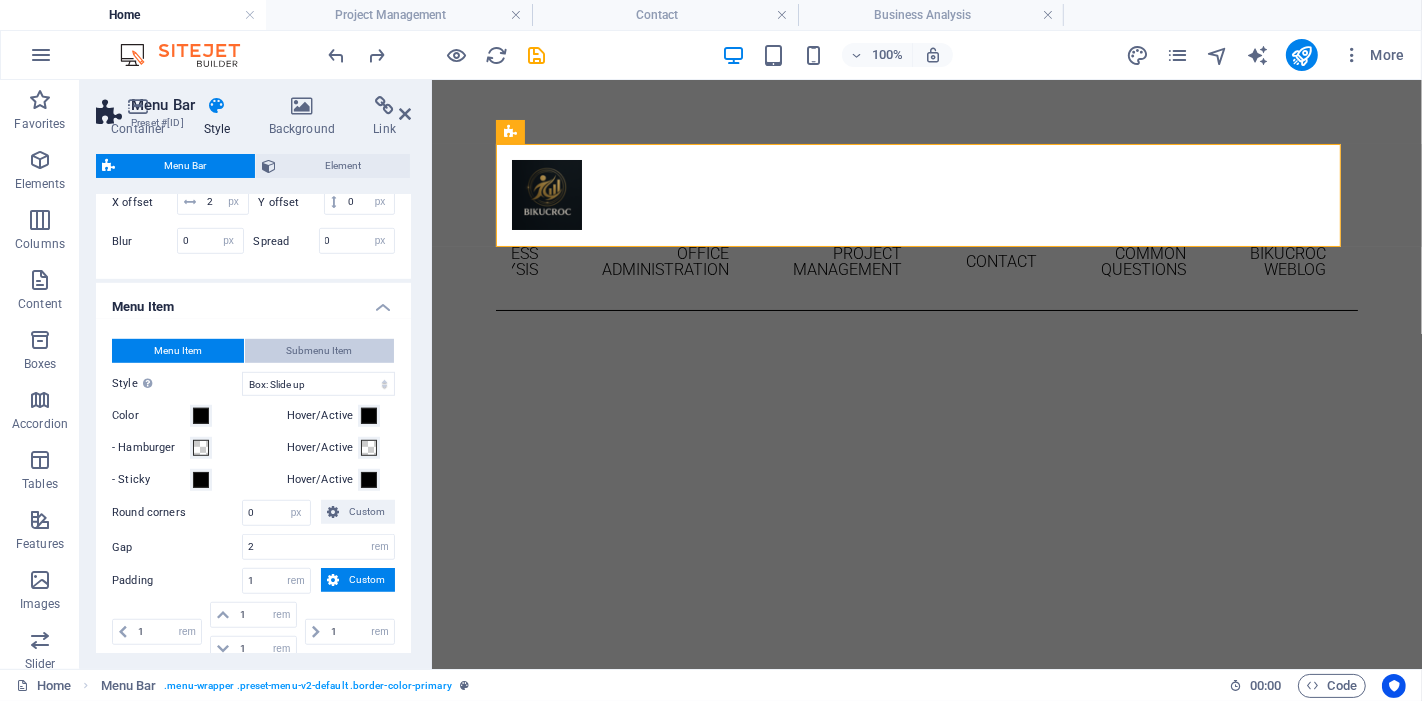 click on "Submenu Item" at bounding box center (319, 351) 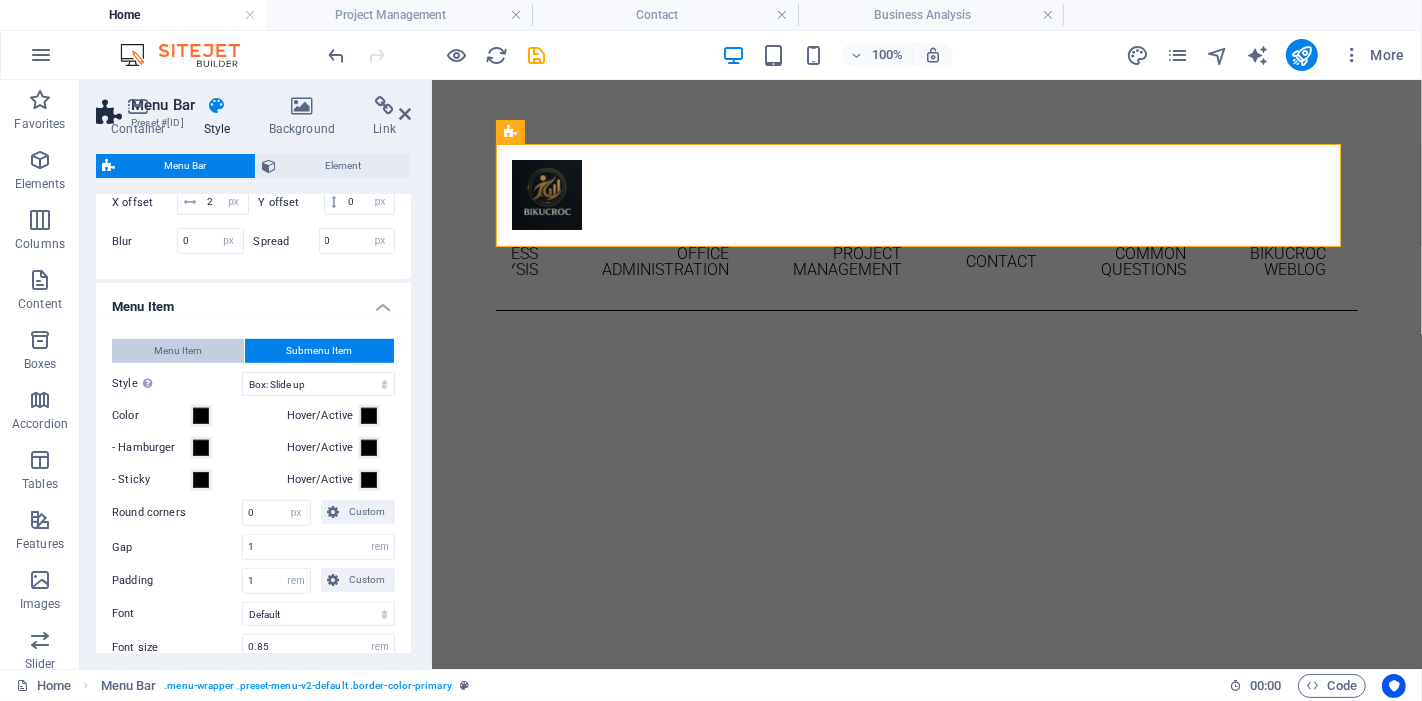 click on "Menu Item" at bounding box center [178, 351] 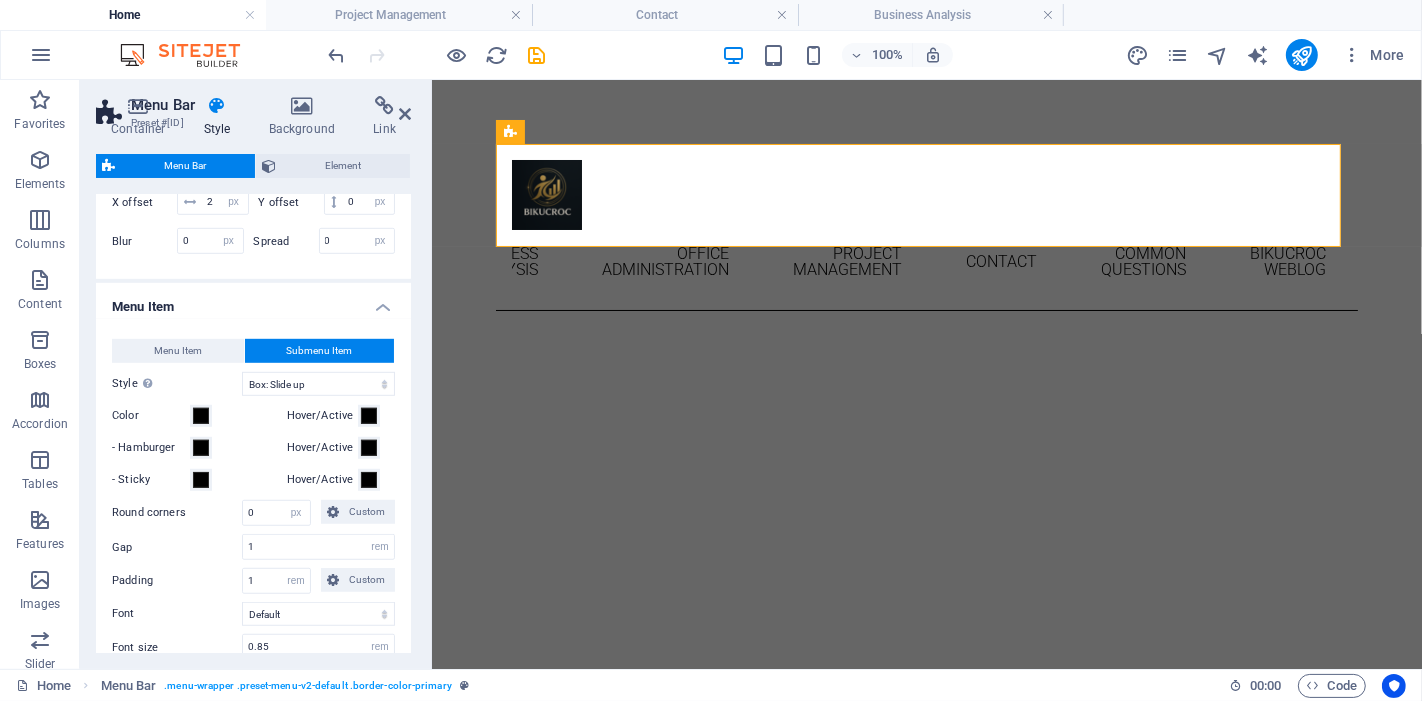 type 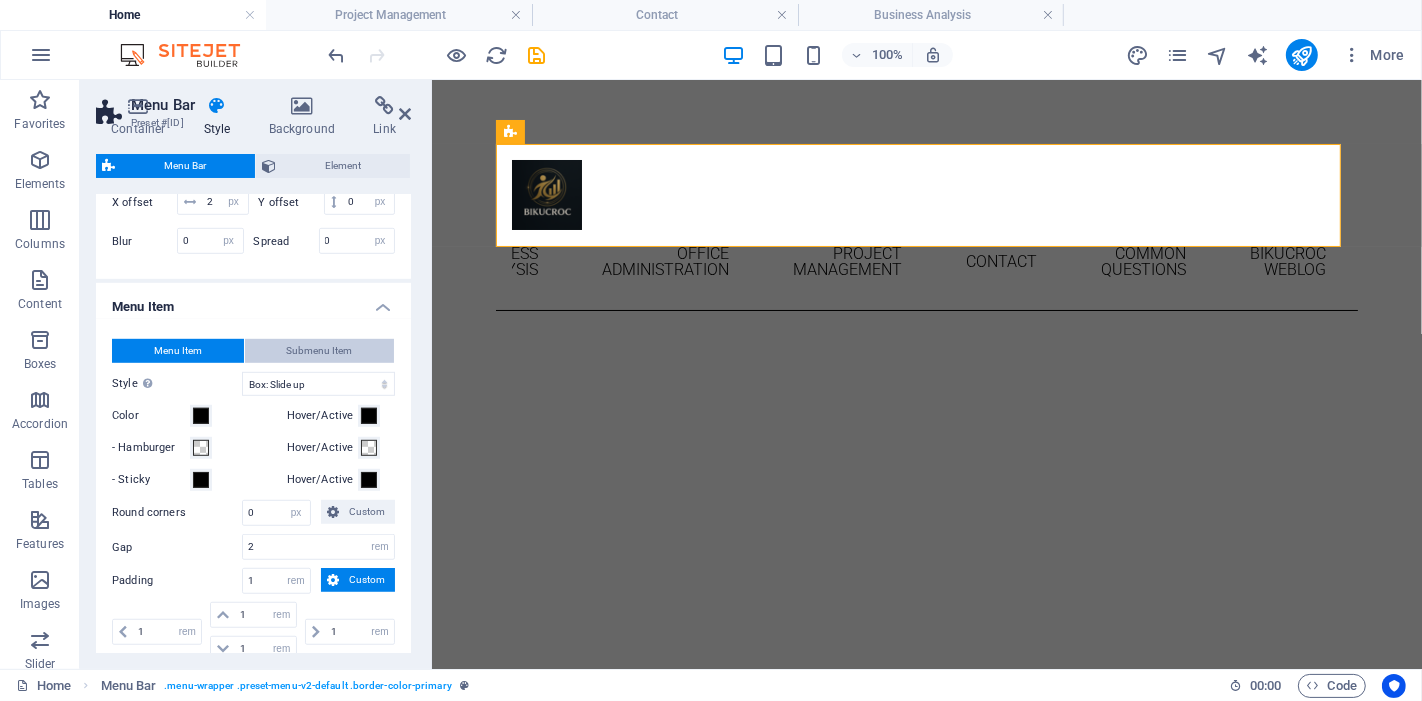 click on "Submenu Item" at bounding box center (319, 351) 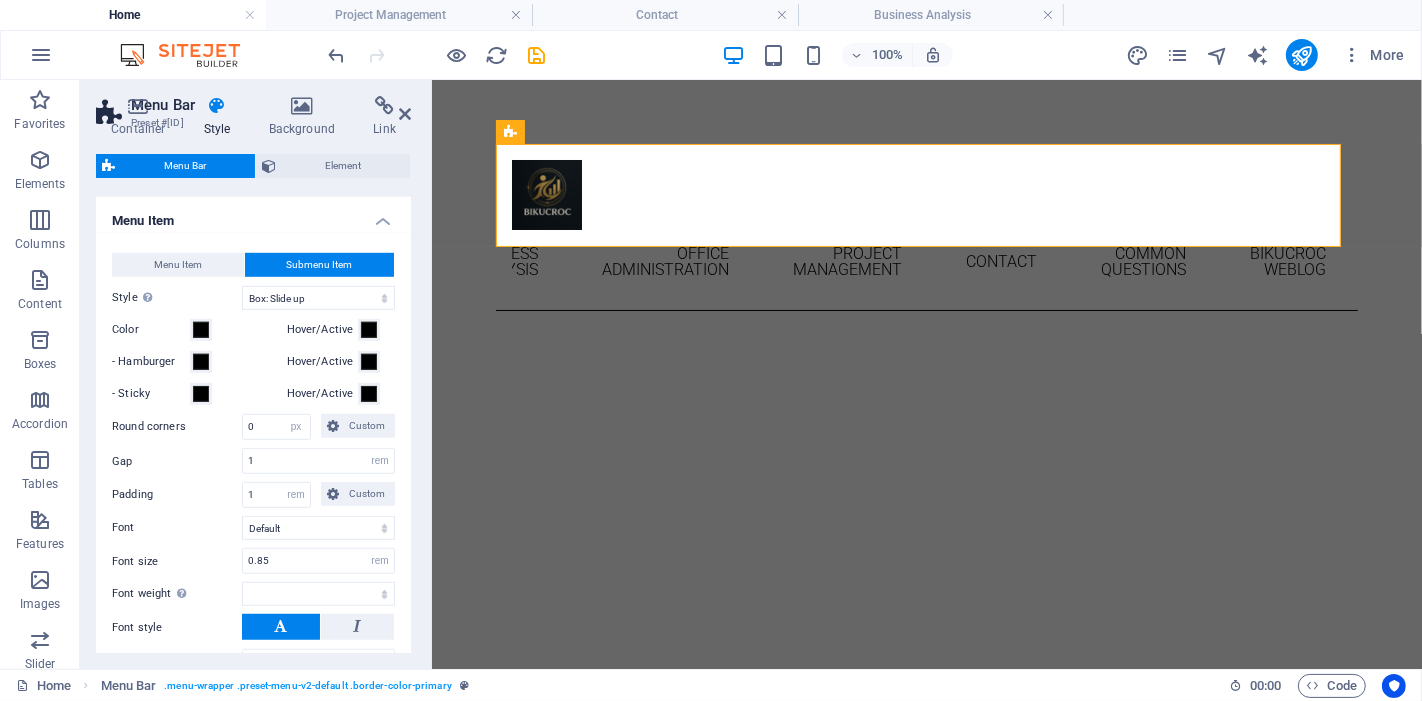 scroll, scrollTop: 1222, scrollLeft: 0, axis: vertical 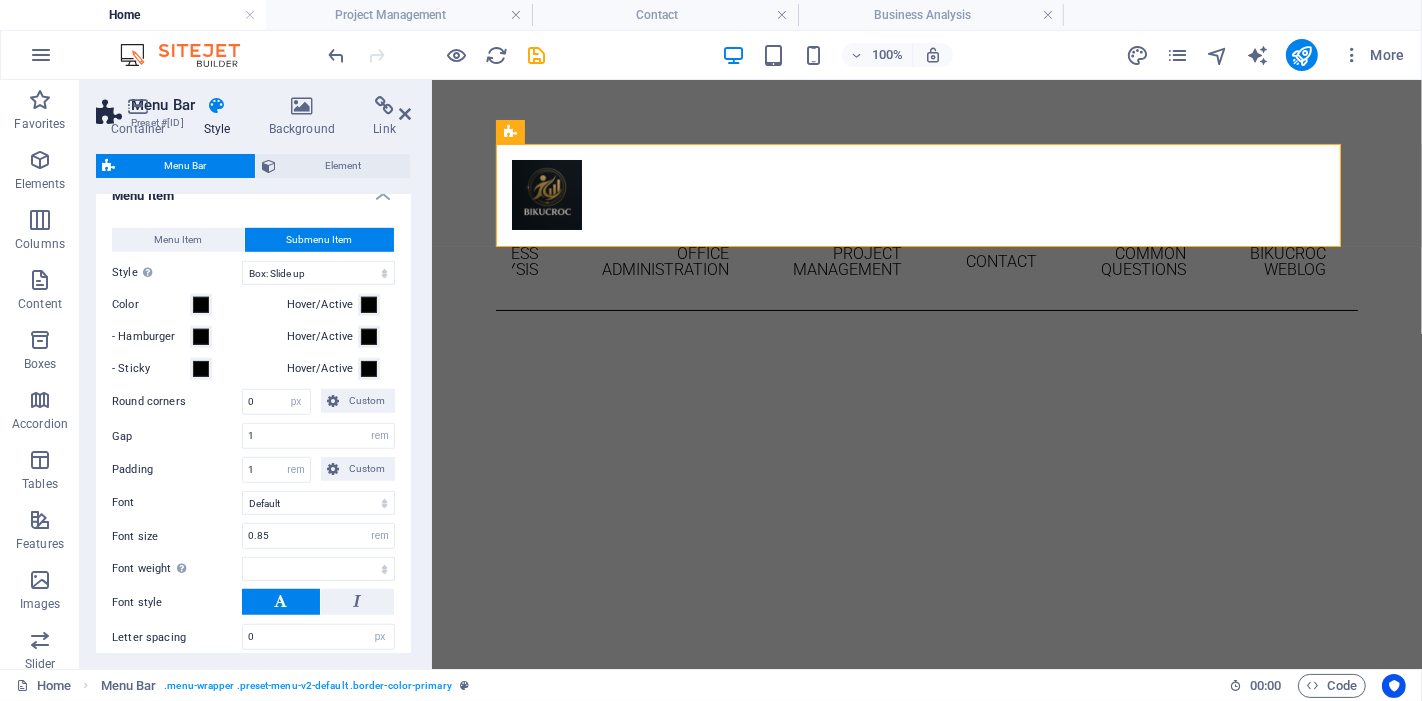 select 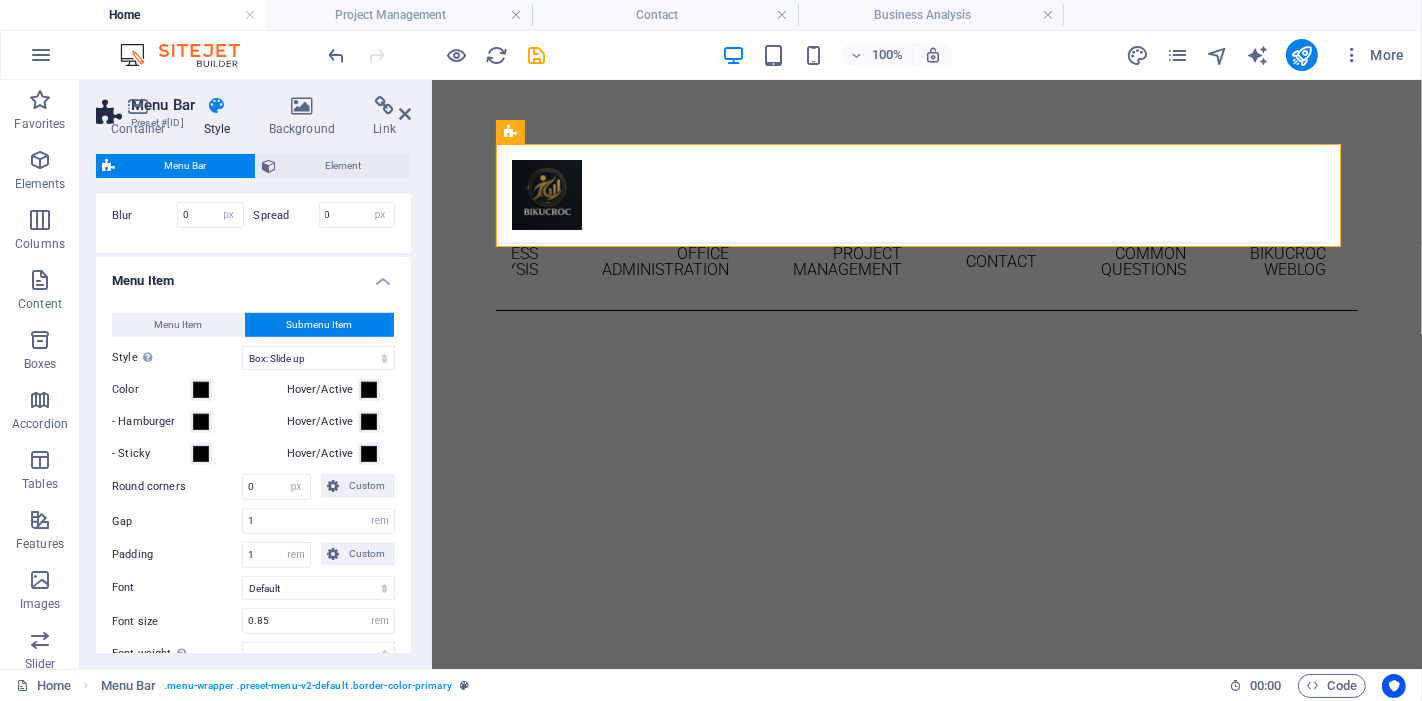 scroll, scrollTop: 1111, scrollLeft: 0, axis: vertical 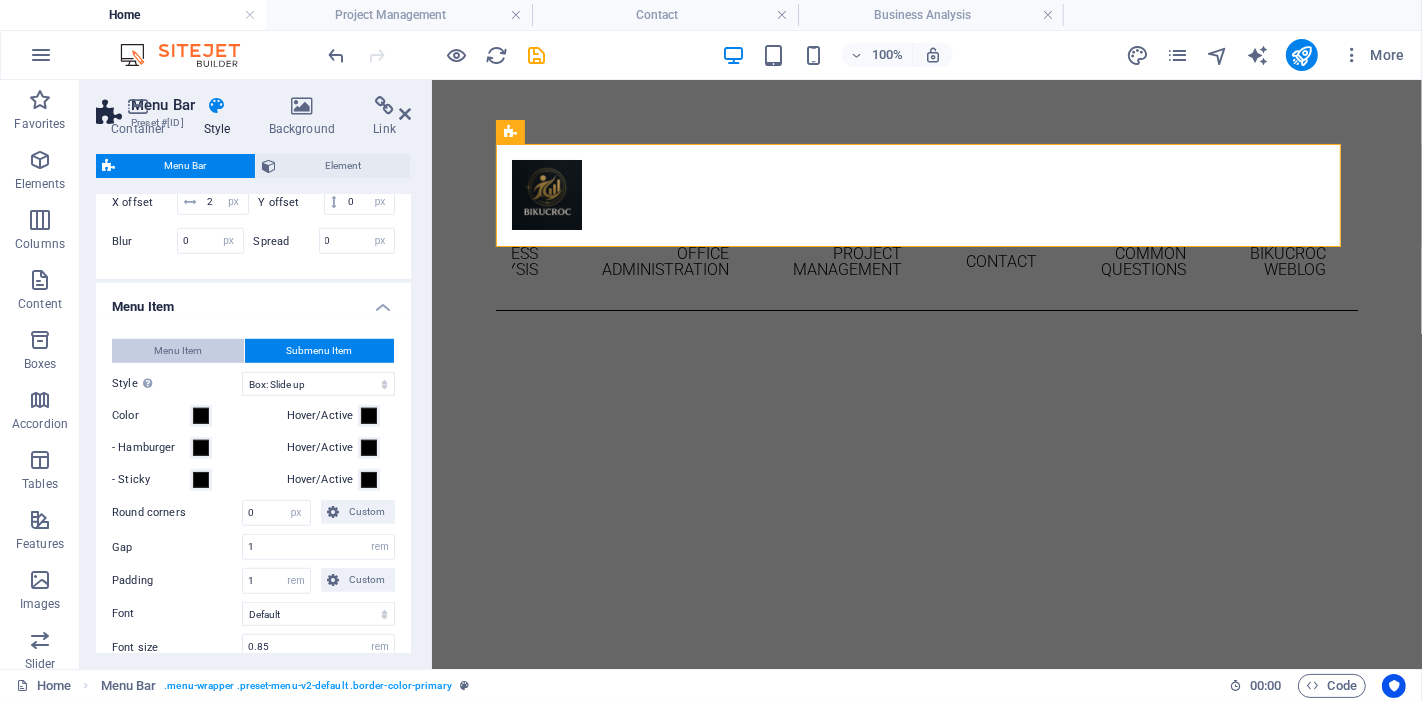 click on "Menu Item" at bounding box center (178, 351) 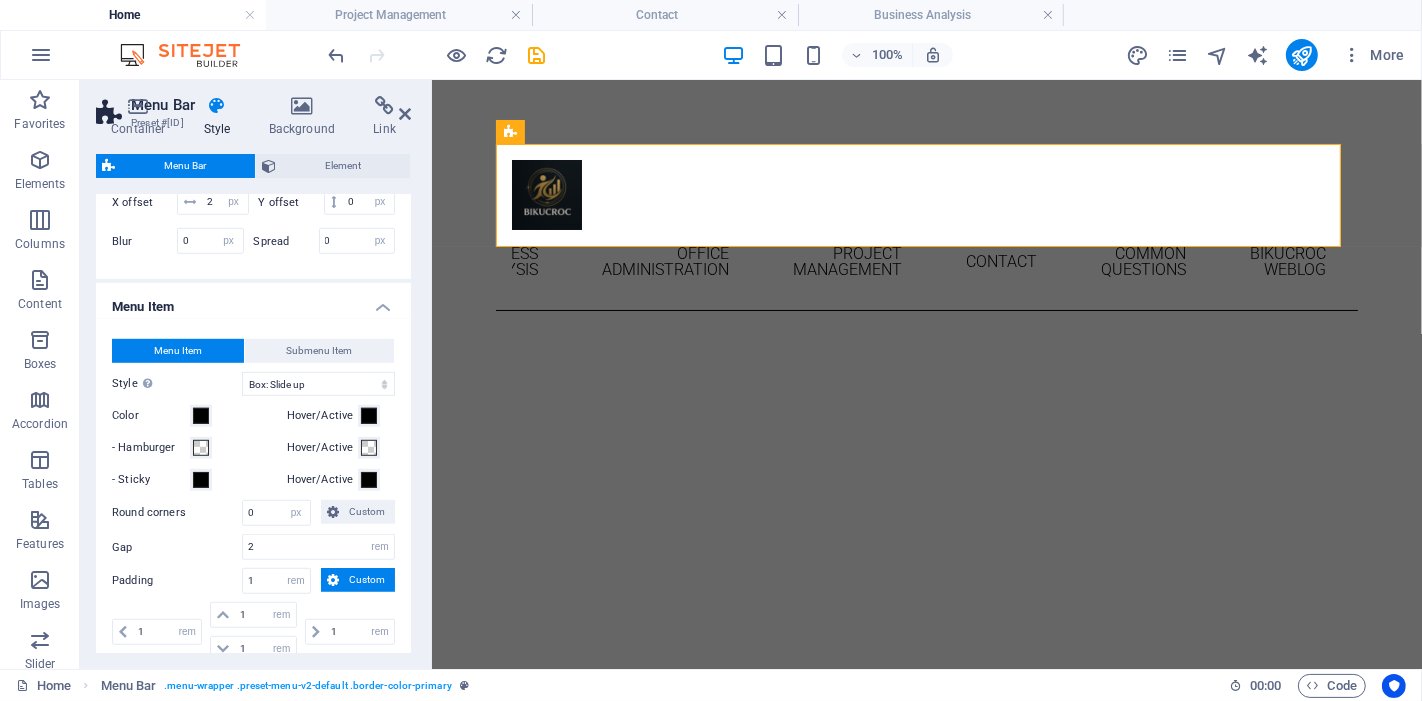 type 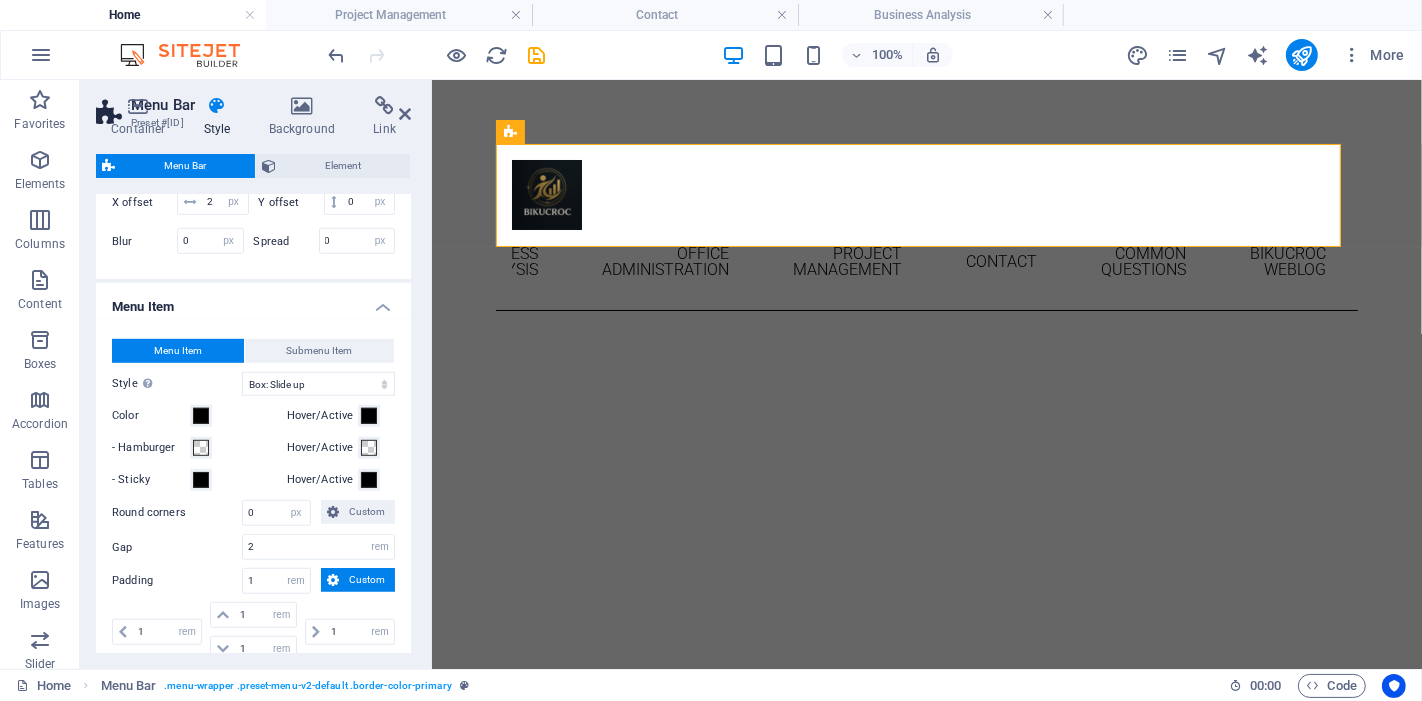 select 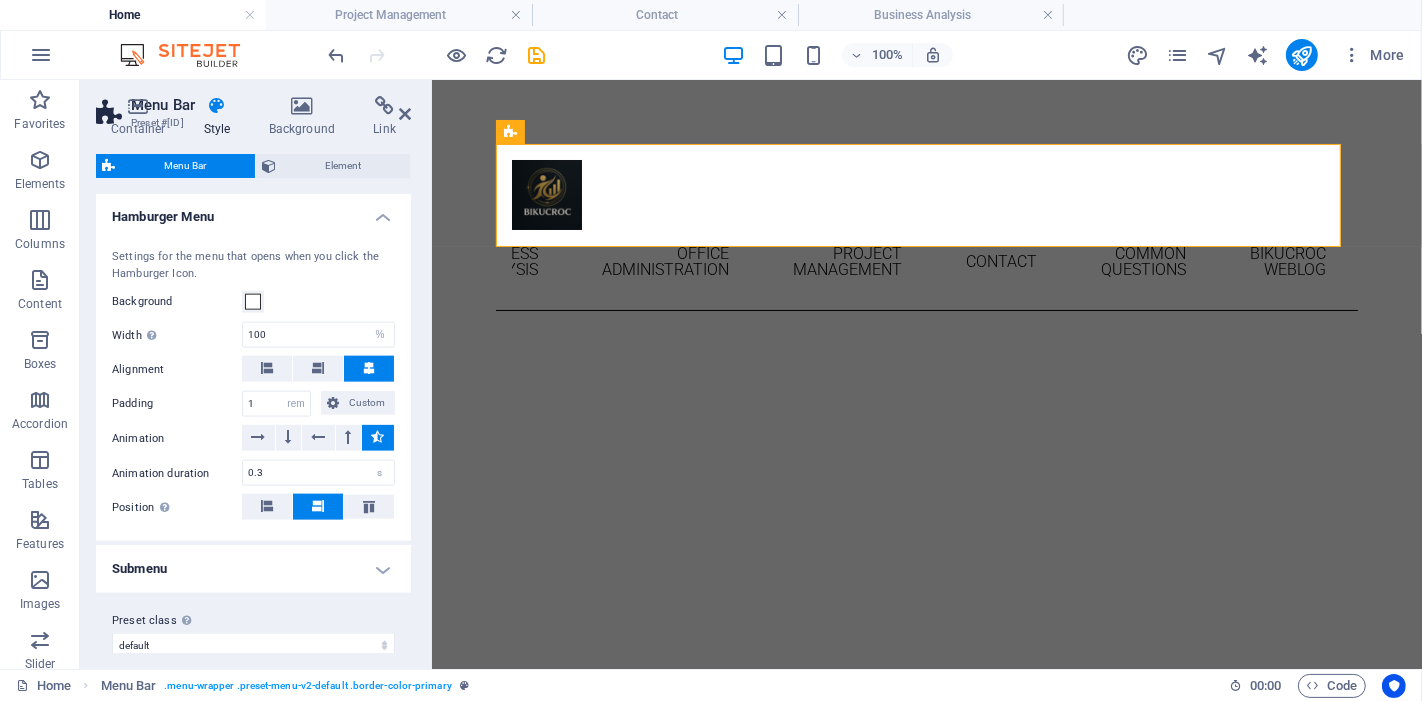 scroll, scrollTop: 2213, scrollLeft: 0, axis: vertical 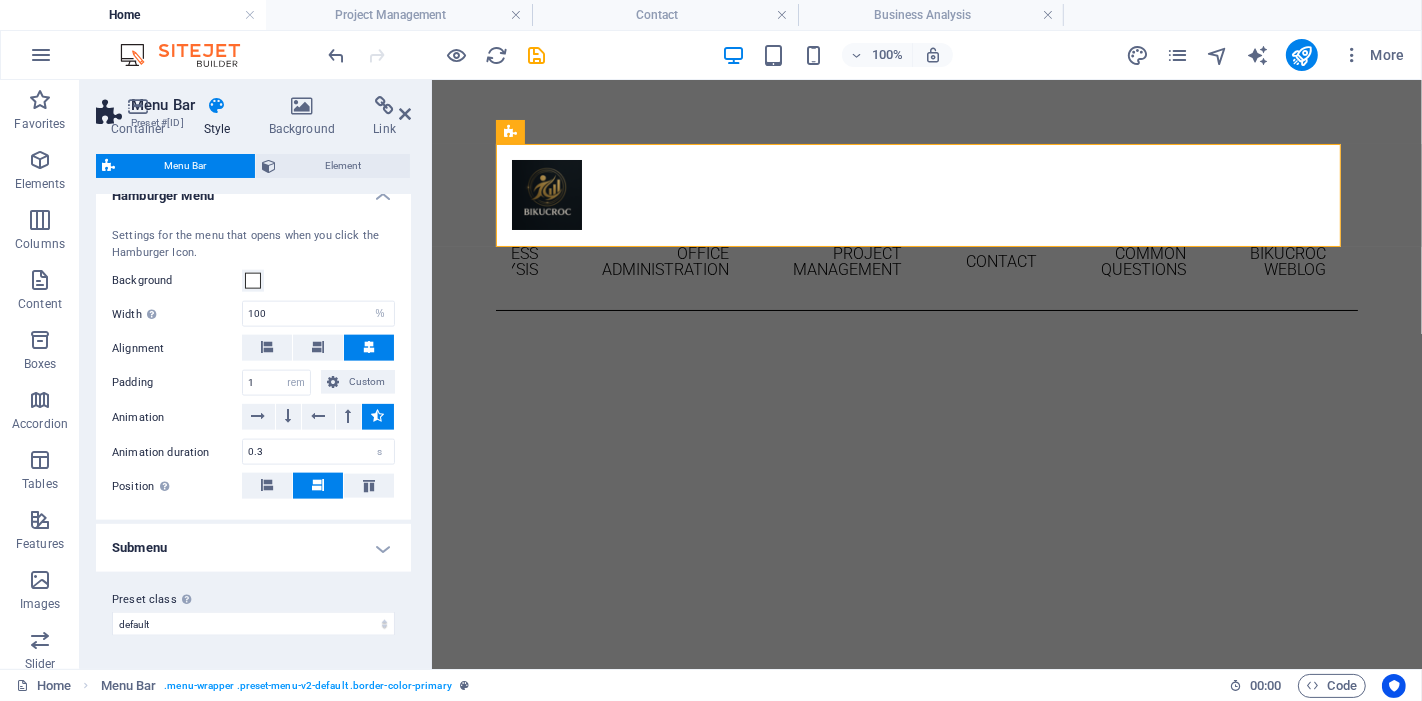 click on "Submenu" at bounding box center [253, 548] 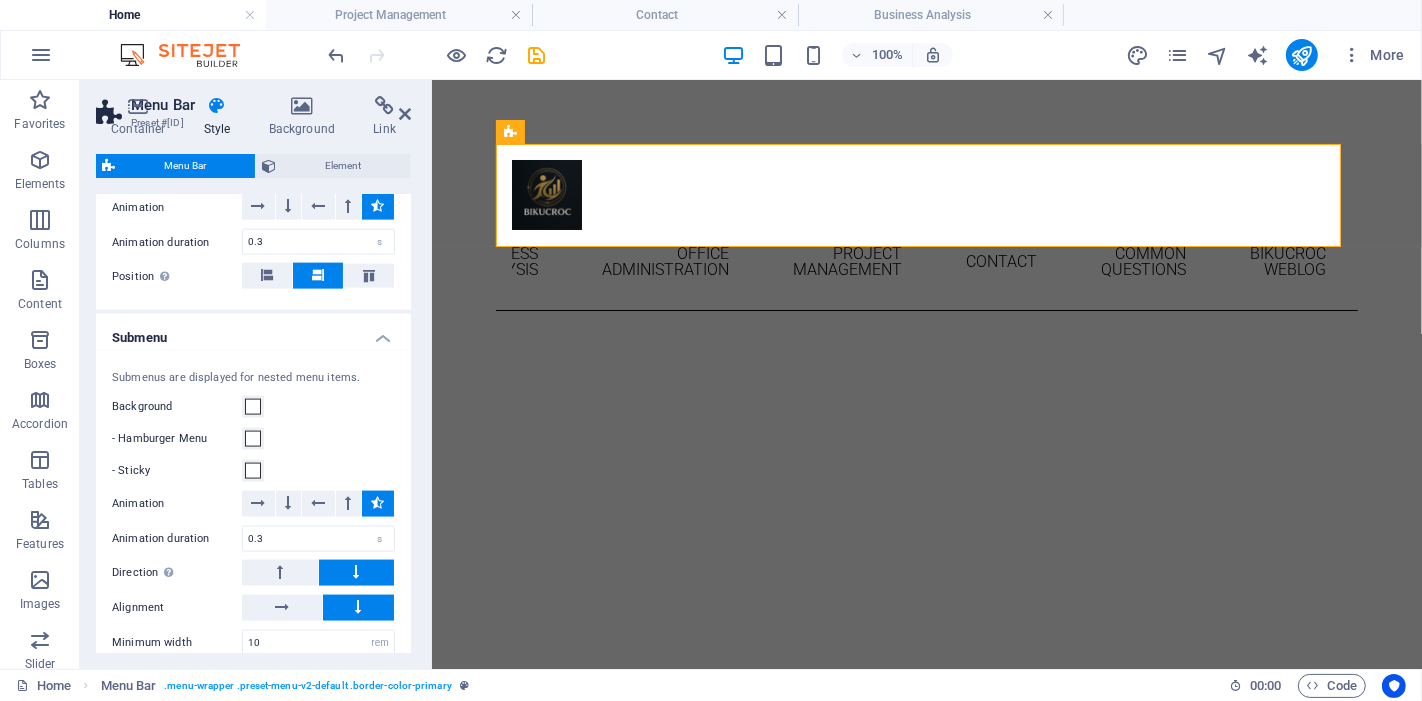 scroll, scrollTop: 2435, scrollLeft: 0, axis: vertical 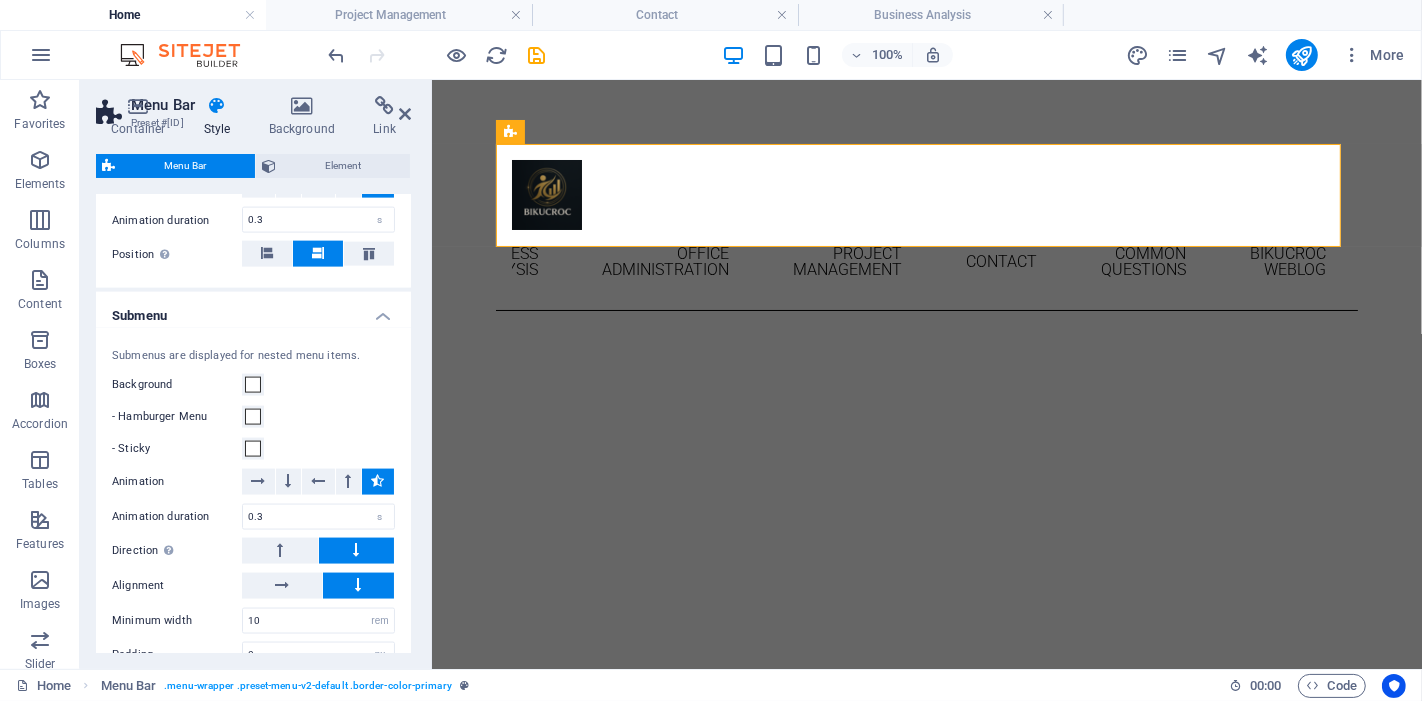 click on "Submenu" at bounding box center (253, 310) 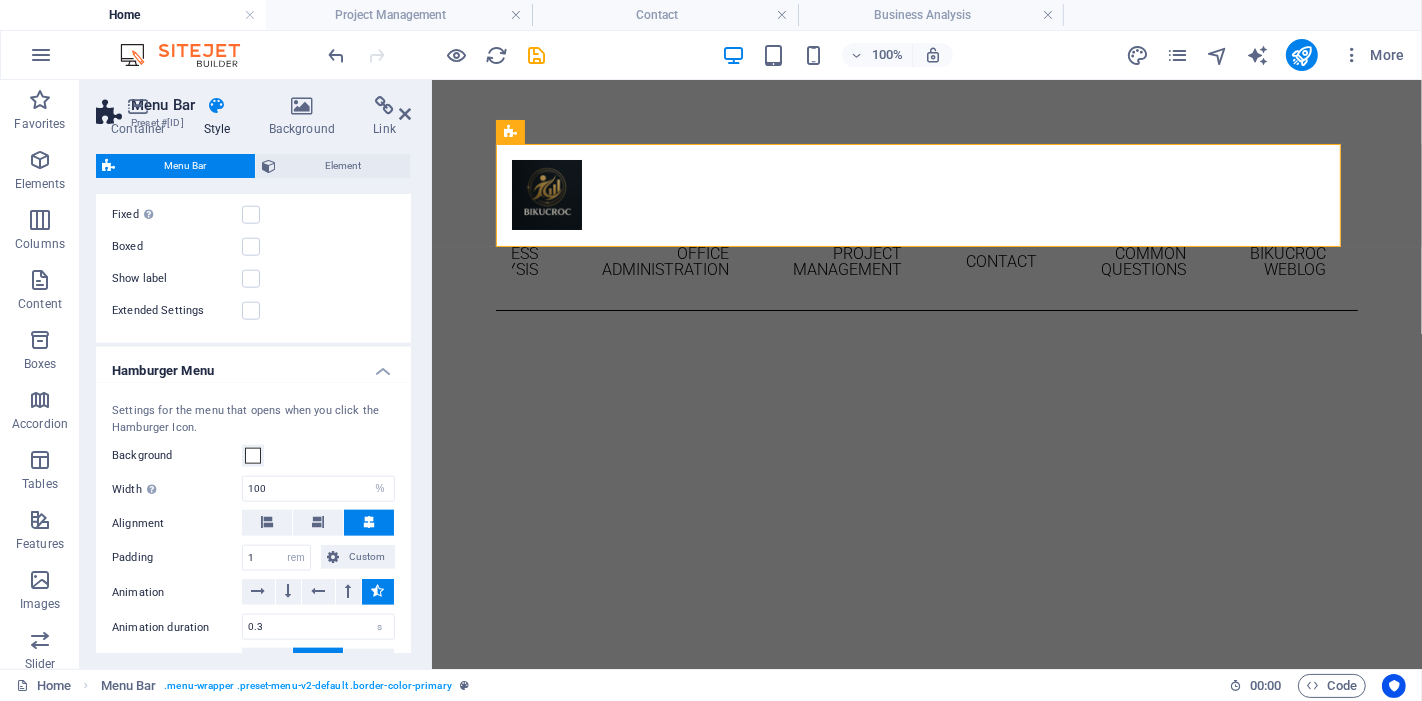 scroll, scrollTop: 1991, scrollLeft: 0, axis: vertical 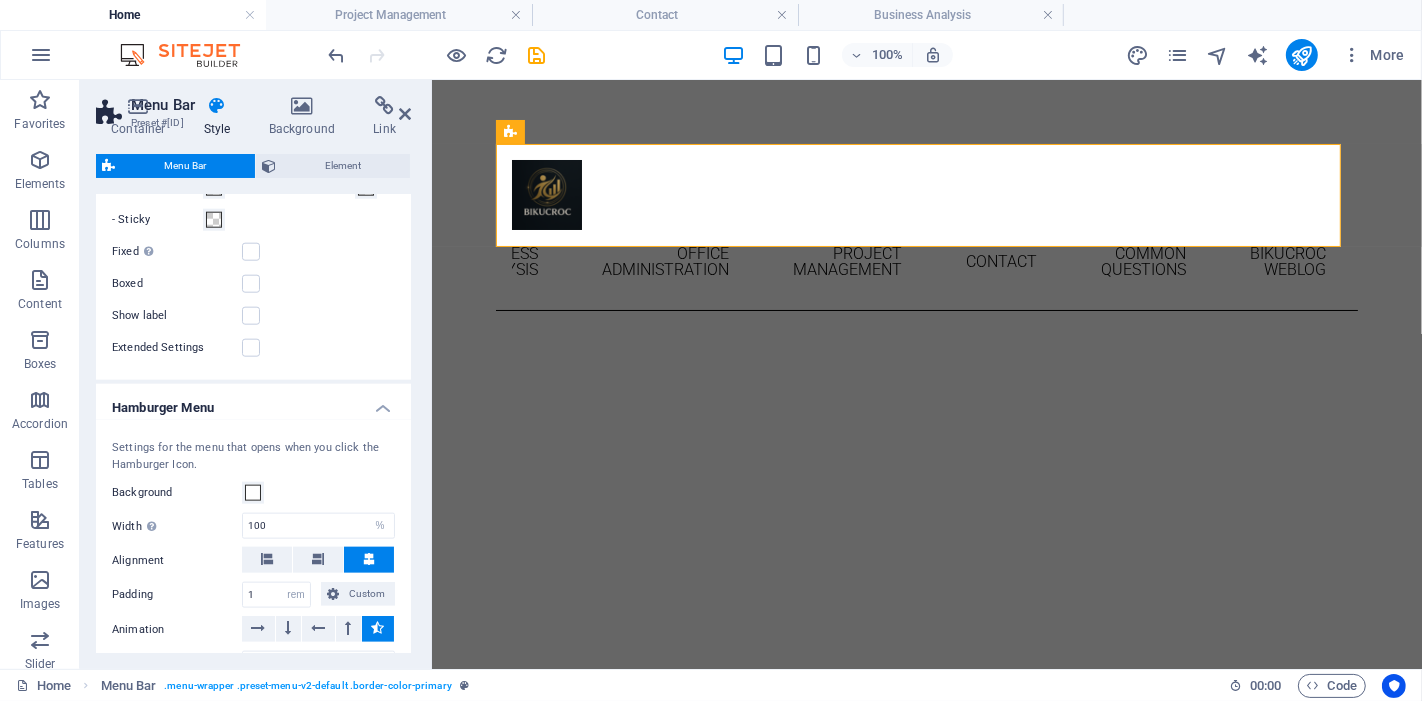 click on "Hamburger Menu" at bounding box center (253, 402) 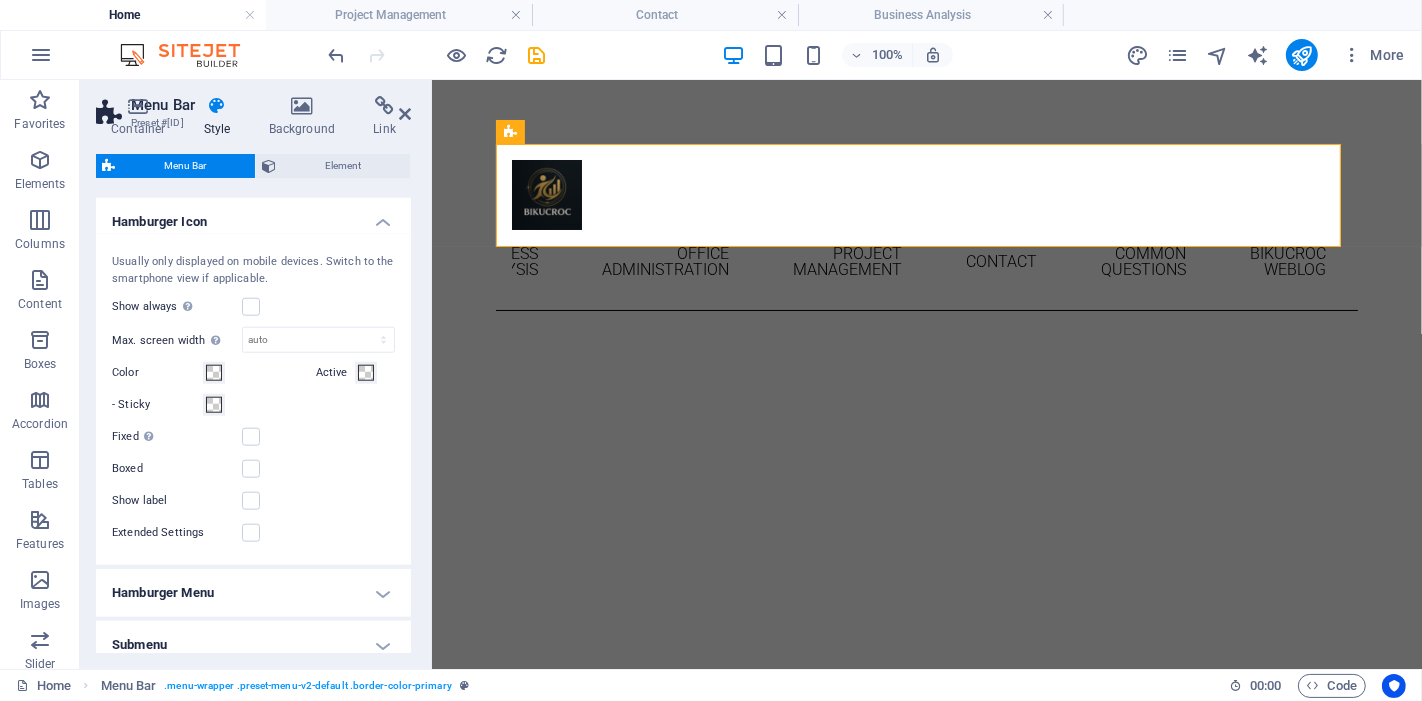 scroll, scrollTop: 1584, scrollLeft: 0, axis: vertical 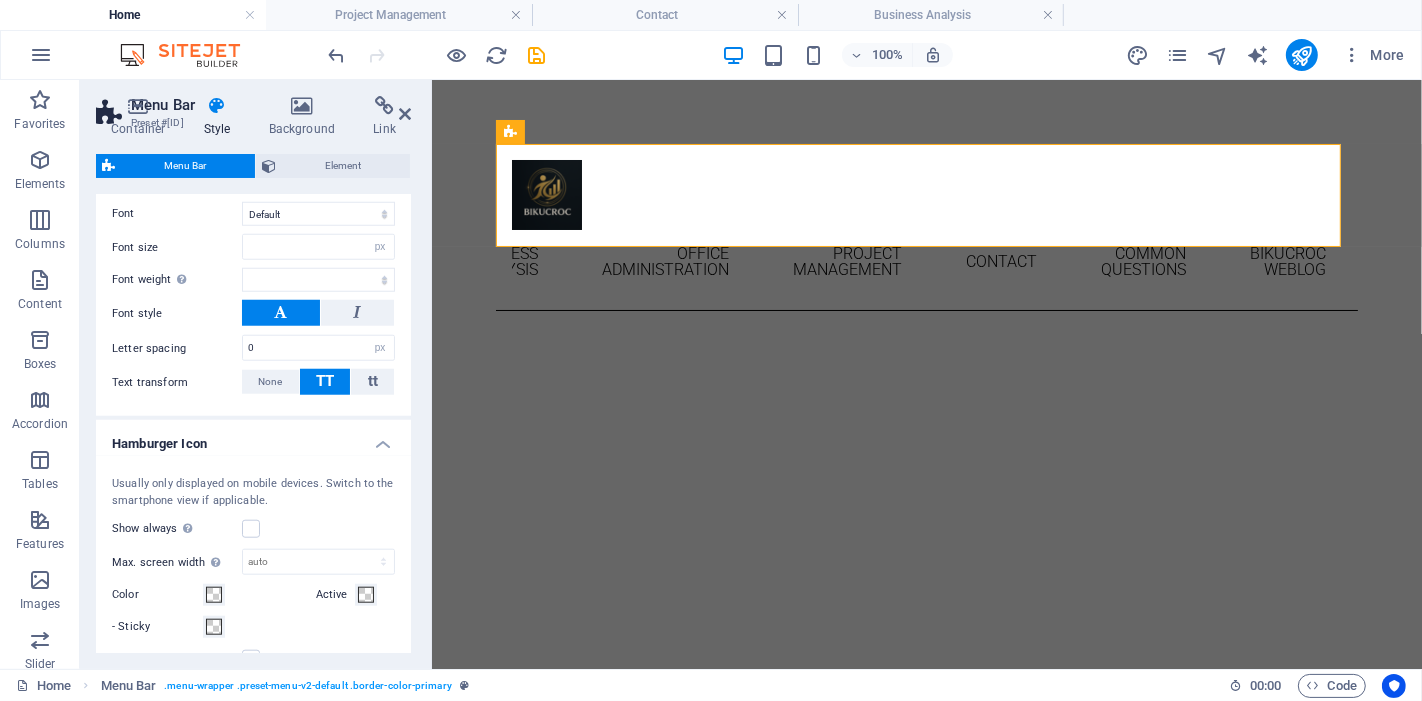 click on "Hamburger Icon" at bounding box center [253, 438] 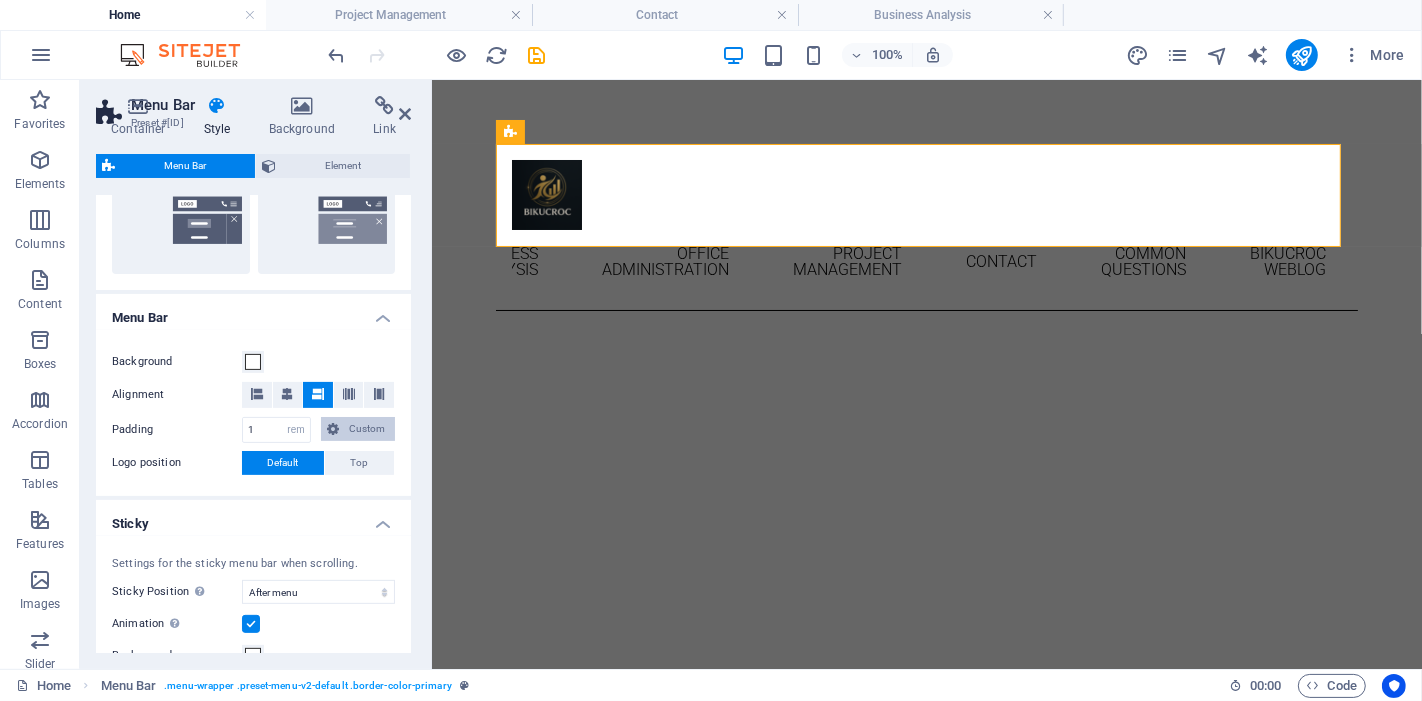 scroll, scrollTop: 666, scrollLeft: 0, axis: vertical 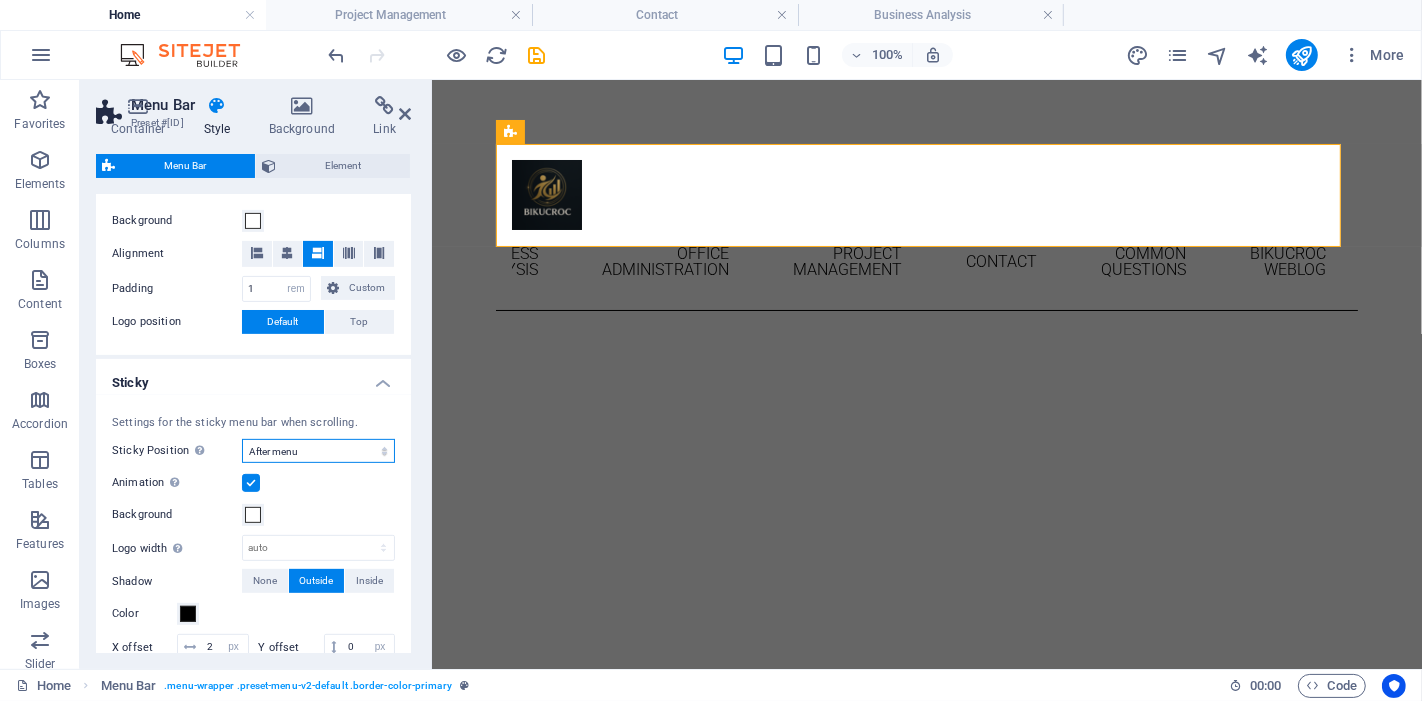 click on "Off Instant After menu After banner When scrolling up" at bounding box center [318, 451] 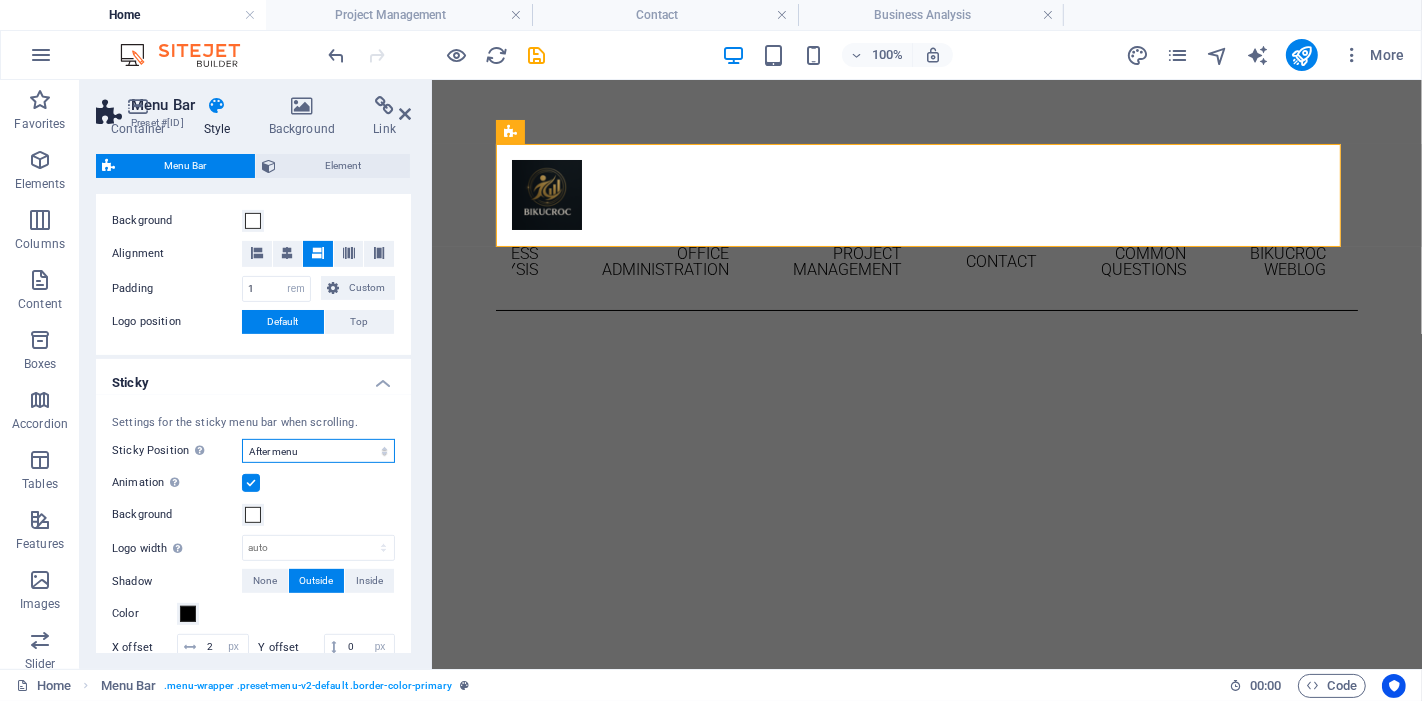 select on "sticky_none" 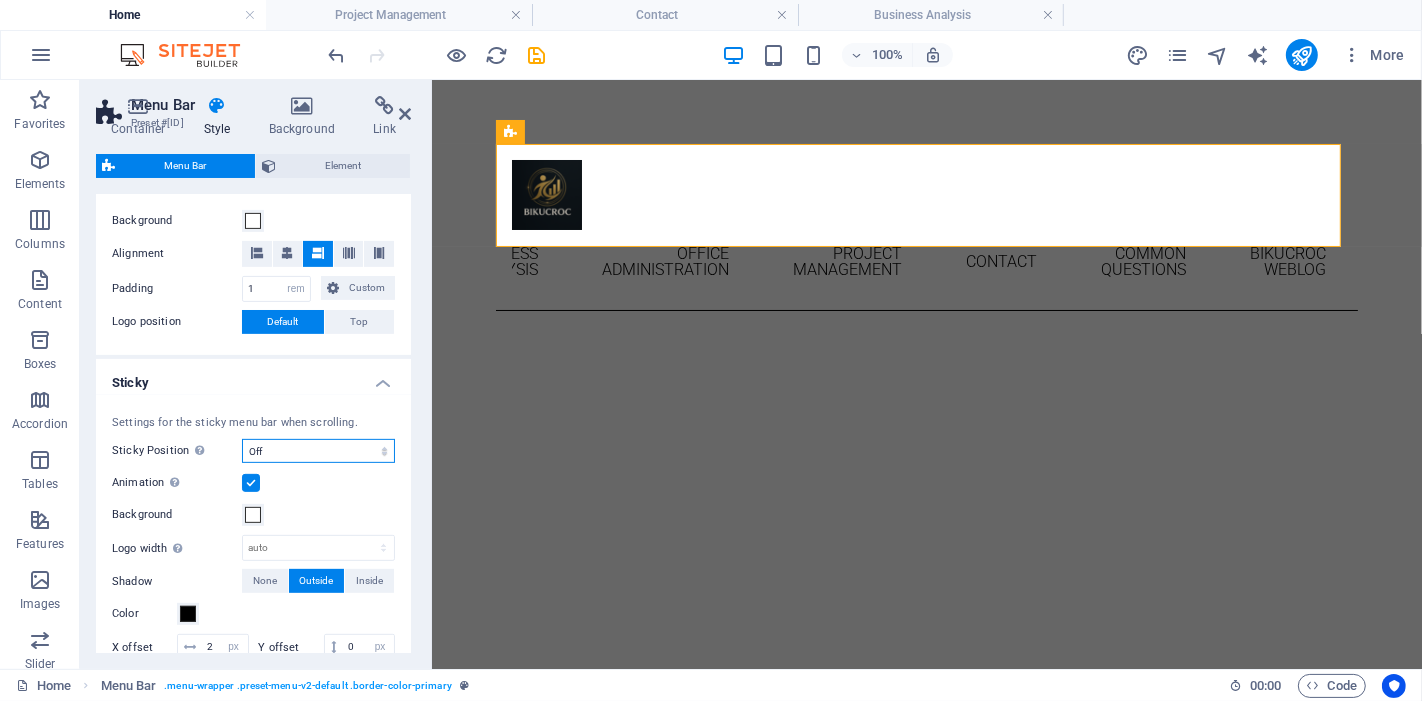 click on "Off Instant After menu After banner When scrolling up" at bounding box center (318, 451) 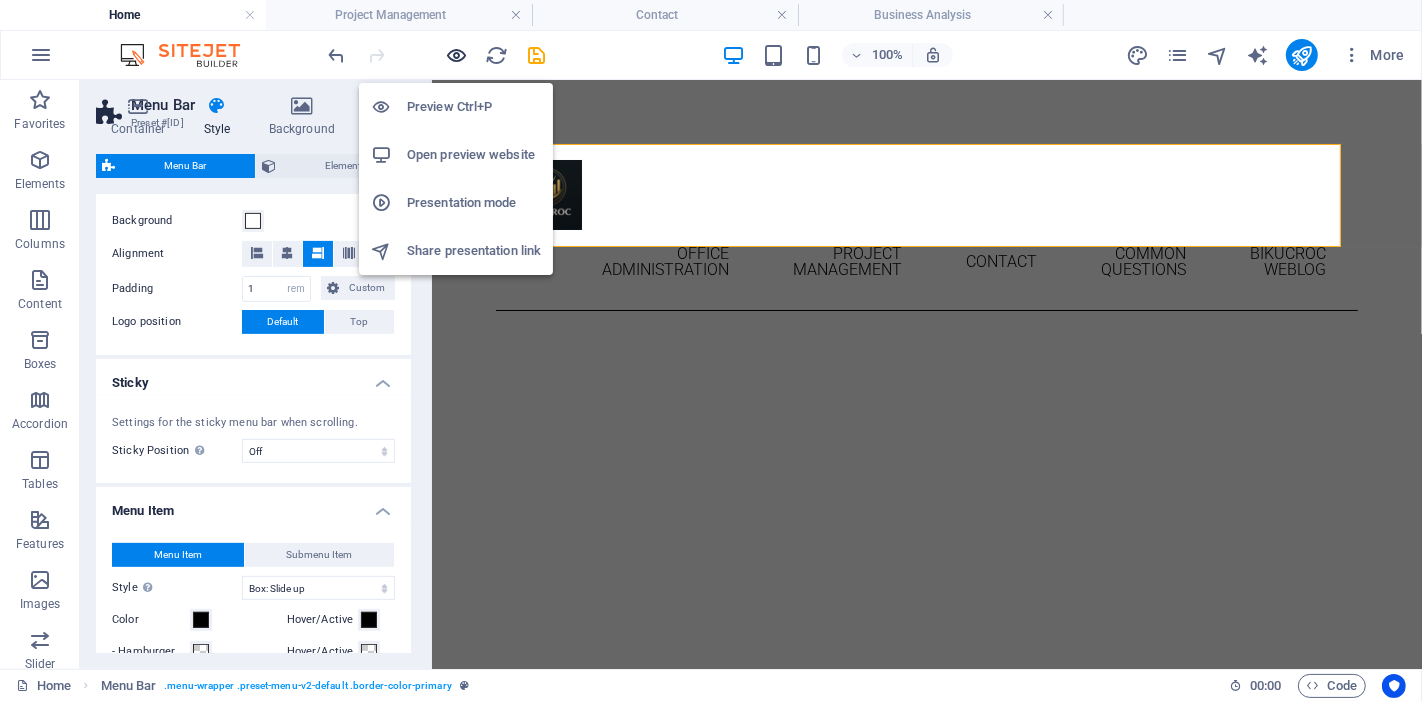 click at bounding box center (457, 55) 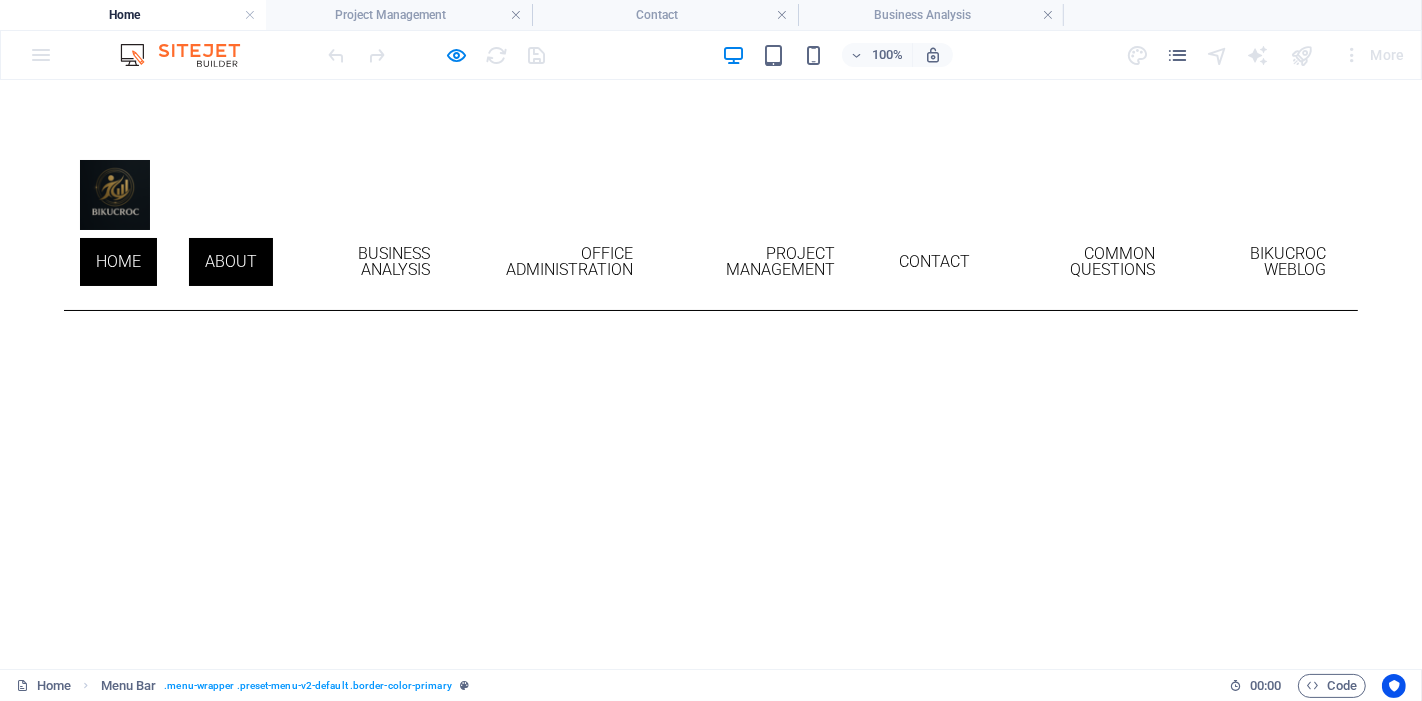click on "About" at bounding box center [231, 261] 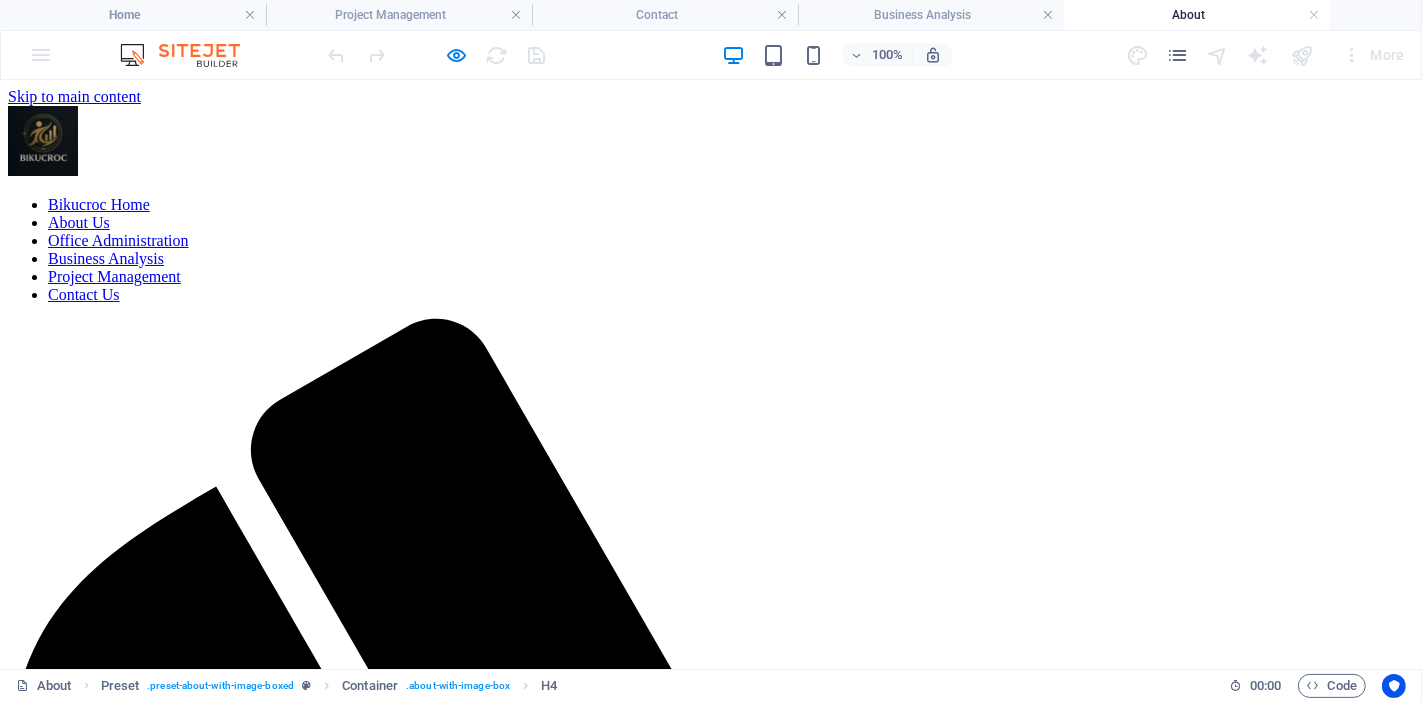 scroll, scrollTop: 0, scrollLeft: 0, axis: both 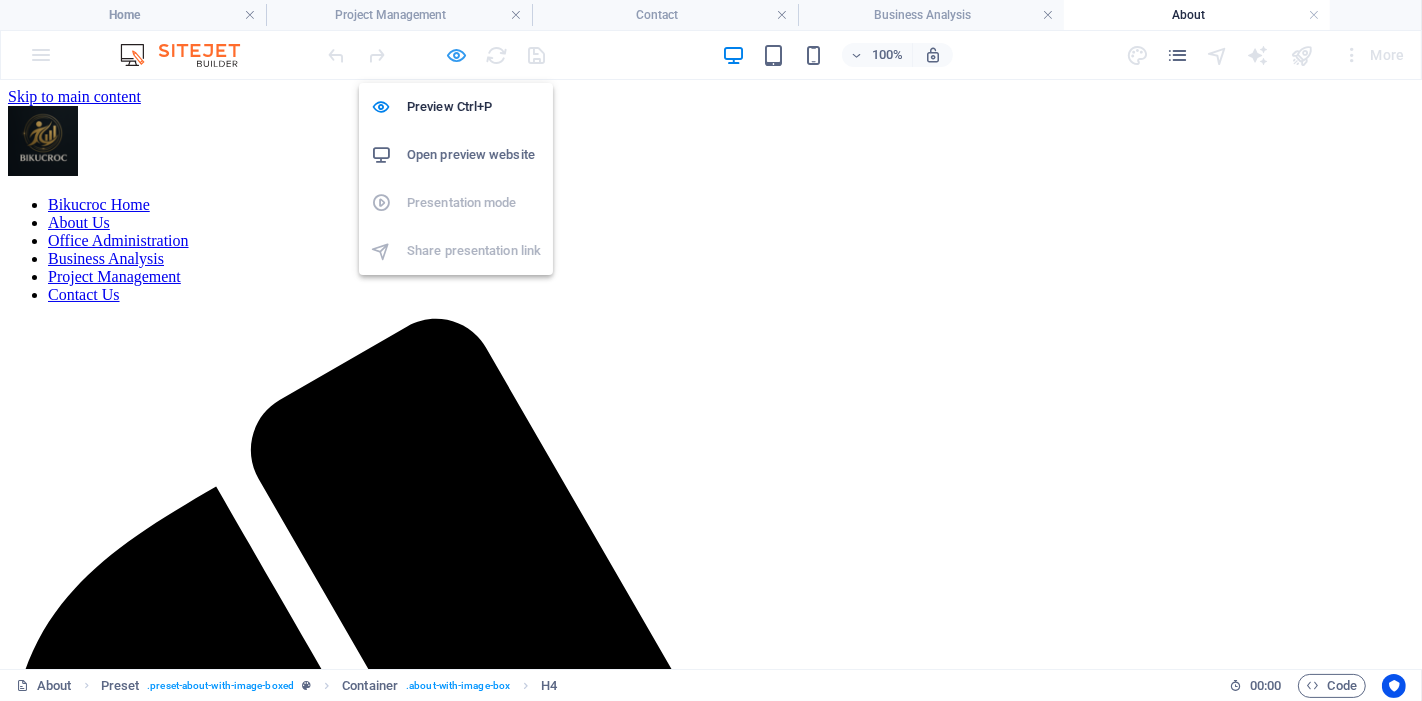 click at bounding box center (457, 55) 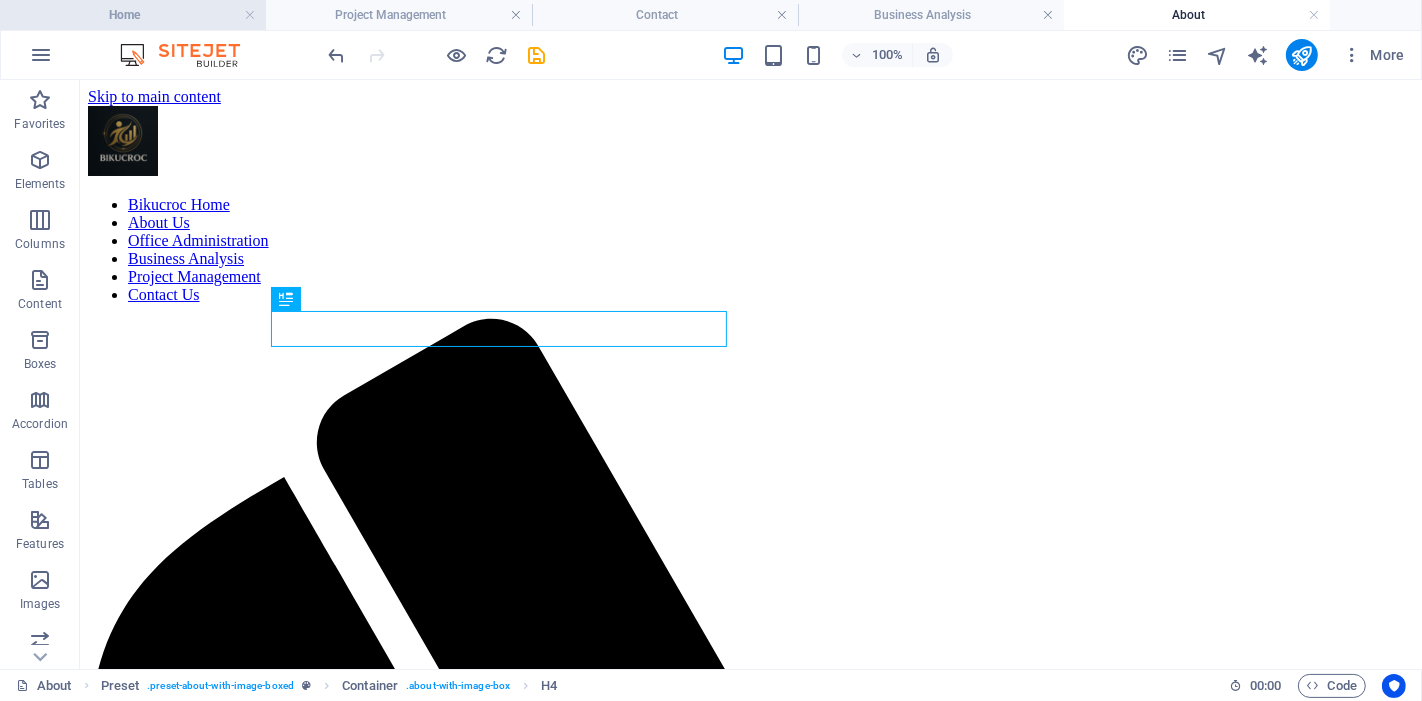 click on "Home" at bounding box center [133, 15] 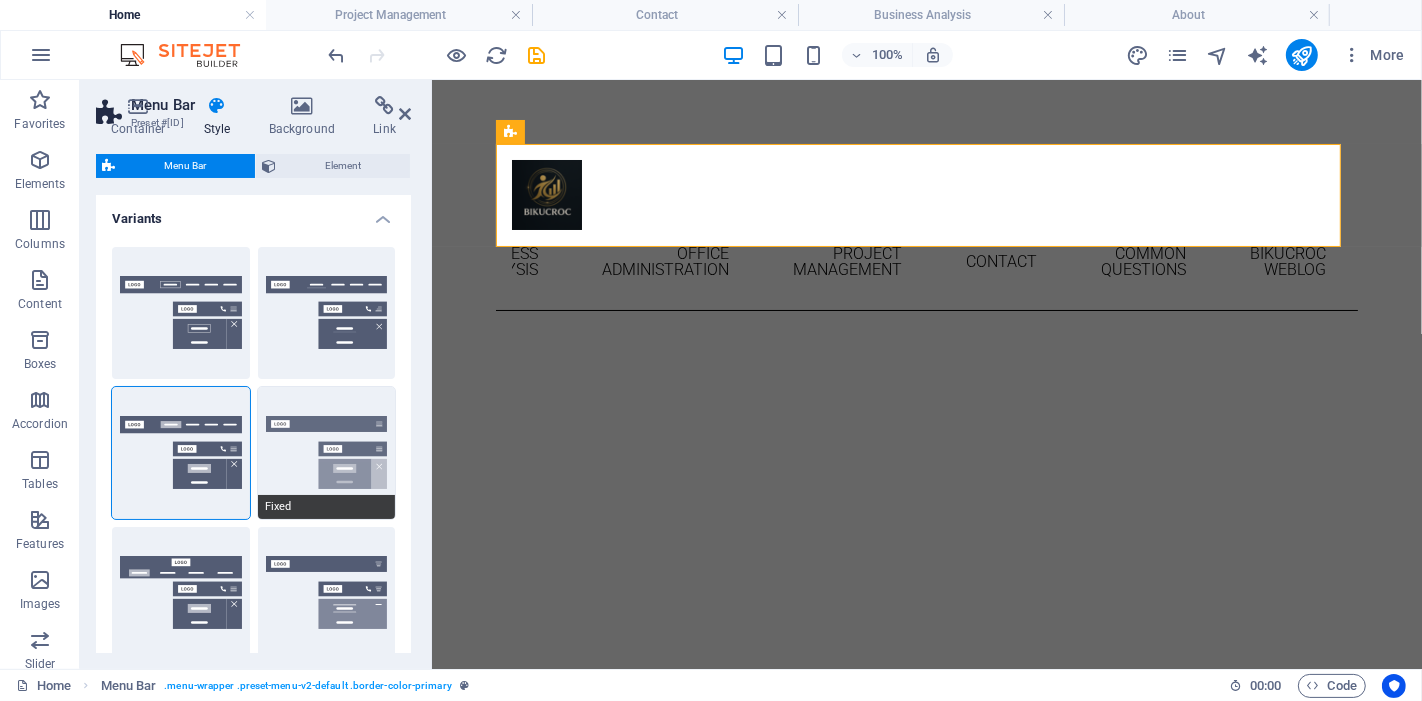 type 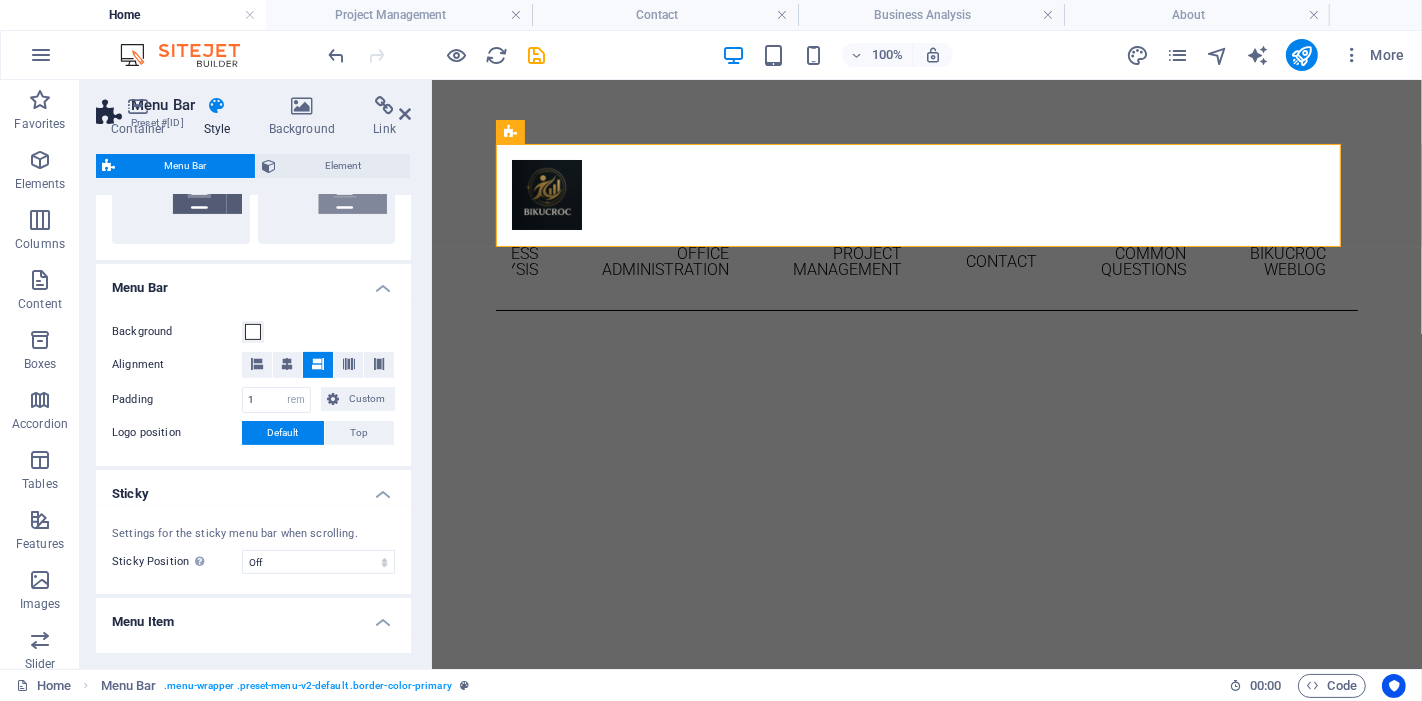 scroll, scrollTop: 666, scrollLeft: 0, axis: vertical 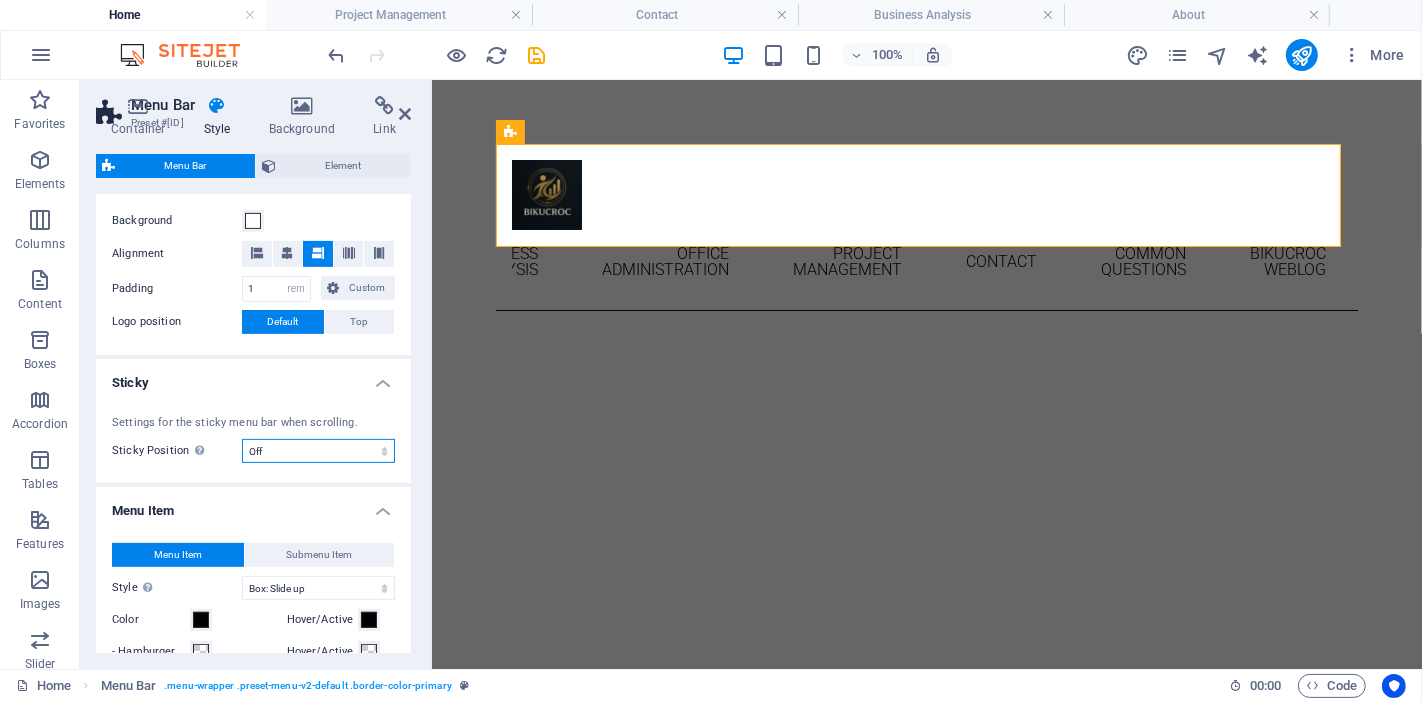 click on "Off Instant After menu After banner When scrolling up" at bounding box center (318, 451) 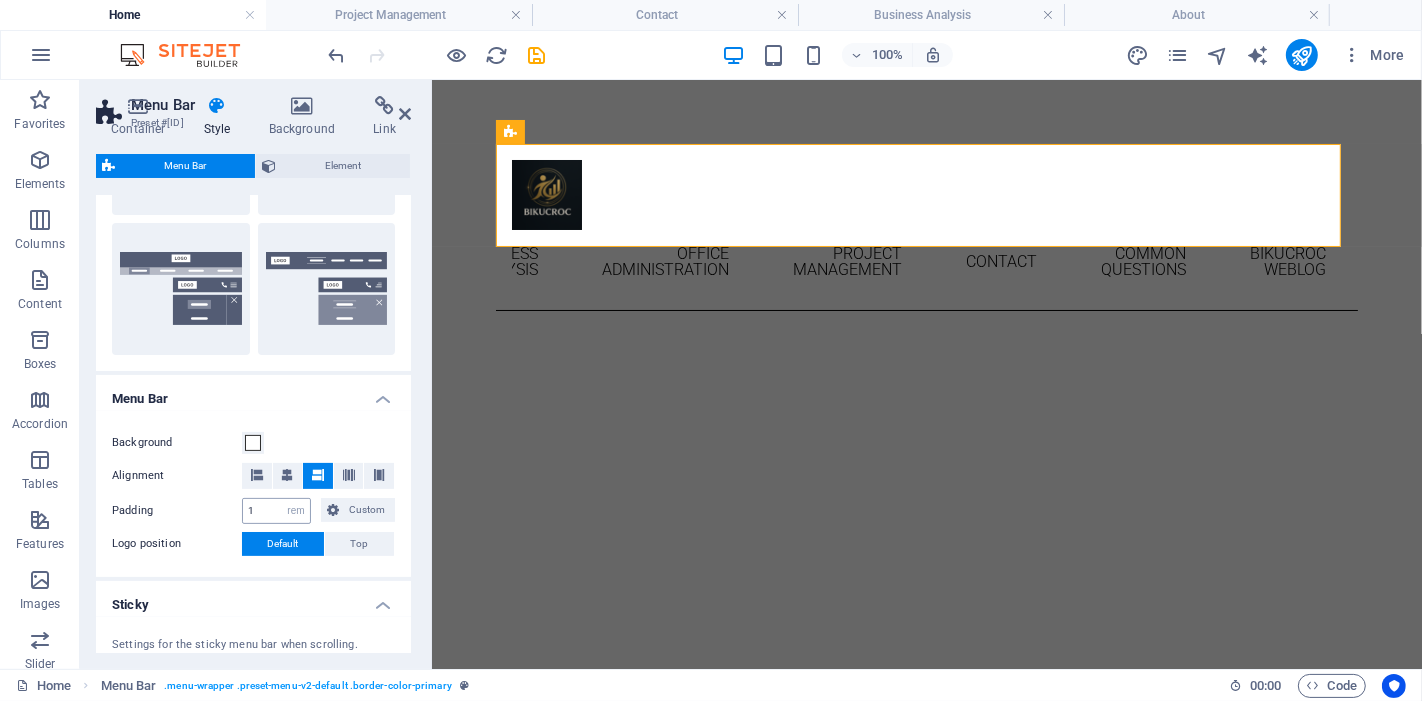 scroll, scrollTop: 0, scrollLeft: 0, axis: both 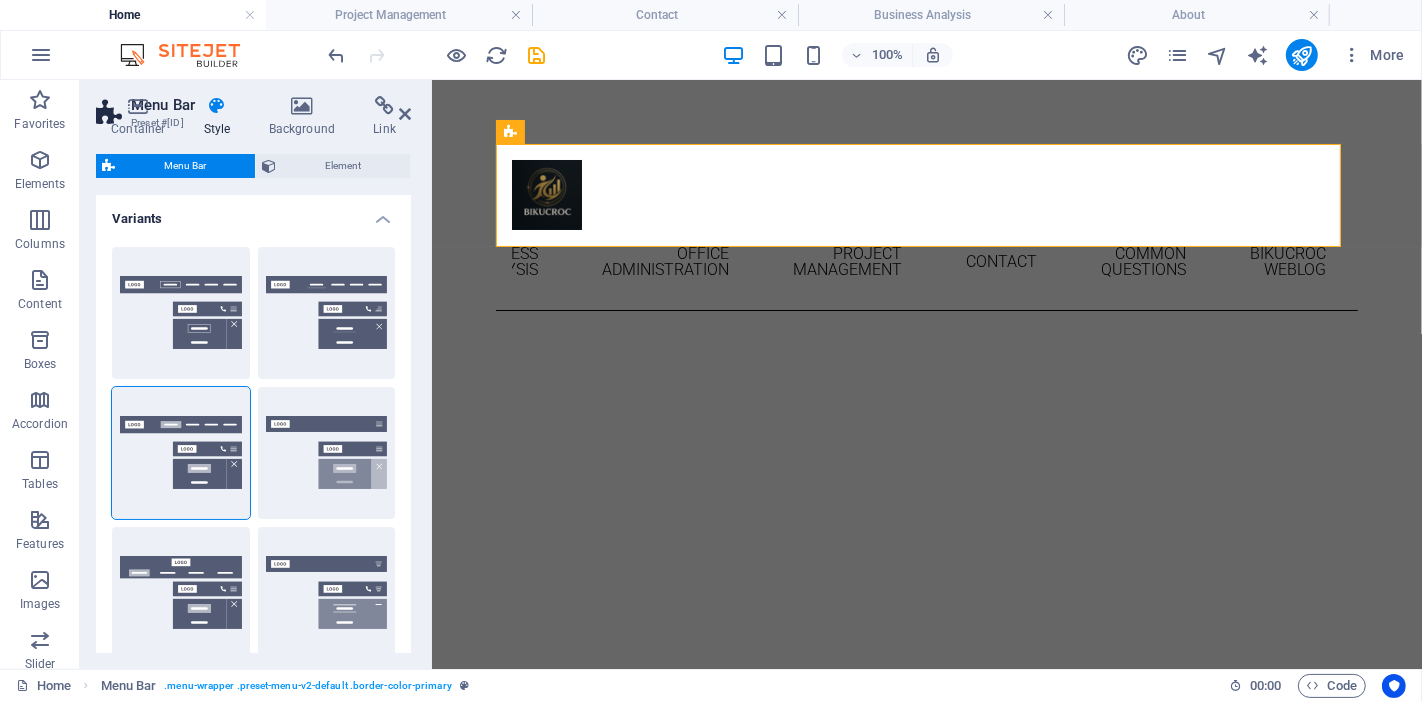 click on "Variants" at bounding box center (253, 213) 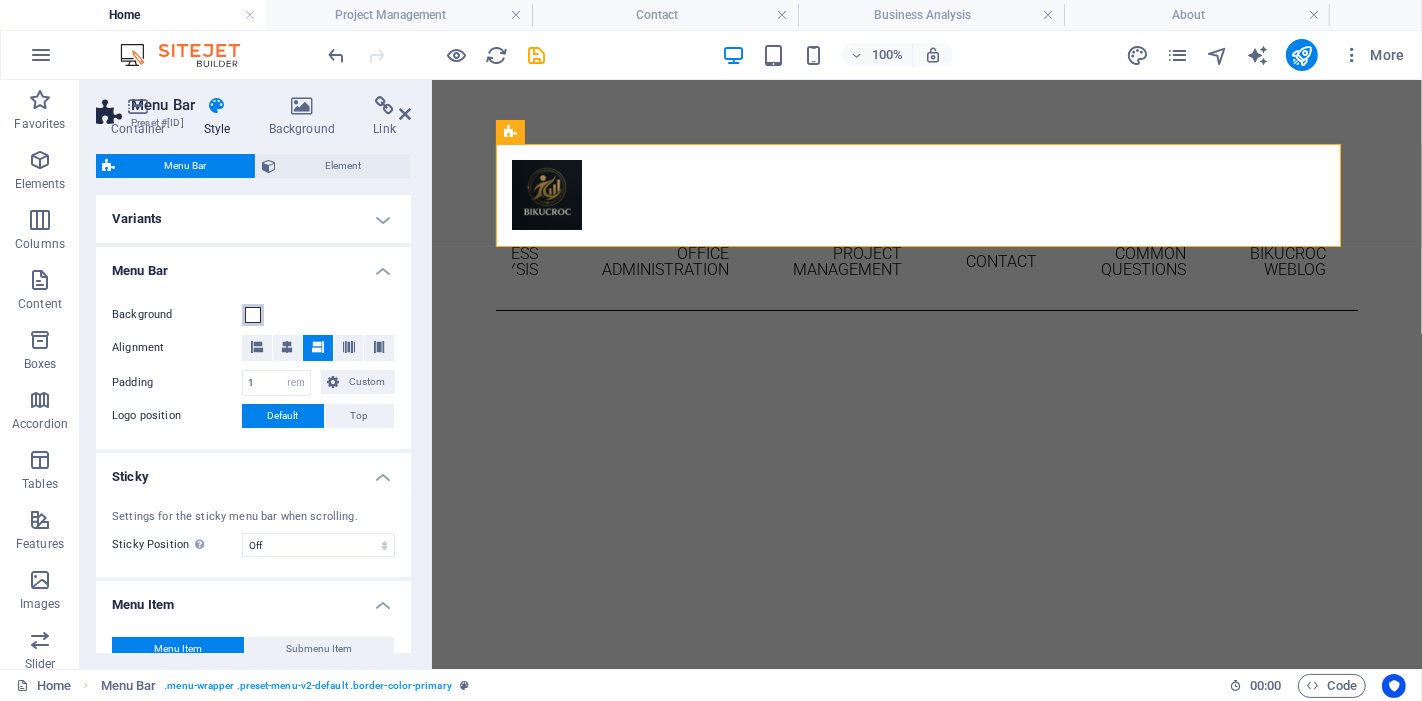 click at bounding box center (253, 315) 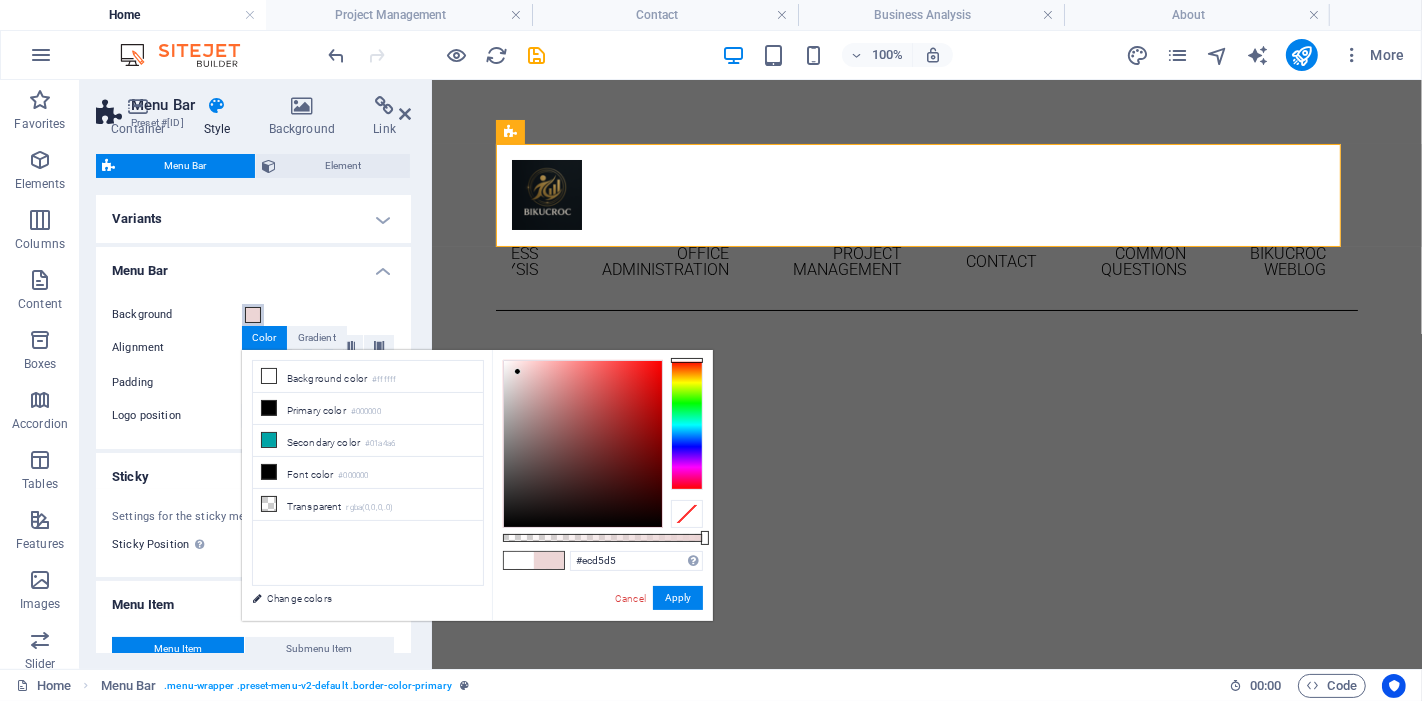 click at bounding box center [583, 444] 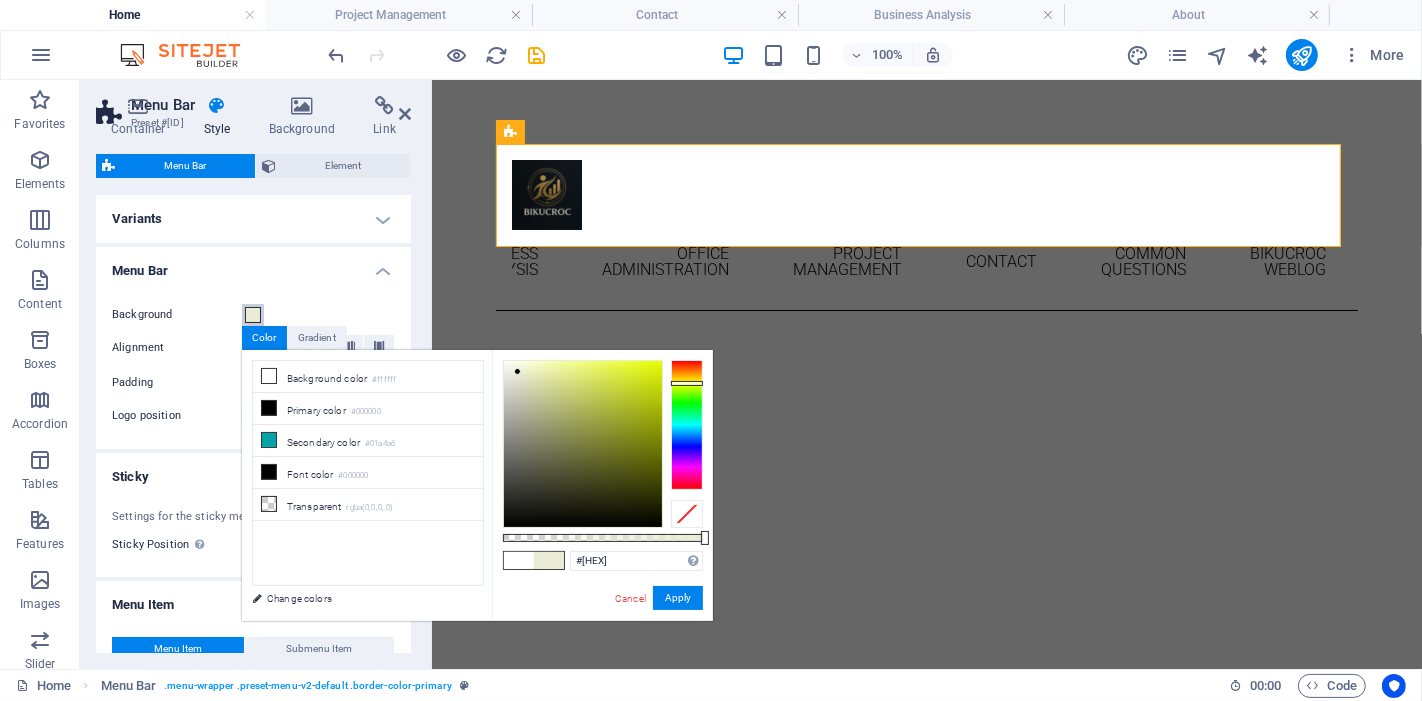 click at bounding box center [687, 425] 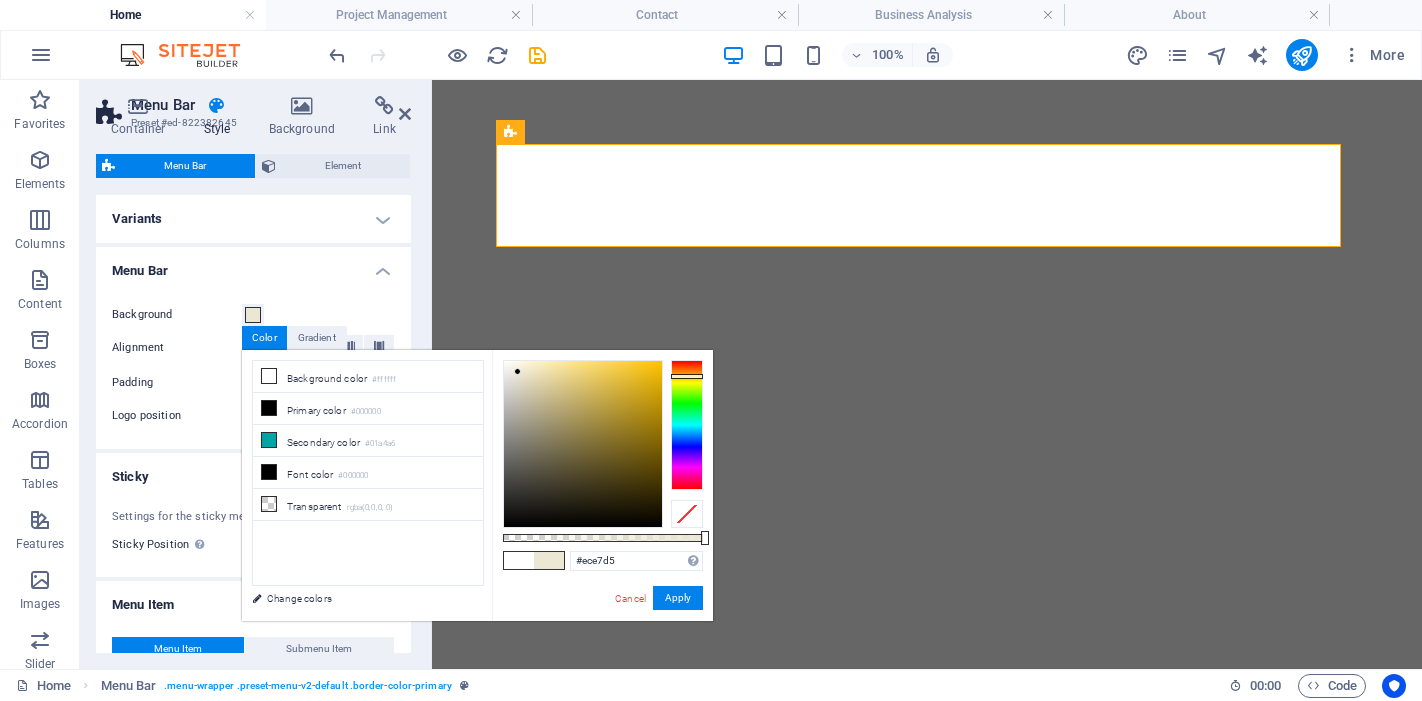 select on "rem" 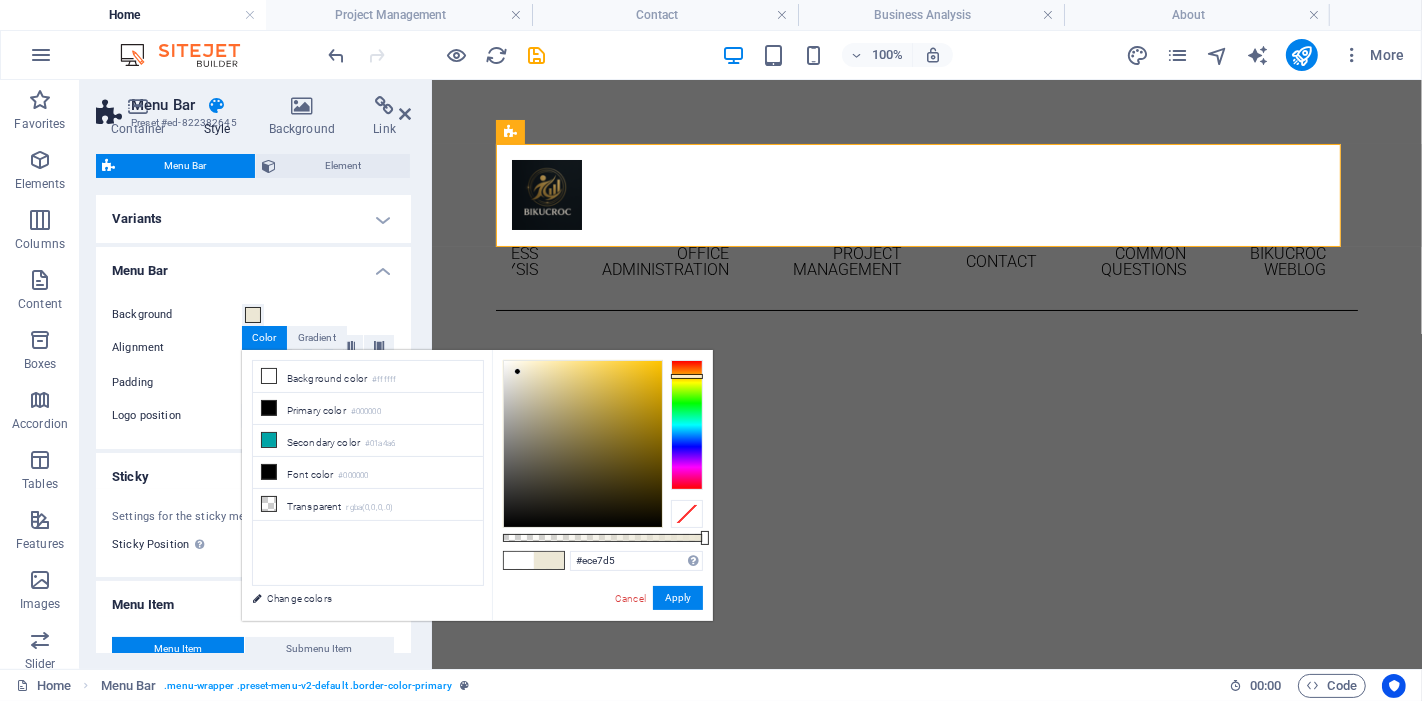 scroll, scrollTop: 0, scrollLeft: 0, axis: both 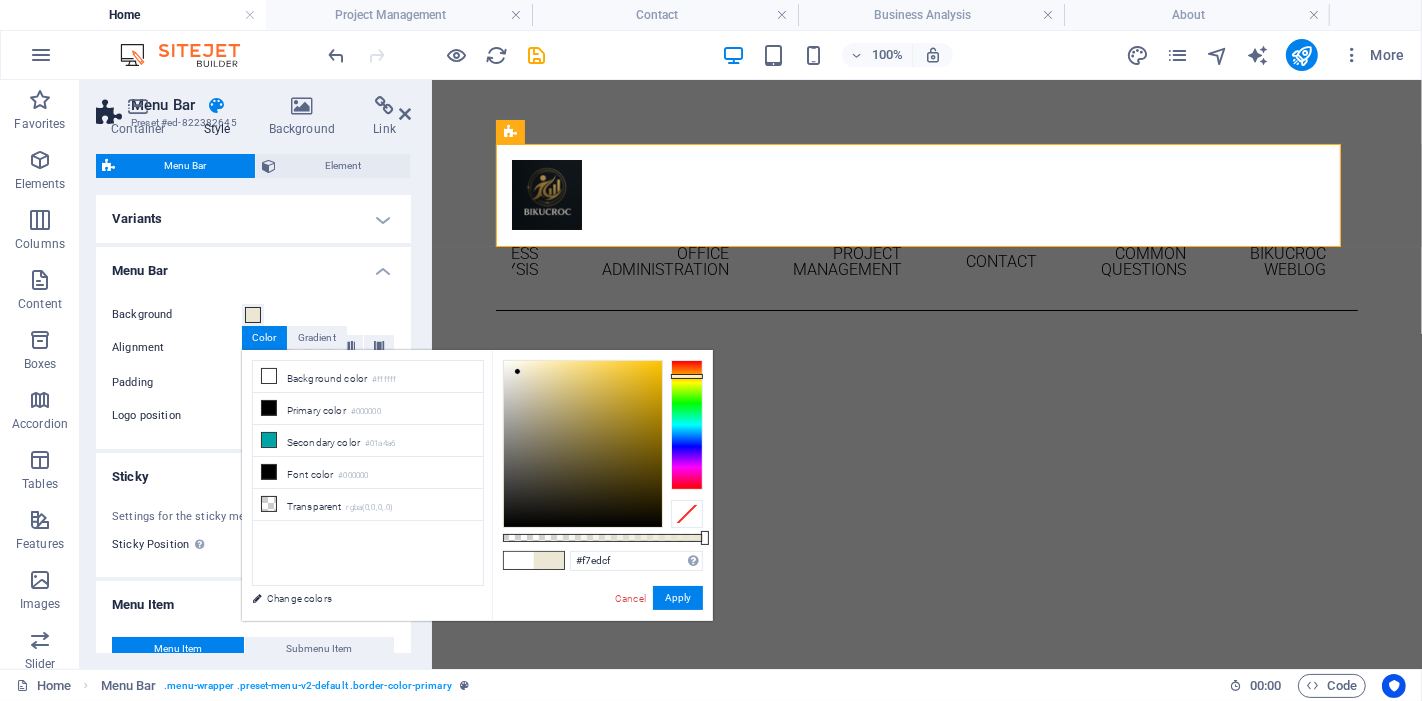click at bounding box center (583, 444) 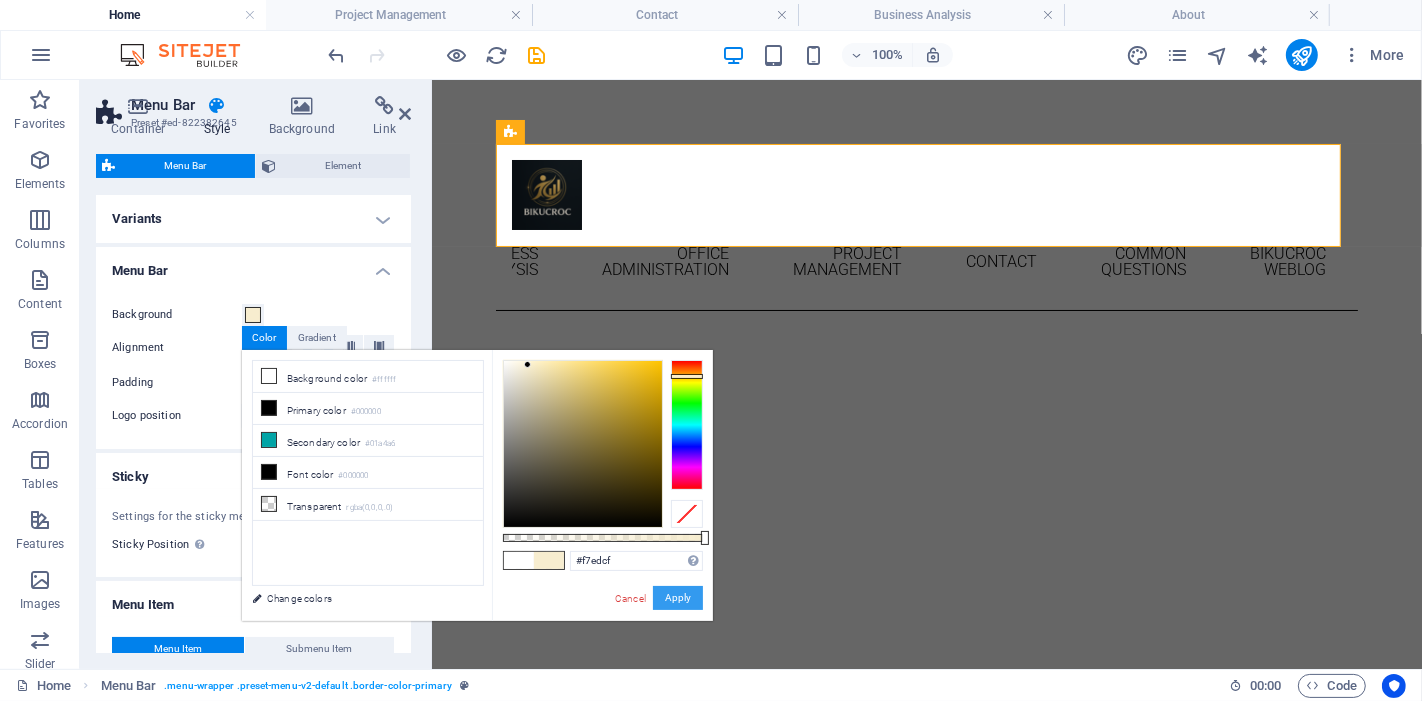 drag, startPoint x: 676, startPoint y: 598, endPoint x: 125, endPoint y: 470, distance: 565.6722 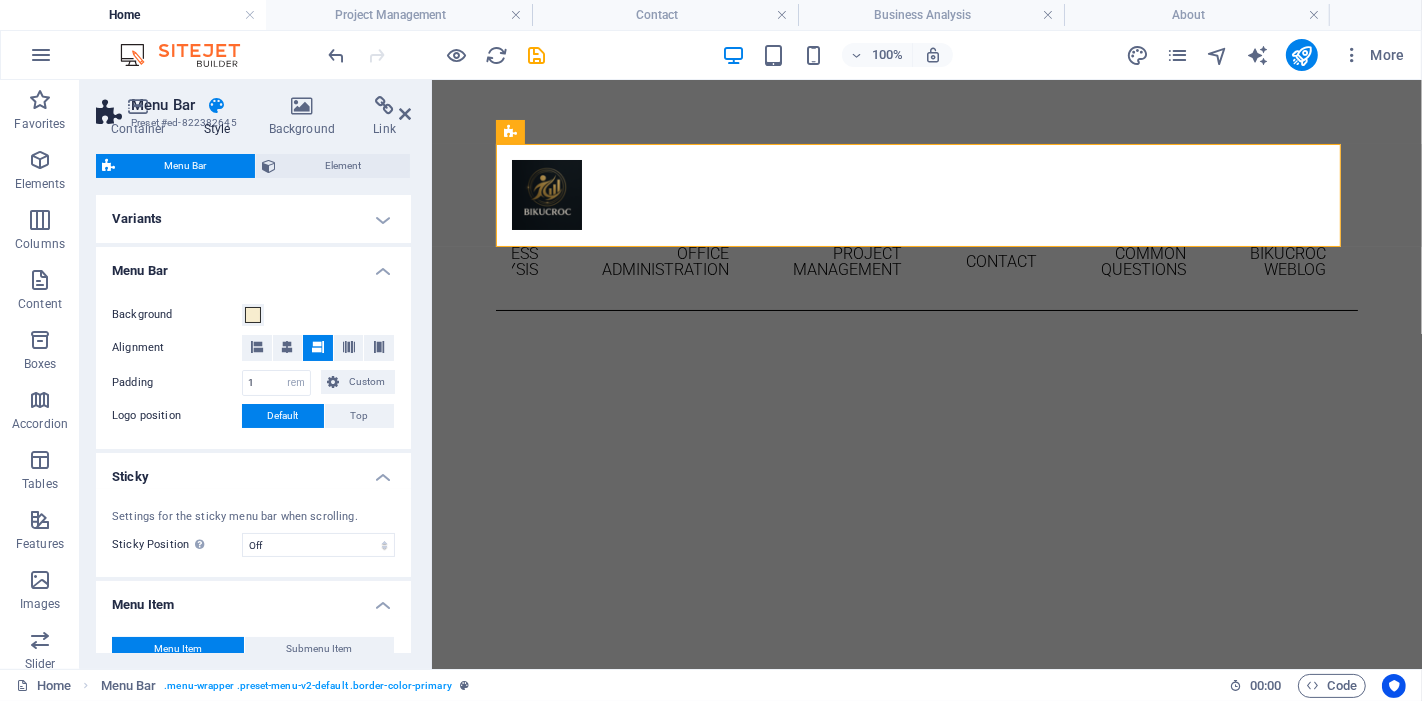 type 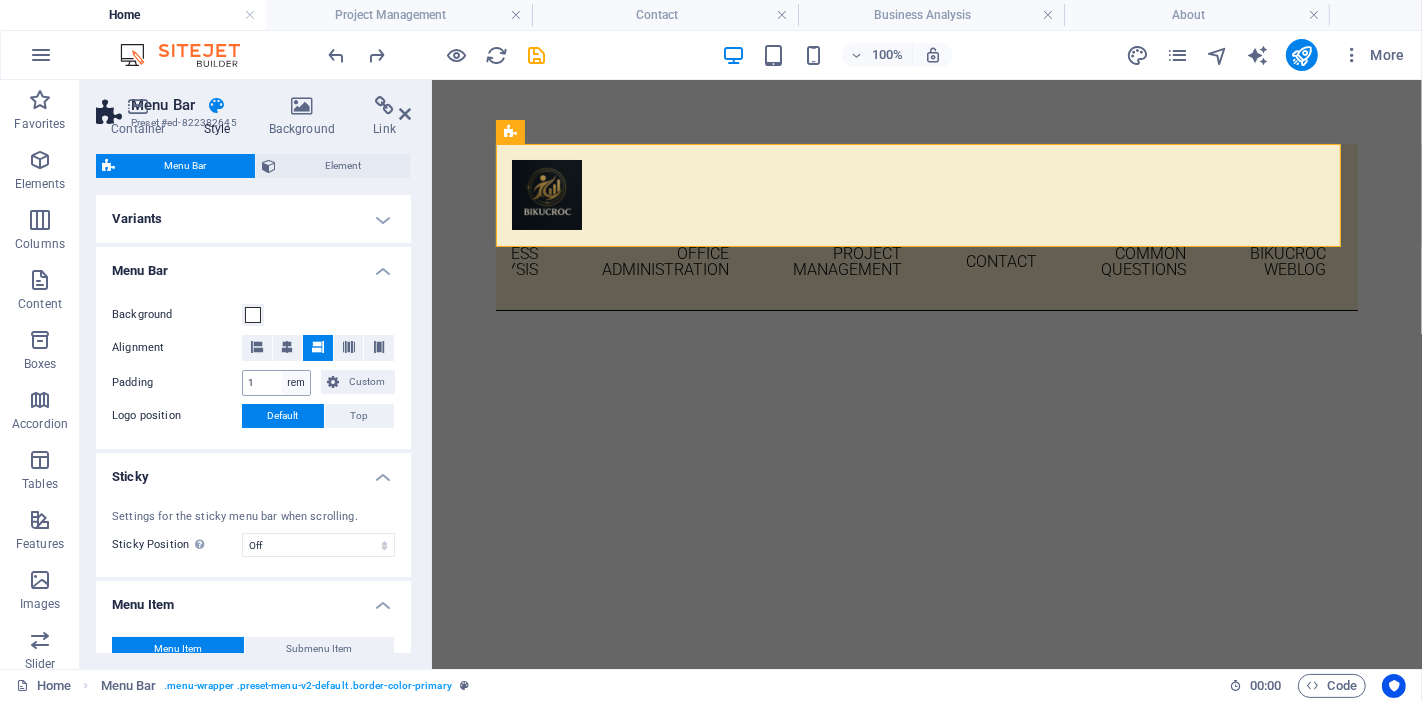 type 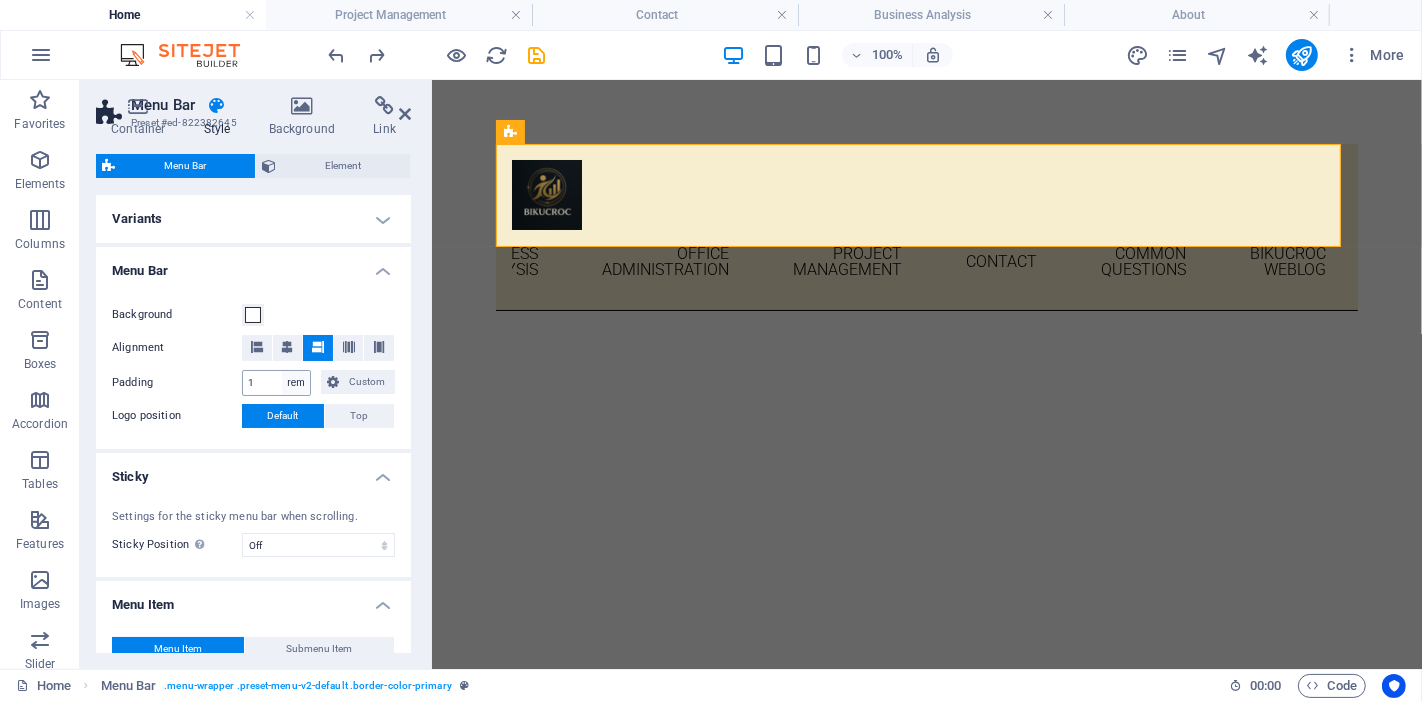 select 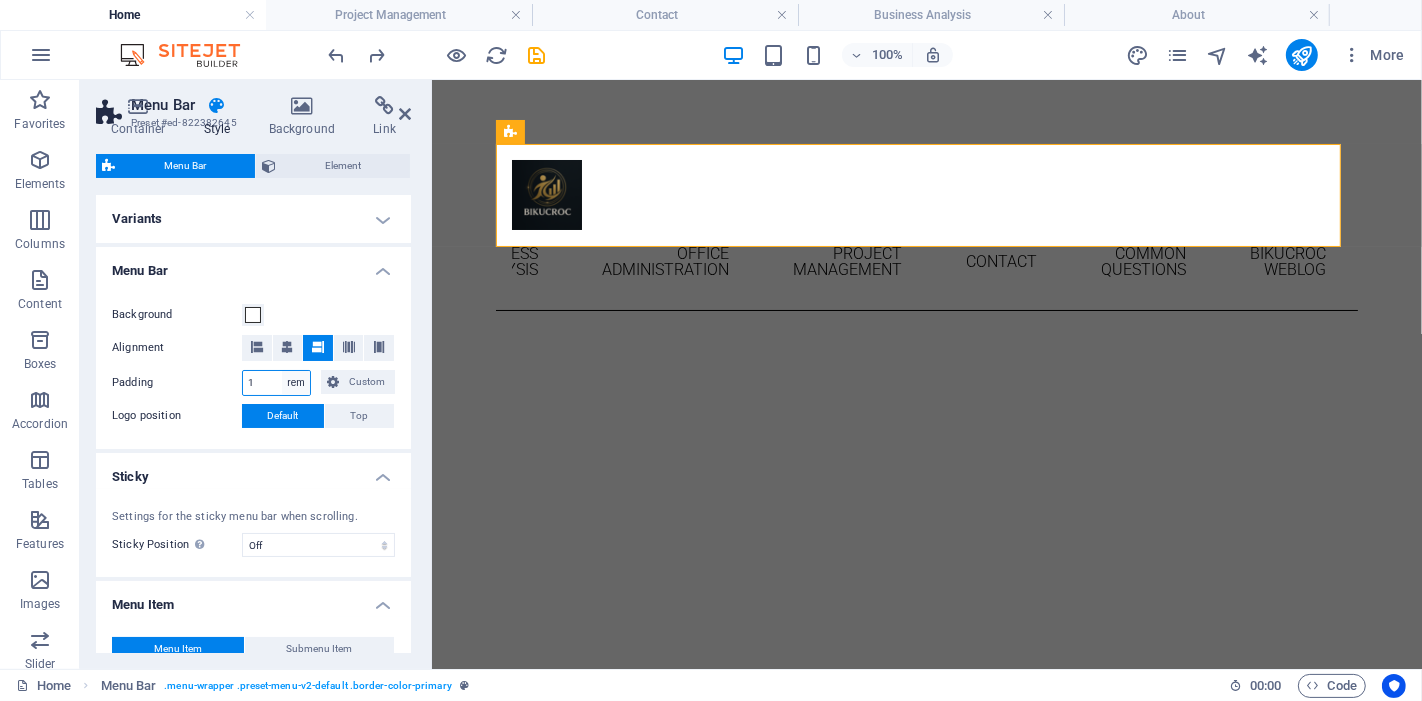 click on "px rem % vh vw Custom" at bounding box center (296, 383) 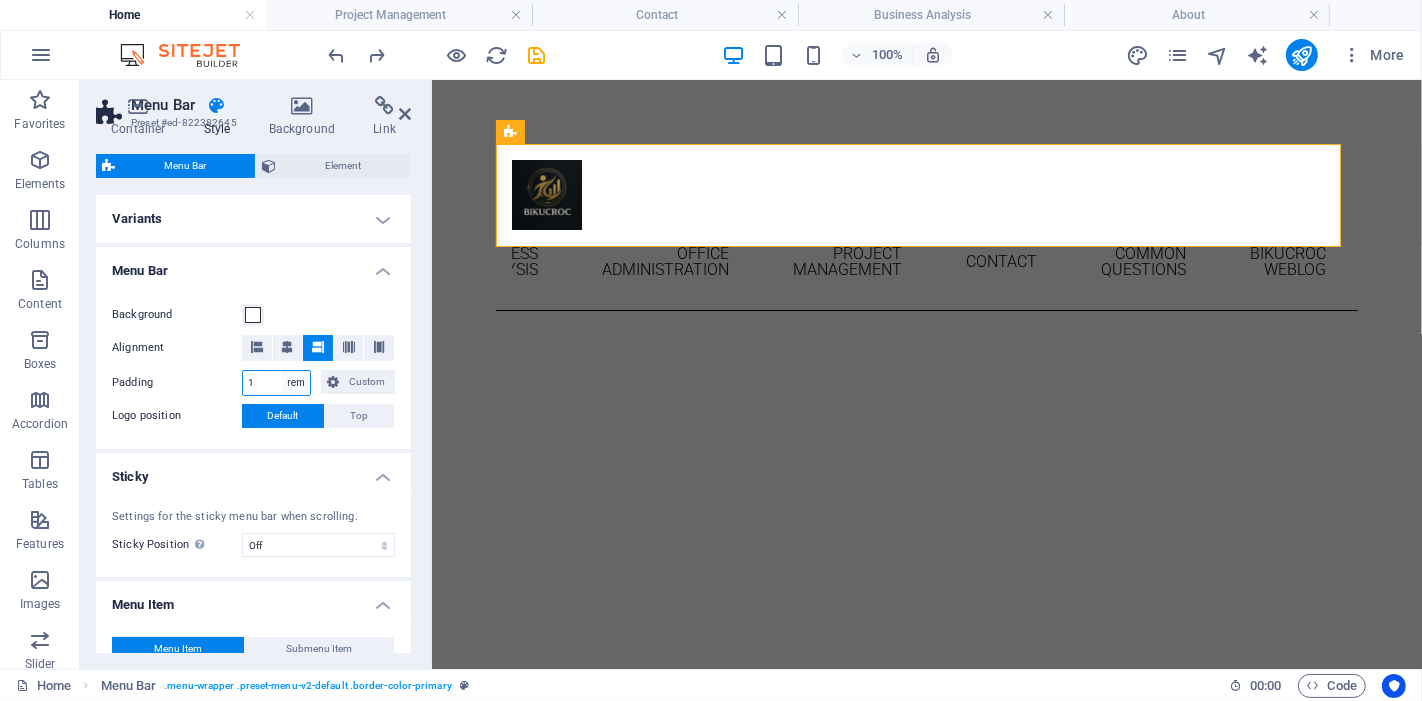select on "px" 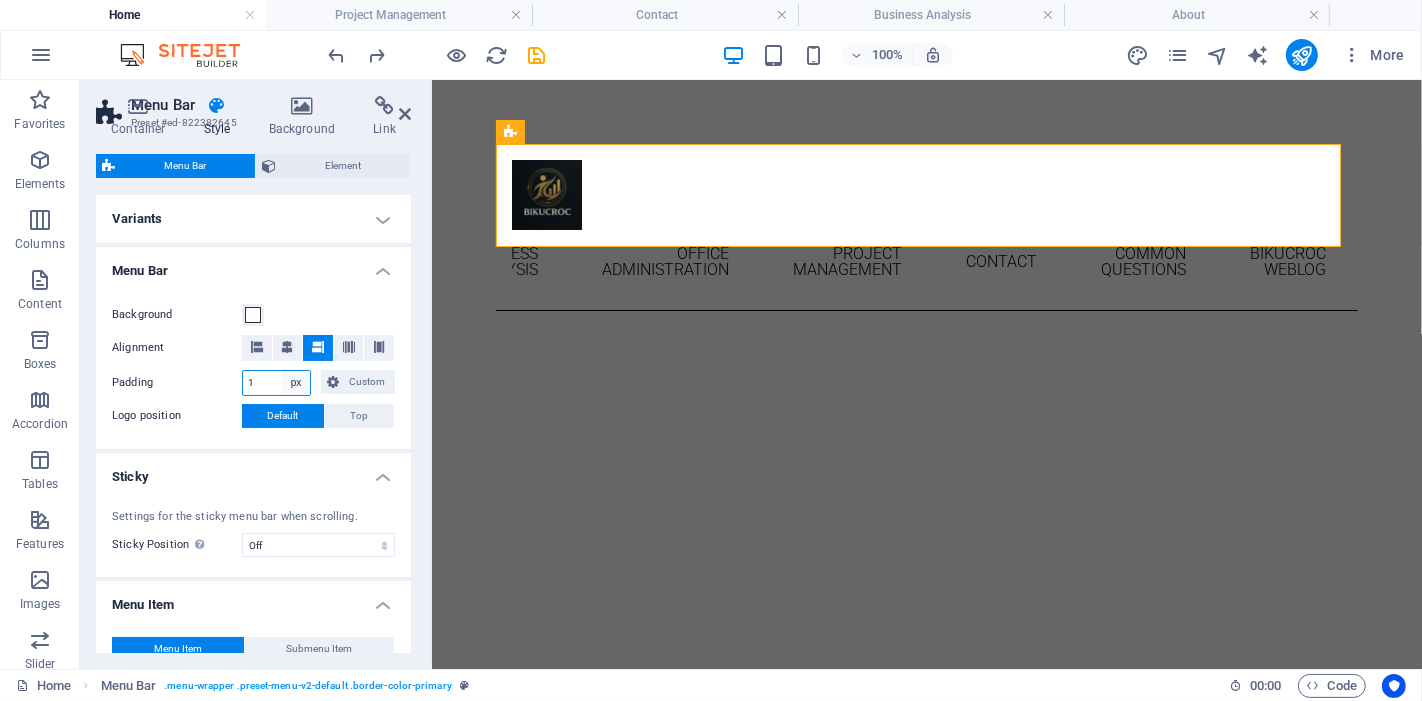 click on "px rem % vh vw Custom" at bounding box center (296, 383) 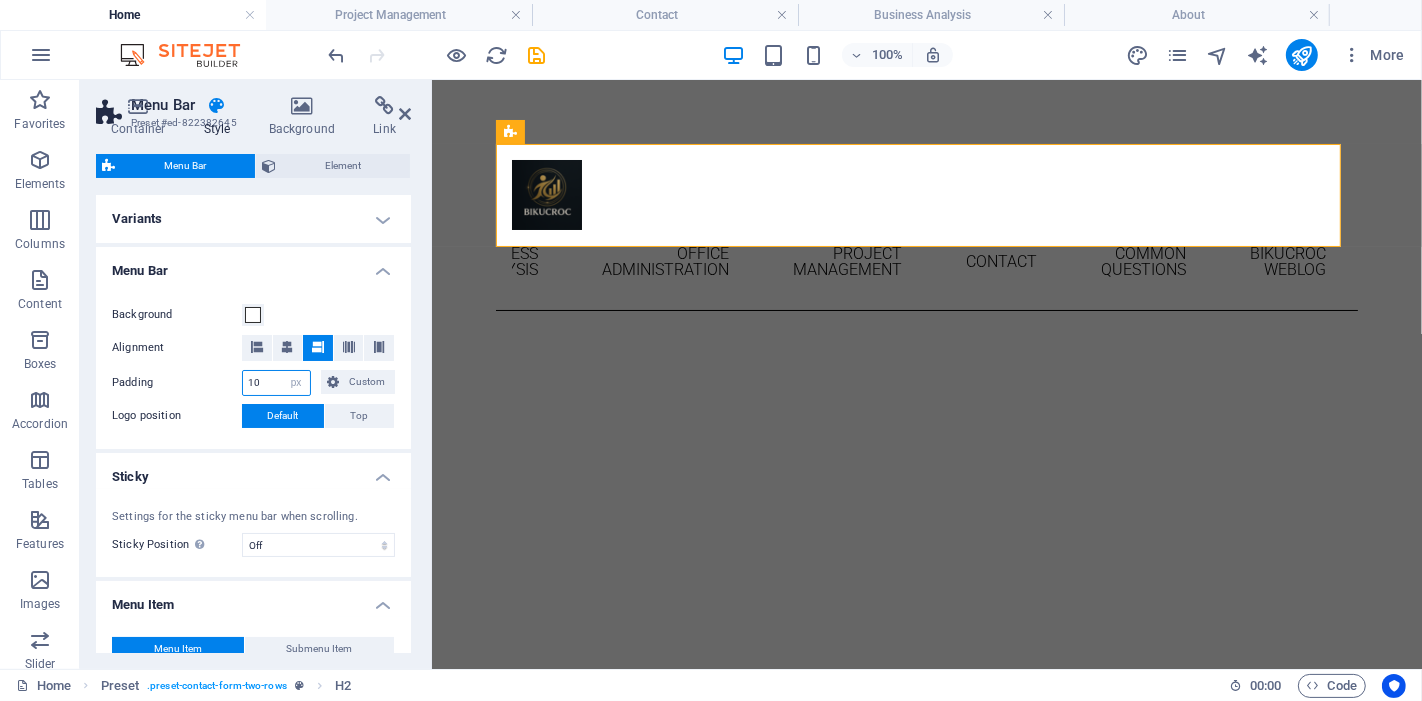 type on "16" 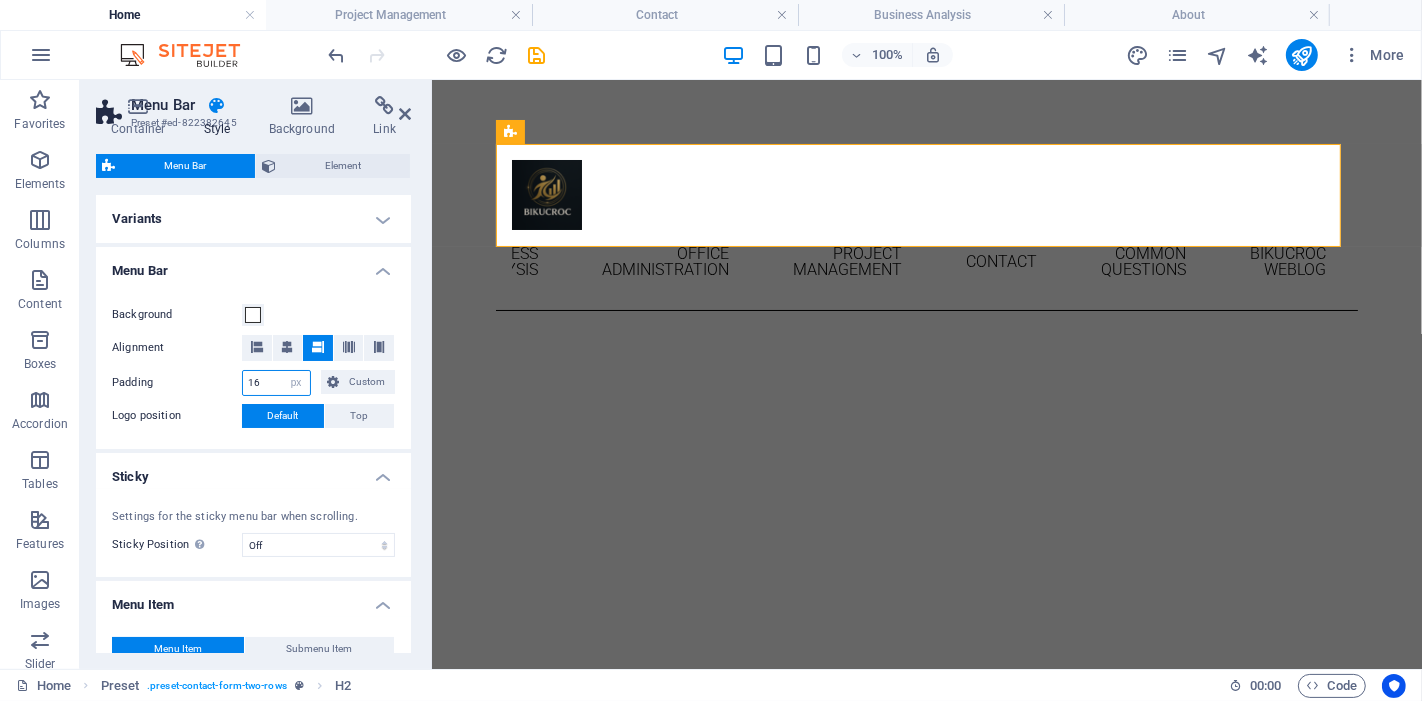 type 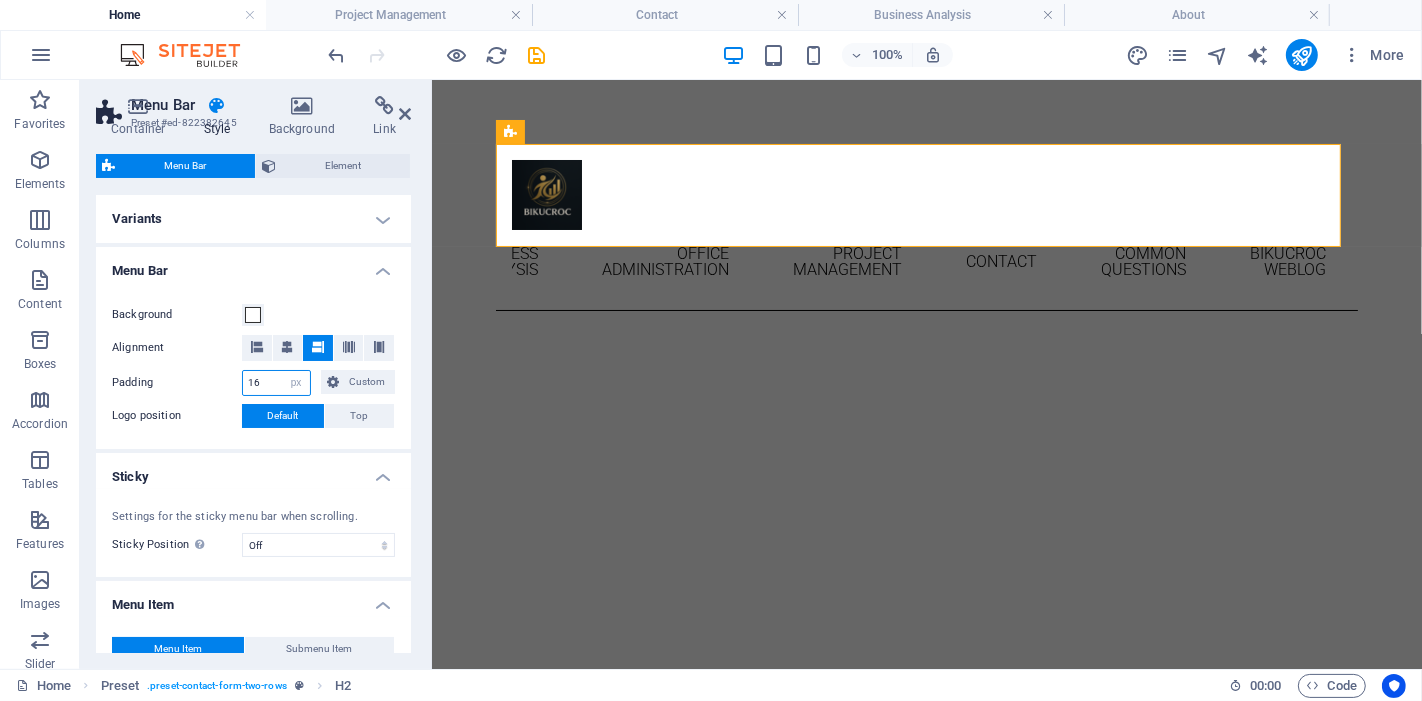 click on "16" at bounding box center (276, 383) 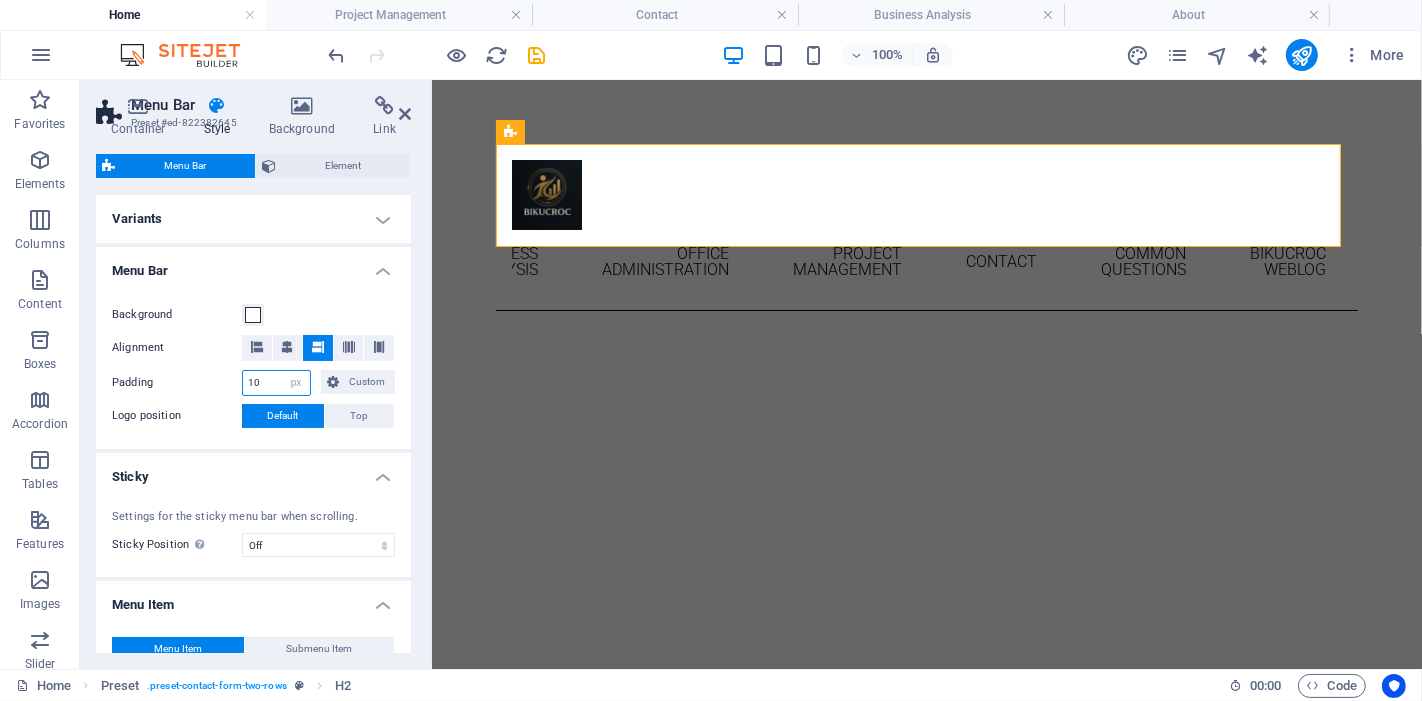 type on "10" 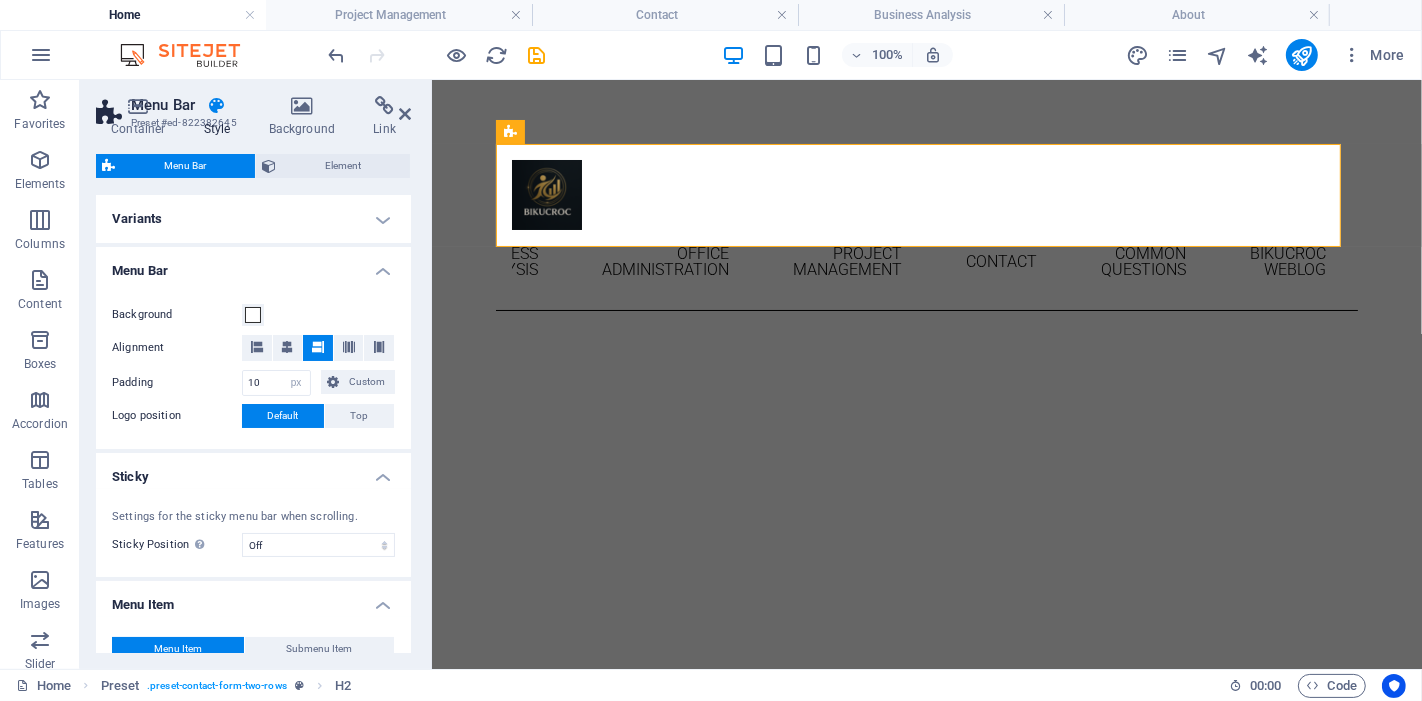 type 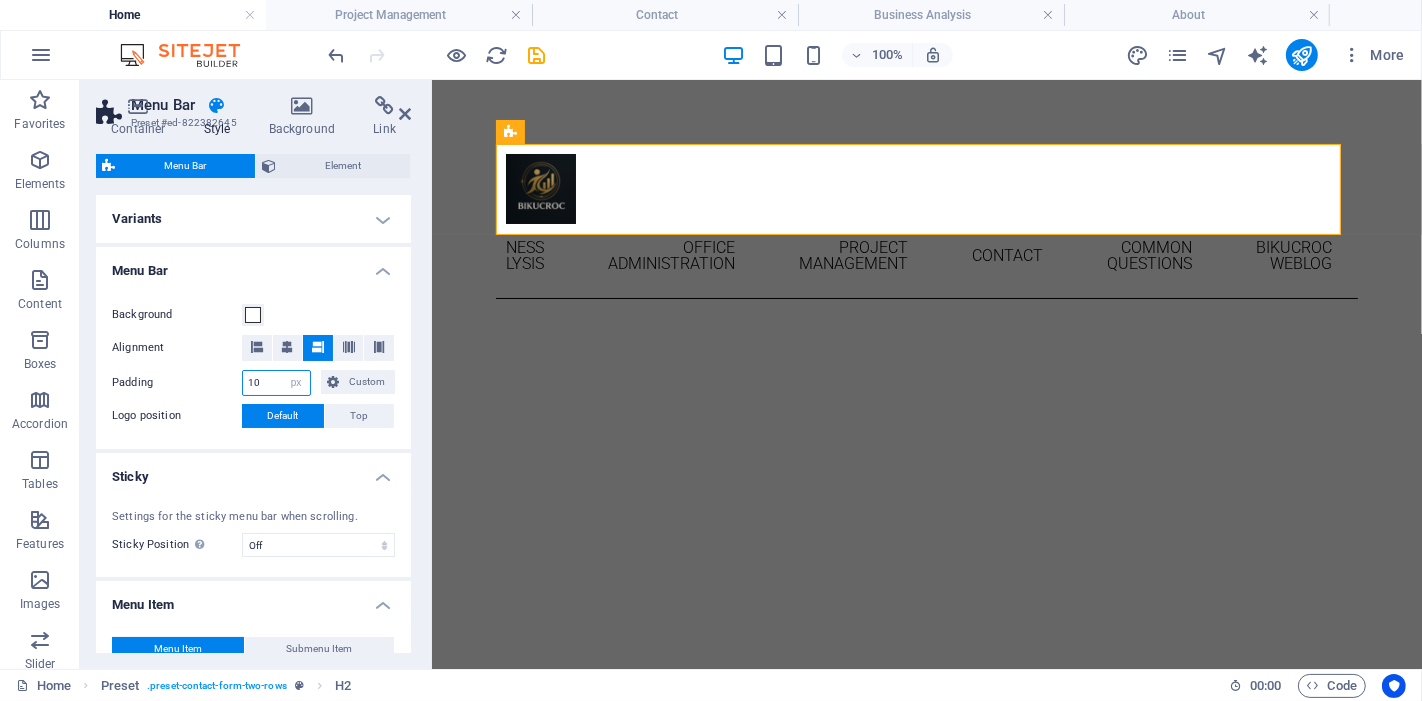 drag, startPoint x: 266, startPoint y: 384, endPoint x: 222, endPoint y: 374, distance: 45.122055 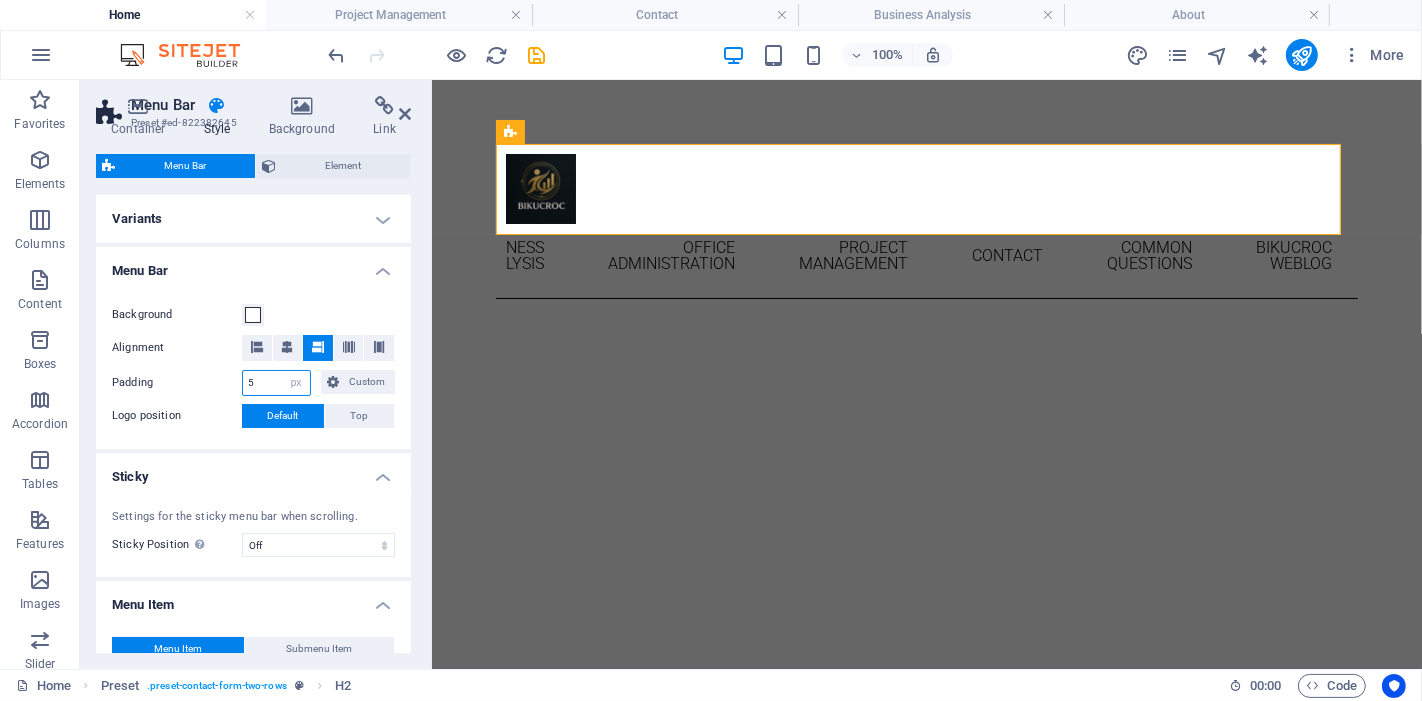 type on "5" 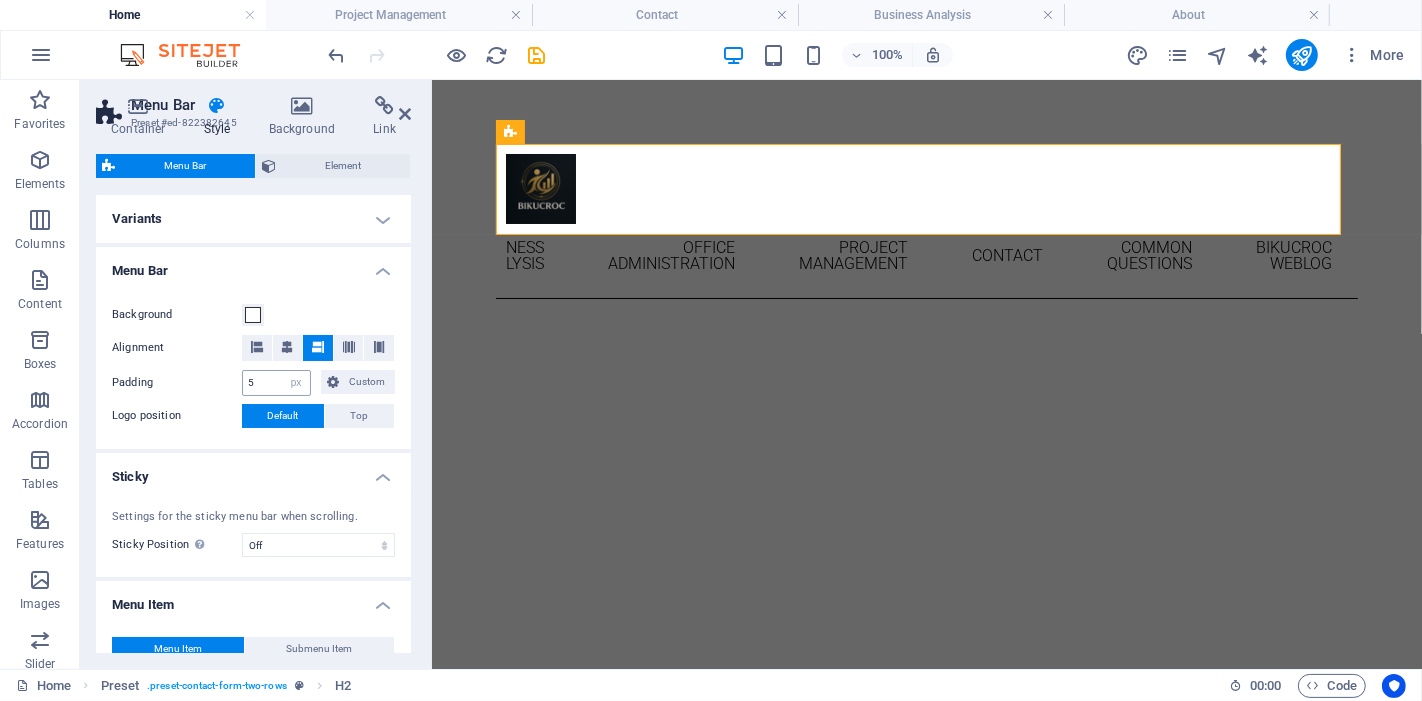 type 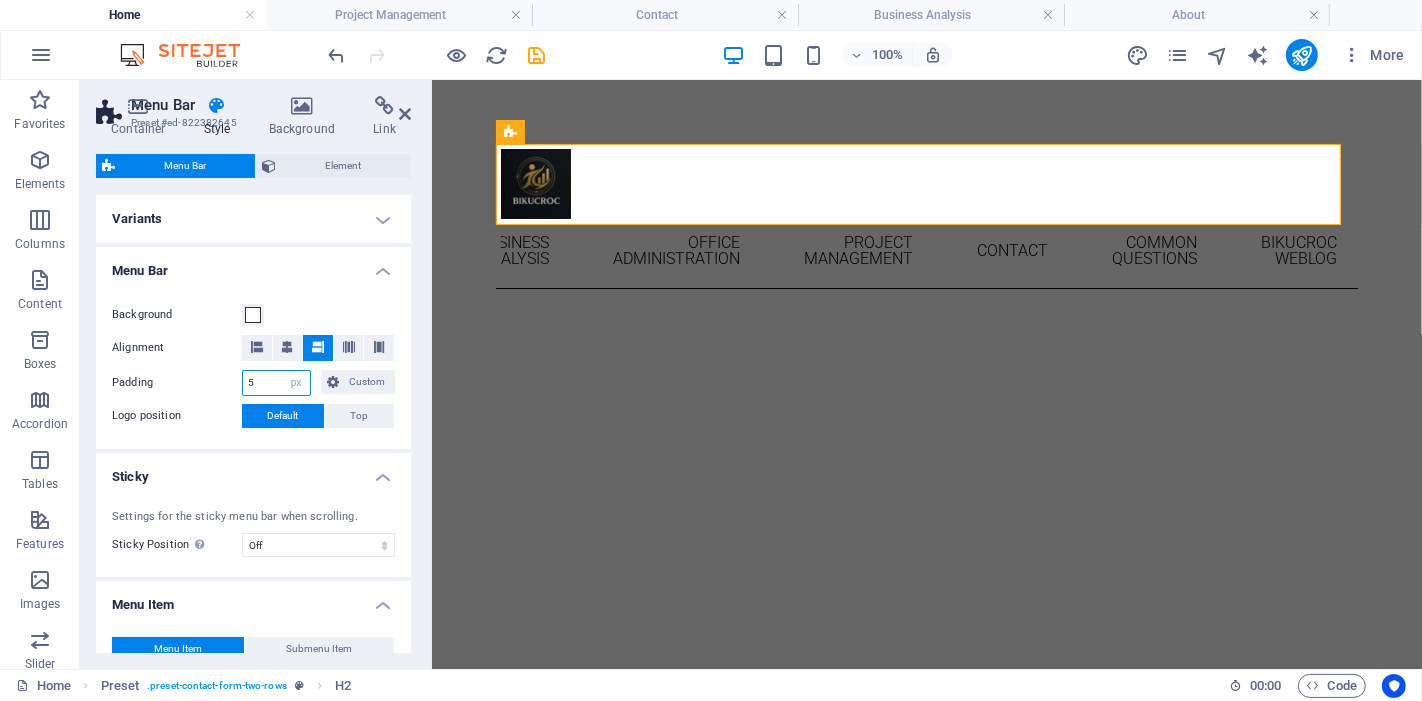 drag, startPoint x: 262, startPoint y: 384, endPoint x: 237, endPoint y: 378, distance: 25.70992 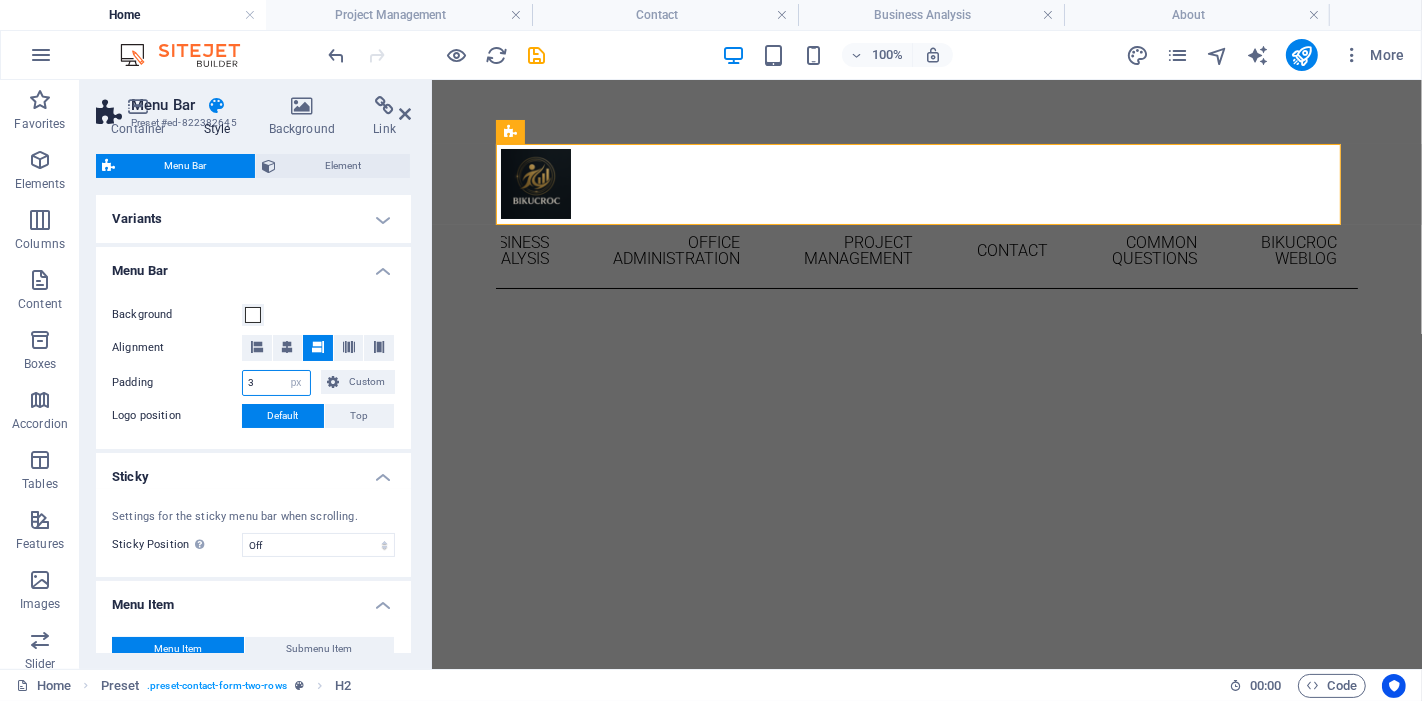 type on "3" 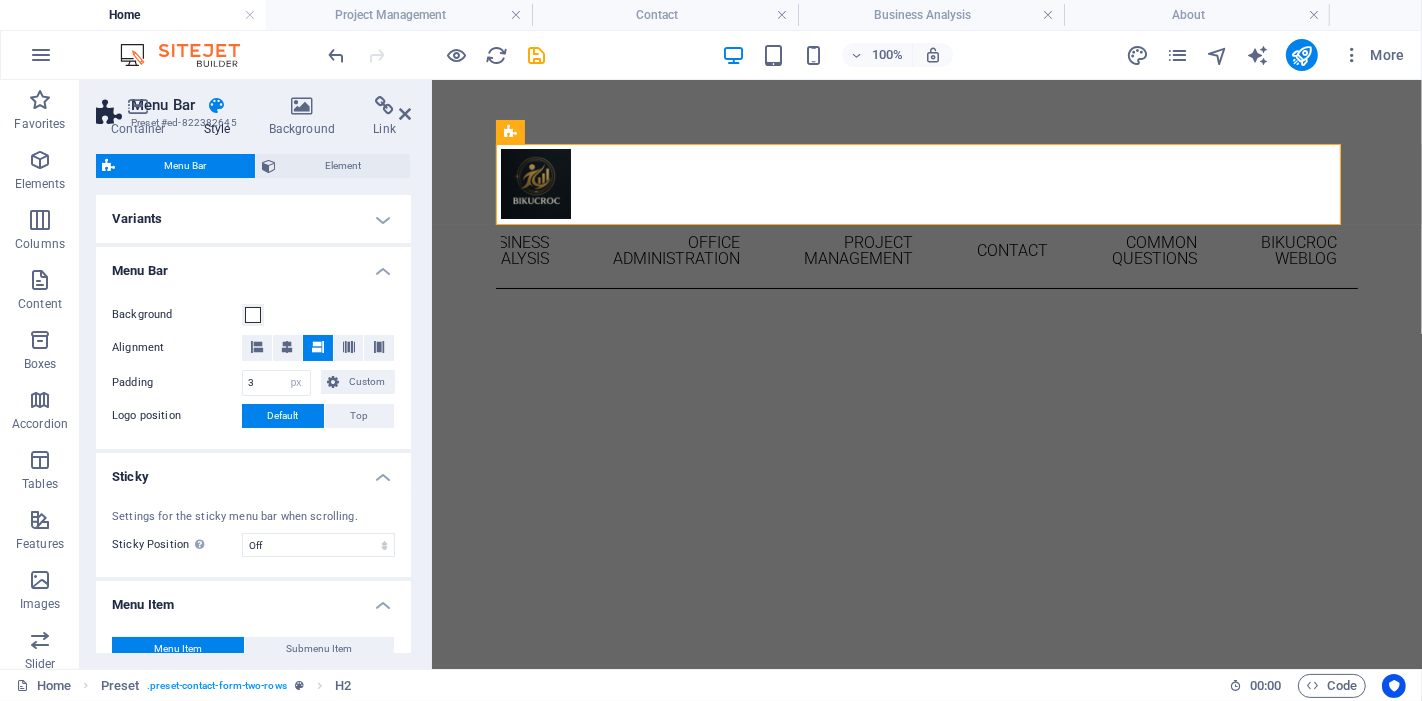 type 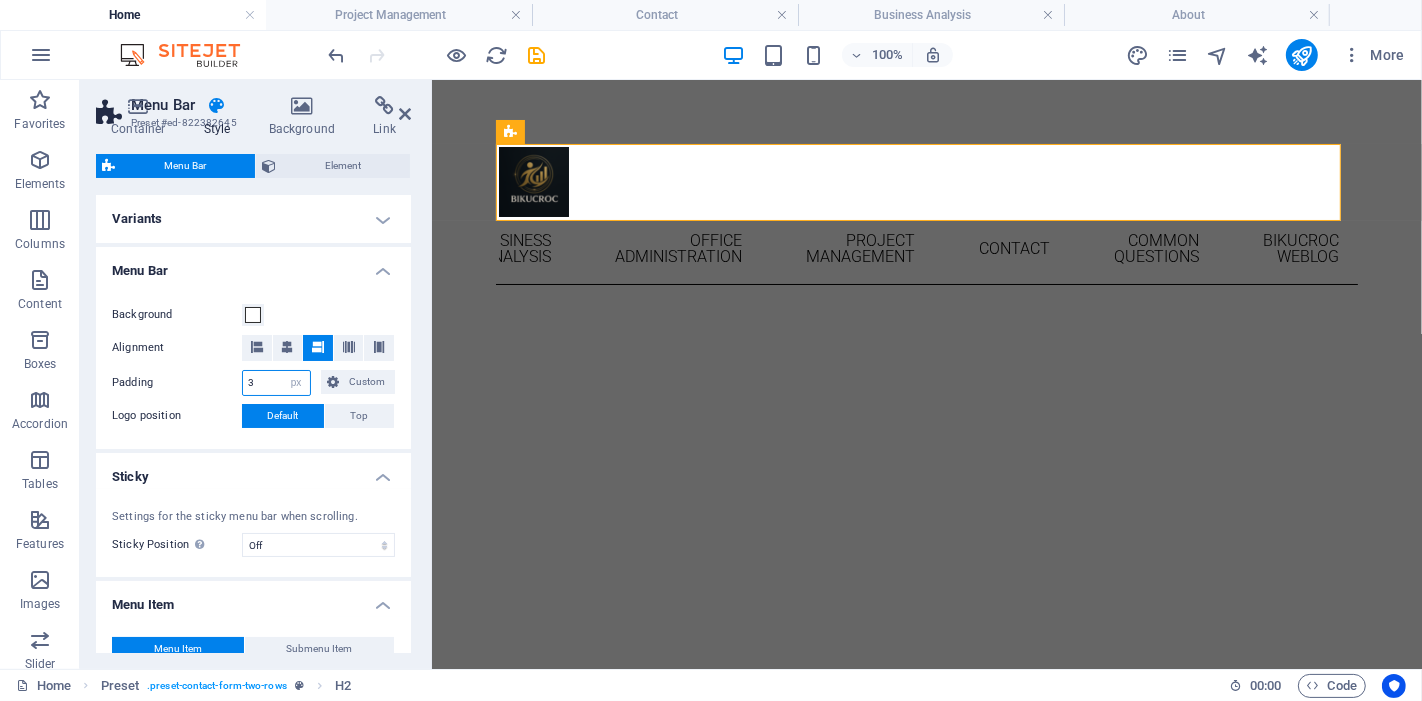 drag, startPoint x: 274, startPoint y: 378, endPoint x: 245, endPoint y: 377, distance: 29.017237 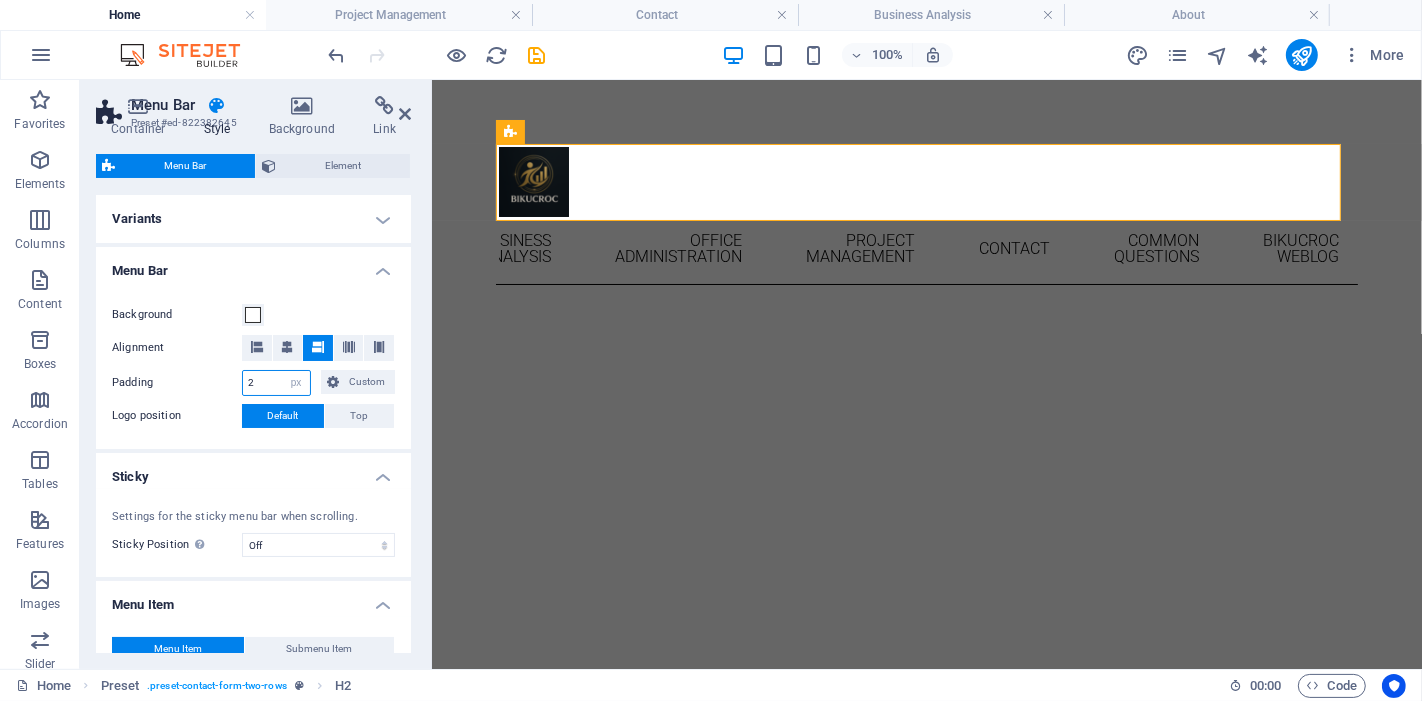 type on "2" 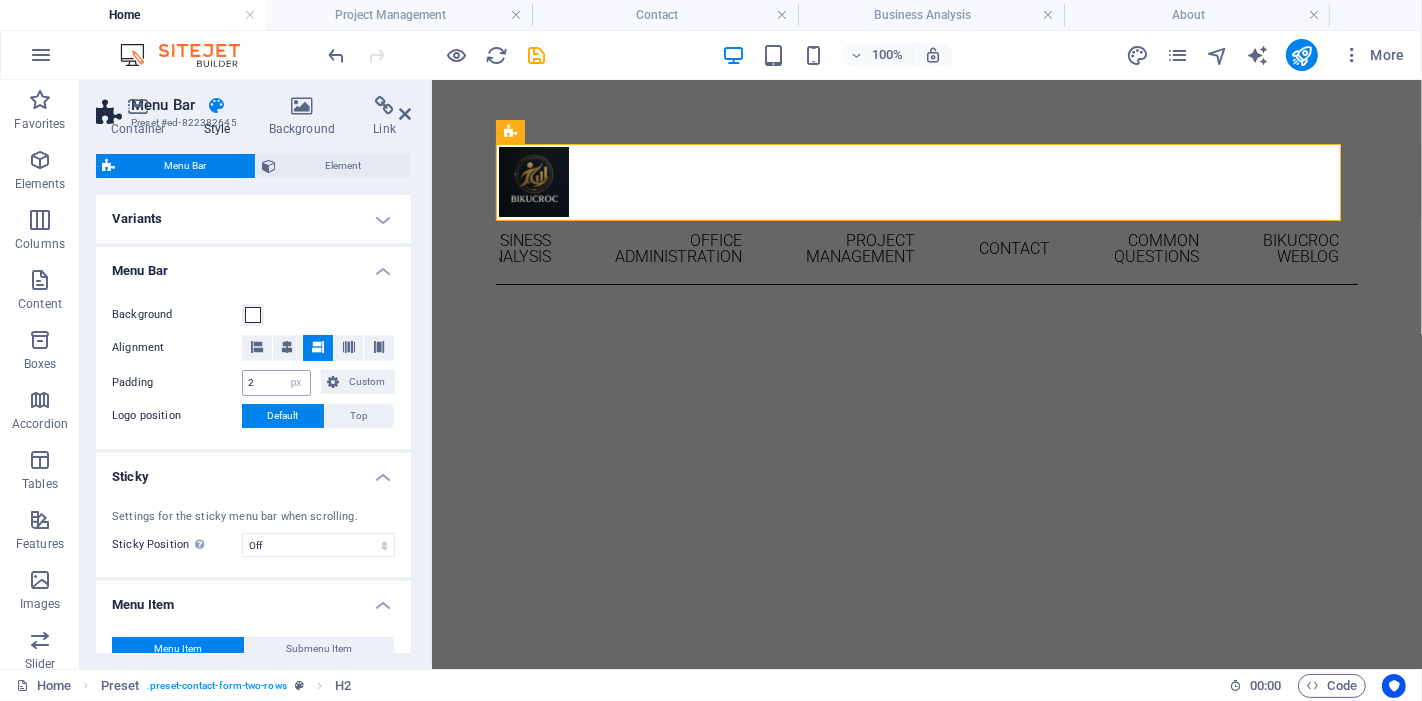 type 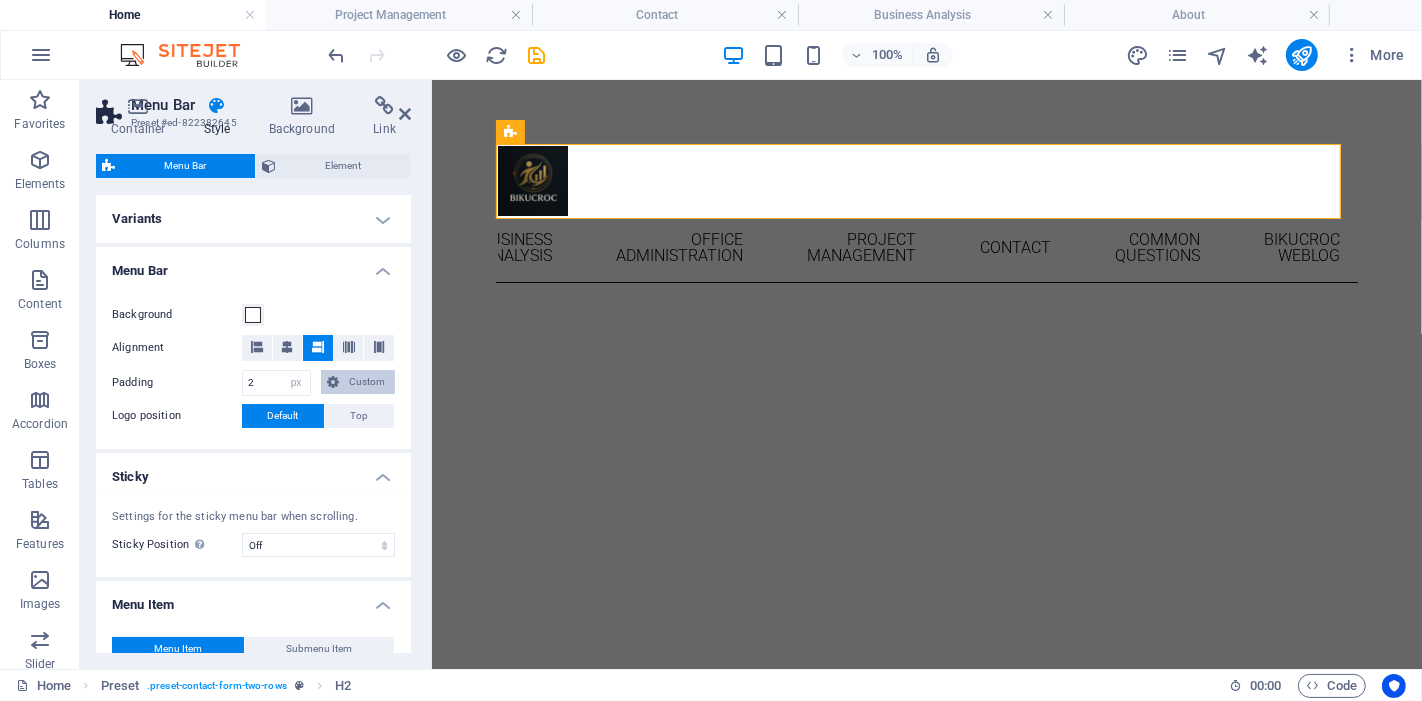 click on "Custom" at bounding box center (358, 382) 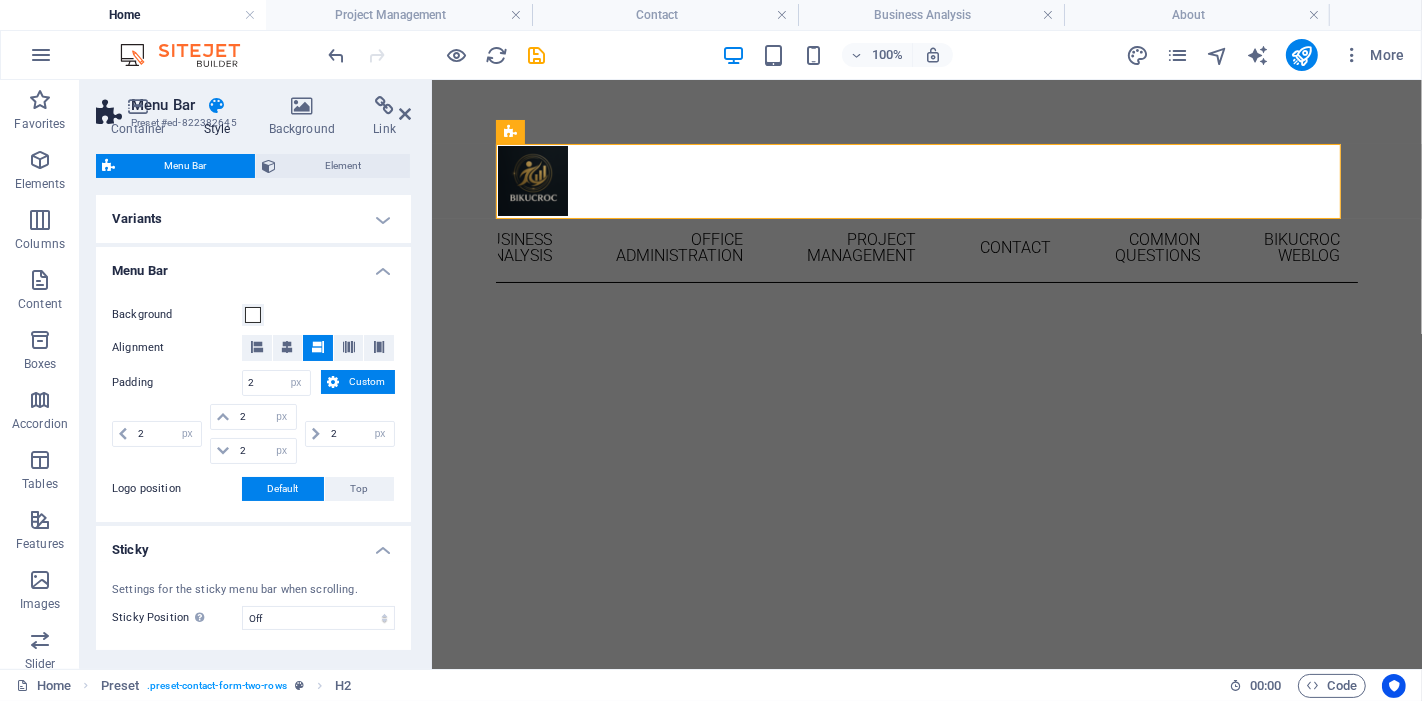 click on "Custom" at bounding box center [358, 382] 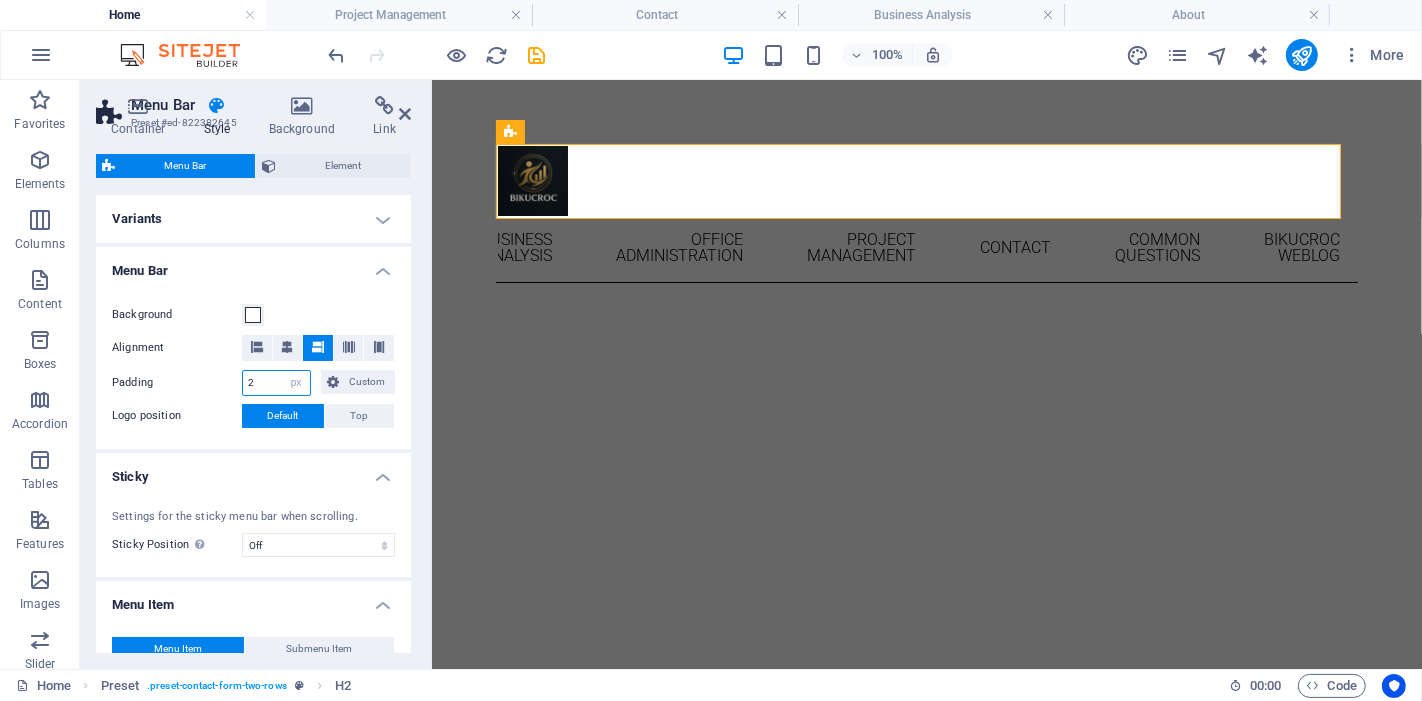drag, startPoint x: 274, startPoint y: 375, endPoint x: 208, endPoint y: 364, distance: 66.910385 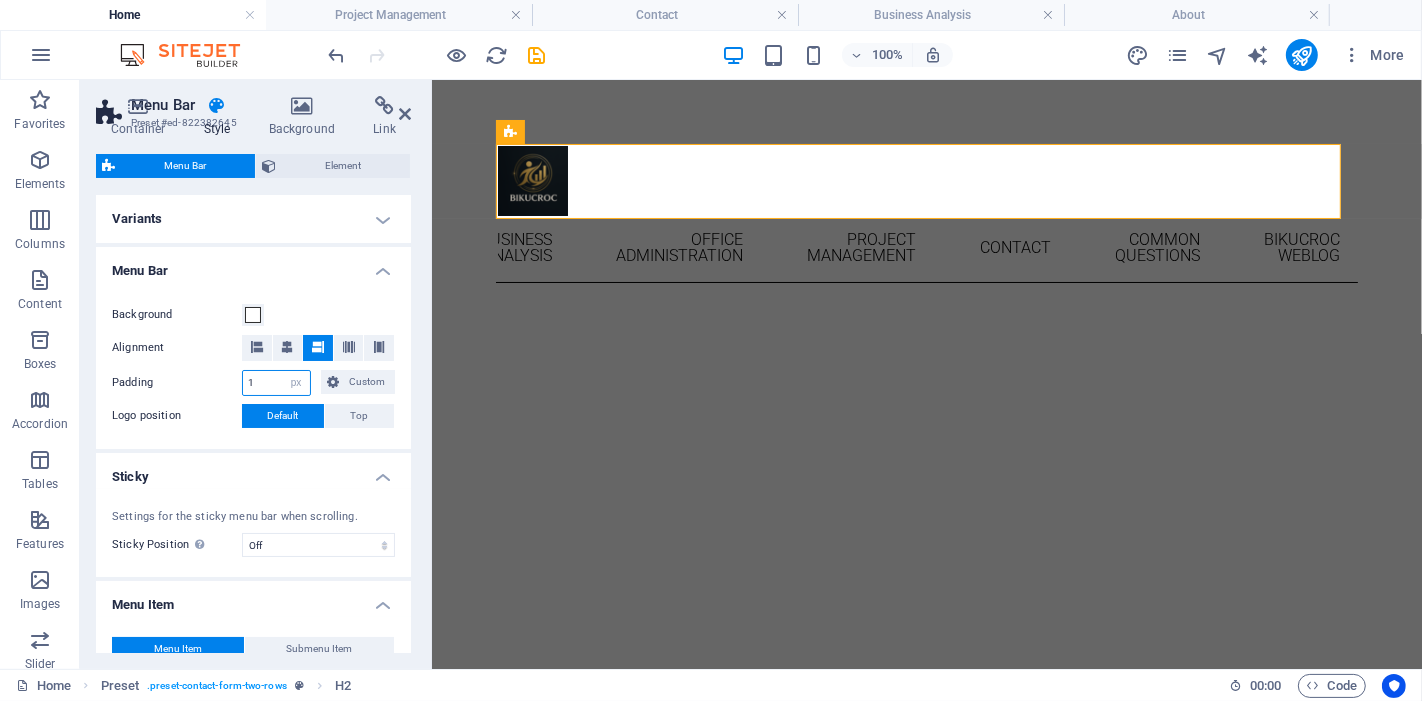 type on "1" 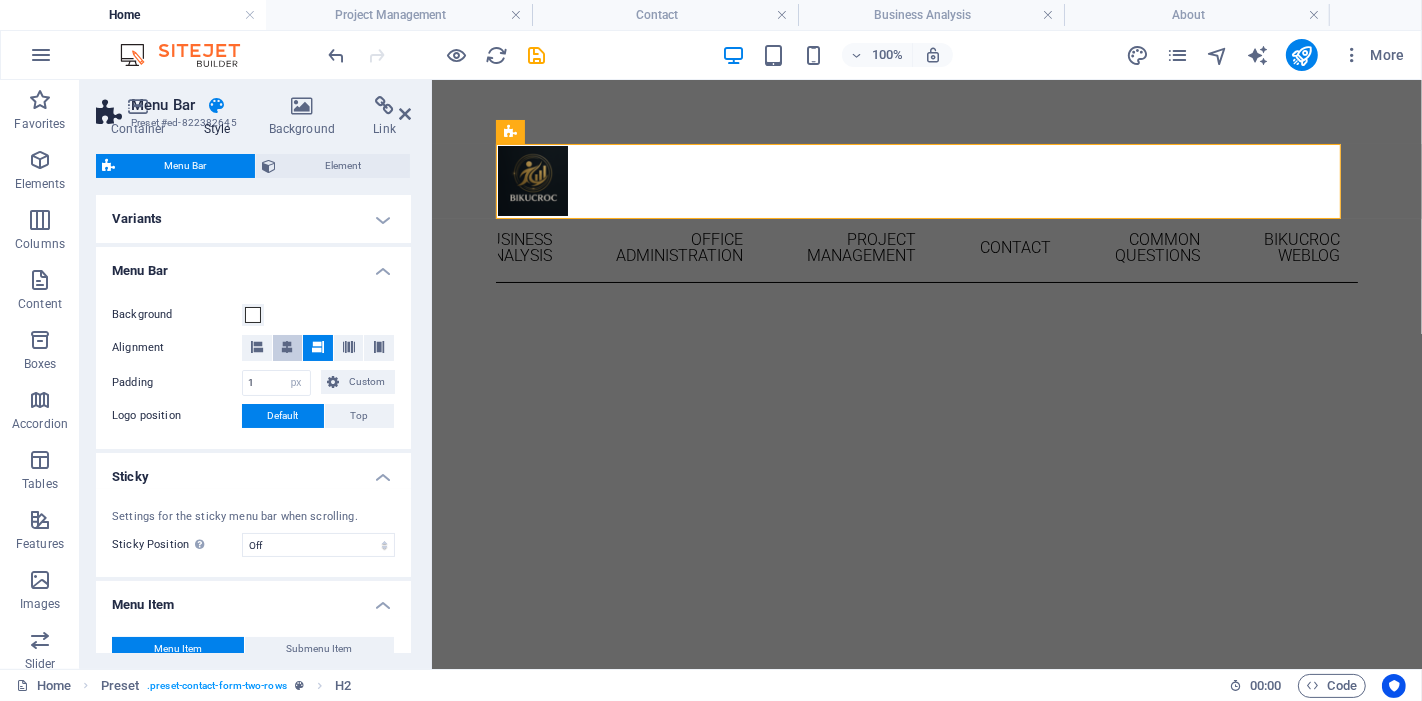 type 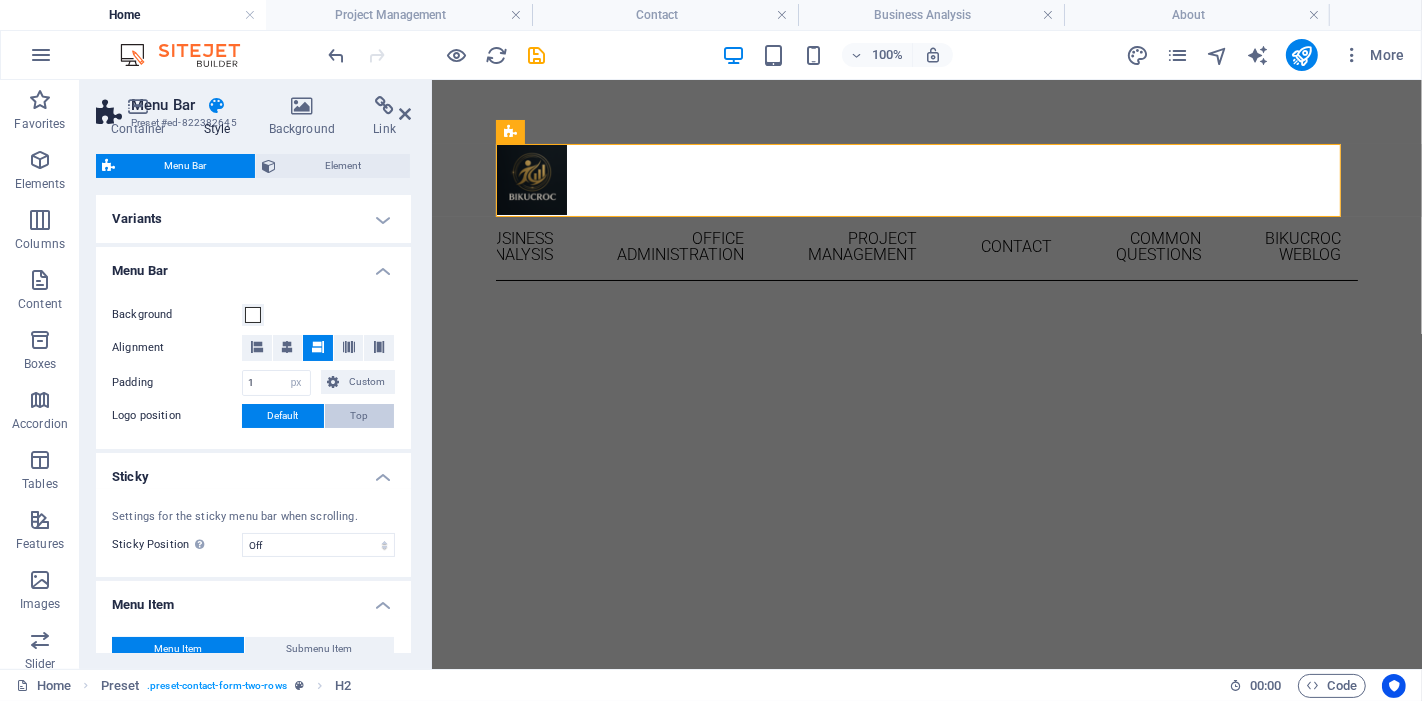 click on "Top" at bounding box center [360, 416] 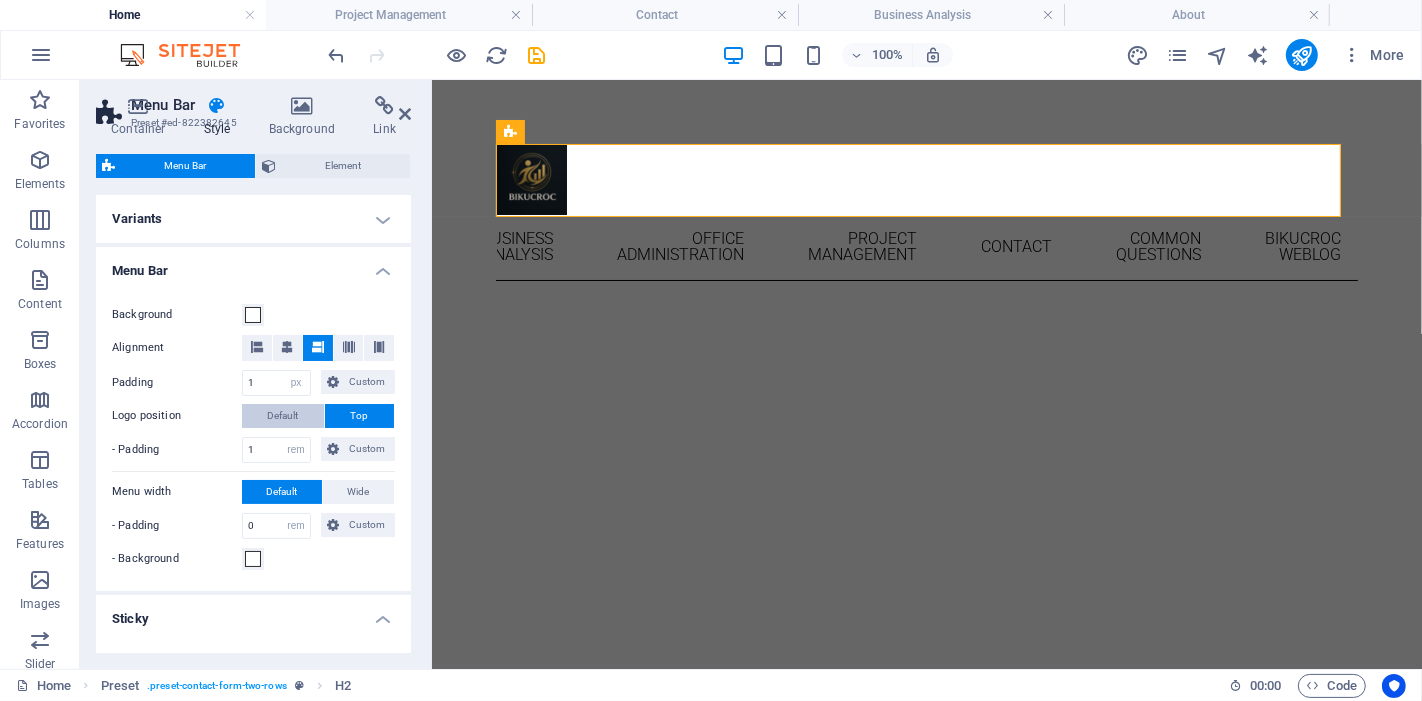 type 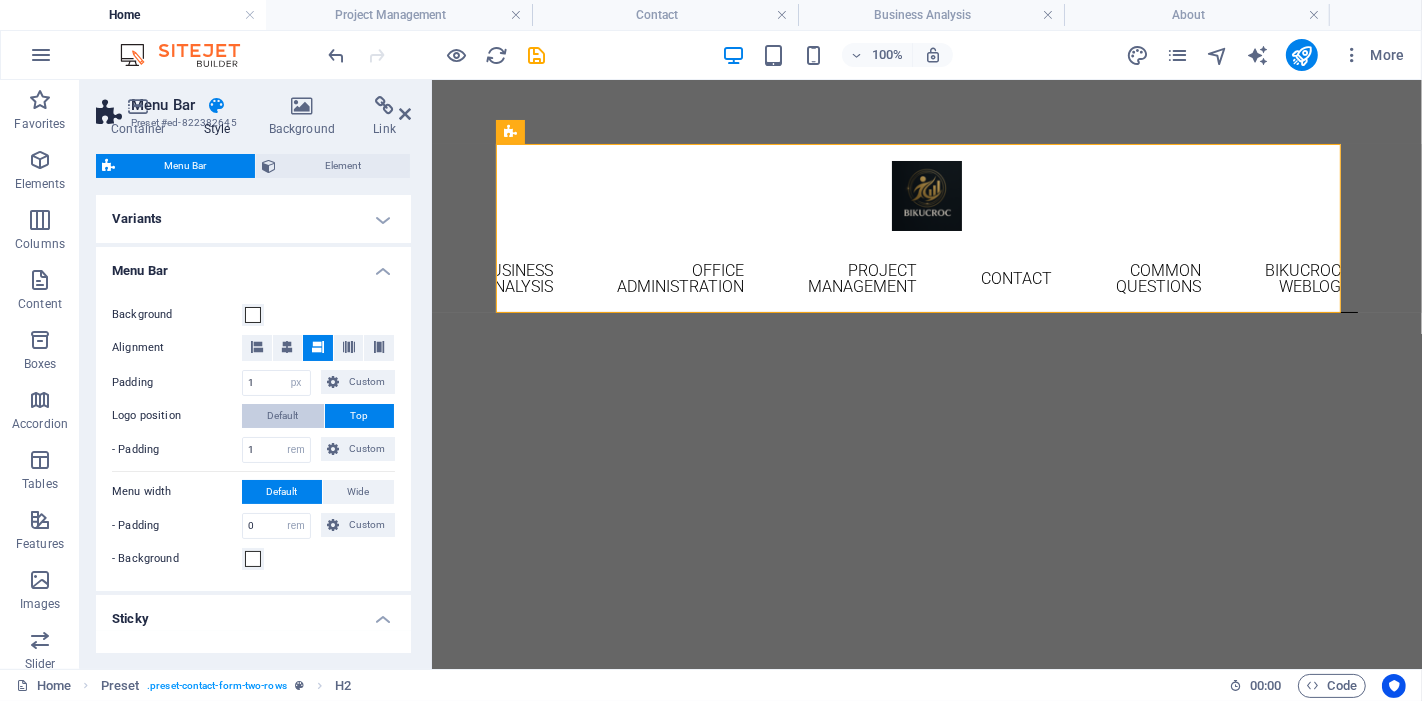 click on "Default" at bounding box center [283, 416] 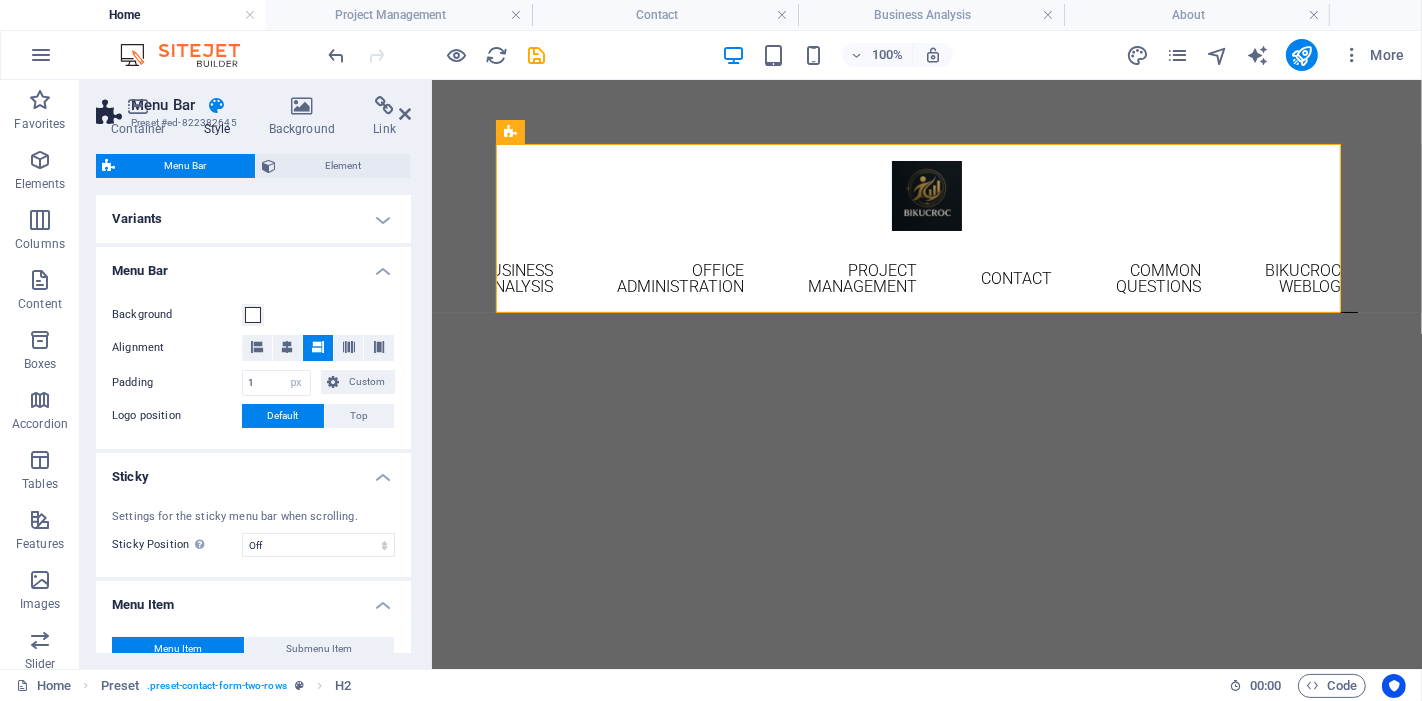 type 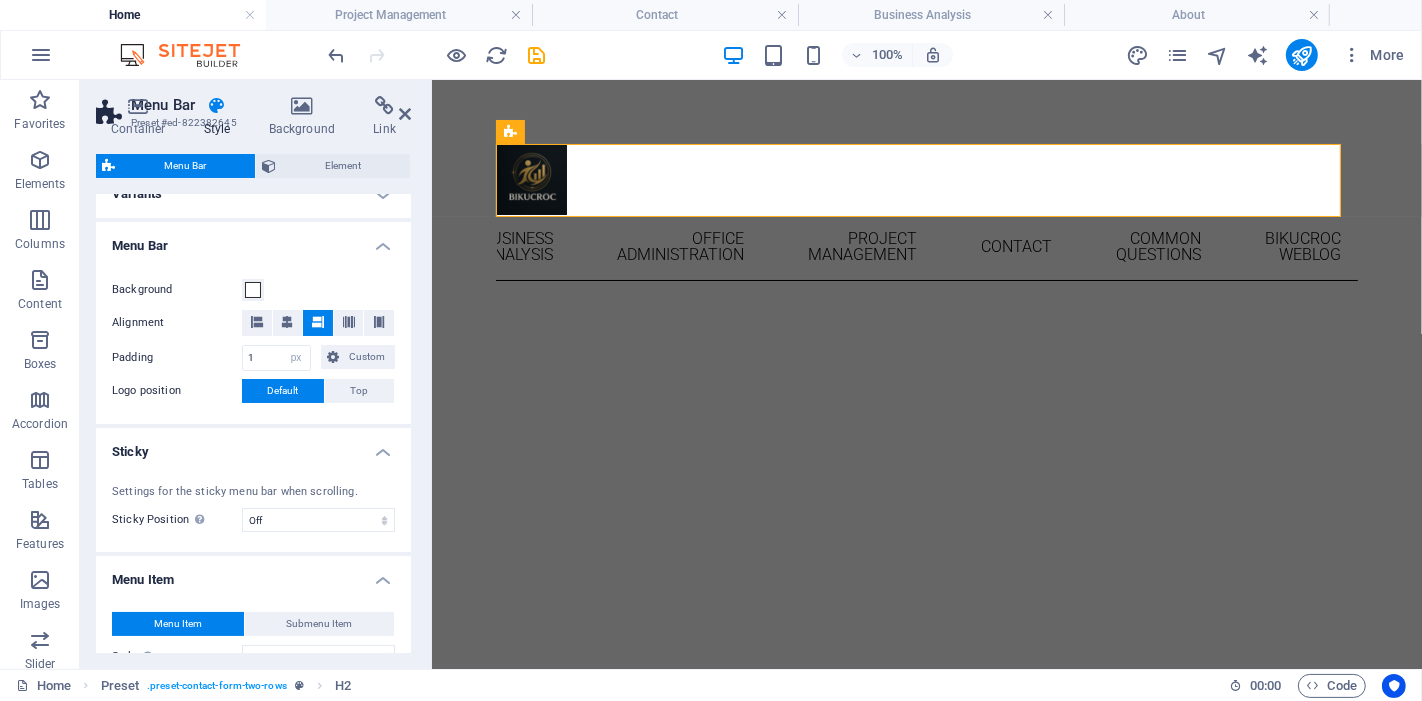 scroll, scrollTop: 0, scrollLeft: 0, axis: both 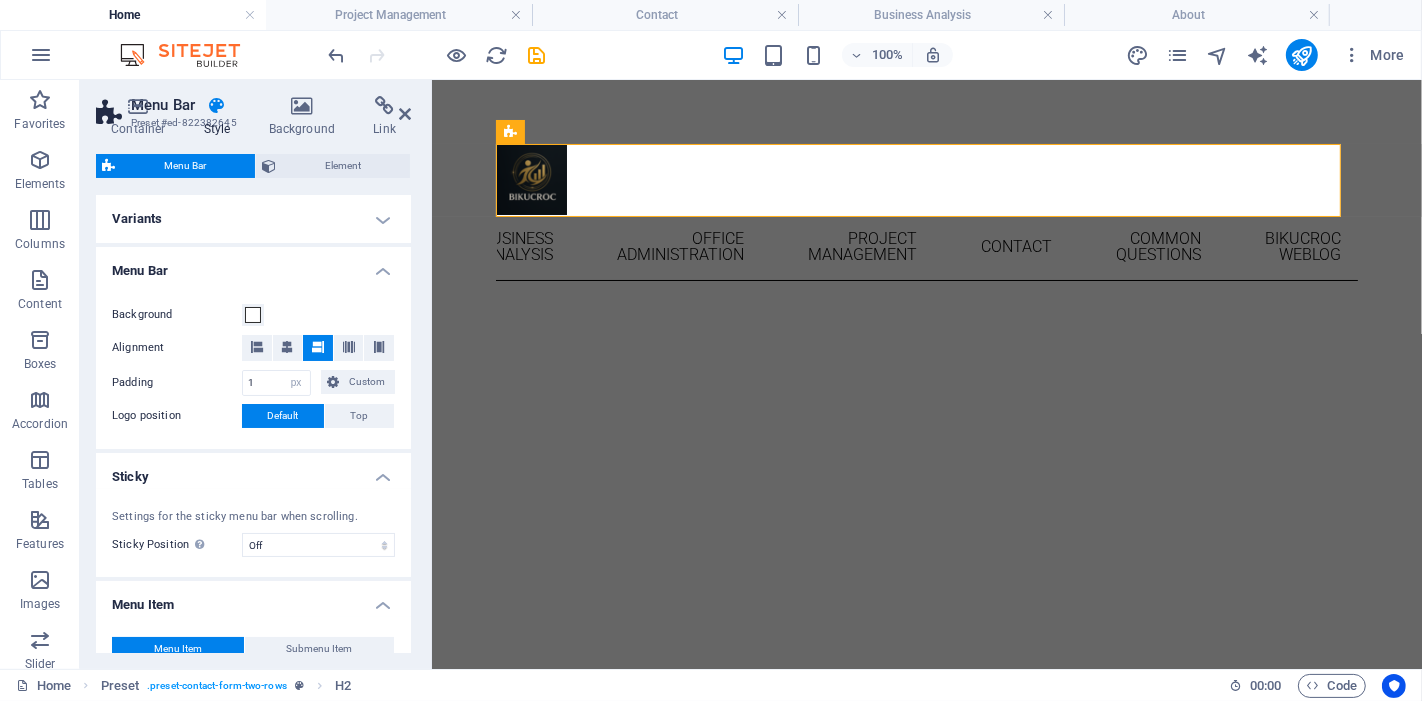click on "Menu Bar" at bounding box center [253, 265] 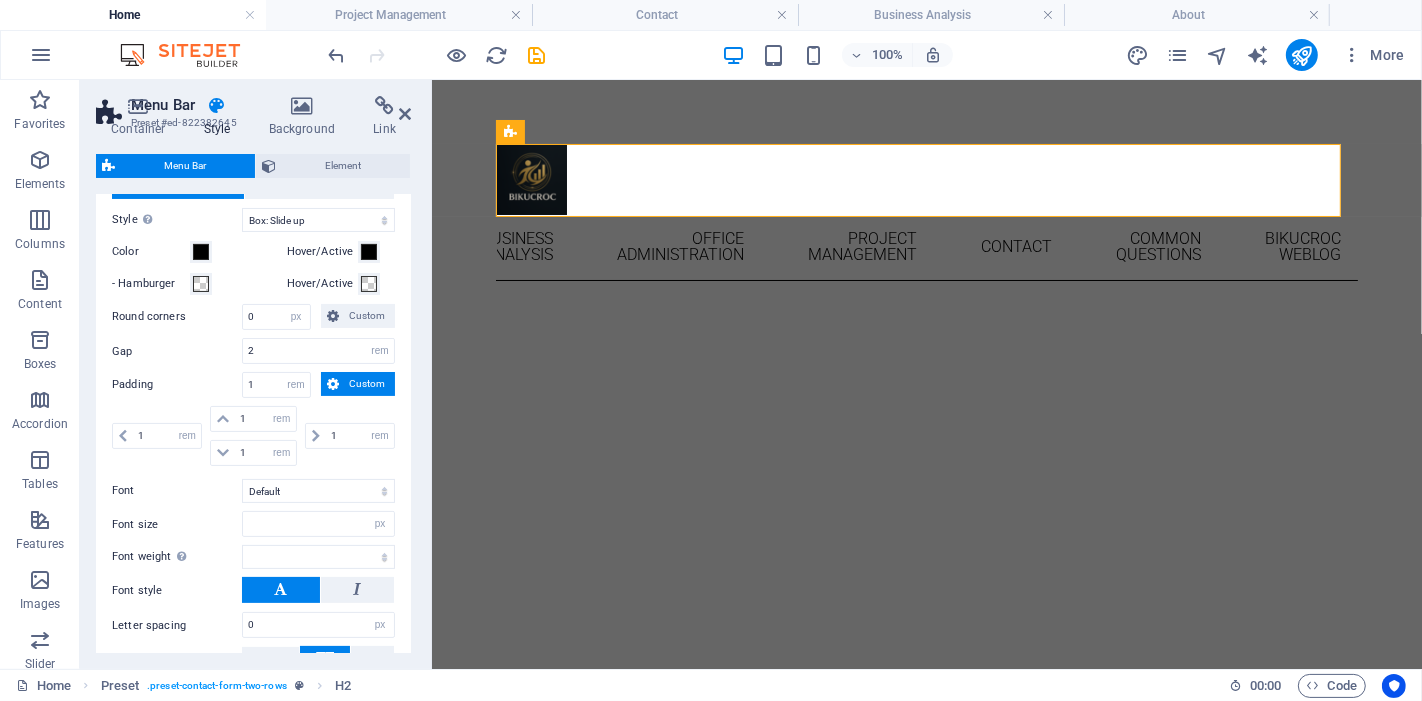scroll, scrollTop: 333, scrollLeft: 0, axis: vertical 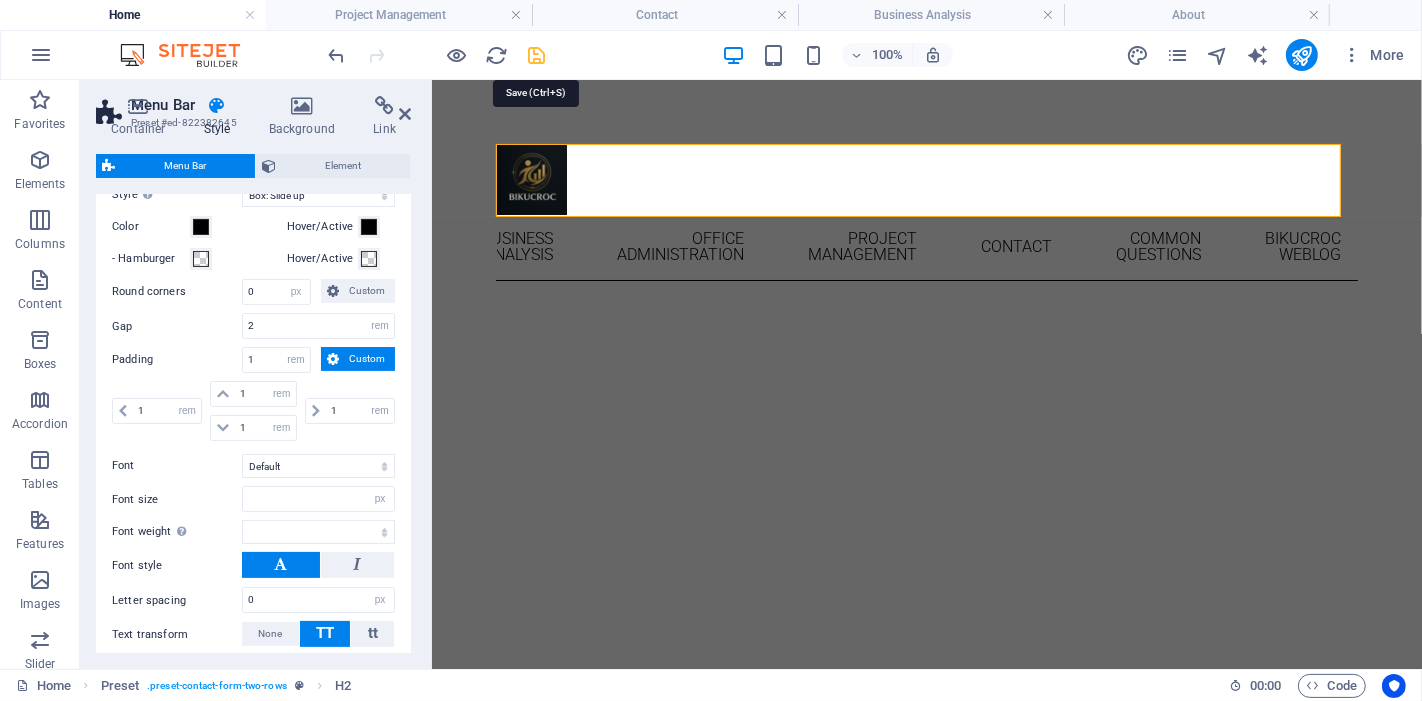 click at bounding box center [537, 55] 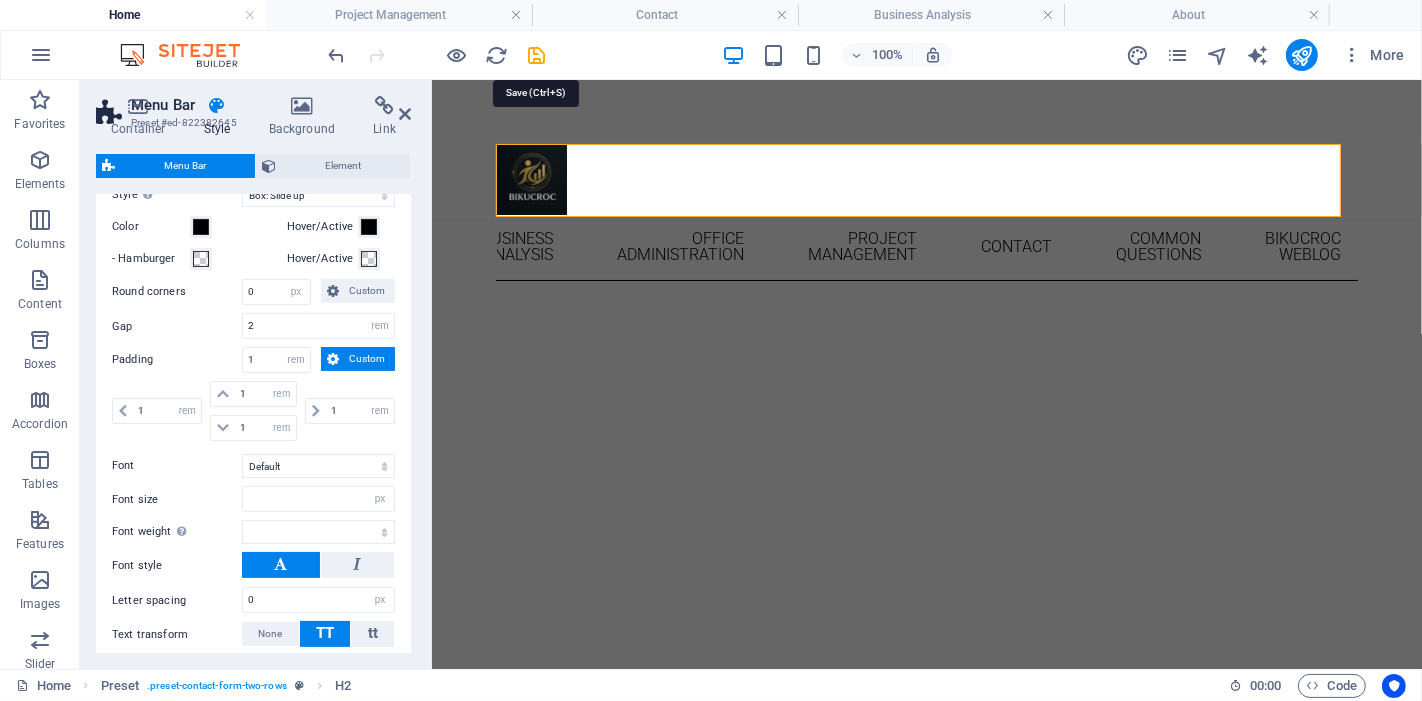 select on "hover_box_bottom" 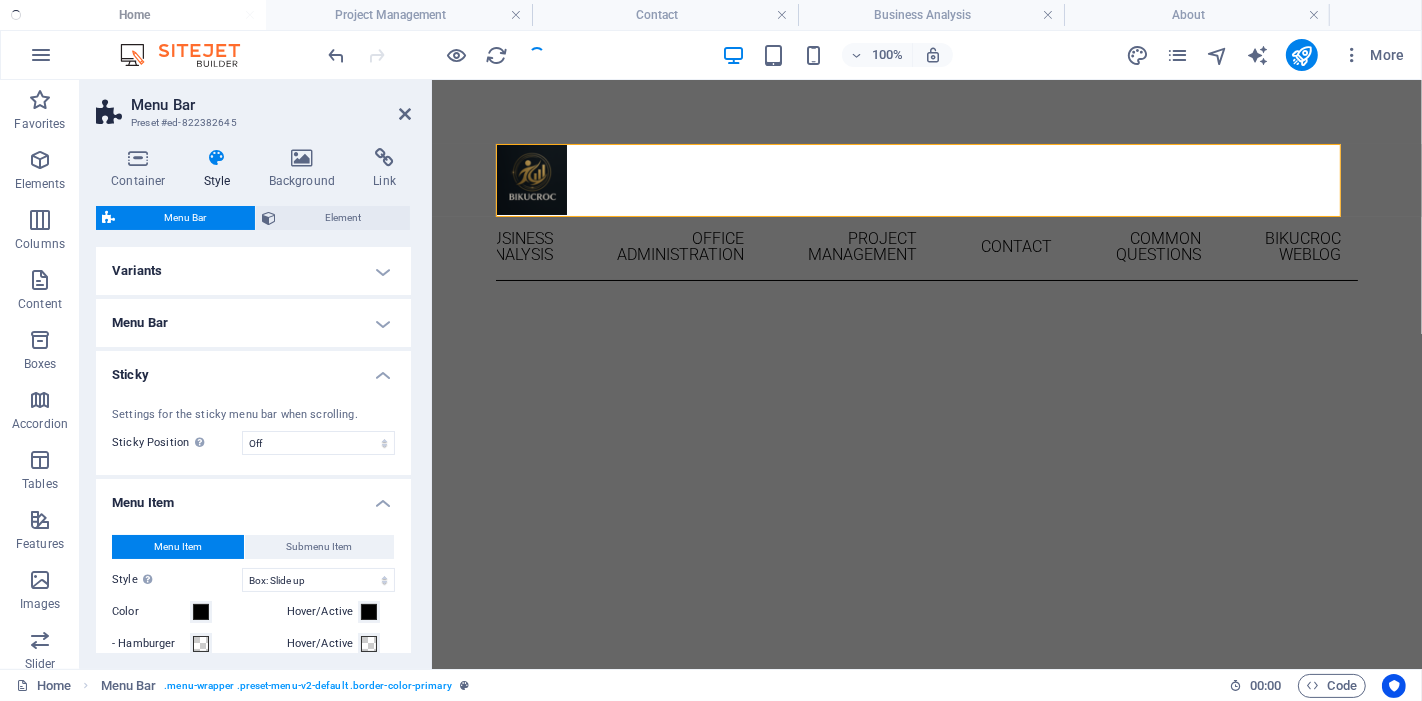 type 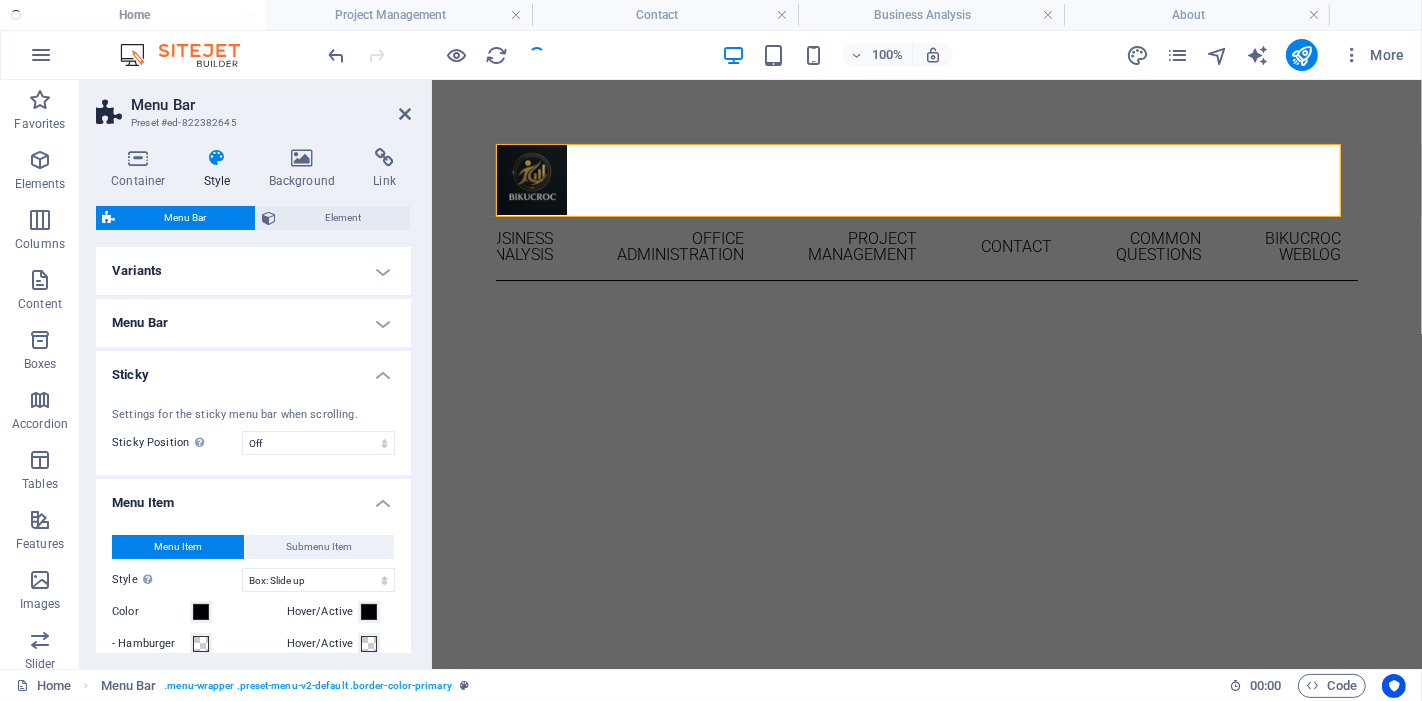 select 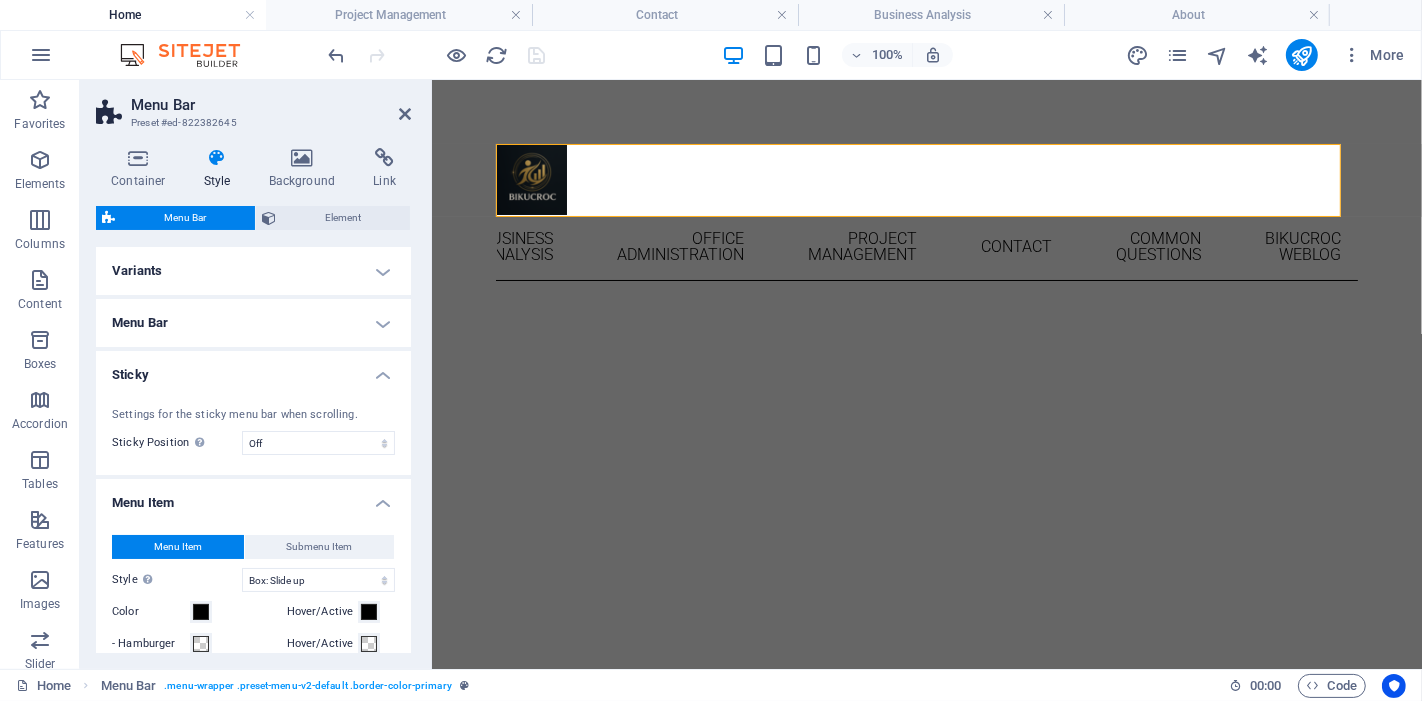 click at bounding box center [516, 15] 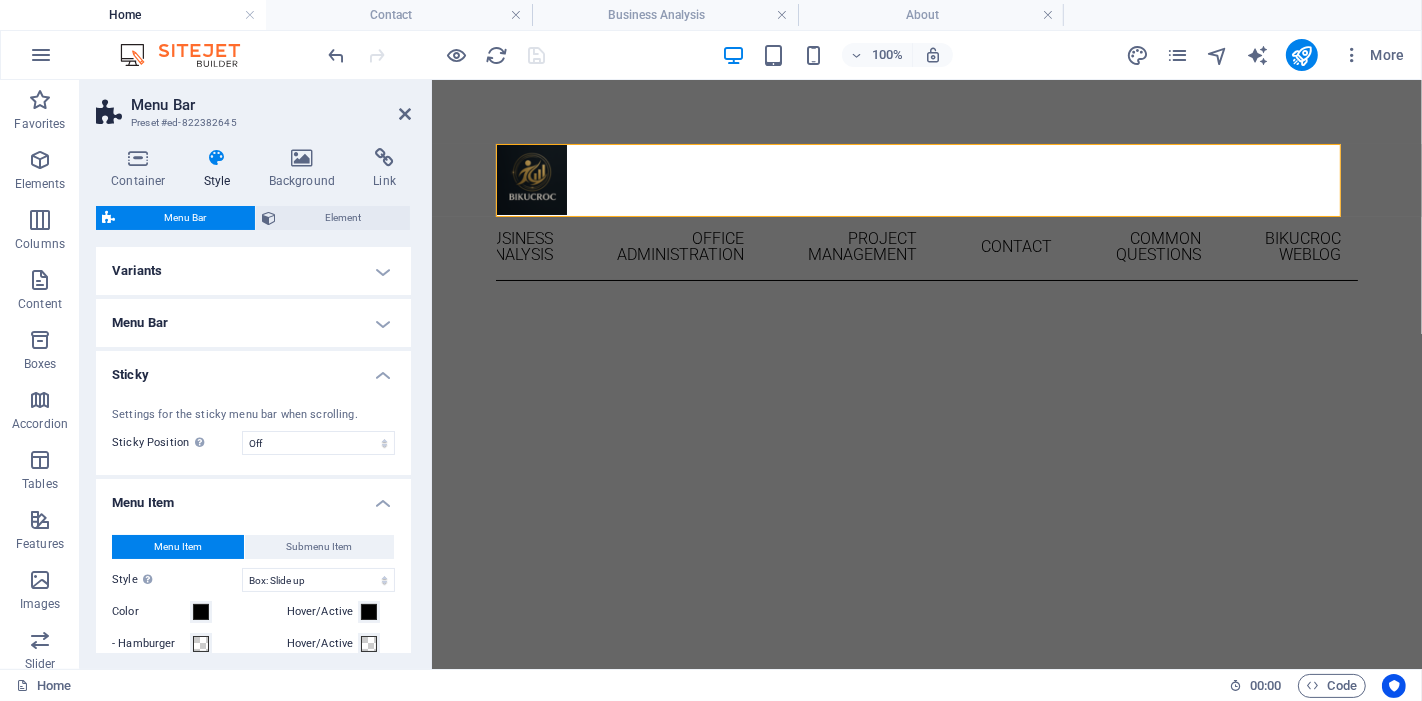 click at bounding box center [516, 15] 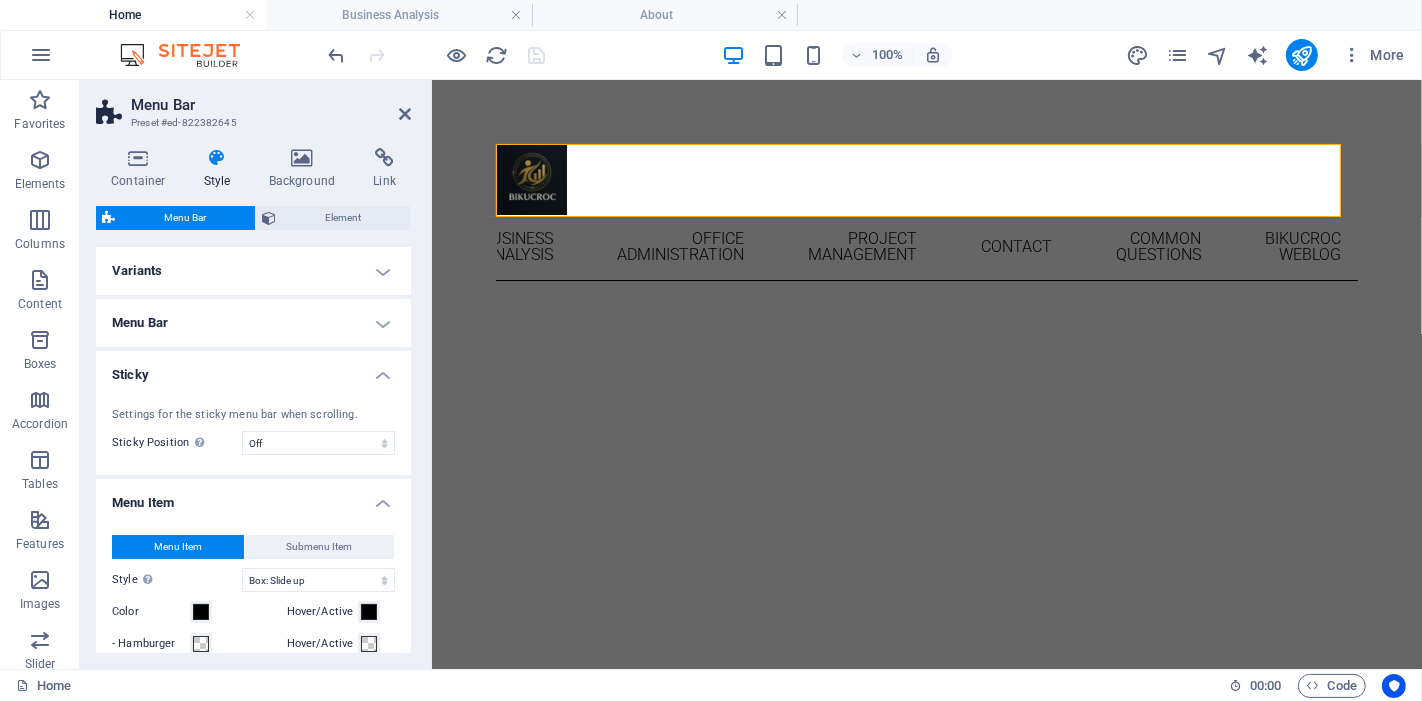 click at bounding box center [516, 15] 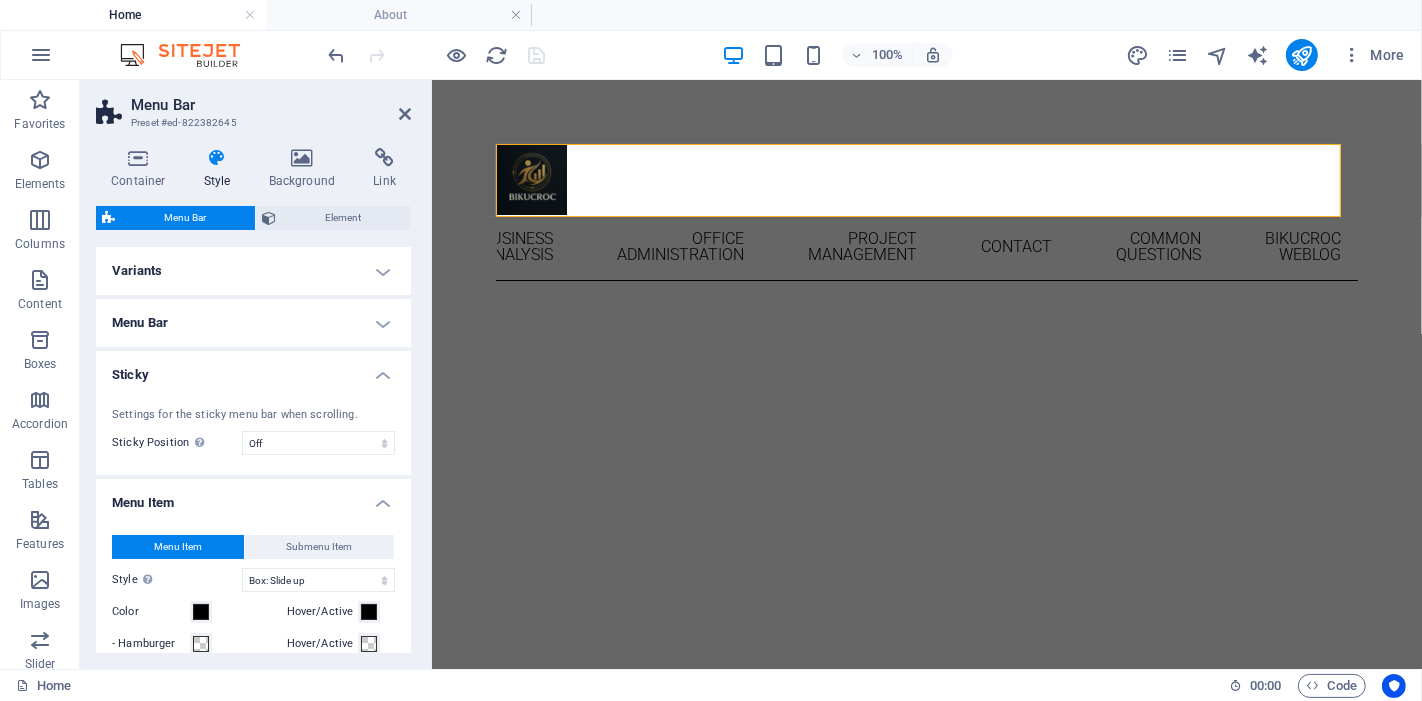 click at bounding box center [516, 15] 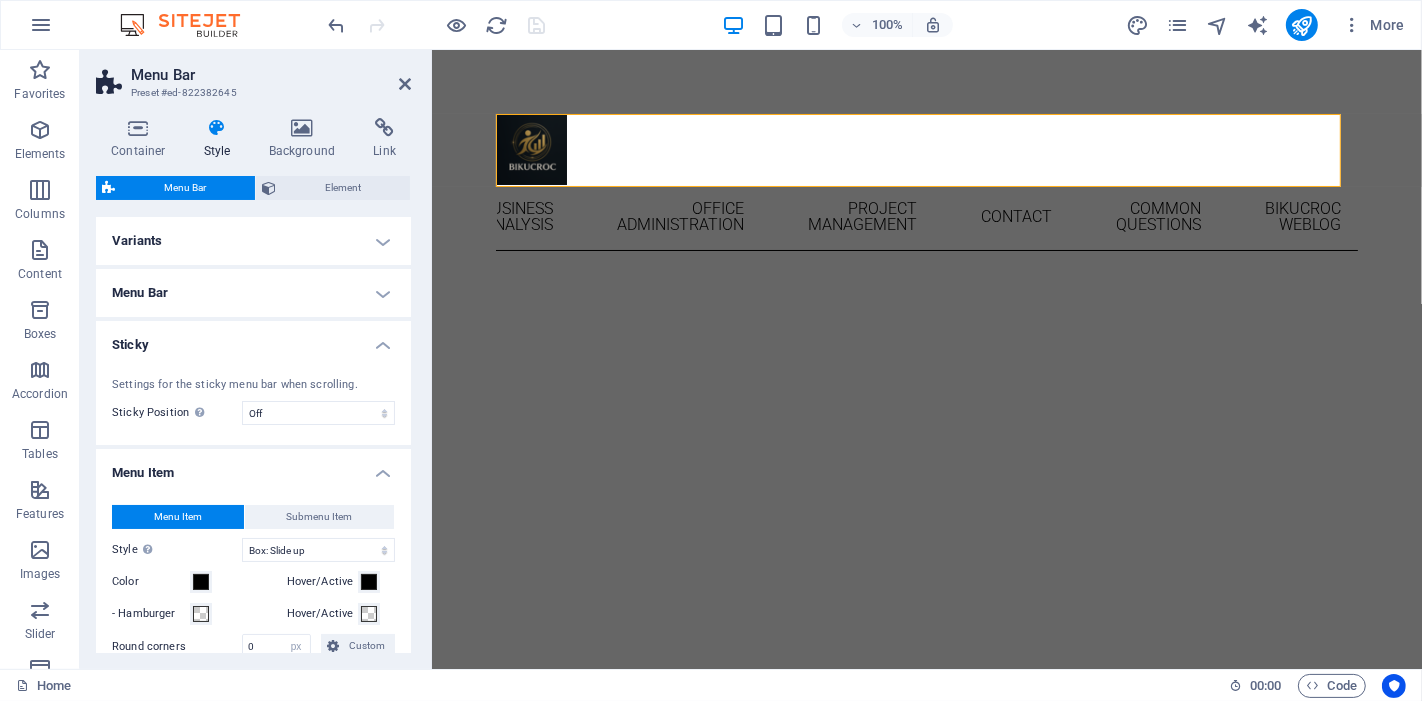 type 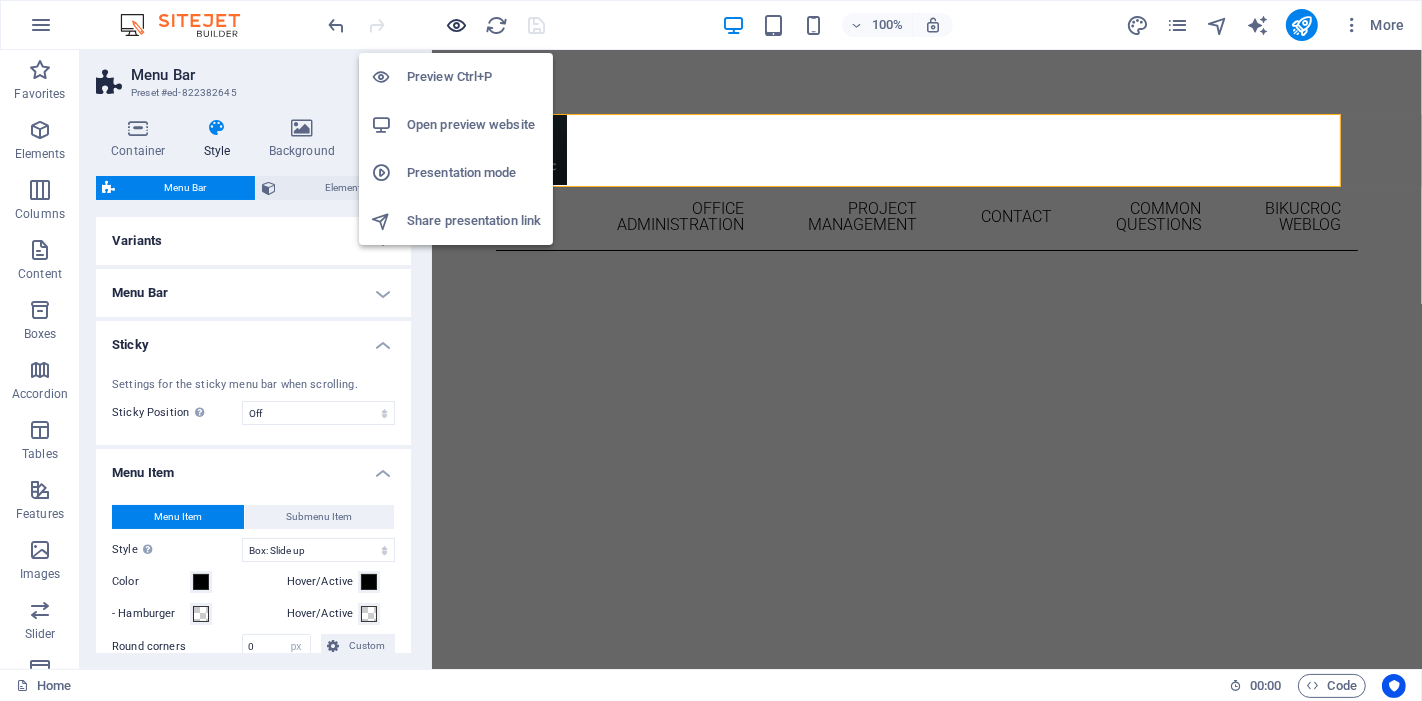 click at bounding box center [457, 25] 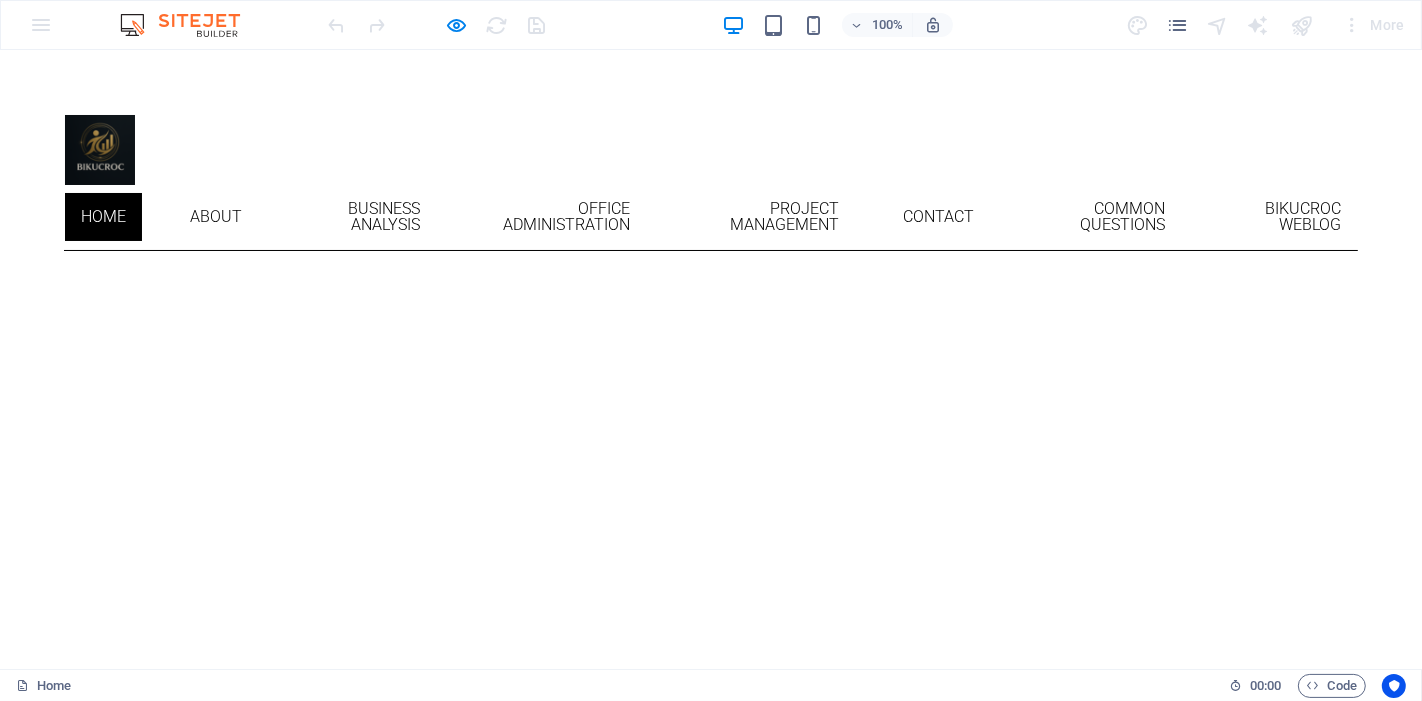 click on "Home" at bounding box center (103, 217) 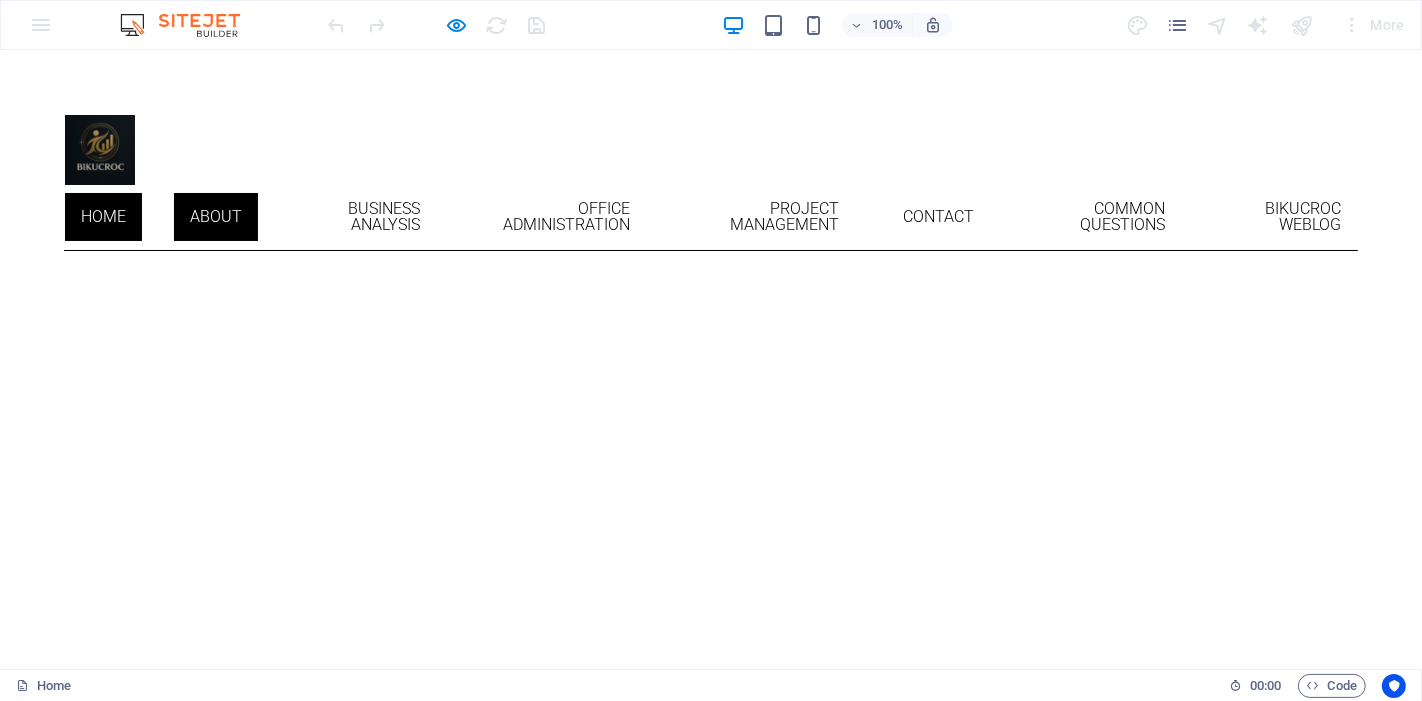 click on "About" at bounding box center [216, 217] 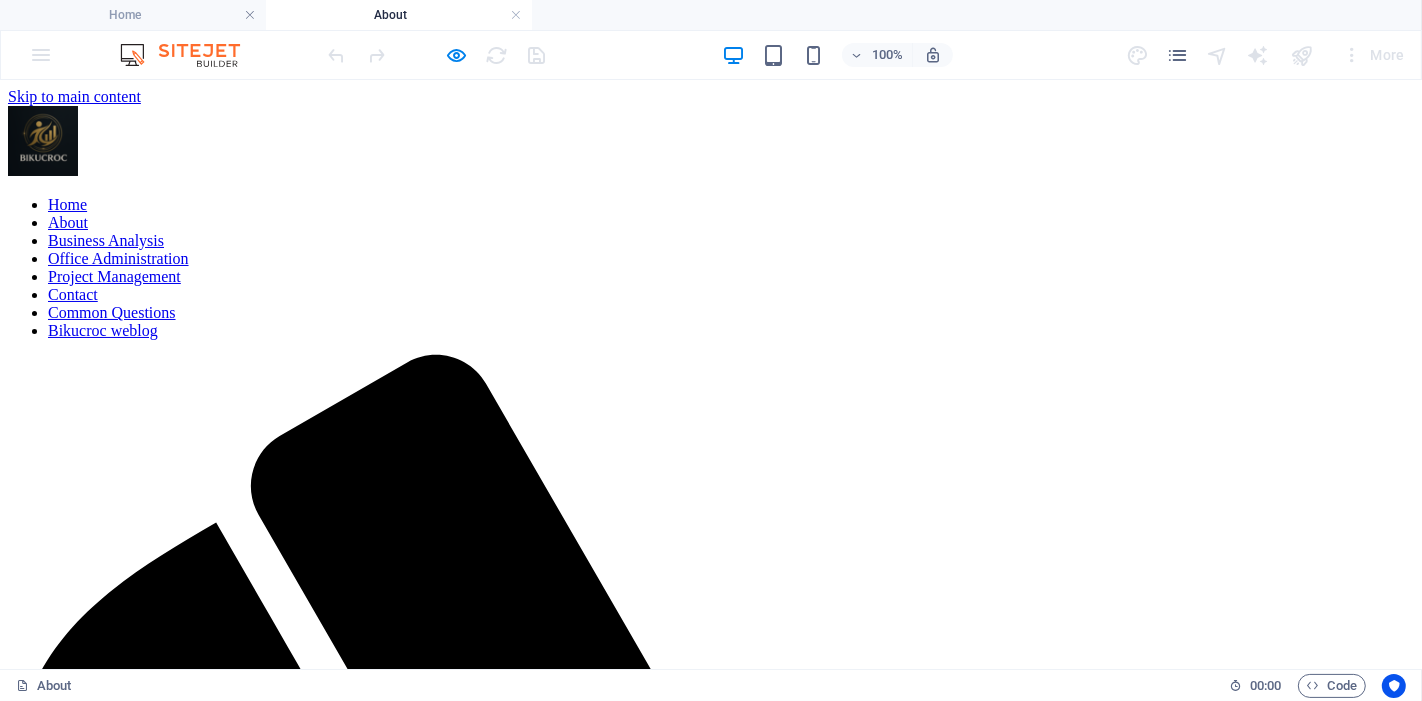 scroll, scrollTop: 0, scrollLeft: 0, axis: both 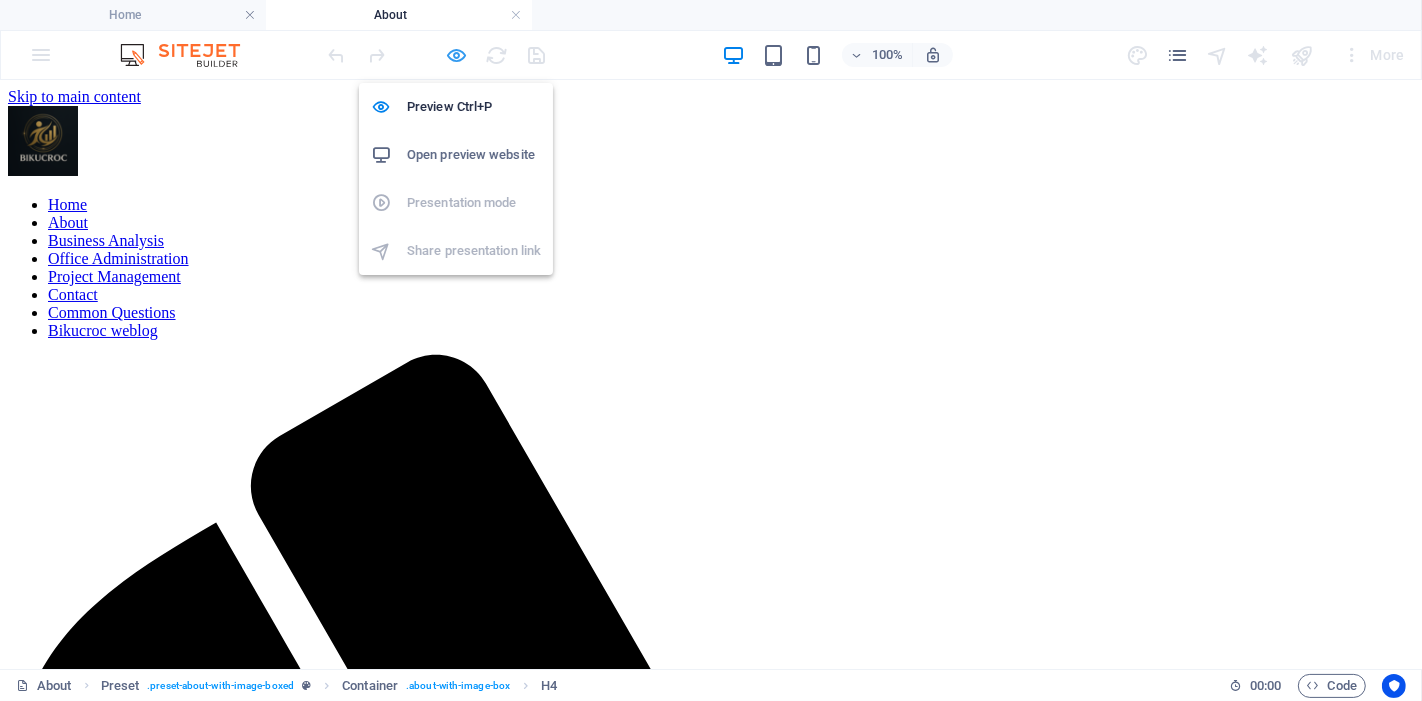 click at bounding box center [457, 55] 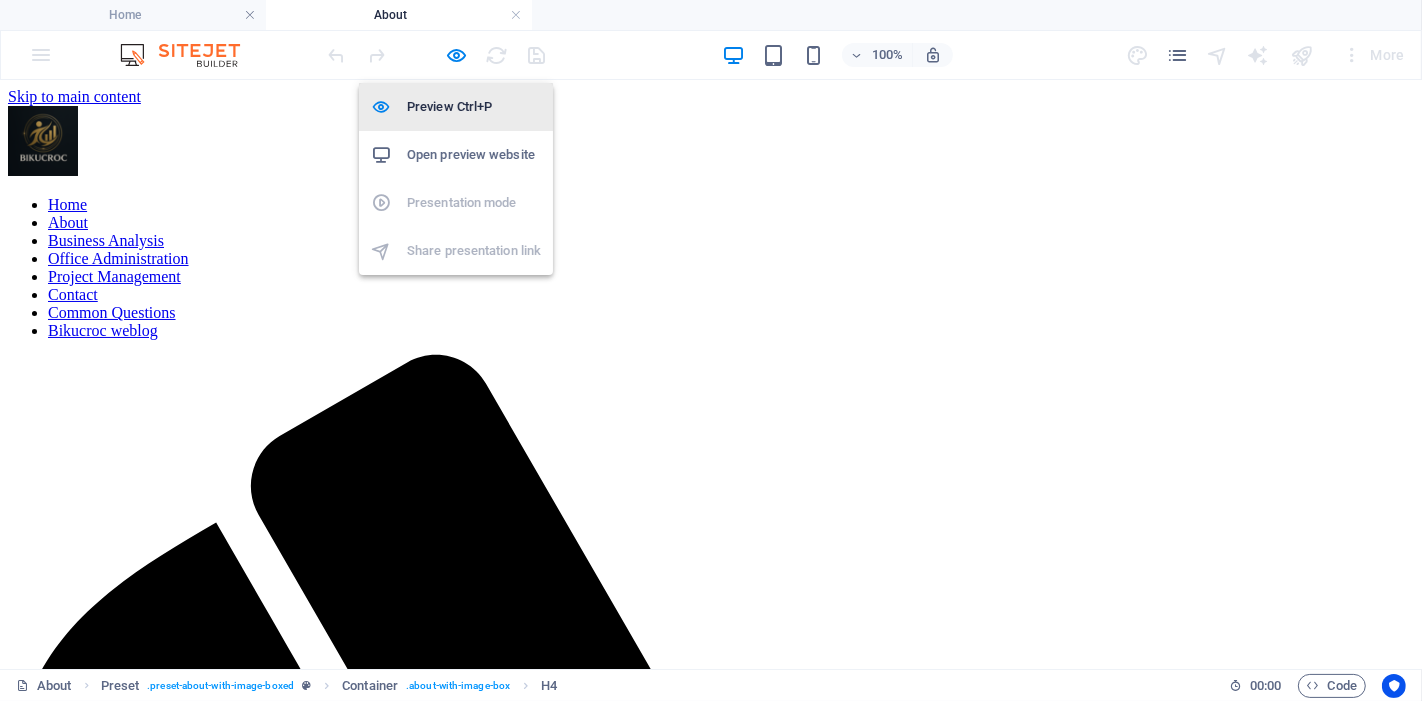 select on "hover_box_bottom" 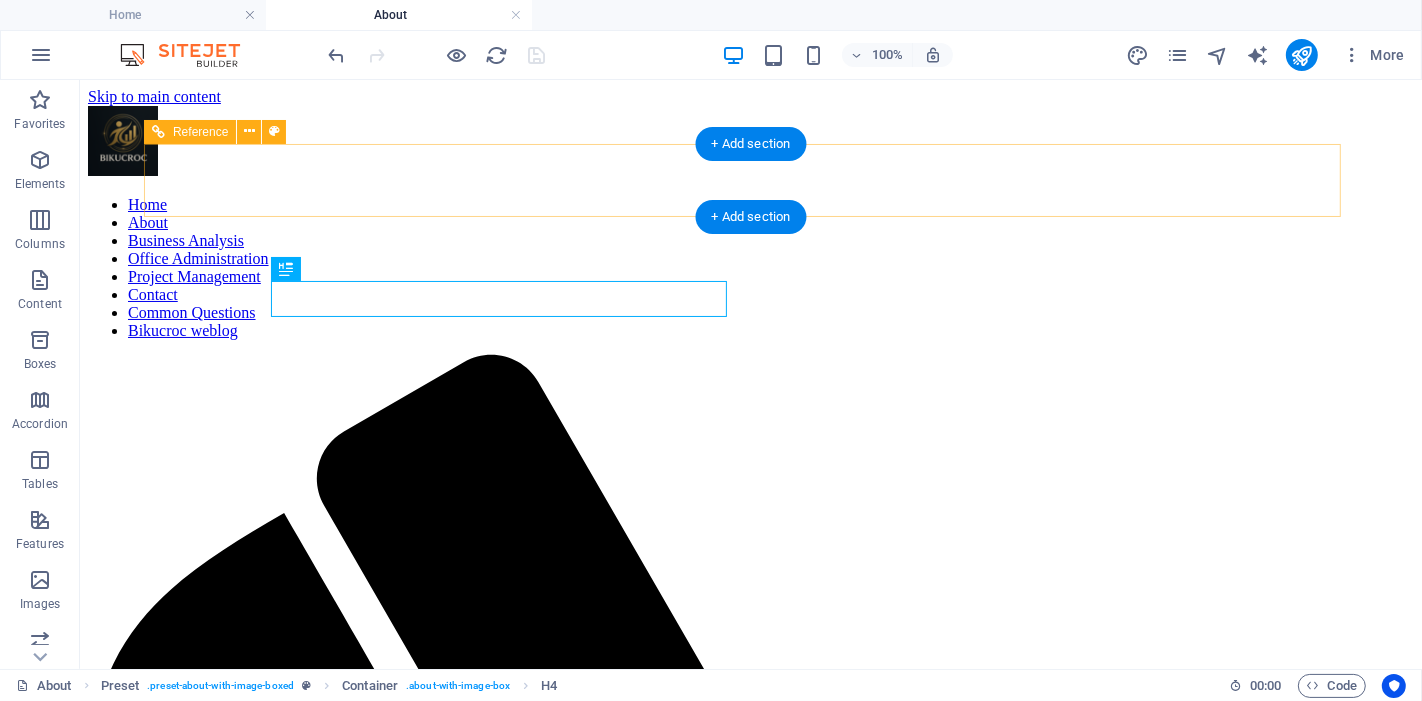 click on "Home About Business Analysis Office Administration Project Management Contact Common Questions Bikucroc weblog" at bounding box center (750, 267) 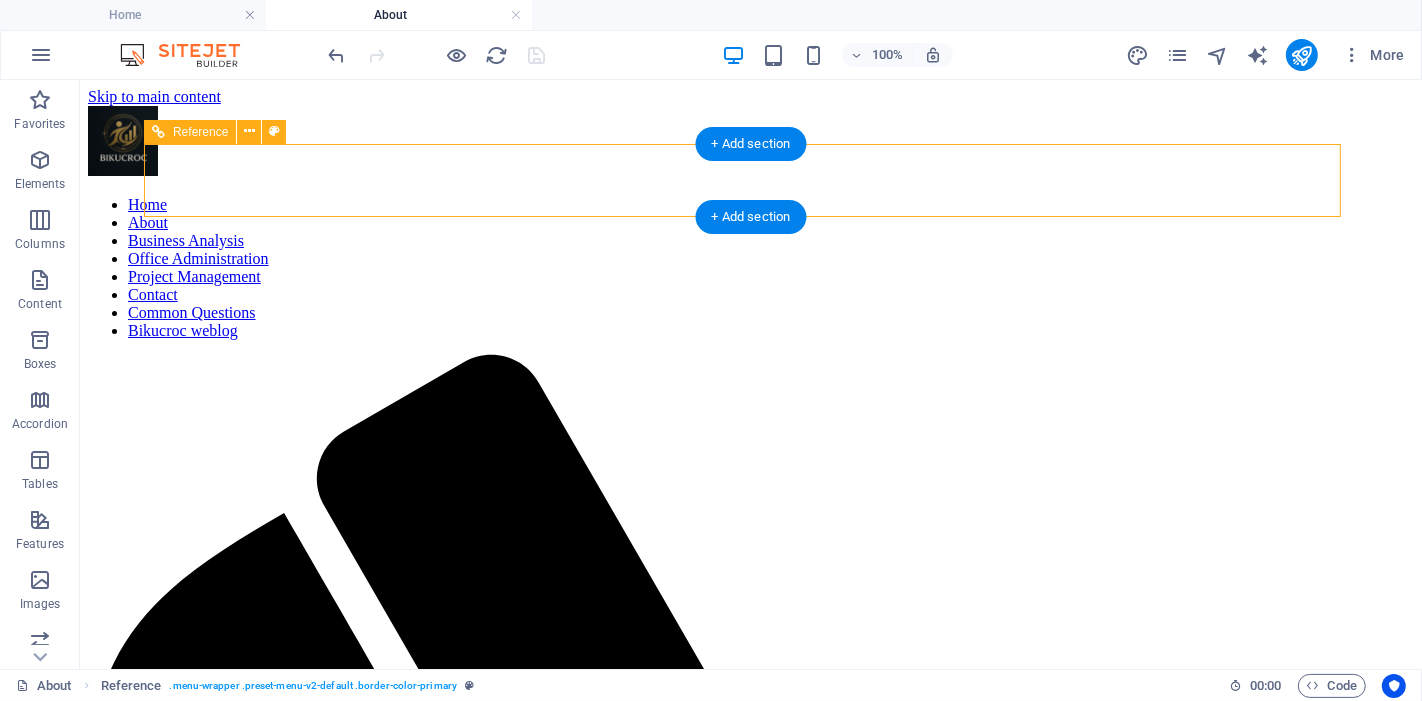 click on "Home About Business Analysis Office Administration Project Management Contact Common Questions Bikucroc weblog" at bounding box center (750, 267) 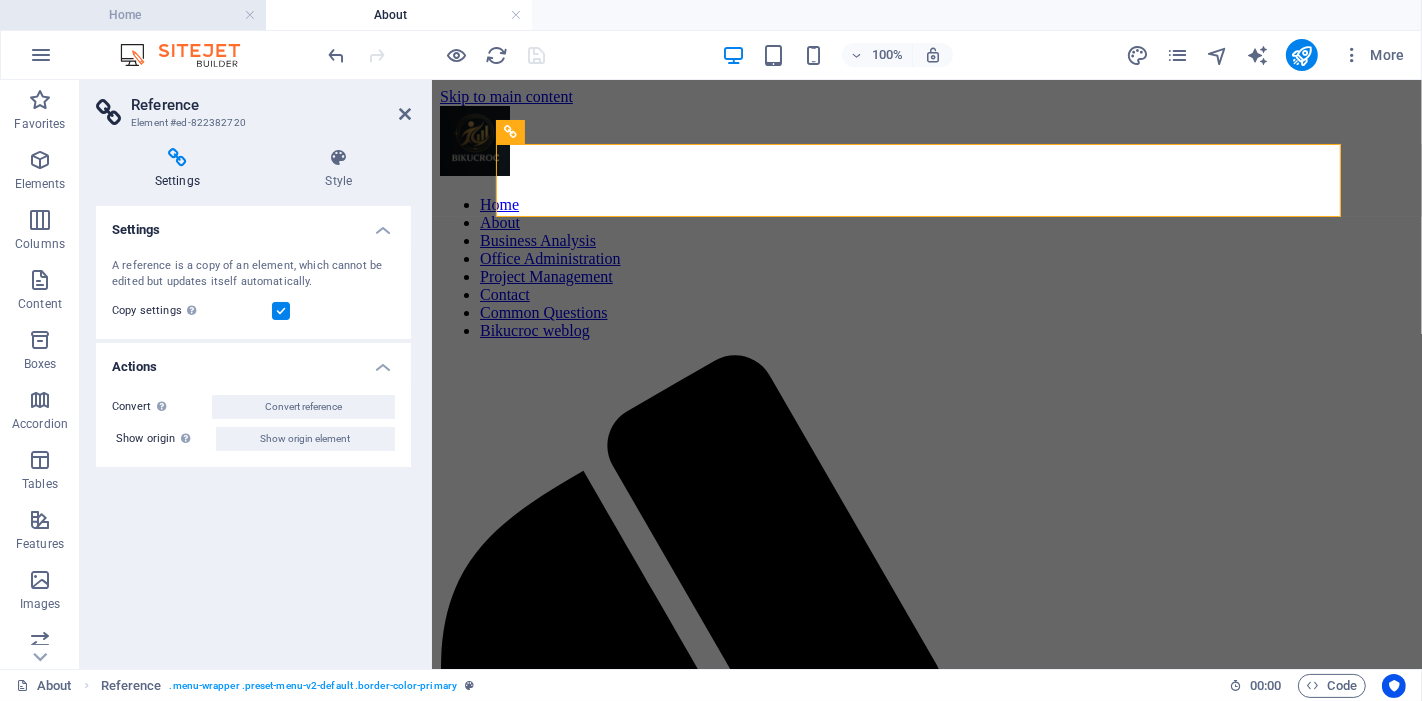 click on "Home" at bounding box center (133, 15) 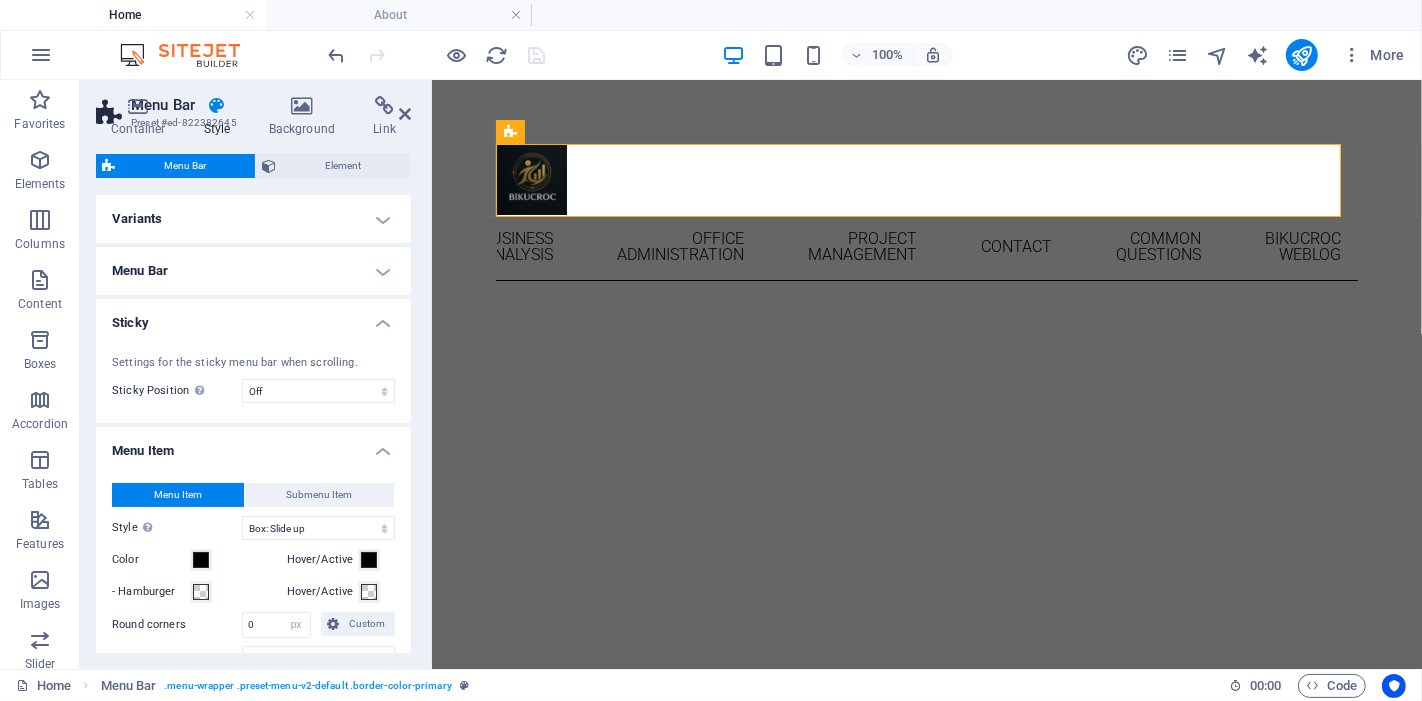 type 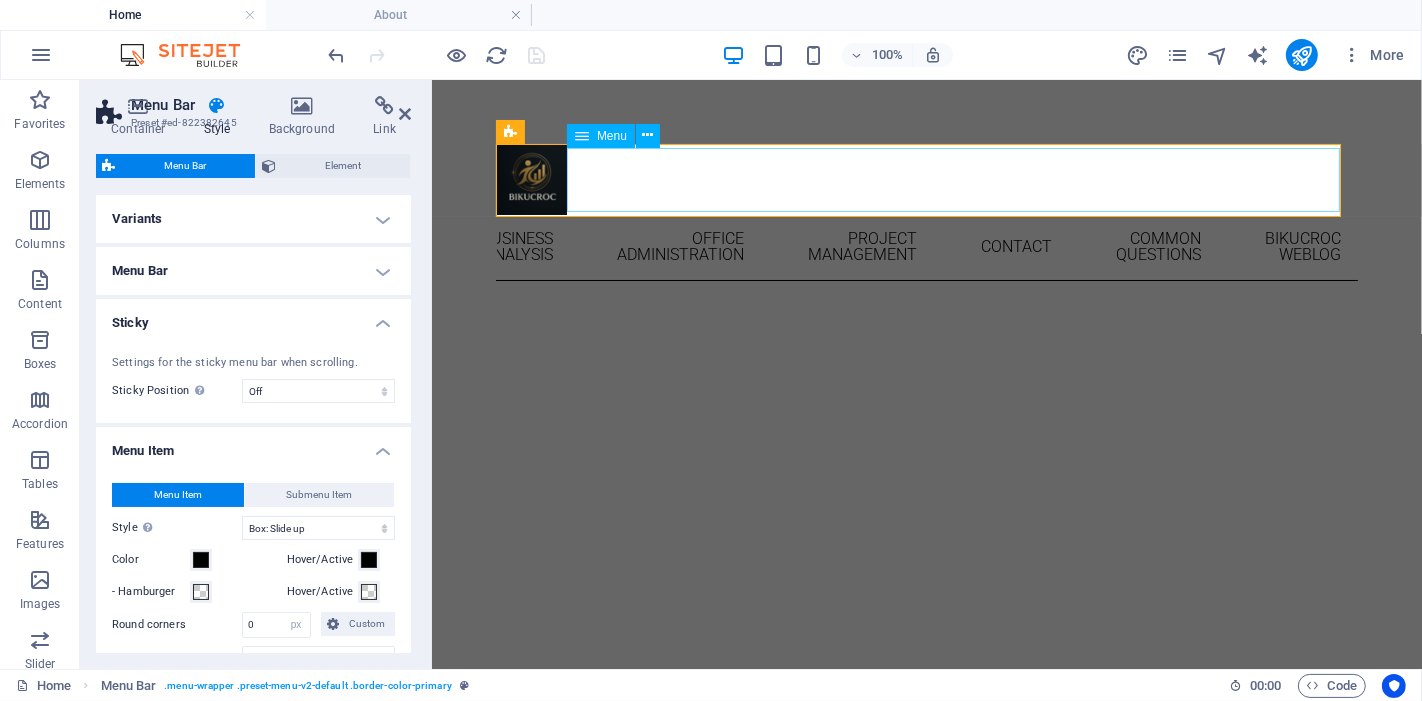 click on "Home About Business Analysis Office Administration Project Management Contact Common Questions Bikucroc weblog" at bounding box center (926, 246) 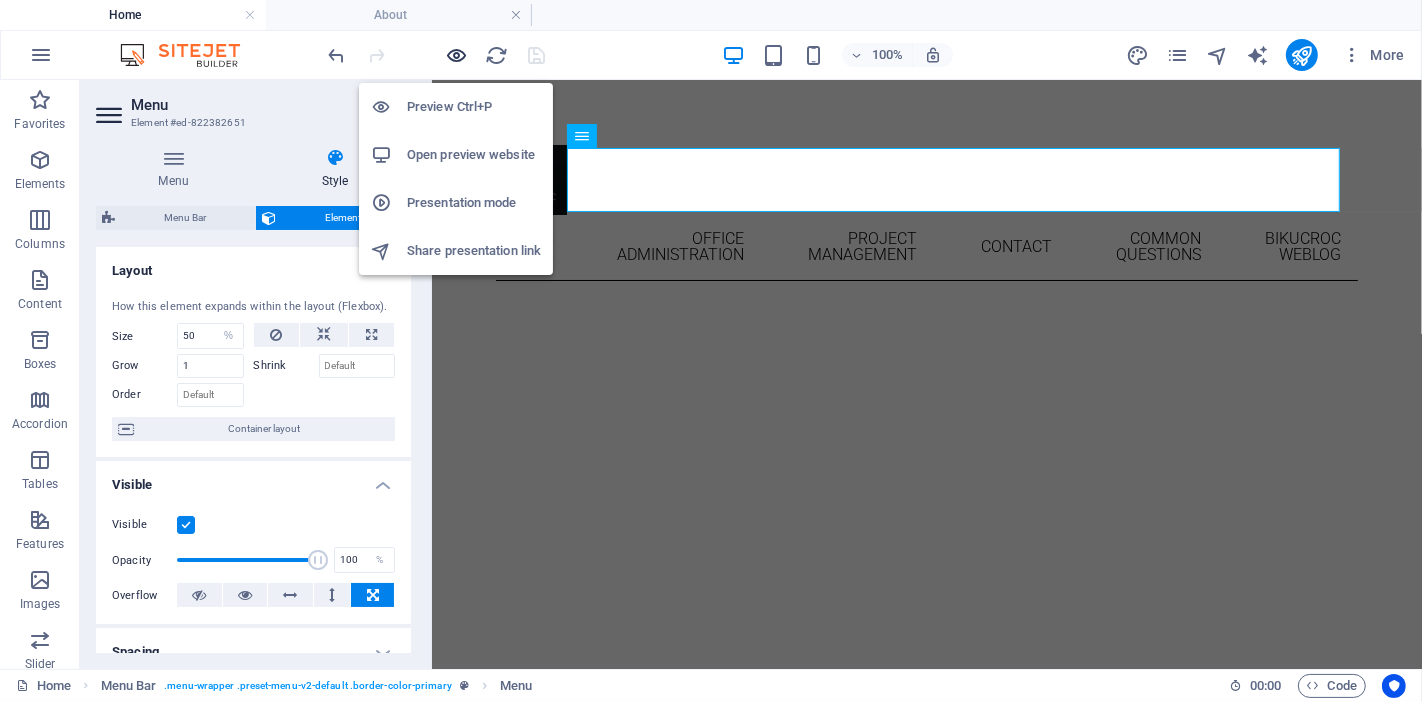 click at bounding box center (457, 55) 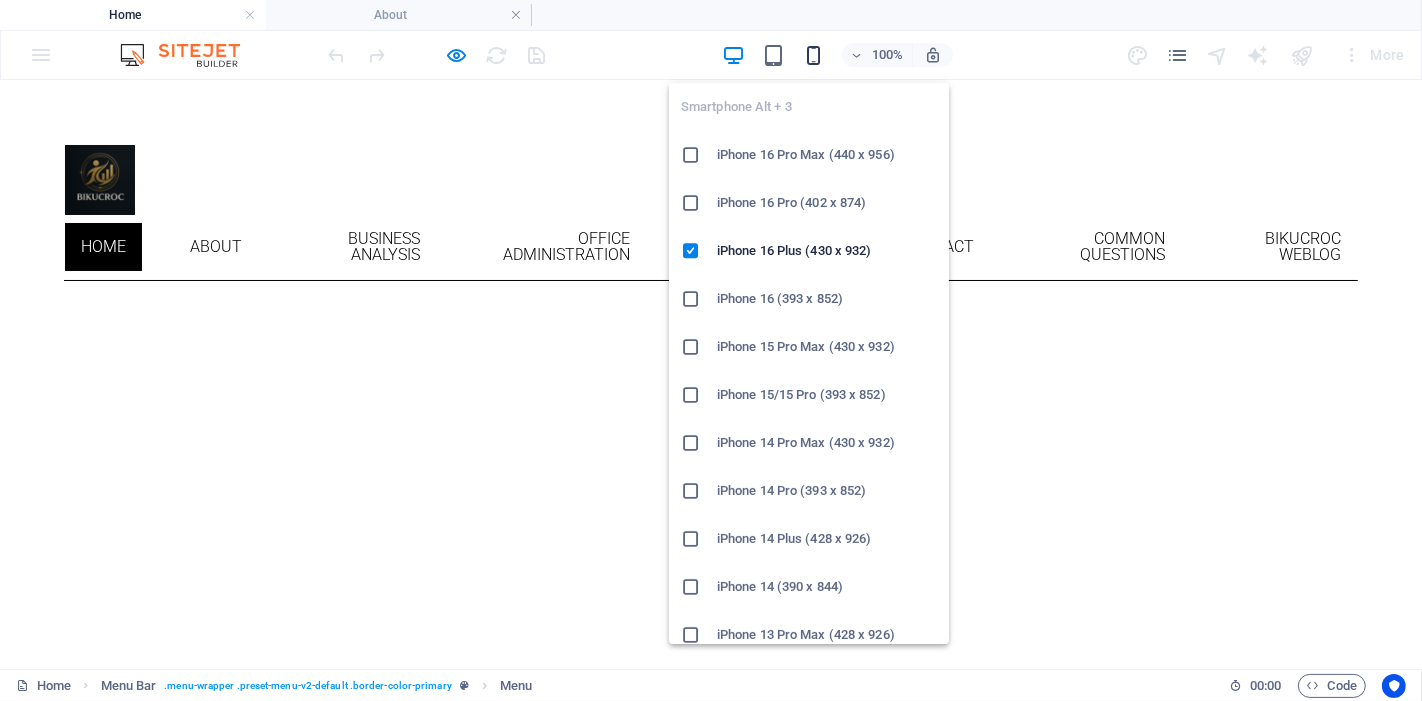 click at bounding box center (813, 55) 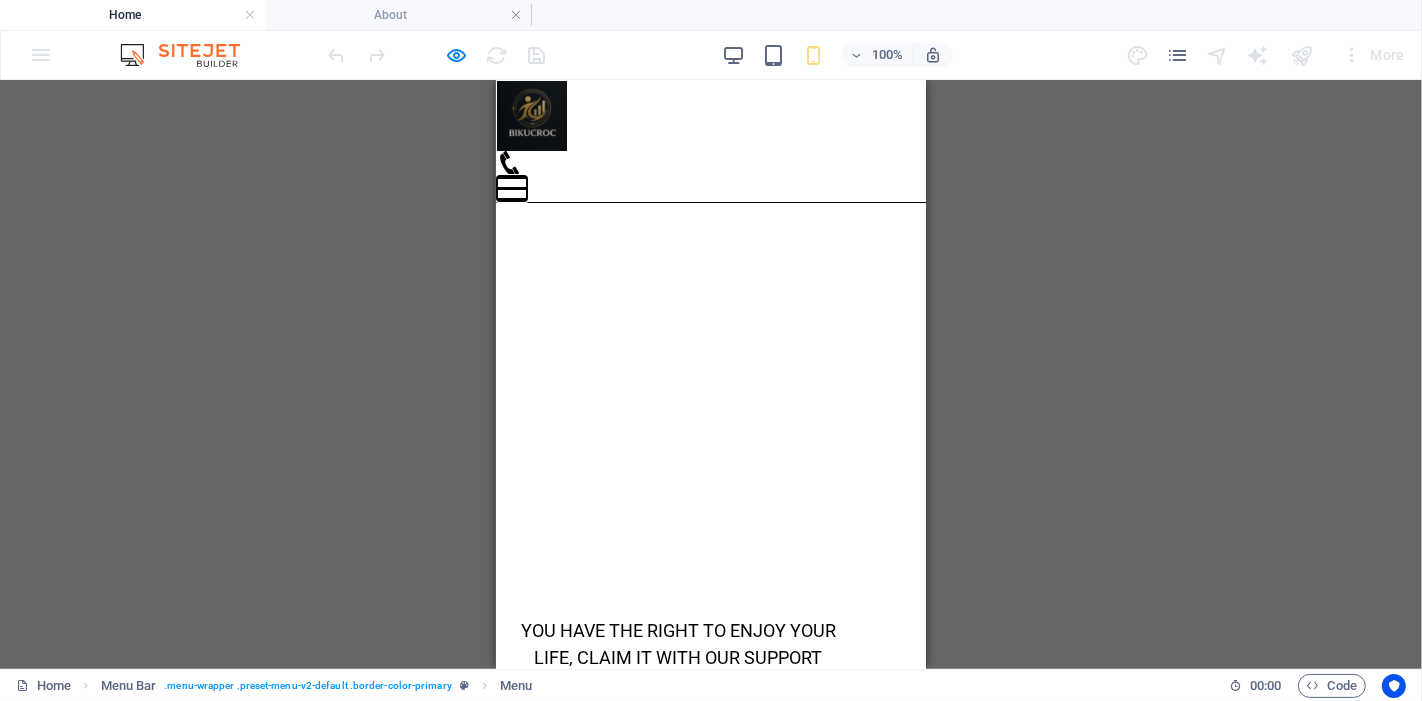 click at bounding box center (511, 176) 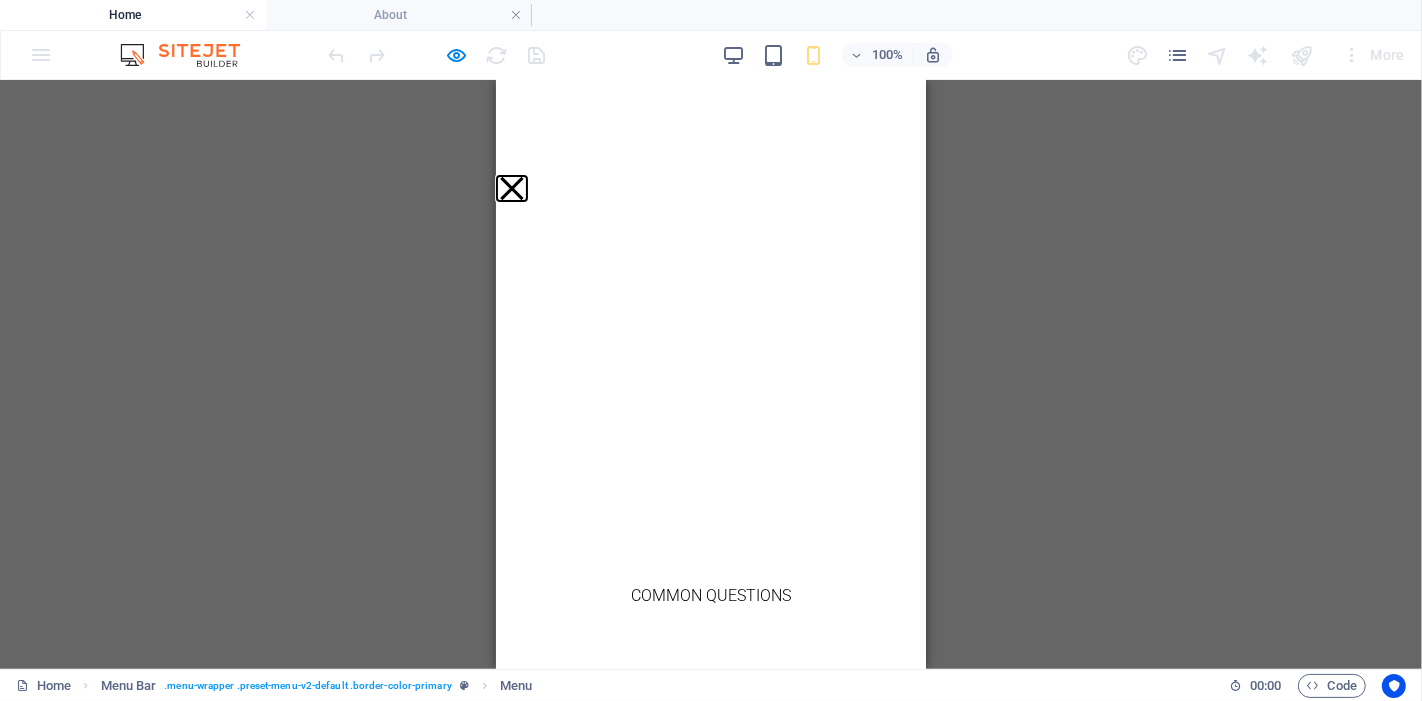 scroll, scrollTop: 114, scrollLeft: 0, axis: vertical 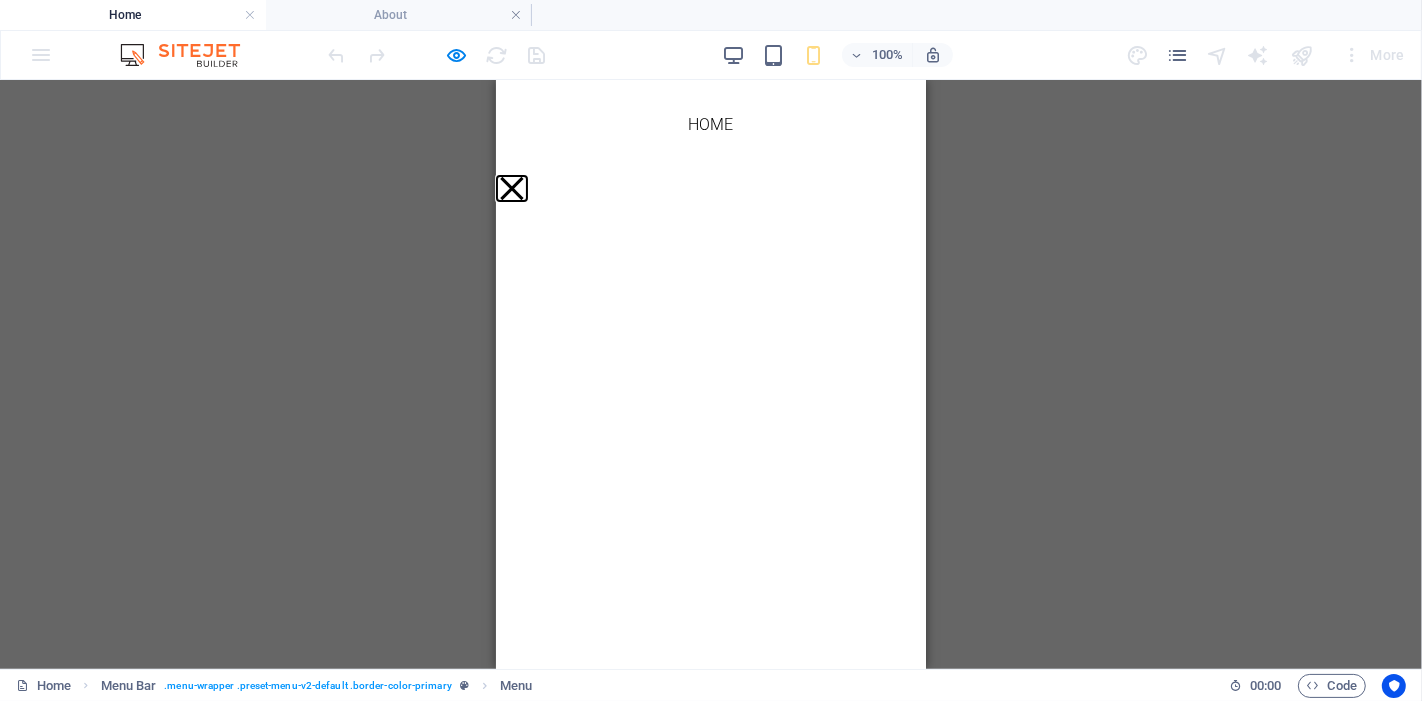 click at bounding box center [510, 187] 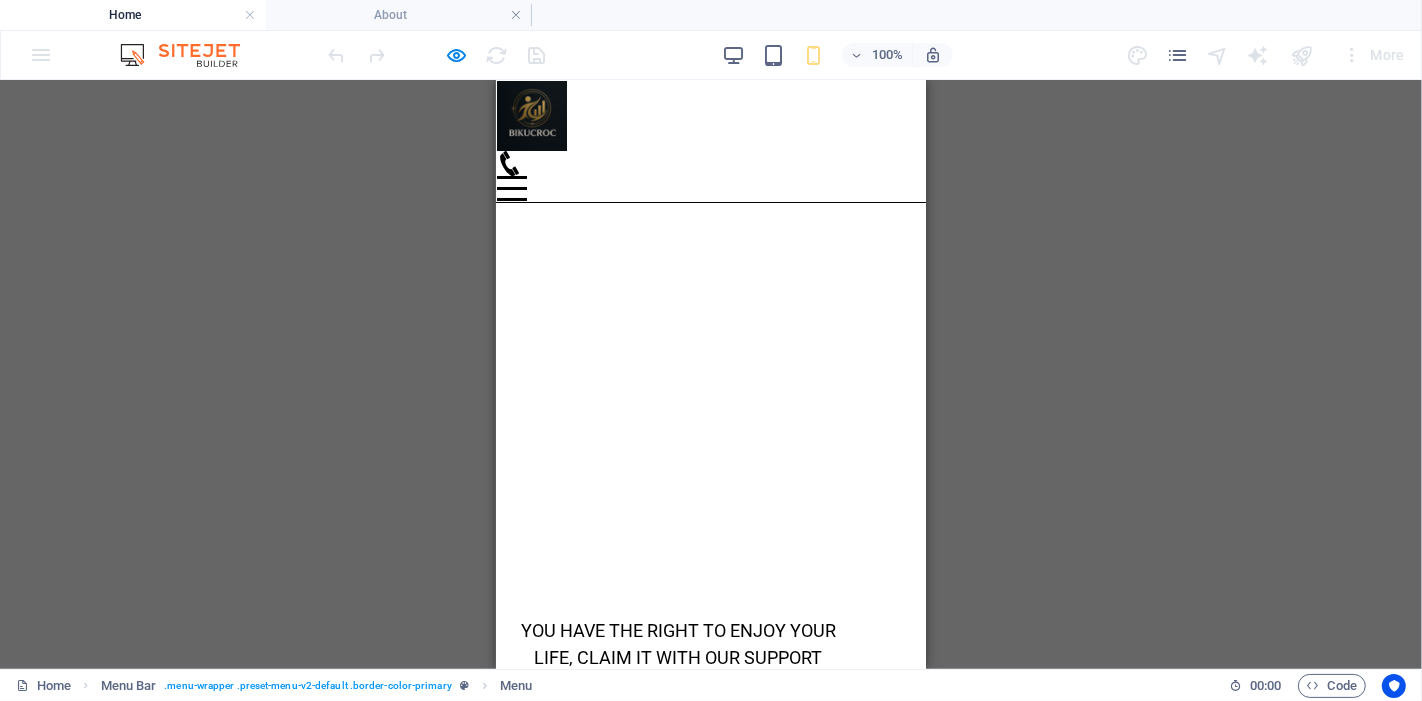 click at bounding box center (511, 187) 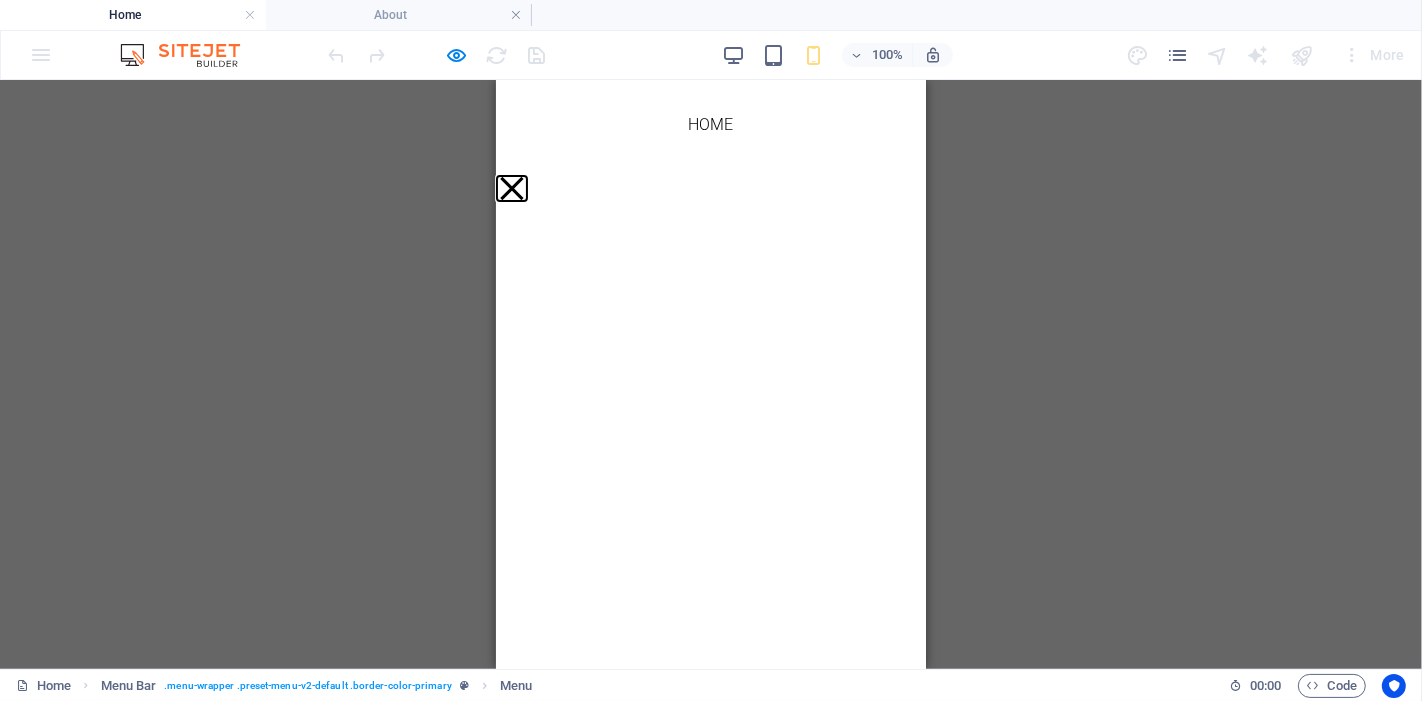 click at bounding box center (510, 187) 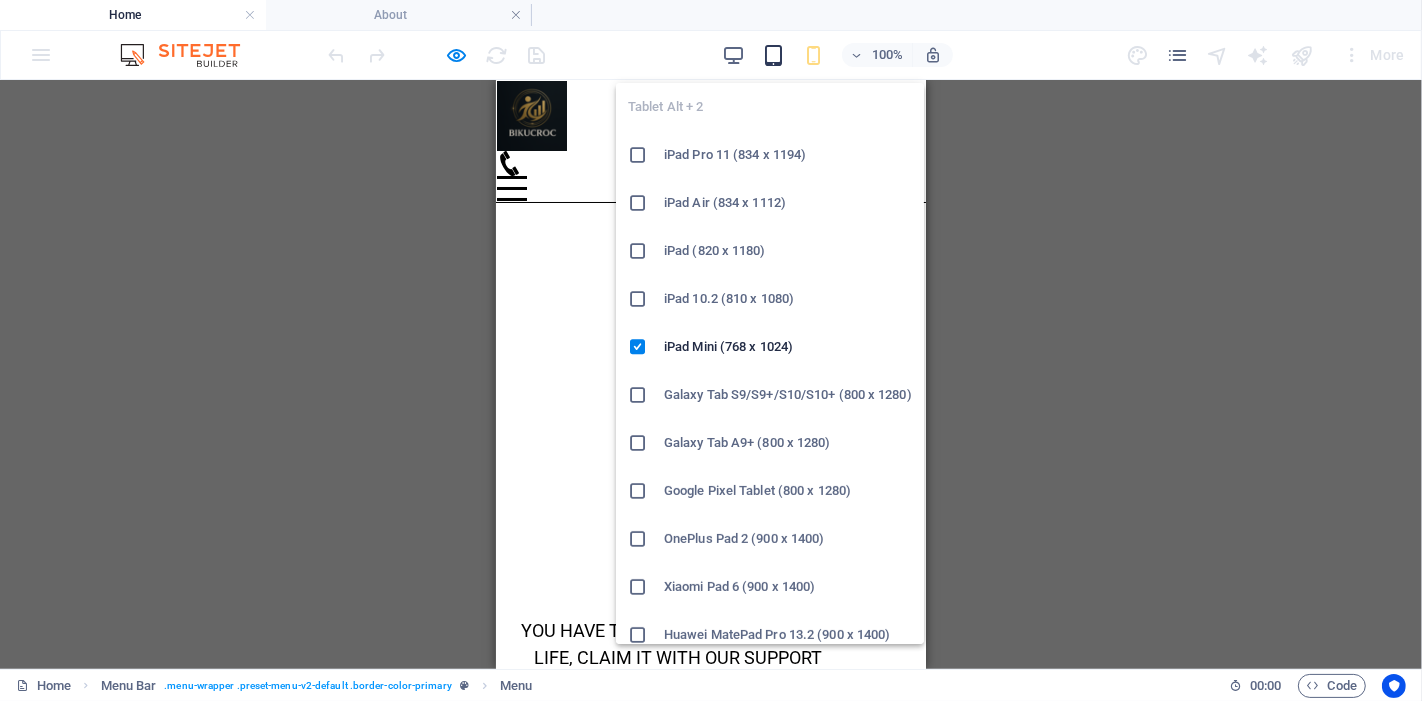 click at bounding box center (773, 55) 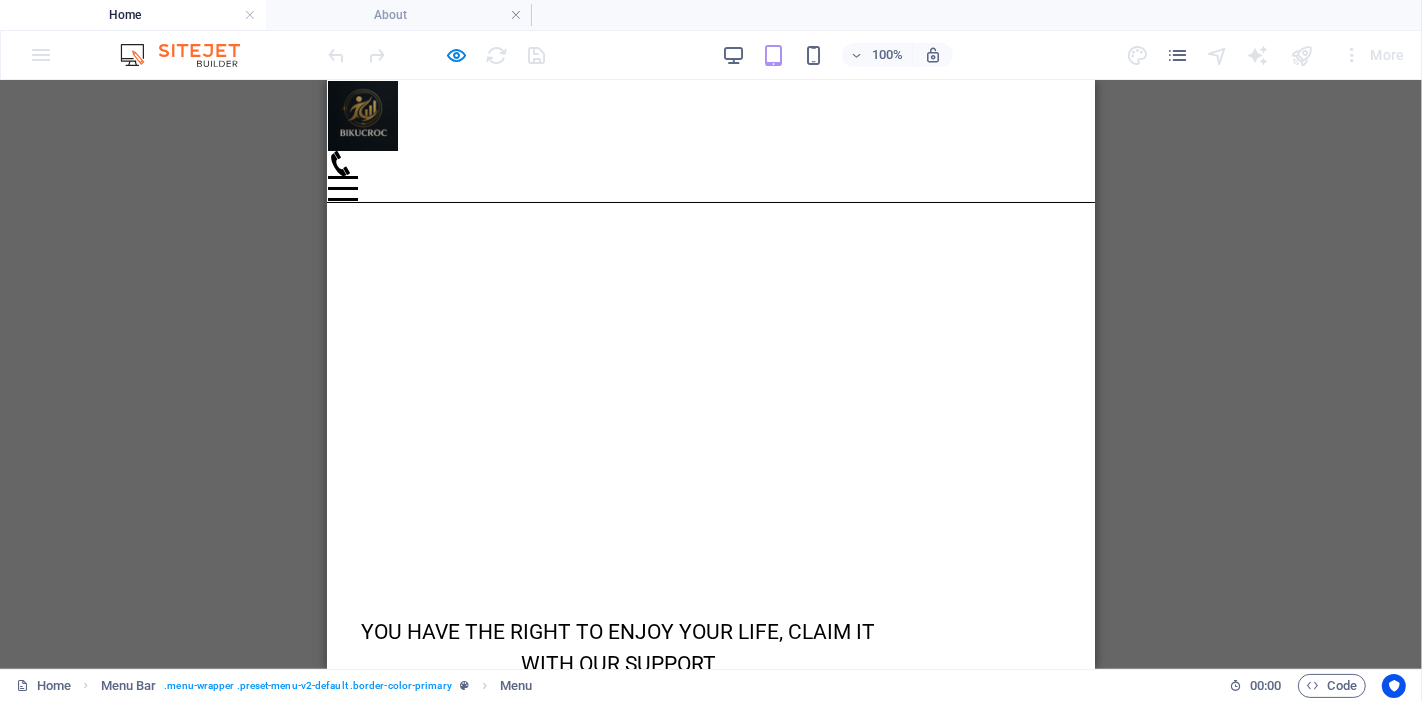 click on "100%" at bounding box center (837, 55) 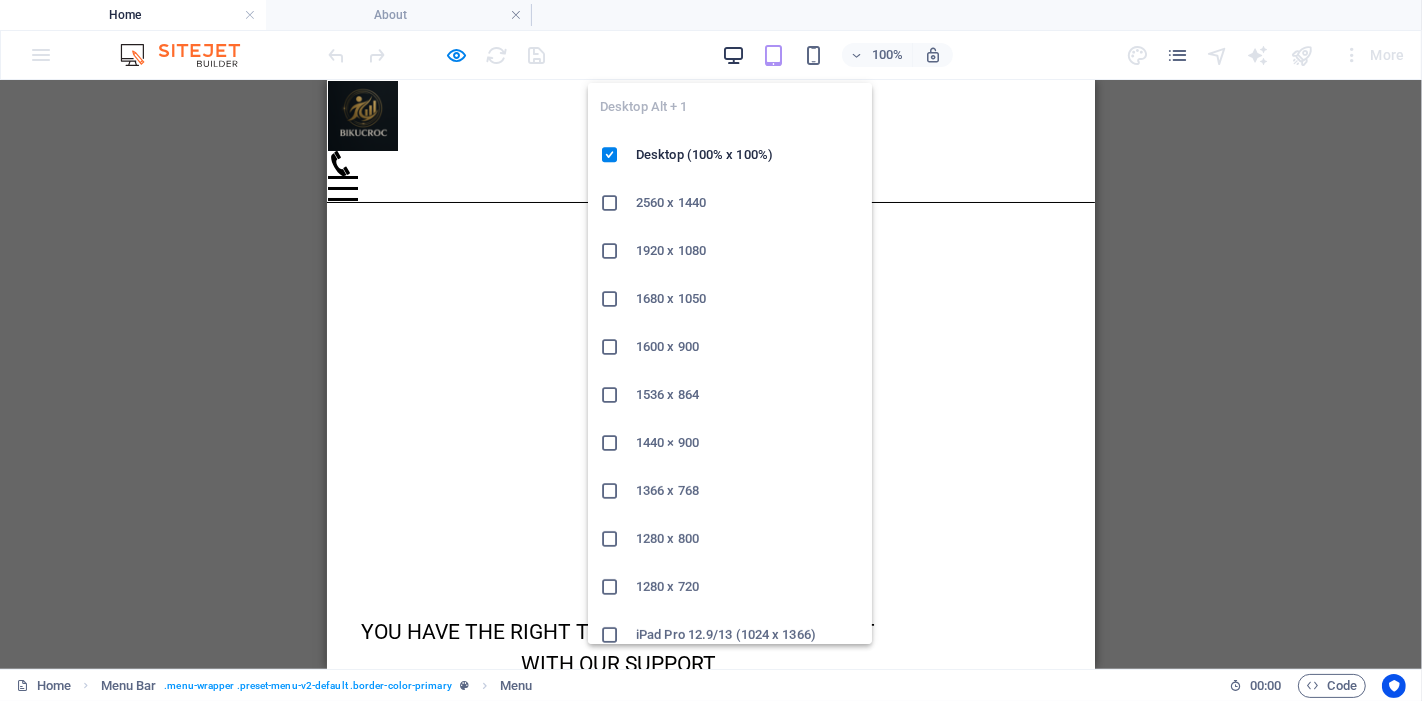 click at bounding box center [733, 55] 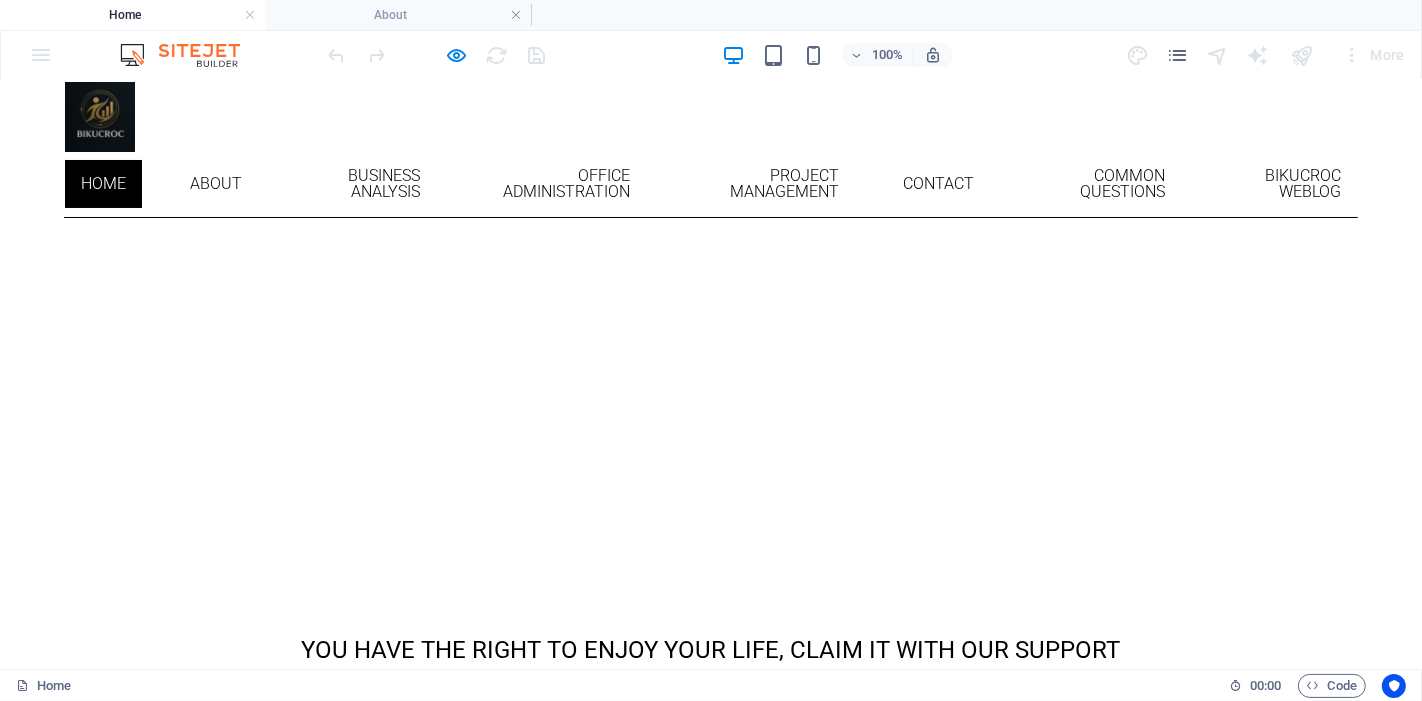 scroll, scrollTop: 0, scrollLeft: 0, axis: both 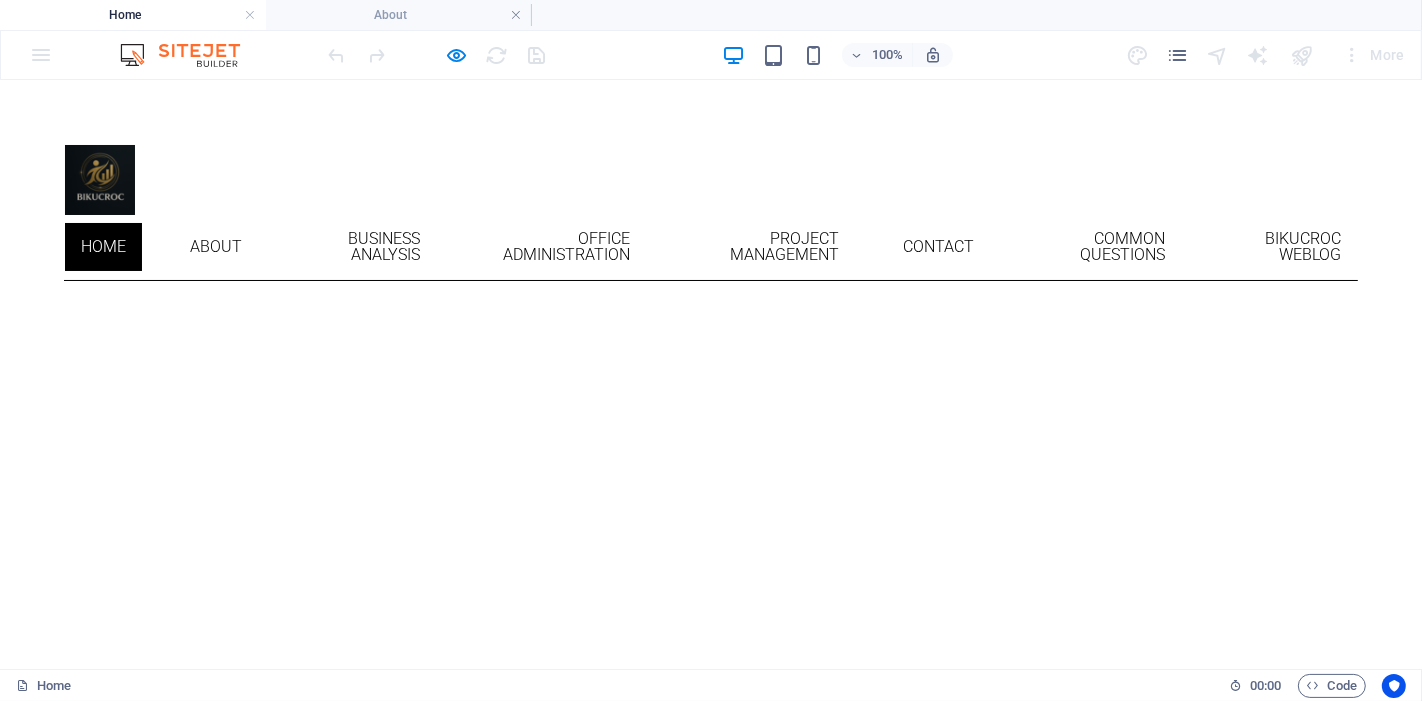 drag, startPoint x: 156, startPoint y: 8, endPoint x: 381, endPoint y: 7, distance: 225.00223 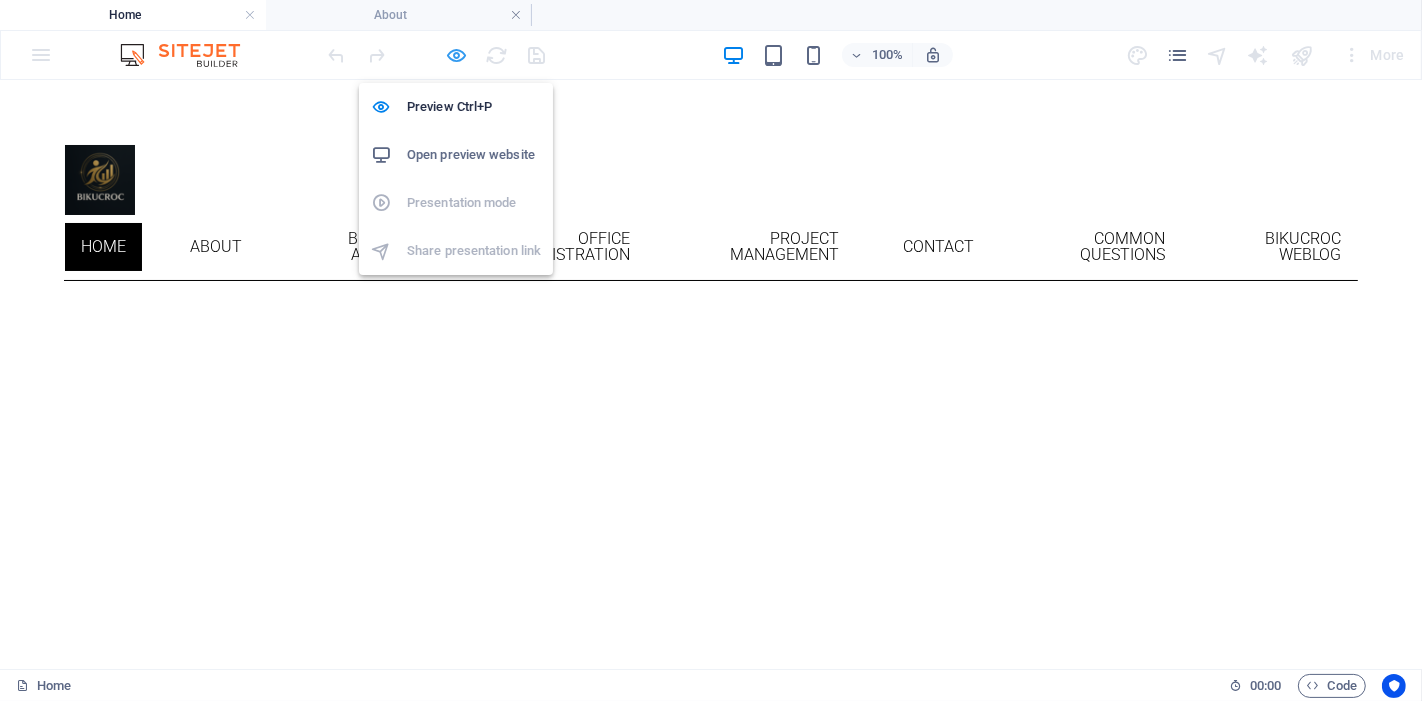 click at bounding box center (457, 55) 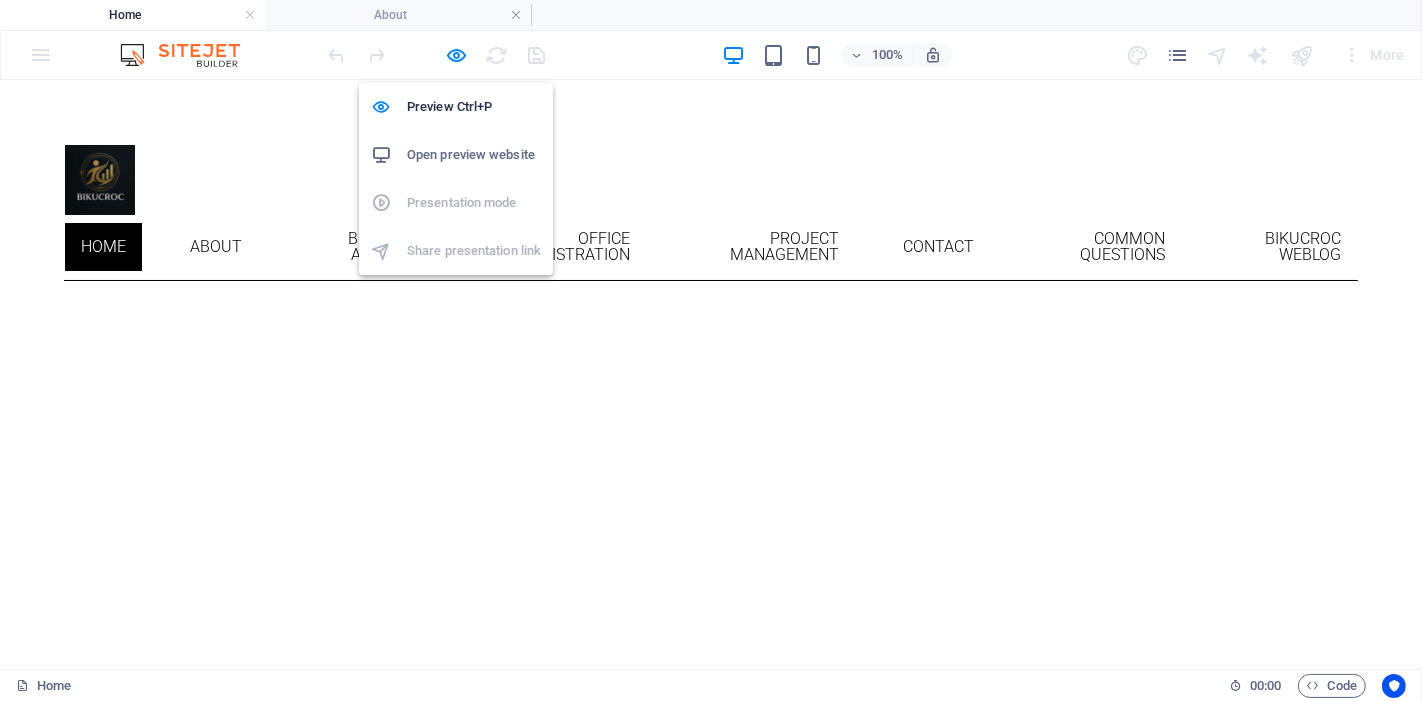 select on "%" 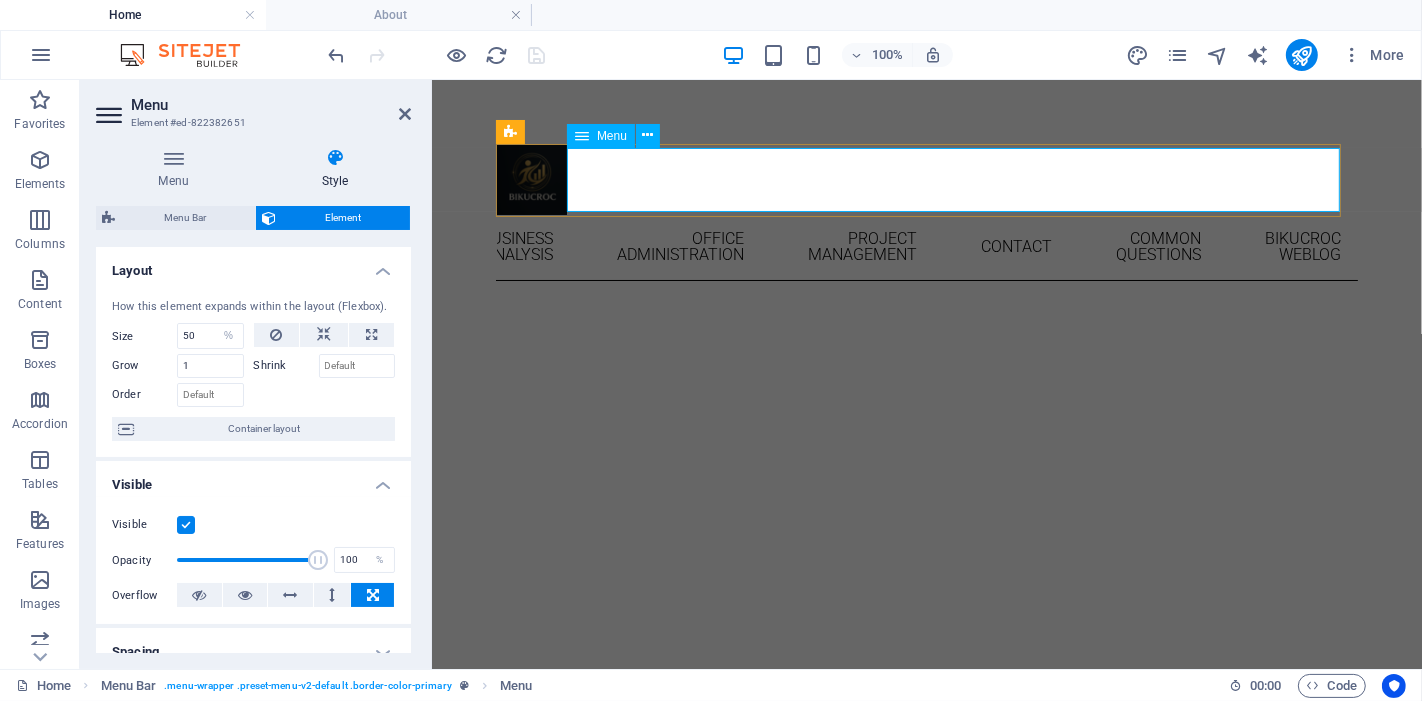click on "Home About Business Analysis Office Administration Project Management Contact Common Questions Bikucroc weblog" at bounding box center (926, 246) 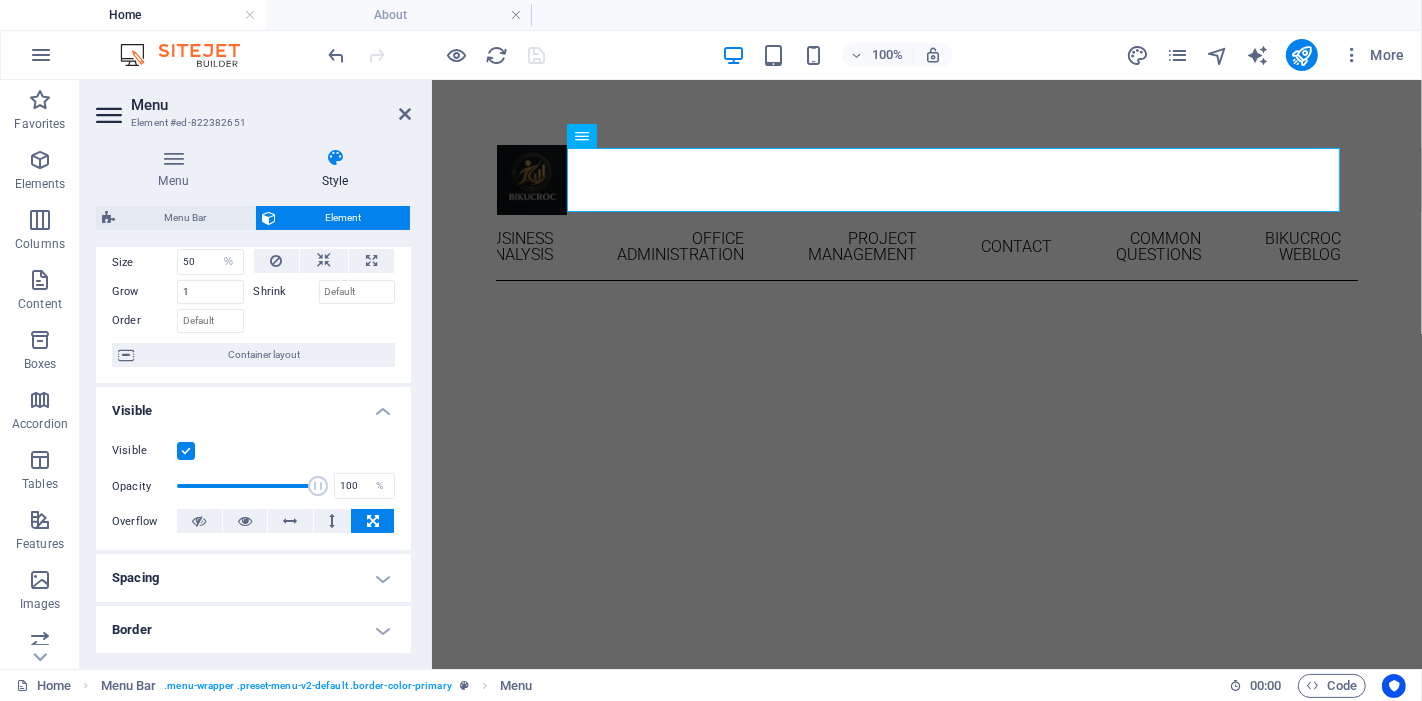 scroll, scrollTop: 0, scrollLeft: 0, axis: both 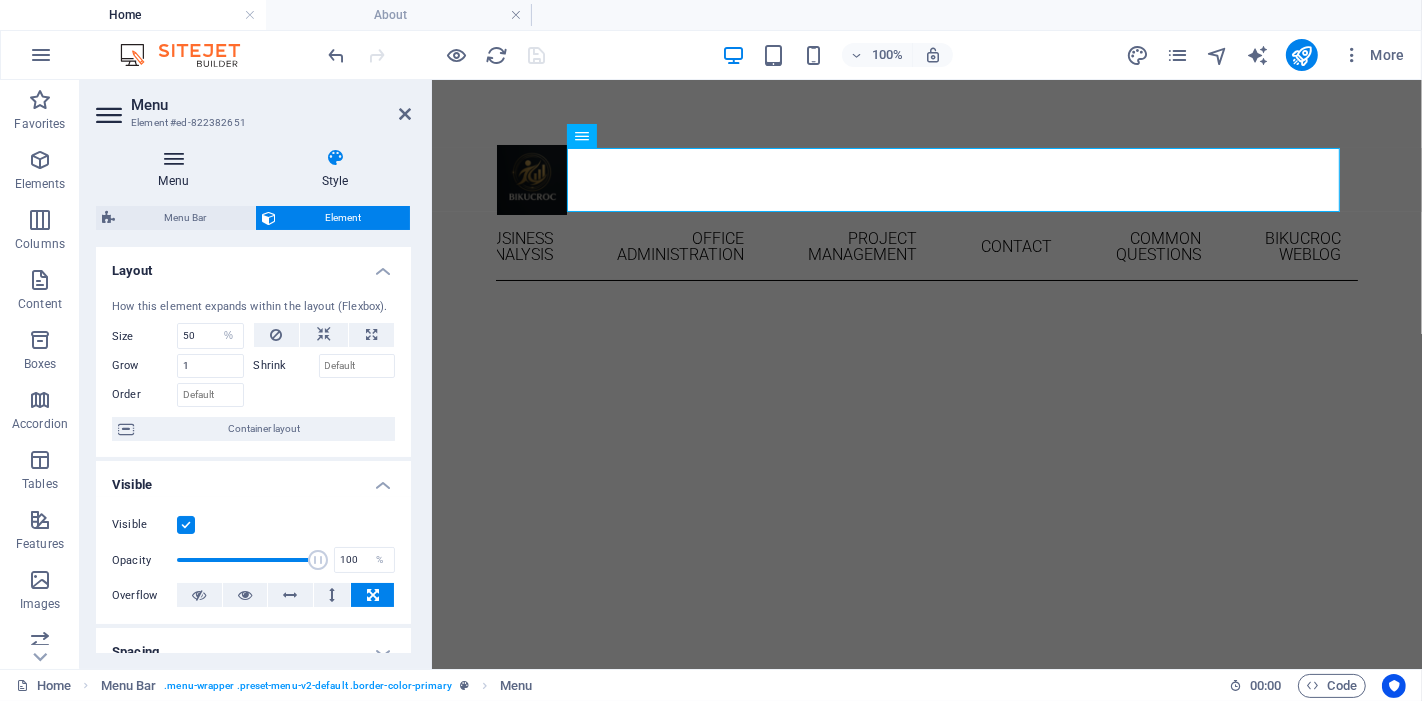 click on "Menu" at bounding box center (177, 169) 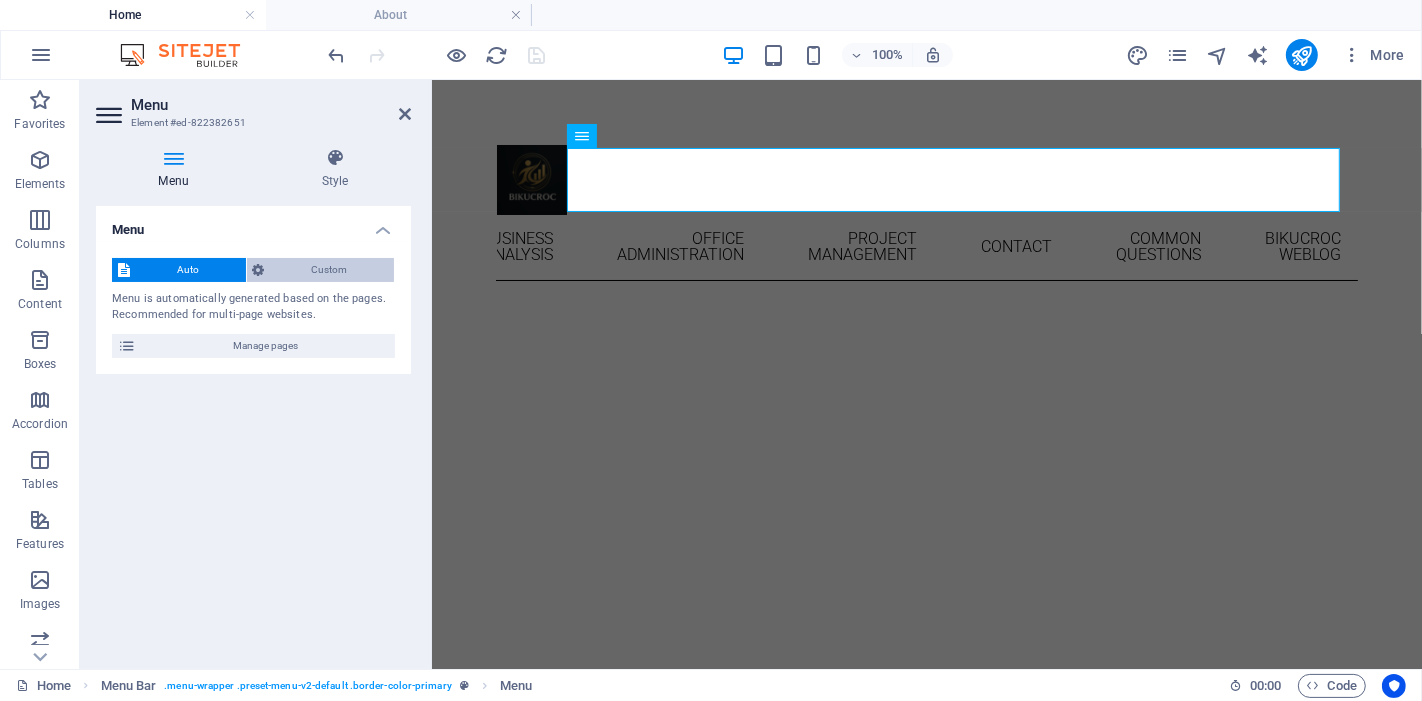 click on "Custom" at bounding box center [330, 270] 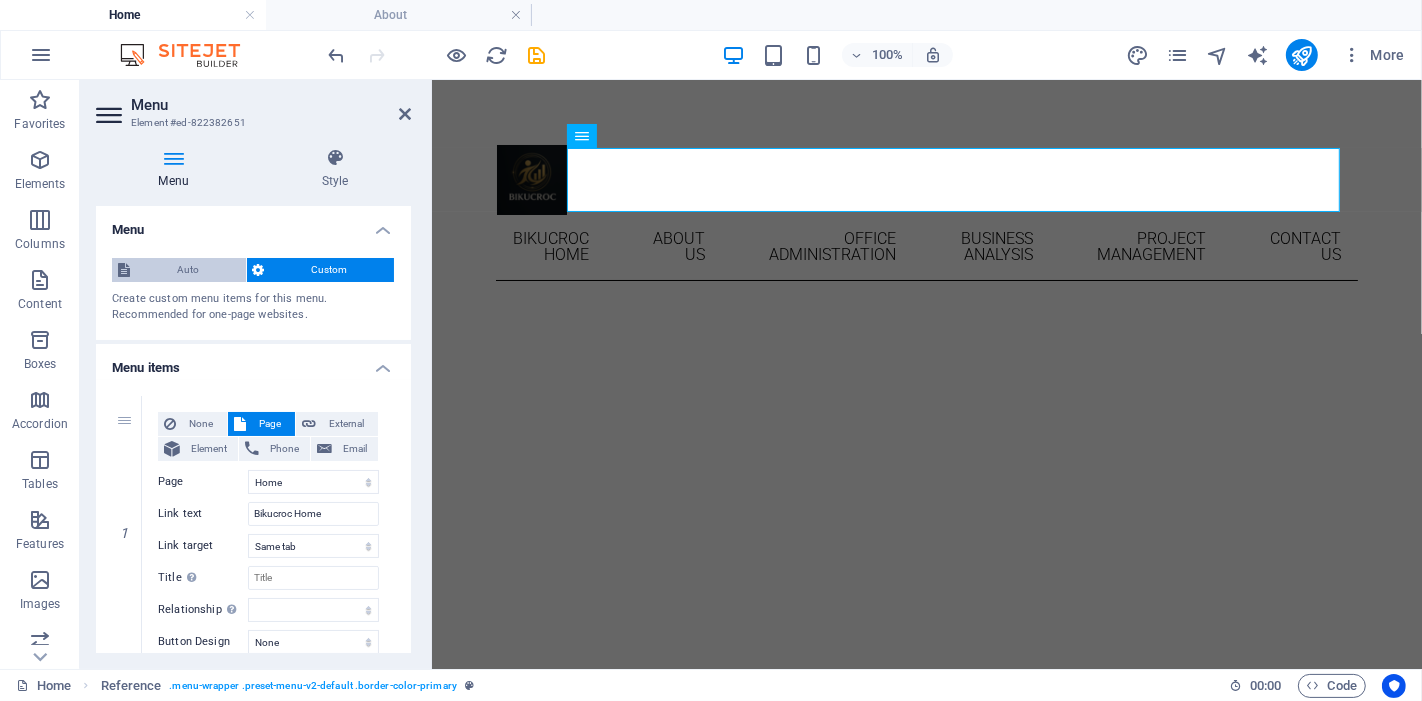 click on "Auto" at bounding box center (188, 270) 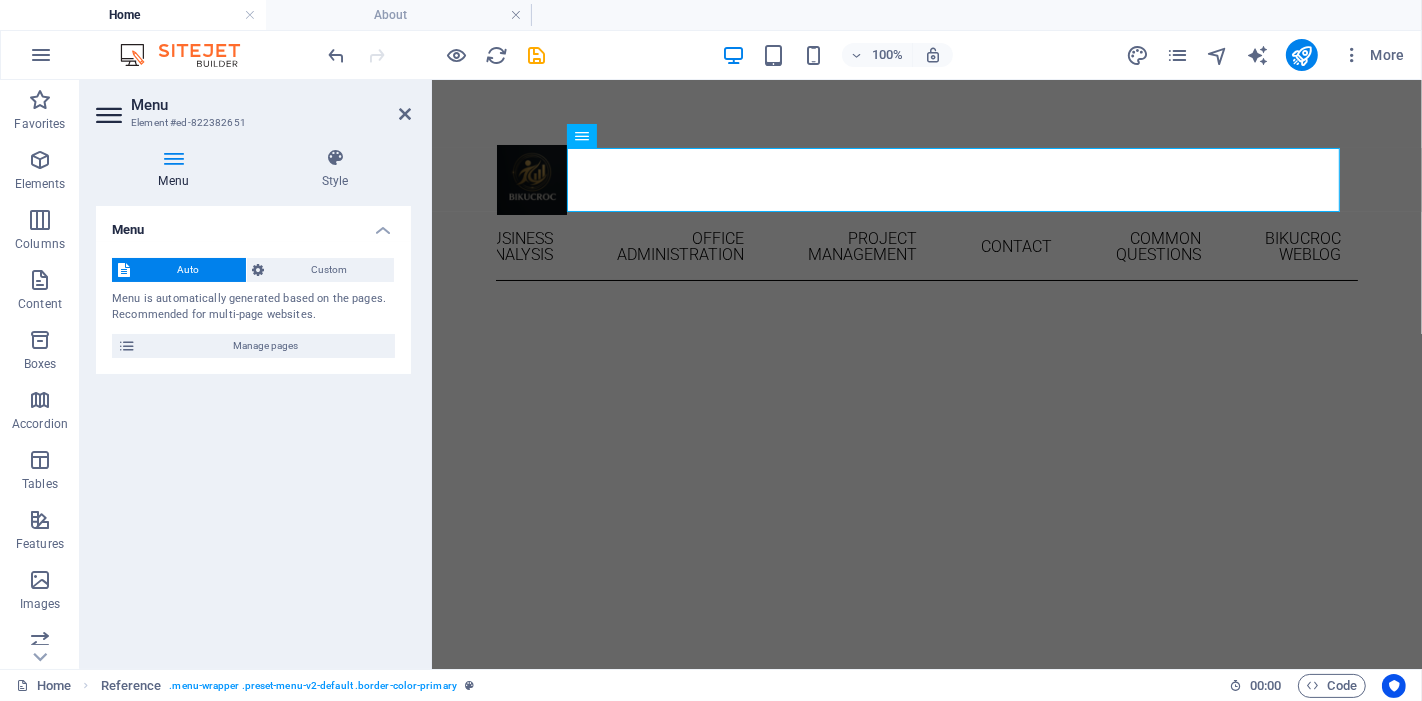 click at bounding box center [173, 158] 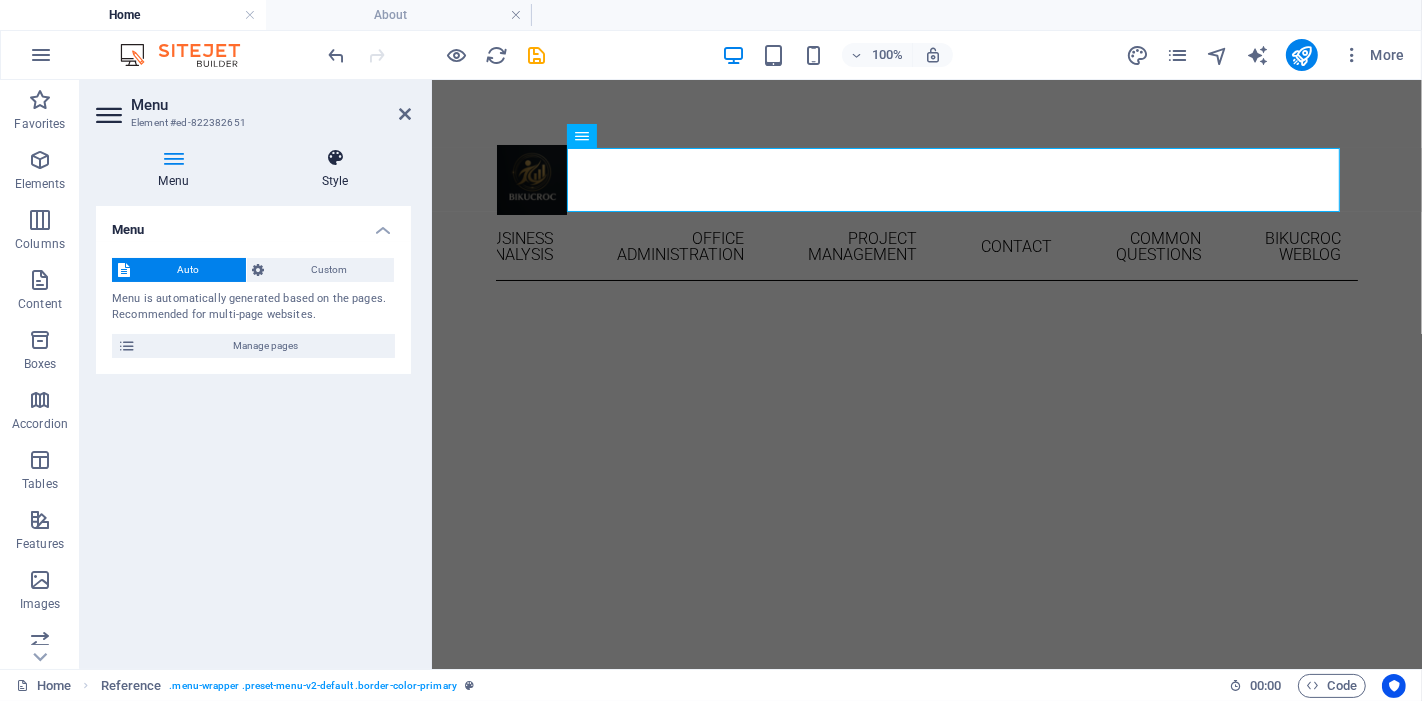 click at bounding box center (335, 158) 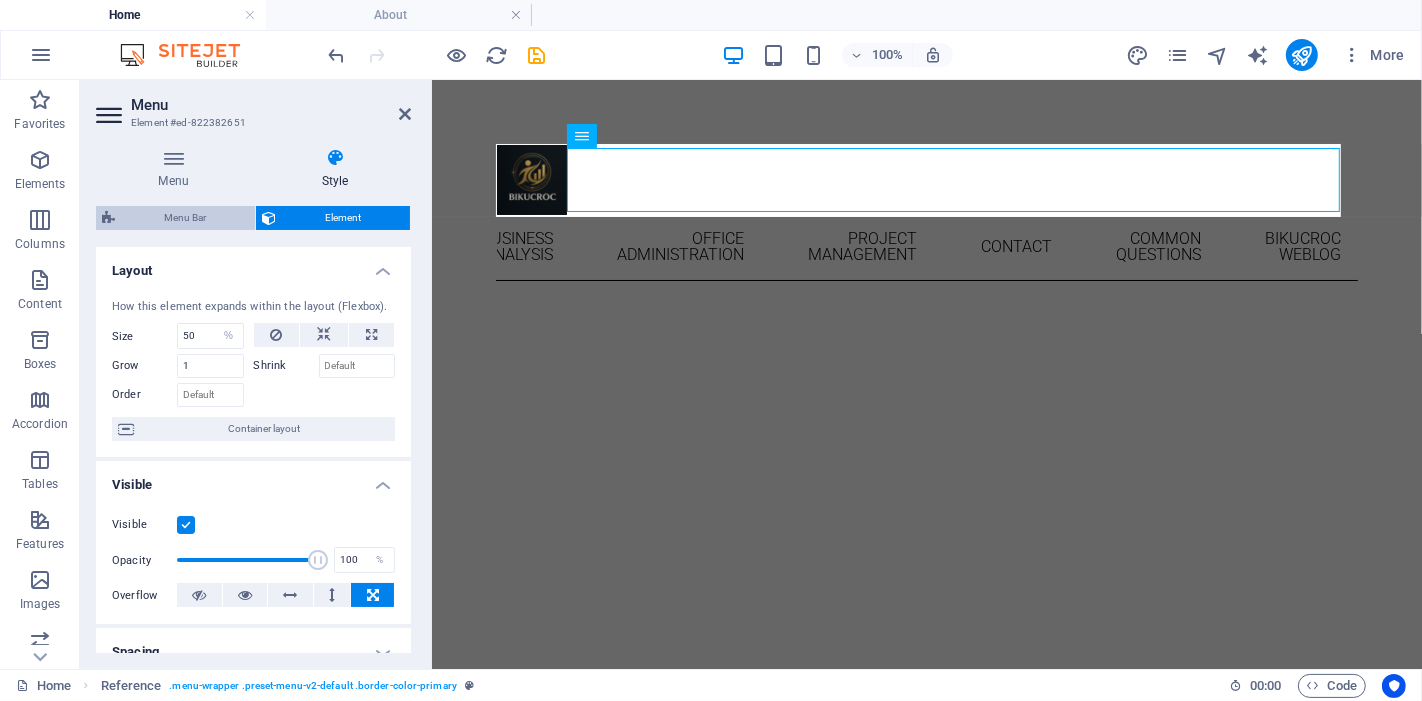 click on "Menu Bar" at bounding box center (185, 218) 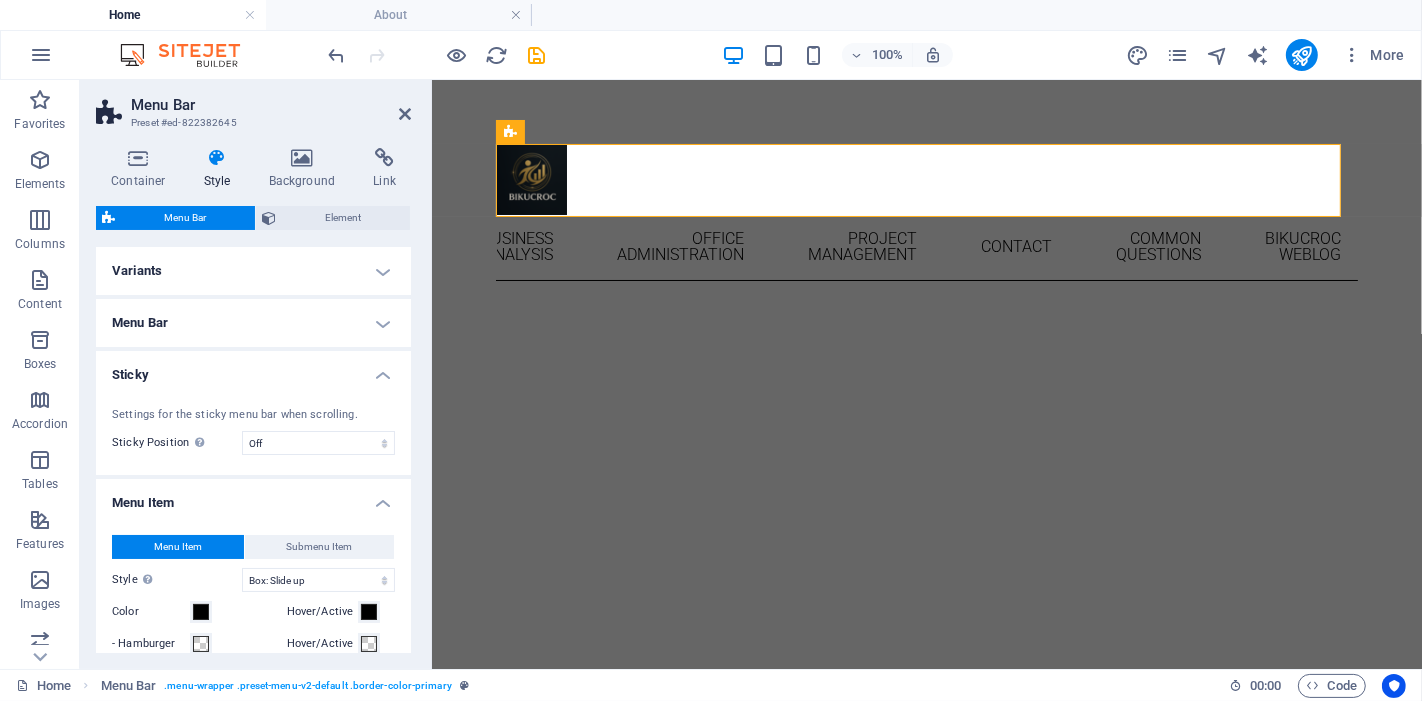 type 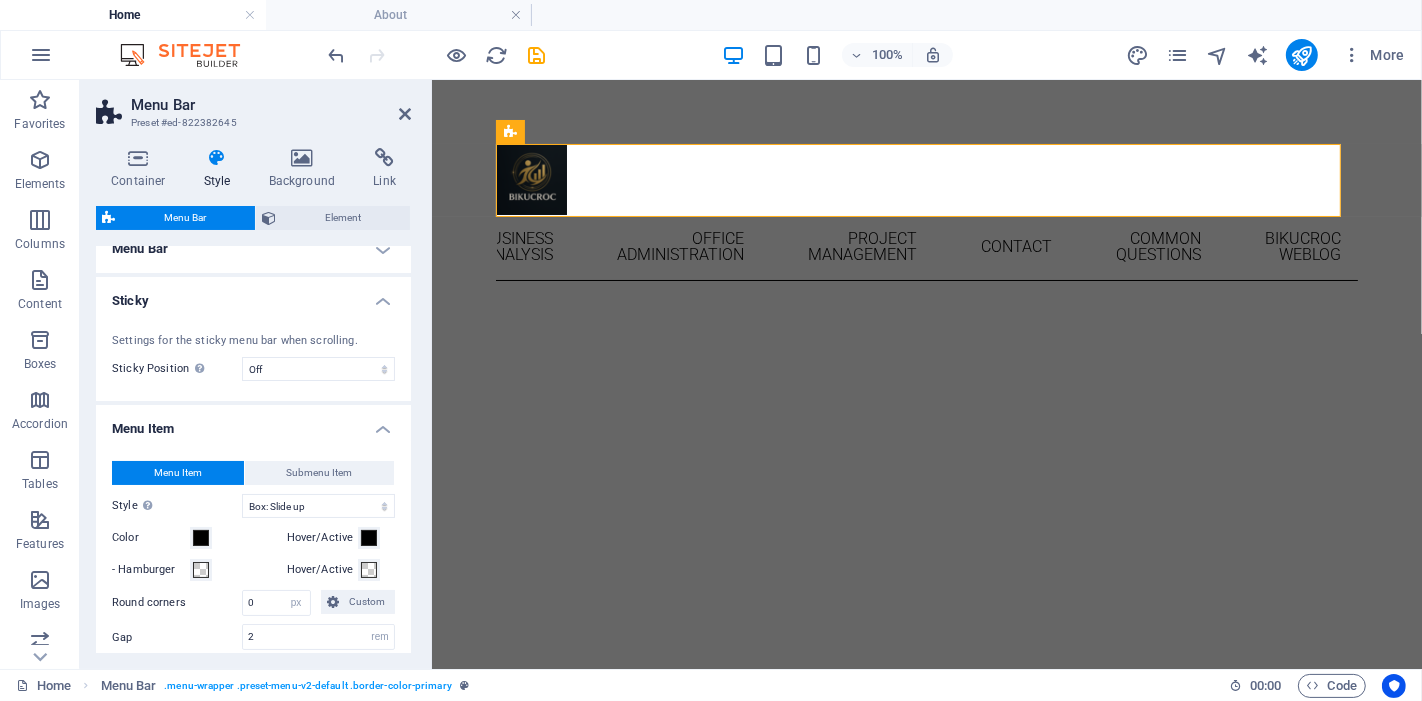 scroll, scrollTop: 0, scrollLeft: 0, axis: both 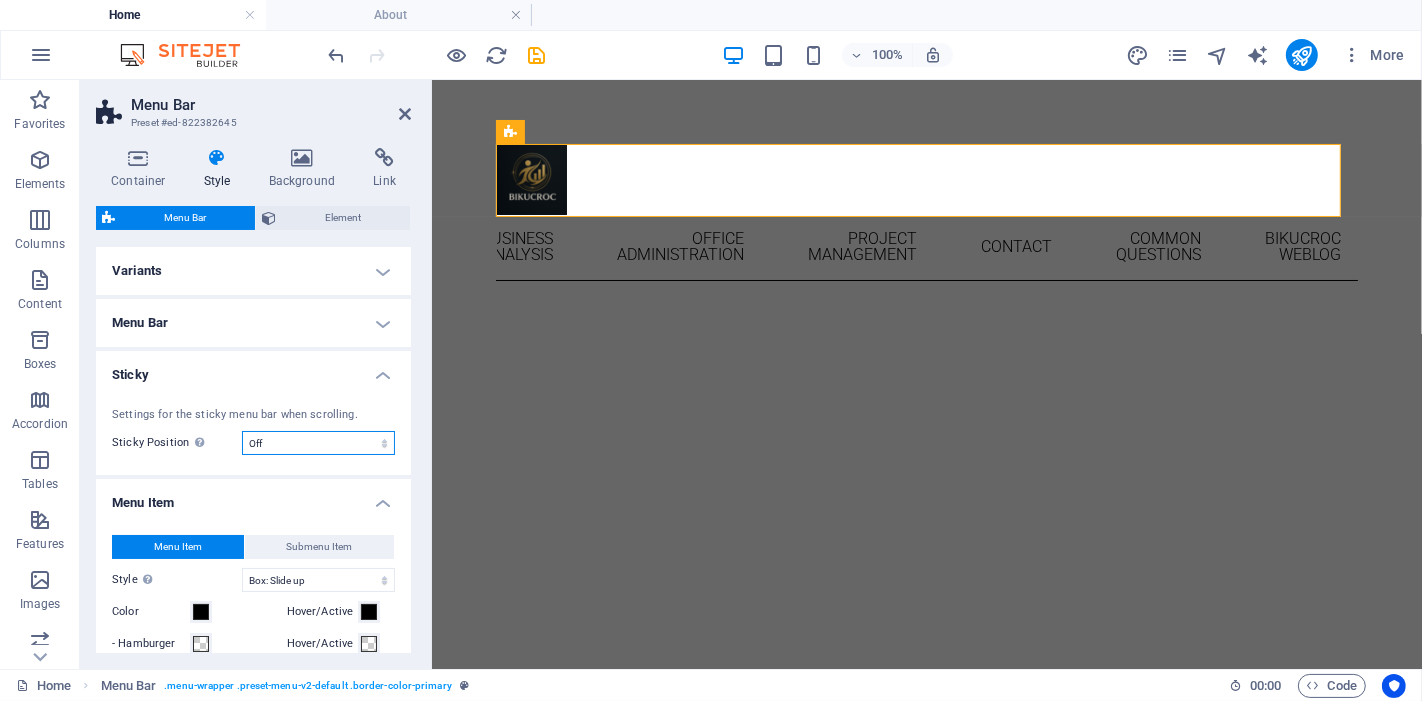 click on "Off Instant After menu After banner When scrolling up" at bounding box center [318, 443] 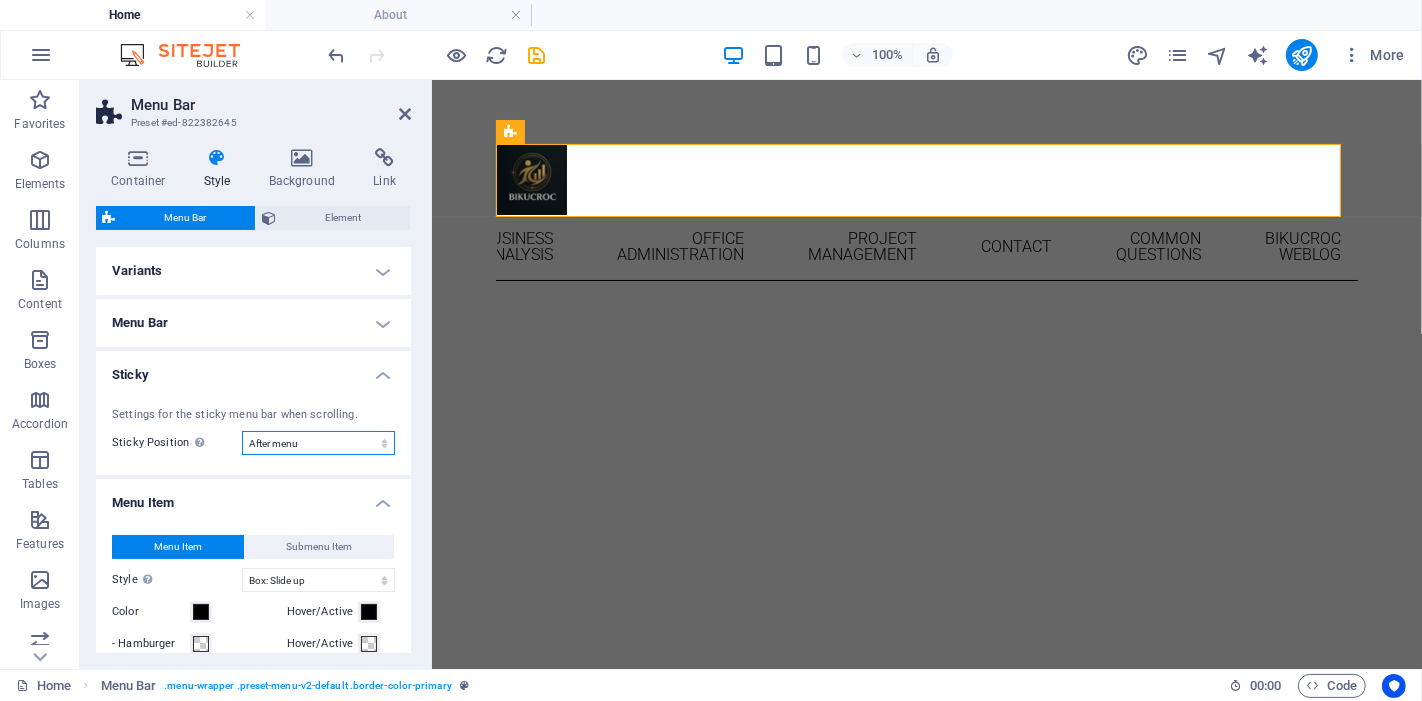 click on "Off Instant After menu After banner When scrolling up" at bounding box center (318, 443) 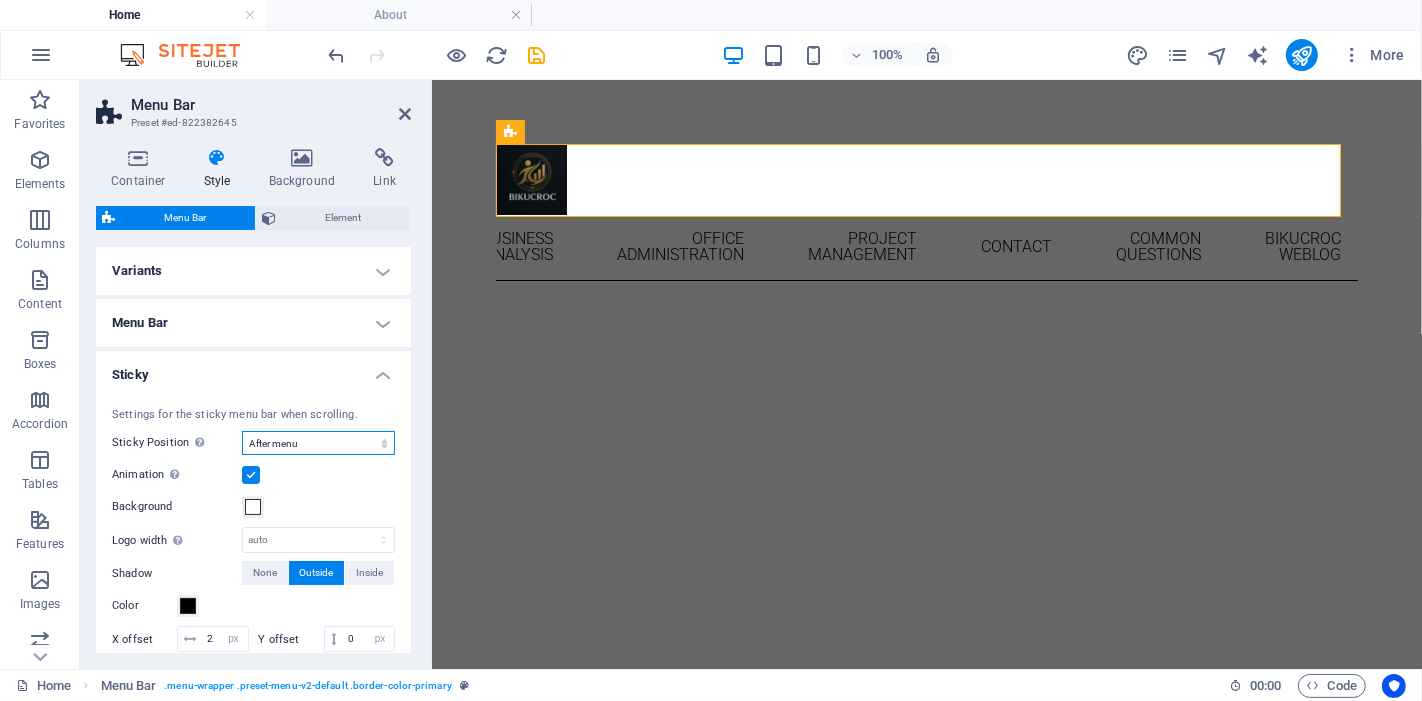 type 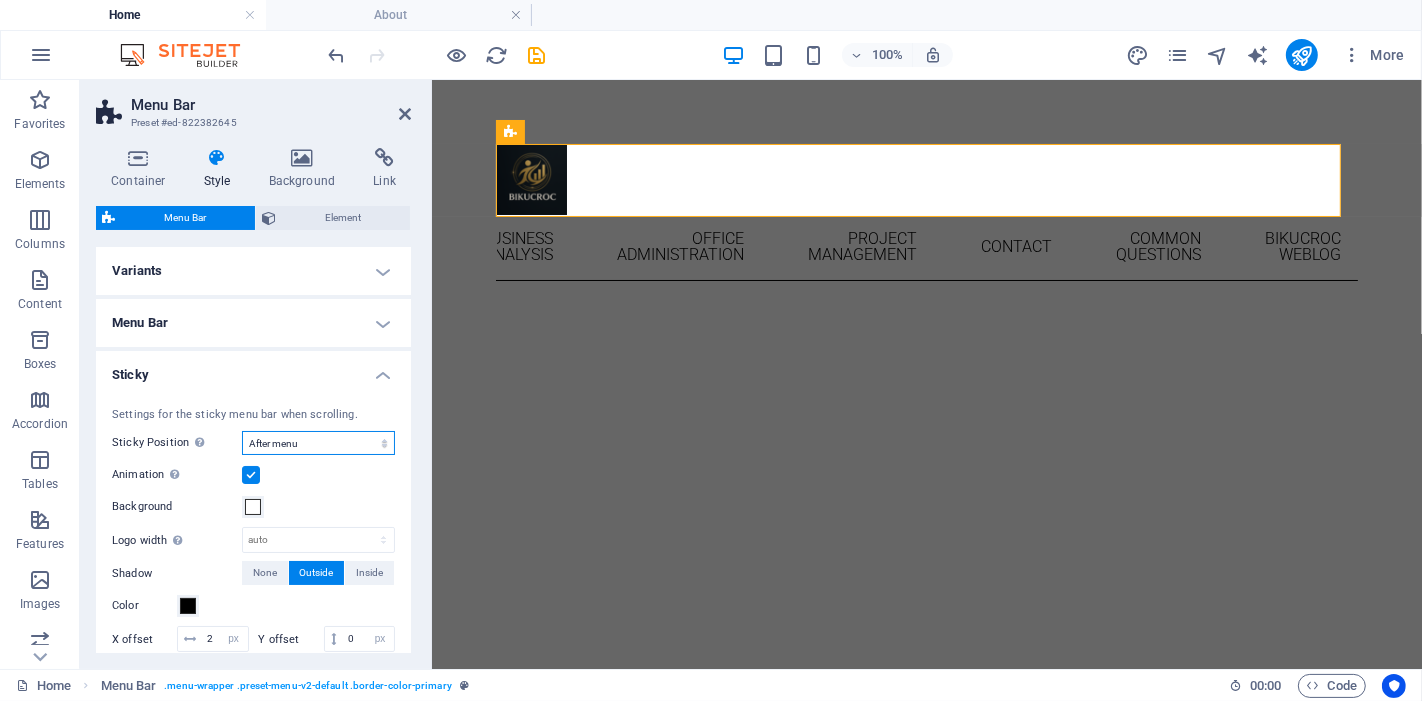 select 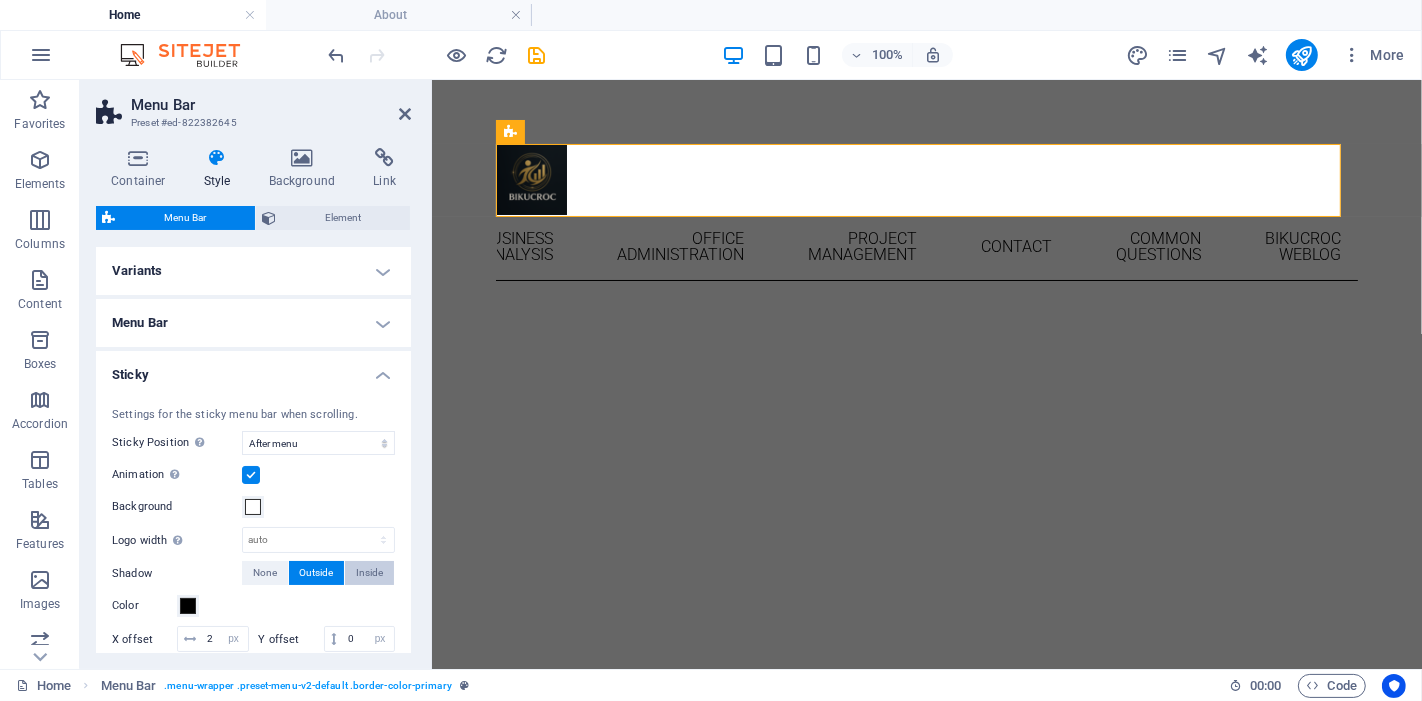 click on "Inside" at bounding box center (369, 573) 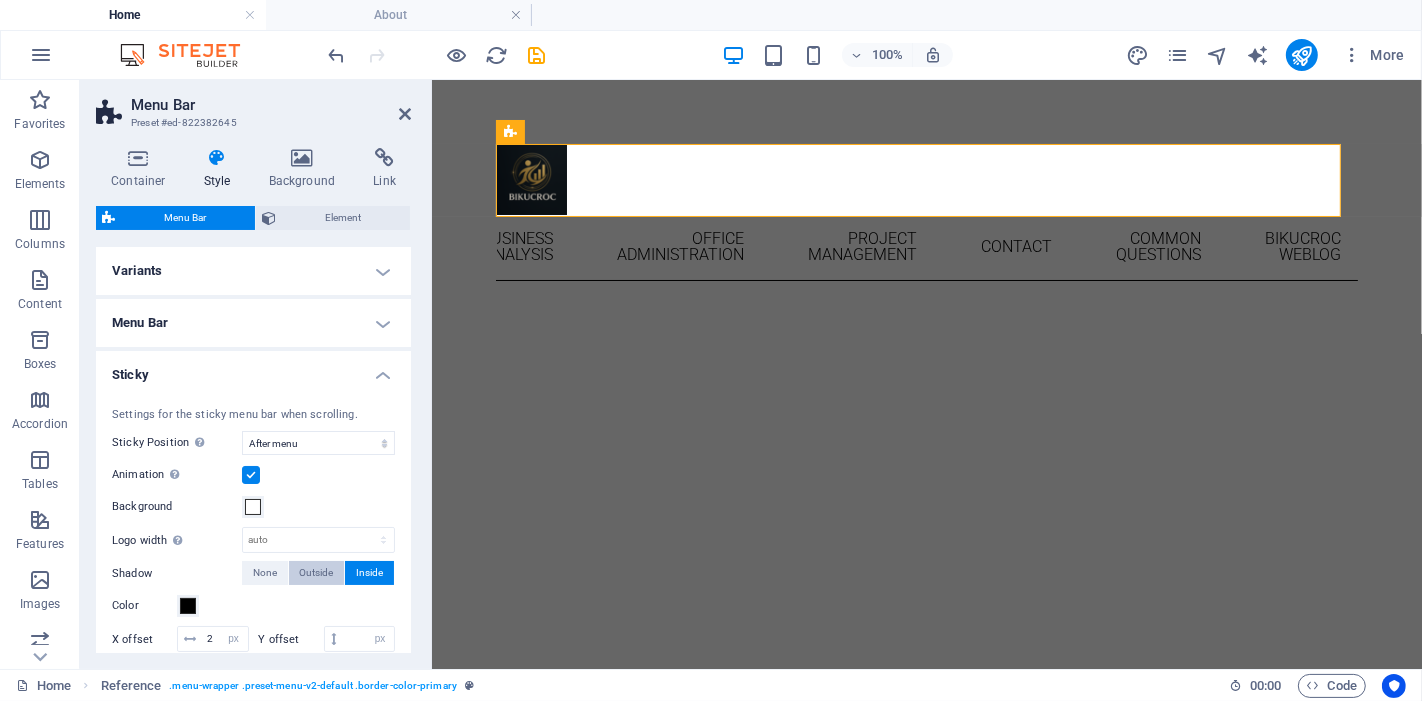 click on "Outside" at bounding box center [317, 573] 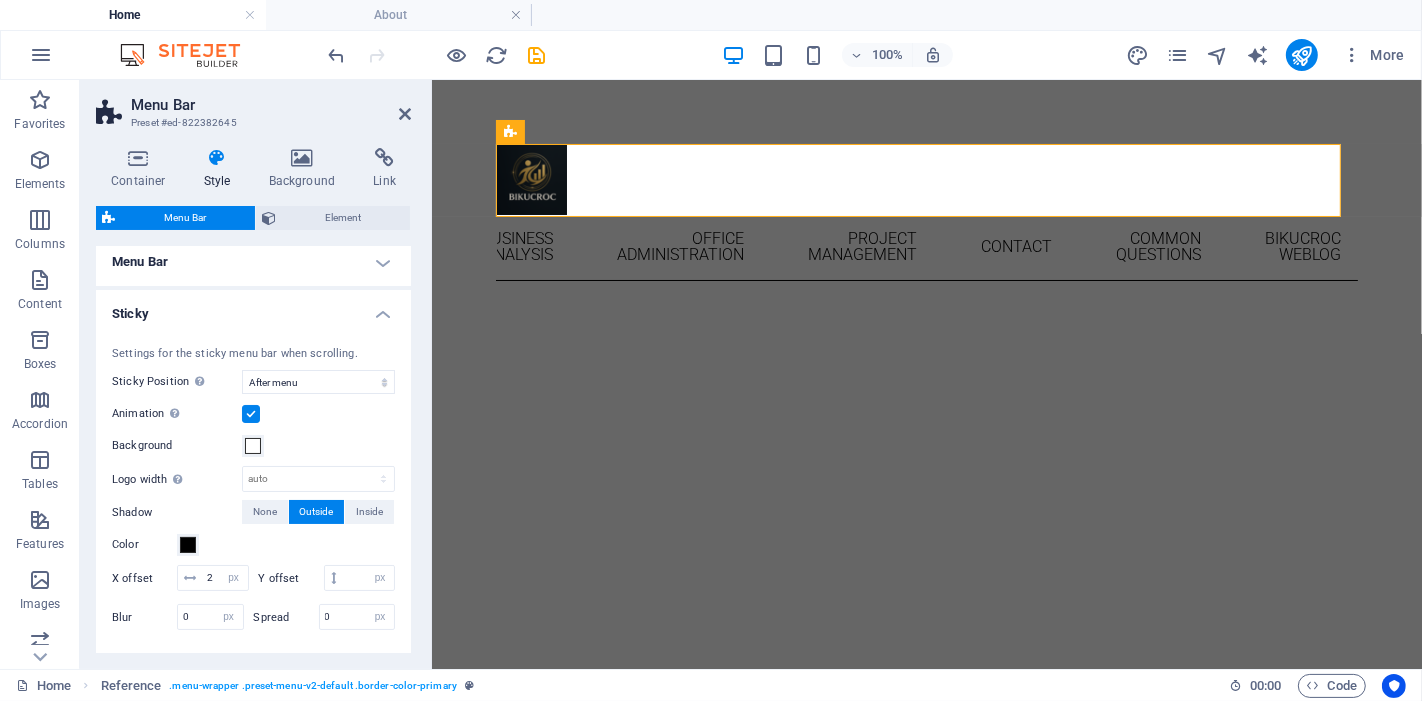 scroll, scrollTop: 111, scrollLeft: 0, axis: vertical 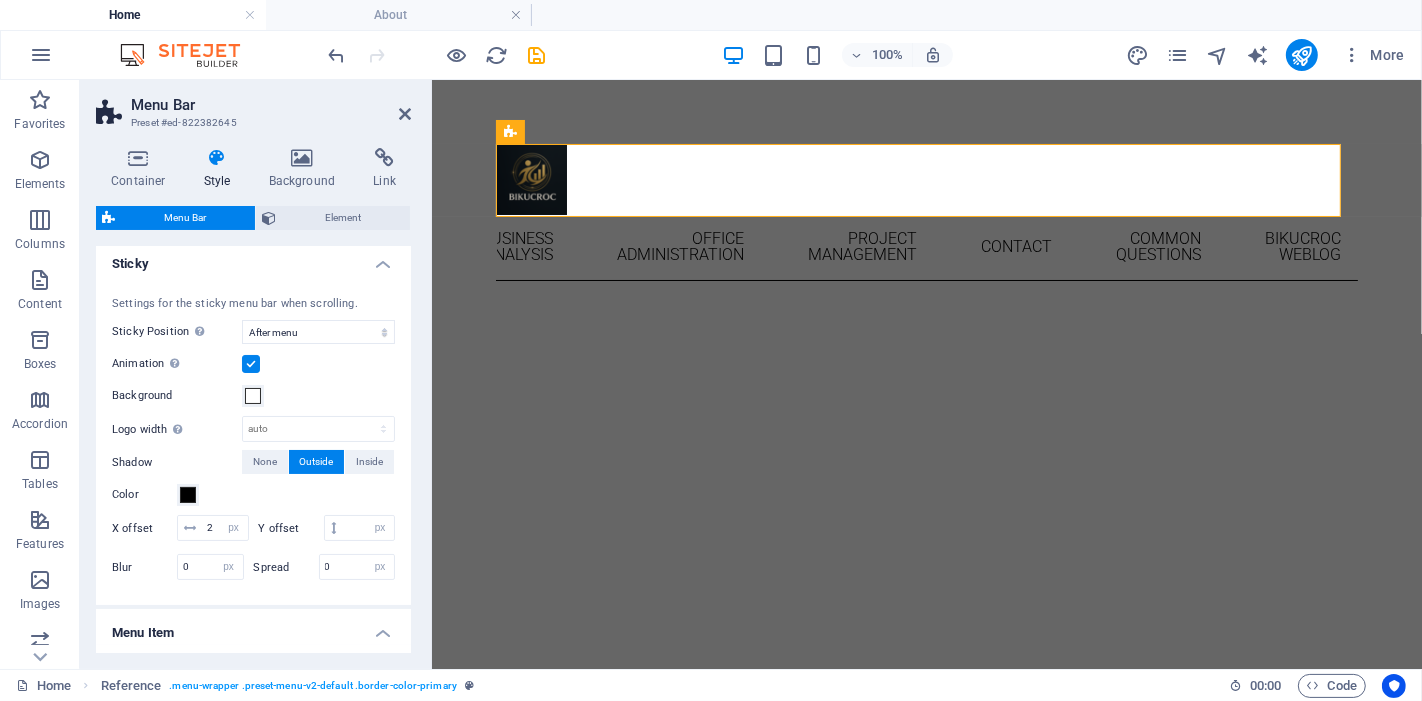 type 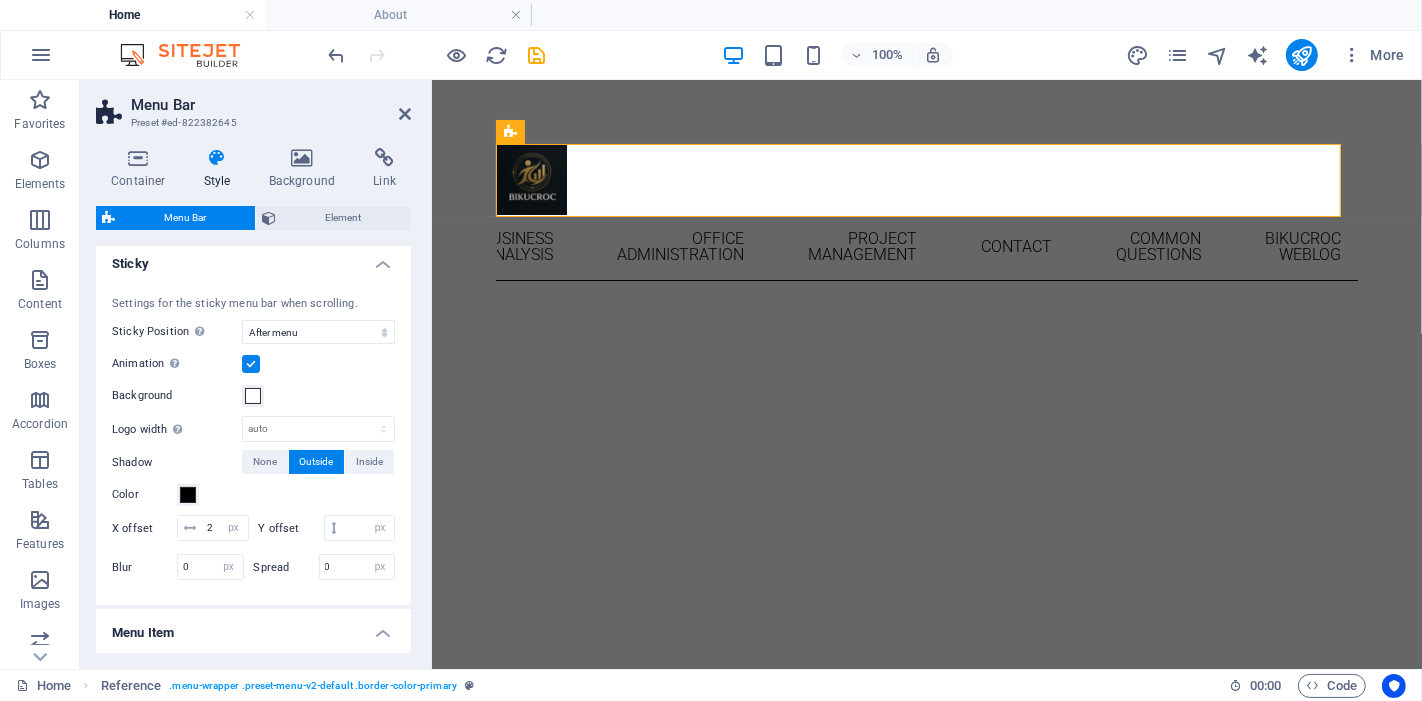 select 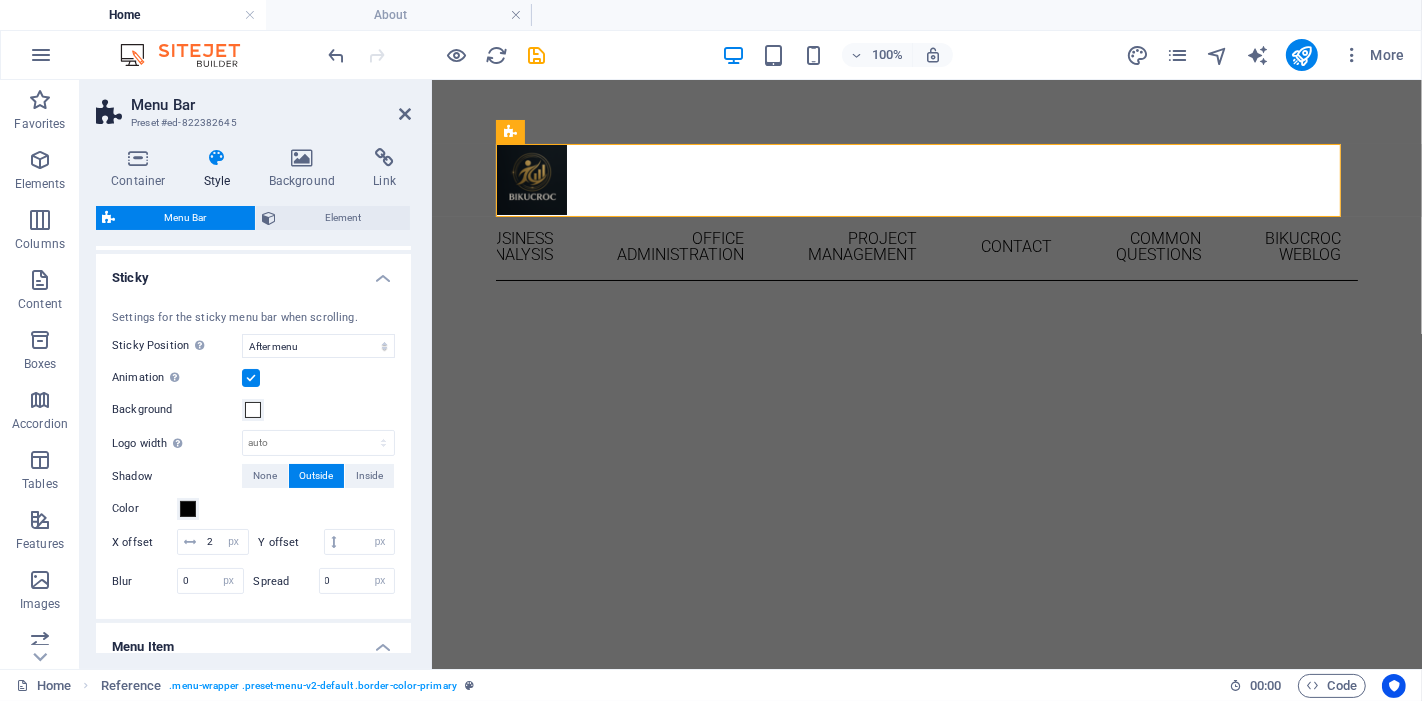 scroll, scrollTop: 0, scrollLeft: 0, axis: both 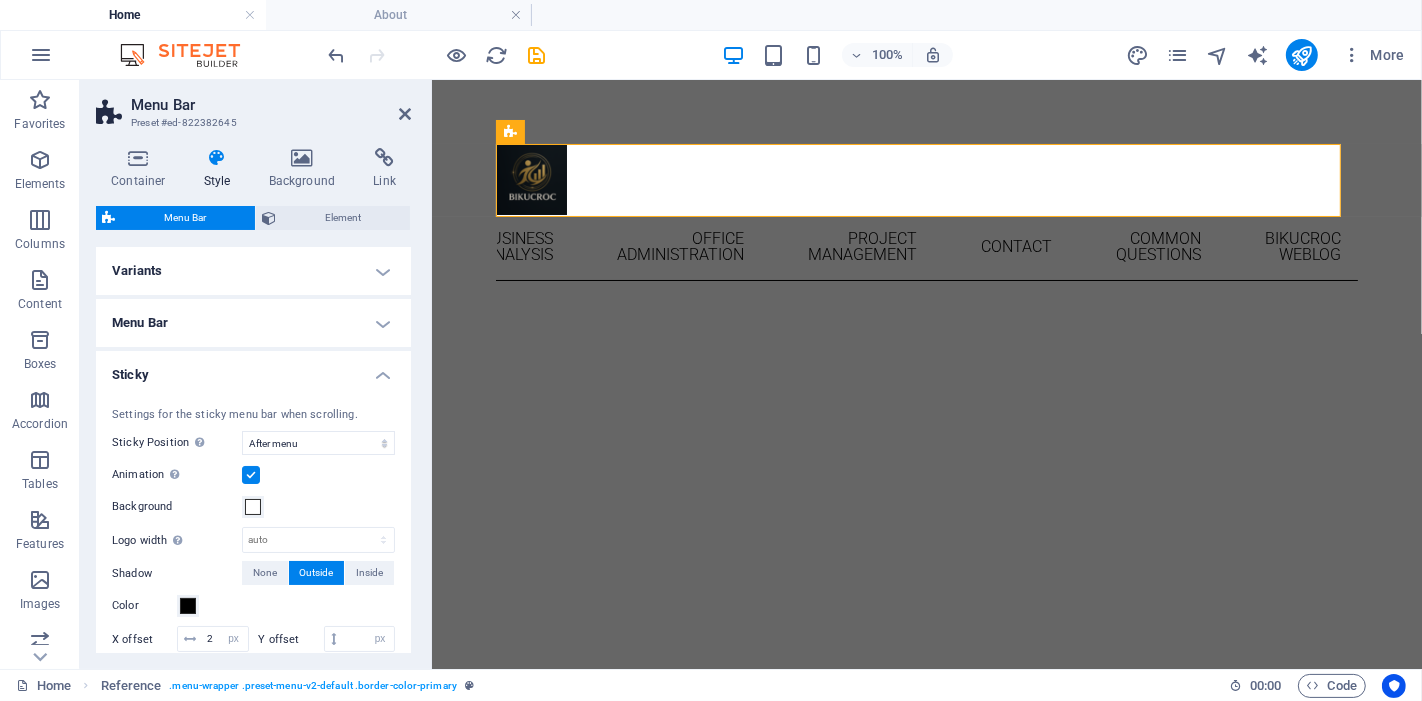 click on "Sticky" at bounding box center [253, 369] 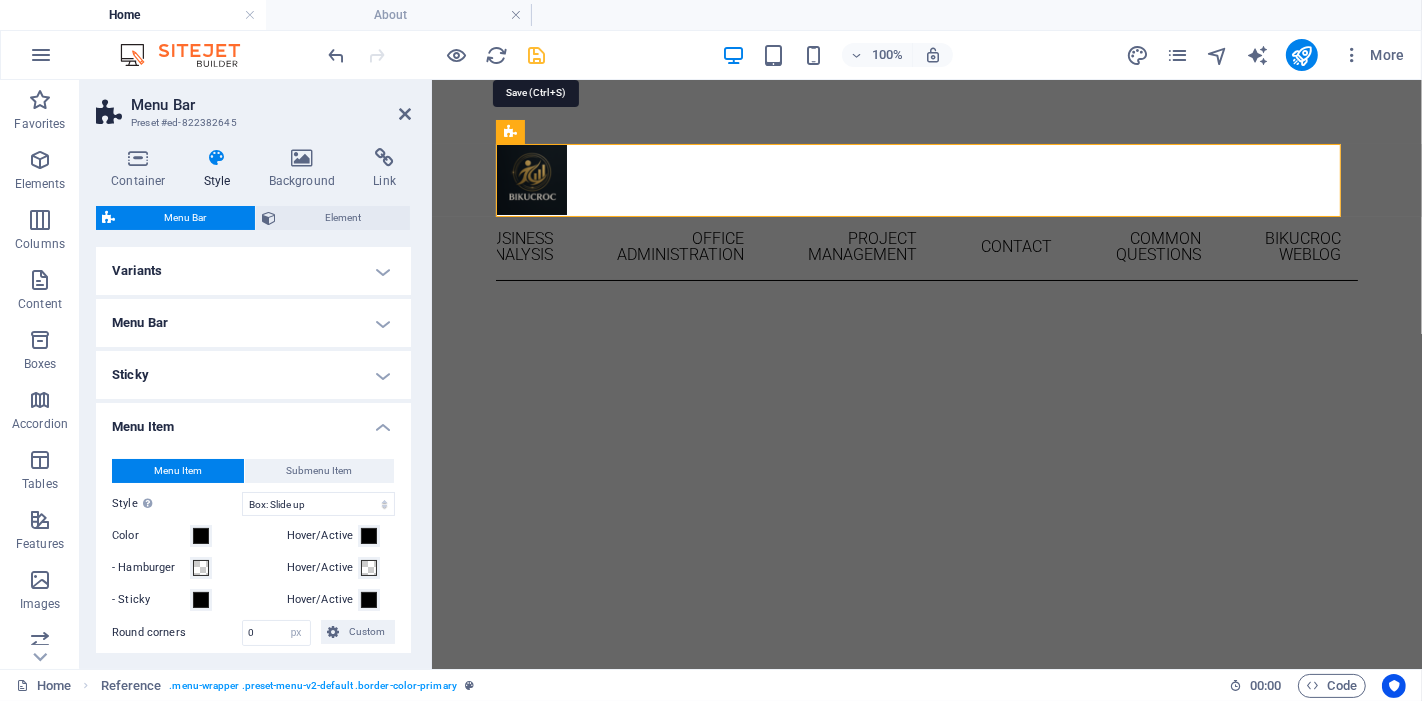 click at bounding box center [537, 55] 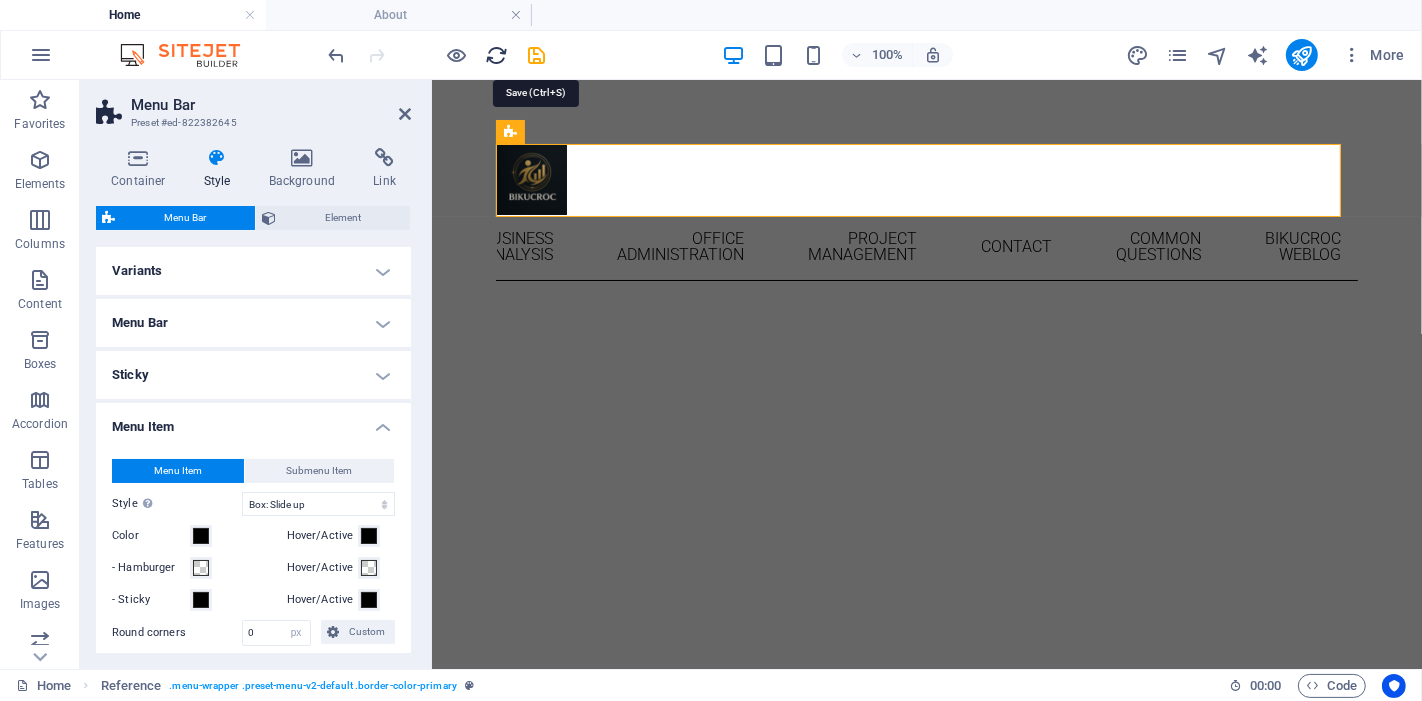select on "%" 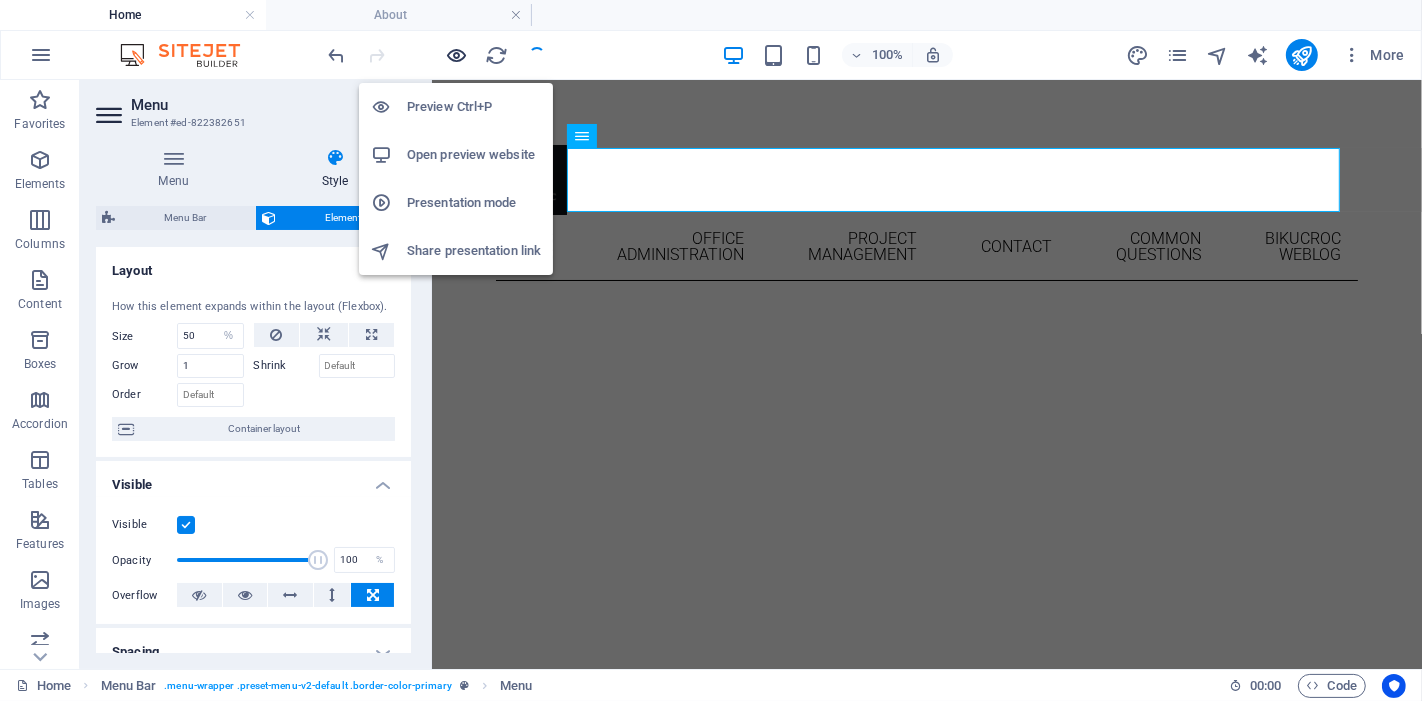 click at bounding box center (457, 55) 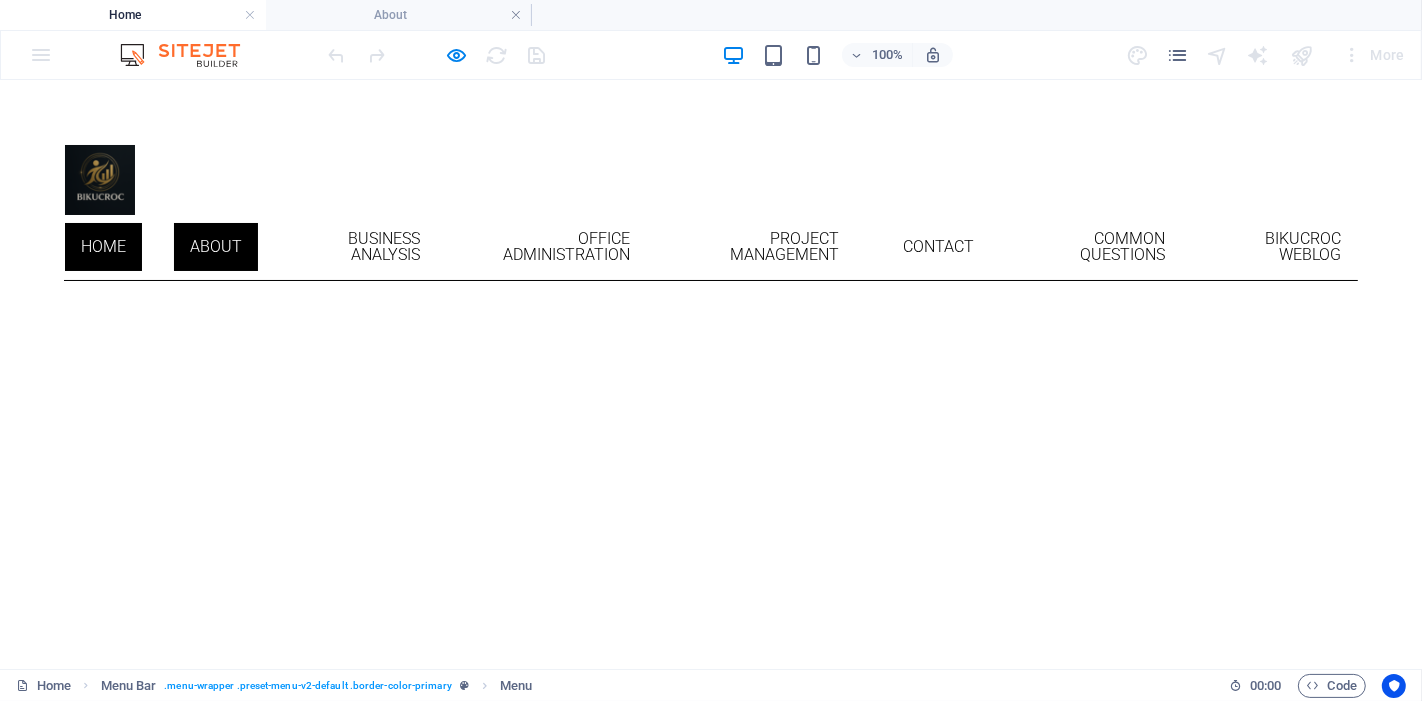 click on "About" at bounding box center (216, 246) 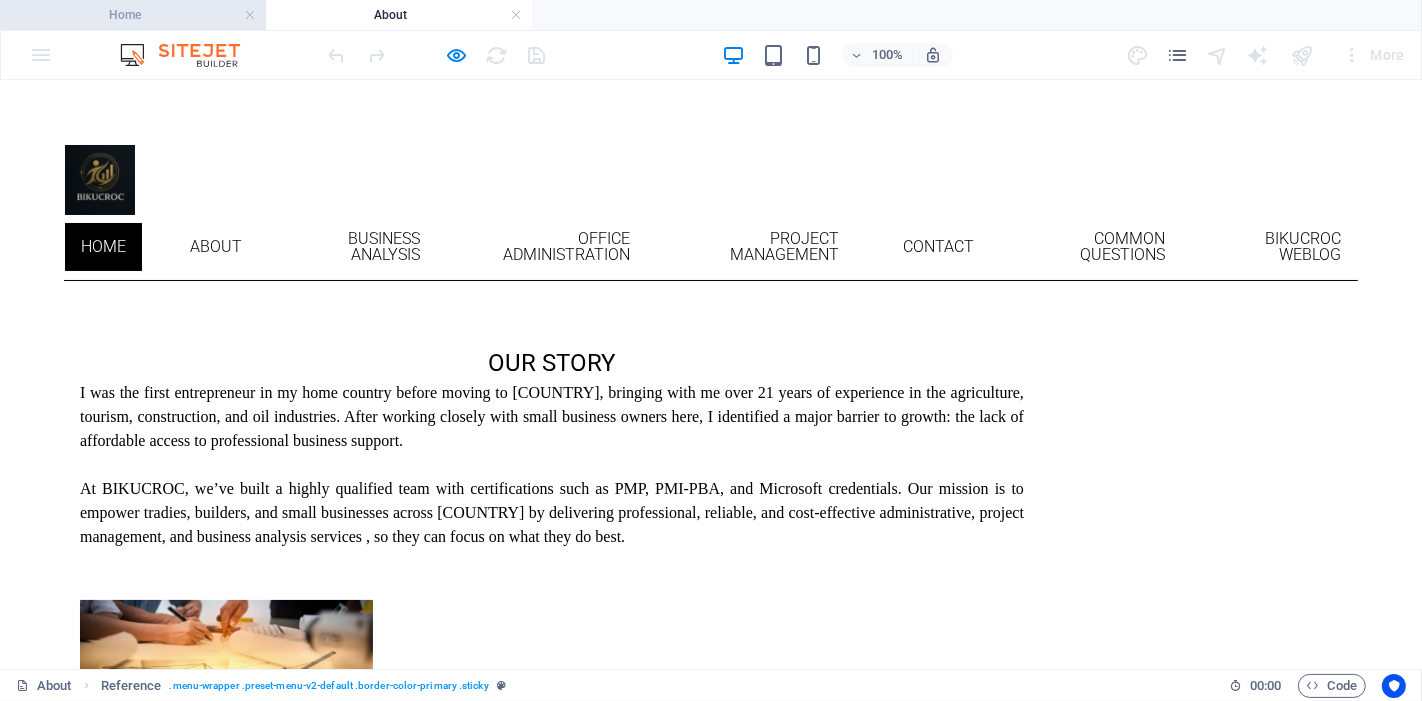 click on "Home" at bounding box center [133, 15] 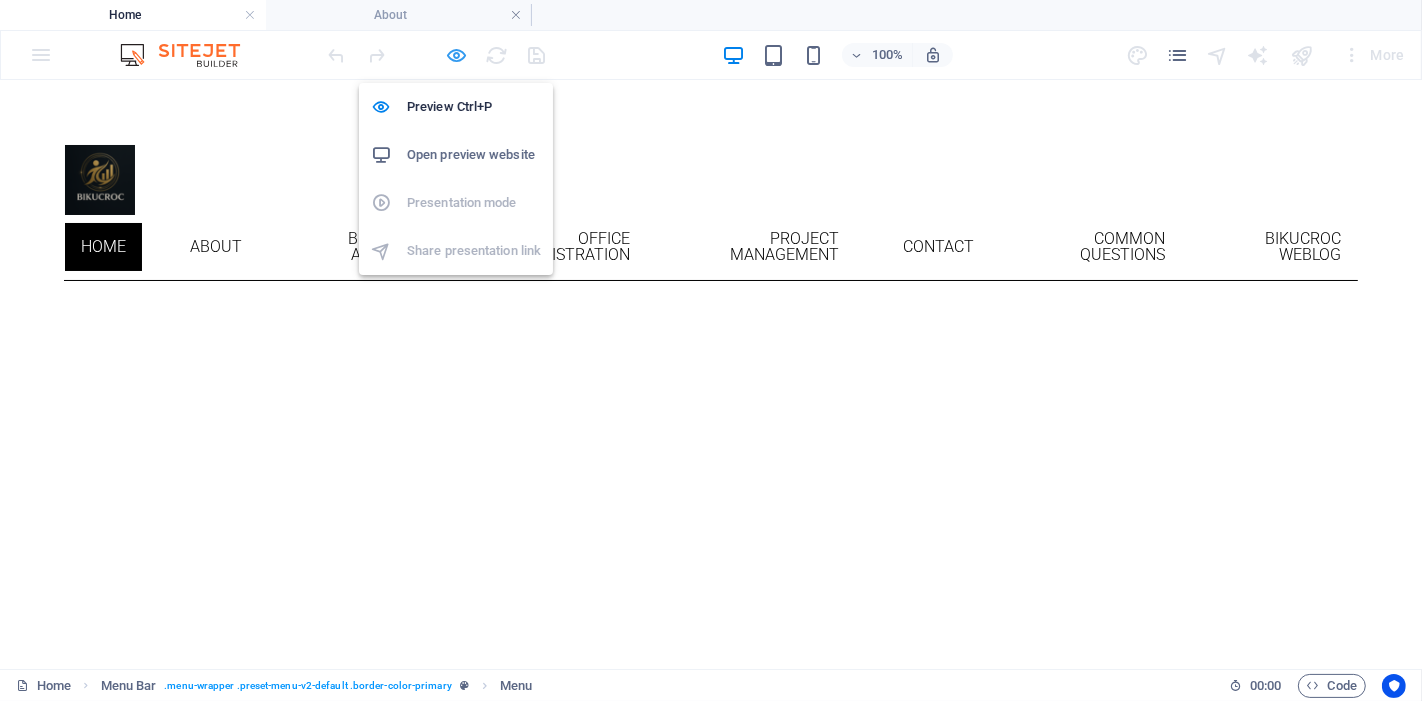 click at bounding box center (457, 55) 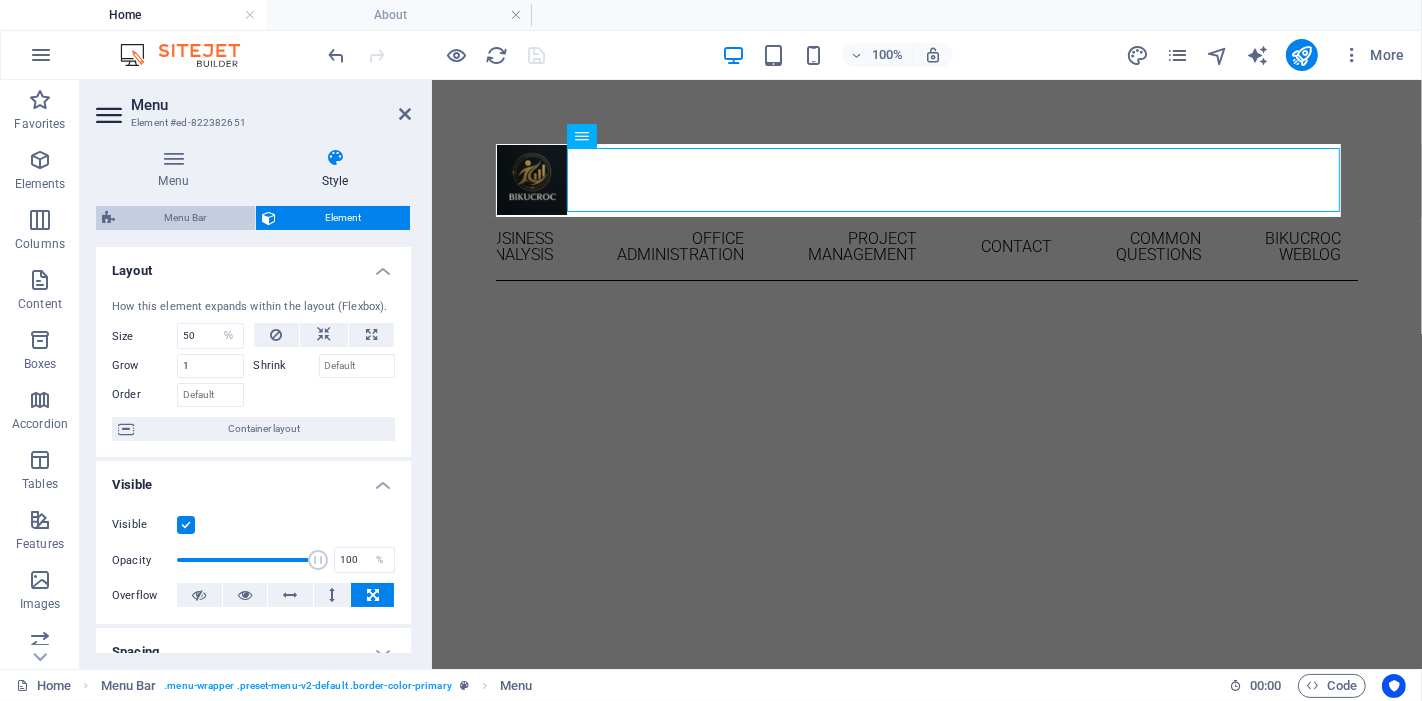 click on "Menu Bar" at bounding box center [185, 218] 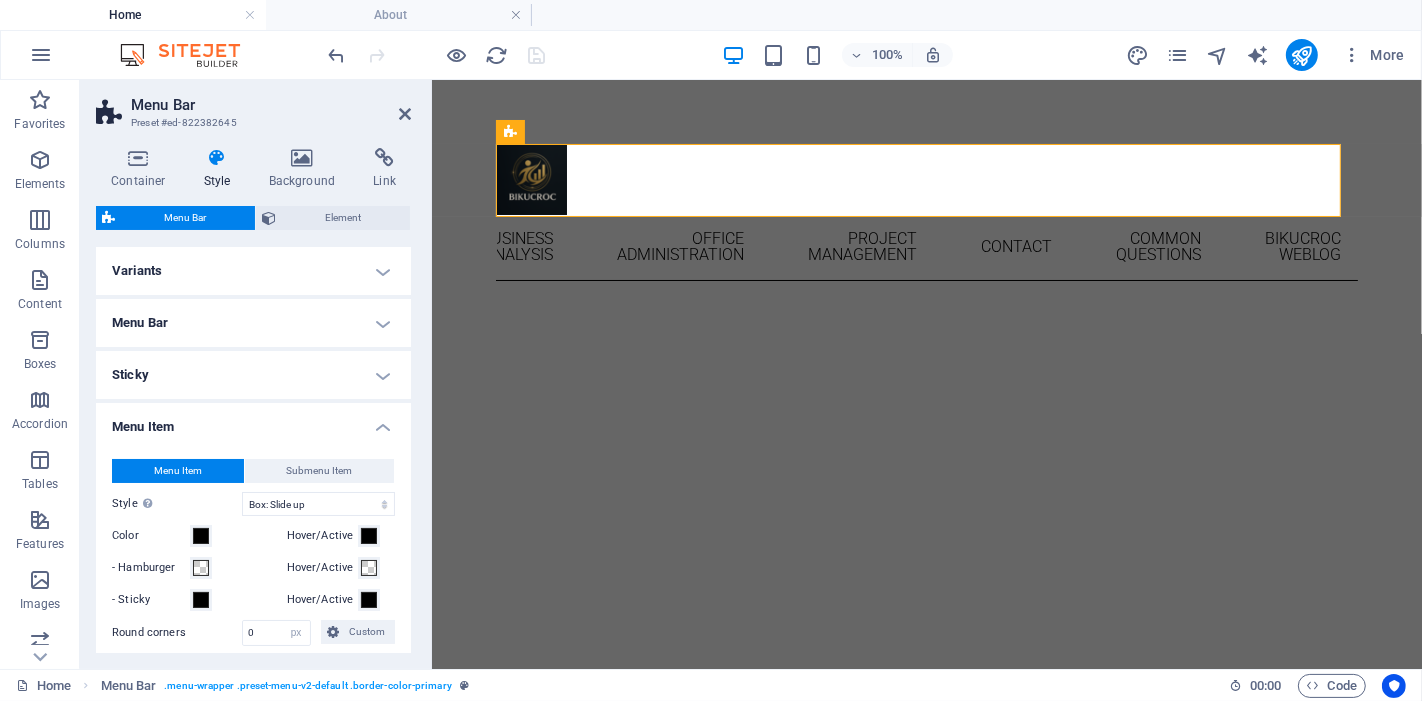 type 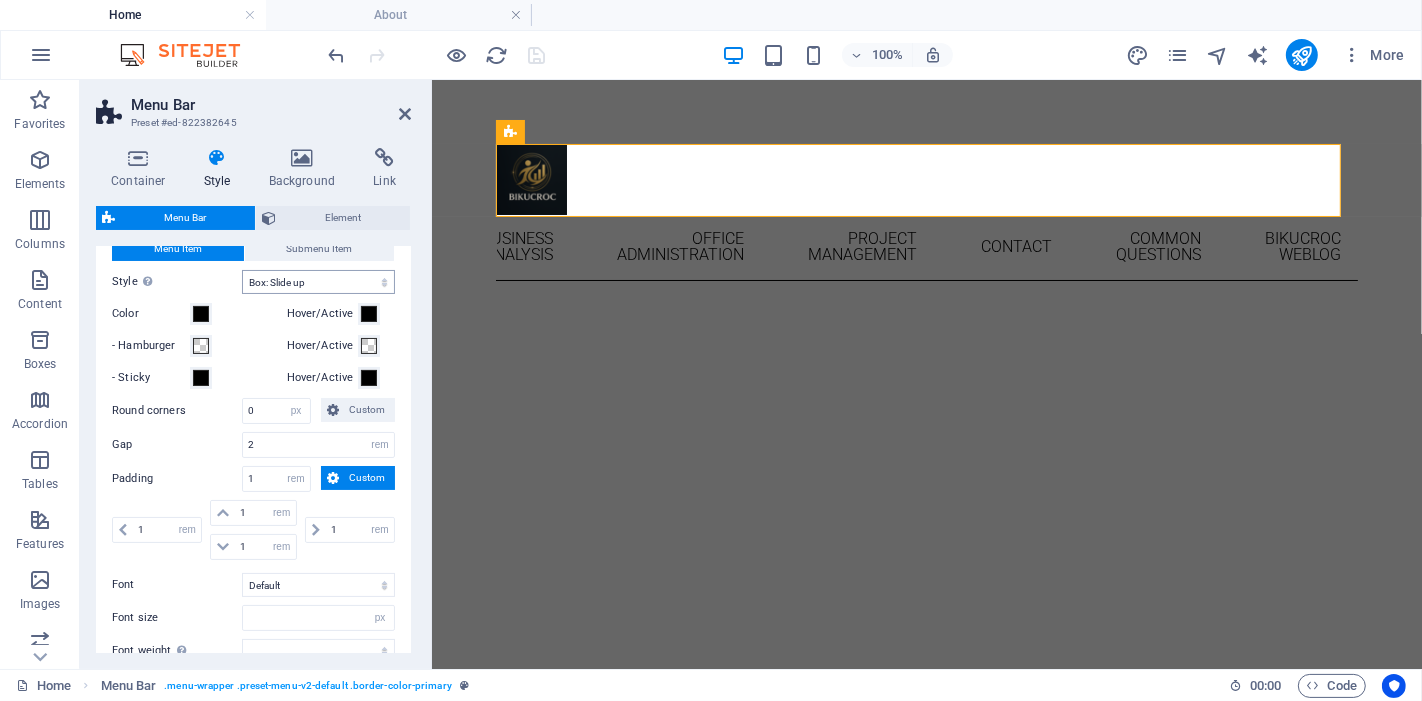 scroll, scrollTop: 0, scrollLeft: 0, axis: both 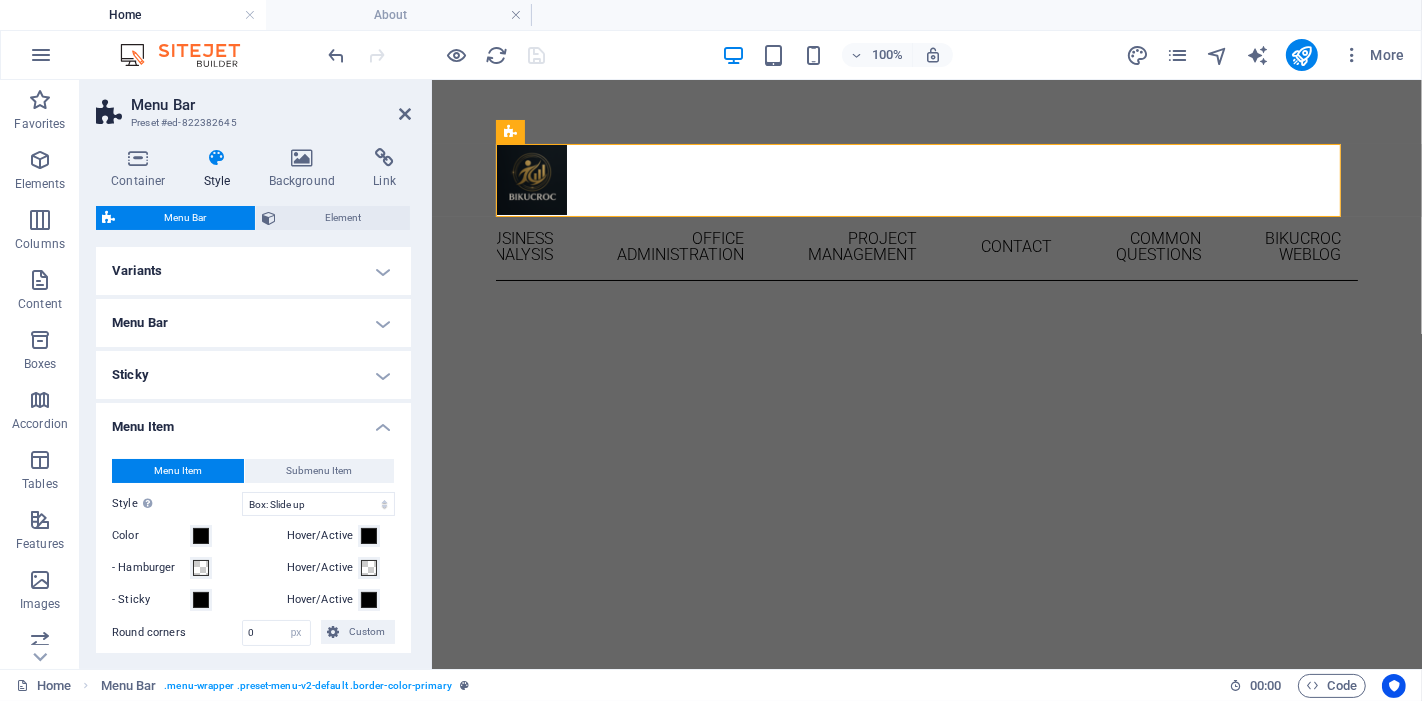 click on "Variants" at bounding box center [253, 271] 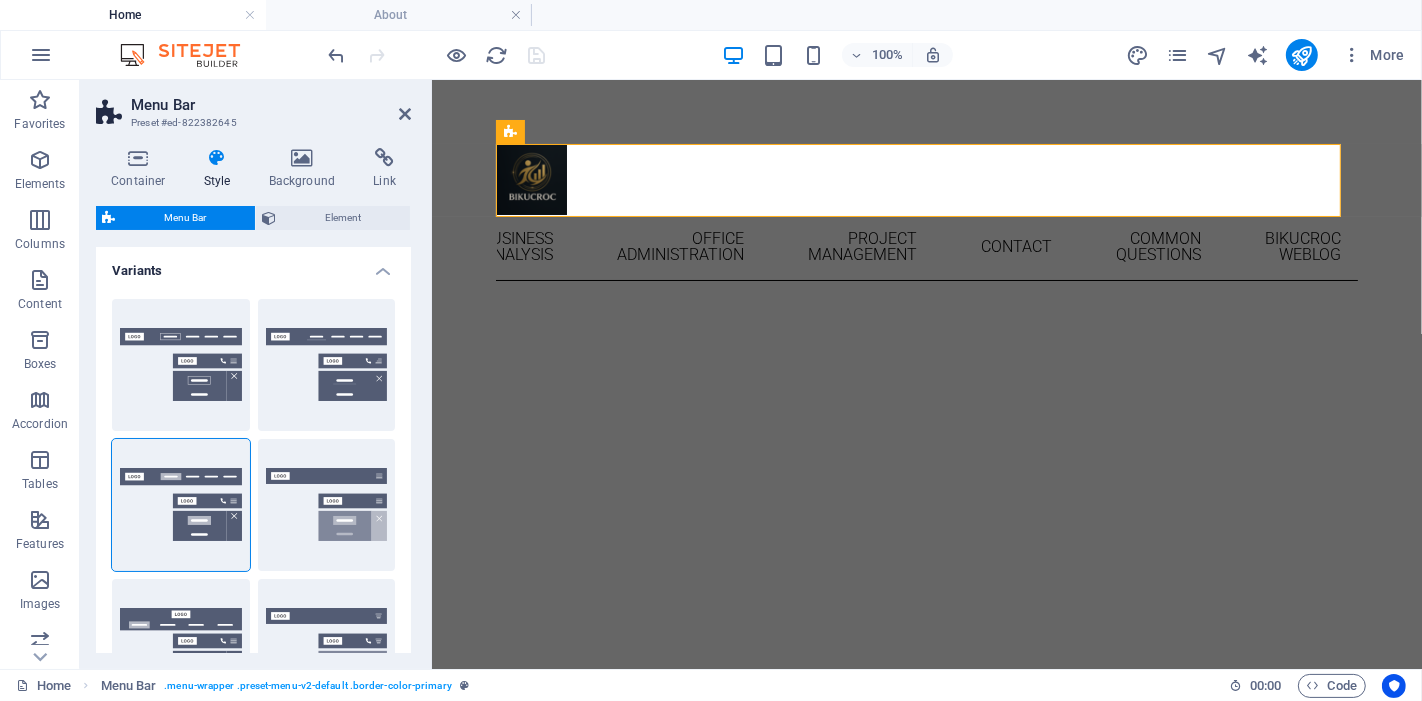click on "Variants" at bounding box center [253, 265] 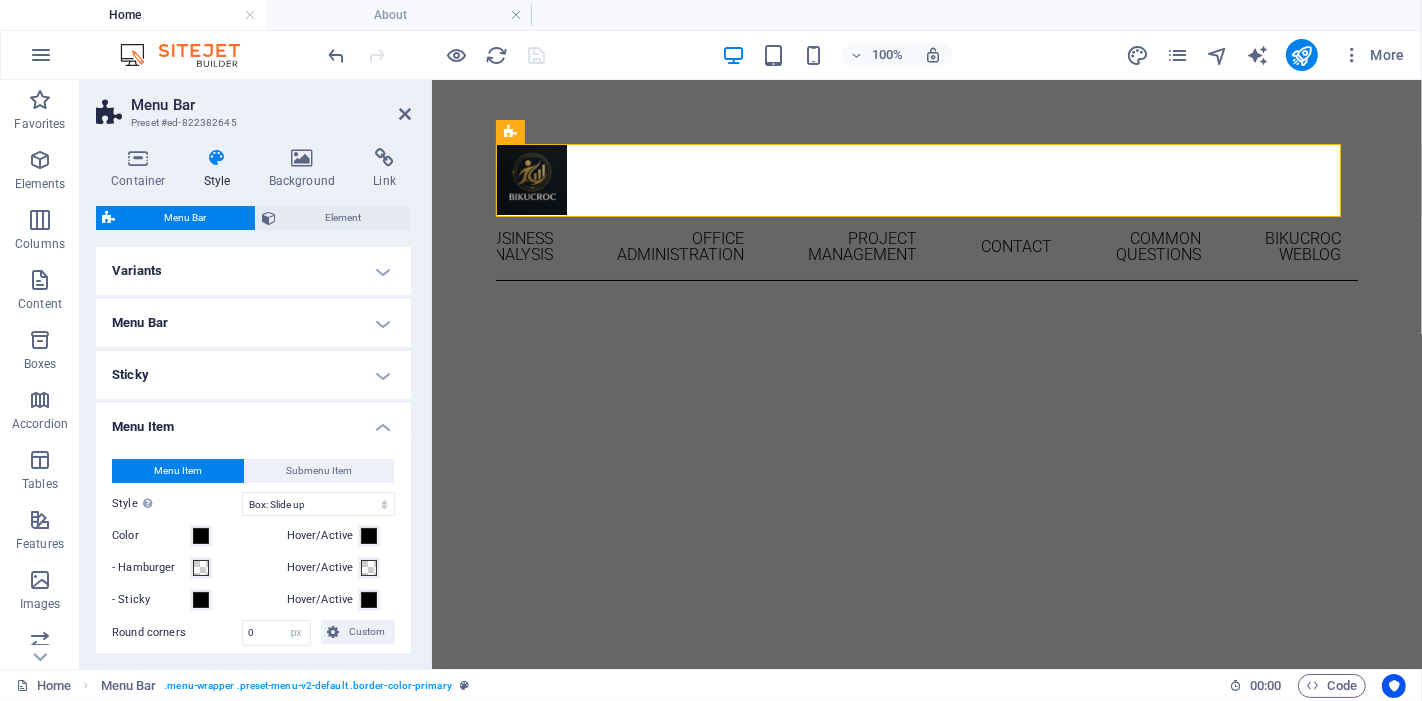 click on "Menu Bar" at bounding box center (253, 323) 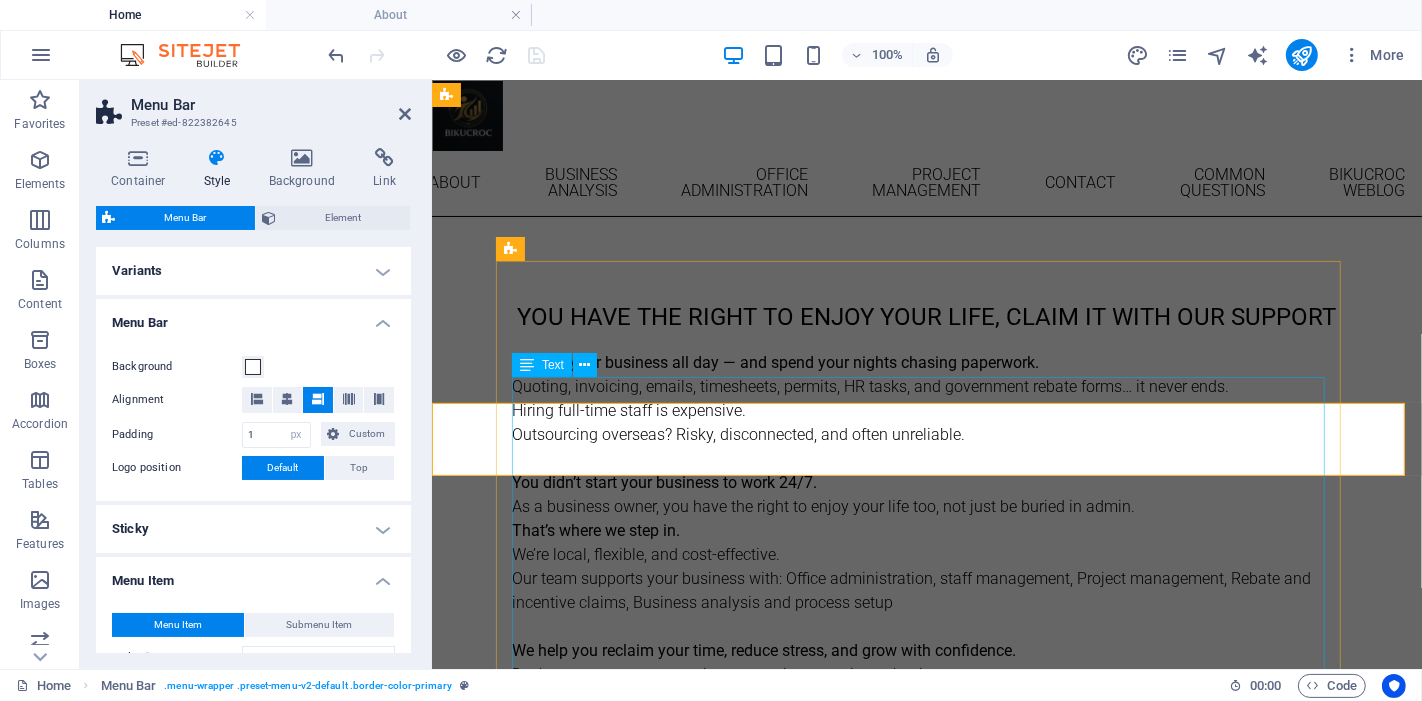 scroll, scrollTop: 0, scrollLeft: 0, axis: both 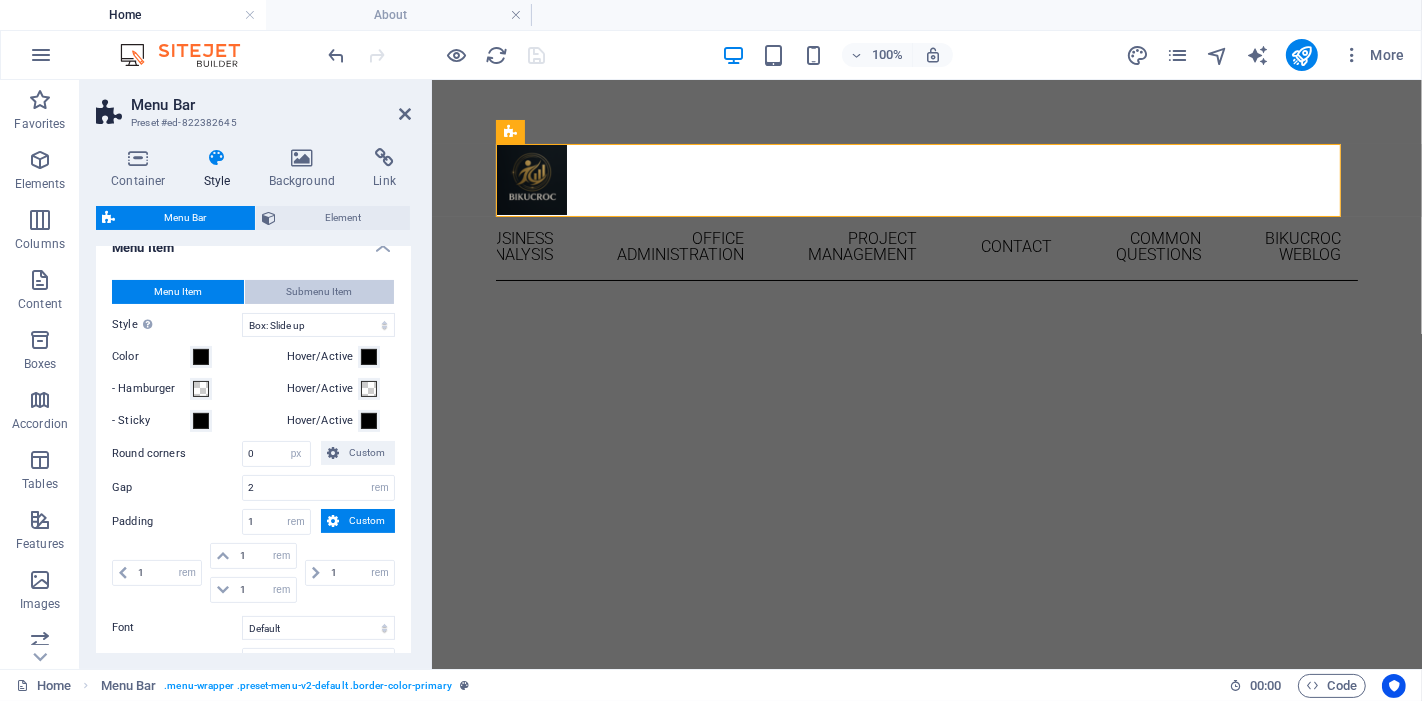 click on "Submenu Item" at bounding box center [320, 292] 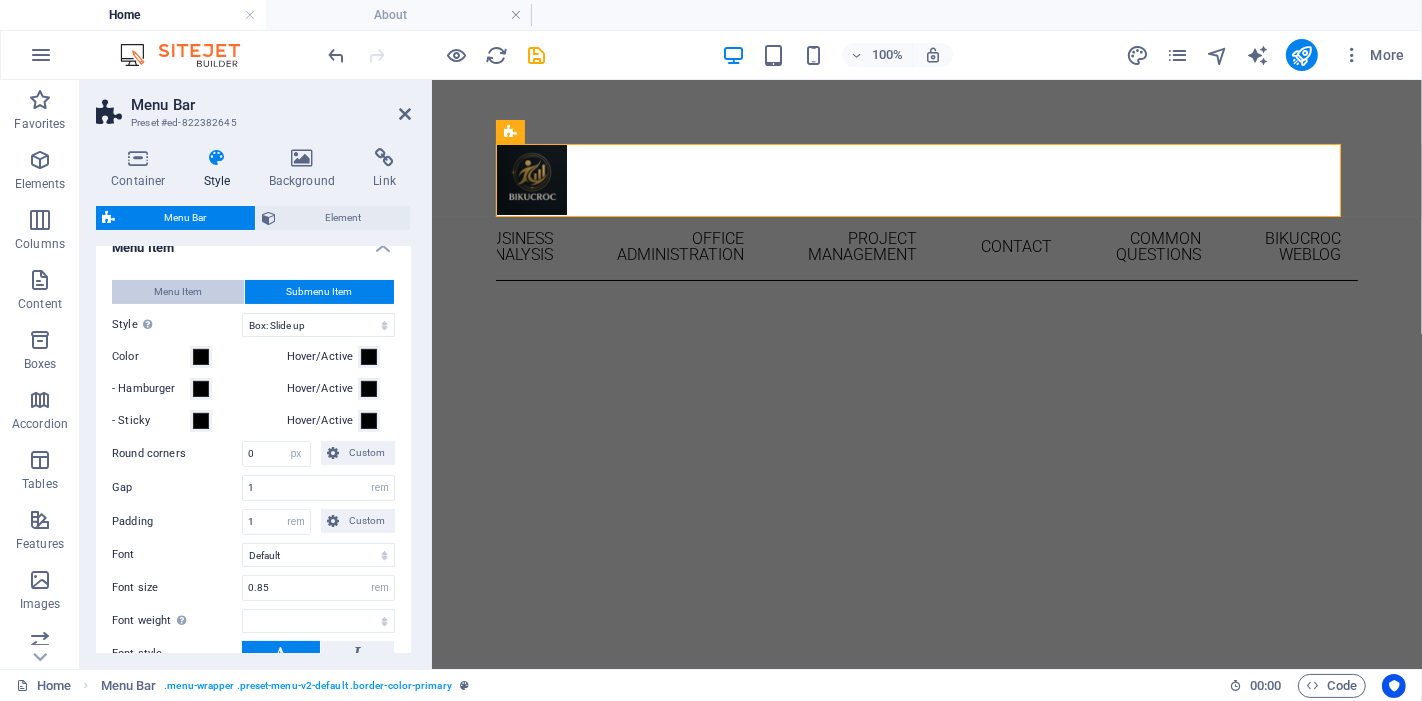 select 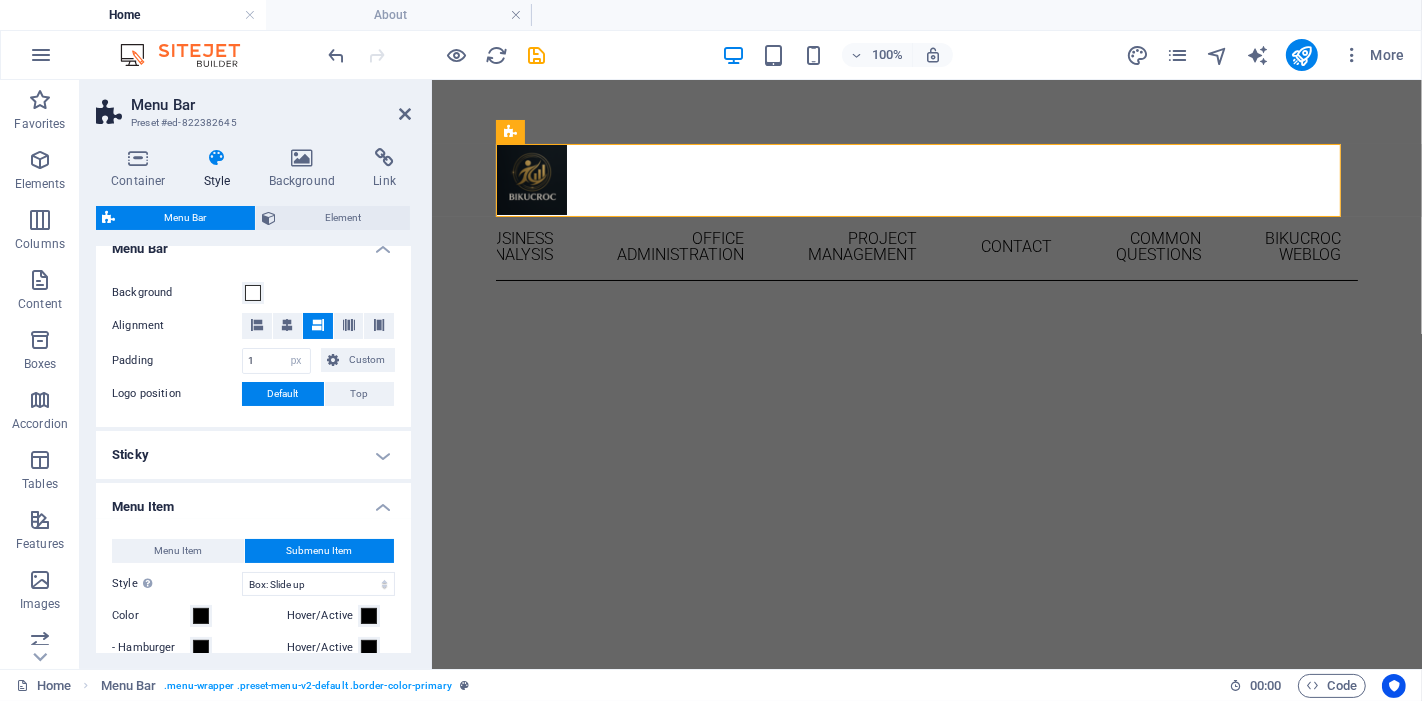 scroll, scrollTop: 0, scrollLeft: 0, axis: both 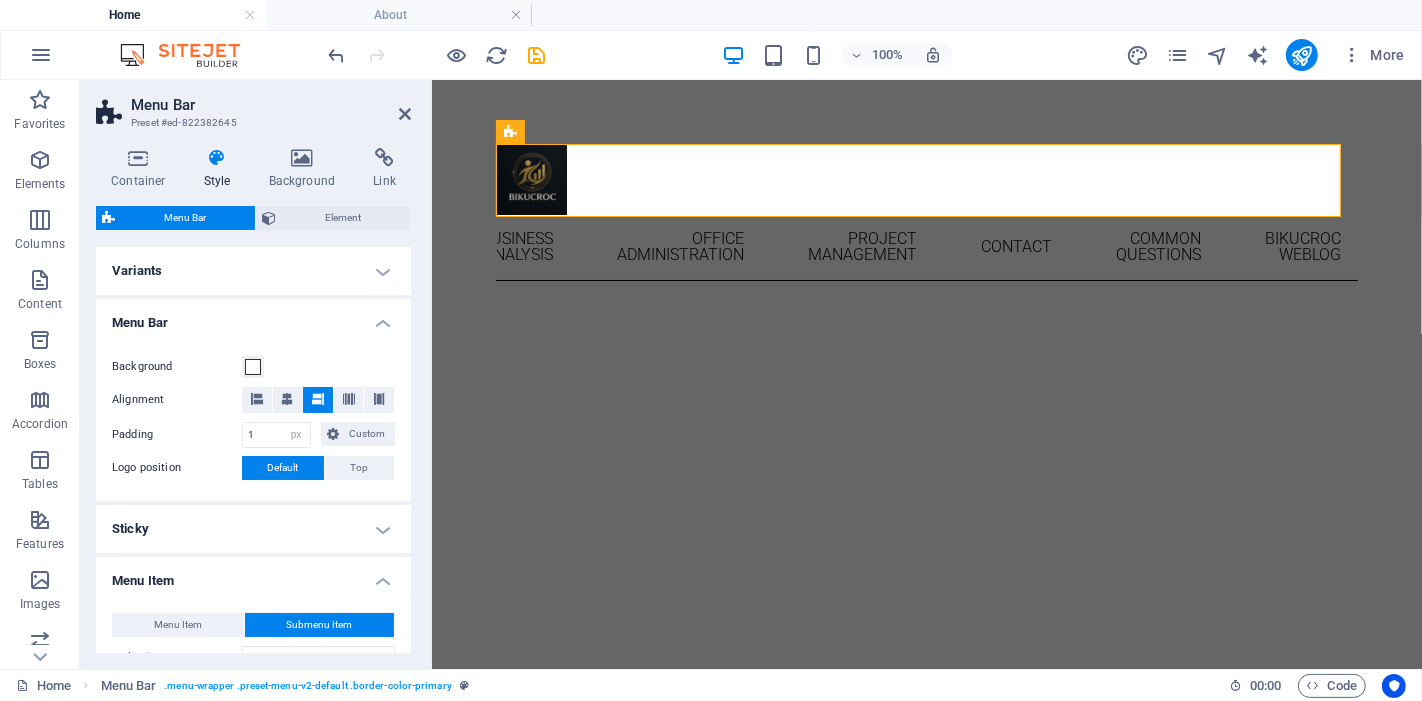 click on "Logo position" at bounding box center [177, 468] 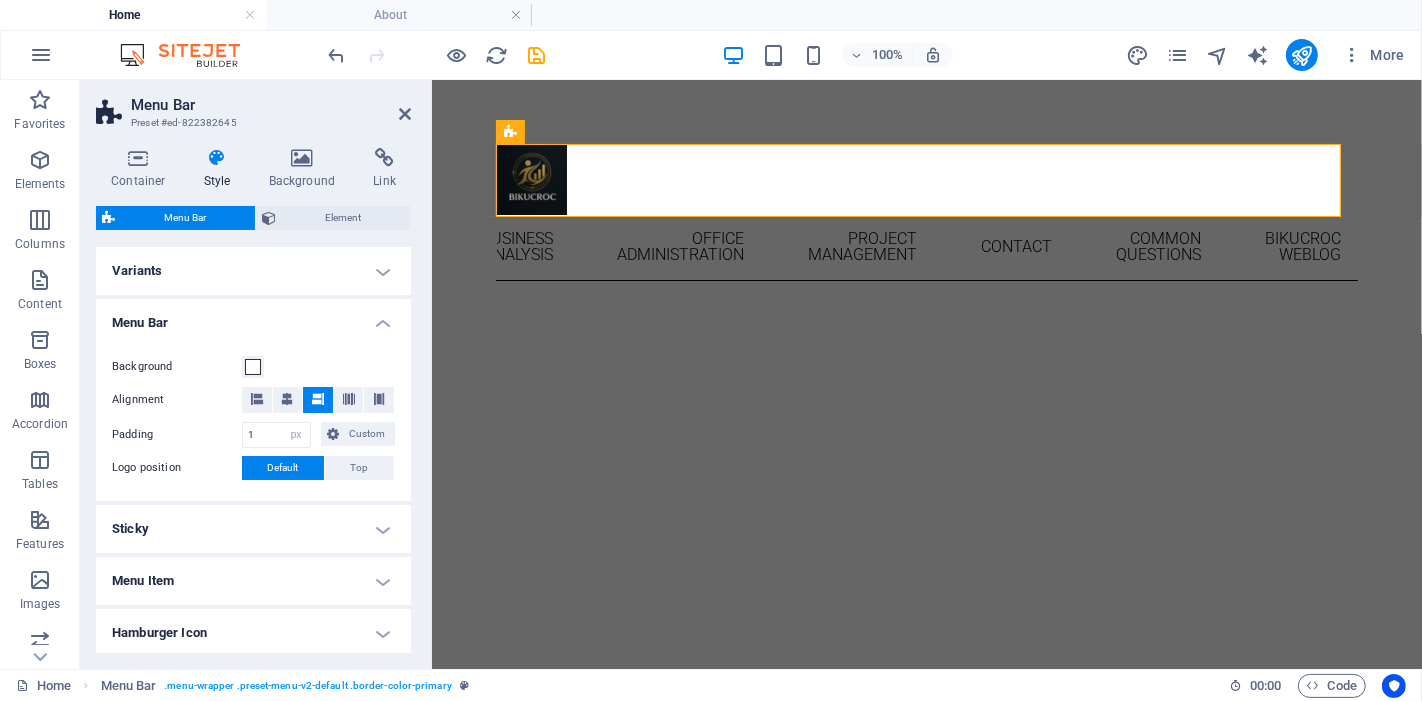 scroll, scrollTop: 185, scrollLeft: 0, axis: vertical 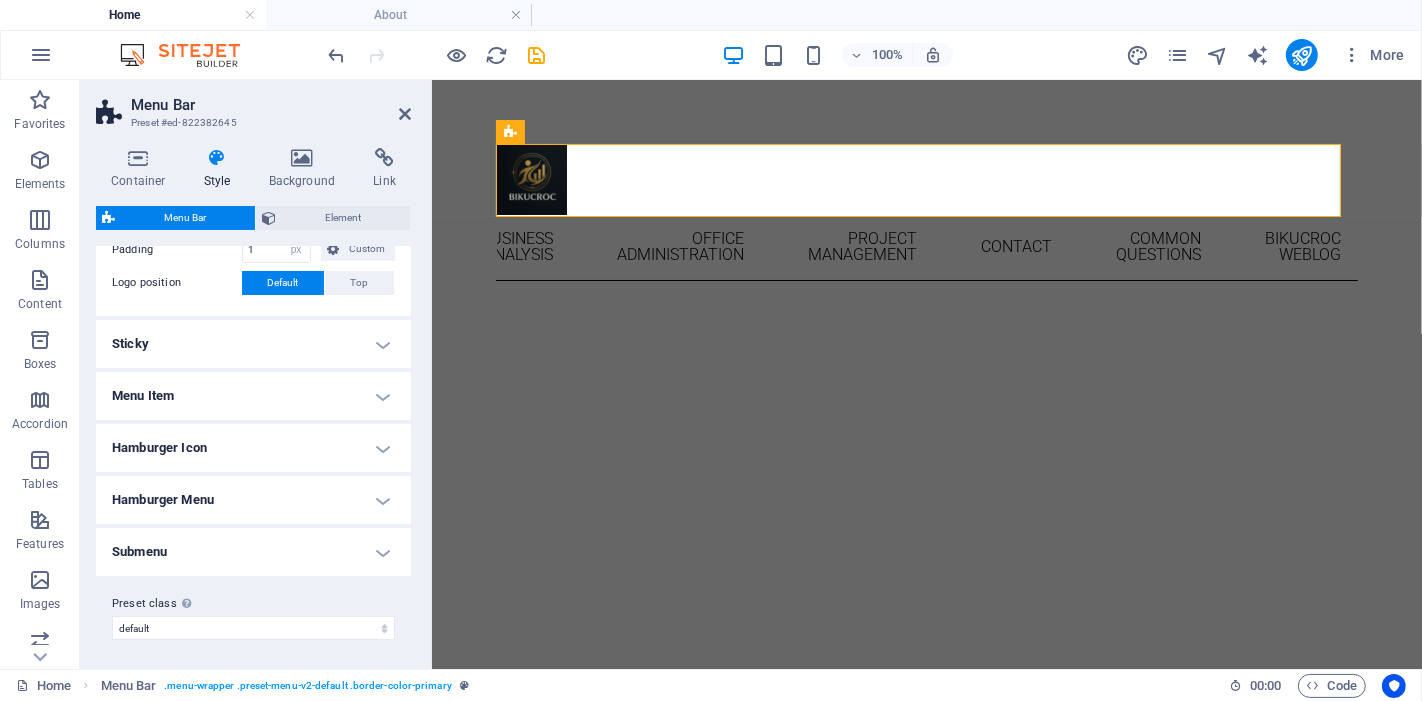 click on "Menu Item" at bounding box center [253, 396] 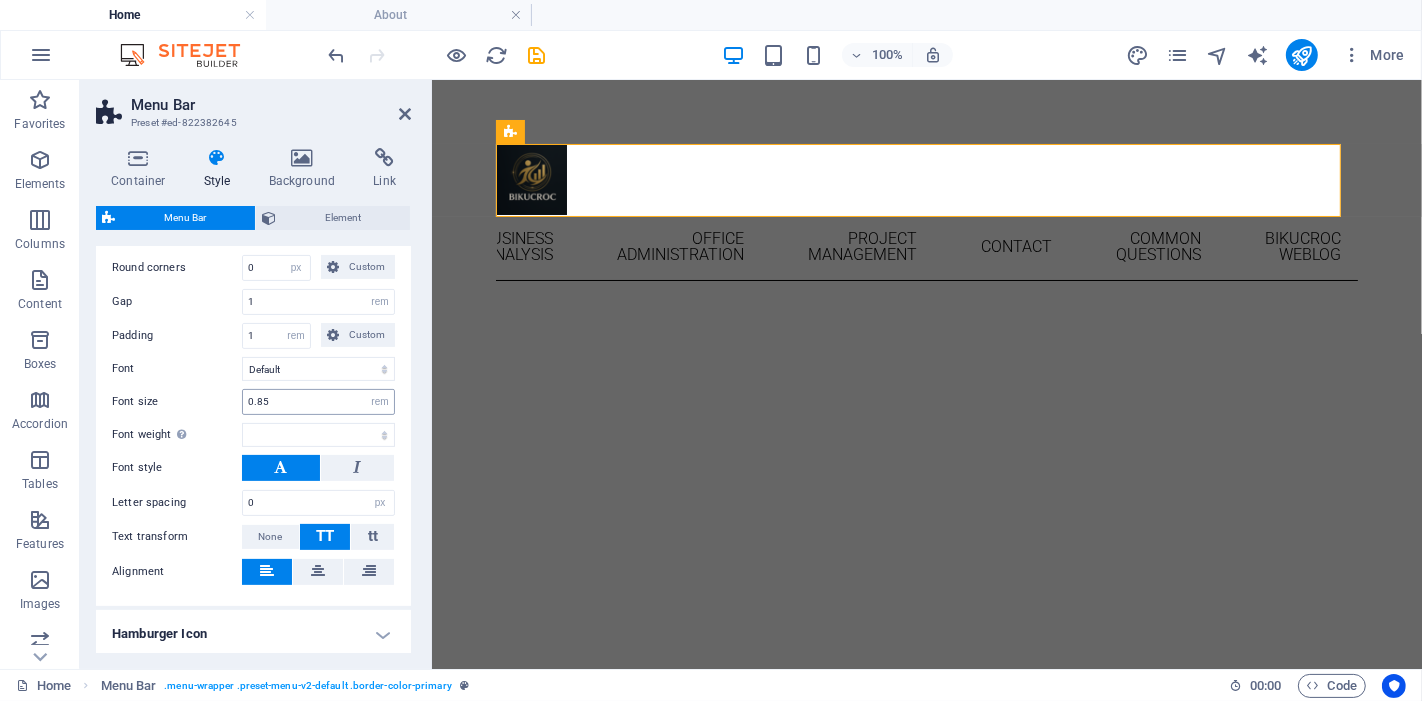 scroll, scrollTop: 630, scrollLeft: 0, axis: vertical 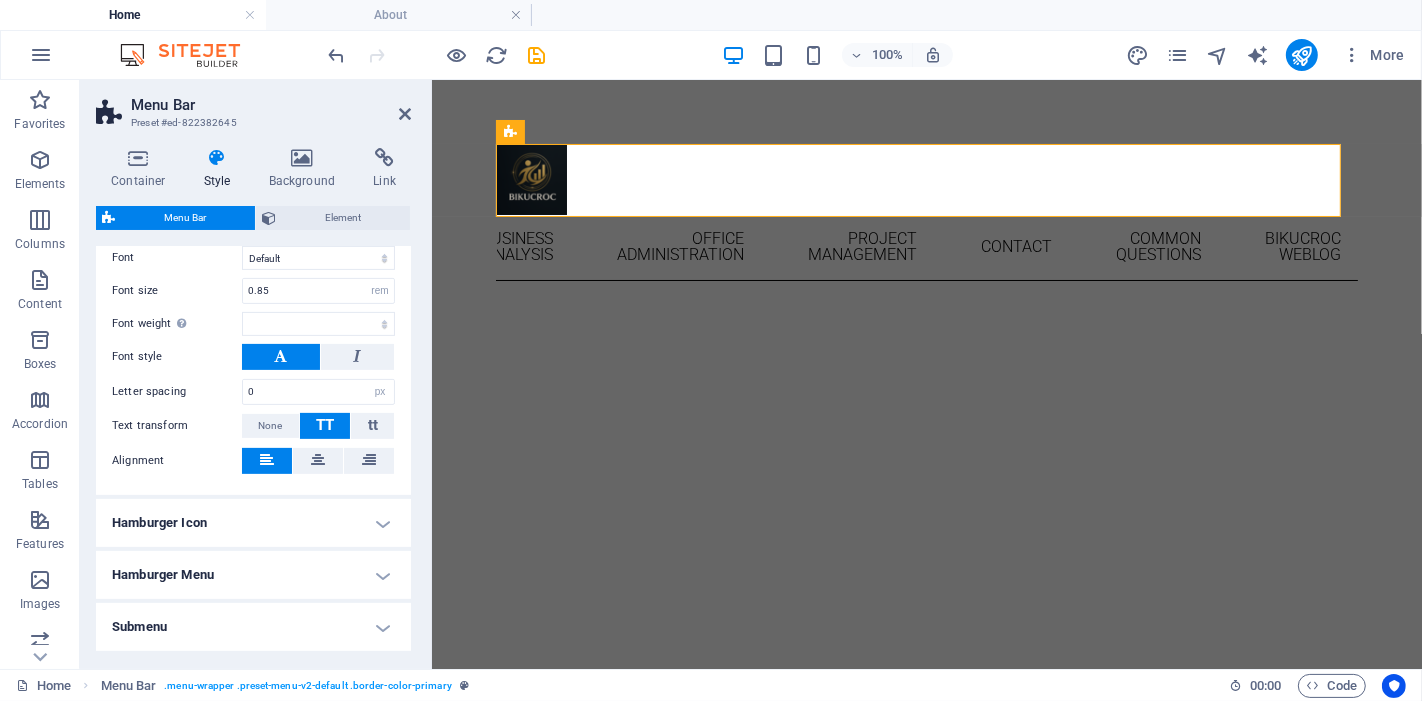 click on "Hamburger Menu" at bounding box center [253, 575] 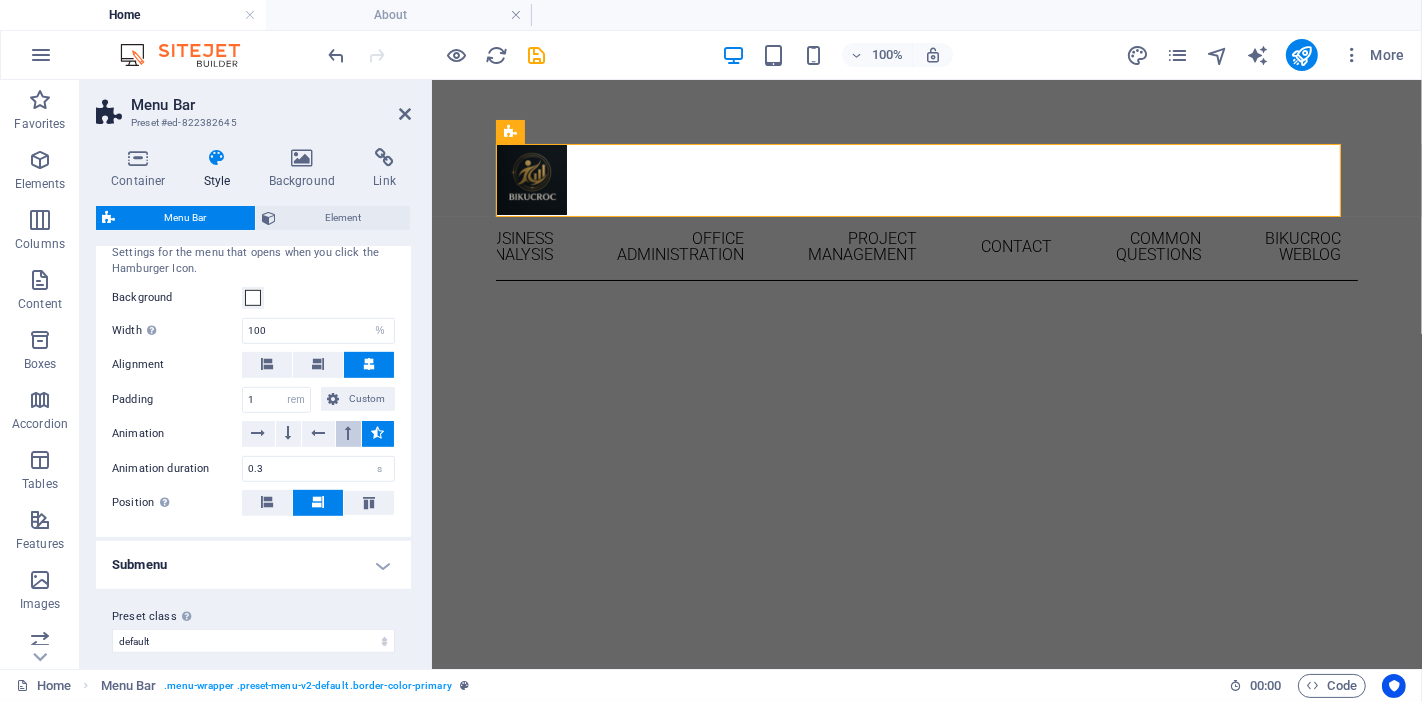 scroll, scrollTop: 996, scrollLeft: 0, axis: vertical 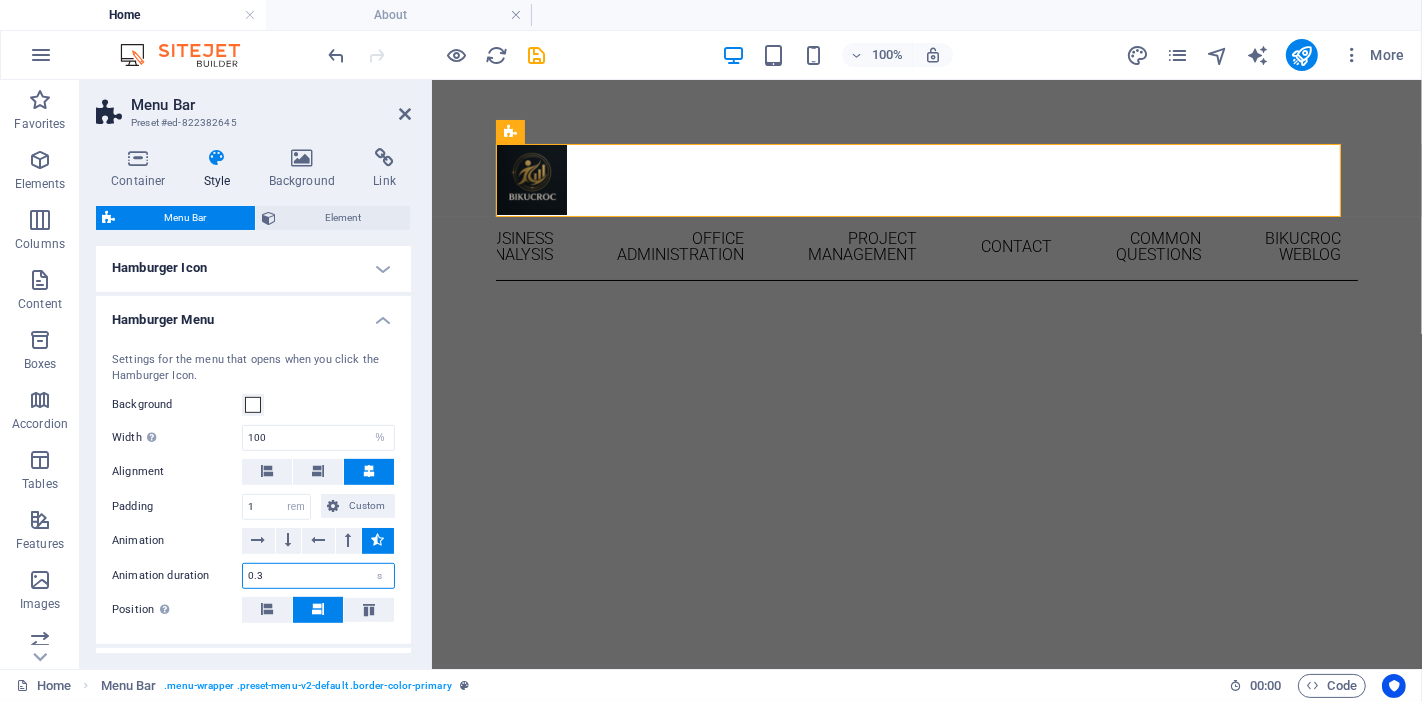 click on "0.3" at bounding box center [318, 576] 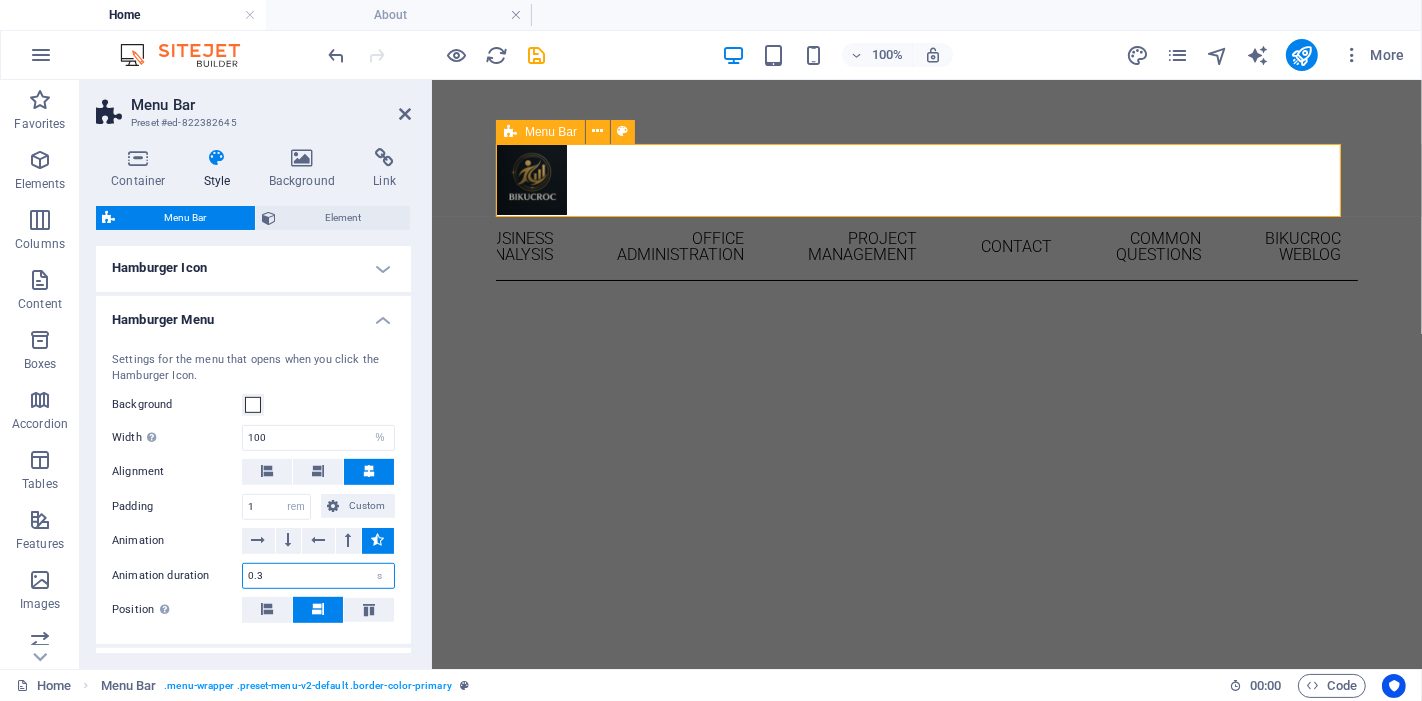 click at bounding box center [510, 132] 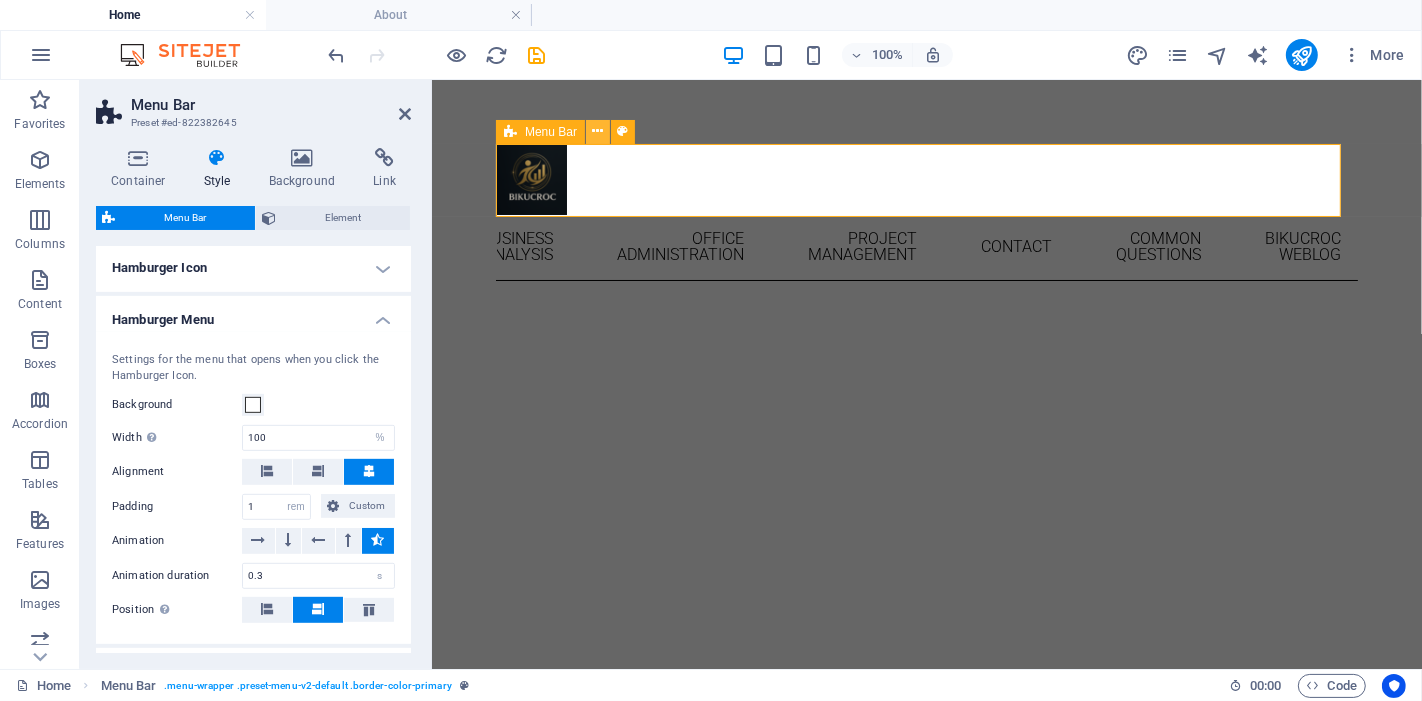 click at bounding box center [598, 131] 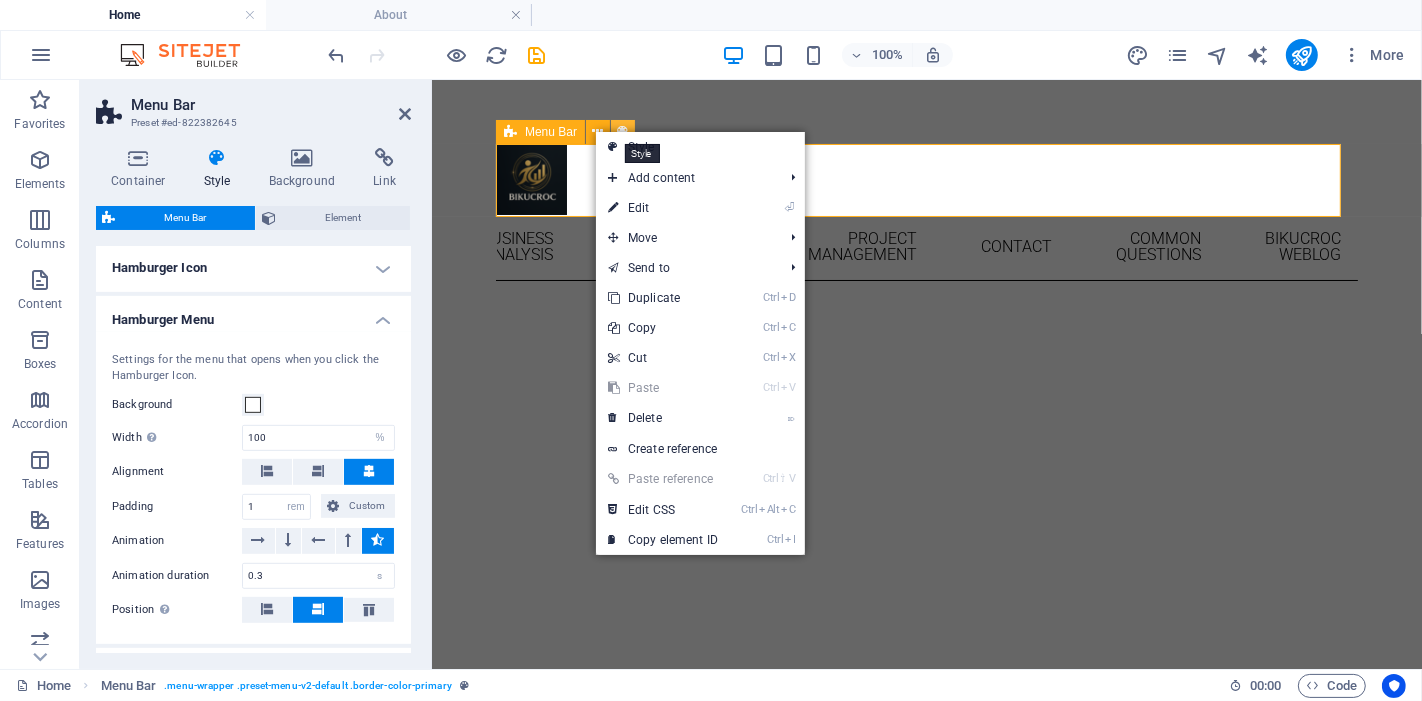click at bounding box center [623, 131] 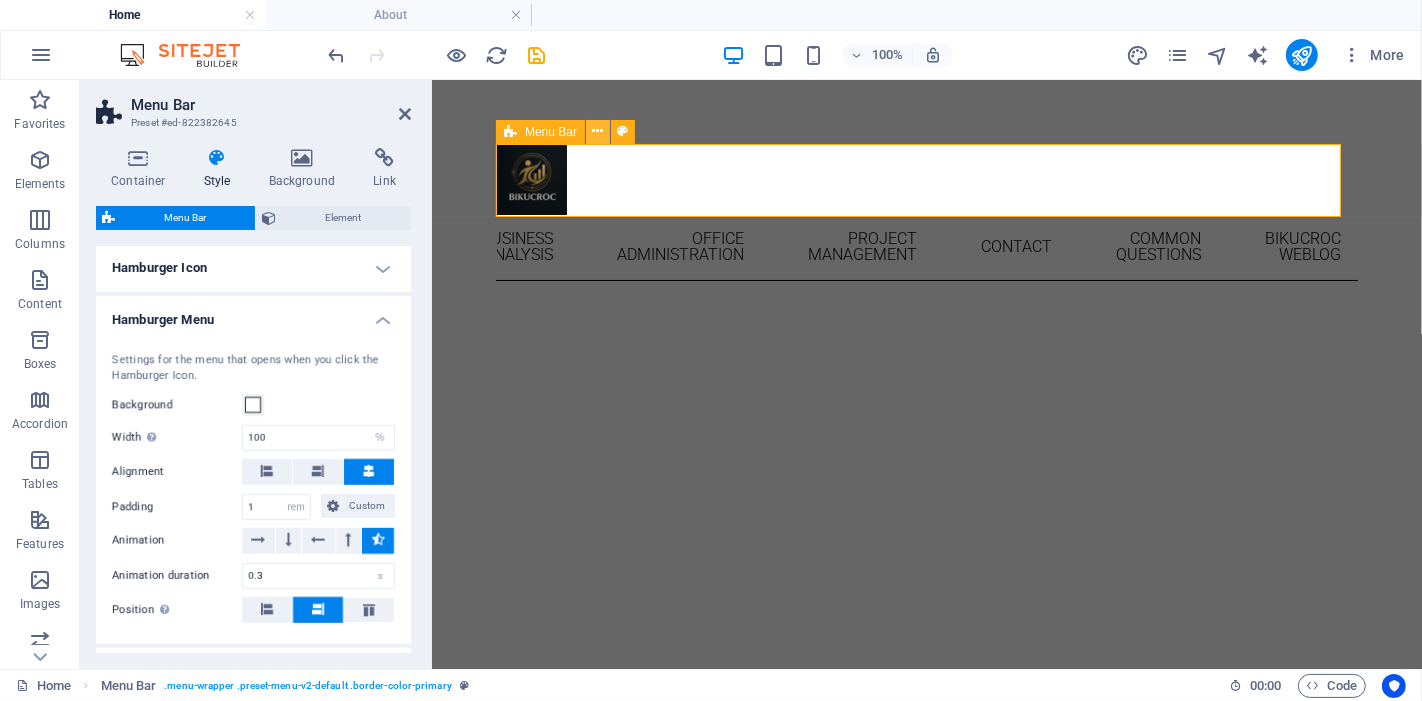 click at bounding box center [598, 131] 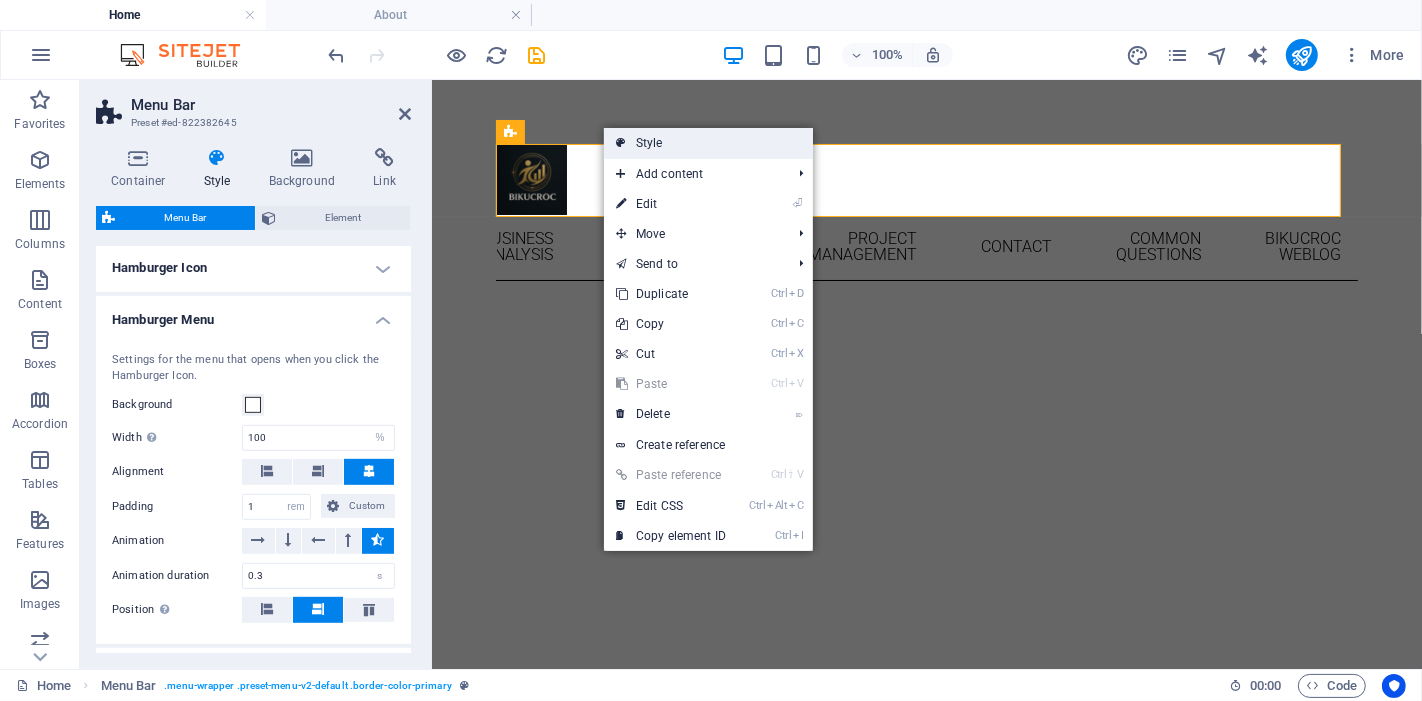 click on "Style" at bounding box center [708, 143] 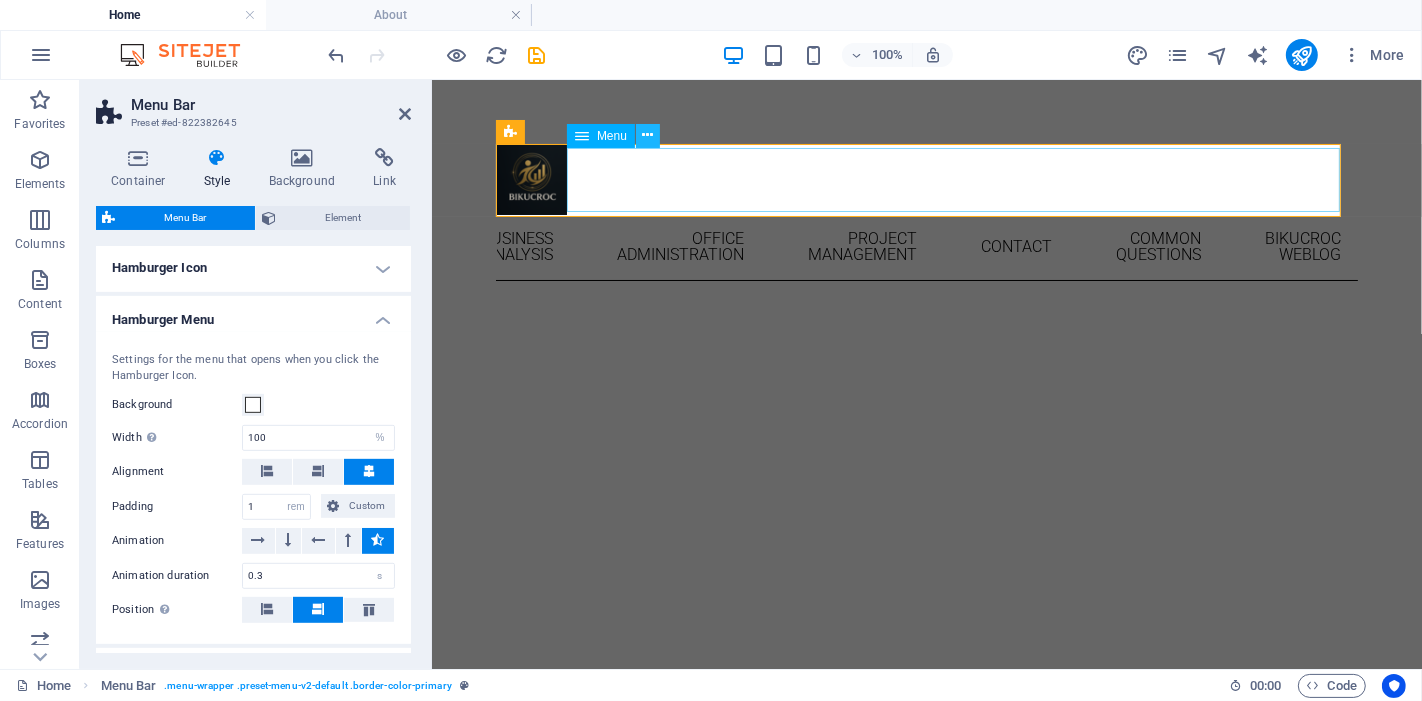 click at bounding box center [648, 135] 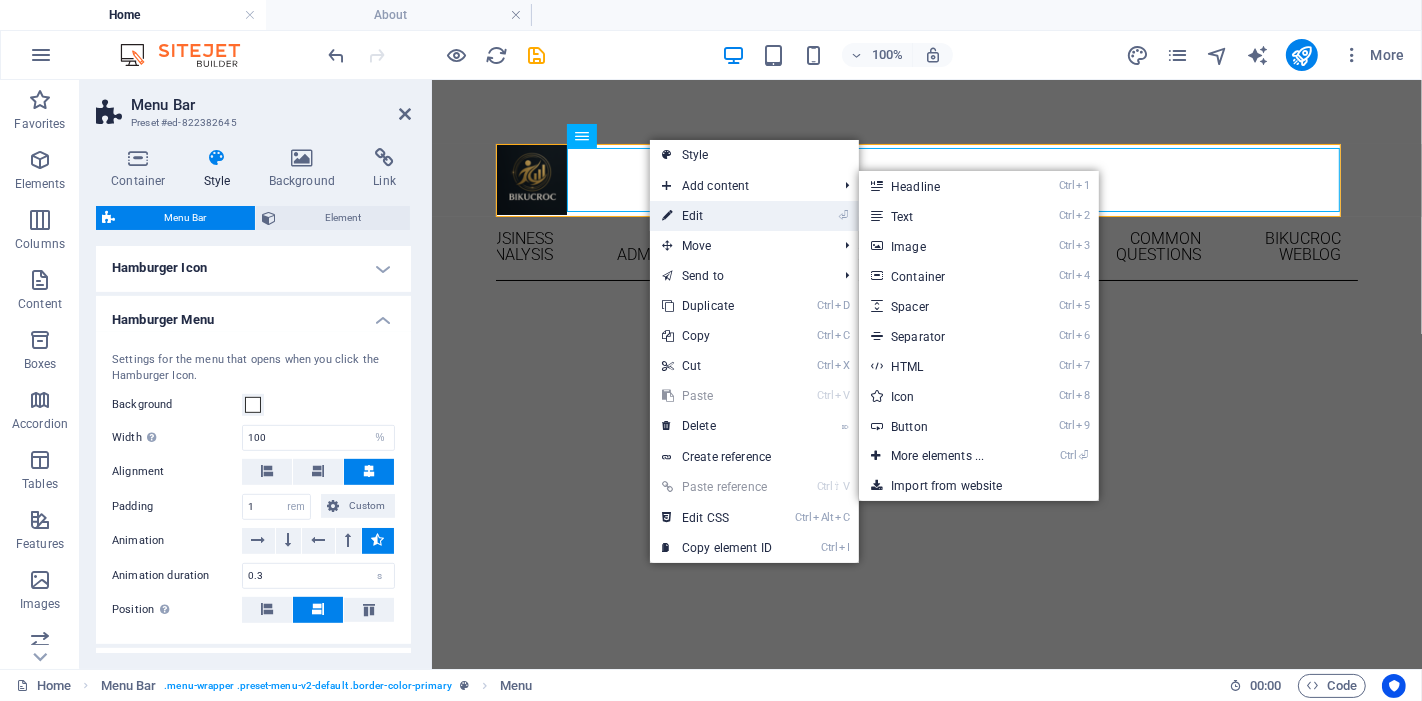 click on "⏎  Edit" at bounding box center [717, 216] 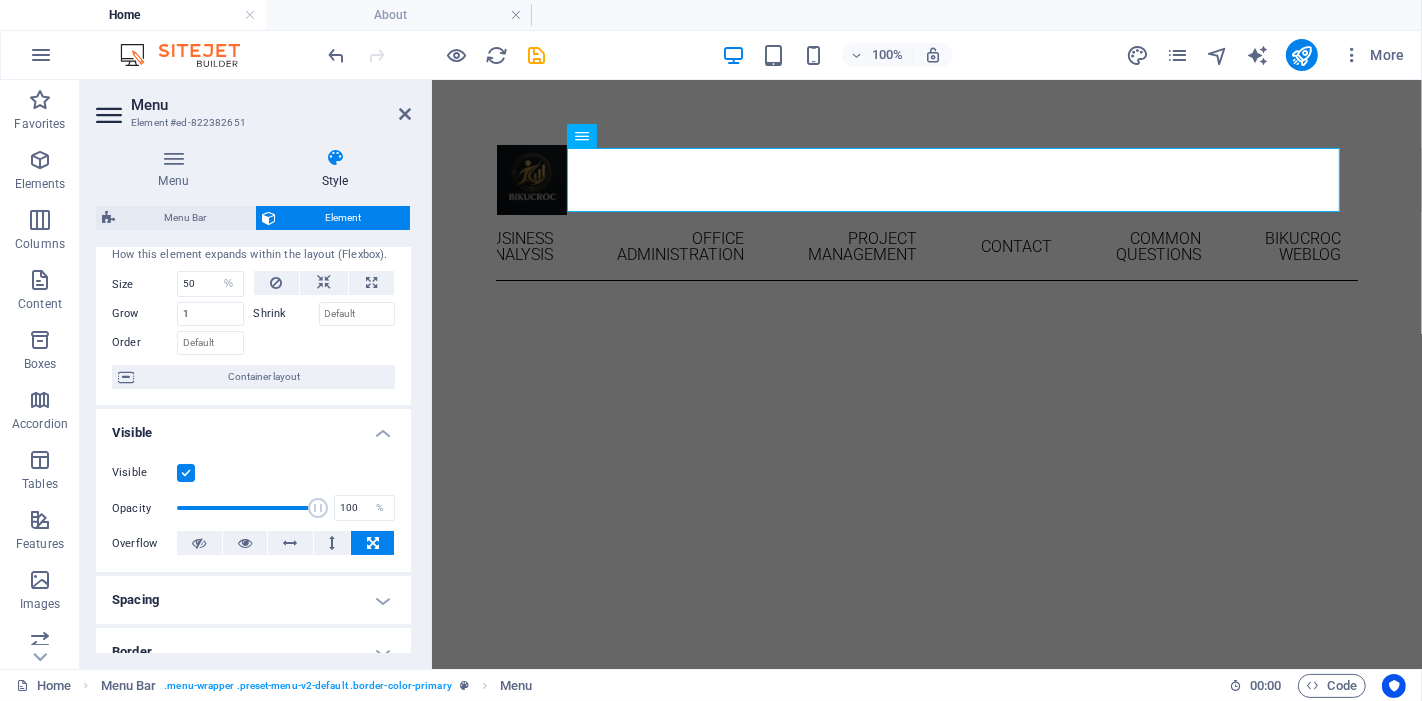 scroll, scrollTop: 0, scrollLeft: 0, axis: both 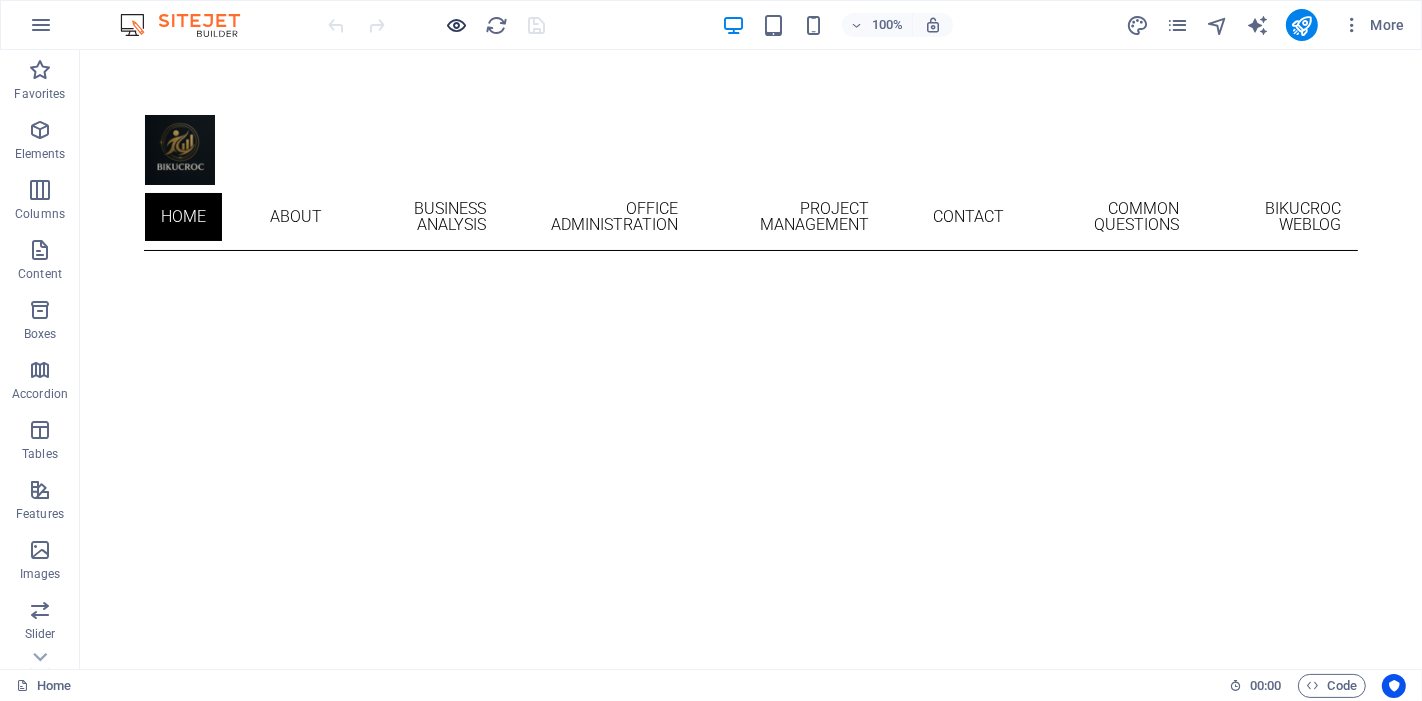 drag, startPoint x: 495, startPoint y: 22, endPoint x: 446, endPoint y: 31, distance: 49.819675 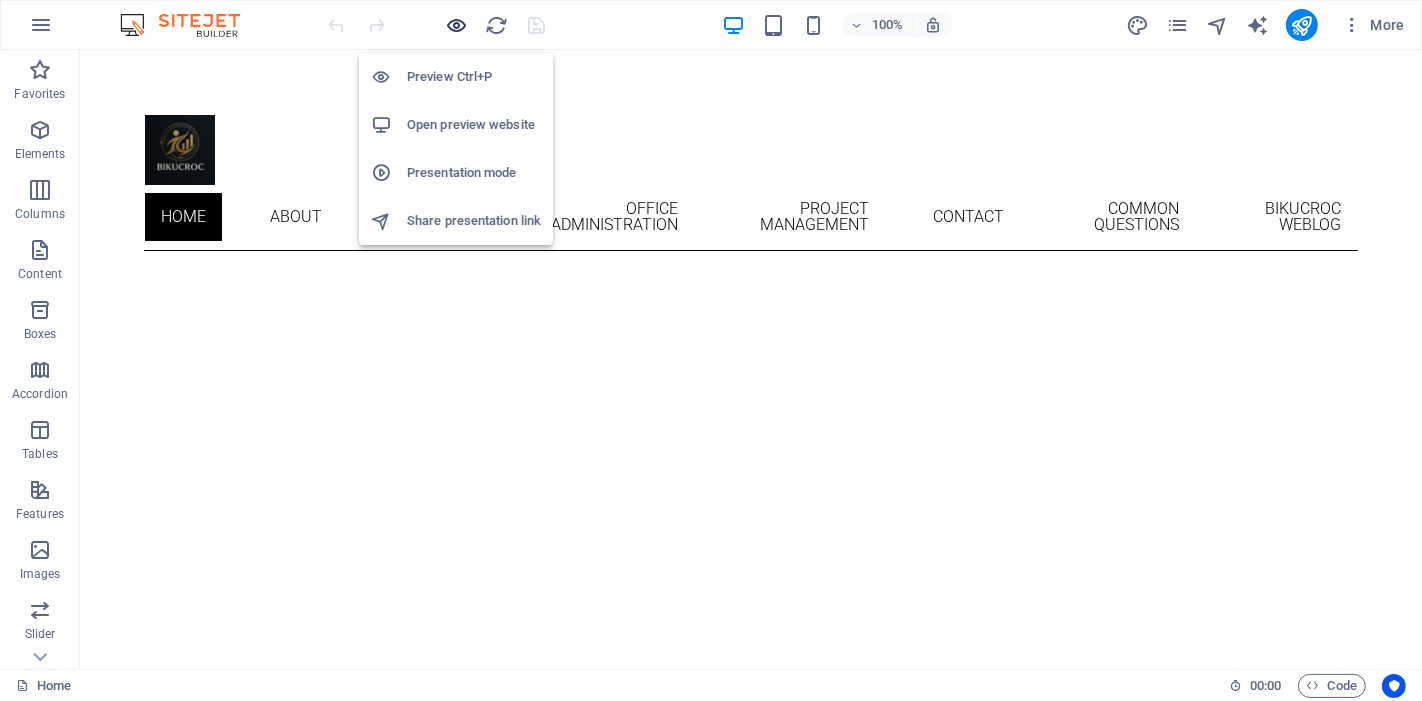 click at bounding box center (457, 25) 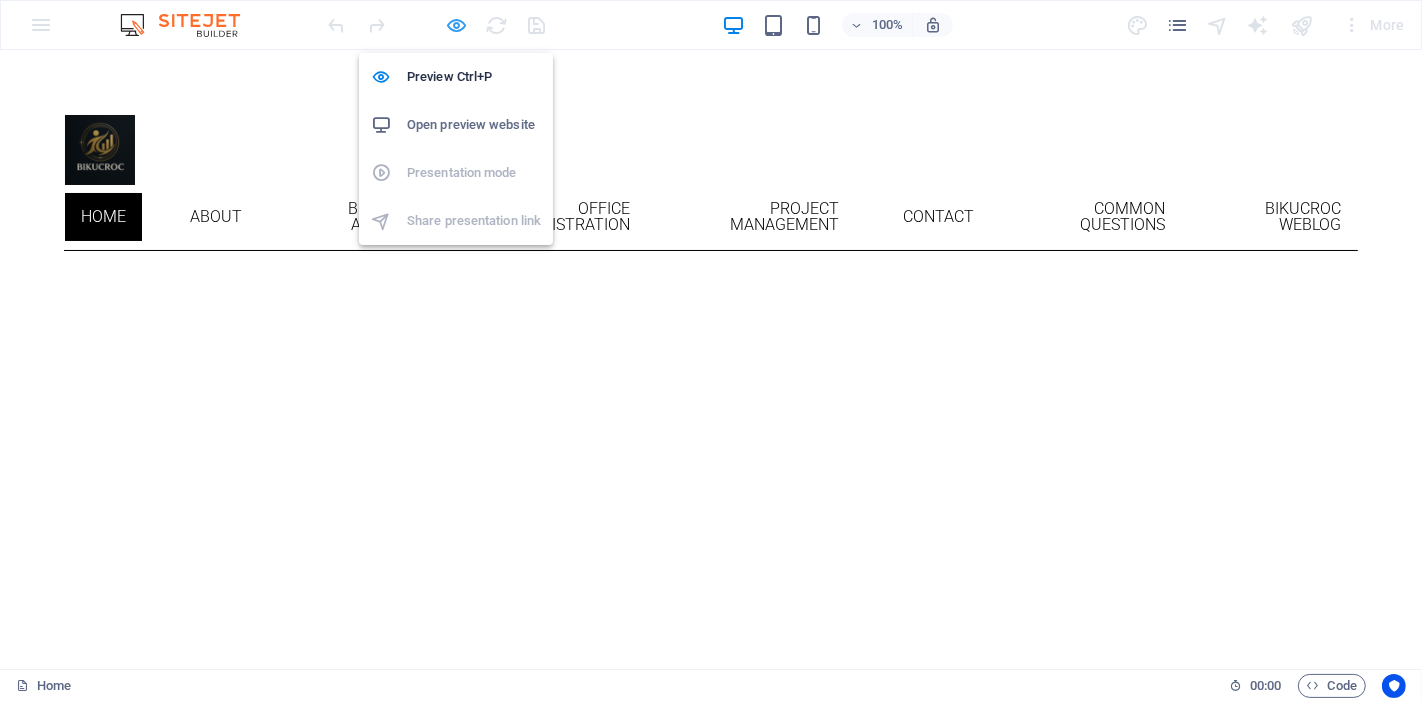 click at bounding box center [457, 25] 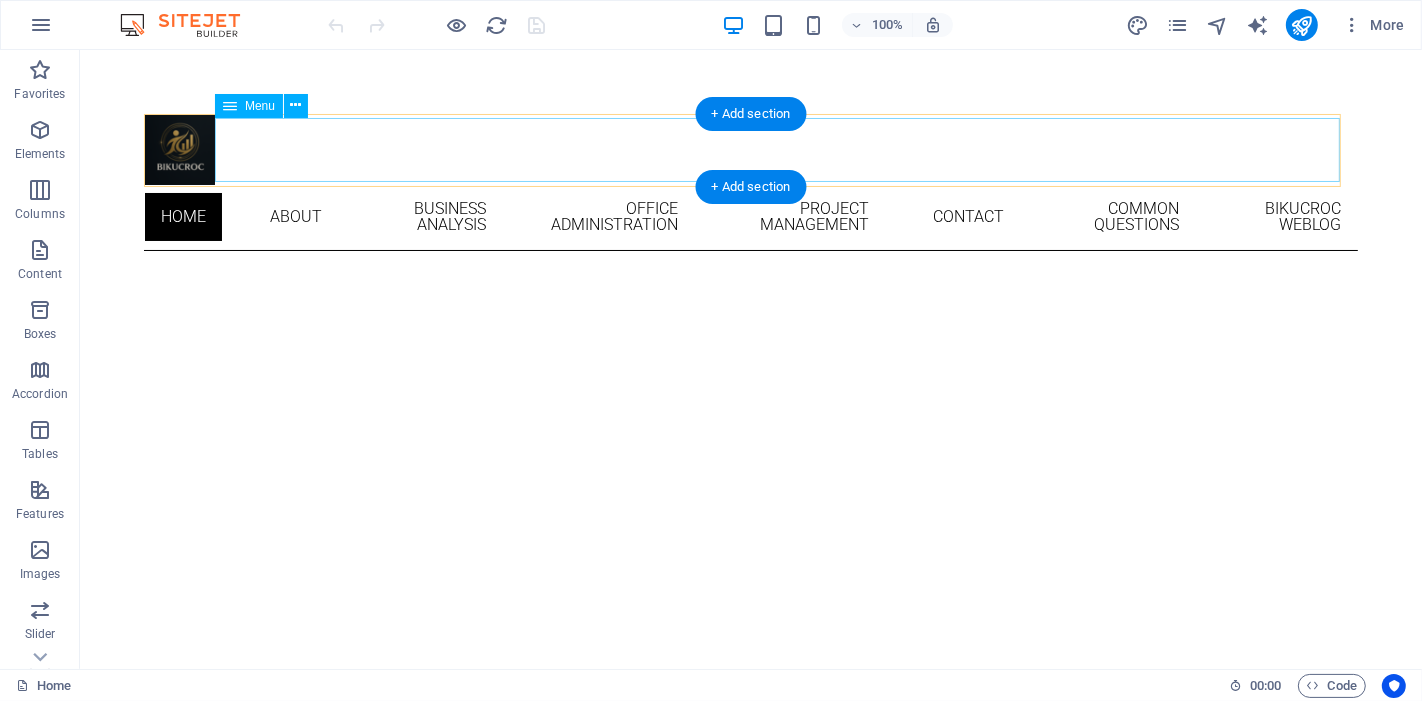 click on "Home About Business Analysis Office Administration Project Management Contact Common Questions Bikucroc weblog" at bounding box center (750, 217) 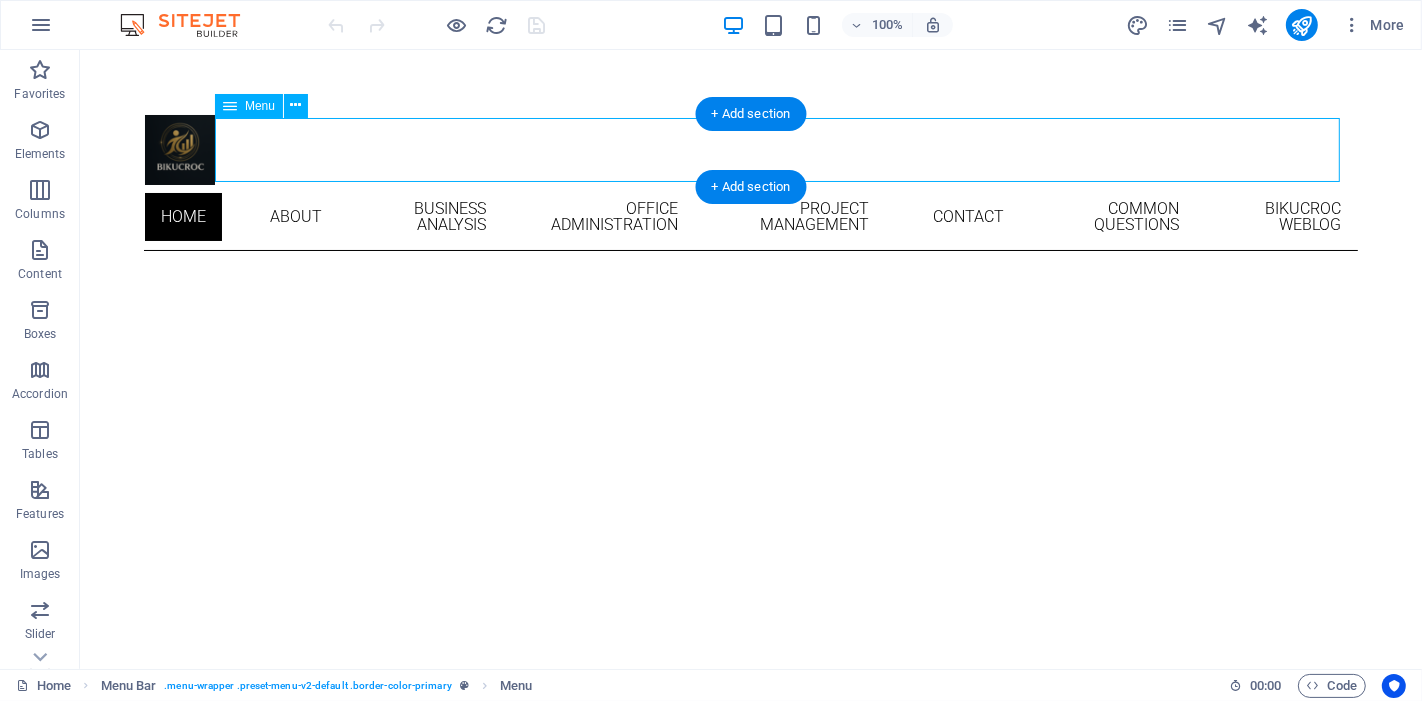 click on "Home About Business Analysis Office Administration Project Management Contact Common Questions Bikucroc weblog" at bounding box center [750, 217] 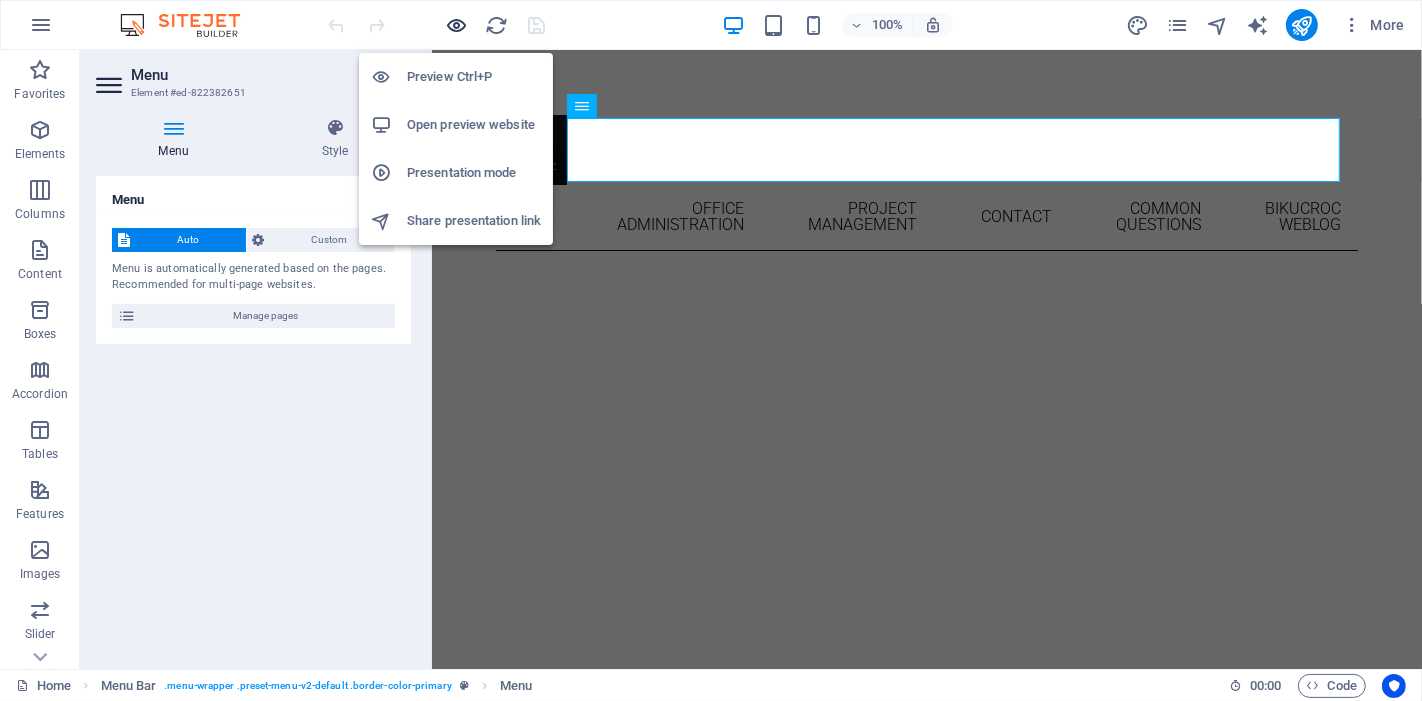 click at bounding box center (457, 25) 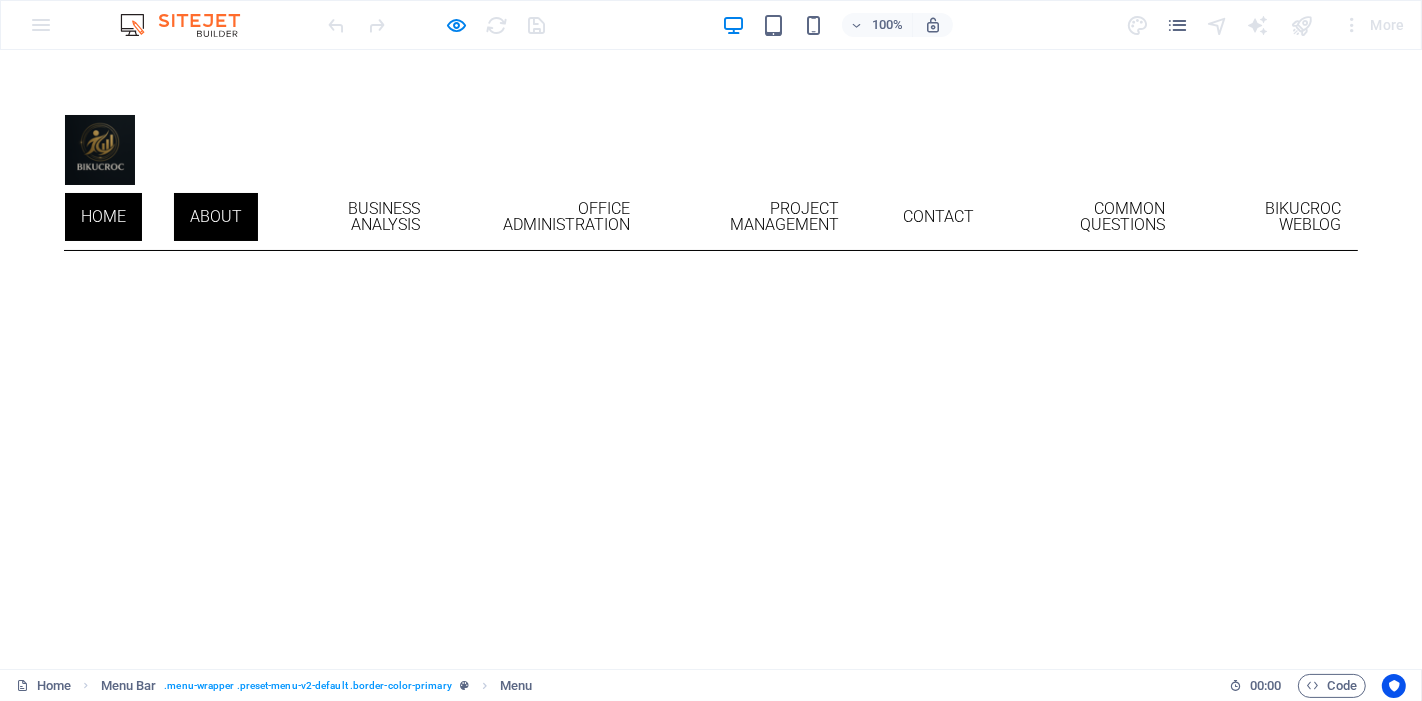 click on "About" at bounding box center (216, 217) 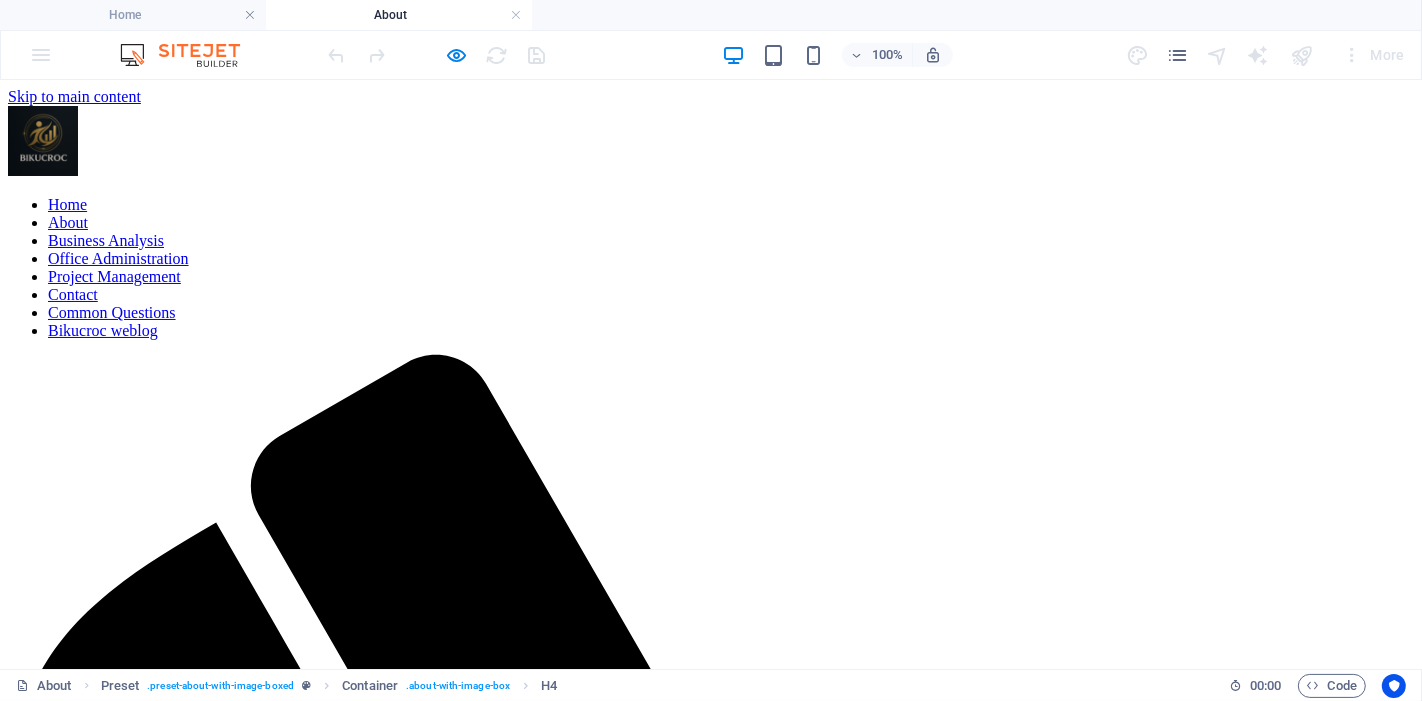 scroll, scrollTop: 0, scrollLeft: 0, axis: both 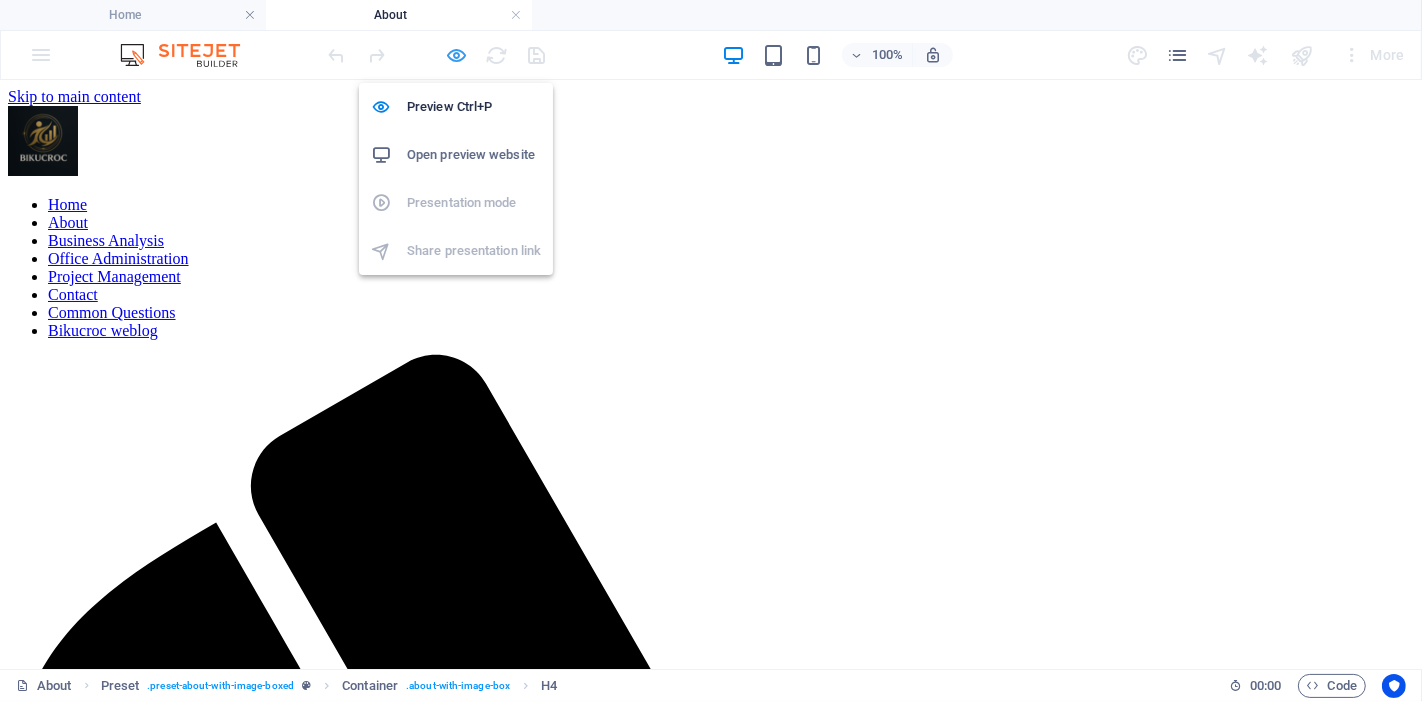 click at bounding box center (457, 55) 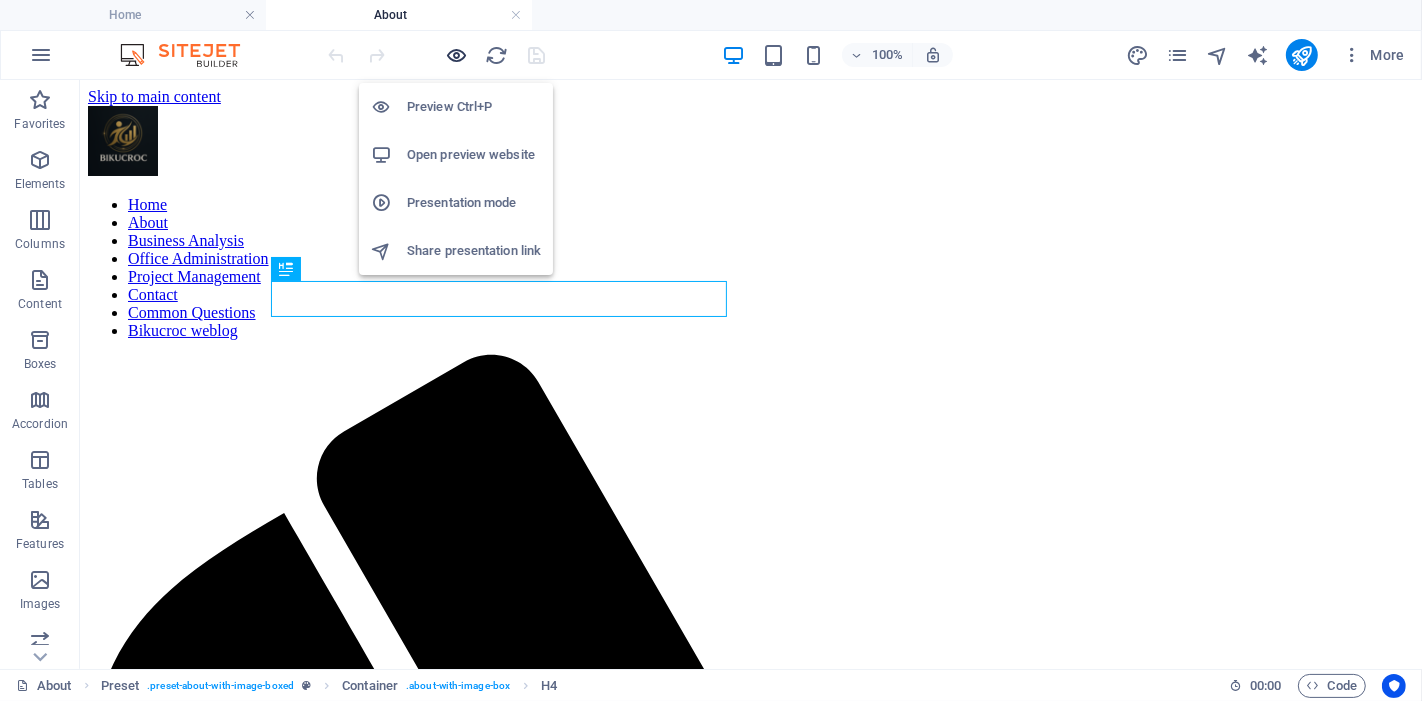 click at bounding box center [457, 55] 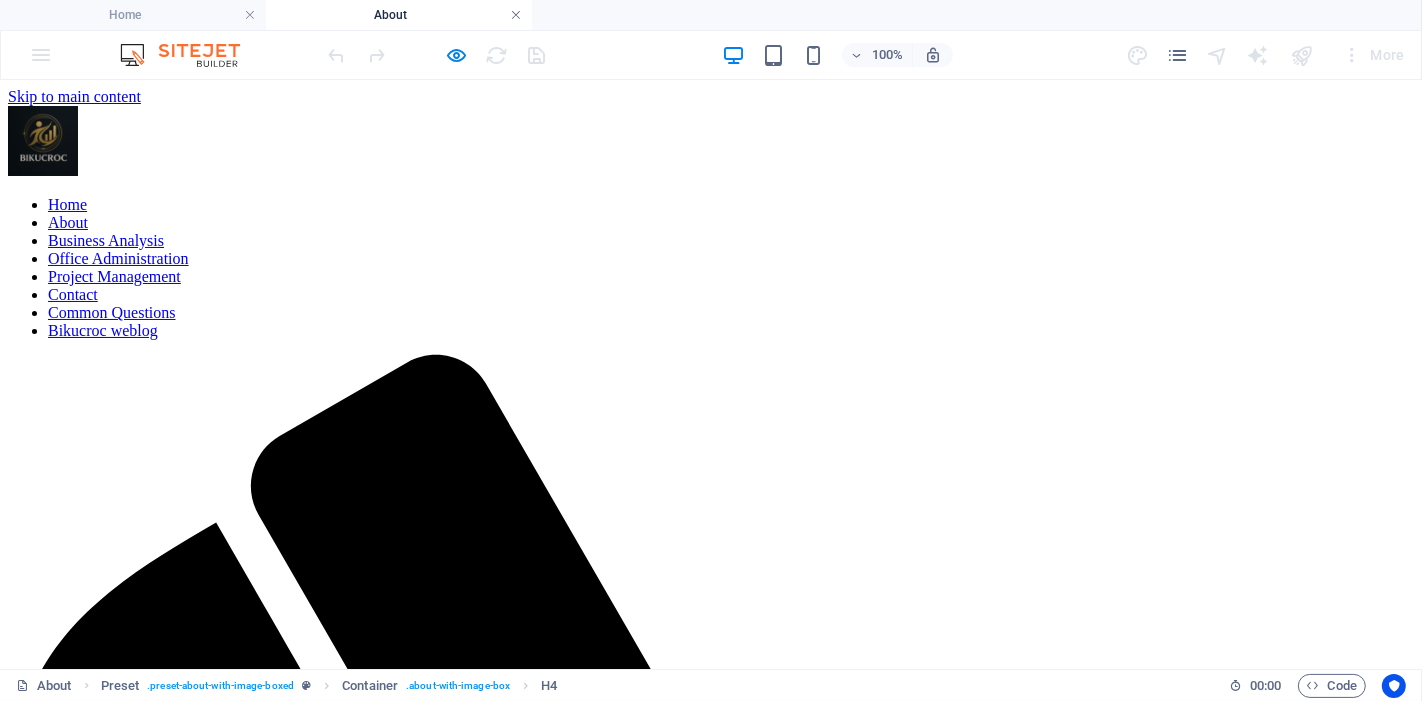 click at bounding box center (516, 15) 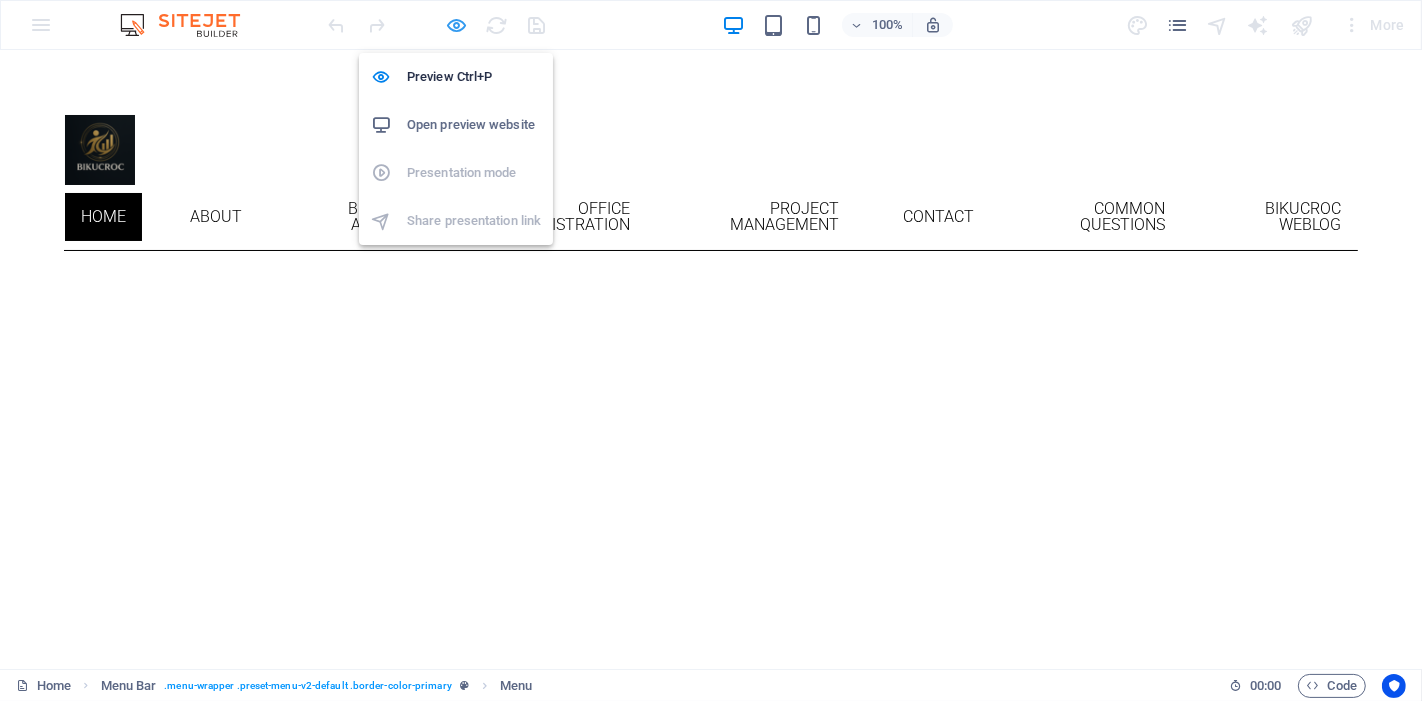 click at bounding box center (457, 25) 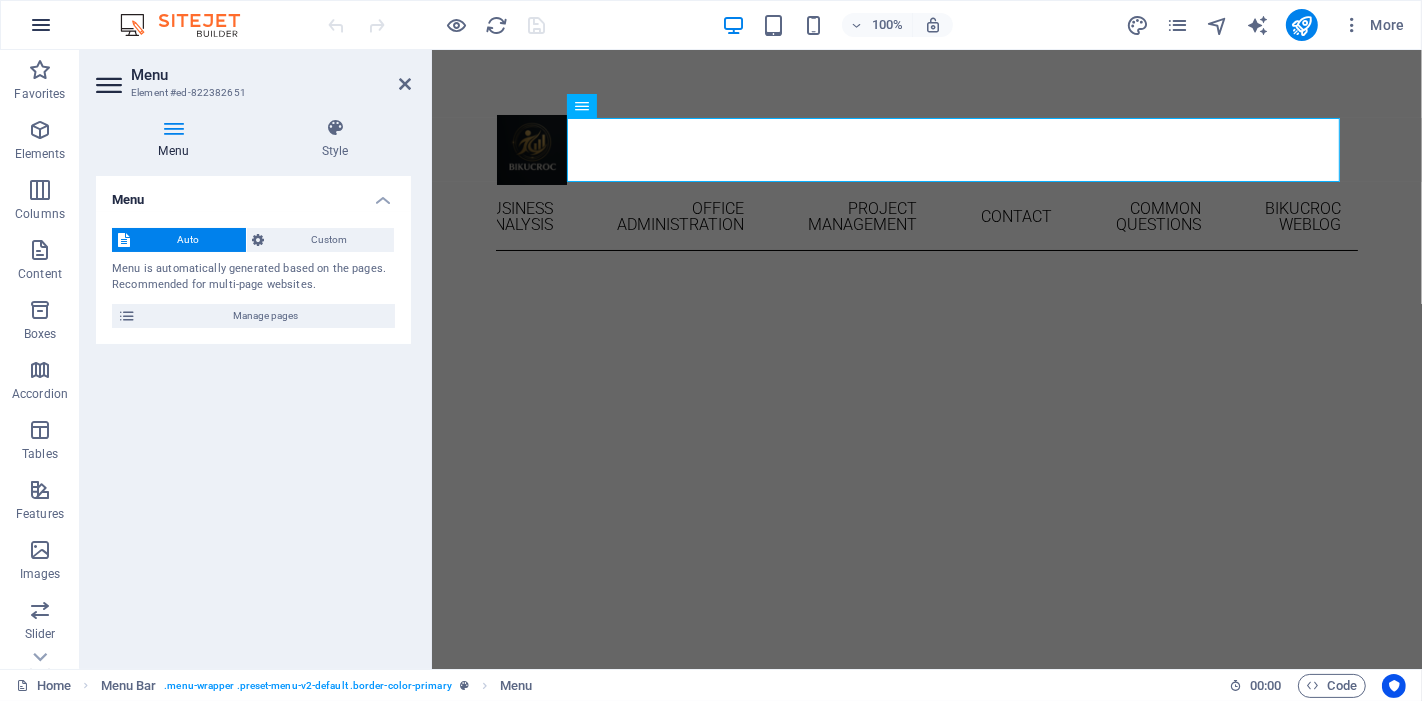 click at bounding box center [41, 25] 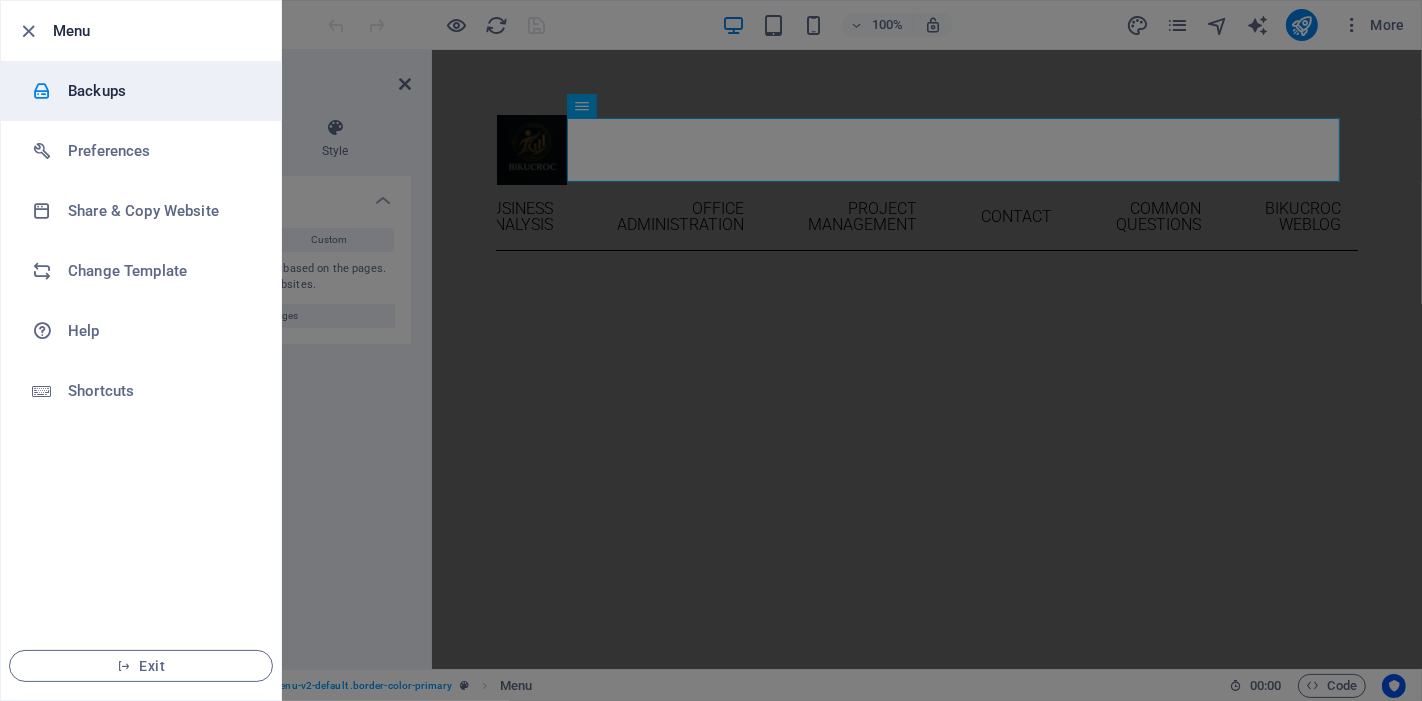 click on "Backups" at bounding box center [160, 91] 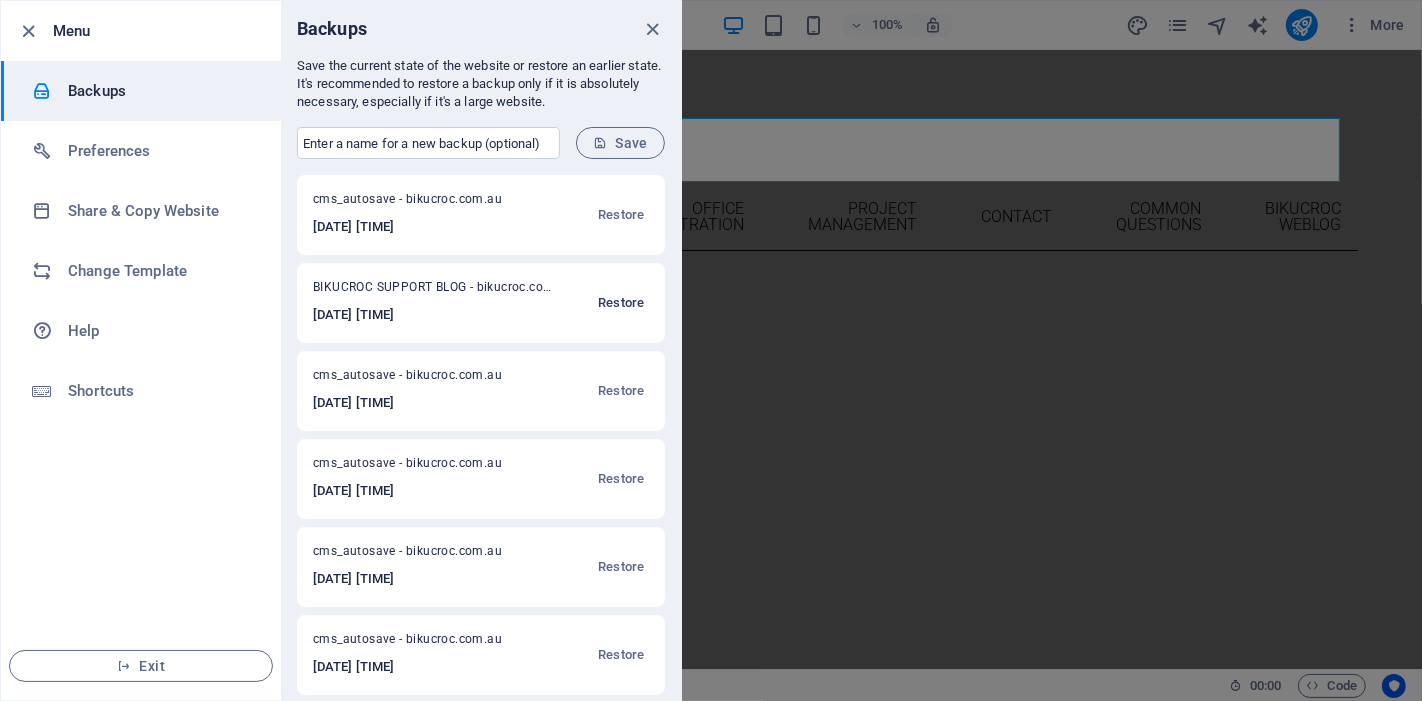 click on "Restore" at bounding box center (621, 303) 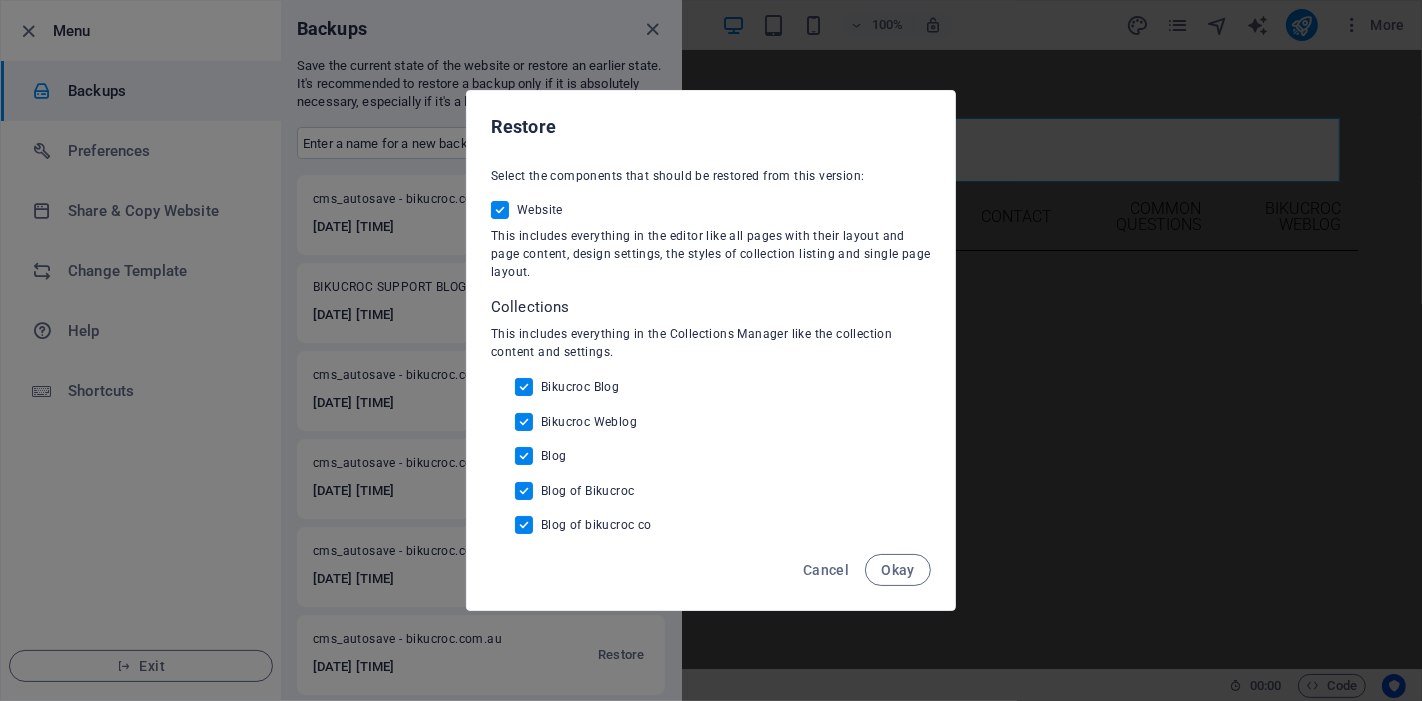 click on "Blog" at bounding box center (528, 456) 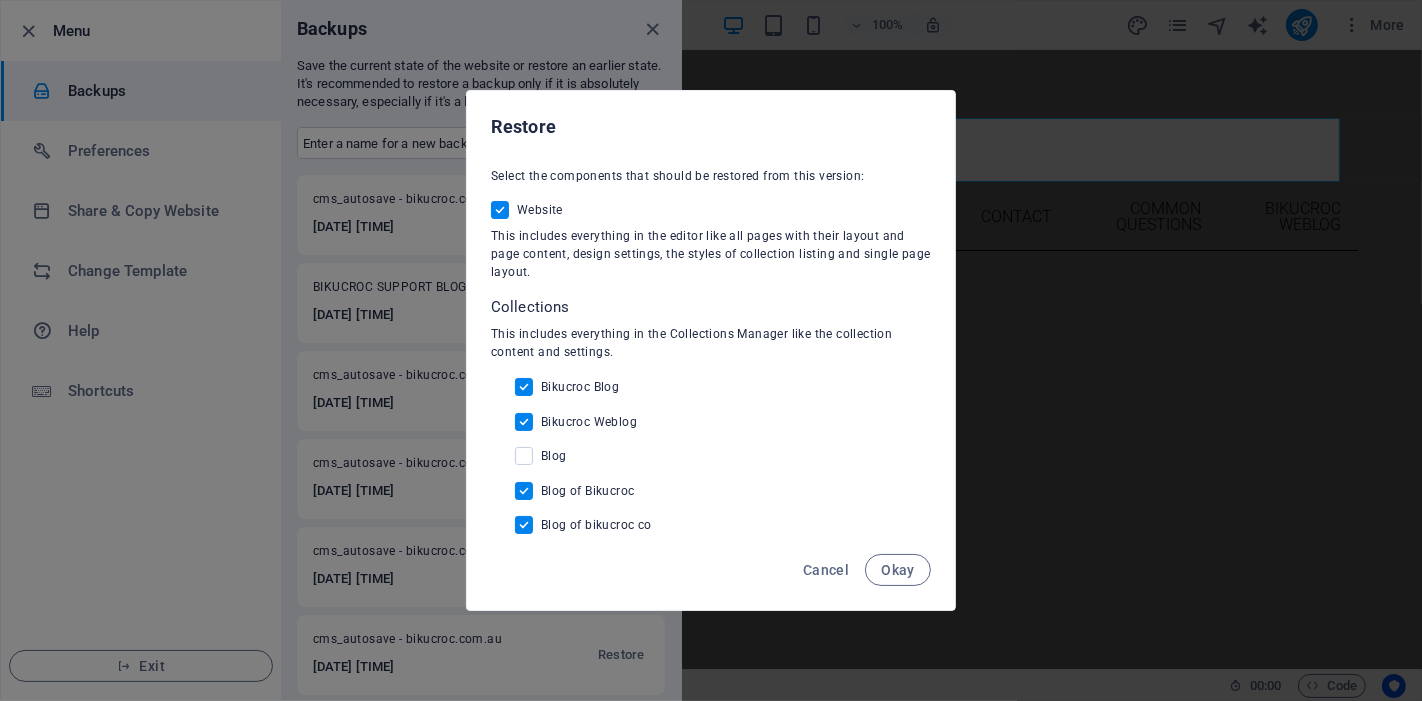 click on "Blog of Bikucroc" at bounding box center (528, 491) 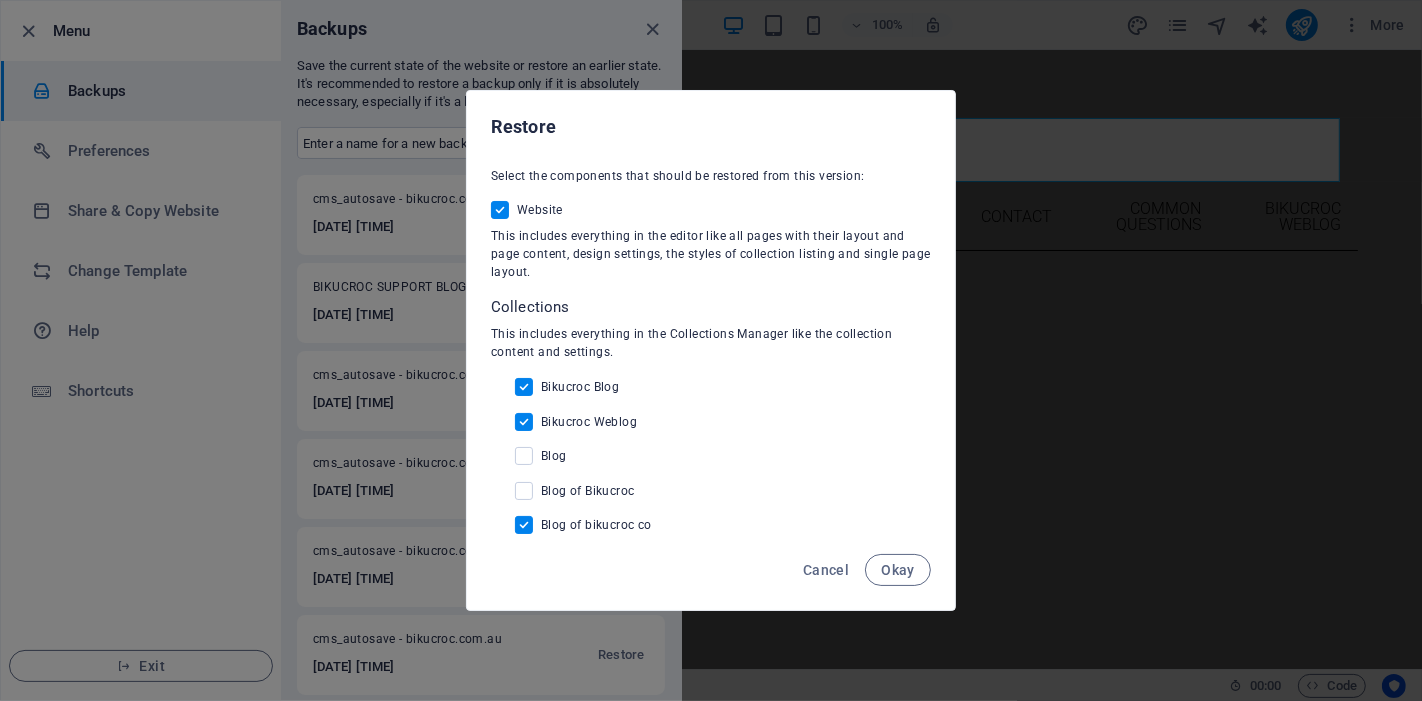 click on "Collections This includes everything in the Collections Manager like the collection content and settings. Bikucroc Blog Bikucroc Weblog Blog Blog of Bikucroc Blog of bikucroc co" at bounding box center [711, 415] 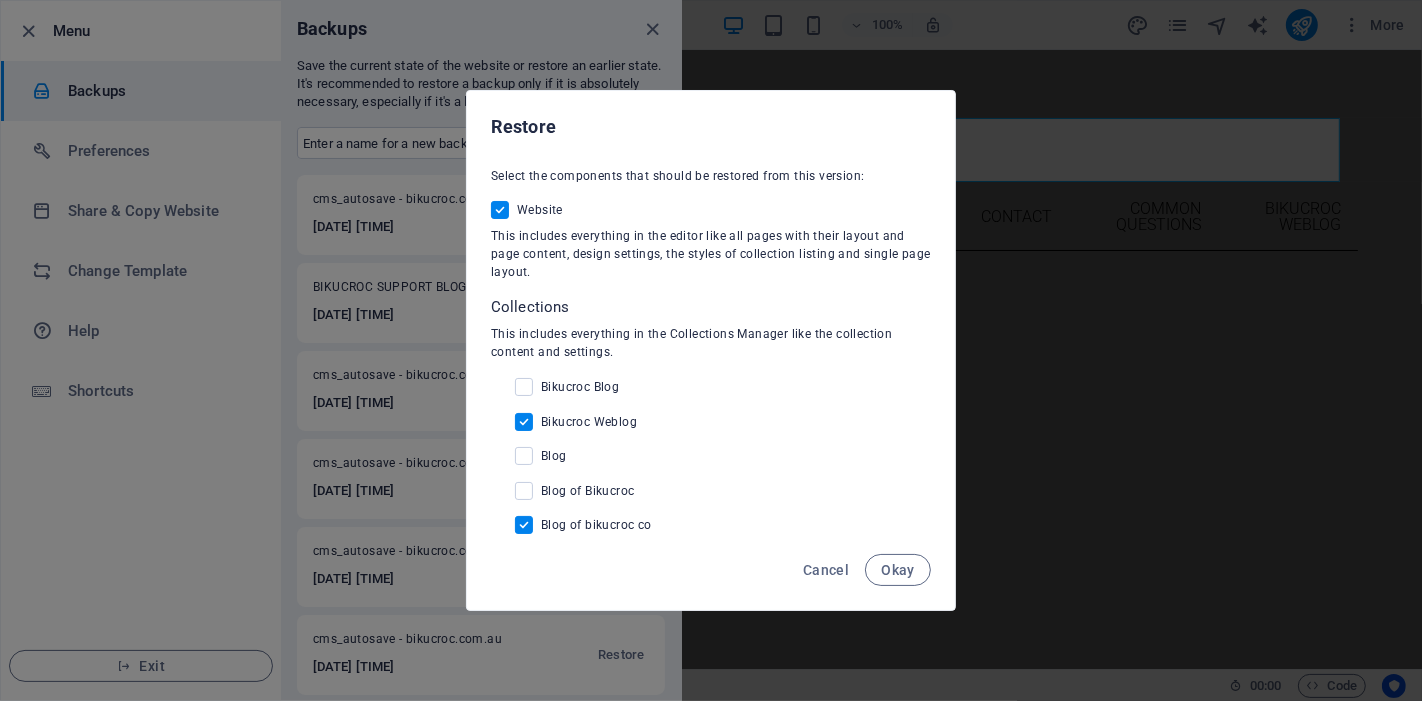 click on "Blog of bikucroc co" at bounding box center [528, 525] 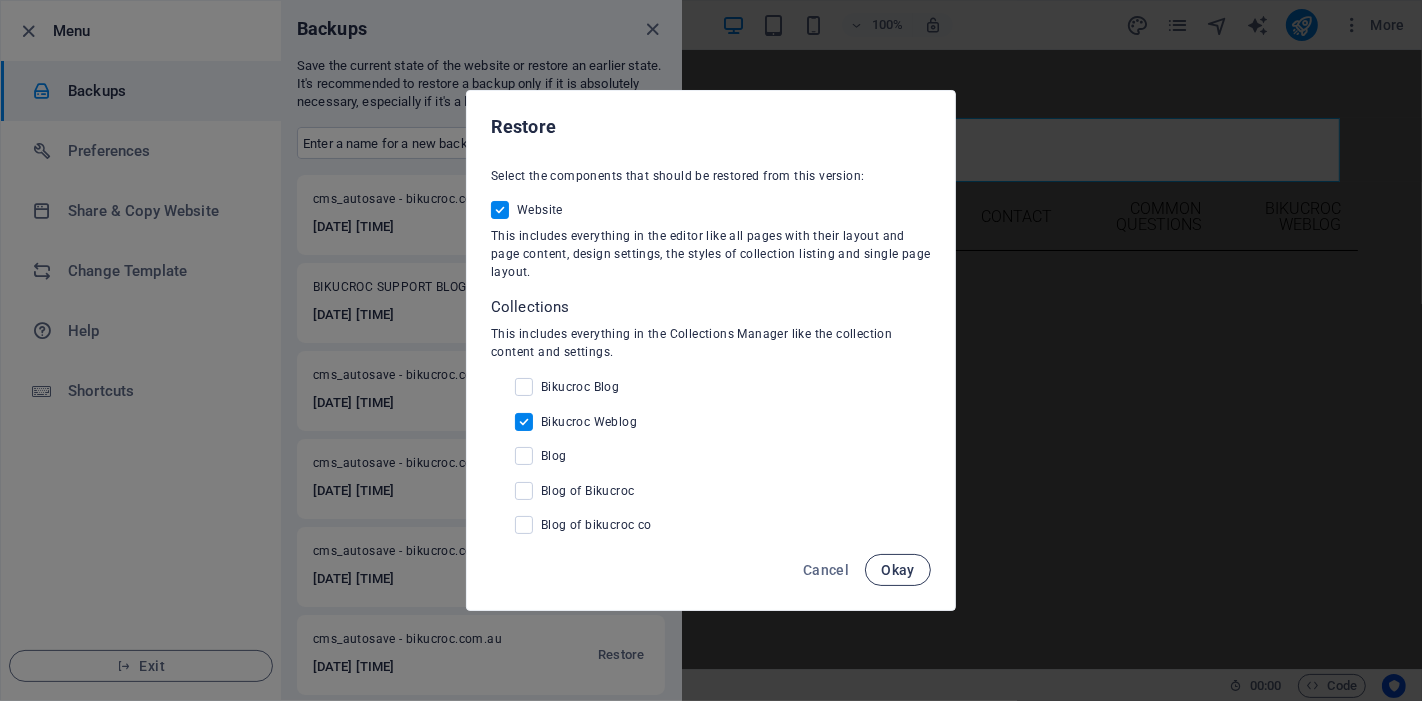 click on "Okay" at bounding box center [898, 570] 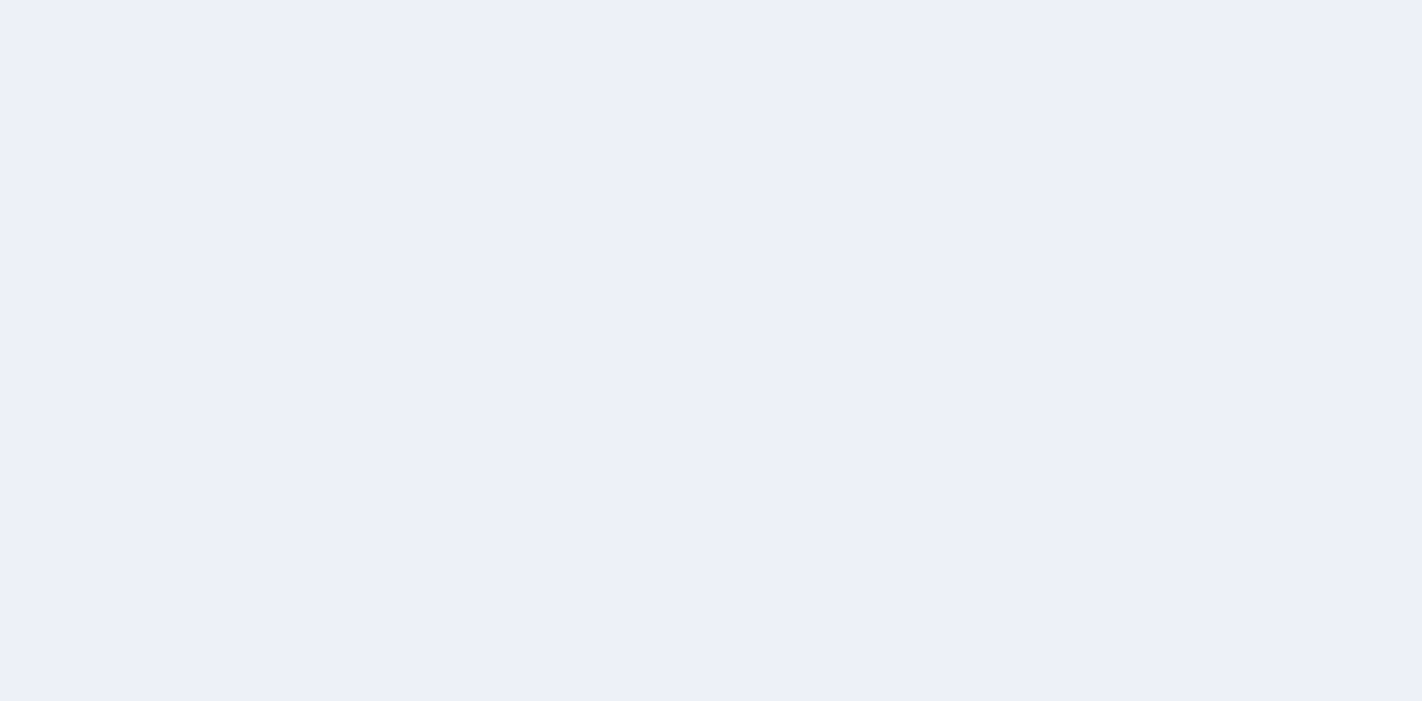 scroll, scrollTop: 0, scrollLeft: 0, axis: both 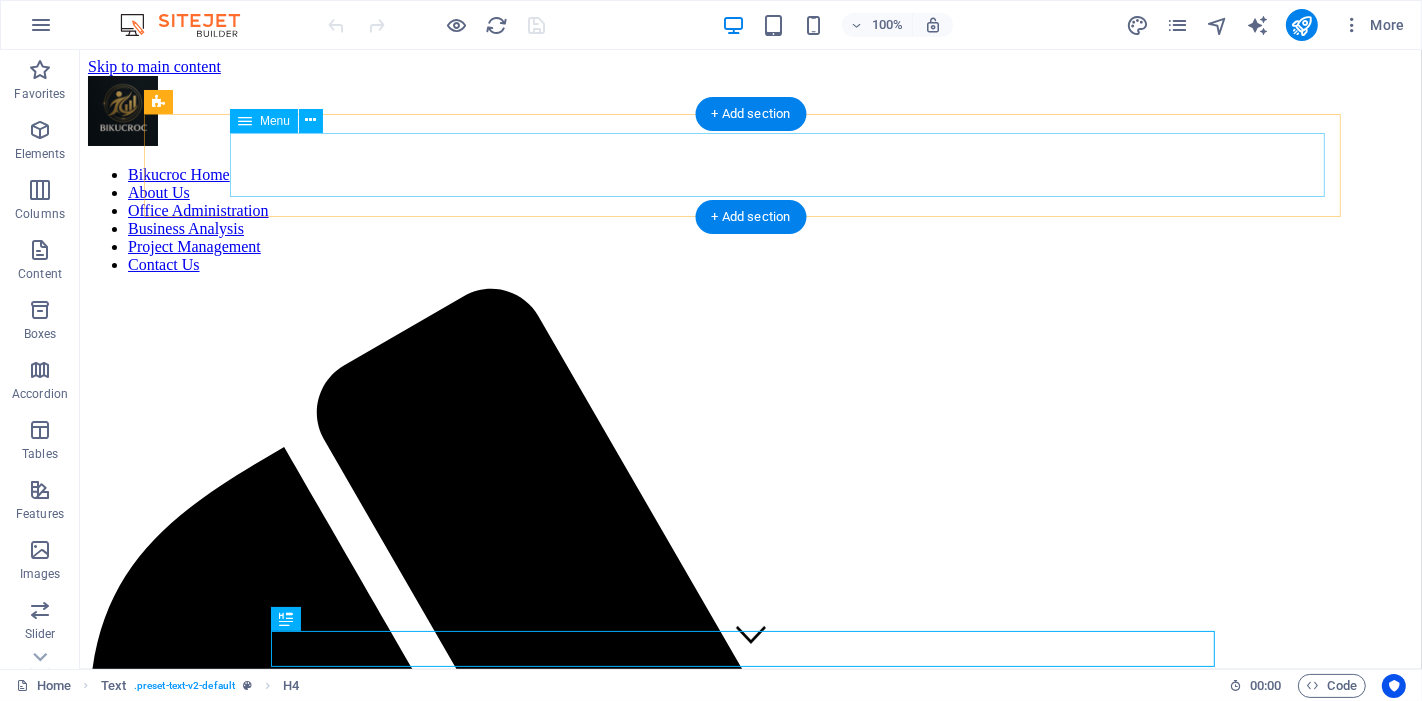click on "Bikucroc Home About Us Office Administration Business Analysis Project Management Contact Us" at bounding box center (750, 220) 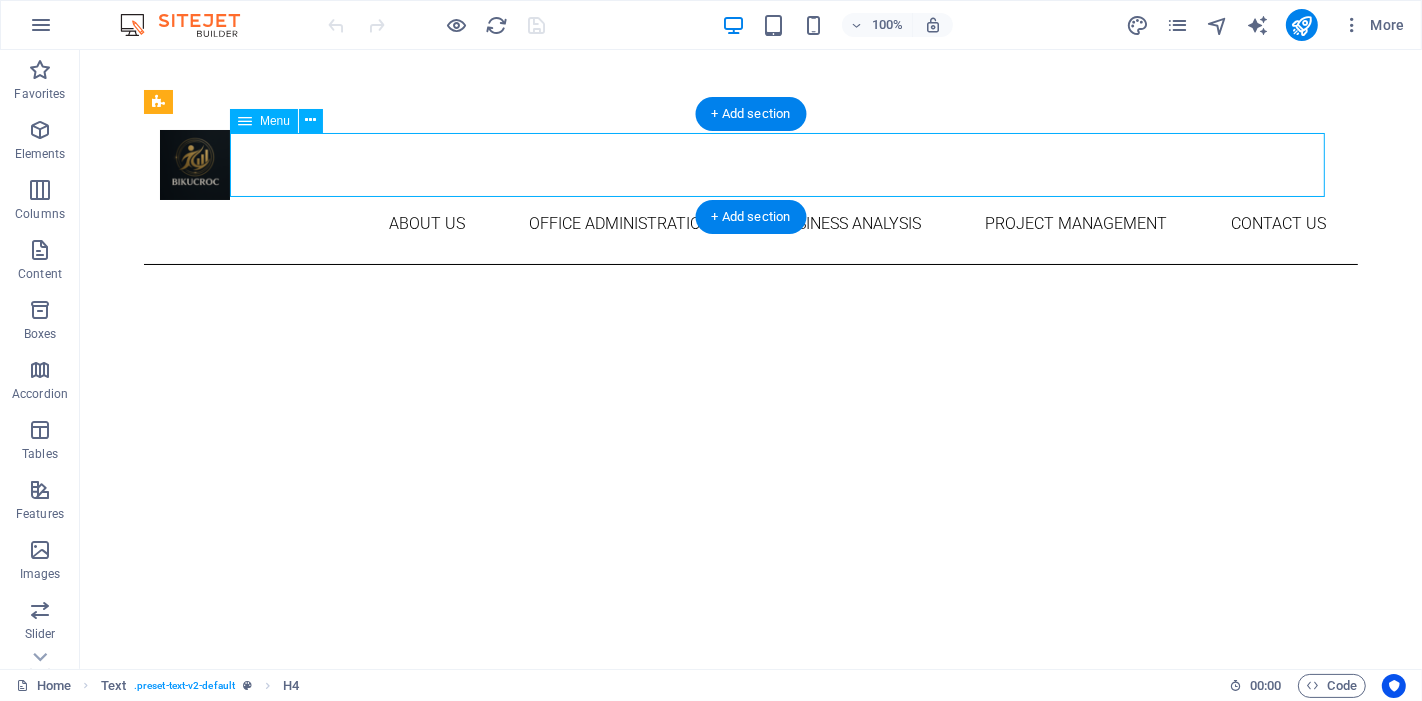 click on "Bikucroc Home About Us Office Administration Business Analysis Project Management Contact Us" at bounding box center (750, 224) 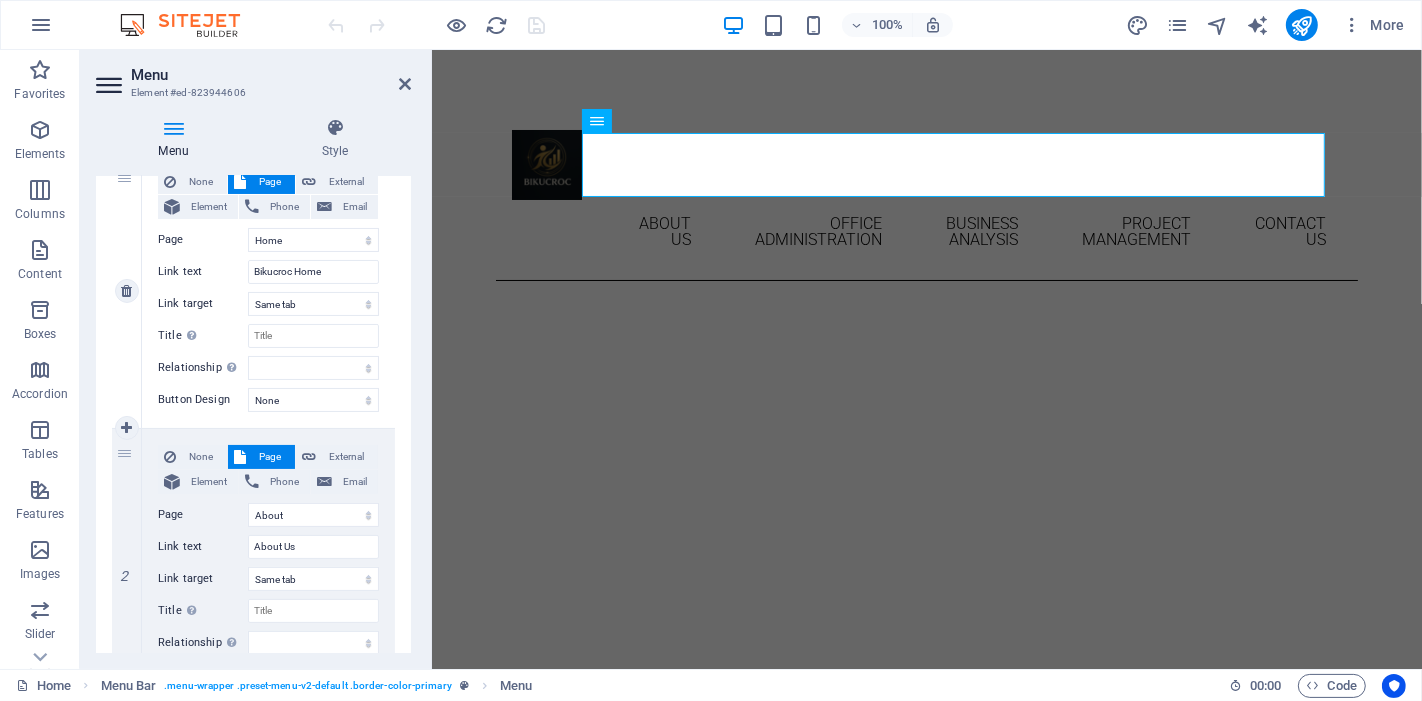 scroll, scrollTop: 222, scrollLeft: 0, axis: vertical 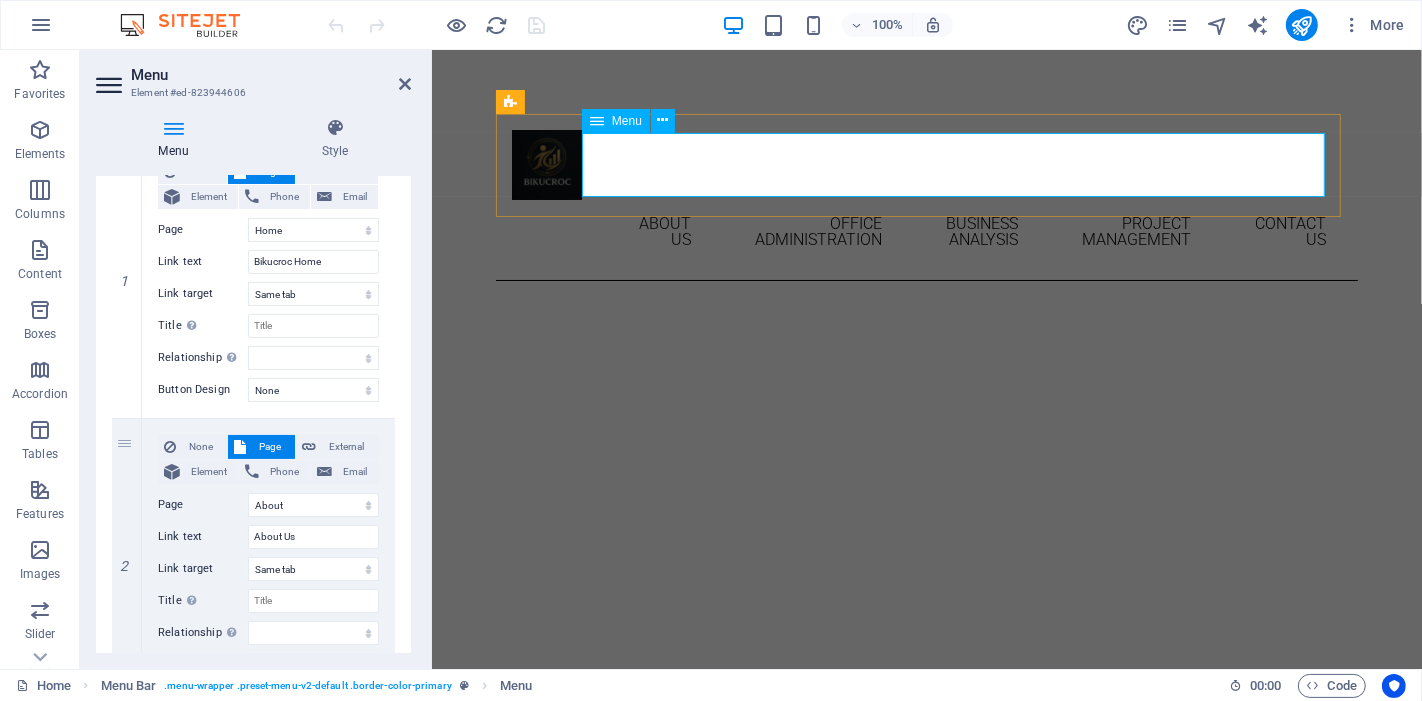 click on "Bikucroc Home About Us Office Administration Business Analysis Project Management Contact Us" at bounding box center (926, 232) 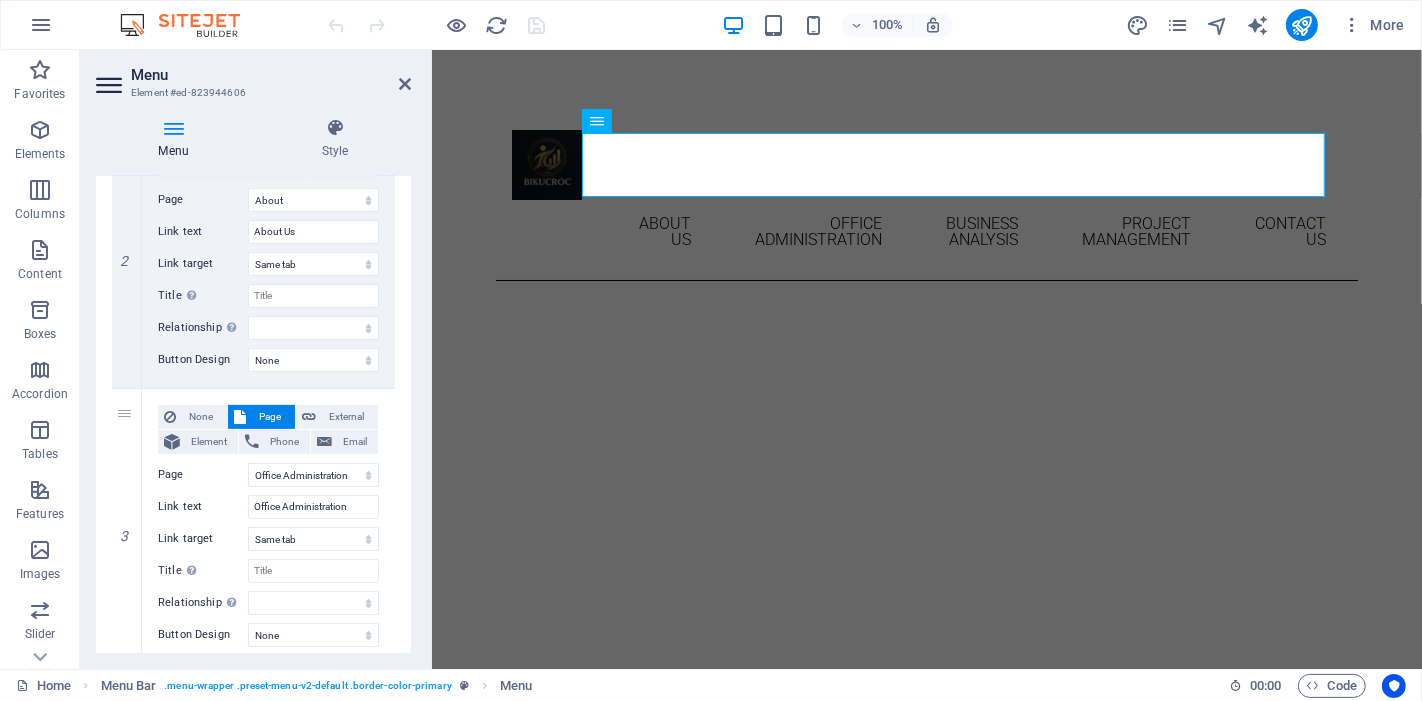 scroll, scrollTop: 0, scrollLeft: 0, axis: both 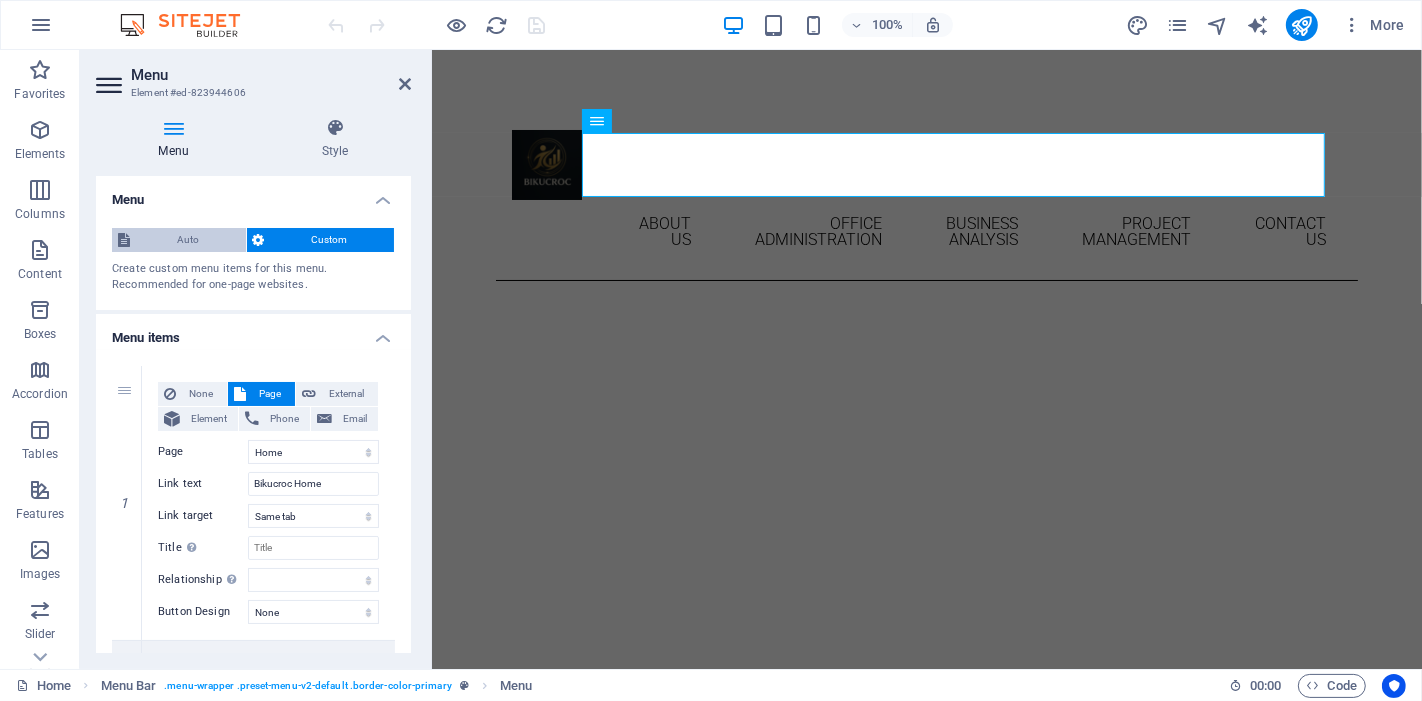 click on "Auto" at bounding box center [188, 240] 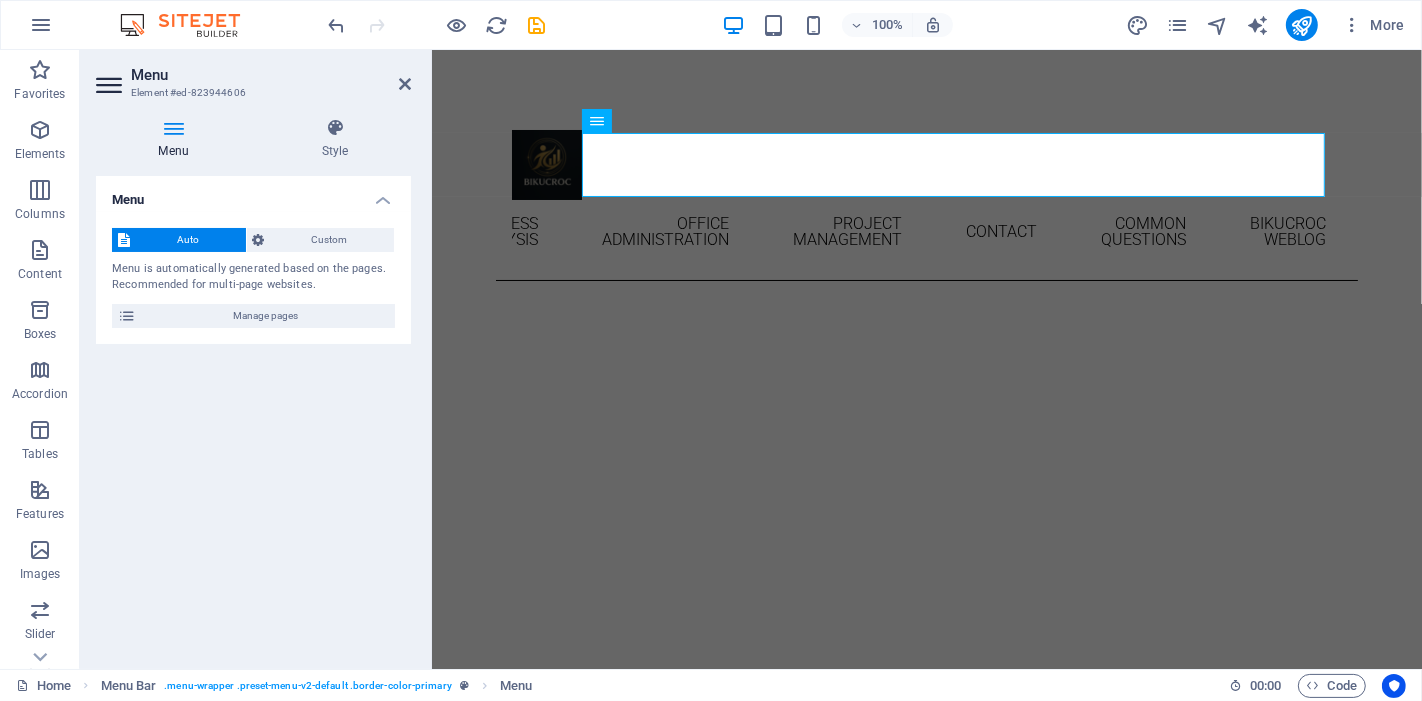 click on "Menu" at bounding box center (177, 139) 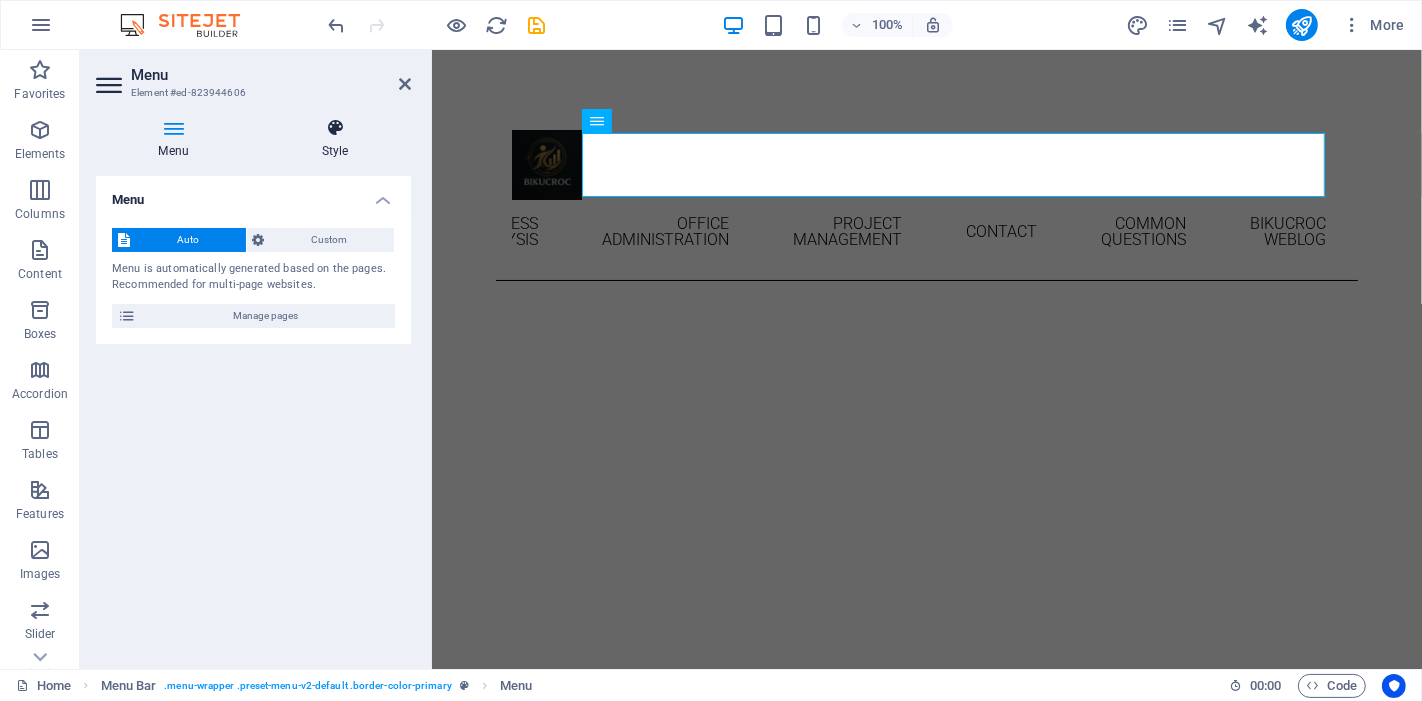 click at bounding box center [335, 128] 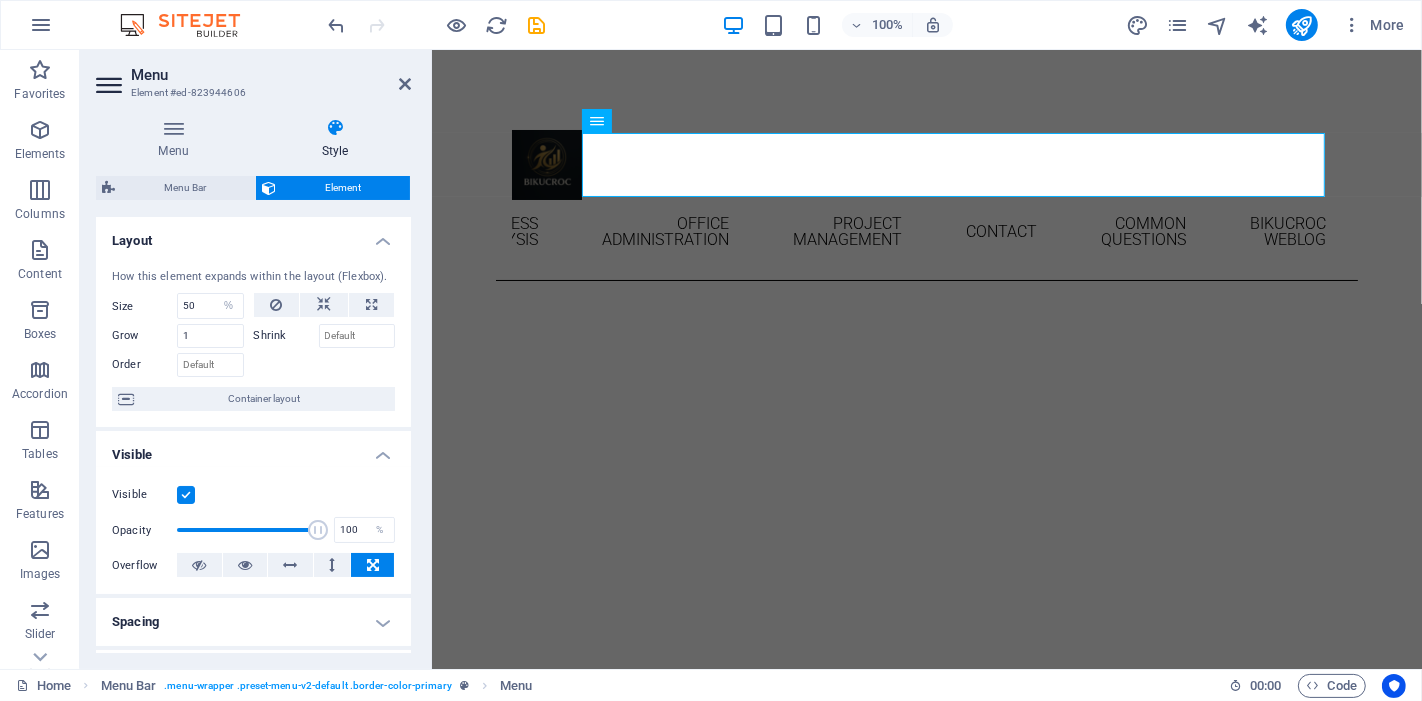 click on "Menu Style Menu Auto Custom Menu is automatically generated based on the pages. Recommended for multi-page websites. Manage pages Menu items 1 None Page External Element Phone Email Page Home About Business Analysis Office Administration Project Management Contact Legal Notice Privacy Common Questions Bikucroc weblog Element
URL /15859851 Phone Email Link text Bikucroc Home Link target New tab Same tab Overlay Title Additional link description, should not be the same as the link text. The title is most often shown as a tooltip text when the mouse moves over the element. Leave empty if uncertain. Relationship Sets the  relationship of this link to the link target . For example, the value "nofollow" instructs search engines not to follow the link. Can be left empty. alternate author bookmark external help license next nofollow noreferrer noopener prev search tag Button Design None Default Primary Secondary 2 None Page External Element Phone Email Page Home About Business Analysis Contact" at bounding box center [253, 385] 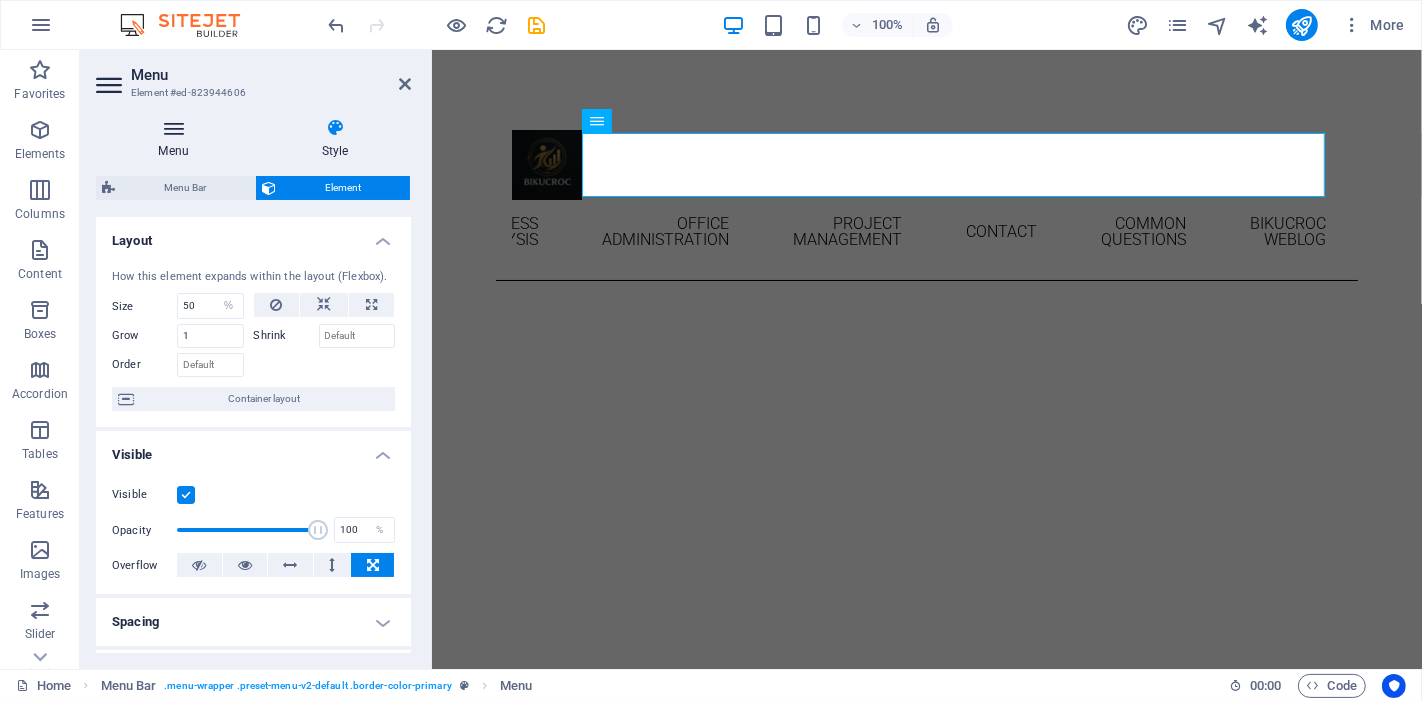 click at bounding box center (173, 128) 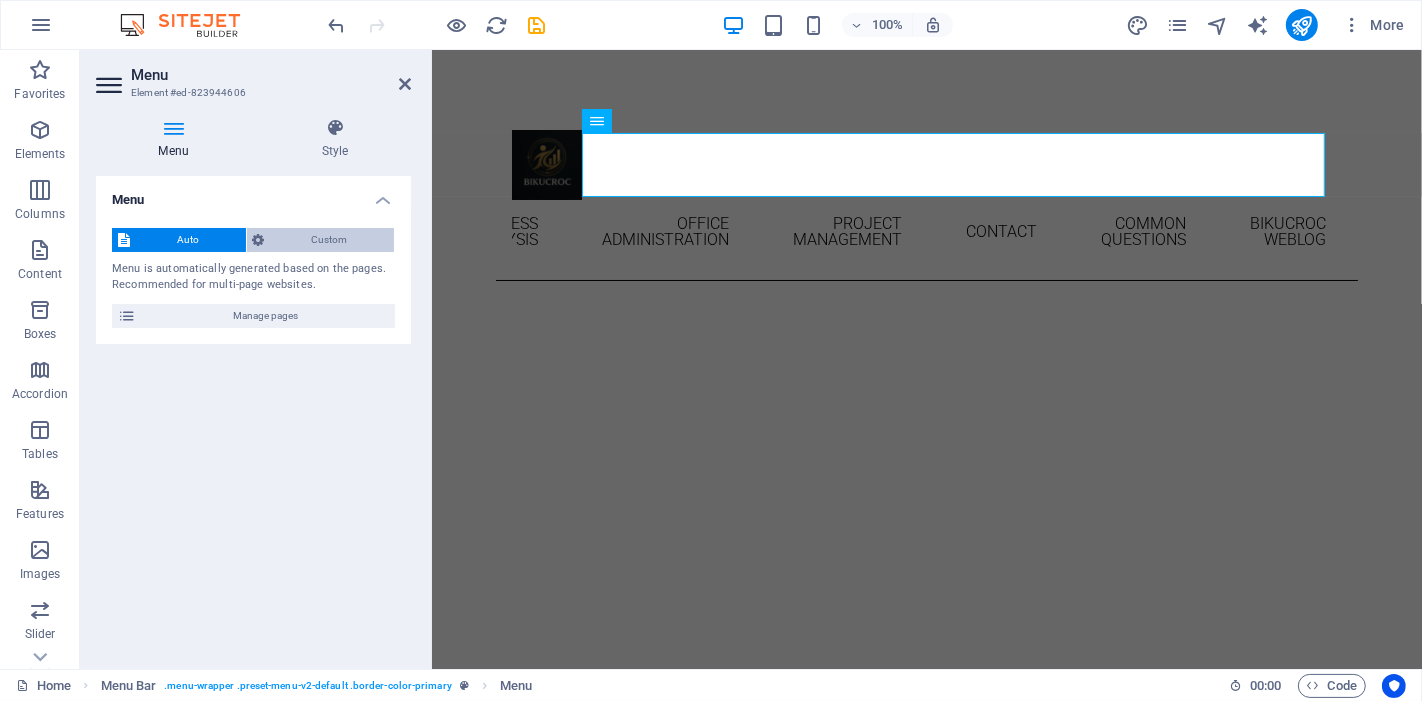 click on "Custom" at bounding box center (330, 240) 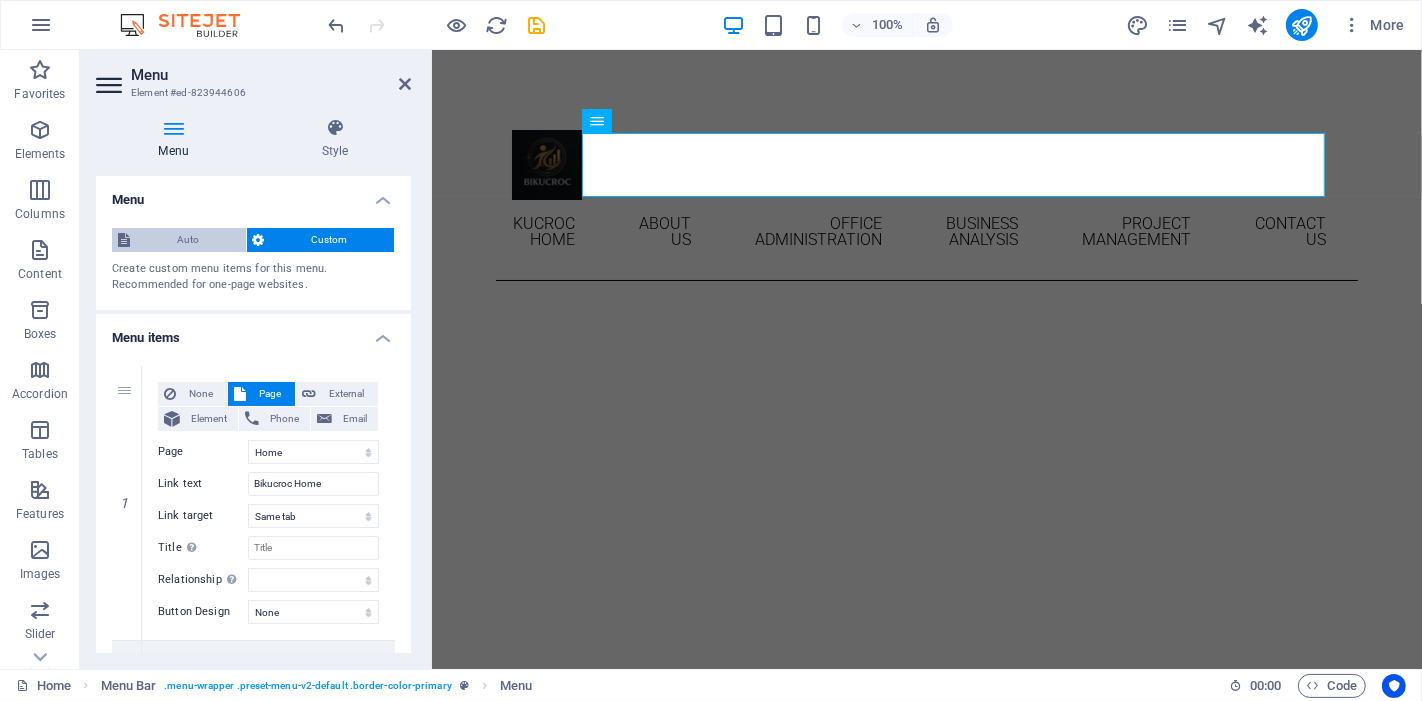 click on "Auto" at bounding box center (188, 240) 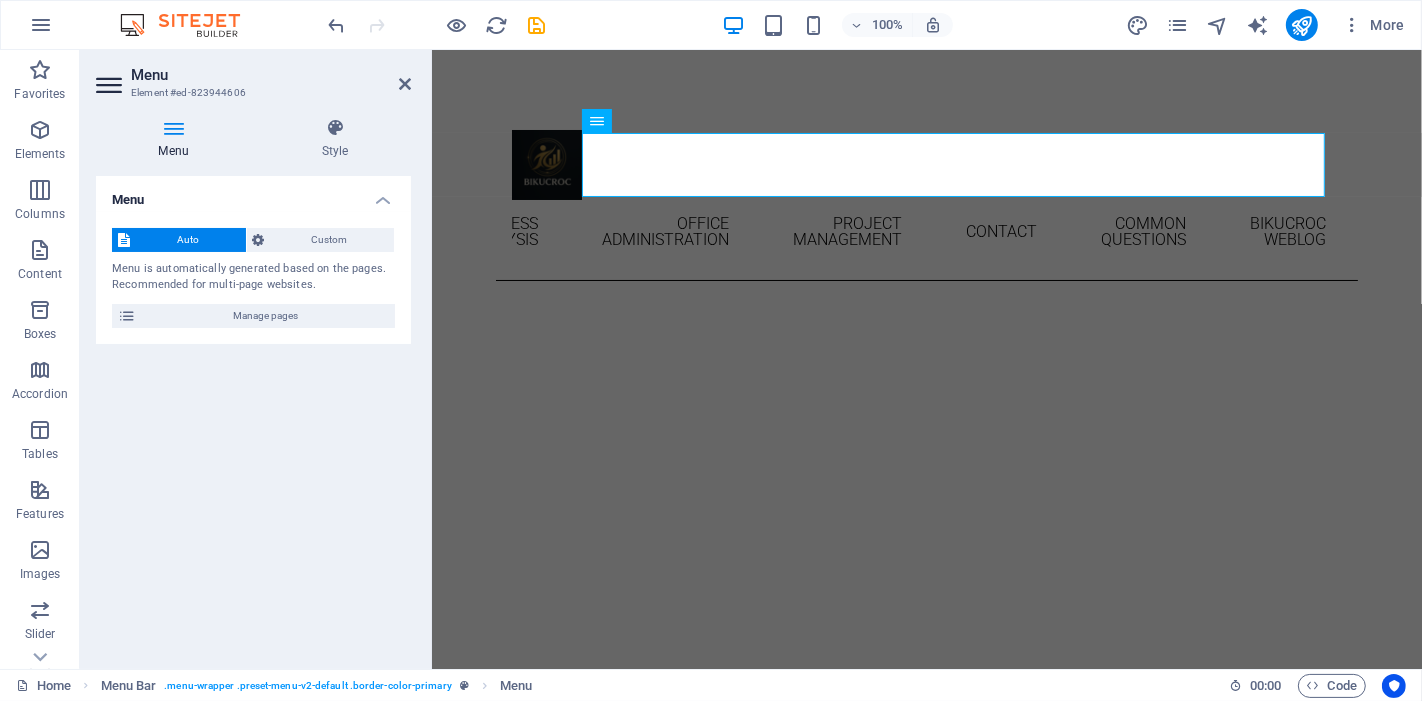 click on "Menu" at bounding box center [177, 139] 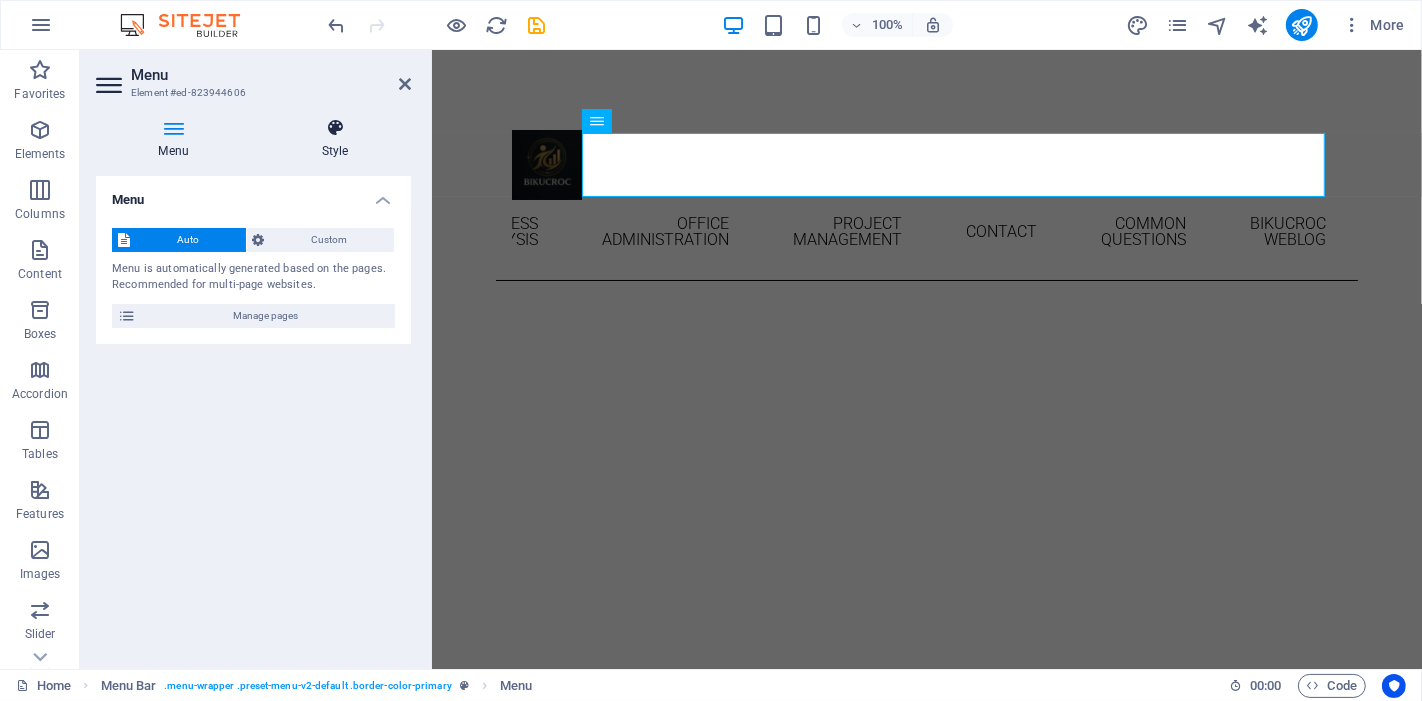 click at bounding box center (335, 128) 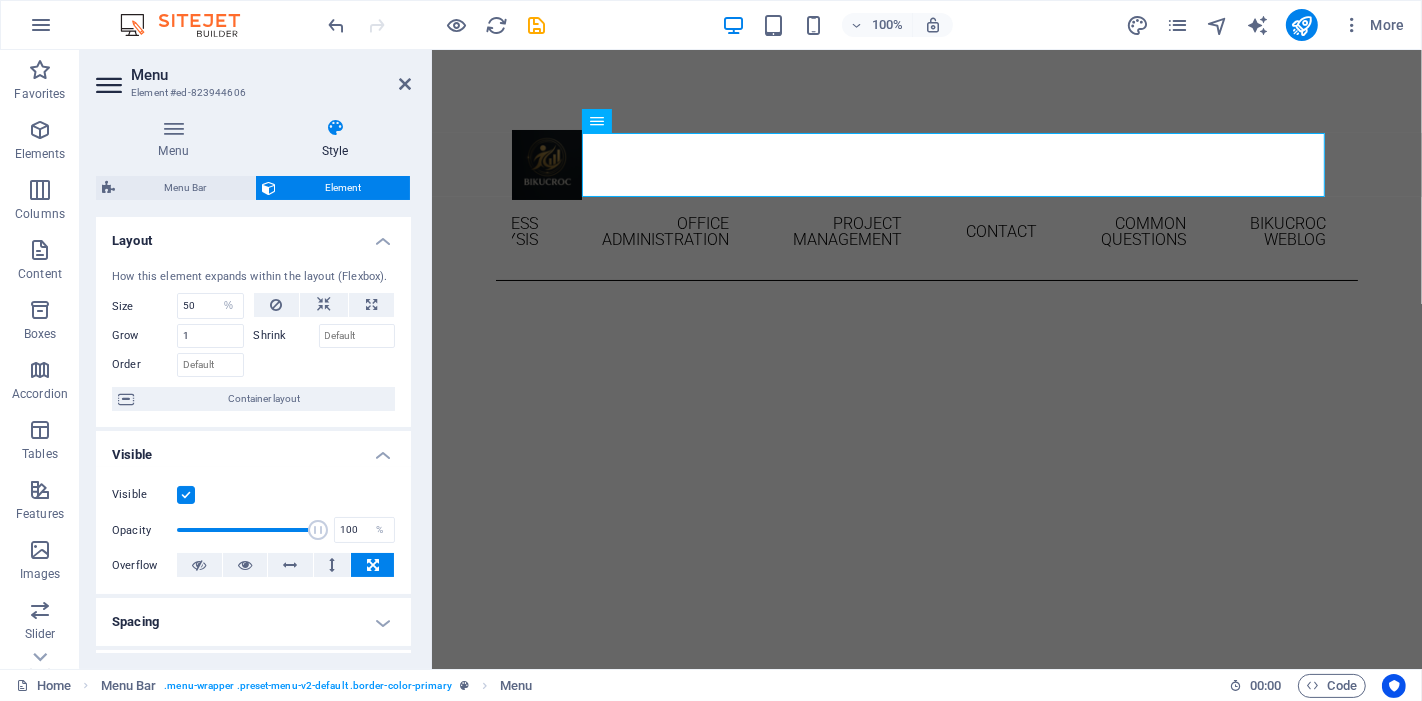 click on "Layout" at bounding box center [253, 235] 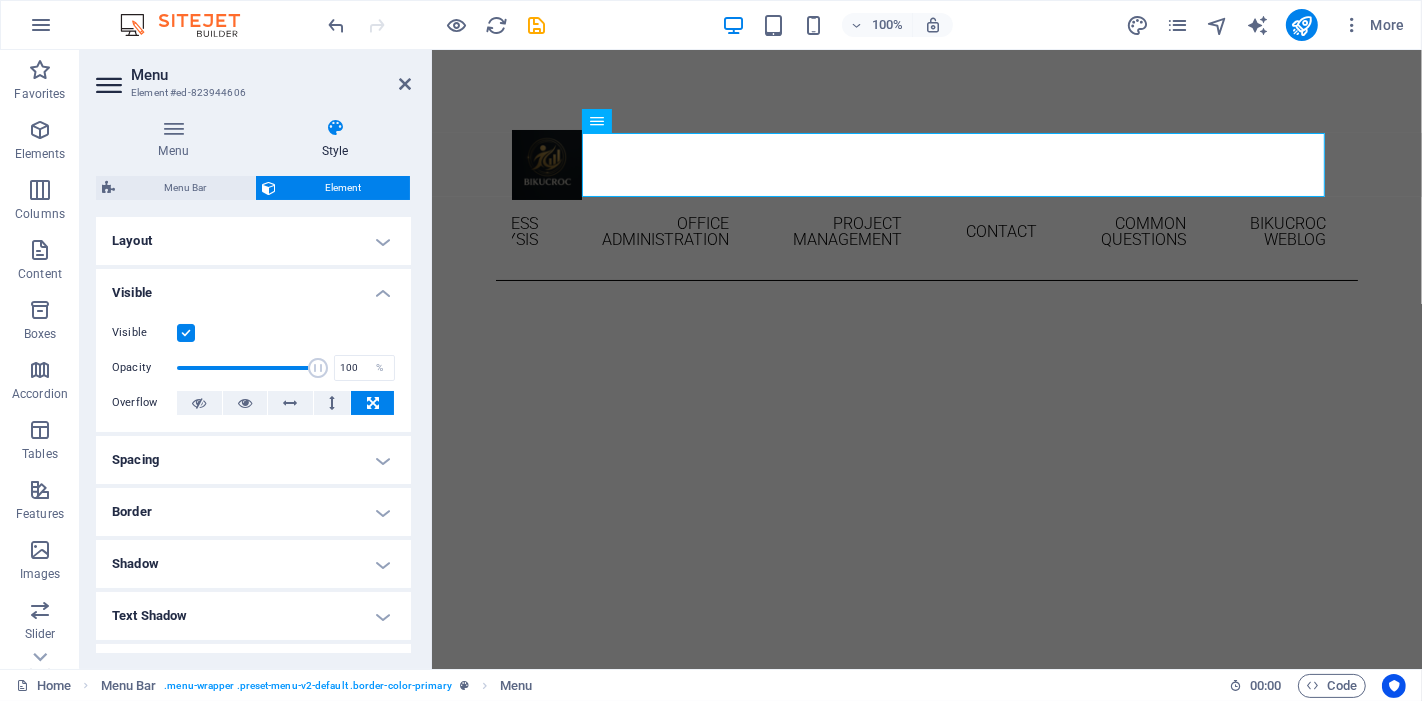 click on "Visible" at bounding box center [253, 287] 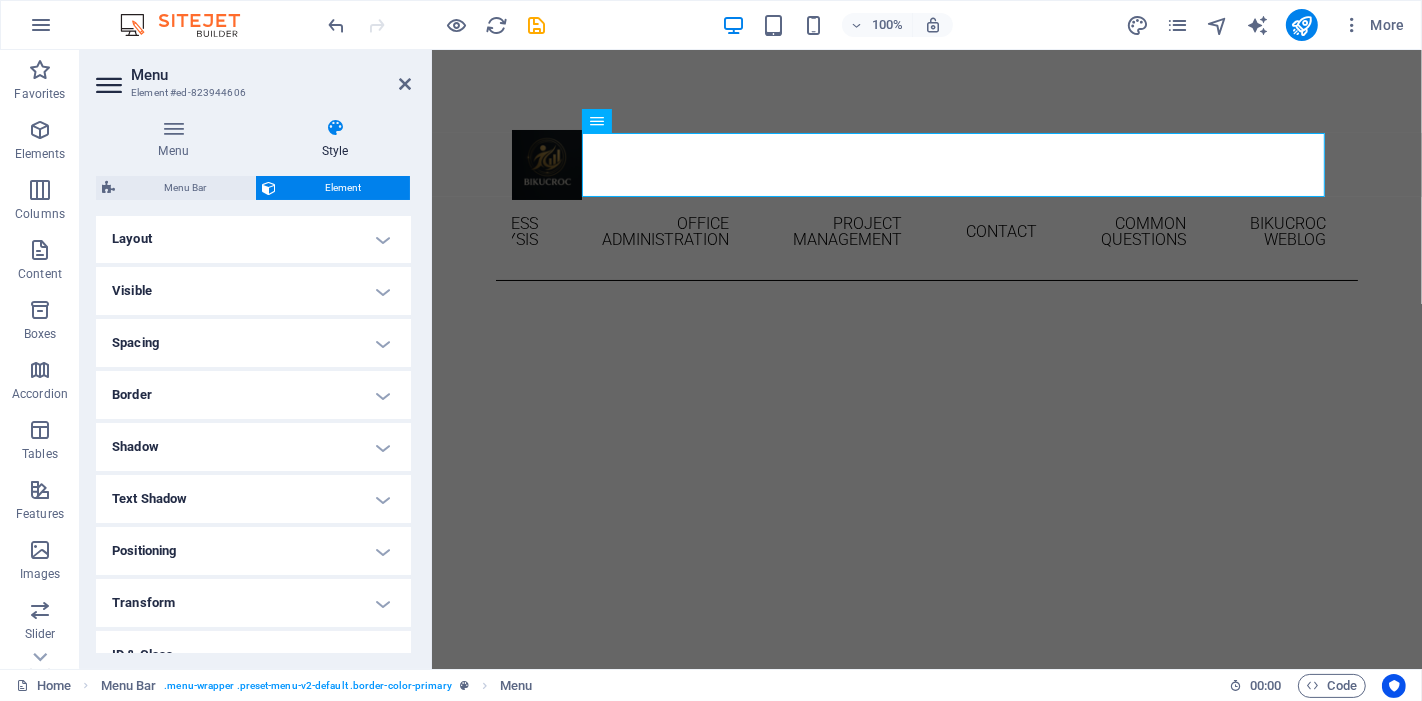 scroll, scrollTop: 0, scrollLeft: 0, axis: both 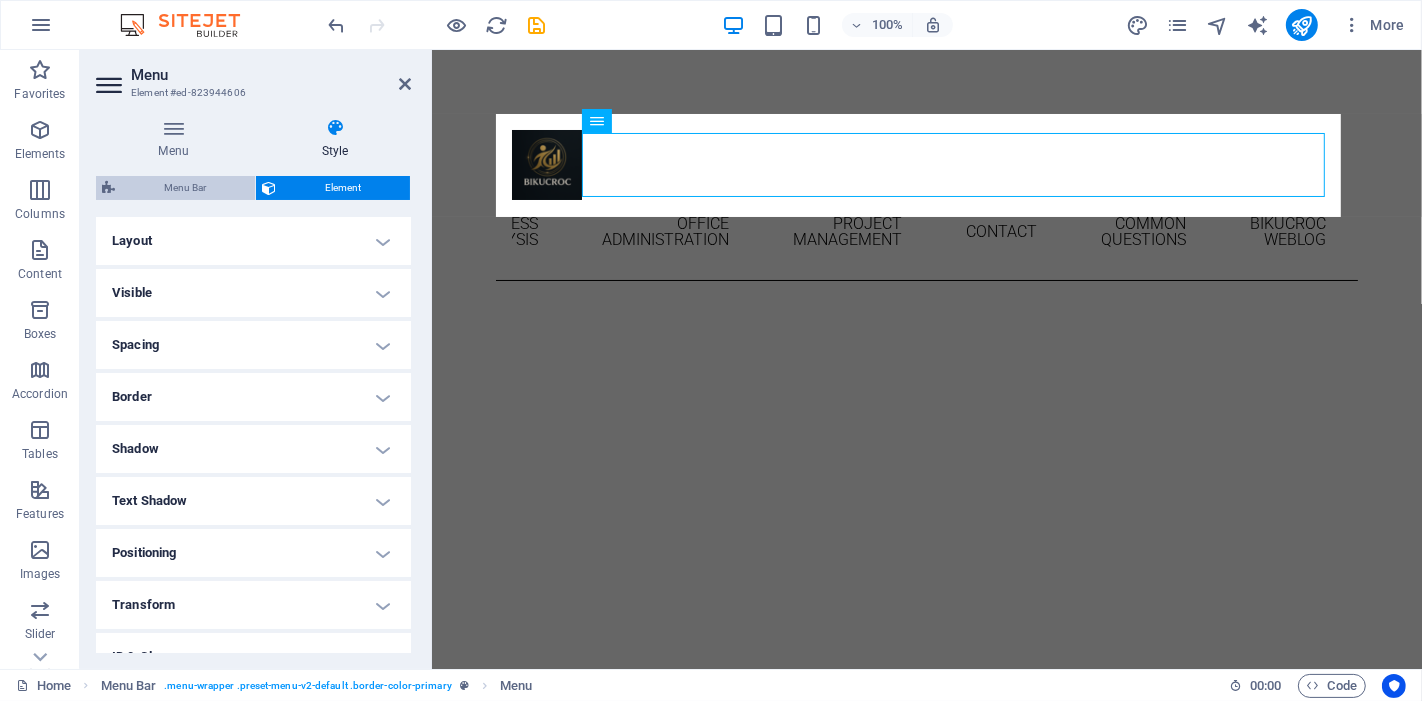 click on "Menu Bar" at bounding box center (185, 188) 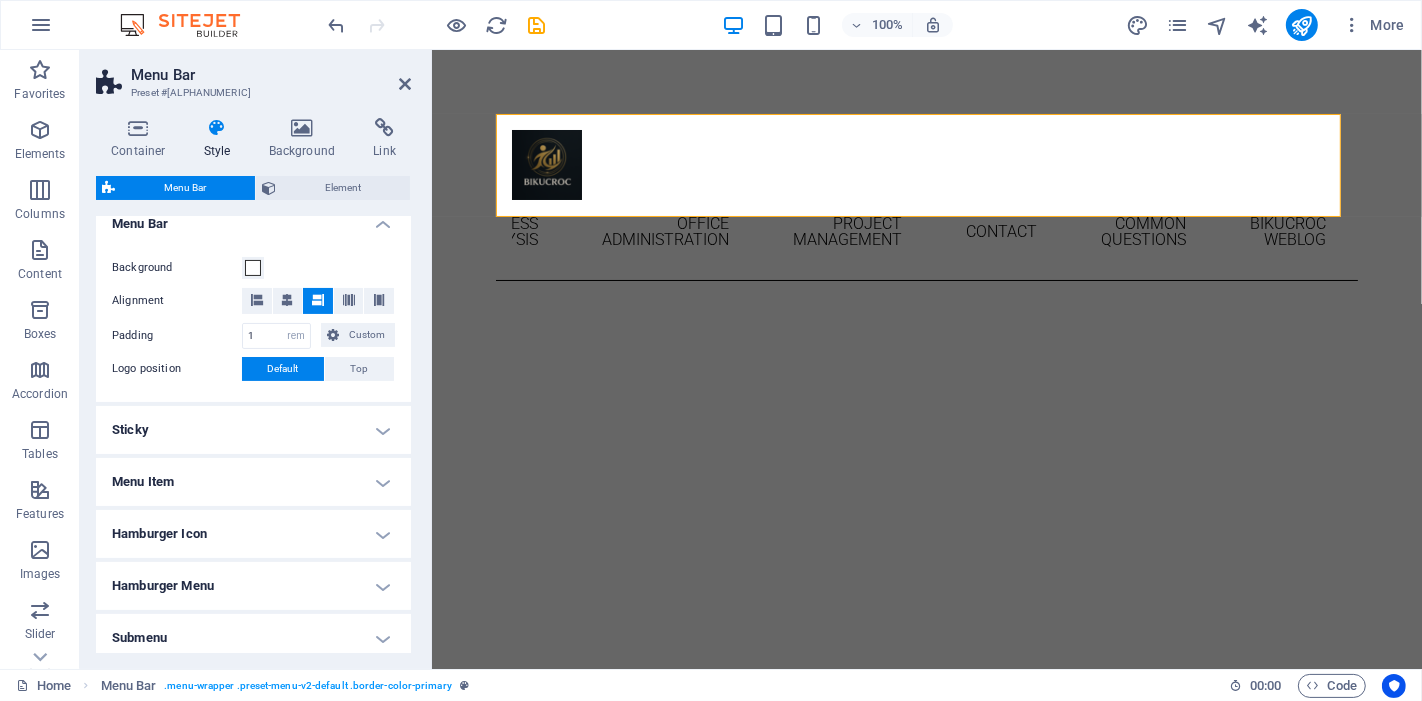 scroll, scrollTop: 332, scrollLeft: 0, axis: vertical 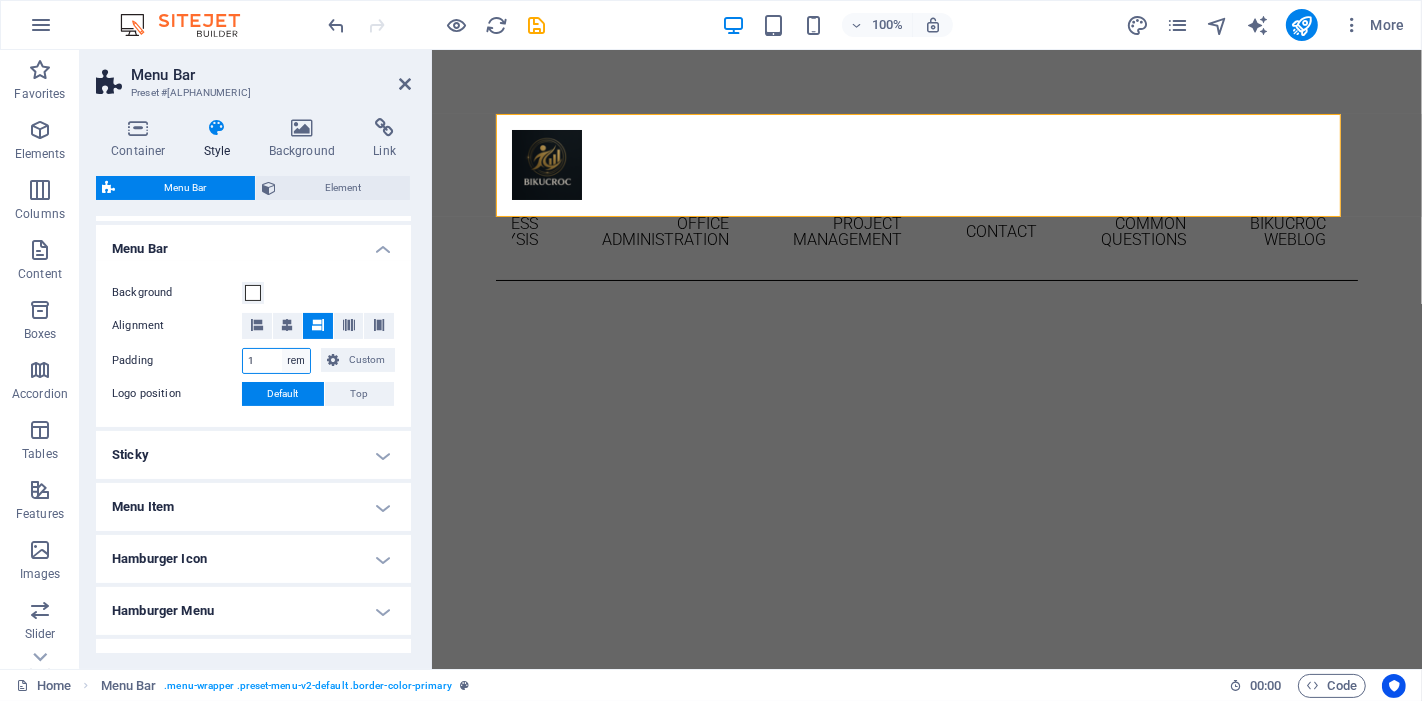 click on "px rem % vh vw Custom" at bounding box center [296, 361] 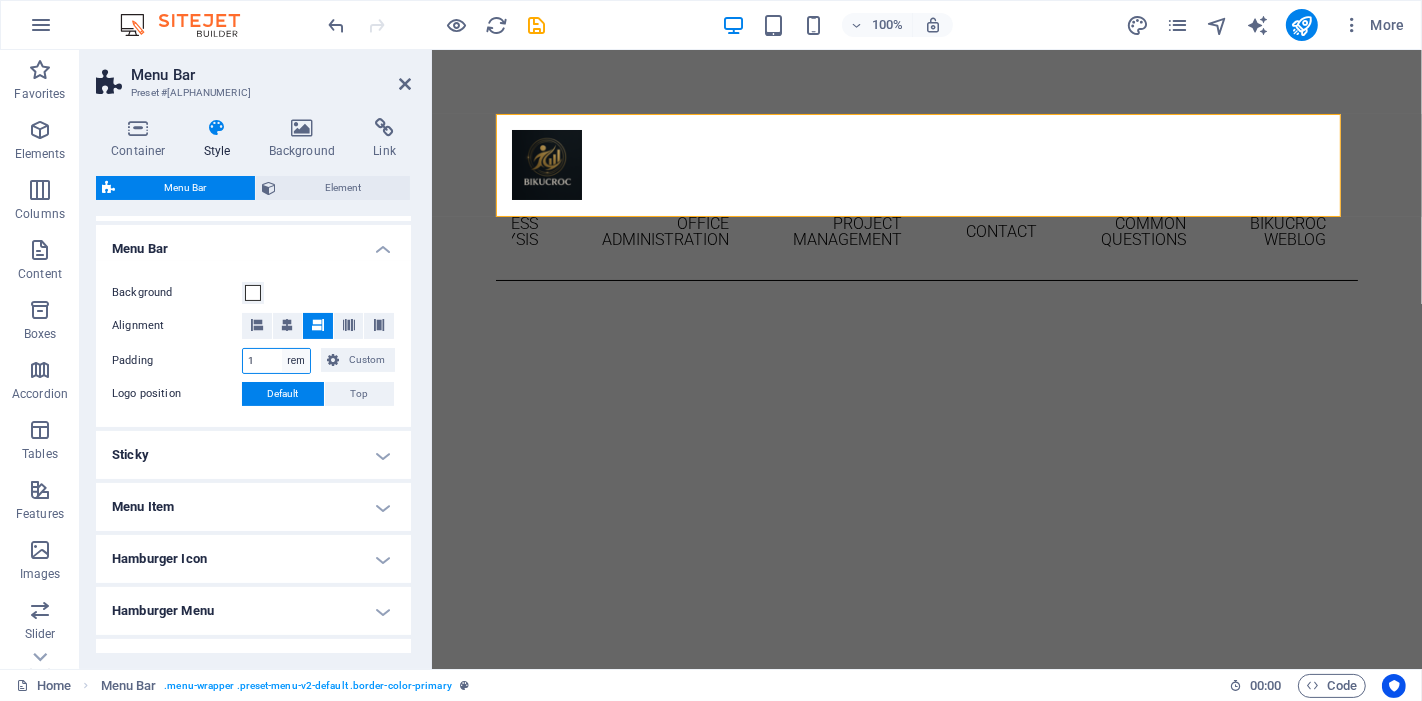 select on "px" 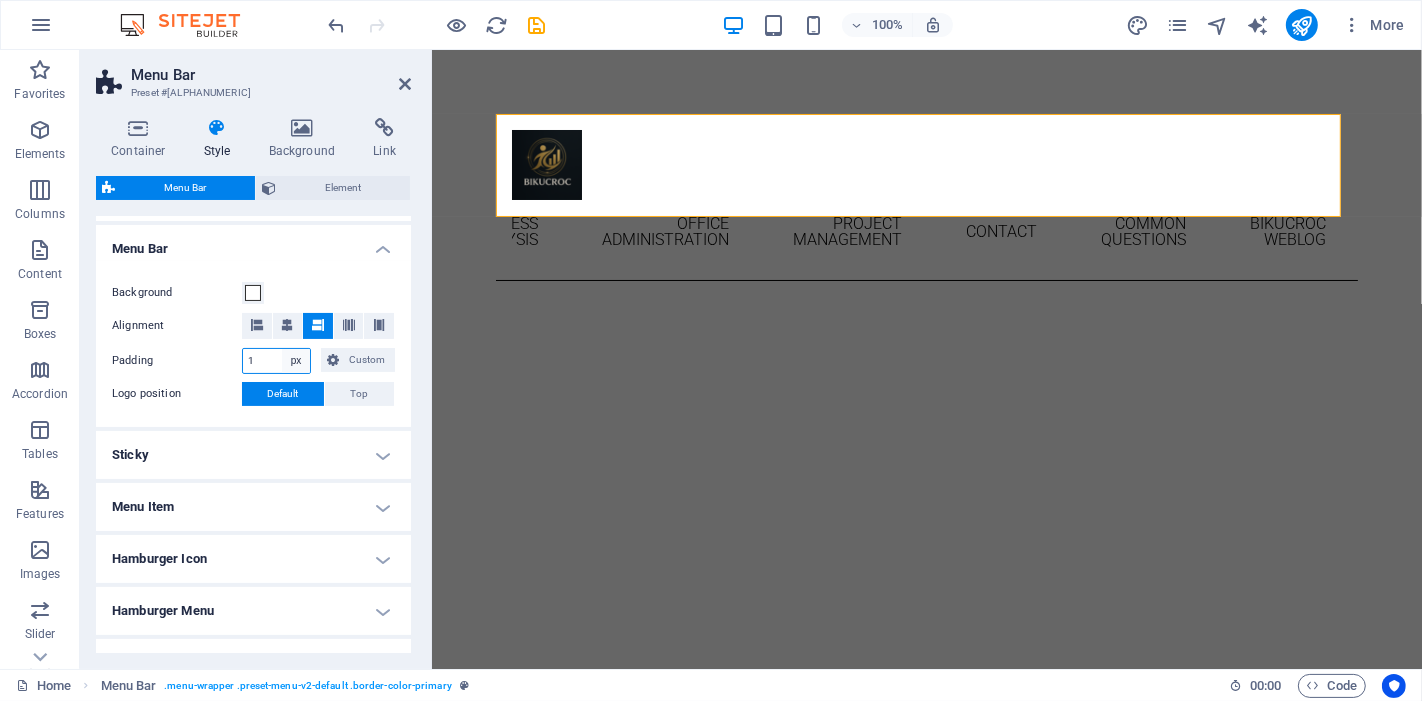 click on "px rem % vh vw Custom" at bounding box center [296, 361] 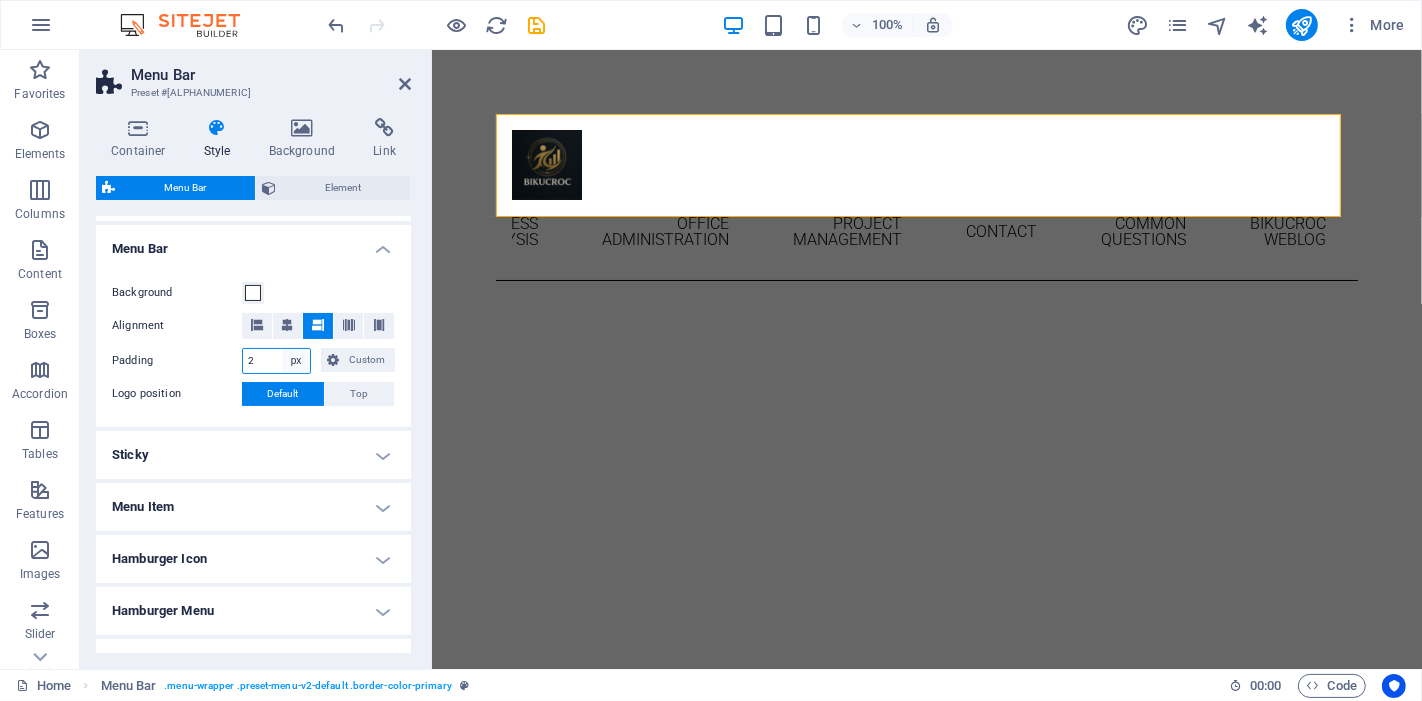 type on "2" 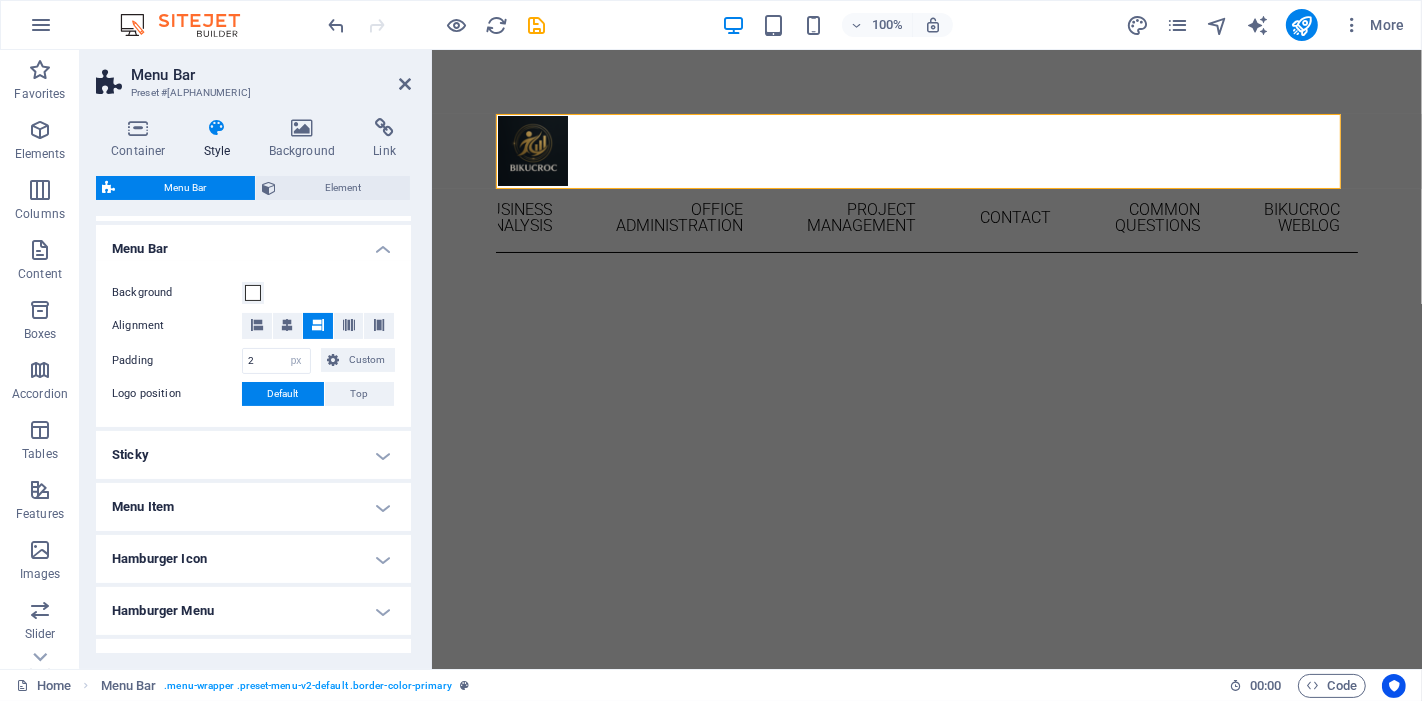 scroll, scrollTop: 443, scrollLeft: 0, axis: vertical 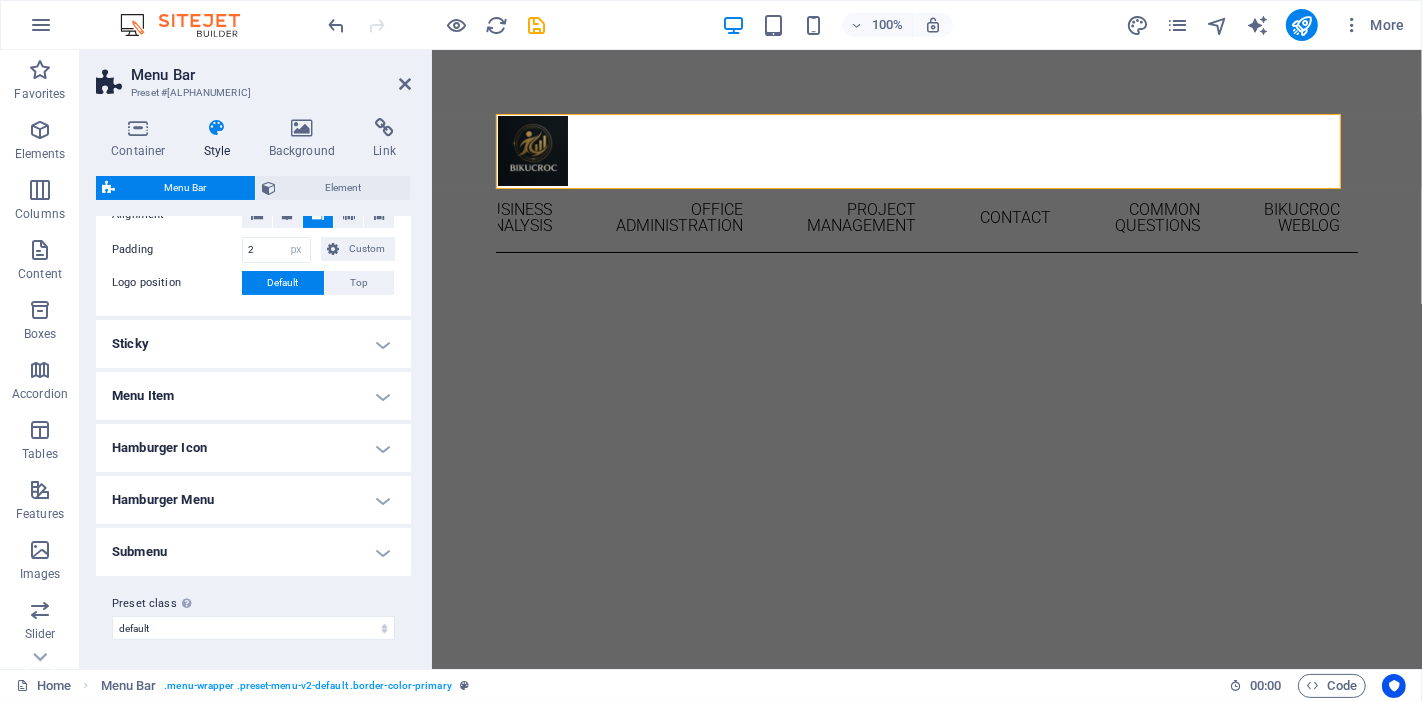 click on "Sticky" at bounding box center (253, 344) 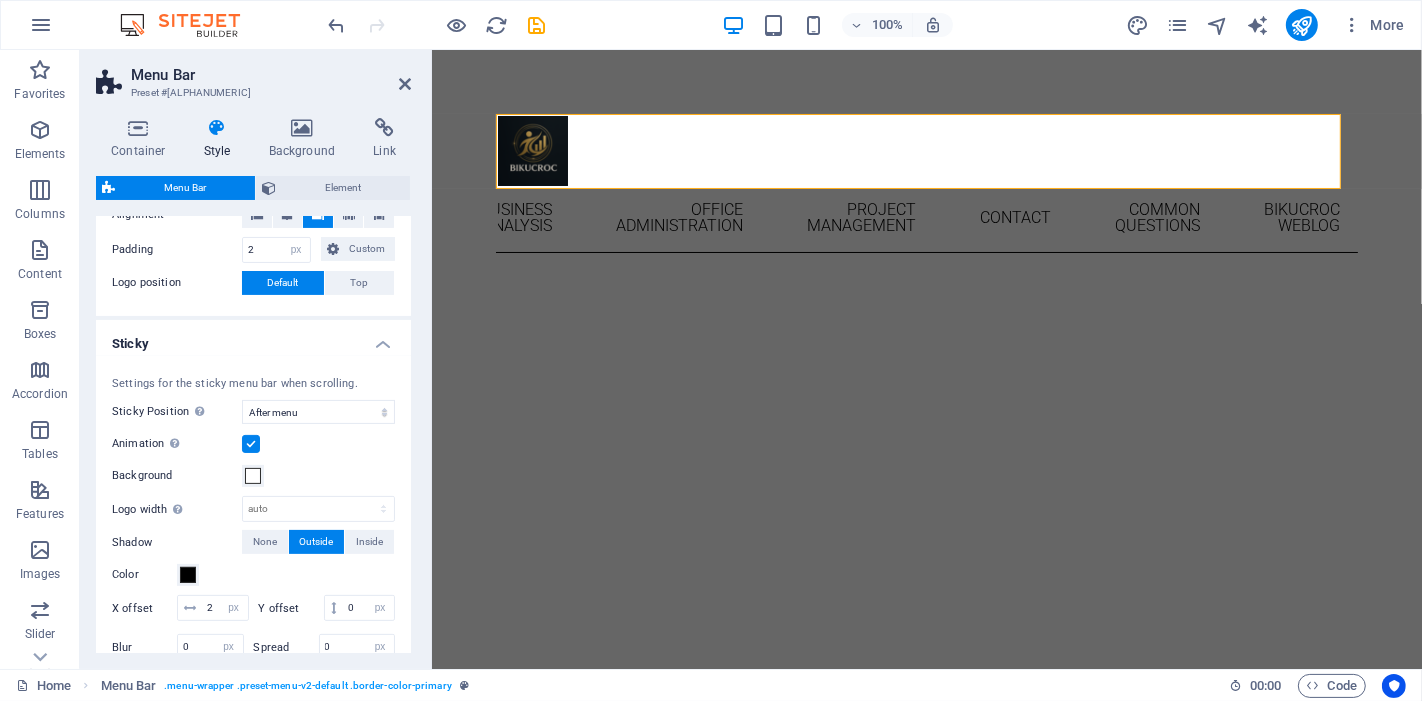 click on "Sticky" at bounding box center [253, 338] 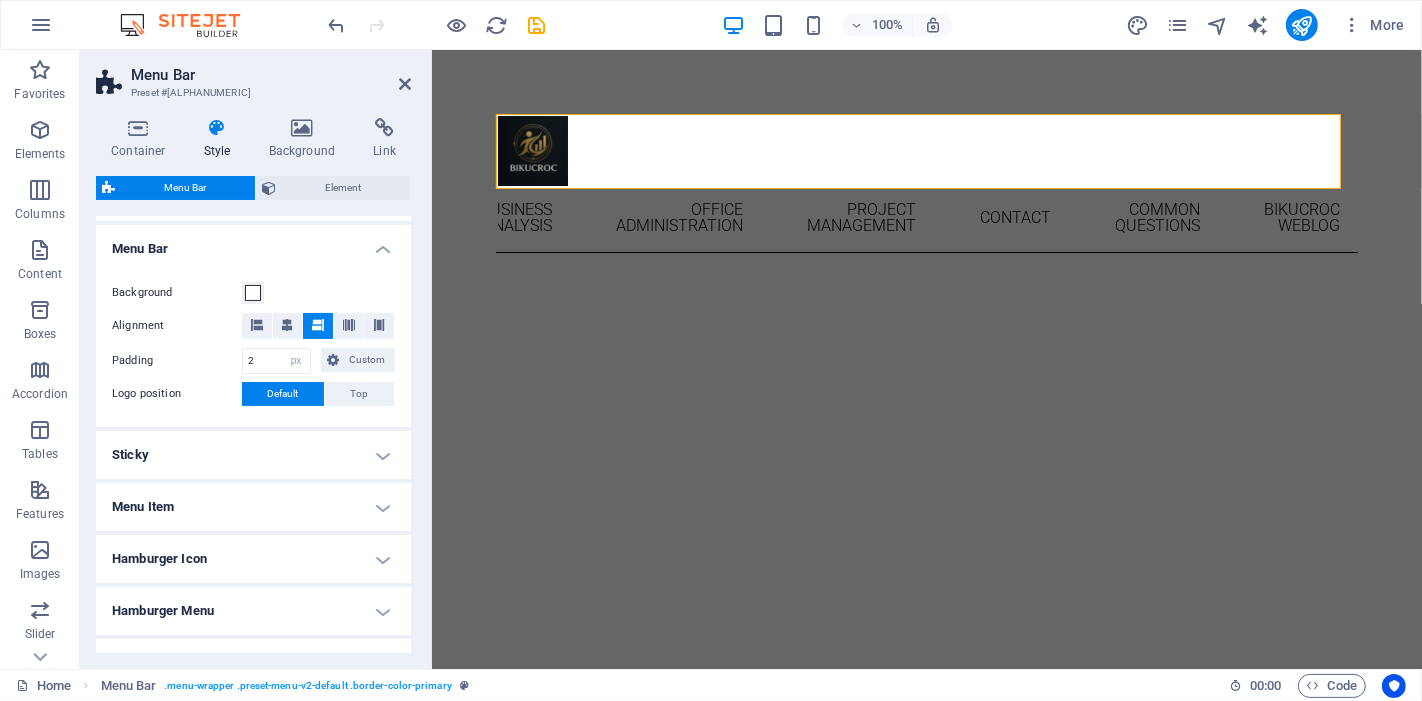 click on "Menu Bar" at bounding box center (253, 243) 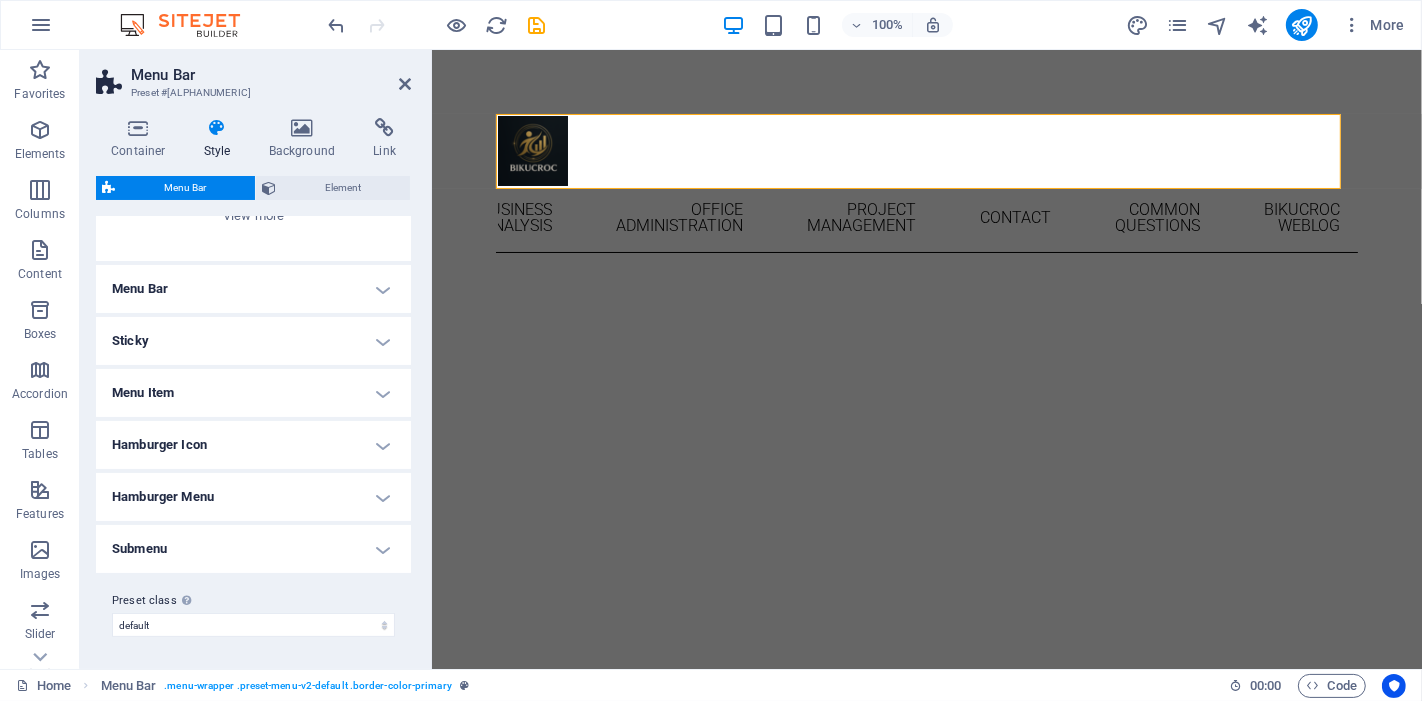 scroll, scrollTop: 291, scrollLeft: 0, axis: vertical 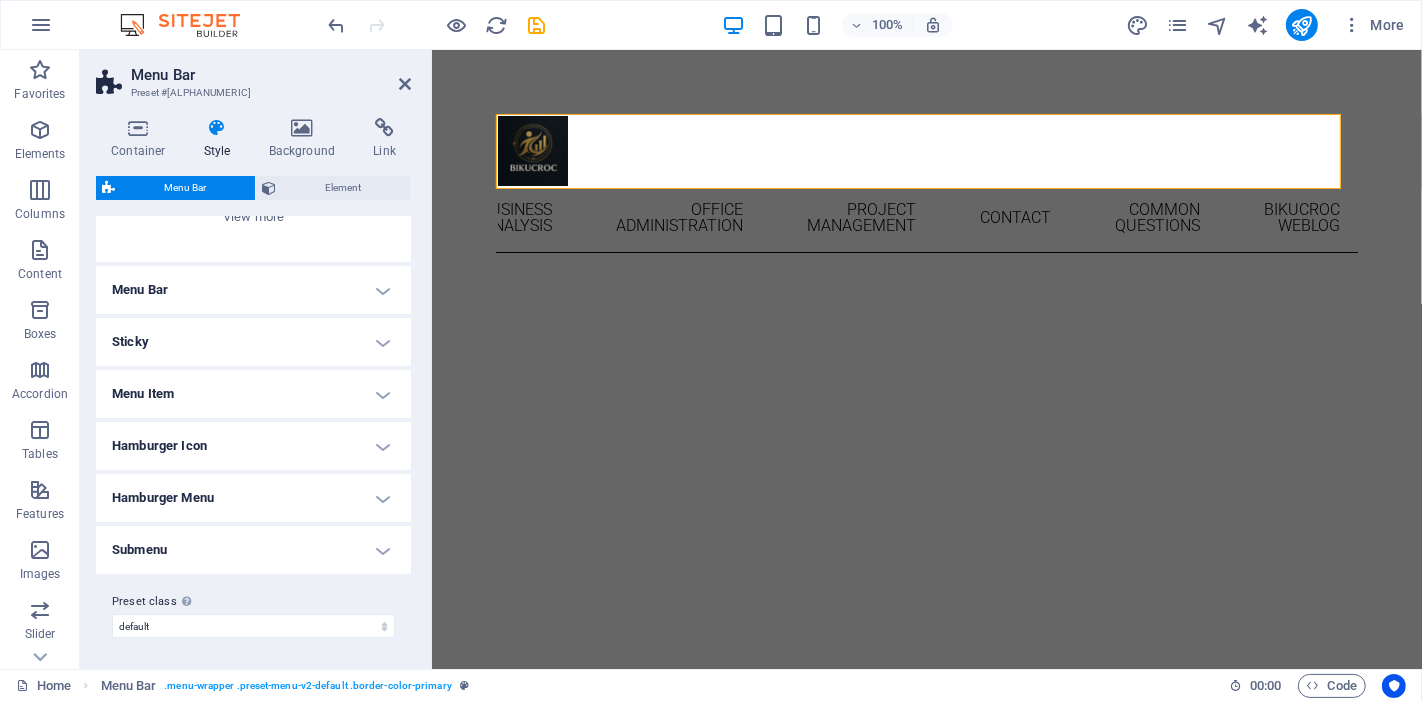click on "Menu Item" at bounding box center (253, 394) 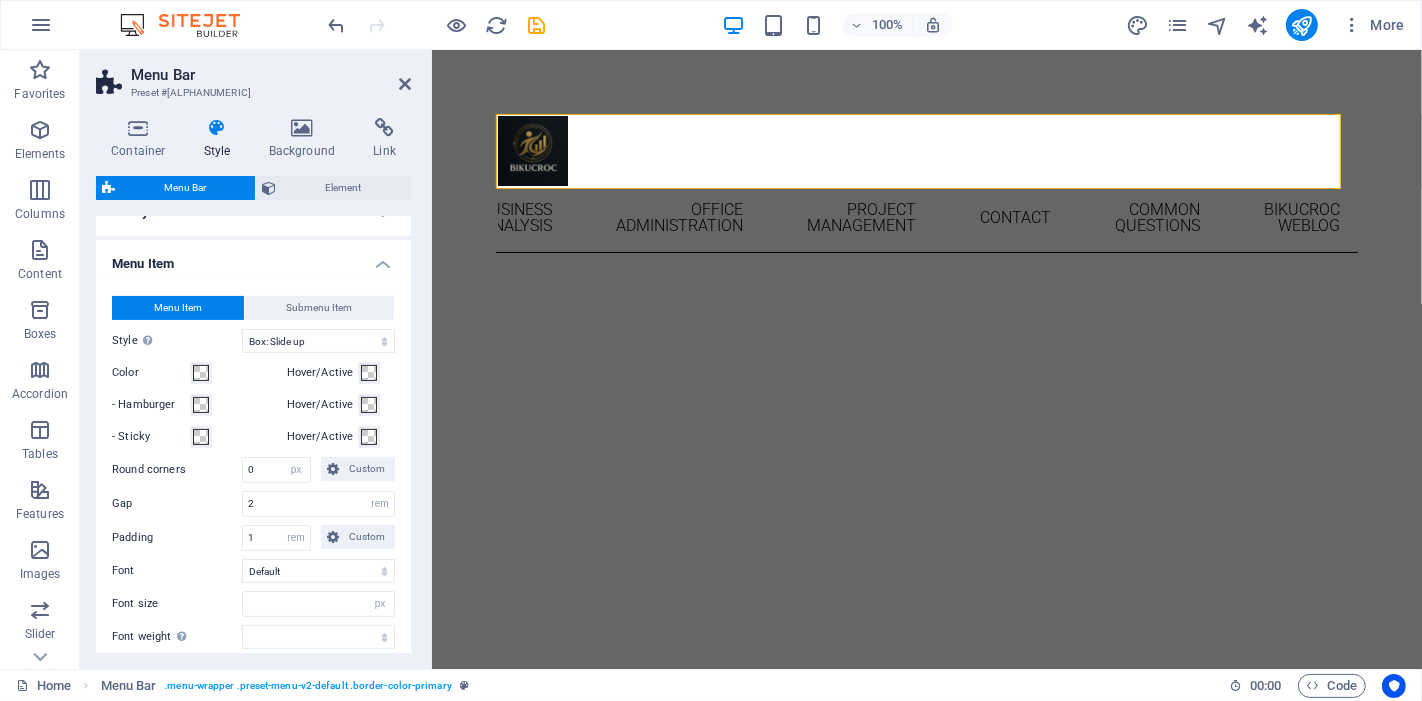 scroll, scrollTop: 443, scrollLeft: 0, axis: vertical 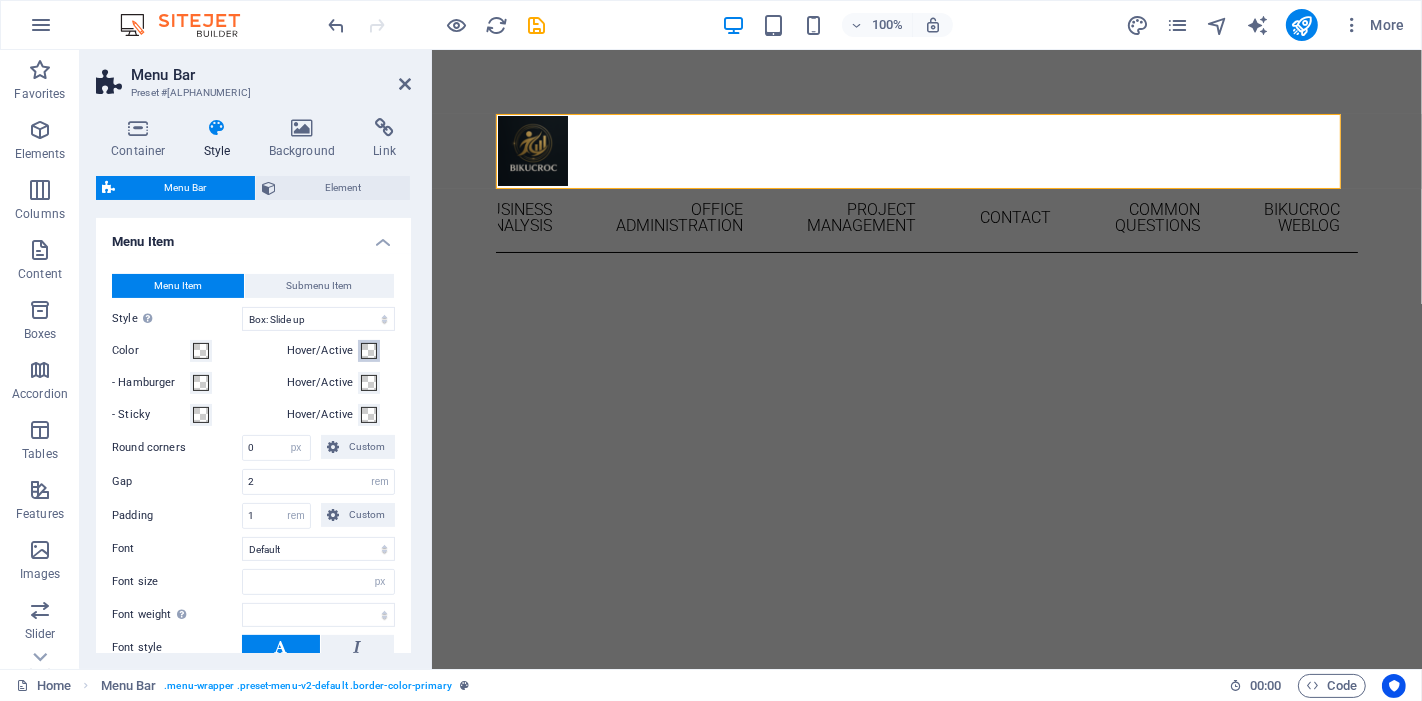 click at bounding box center [369, 351] 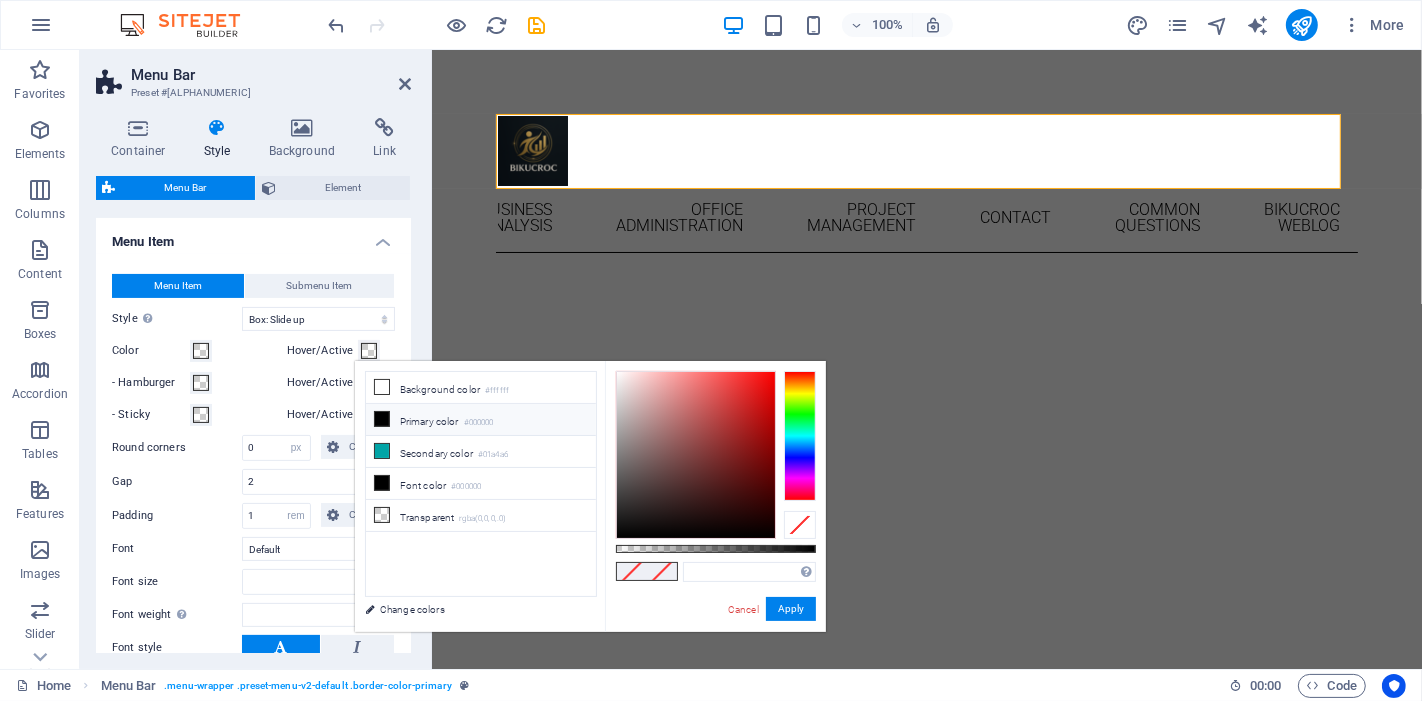 click at bounding box center (382, 419) 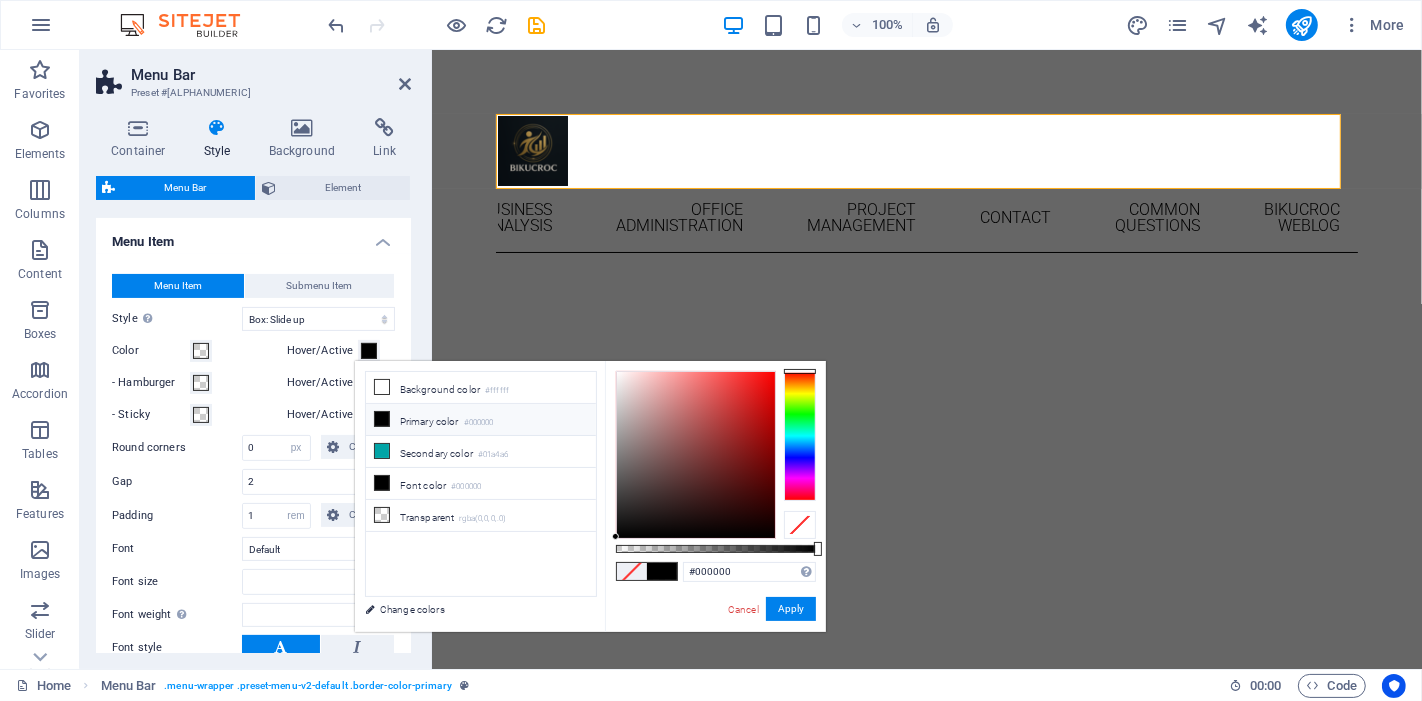 click on "- Hamburger" at bounding box center (195, 383) 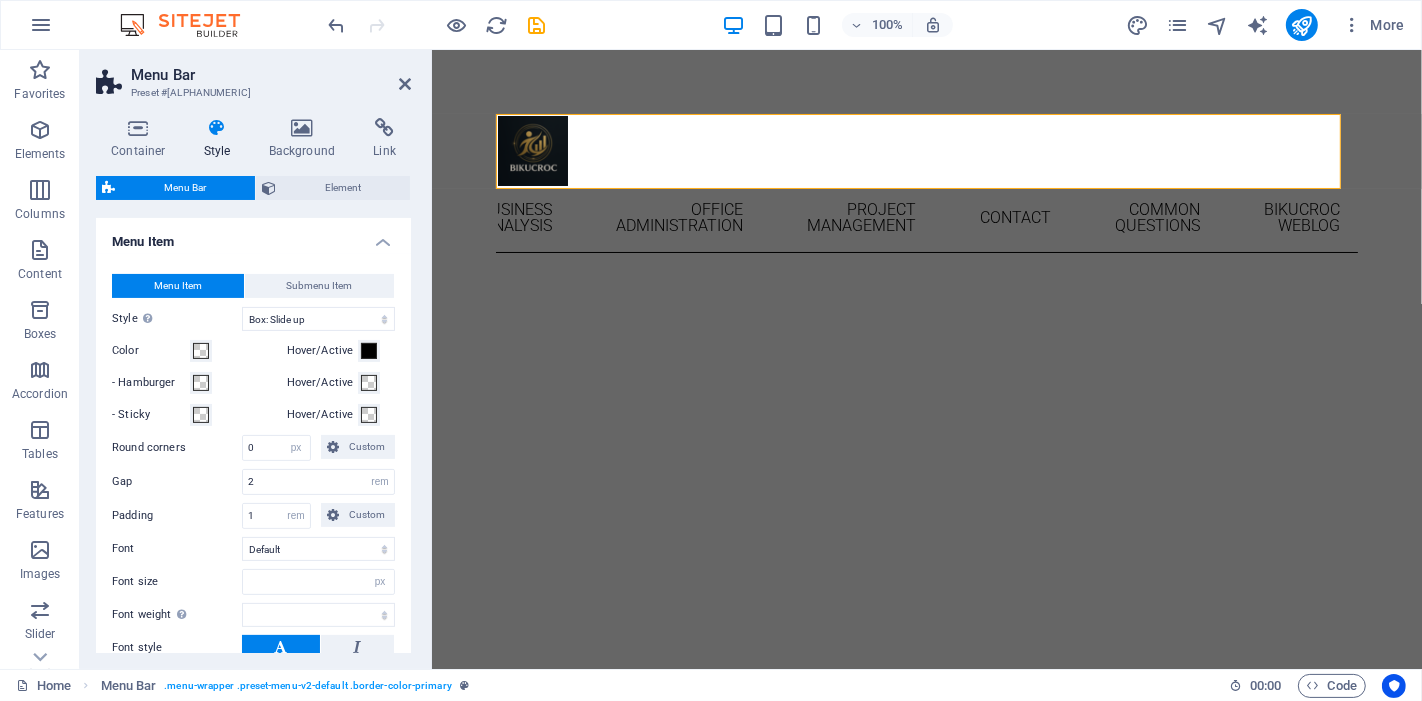 type 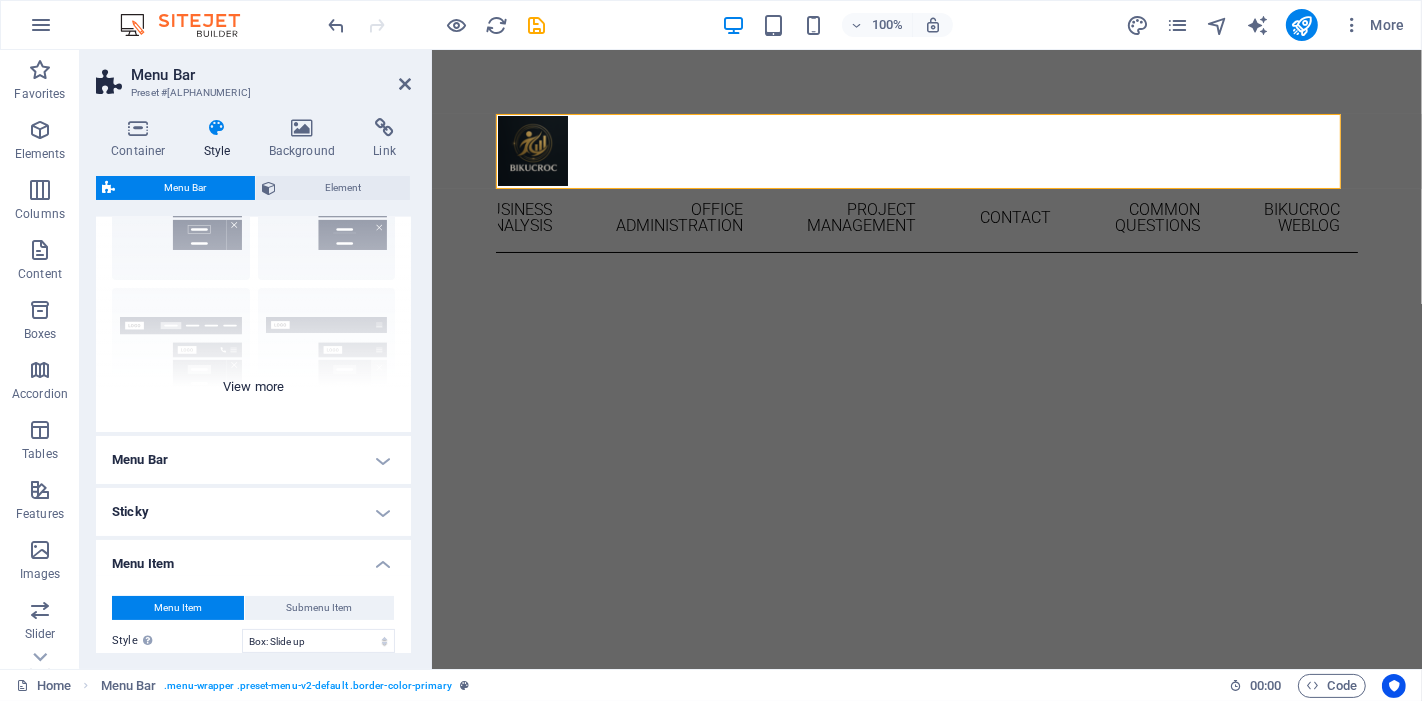 scroll, scrollTop: 0, scrollLeft: 0, axis: both 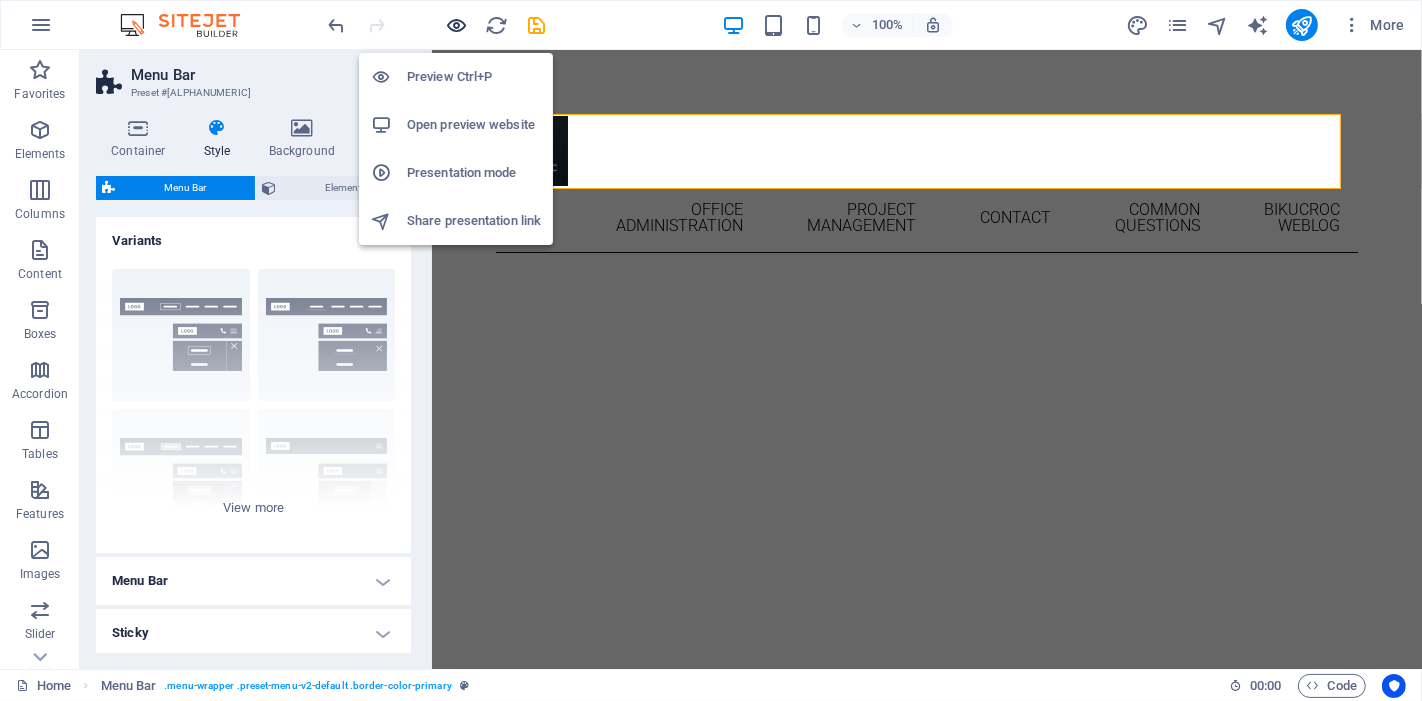 click at bounding box center [457, 25] 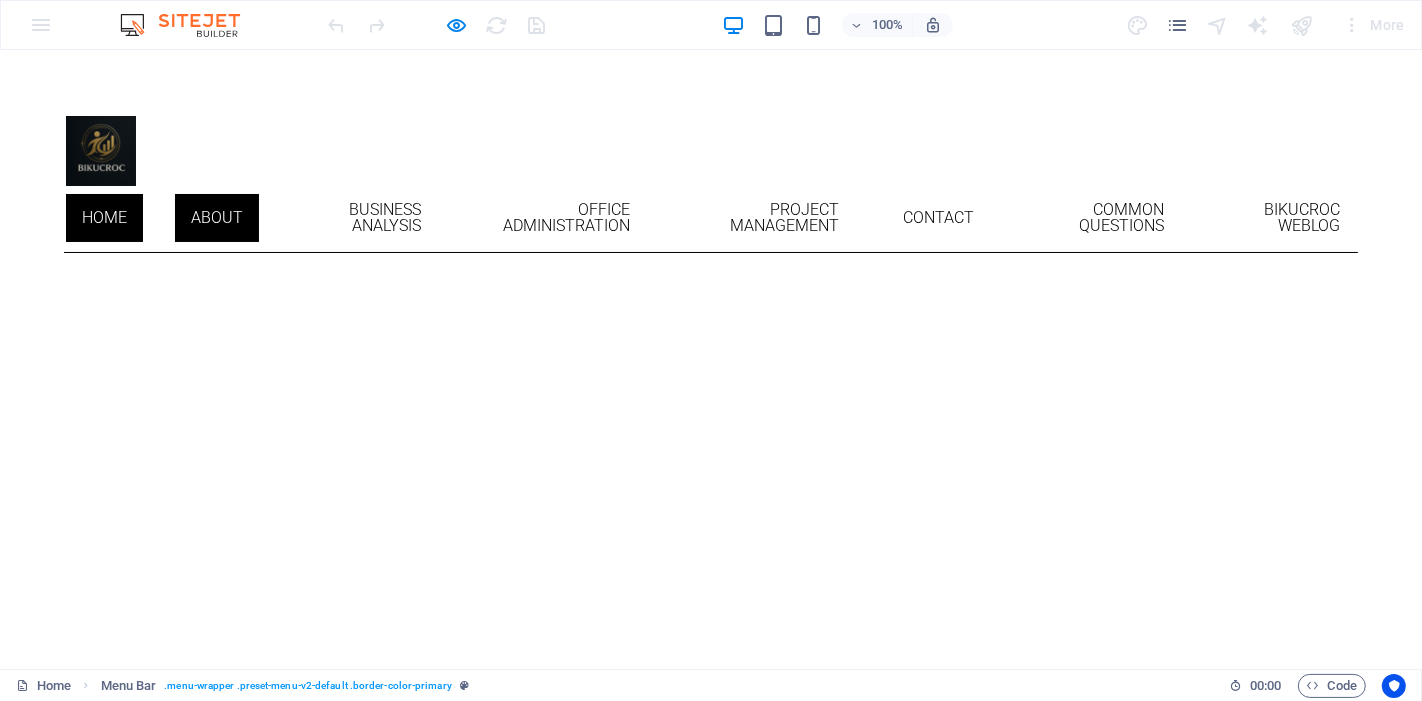 click on "About" at bounding box center [217, 218] 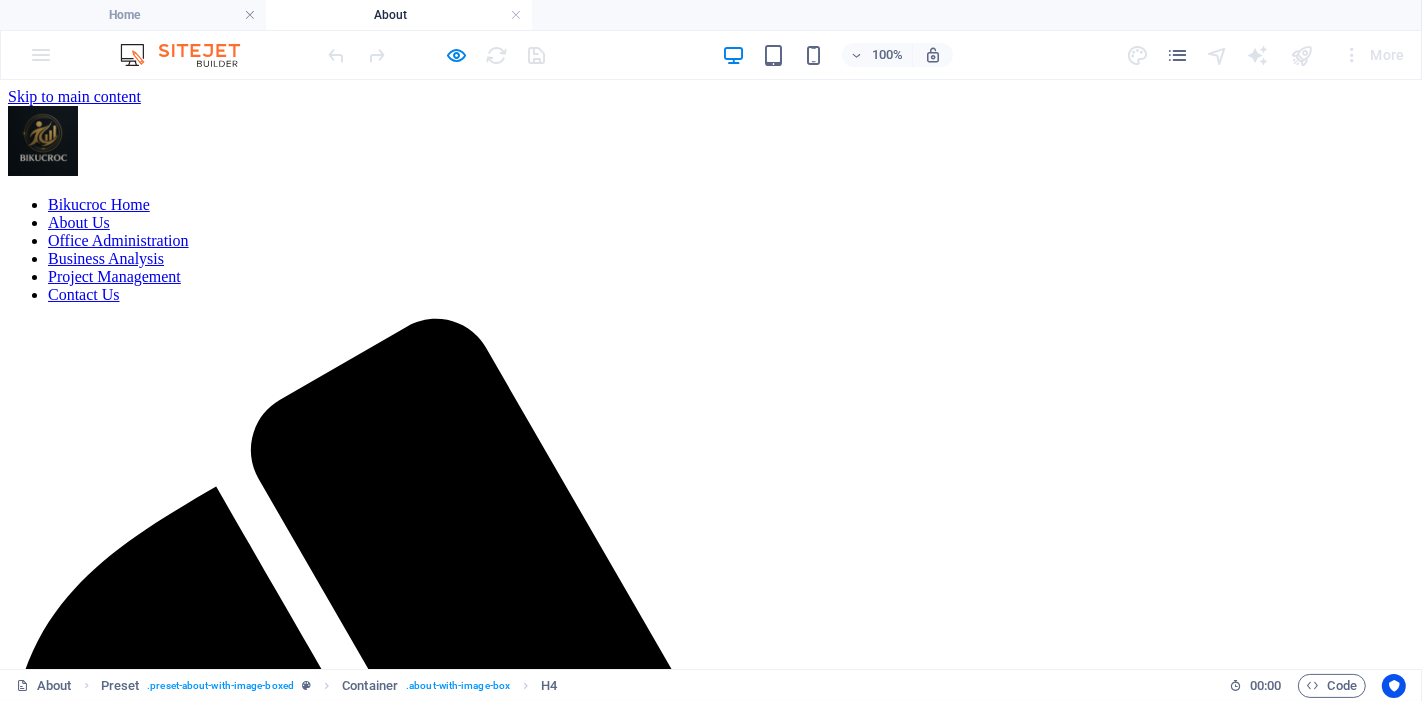 scroll, scrollTop: 0, scrollLeft: 0, axis: both 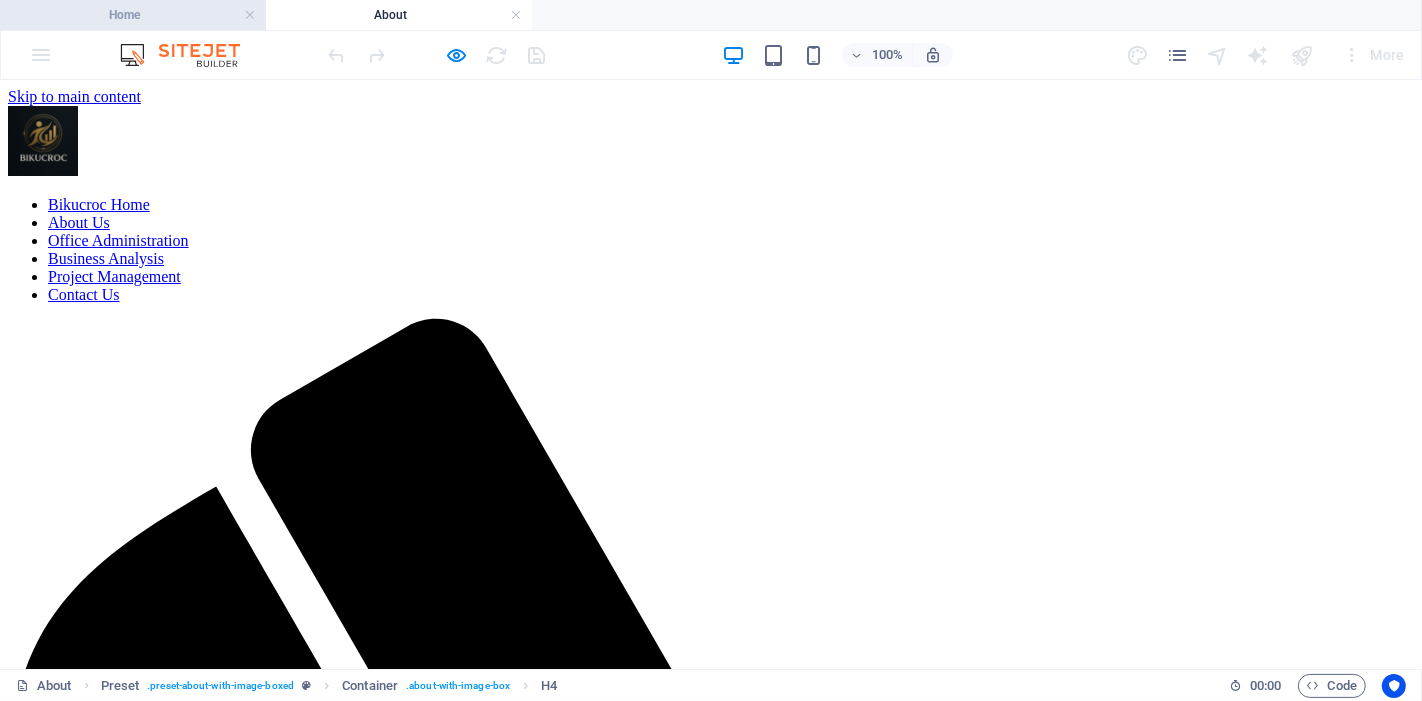 click on "Home" at bounding box center [133, 15] 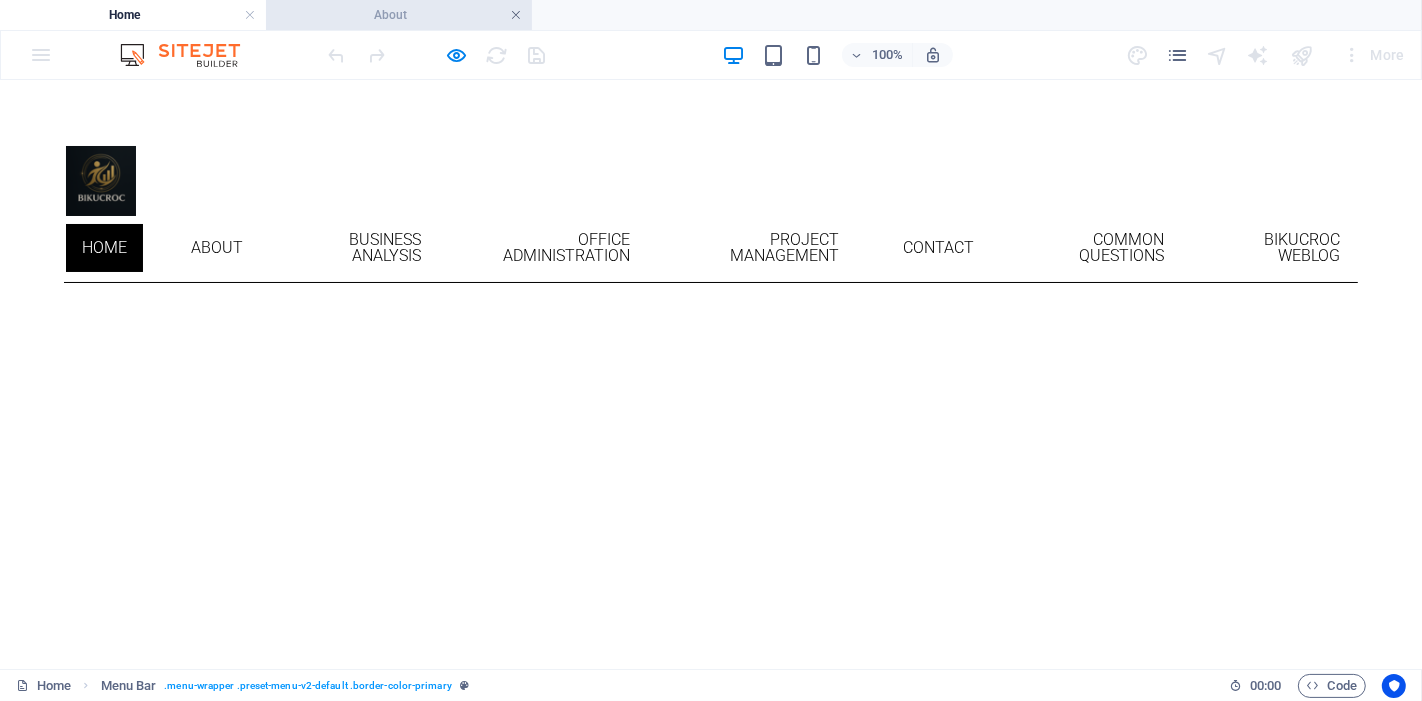 click at bounding box center [516, 15] 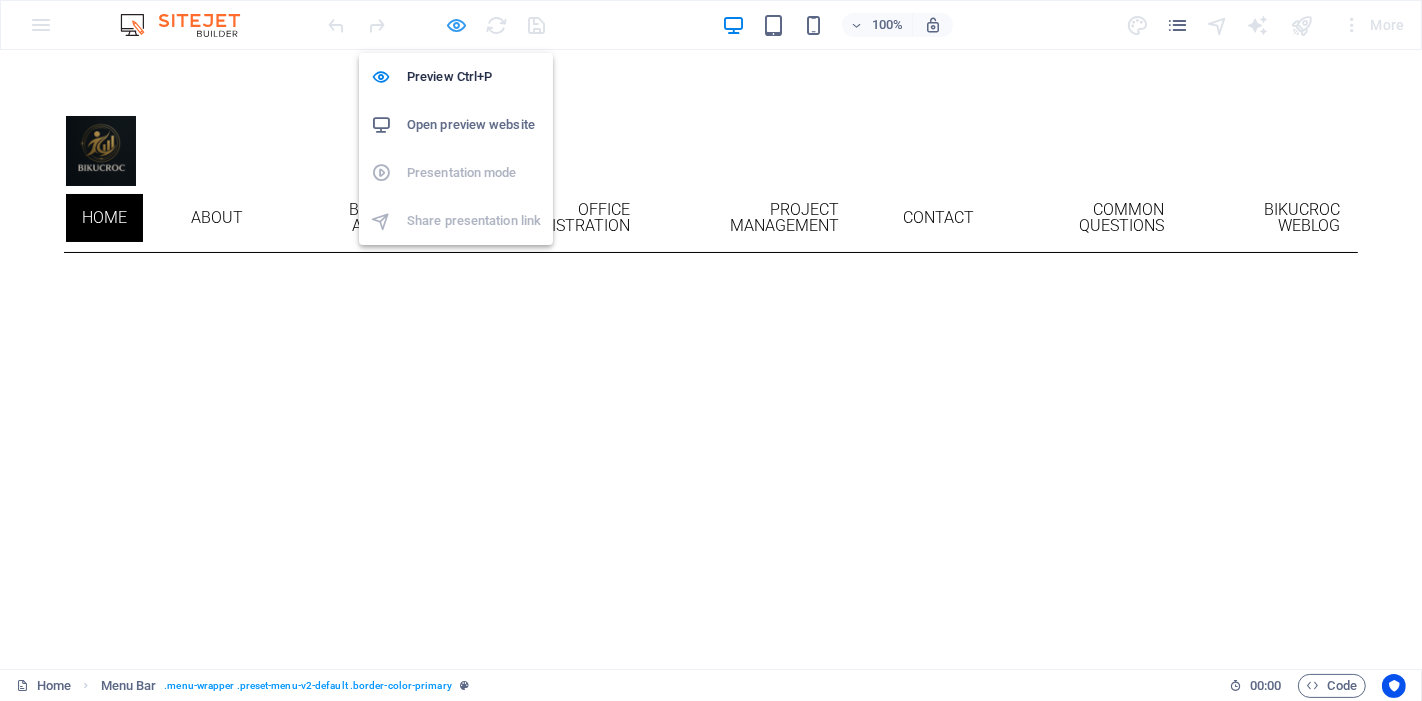 click at bounding box center [457, 25] 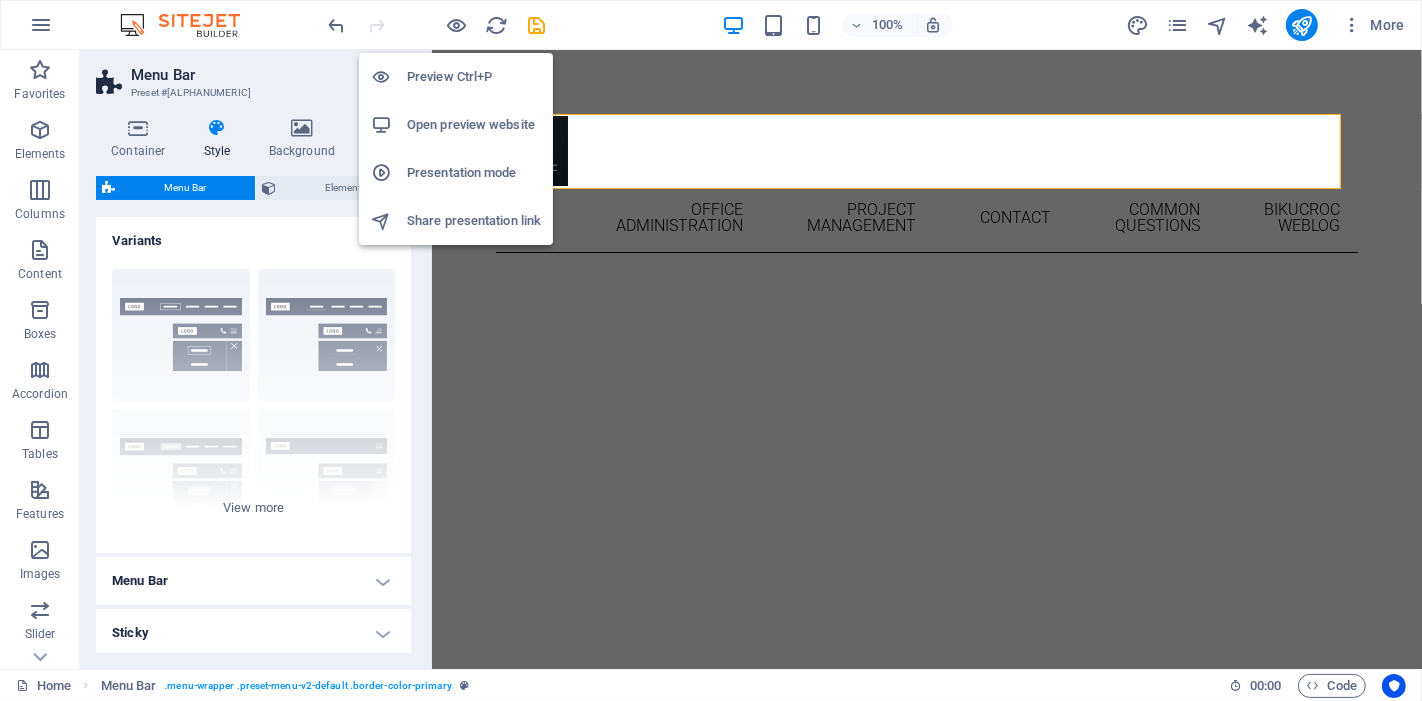 type 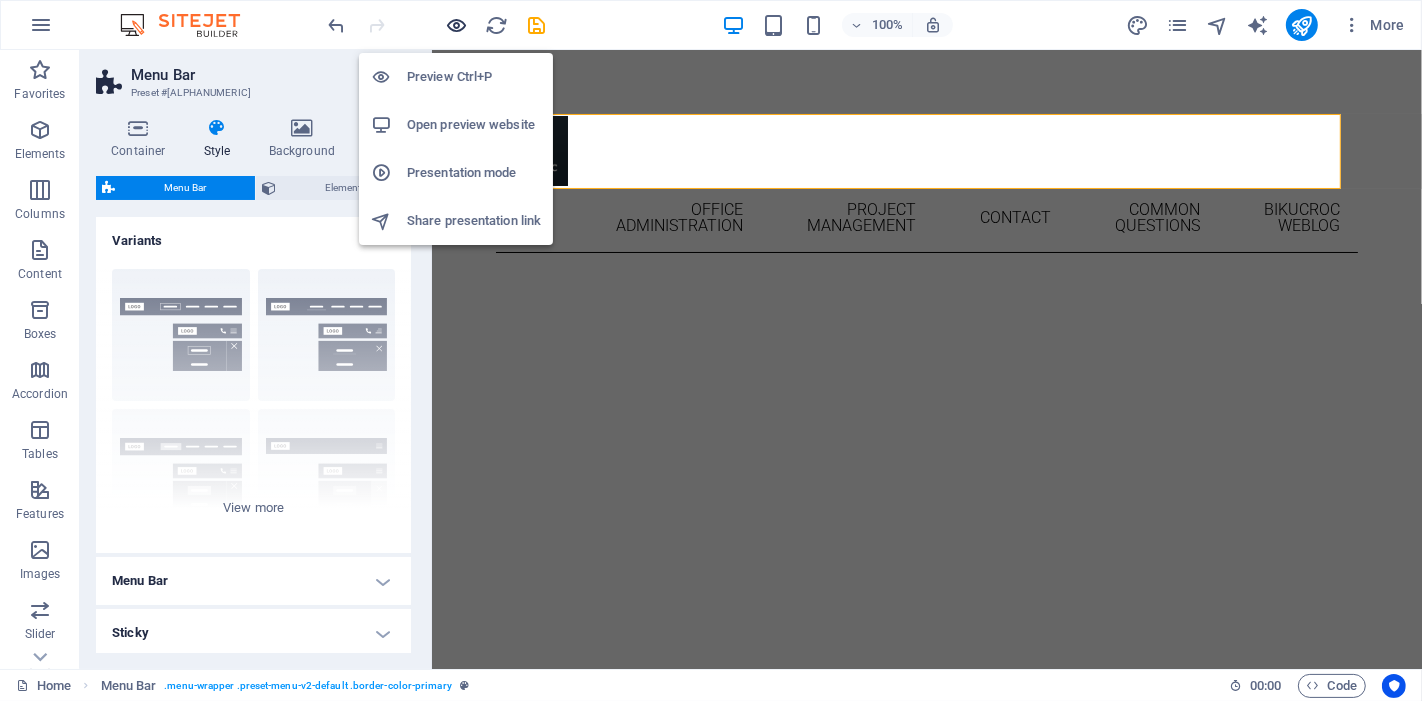 click at bounding box center [457, 25] 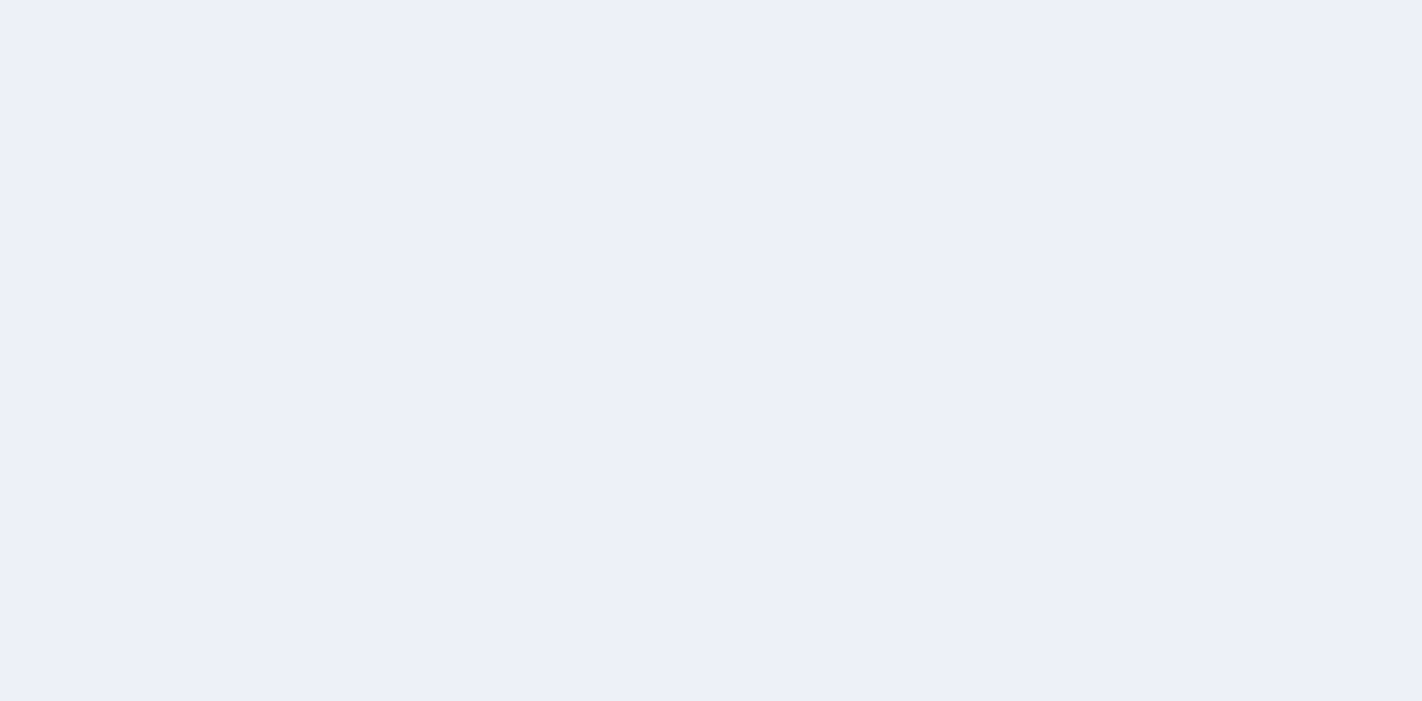 scroll, scrollTop: 0, scrollLeft: 0, axis: both 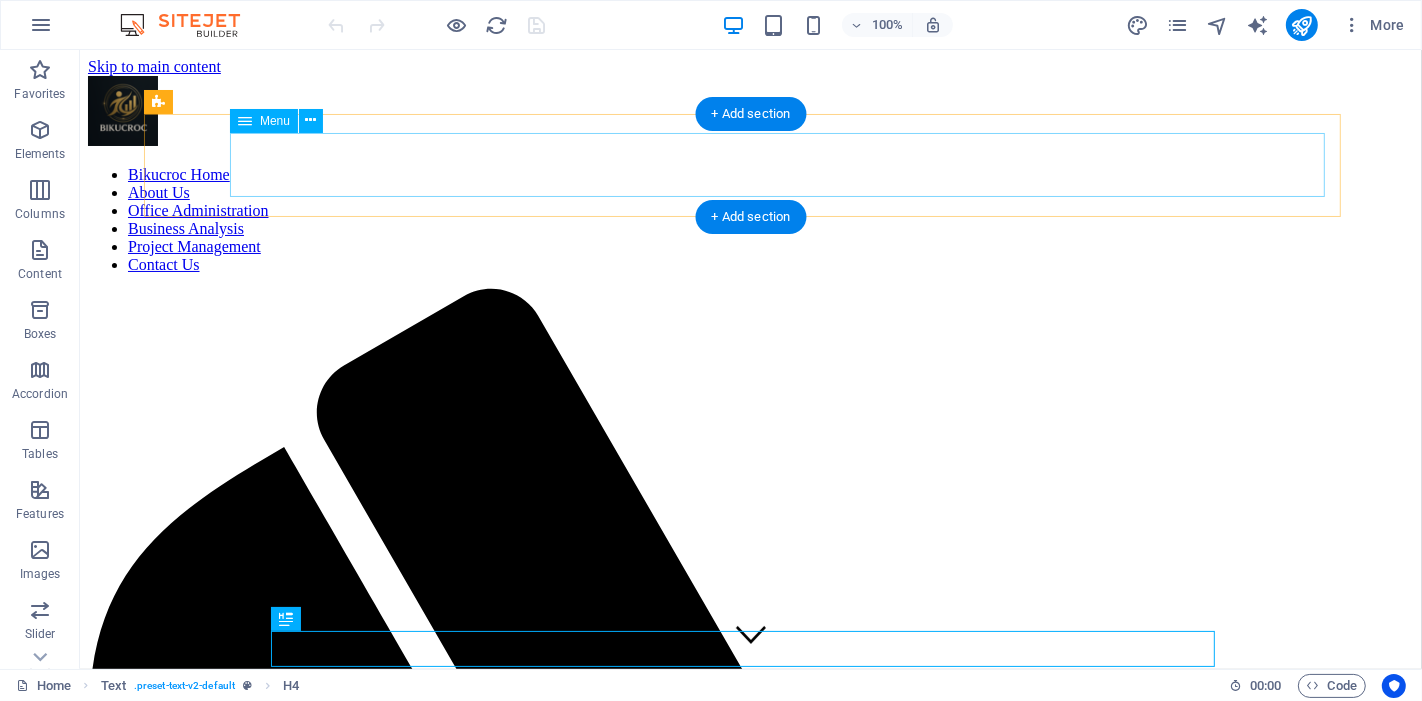 click on "Bikucroc Home About Us Office Administration Business Analysis Project Management Contact Us" at bounding box center (750, 220) 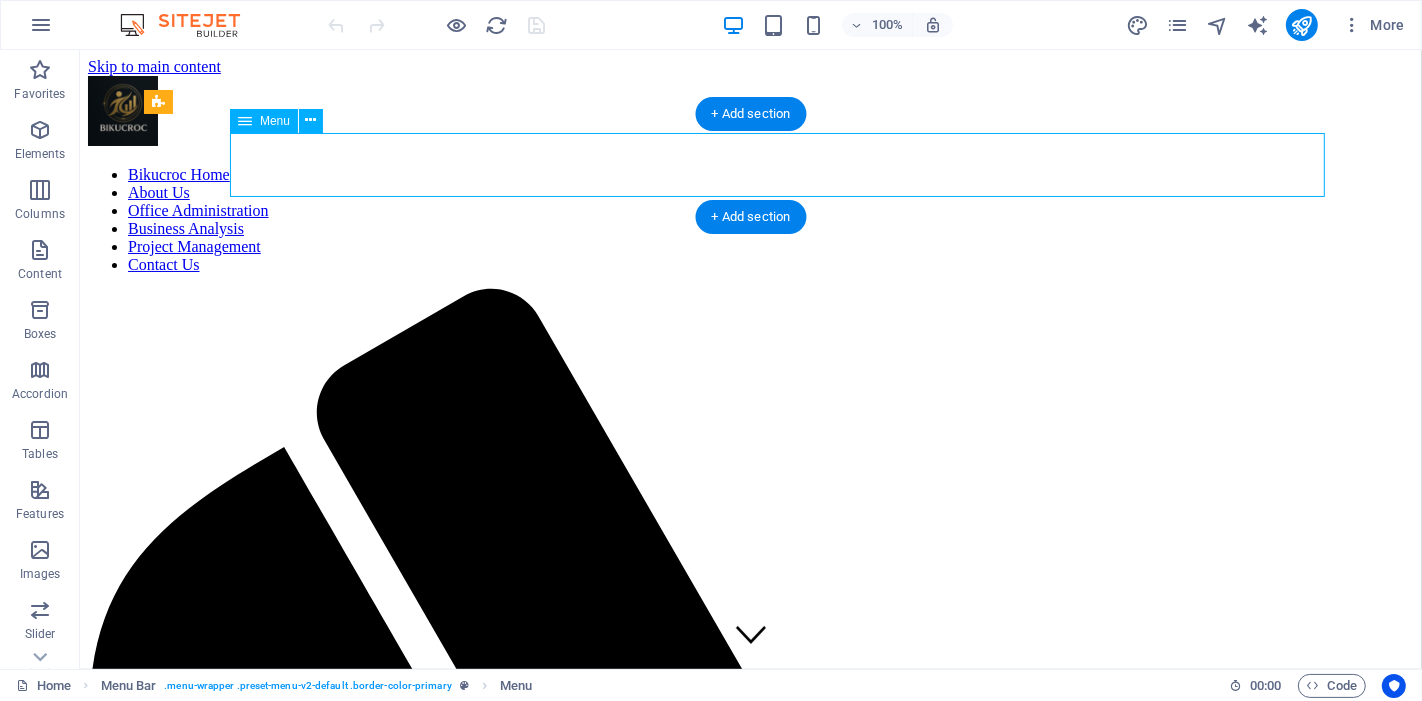 click on "Bikucroc Home About Us Office Administration Business Analysis Project Management Contact Us" at bounding box center [750, 220] 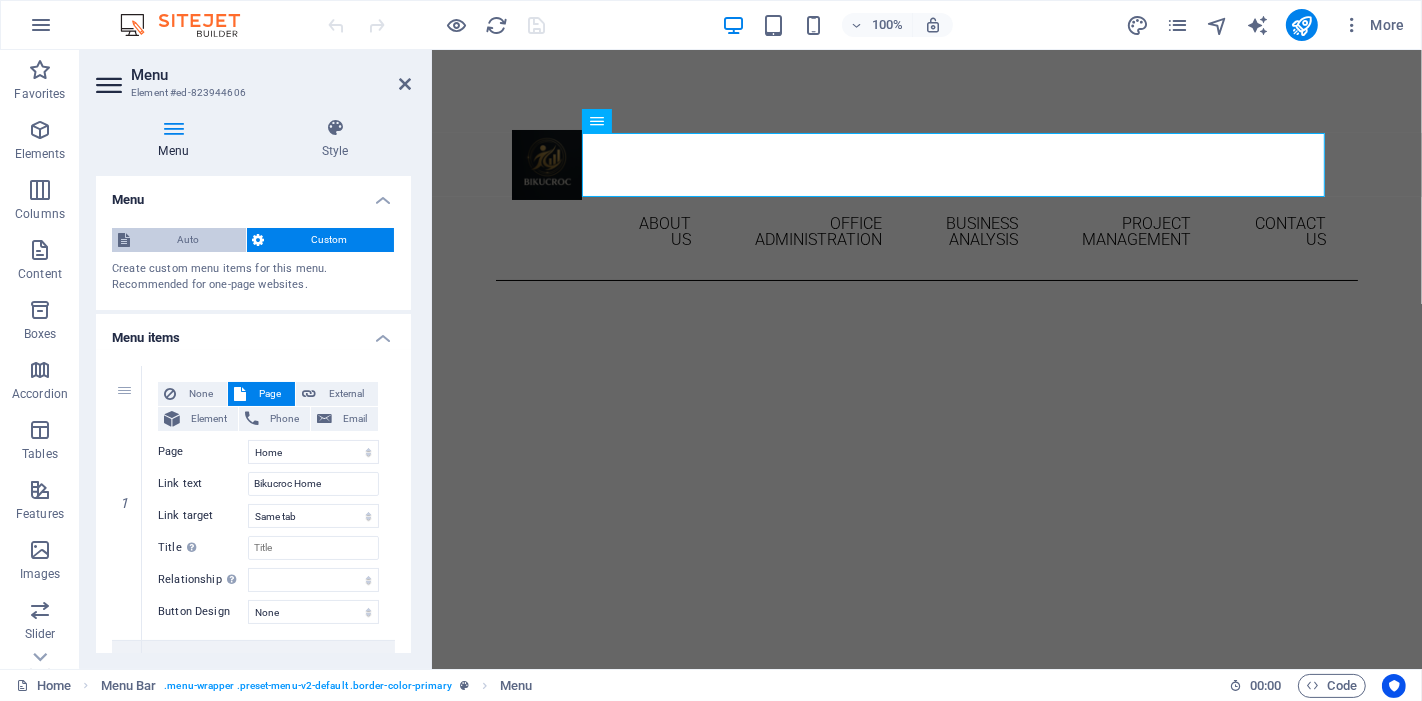 click on "Auto" at bounding box center [188, 240] 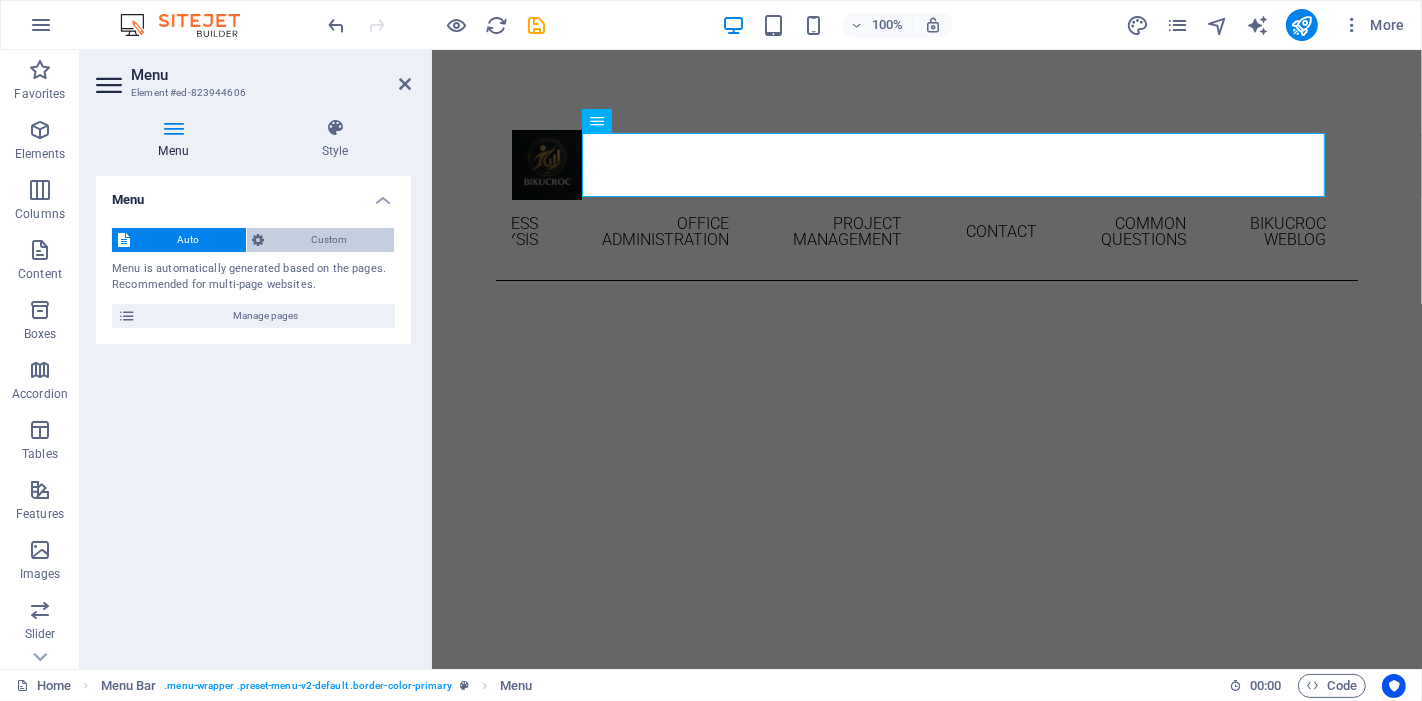 click on "Custom" at bounding box center (330, 240) 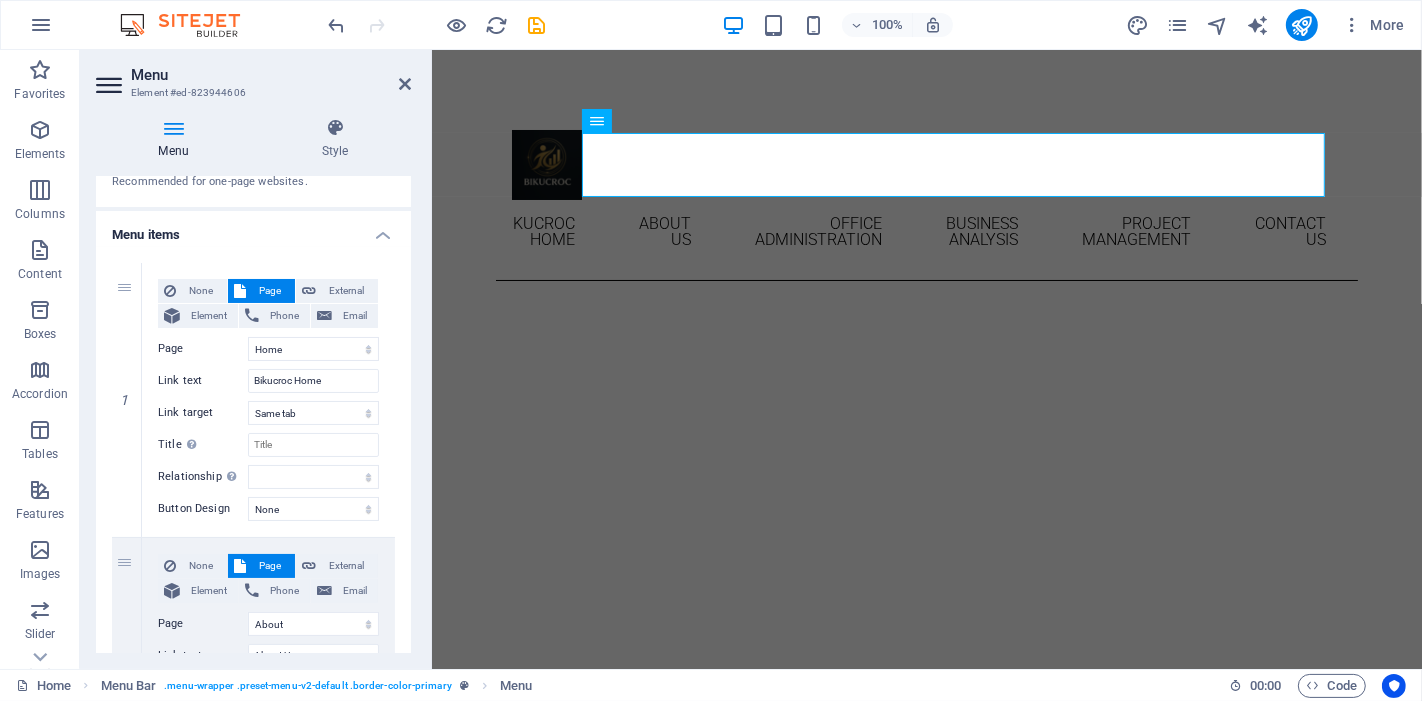 scroll, scrollTop: 0, scrollLeft: 0, axis: both 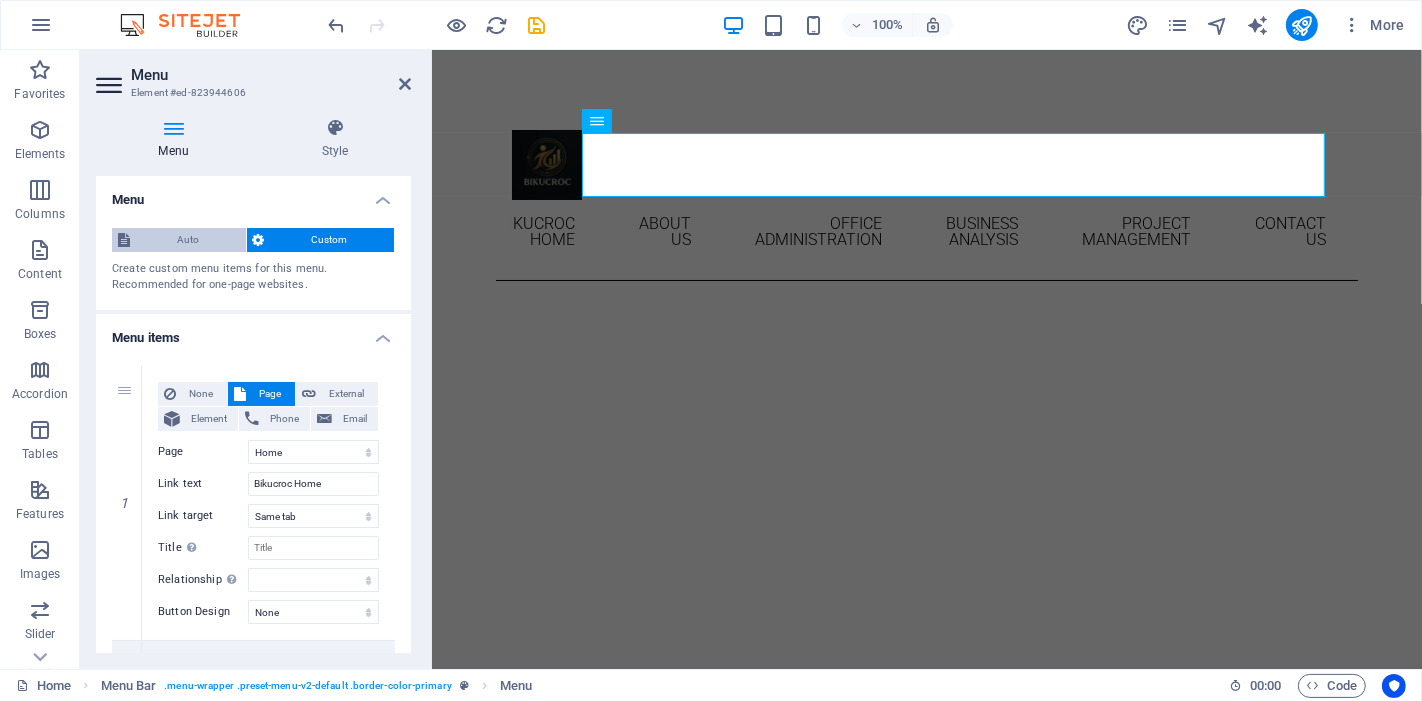 click on "Auto" at bounding box center (188, 240) 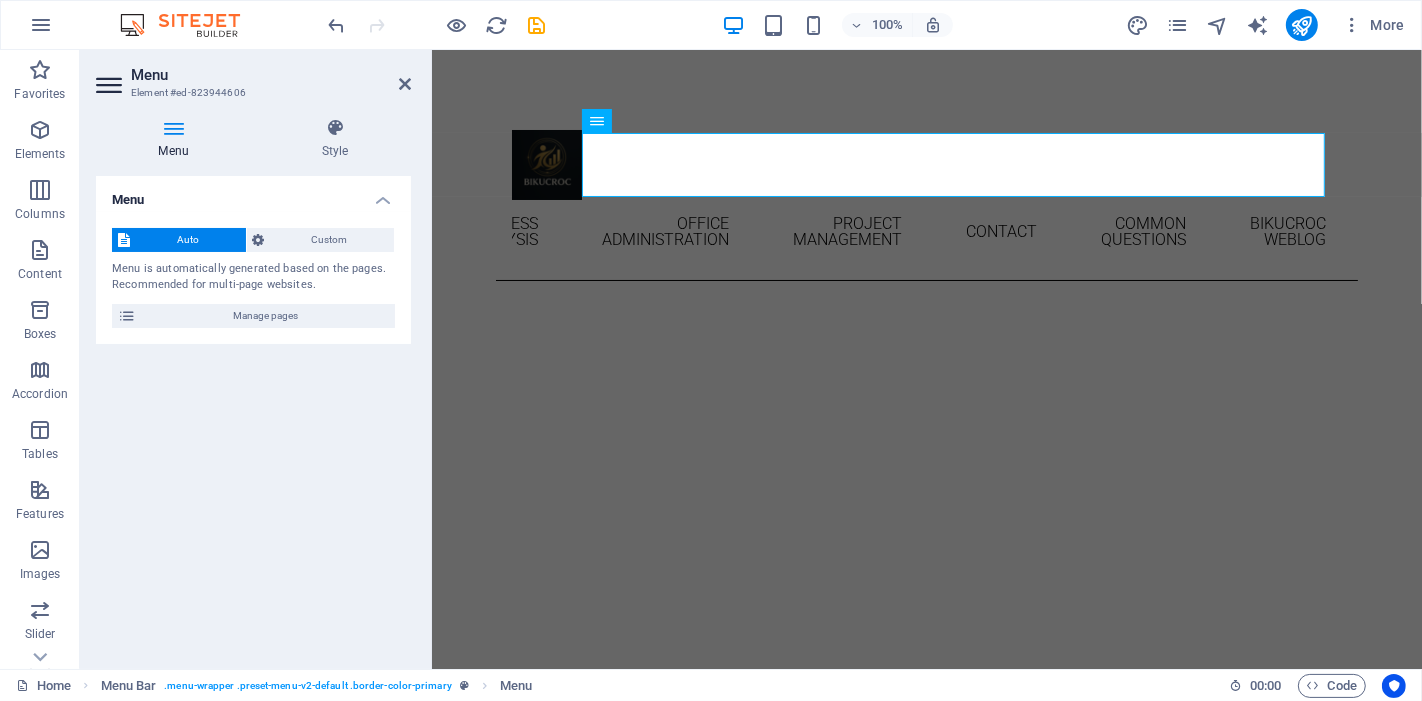 click on "Menu" at bounding box center (177, 139) 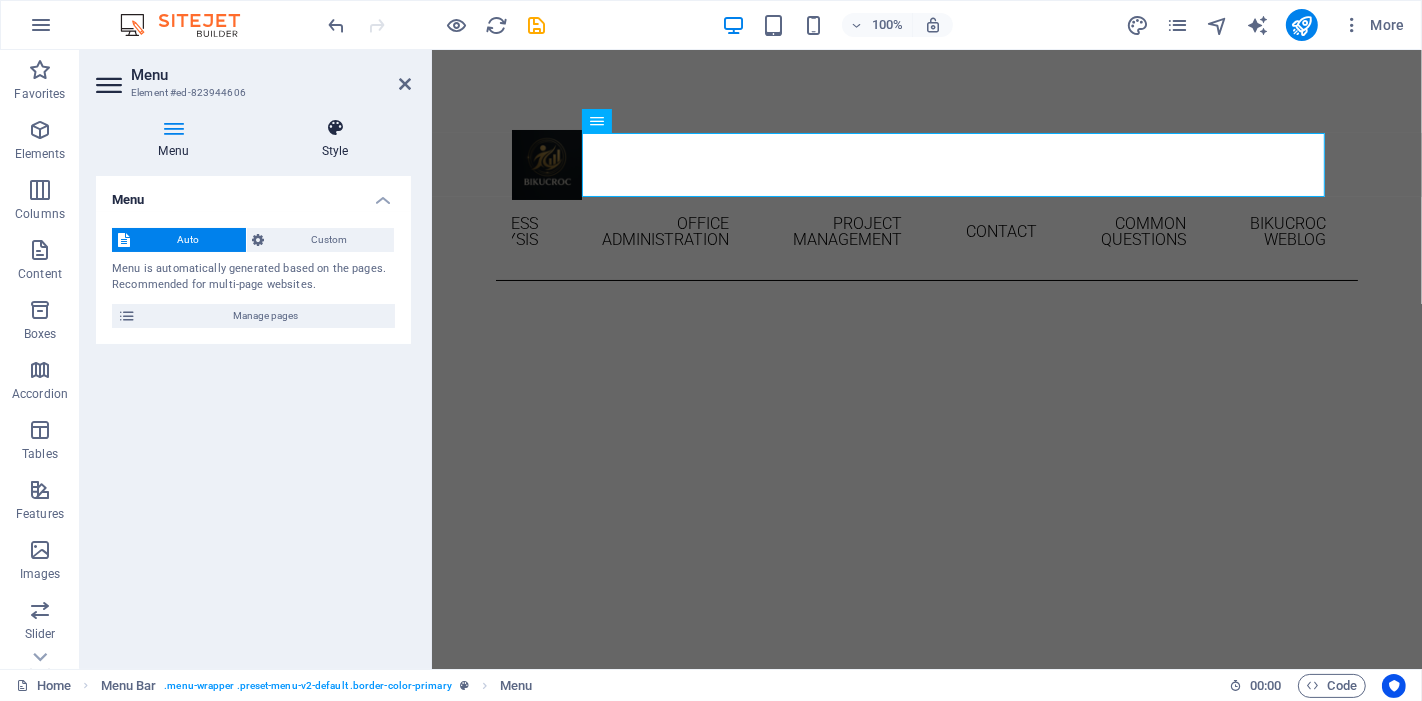 drag, startPoint x: 189, startPoint y: 126, endPoint x: 260, endPoint y: 126, distance: 71 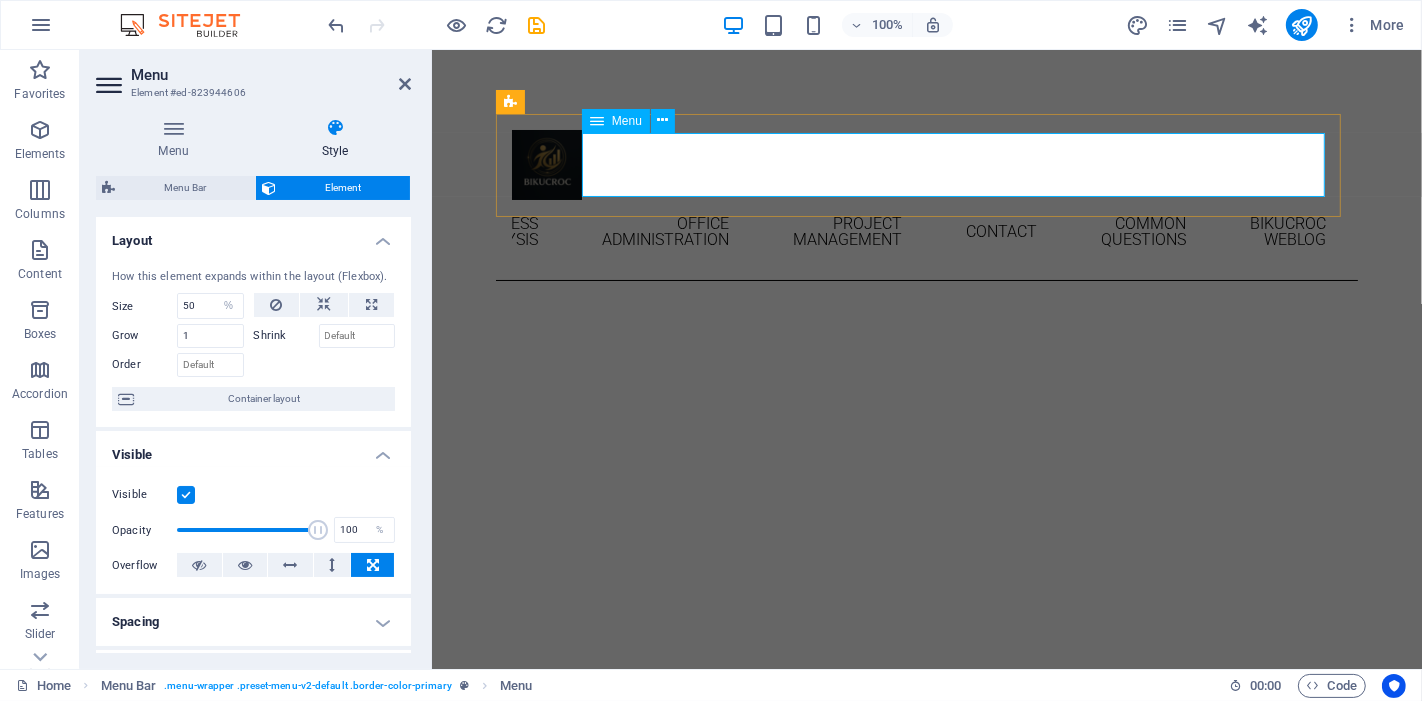 click on "Home About Business Analysis Office Administration Project Management Contact Common Questions Bikucroc weblog" at bounding box center [926, 232] 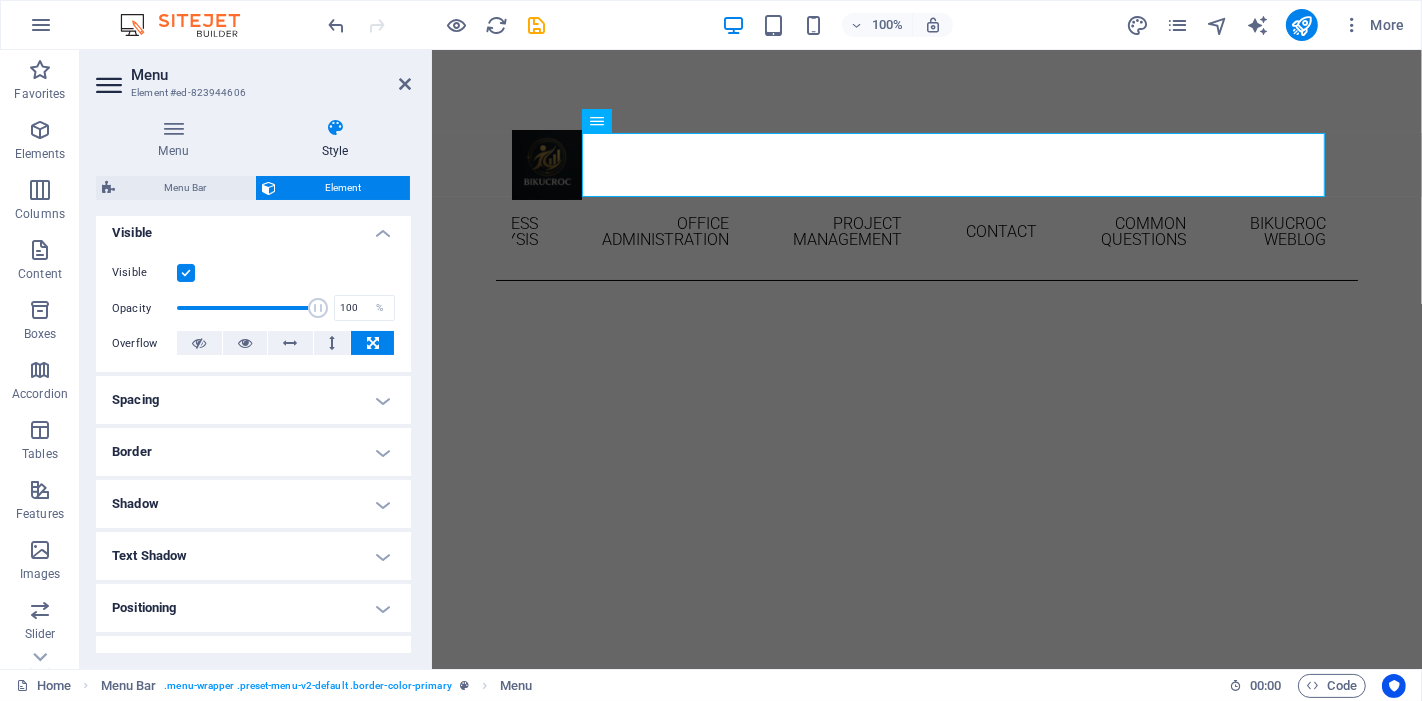 scroll, scrollTop: 0, scrollLeft: 0, axis: both 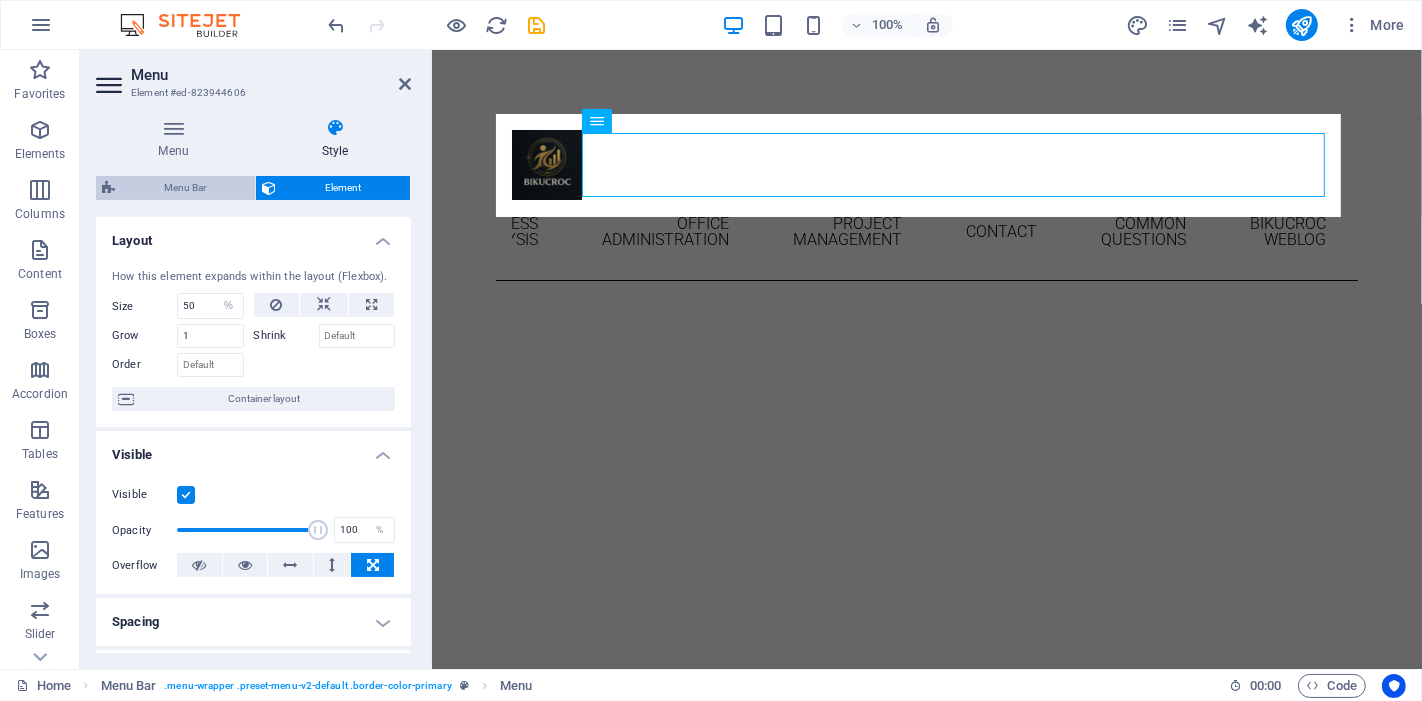 click on "Menu Bar" at bounding box center (185, 188) 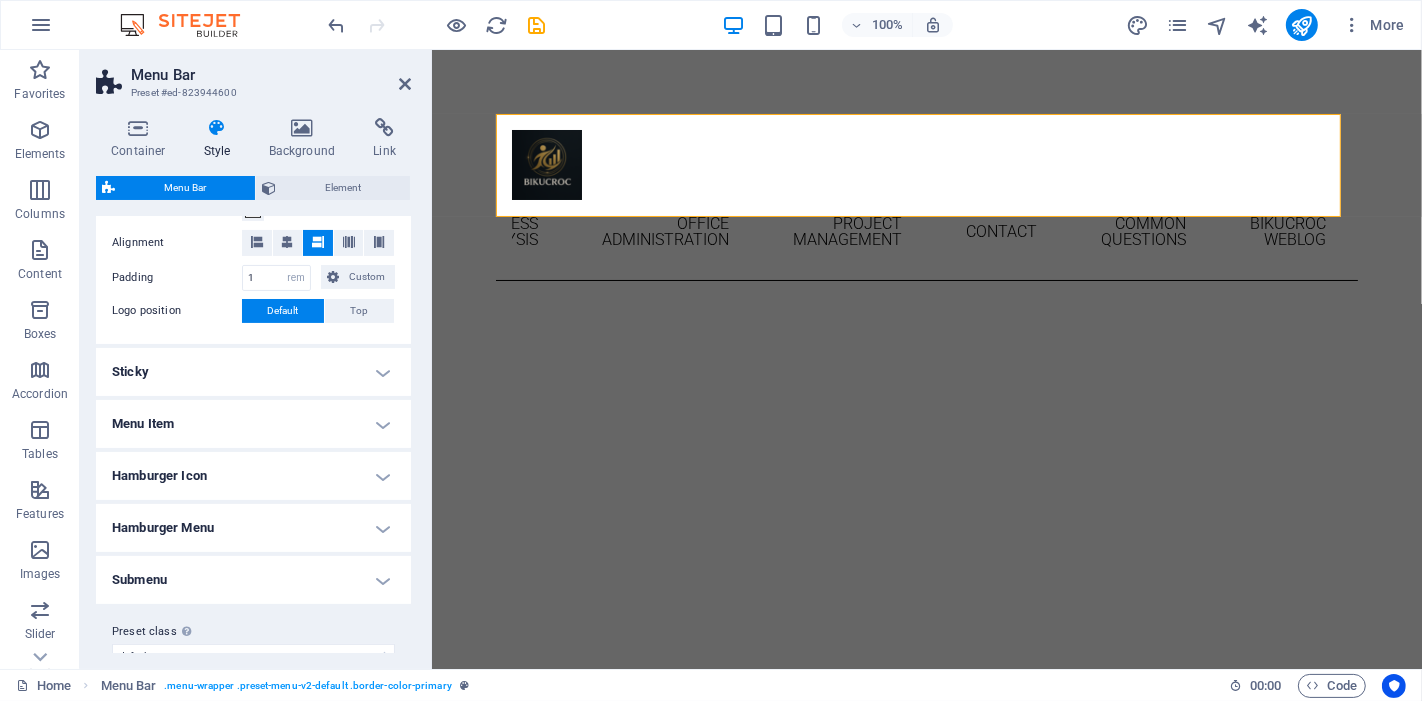 scroll, scrollTop: 443, scrollLeft: 0, axis: vertical 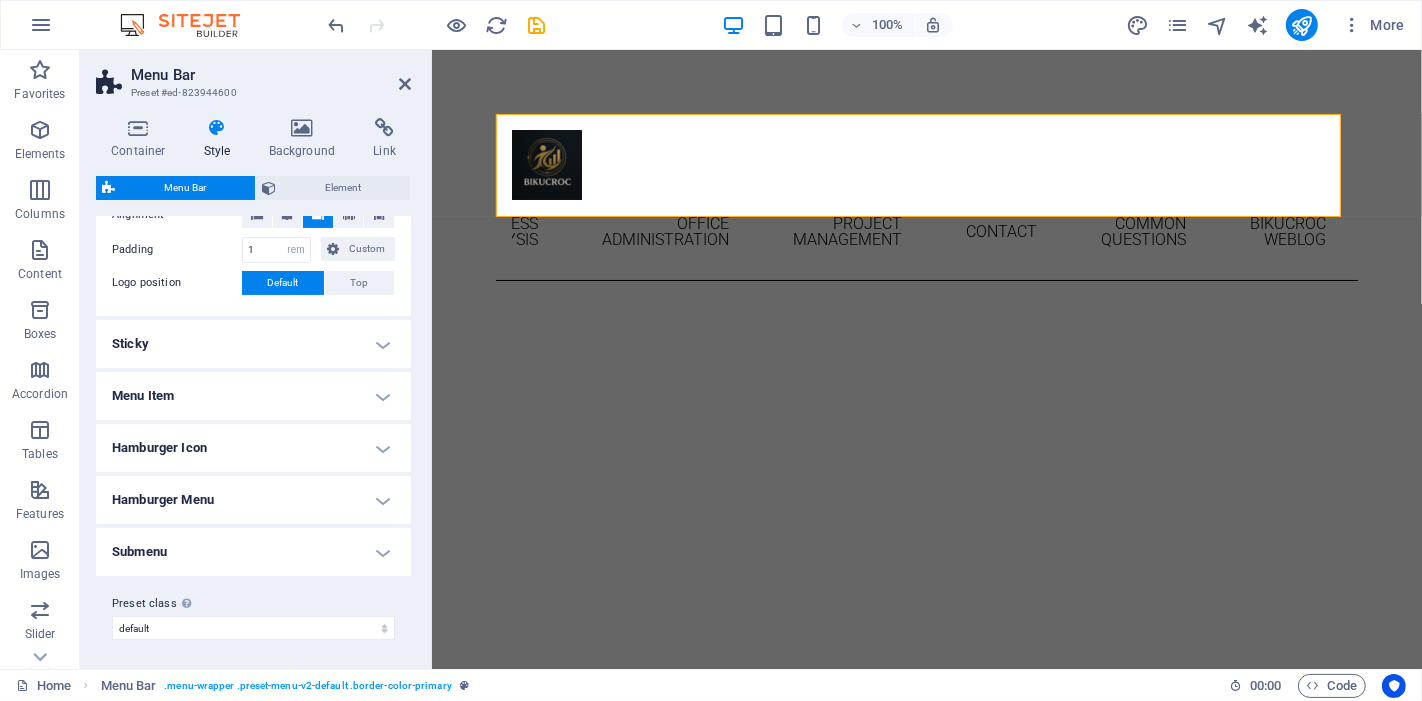 click on "Sticky" at bounding box center [253, 344] 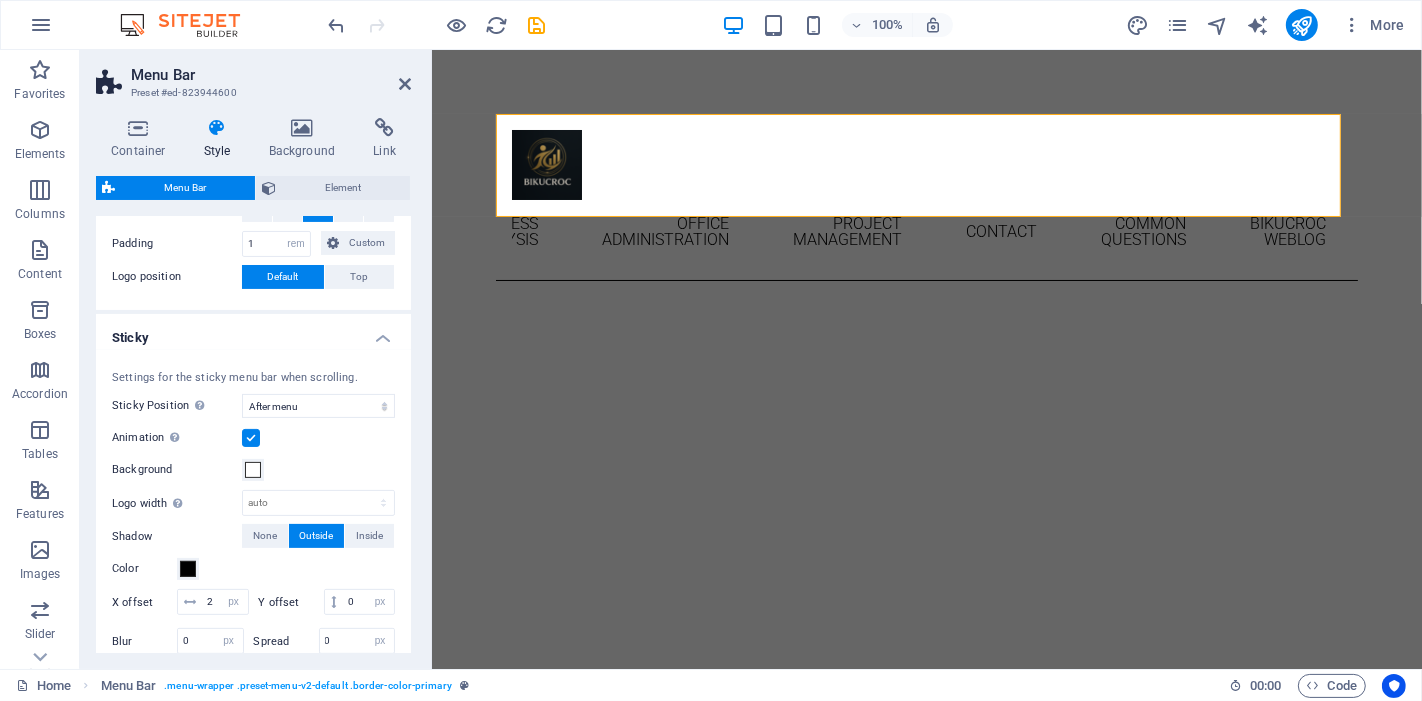 scroll, scrollTop: 332, scrollLeft: 0, axis: vertical 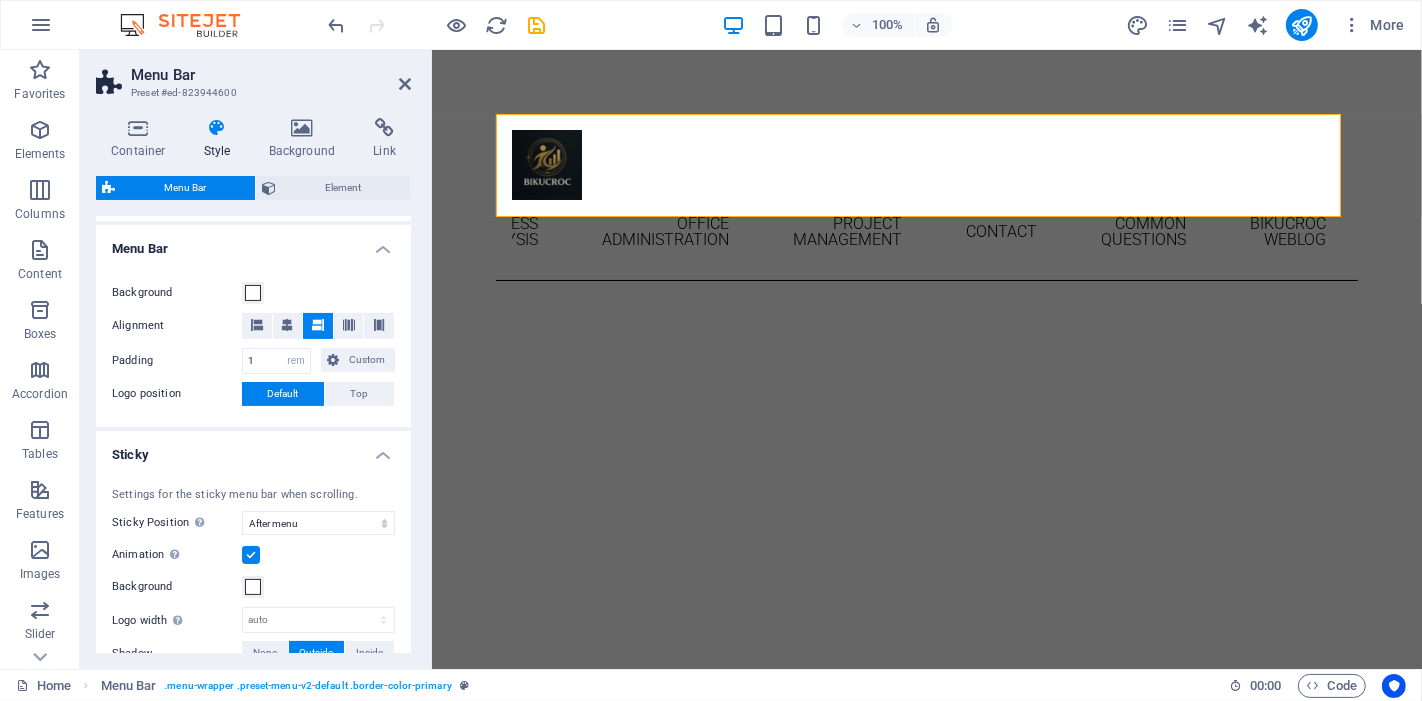 click on "Sticky" at bounding box center [253, 449] 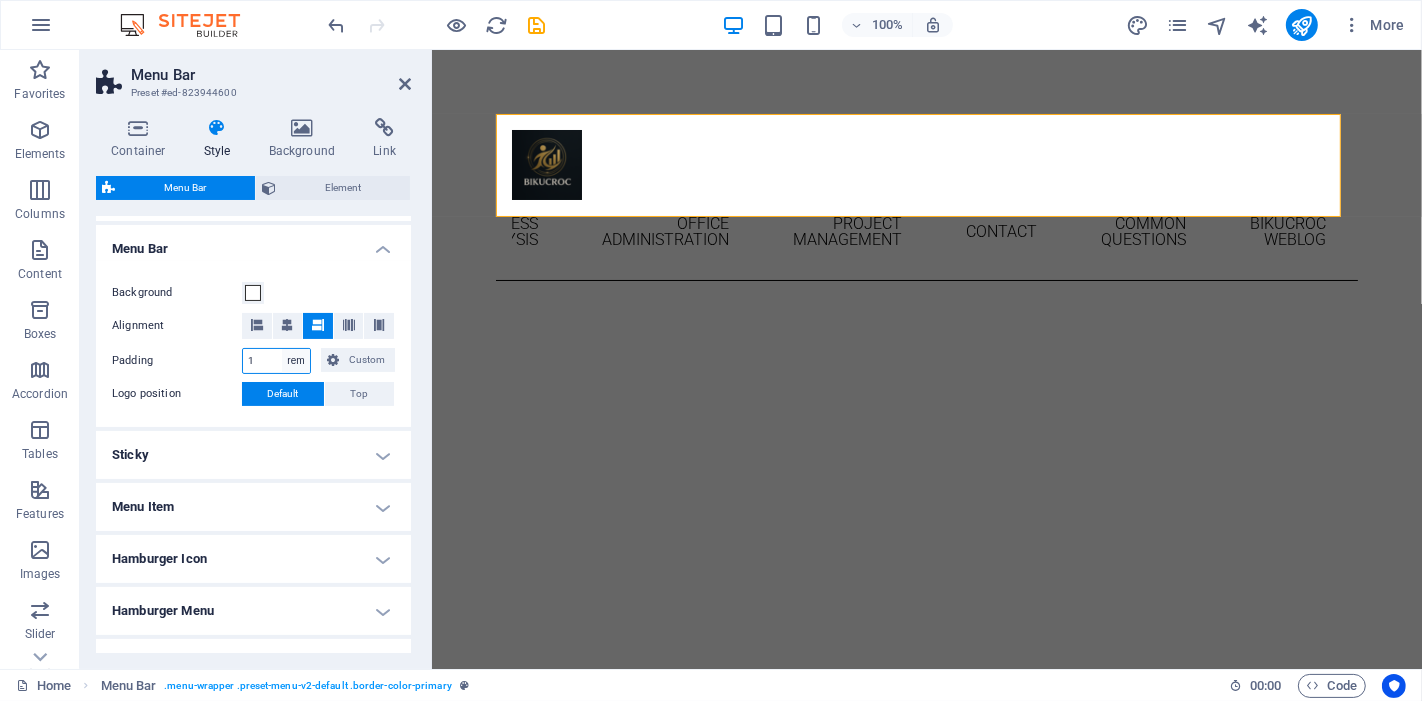 click on "px rem % vh vw Custom" at bounding box center [296, 361] 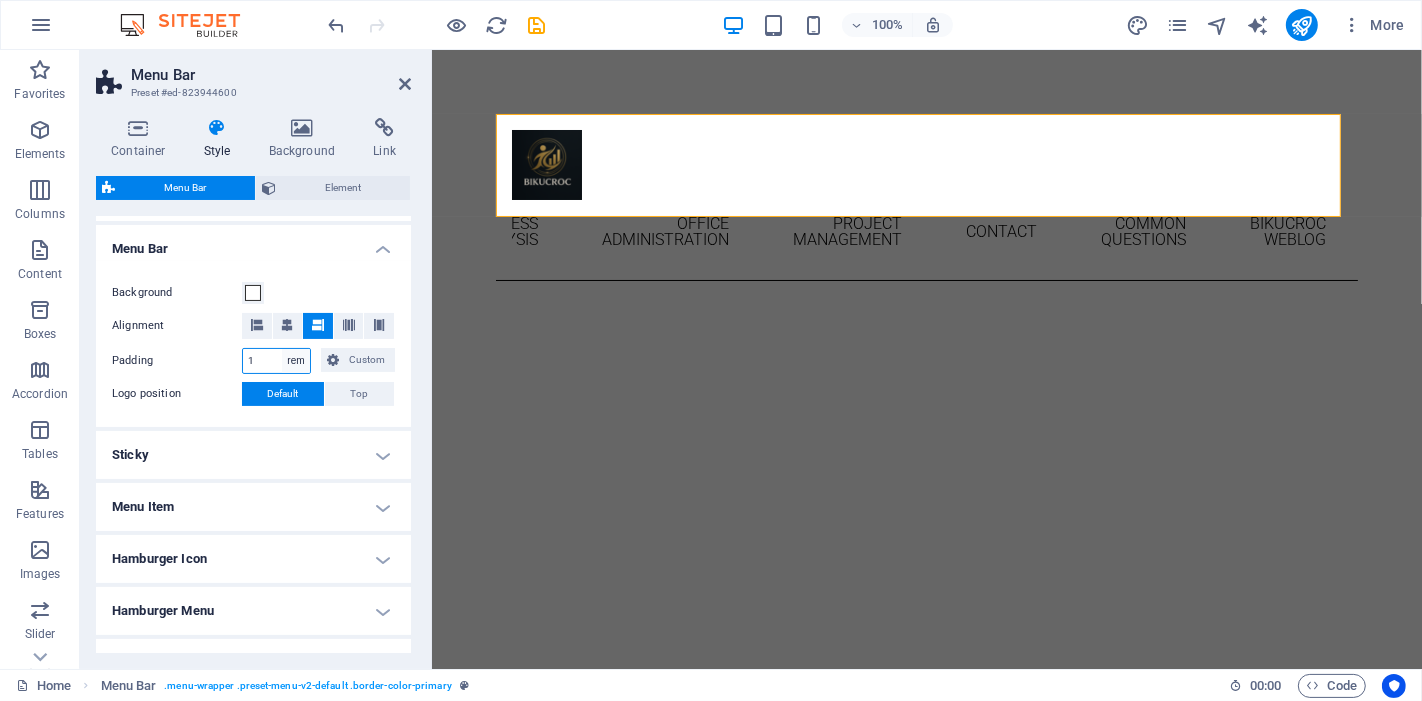 select on "px" 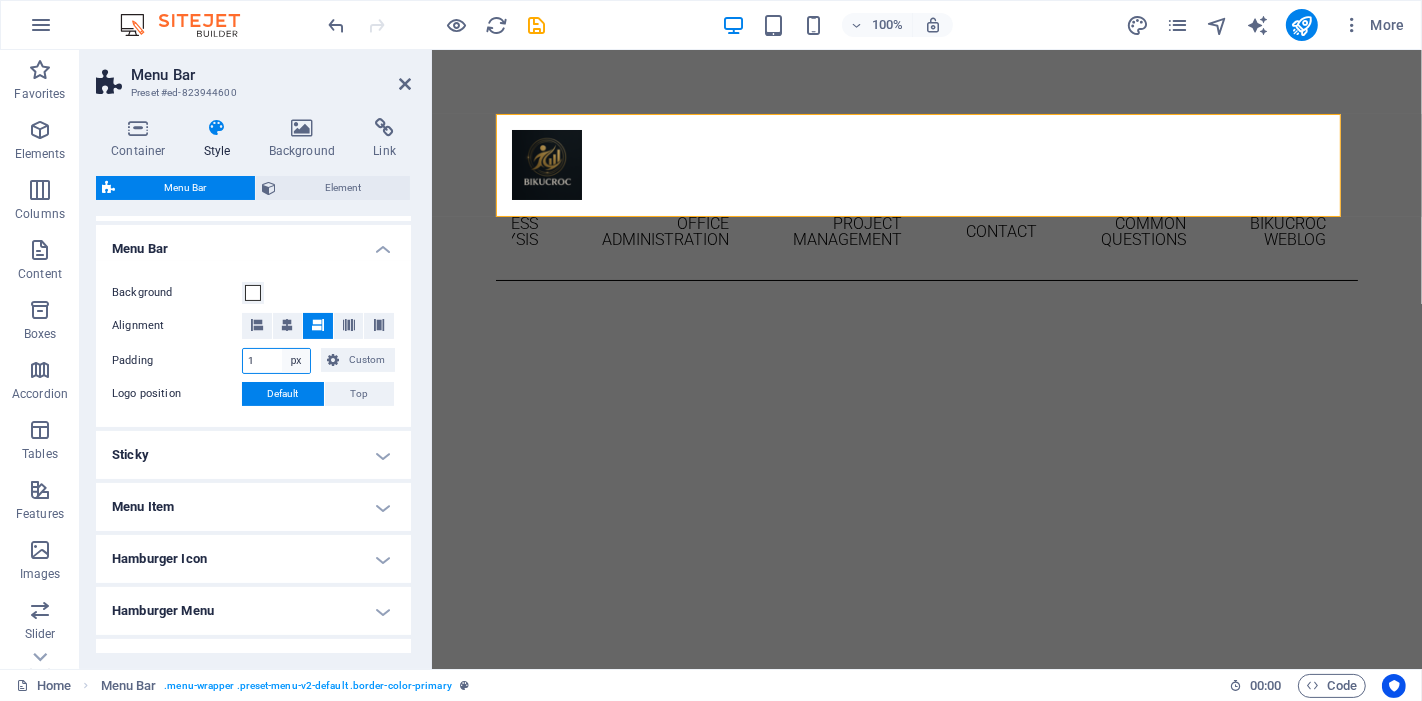 click on "px rem % vh vw Custom" at bounding box center (296, 361) 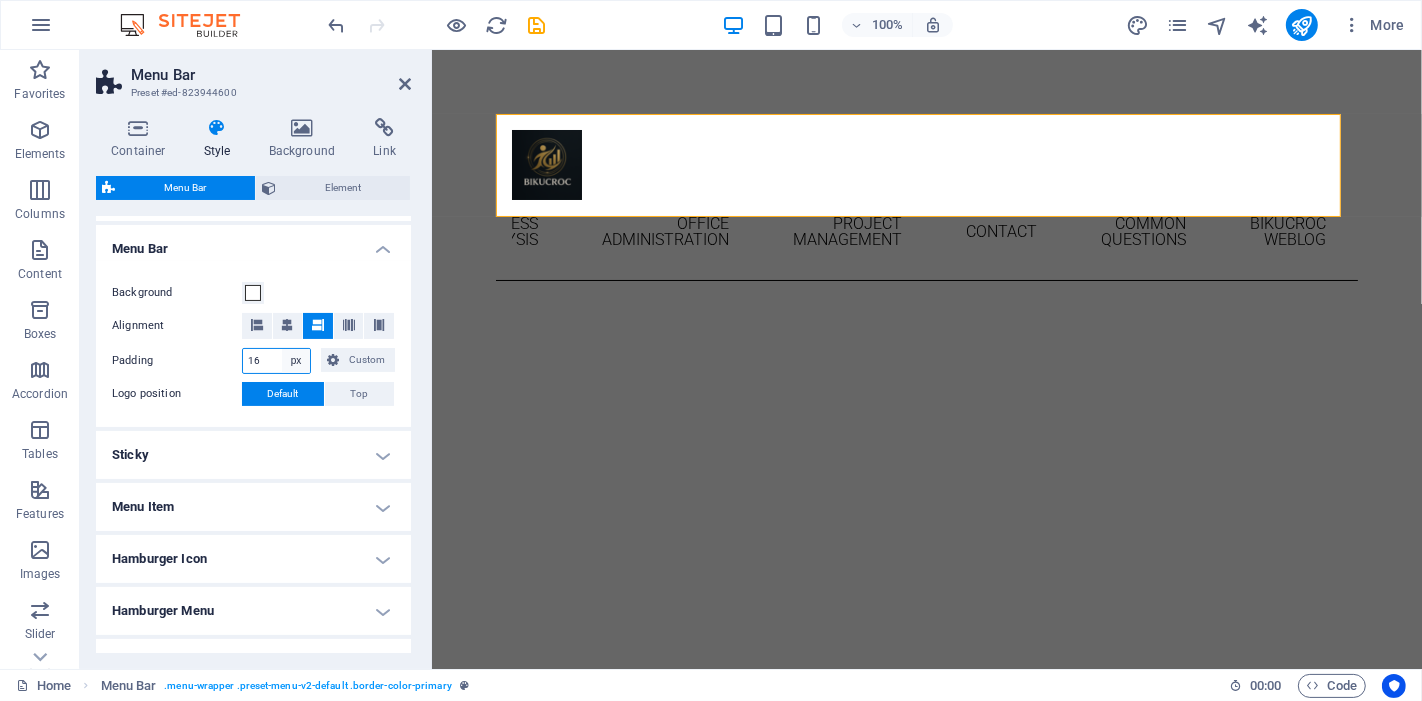 click on "px rem % vh vw Custom" at bounding box center [296, 361] 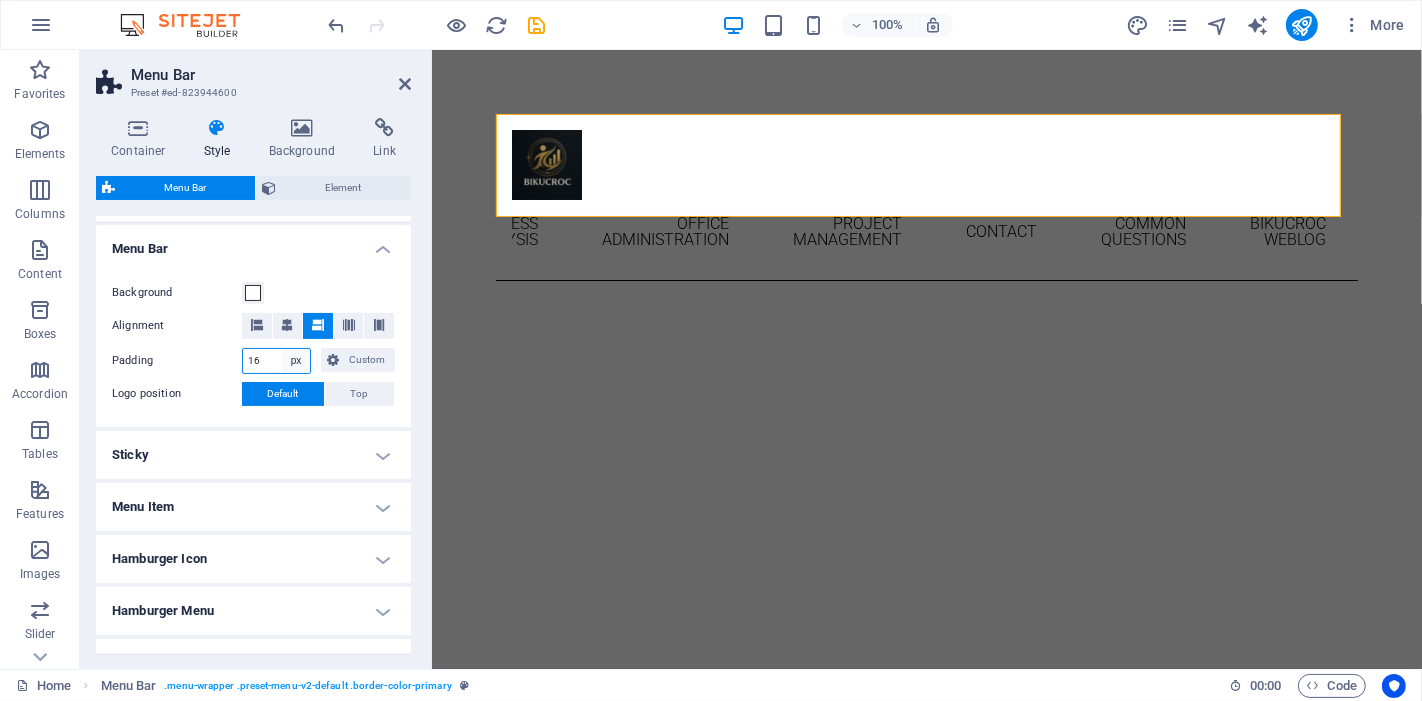 click on "px rem % vh vw Custom" at bounding box center (296, 361) 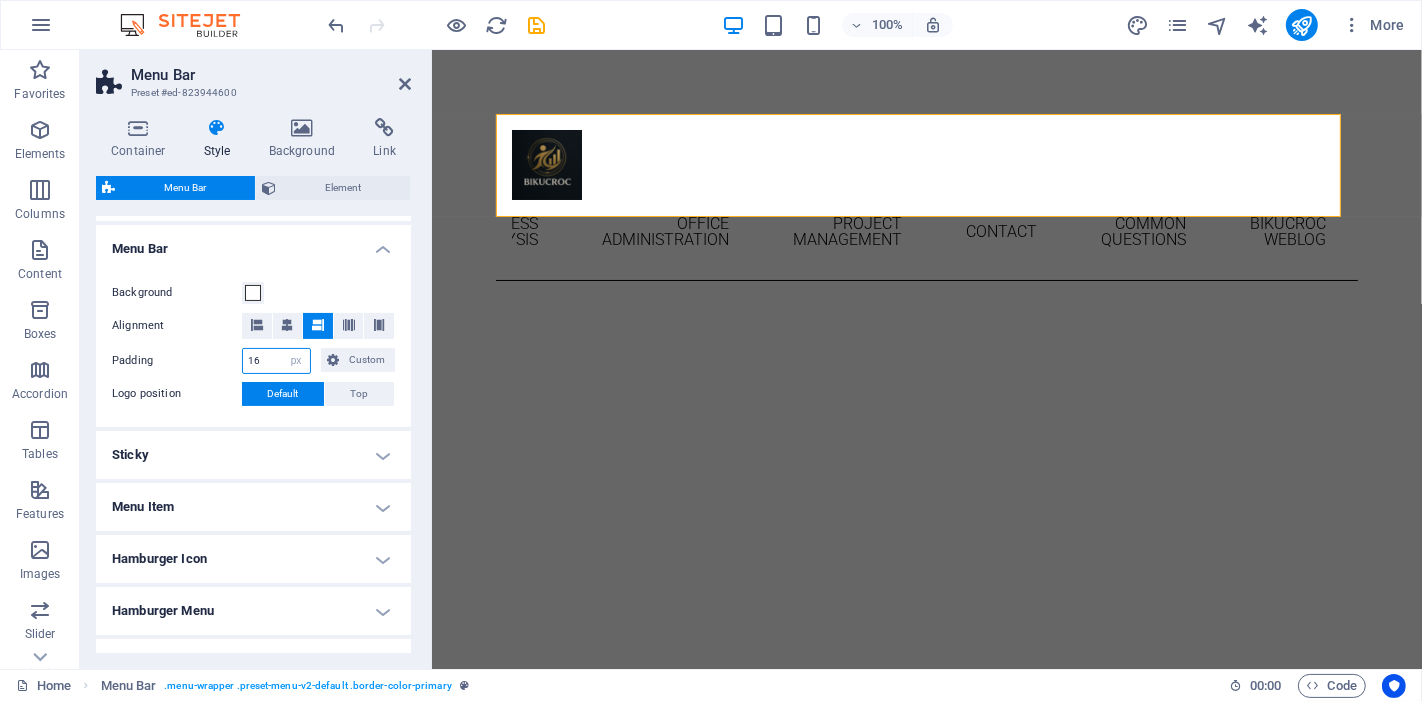 click on "16" at bounding box center (276, 361) 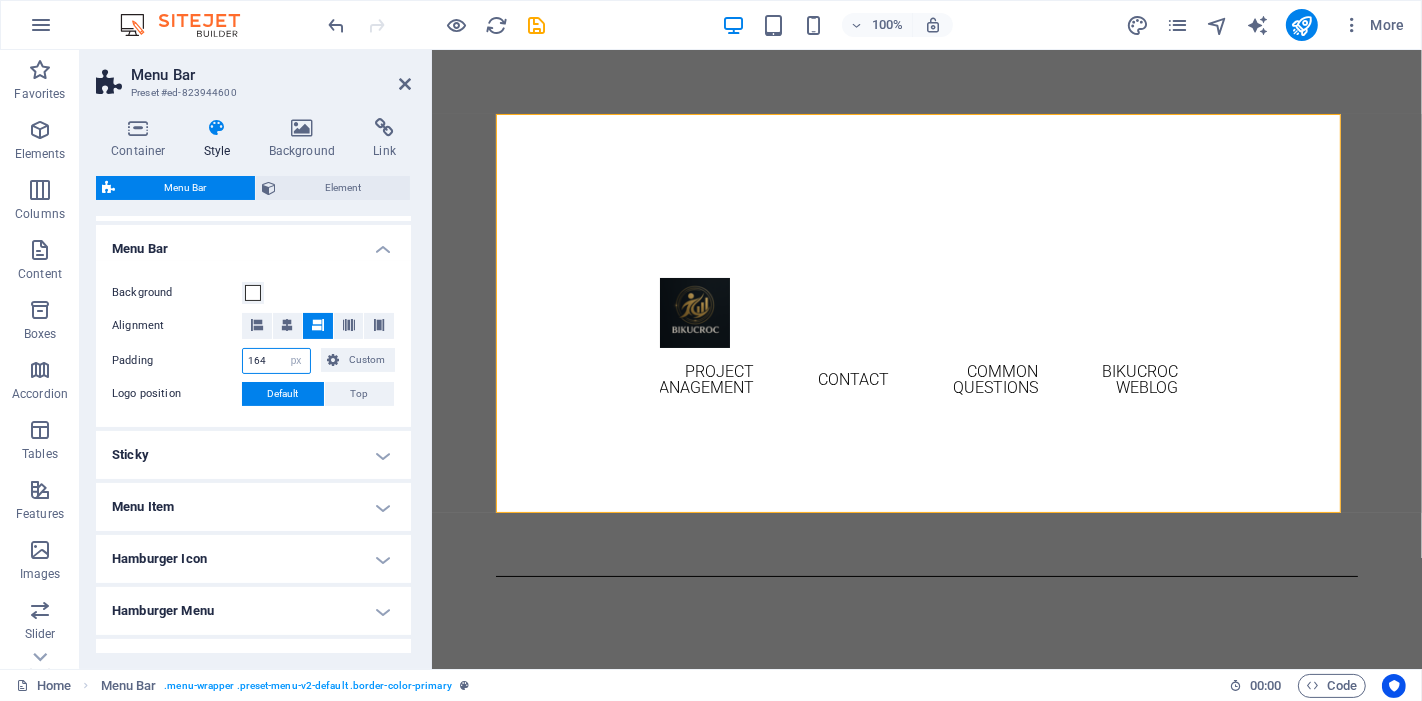 drag, startPoint x: 274, startPoint y: 353, endPoint x: 100, endPoint y: 330, distance: 175.51353 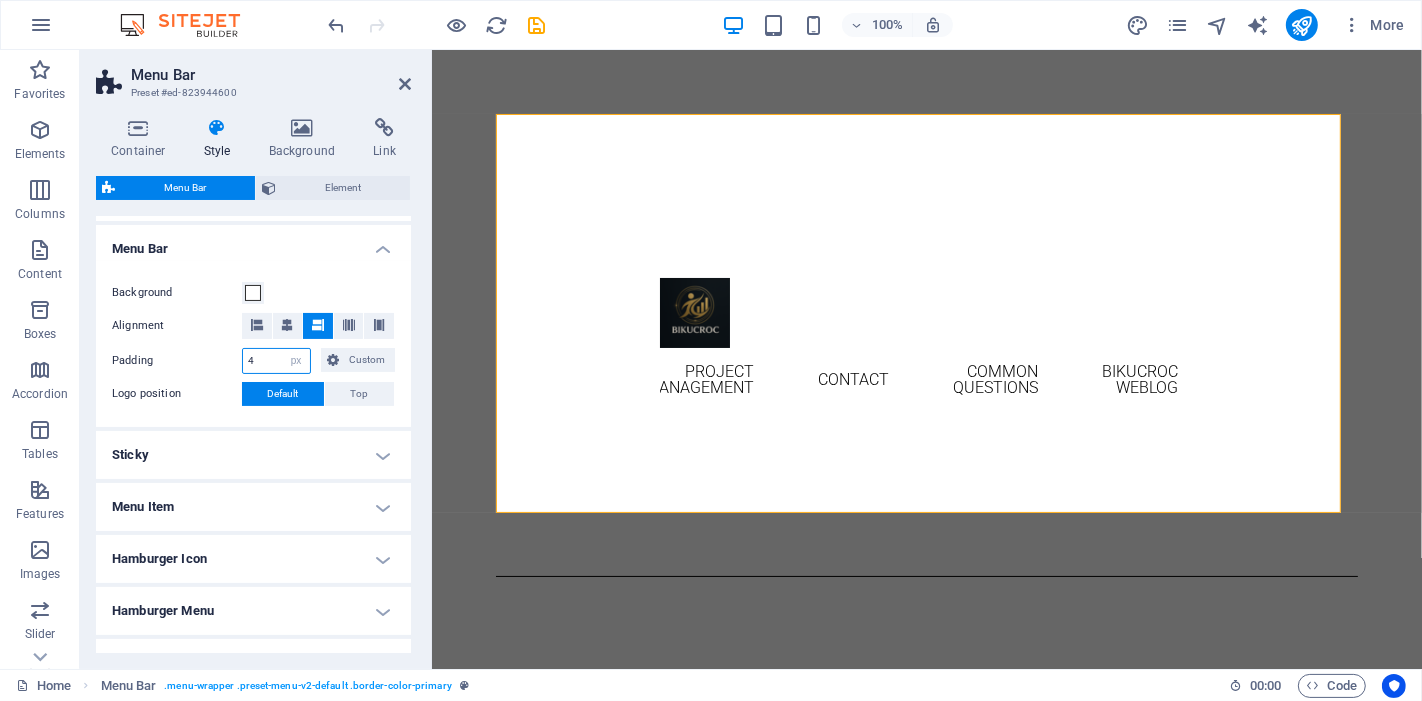 type on "4" 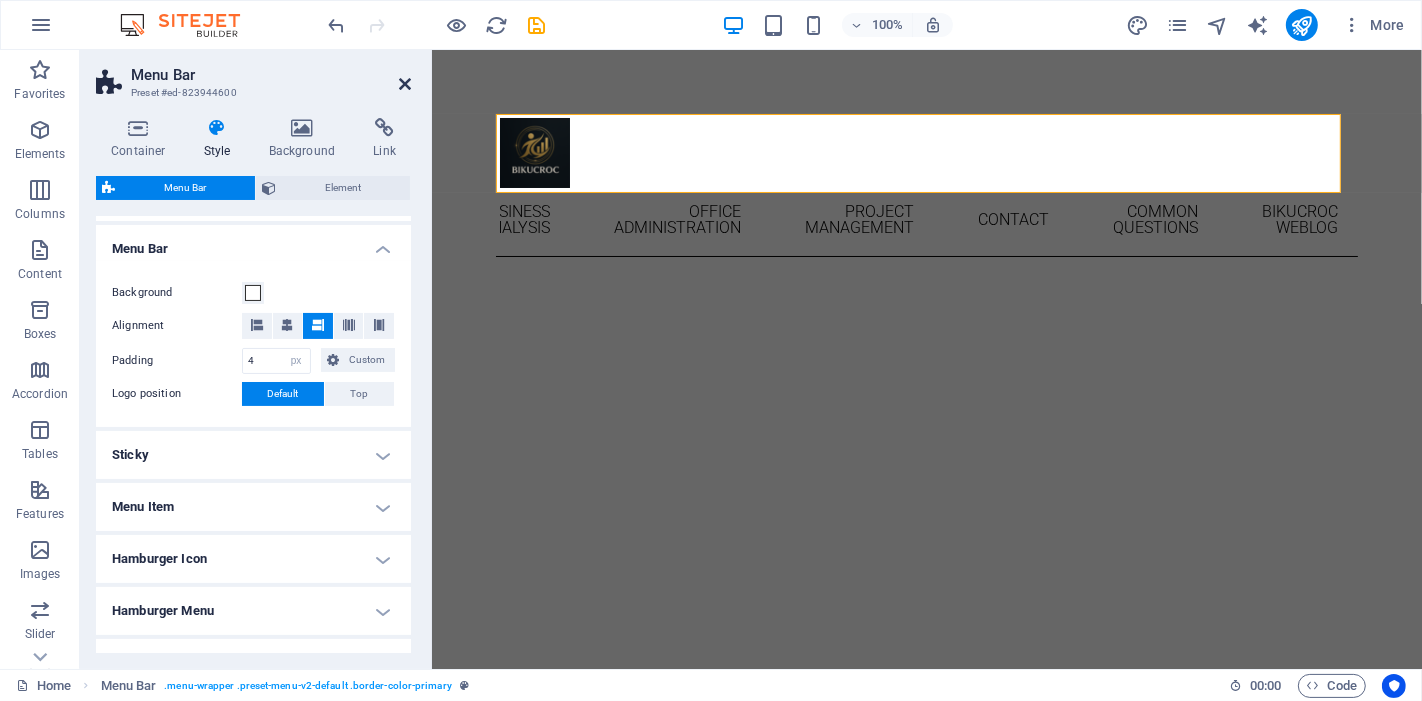 click at bounding box center (405, 84) 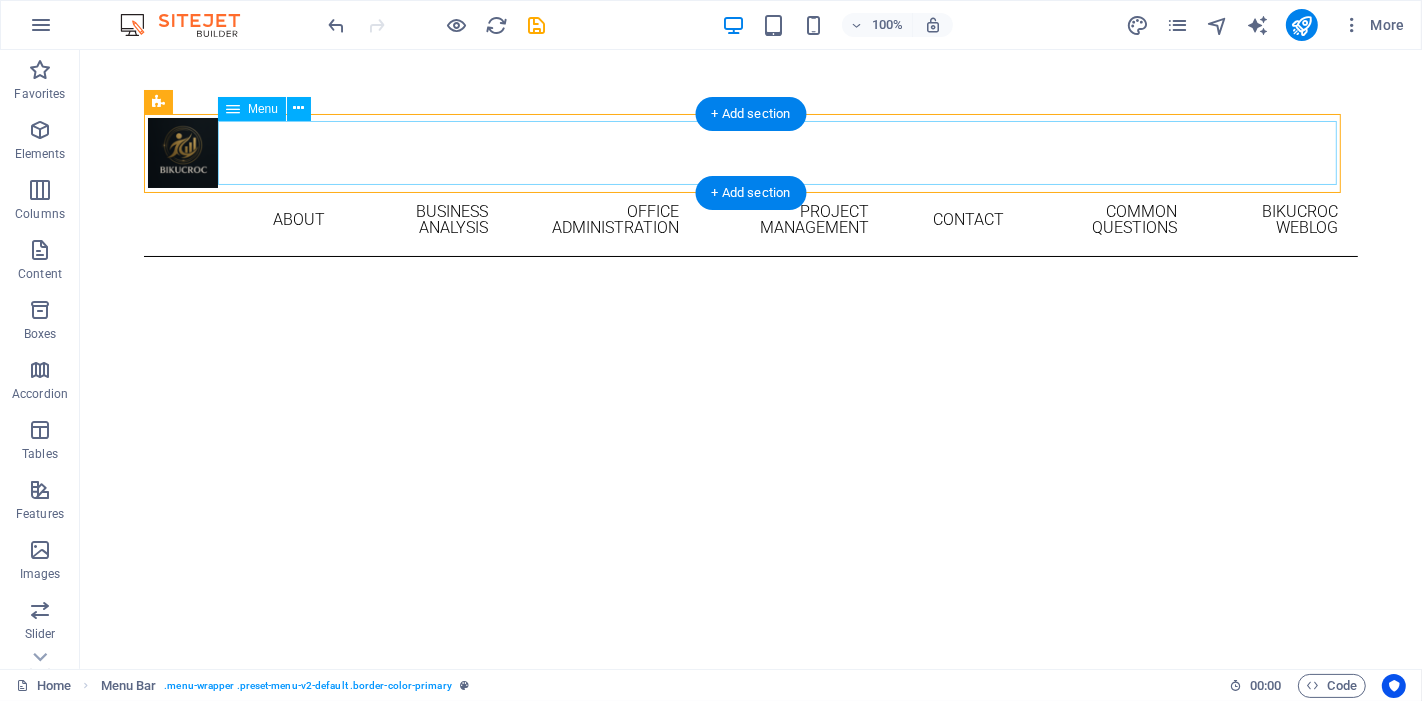 click on "Home About Business Analysis Office Administration Project Management Contact Common Questions Bikucroc weblog" at bounding box center (750, 220) 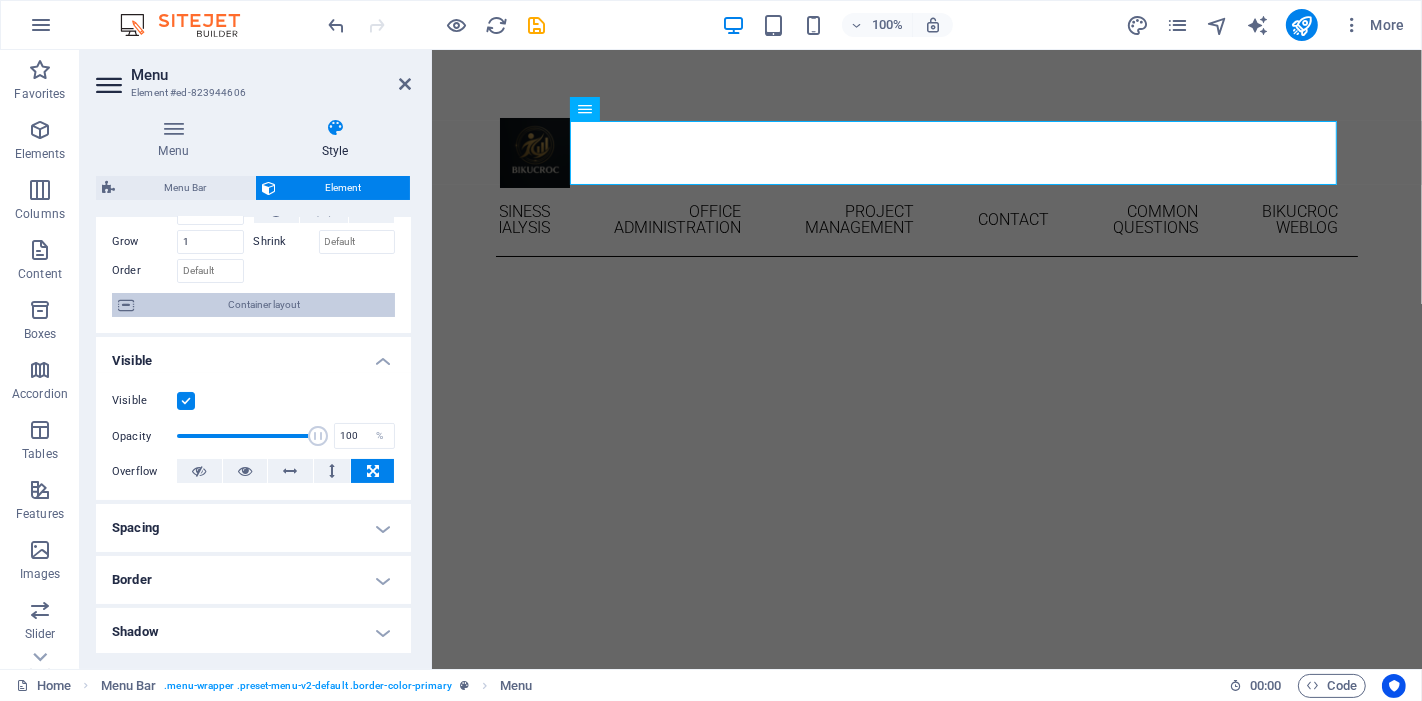 scroll, scrollTop: 0, scrollLeft: 0, axis: both 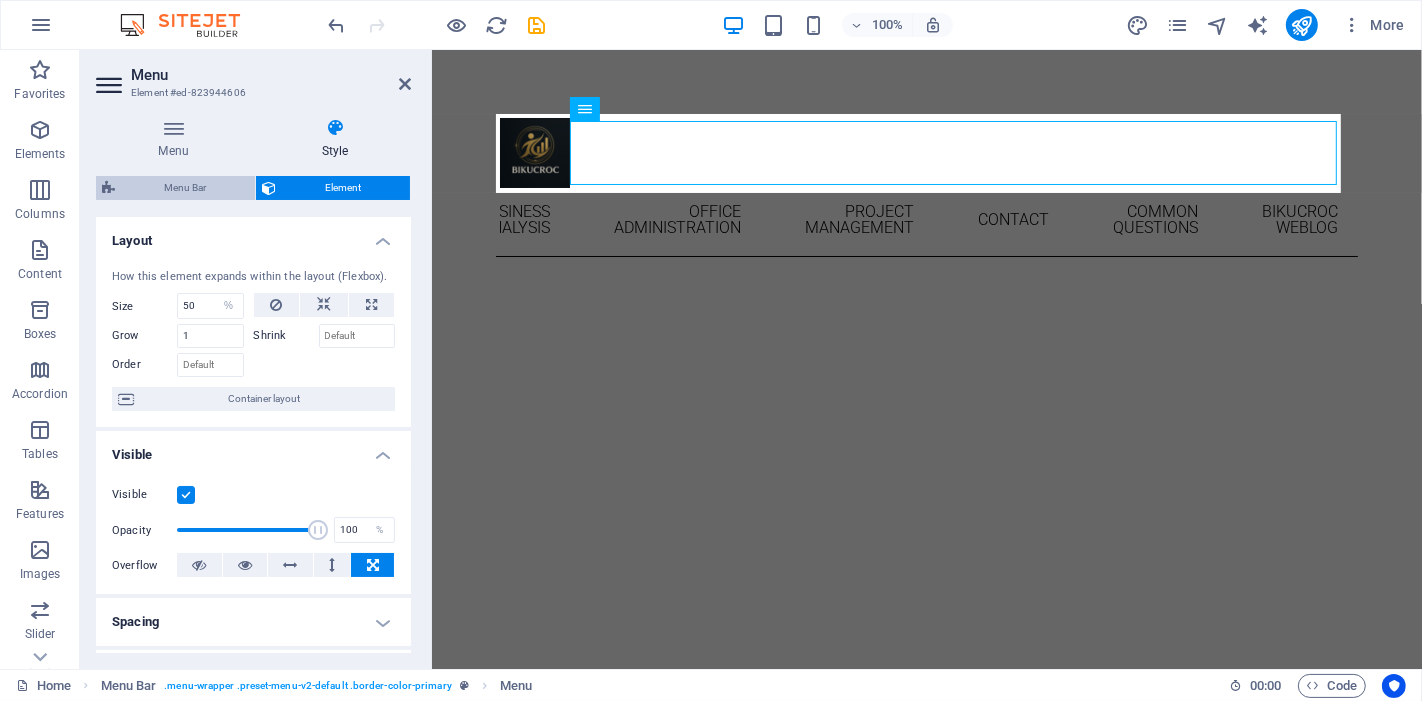 click on "Menu Bar" at bounding box center [185, 188] 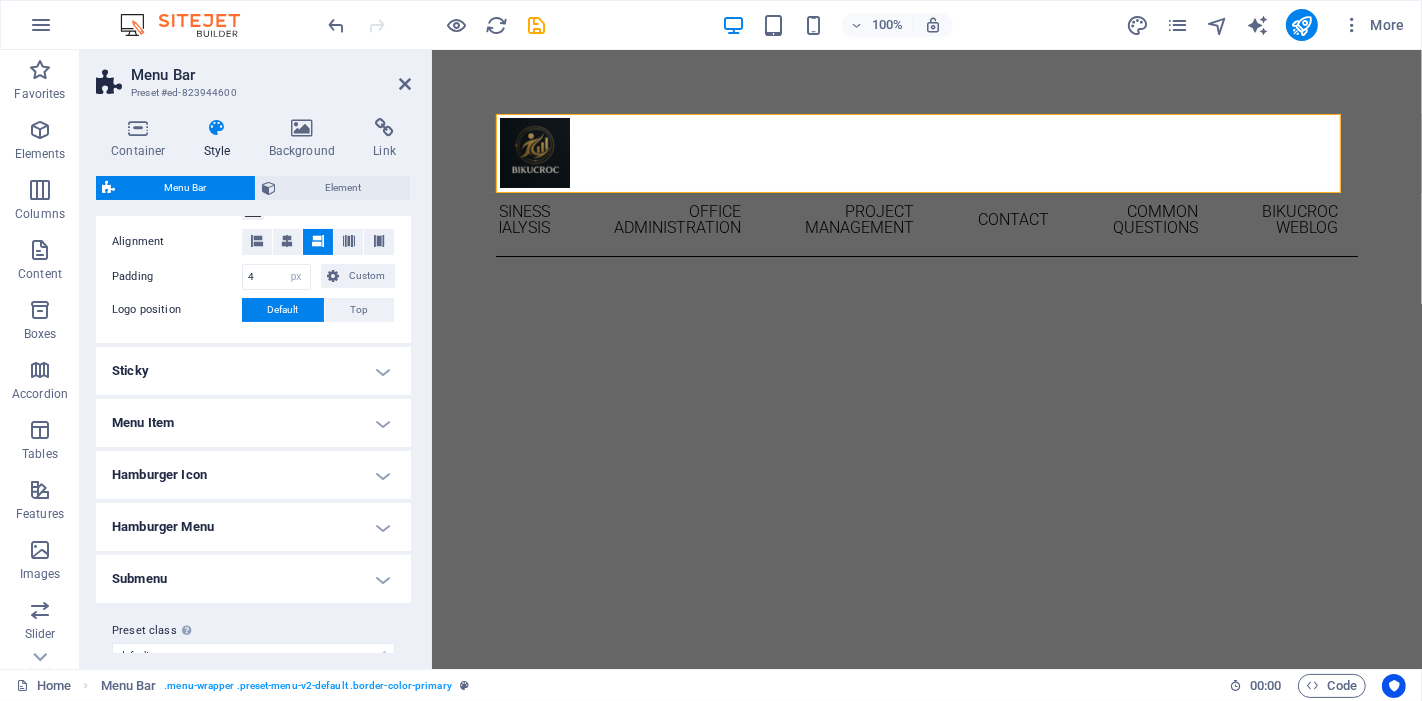 scroll, scrollTop: 443, scrollLeft: 0, axis: vertical 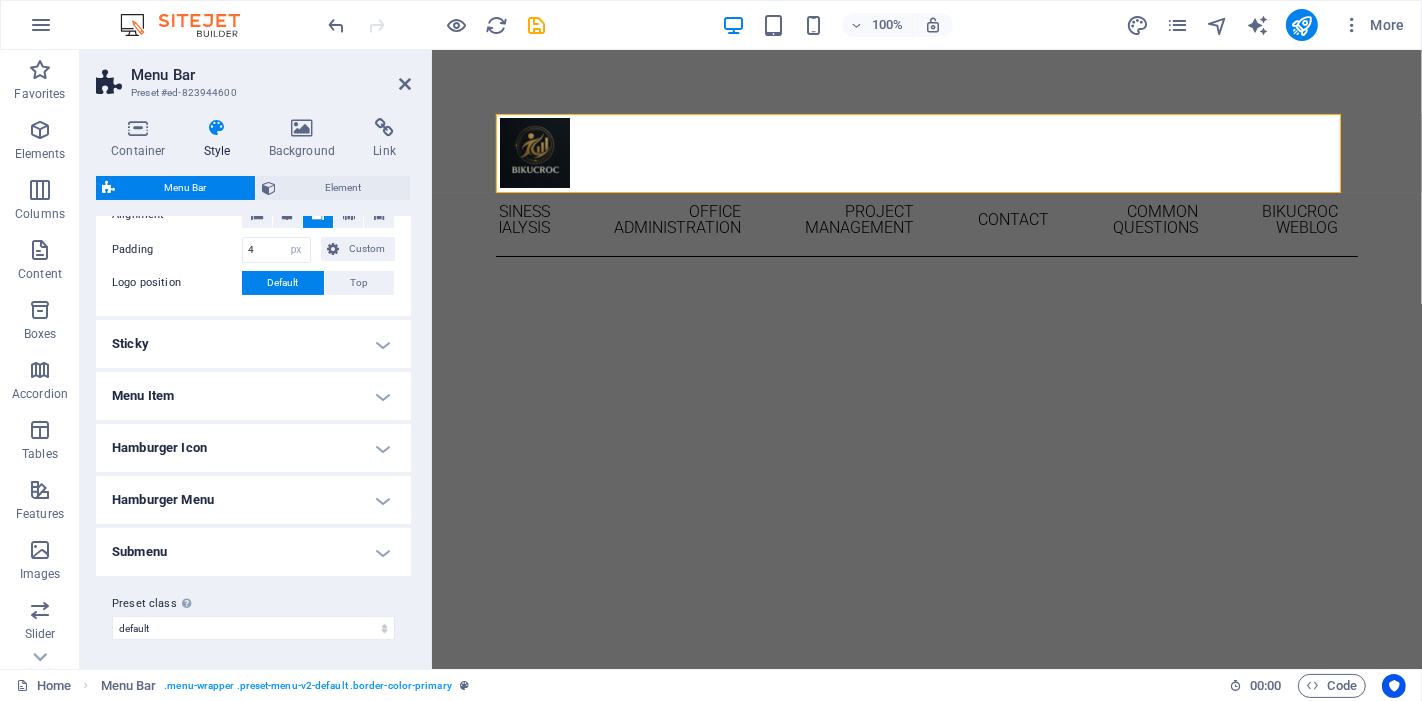 click on "Sticky" at bounding box center (253, 344) 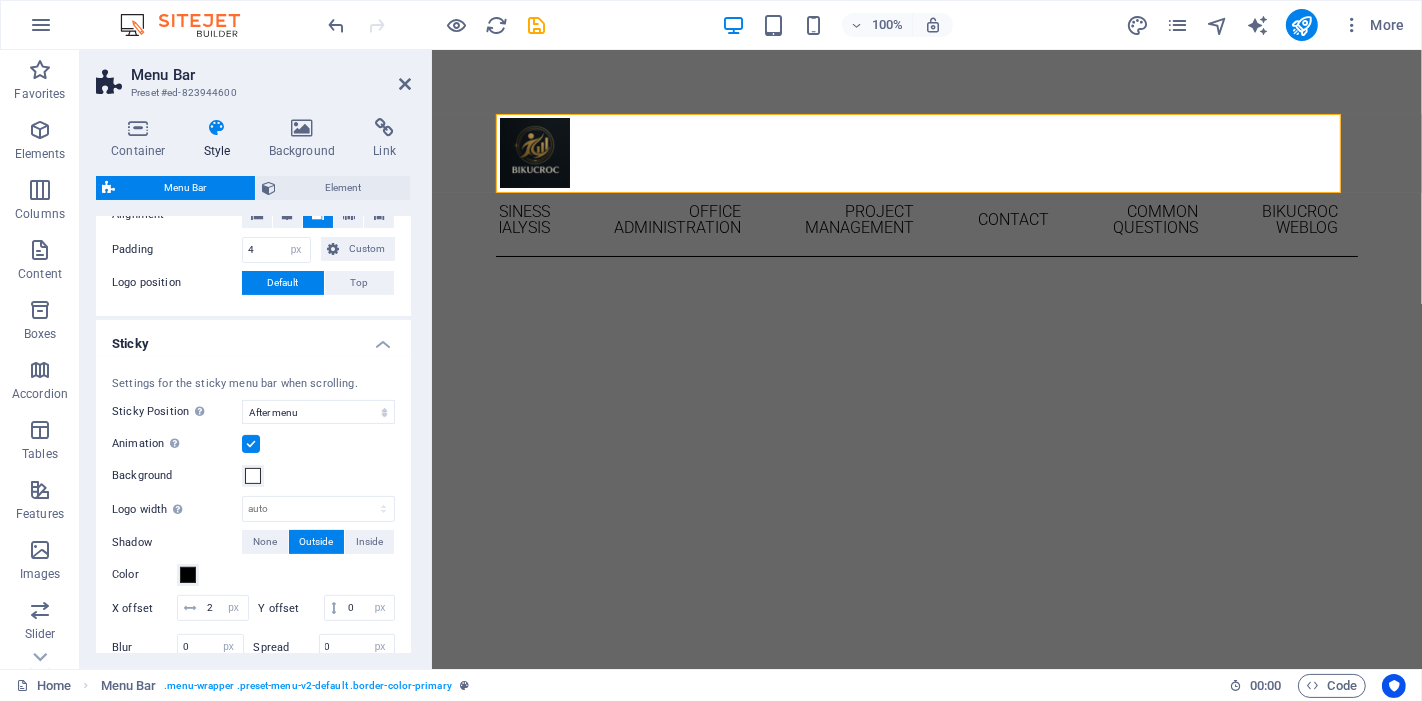 click on "Sticky" at bounding box center (253, 338) 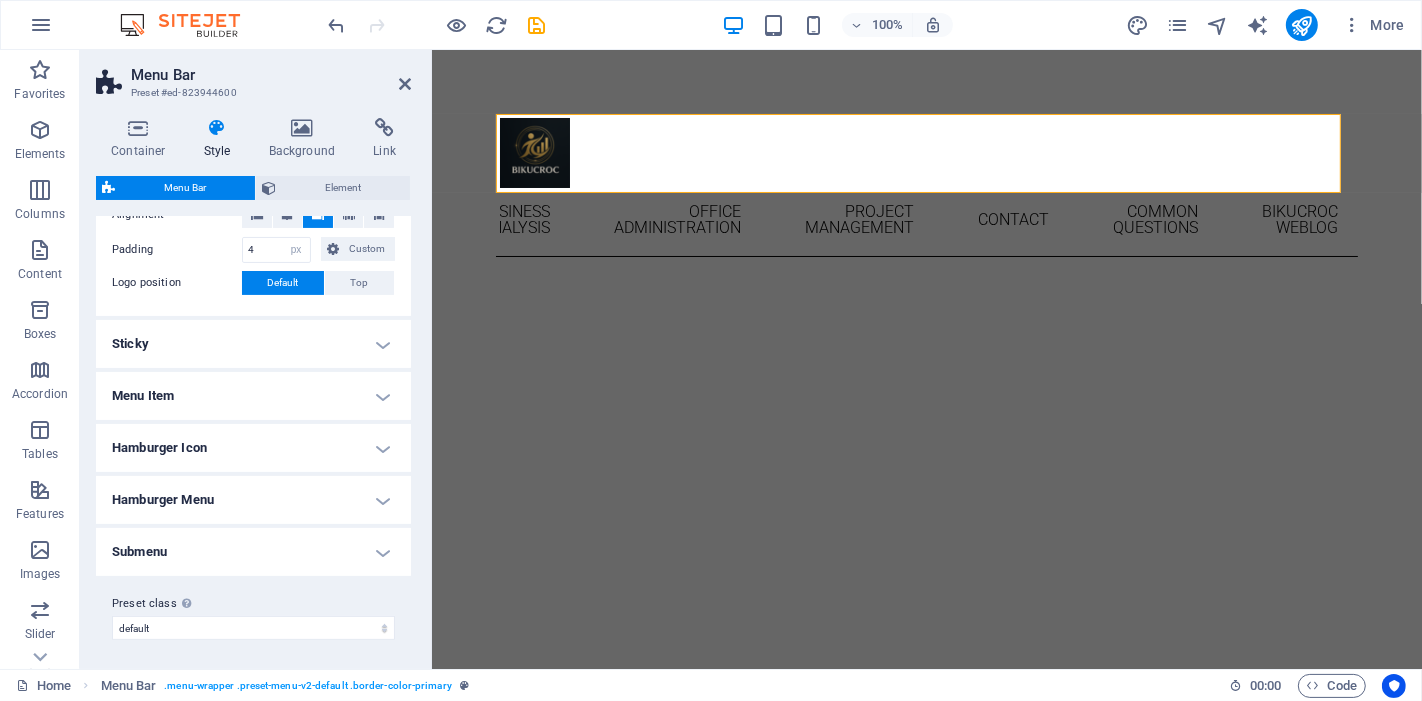 click on "Hamburger Menu" at bounding box center [253, 500] 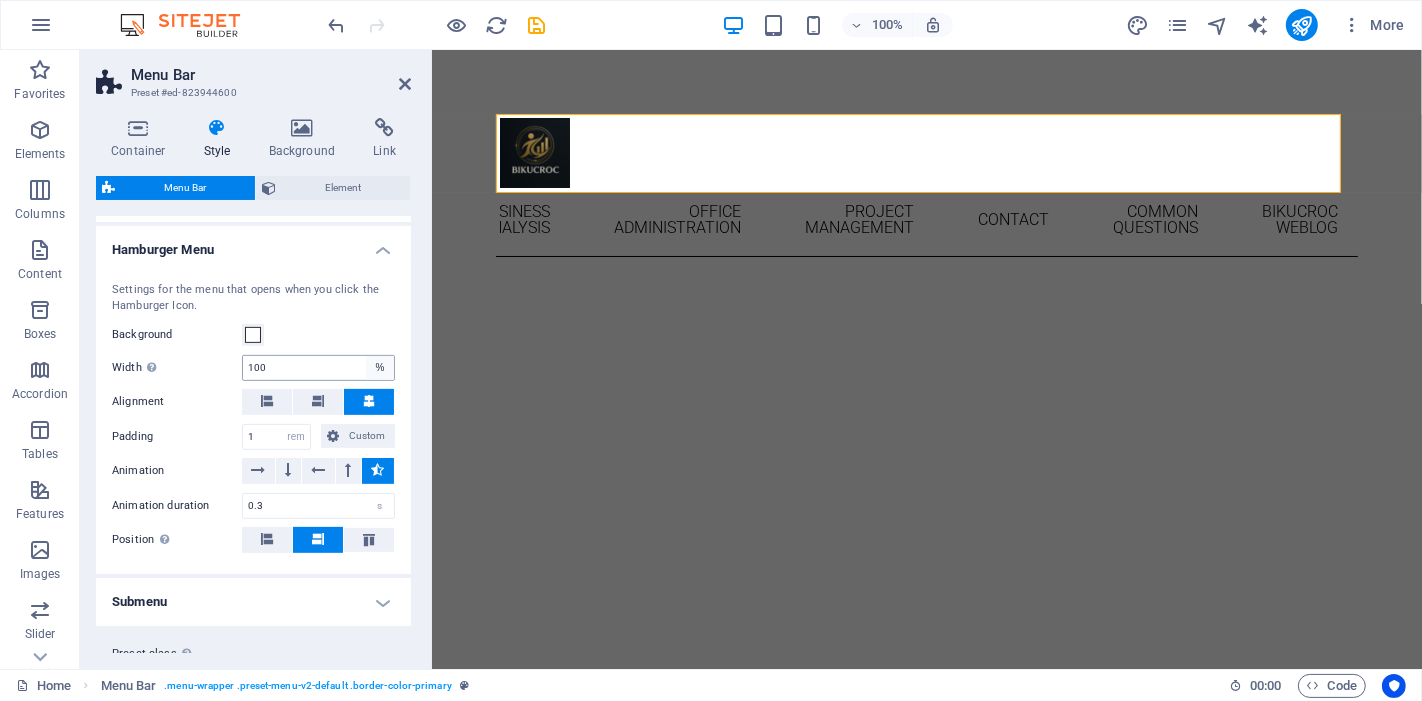 scroll, scrollTop: 740, scrollLeft: 0, axis: vertical 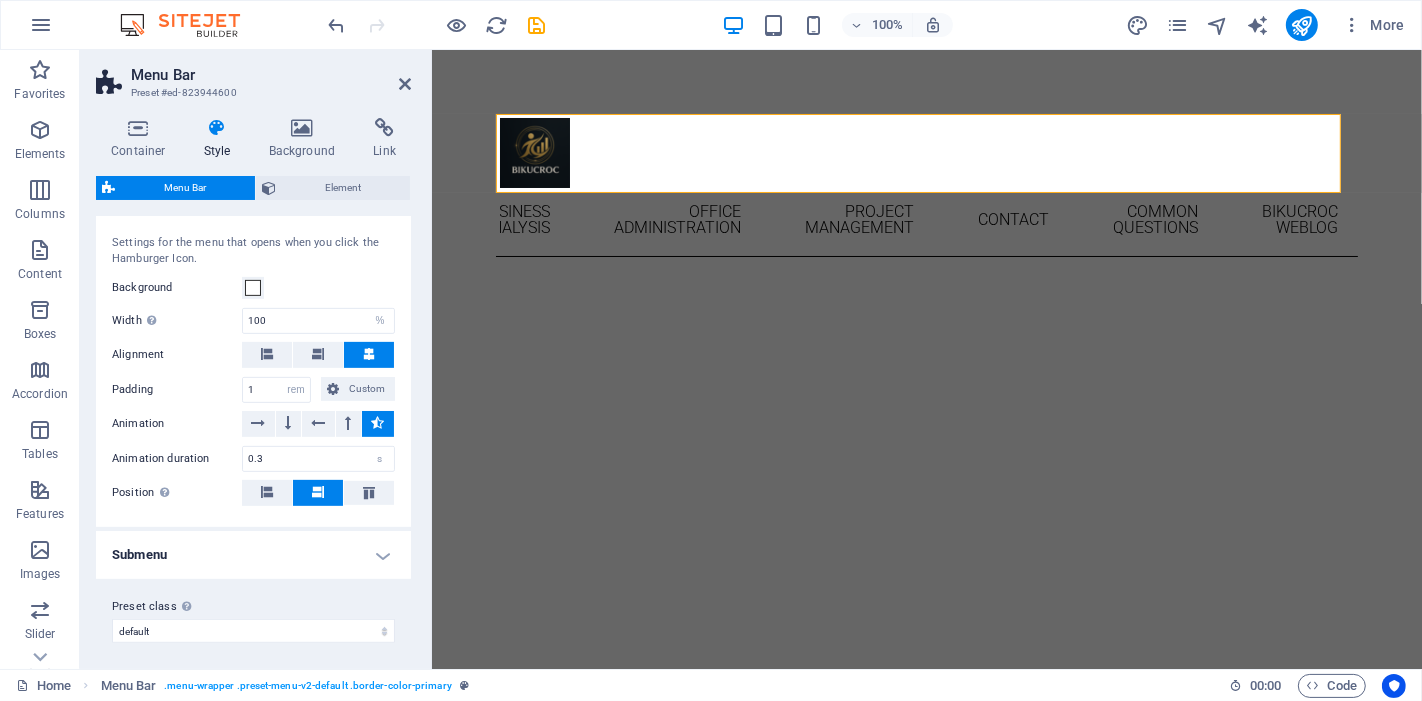 click on "Submenu" at bounding box center [253, 555] 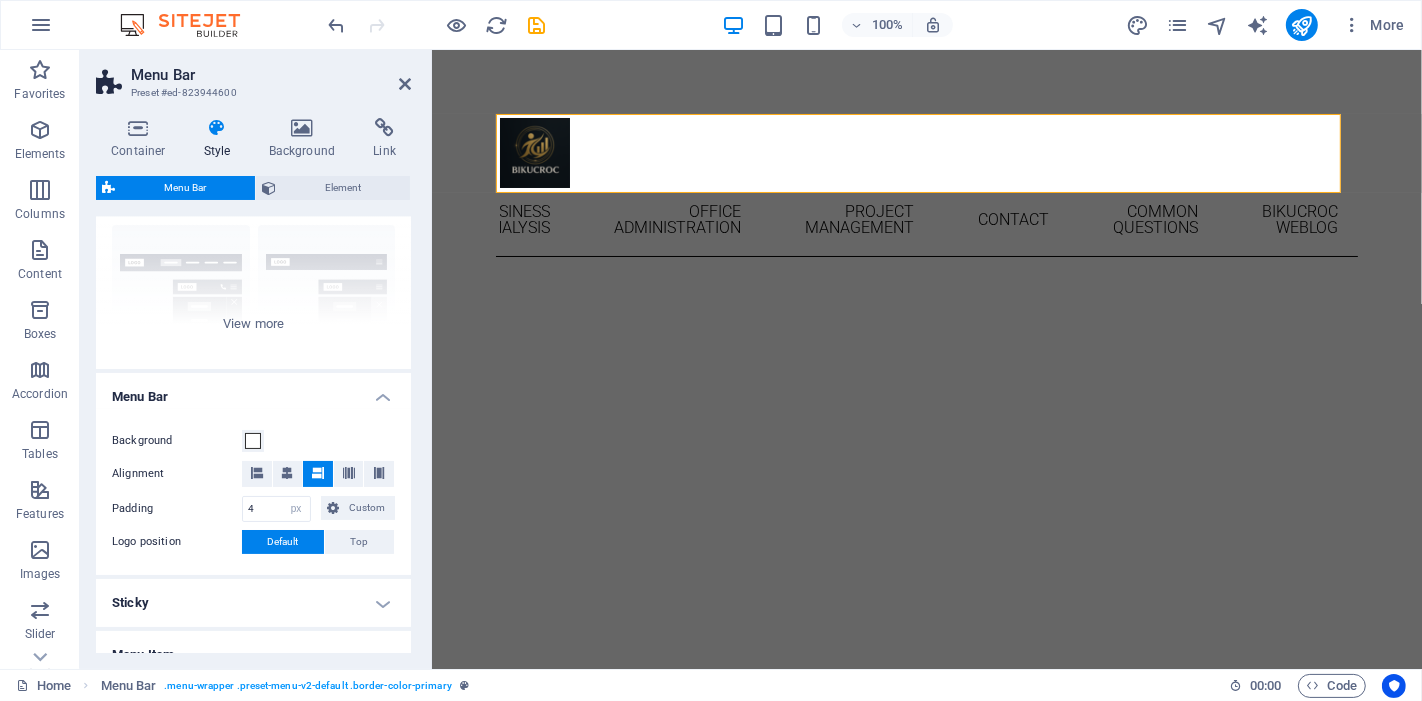 scroll, scrollTop: 406, scrollLeft: 0, axis: vertical 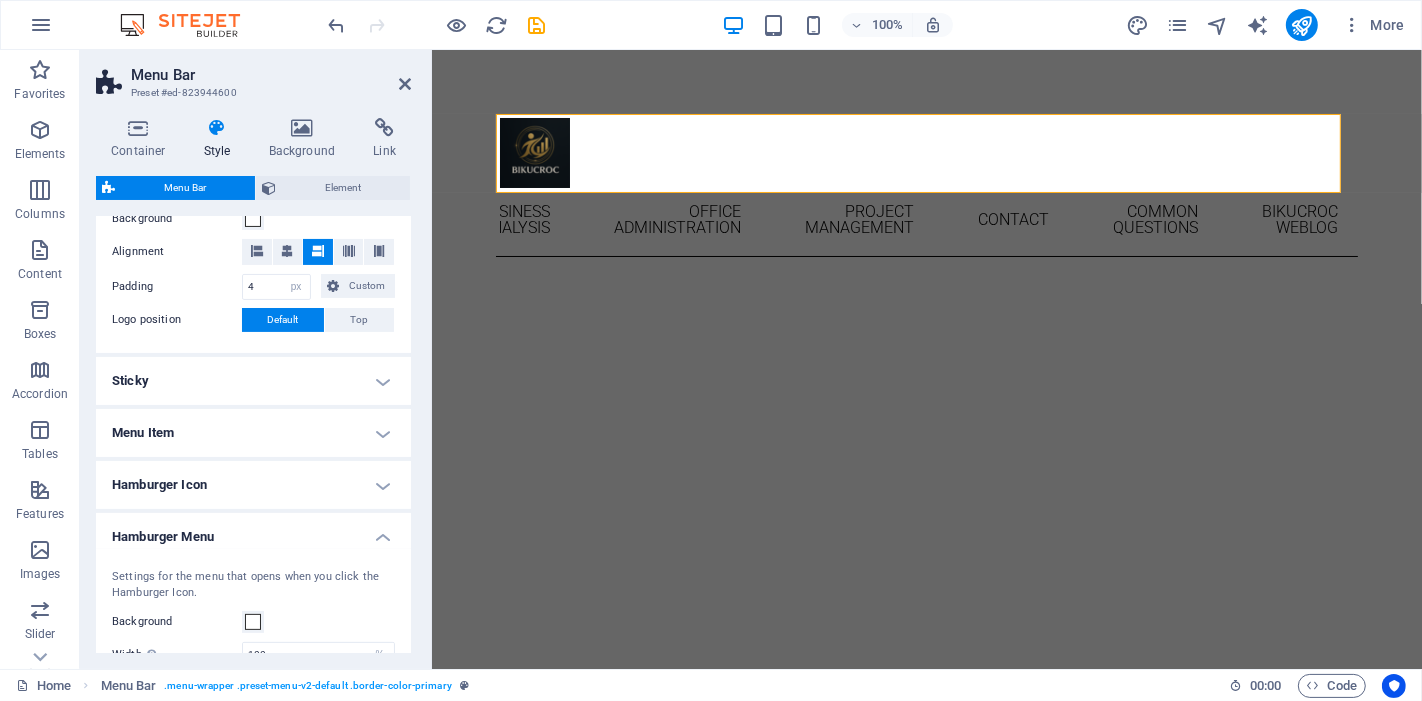 click on "Hamburger Menu" at bounding box center (253, 531) 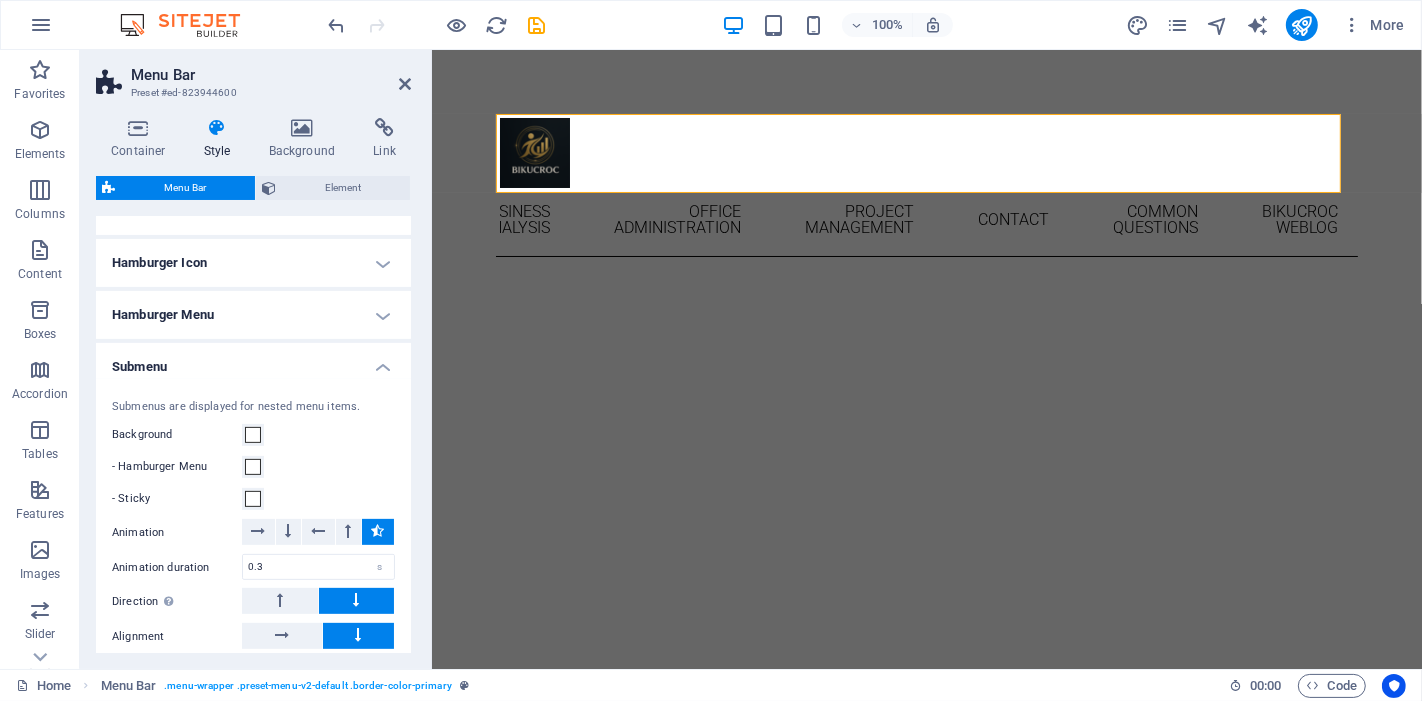 scroll, scrollTop: 785, scrollLeft: 0, axis: vertical 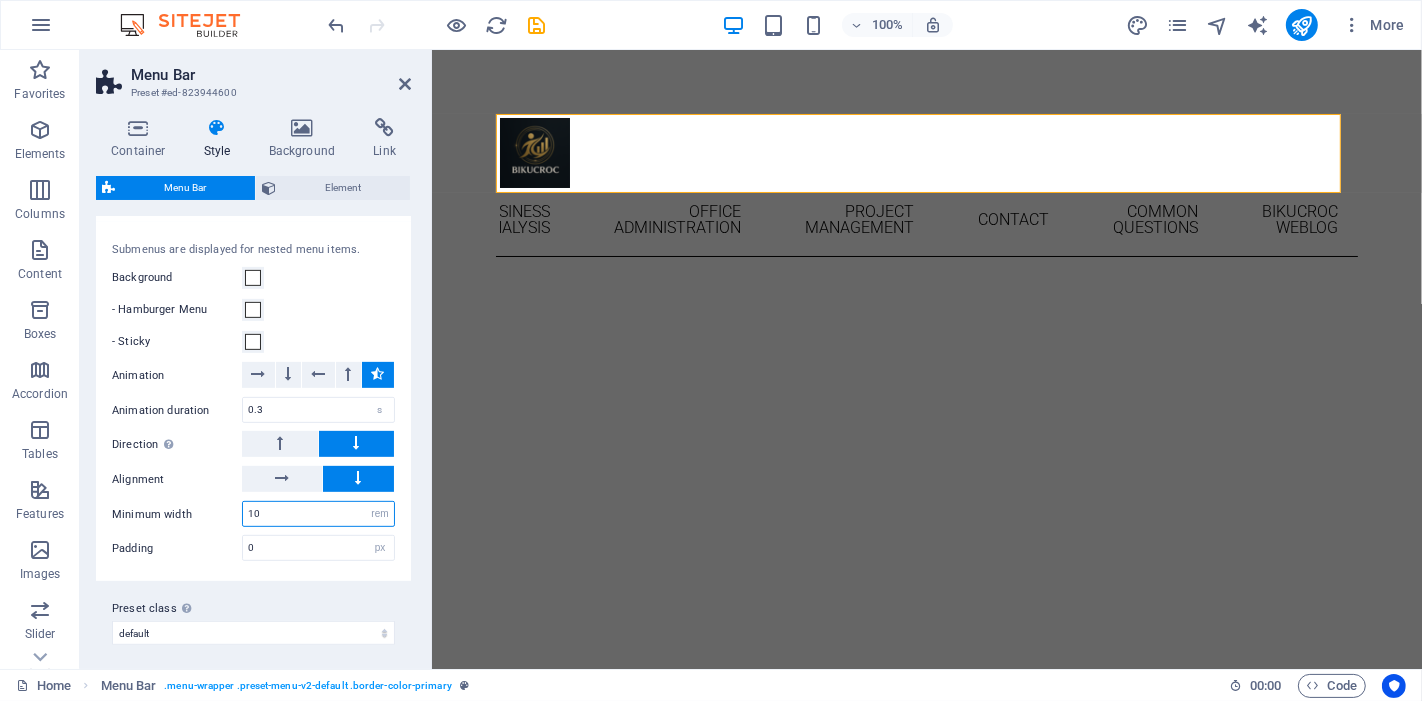 click on "10" at bounding box center [318, 514] 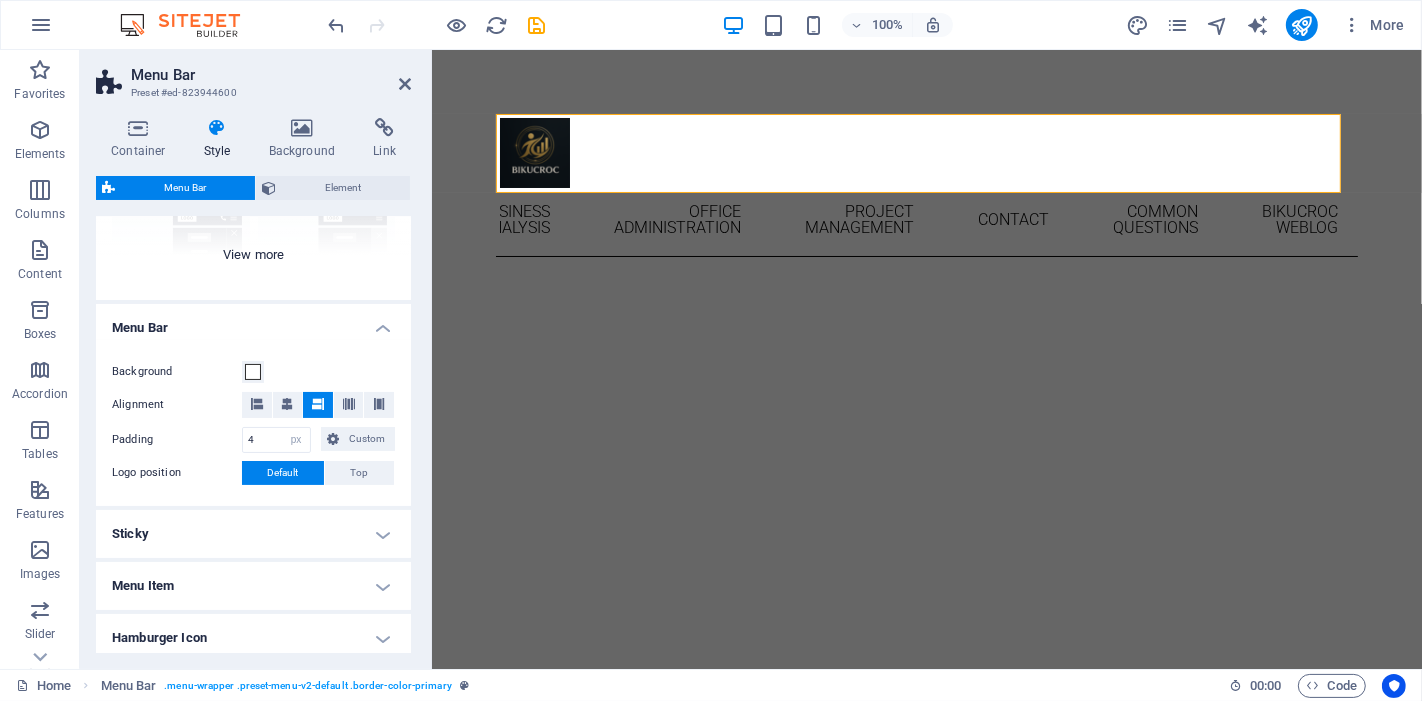 scroll, scrollTop: 222, scrollLeft: 0, axis: vertical 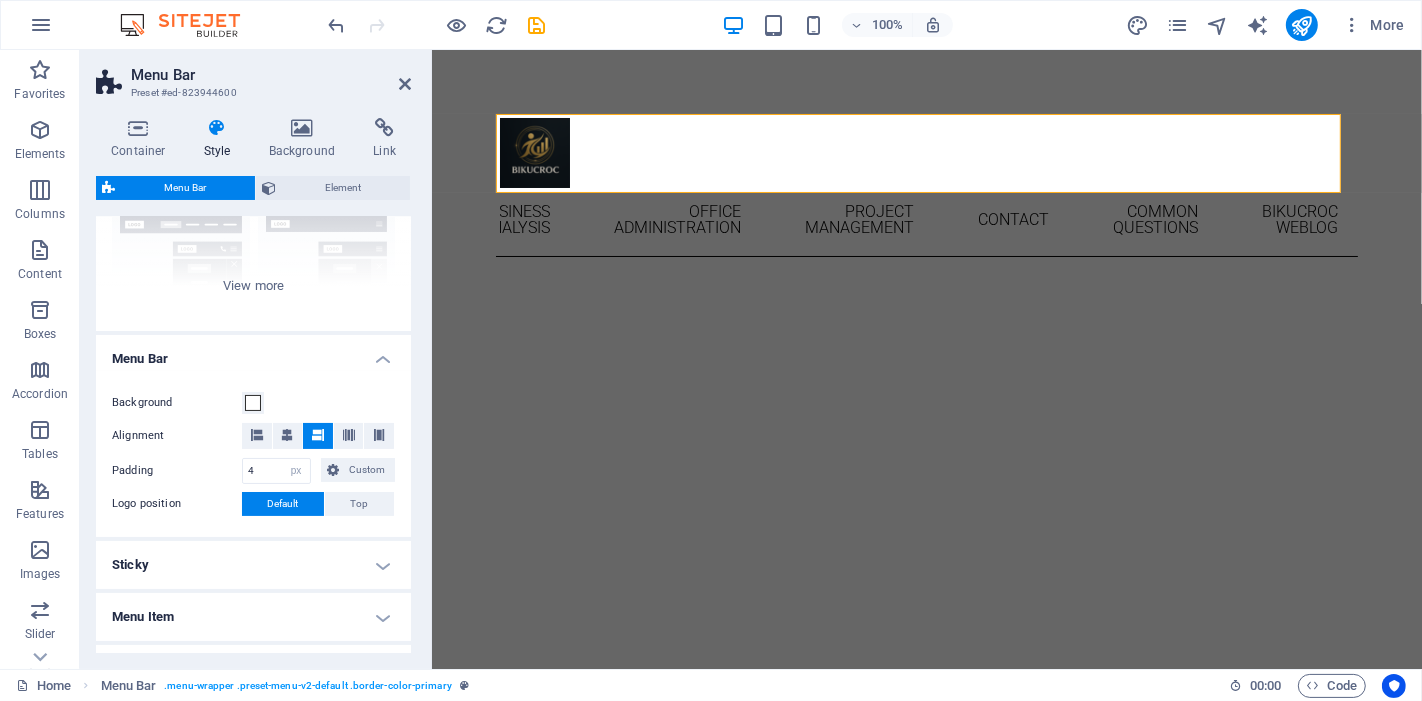 type on "10.1875" 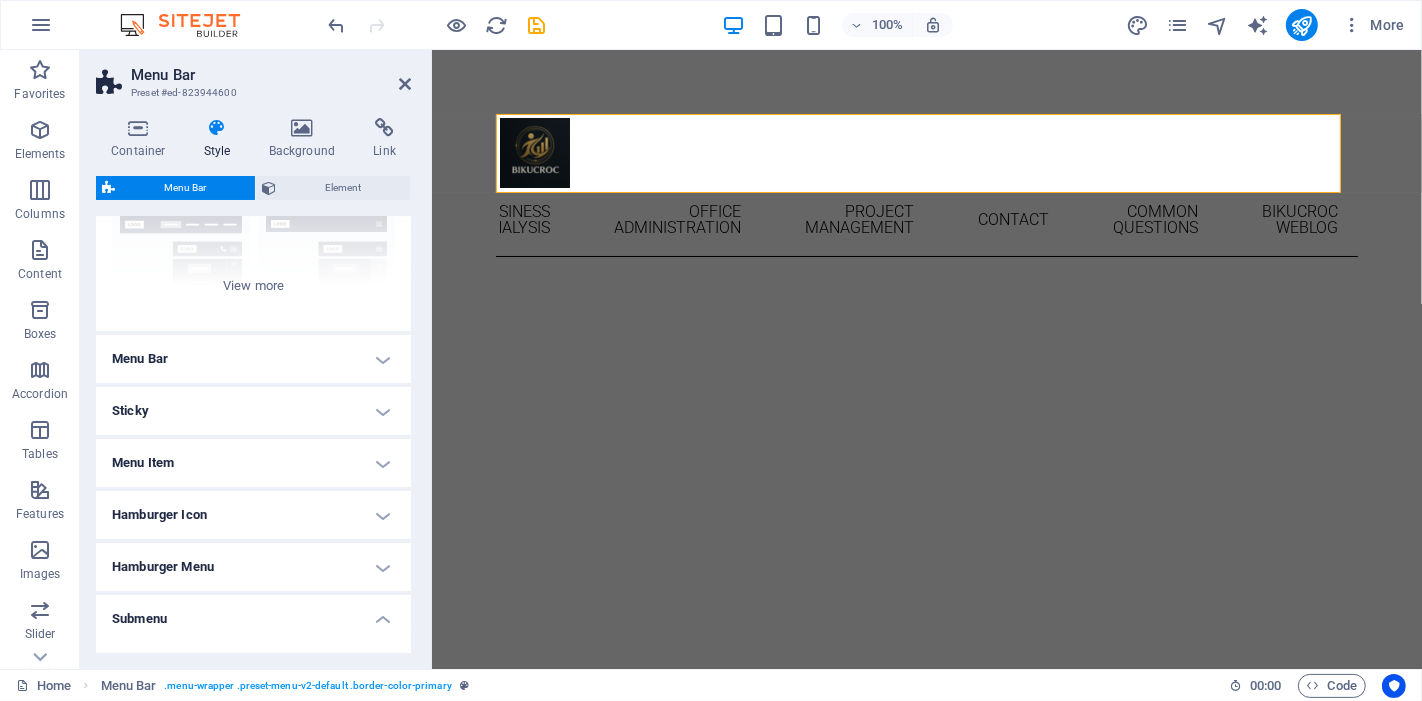click on "Hamburger Menu" at bounding box center [253, 567] 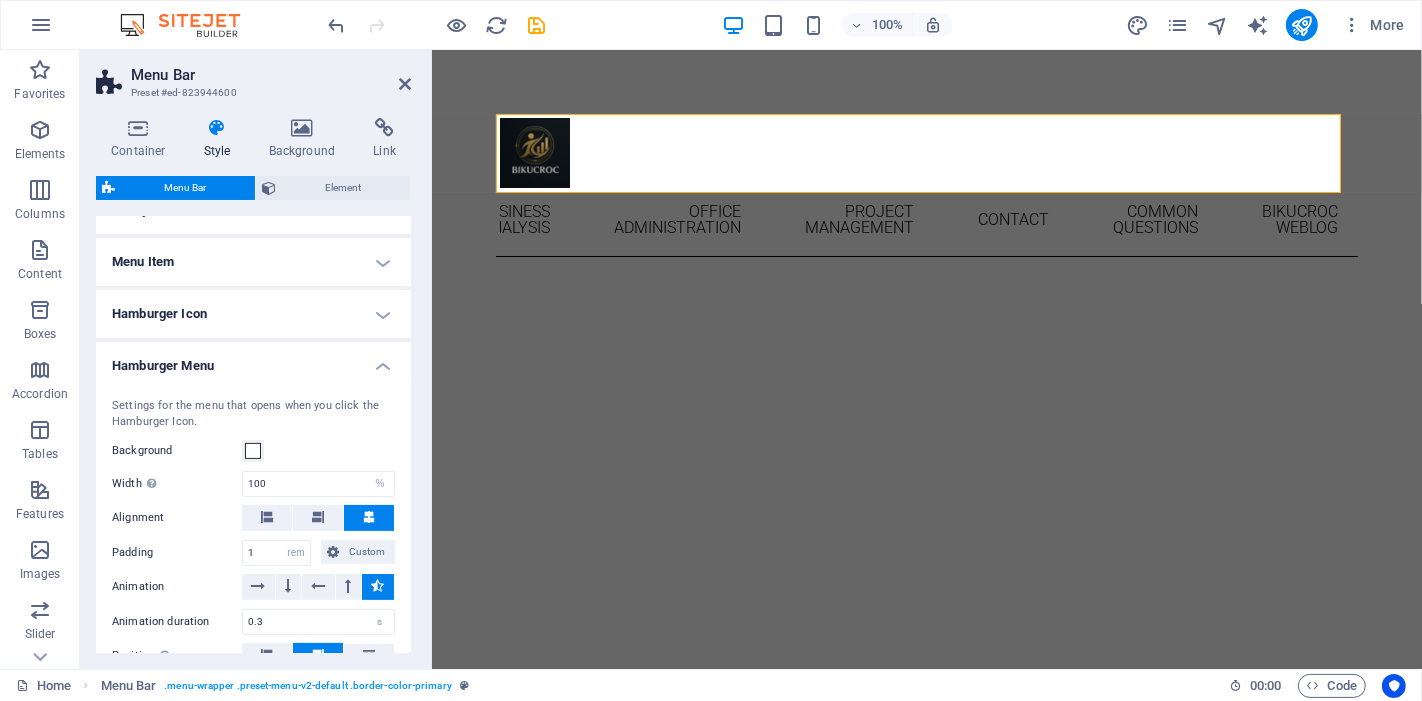 scroll, scrollTop: 444, scrollLeft: 0, axis: vertical 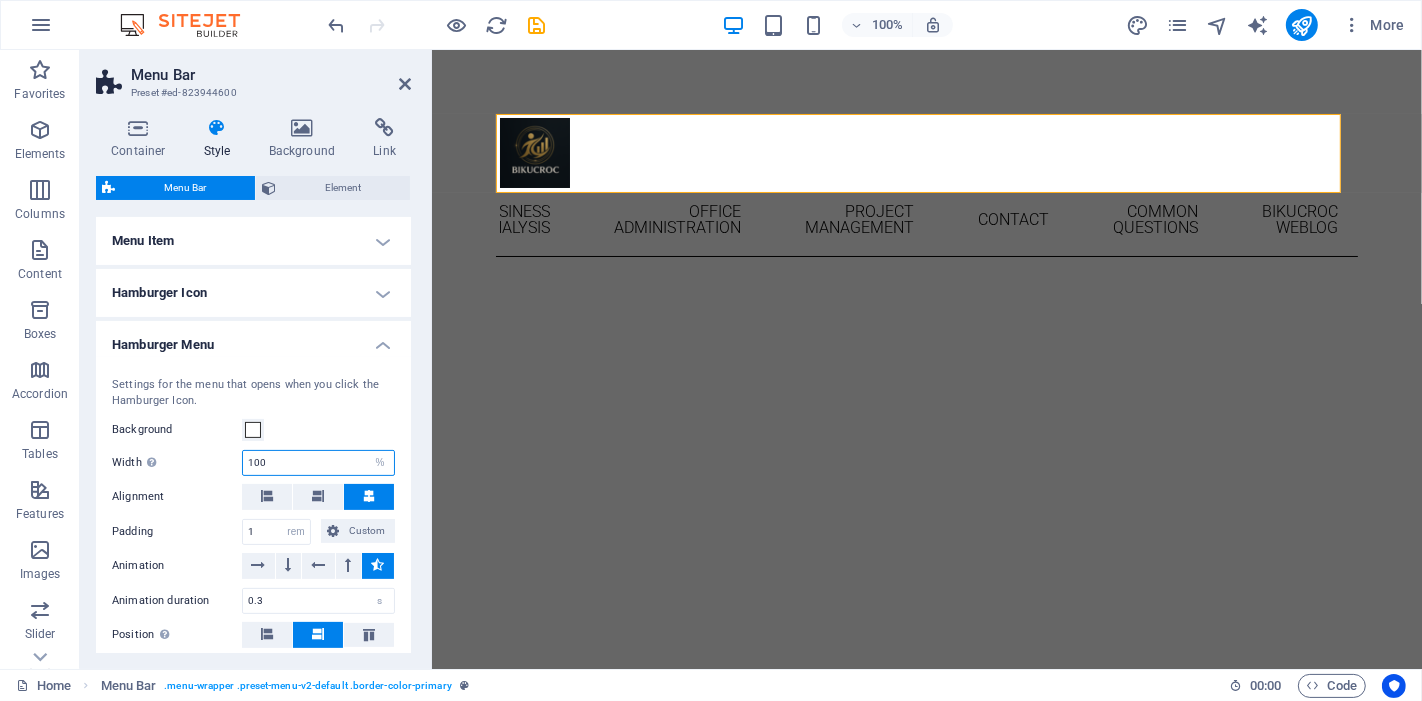 drag, startPoint x: 326, startPoint y: 456, endPoint x: 180, endPoint y: 454, distance: 146.0137 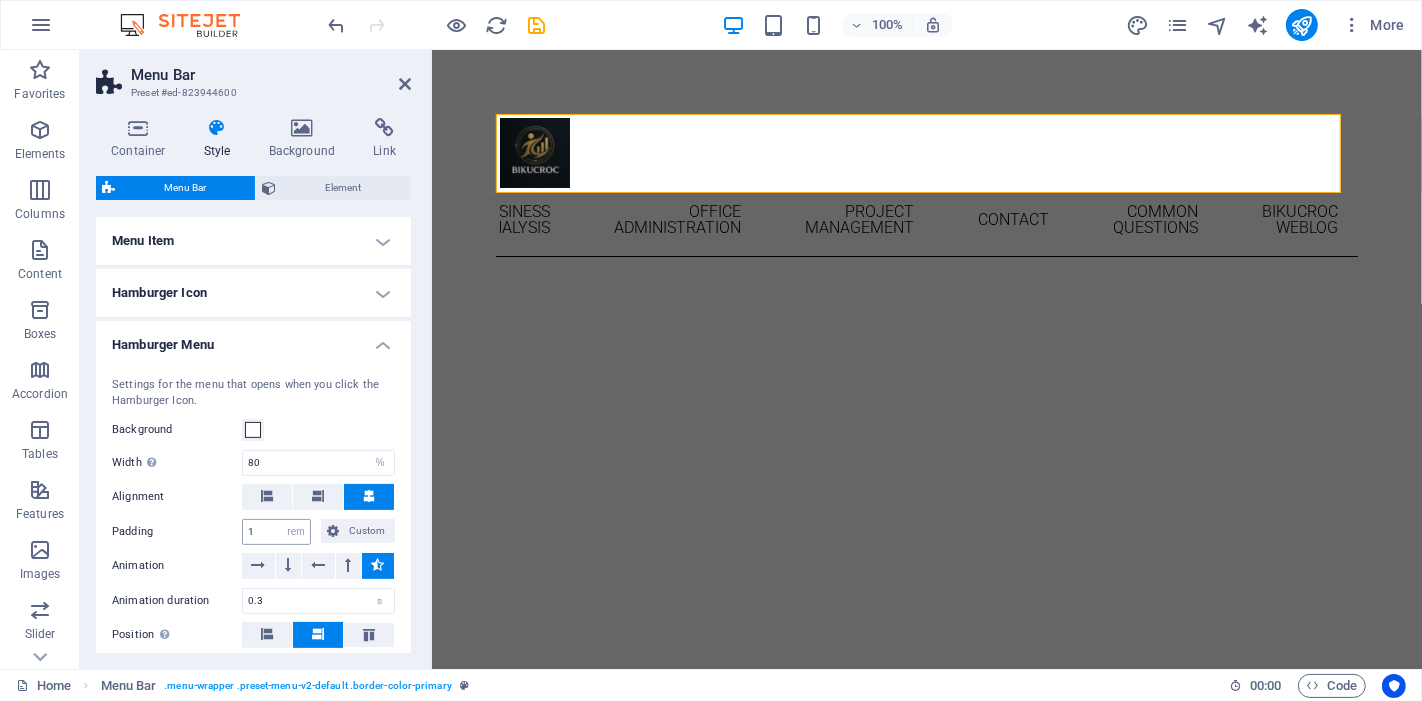 type on "100" 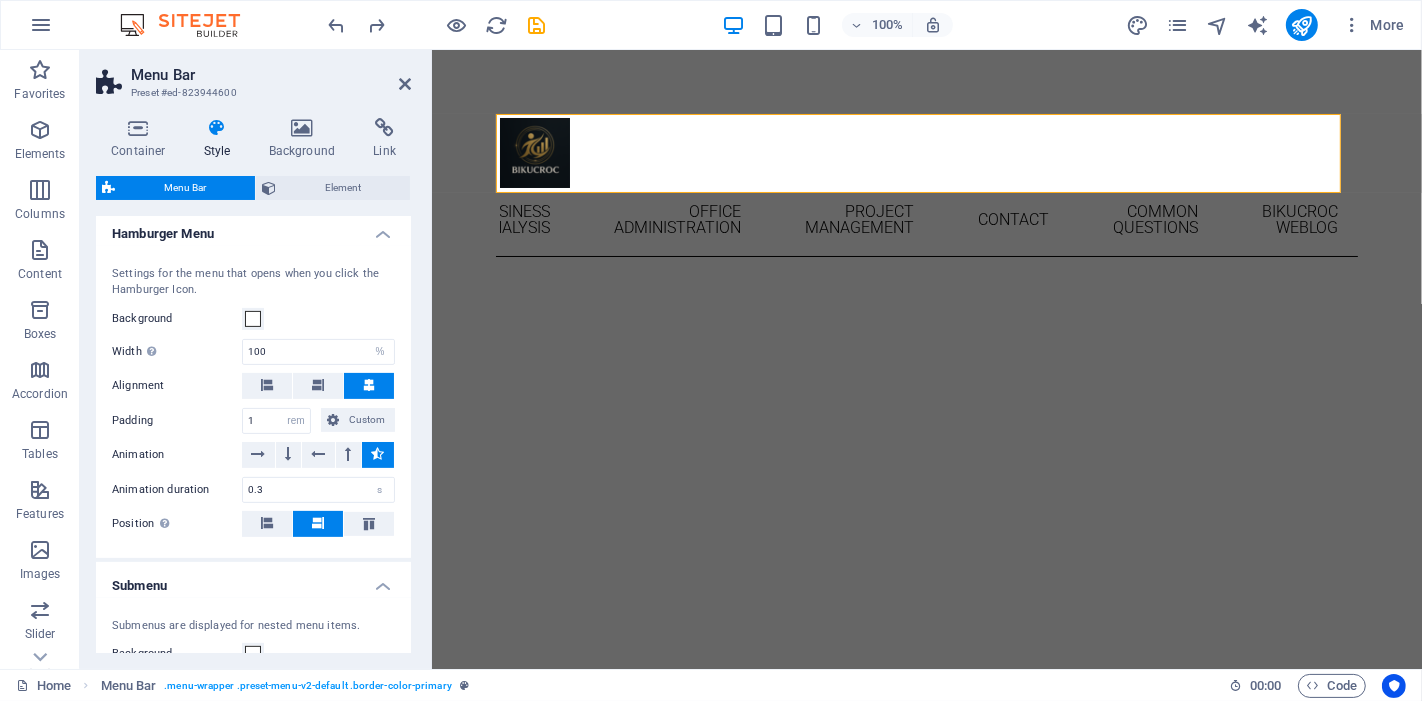 scroll, scrollTop: 666, scrollLeft: 0, axis: vertical 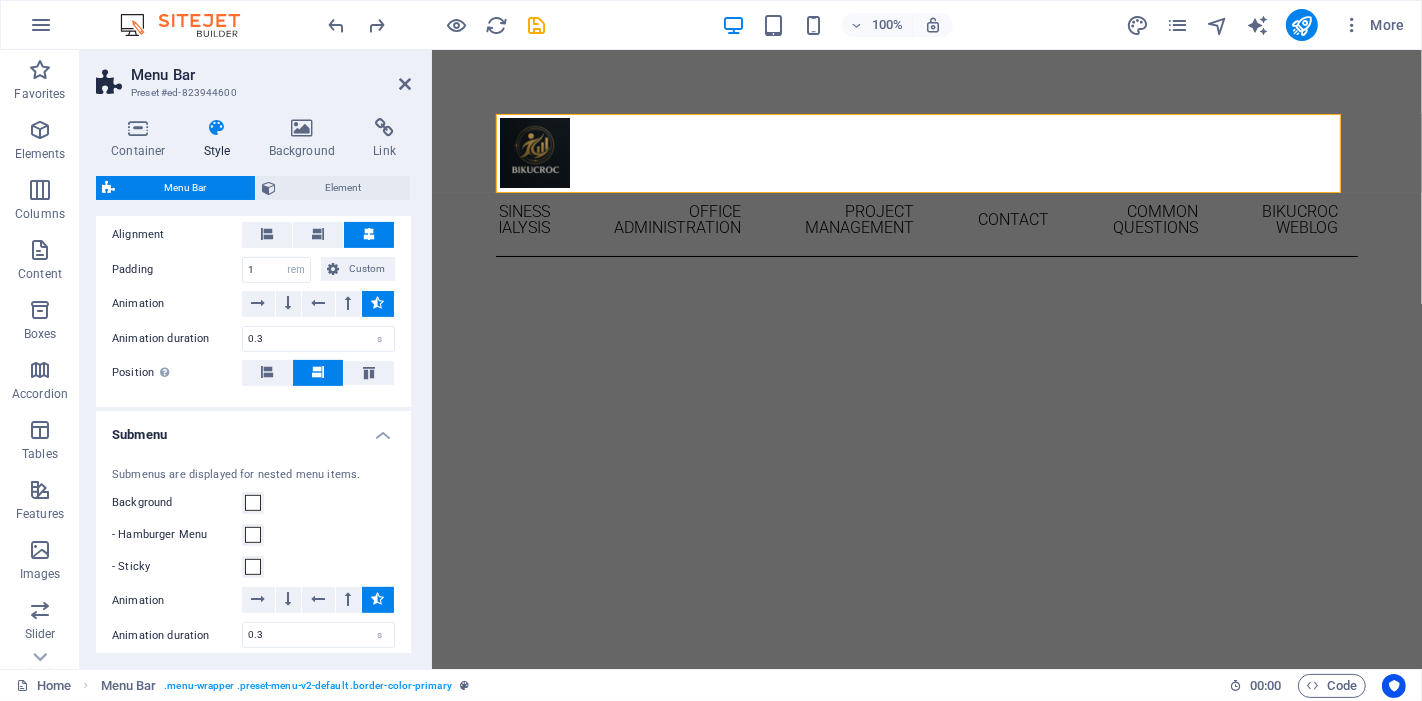 click on "Submenu" at bounding box center [253, 429] 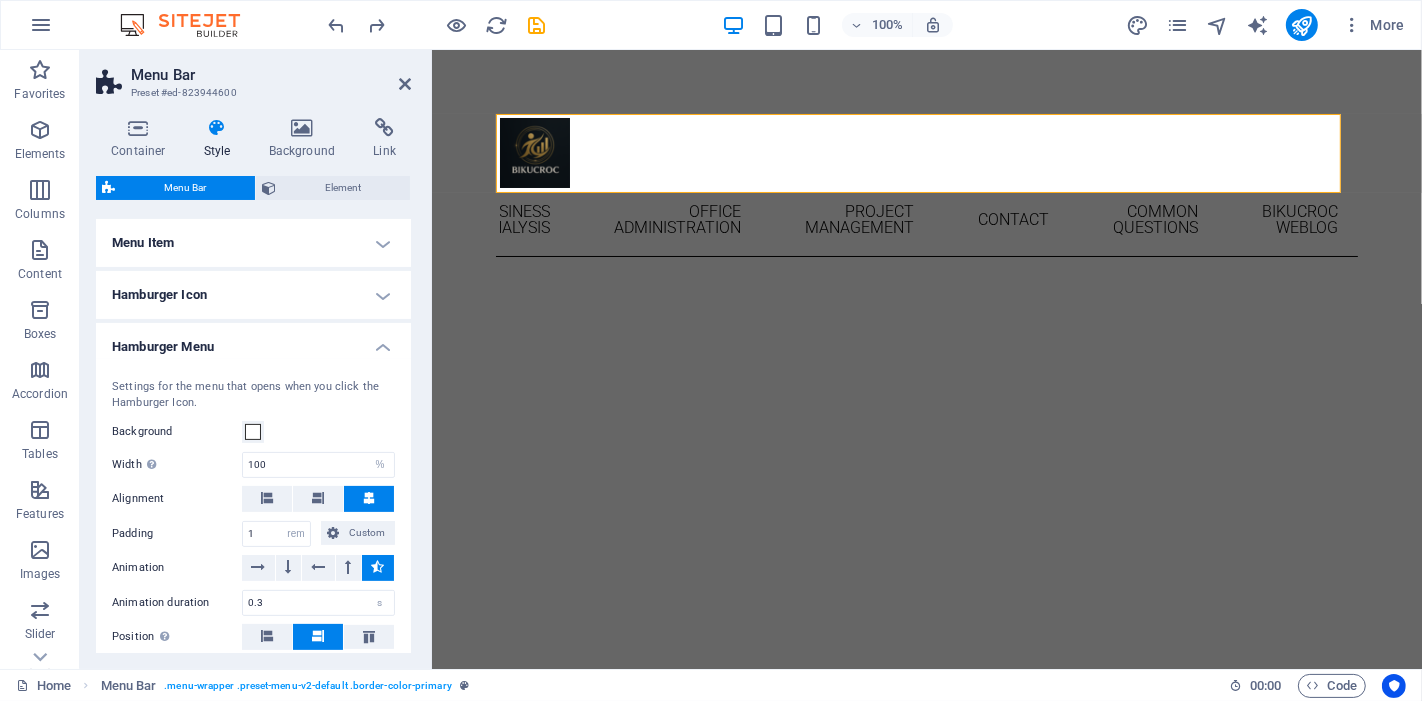 scroll, scrollTop: 475, scrollLeft: 0, axis: vertical 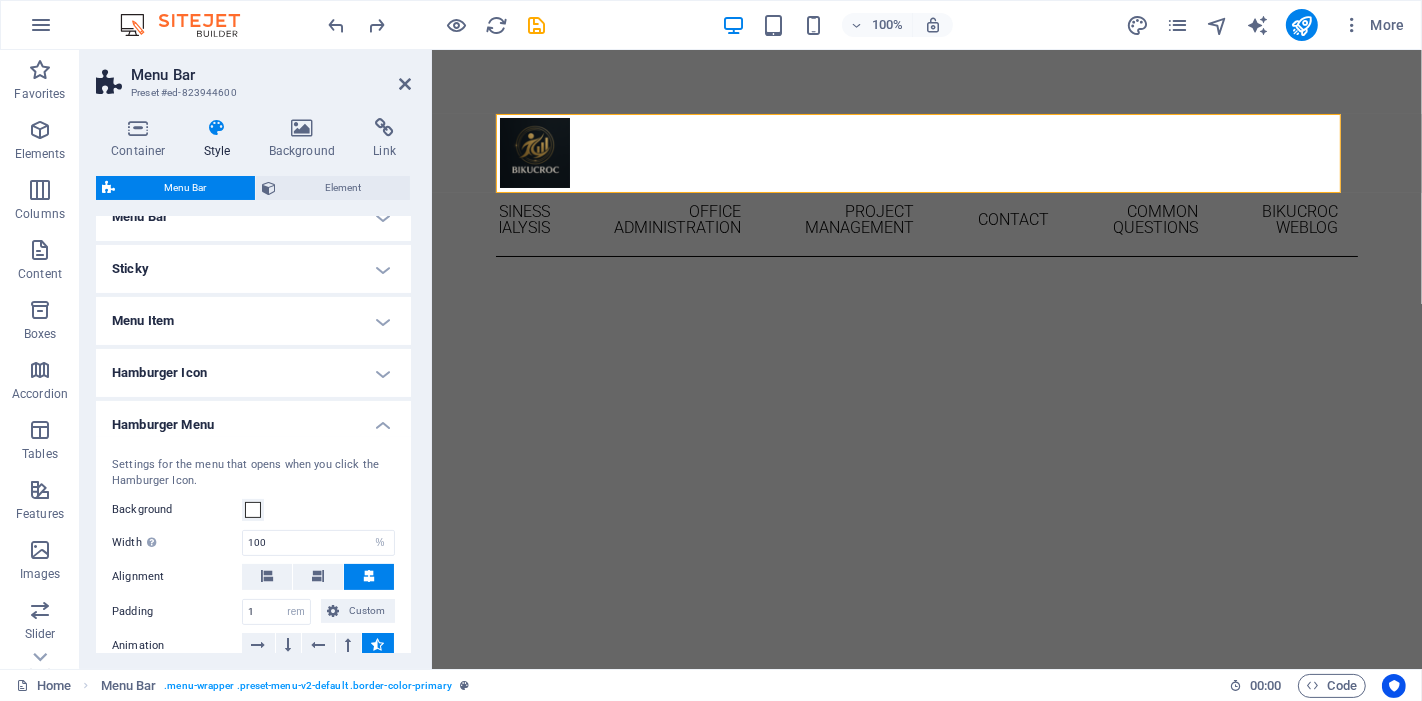 click on "Hamburger Menu" at bounding box center (253, 419) 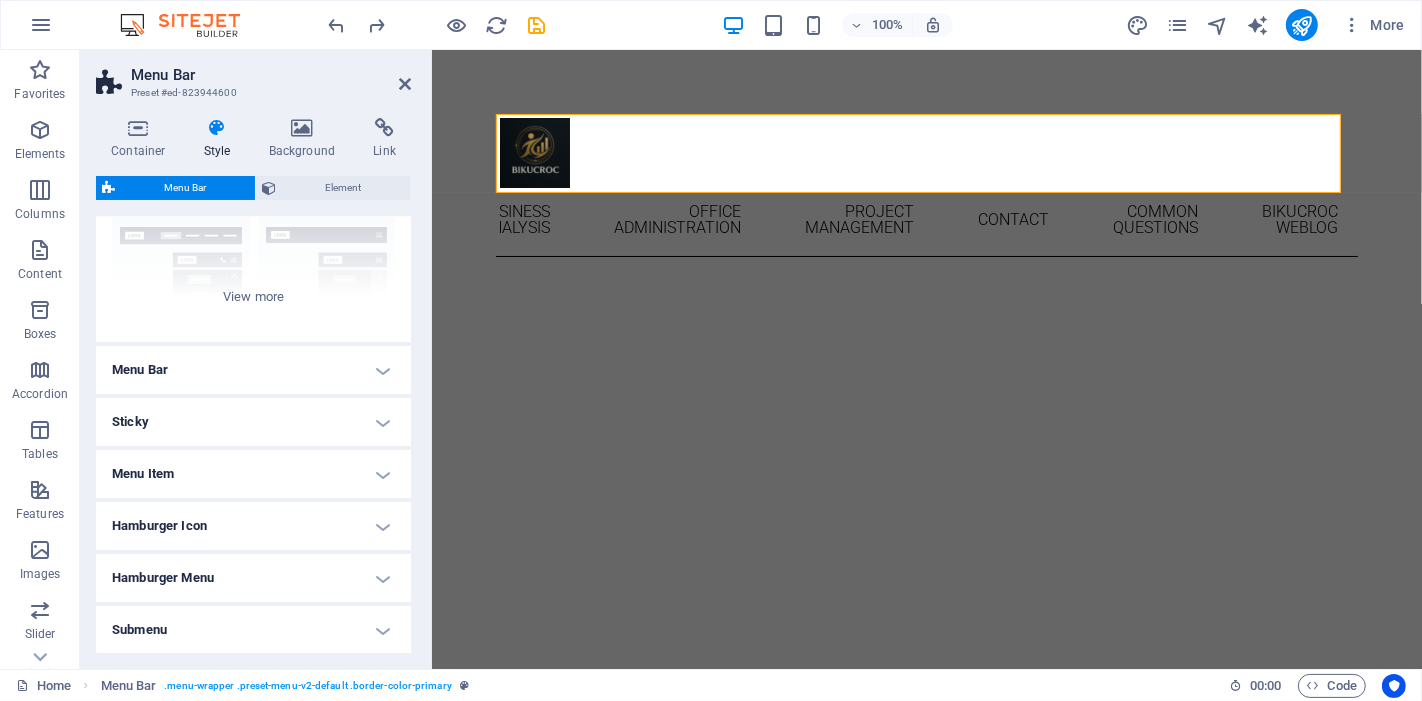 scroll, scrollTop: 180, scrollLeft: 0, axis: vertical 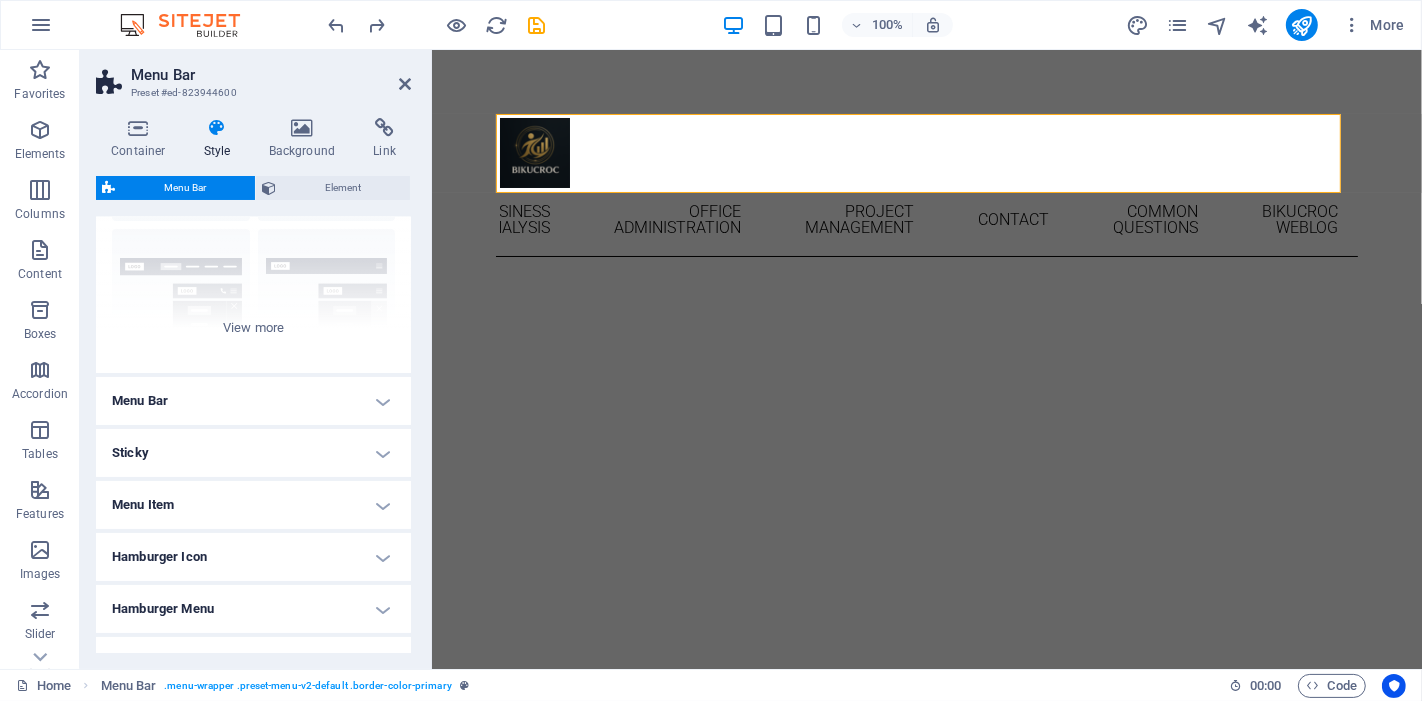 click on "Sticky" at bounding box center [253, 453] 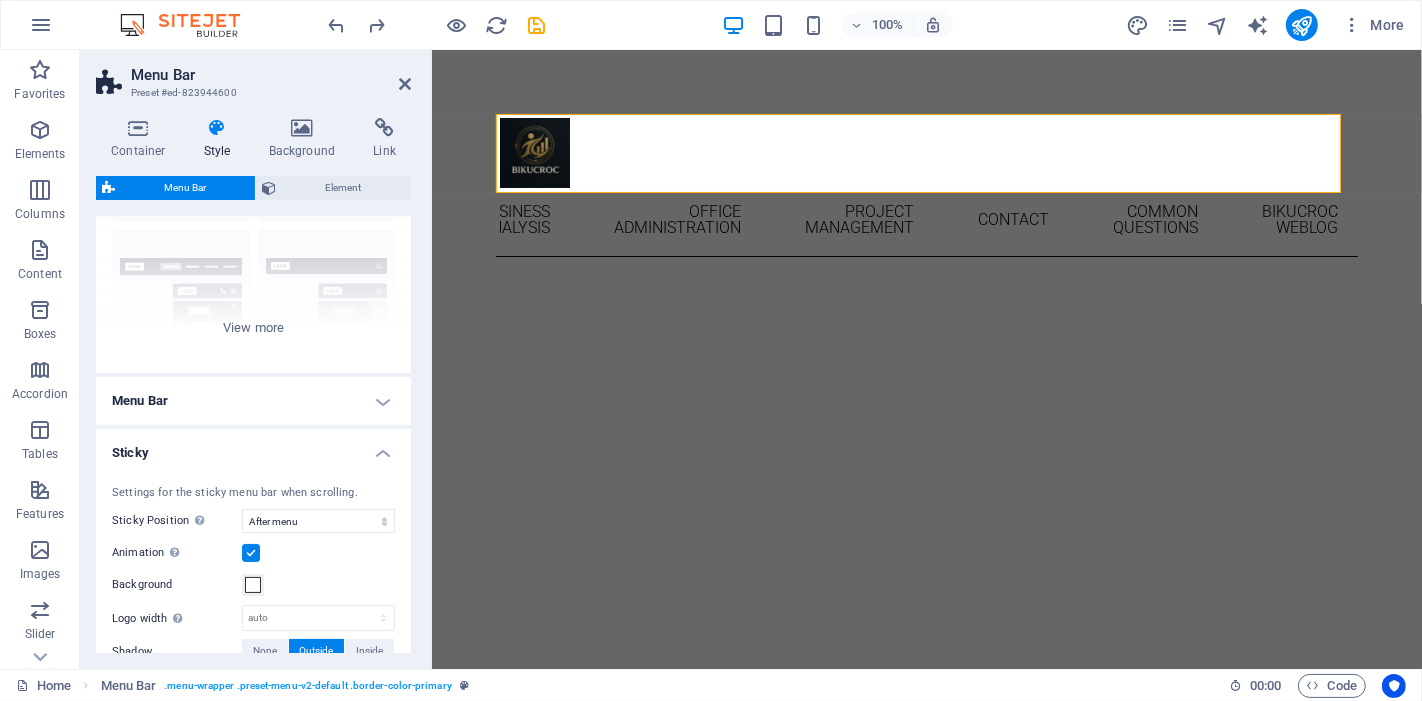 click on "Sticky" at bounding box center (253, 447) 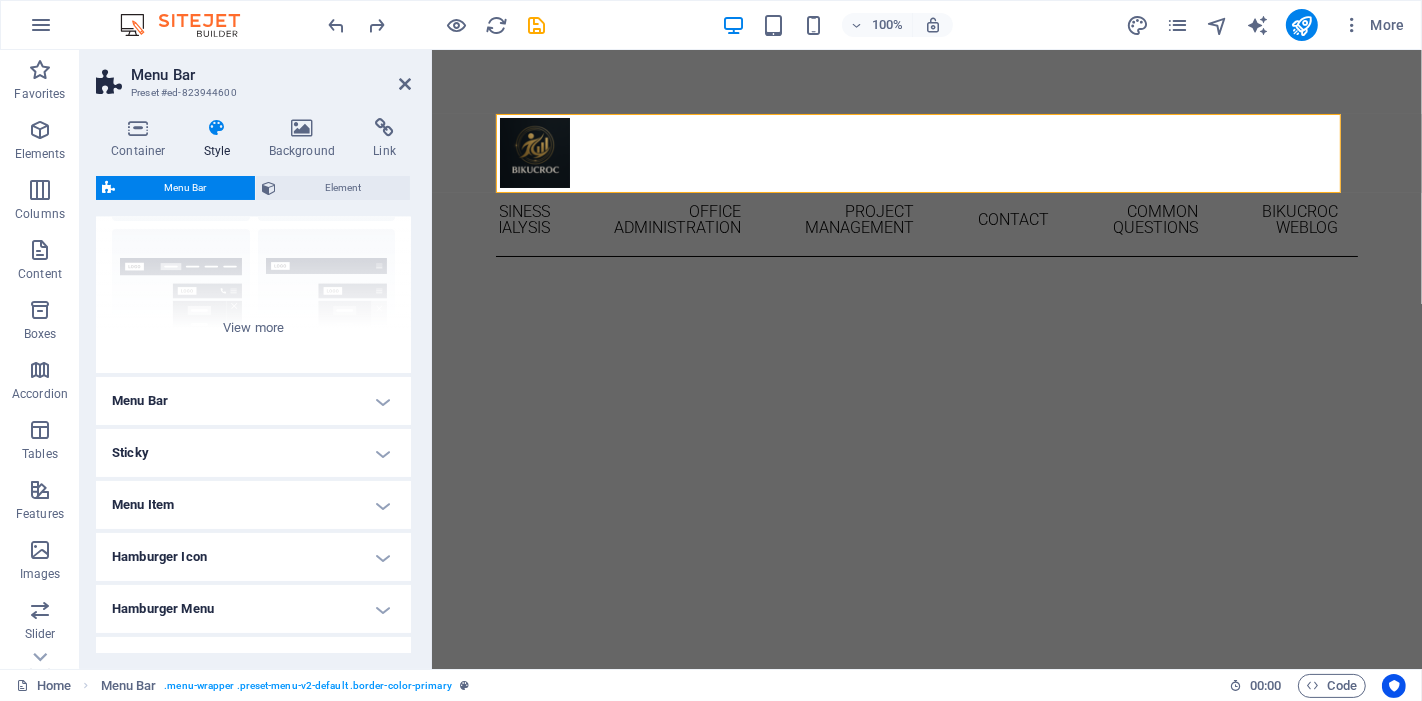 click on "Menu Bar" at bounding box center [253, 401] 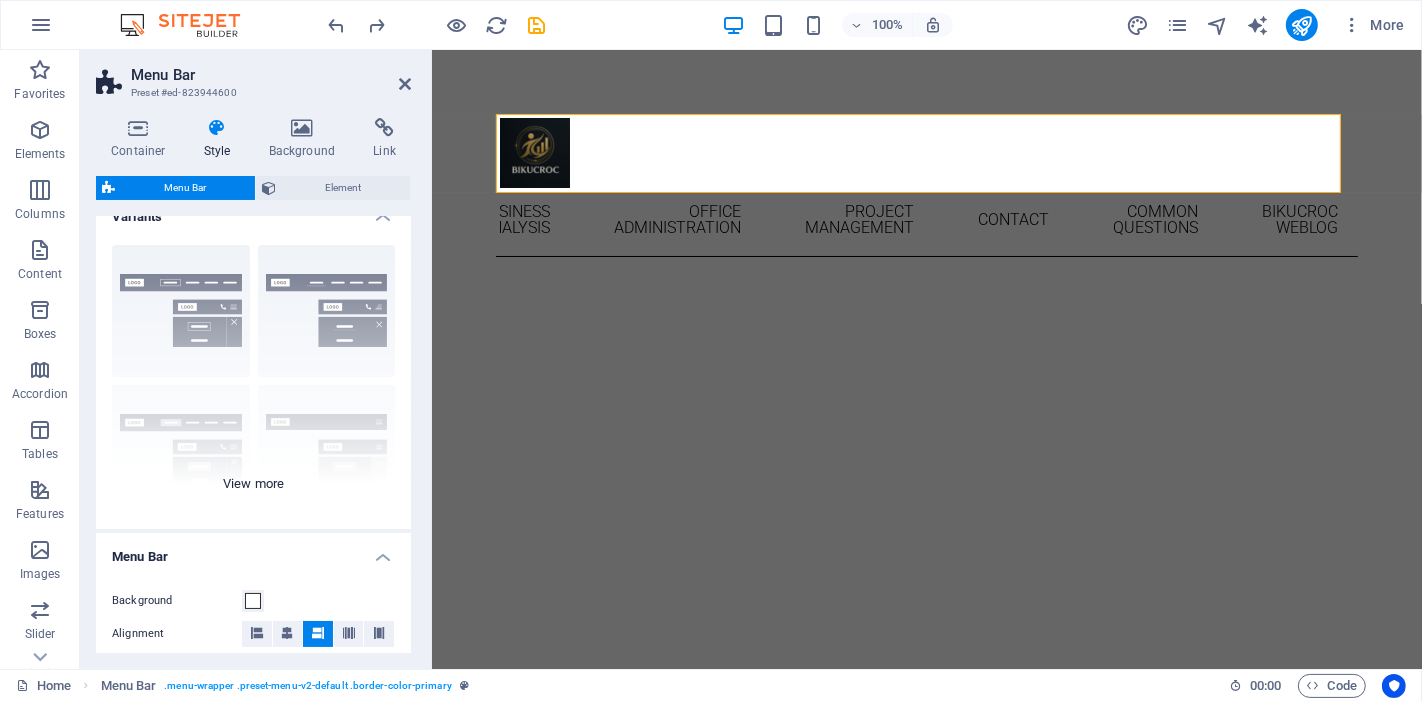 scroll, scrollTop: 0, scrollLeft: 0, axis: both 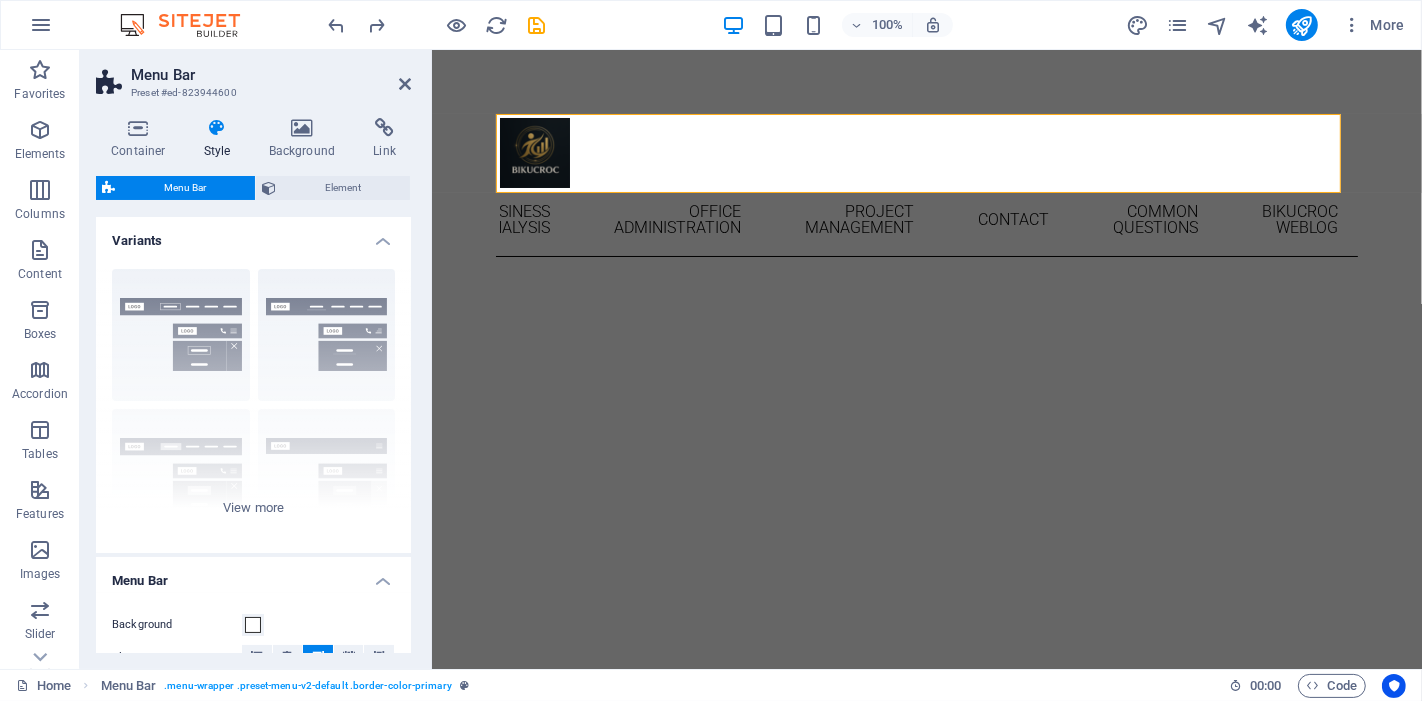 click on "Variants" at bounding box center (253, 235) 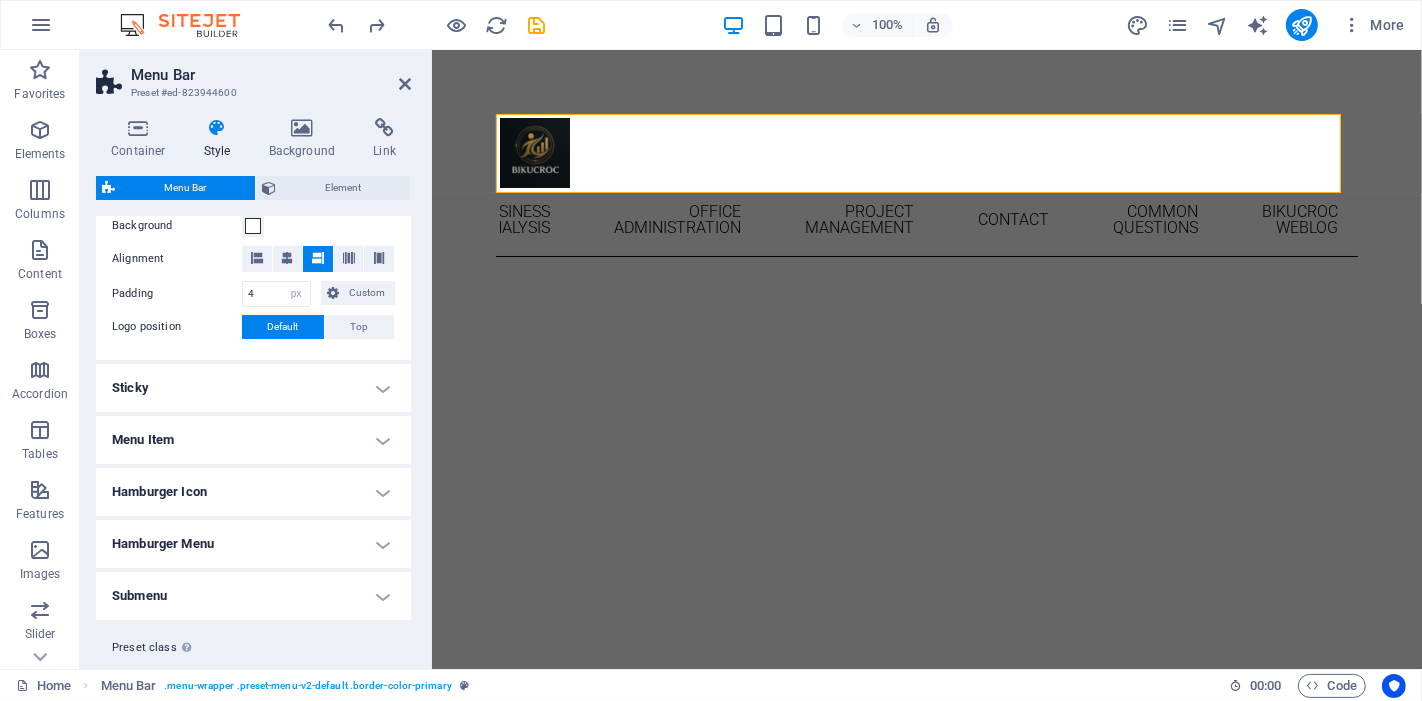 scroll, scrollTop: 155, scrollLeft: 0, axis: vertical 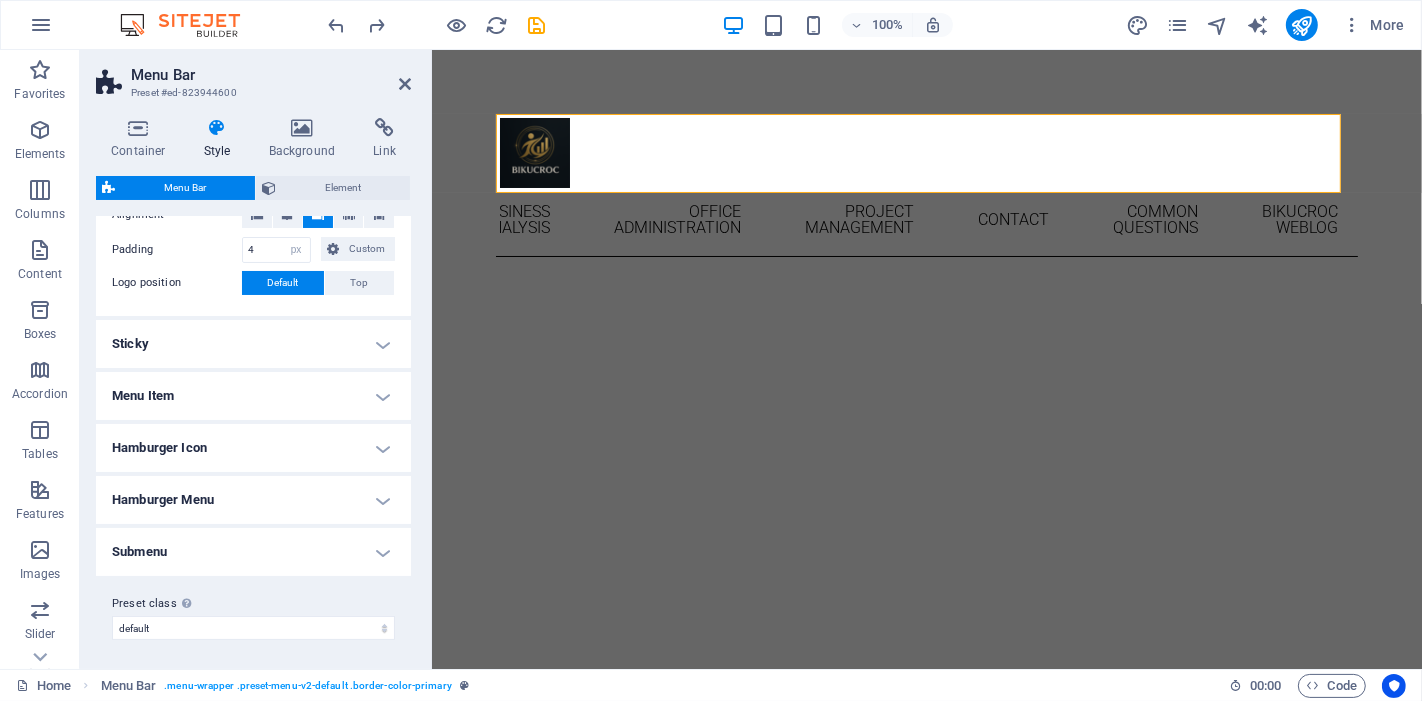 click on "Menu Item" at bounding box center [253, 396] 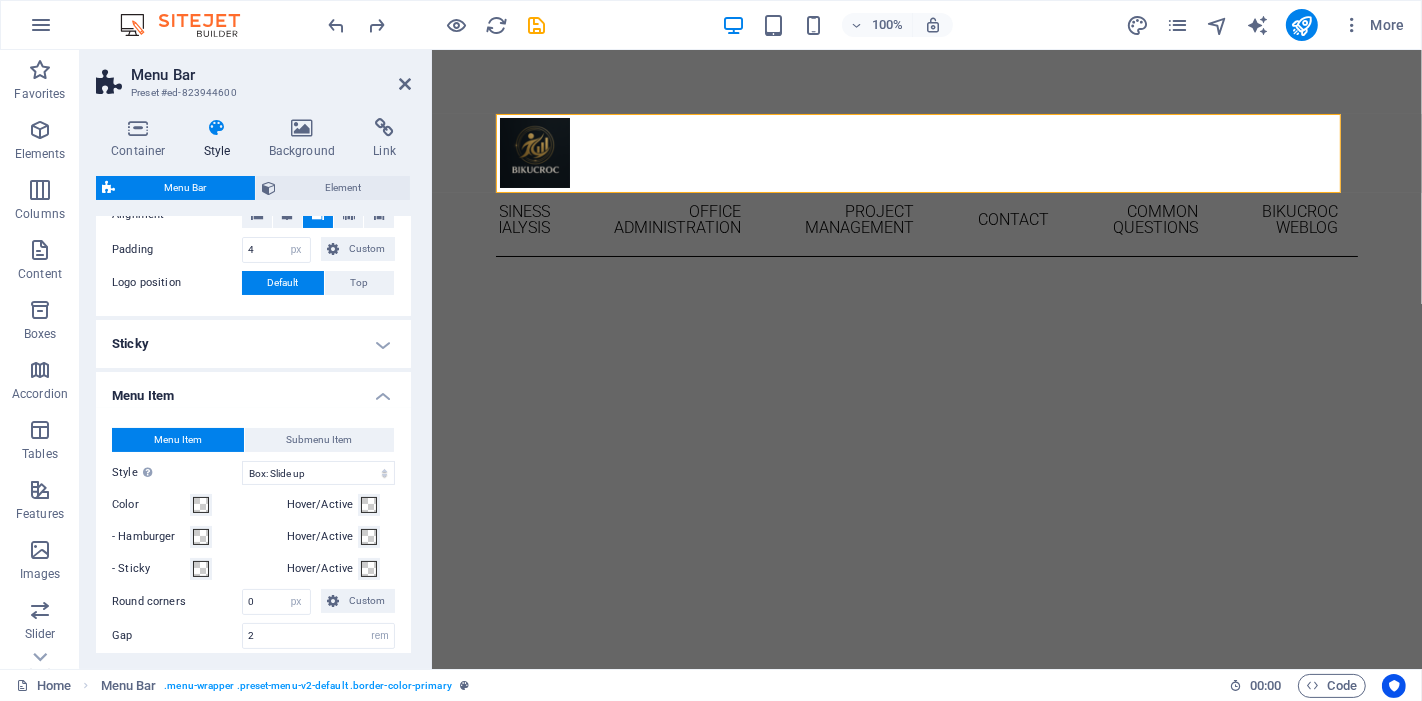 scroll, scrollTop: 377, scrollLeft: 0, axis: vertical 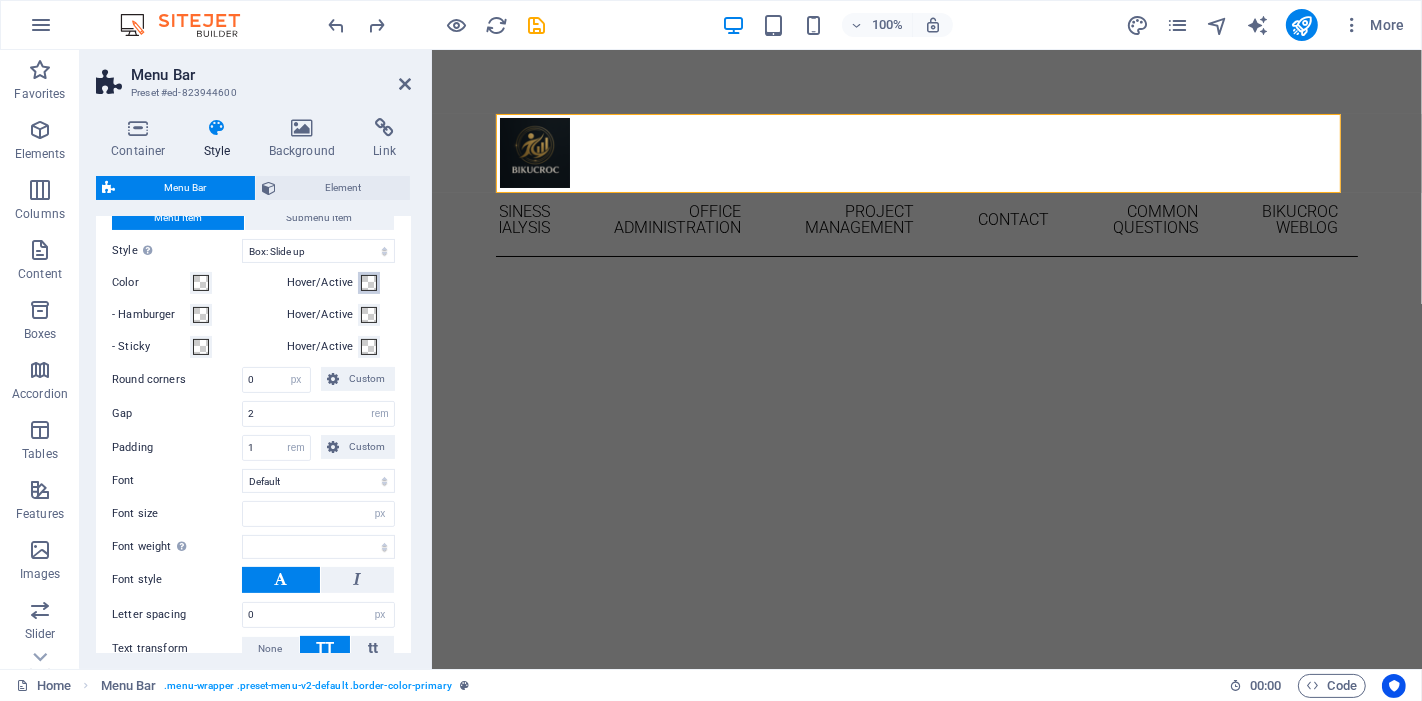 click at bounding box center [369, 283] 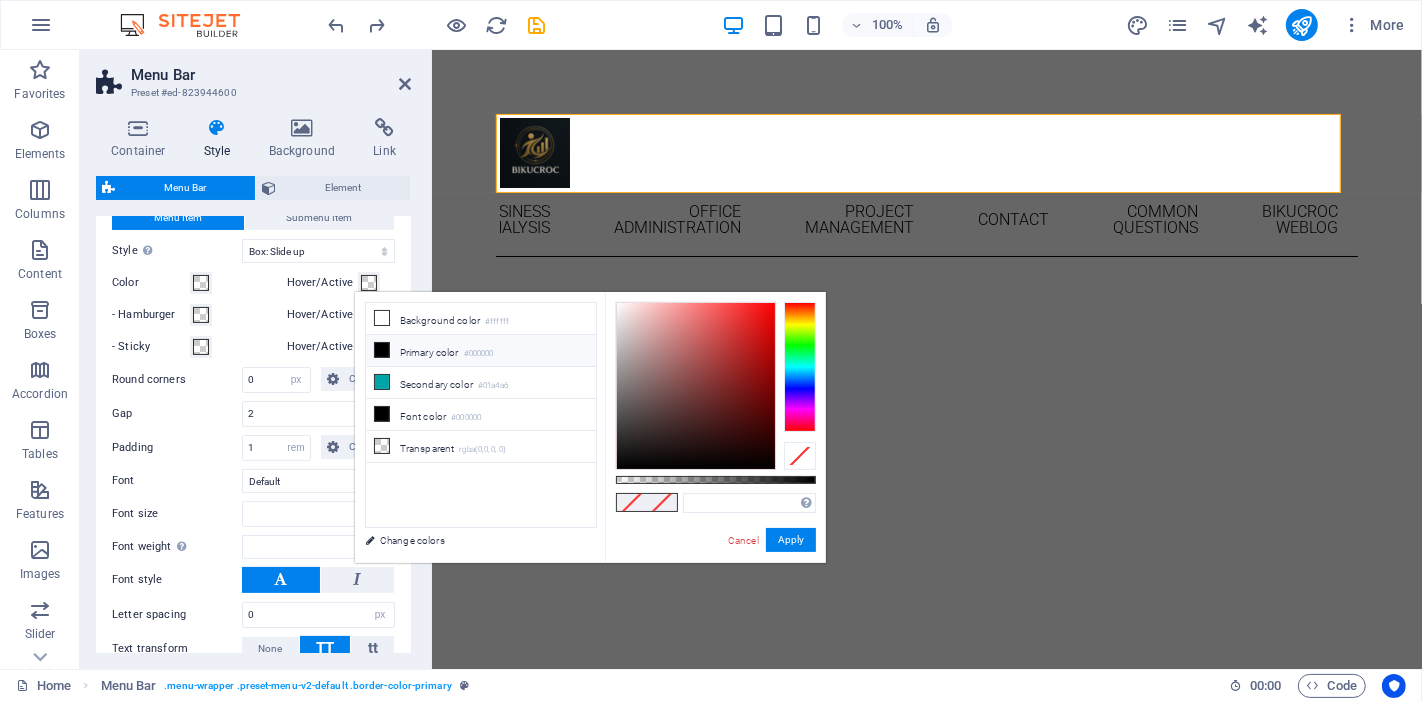 click at bounding box center [382, 350] 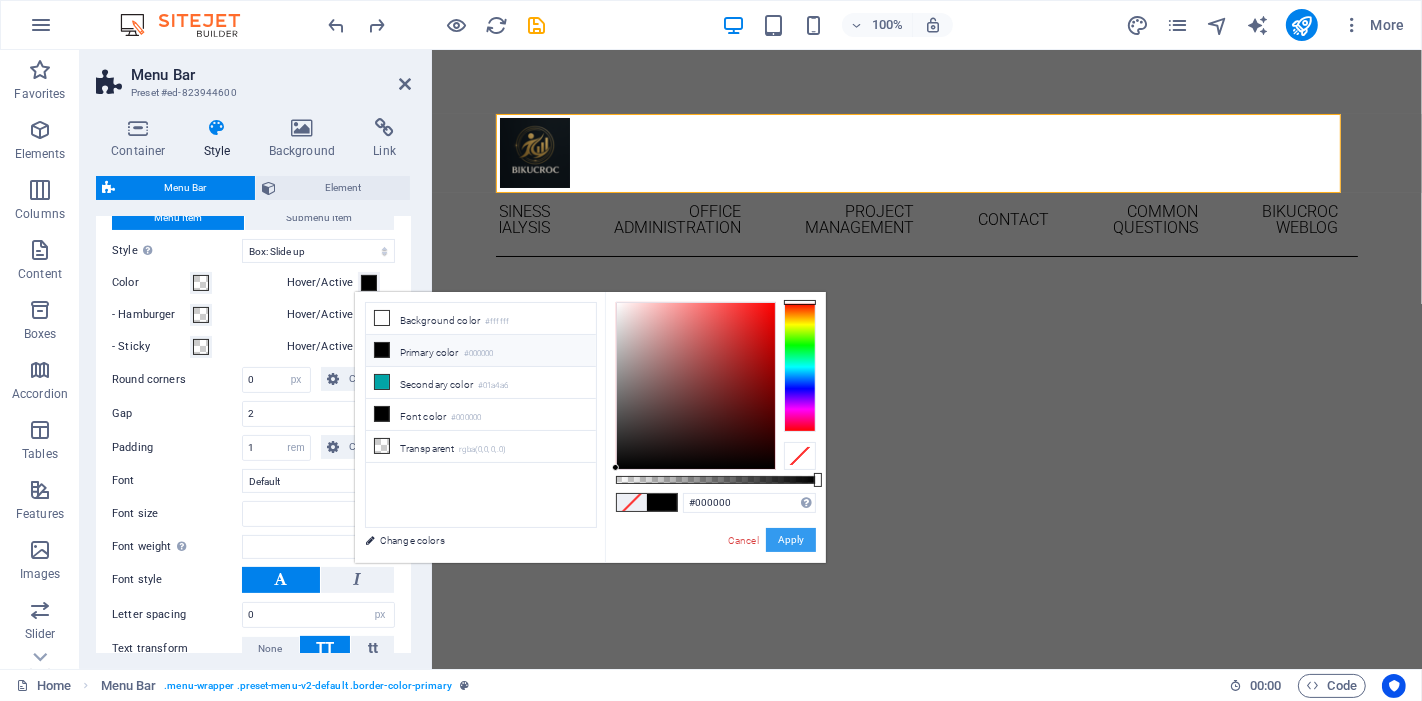 click on "Apply" at bounding box center [791, 540] 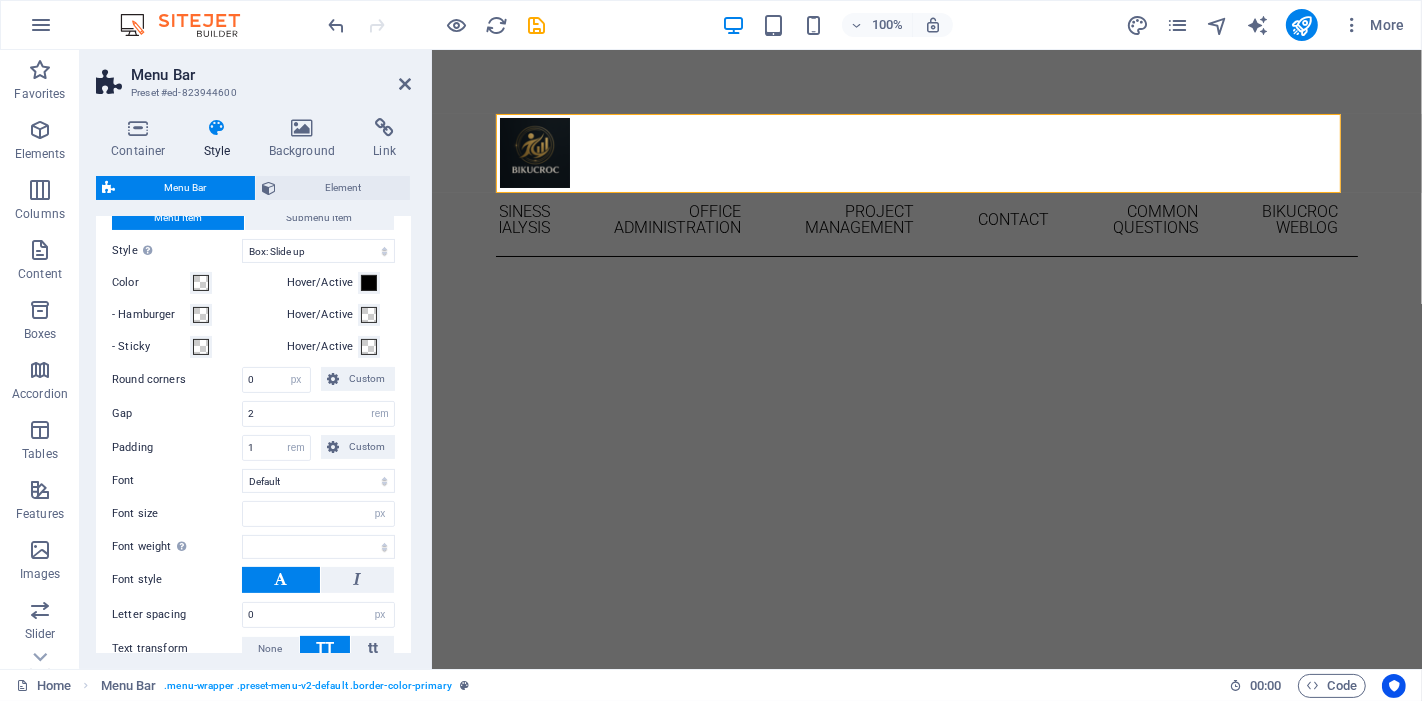 type 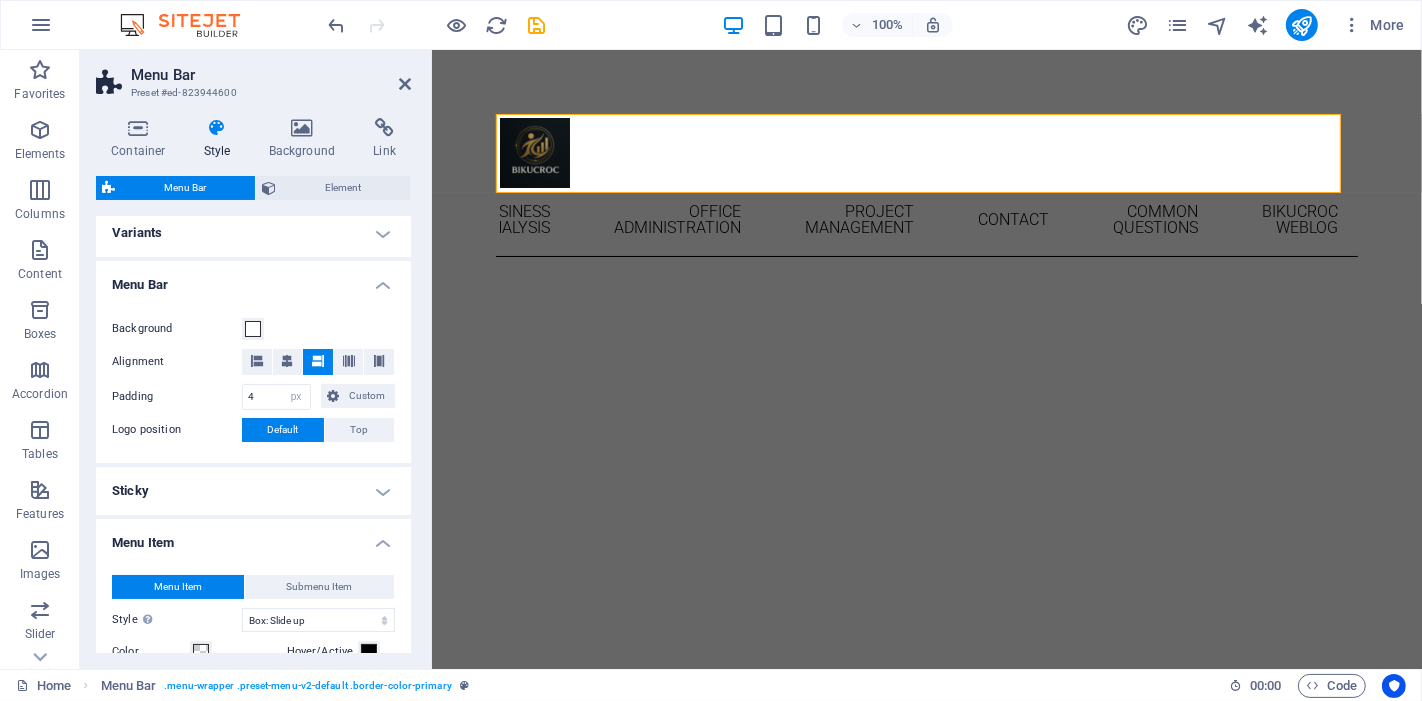 scroll, scrollTop: 0, scrollLeft: 0, axis: both 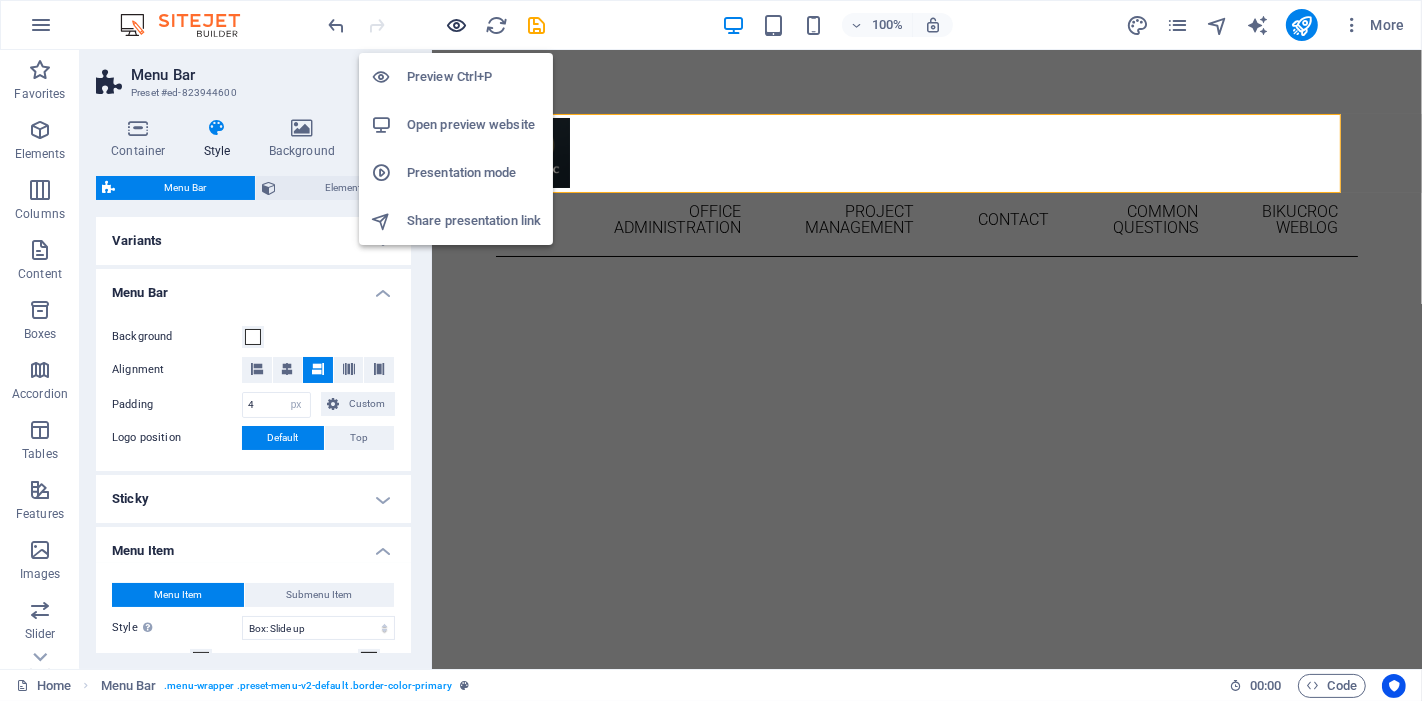 click at bounding box center [457, 25] 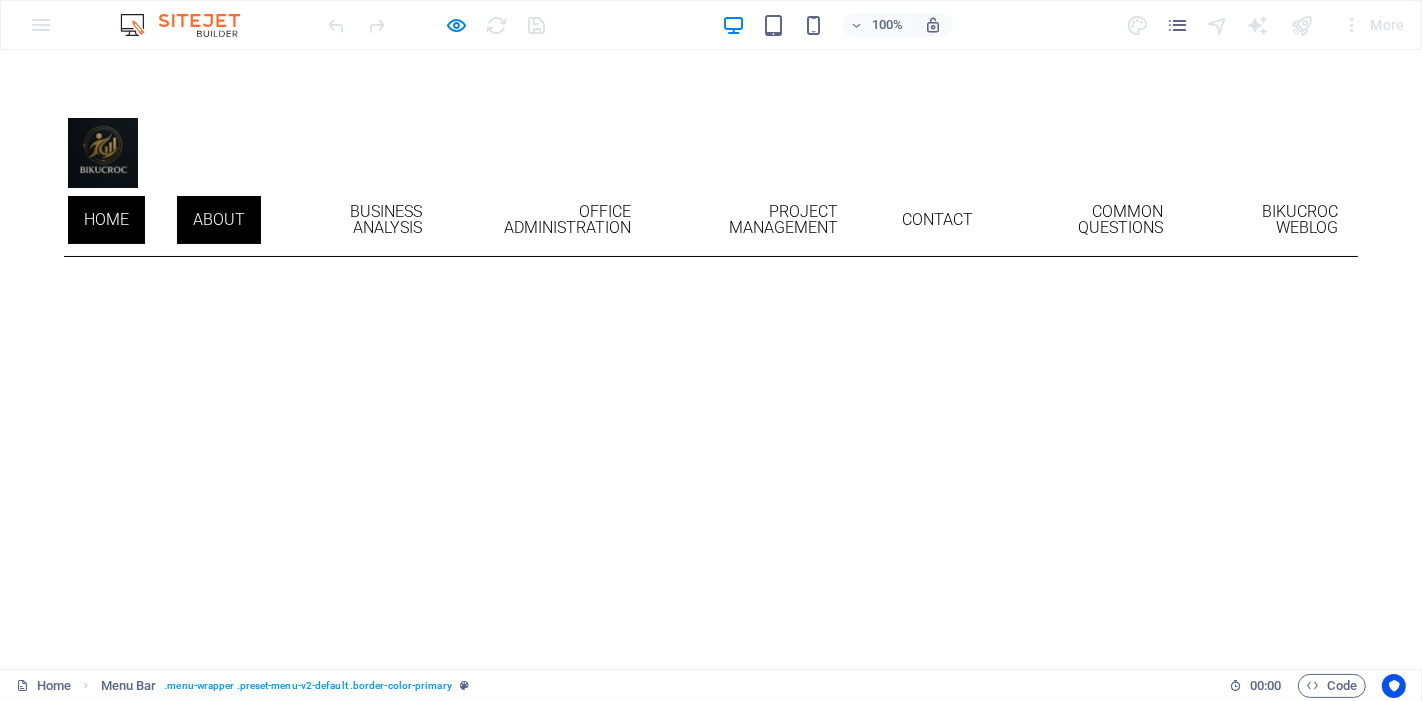 click on "About" at bounding box center [219, 220] 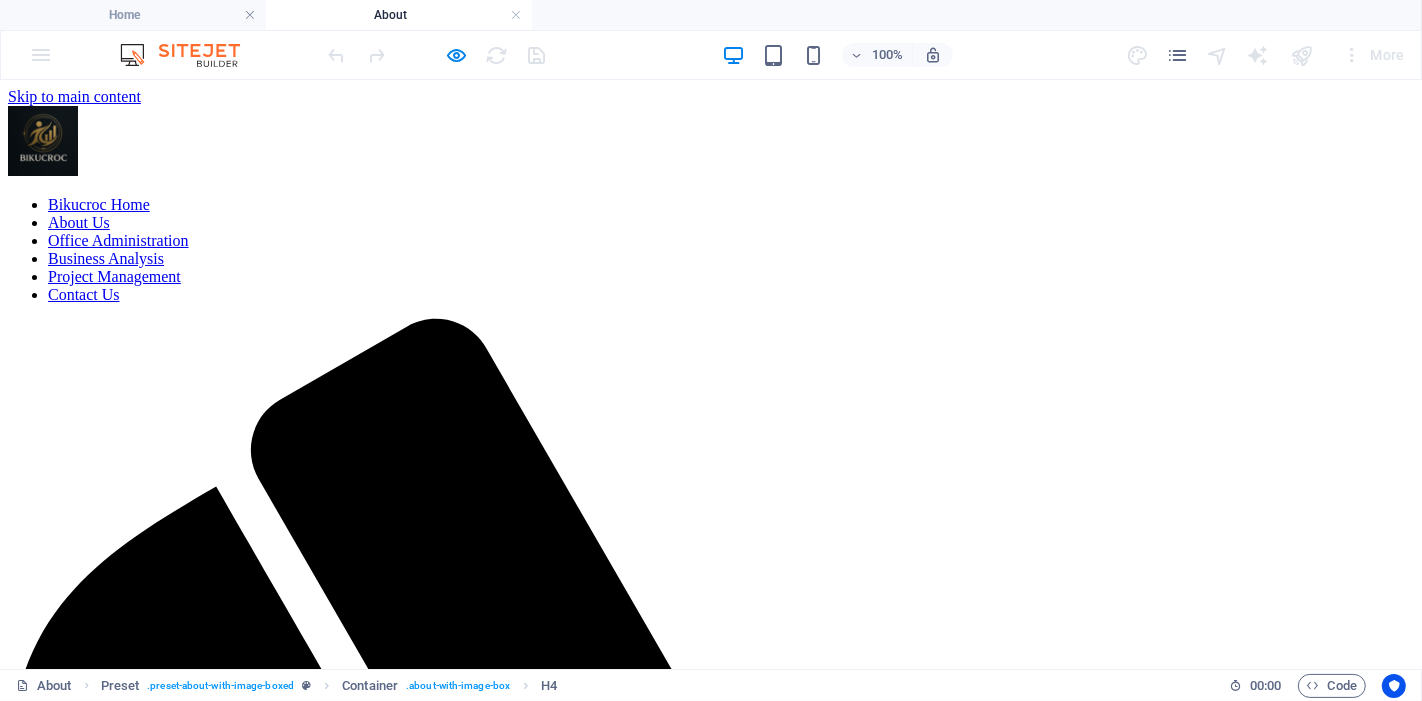 scroll, scrollTop: 0, scrollLeft: 0, axis: both 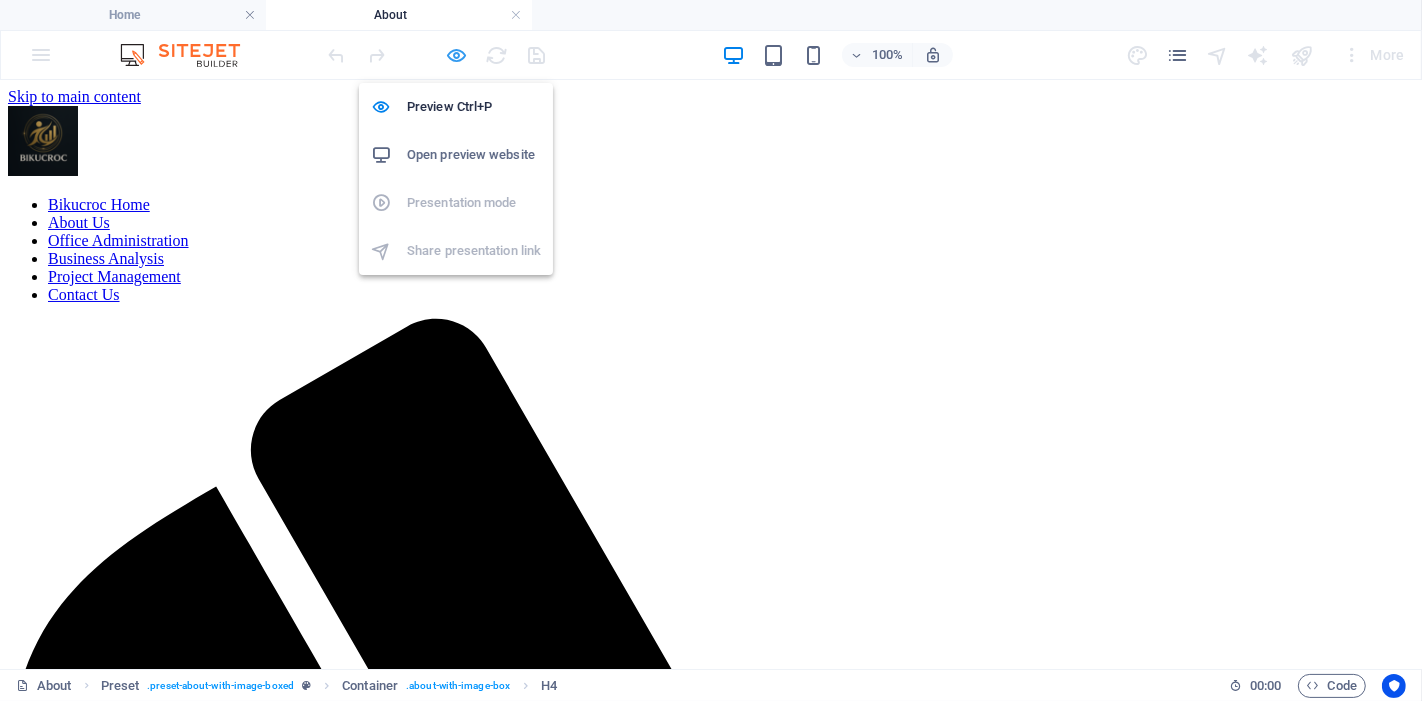 click at bounding box center [457, 55] 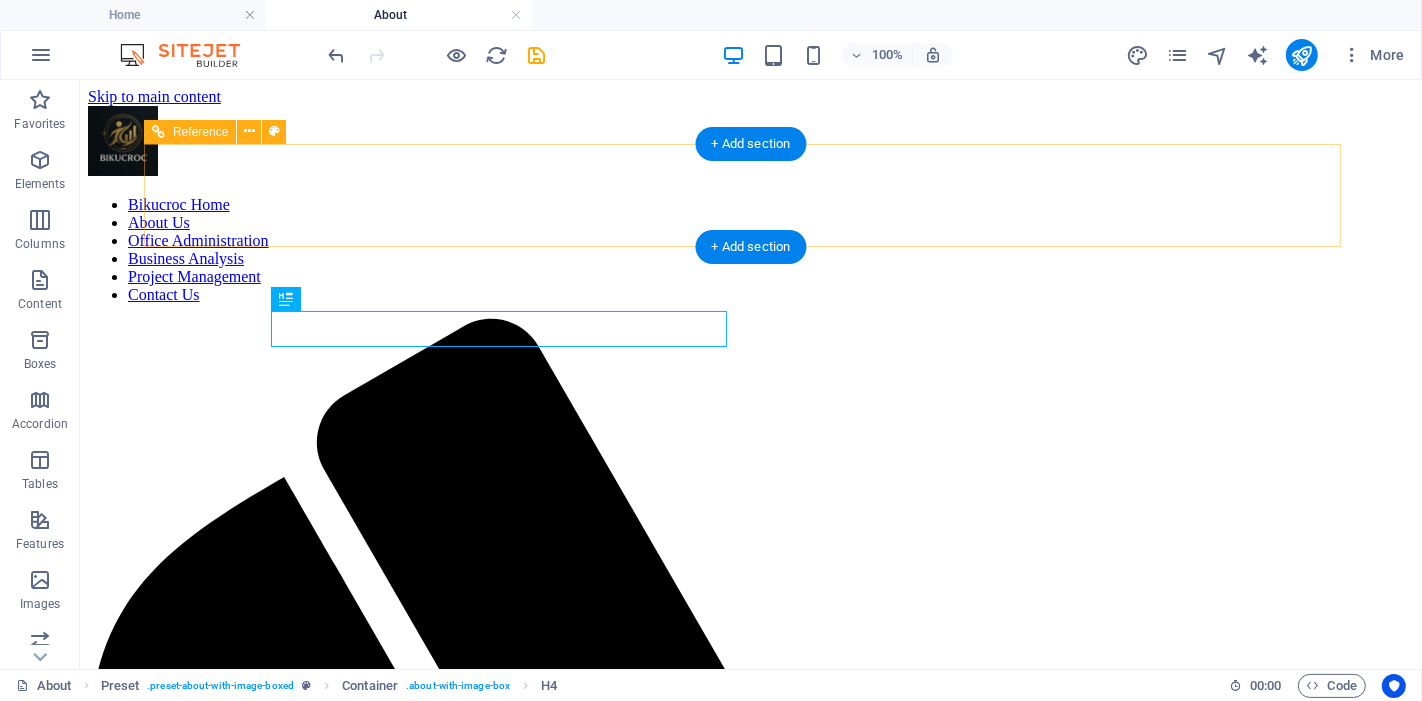 click on "Bikucroc Home About Us Office Administration Business Analysis Project Management Contact Us" at bounding box center [750, 249] 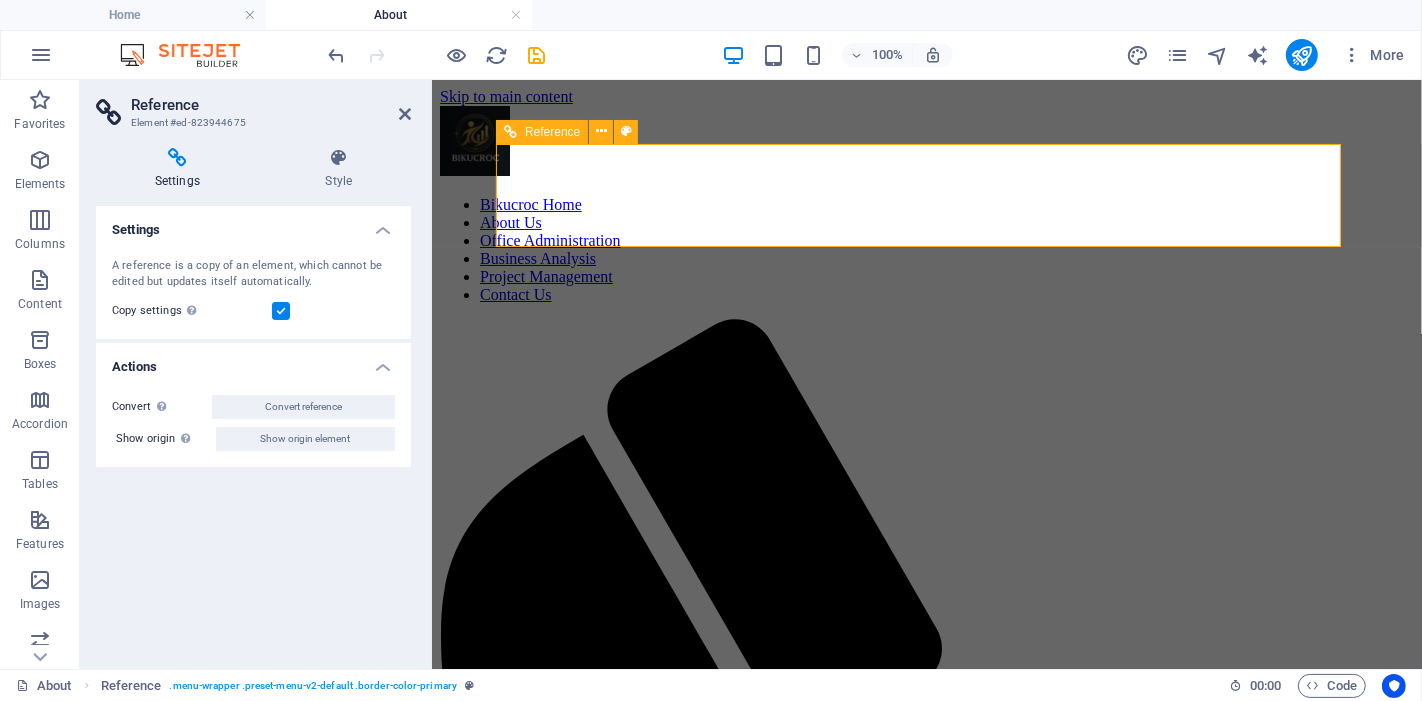 click on "Bikucroc Home About Us Office Administration Business Analysis Project Management Contact Us" at bounding box center (926, 249) 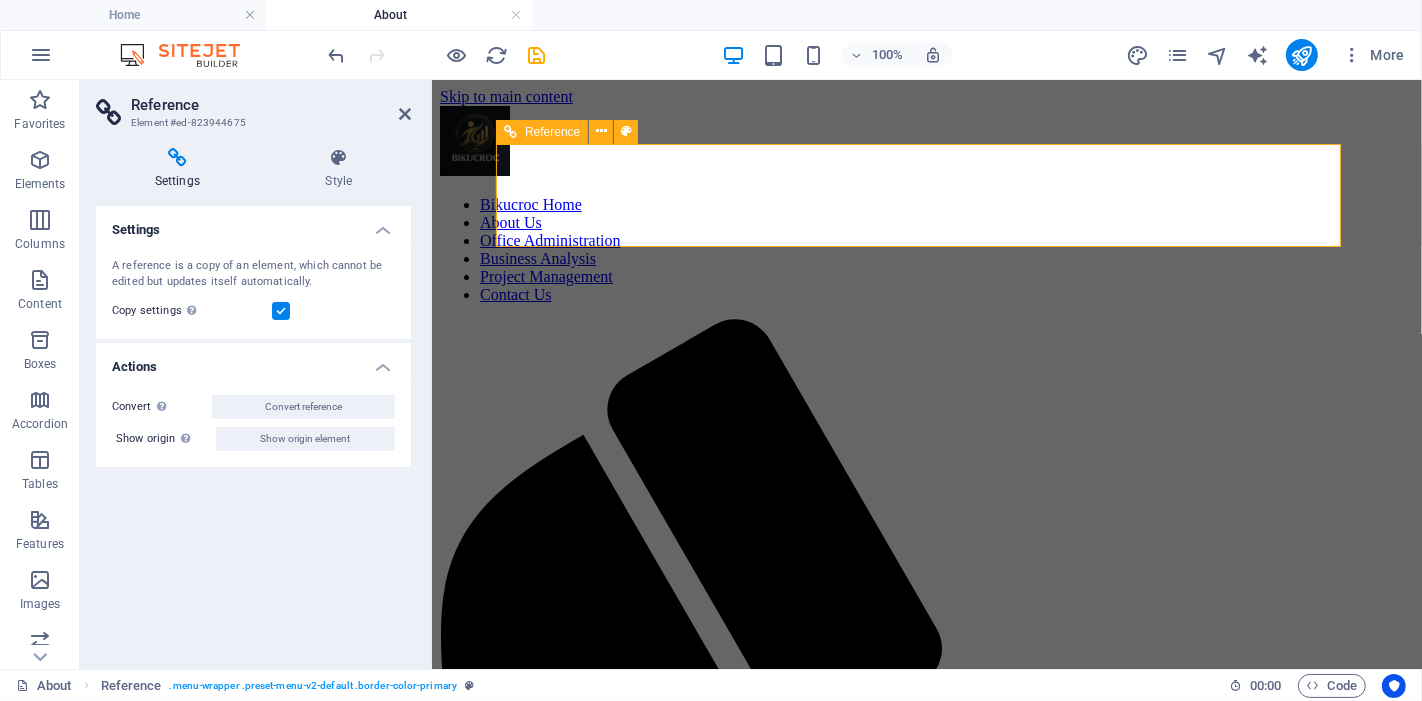 click on "Bikucroc Home About Us Office Administration Business Analysis Project Management Contact Us" at bounding box center (926, 249) 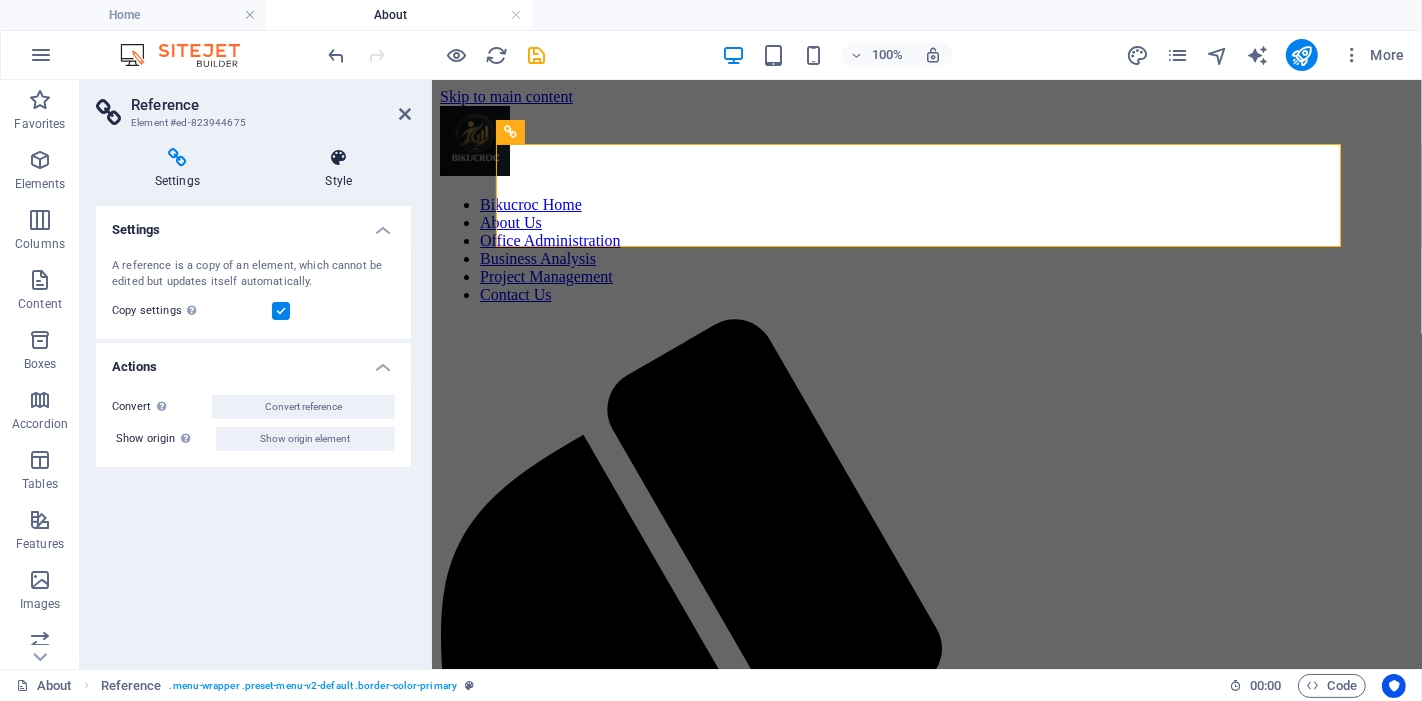 click on "Style" at bounding box center [339, 169] 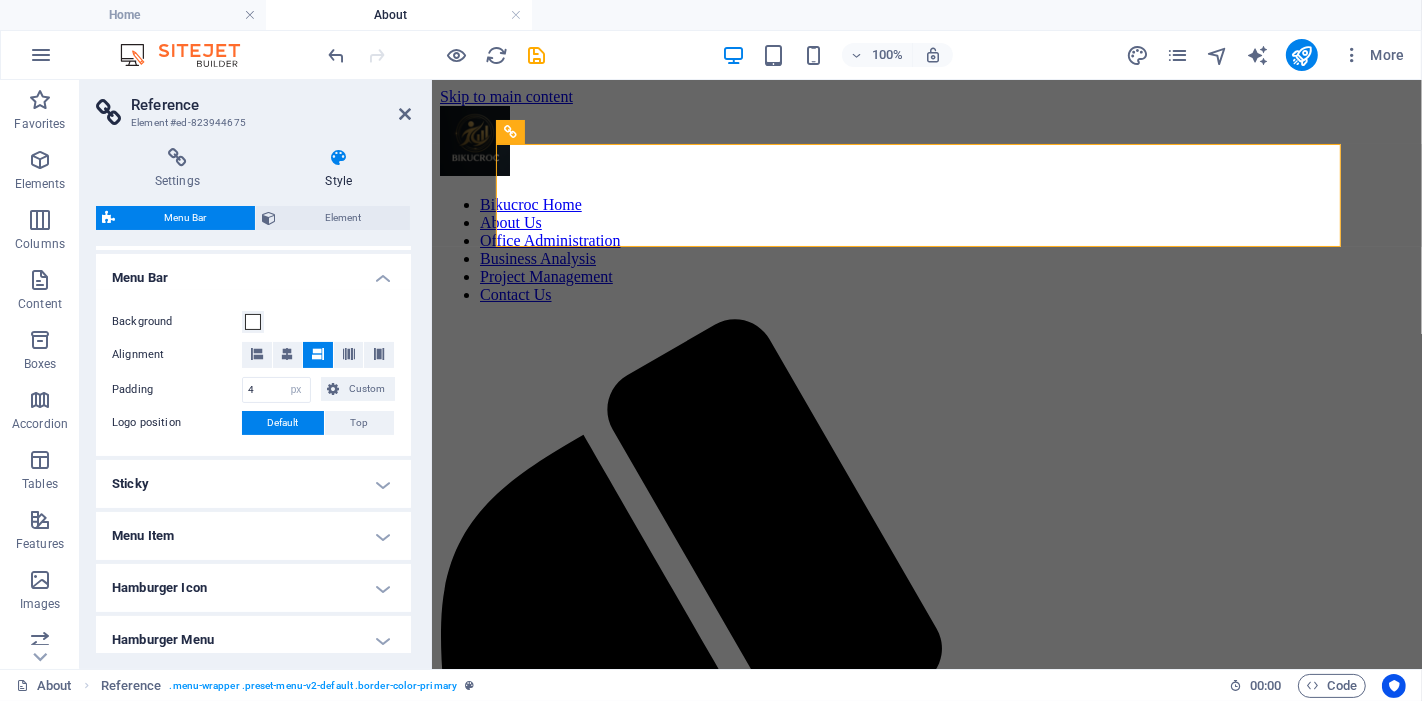 scroll, scrollTop: 474, scrollLeft: 0, axis: vertical 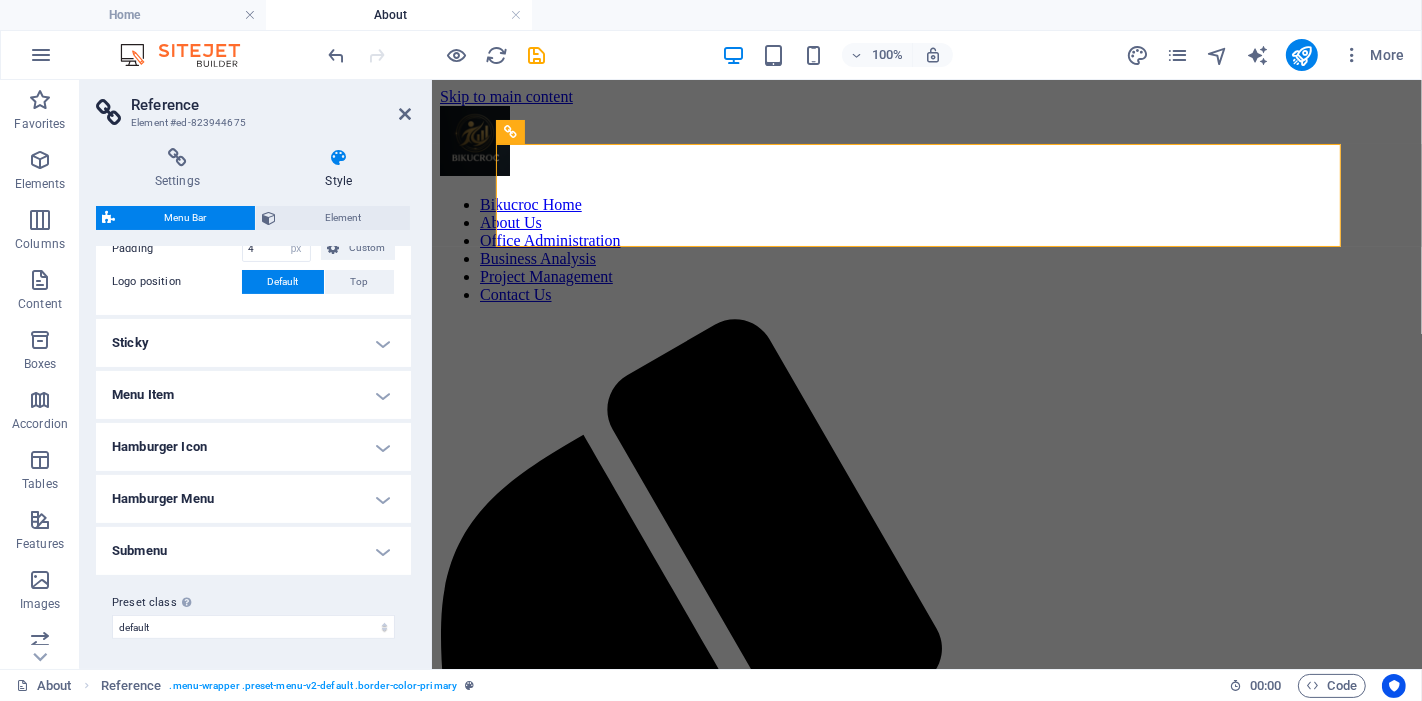 click on "Menu Item" at bounding box center [253, 395] 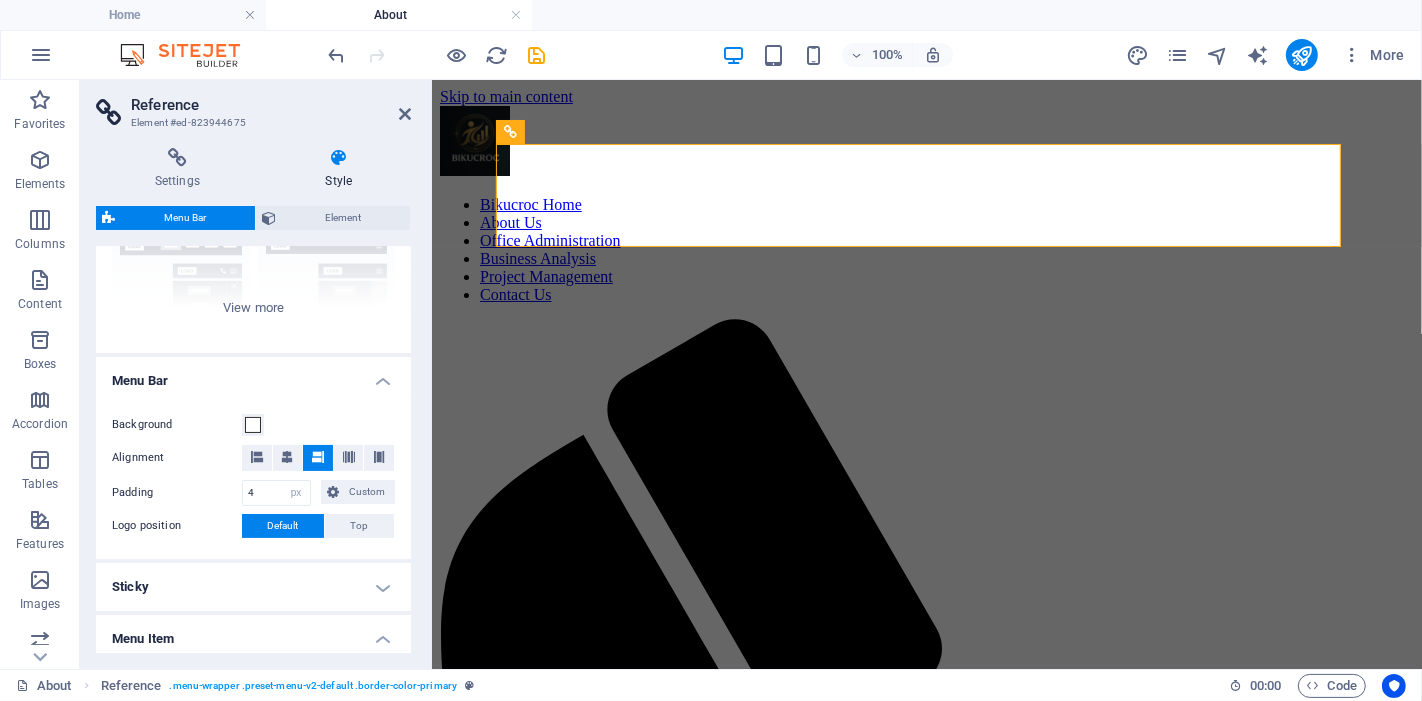 scroll, scrollTop: 29, scrollLeft: 0, axis: vertical 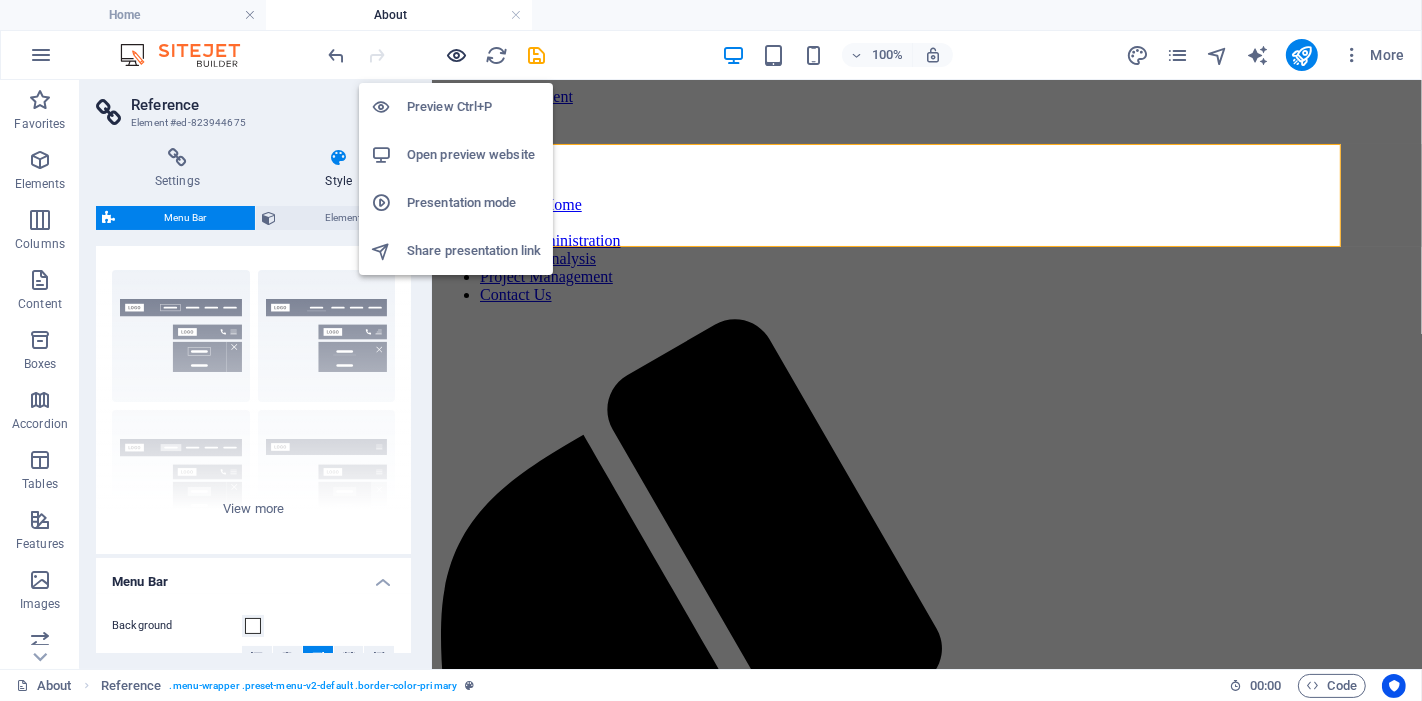 click at bounding box center (457, 55) 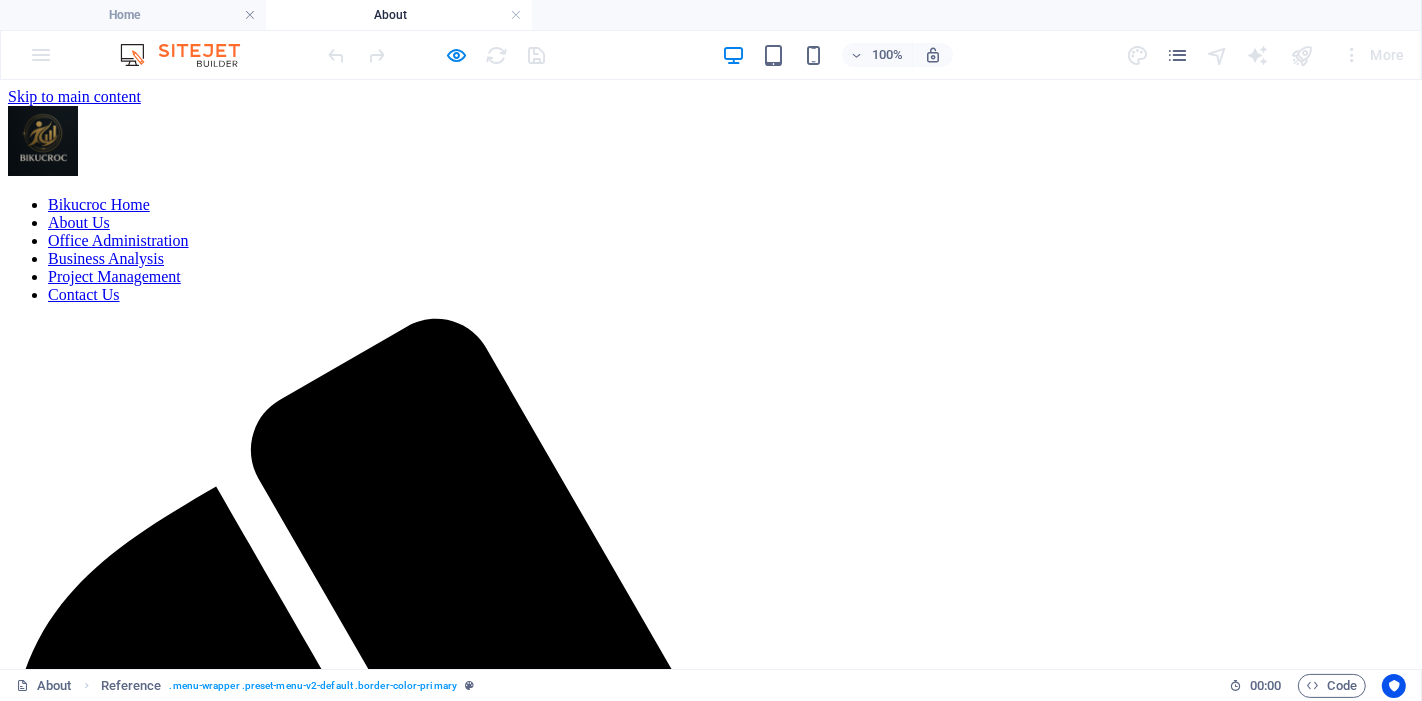 click on "Office Administration" at bounding box center [118, 239] 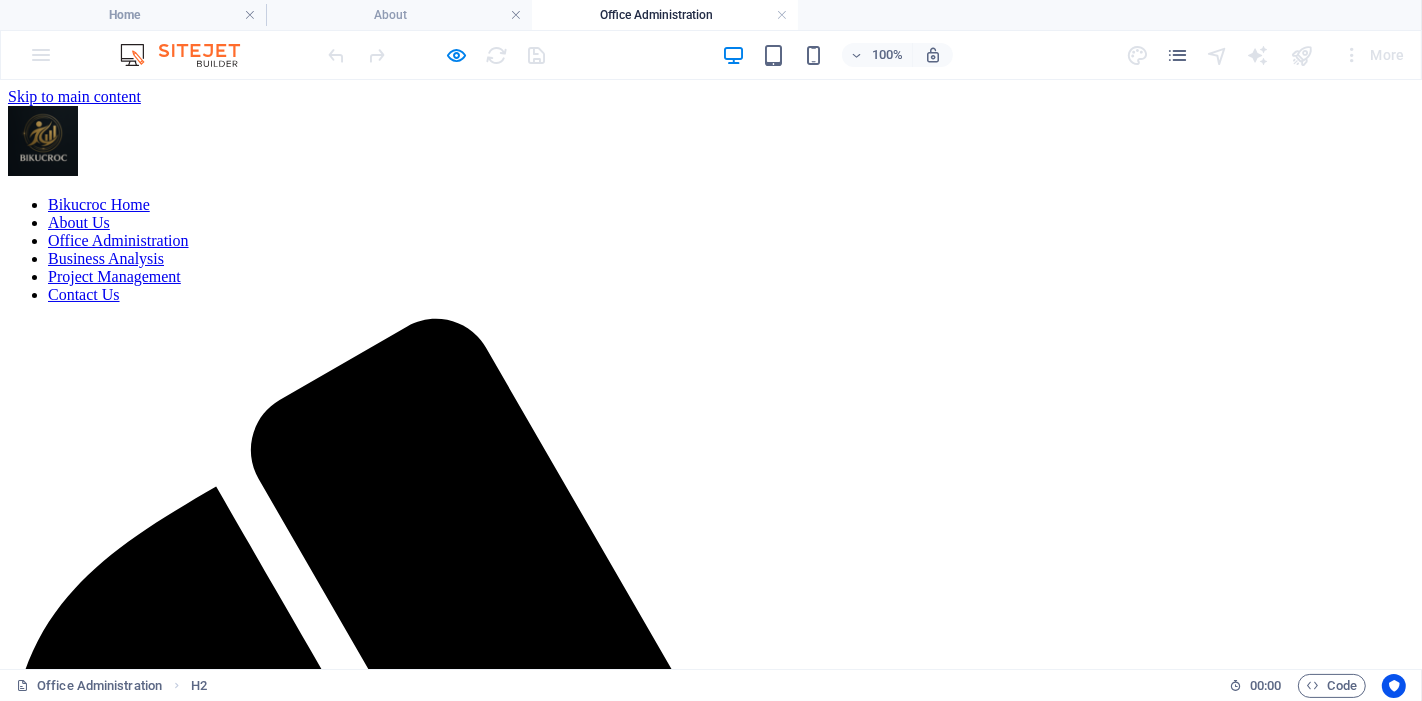 scroll, scrollTop: 0, scrollLeft: 0, axis: both 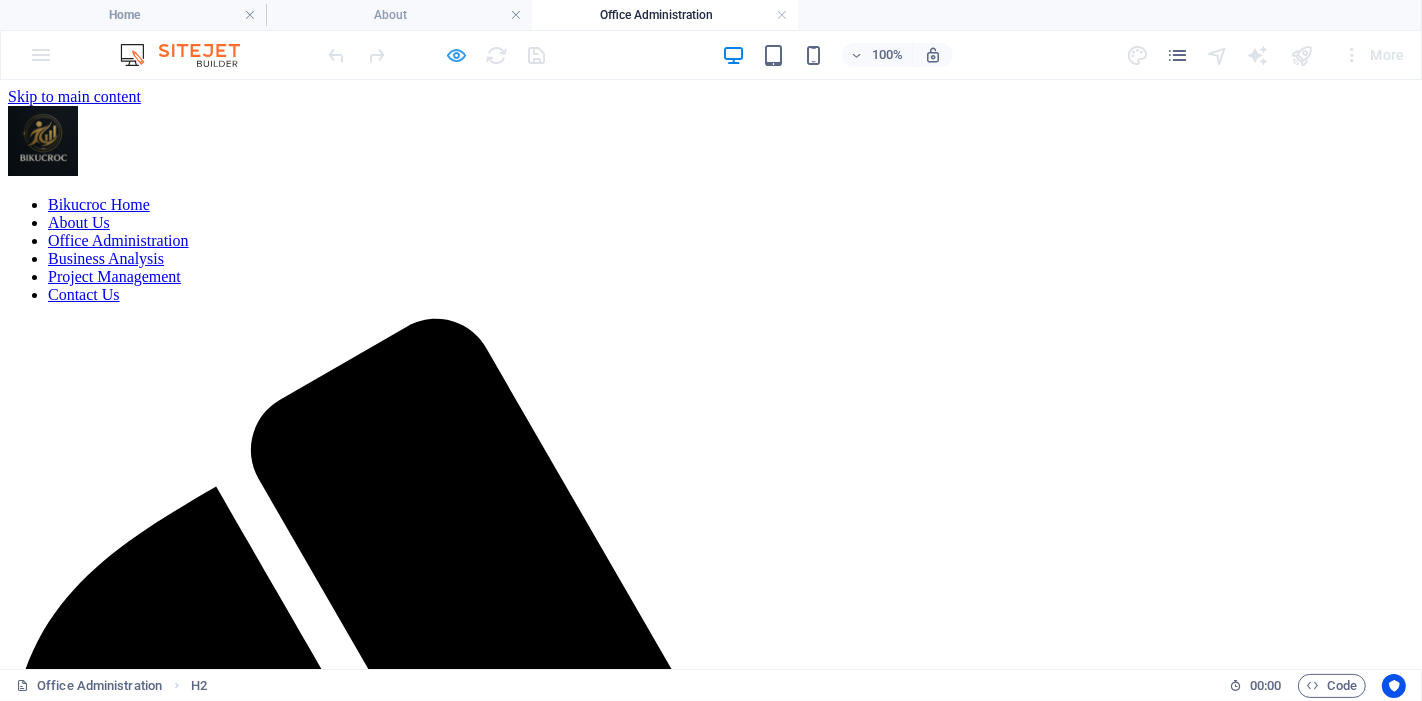 click at bounding box center [457, 55] 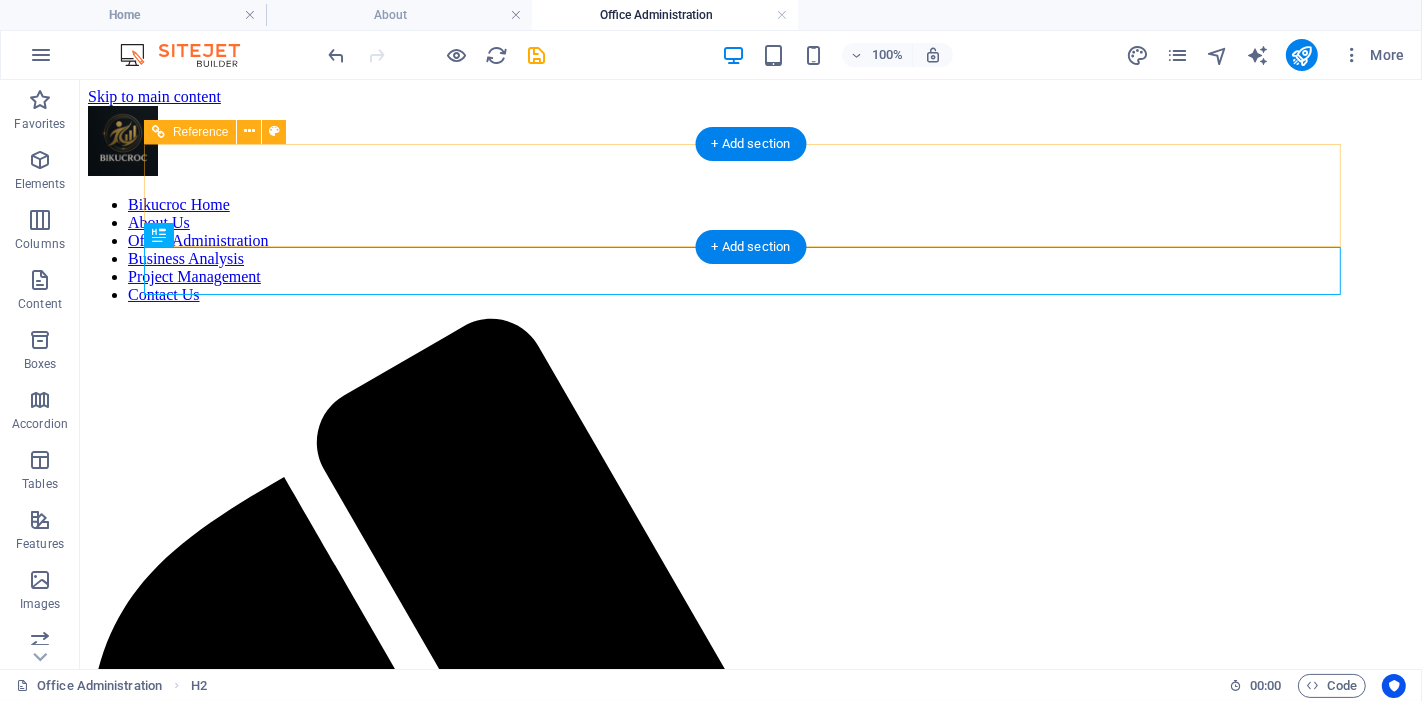 click on "Bikucroc Home About Us Office Administration Business Analysis Project Management Contact Us" at bounding box center (750, 249) 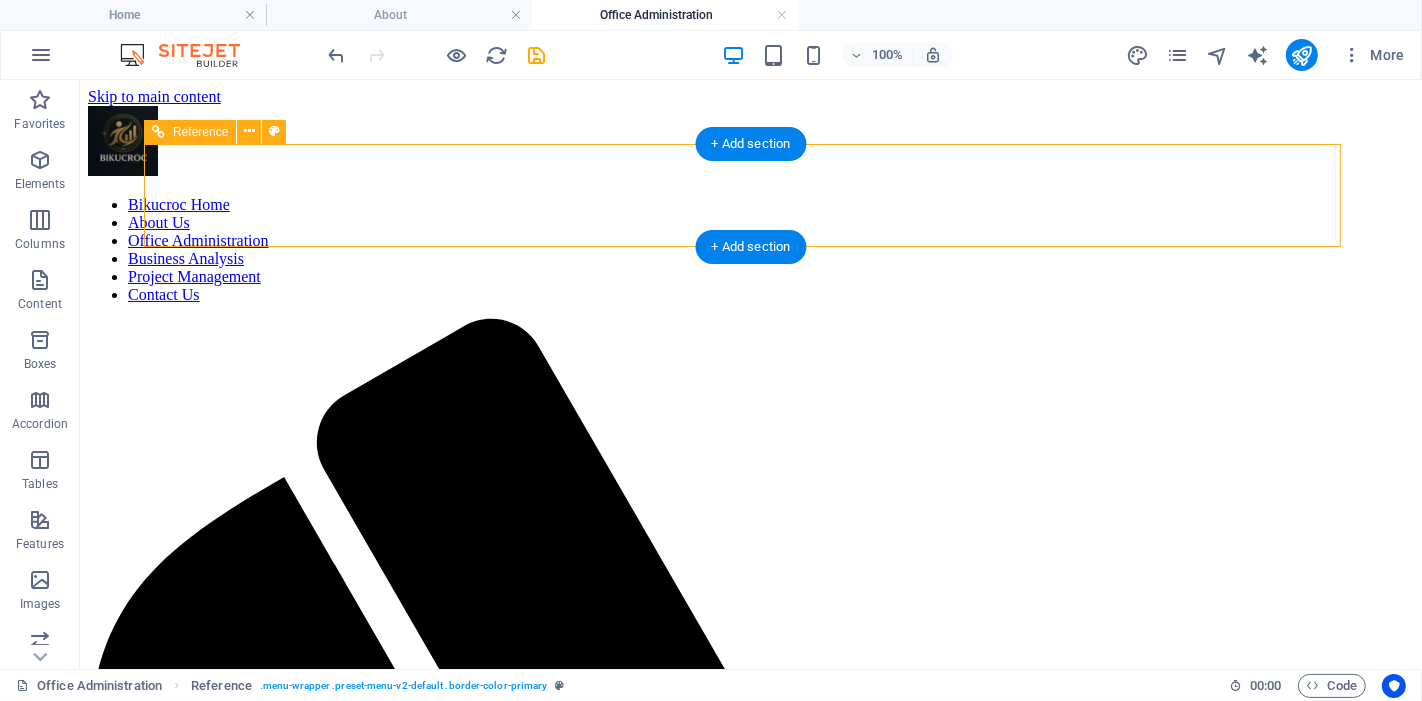 click on "Bikucroc Home About Us Office Administration Business Analysis Project Management Contact Us" at bounding box center (750, 249) 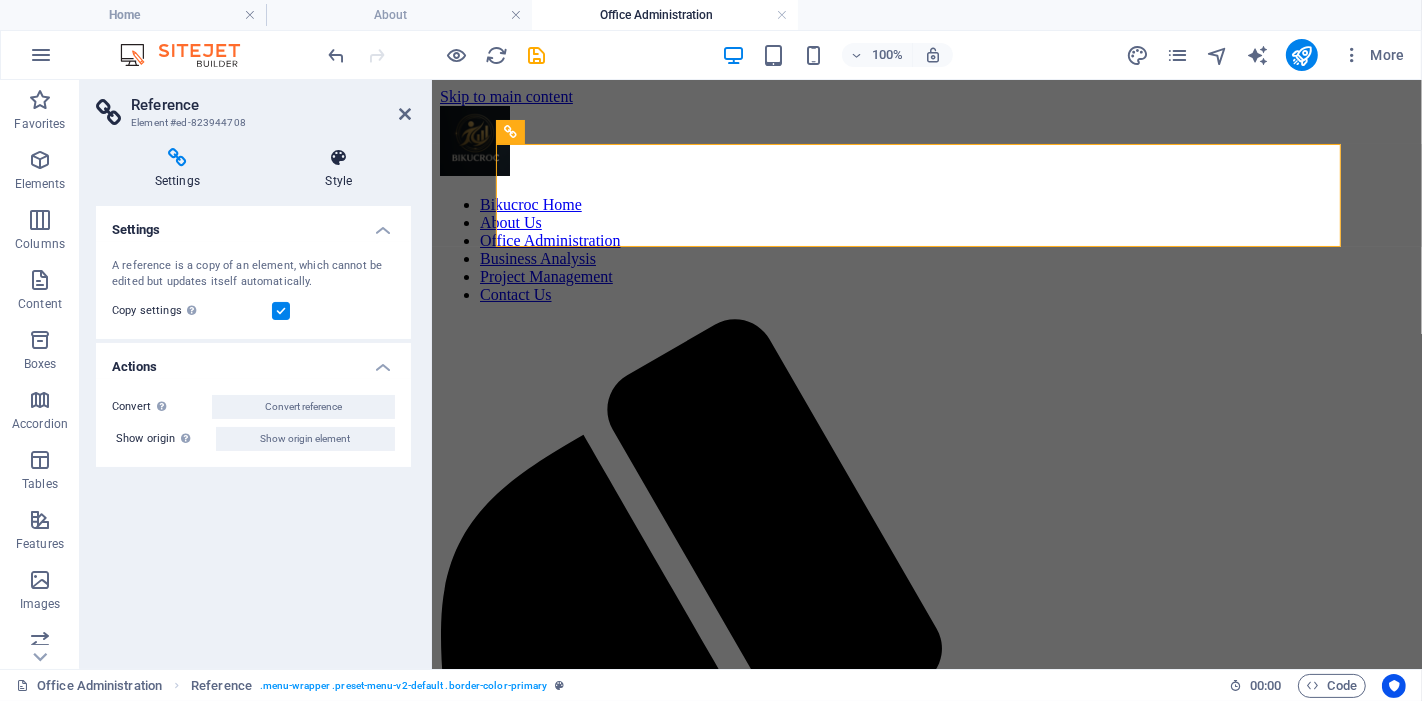 type 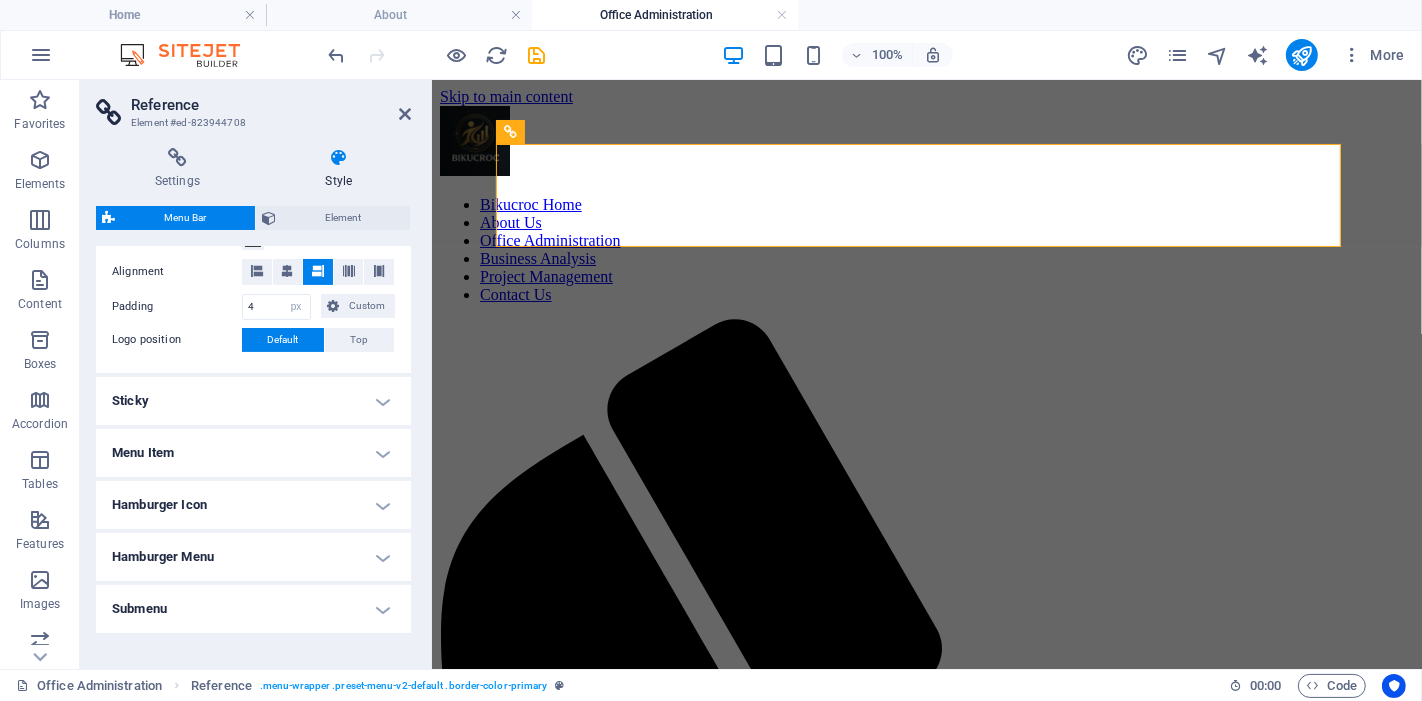 scroll, scrollTop: 474, scrollLeft: 0, axis: vertical 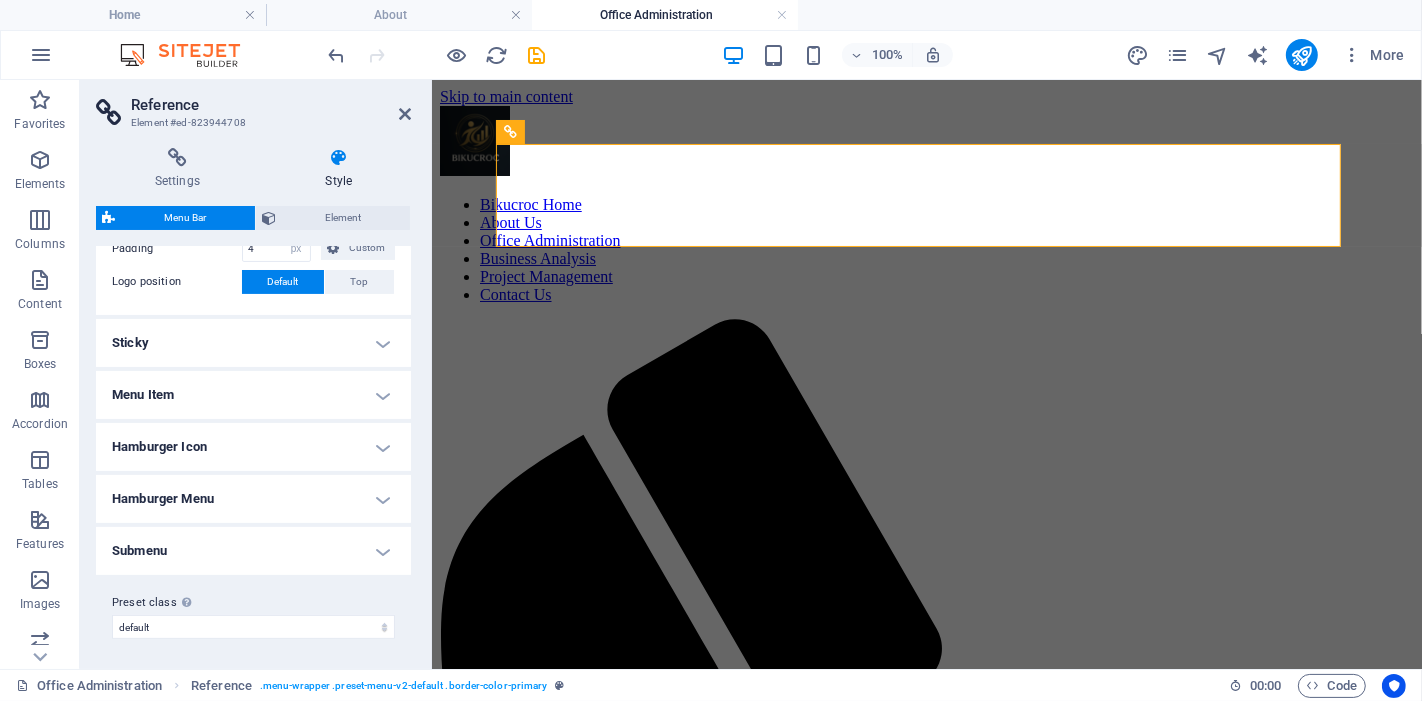 click on "Menu Item" at bounding box center (253, 395) 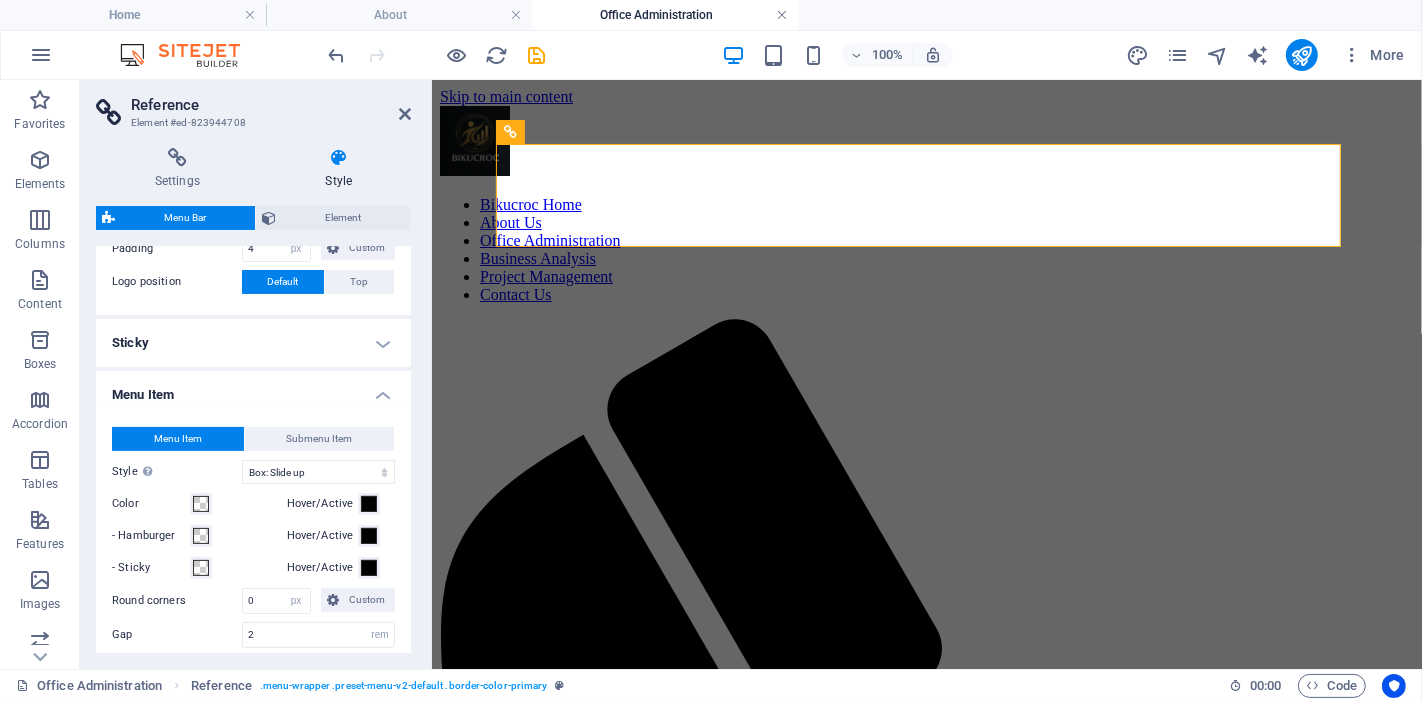 click at bounding box center (782, 15) 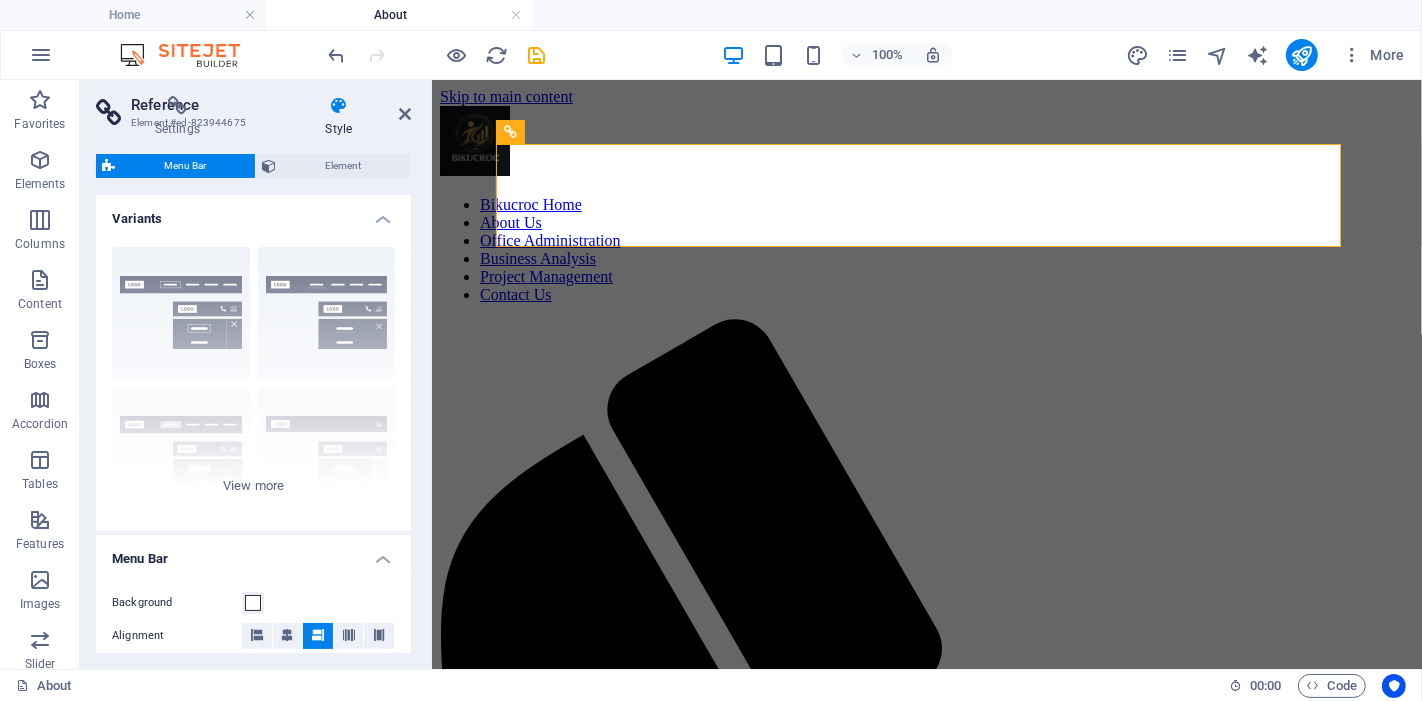 type 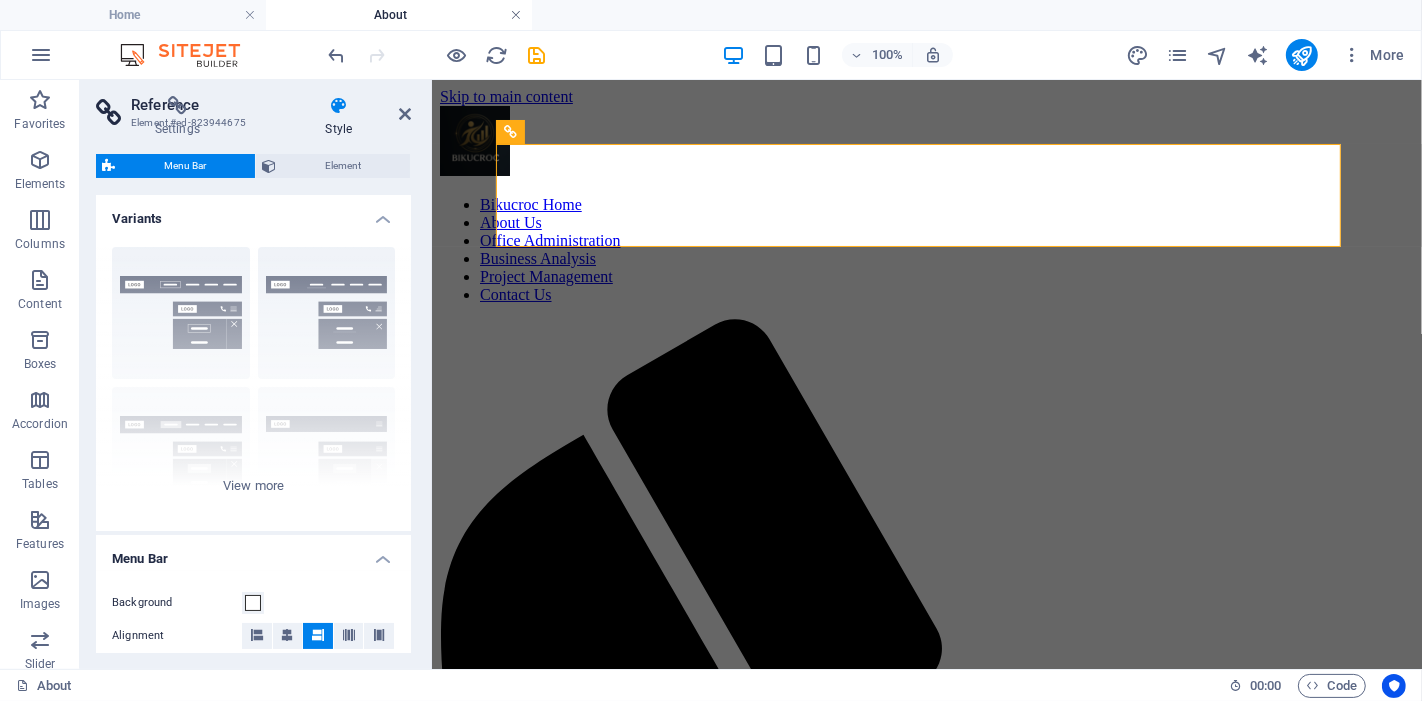 click at bounding box center [516, 15] 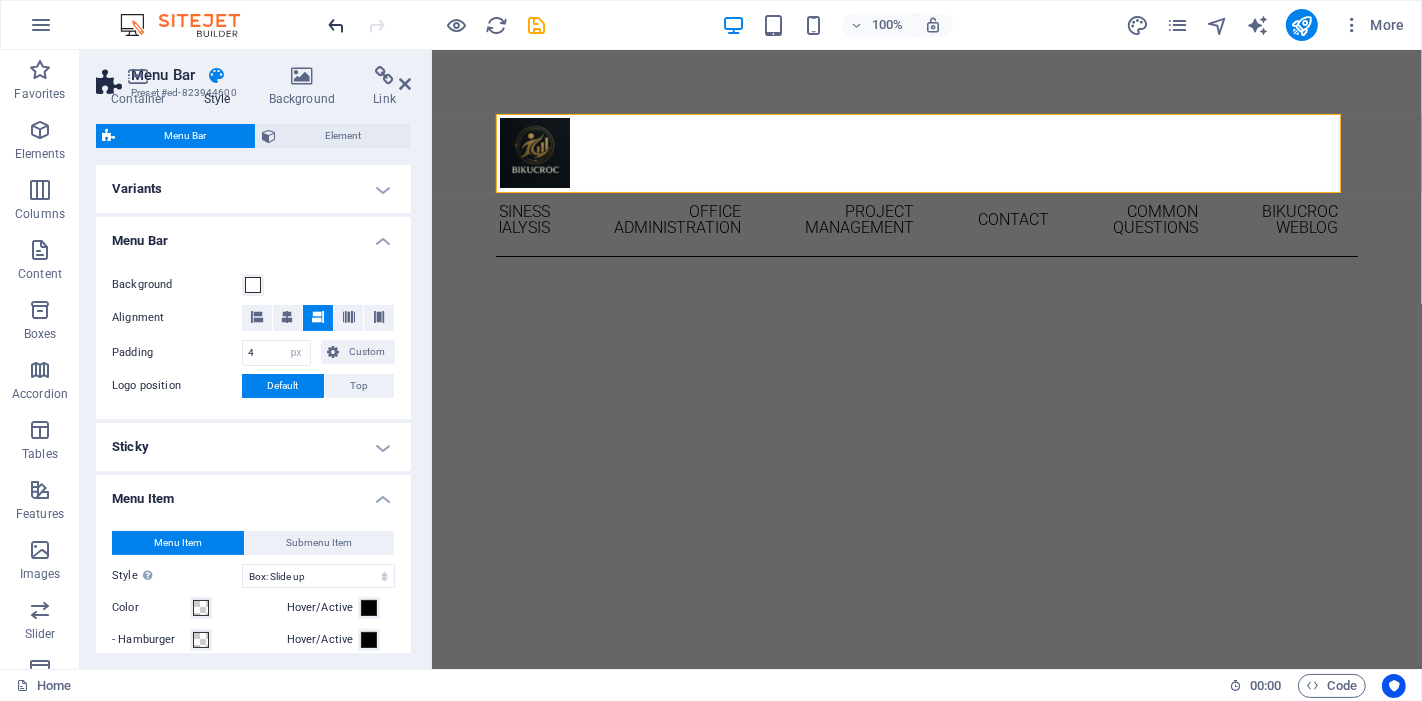 type 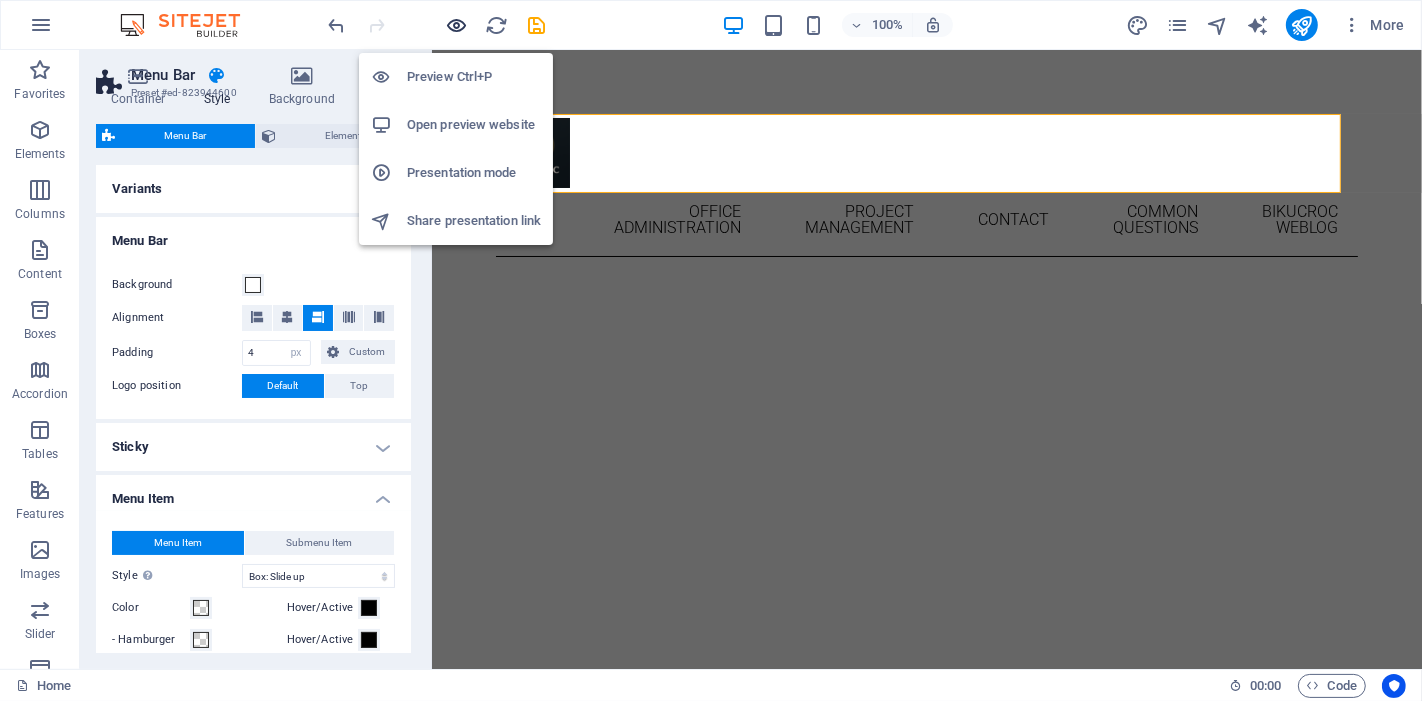 click at bounding box center (457, 25) 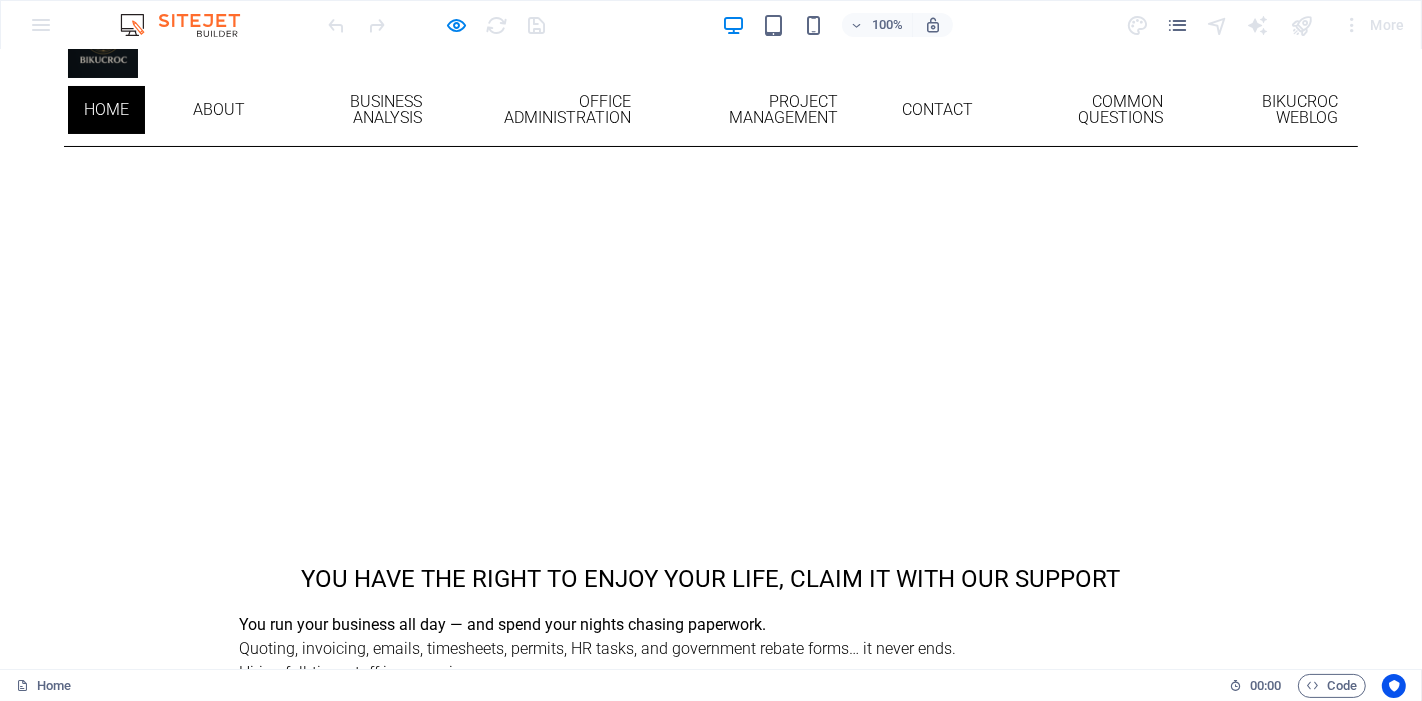 scroll, scrollTop: 0, scrollLeft: 0, axis: both 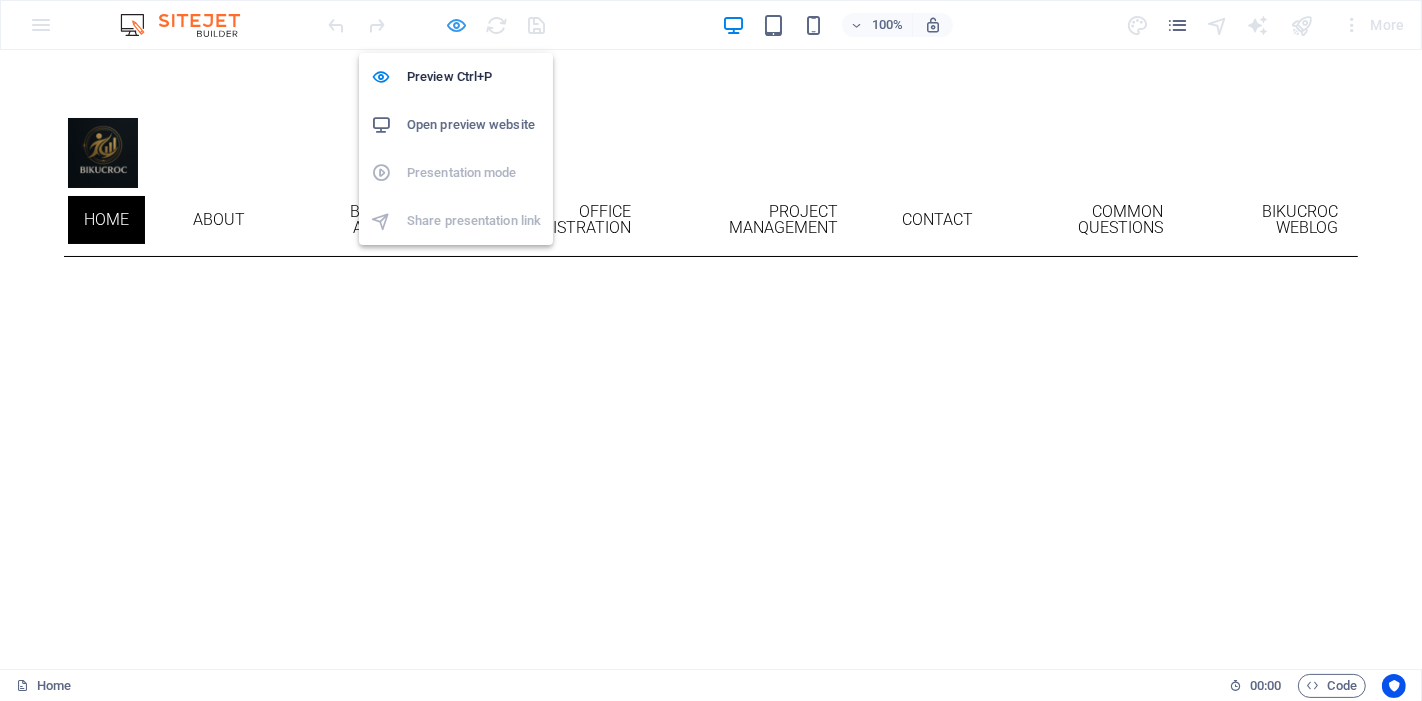 click at bounding box center (457, 25) 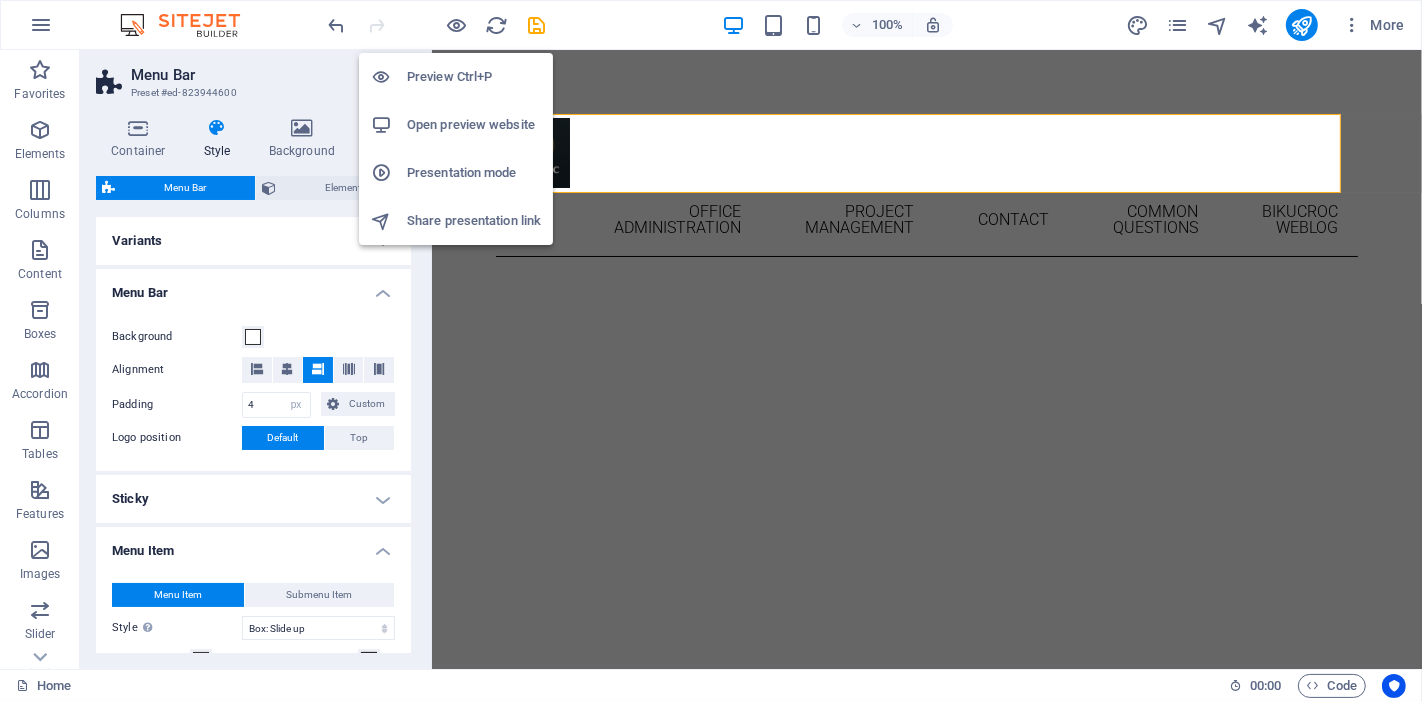 type 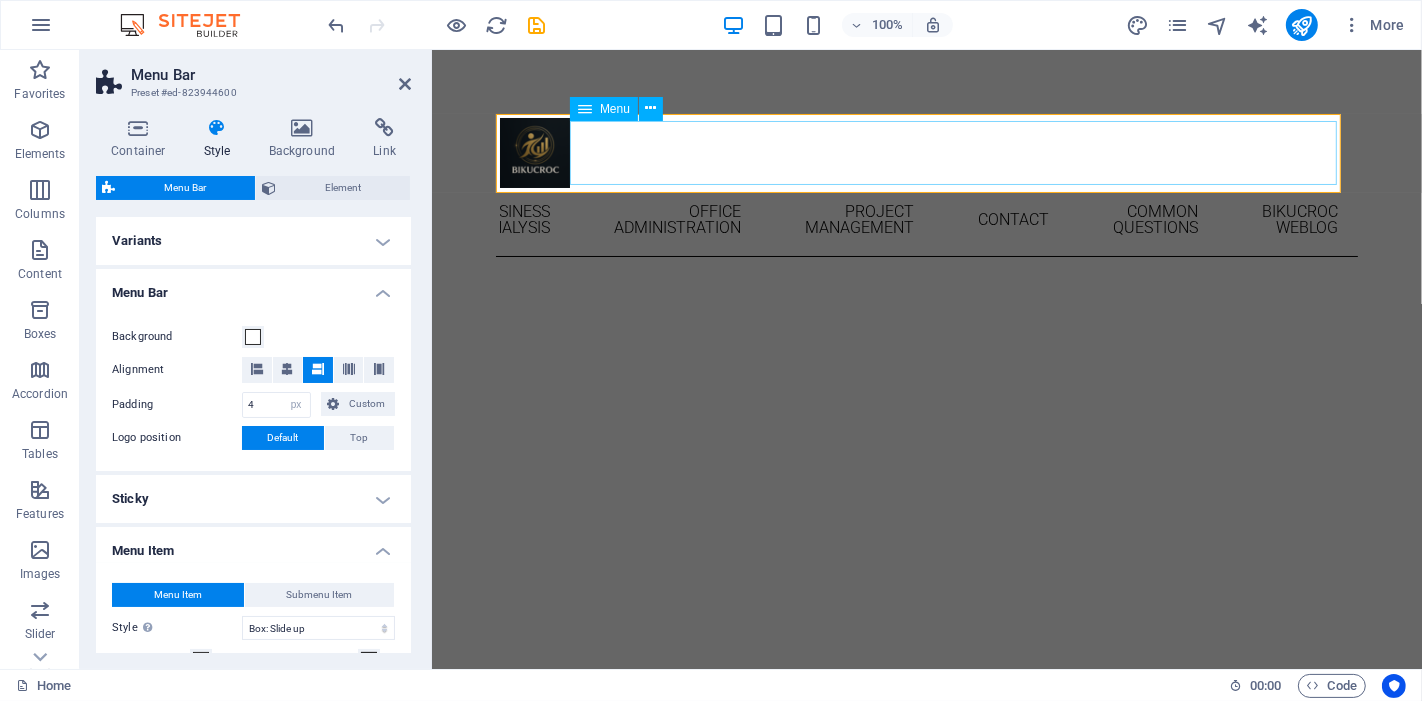 click on "Home About Business Analysis Office Administration Project Management Contact Common Questions Bikucroc weblog" at bounding box center (926, 220) 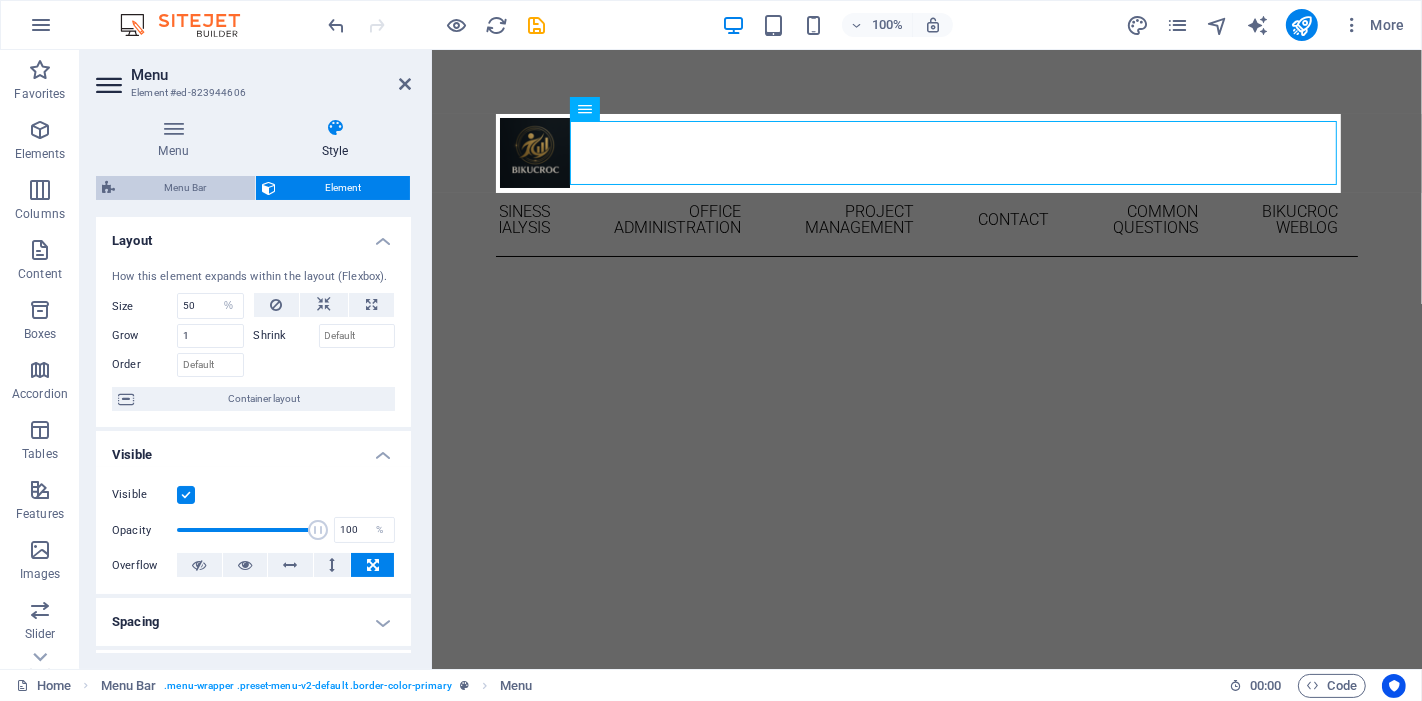 click on "Menu Bar" at bounding box center [185, 188] 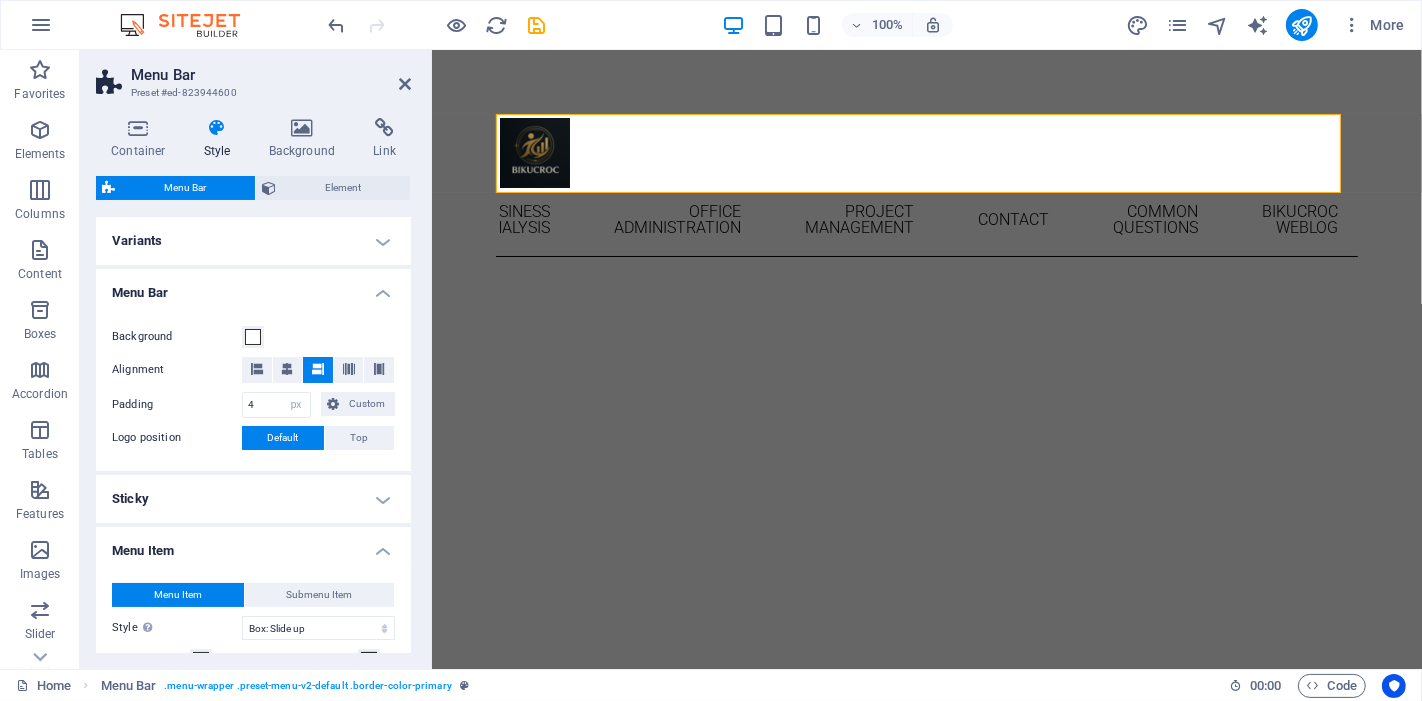 type 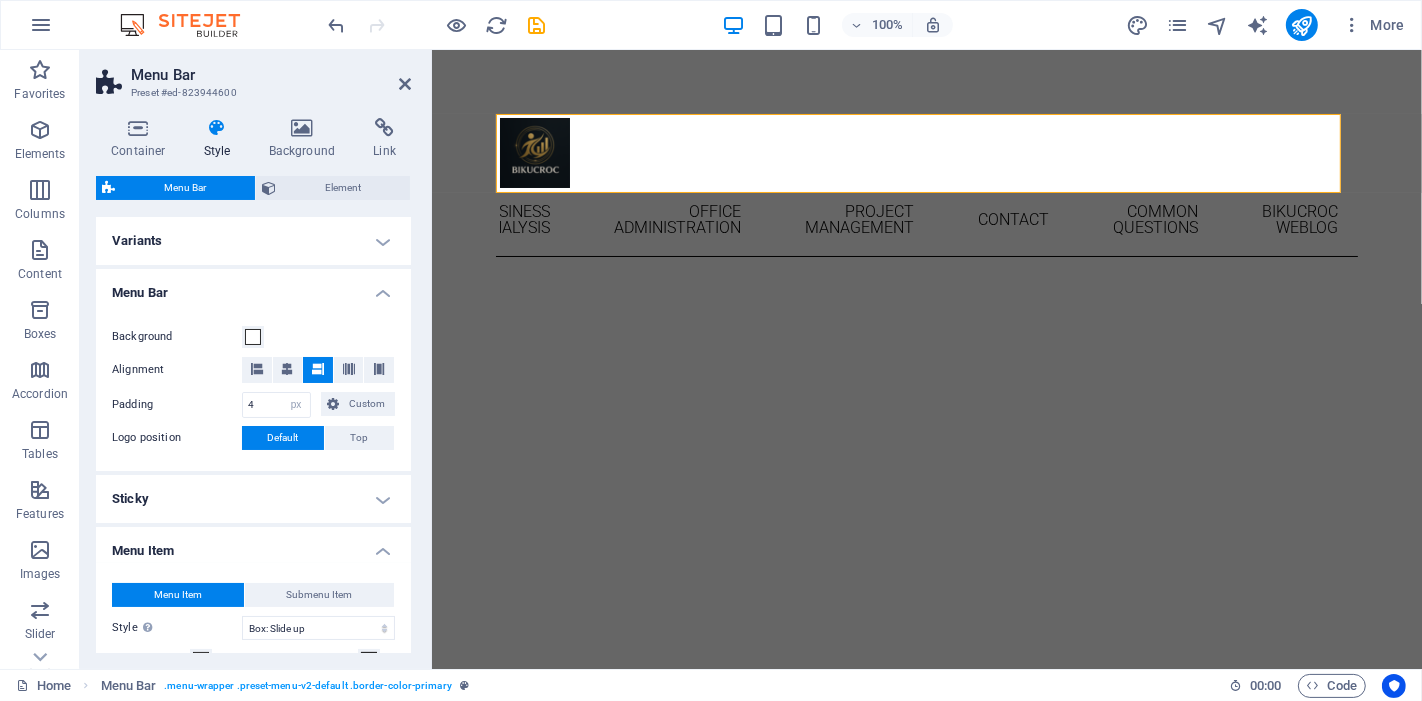 click on "Variants" at bounding box center (253, 241) 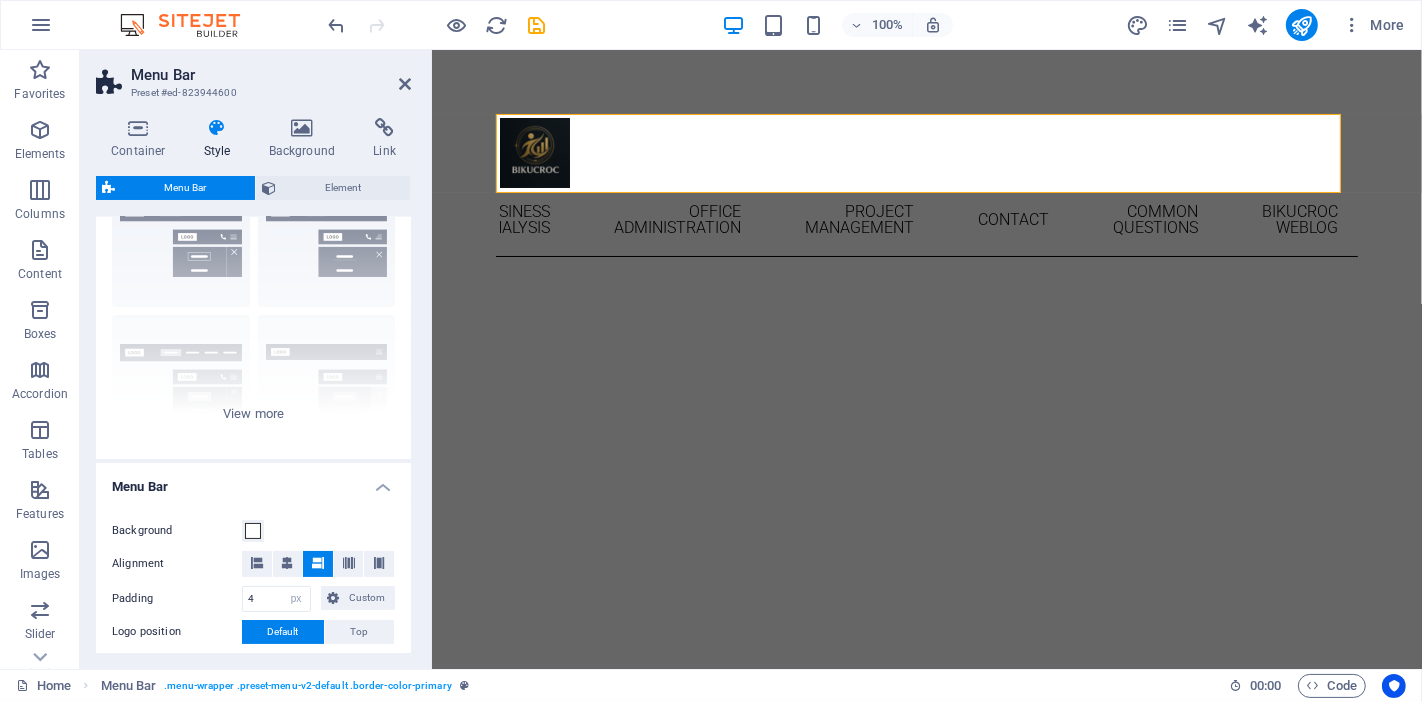 scroll, scrollTop: 0, scrollLeft: 0, axis: both 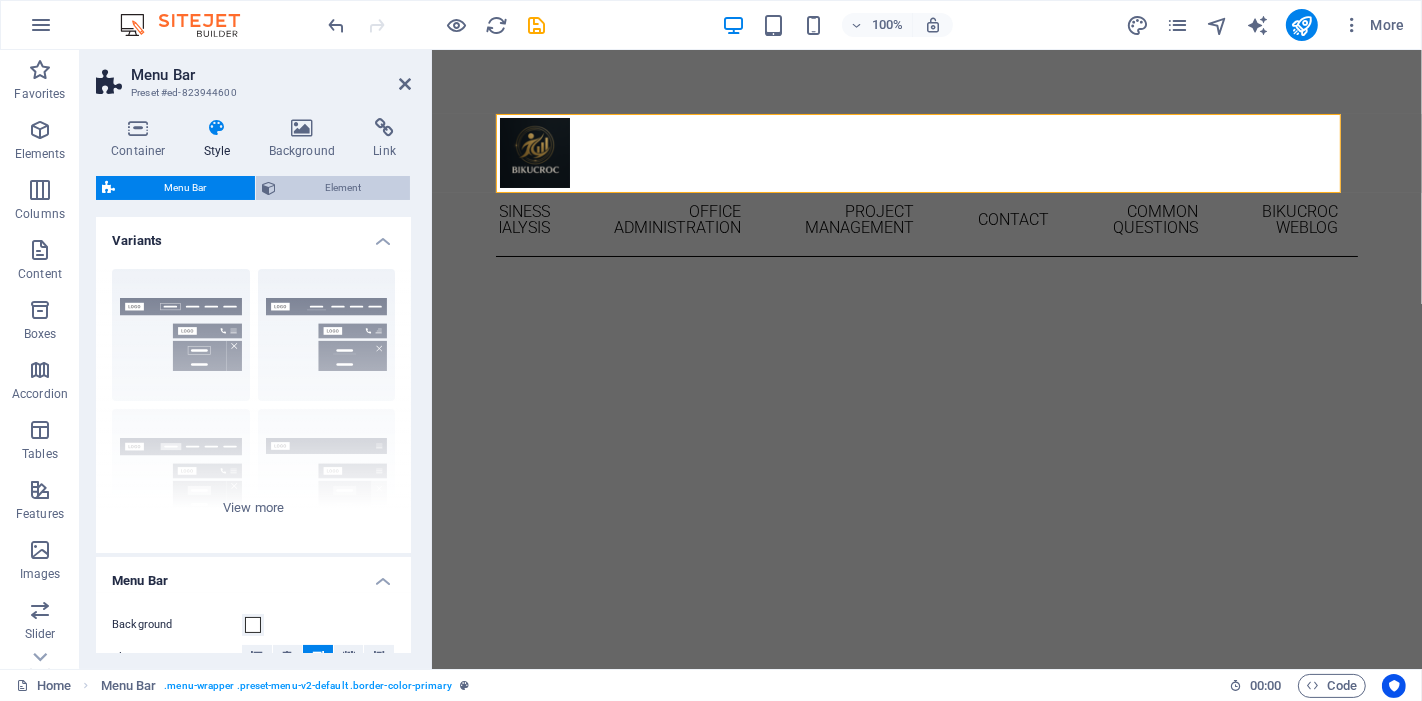 click on "Element" at bounding box center (343, 188) 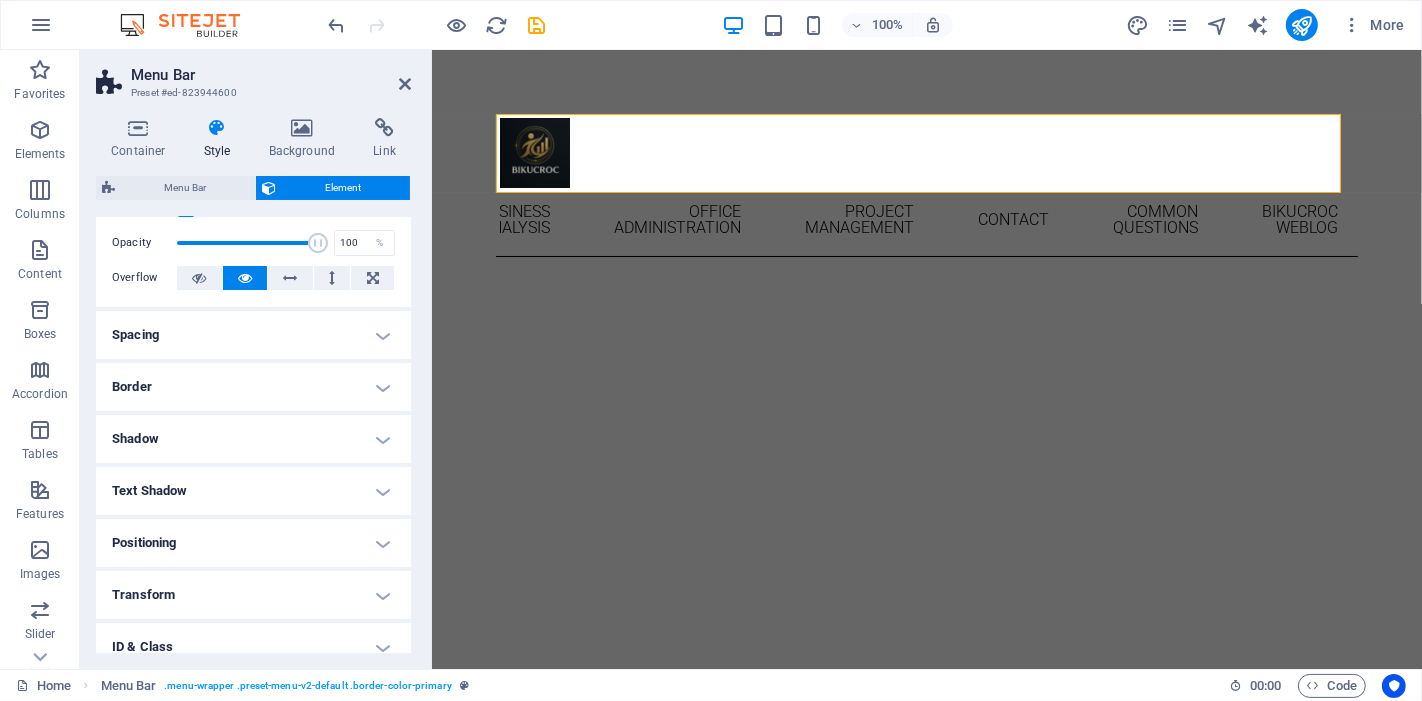 scroll, scrollTop: 0, scrollLeft: 0, axis: both 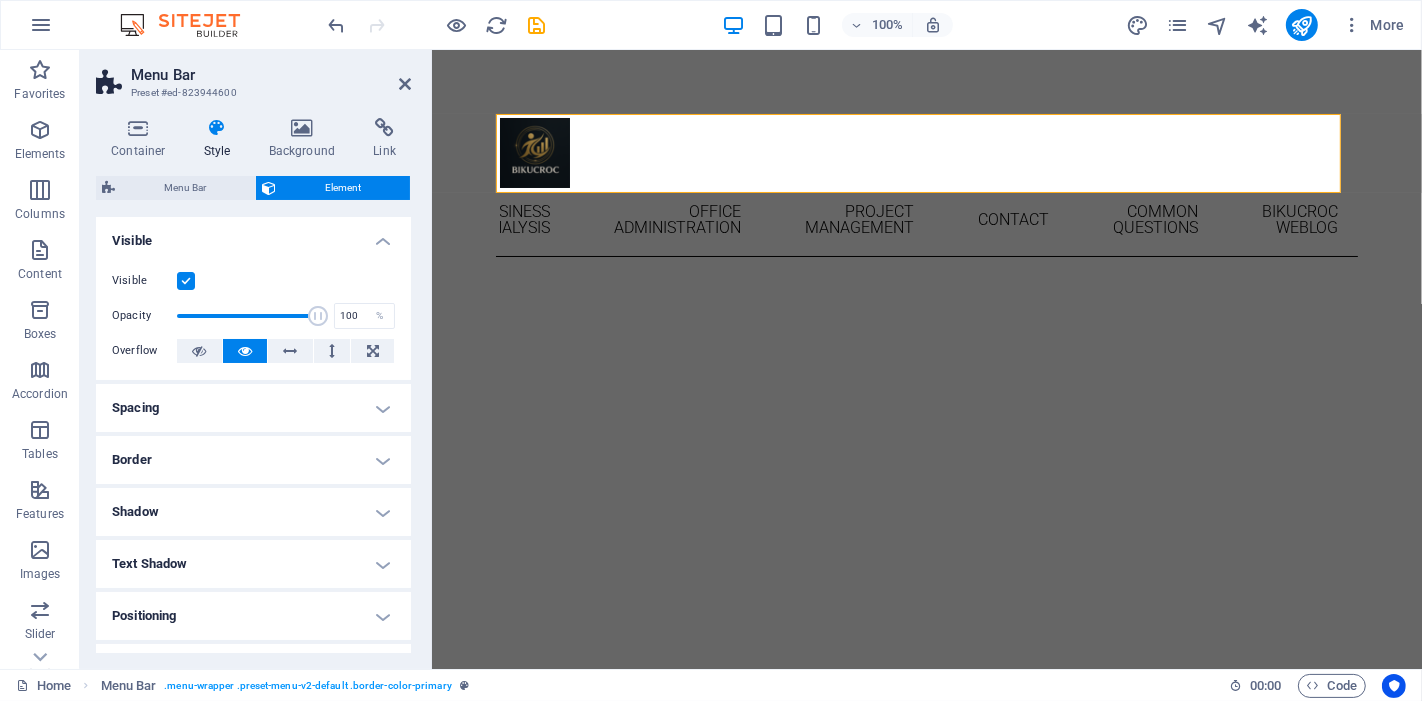 click on "Visible" at bounding box center [253, 235] 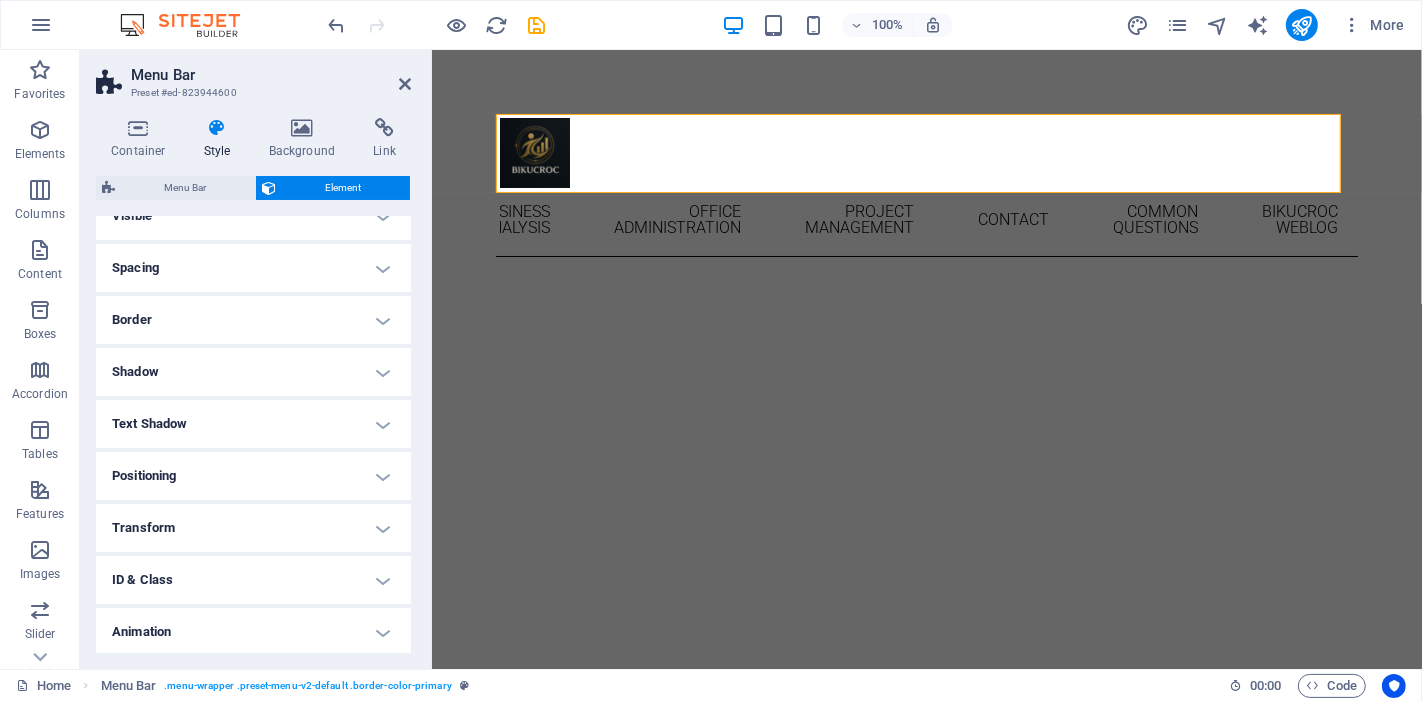 scroll, scrollTop: 0, scrollLeft: 0, axis: both 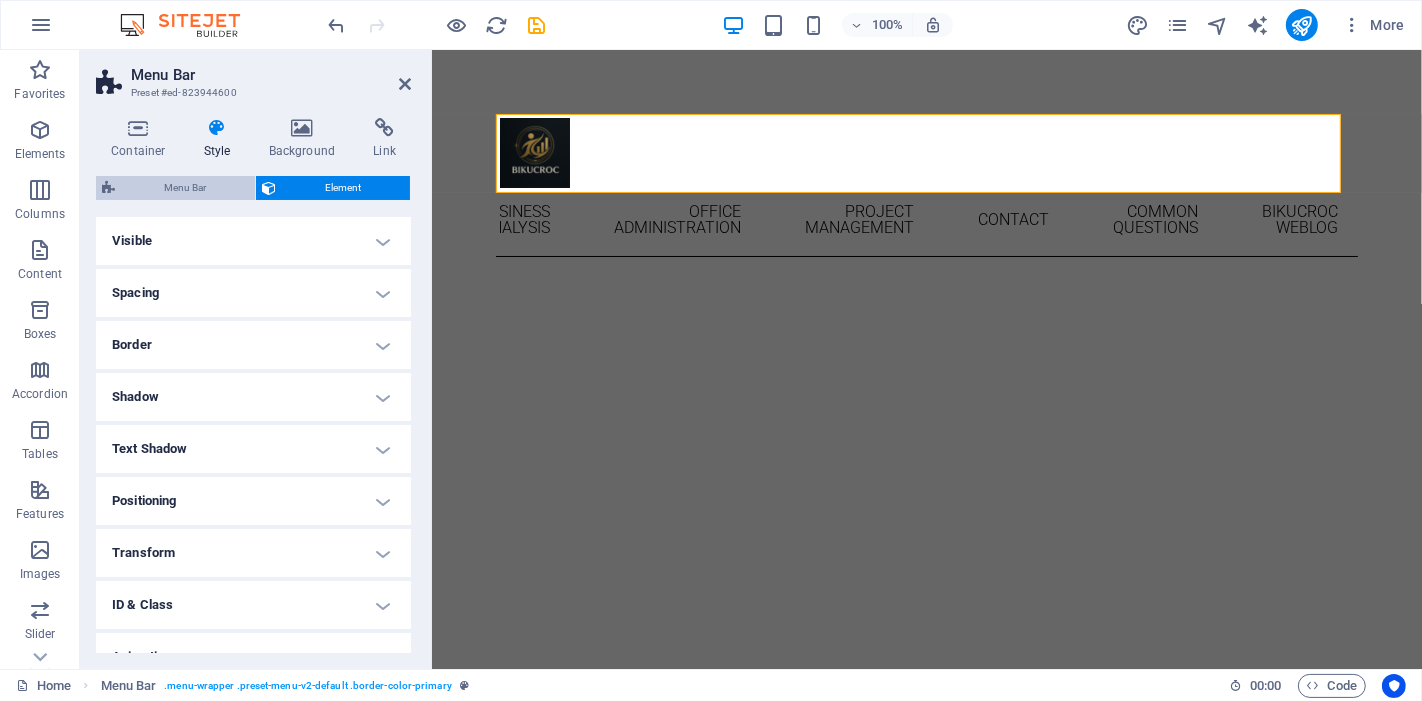 click on "Menu Bar" at bounding box center [185, 188] 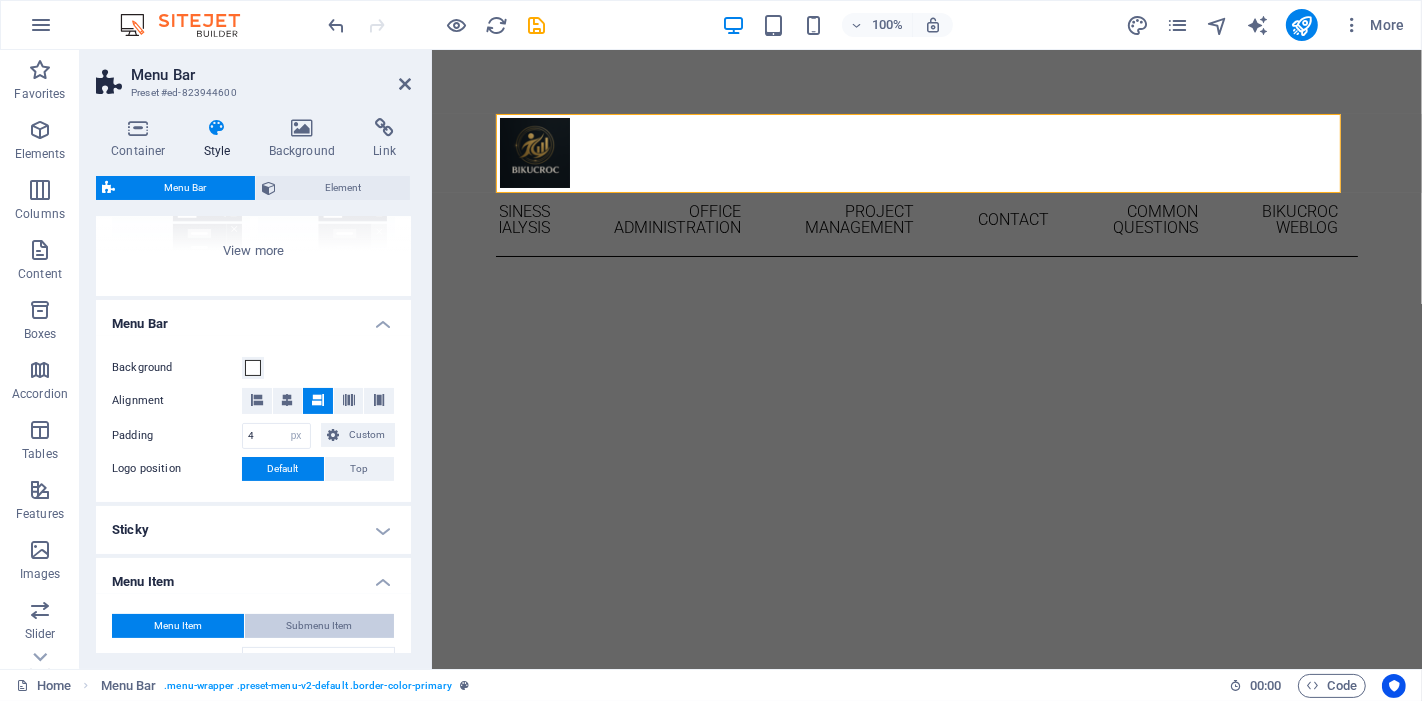 scroll, scrollTop: 0, scrollLeft: 0, axis: both 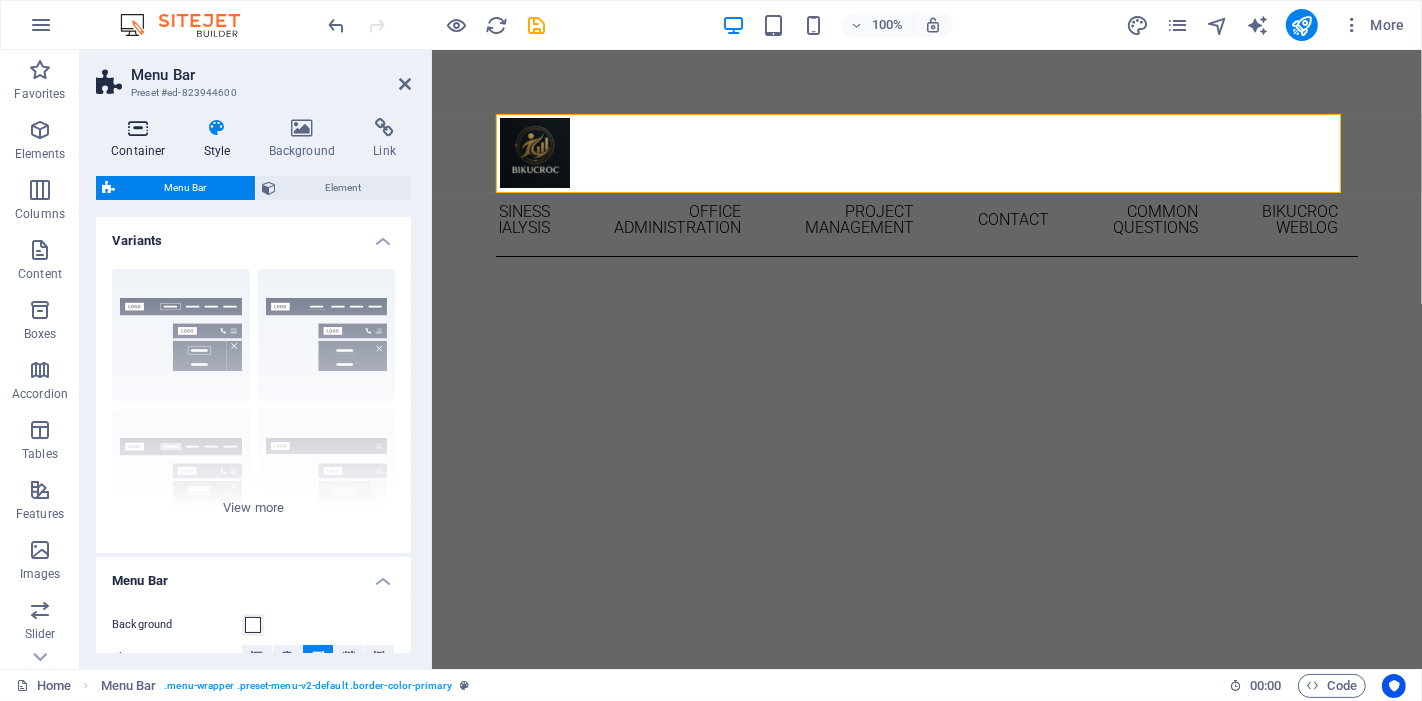 click at bounding box center [138, 128] 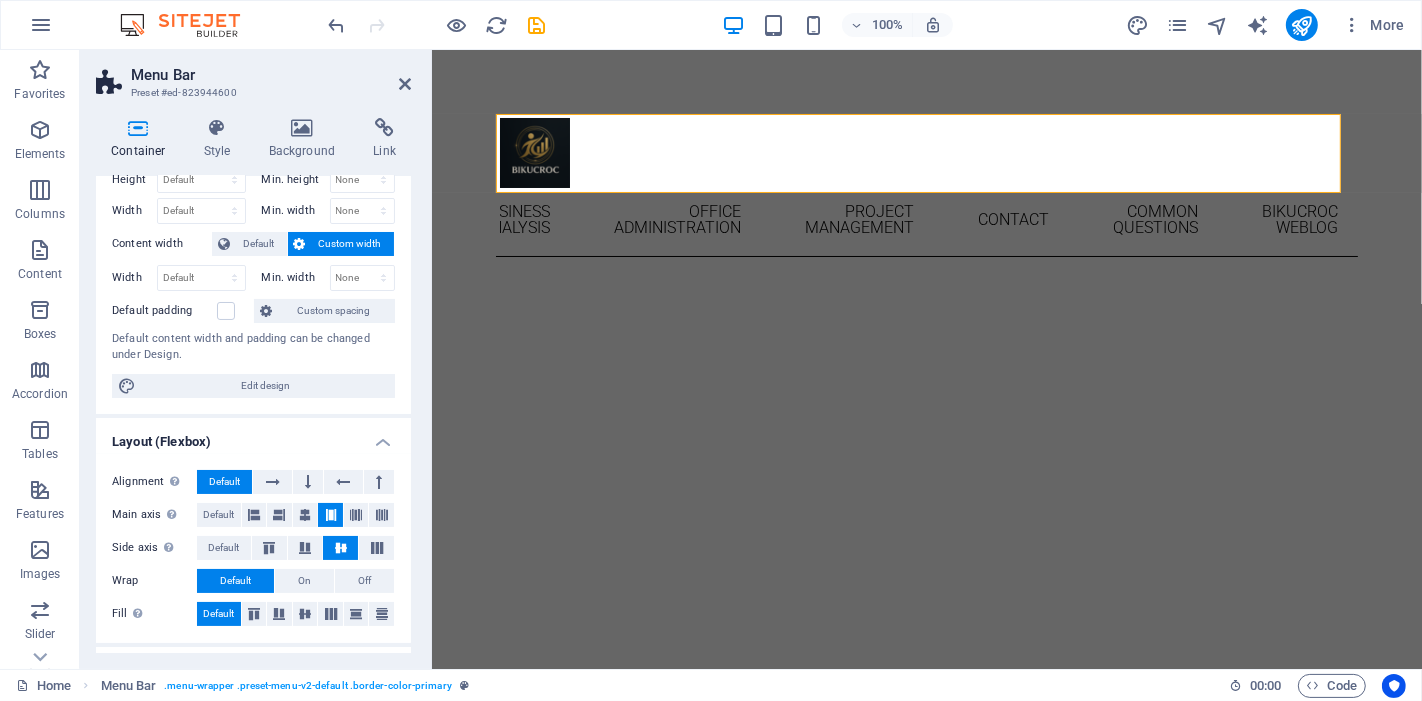 scroll, scrollTop: 0, scrollLeft: 0, axis: both 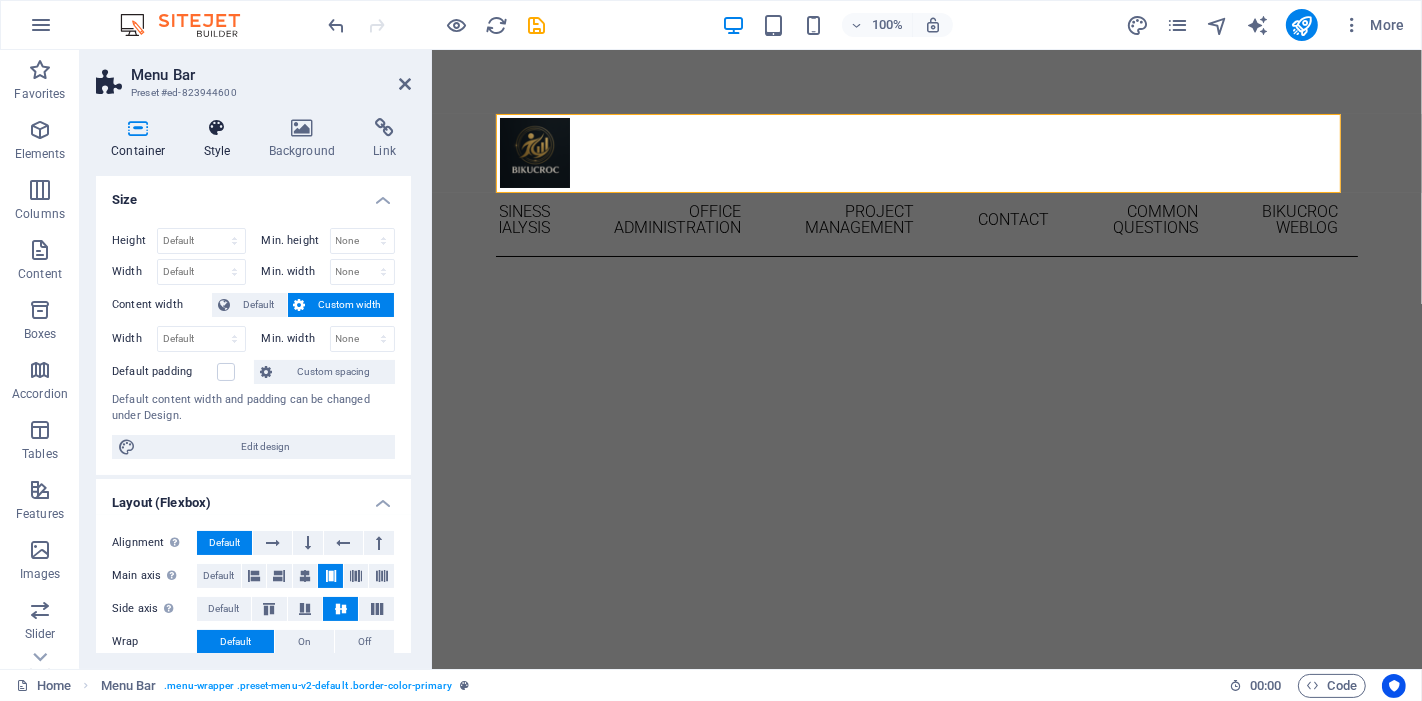 click at bounding box center [217, 128] 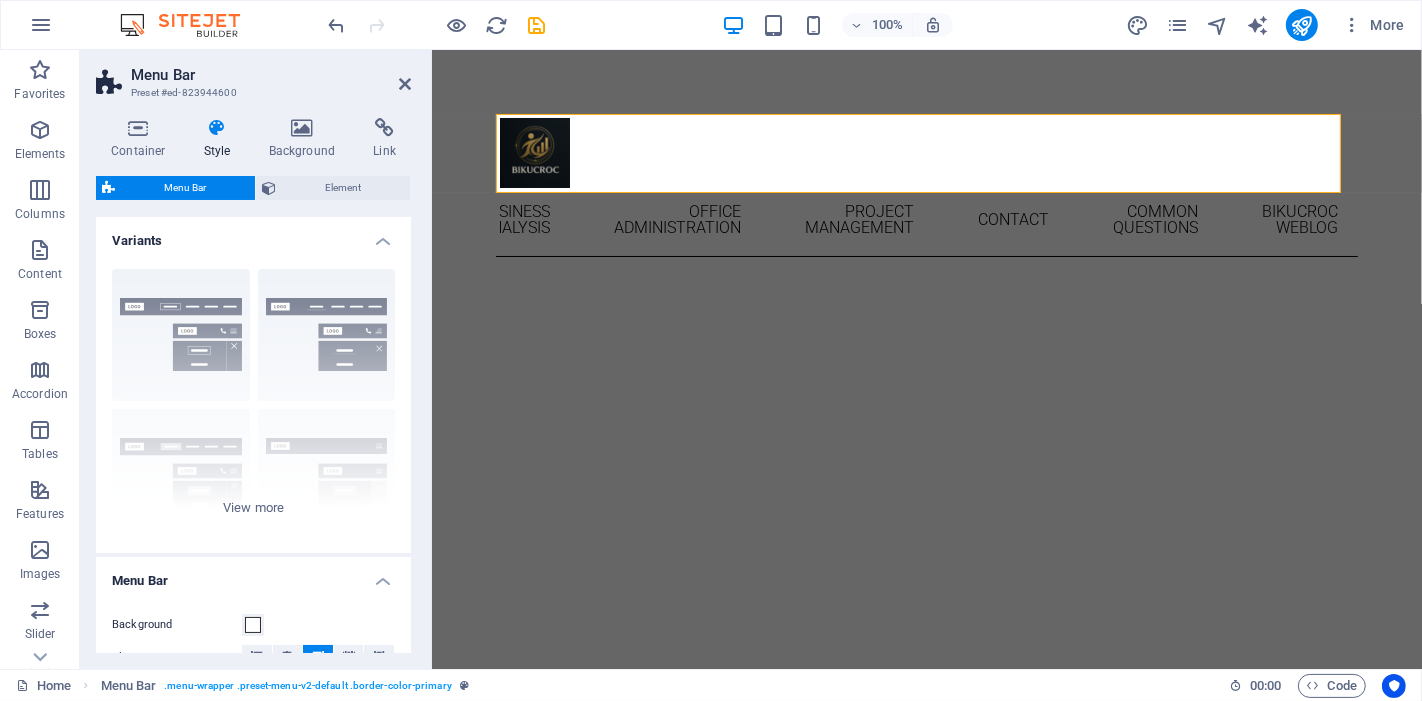 click on "Variants" at bounding box center [253, 235] 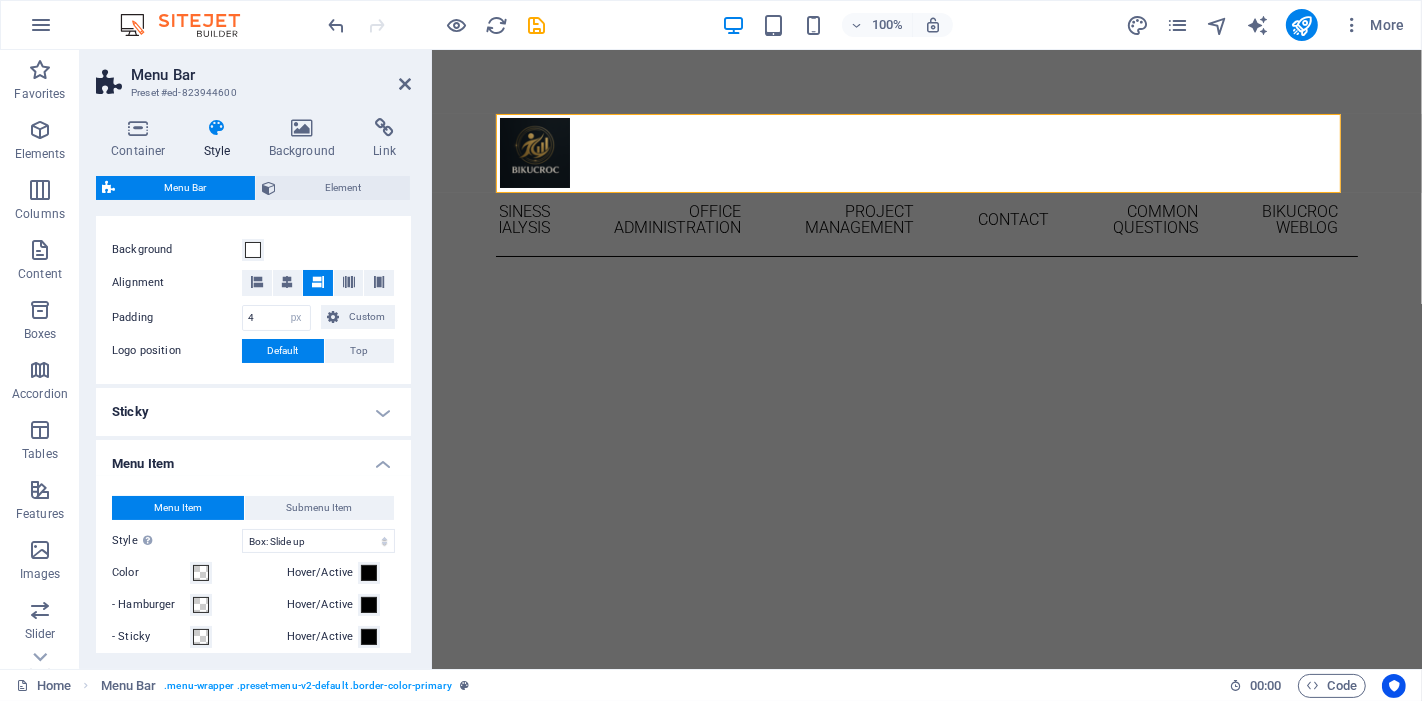 scroll, scrollTop: 0, scrollLeft: 0, axis: both 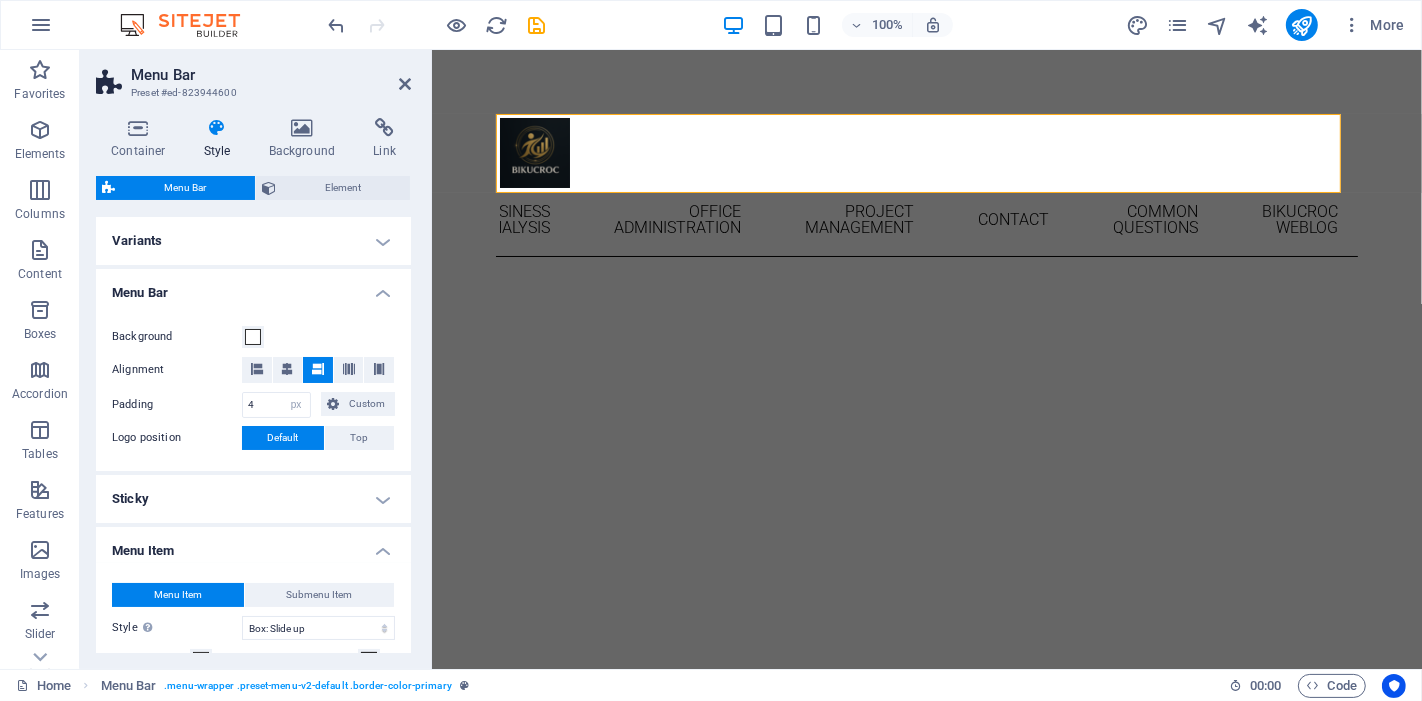 click on "Menu Bar" at bounding box center (253, 287) 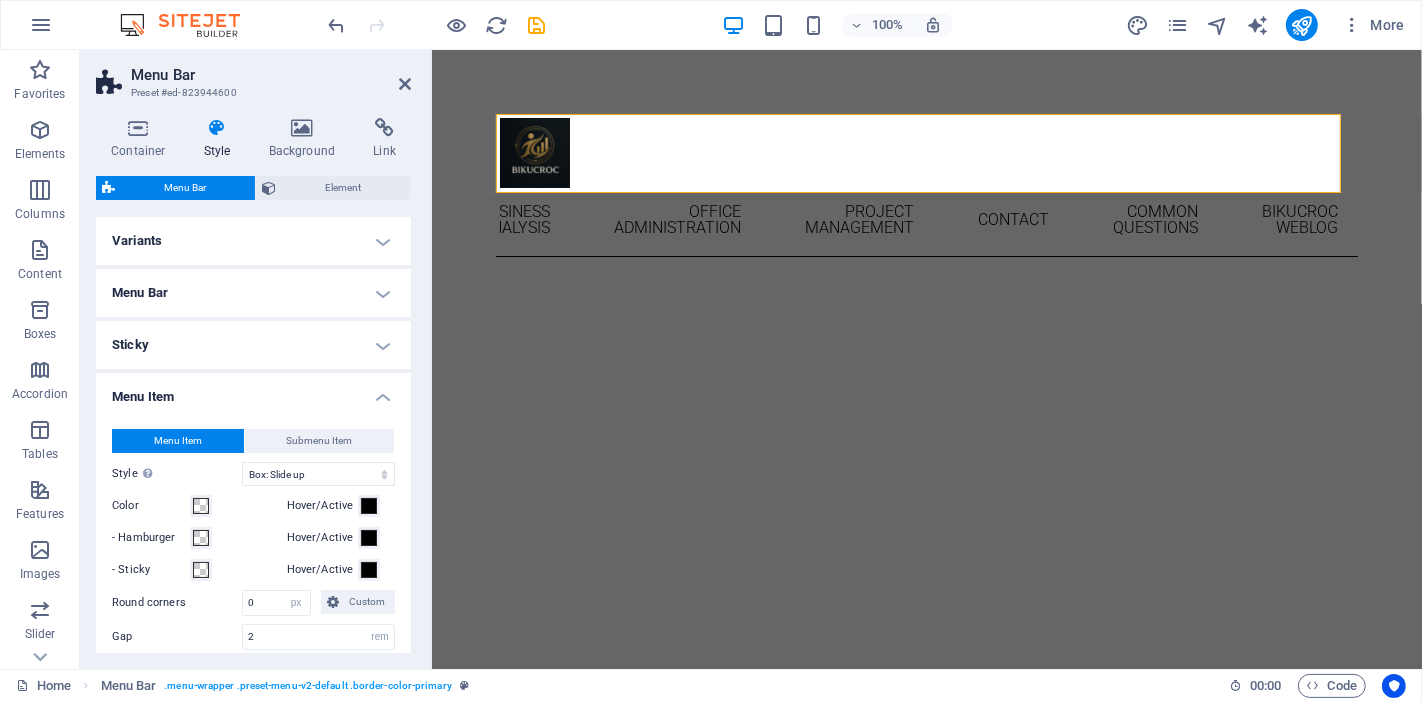 click on "Menu Item" at bounding box center [253, 391] 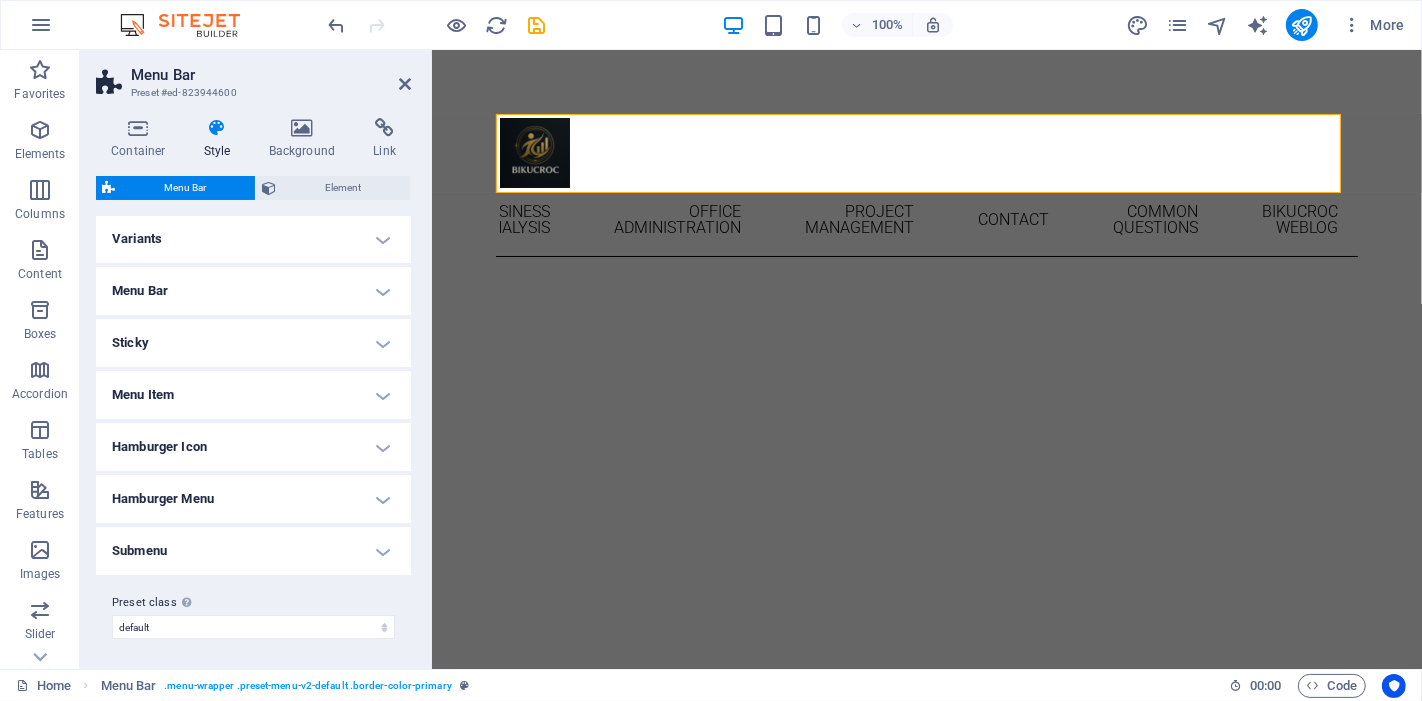 scroll, scrollTop: 0, scrollLeft: 0, axis: both 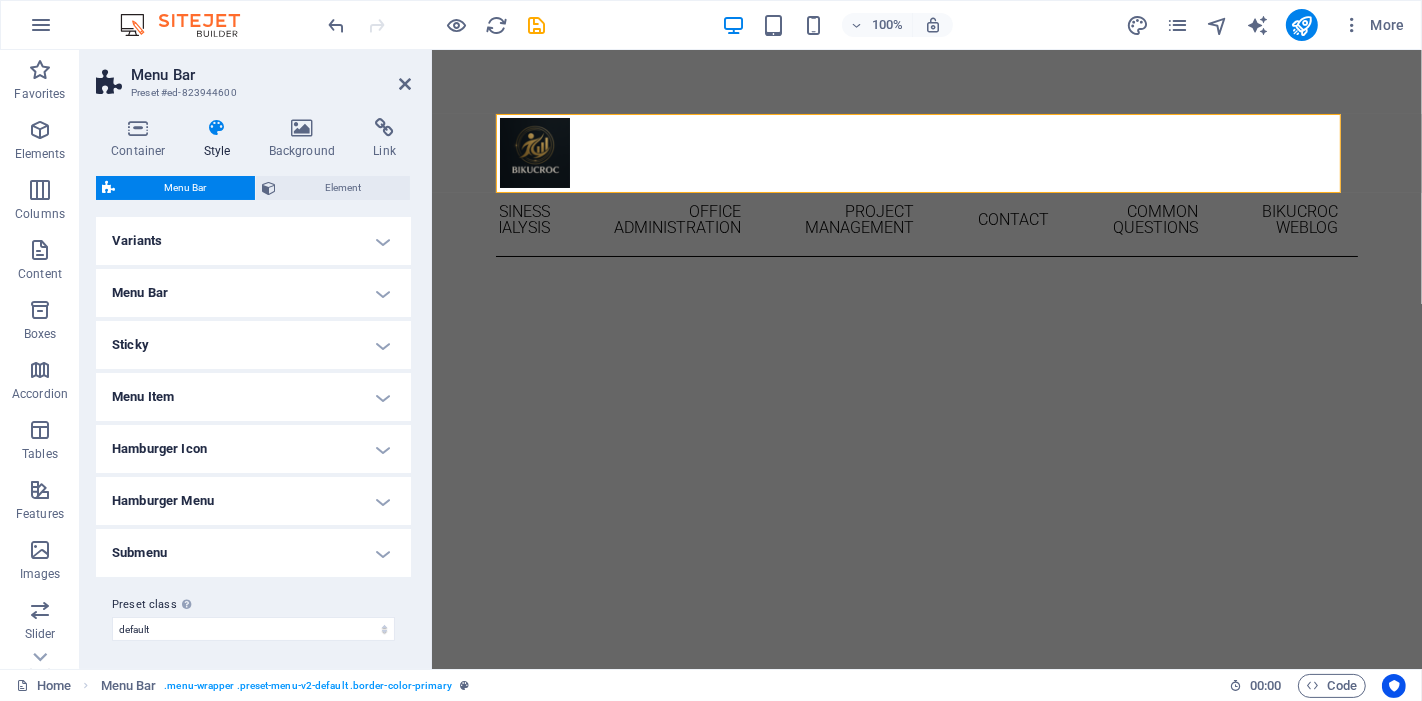 click on "Container Style Background Link Size Height Default px rem % vh vw Min. height None px rem % vh vw Width Default px rem % em vh vw Min. width None px rem % vh vw Content width Default Custom width Width Default px rem % em vh vw Min. width None px rem % vh vw Default padding Custom spacing Default content width and padding can be changed under Design. Edit design Layout (Flexbox) Alignment Determines the flex direction. Default Main axis Determine how elements should behave along the main axis inside this container (justify content). Default Side axis Control the vertical direction of the element inside of the container (align items). Default Wrap Default On Off Fill Controls the distances and direction of elements on the y-axis across several lines (align content). Default Accessibility ARIA helps assistive technologies (like screen readers) to understand the role, state, and behavior of web elements Role The ARIA role defines the purpose of an element.  None Alert Article Banner Comment Fan" at bounding box center (253, 385) 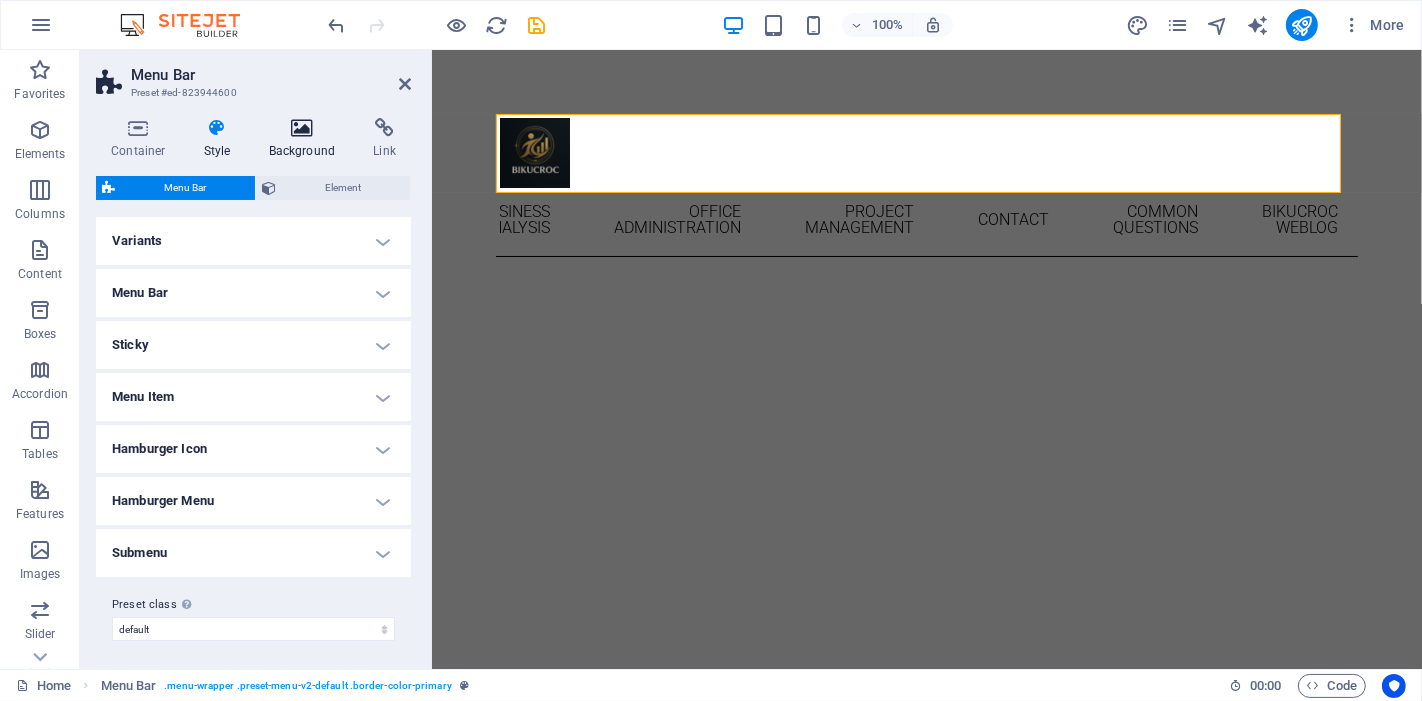 click on "Background" at bounding box center [306, 139] 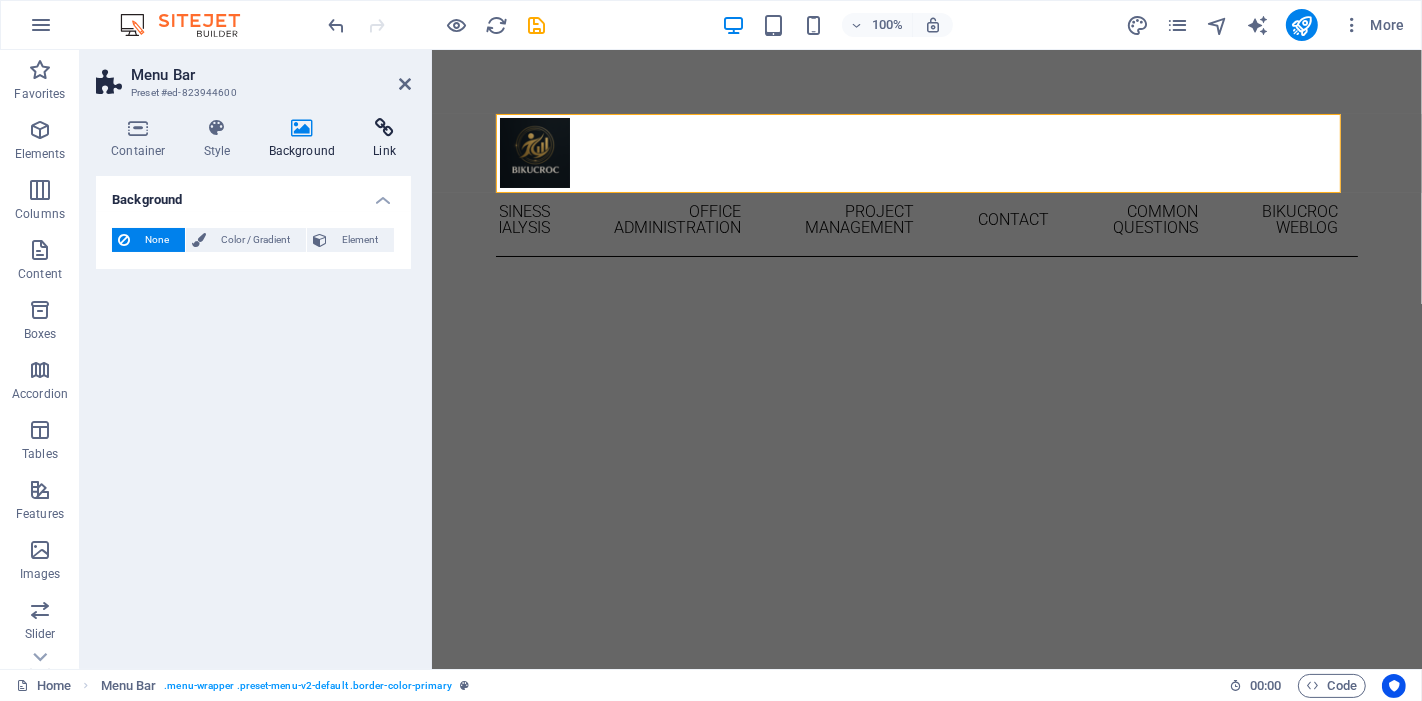 click at bounding box center (384, 128) 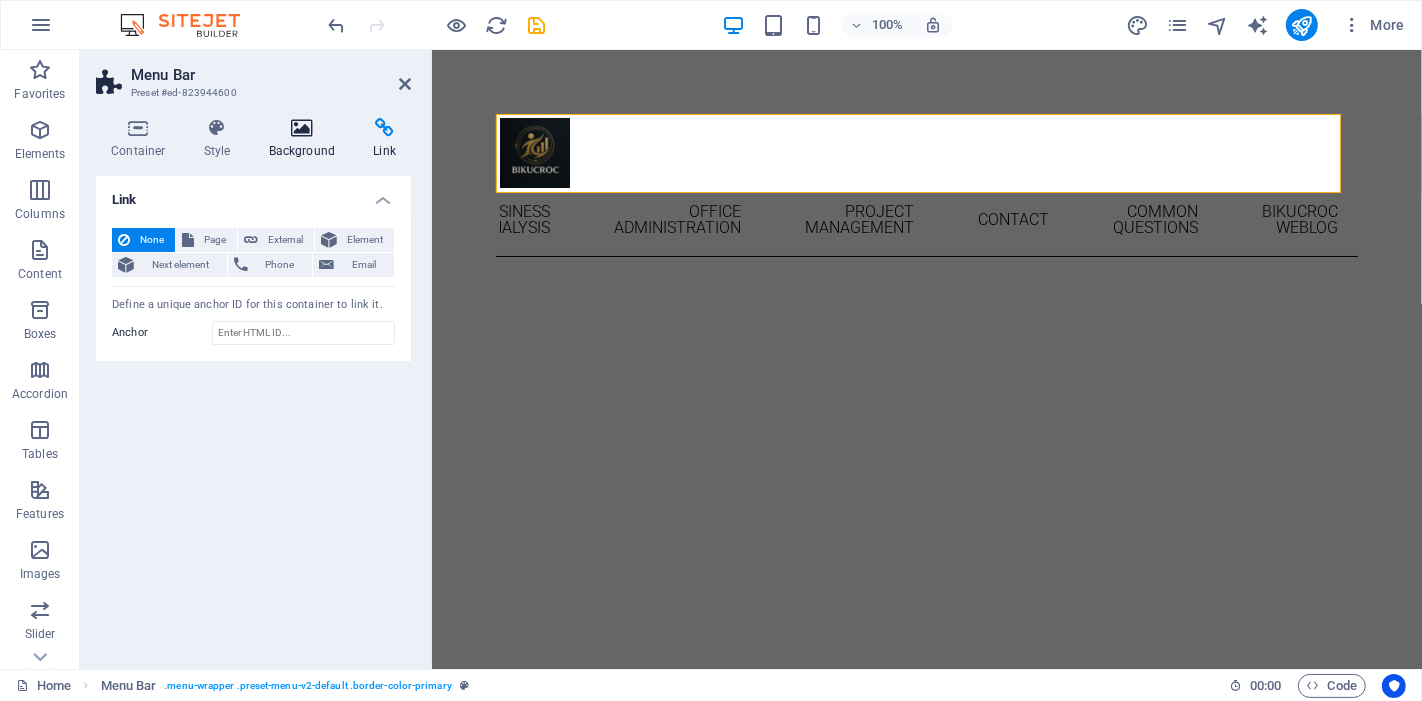 click at bounding box center (302, 128) 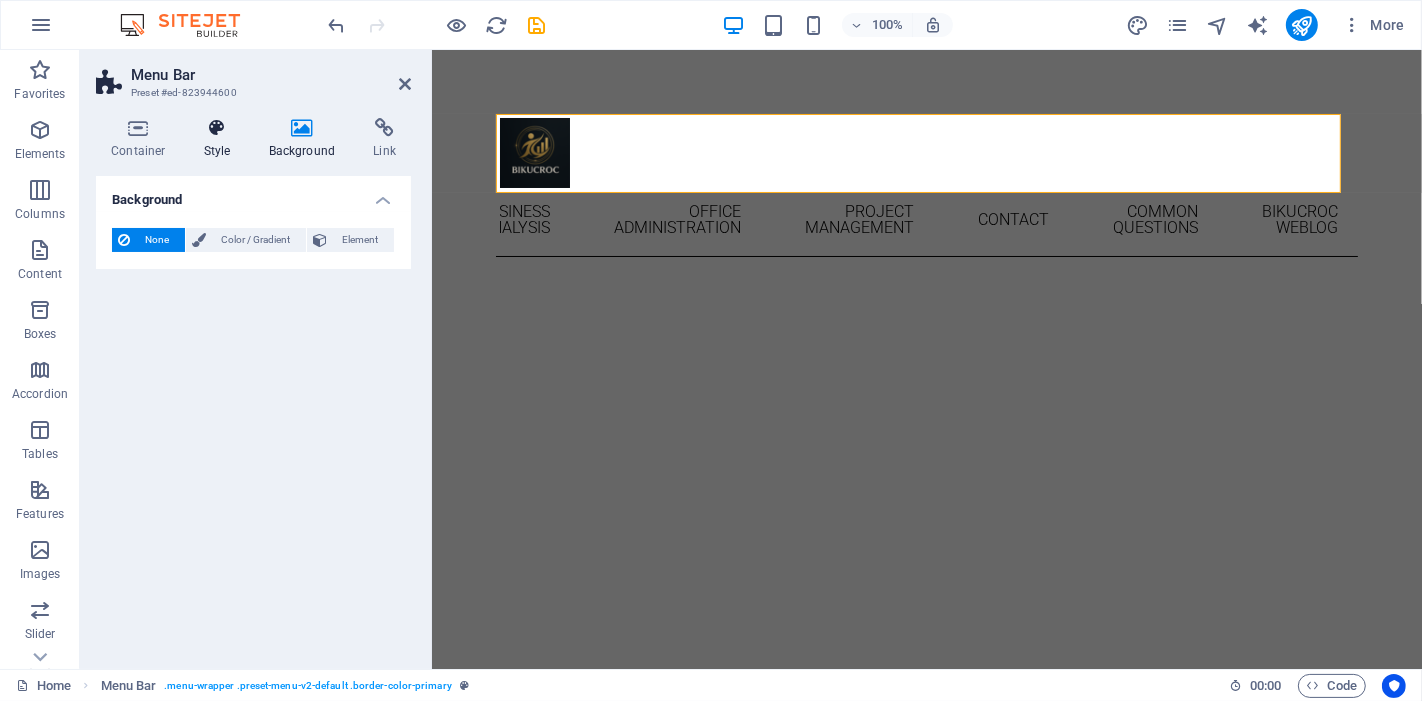 click on "Style" at bounding box center [221, 139] 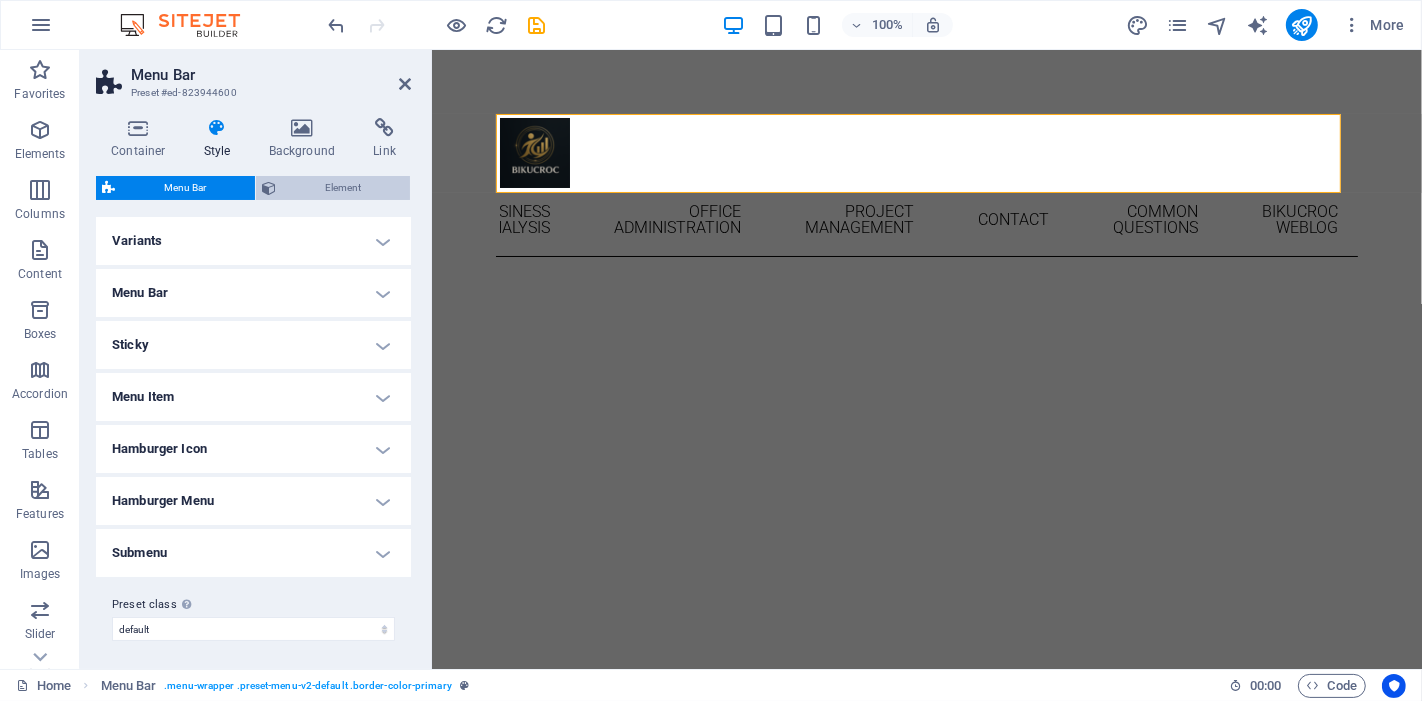 click on "Element" at bounding box center [343, 188] 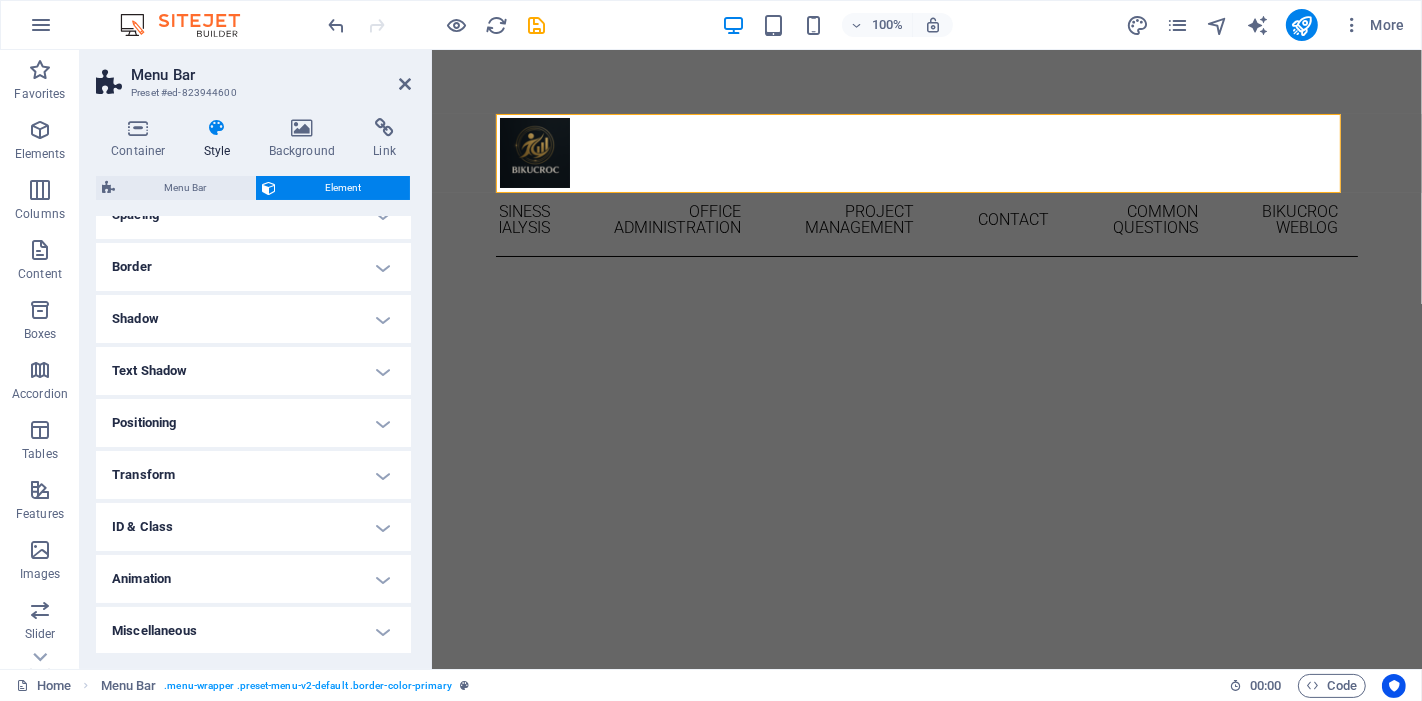 scroll, scrollTop: 0, scrollLeft: 0, axis: both 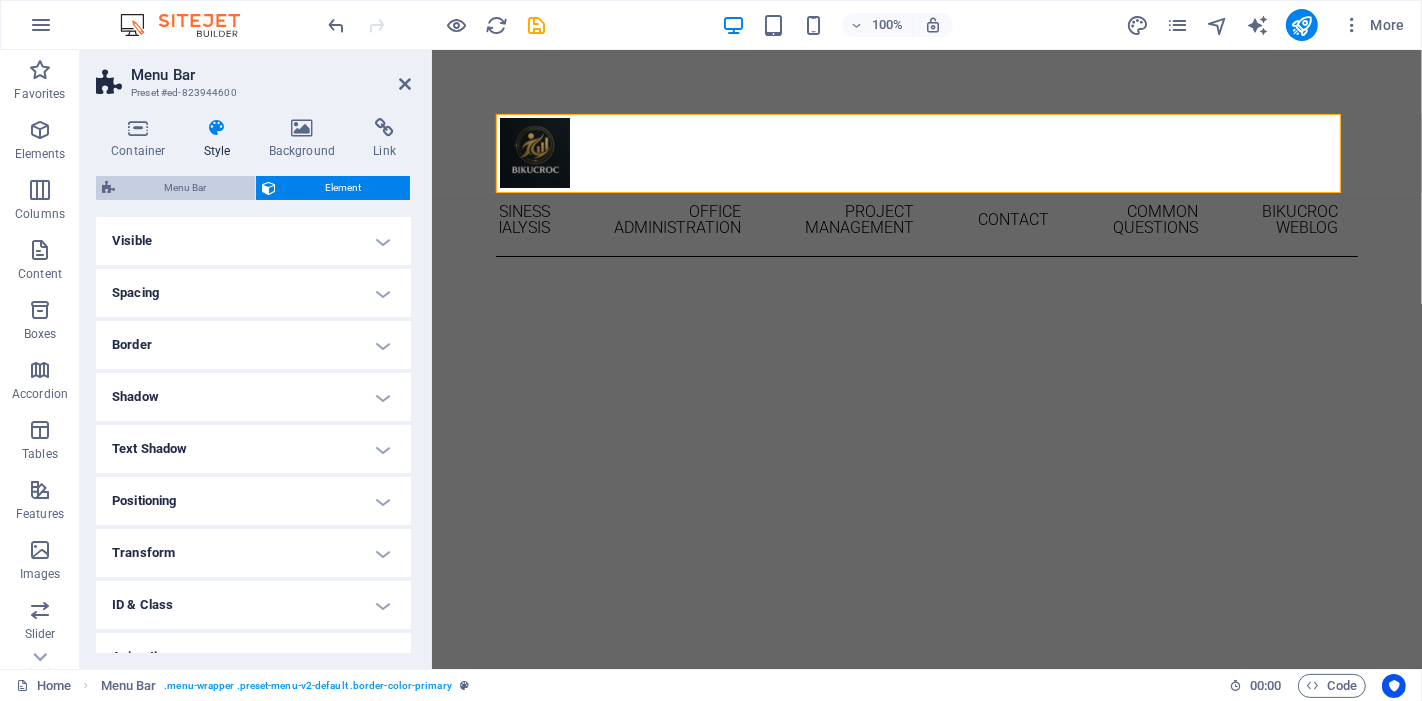 click on "Menu Bar" at bounding box center (185, 188) 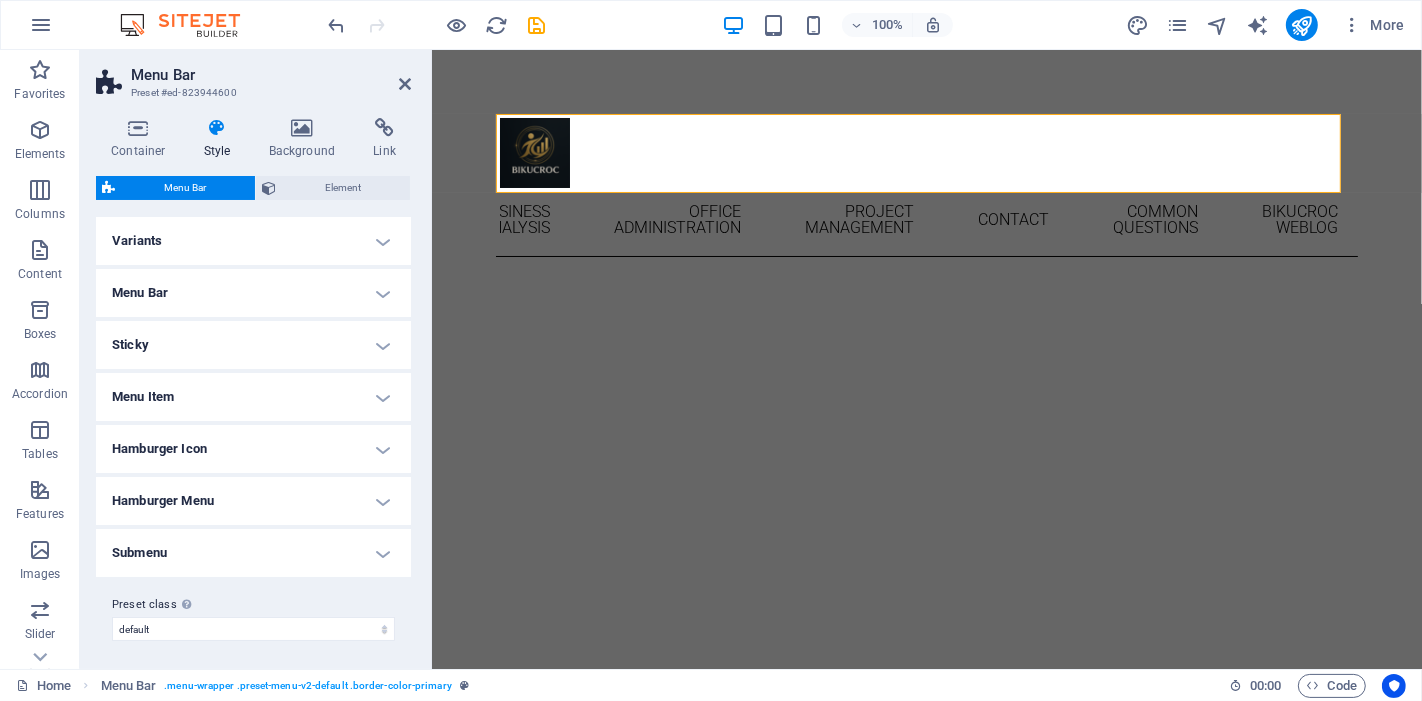 scroll, scrollTop: 0, scrollLeft: 0, axis: both 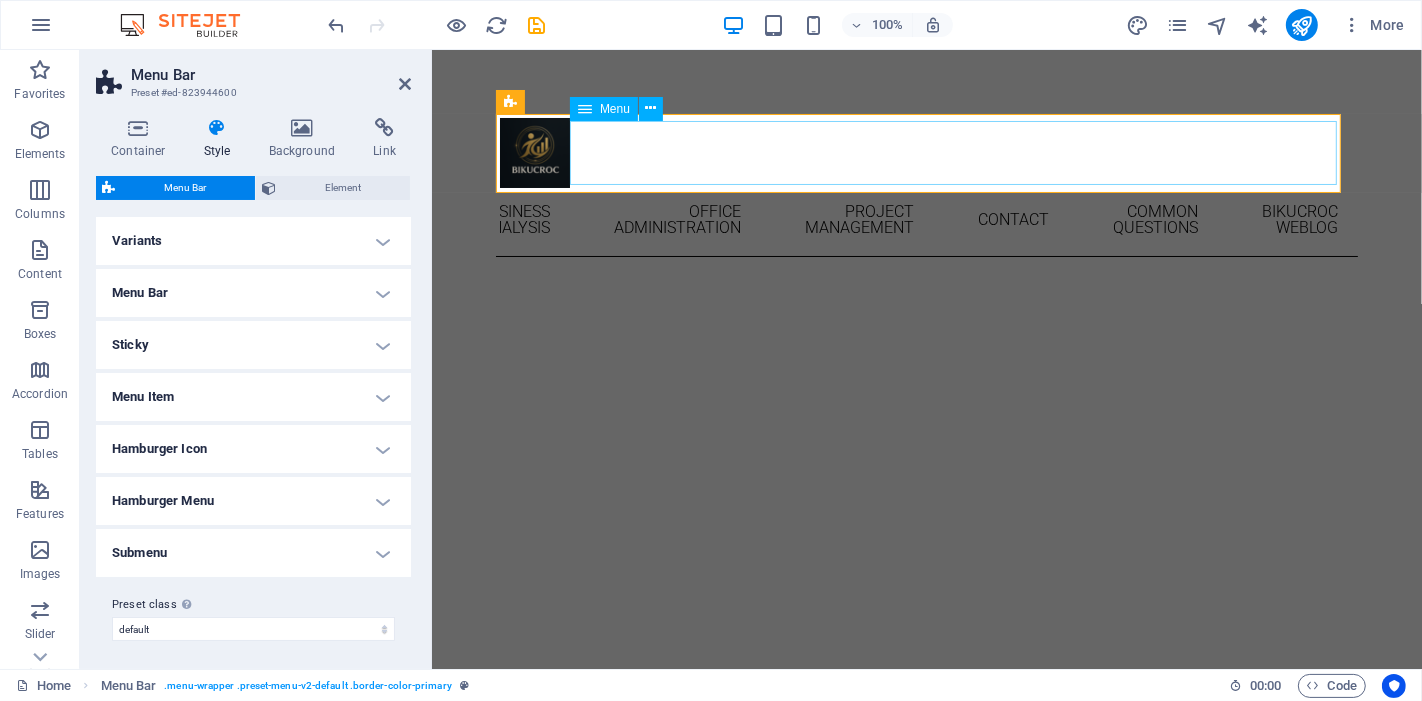 click on "Home About Business Analysis Office Administration Project Management Contact Common Questions Bikucroc weblog" at bounding box center [926, 220] 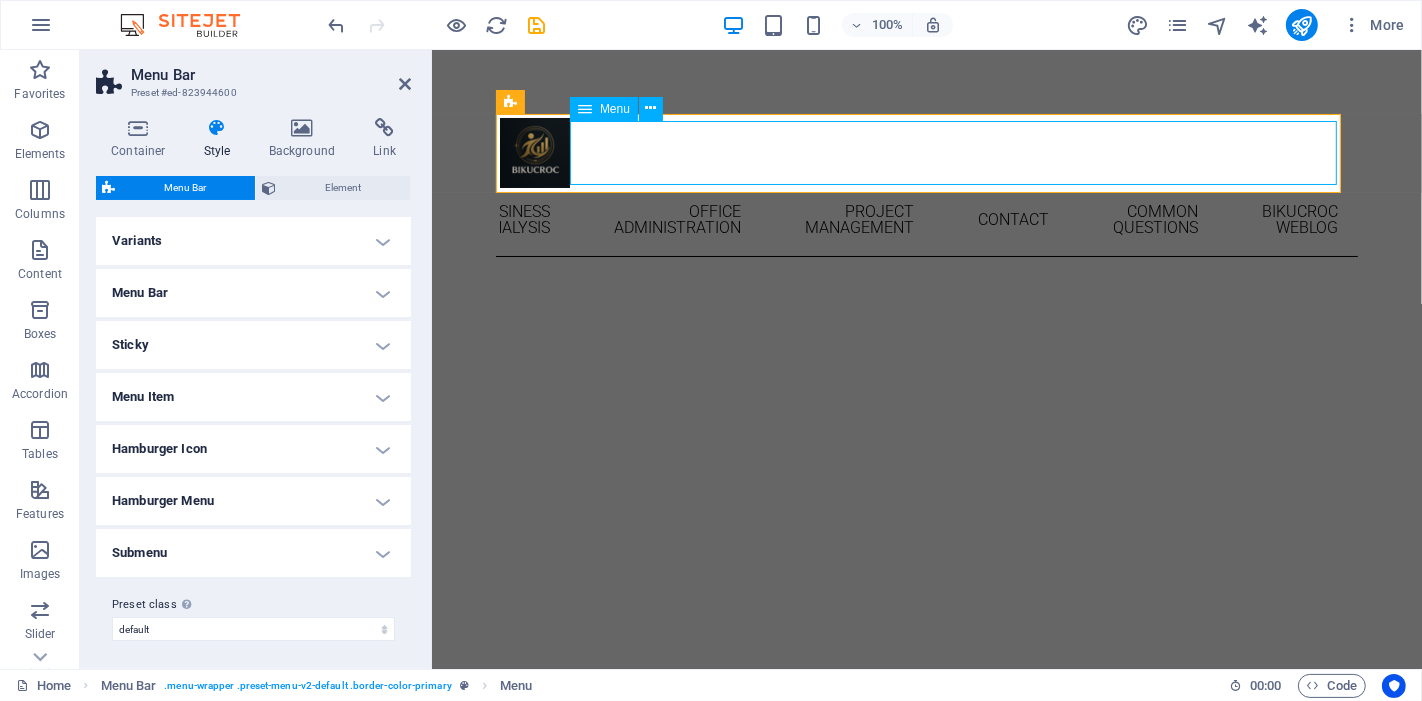 click on "Home About Business Analysis Office Administration Project Management Contact Common Questions Bikucroc weblog" at bounding box center [926, 220] 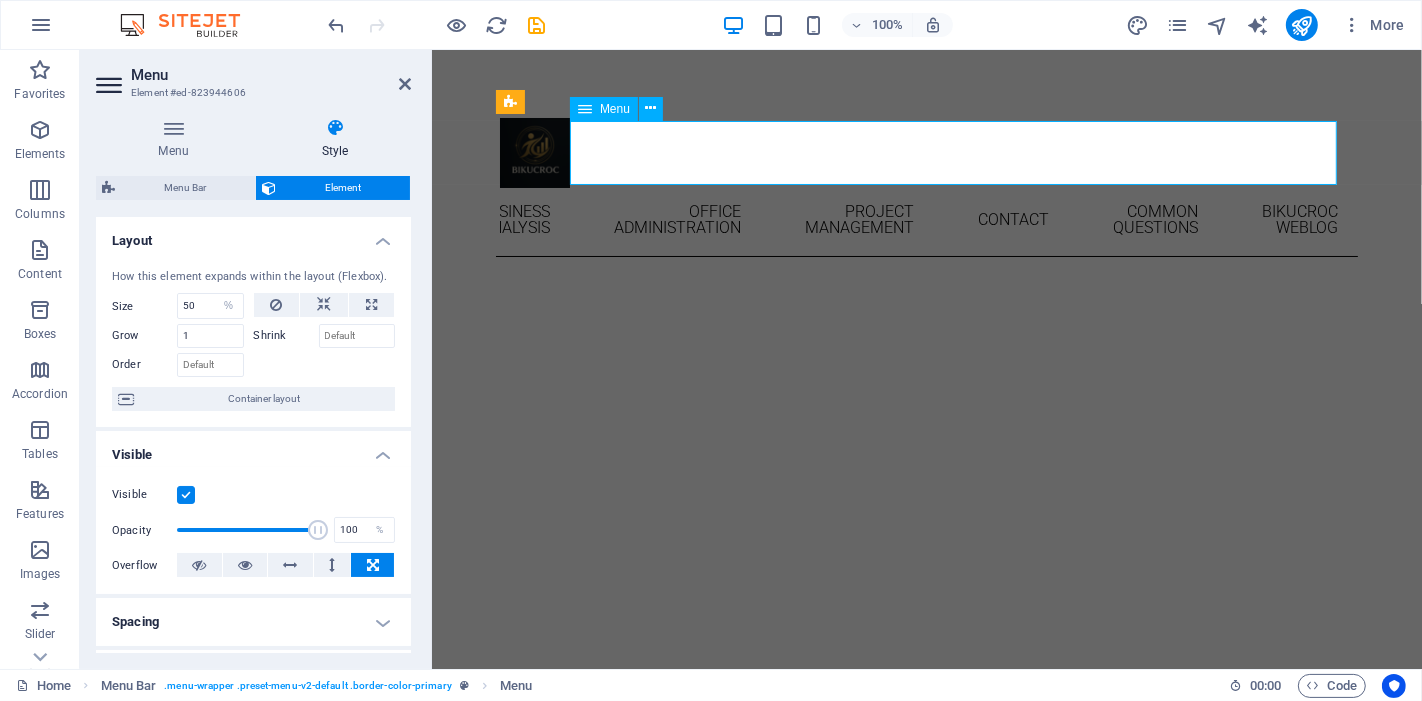 click on "Home About Business Analysis Office Administration Project Management Contact Common Questions Bikucroc weblog" at bounding box center (926, 220) 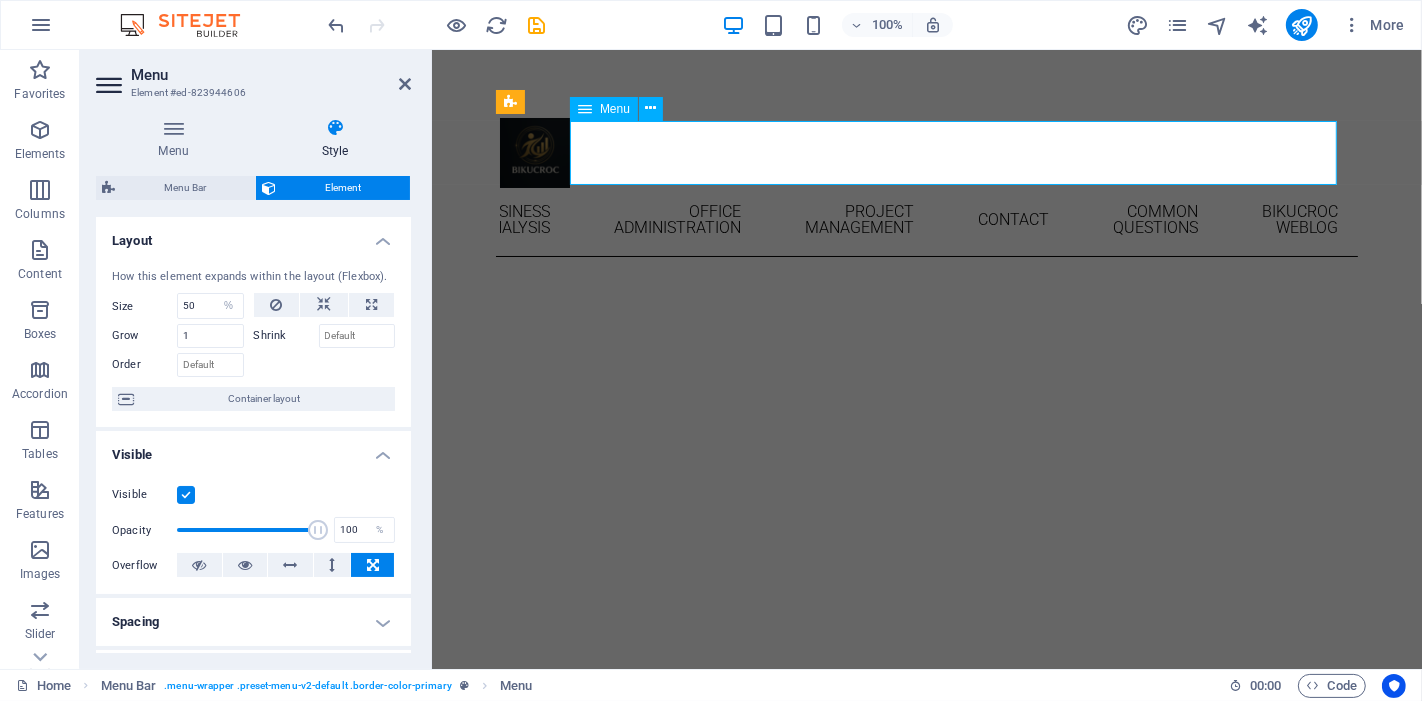 click on "Home About Business Analysis Office Administration Project Management Contact Common Questions Bikucroc weblog" at bounding box center (926, 220) 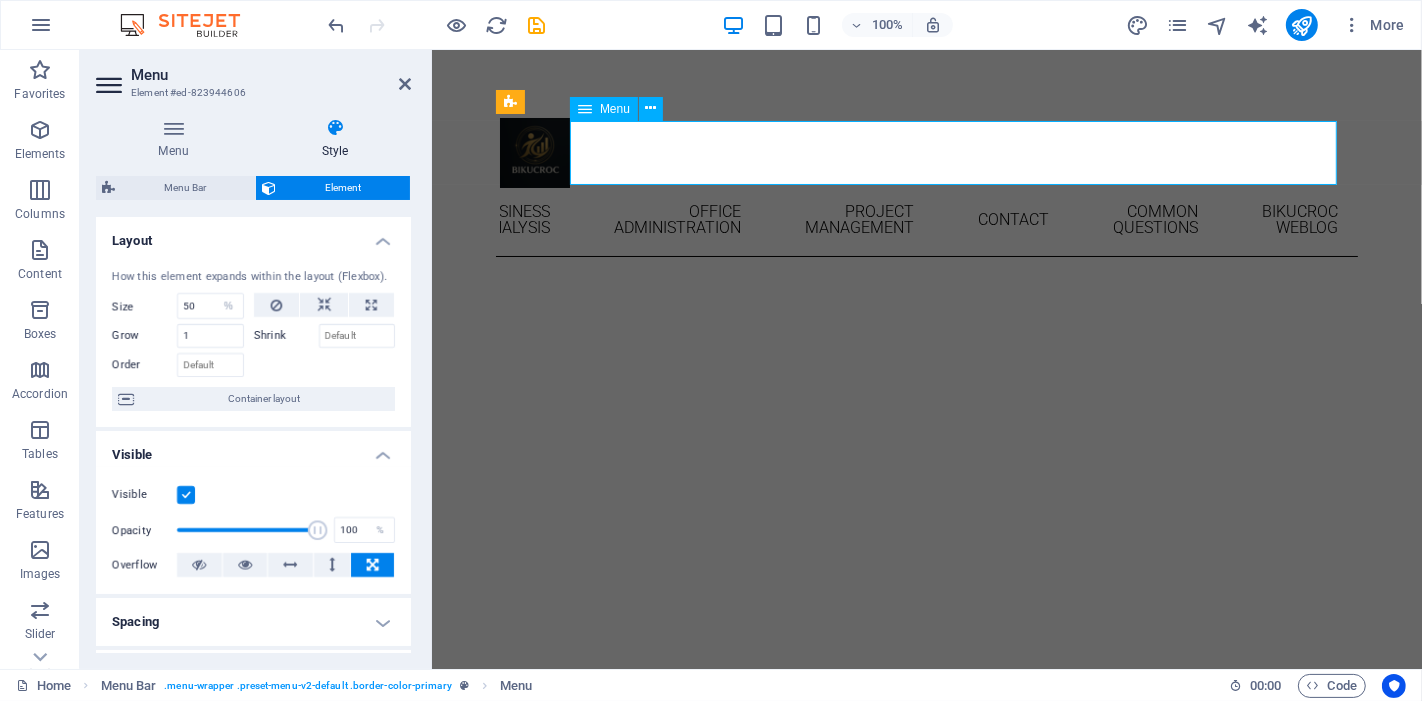 click on "Home About Business Analysis Office Administration Project Management Contact Common Questions Bikucroc weblog" at bounding box center [926, 220] 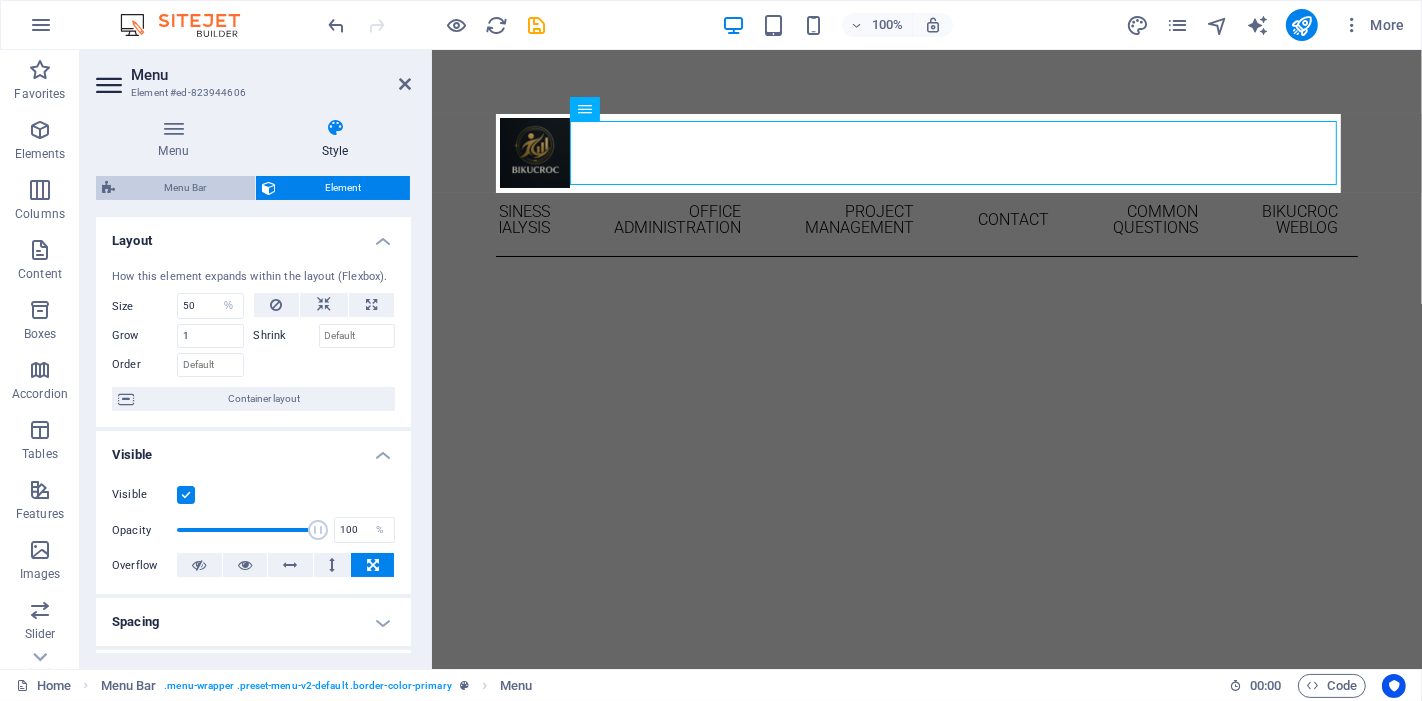 click on "Menu Bar" at bounding box center [185, 188] 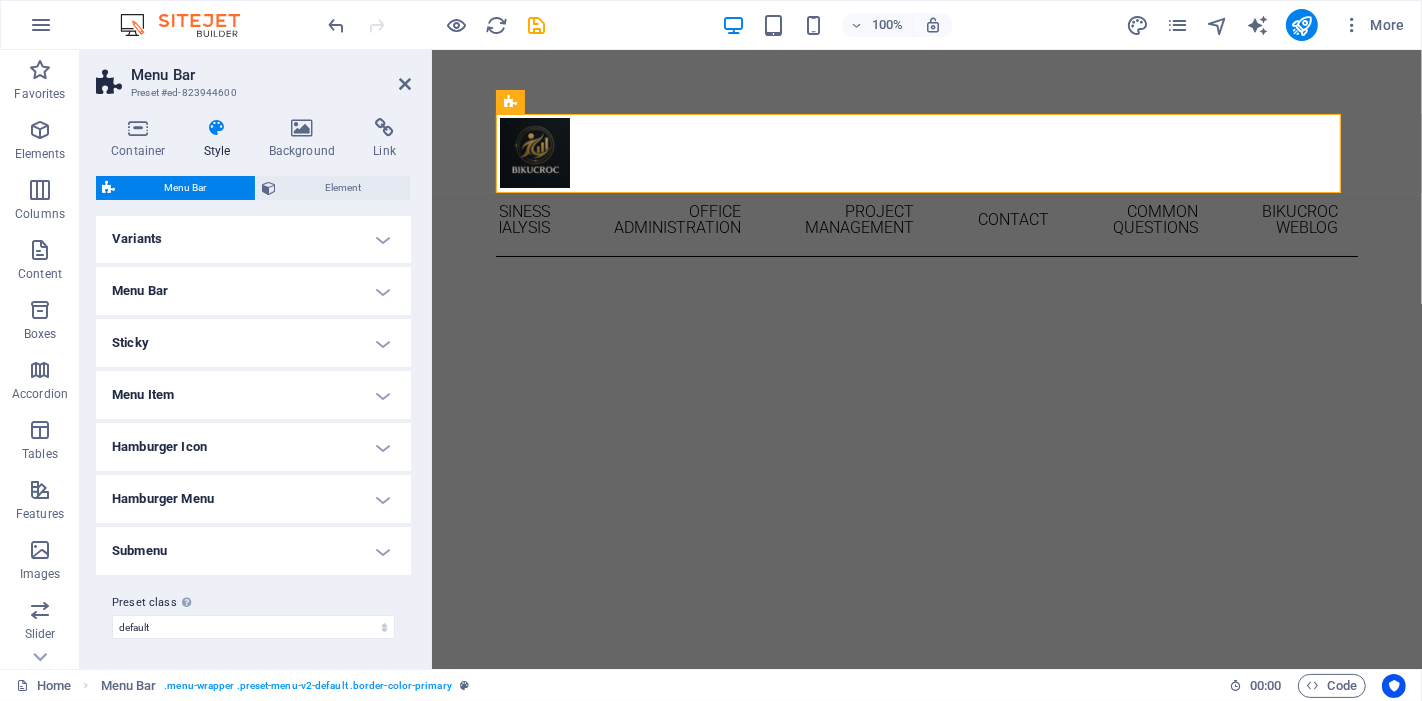 scroll, scrollTop: 0, scrollLeft: 0, axis: both 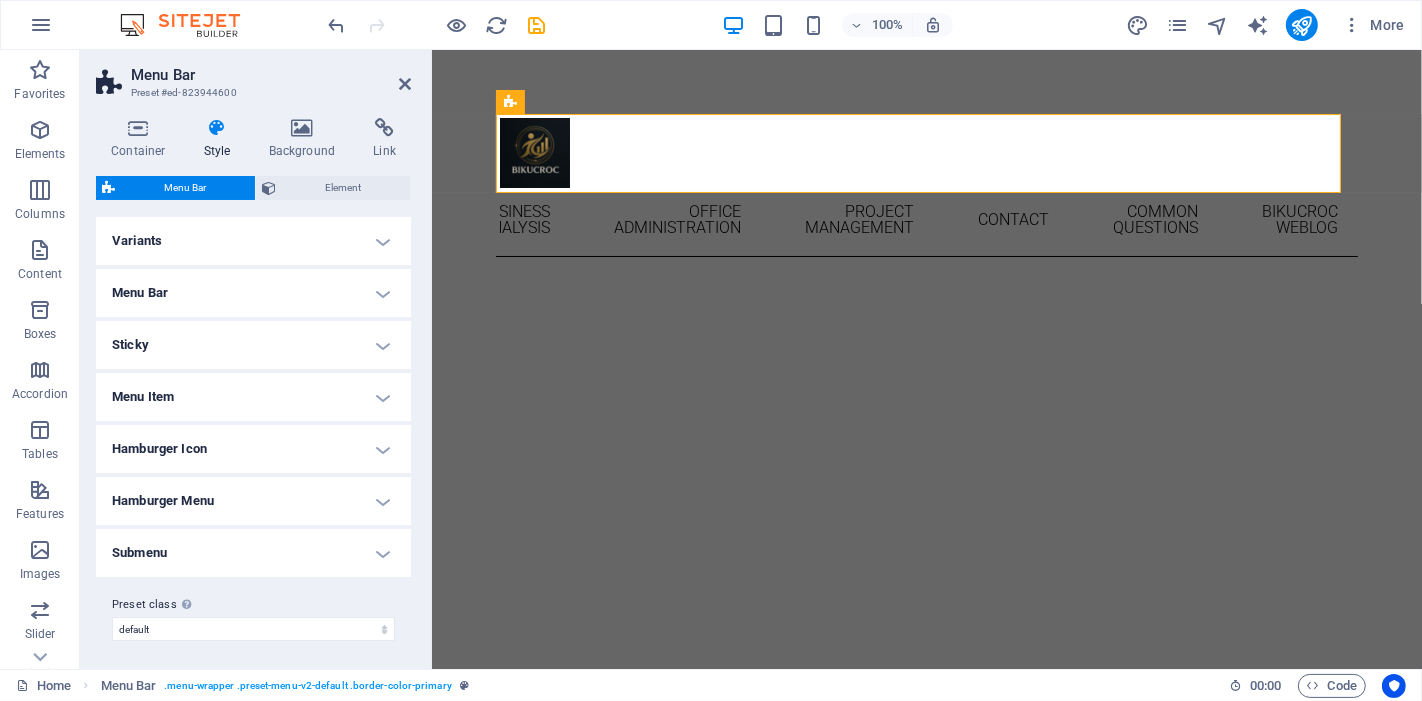 click on "Style" at bounding box center (221, 139) 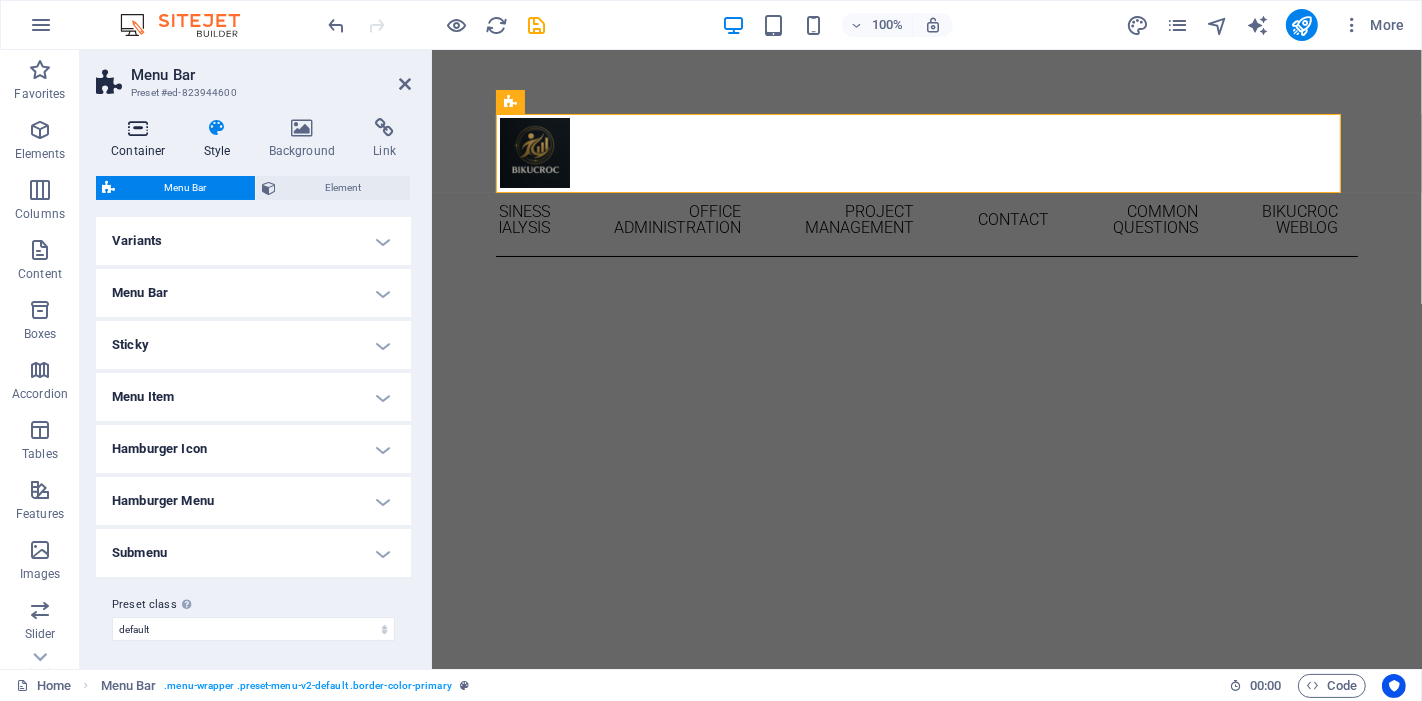click at bounding box center [138, 128] 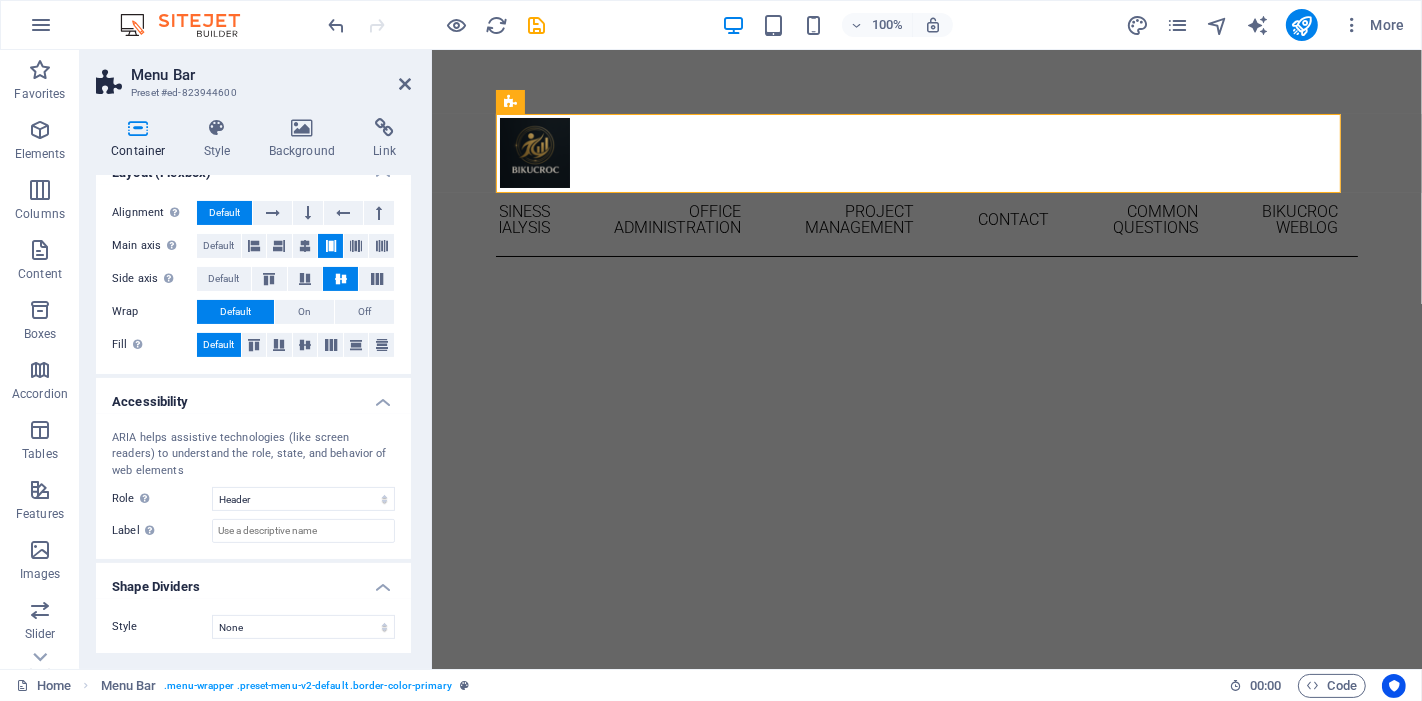scroll, scrollTop: 0, scrollLeft: 0, axis: both 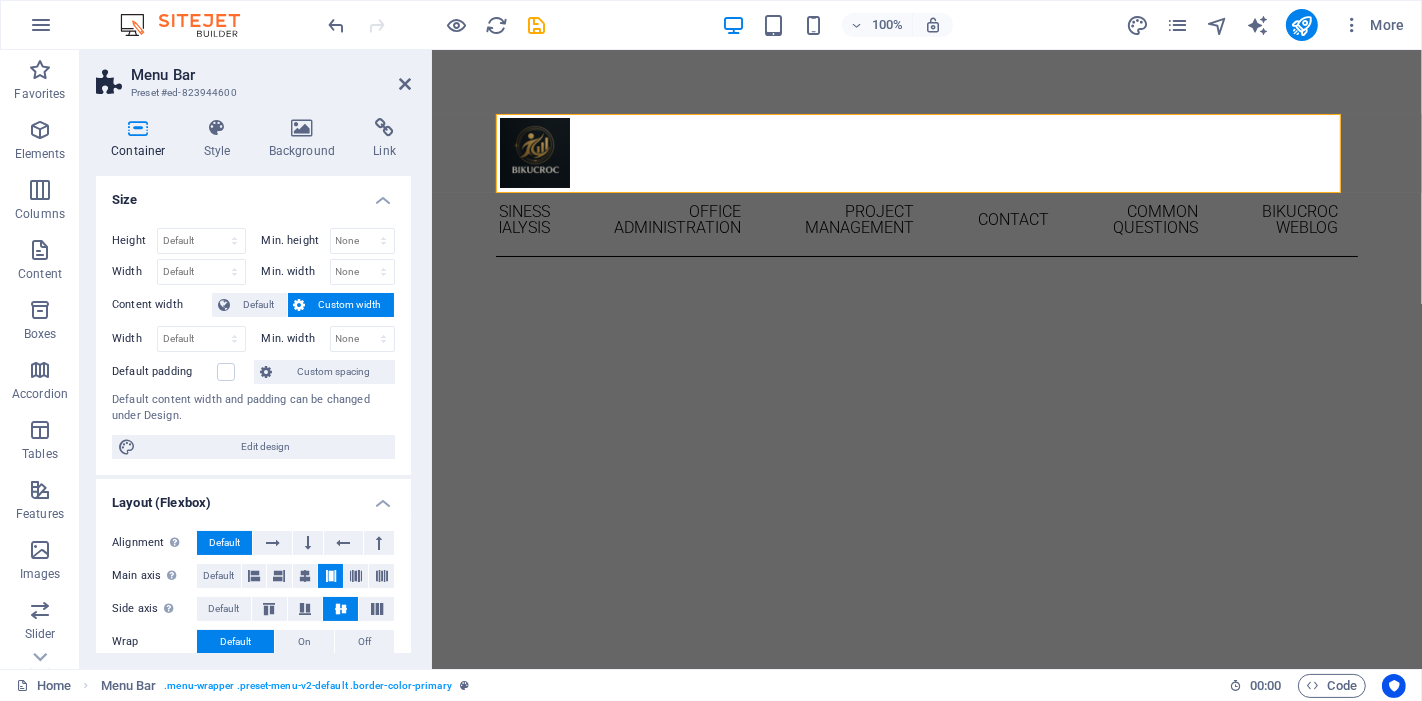 click on "Size" at bounding box center (253, 194) 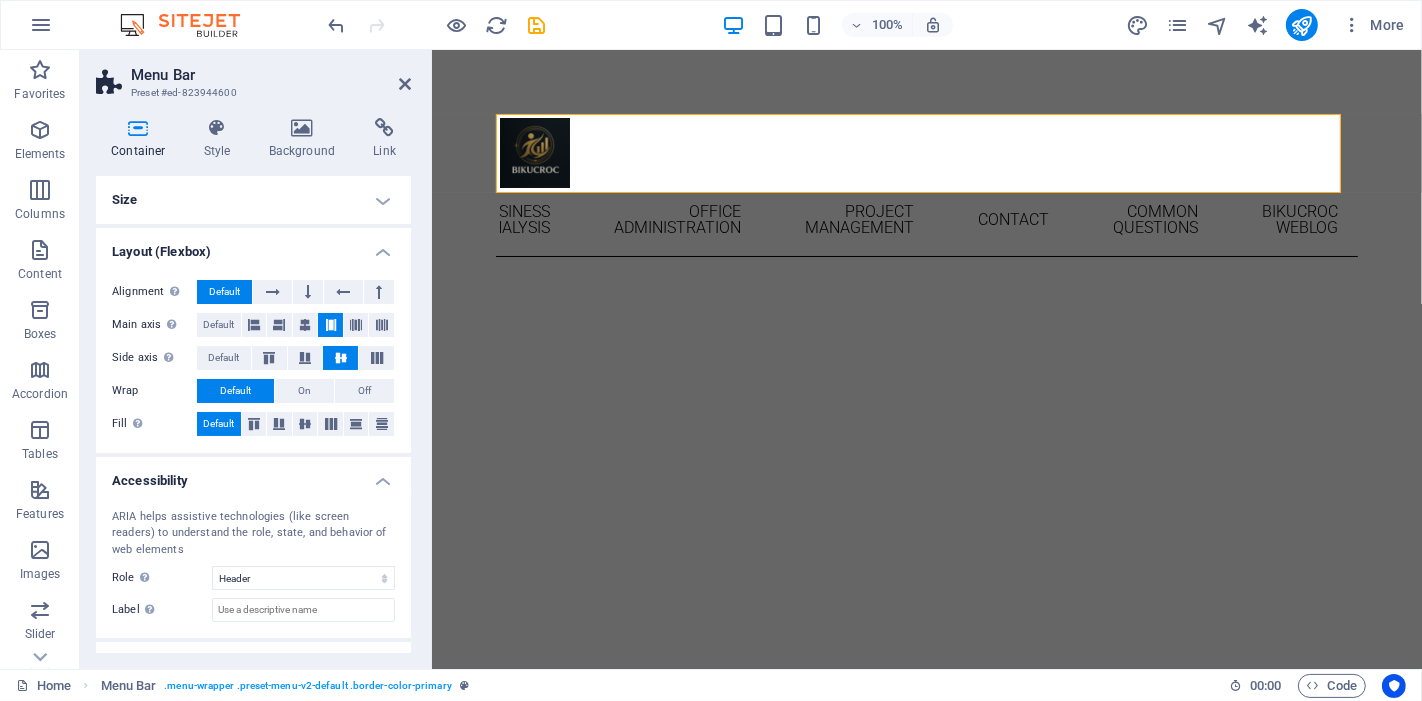 click on "Layout (Flexbox)" at bounding box center [253, 246] 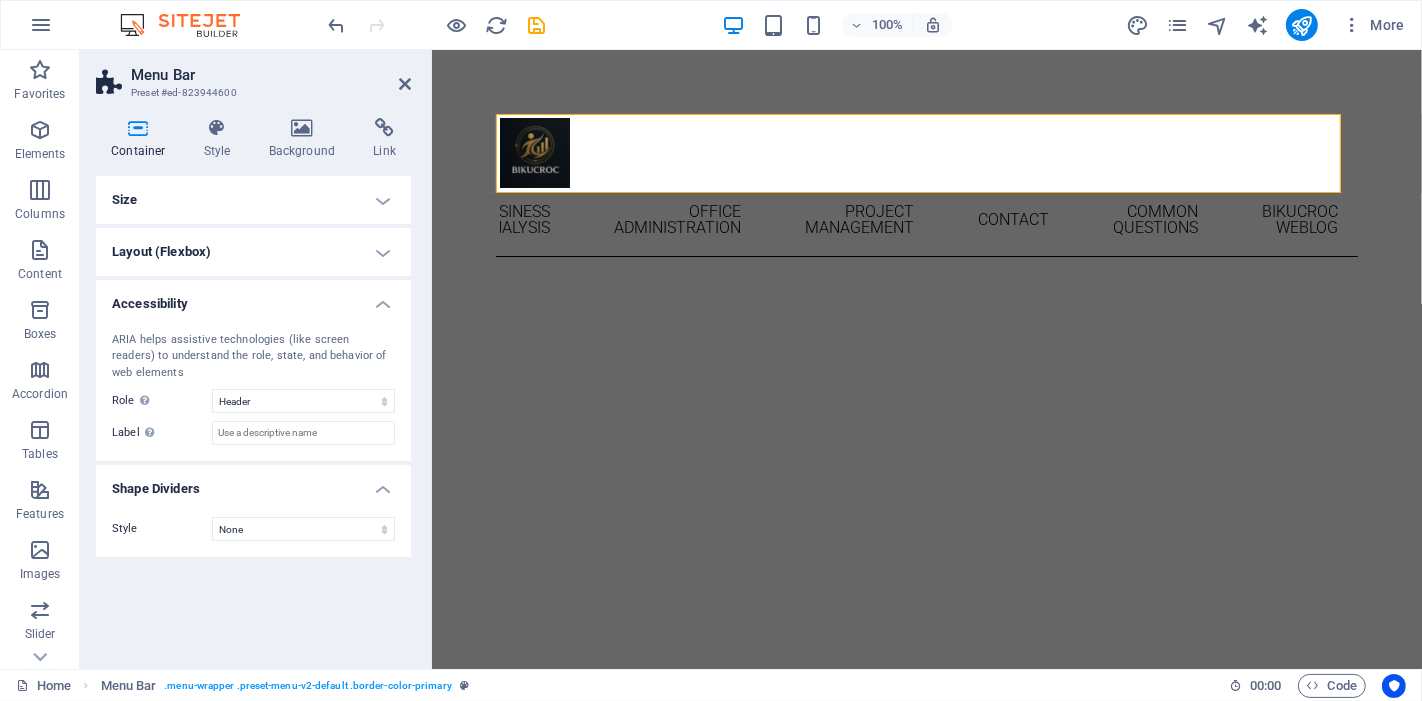 click on "Accessibility" at bounding box center [253, 298] 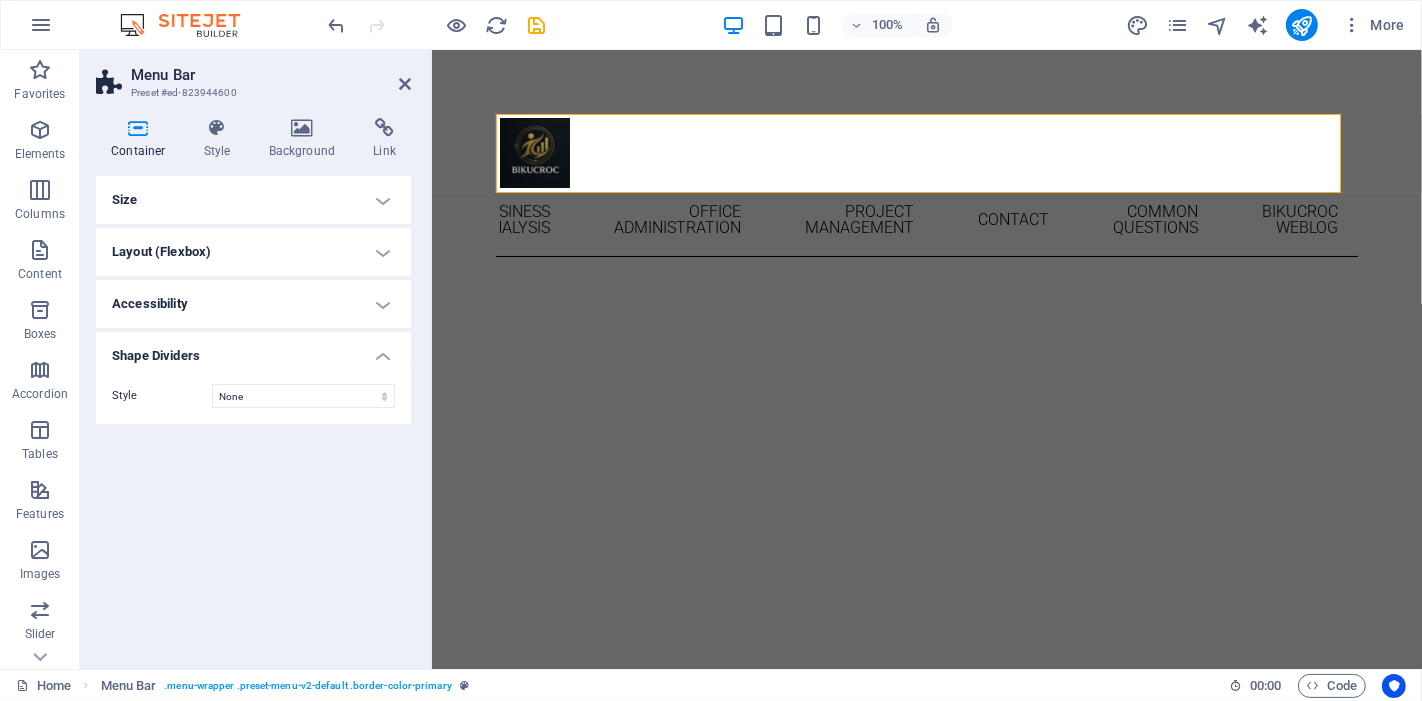 click on "Shape Dividers" at bounding box center (253, 350) 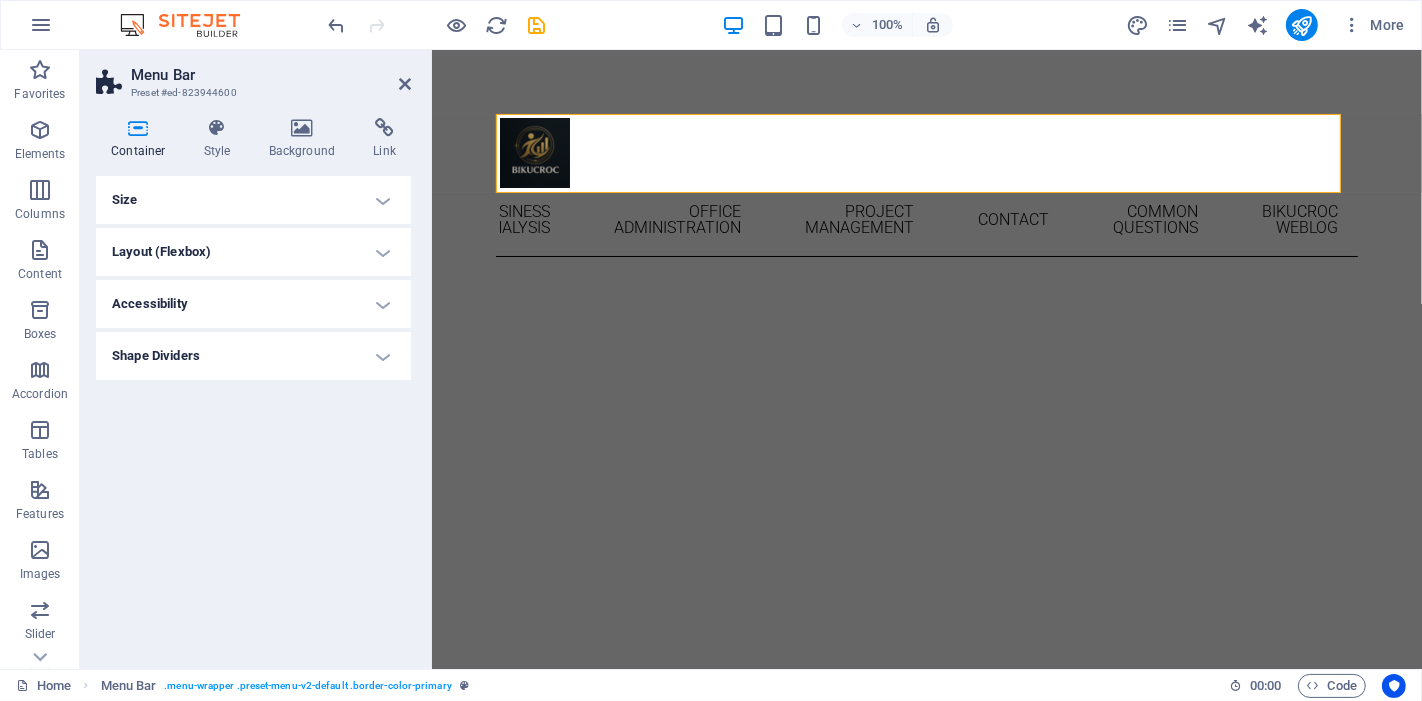 click on "Size" at bounding box center [253, 200] 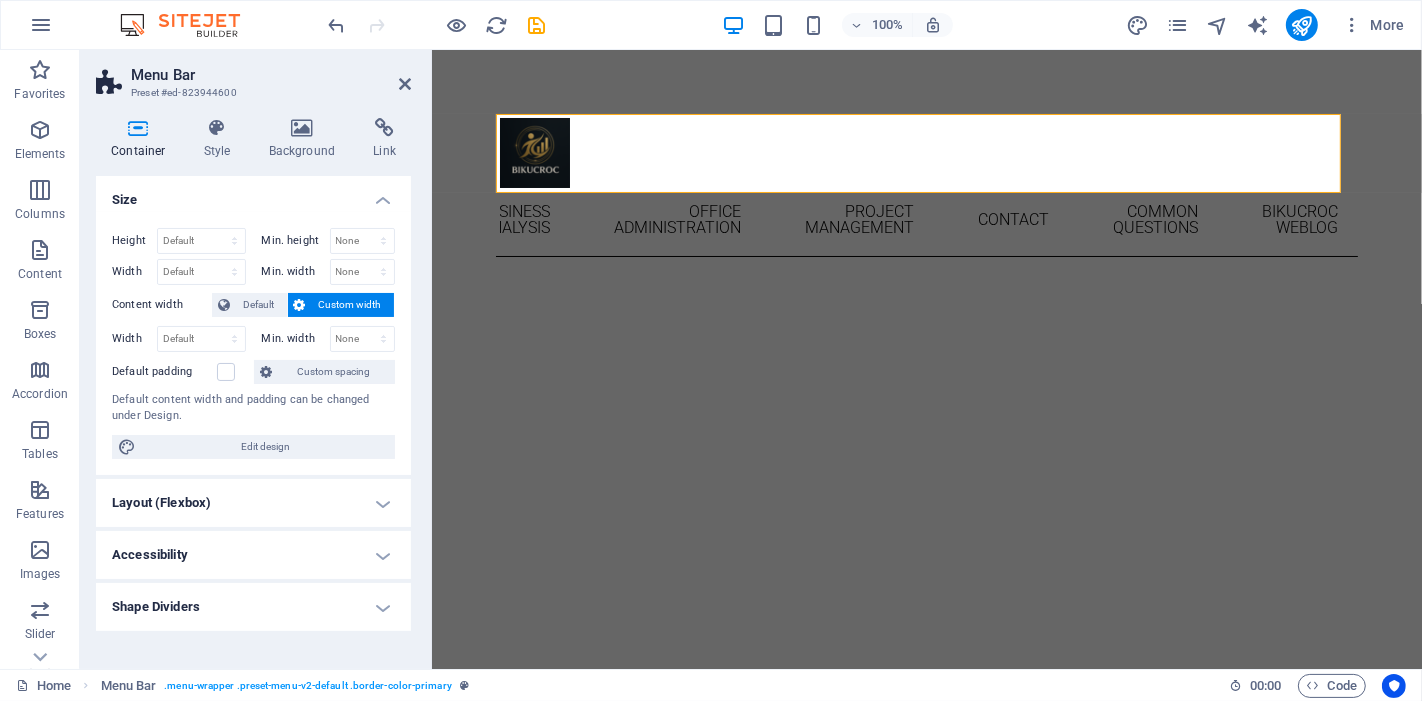click on "Layout (Flexbox)" at bounding box center [253, 503] 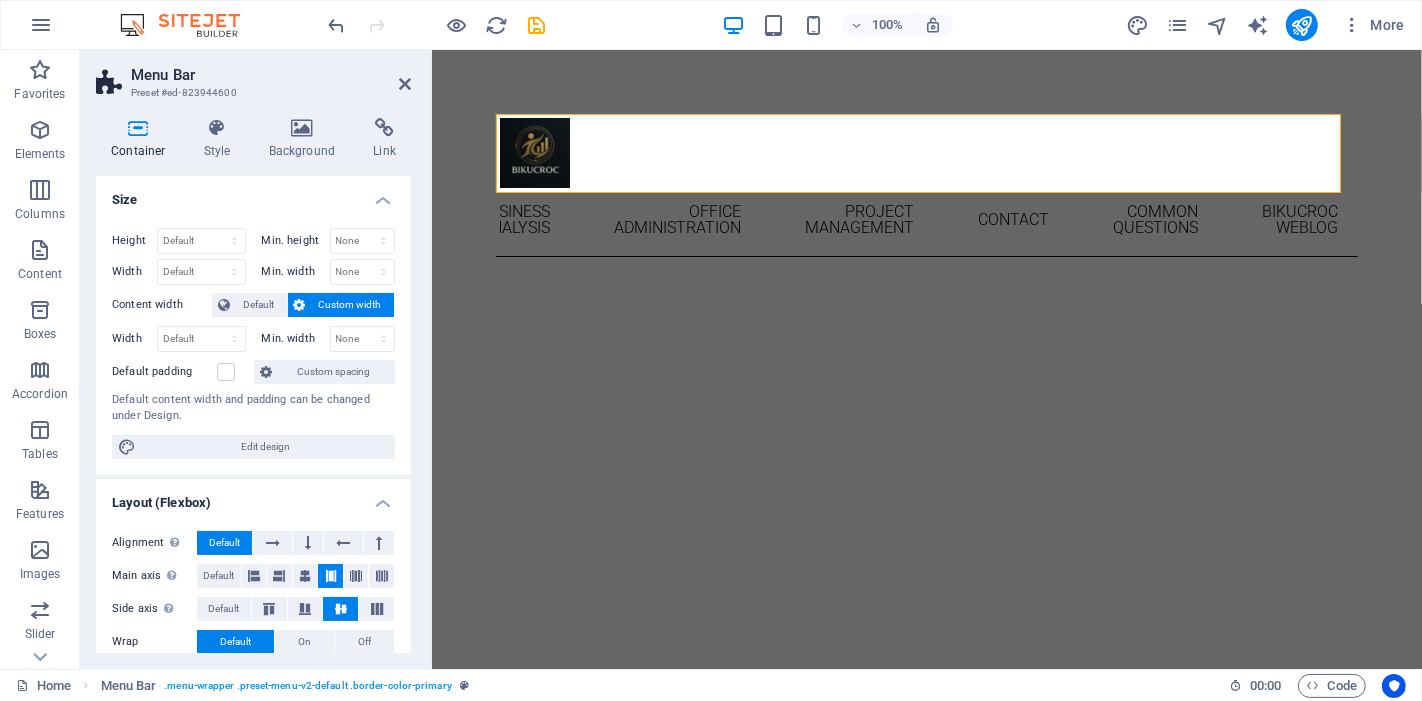 click on "Layout (Flexbox)" at bounding box center (253, 497) 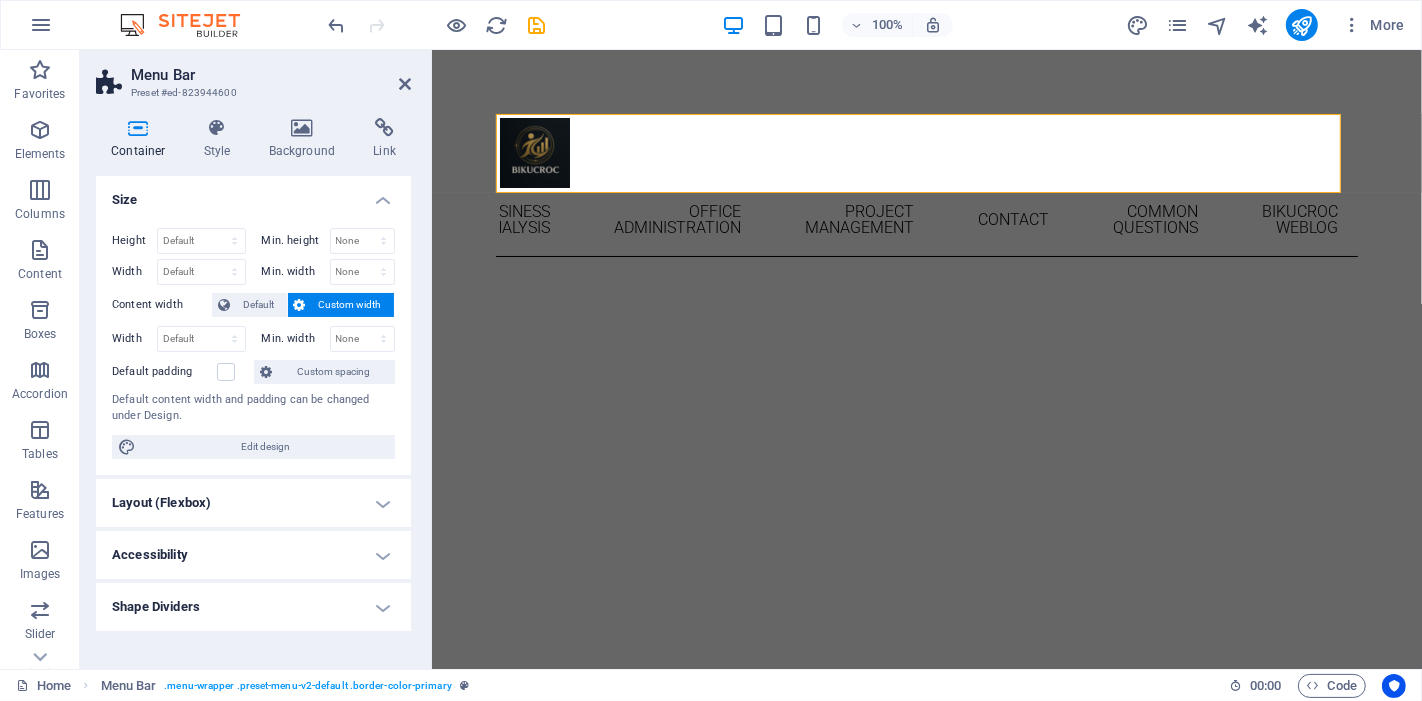 click on "Size" at bounding box center [253, 194] 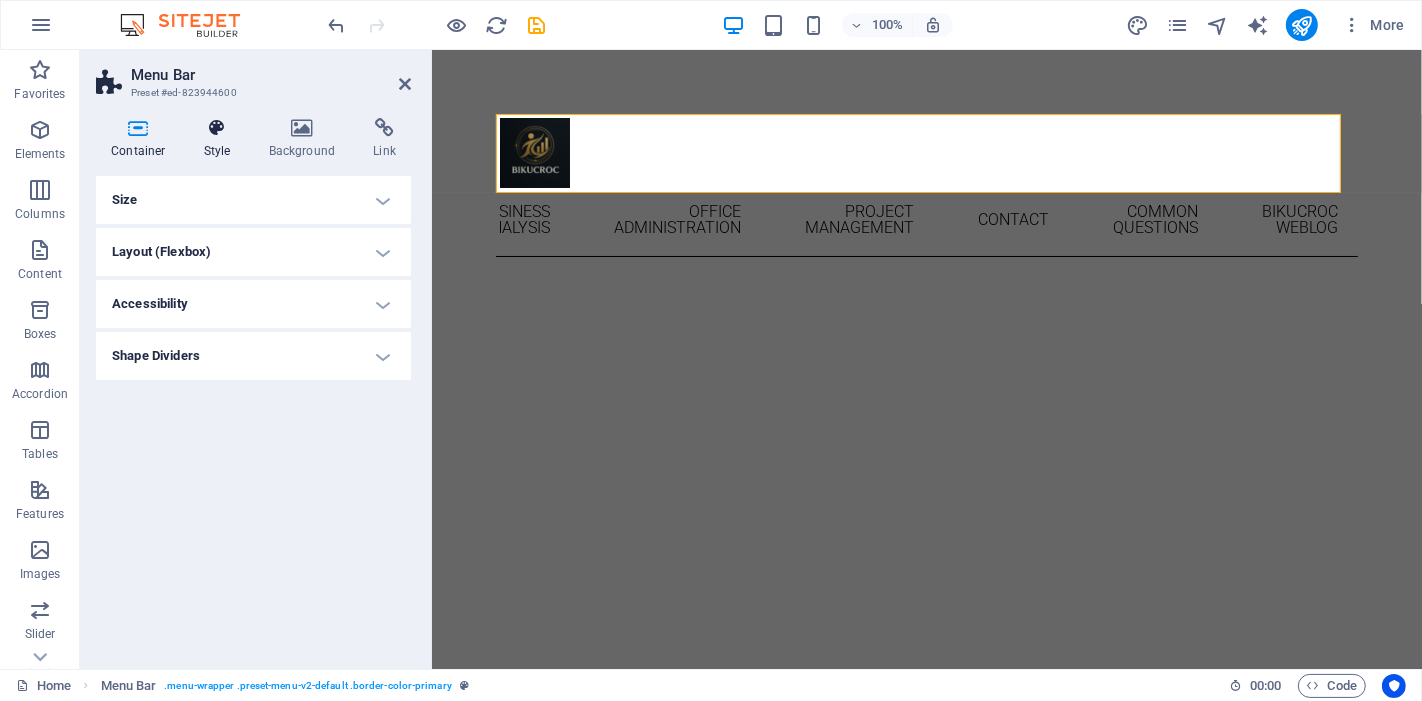 click on "Style" at bounding box center (221, 139) 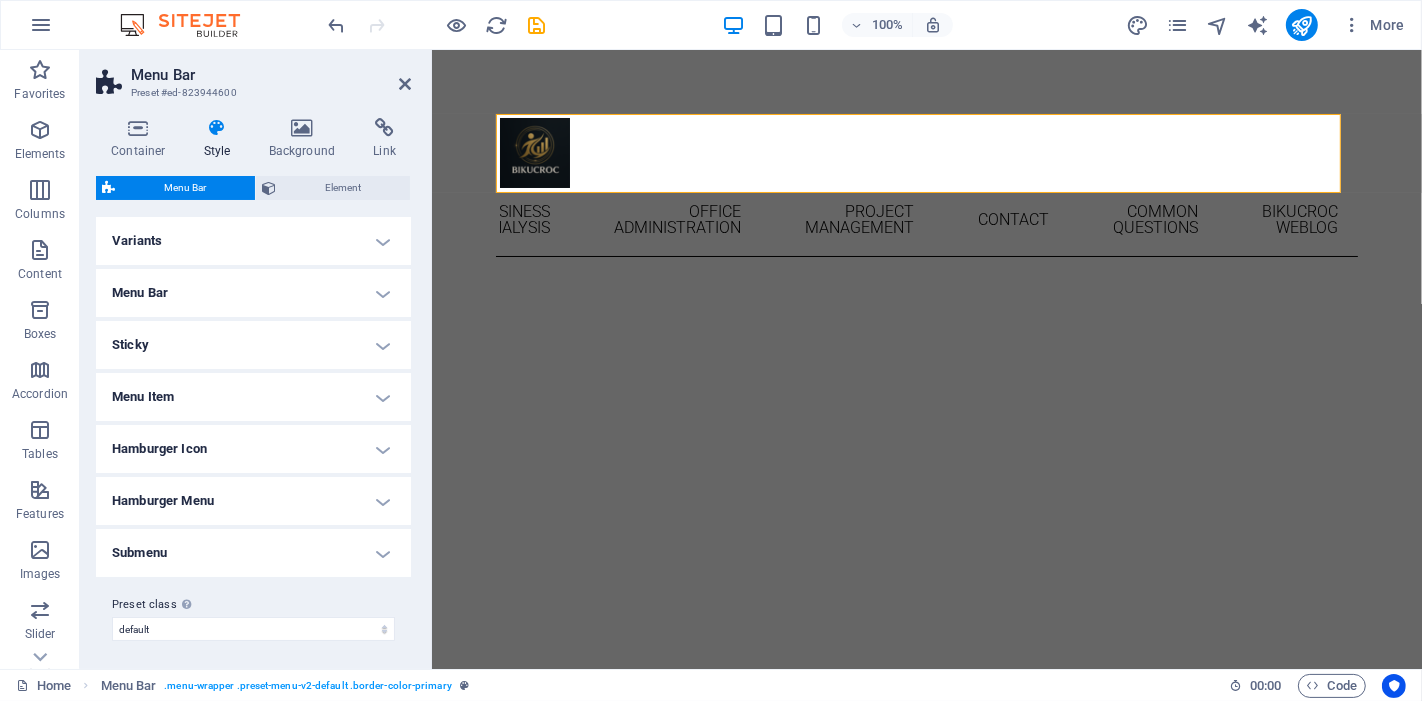 click on "Menu Bar" at bounding box center [253, 293] 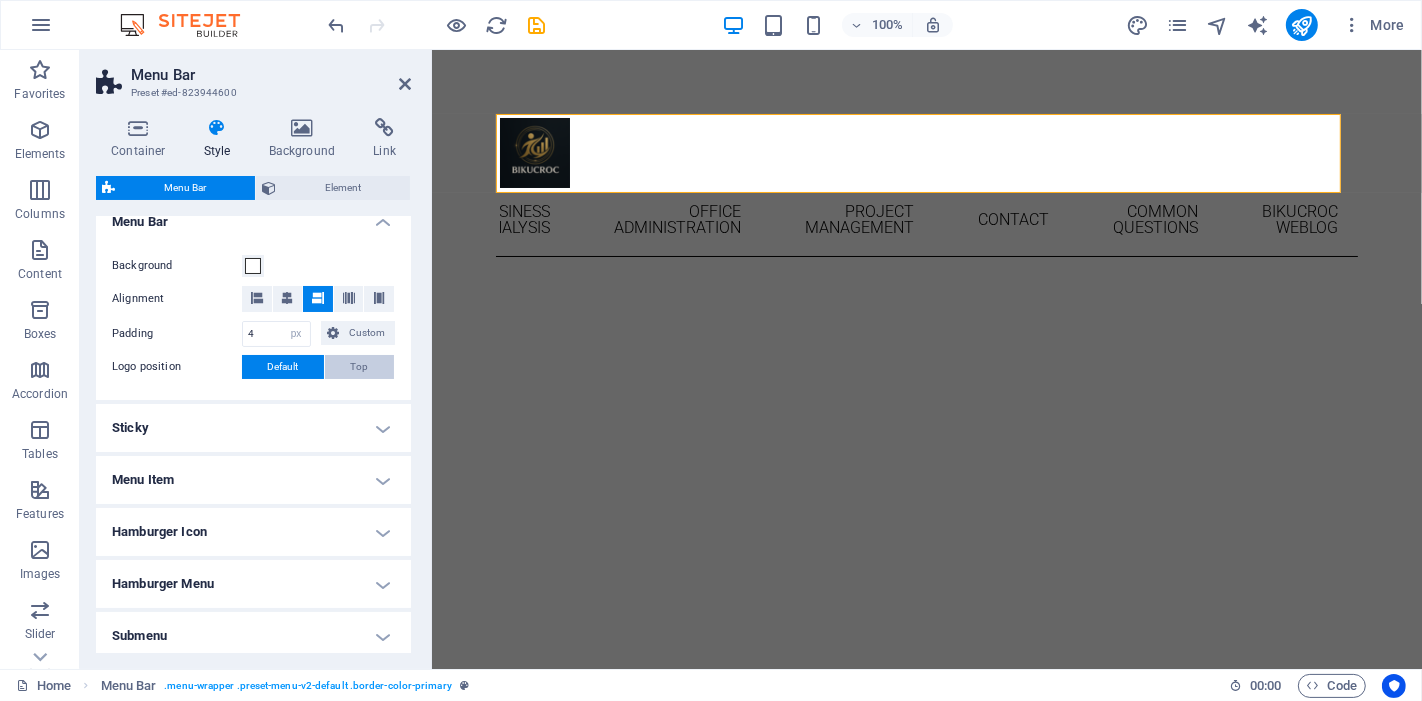 scroll, scrollTop: 0, scrollLeft: 0, axis: both 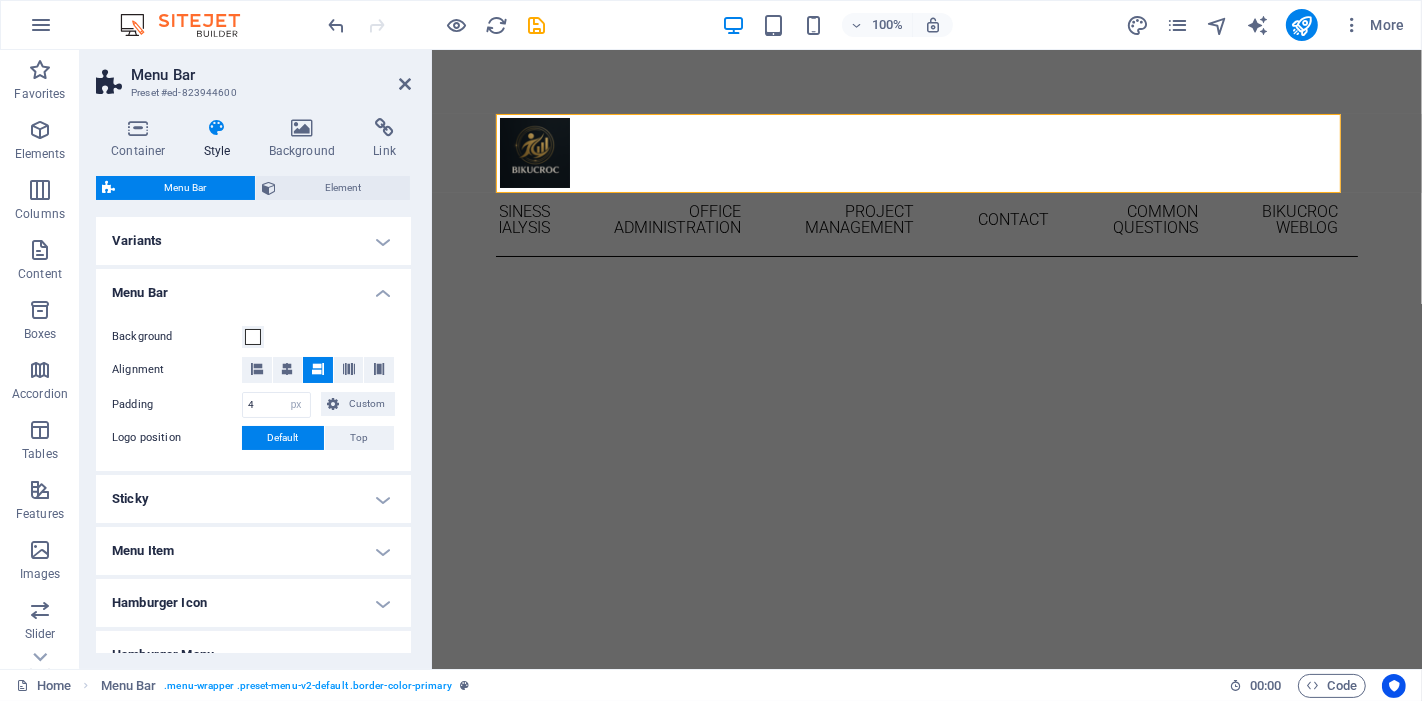 click on "Menu Bar" at bounding box center (253, 287) 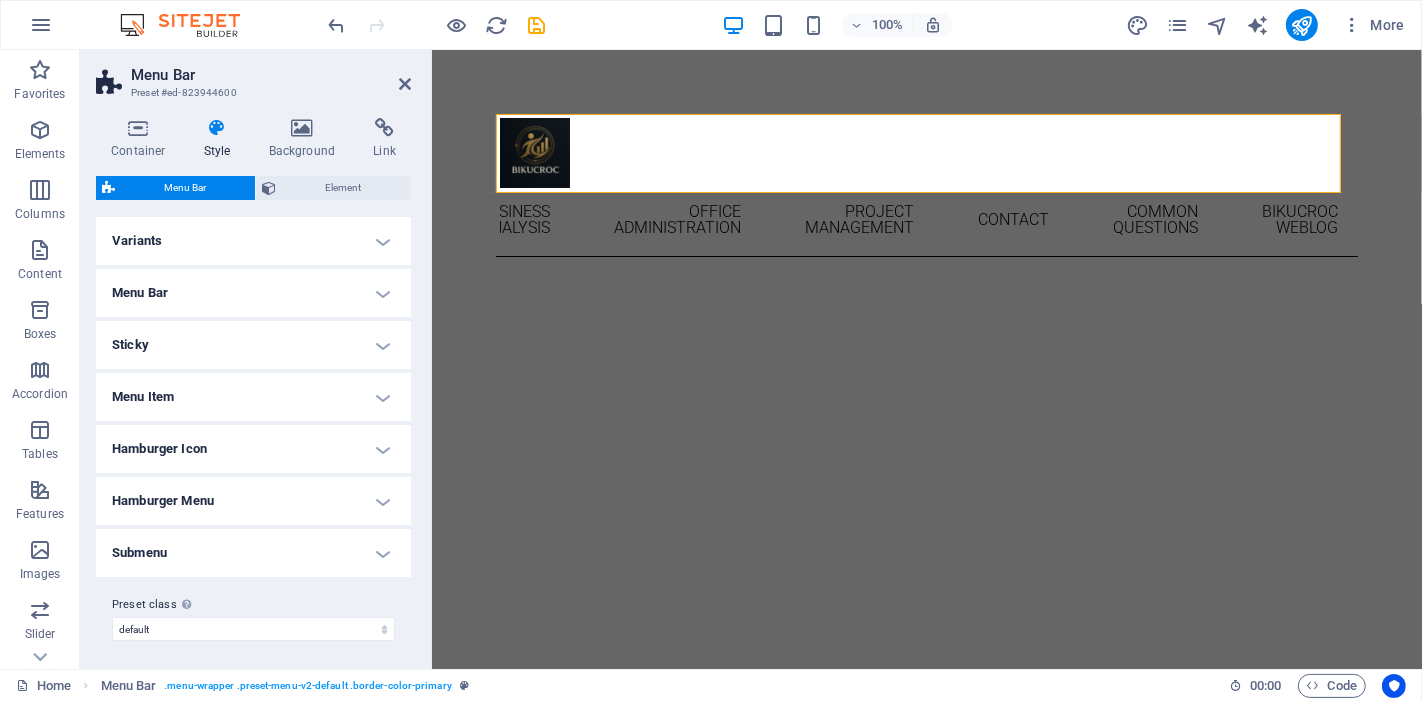 click on "Variants" at bounding box center [253, 241] 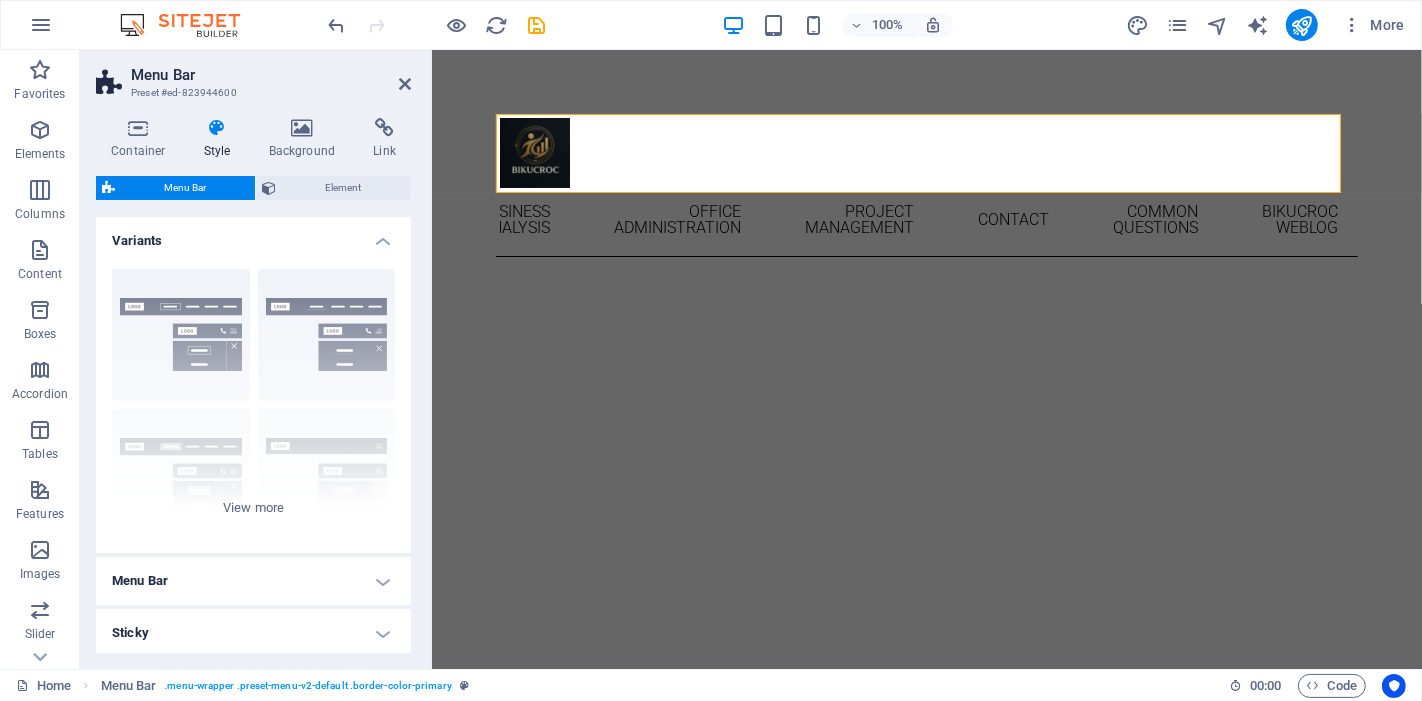 click on "Variants" at bounding box center (253, 235) 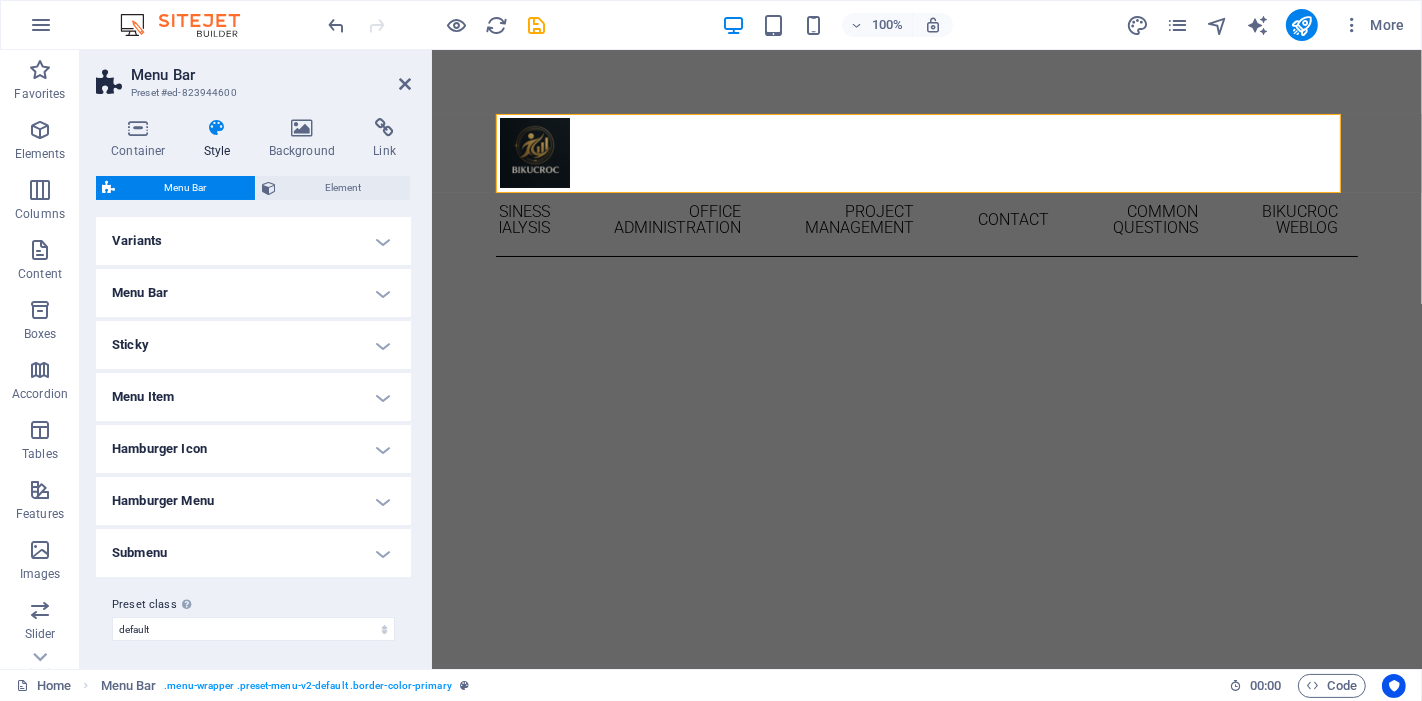 click on "Menu Bar" at bounding box center (253, 293) 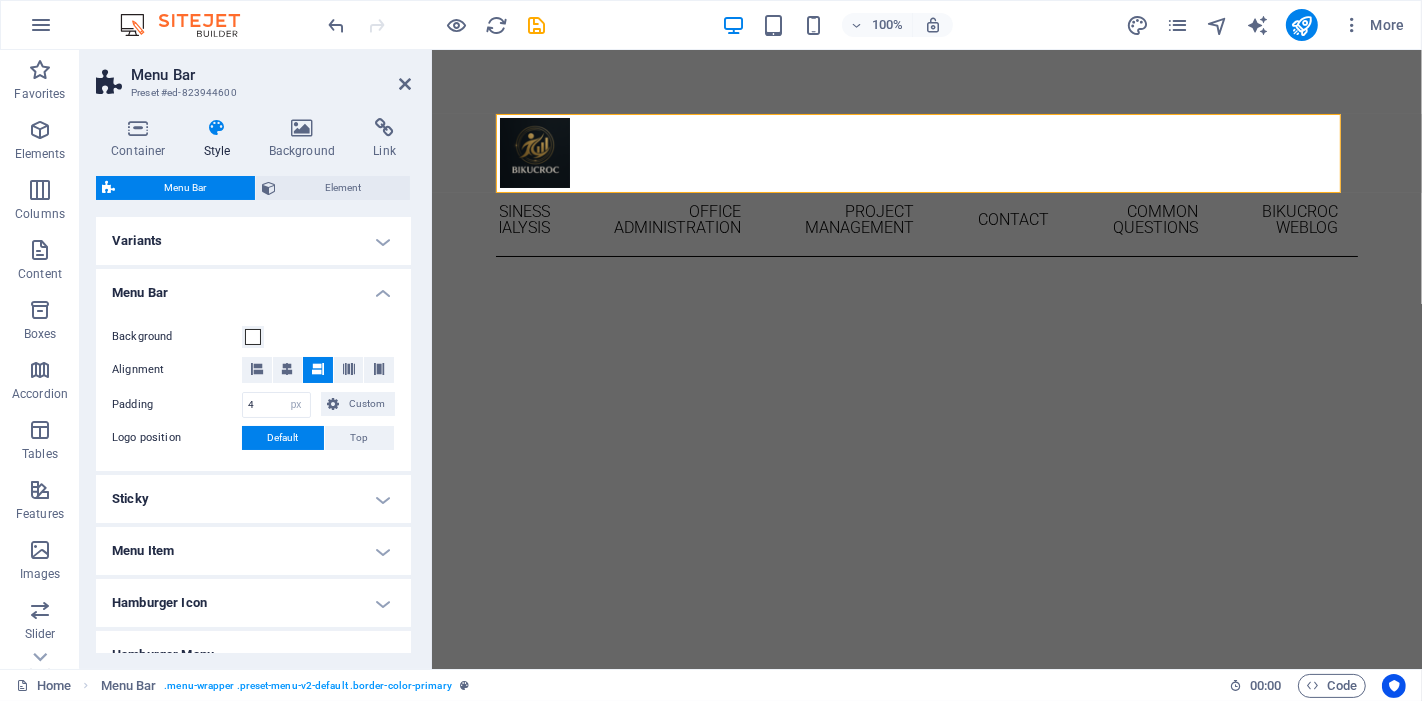 click on "Menu Bar" at bounding box center [253, 287] 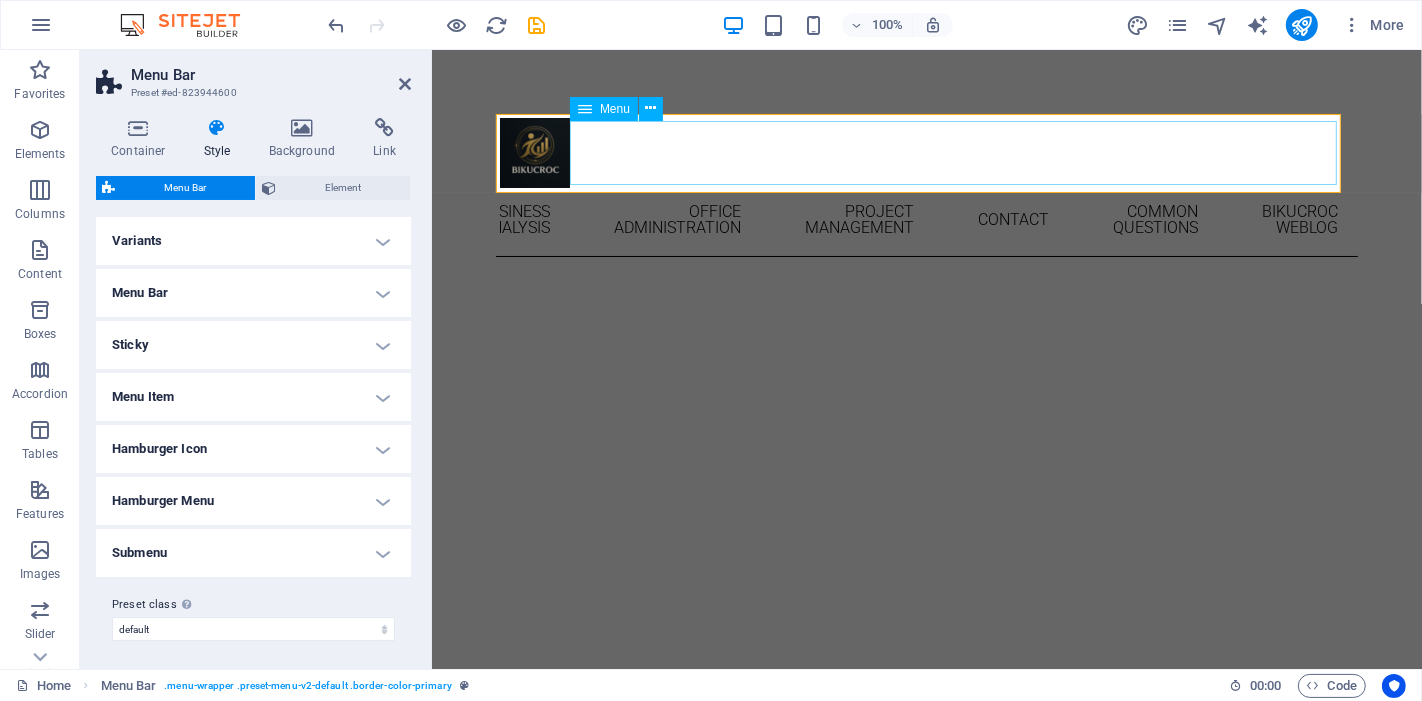 click on "Home About Business Analysis Office Administration Project Management Contact Common Questions Bikucroc weblog" at bounding box center (926, 220) 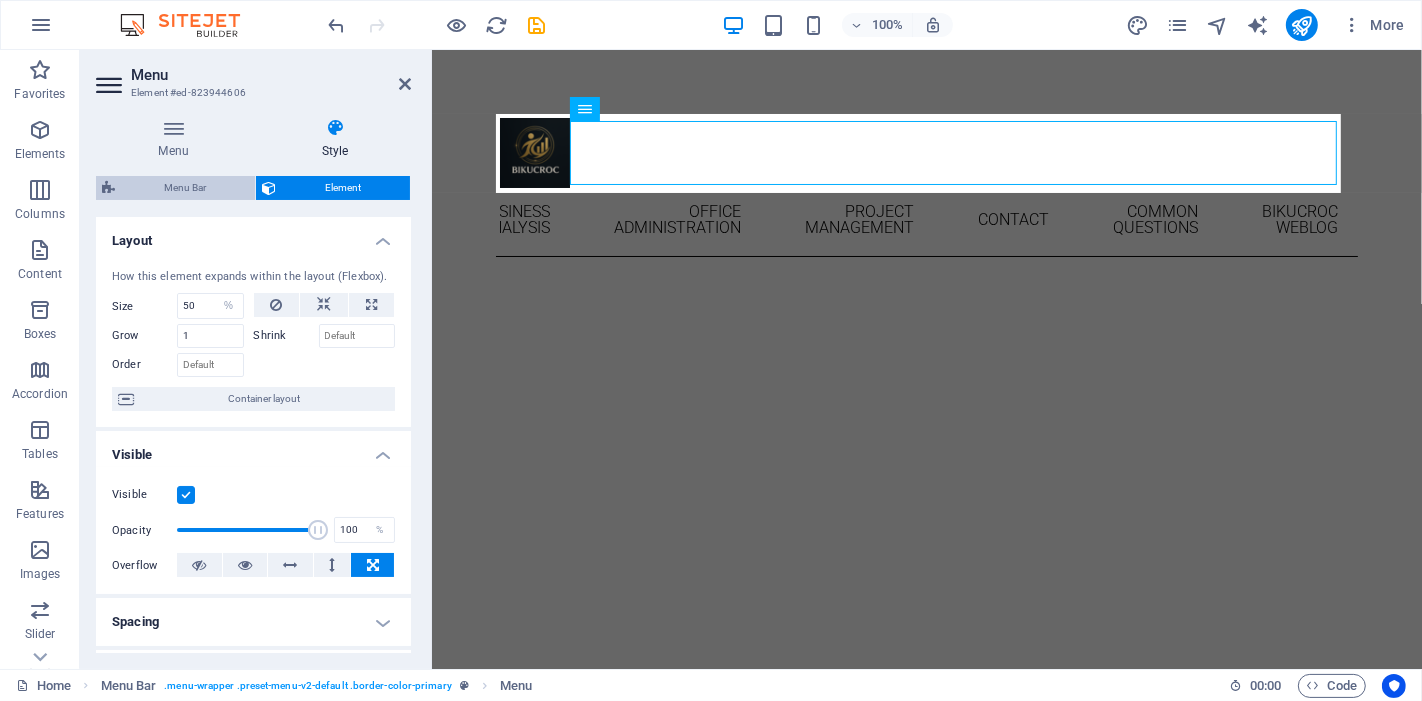 click on "Menu Bar" at bounding box center (185, 188) 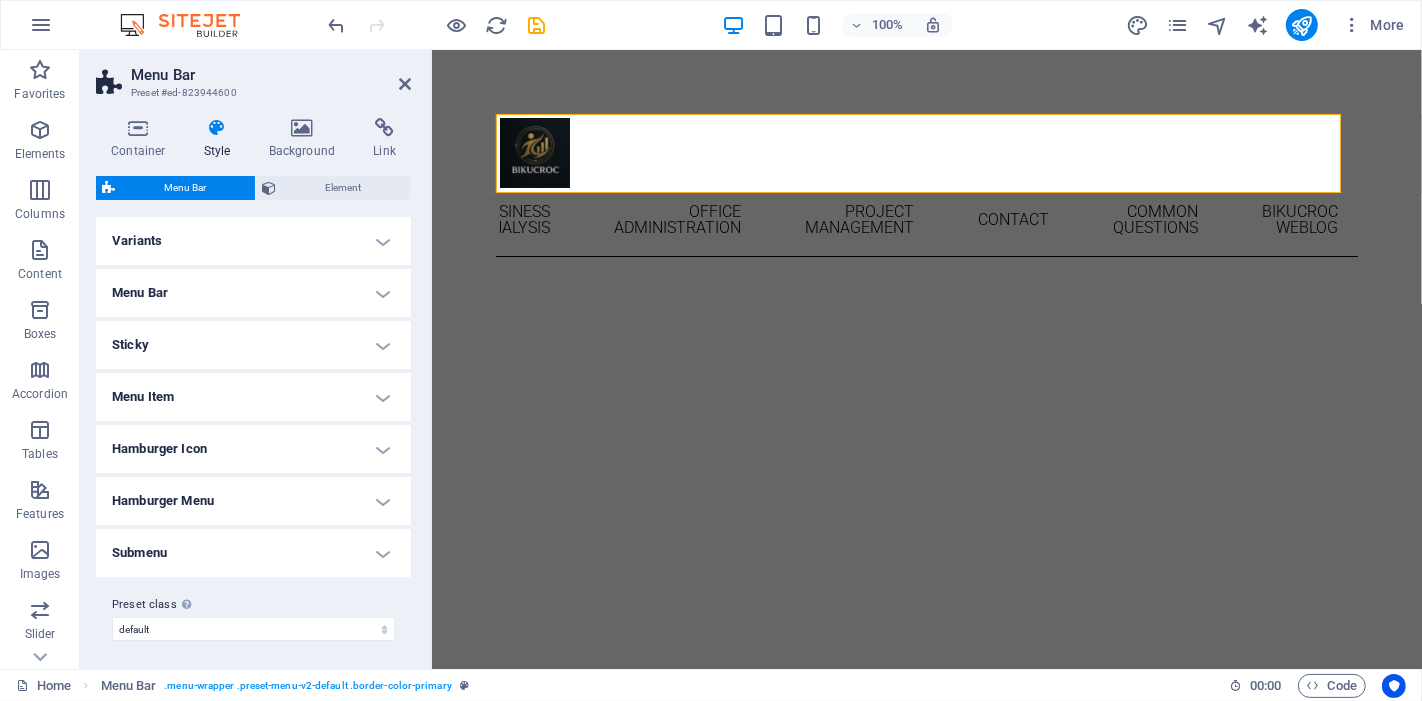 type 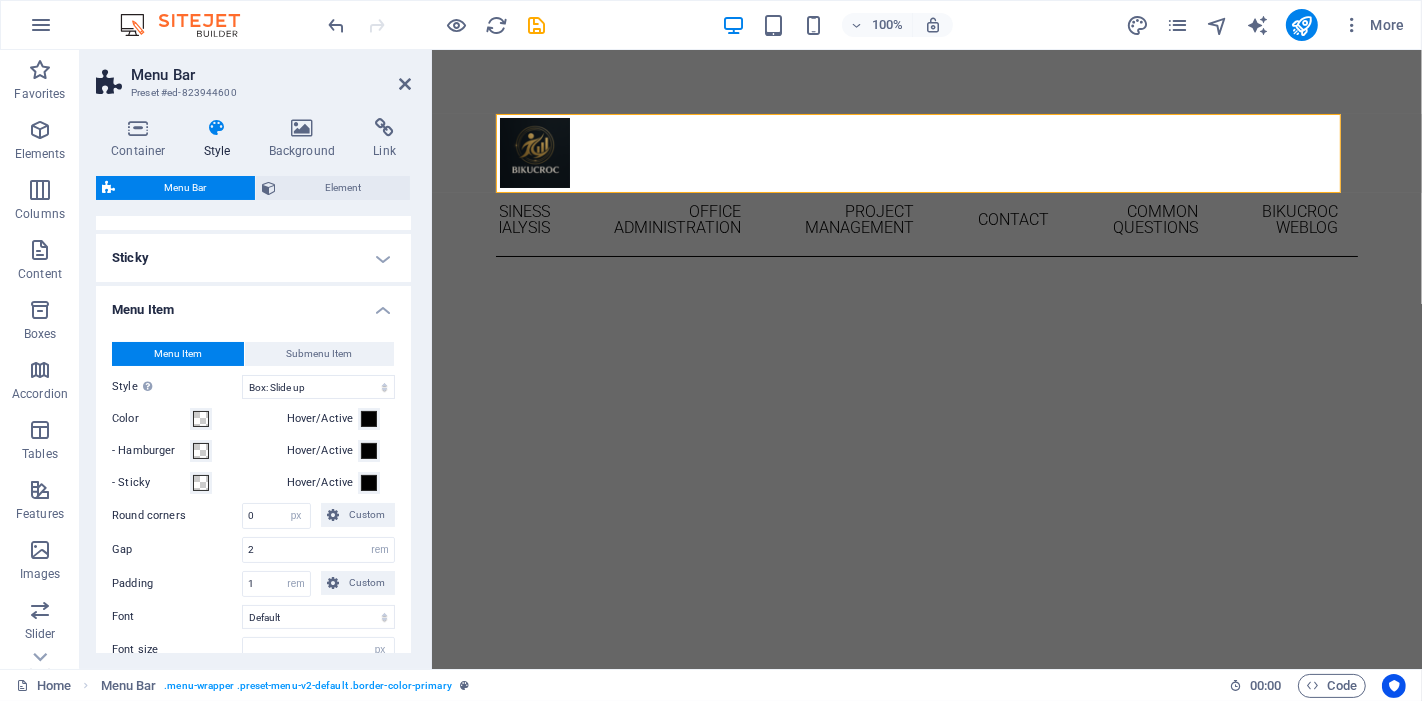 scroll, scrollTop: 0, scrollLeft: 0, axis: both 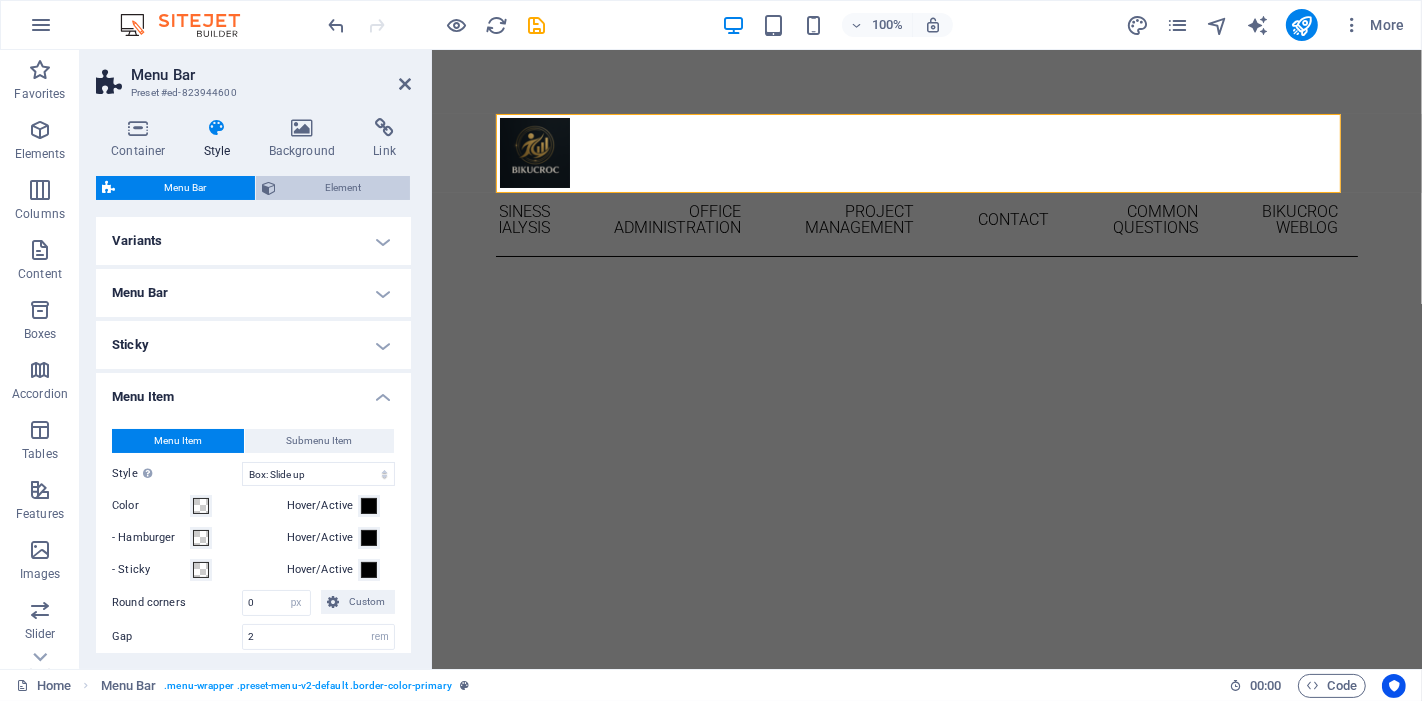 click on "Element" at bounding box center [343, 188] 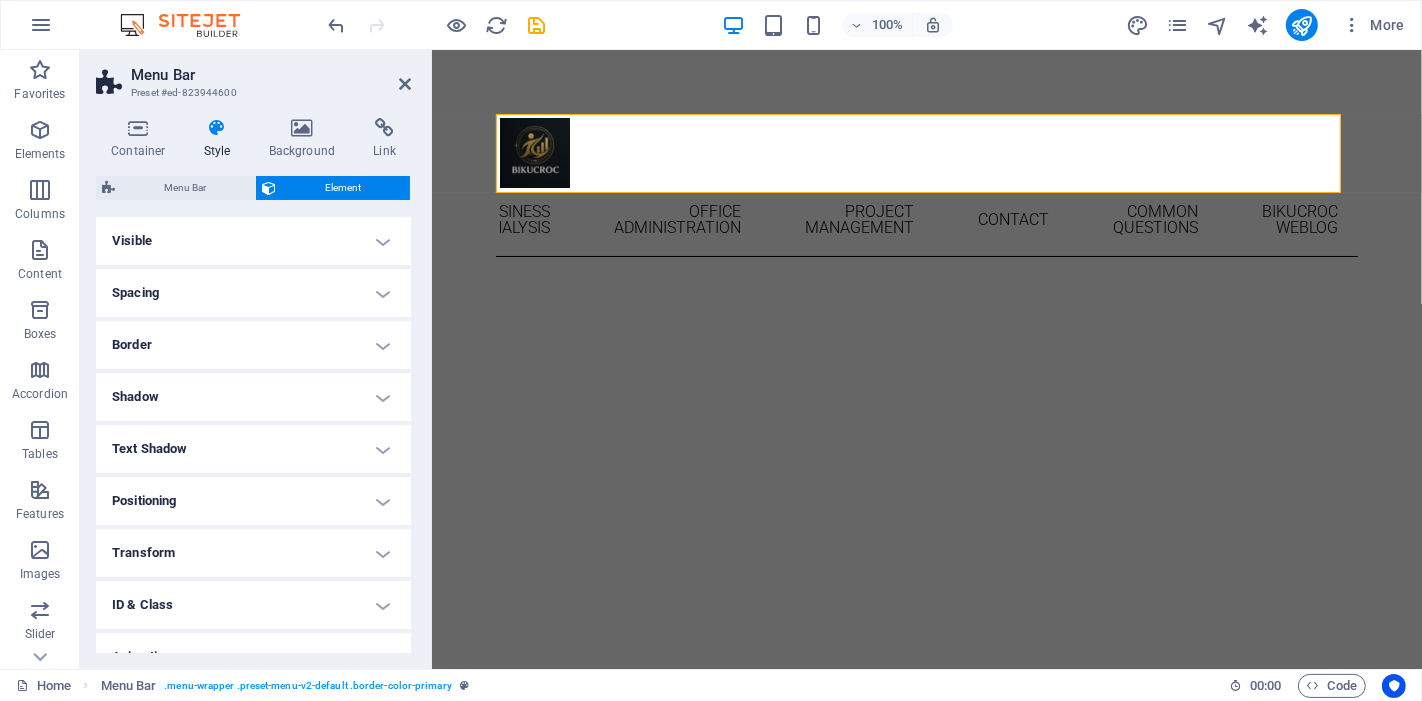 click on "Visible" at bounding box center (253, 241) 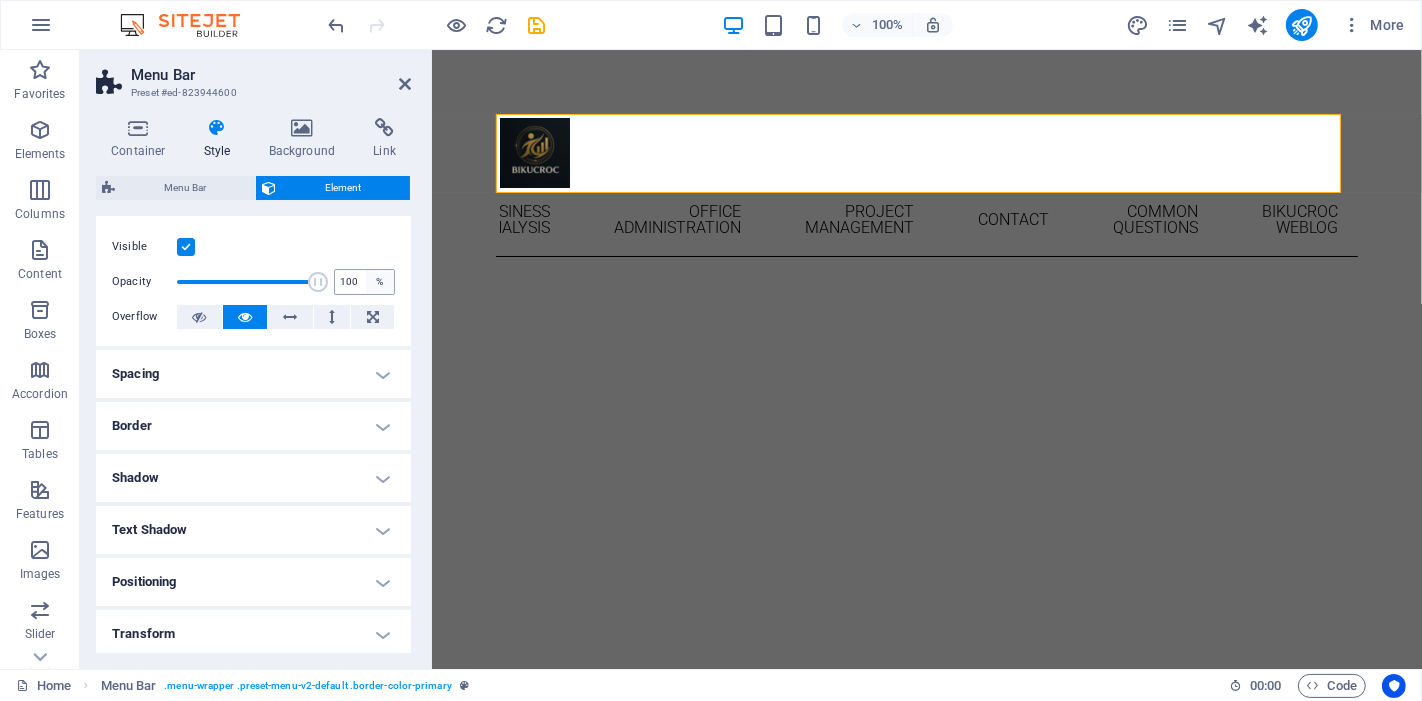 scroll, scrollTop: 0, scrollLeft: 0, axis: both 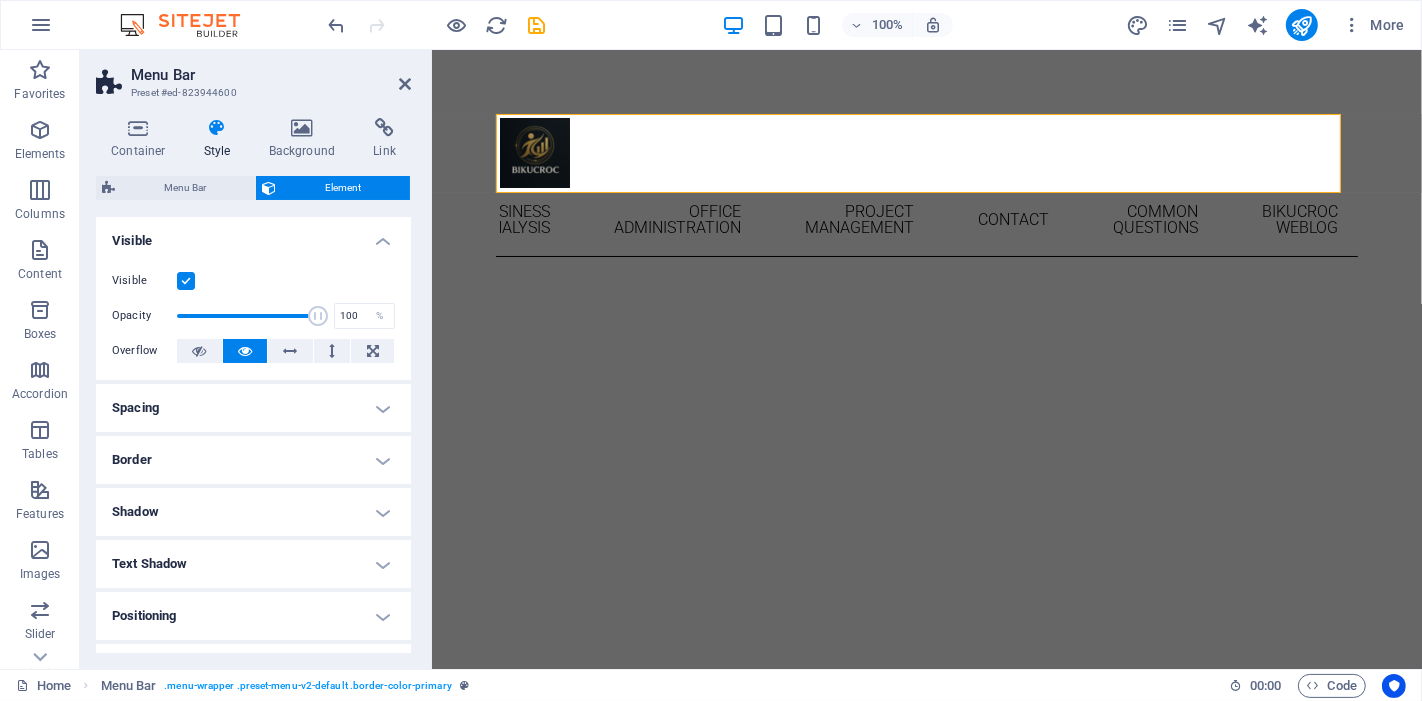 click on "Spacing" at bounding box center [253, 408] 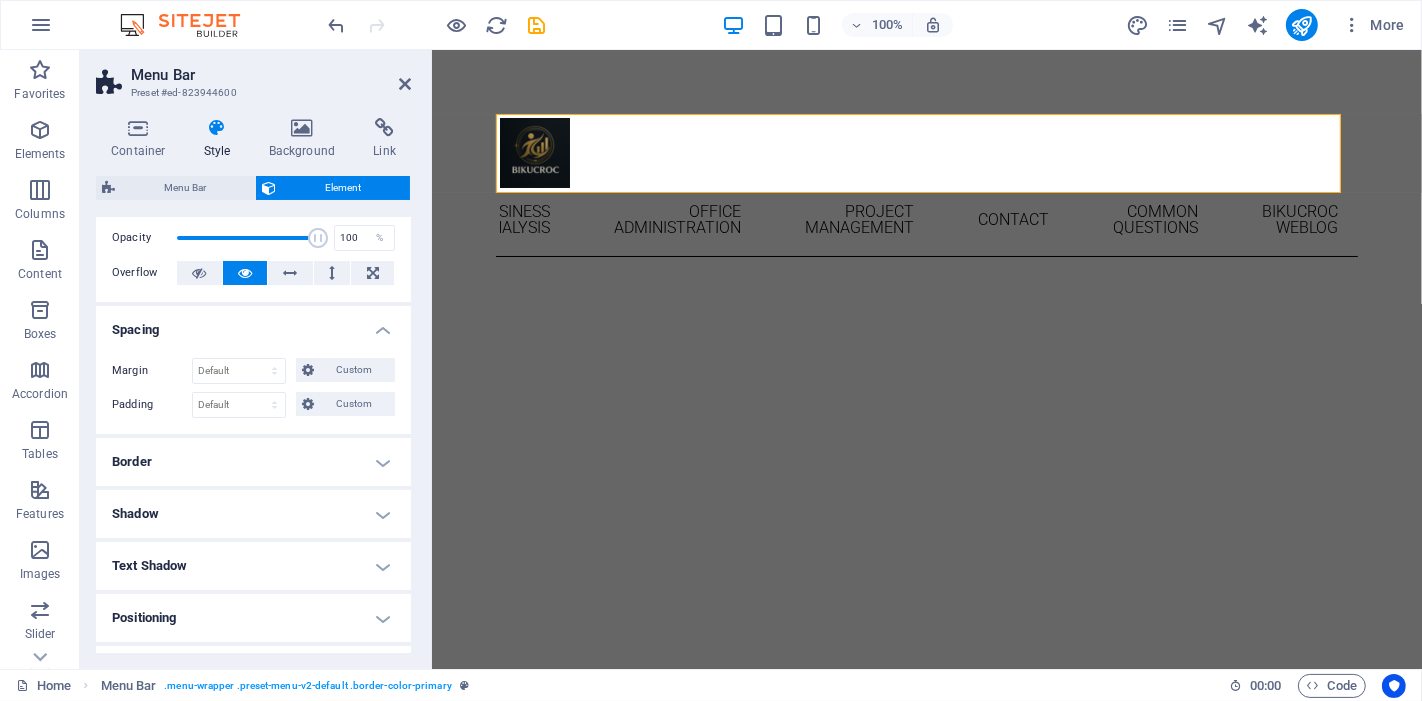 scroll, scrollTop: 111, scrollLeft: 0, axis: vertical 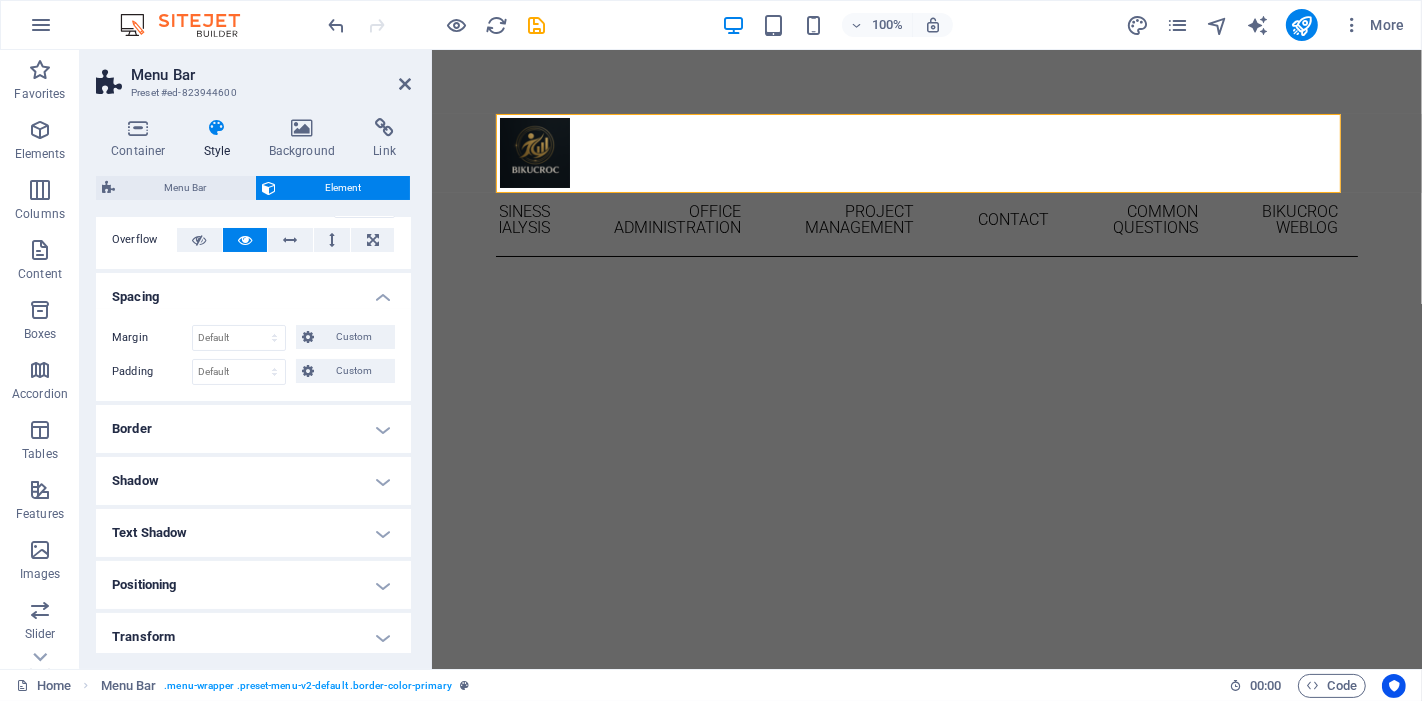 click on "Border" at bounding box center (253, 429) 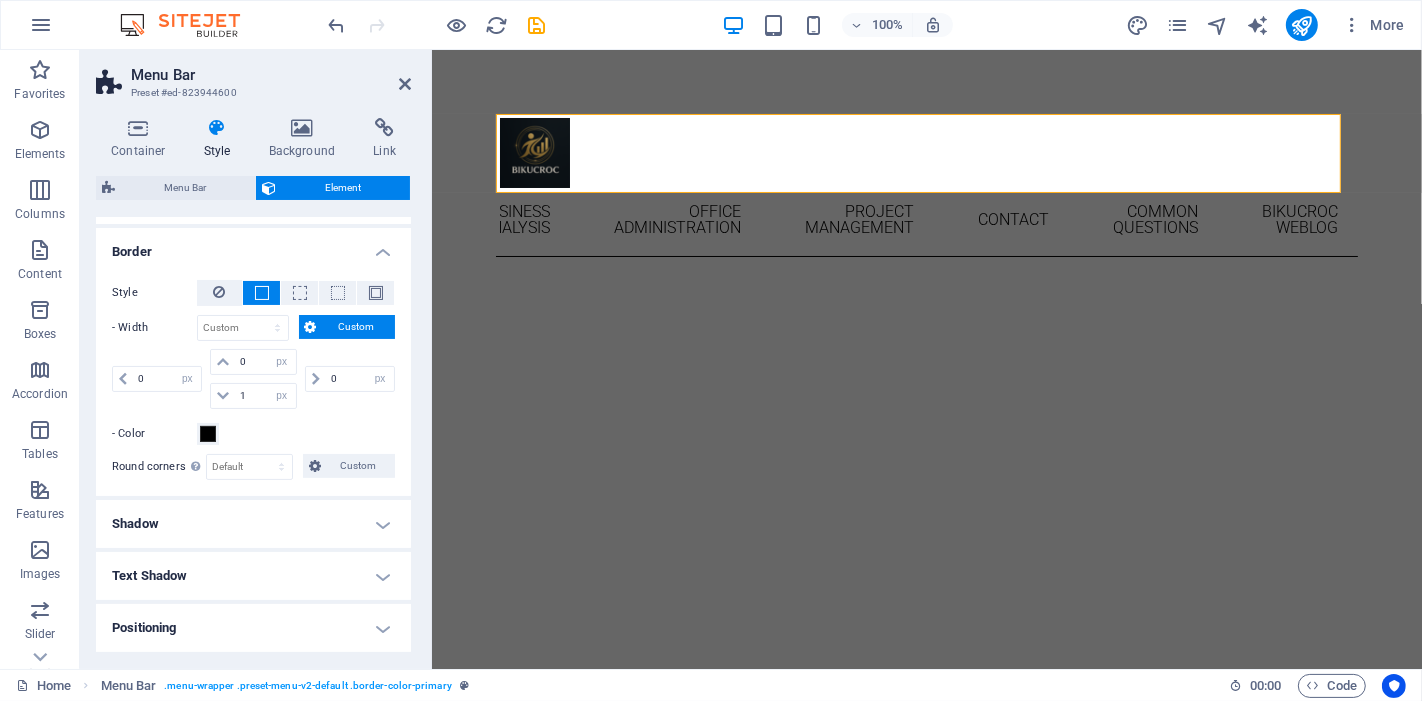 scroll, scrollTop: 333, scrollLeft: 0, axis: vertical 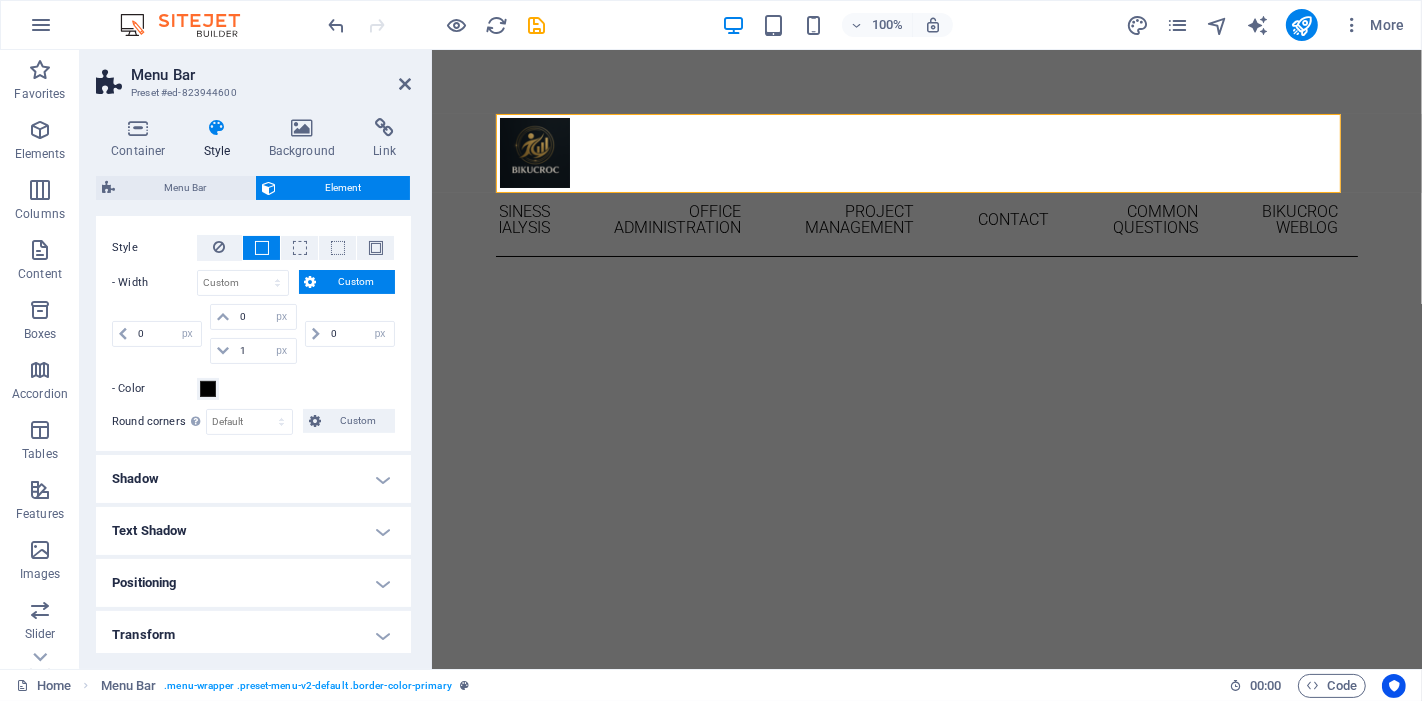 click on "Shadow" at bounding box center (253, 479) 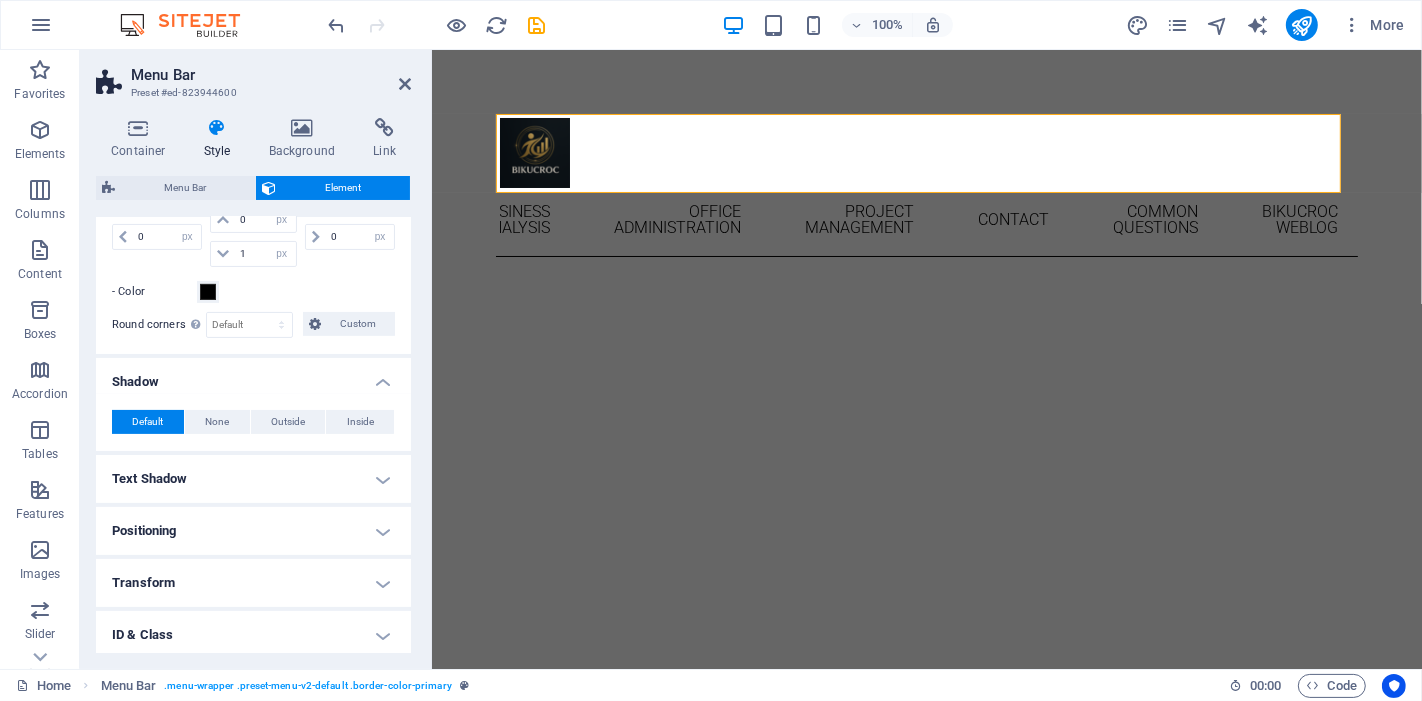 scroll, scrollTop: 444, scrollLeft: 0, axis: vertical 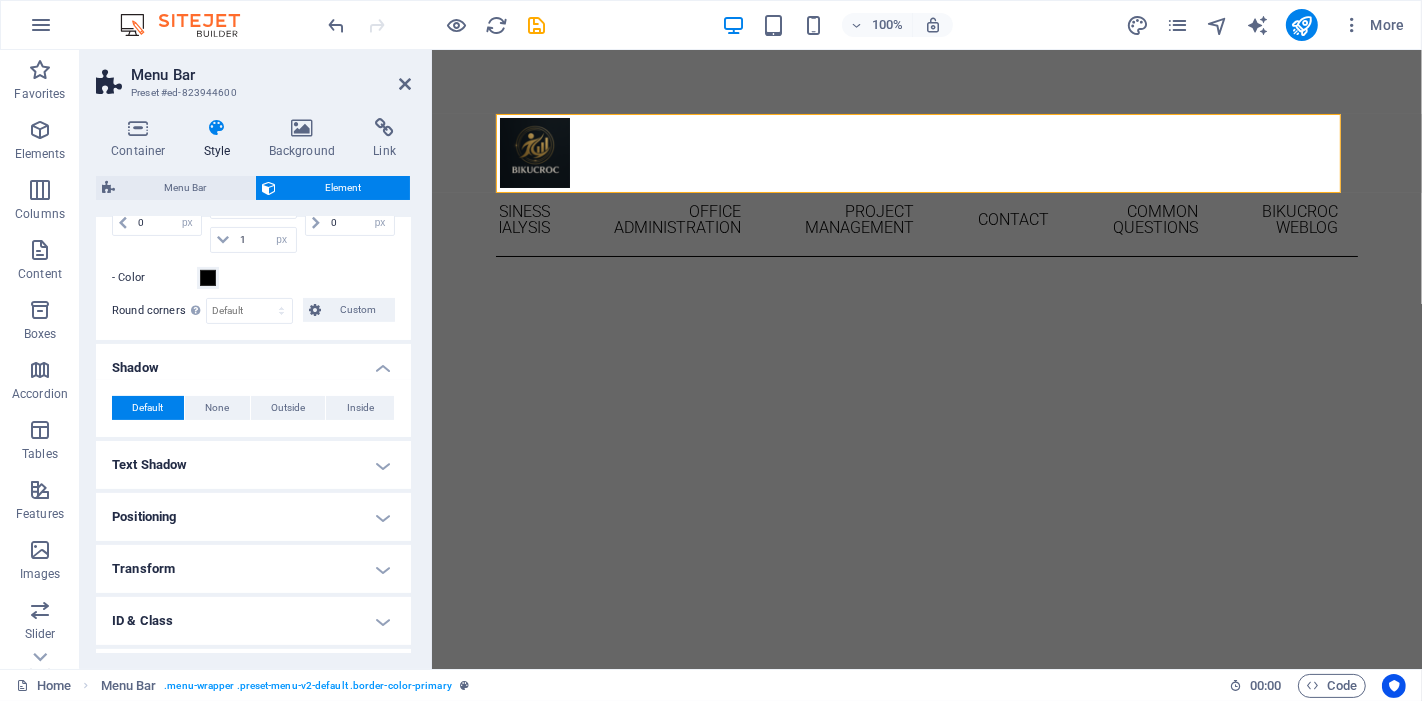 click on "Text Shadow" at bounding box center (253, 465) 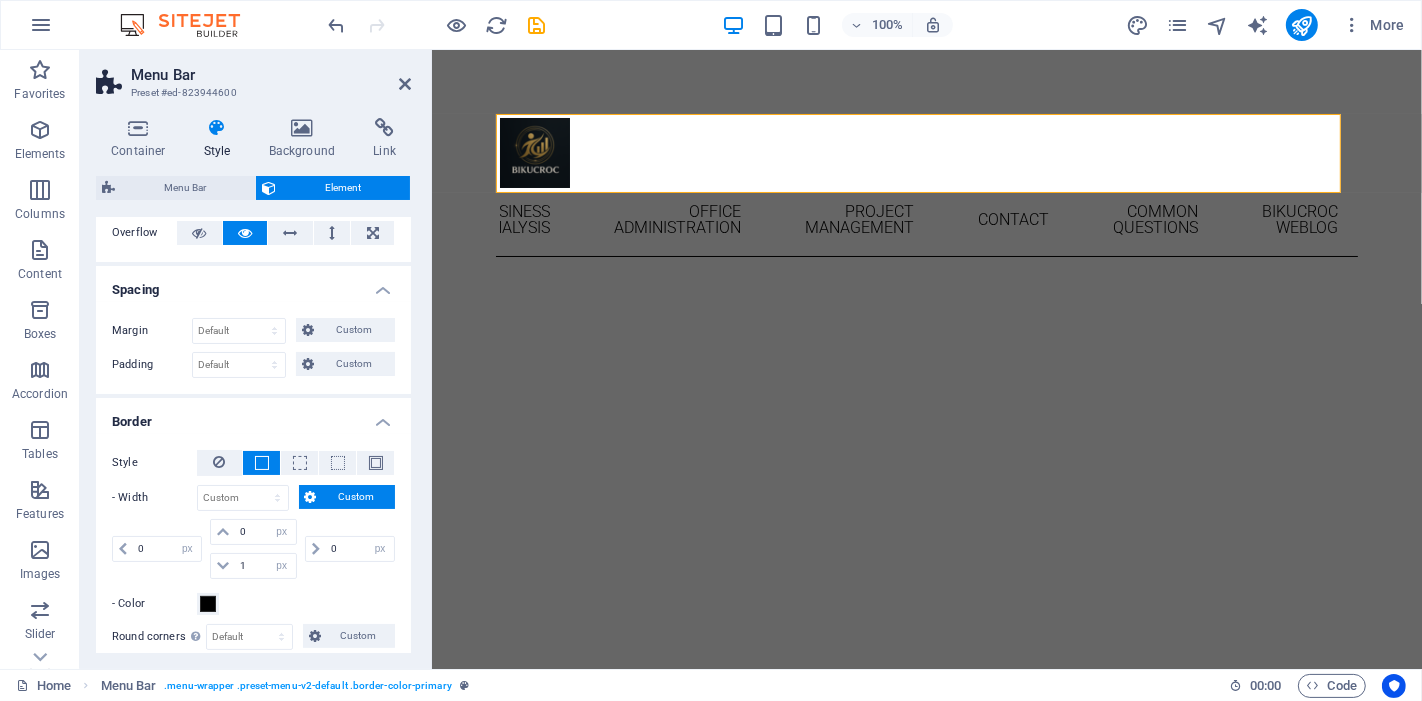 scroll, scrollTop: 0, scrollLeft: 0, axis: both 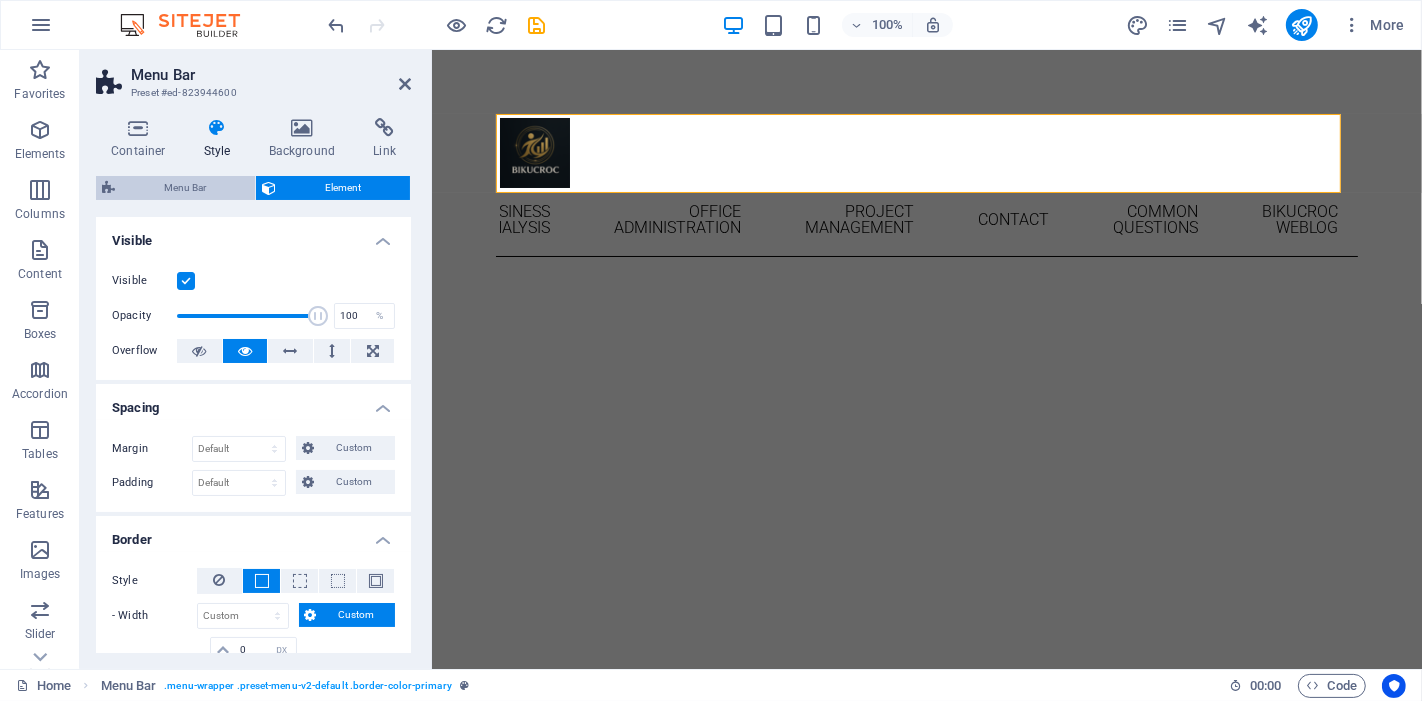 click on "Menu Bar" at bounding box center (185, 188) 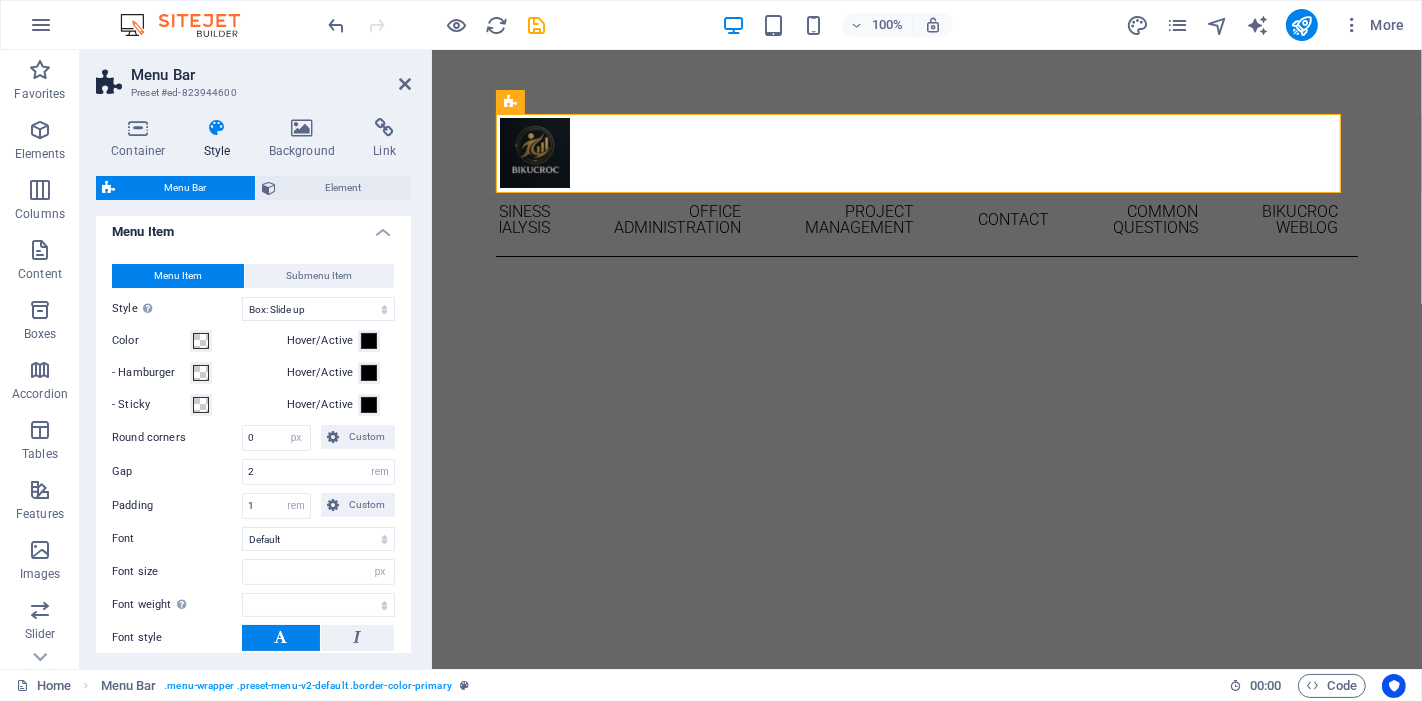 scroll, scrollTop: 150, scrollLeft: 0, axis: vertical 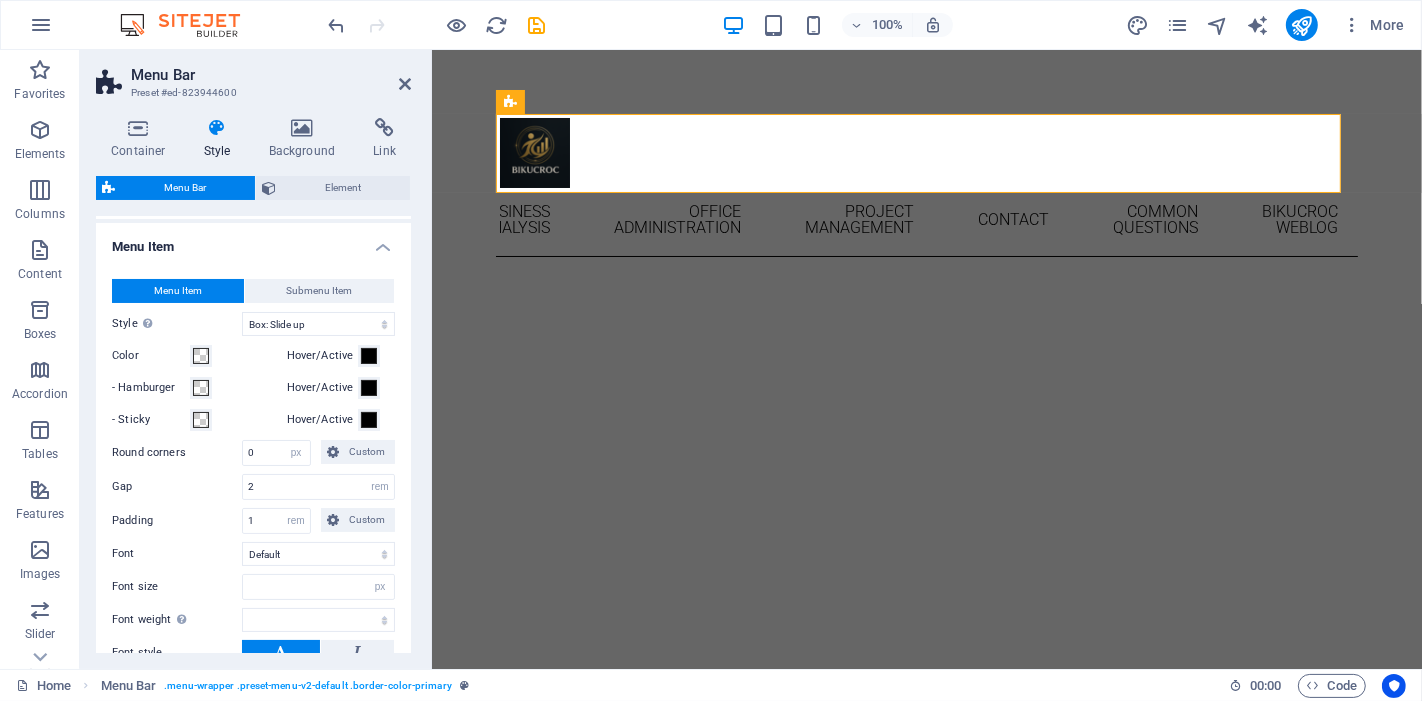click on "Menu Item" at bounding box center (253, 241) 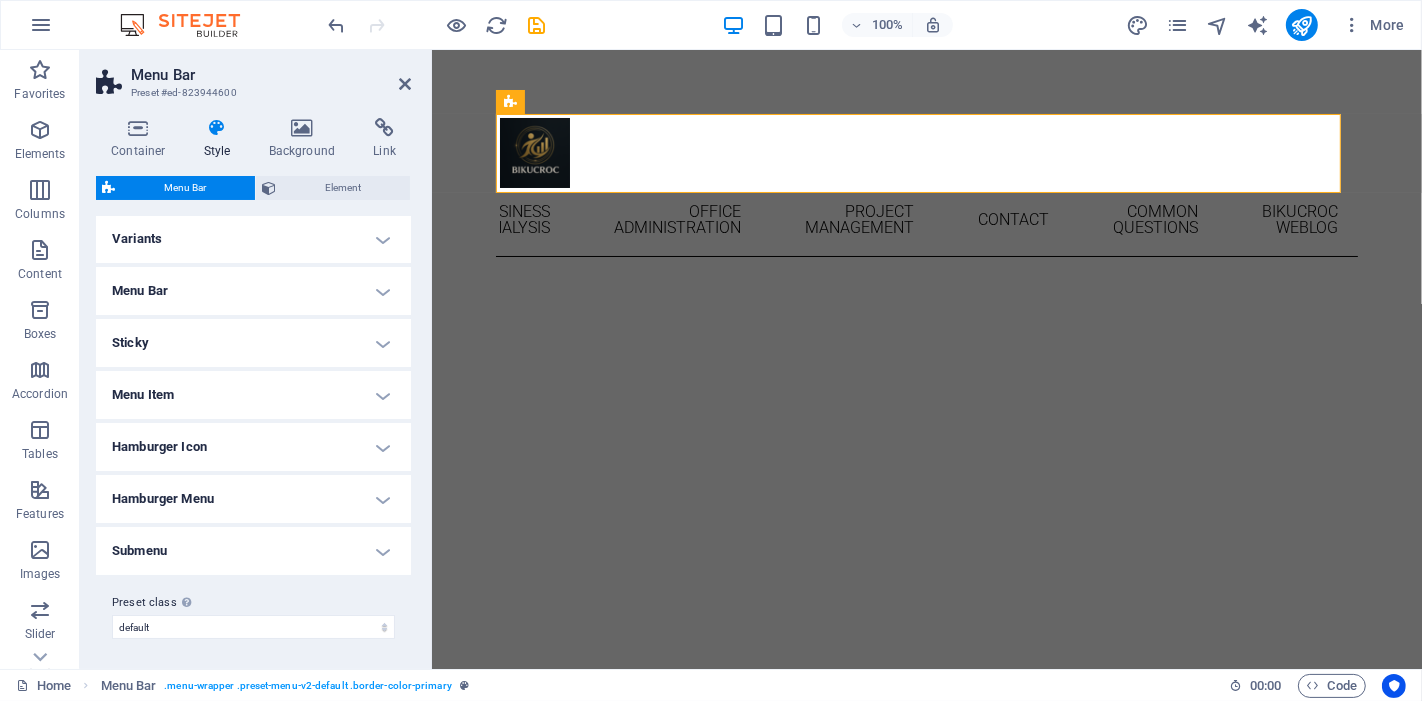 scroll, scrollTop: 0, scrollLeft: 0, axis: both 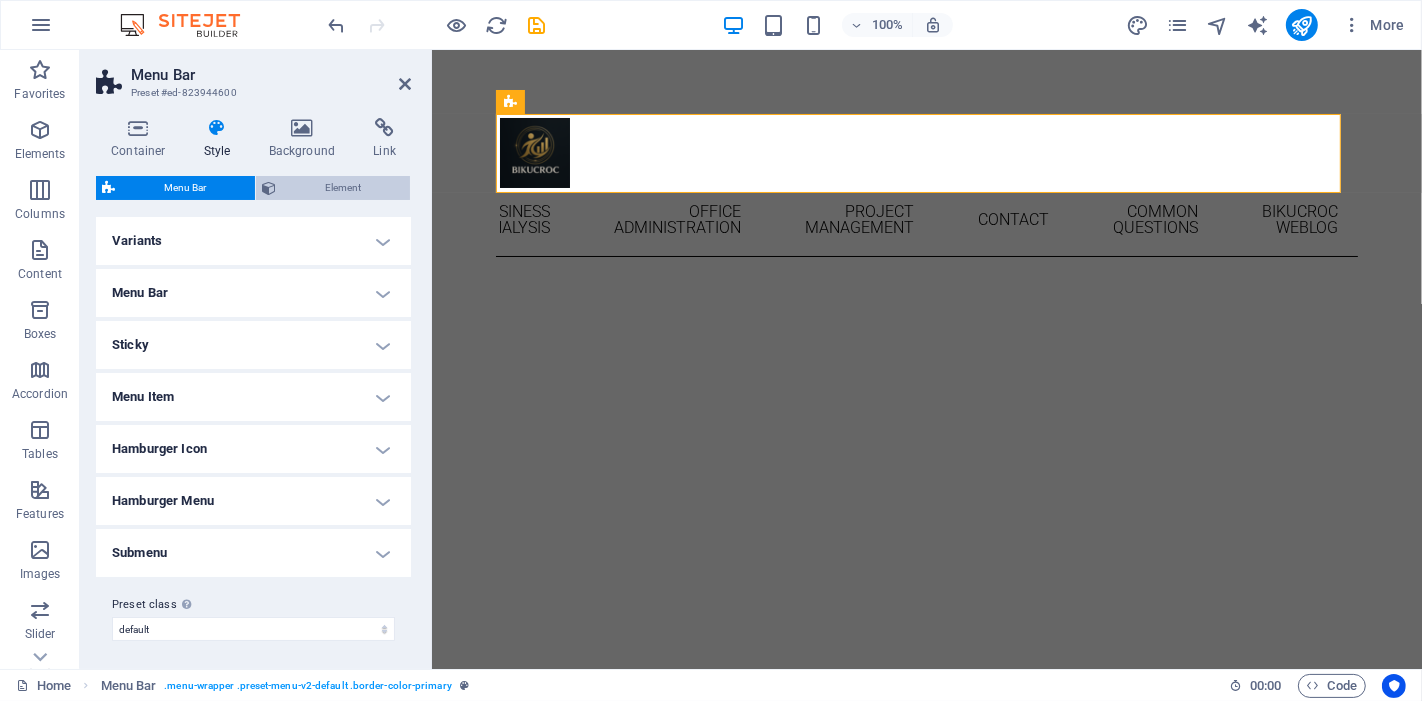 click on "Element" at bounding box center [343, 188] 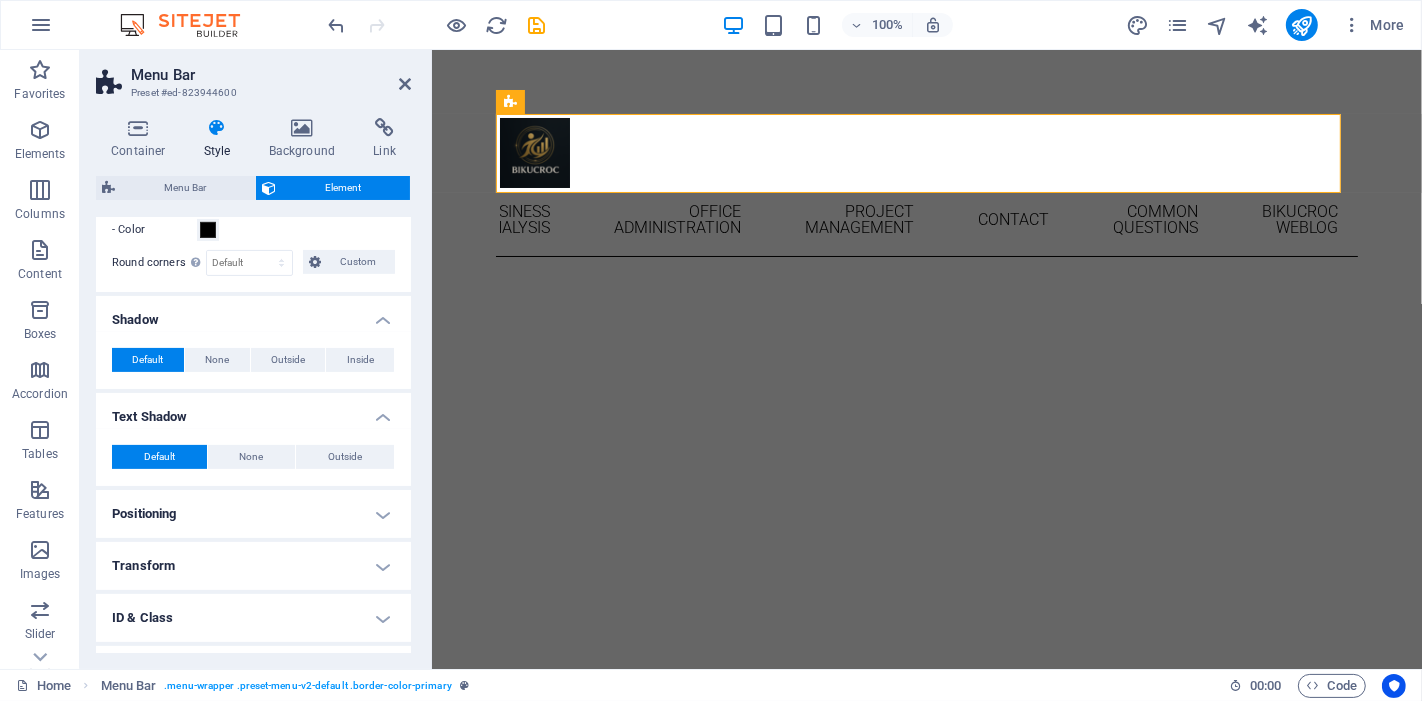 scroll, scrollTop: 468, scrollLeft: 0, axis: vertical 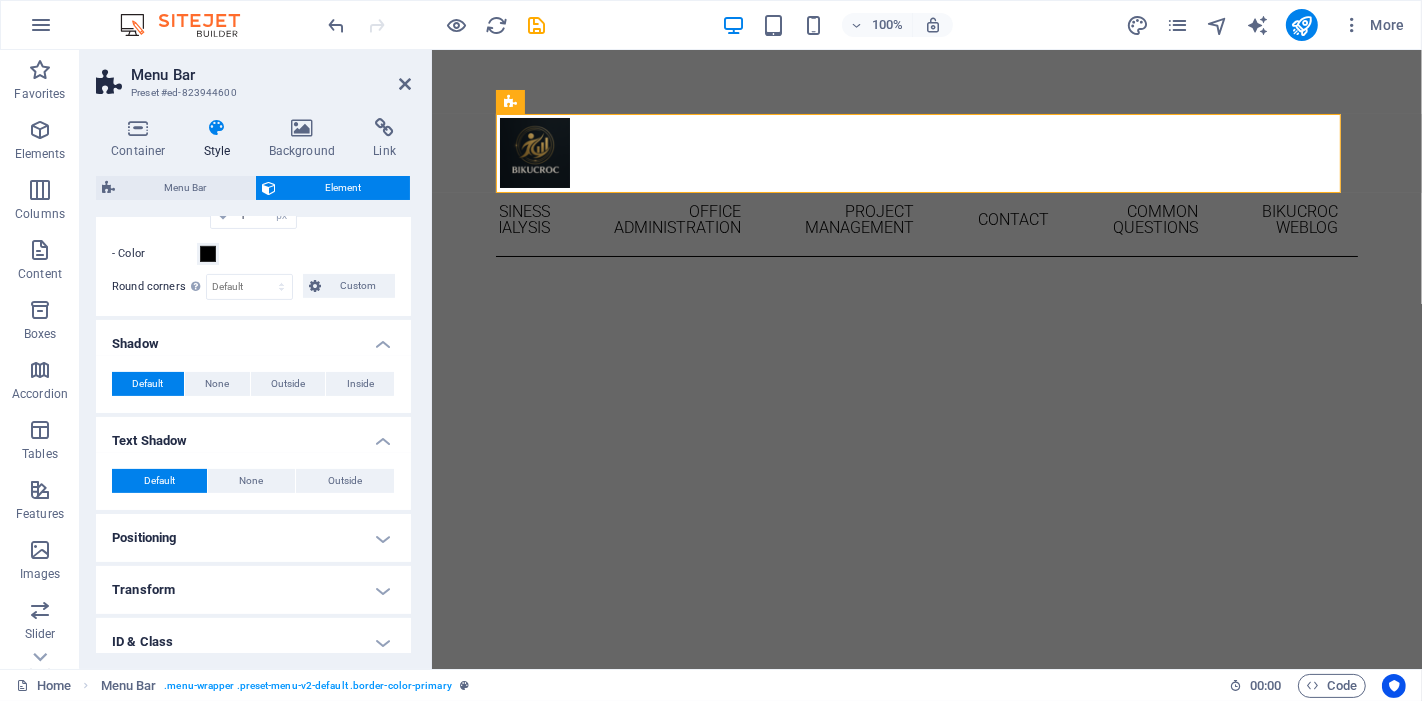 click on "Text Shadow" at bounding box center [253, 435] 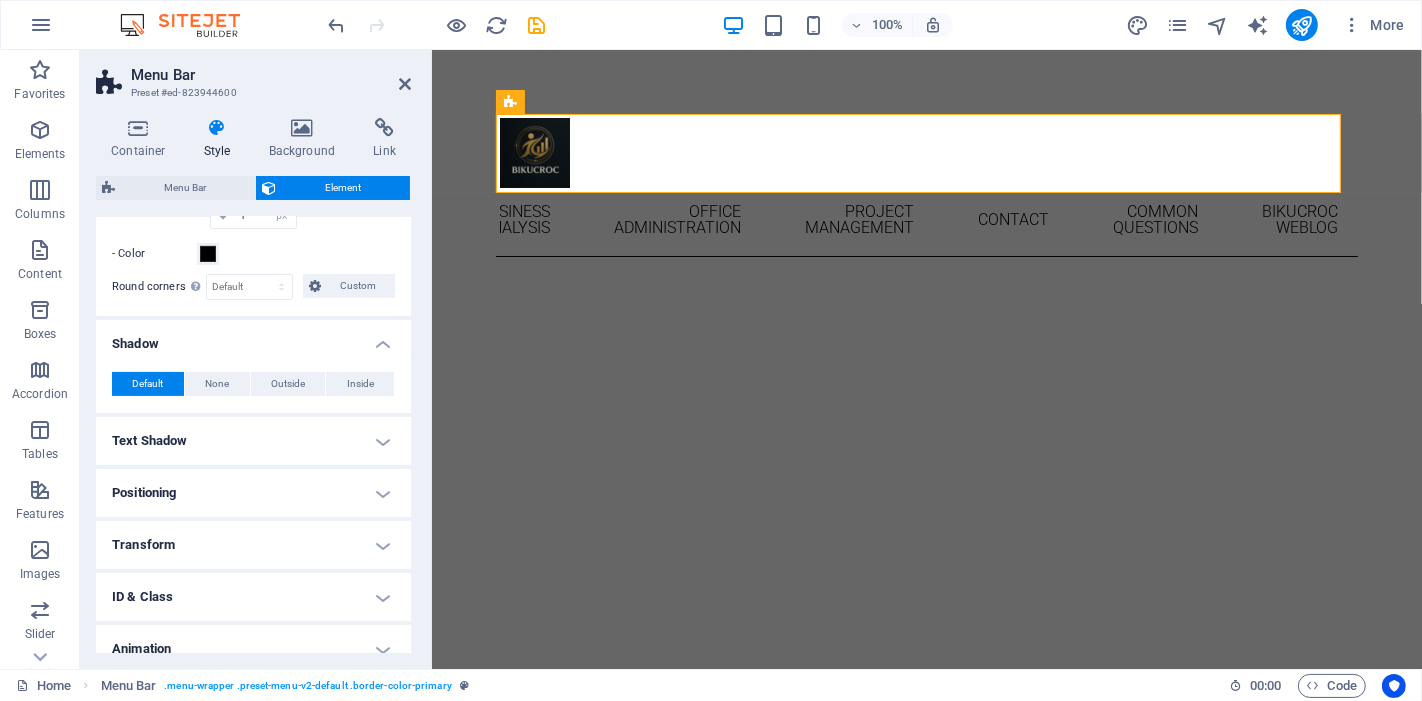 click on "Shadow" at bounding box center [253, 338] 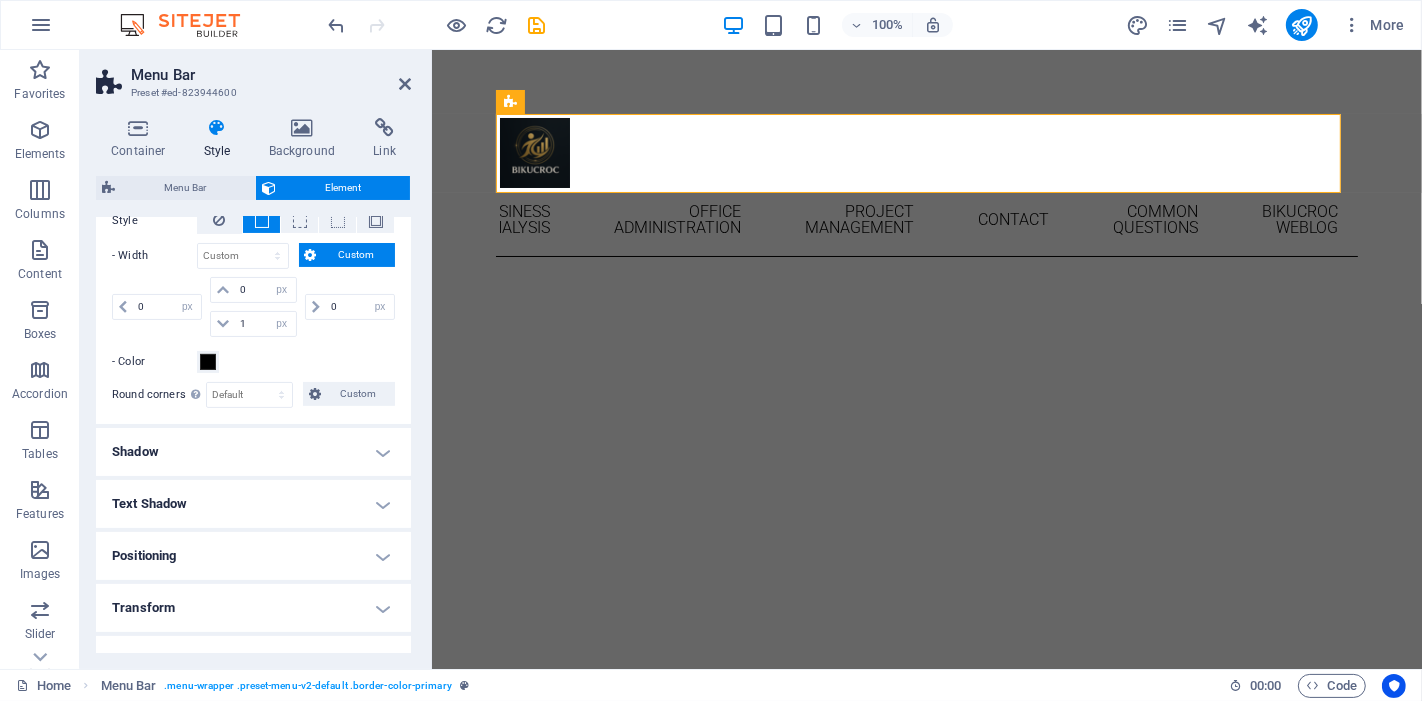scroll, scrollTop: 245, scrollLeft: 0, axis: vertical 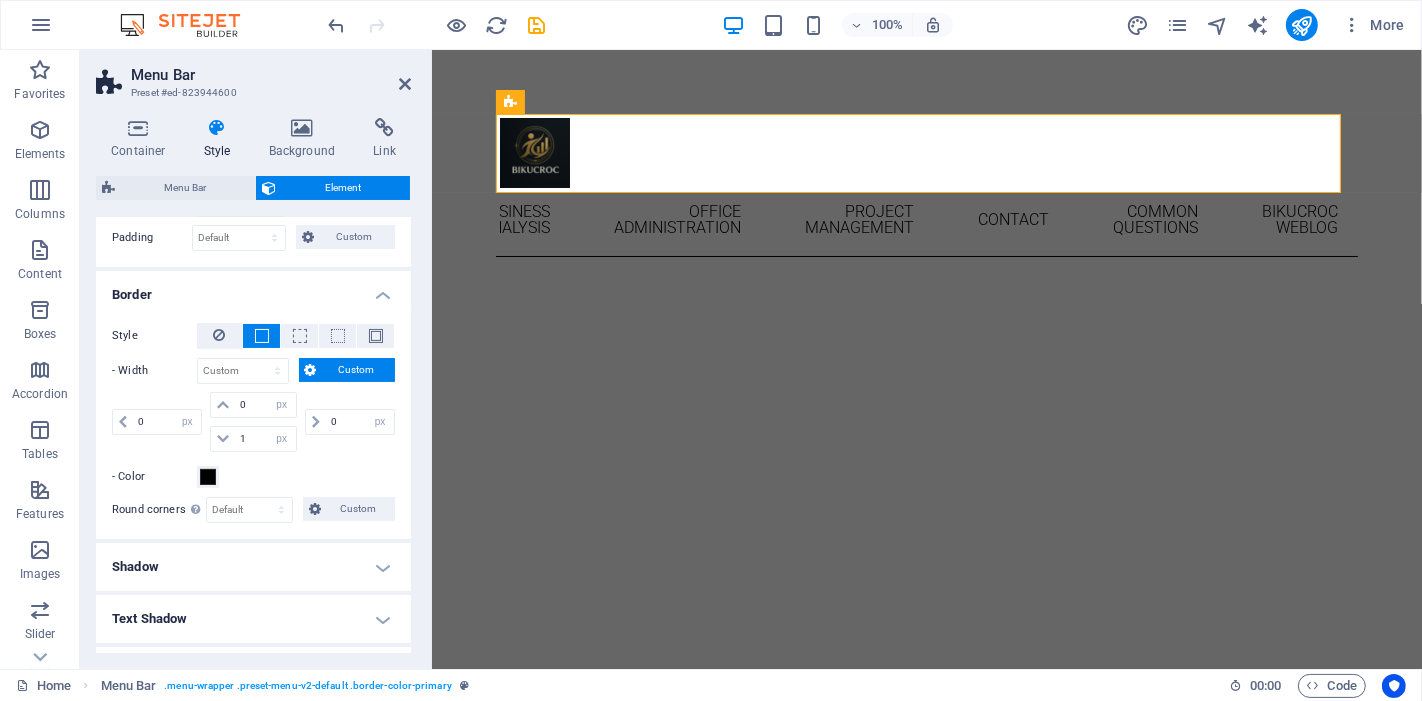 click on "Border" at bounding box center (253, 289) 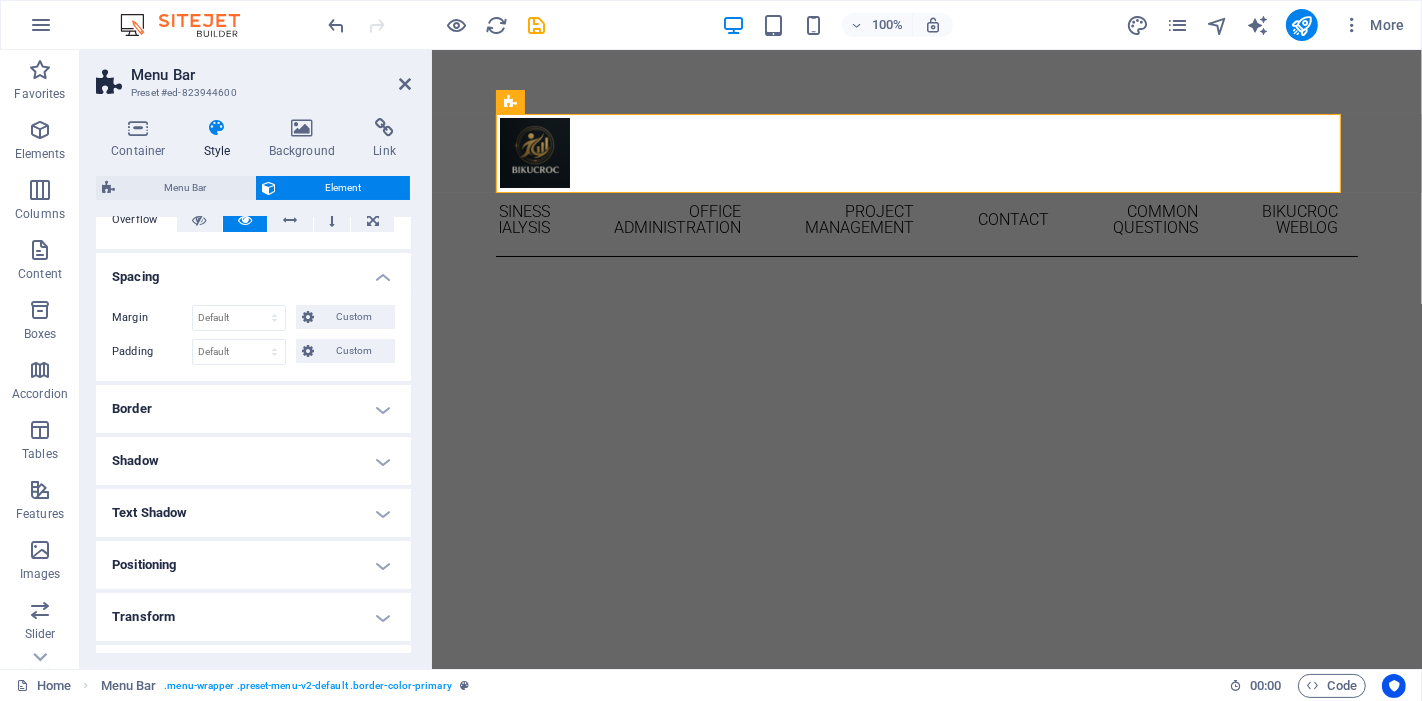 scroll, scrollTop: 23, scrollLeft: 0, axis: vertical 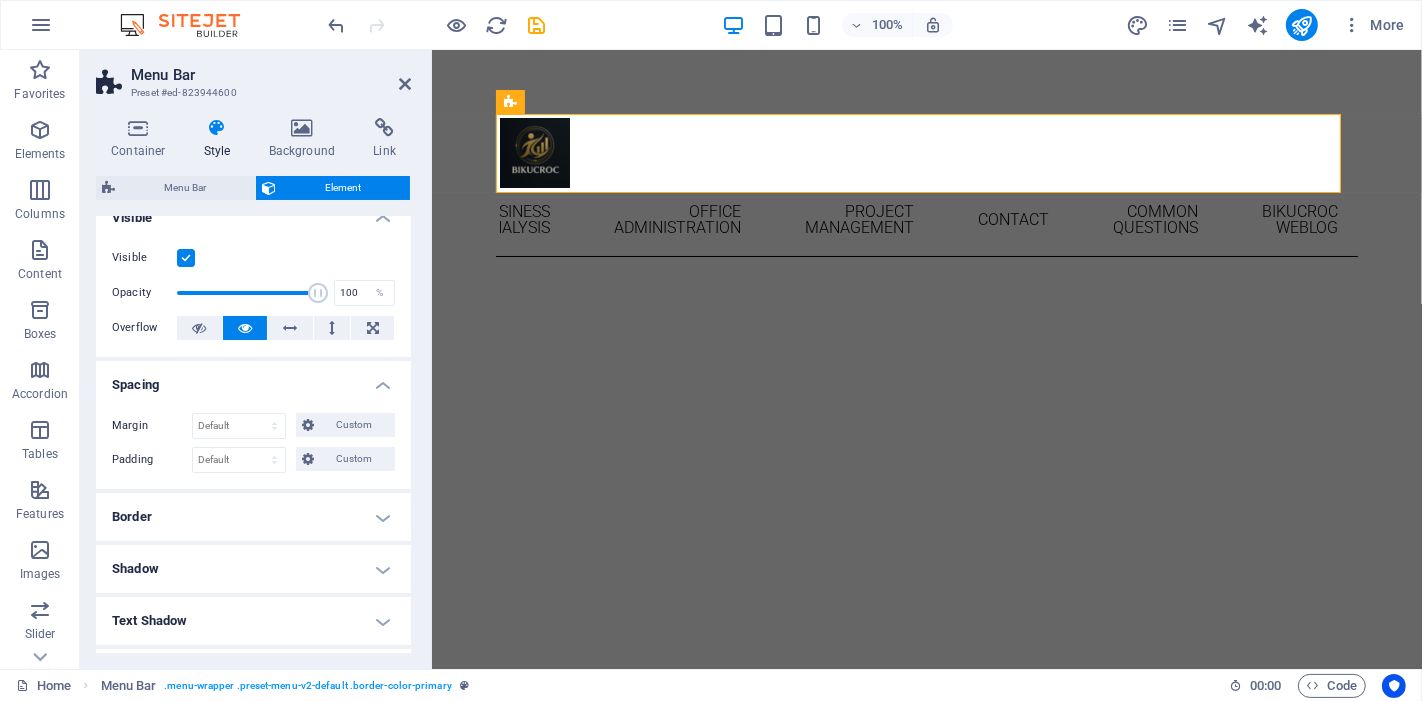 click on "Spacing" at bounding box center [253, 379] 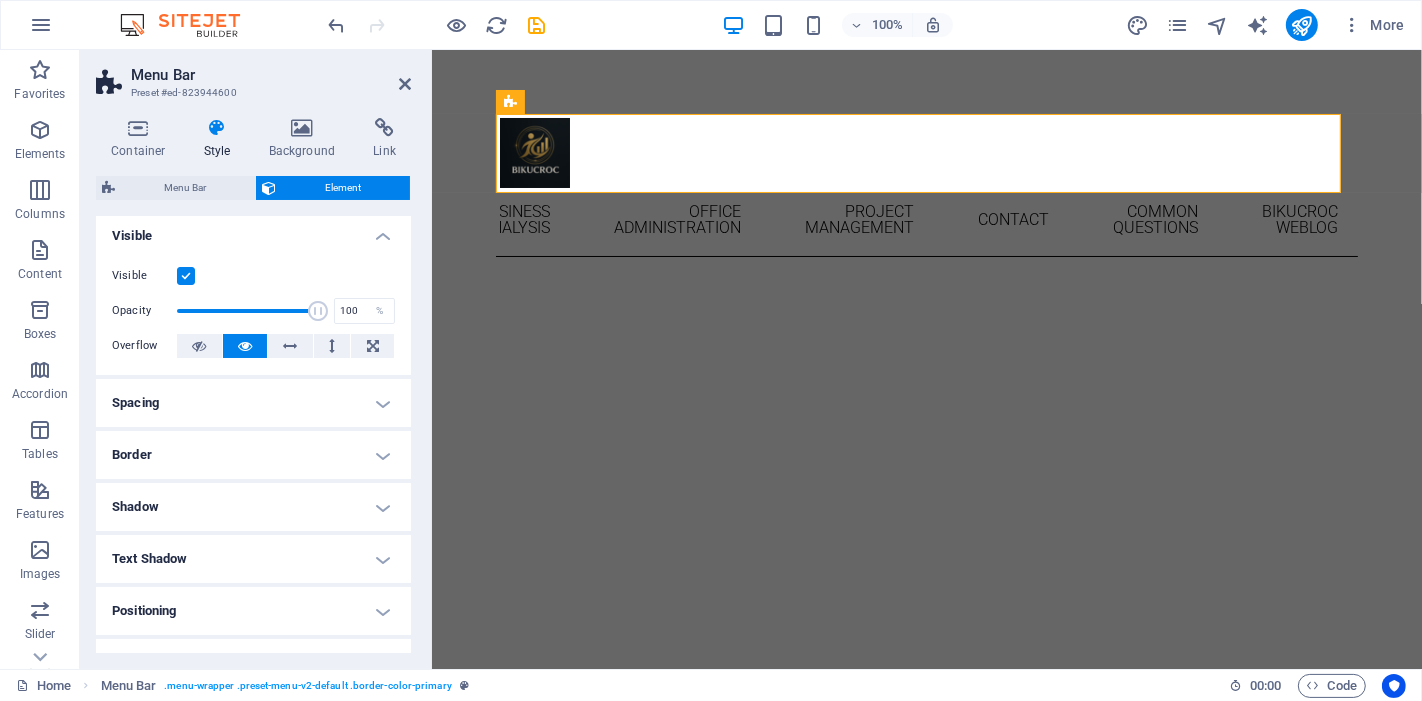 scroll, scrollTop: 0, scrollLeft: 0, axis: both 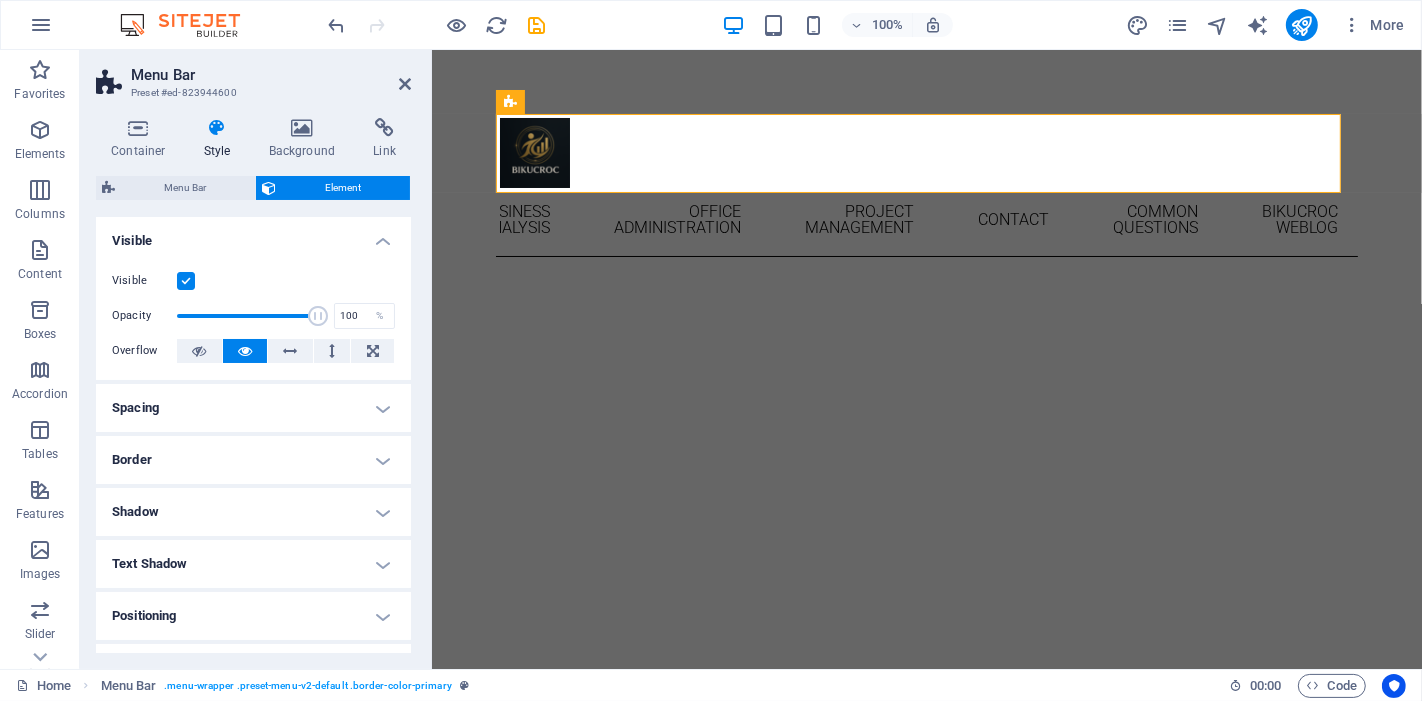 click on "Visible" at bounding box center [253, 235] 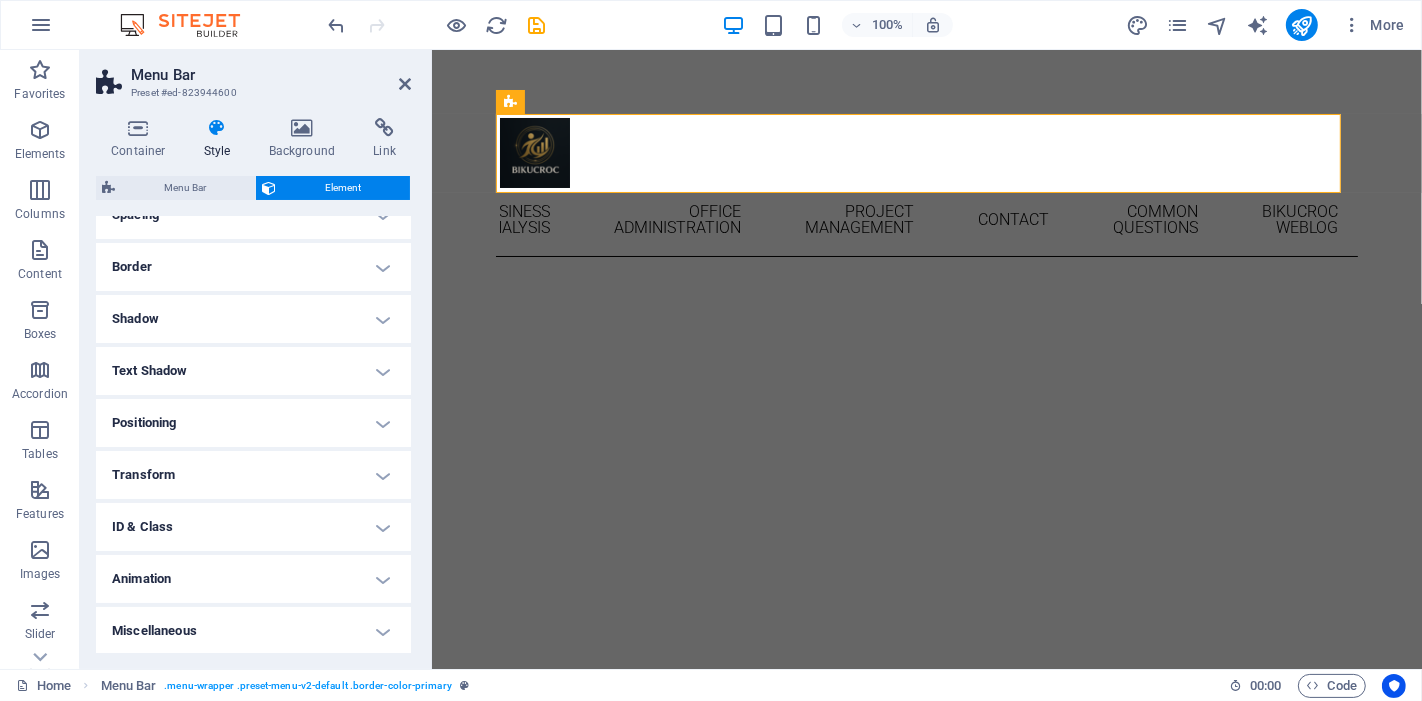 scroll, scrollTop: 0, scrollLeft: 0, axis: both 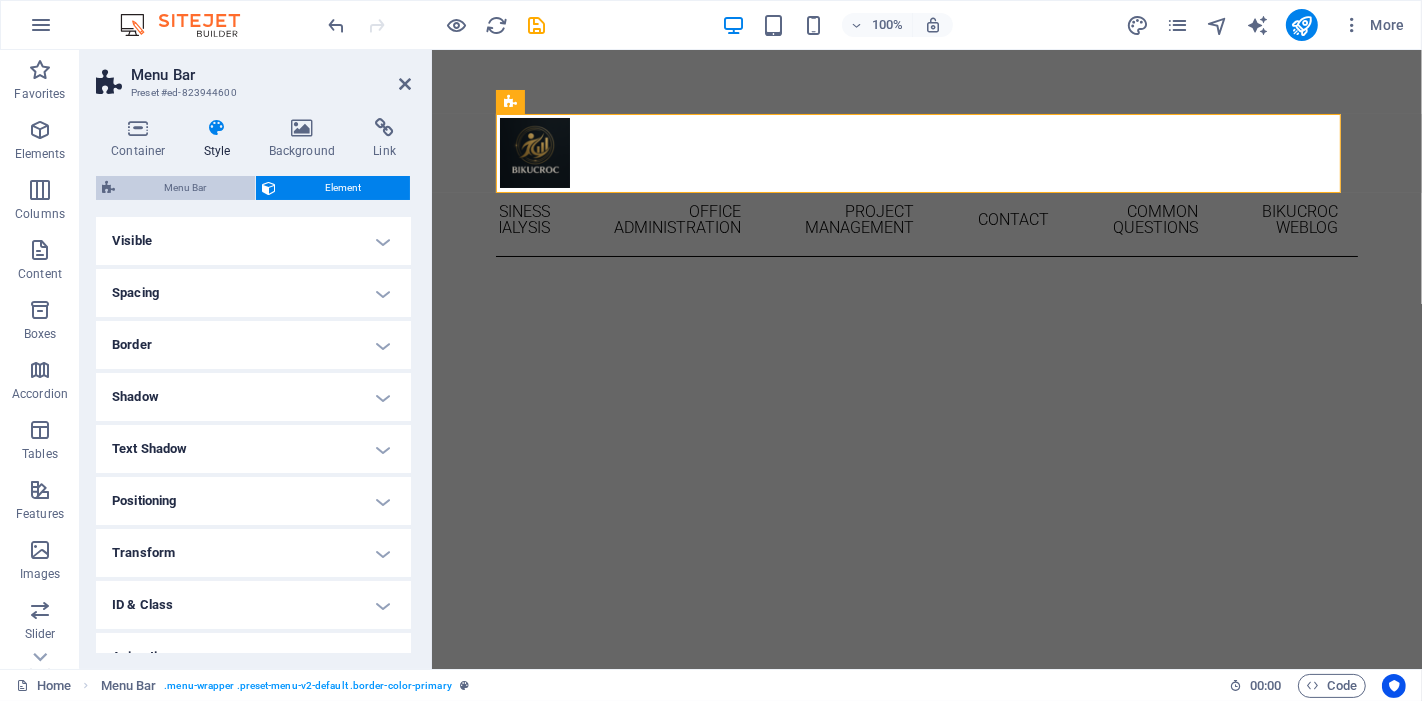 click on "Menu Bar" at bounding box center [185, 188] 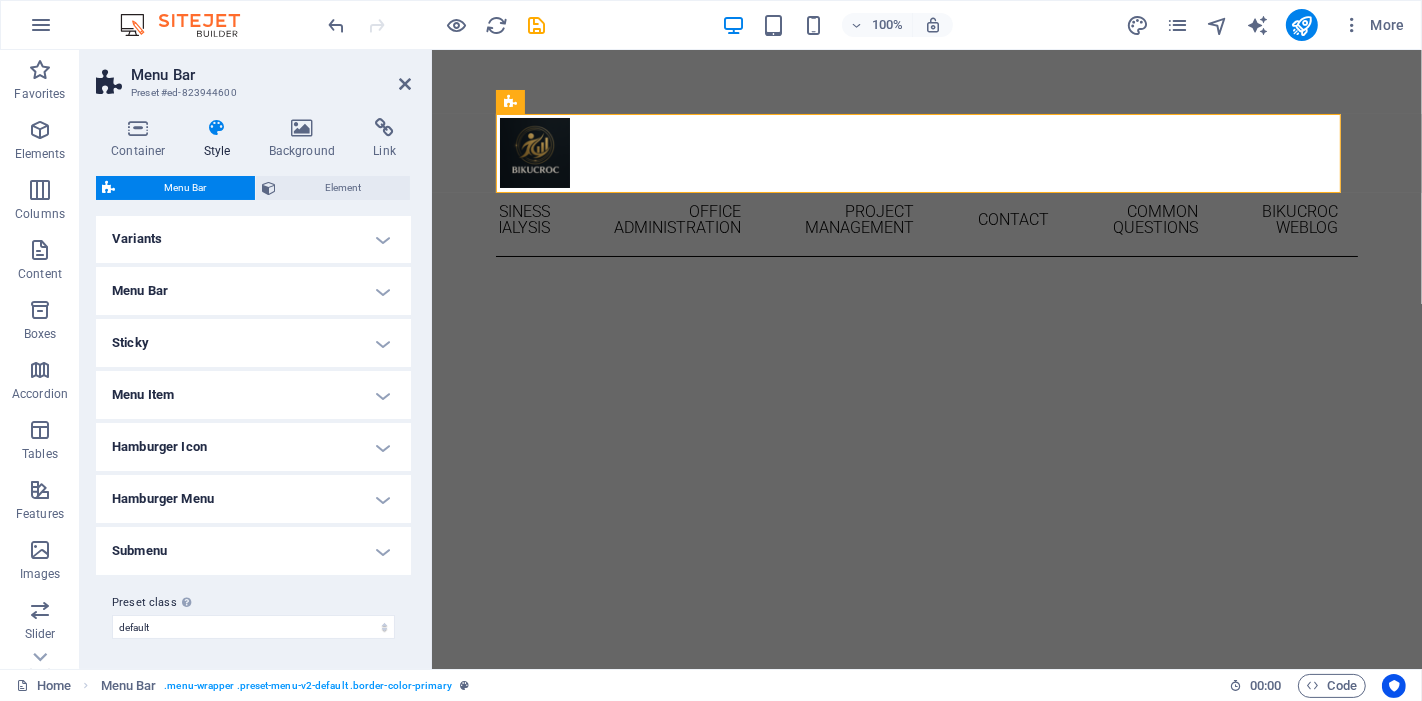 scroll, scrollTop: 0, scrollLeft: 0, axis: both 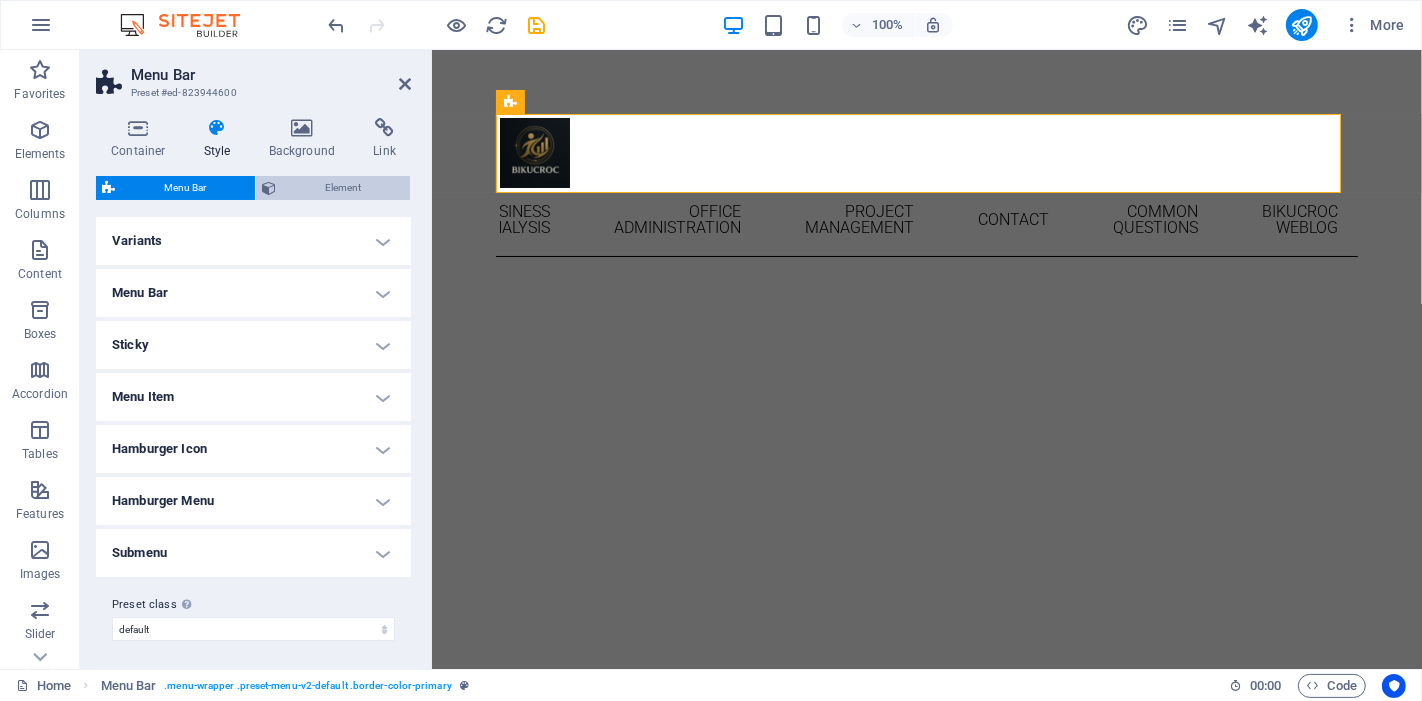 click on "Element" at bounding box center (343, 188) 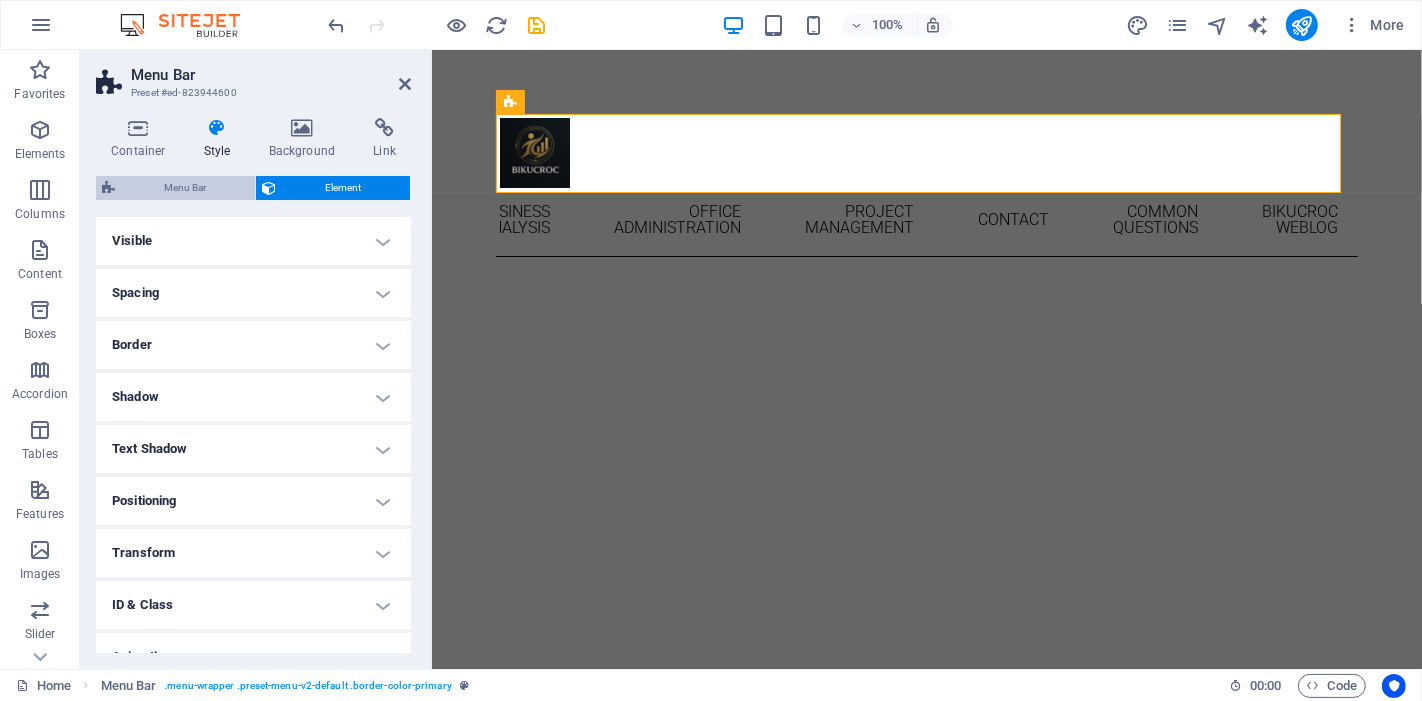 click on "Menu Bar" at bounding box center [185, 188] 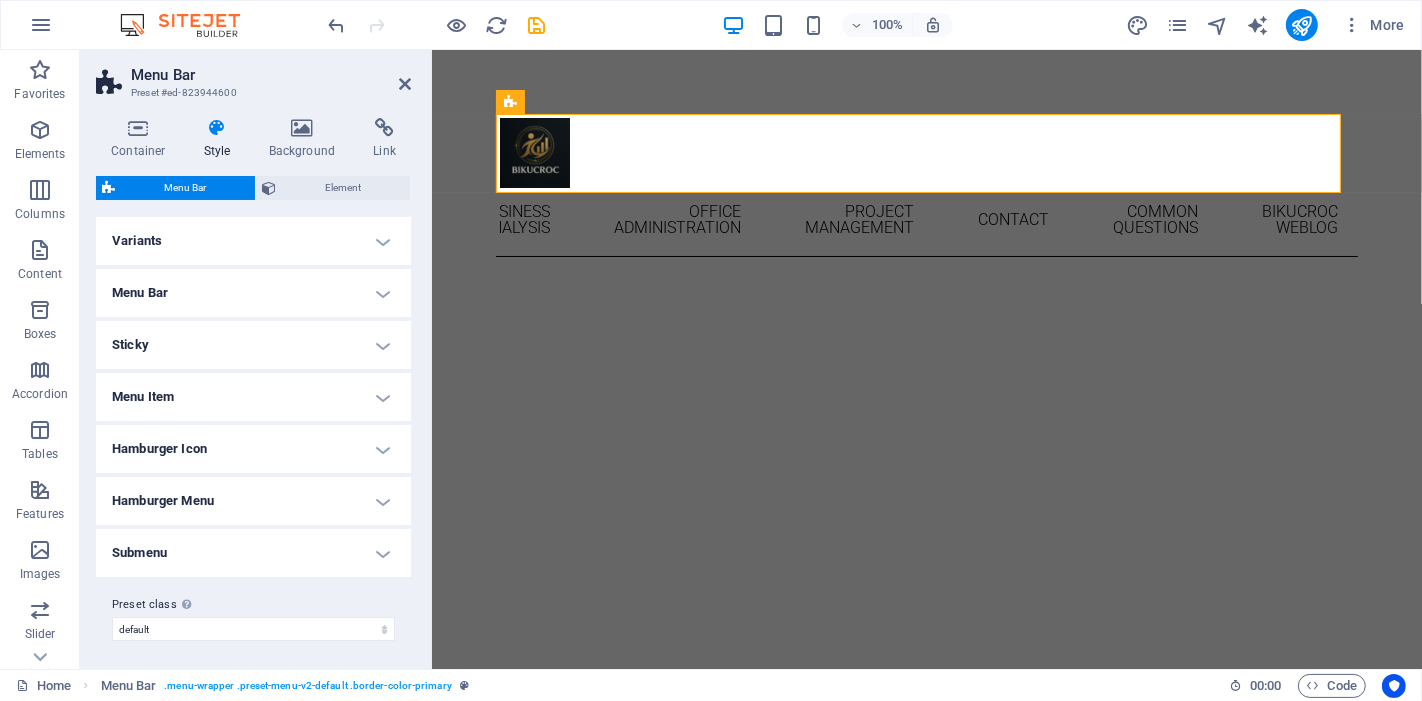 click at bounding box center [217, 128] 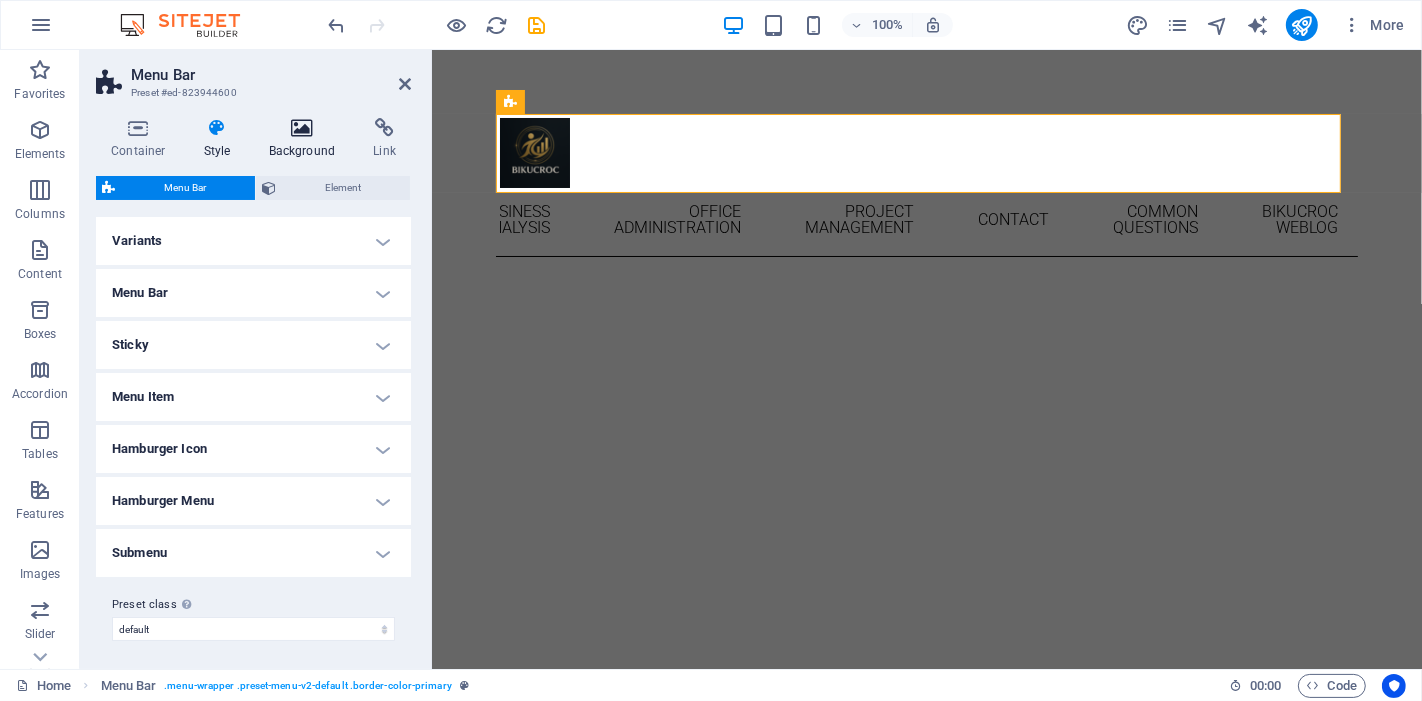 click at bounding box center (302, 128) 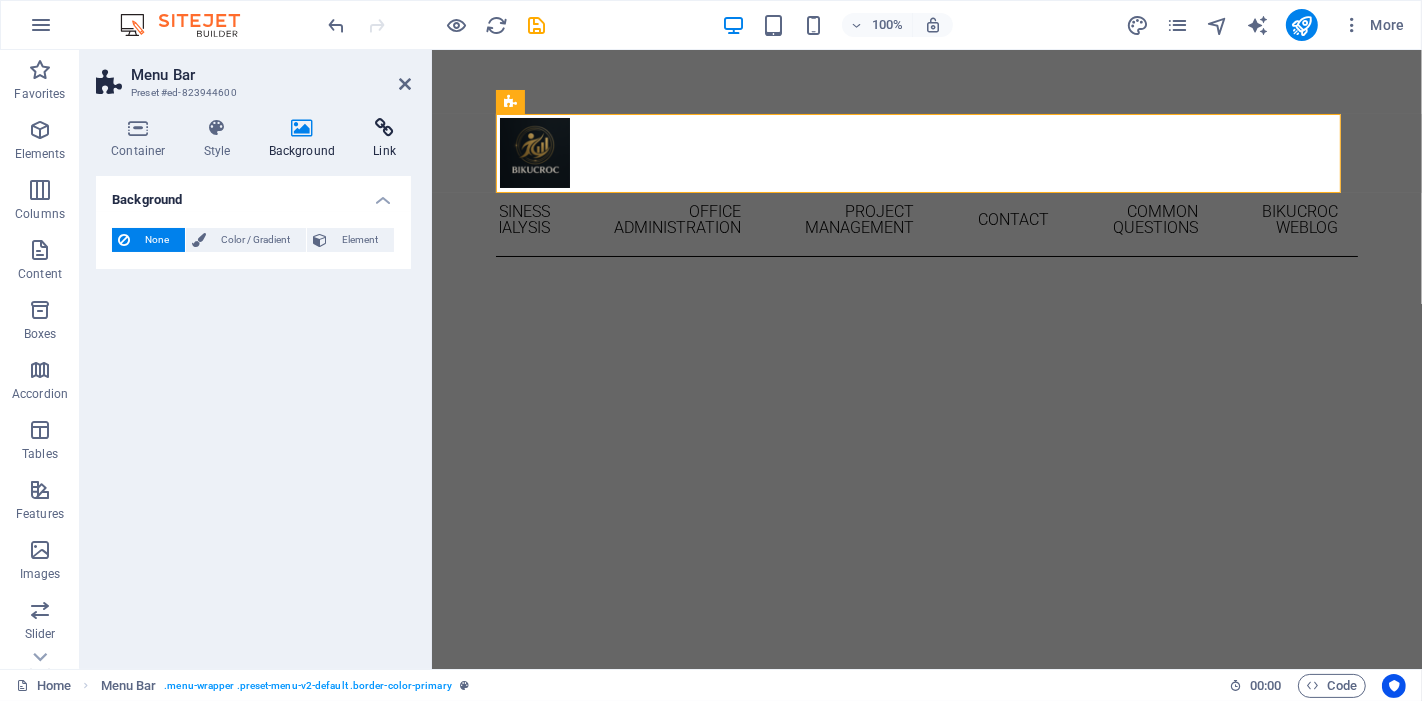 drag, startPoint x: 377, startPoint y: 132, endPoint x: 372, endPoint y: 150, distance: 18.681541 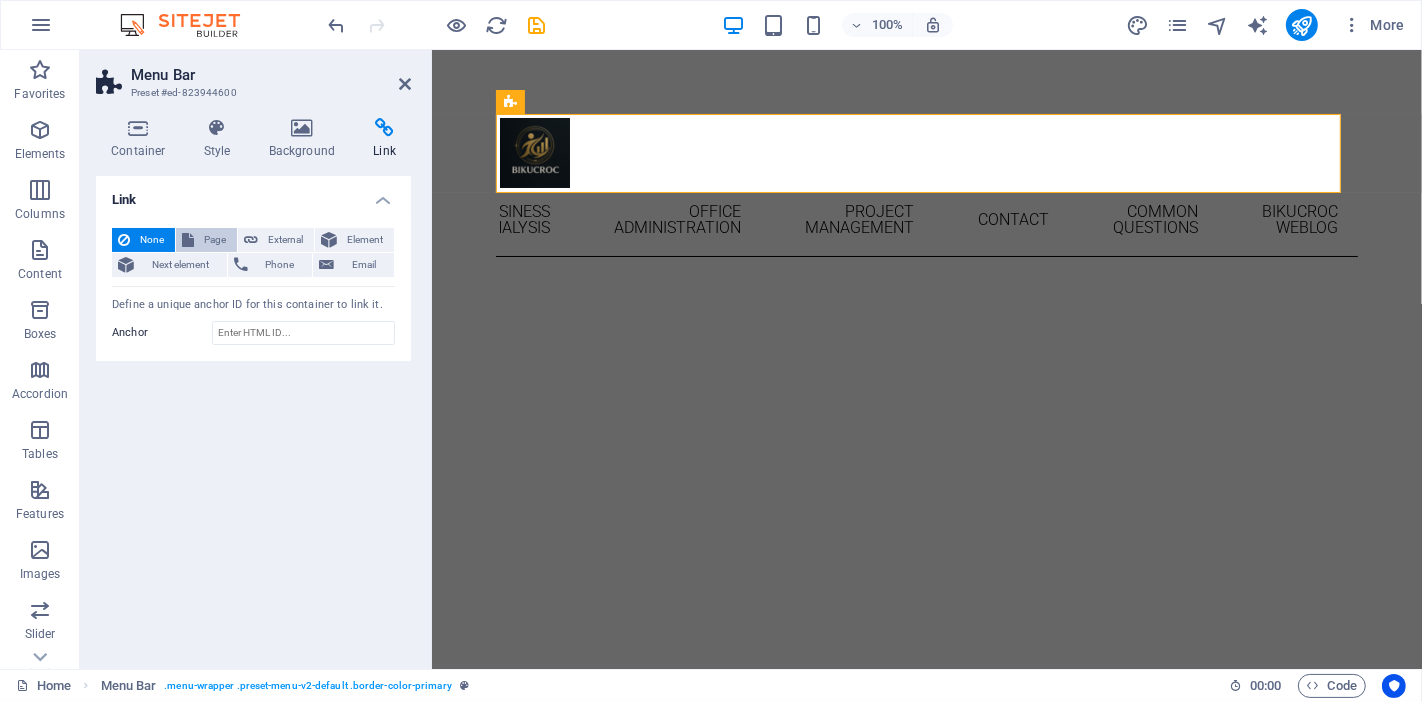 click on "Page" at bounding box center (215, 240) 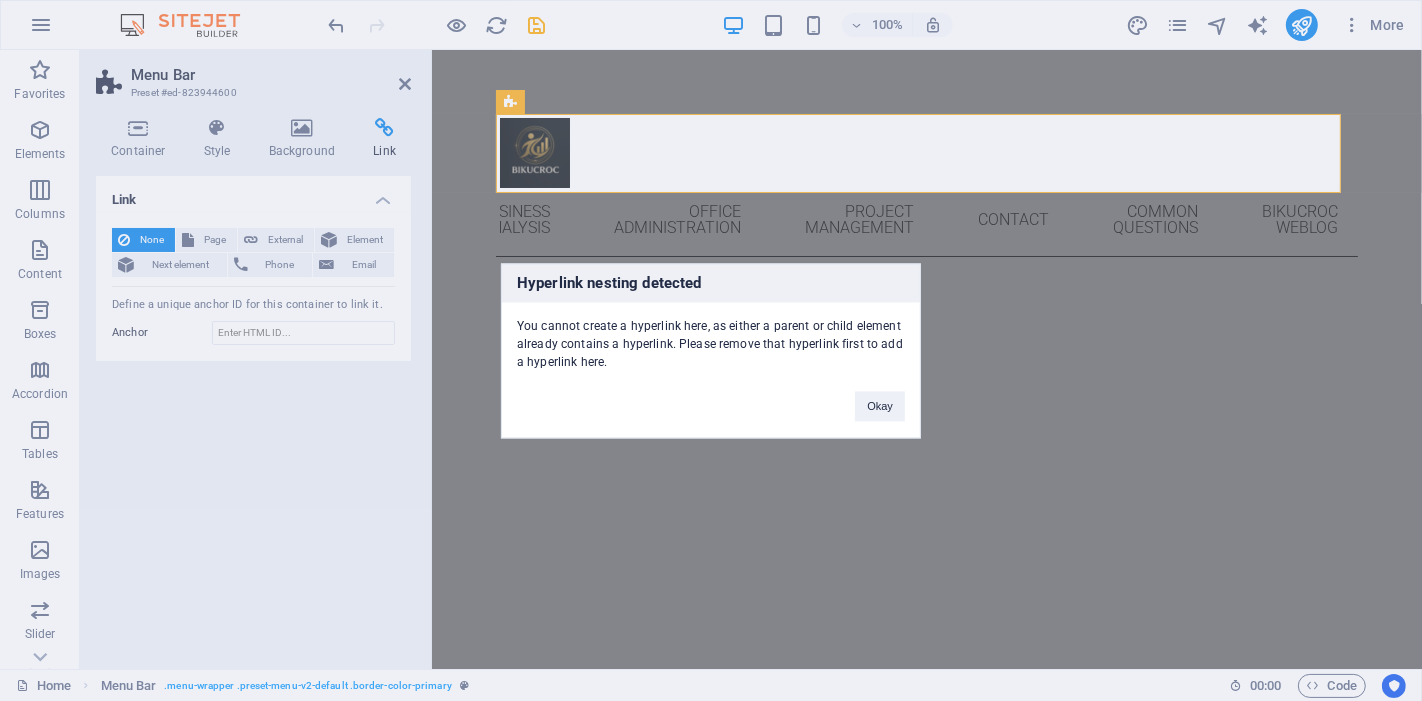 click on "Okay" at bounding box center (880, 396) 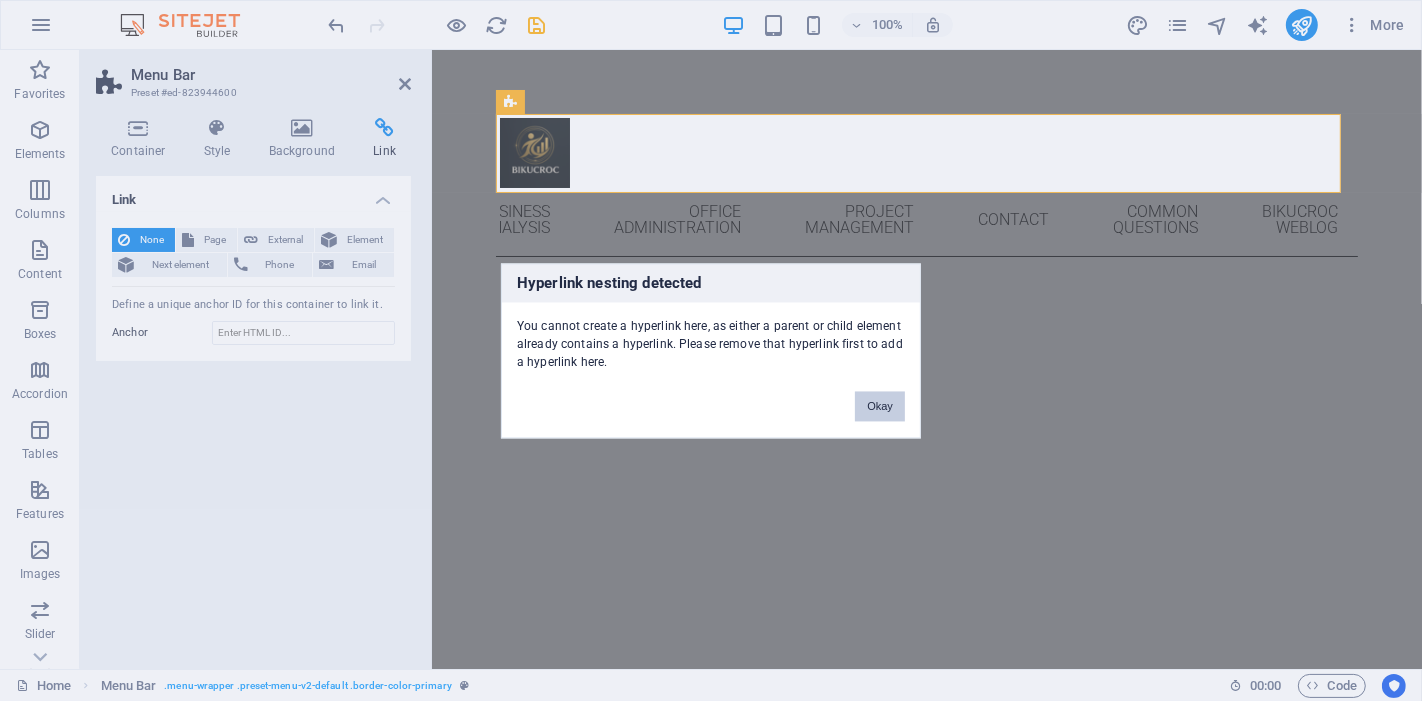 drag, startPoint x: 890, startPoint y: 400, endPoint x: 189, endPoint y: 200, distance: 728.97253 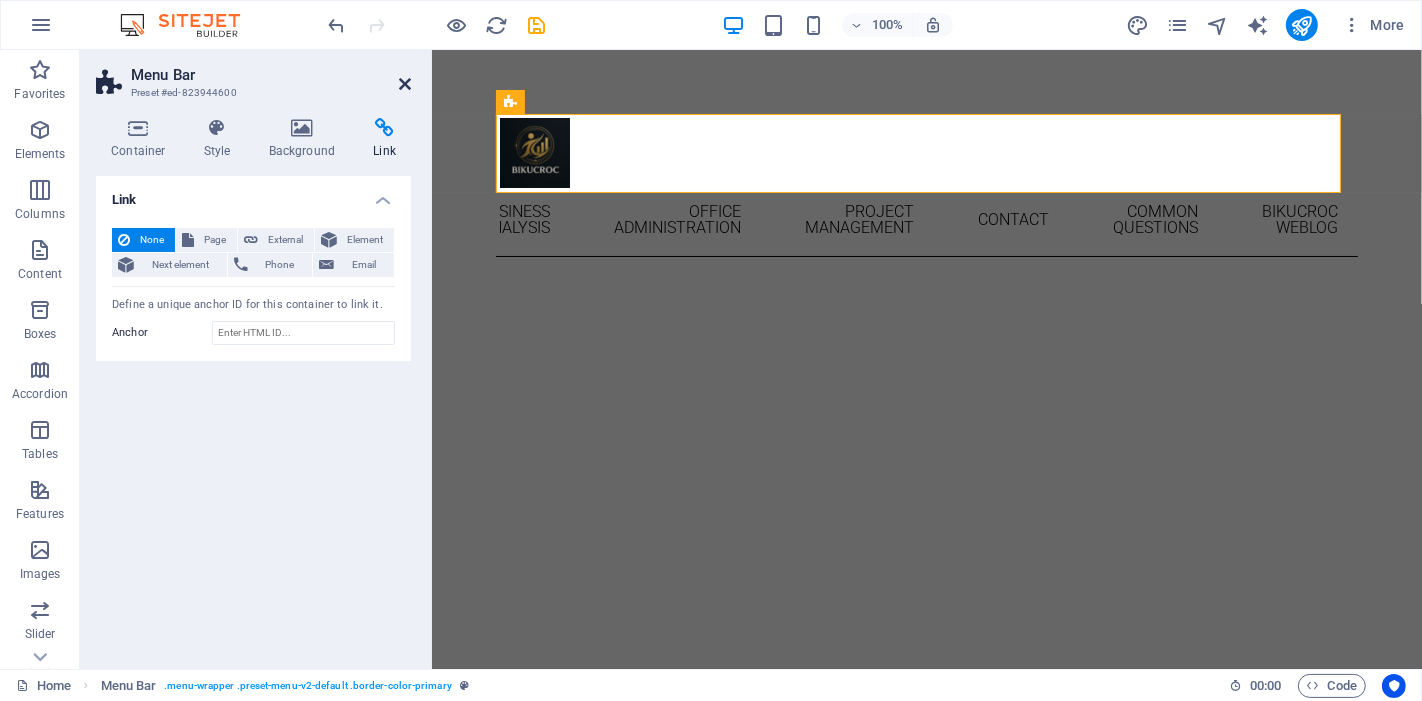 click at bounding box center [405, 84] 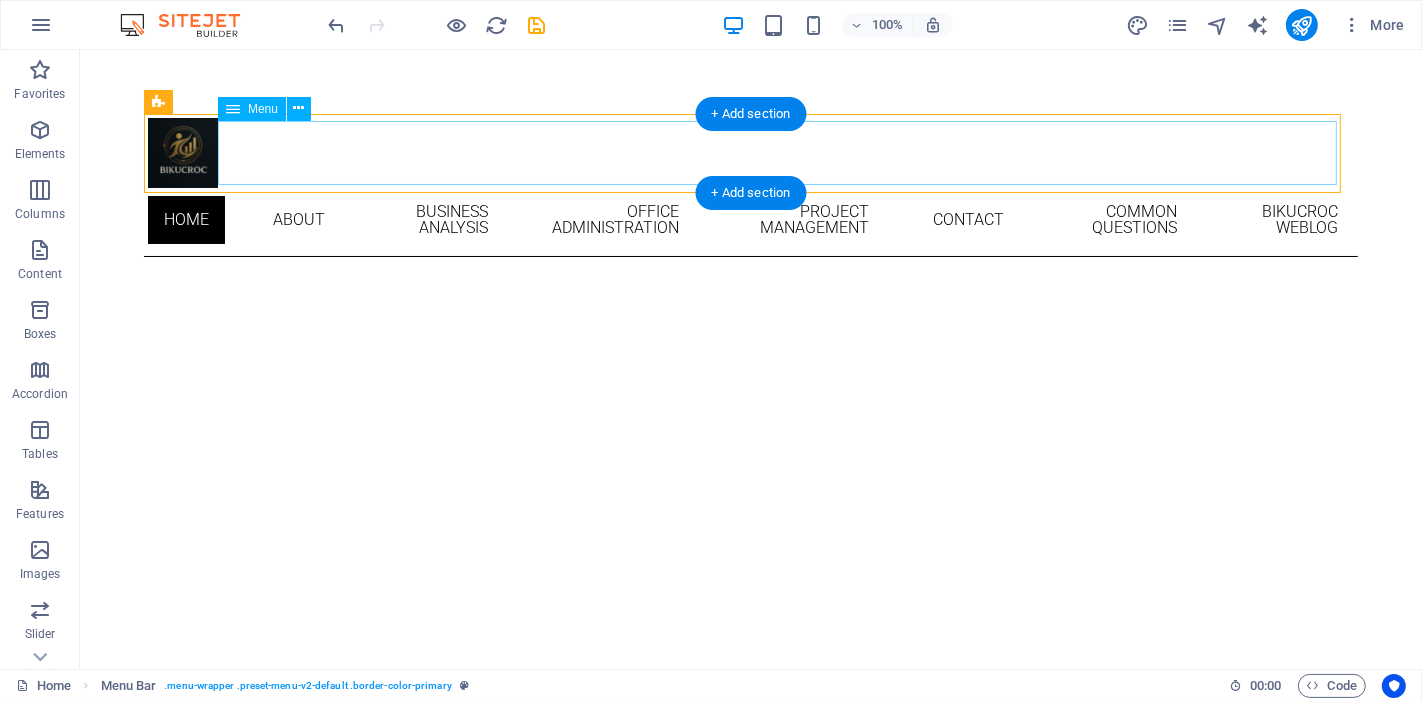 click on "Home About Business Analysis Office Administration Project Management Contact Common Questions Bikucroc weblog" at bounding box center [750, 220] 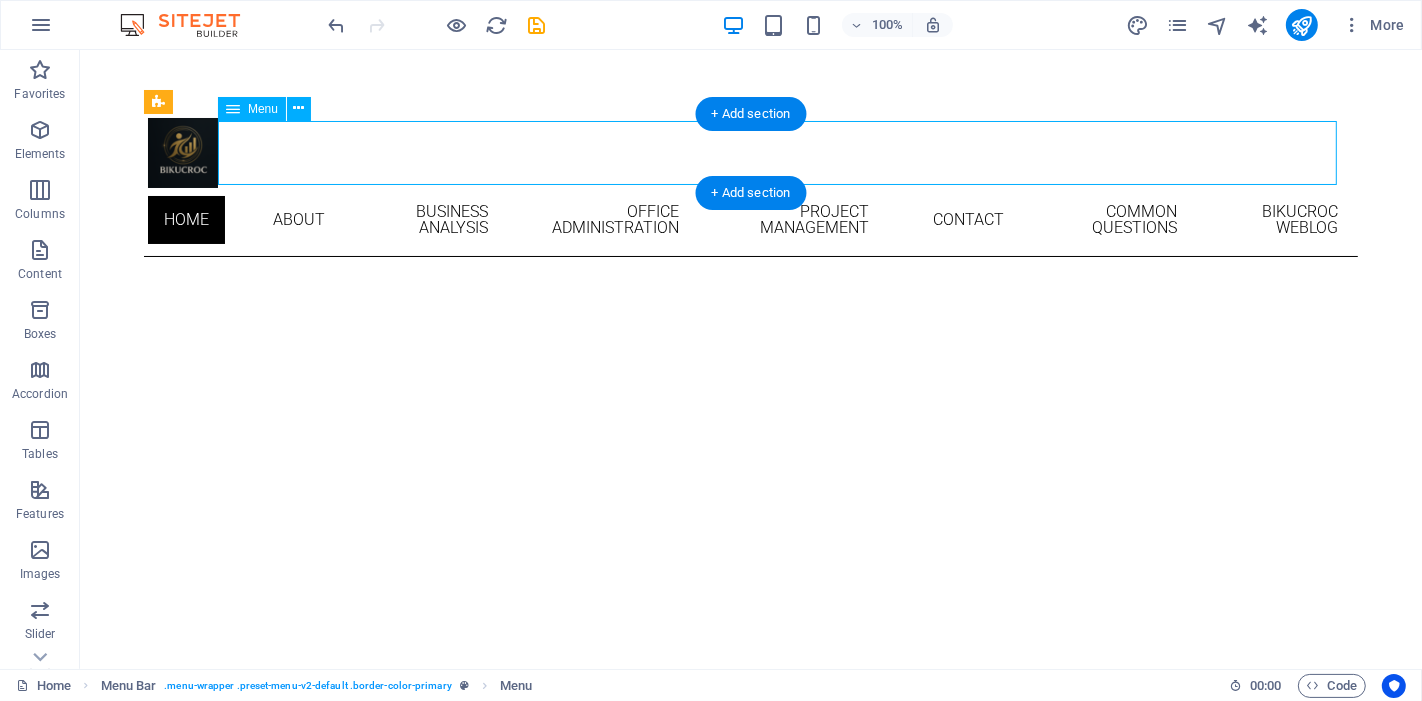 click on "Home About Business Analysis Office Administration Project Management Contact Common Questions Bikucroc weblog" at bounding box center (750, 220) 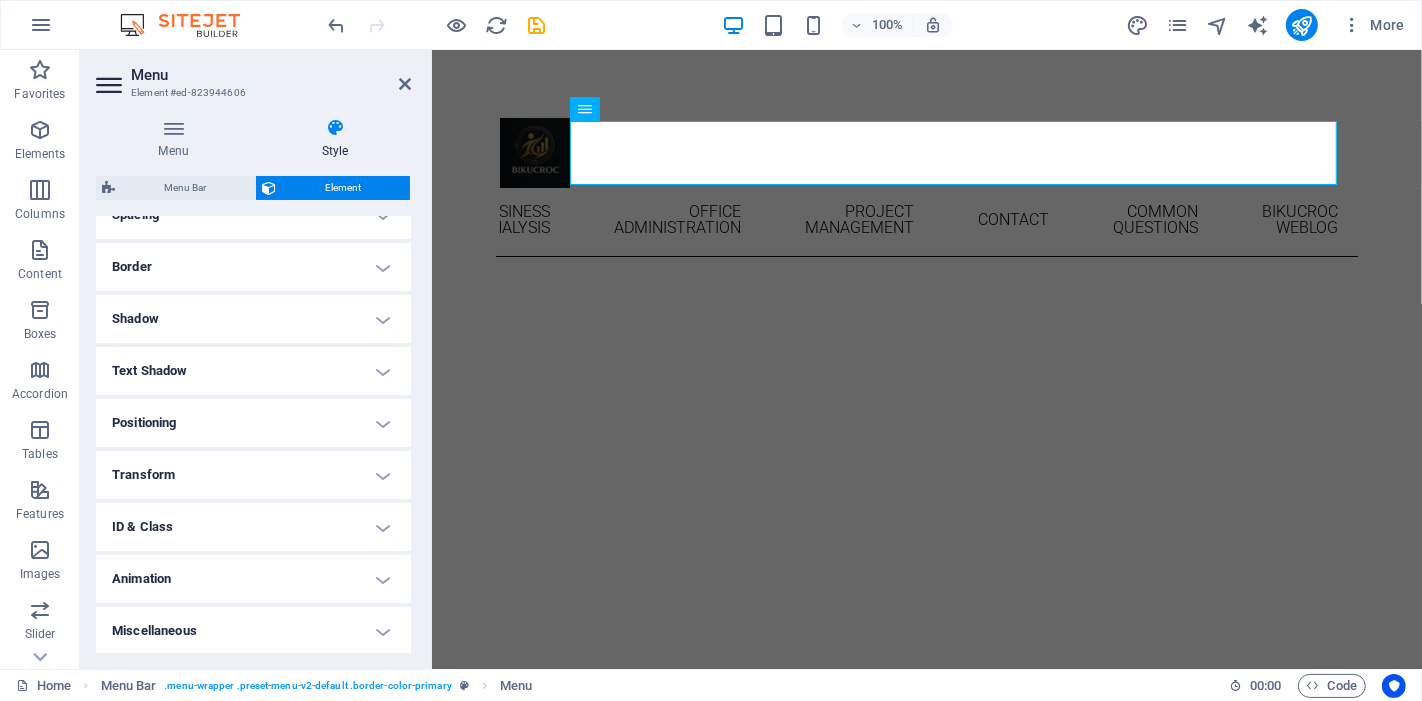 scroll, scrollTop: 0, scrollLeft: 0, axis: both 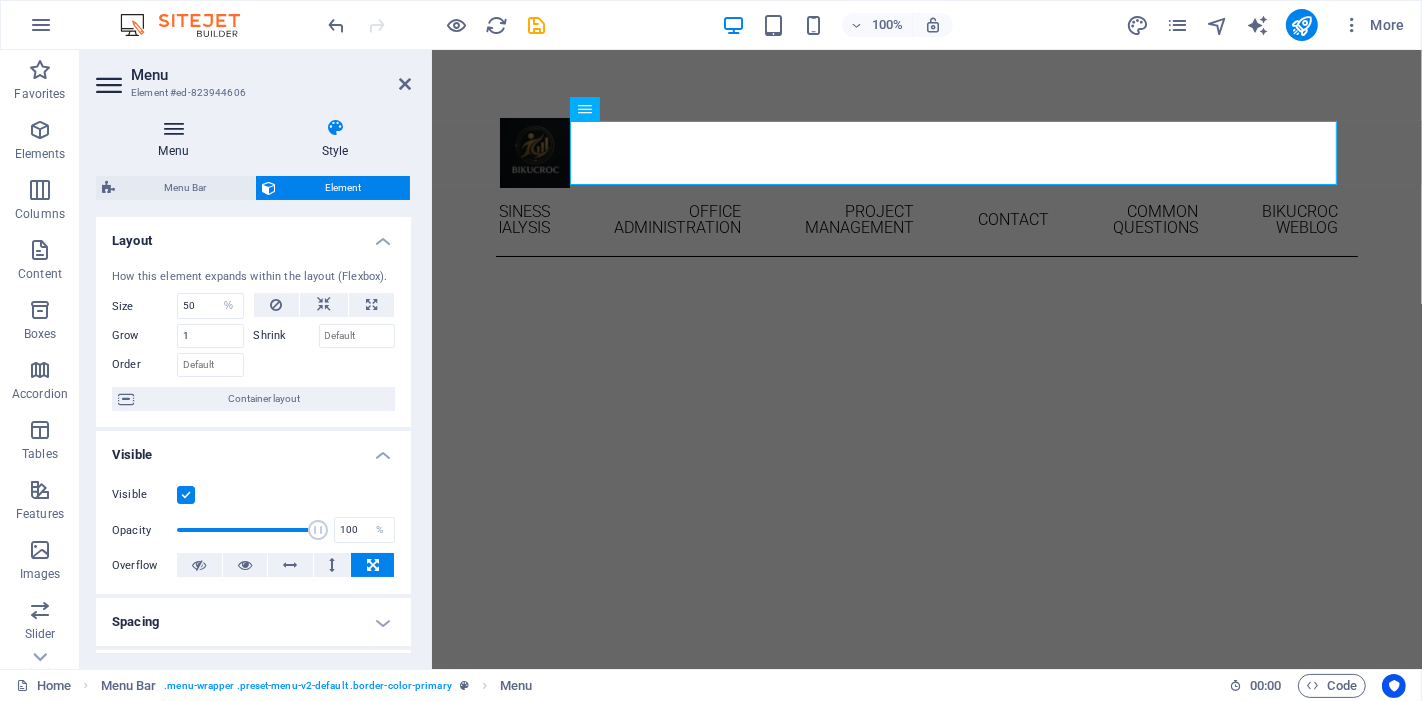 click on "Menu" at bounding box center (177, 139) 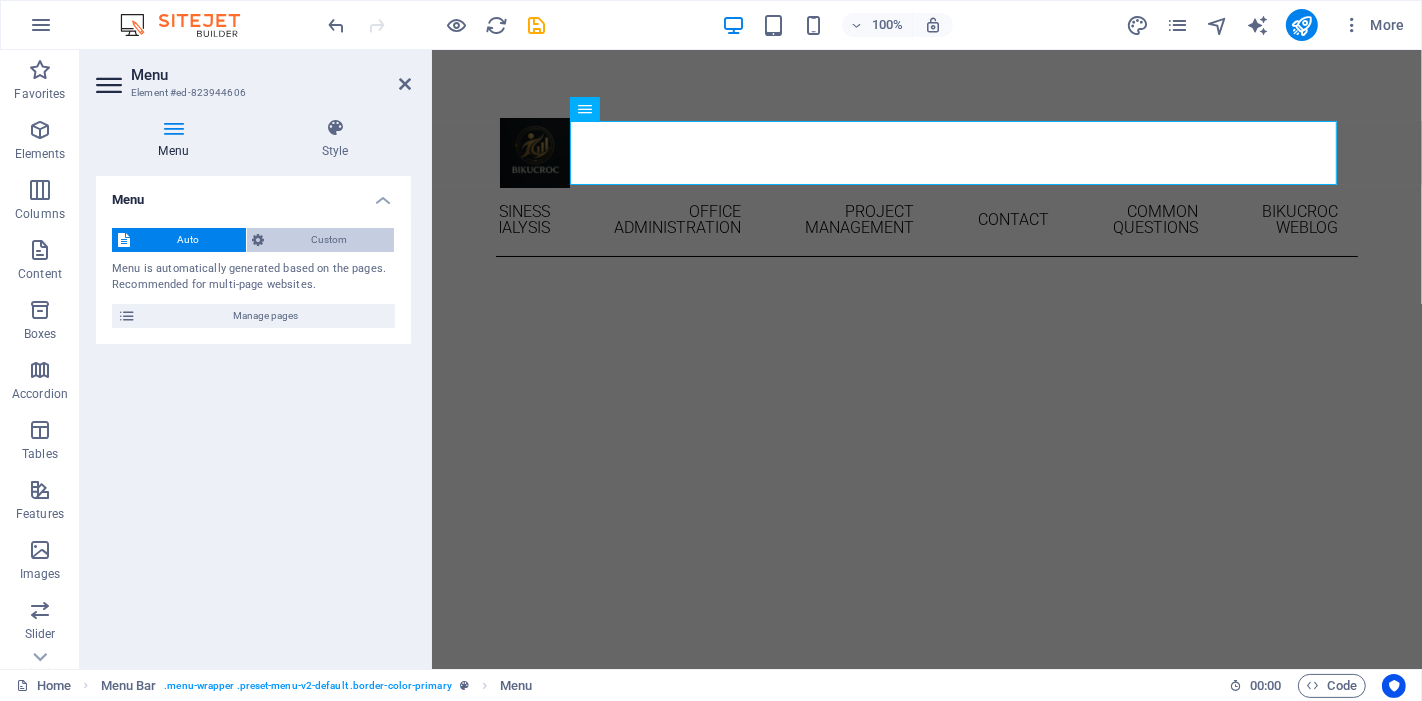 click on "Custom" at bounding box center (330, 240) 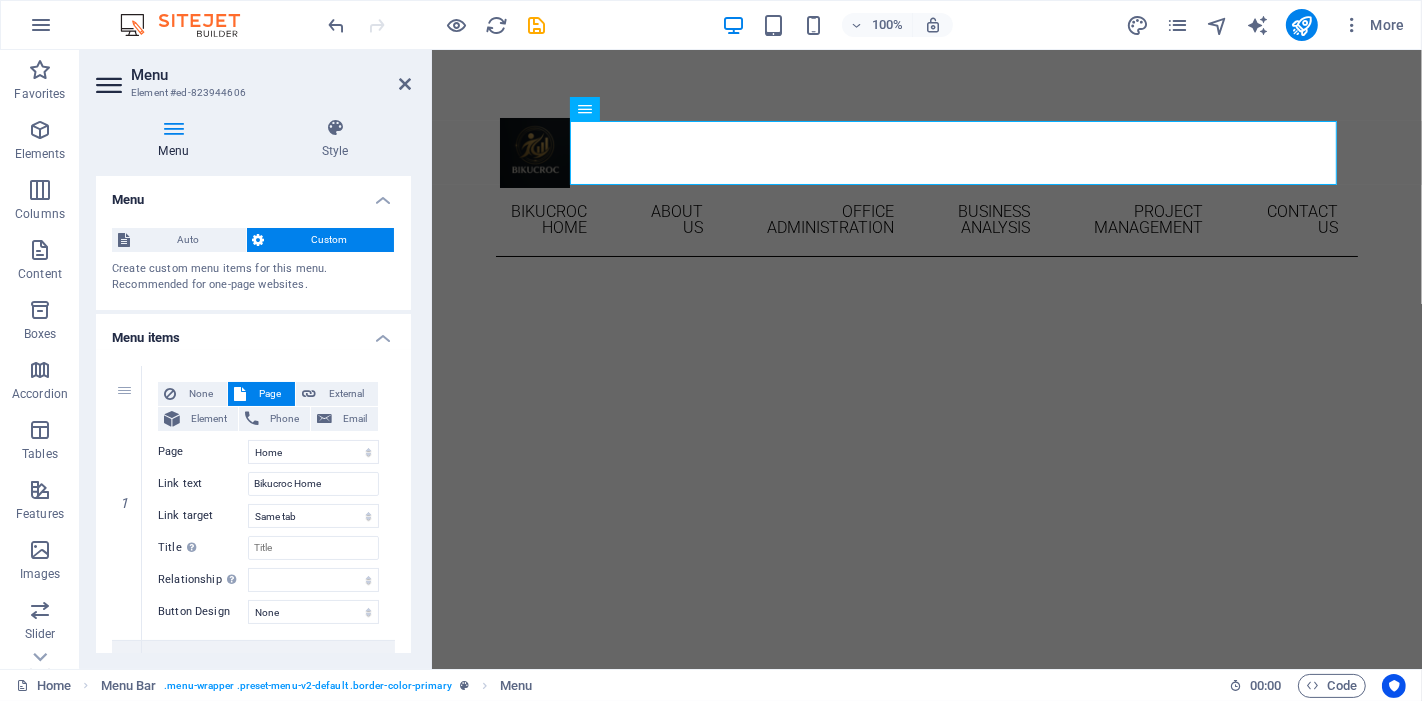 click on "Auto Custom Create custom menu items for this menu. Recommended for one-page websites. Manage pages" at bounding box center (253, 261) 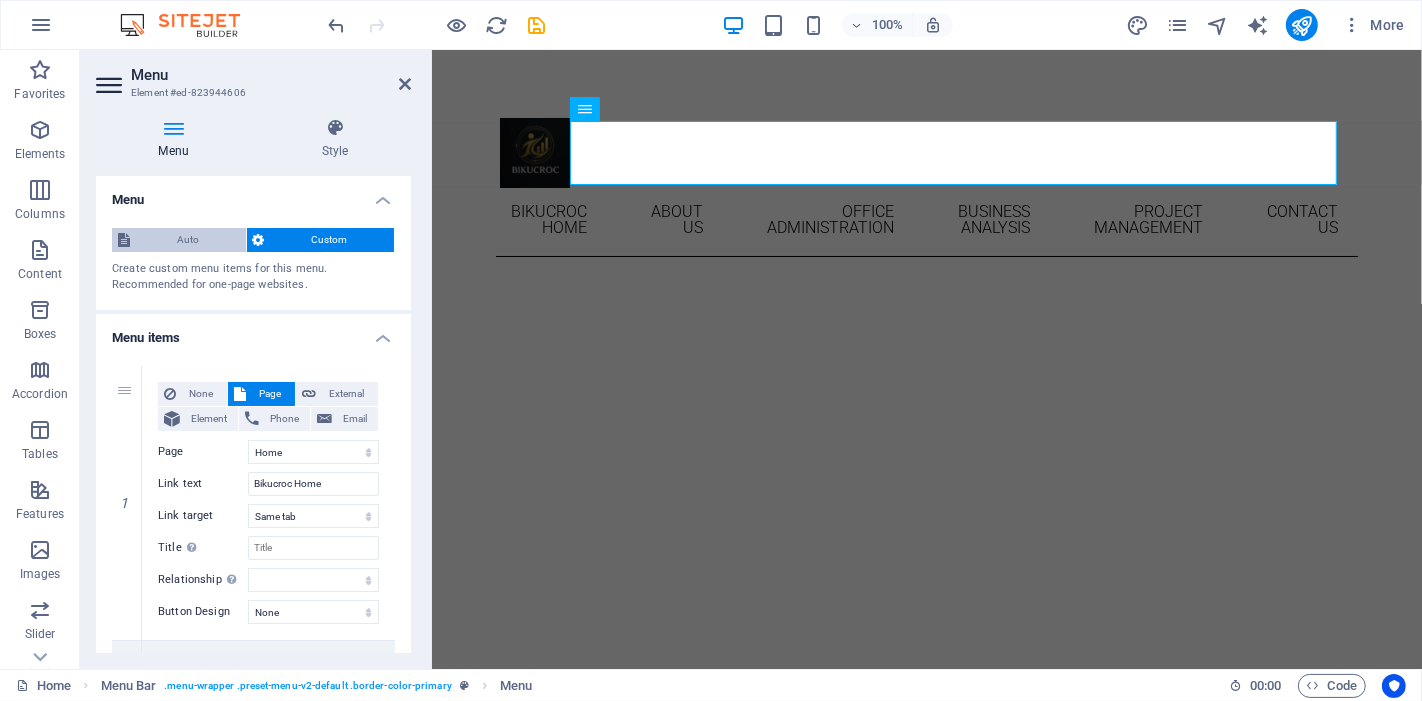click on "Auto" at bounding box center [188, 240] 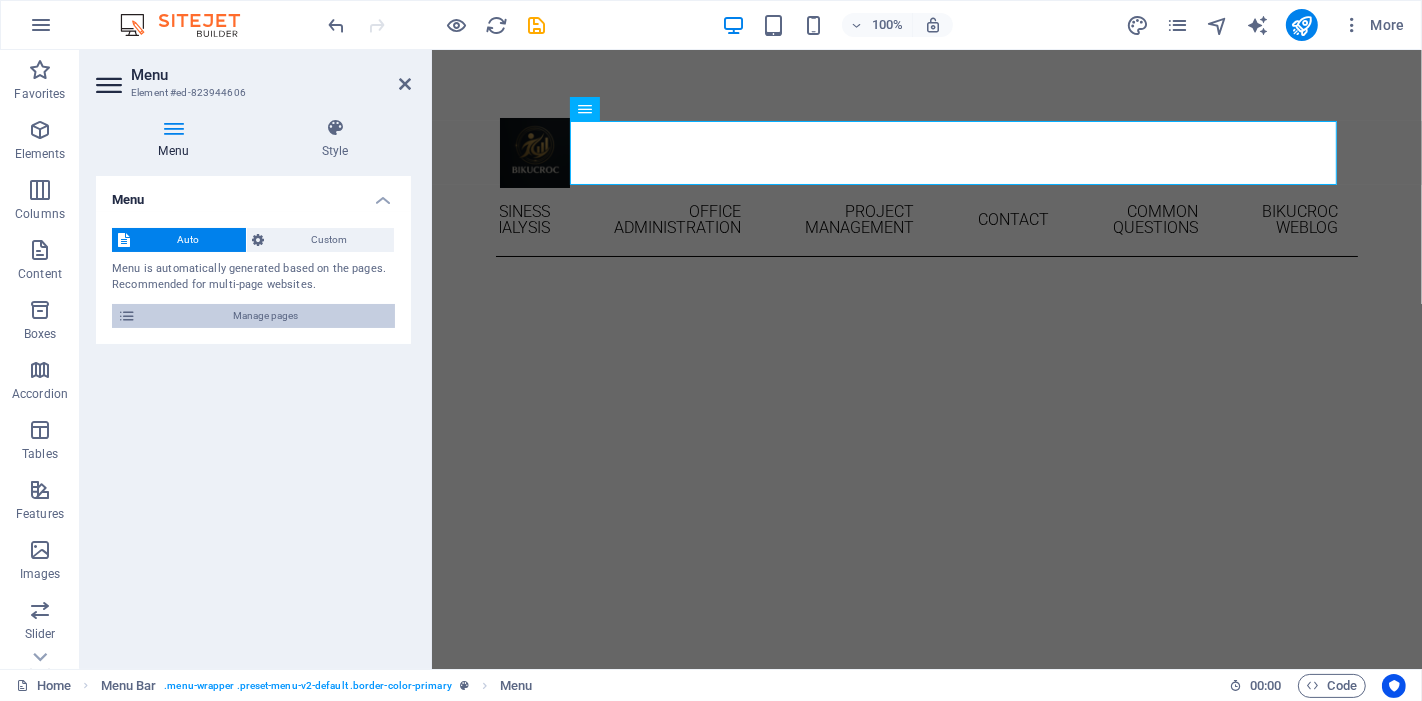 click on "Manage pages" at bounding box center [265, 316] 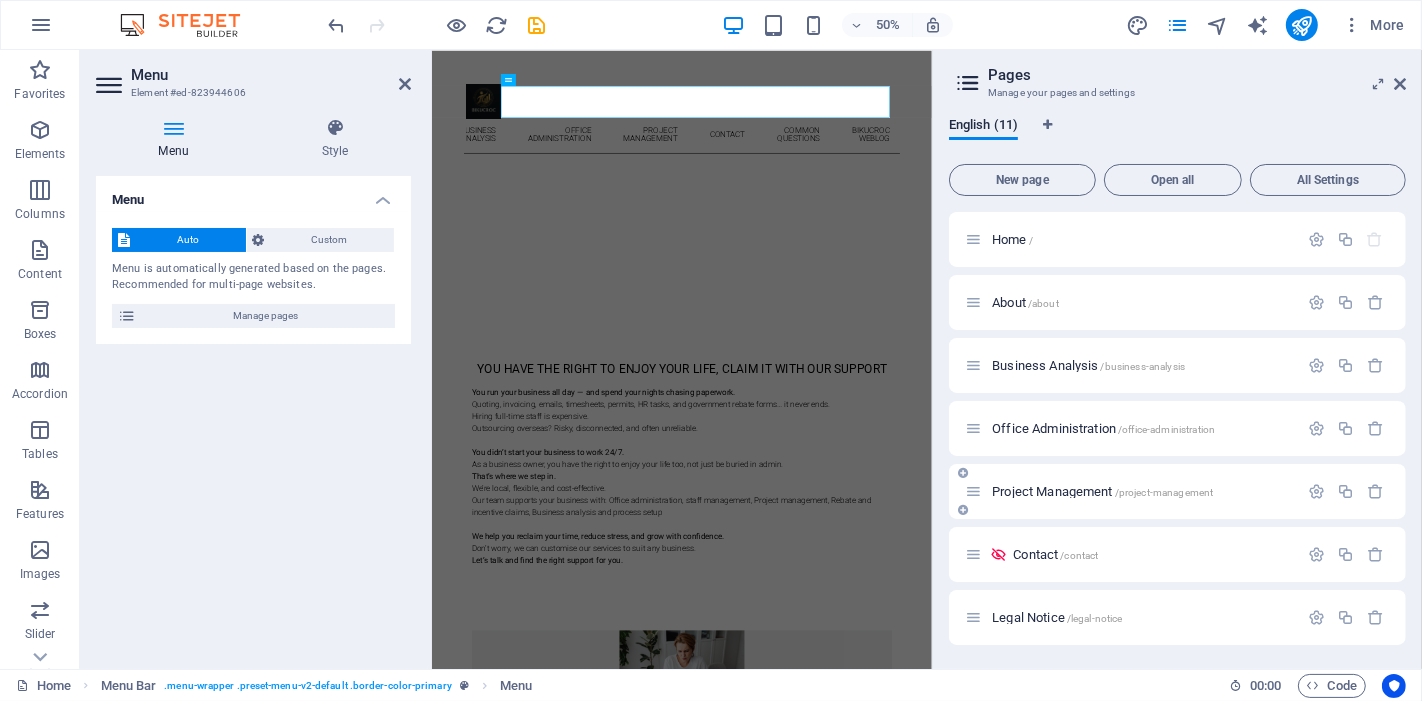 scroll, scrollTop: 251, scrollLeft: 0, axis: vertical 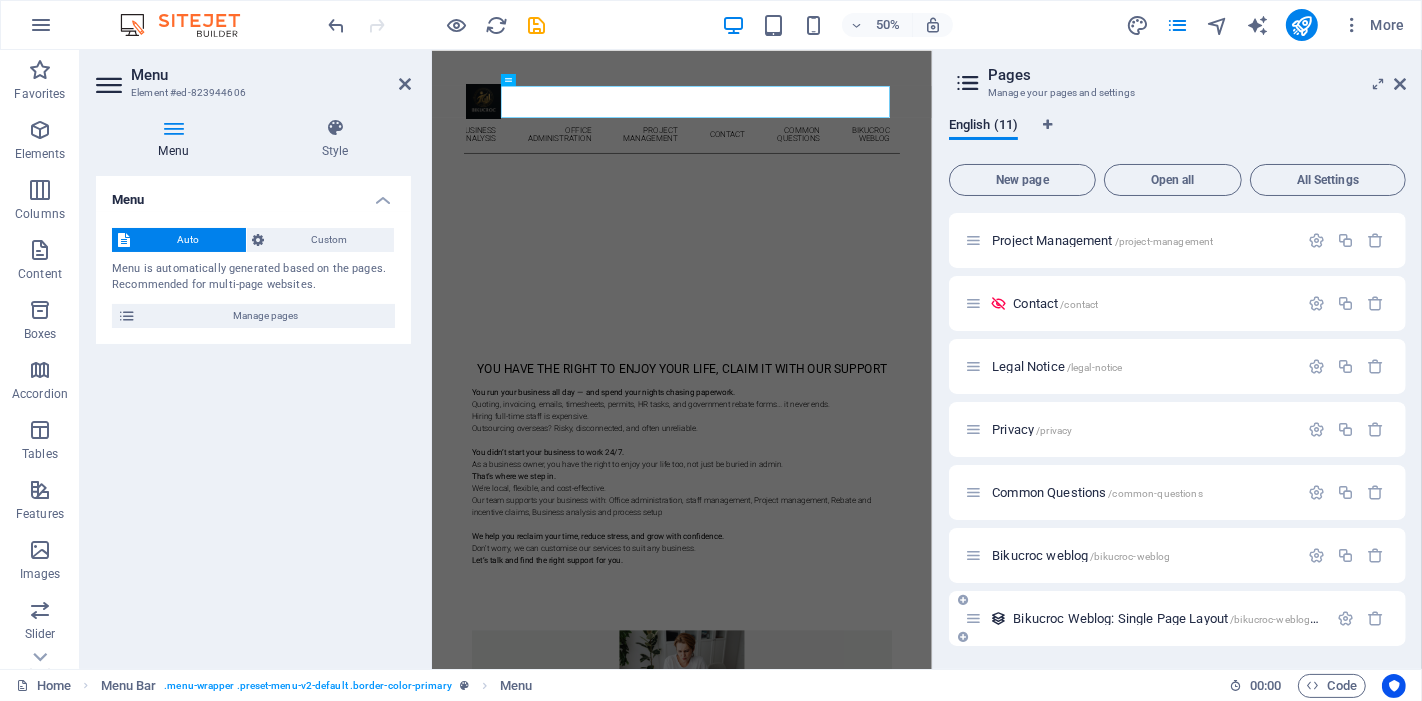 click on "Bikucroc Weblog: Single Page Layout /bikucroc-weblog-item" at bounding box center [1173, 618] 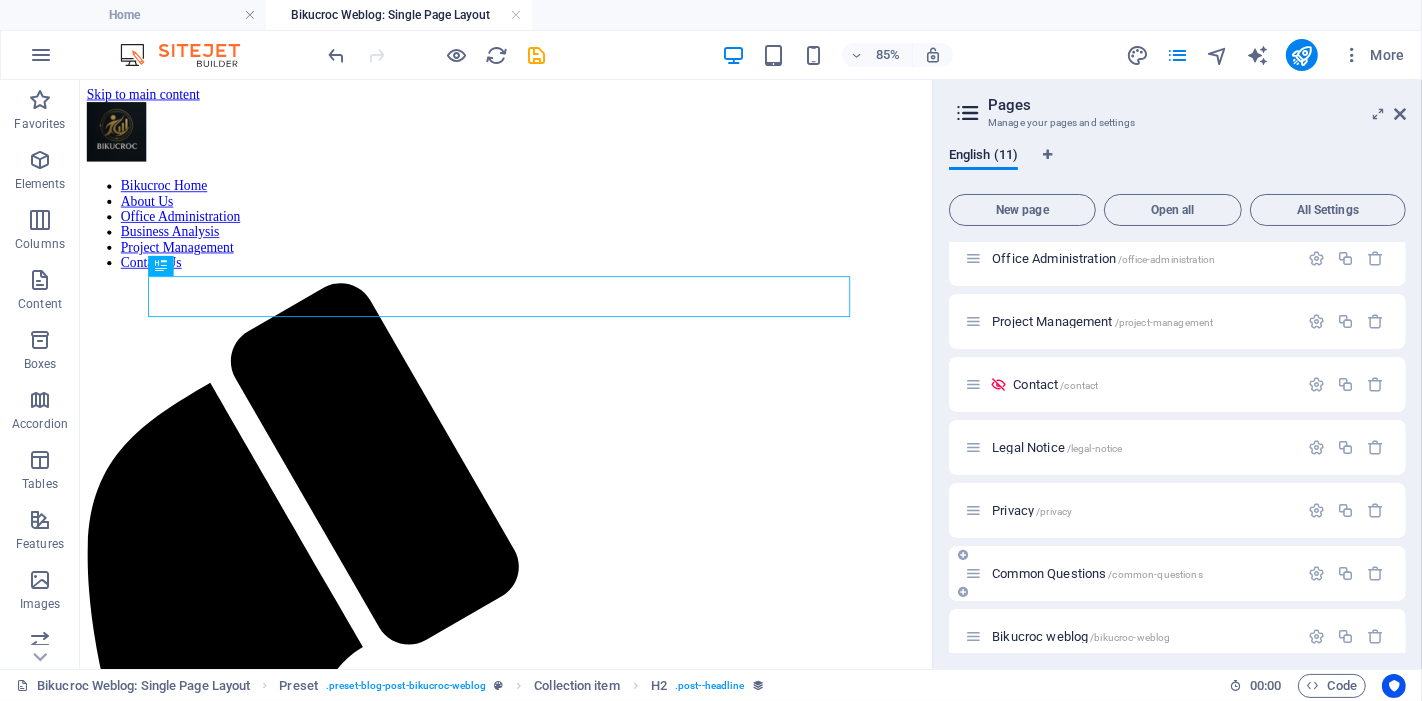 scroll, scrollTop: 0, scrollLeft: 0, axis: both 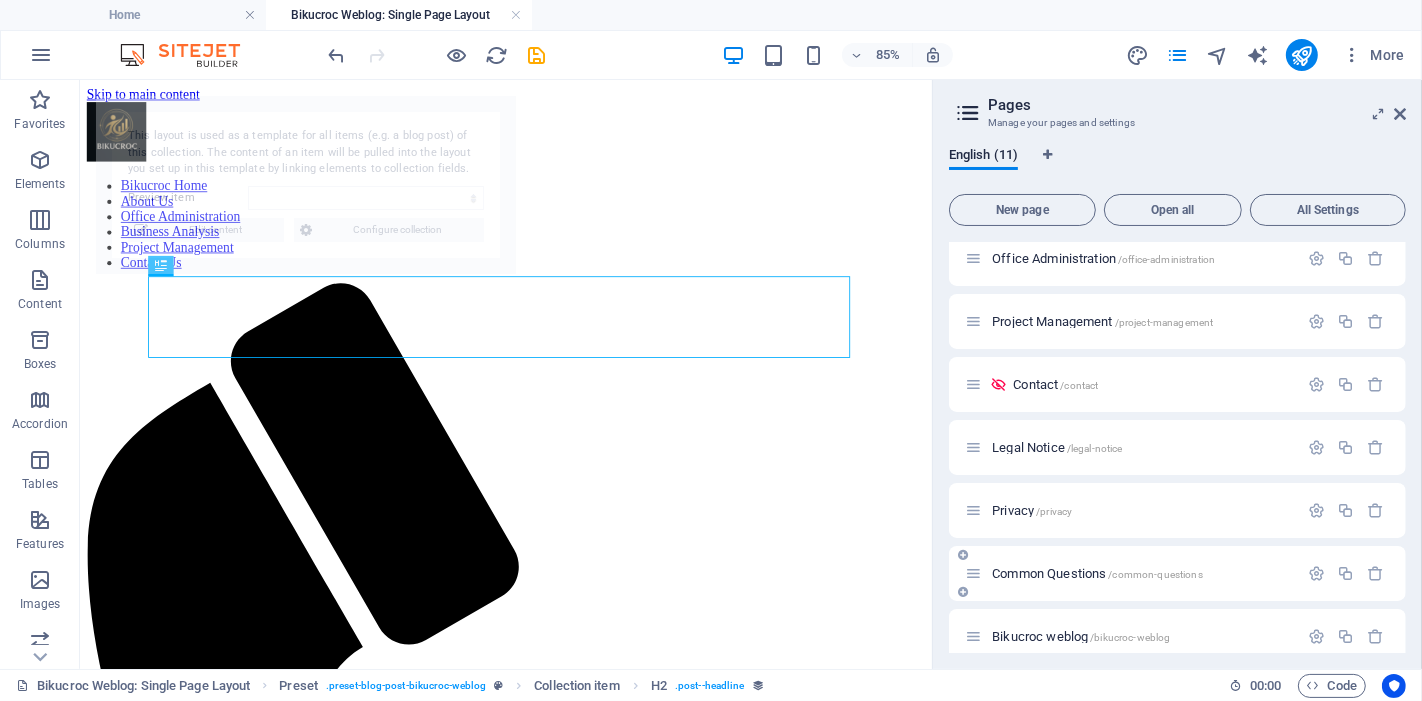 select on "688dda52545e4f7f1e01445f" 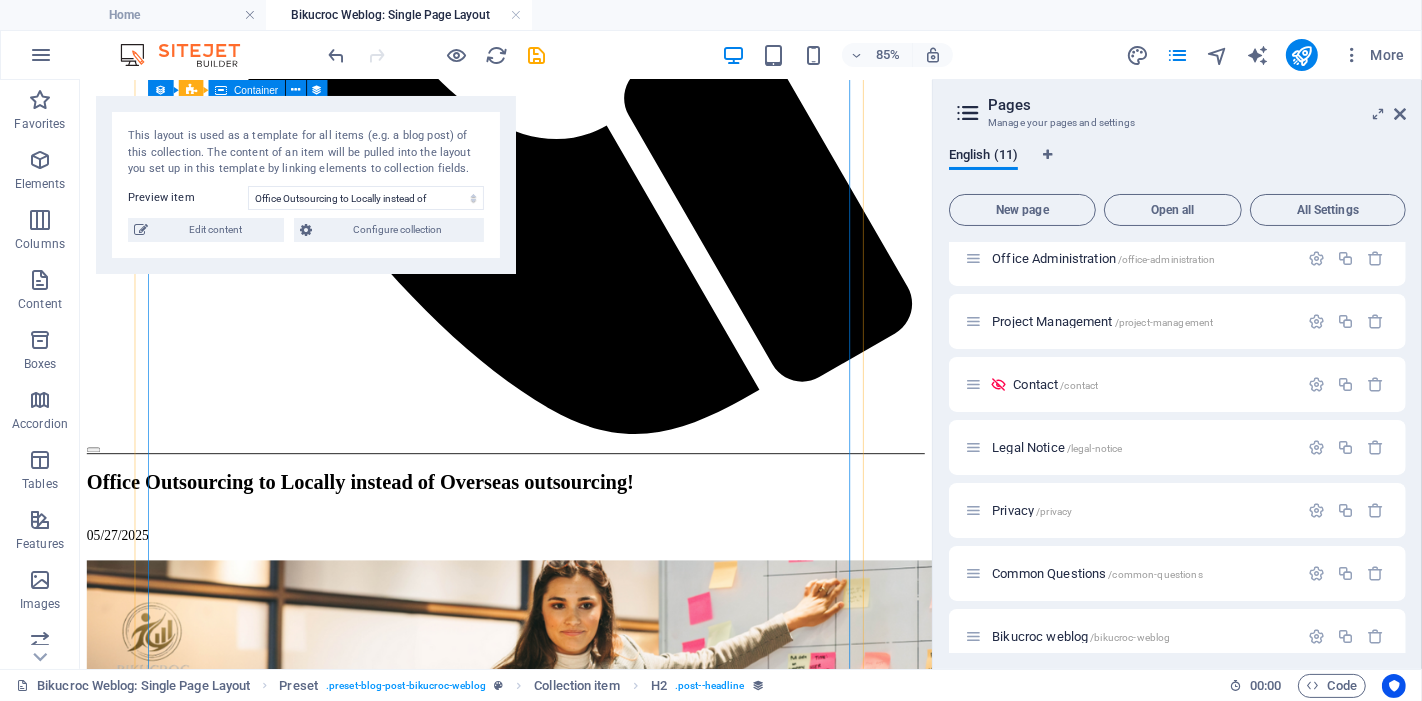 scroll, scrollTop: 1476, scrollLeft: 0, axis: vertical 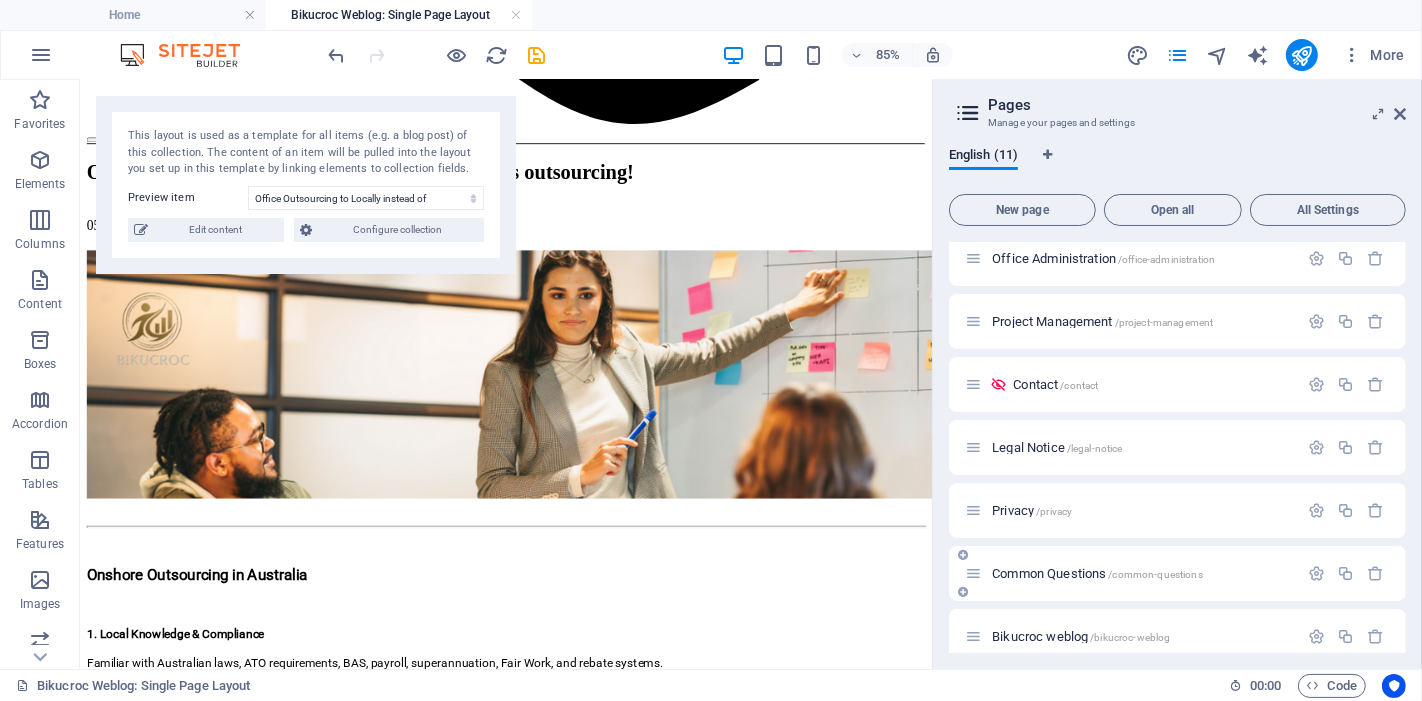 click on "Common Questions /common-questions" at bounding box center [1097, 573] 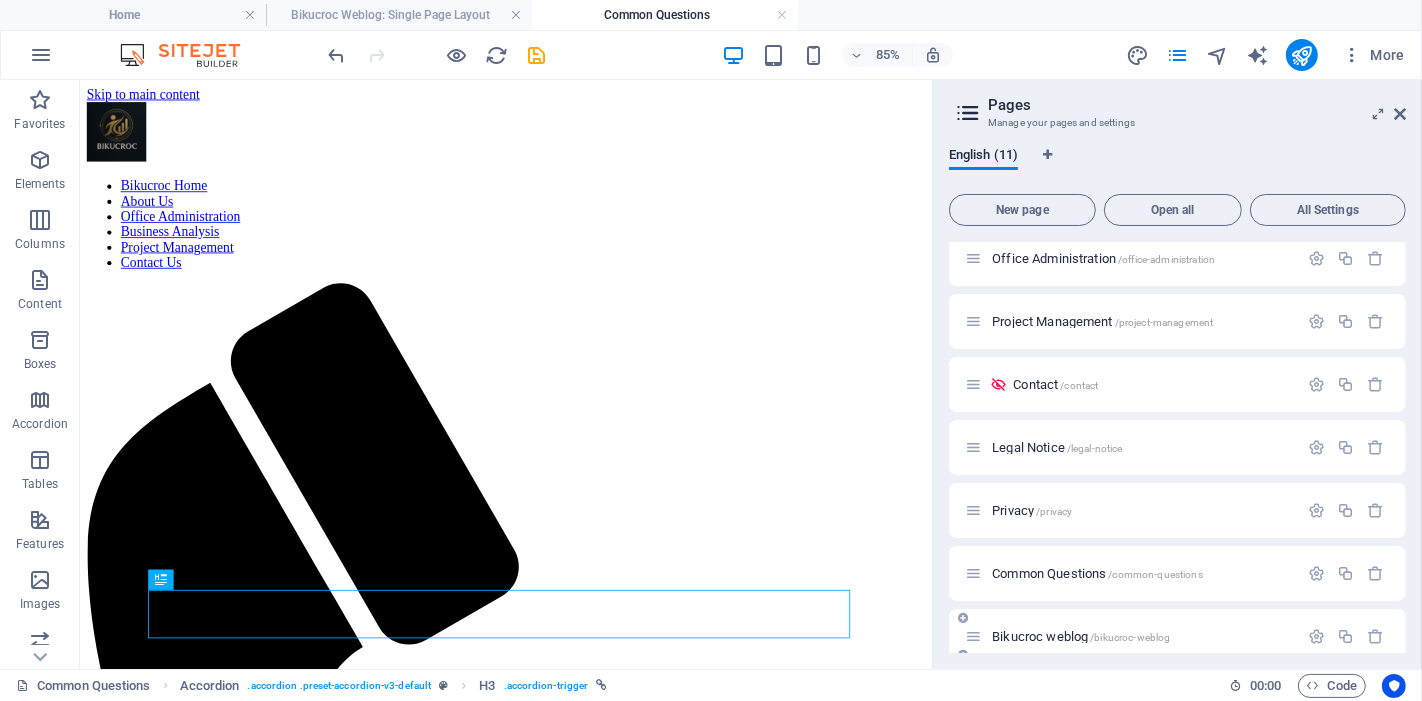 scroll, scrollTop: 0, scrollLeft: 0, axis: both 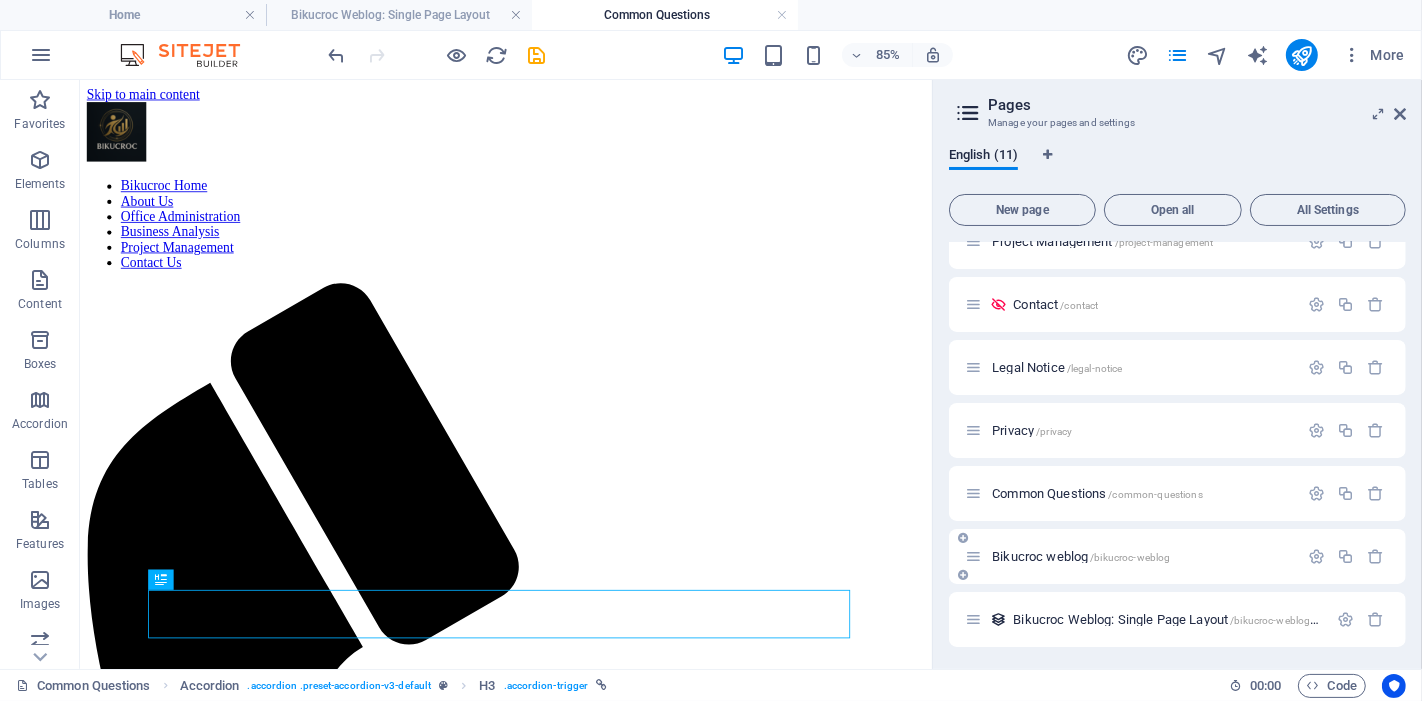 click on "Bikucroc weblog /bikucroc-weblog" at bounding box center [1081, 556] 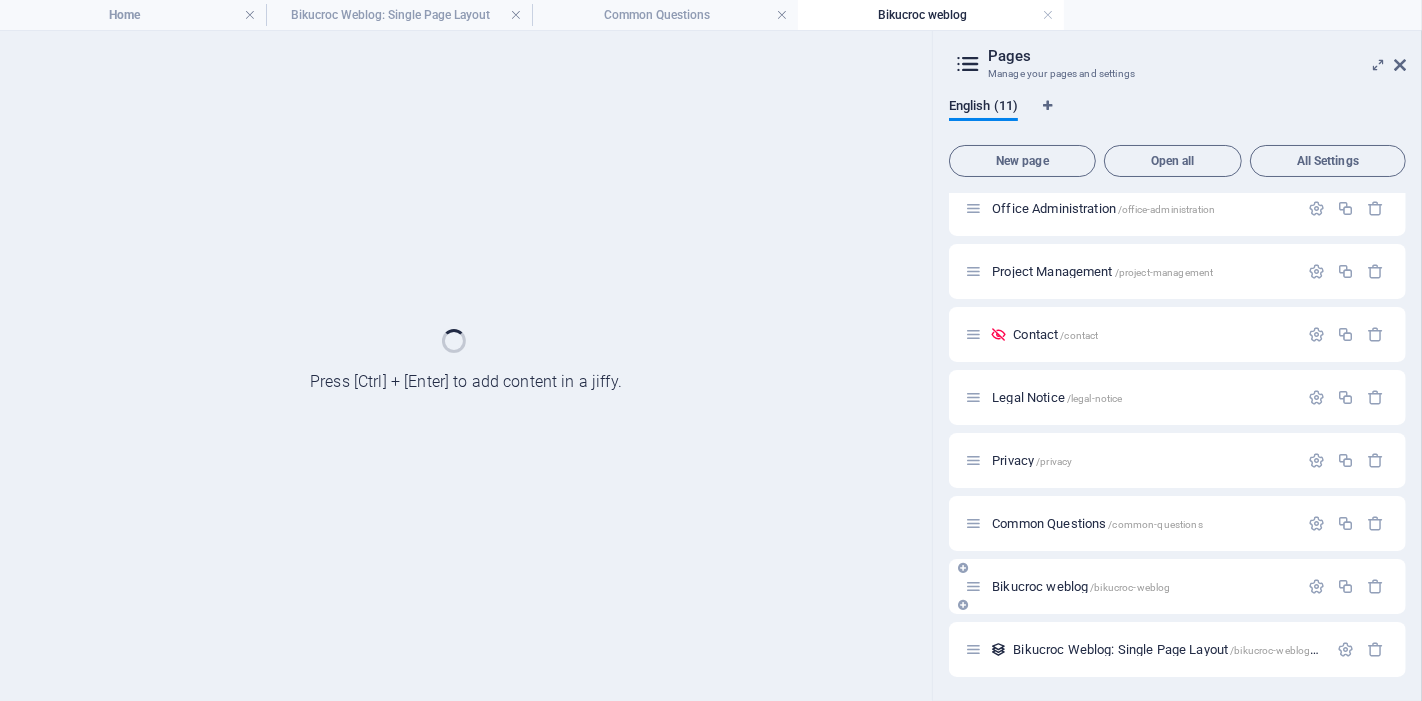 scroll, scrollTop: 200, scrollLeft: 0, axis: vertical 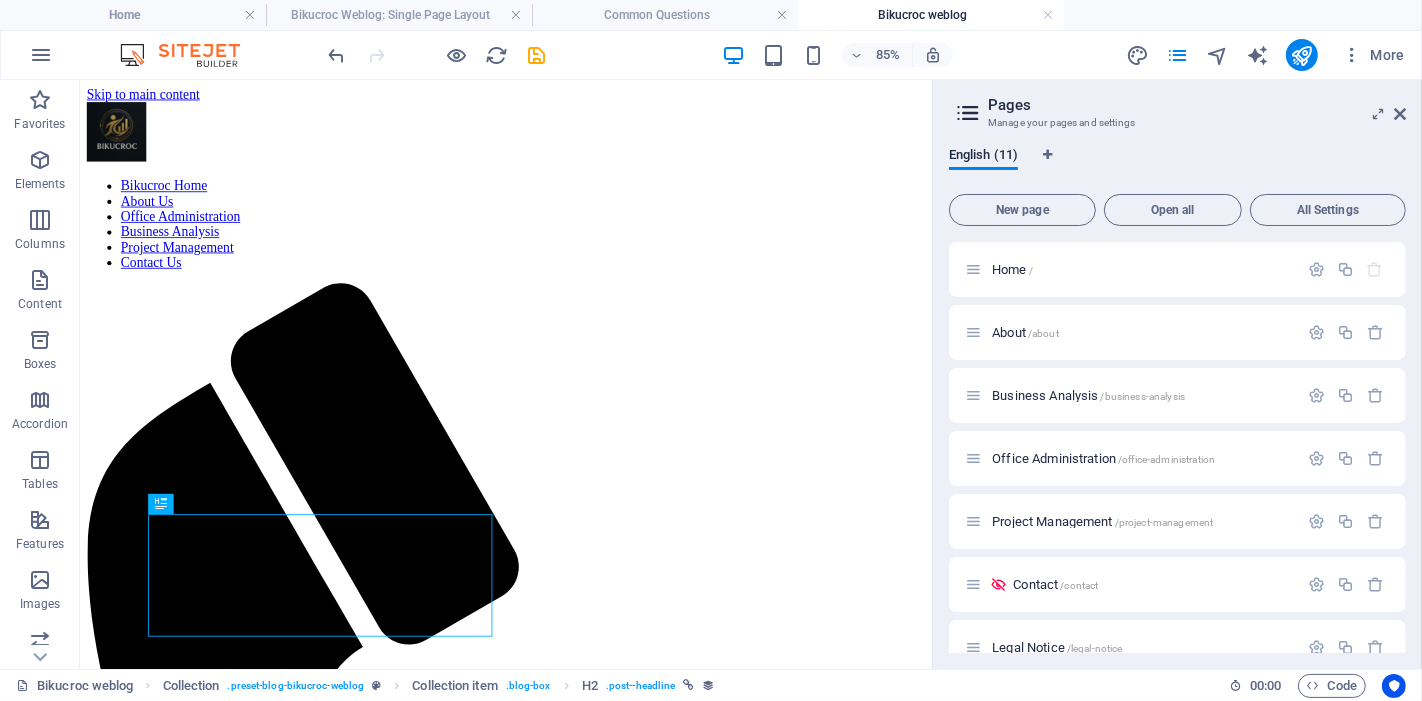 click on "Pages Manage your pages and settings English (11) New page Open all All Settings Home / About /about Business Analysis /business-analysis Office Administration /office-administration Project Management /project-management Contact /contact Legal Notice /legal-notice Privacy /privacy Common Questions /common-questions Bikucroc weblog /bikucroc-weblog Bikucroc Weblog: Single Page Layout /bikucroc-weblog-item" at bounding box center [1177, 374] 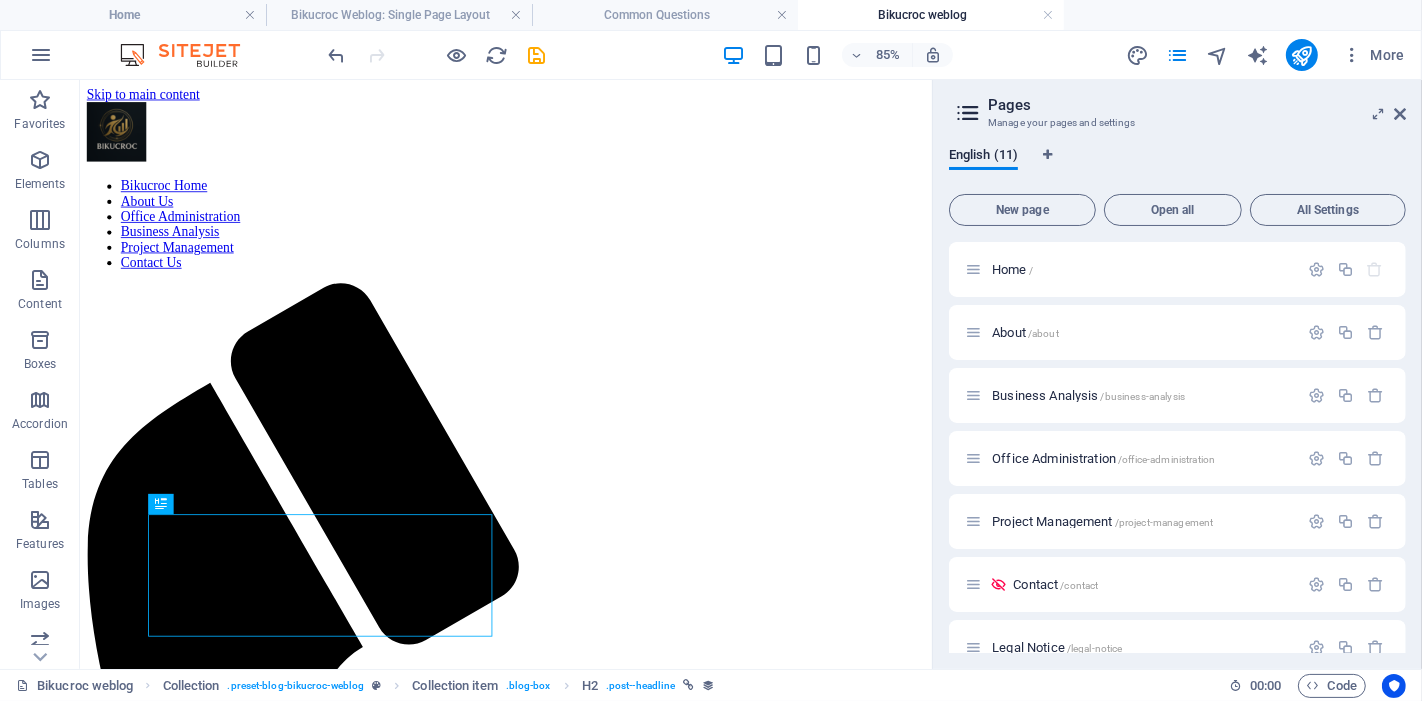 click on "Pages" at bounding box center (1197, 105) 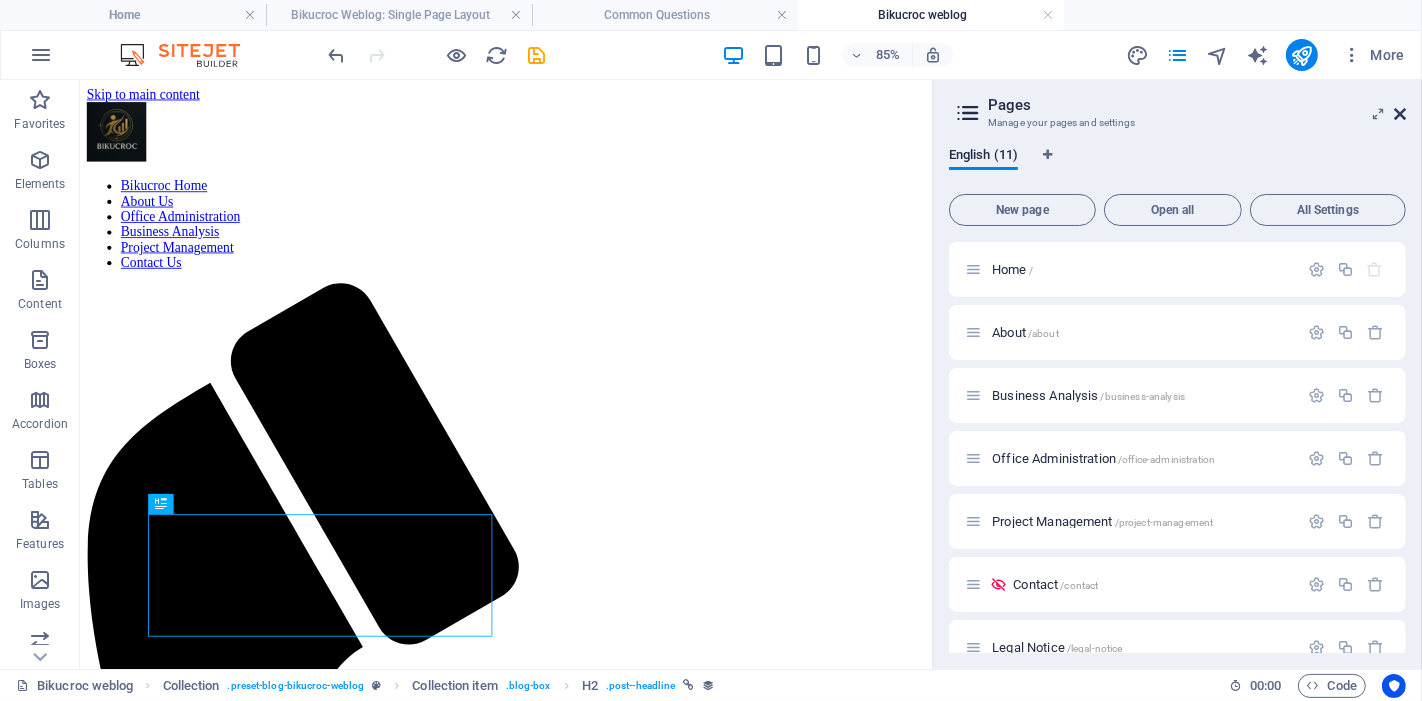 click at bounding box center [1400, 114] 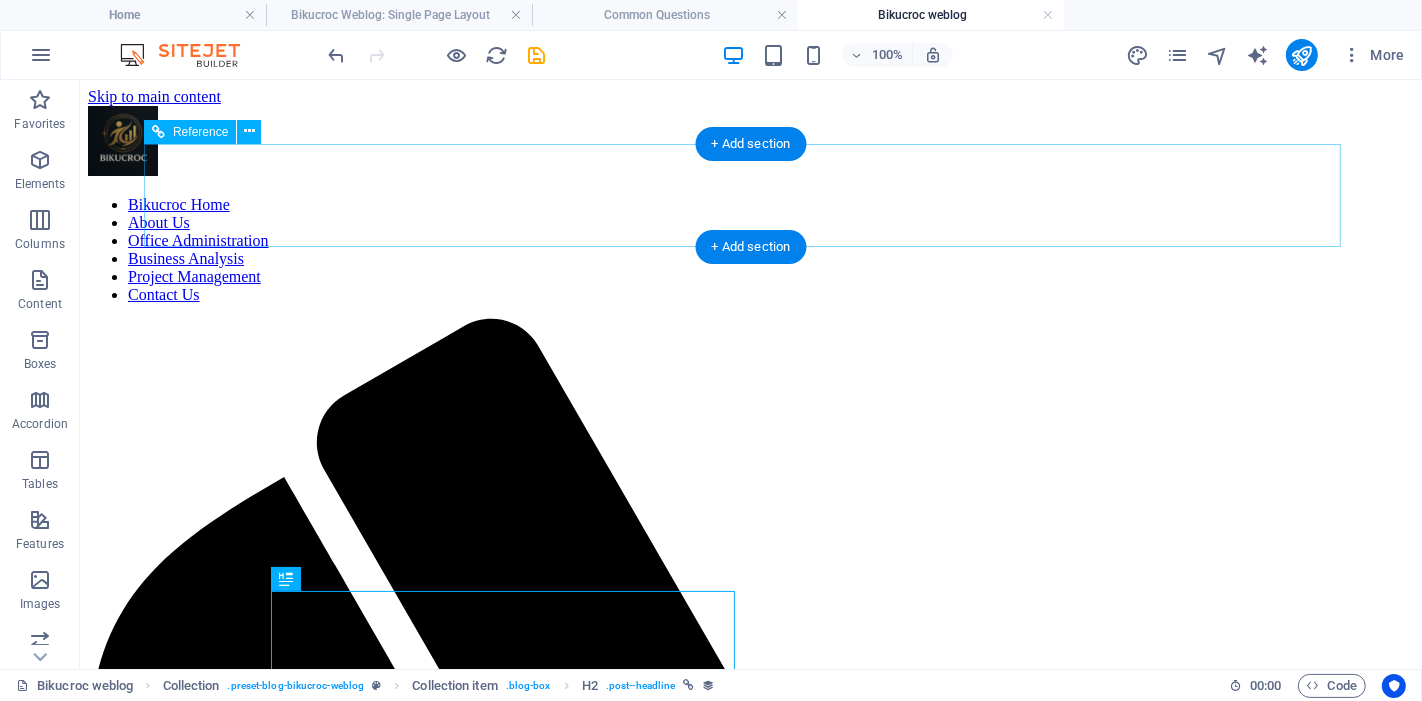 click on "Bikucroc Home About Us Office Administration Business Analysis Project Management Contact Us" at bounding box center (750, 249) 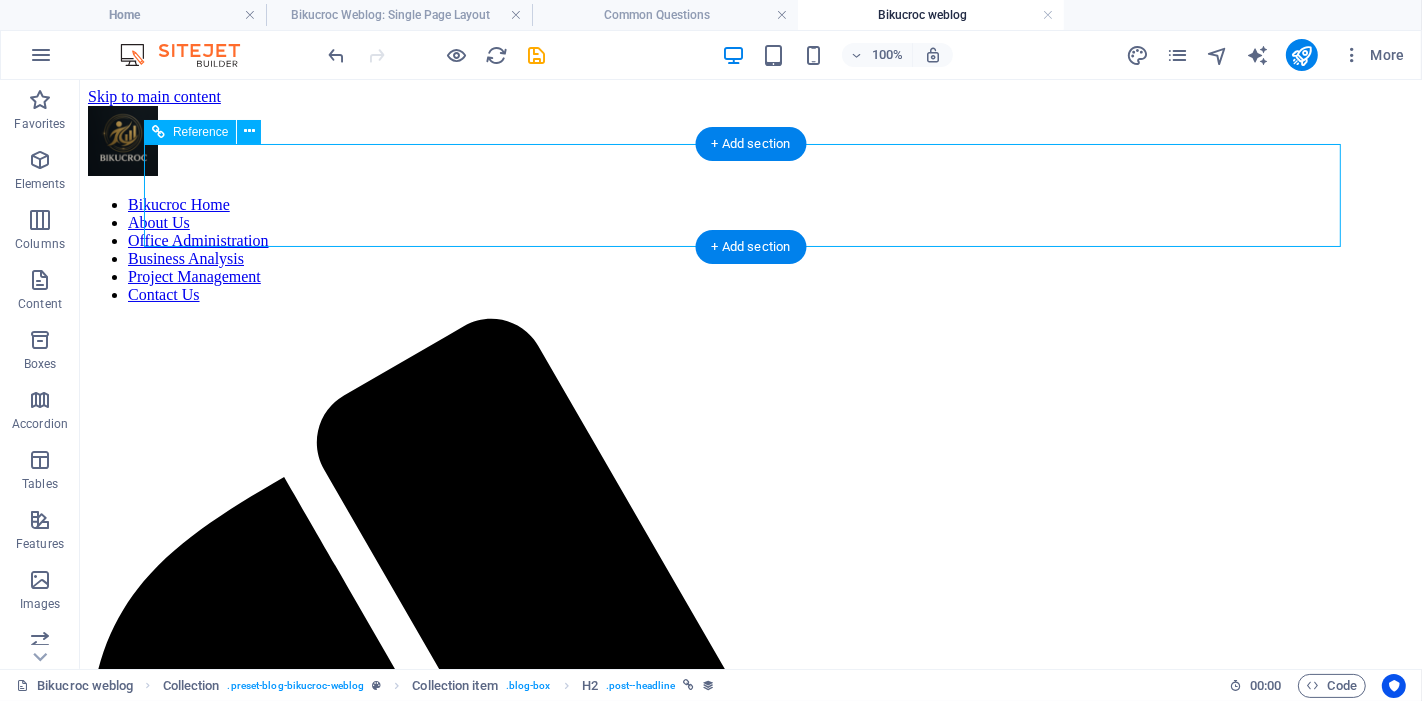 click on "Bikucroc Home About Us Office Administration Business Analysis Project Management Contact Us" at bounding box center [750, 249] 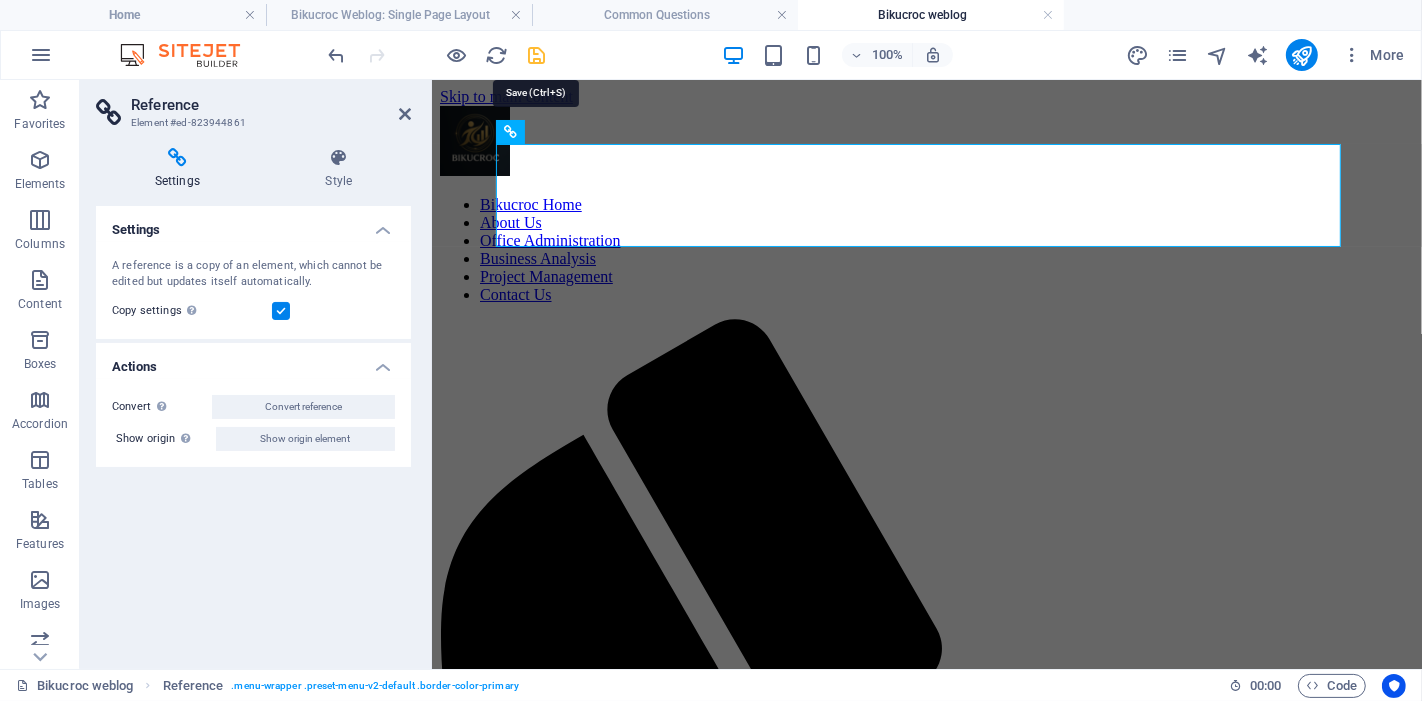 click at bounding box center [537, 55] 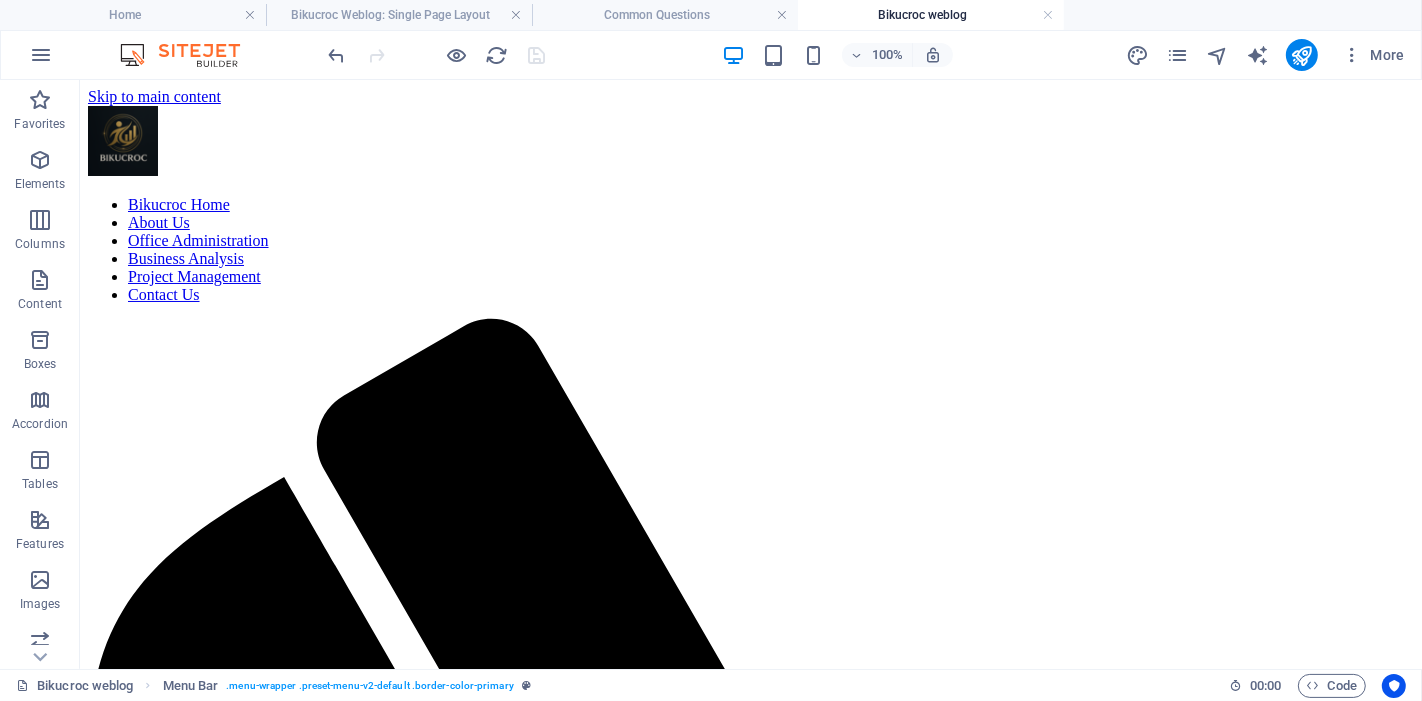 click on "Bikucroc weblog" at bounding box center (931, 15) 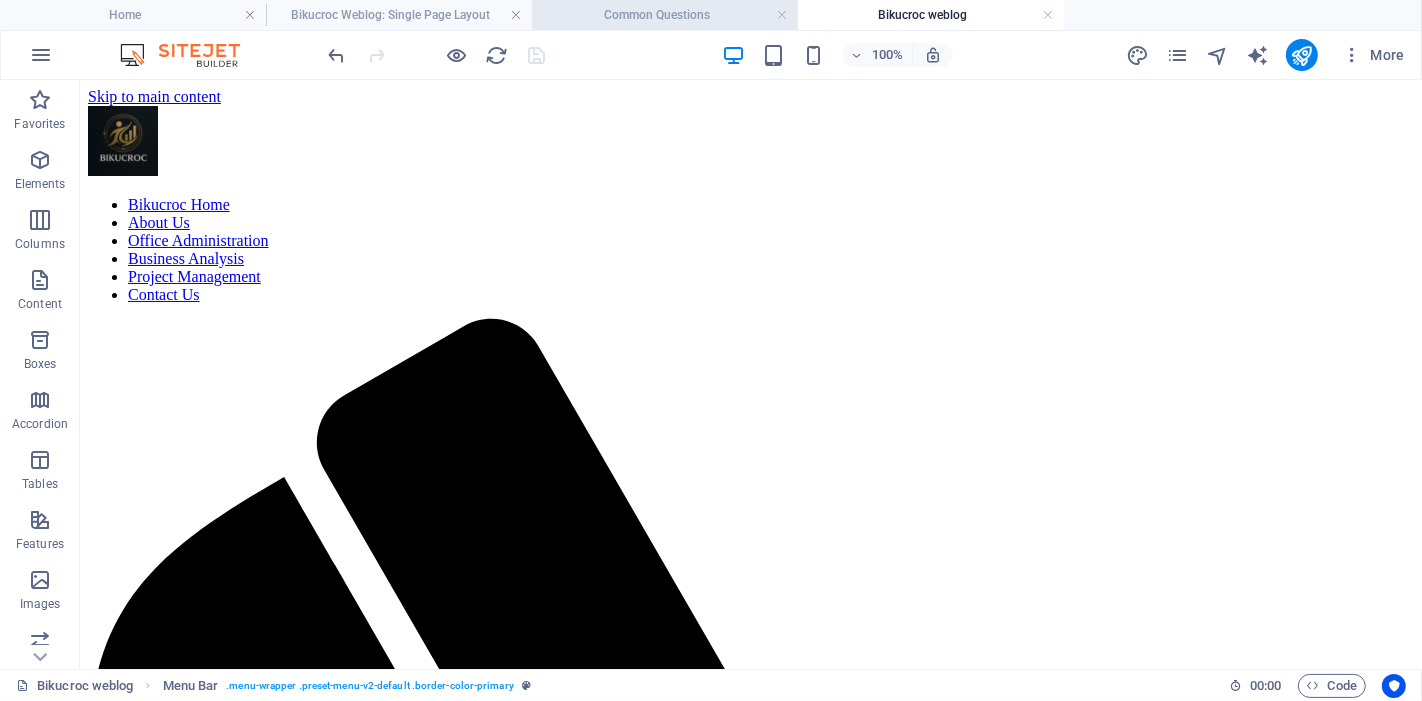 click on "Common Questions" at bounding box center [665, 15] 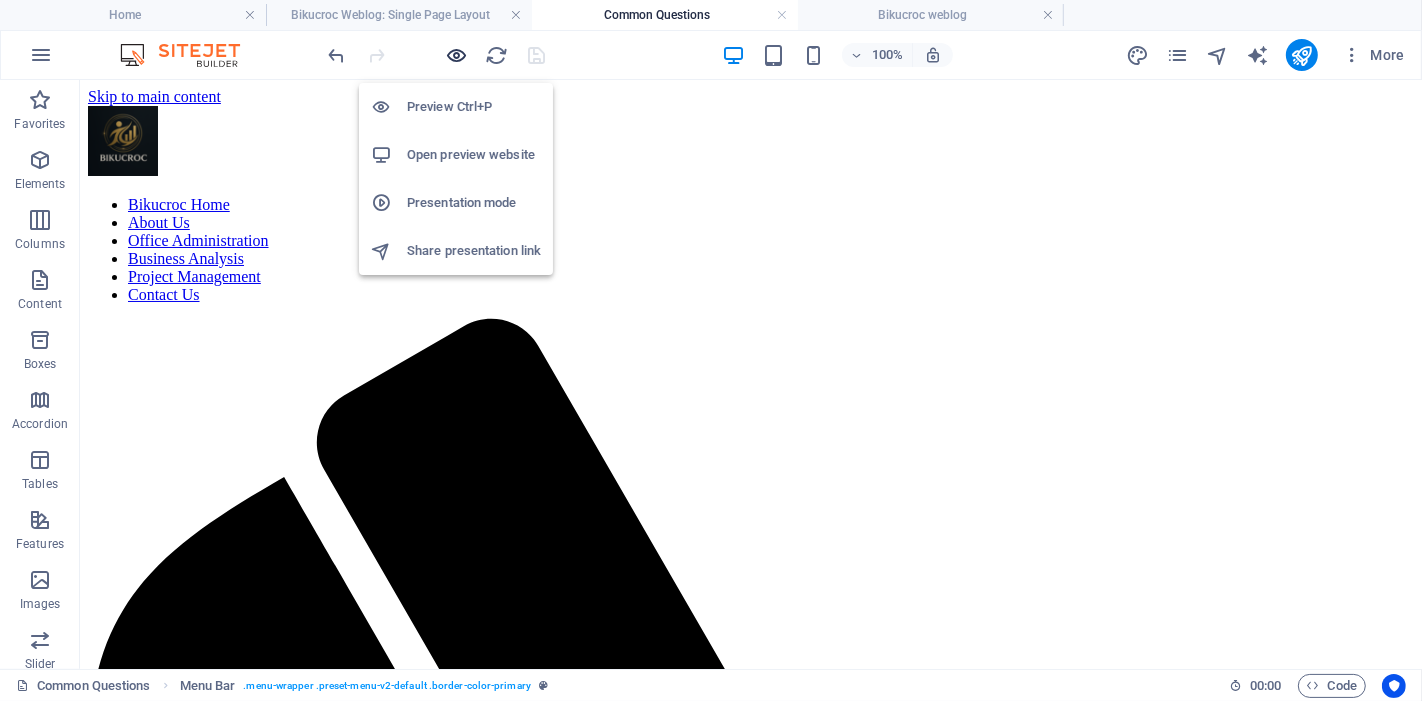 click at bounding box center [457, 55] 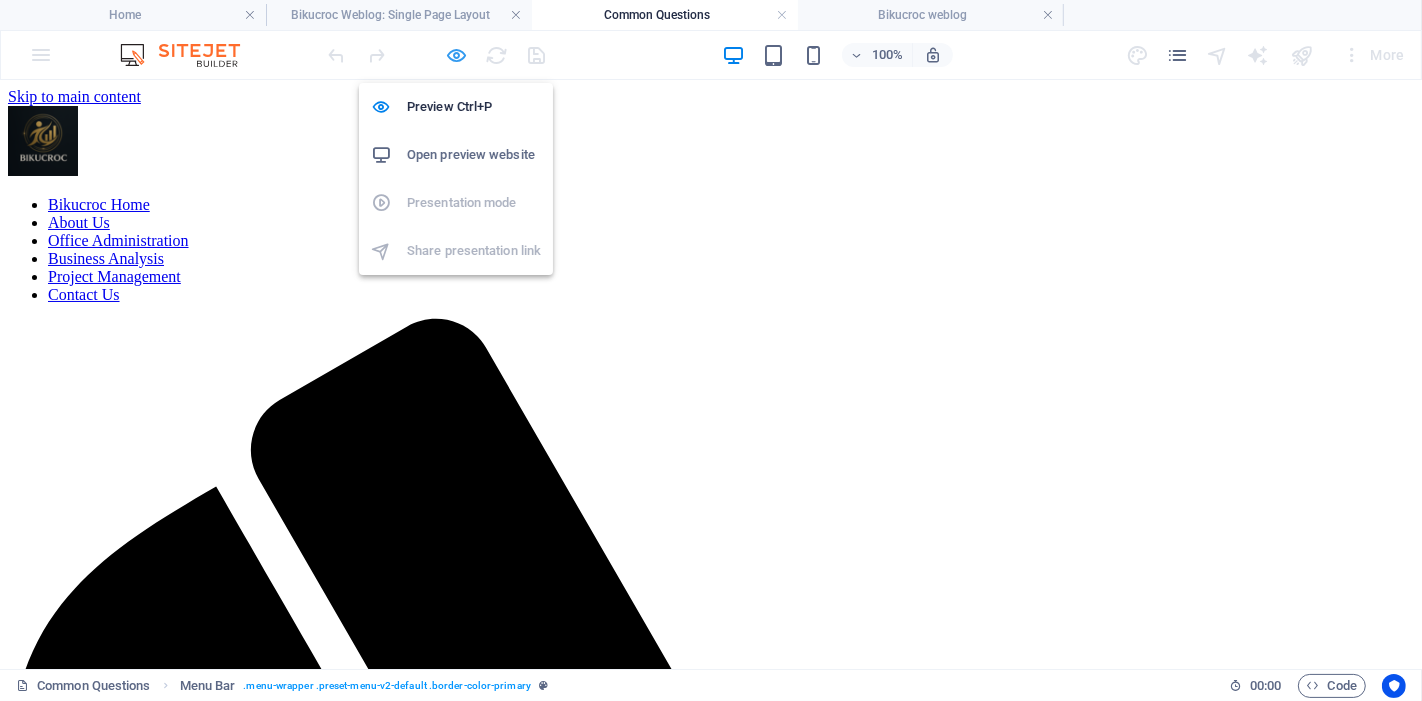 click at bounding box center (457, 55) 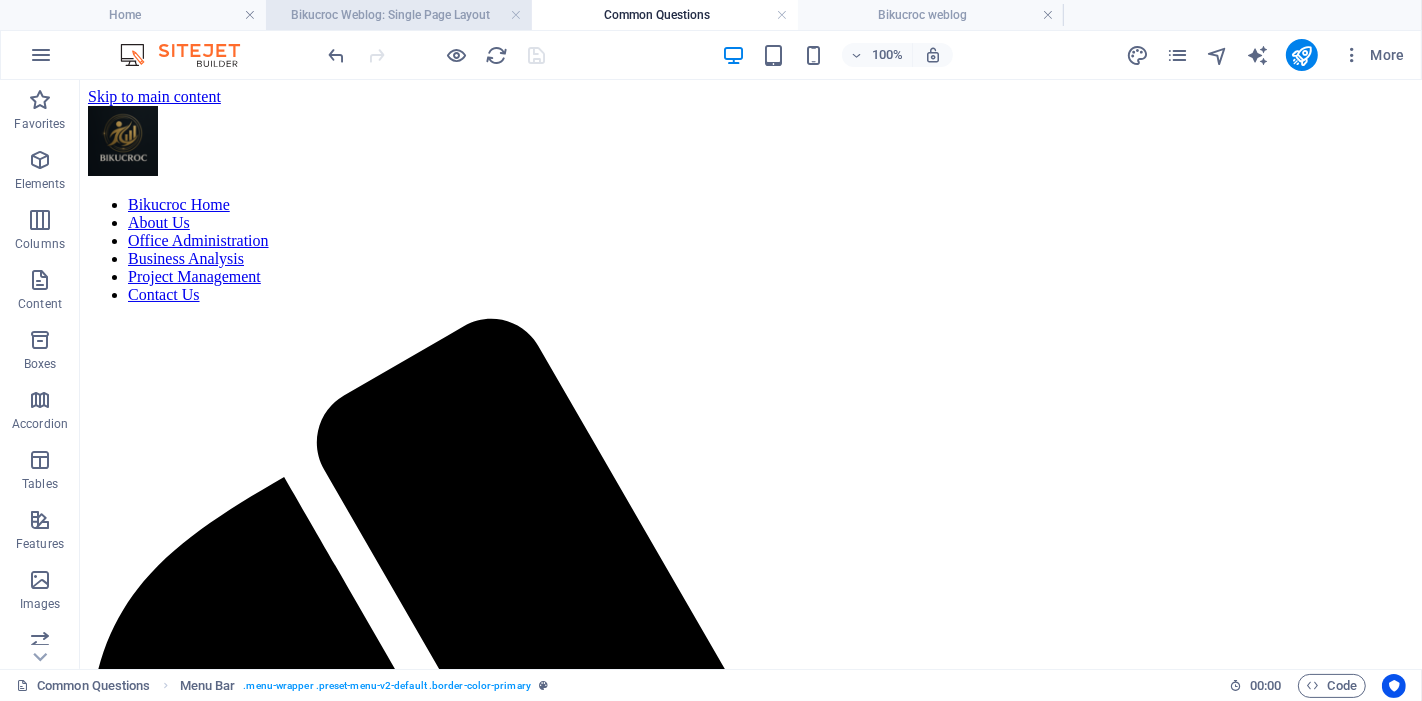 click on "Bikucroc Weblog: Single Page Layout" at bounding box center (399, 15) 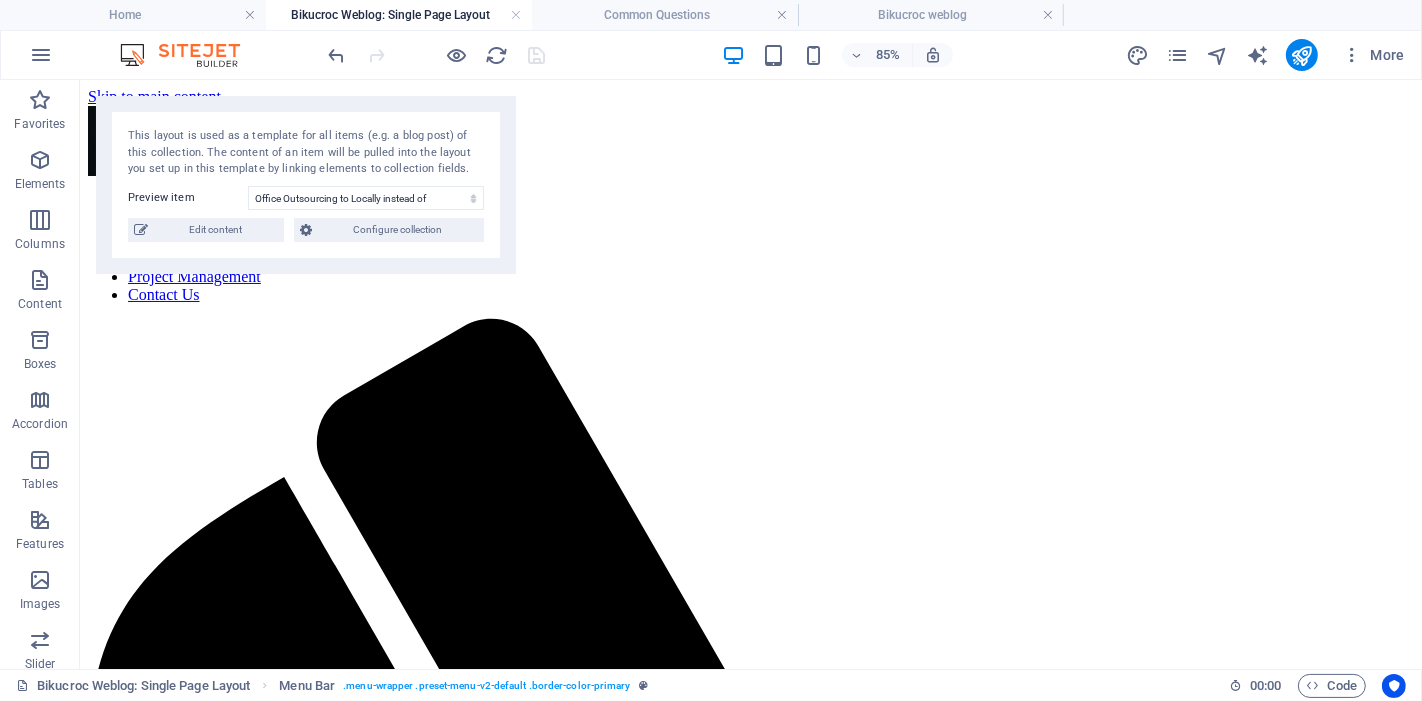 scroll, scrollTop: 1380, scrollLeft: 0, axis: vertical 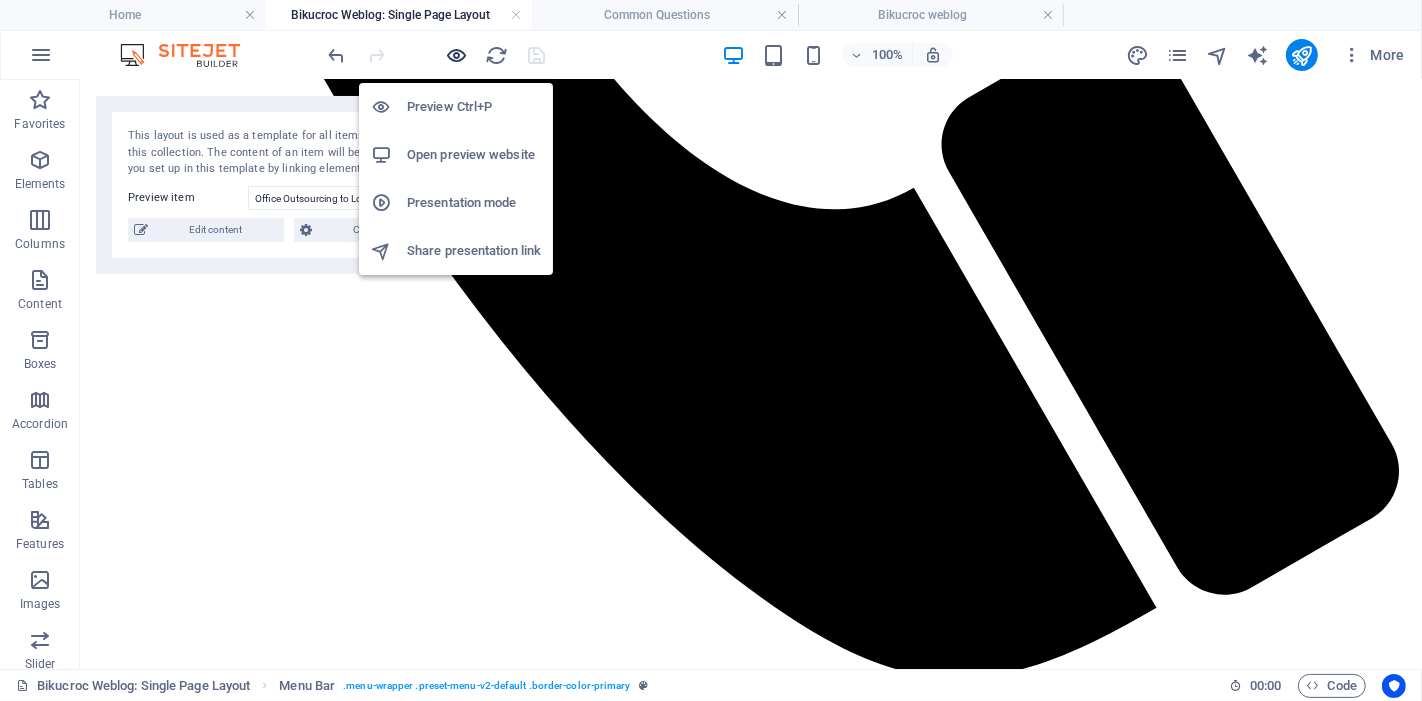 click at bounding box center [457, 55] 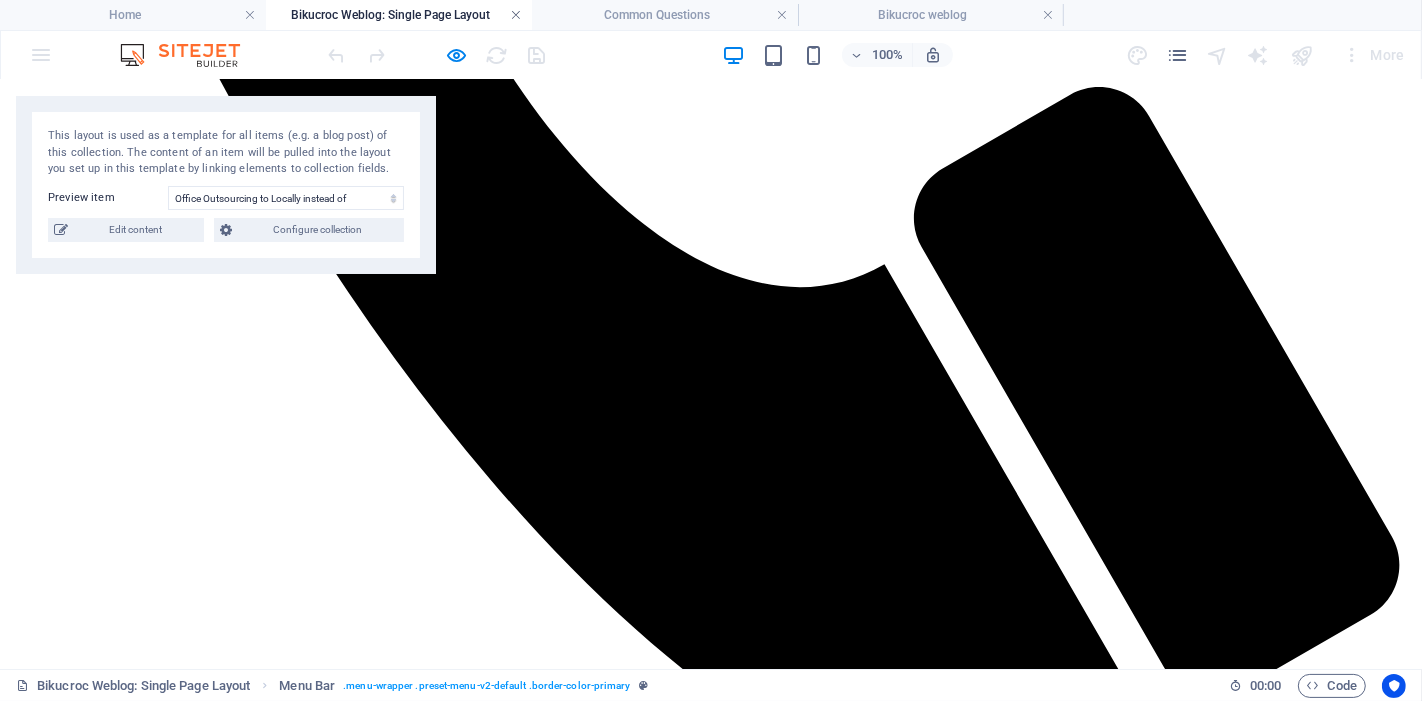 click at bounding box center (516, 15) 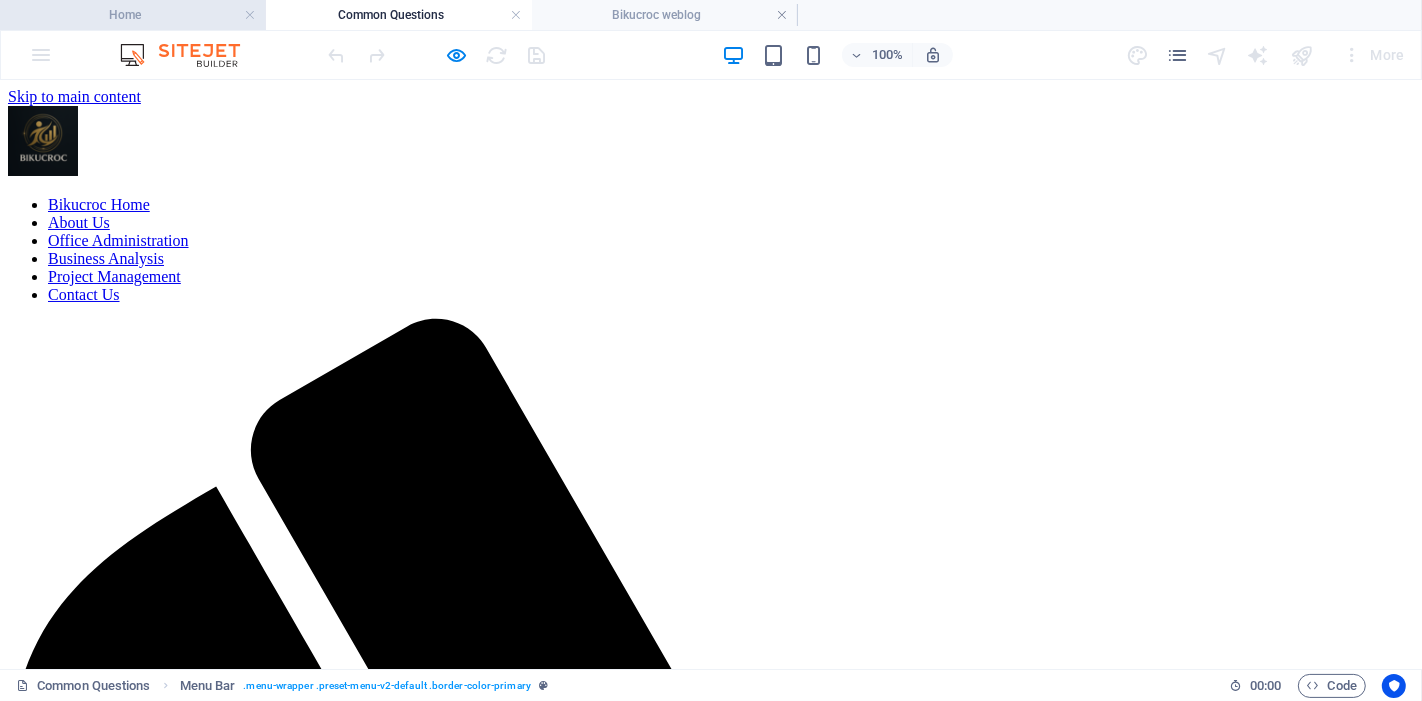 click on "Home" at bounding box center [133, 15] 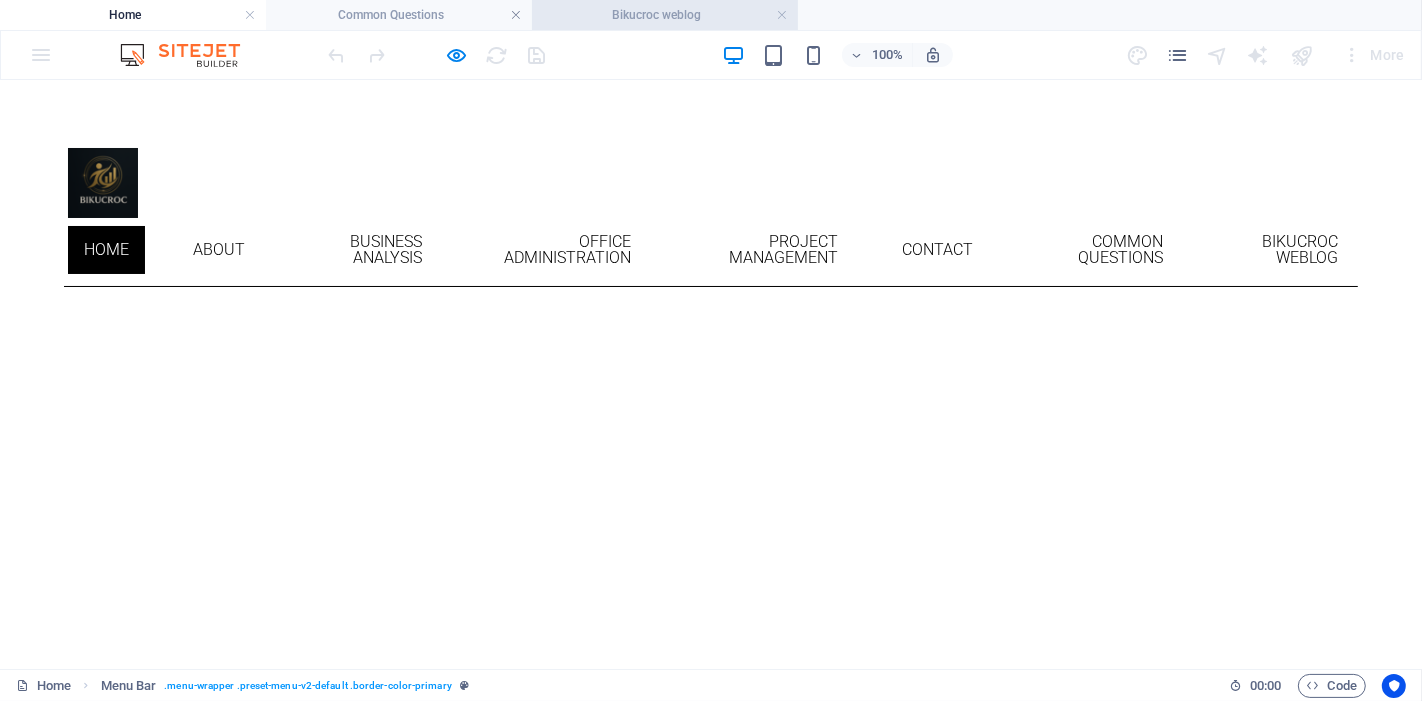 click on "Bikucroc weblog" at bounding box center (665, 15) 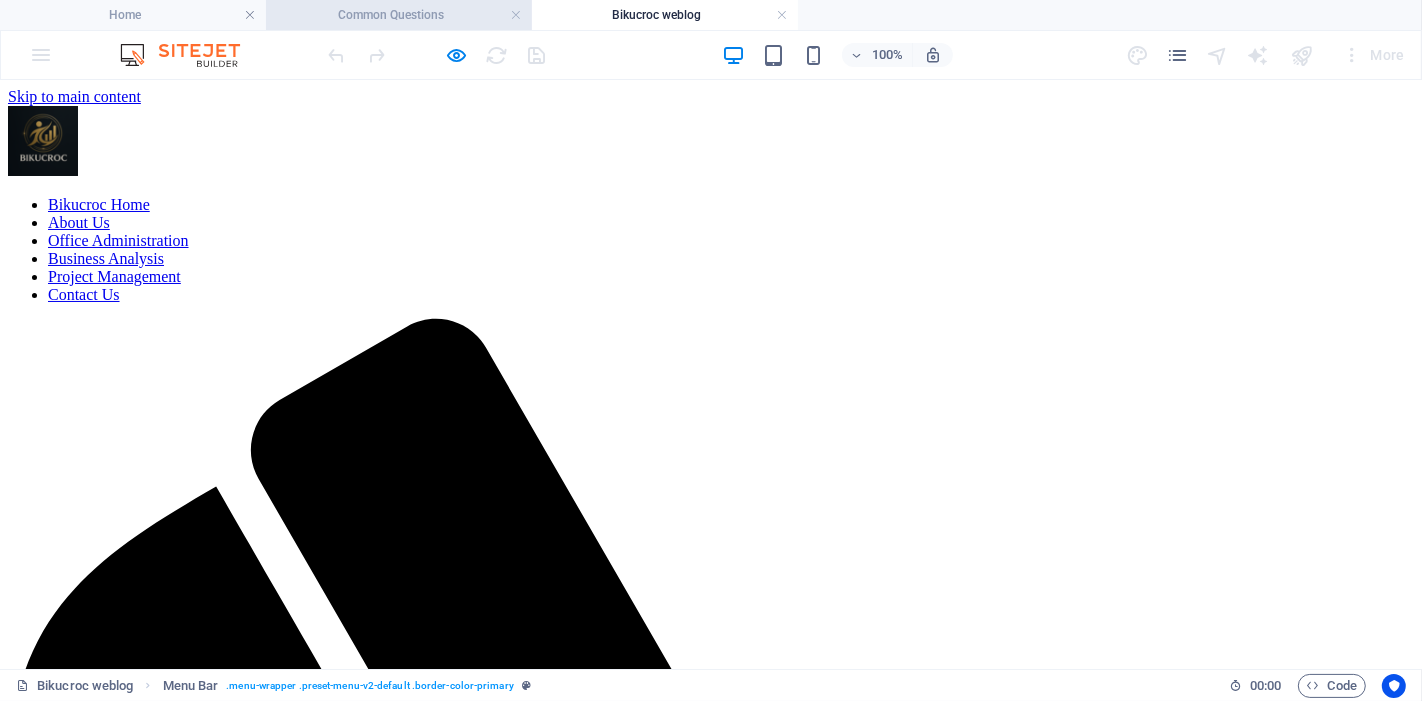click on "Common Questions" at bounding box center [399, 15] 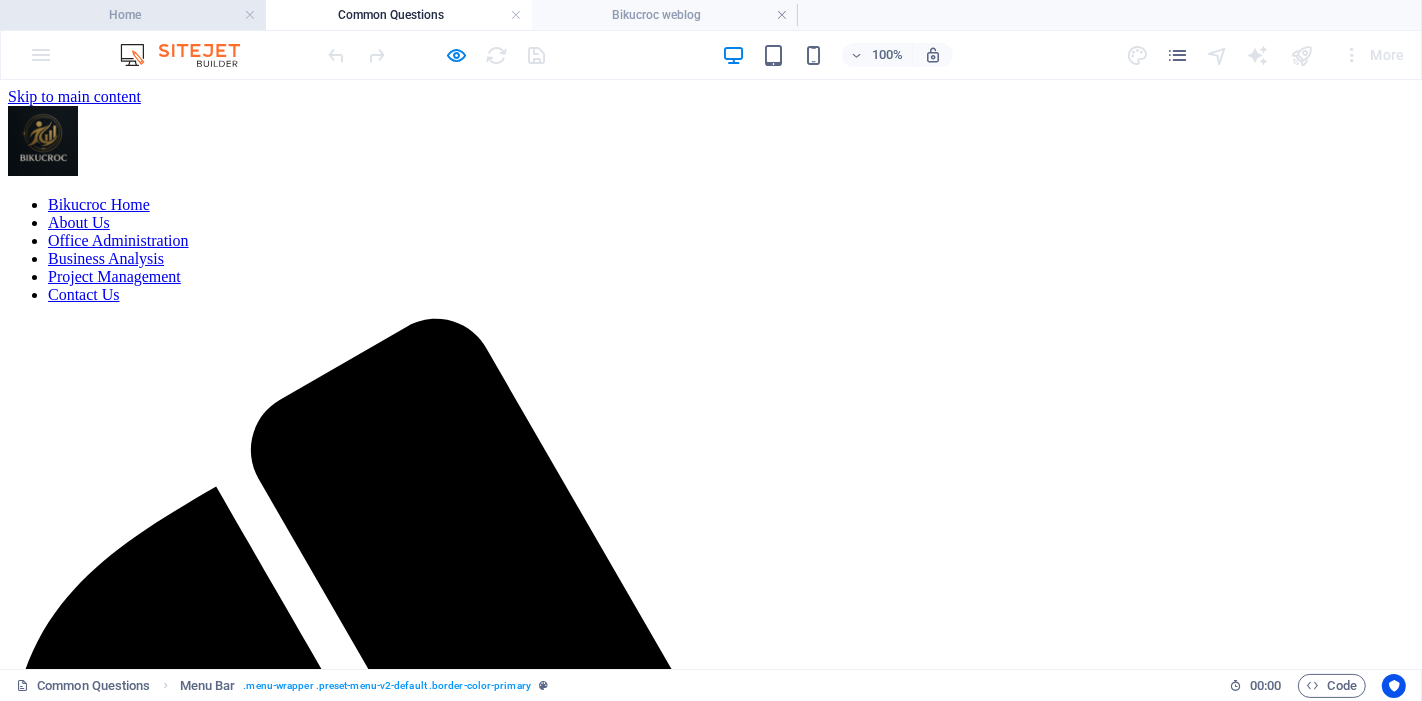 click on "Home" at bounding box center [133, 15] 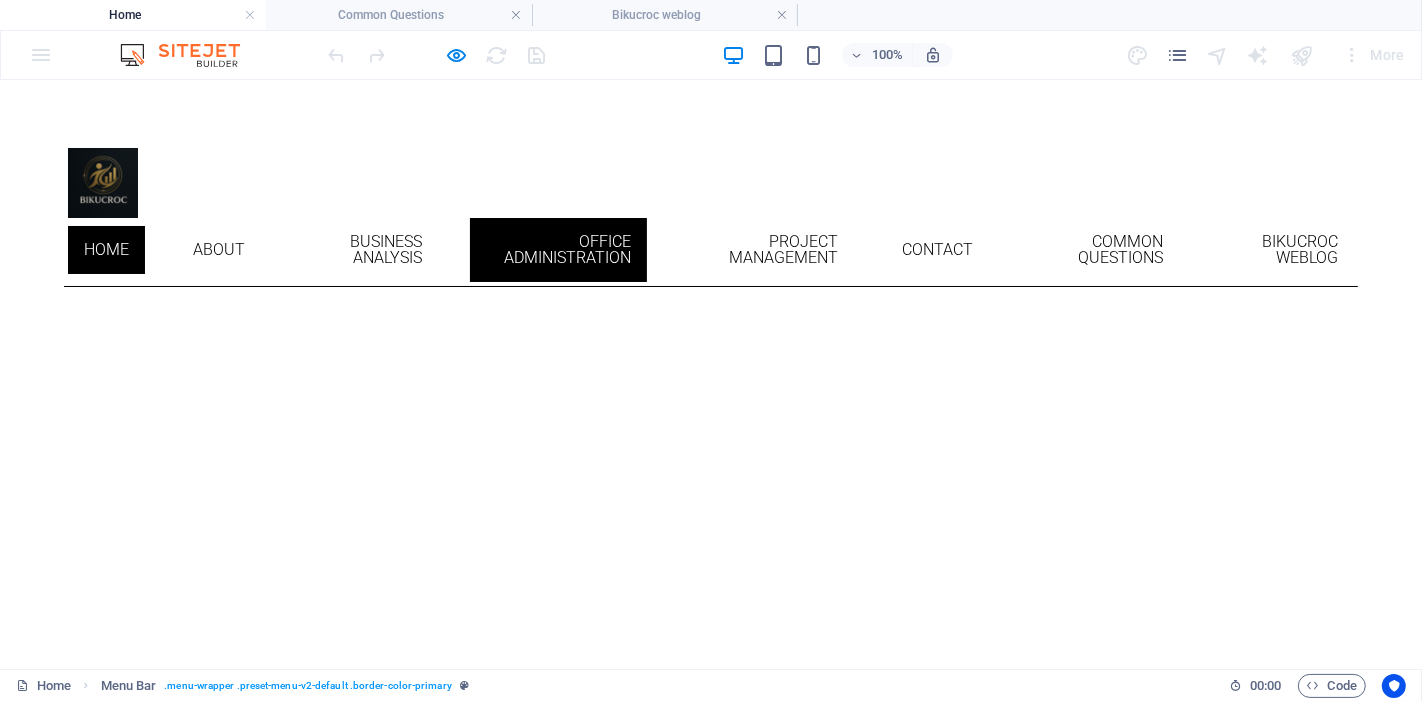 click on "Office Administration" at bounding box center (558, 249) 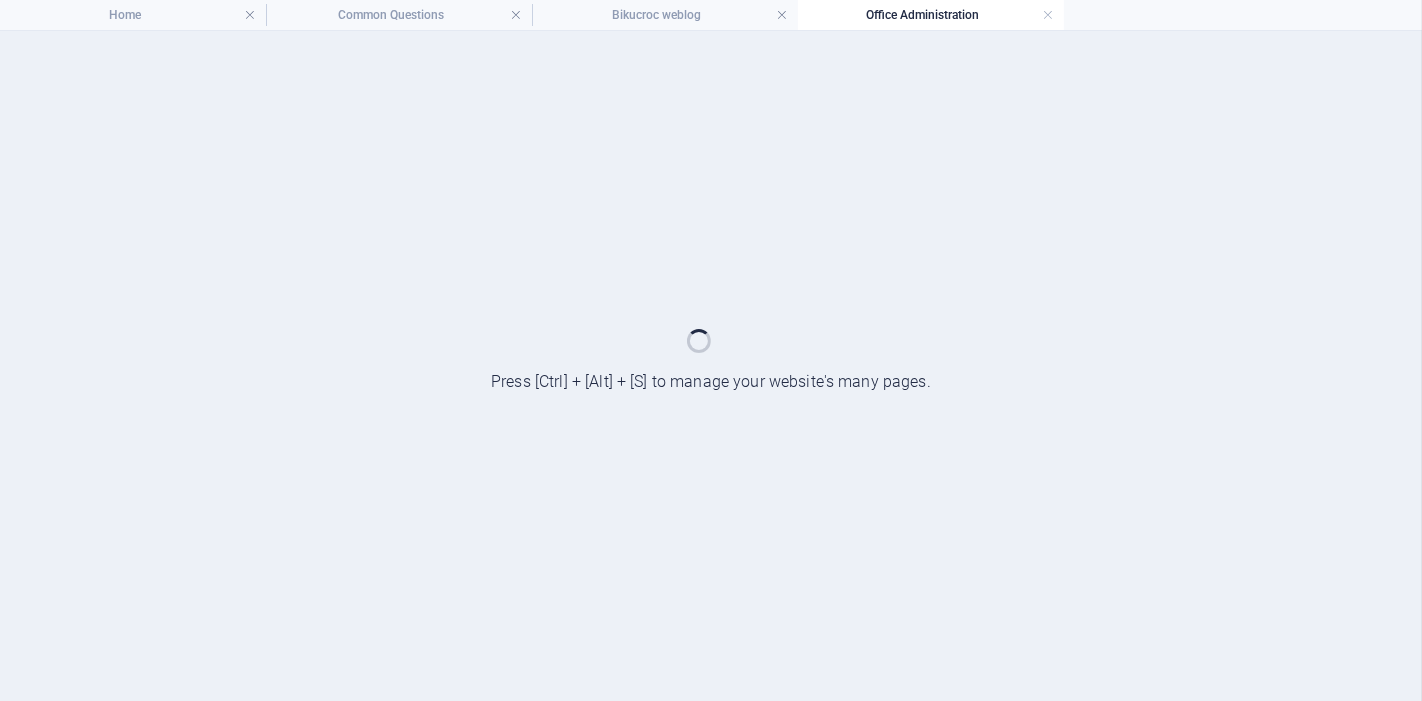 click at bounding box center [711, 366] 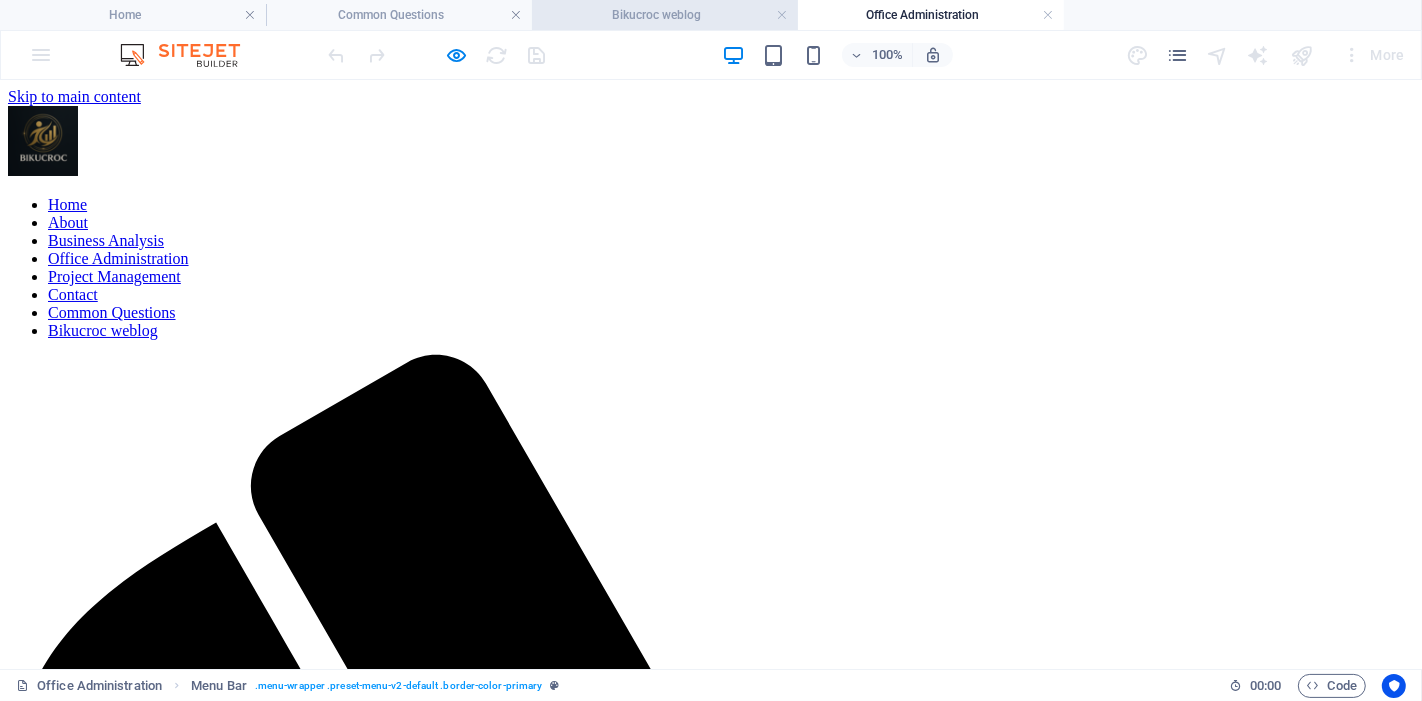 scroll, scrollTop: 0, scrollLeft: 0, axis: both 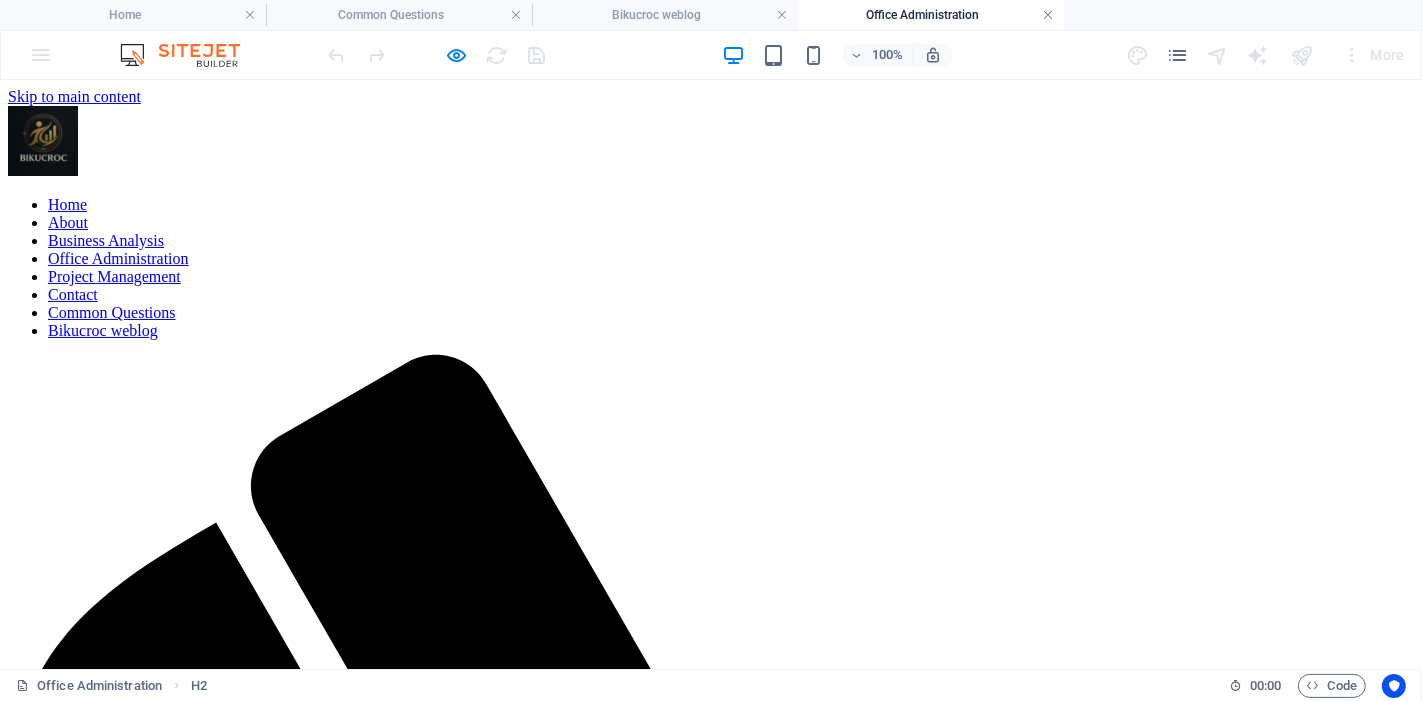 click at bounding box center [1048, 15] 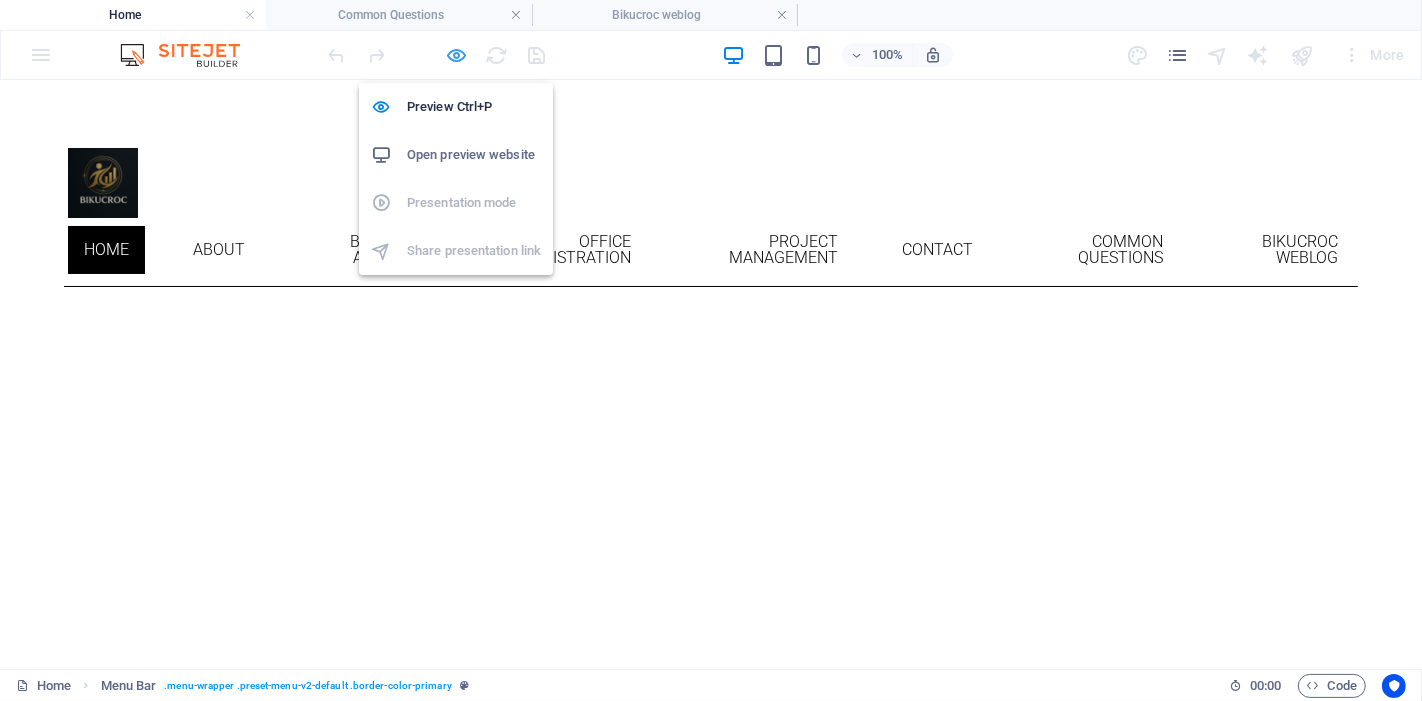 click at bounding box center [457, 55] 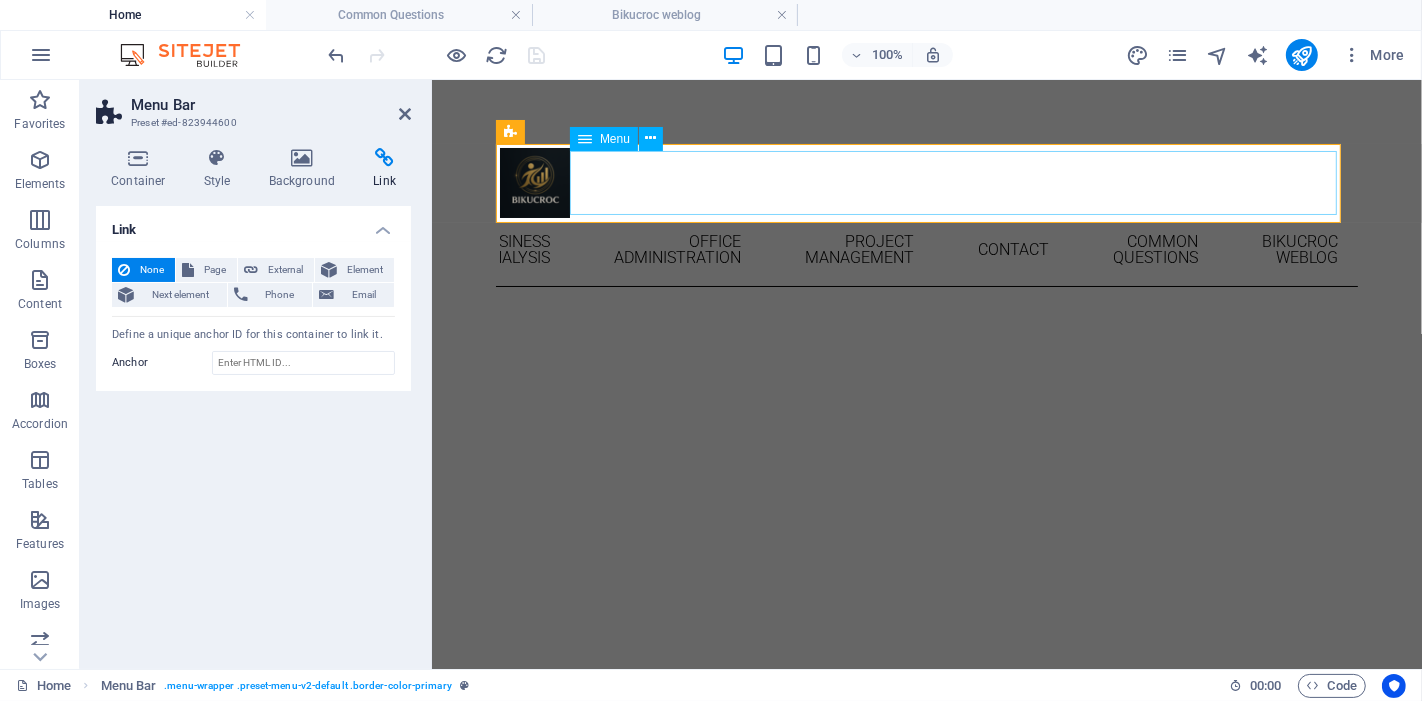 click on "Home About Business Analysis Office Administration Project Management Contact Common Questions Bikucroc weblog" at bounding box center (926, 249) 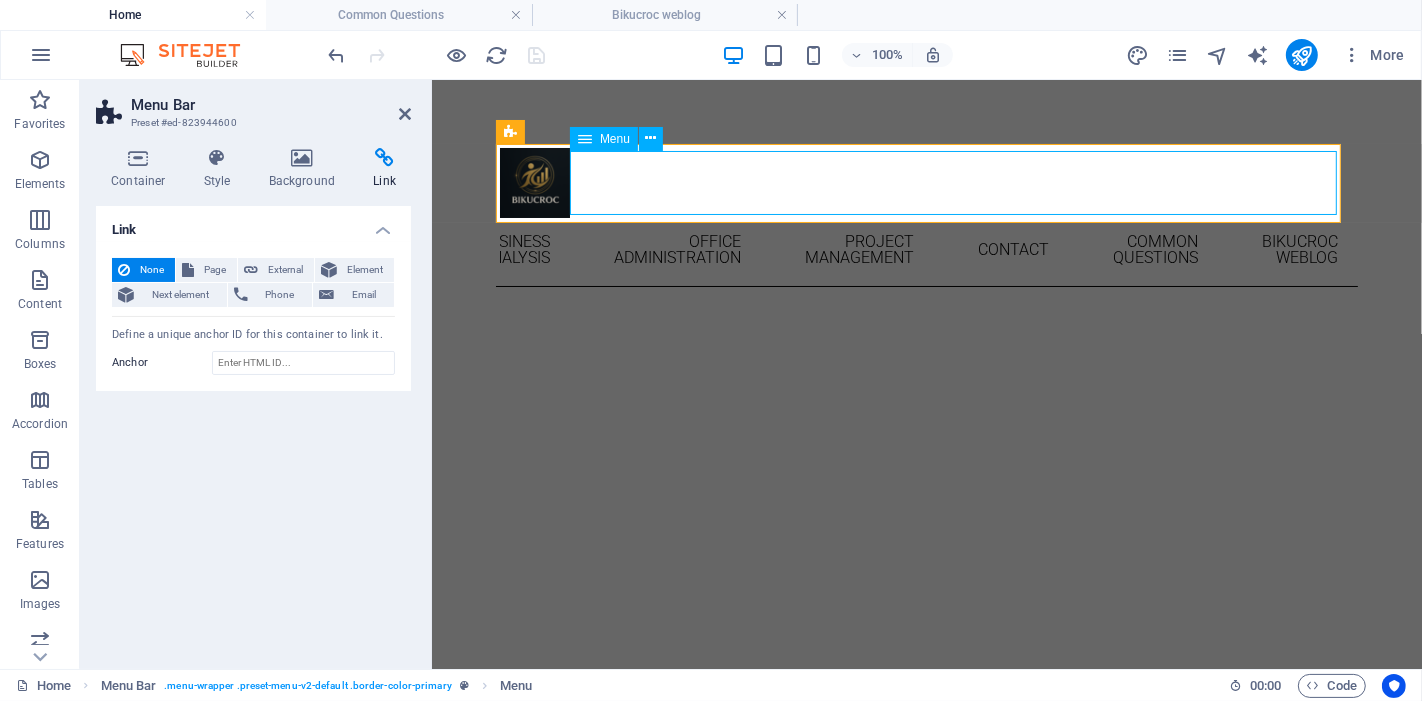 click on "Home About Business Analysis Office Administration Project Management Contact Common Questions Bikucroc weblog" at bounding box center [926, 249] 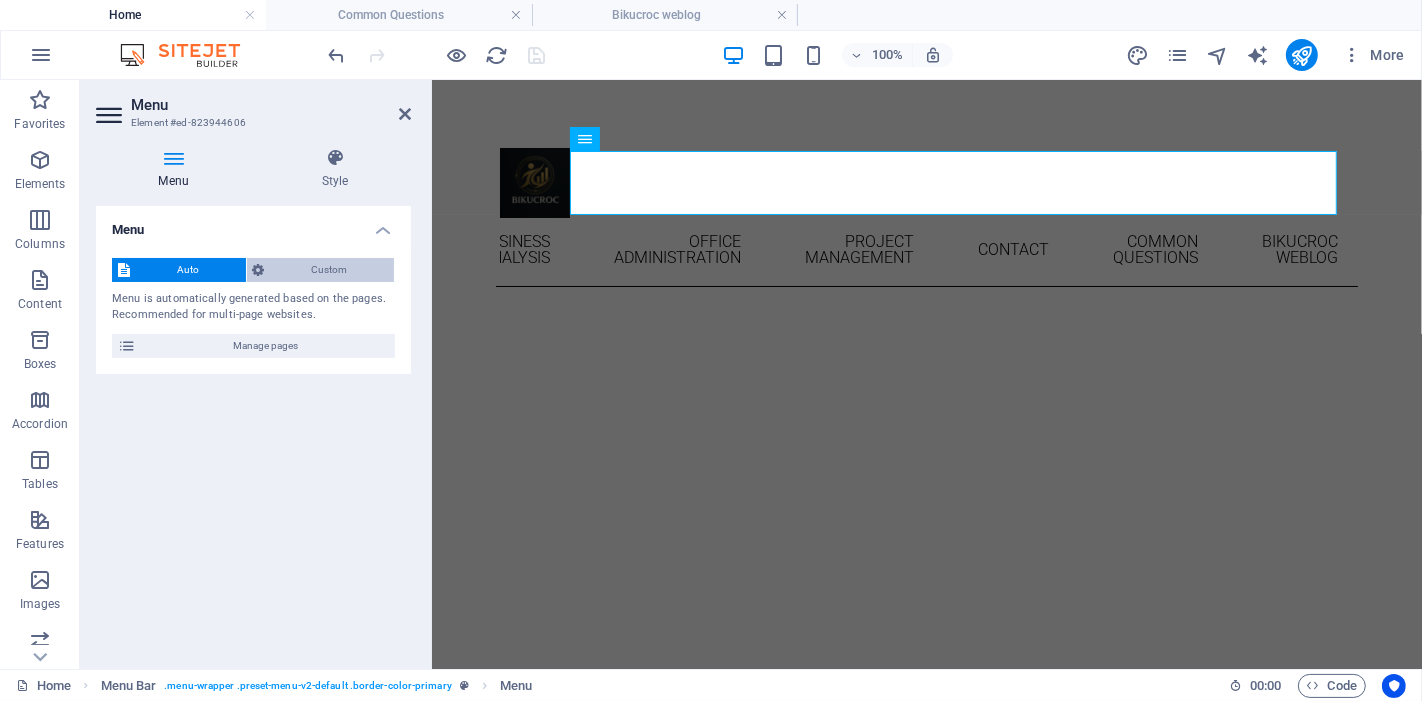 click on "Custom" at bounding box center (330, 270) 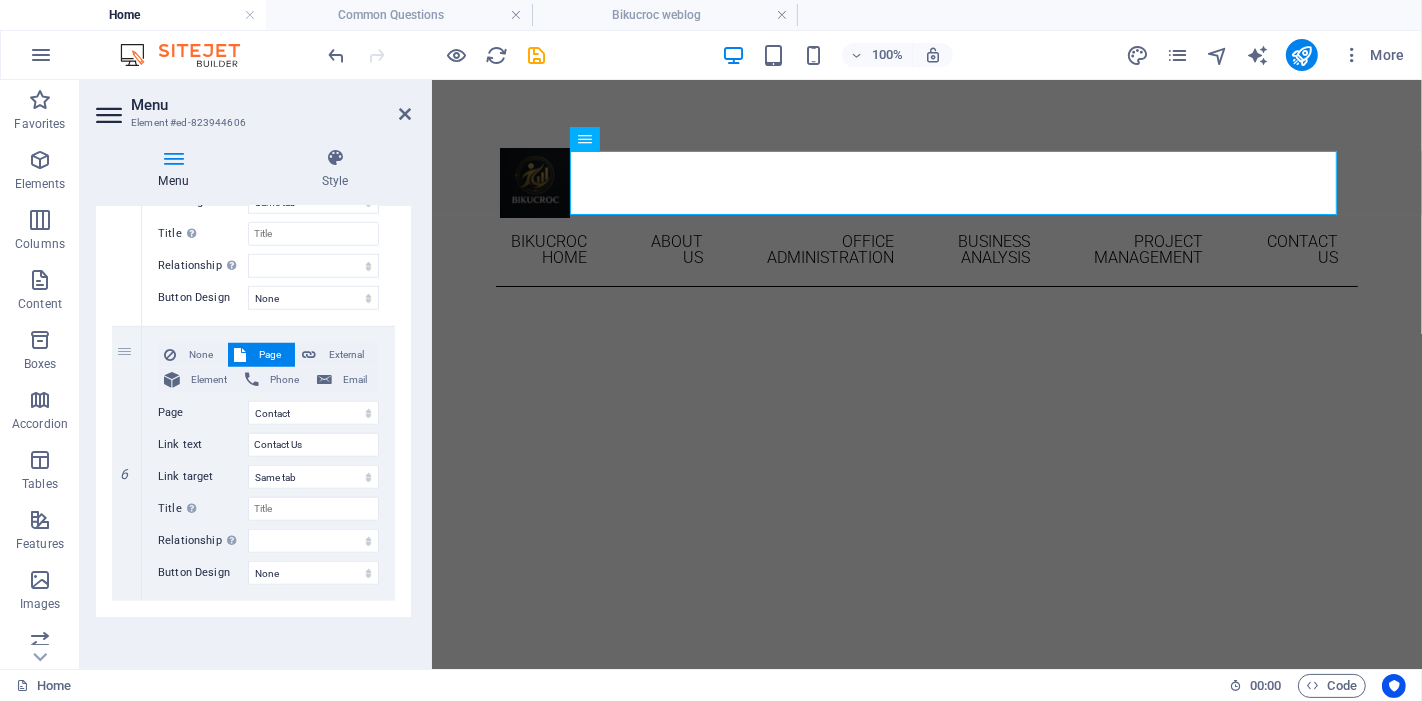 scroll, scrollTop: 1445, scrollLeft: 0, axis: vertical 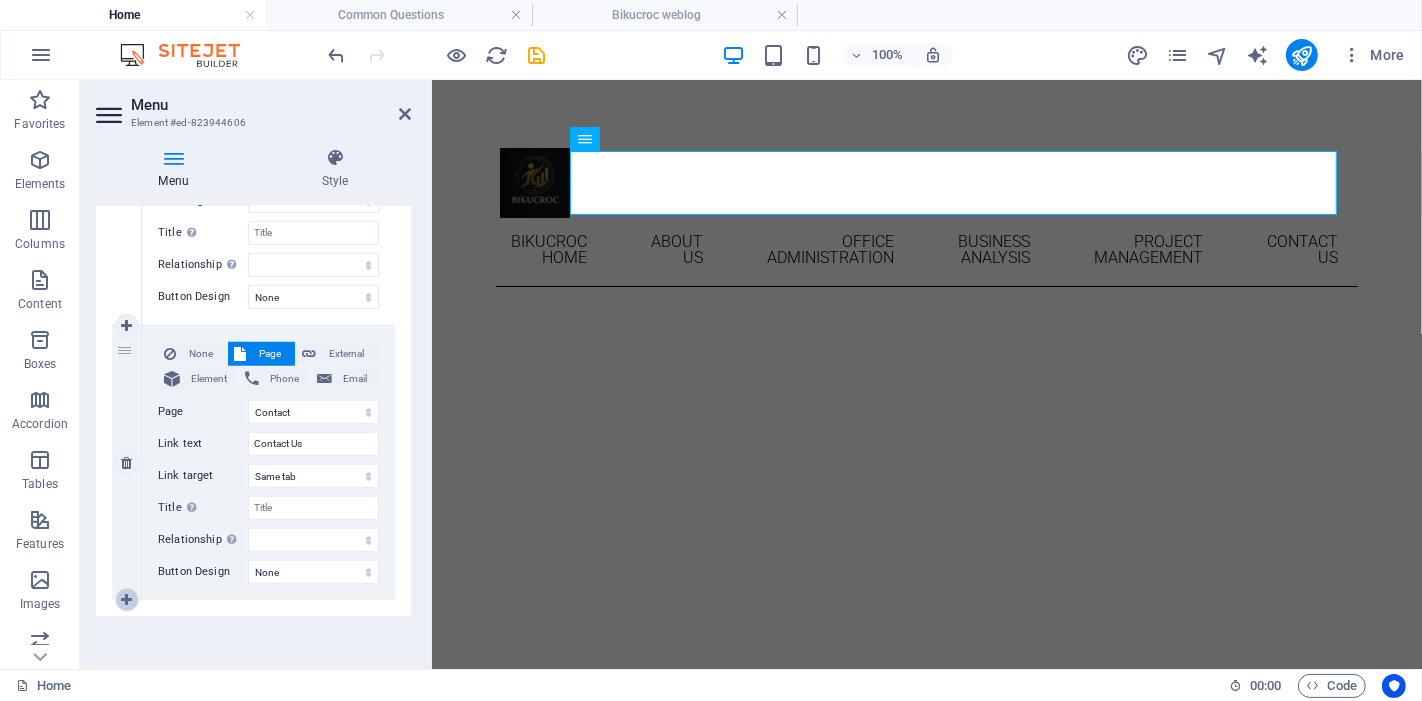 click at bounding box center (126, 600) 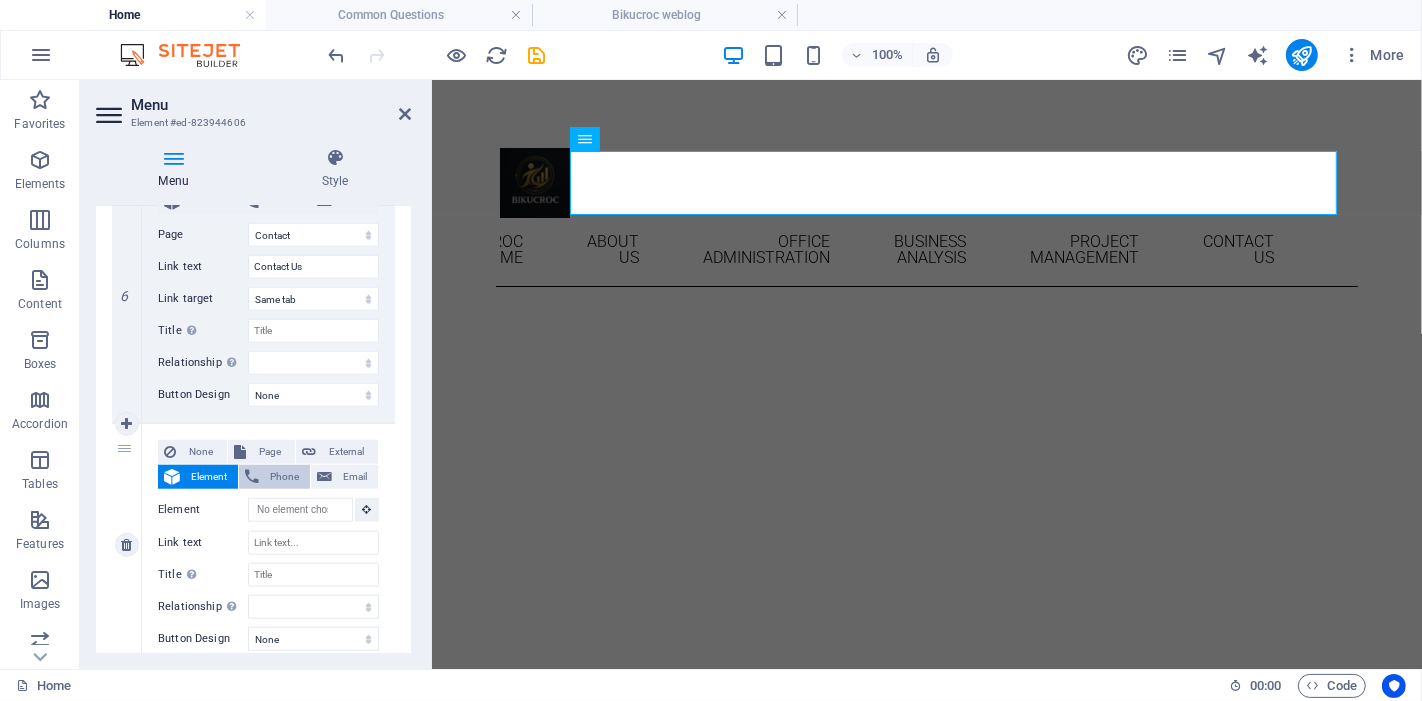 scroll, scrollTop: 1689, scrollLeft: 0, axis: vertical 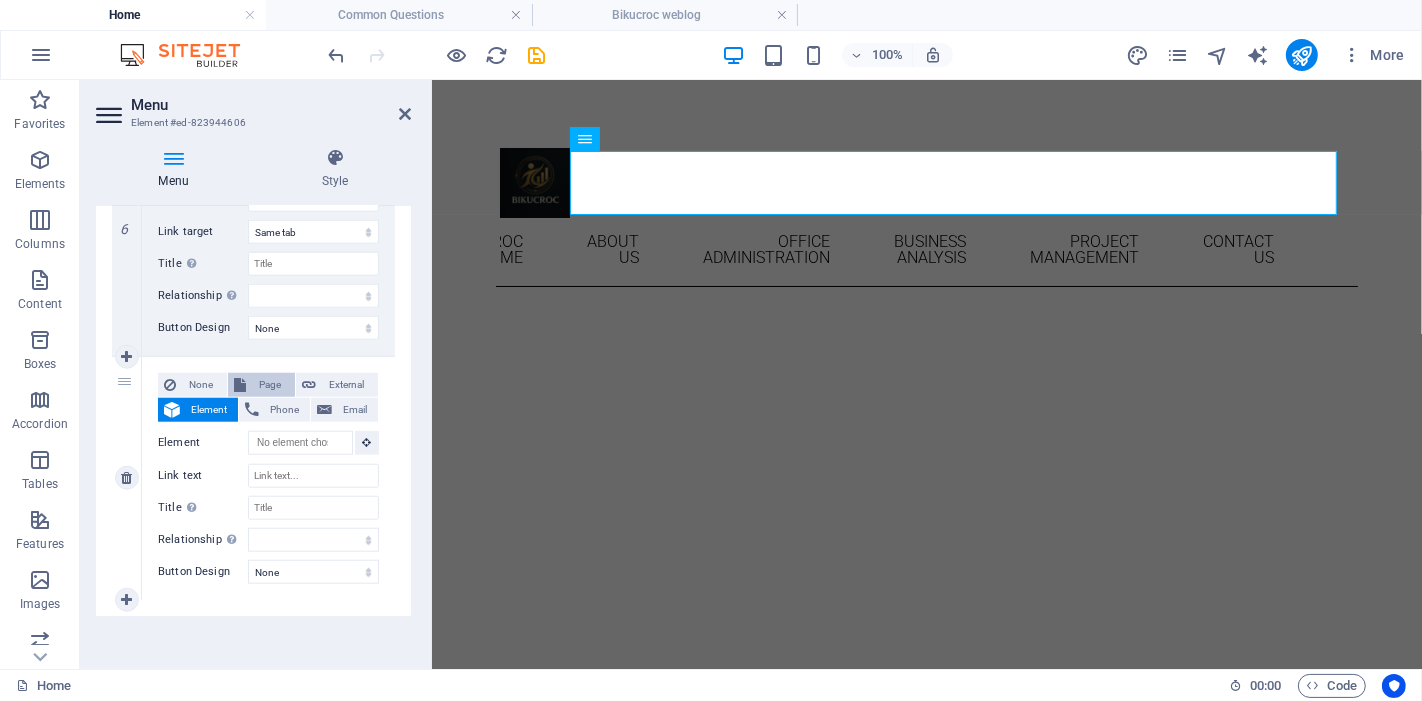 click on "Page" at bounding box center [270, 385] 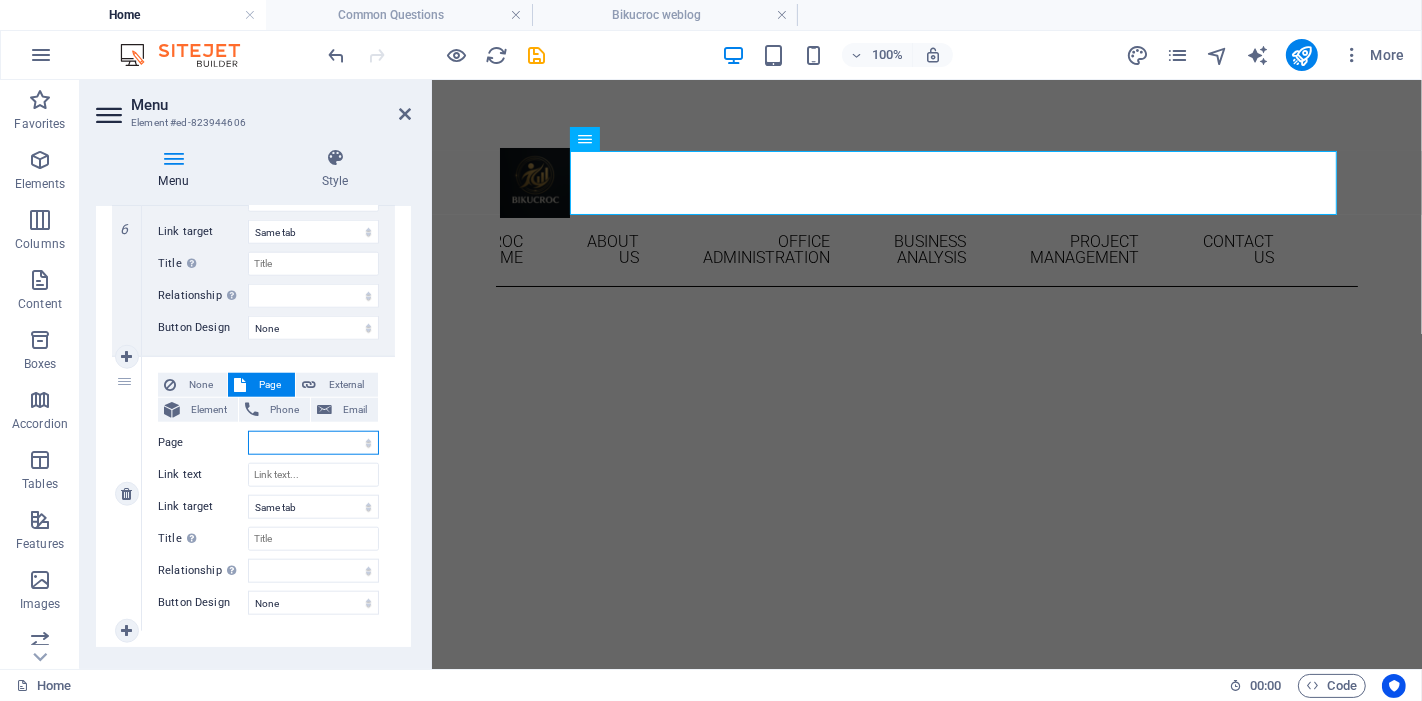 click on "Home About Business Analysis Office Administration Project Management Contact Legal Notice Privacy Common Questions Bikucroc weblog" at bounding box center (313, 443) 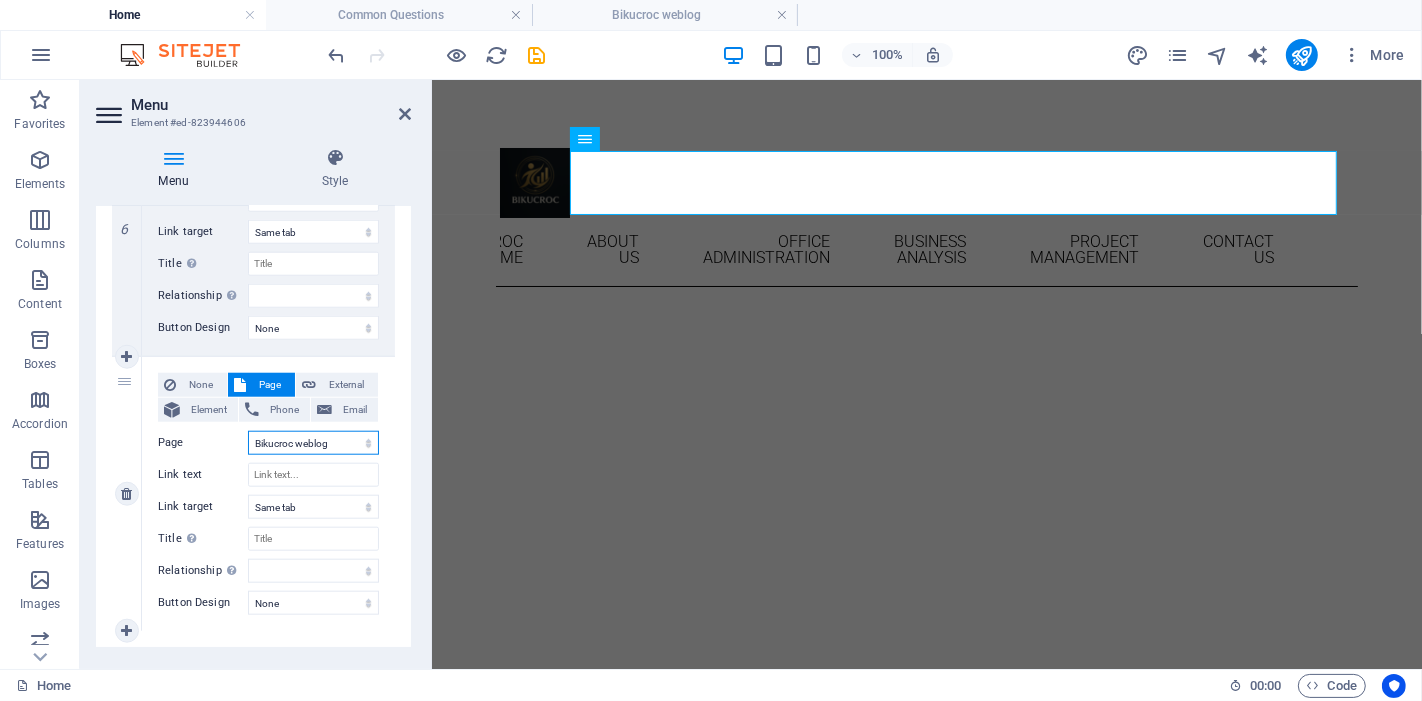 click on "Home About Business Analysis Office Administration Project Management Contact Legal Notice Privacy Common Questions Bikucroc weblog" at bounding box center [313, 443] 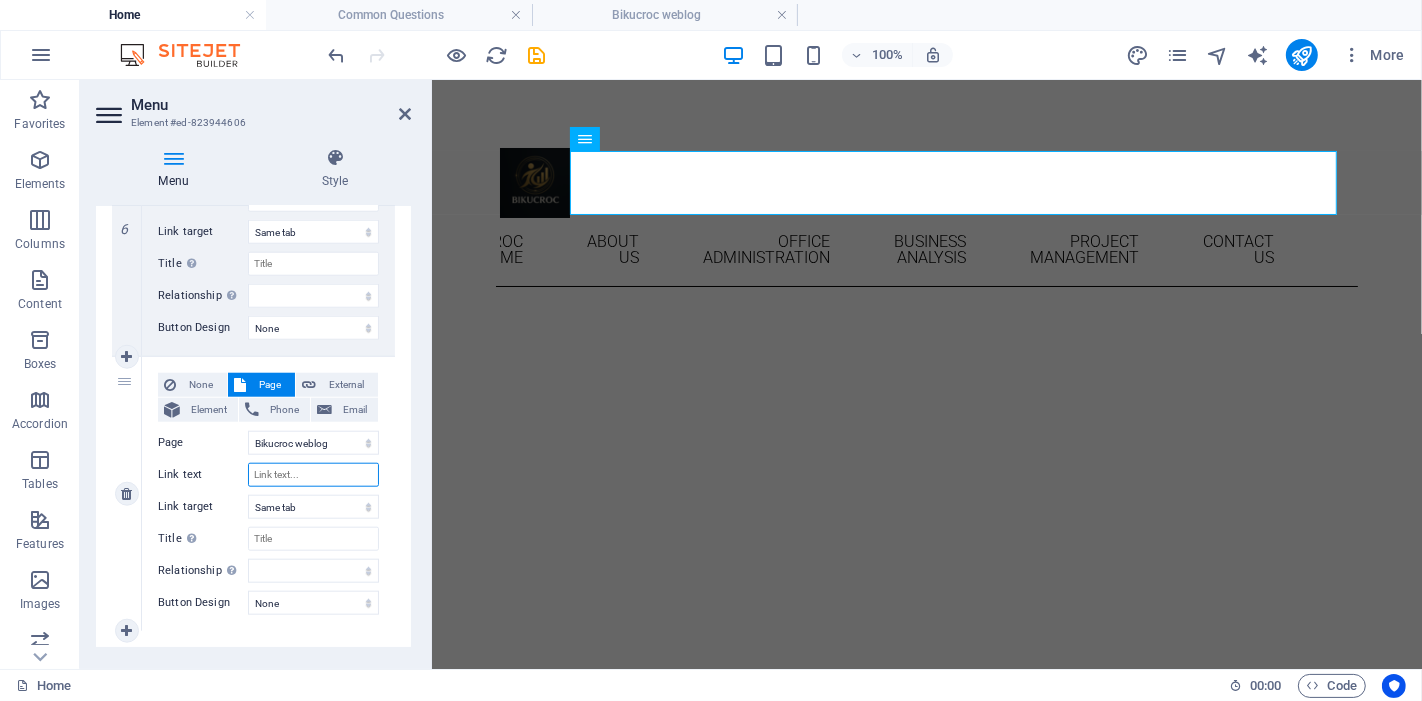click on "Link text" at bounding box center [313, 475] 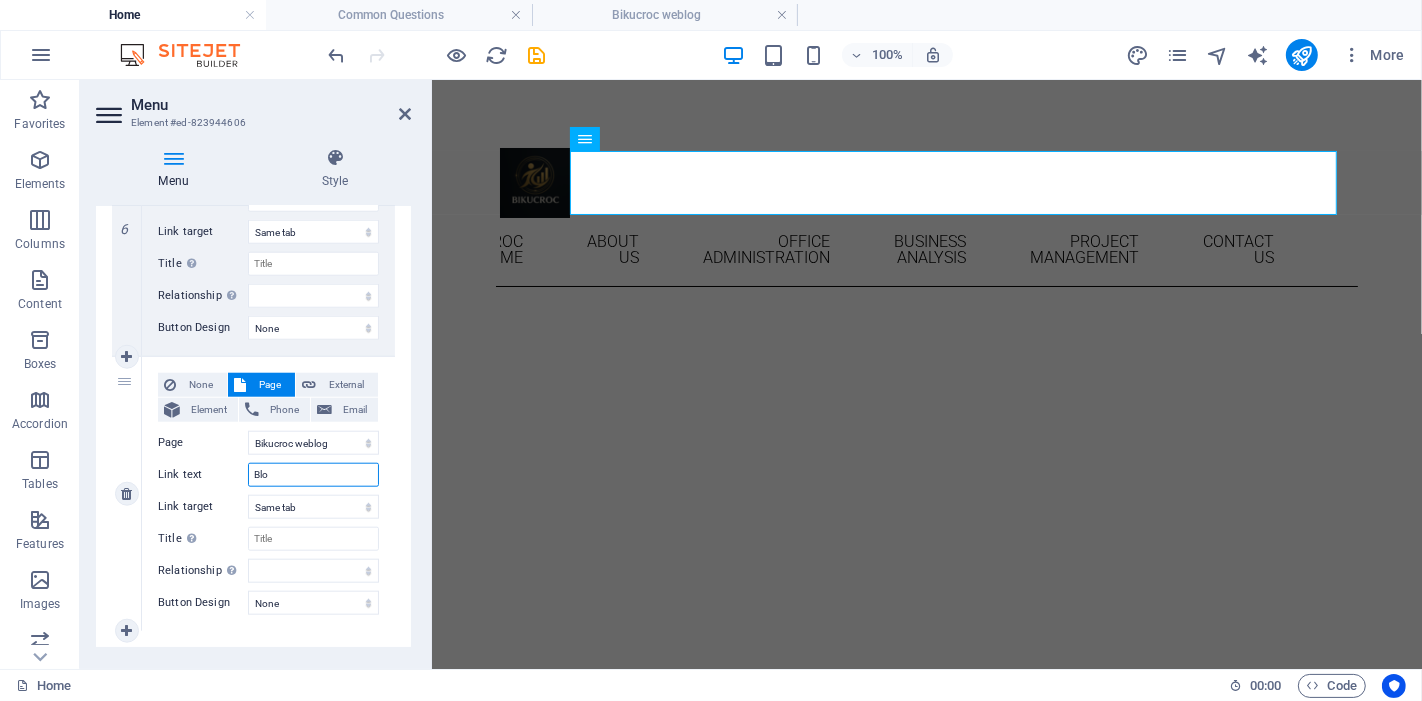 type on "Blog" 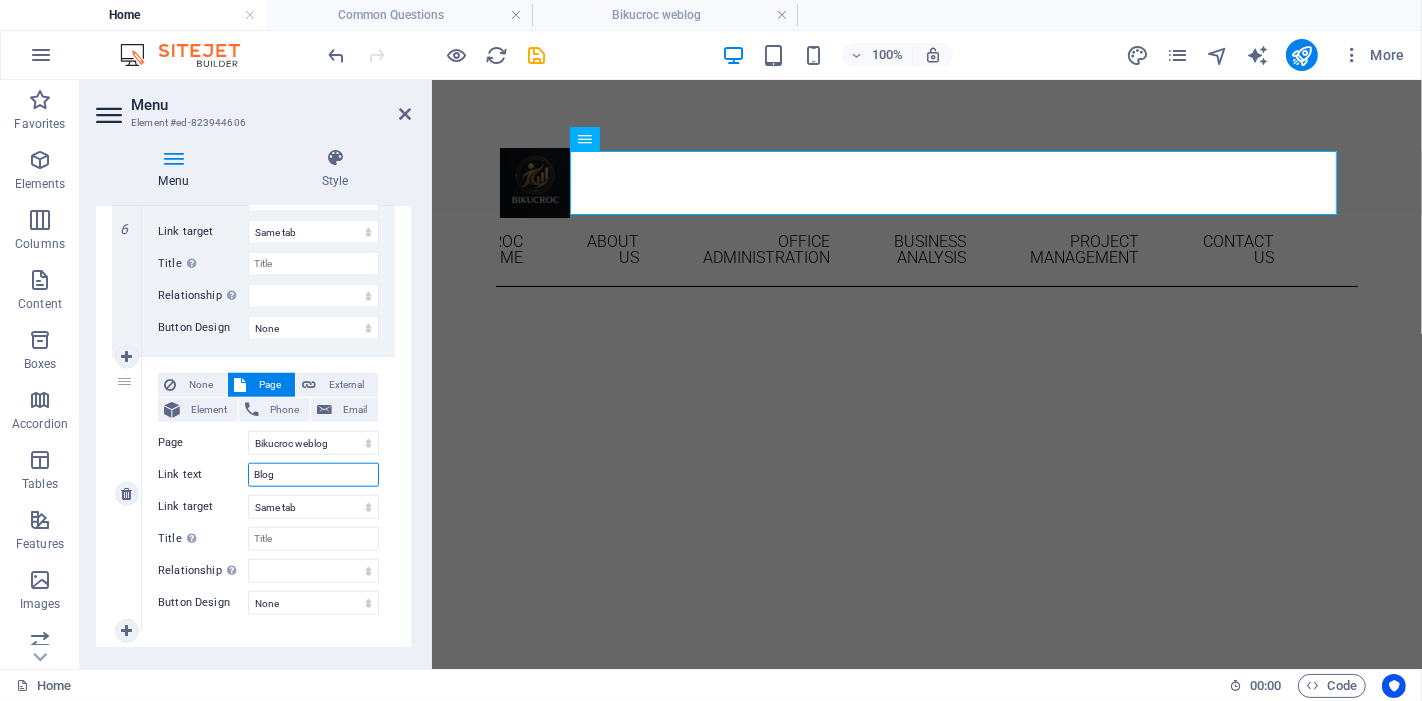 select 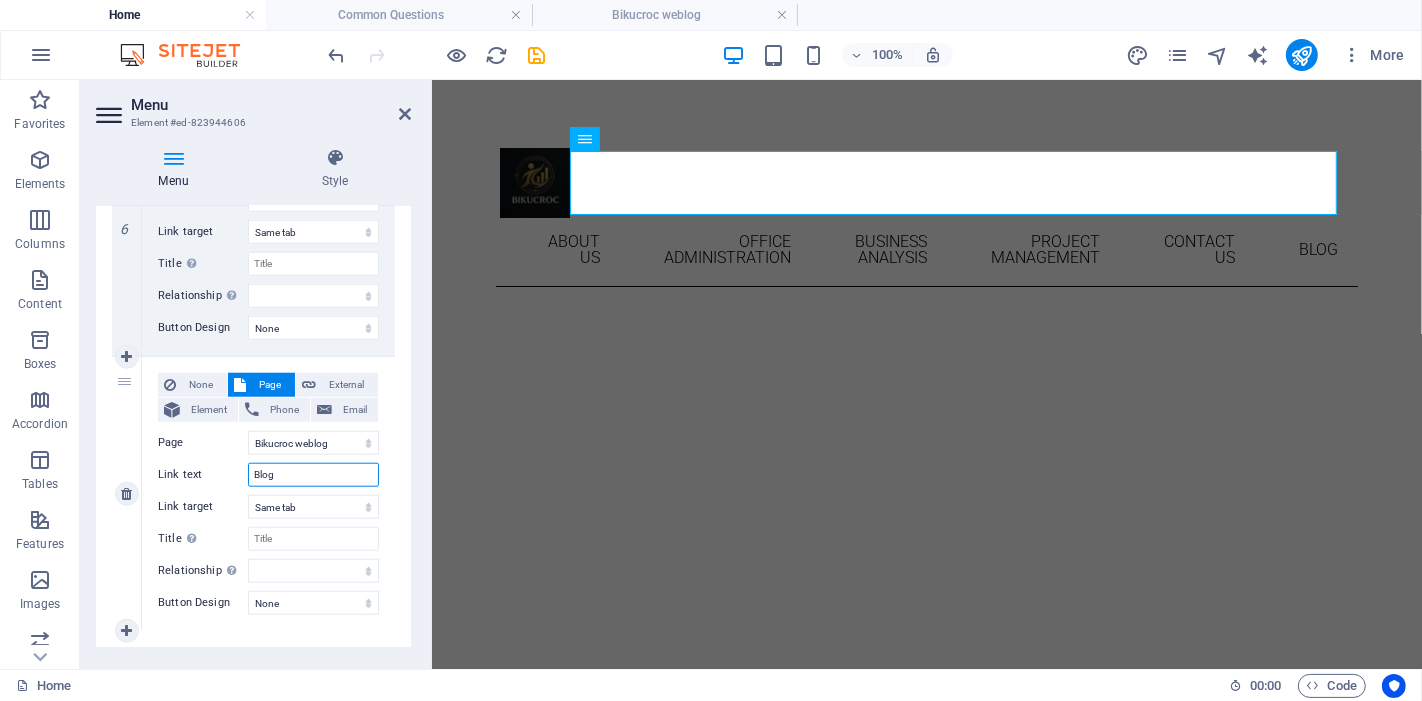 click on "Blog" at bounding box center (313, 475) 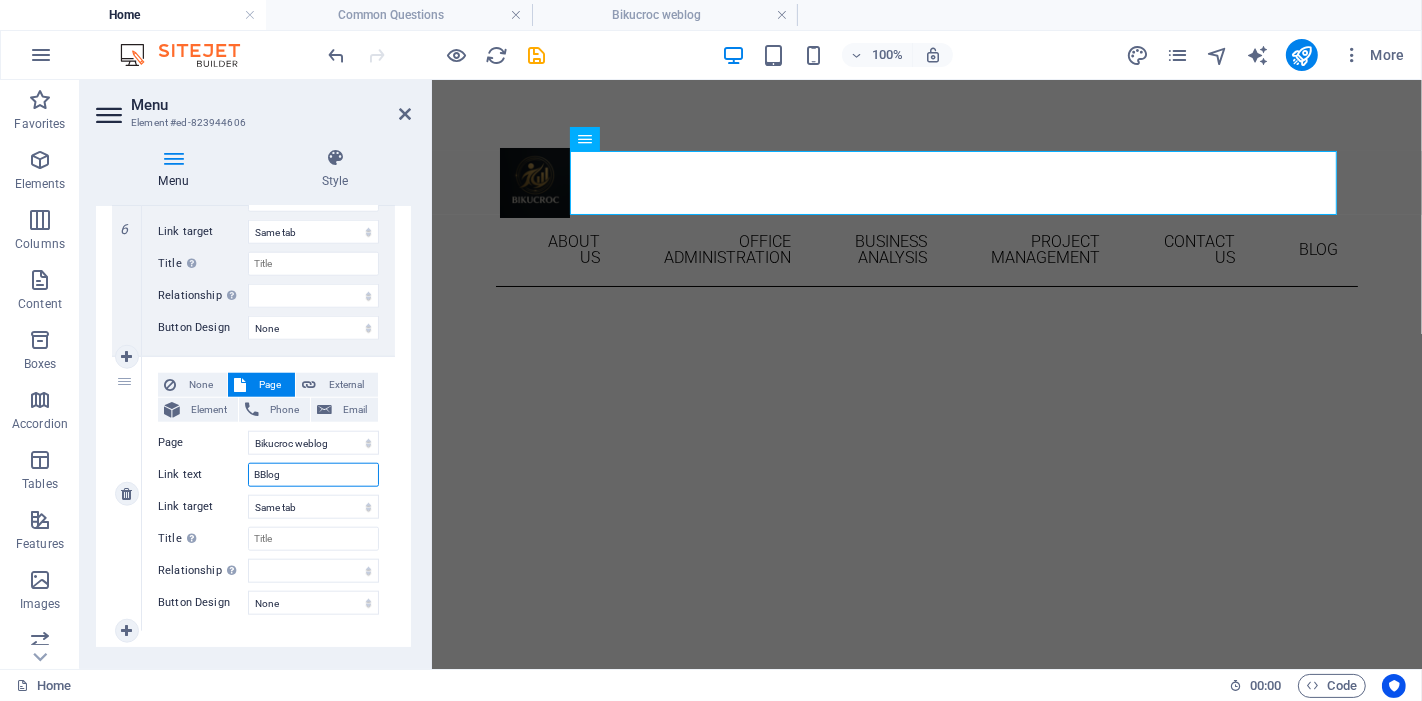 select 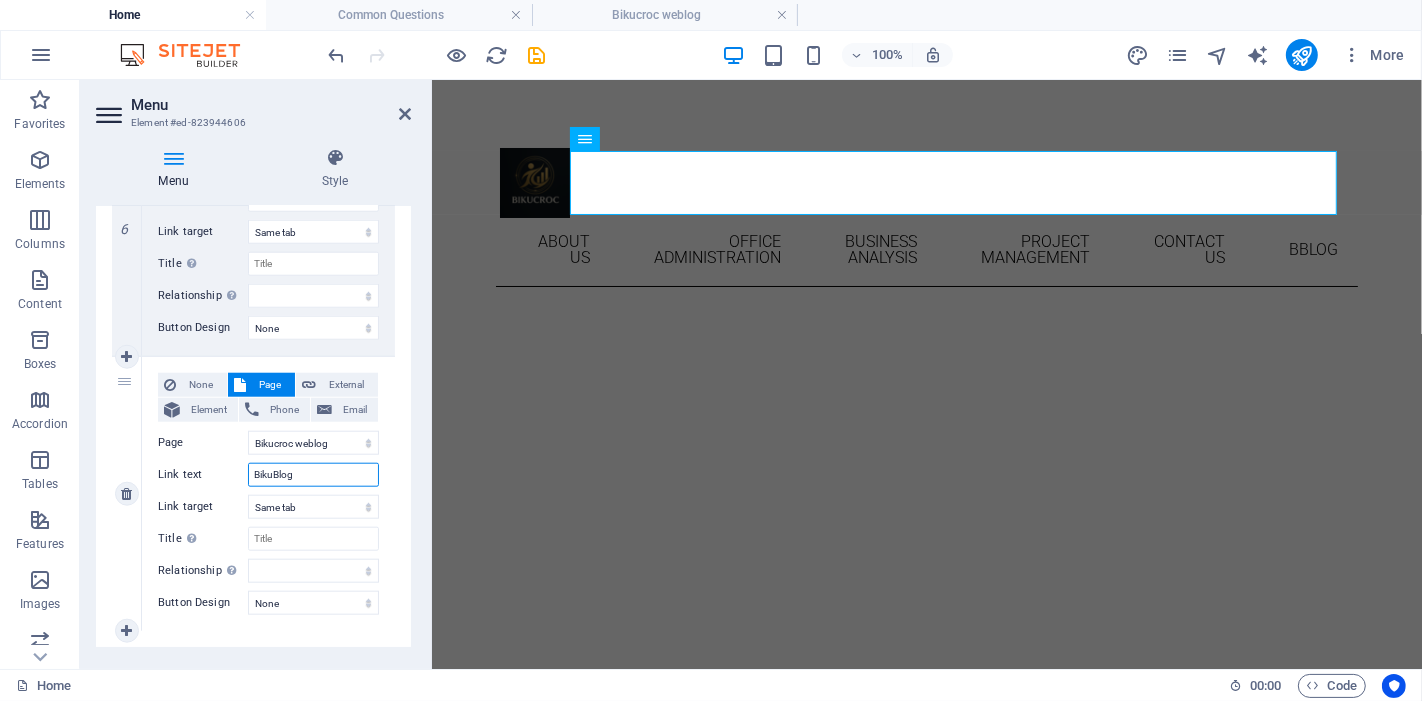 type on "BikucBlog" 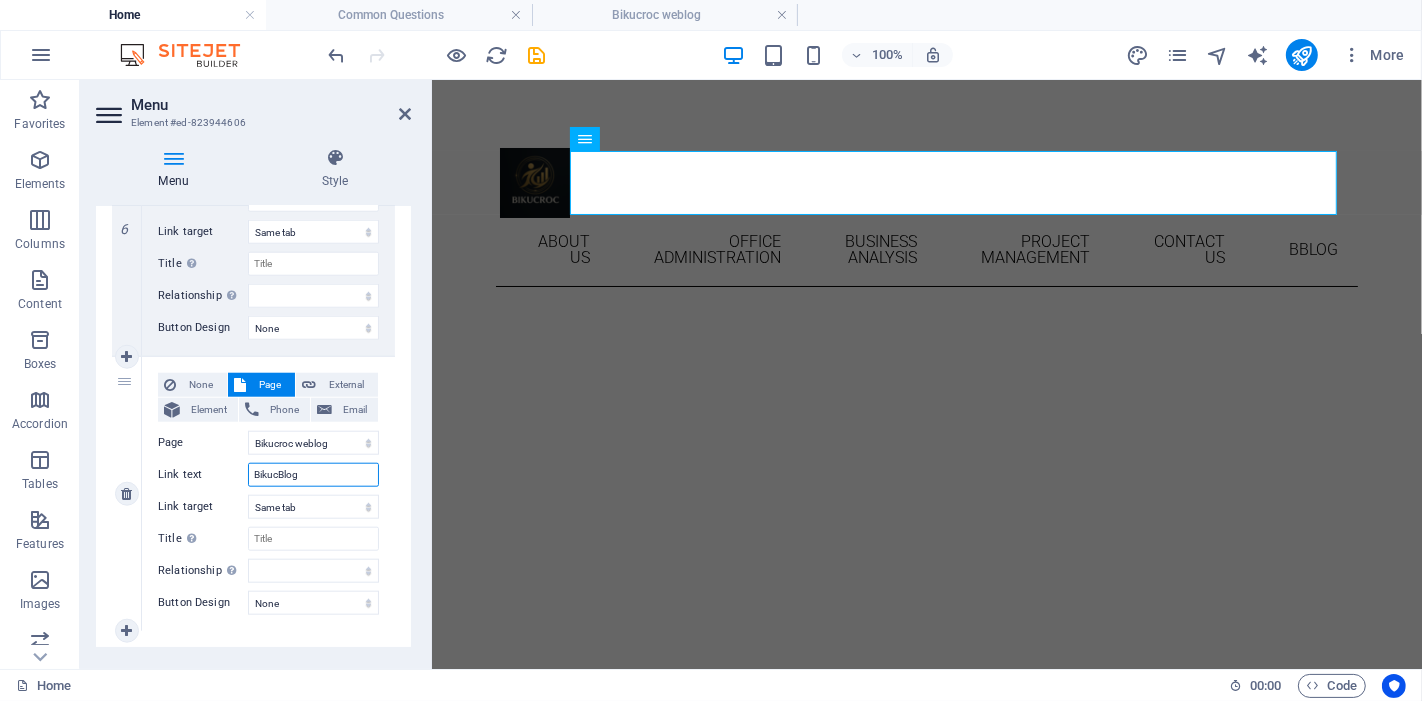 select 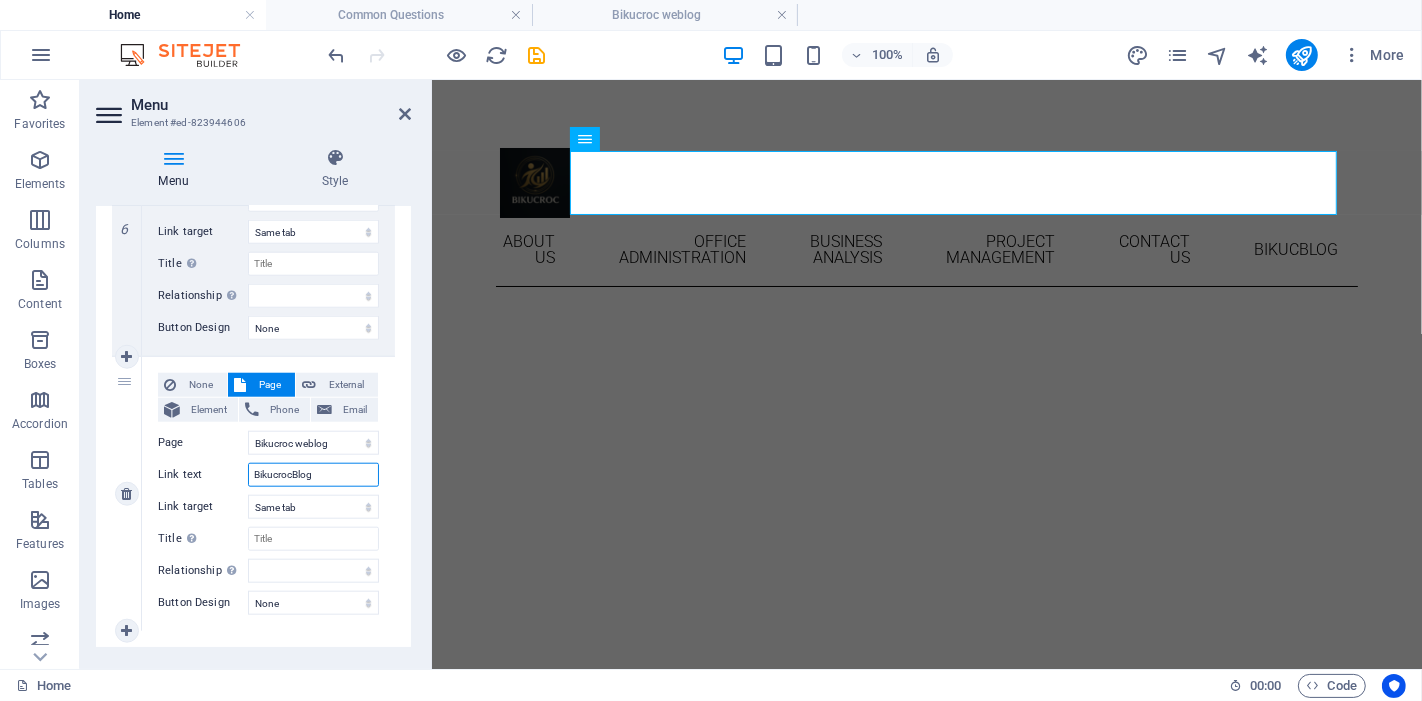 type on "Bikucroc Blog" 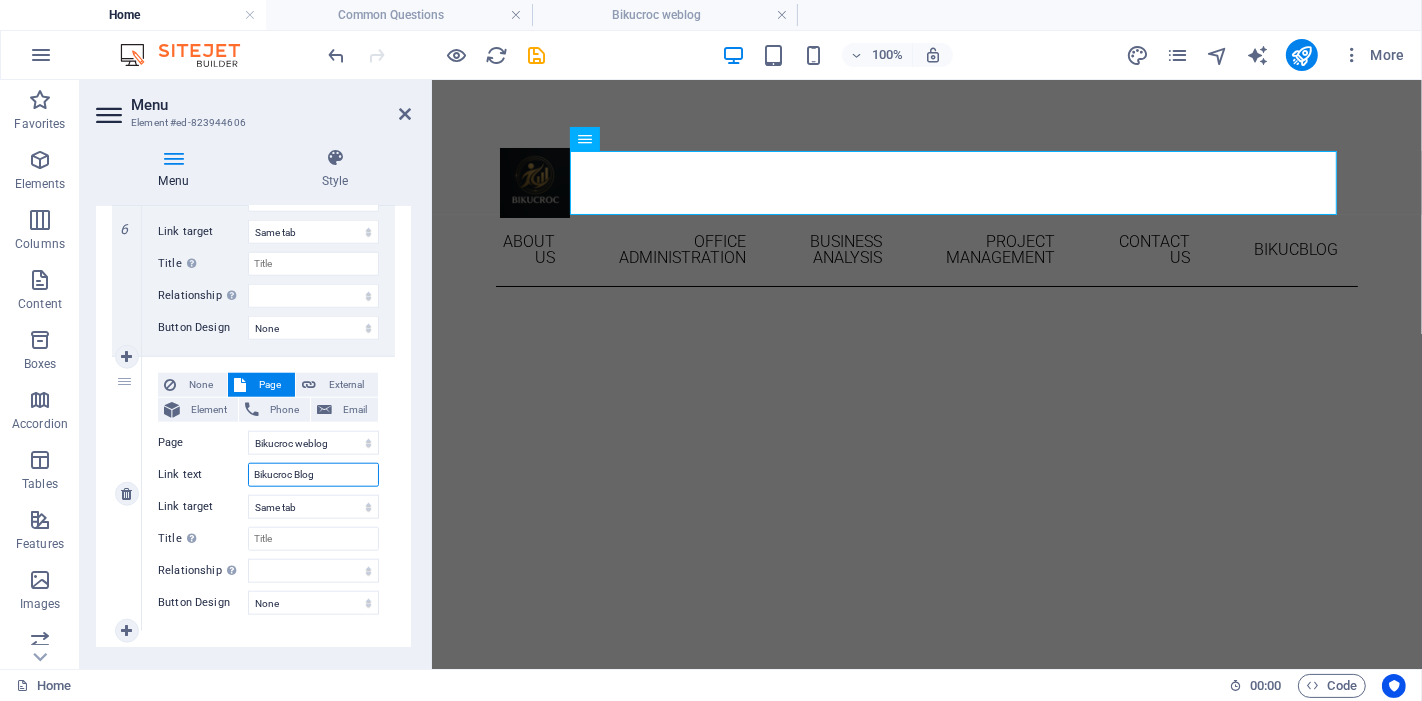 select 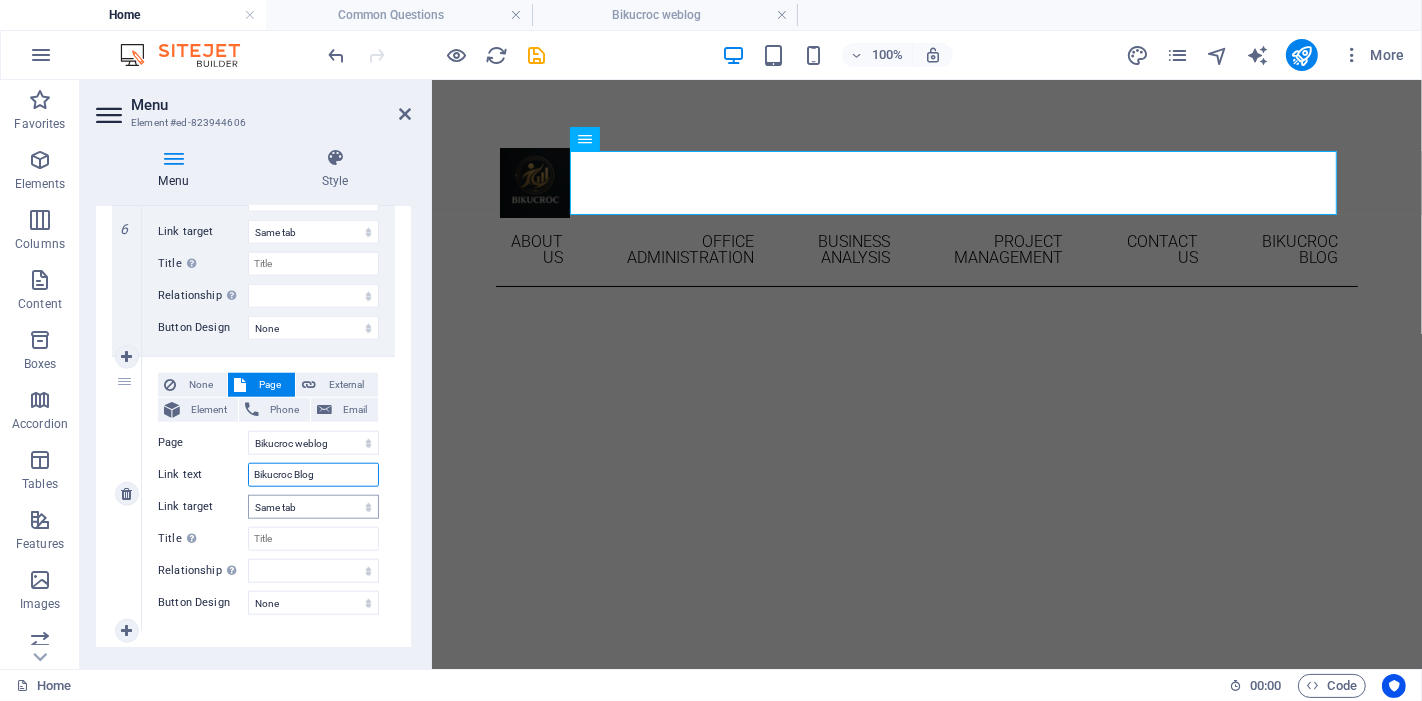 type on "Bikucroc Blog" 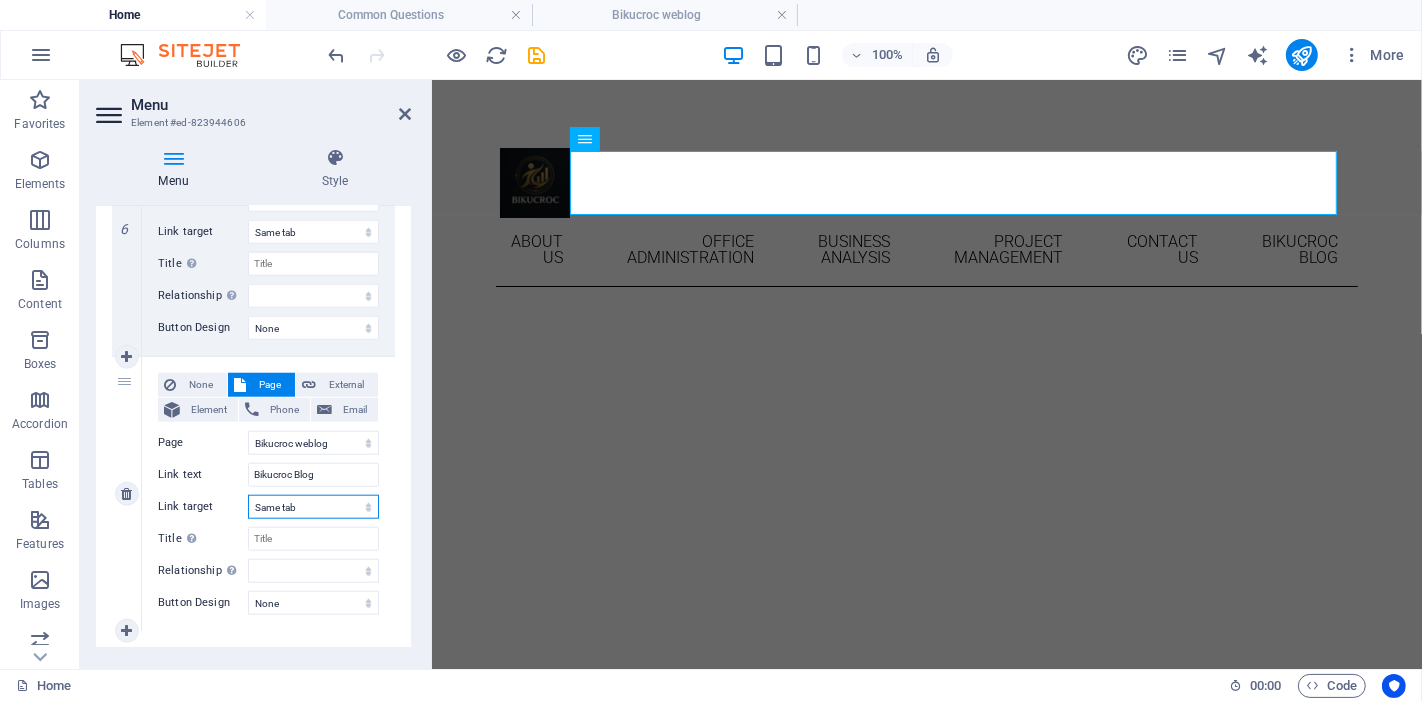 click on "New tab Same tab Overlay" at bounding box center (313, 507) 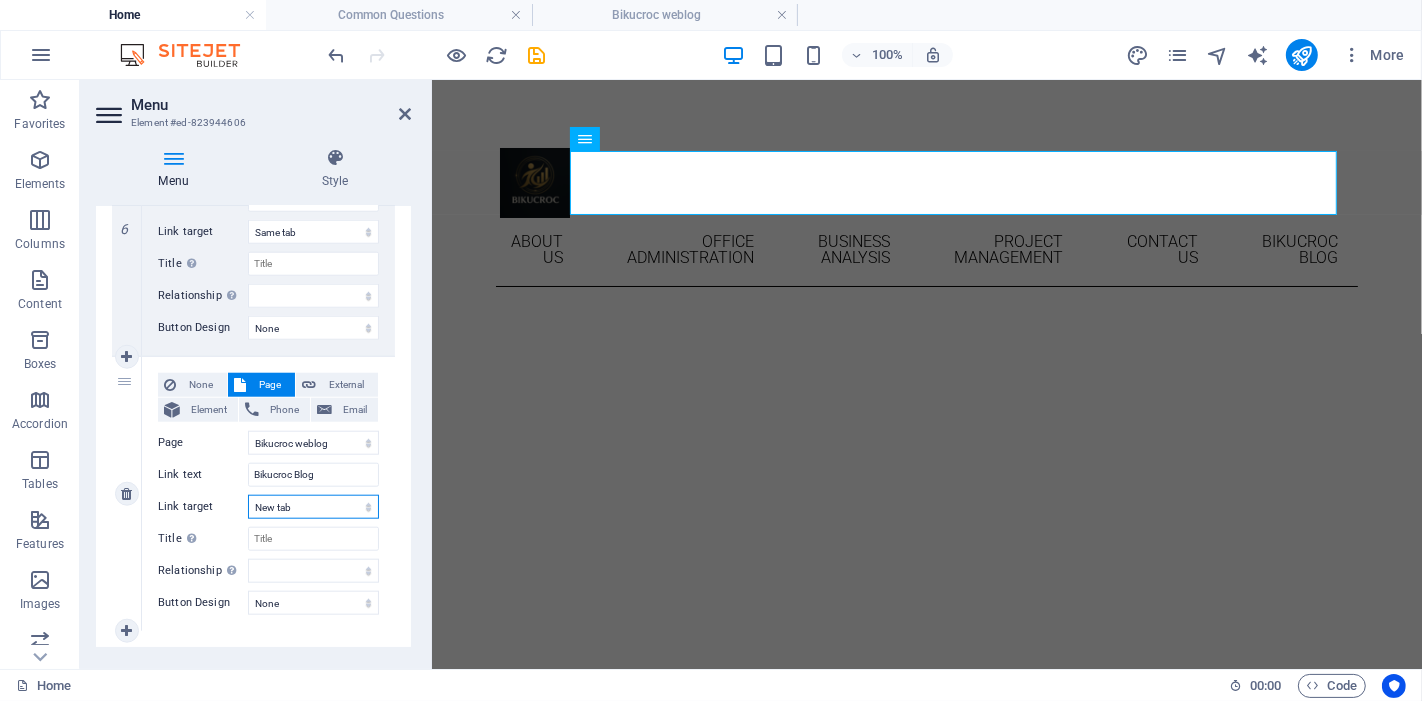 click on "New tab Same tab Overlay" at bounding box center [313, 507] 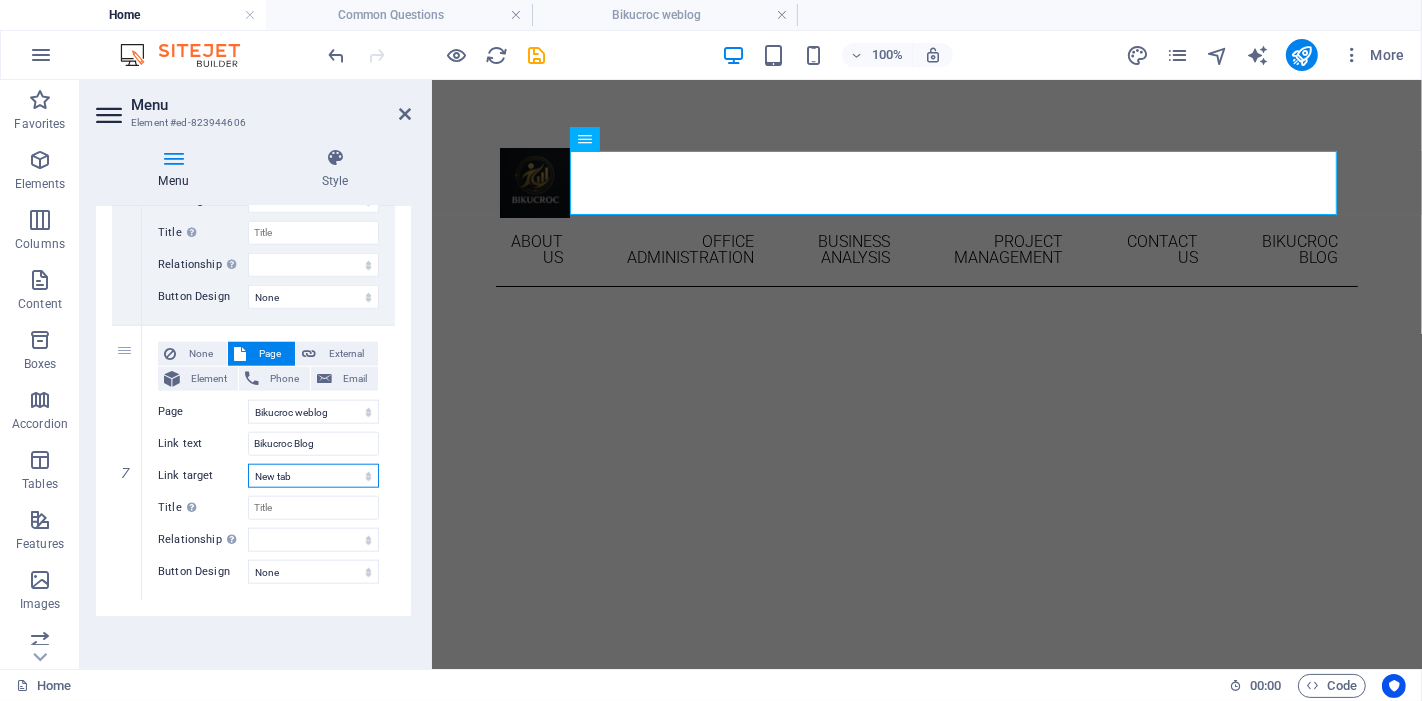 scroll, scrollTop: 1165, scrollLeft: 0, axis: vertical 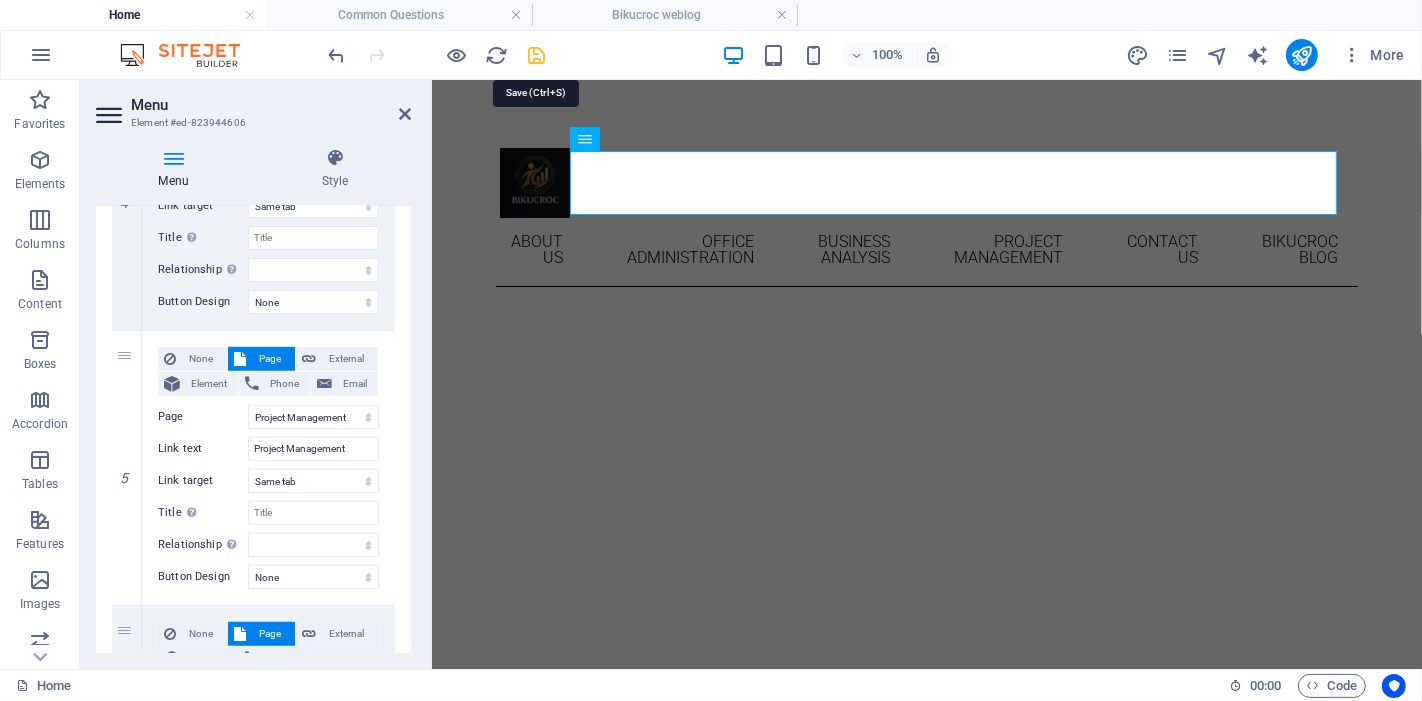 click at bounding box center (537, 55) 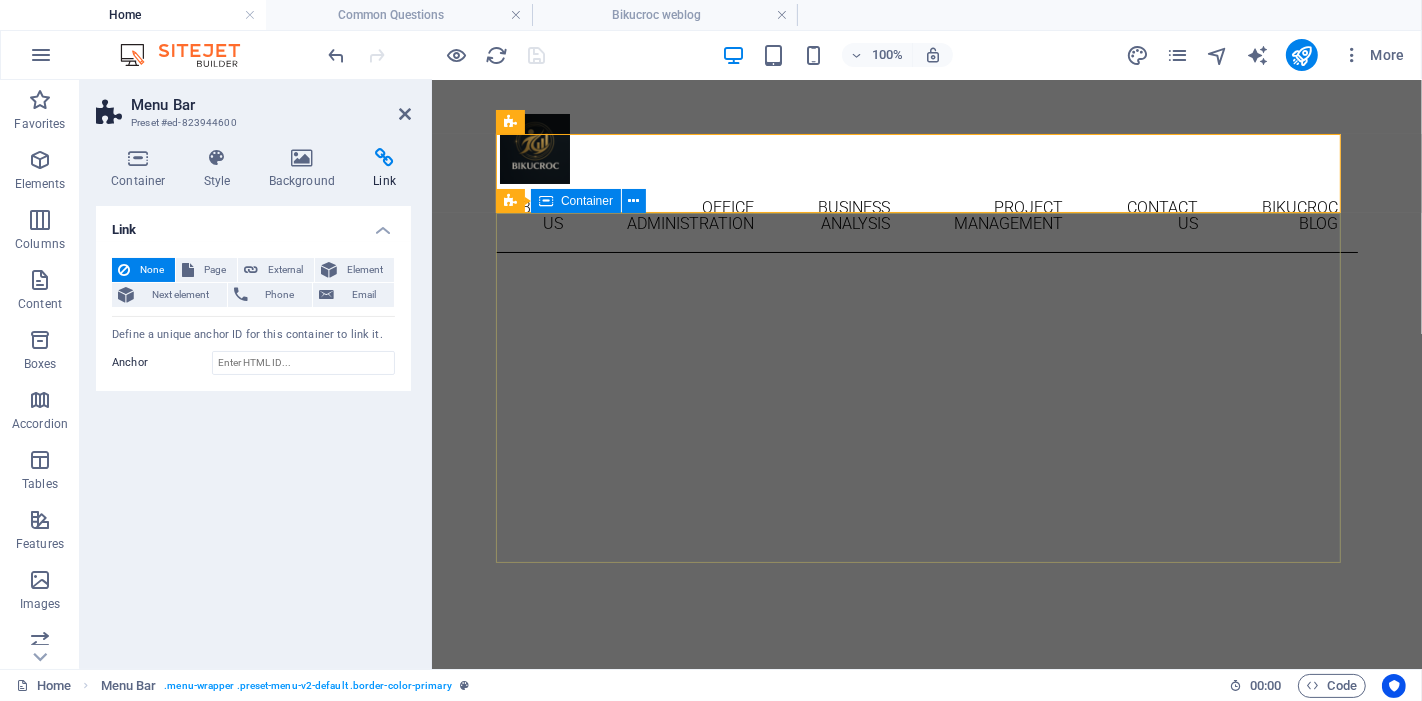 scroll, scrollTop: 0, scrollLeft: 0, axis: both 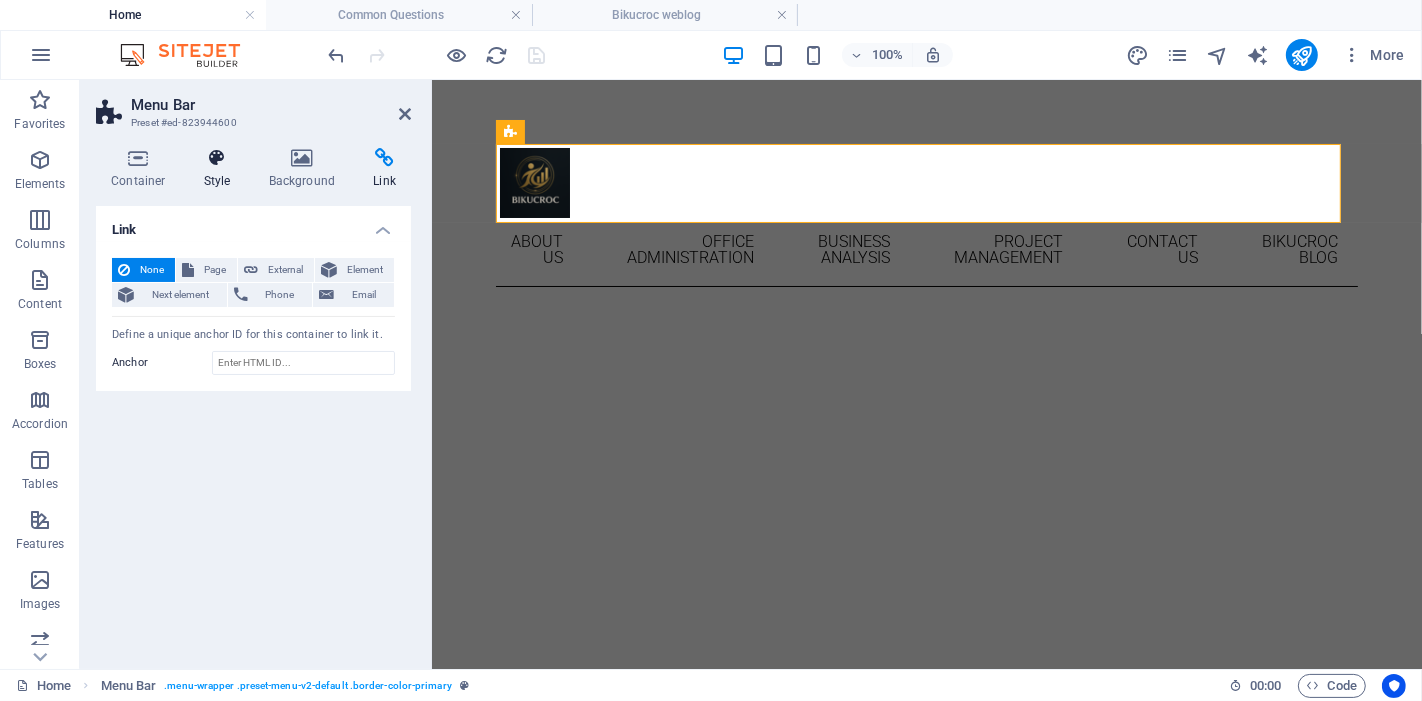 click at bounding box center [217, 158] 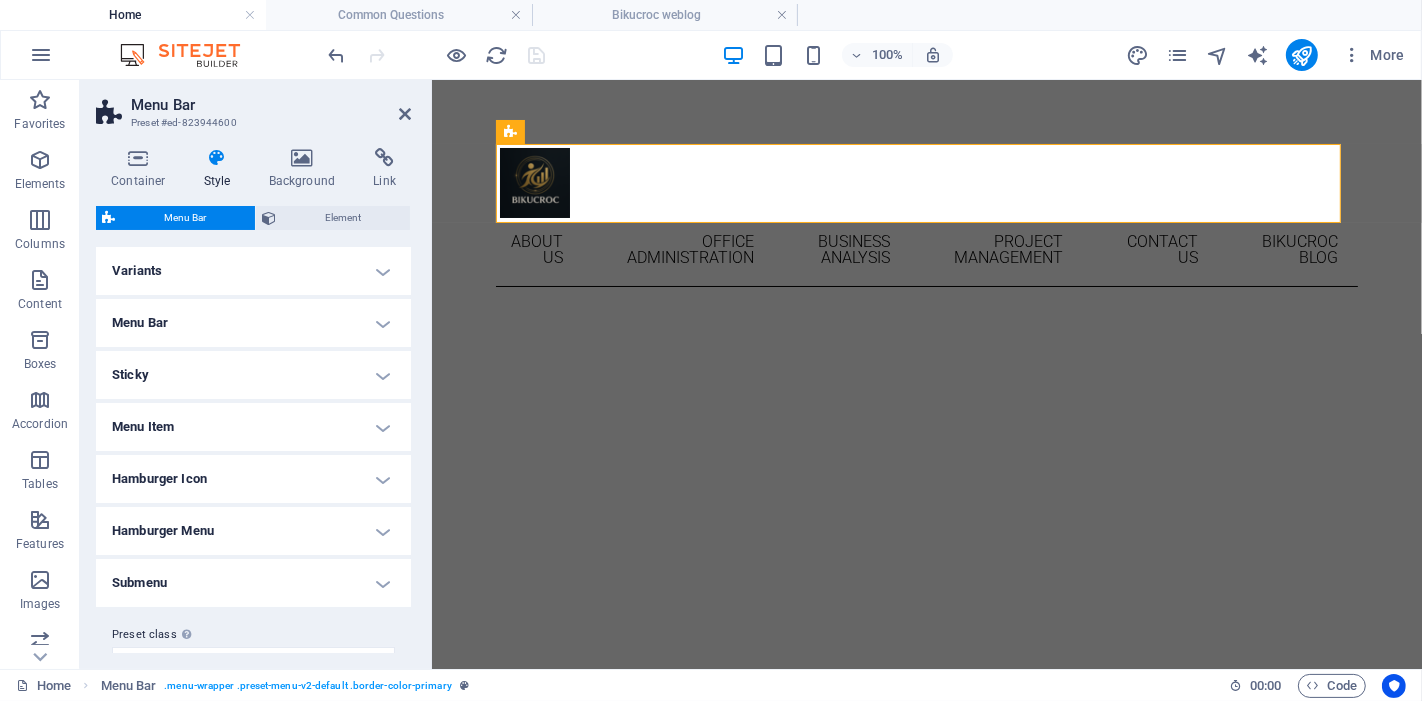 click on "Menu Bar" at bounding box center [253, 323] 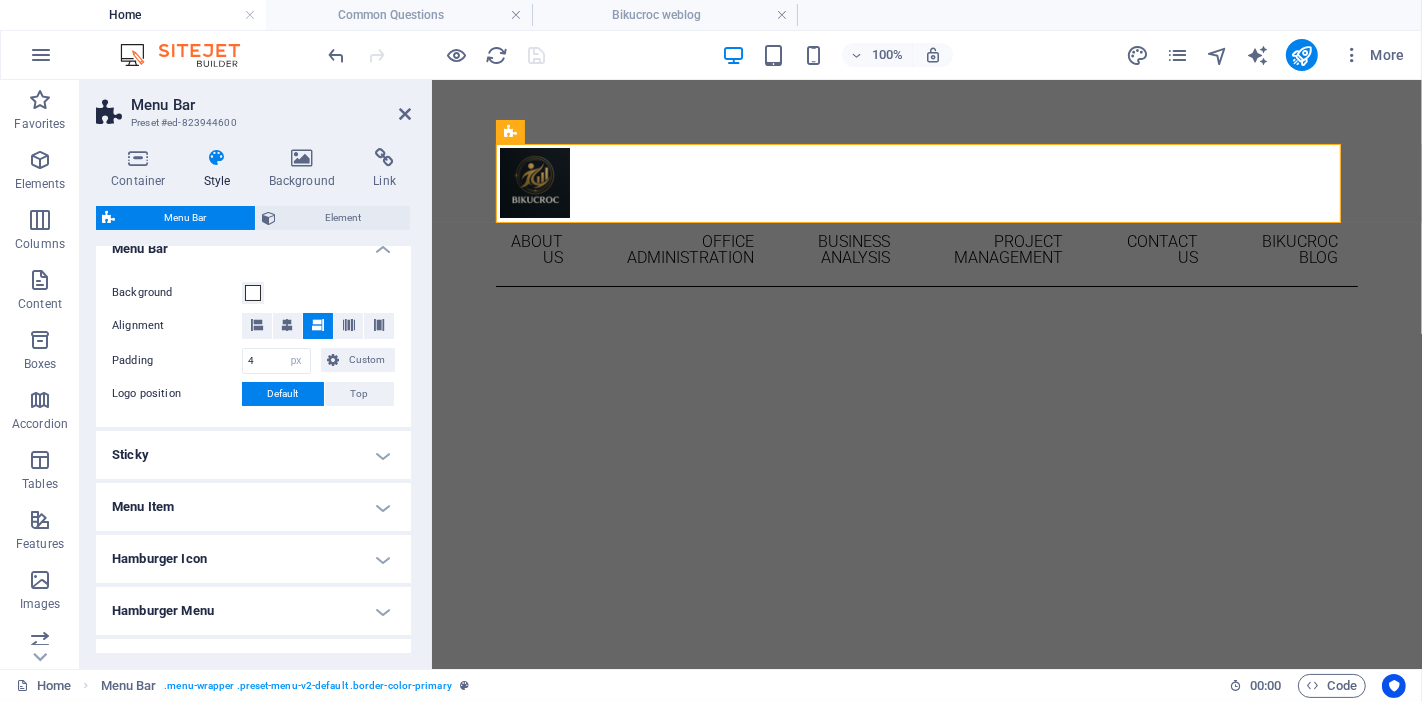 scroll, scrollTop: 185, scrollLeft: 0, axis: vertical 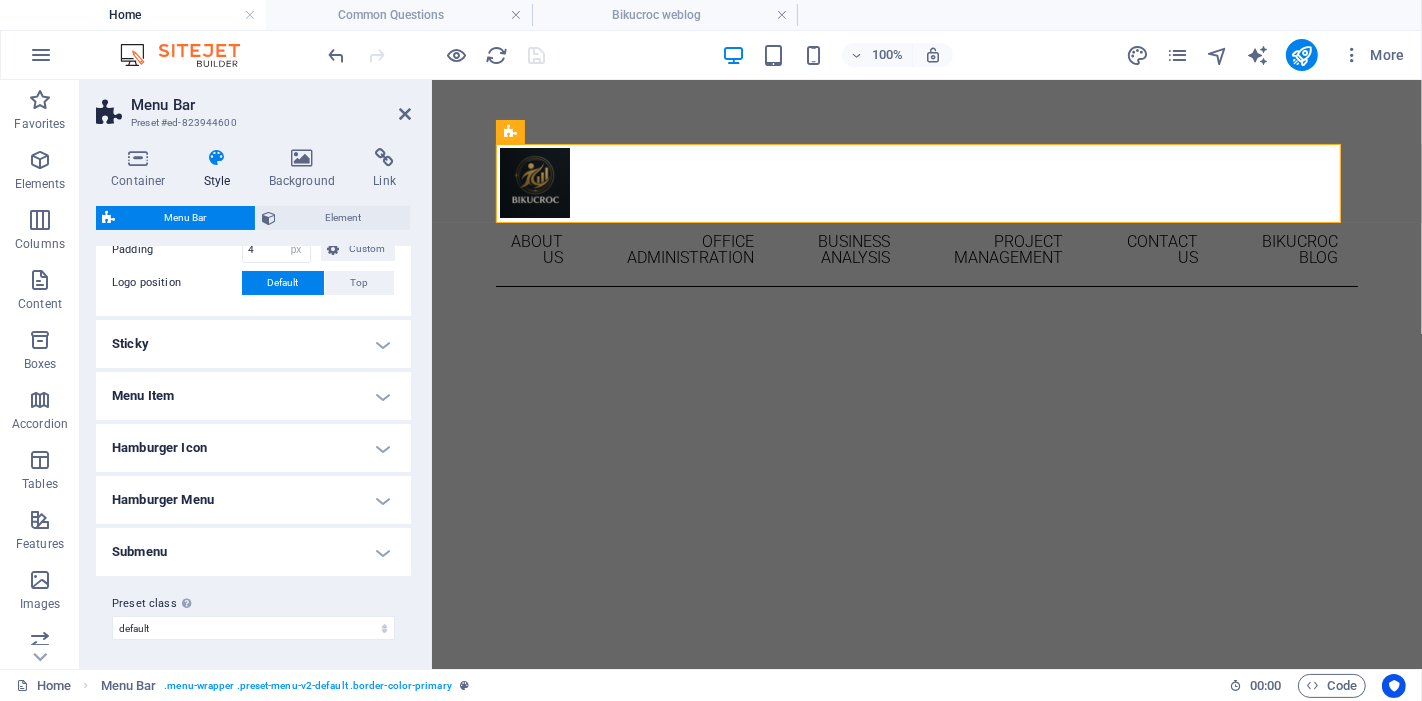 click on "Hamburger Menu" at bounding box center [253, 500] 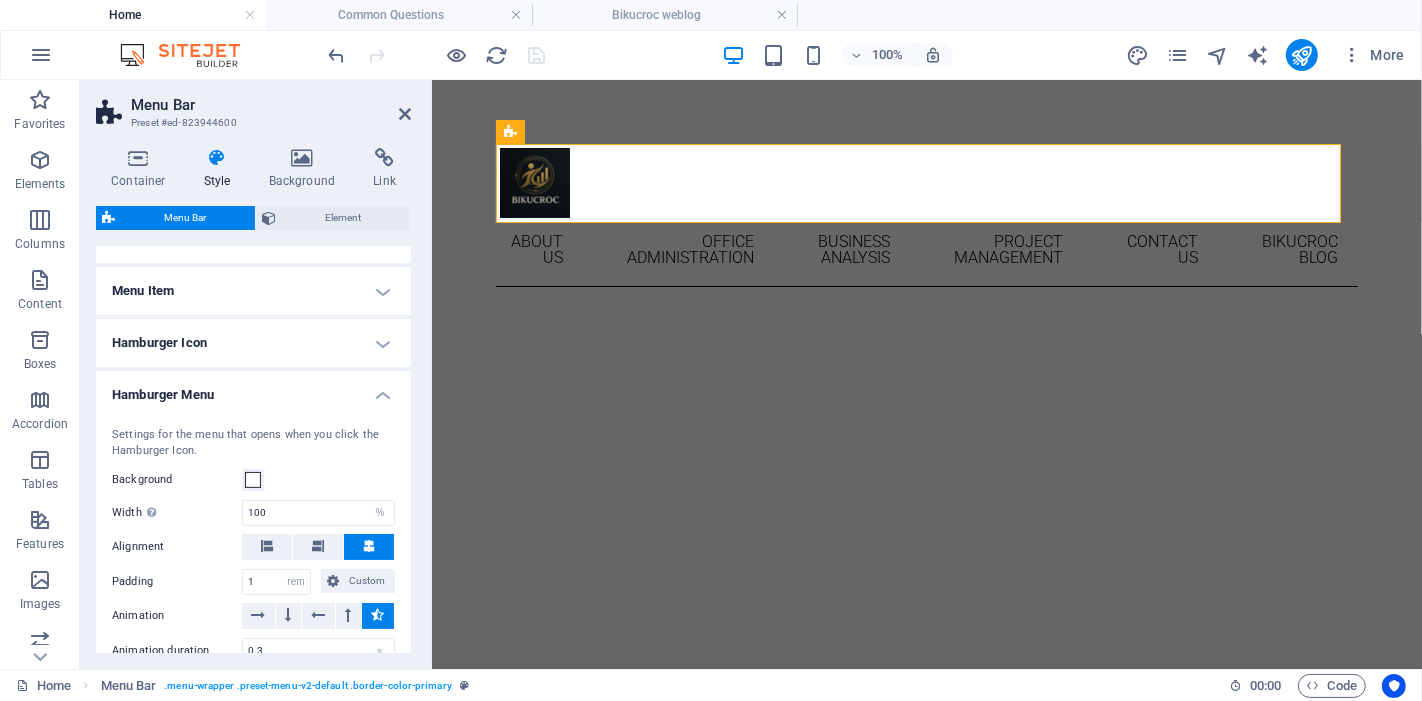 scroll, scrollTop: 37, scrollLeft: 0, axis: vertical 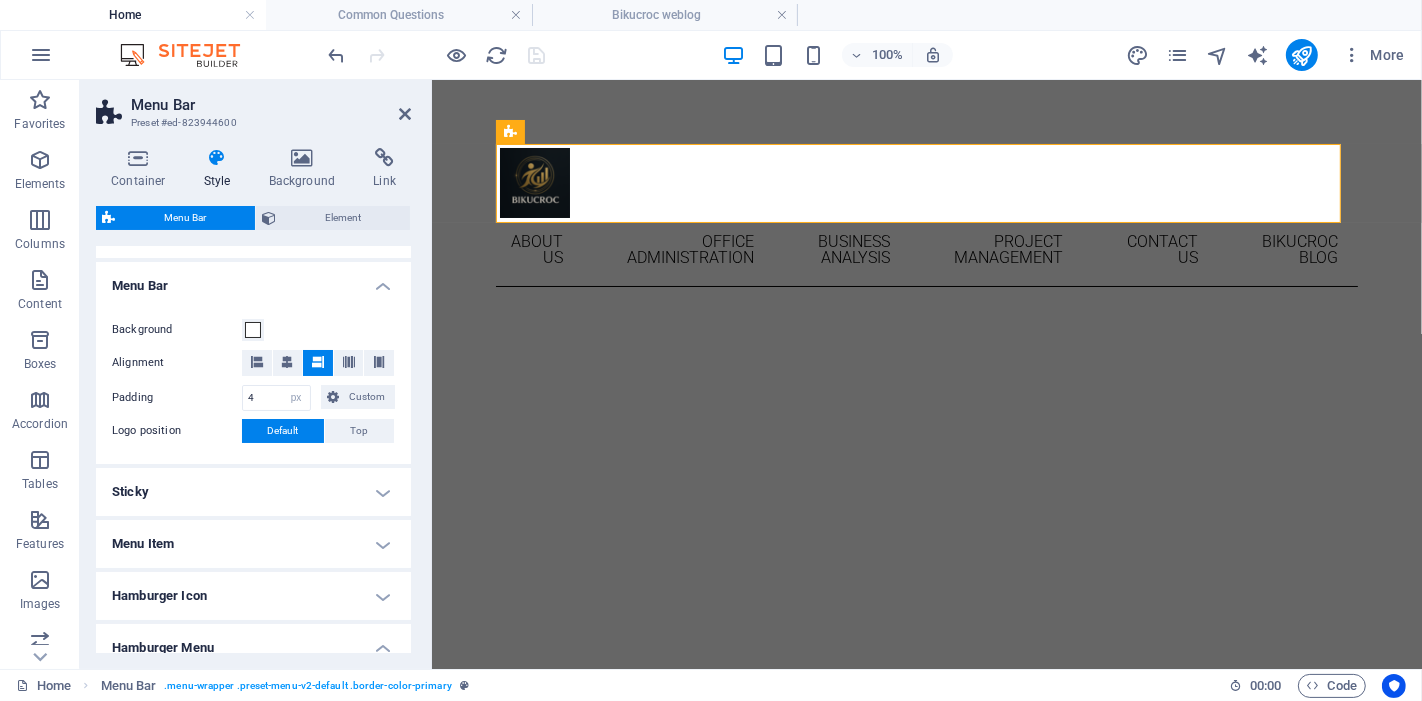 click on "Menu Item" at bounding box center (253, 544) 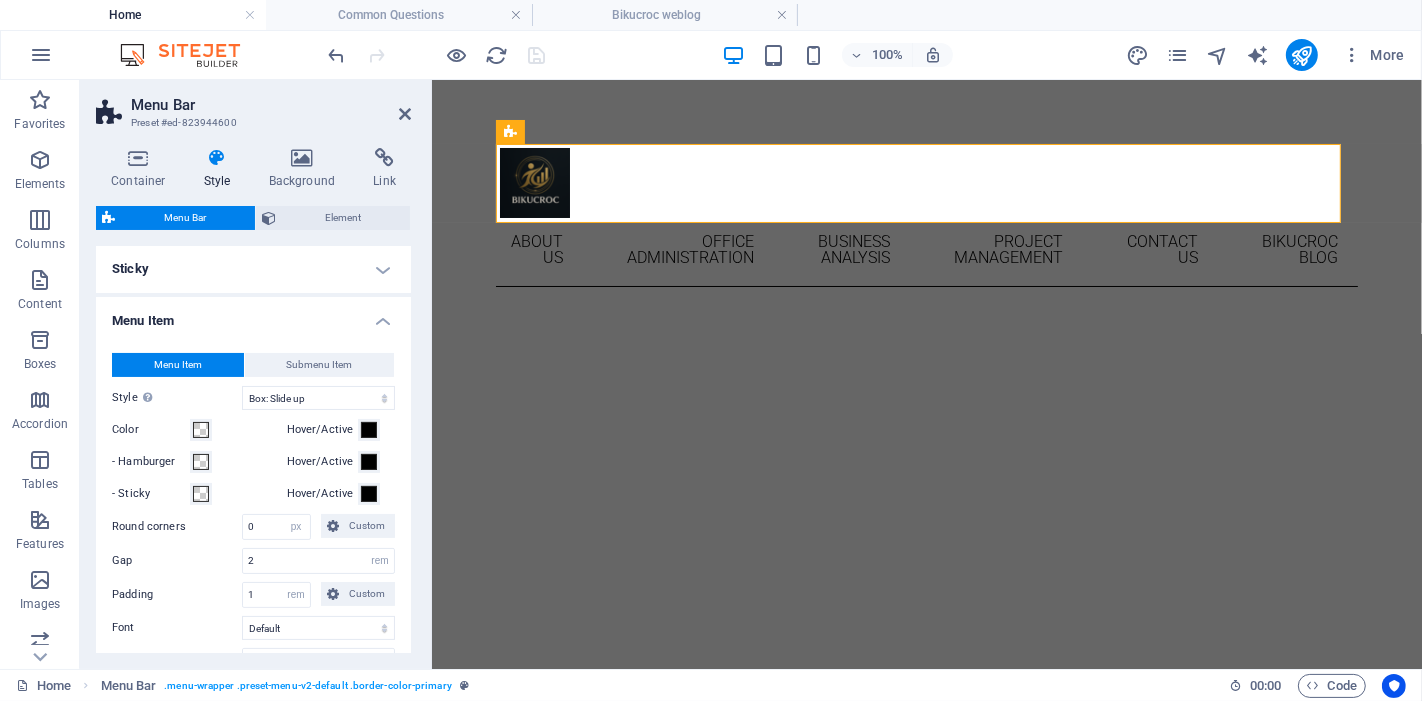 scroll, scrollTop: 371, scrollLeft: 0, axis: vertical 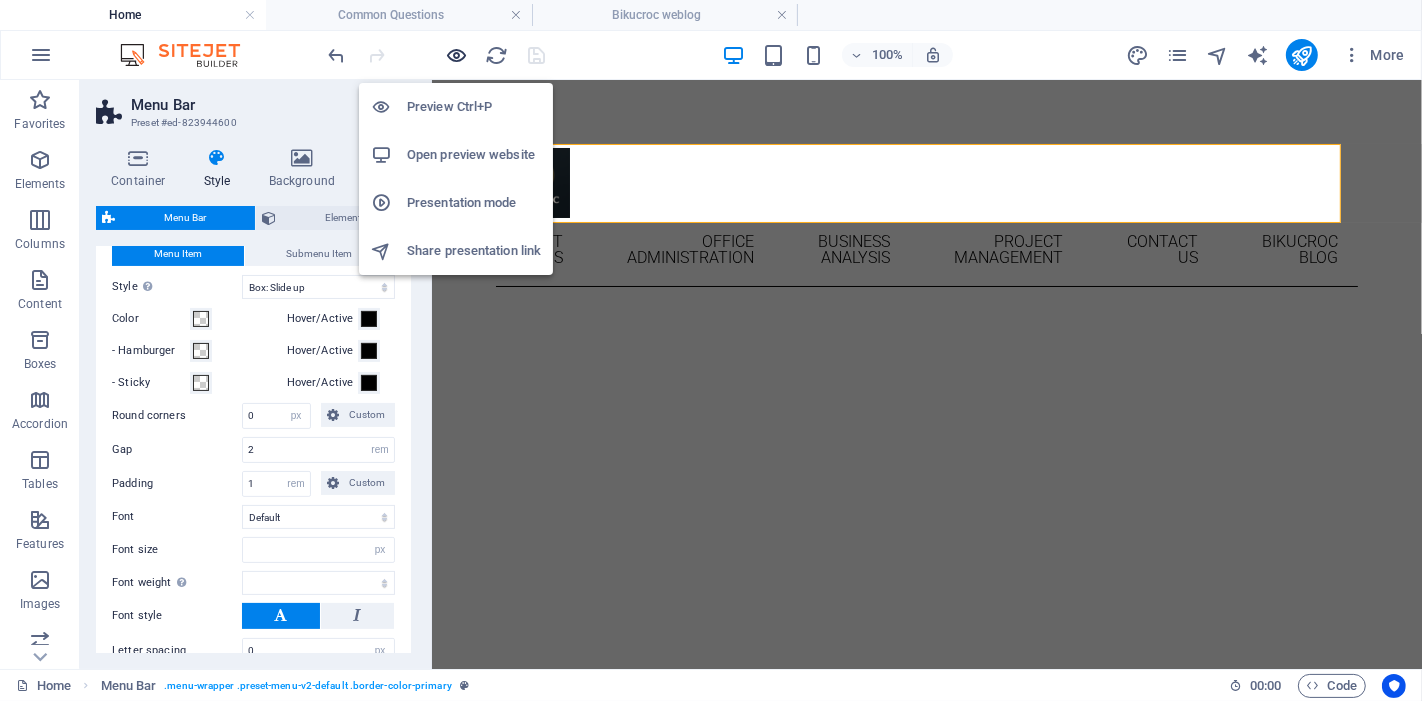 click at bounding box center (457, 55) 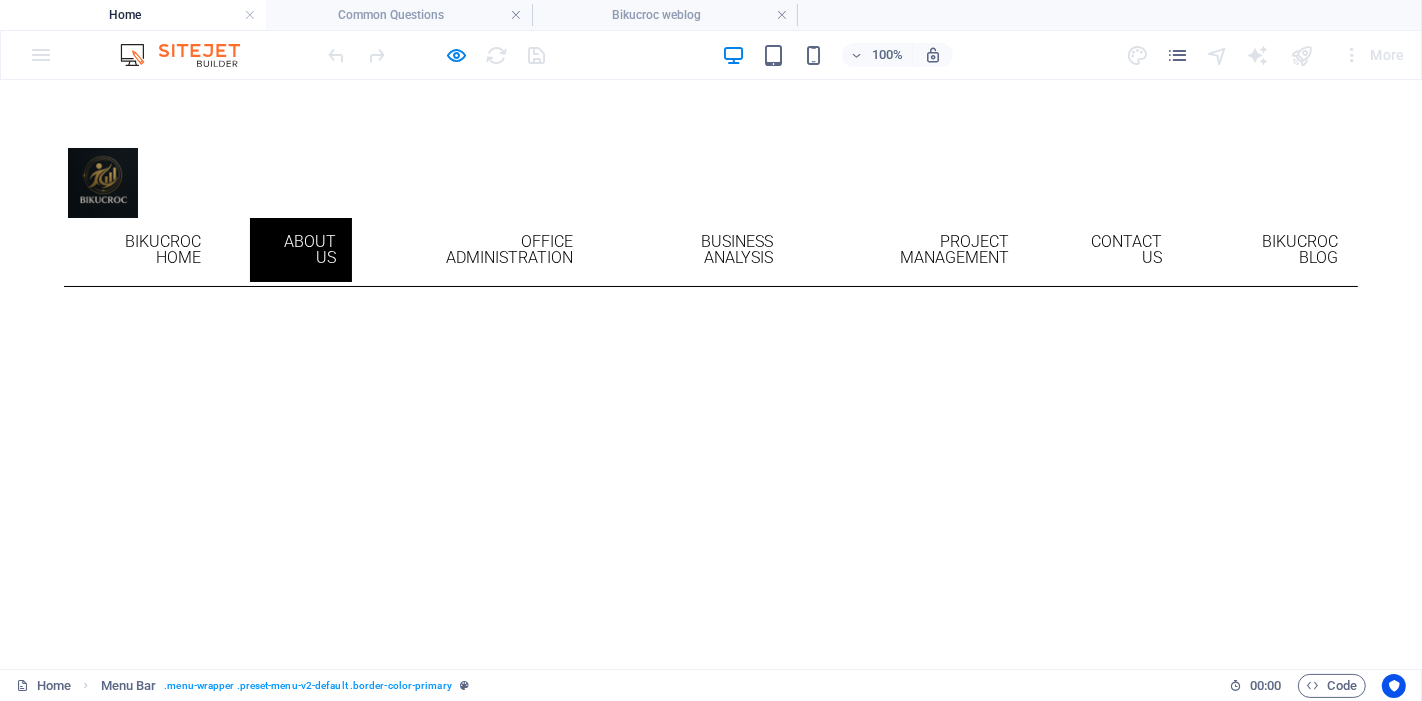 click on "About Us" at bounding box center (301, 249) 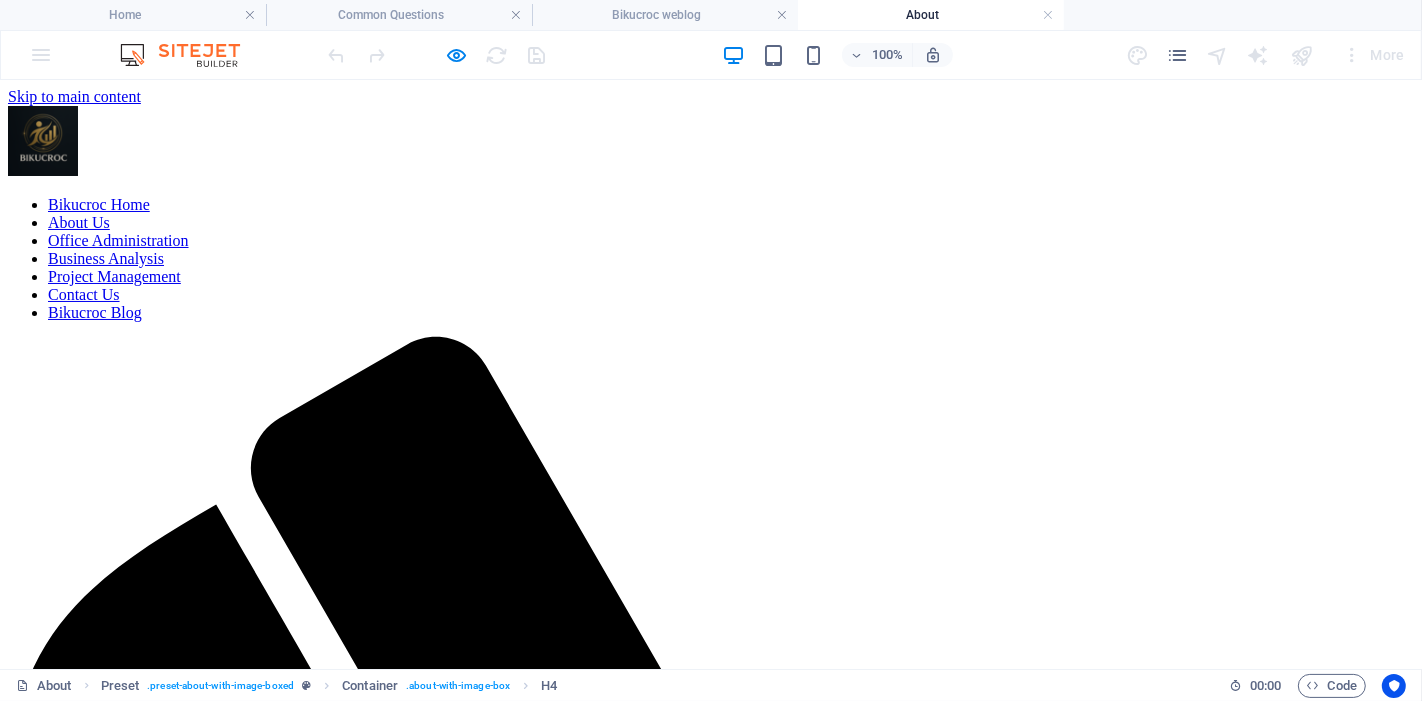 scroll, scrollTop: 0, scrollLeft: 0, axis: both 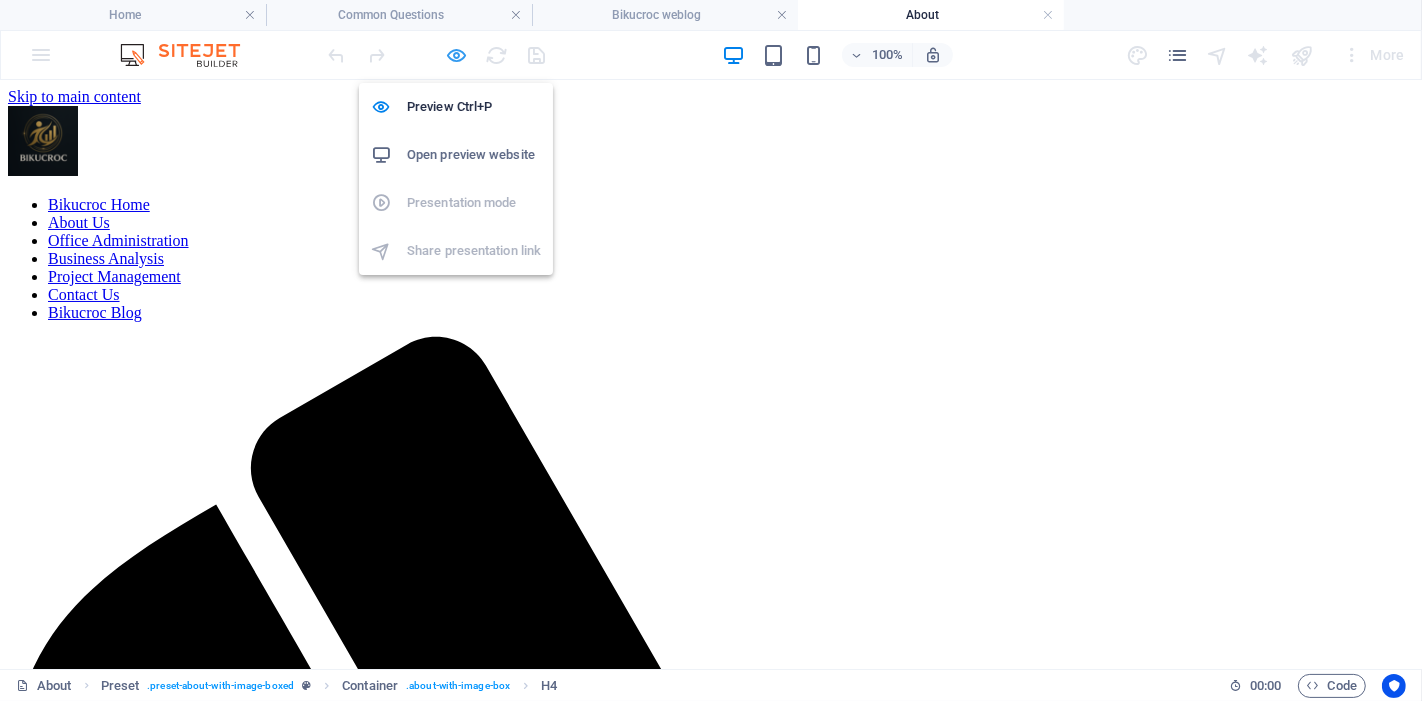 click at bounding box center [457, 55] 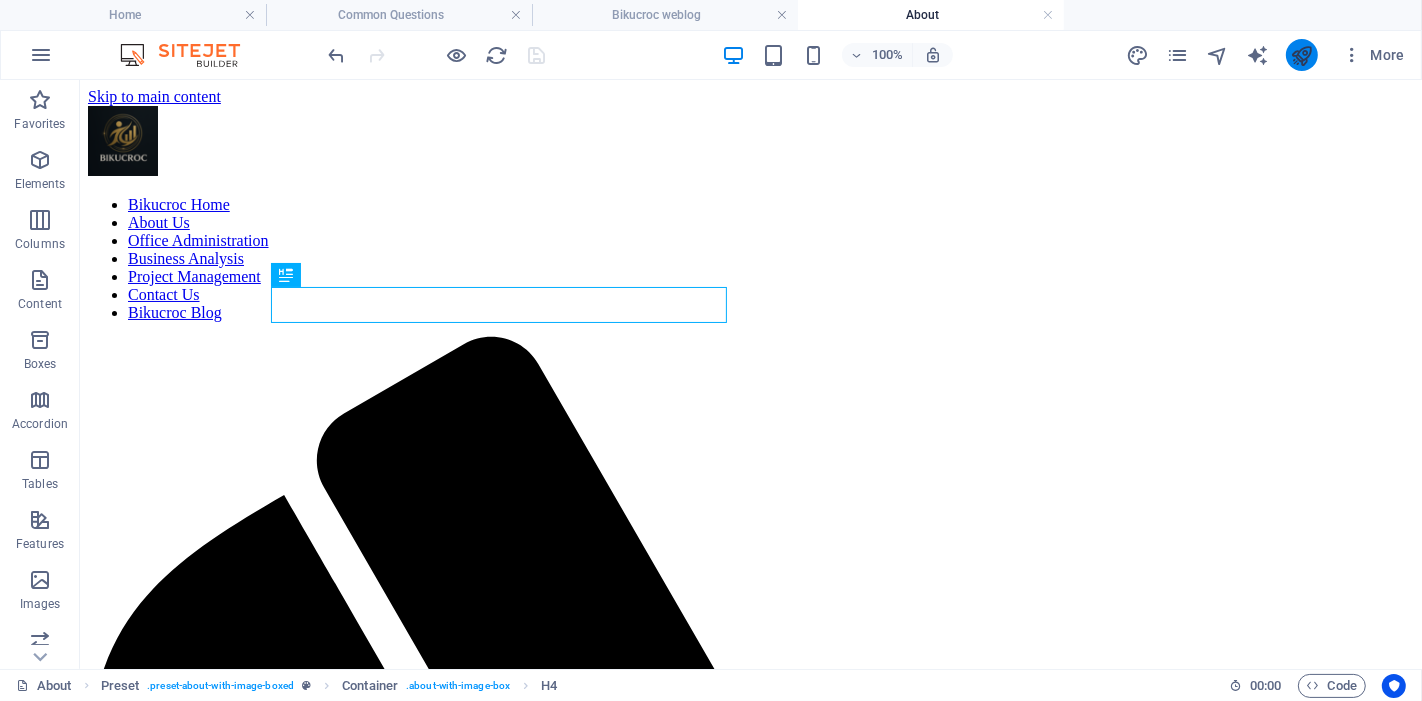 click at bounding box center (1302, 55) 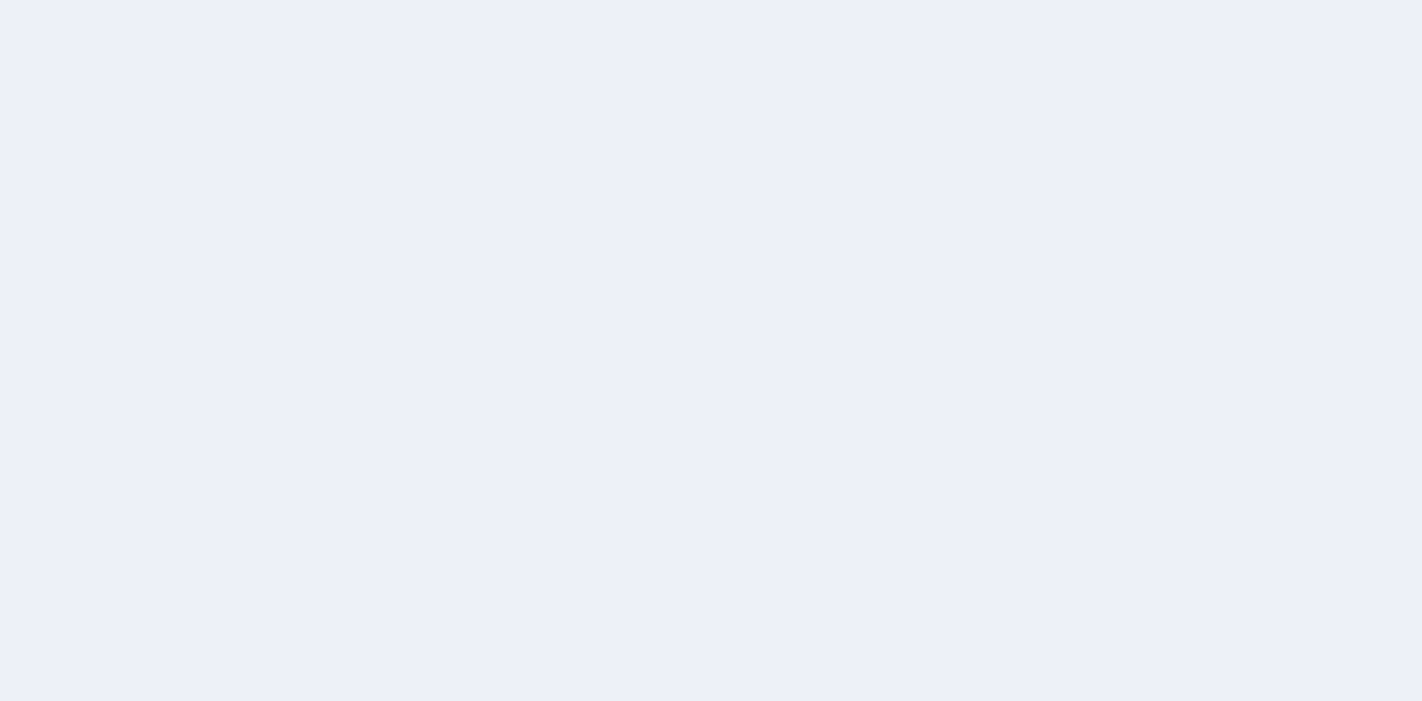 scroll, scrollTop: 0, scrollLeft: 0, axis: both 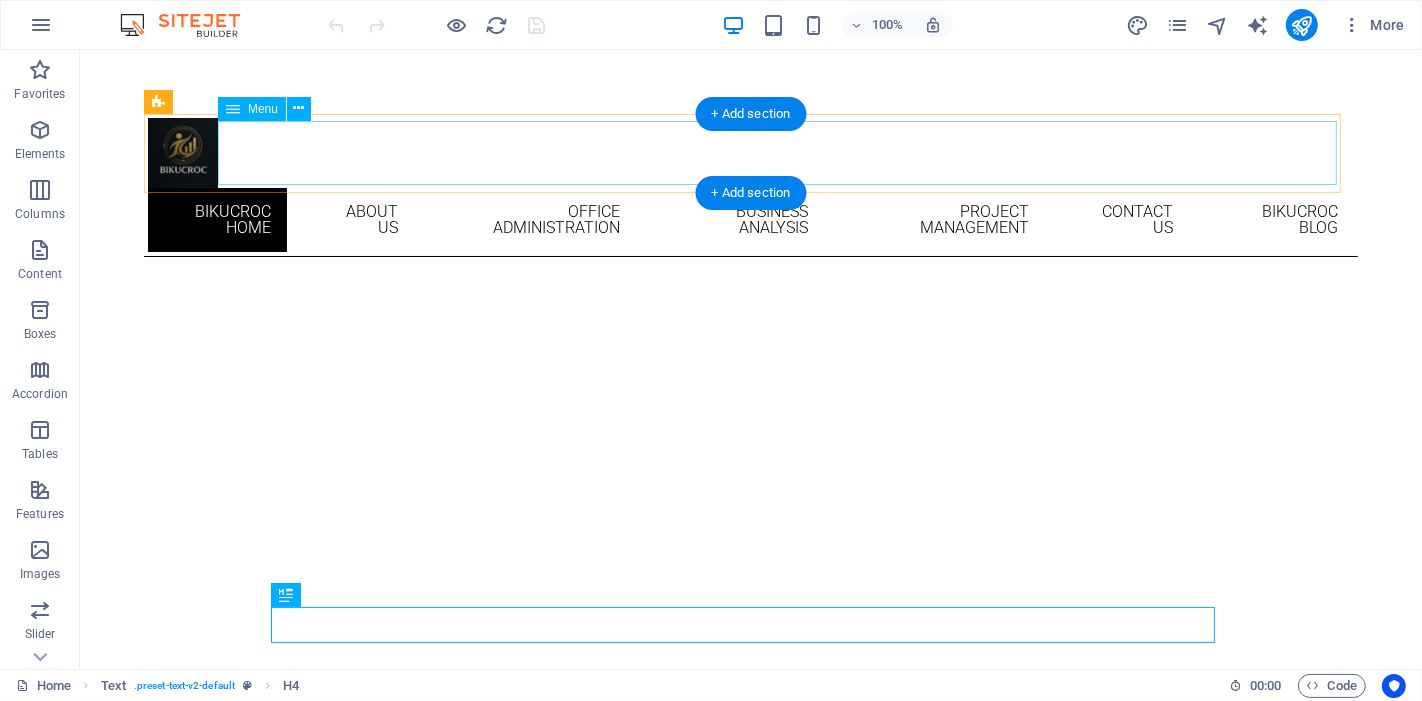 click on "Bikucroc Home About Us Office Administration Business Analysis Project Management Contact Us Bikucroc Blog" at bounding box center (750, 220) 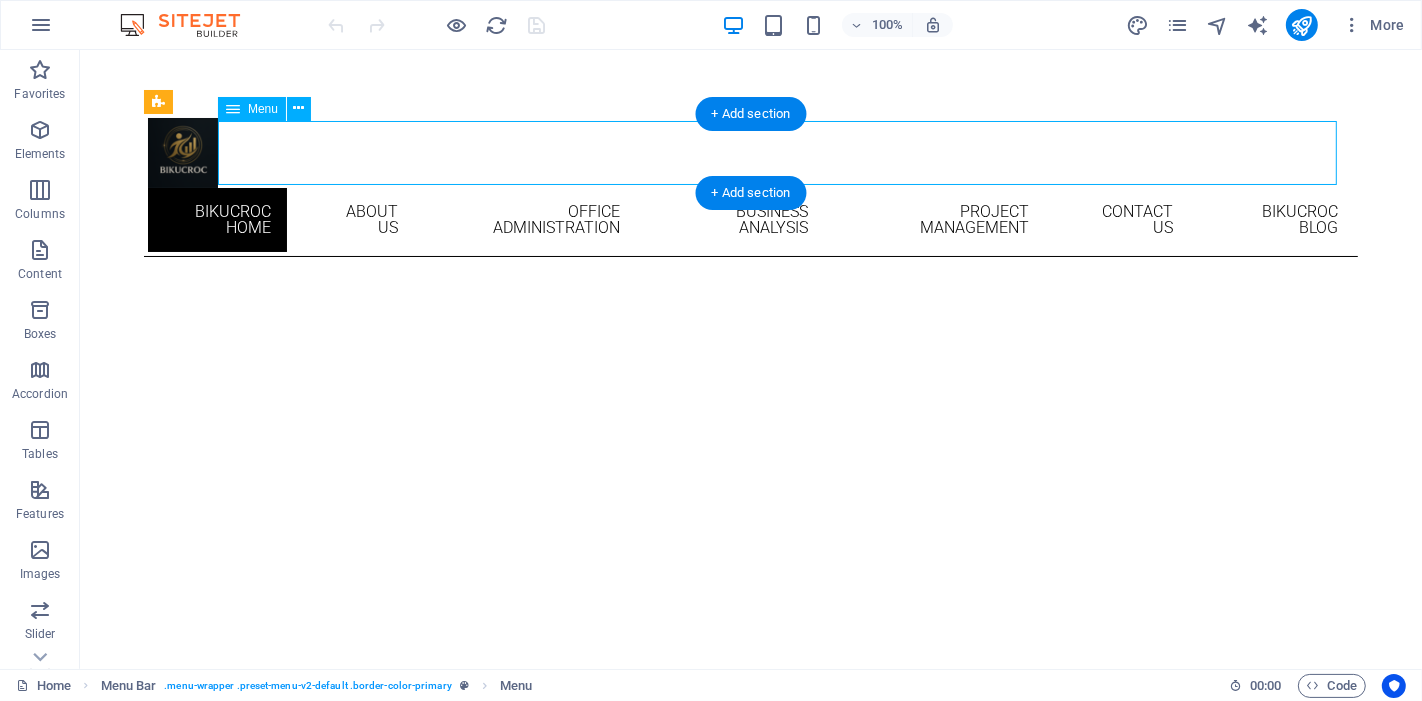click on "Bikucroc Home About Us Office Administration Business Analysis Project Management Contact Us Bikucroc Blog" at bounding box center [750, 220] 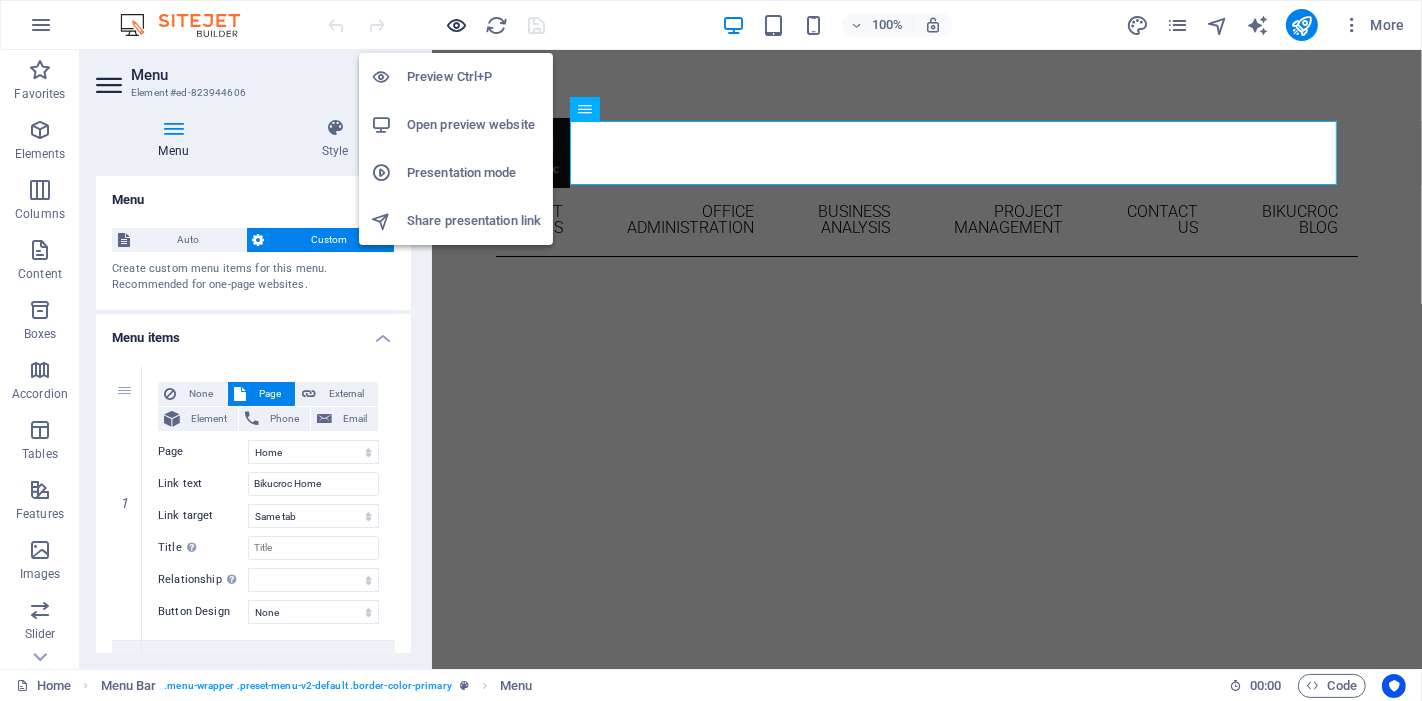 click at bounding box center (457, 25) 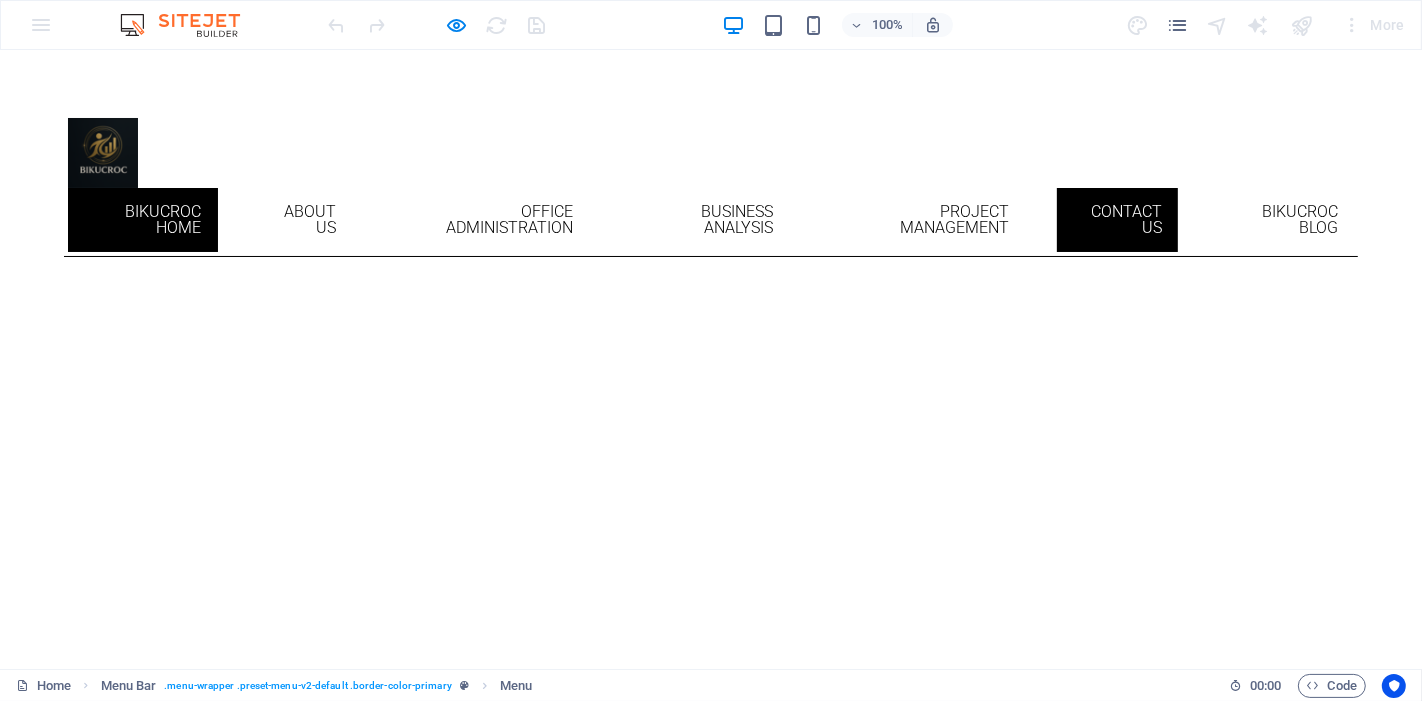 click on "Contact Us" at bounding box center (1117, 220) 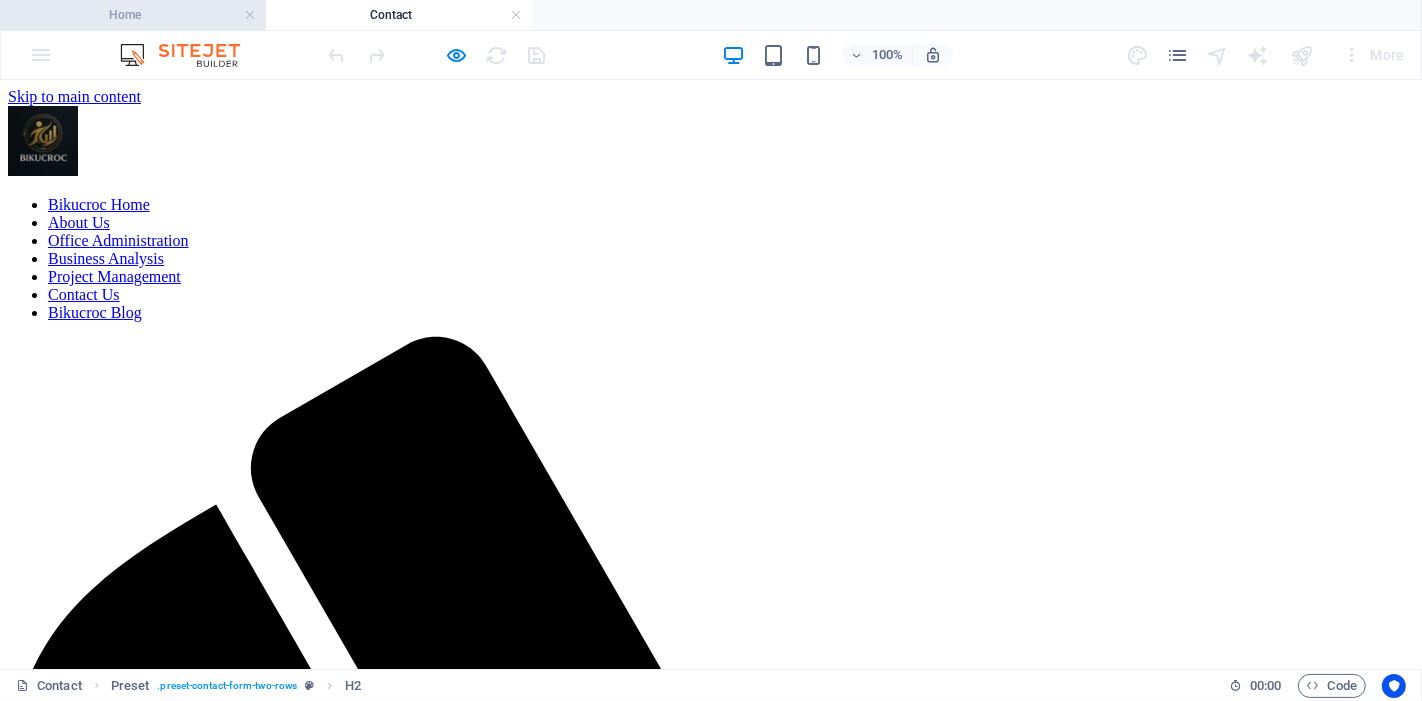 scroll, scrollTop: 0, scrollLeft: 0, axis: both 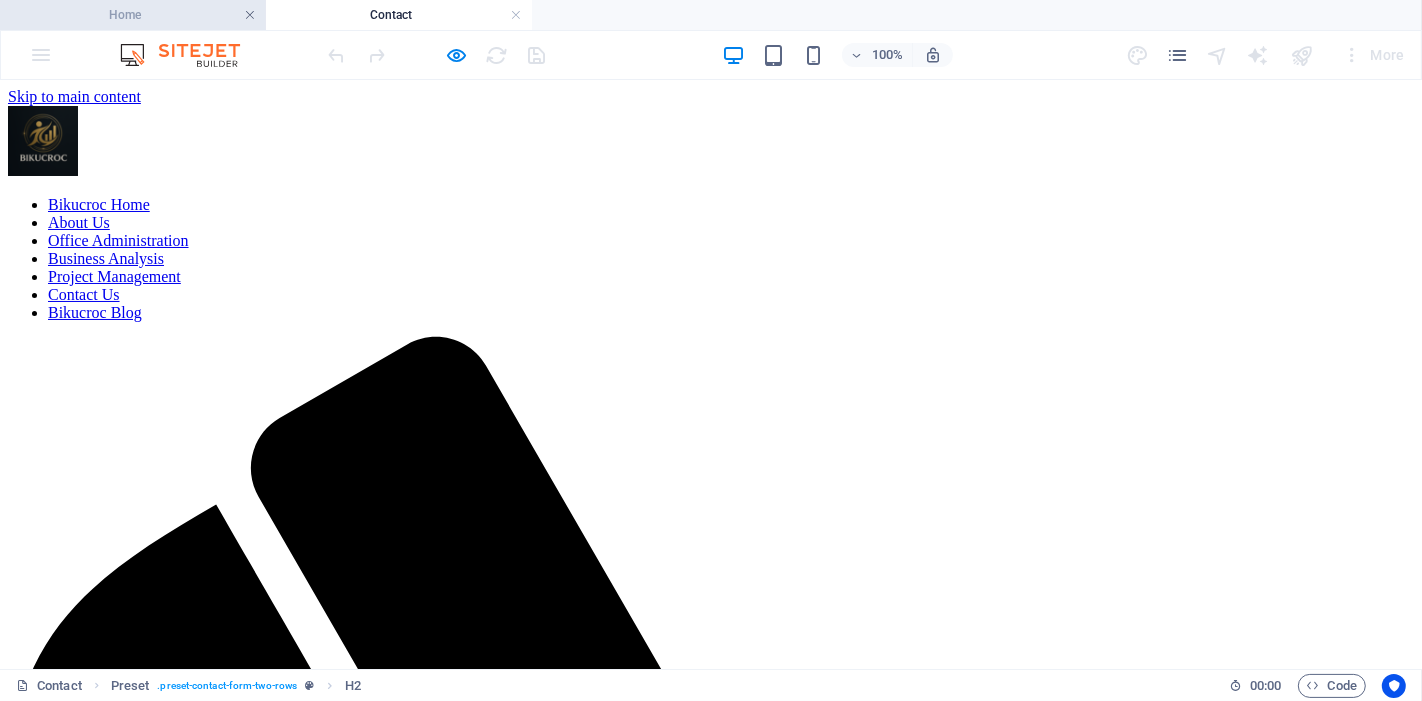 click at bounding box center (250, 15) 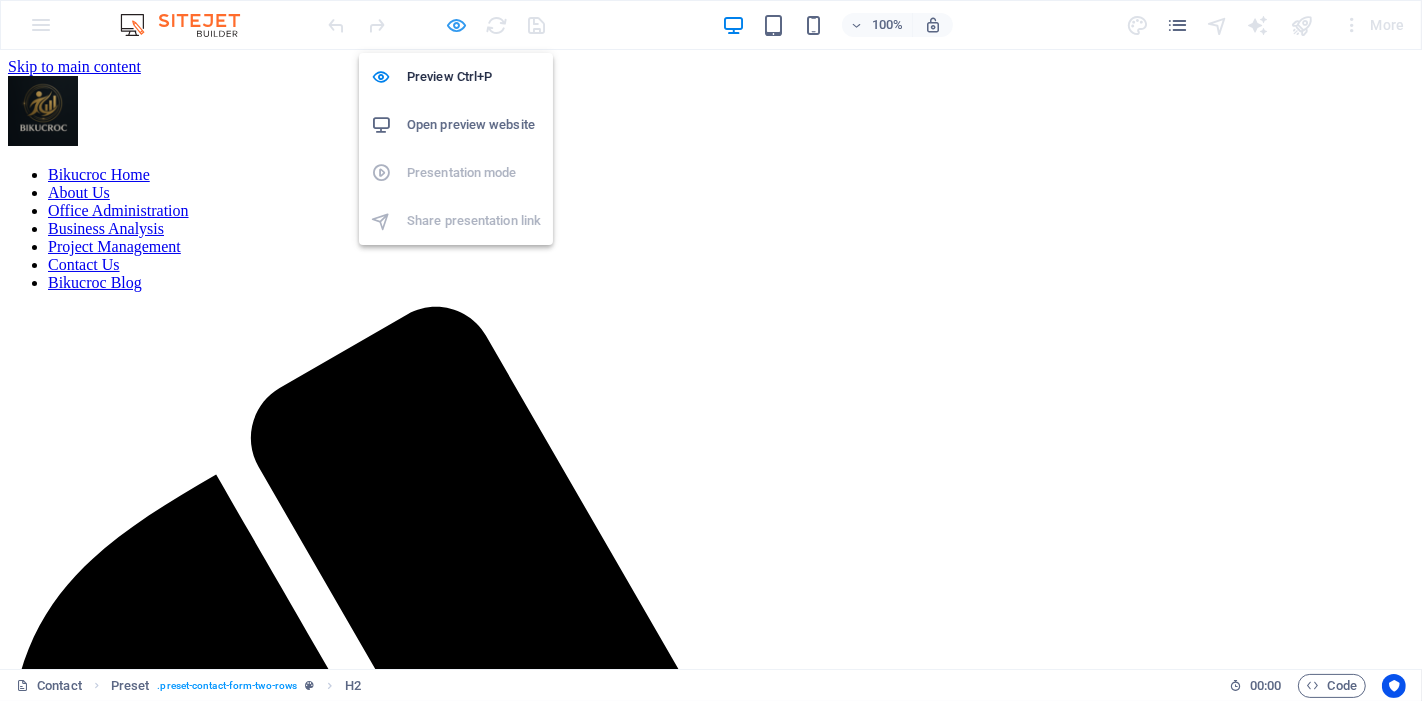 drag, startPoint x: 452, startPoint y: 24, endPoint x: 517, endPoint y: 144, distance: 136.47343 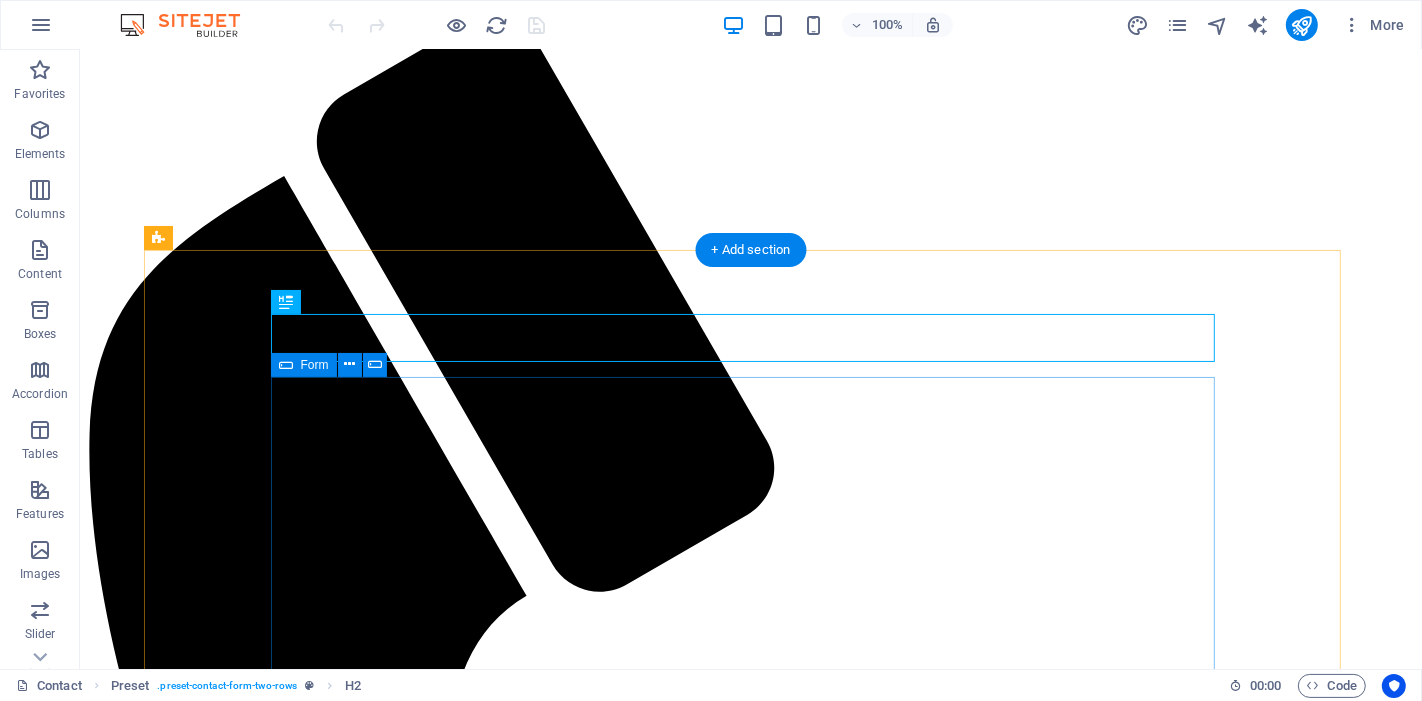 scroll, scrollTop: 333, scrollLeft: 0, axis: vertical 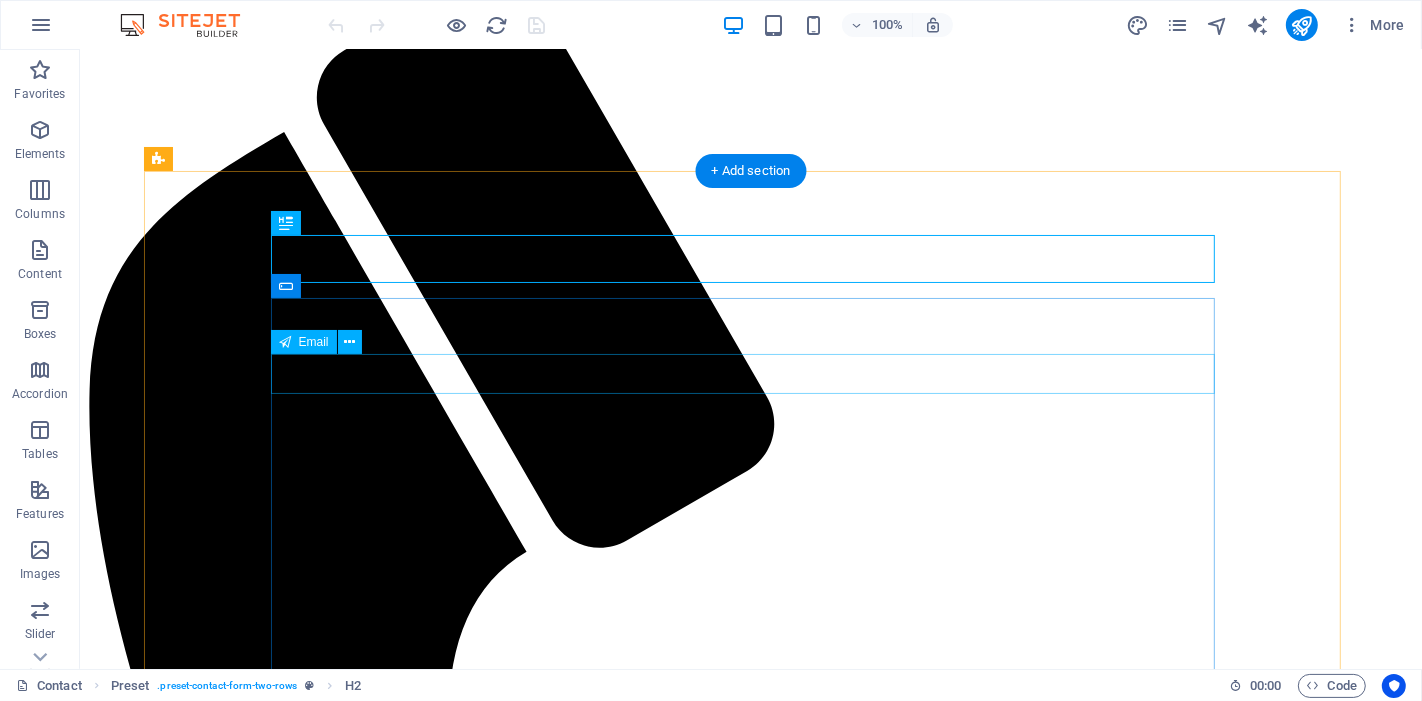 click at bounding box center [750, 2013] 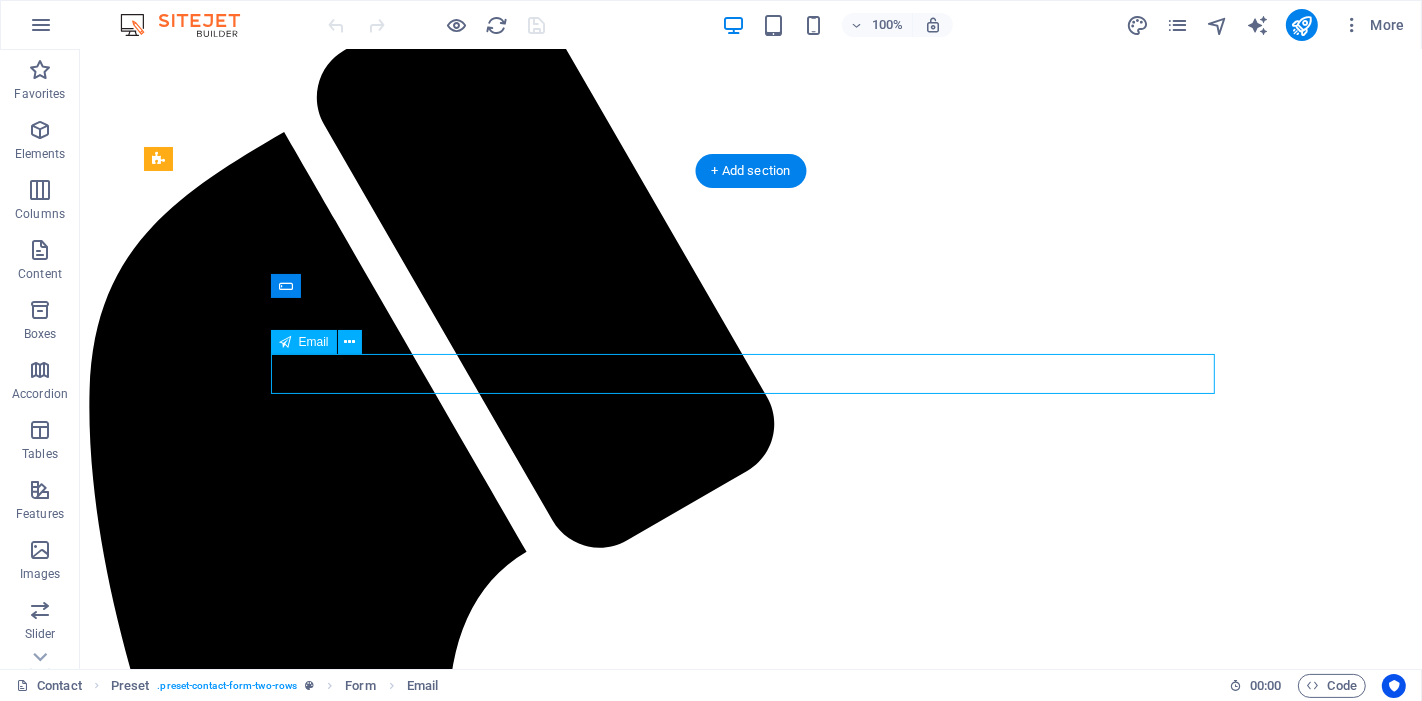 click at bounding box center [750, 2013] 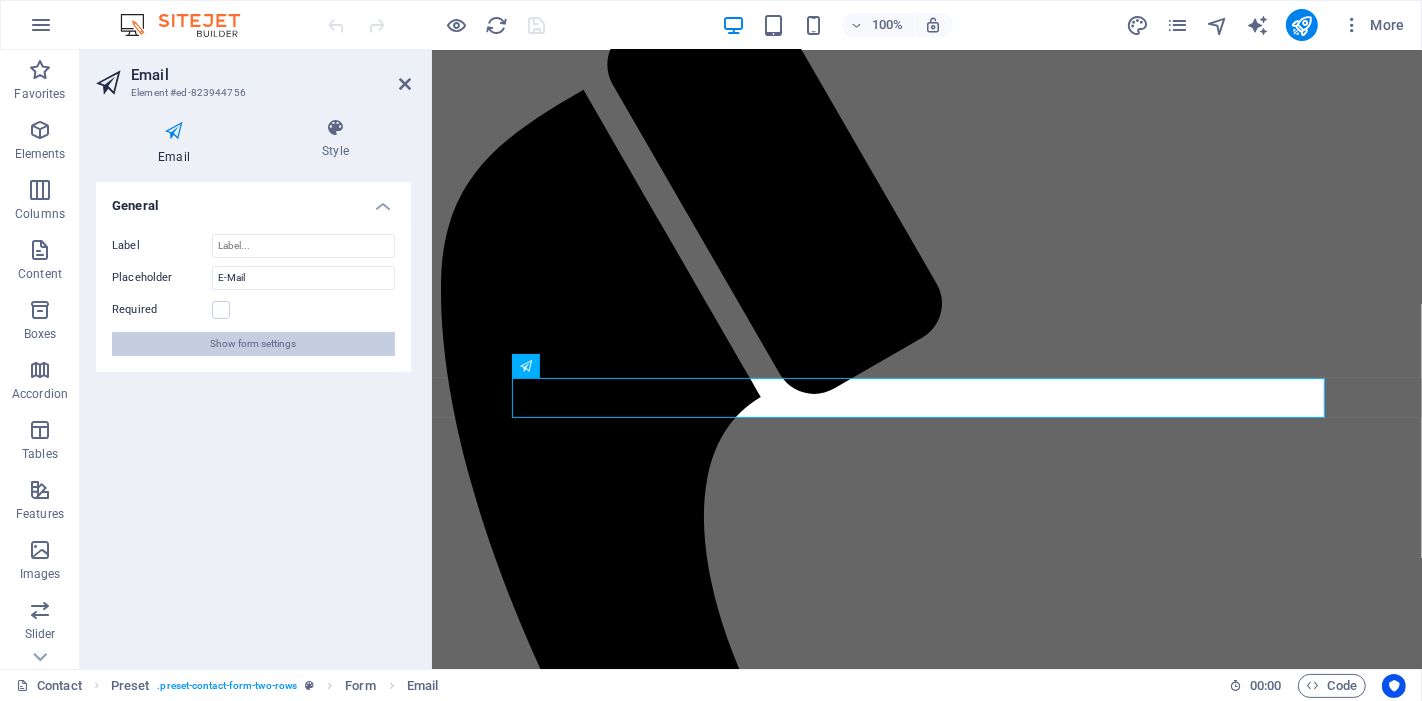 click on "Show form settings" at bounding box center [254, 344] 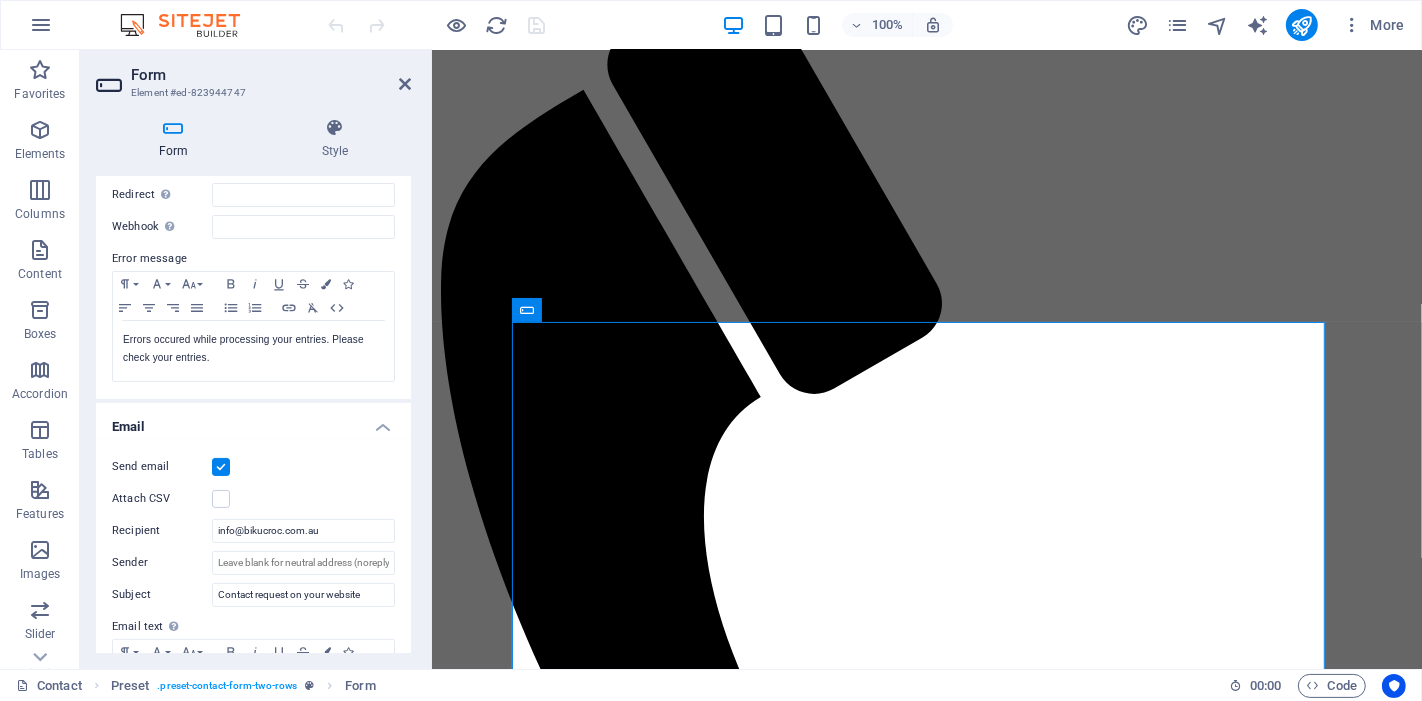 scroll, scrollTop: 333, scrollLeft: 0, axis: vertical 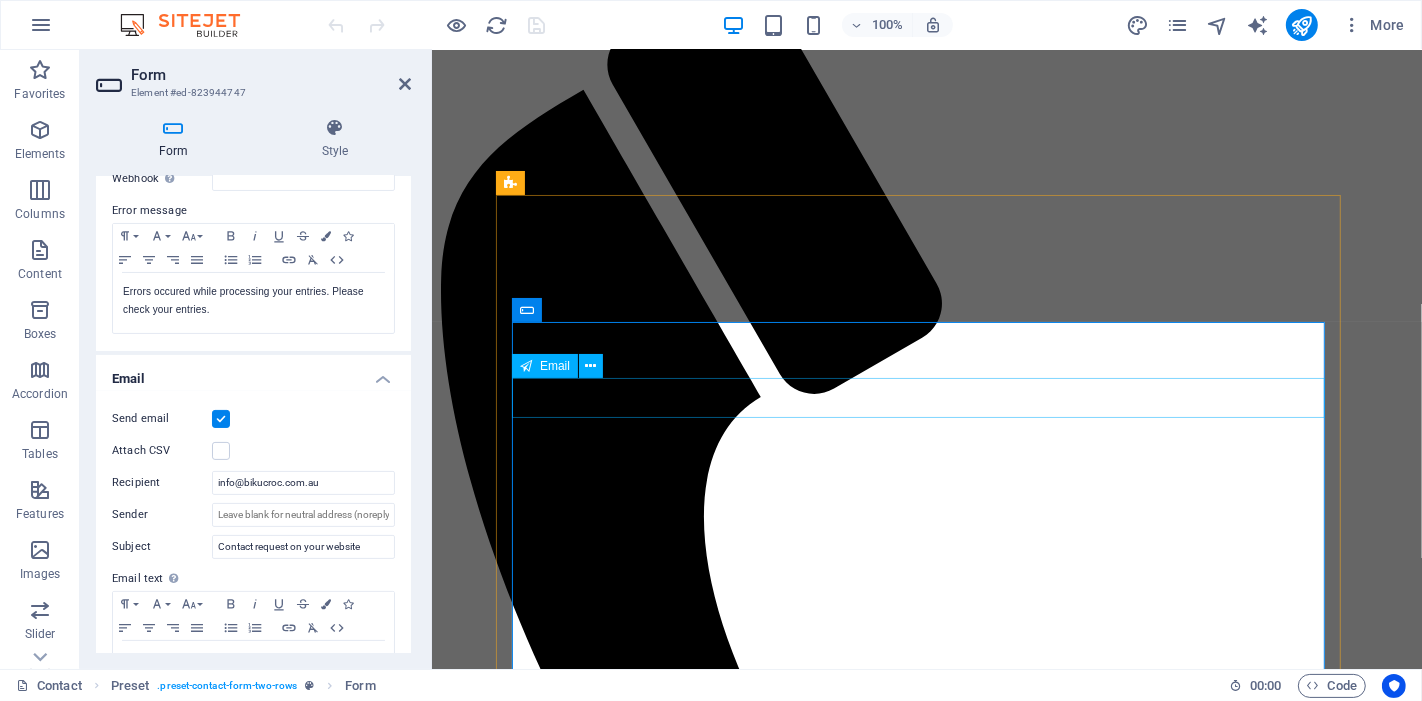 click at bounding box center [527, 1546] 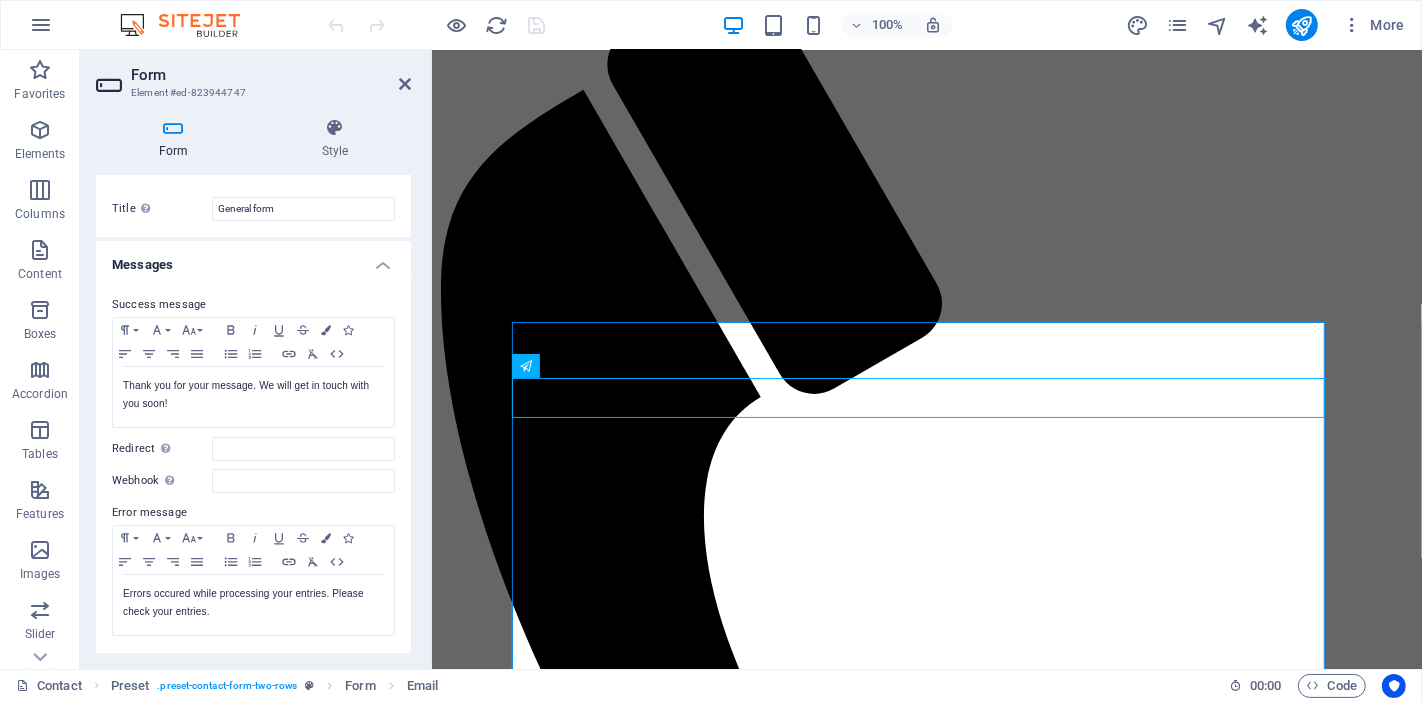 scroll, scrollTop: 0, scrollLeft: 0, axis: both 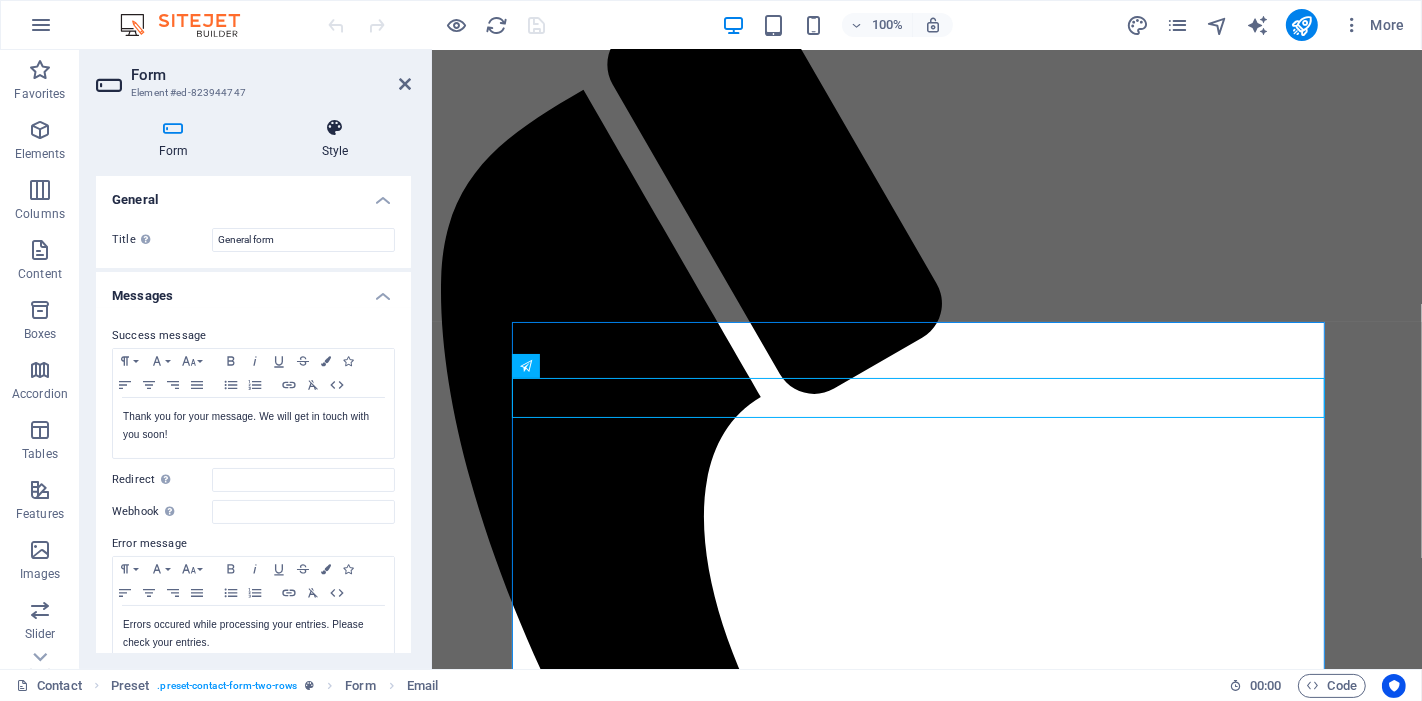 click on "Style" at bounding box center [335, 139] 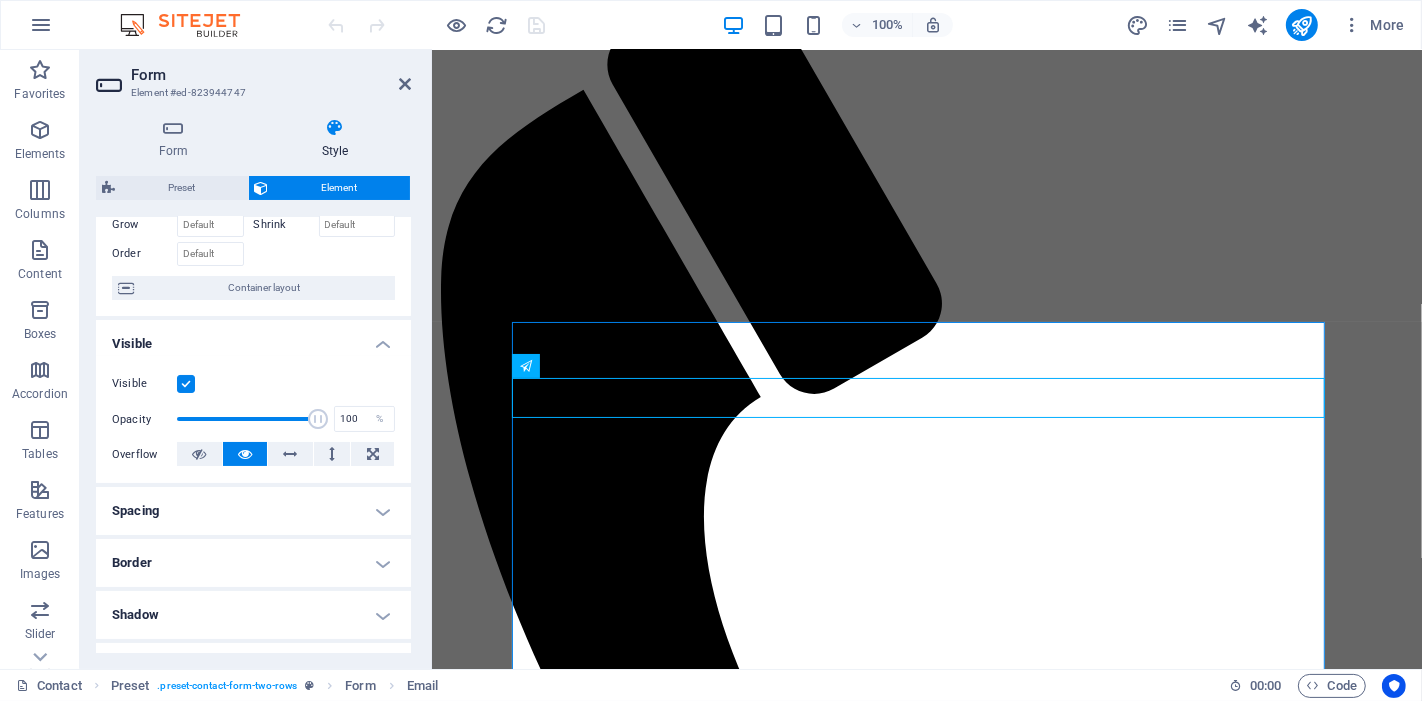 scroll, scrollTop: 0, scrollLeft: 0, axis: both 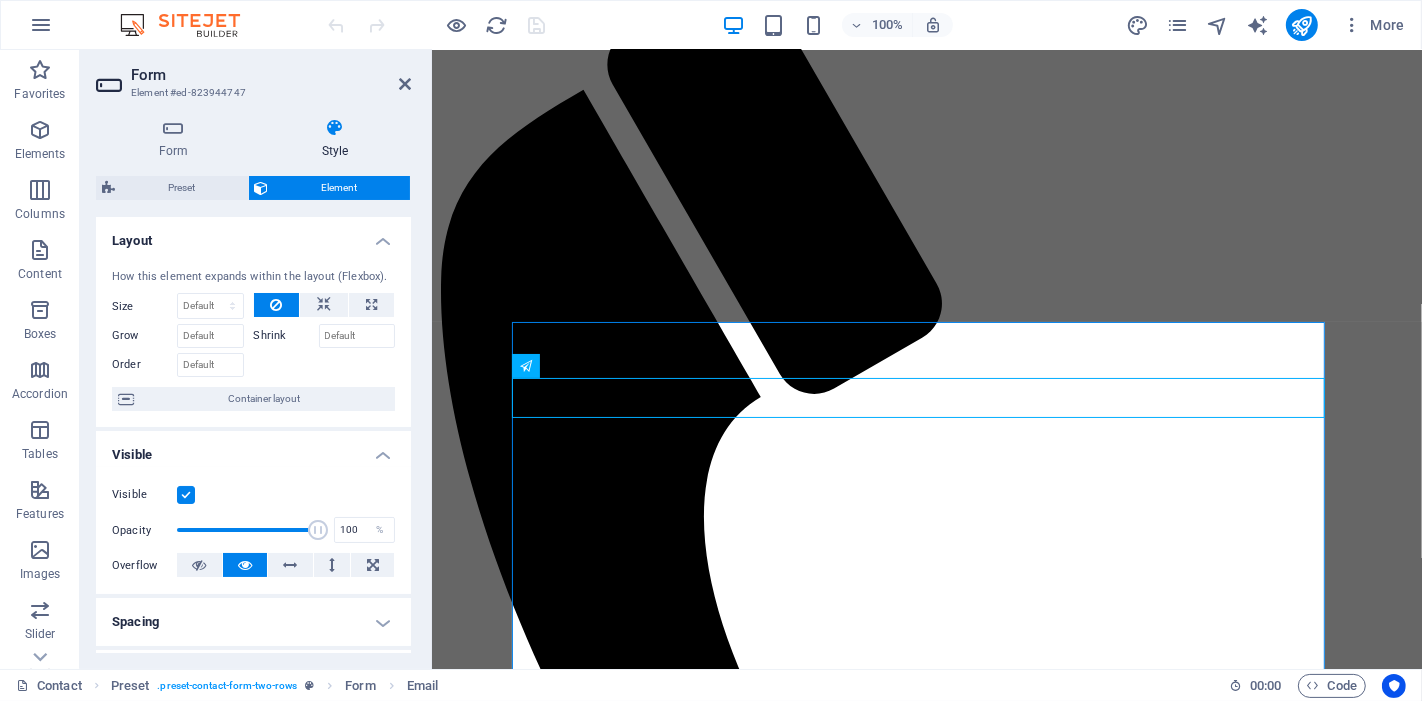 click on "Visible" at bounding box center [253, 449] 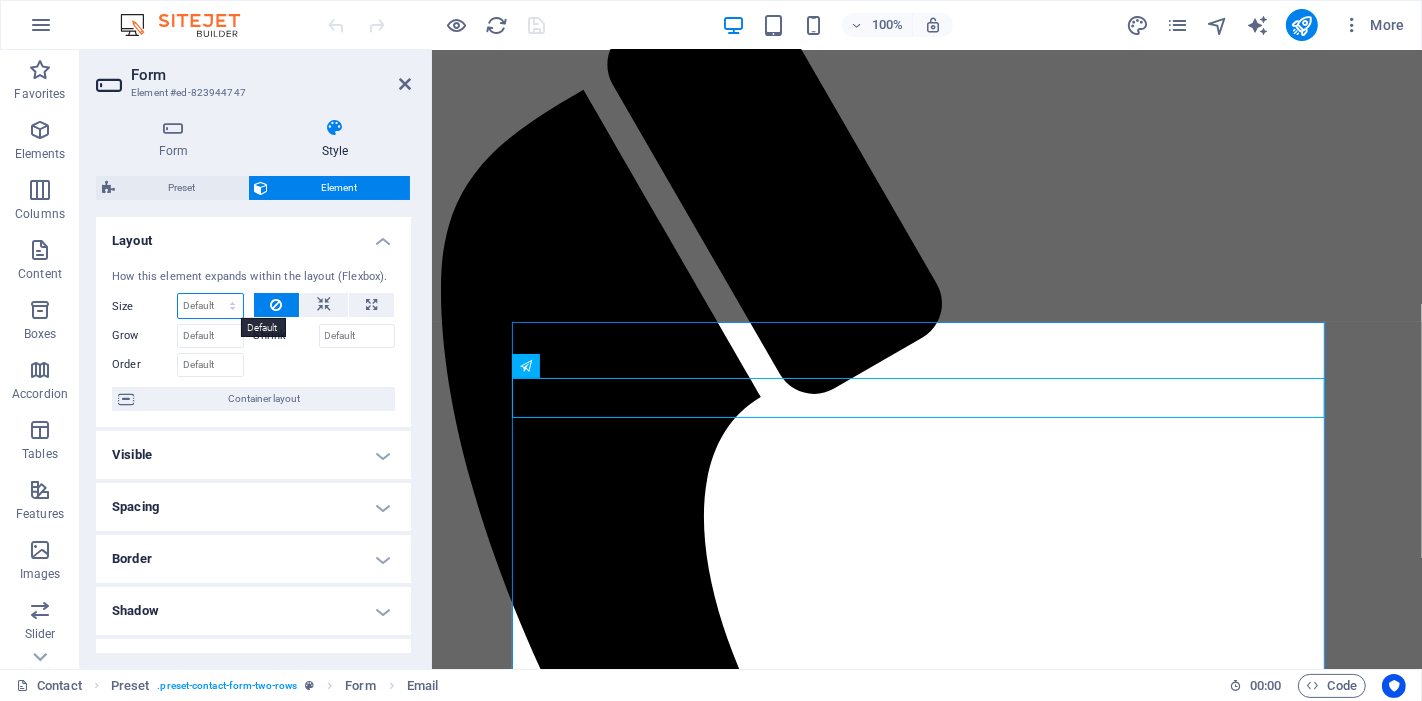 click on "Default auto px % 1/1 1/2 1/3 1/4 1/5 1/6 1/7 1/8 1/9 1/10" at bounding box center [210, 306] 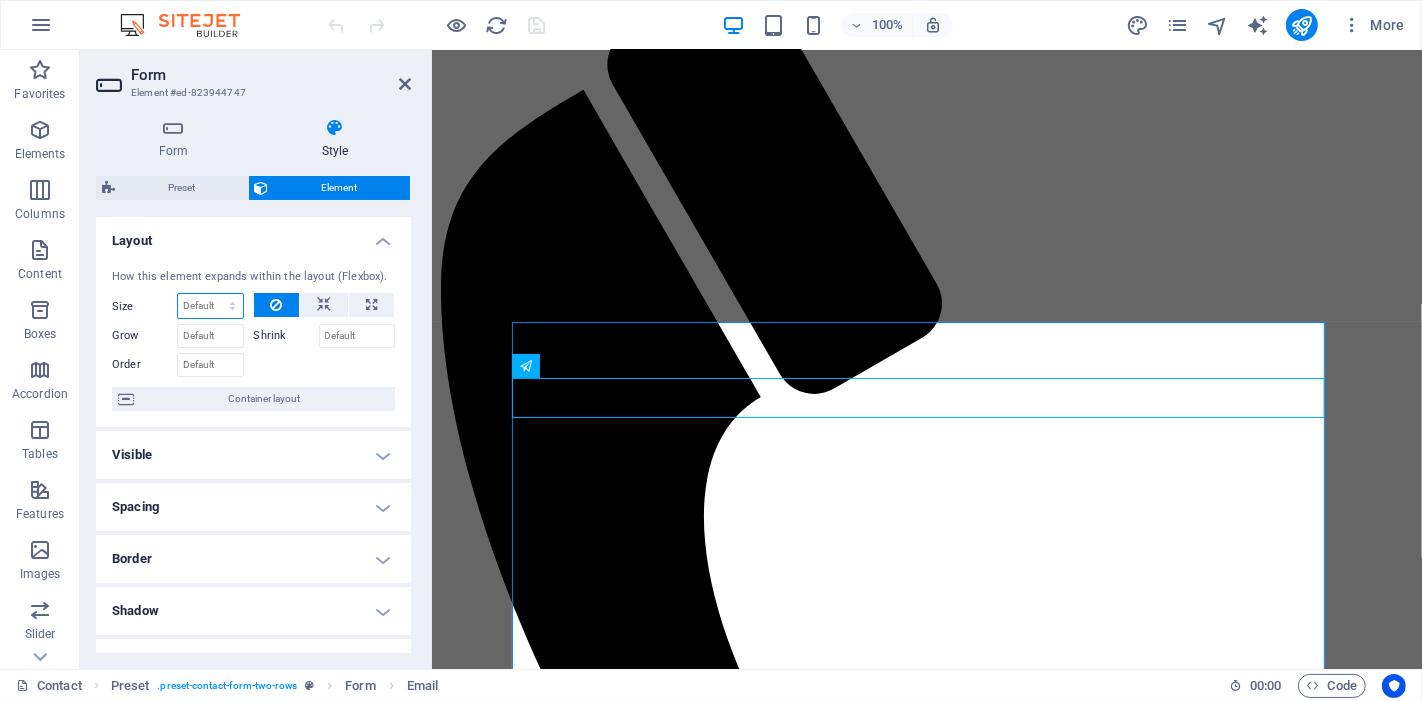 select on "1/2" 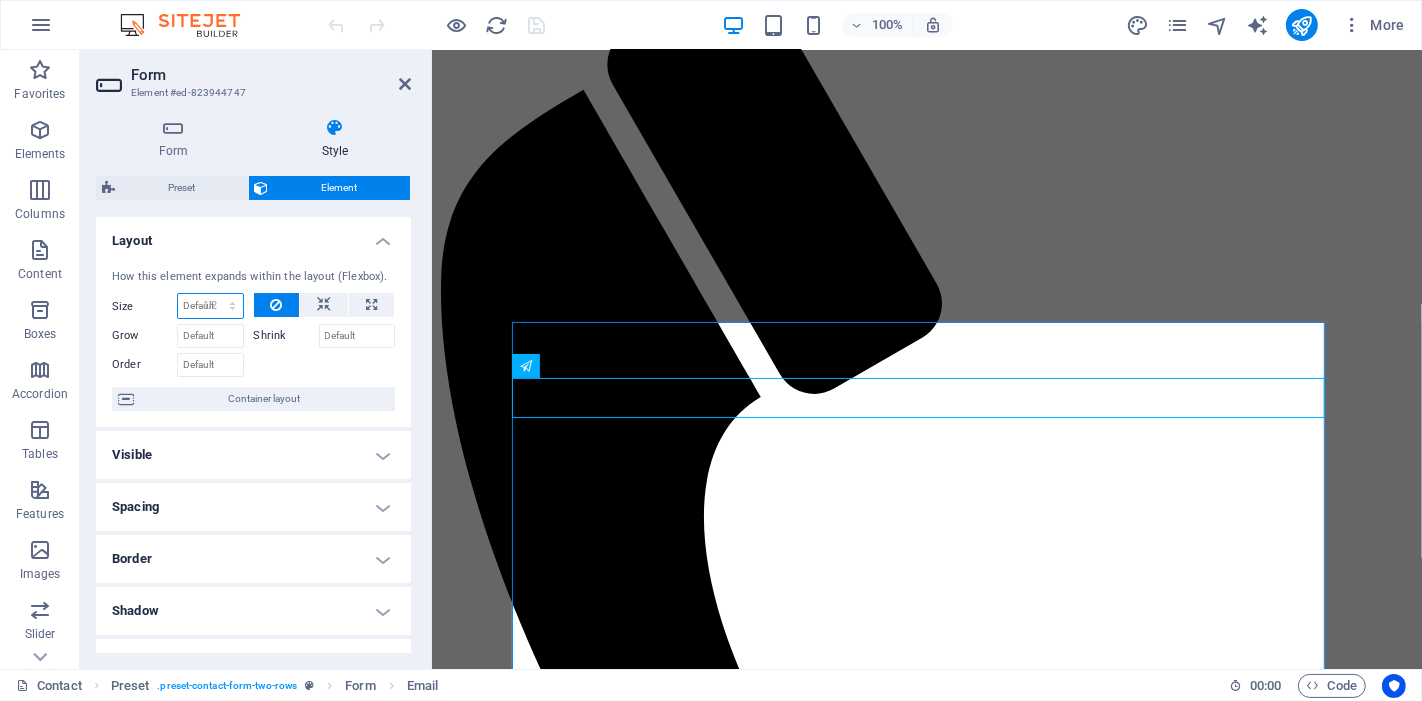 click on "Default auto px % 1/1 1/2 1/3 1/4 1/5 1/6 1/7 1/8 1/9 1/10" at bounding box center (210, 306) 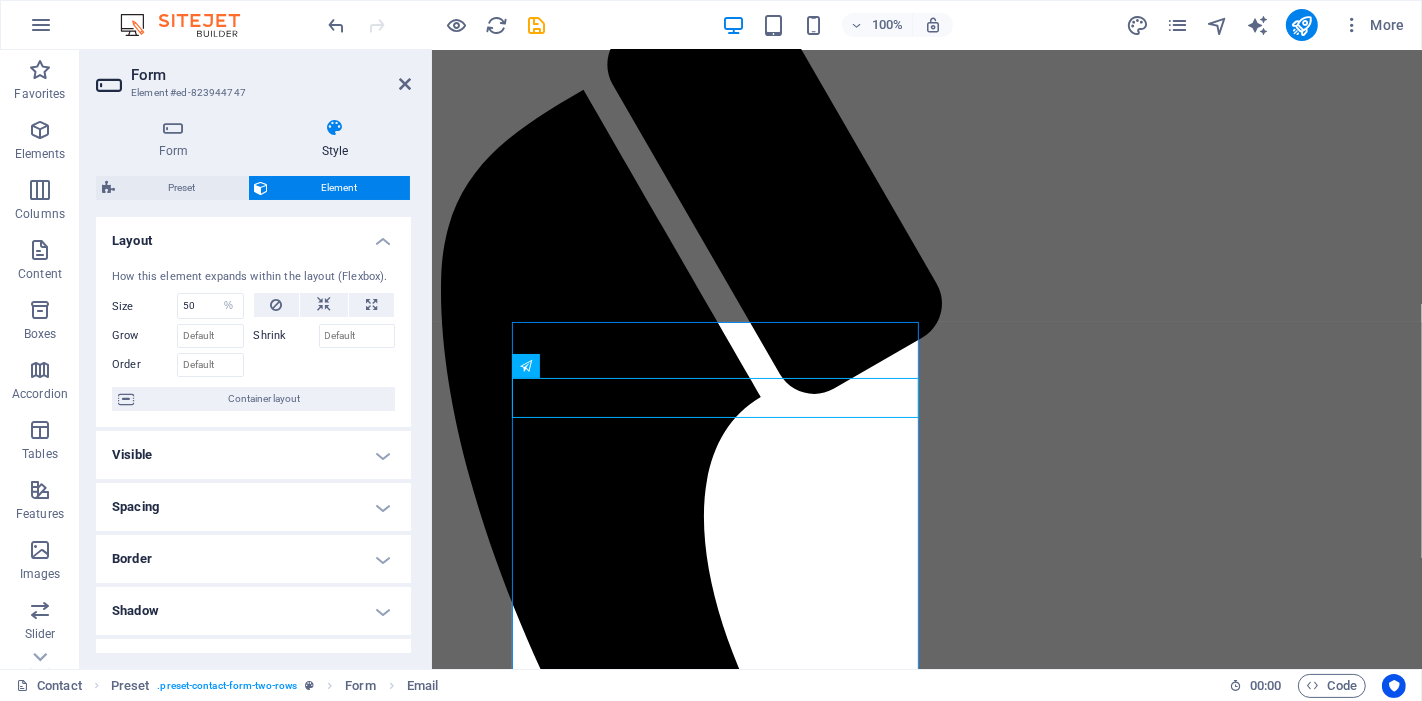 type 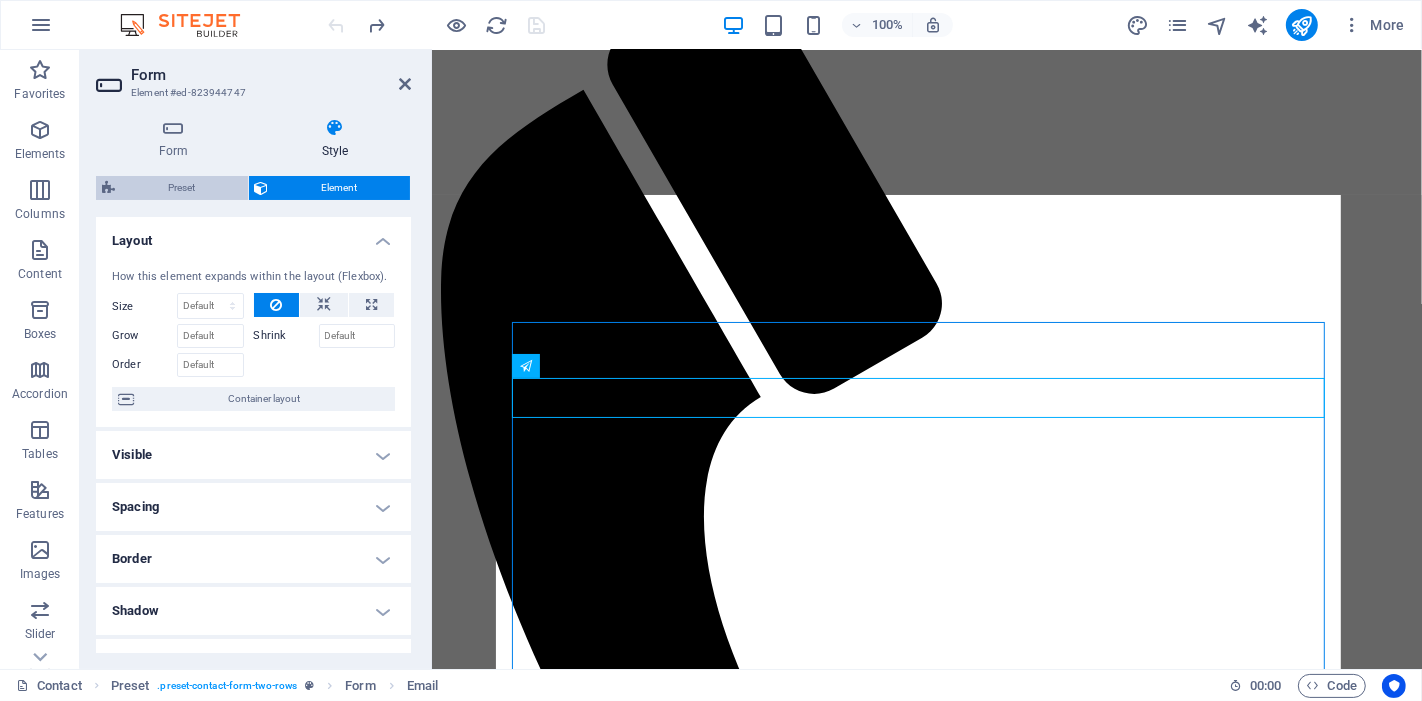 click on "Preset" at bounding box center (181, 188) 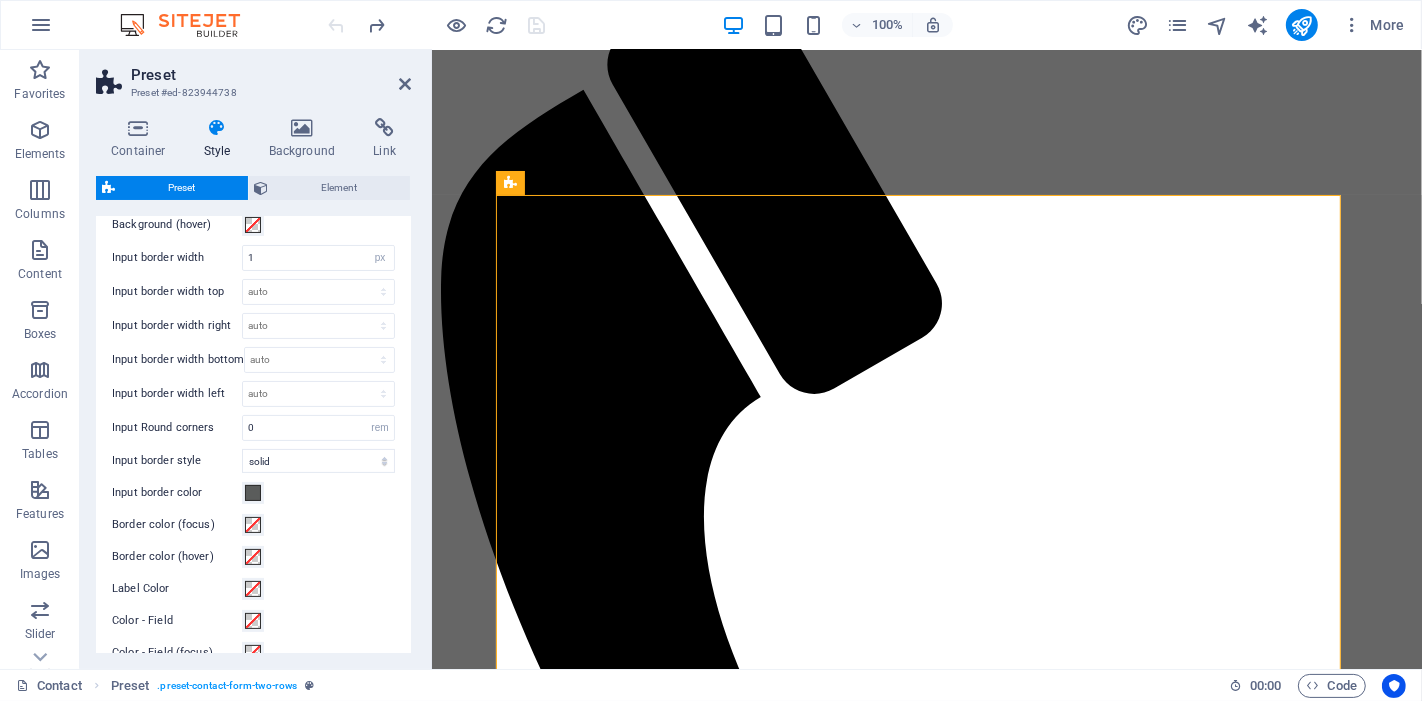 scroll, scrollTop: 333, scrollLeft: 0, axis: vertical 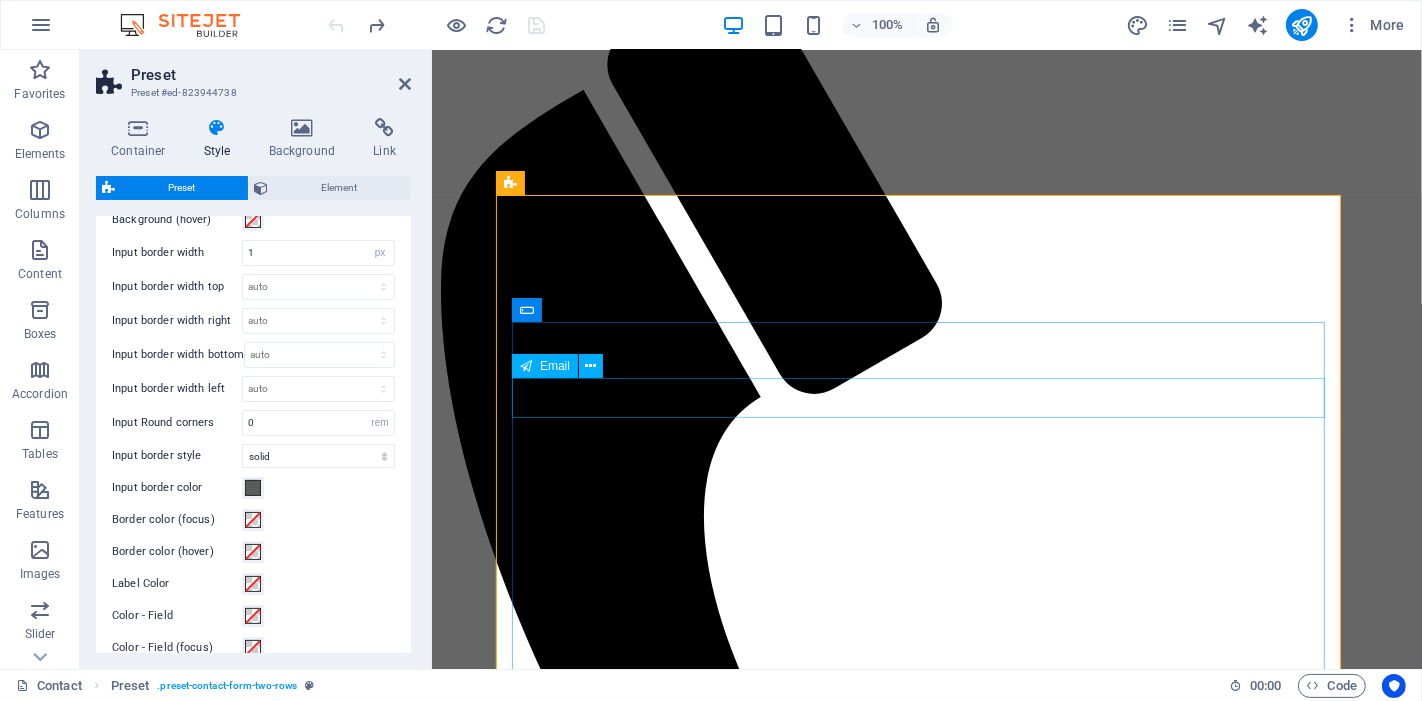click at bounding box center [527, 1546] 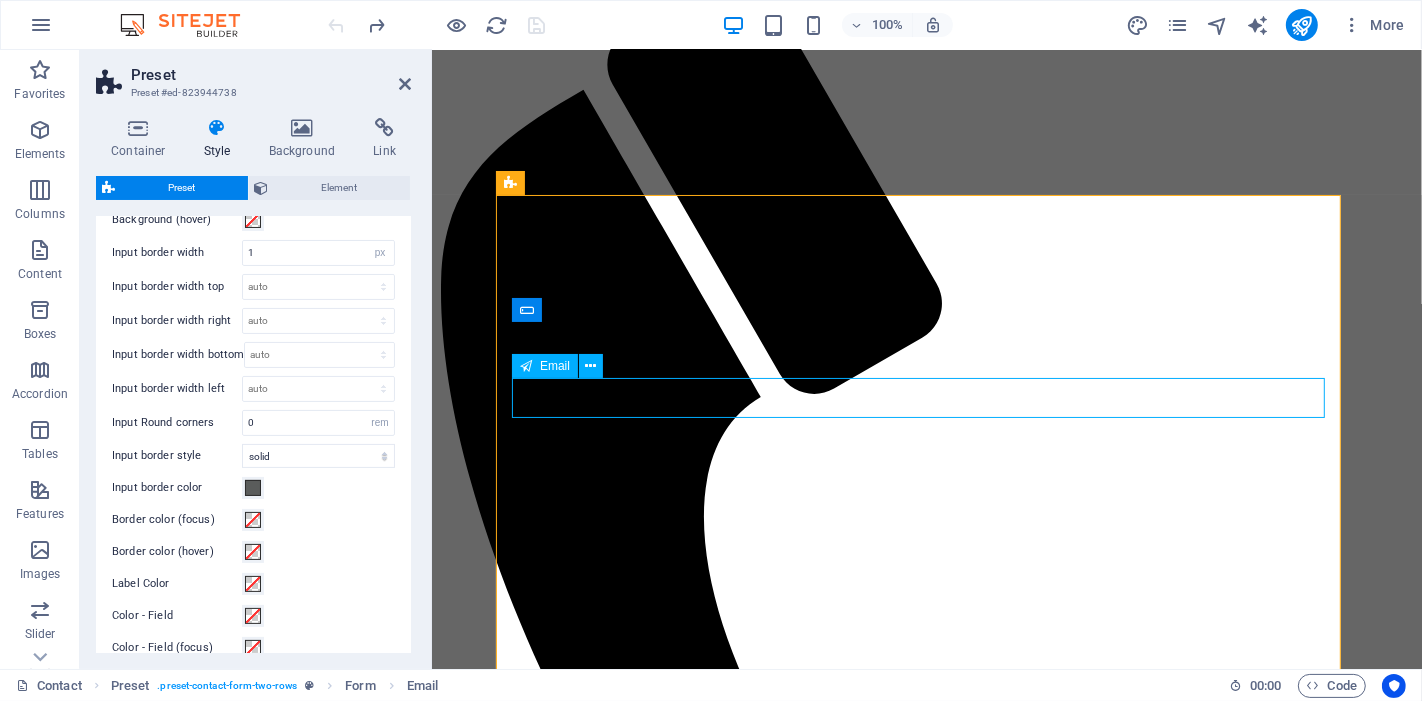 click at bounding box center (527, 1546) 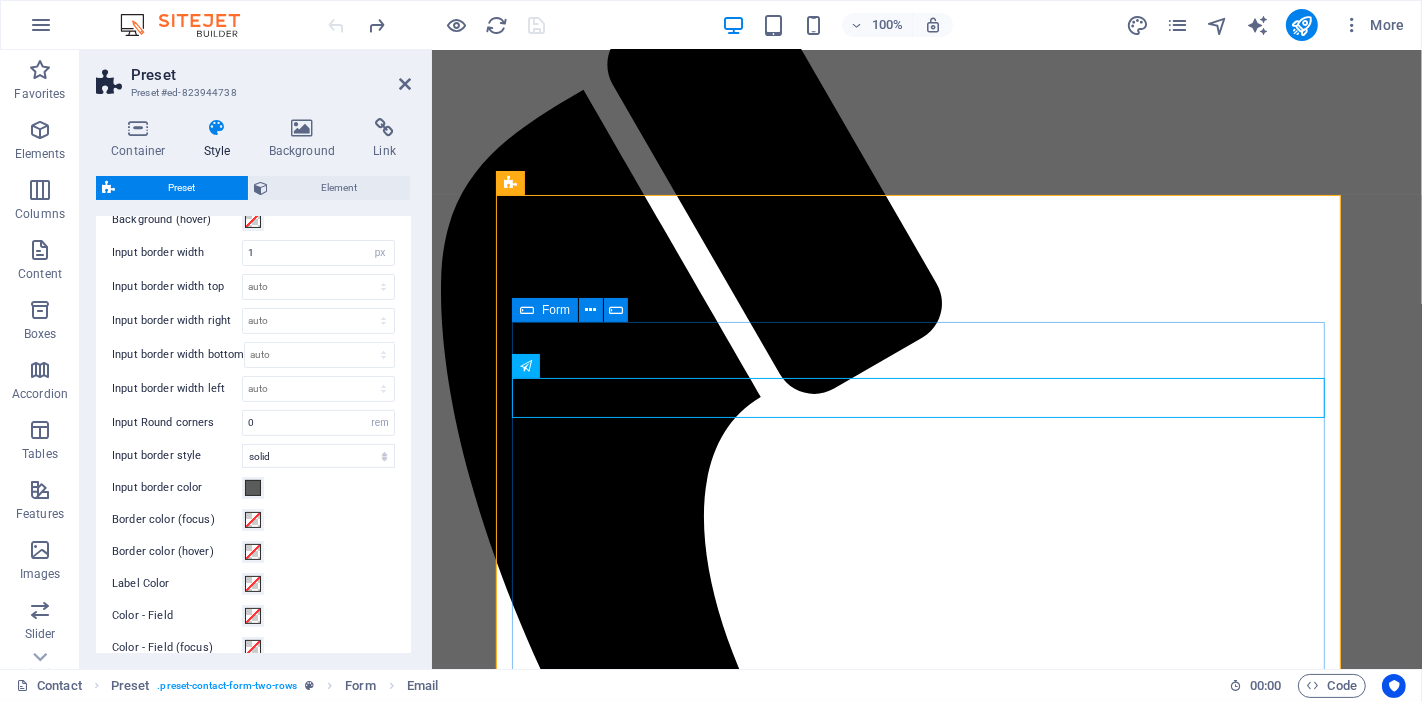click on "I have read and understand the privacy policy. Unreadable? Load new Send" at bounding box center (926, 1661) 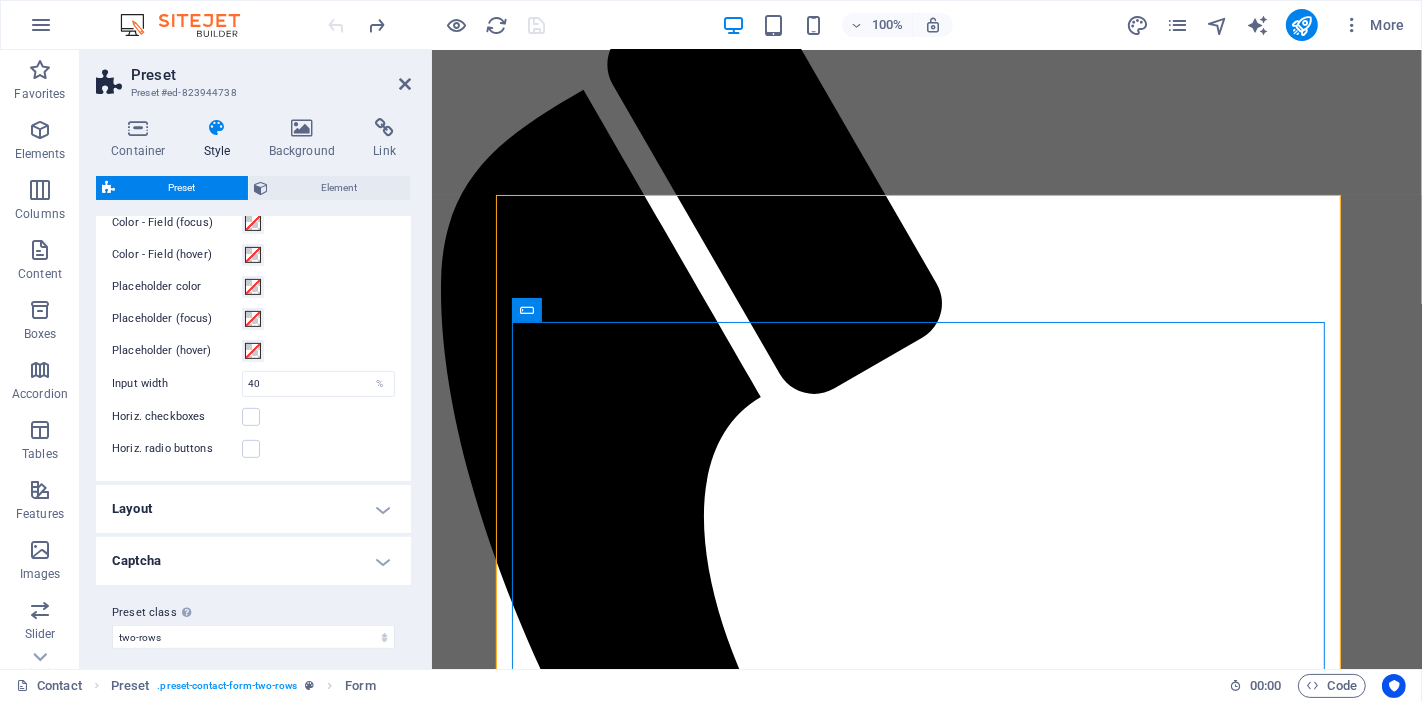 scroll, scrollTop: 765, scrollLeft: 0, axis: vertical 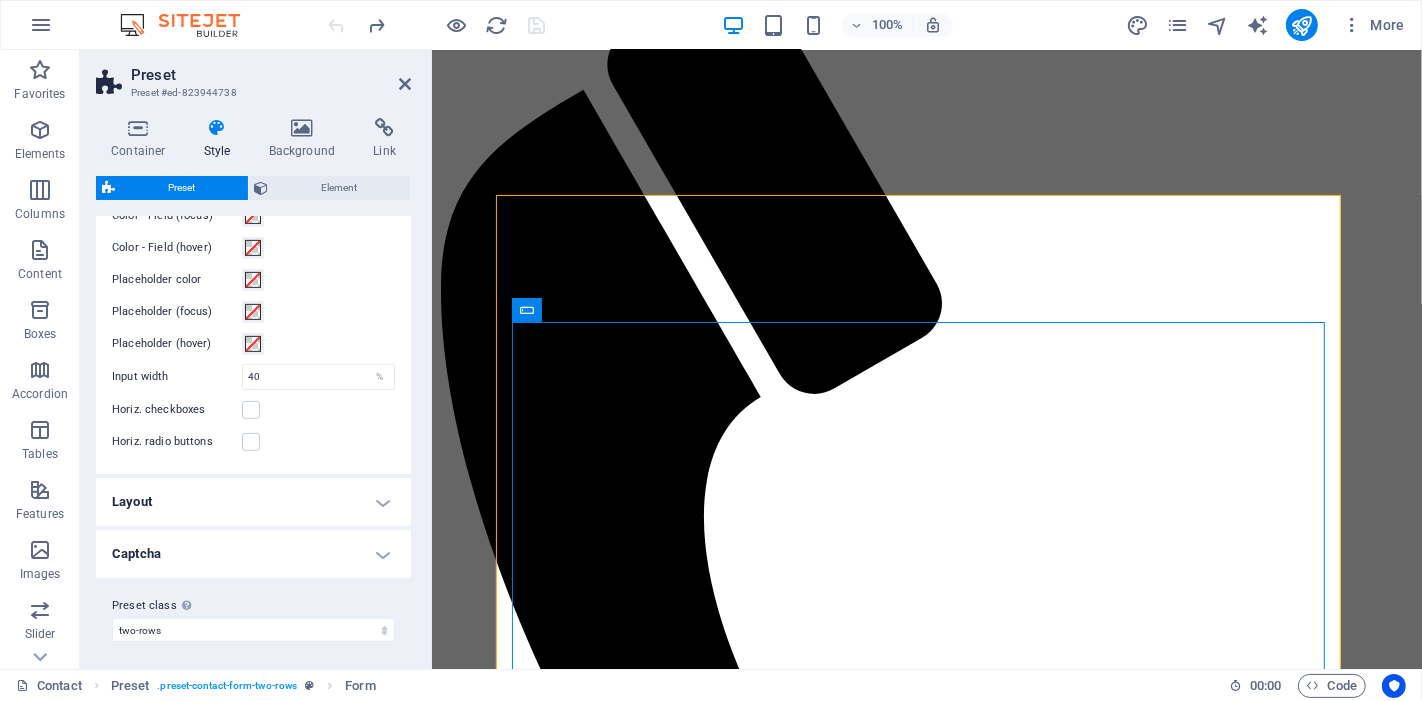 click on "Layout" at bounding box center [253, 502] 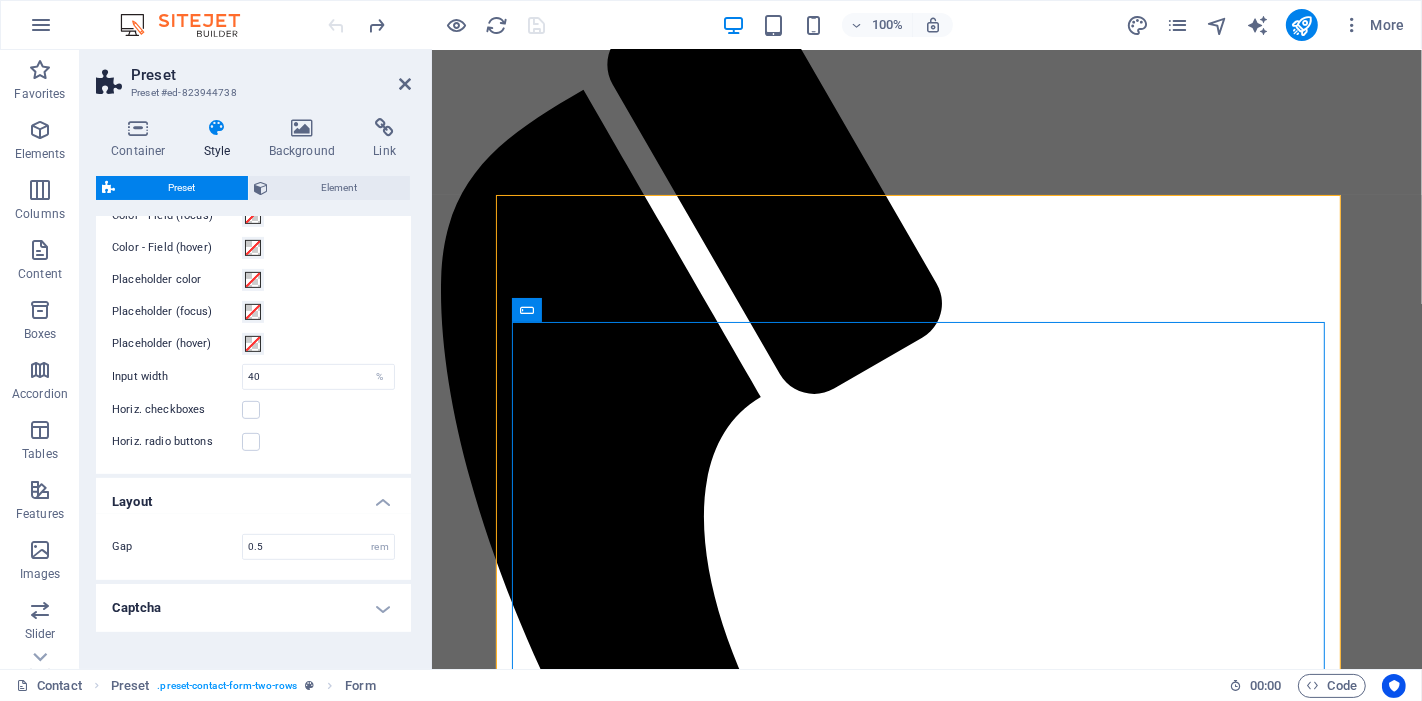 scroll, scrollTop: 818, scrollLeft: 0, axis: vertical 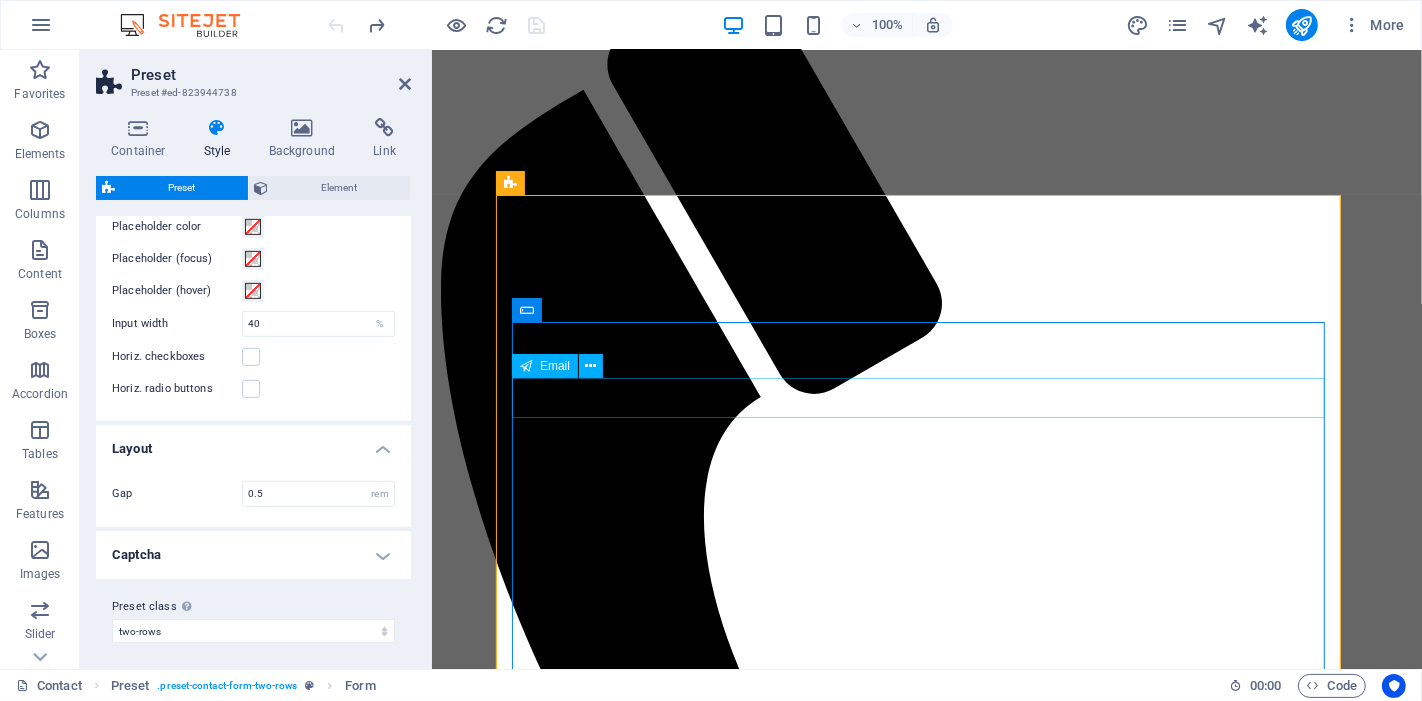 click at bounding box center (527, 1546) 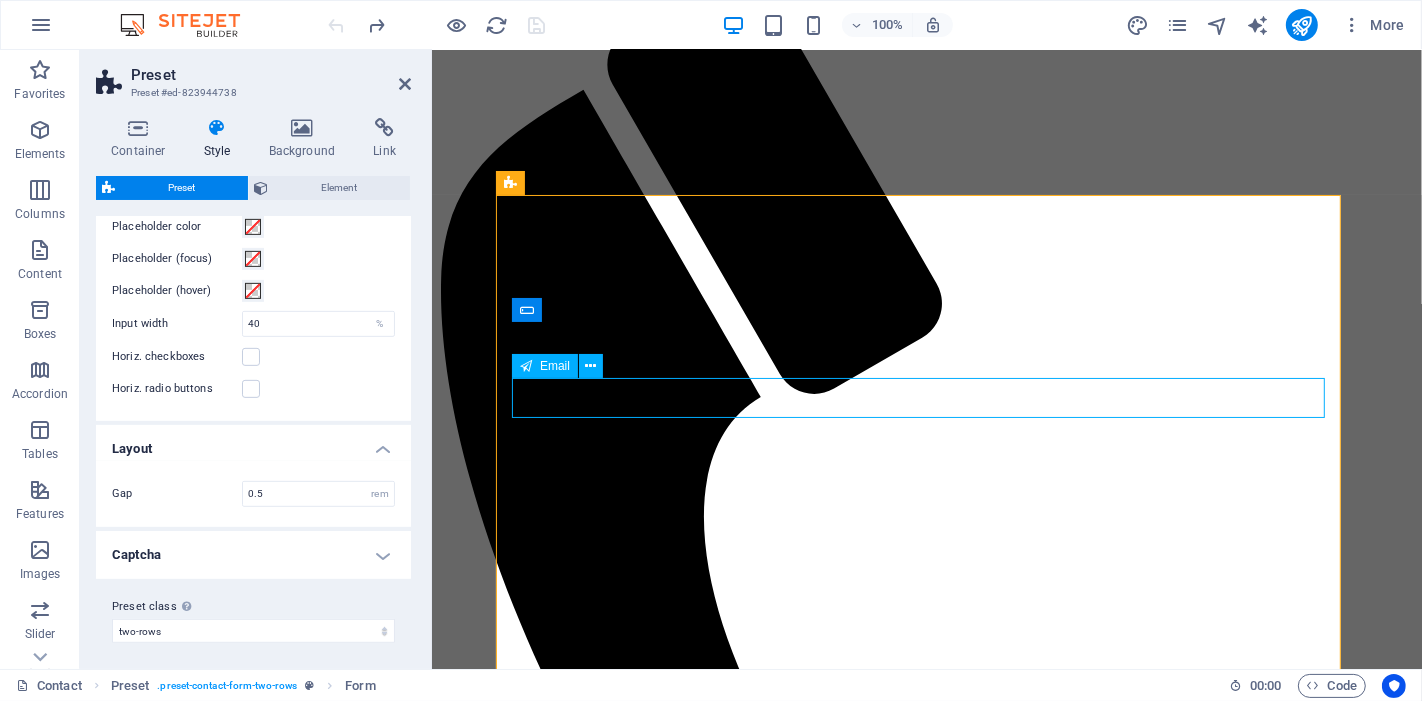 click at bounding box center (527, 1546) 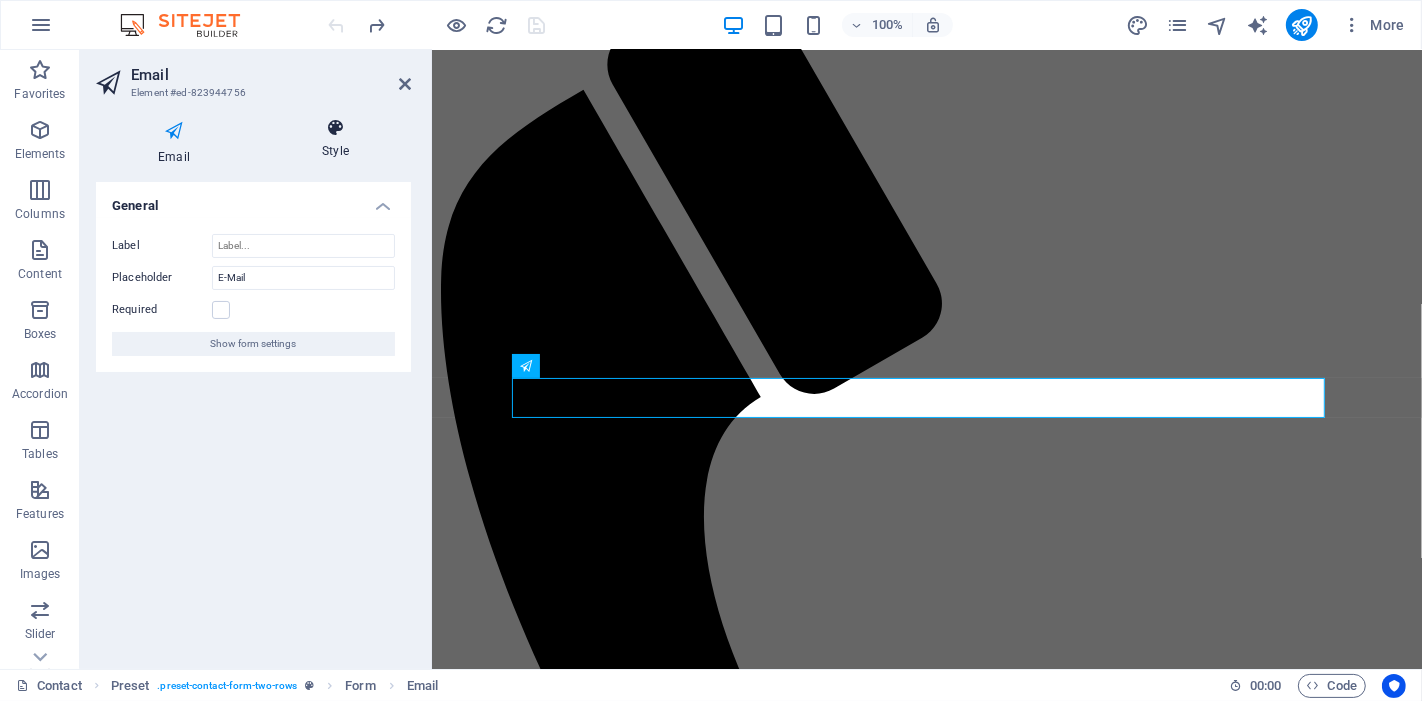 click on "Style" at bounding box center (335, 139) 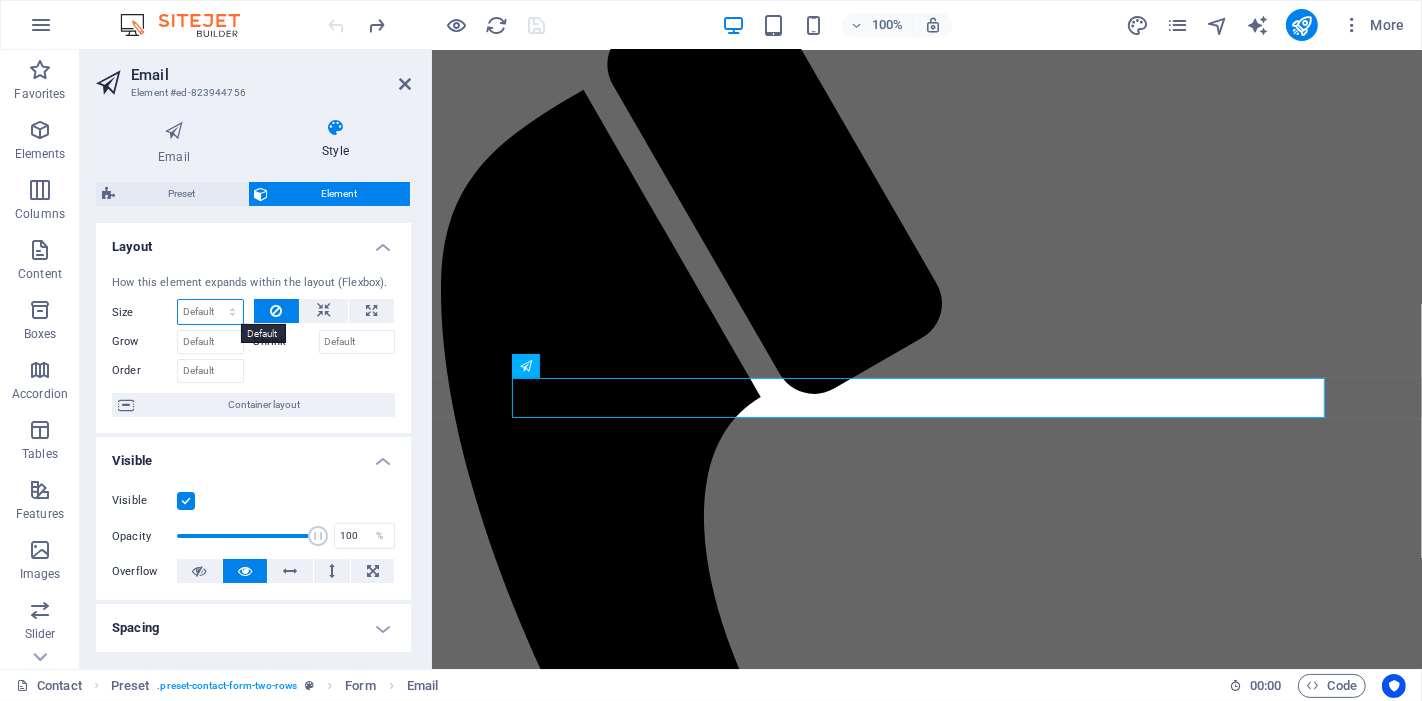 click on "Default auto px % 1/1 1/2 1/3 1/4 1/5 1/6 1/7 1/8 1/9 1/10" at bounding box center (210, 312) 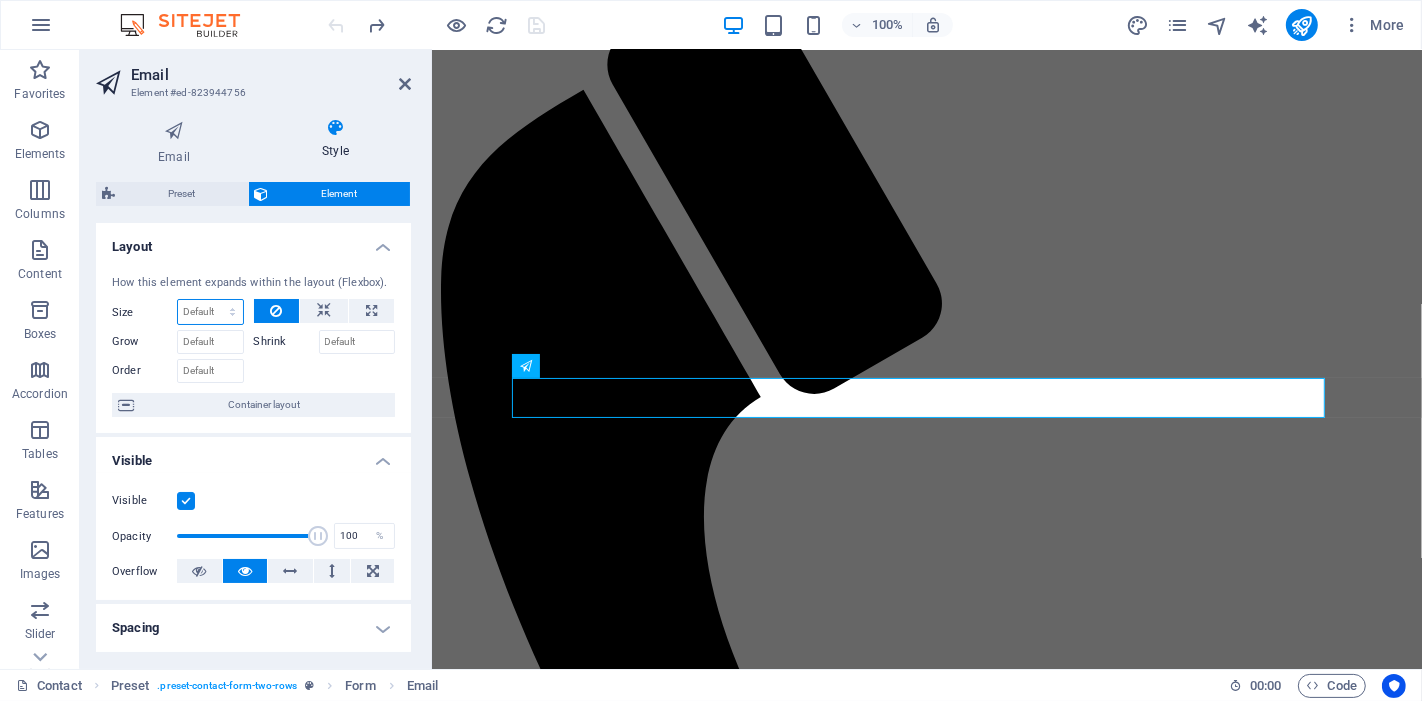 select on "1/2" 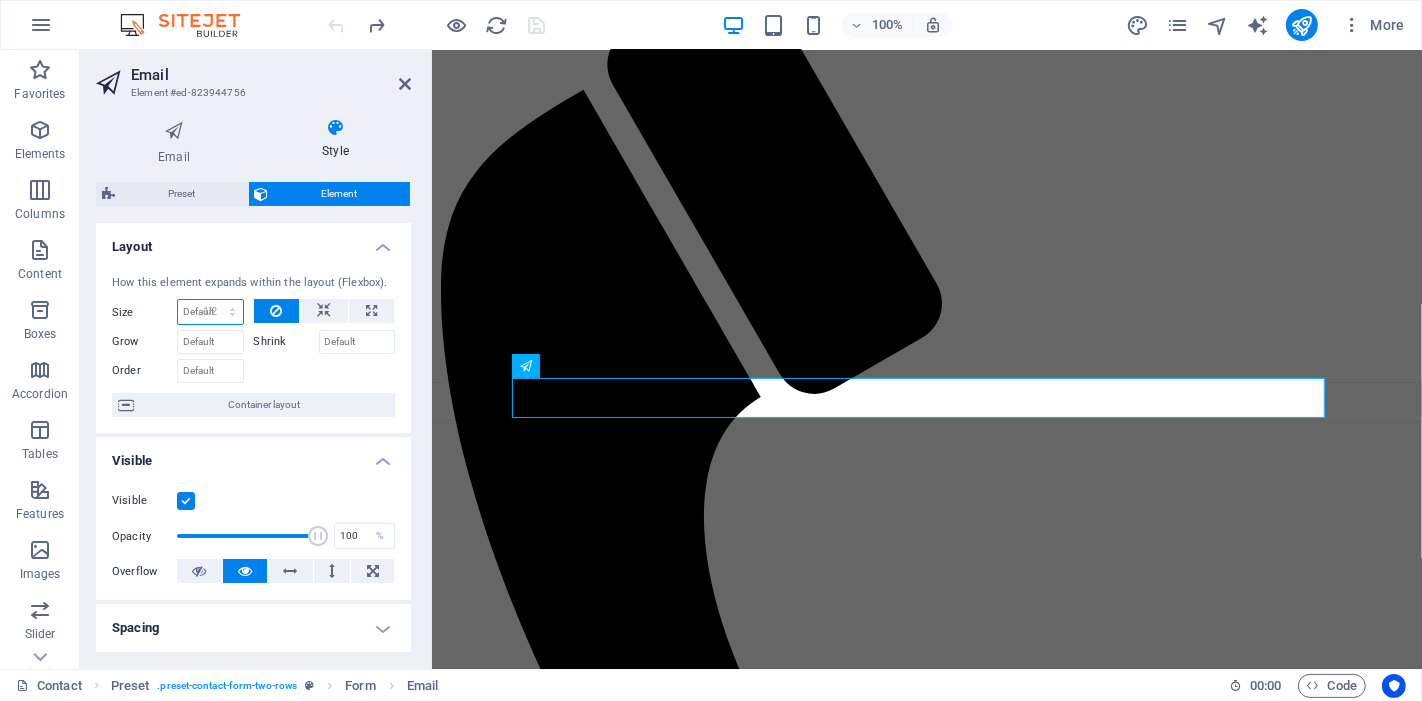 click on "Default auto px % 1/1 1/2 1/3 1/4 1/5 1/6 1/7 1/8 1/9 1/10" at bounding box center [210, 312] 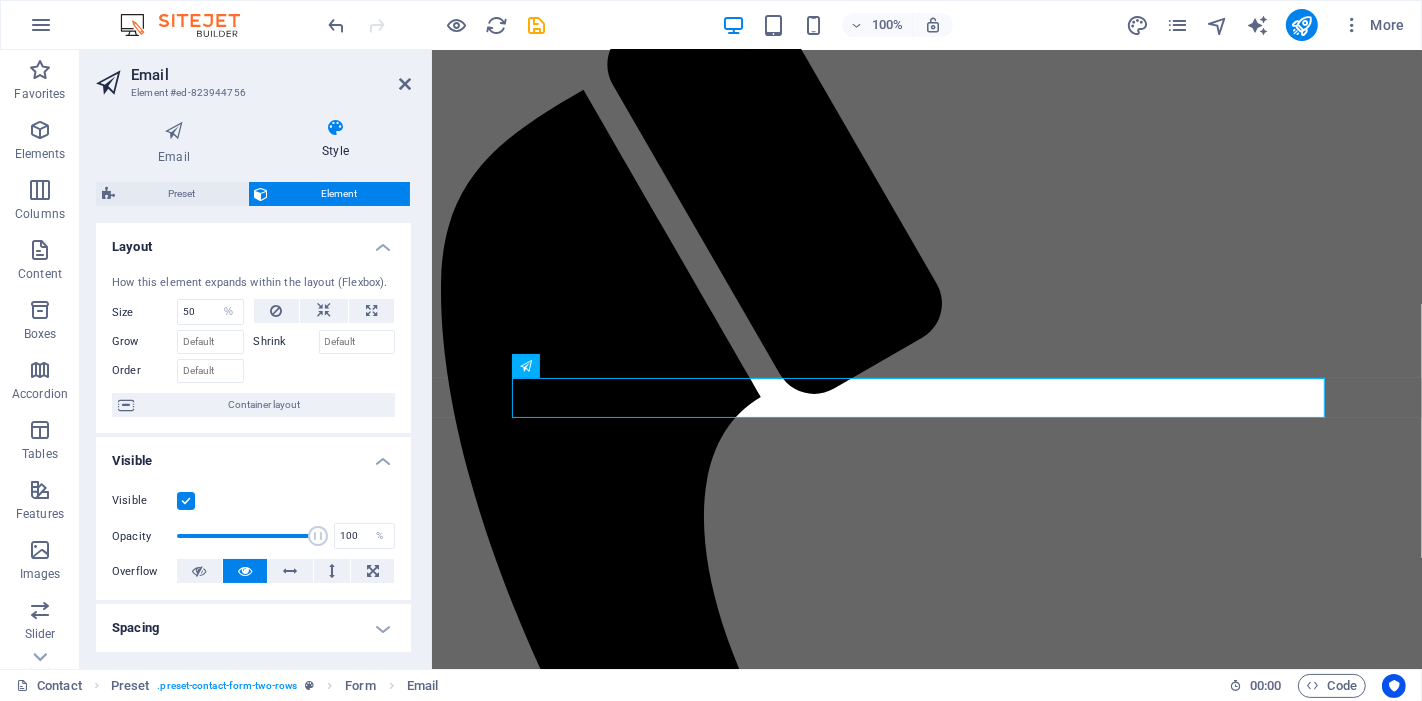 type 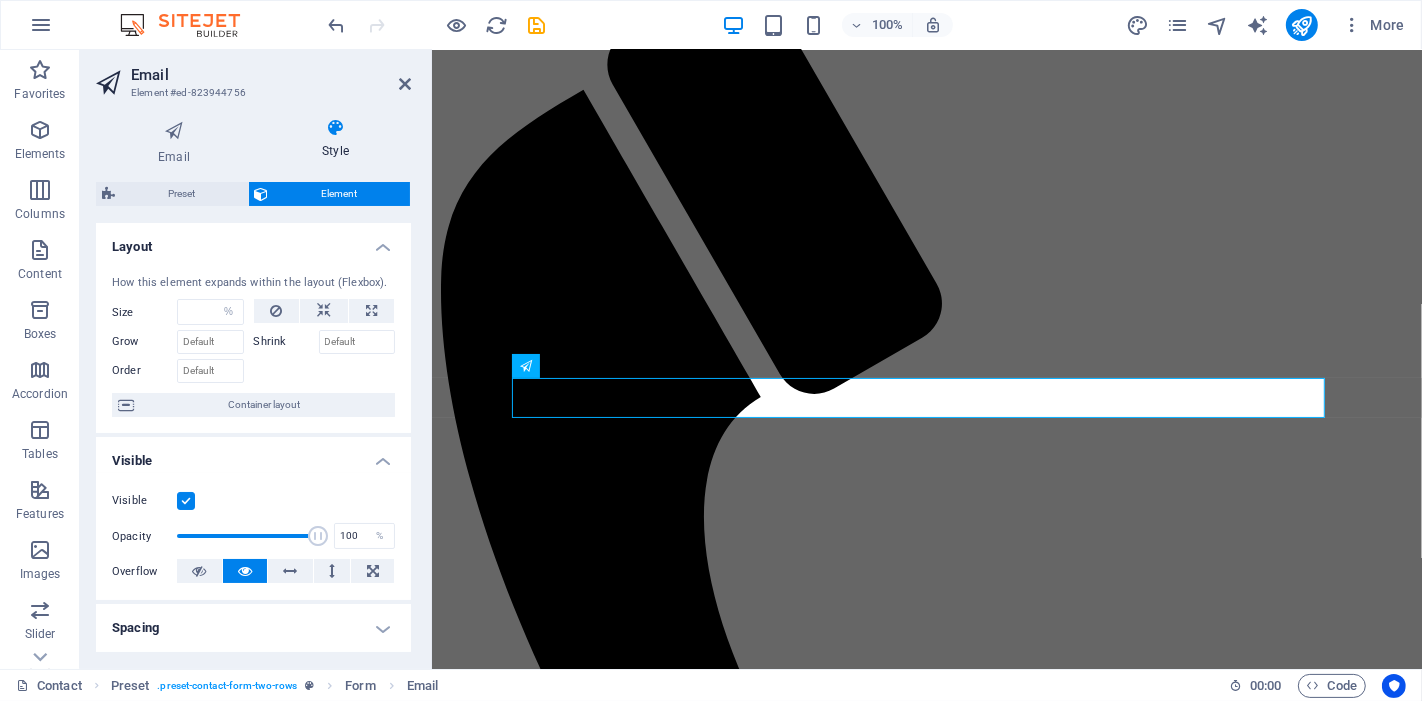 select on "DISABLED_OPTION_VALUE" 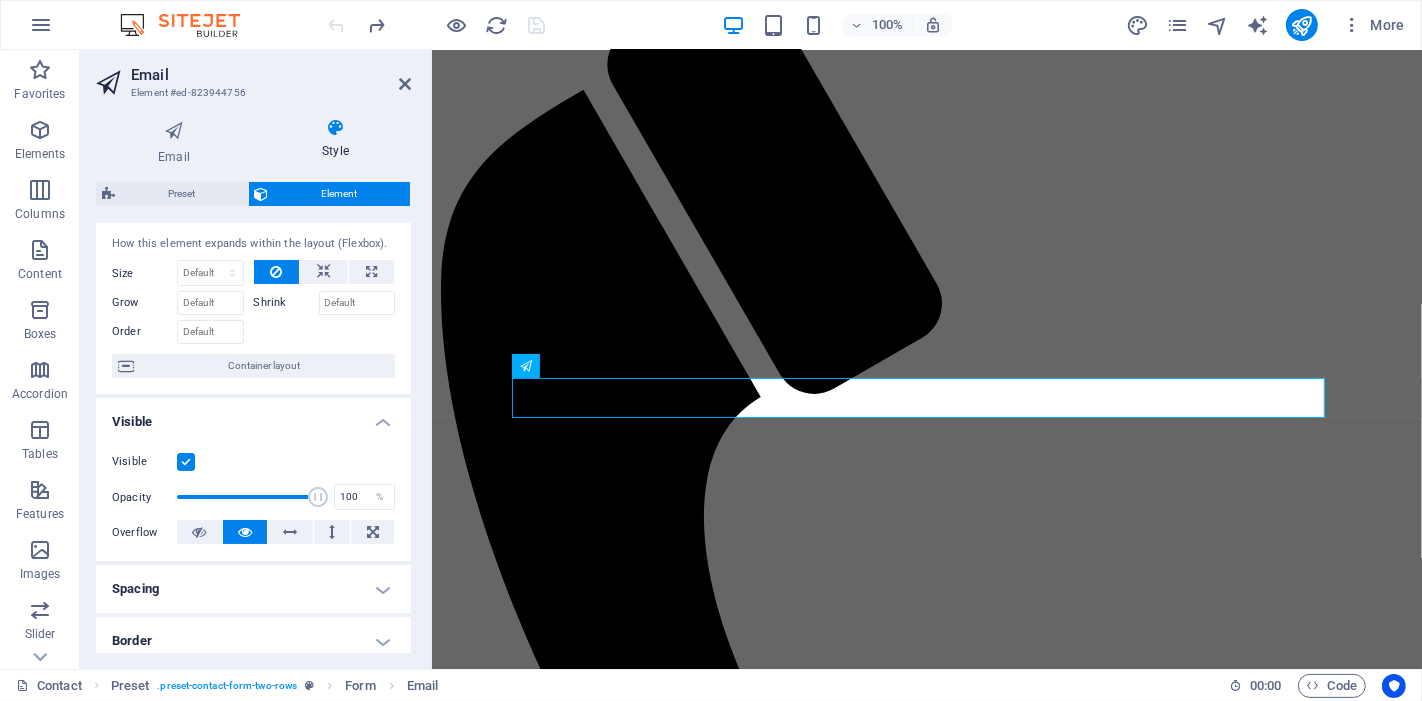 scroll, scrollTop: 0, scrollLeft: 0, axis: both 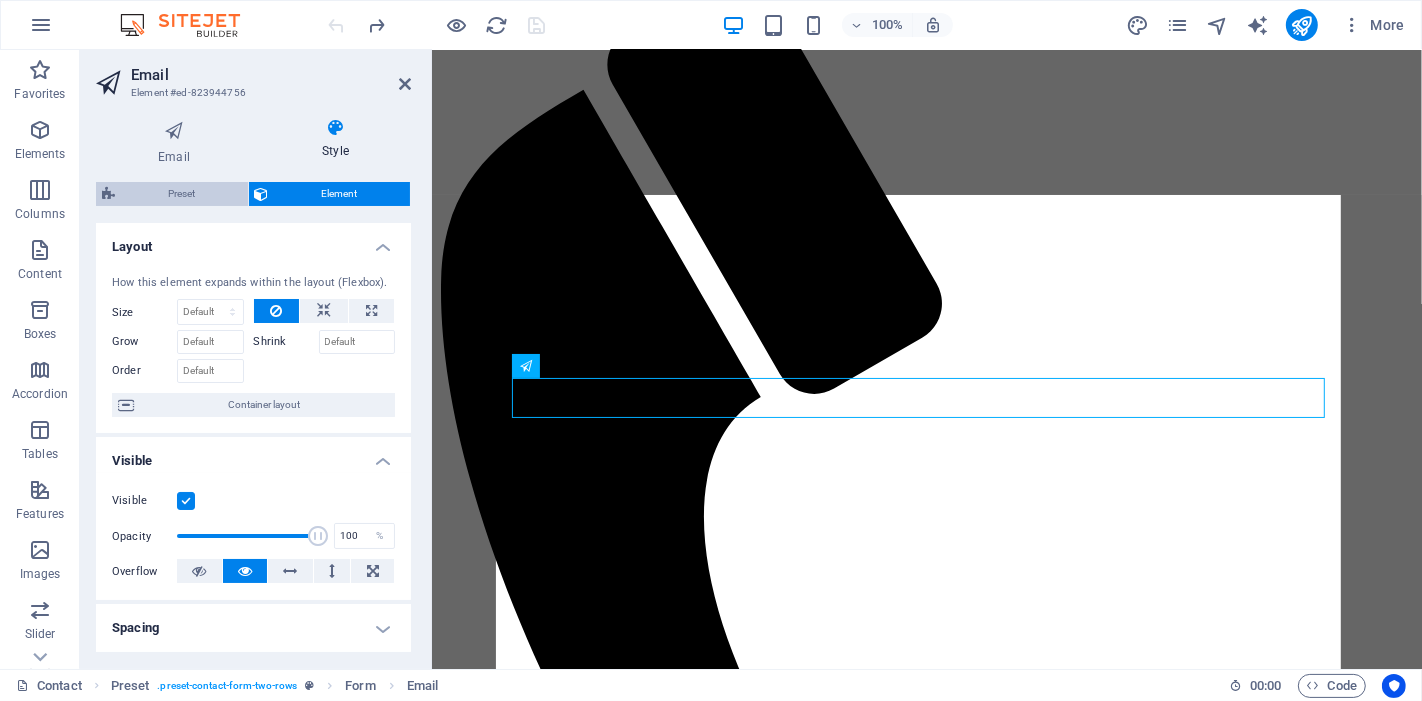 click on "Preset" at bounding box center [181, 194] 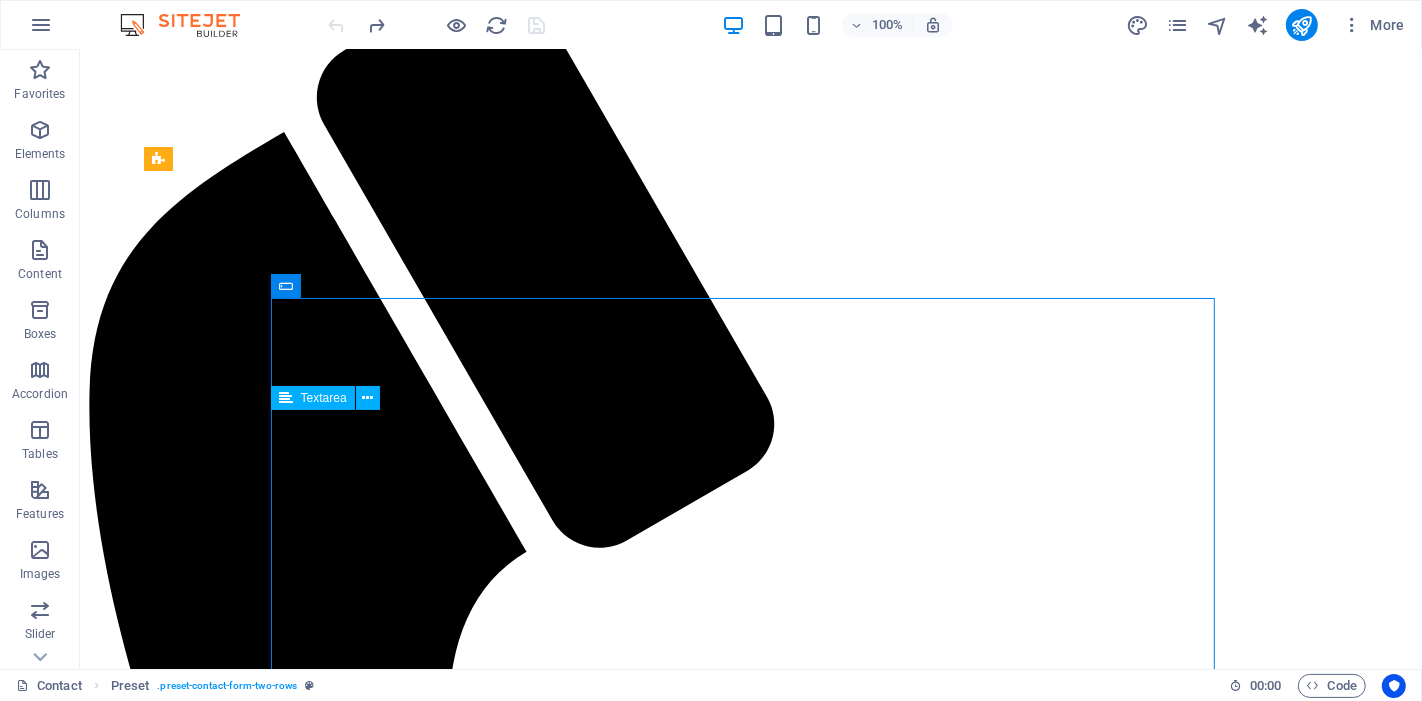 drag, startPoint x: 924, startPoint y: 435, endPoint x: 788, endPoint y: 436, distance: 136.00368 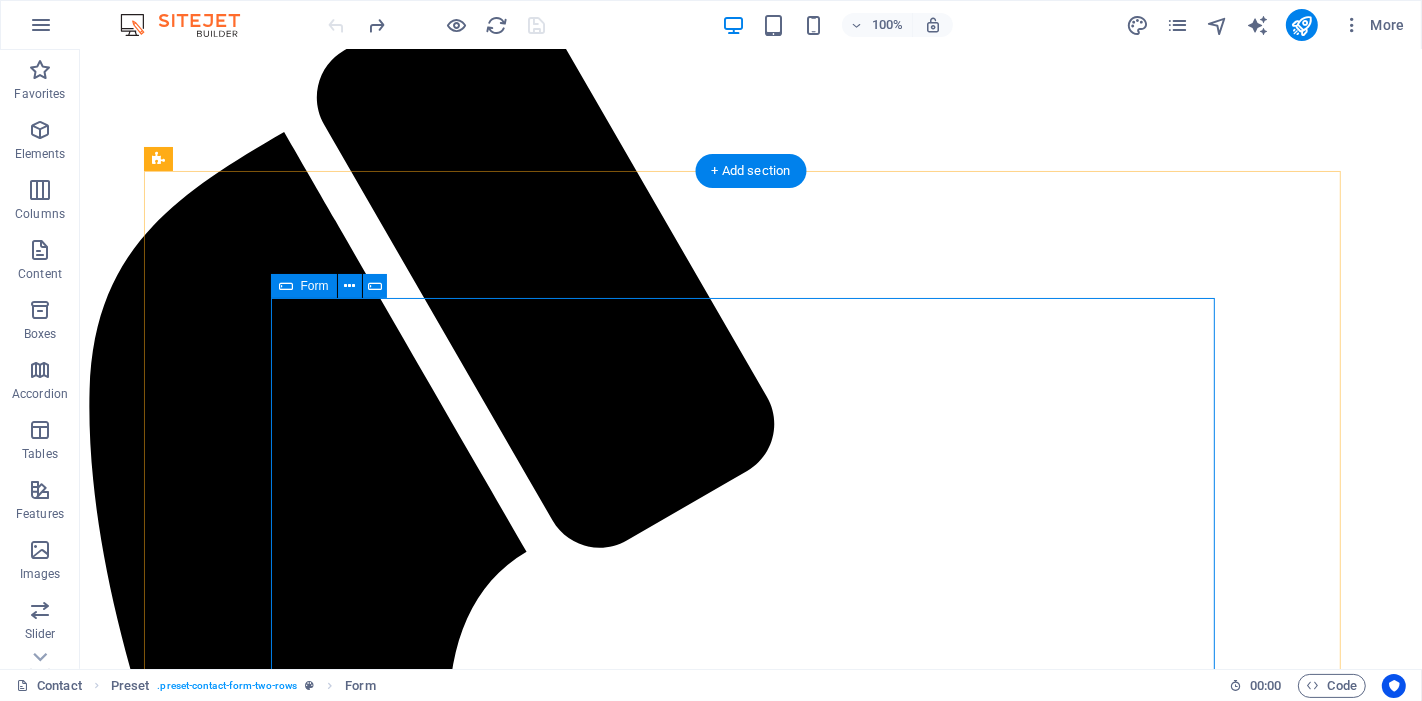 click on "I have read and understand the privacy policy. Unreadable? Load new Send" at bounding box center [750, 2128] 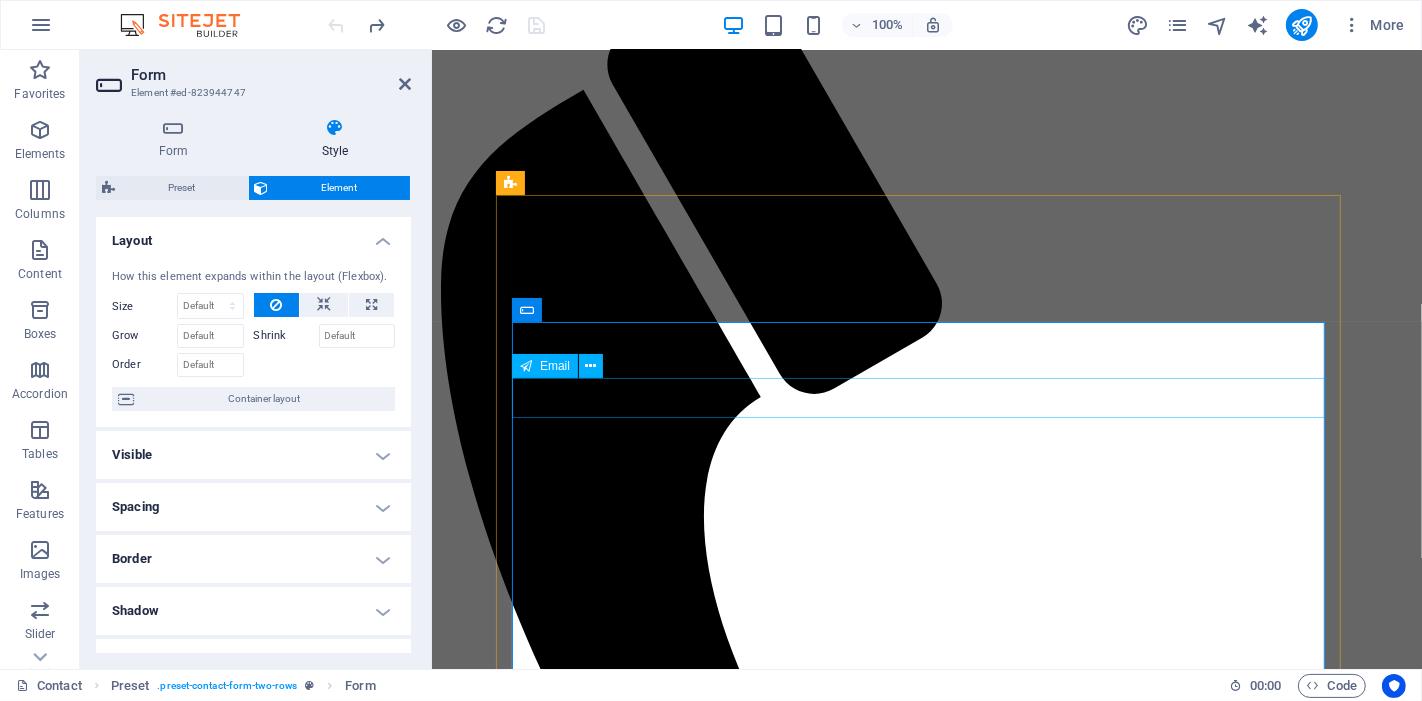 click at bounding box center (527, 1546) 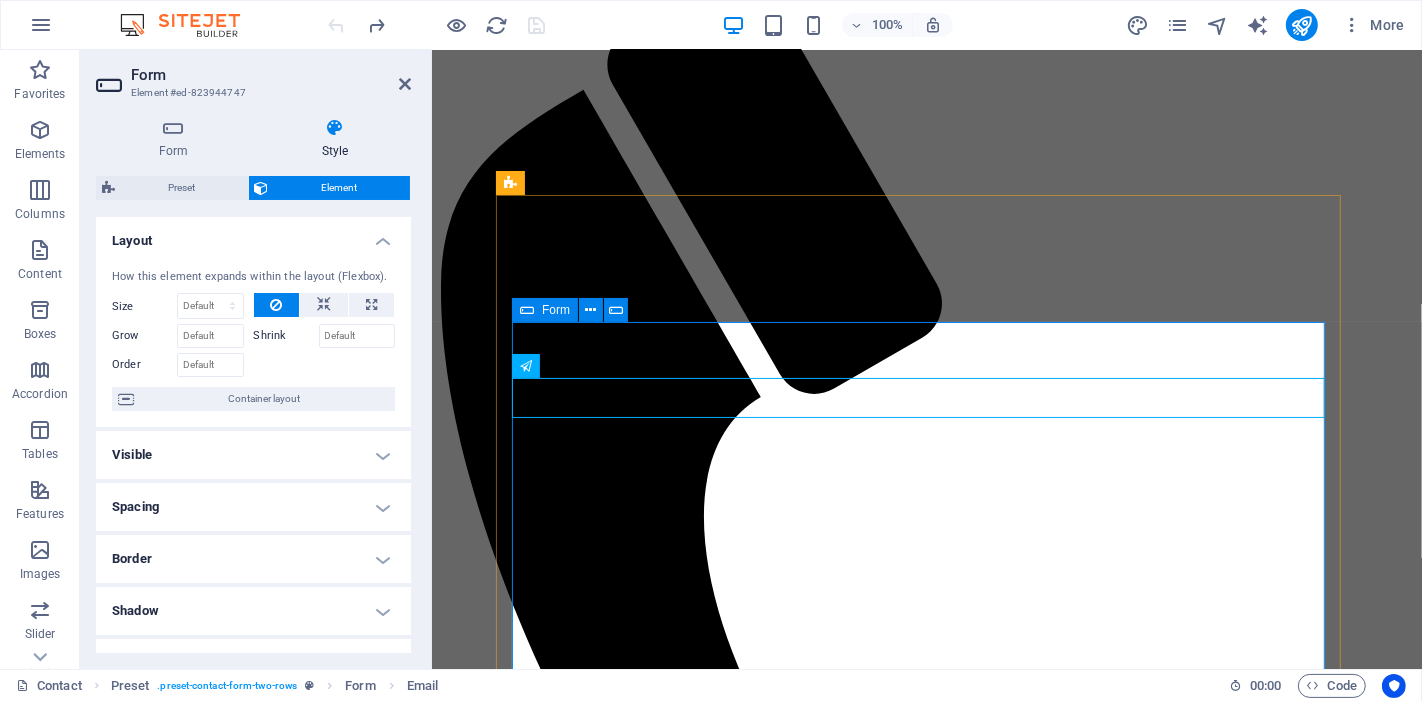 click on "I have read and understand the privacy policy. Unreadable? Load new Send" at bounding box center (926, 1661) 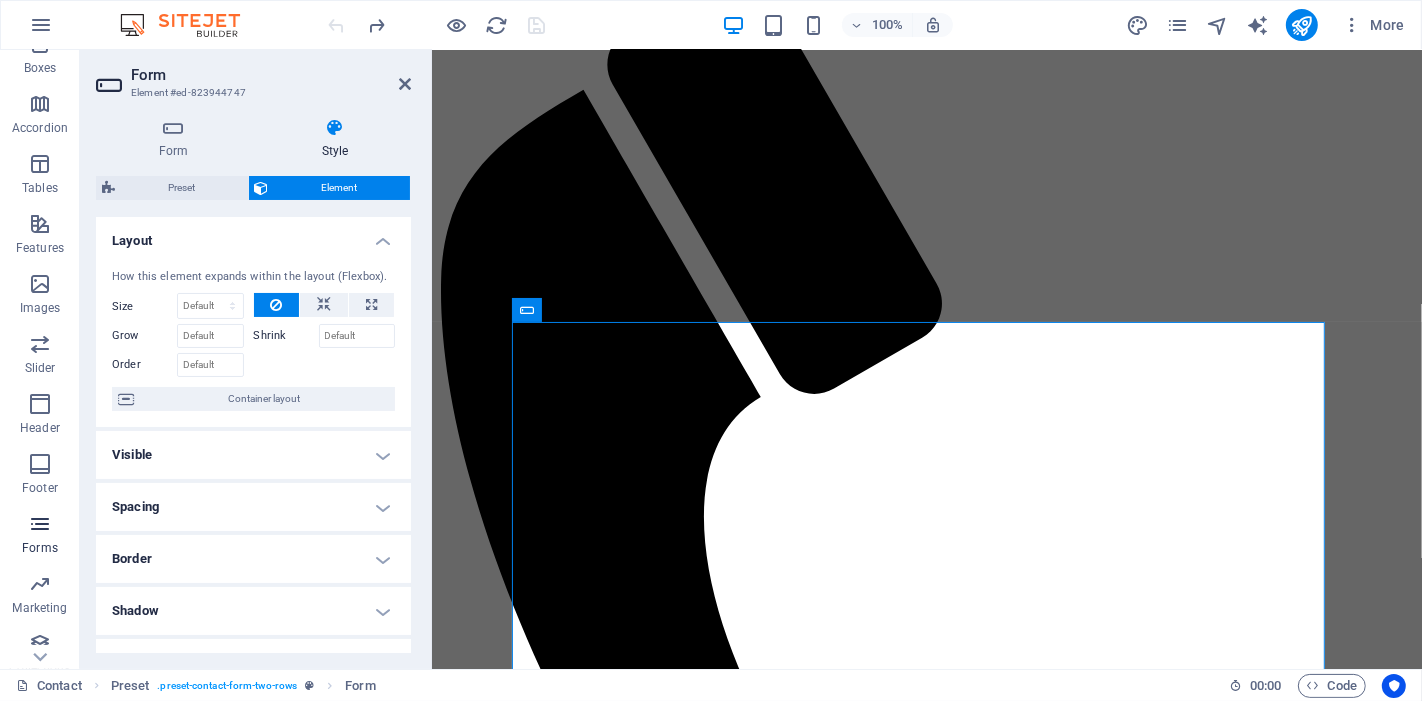 scroll, scrollTop: 280, scrollLeft: 0, axis: vertical 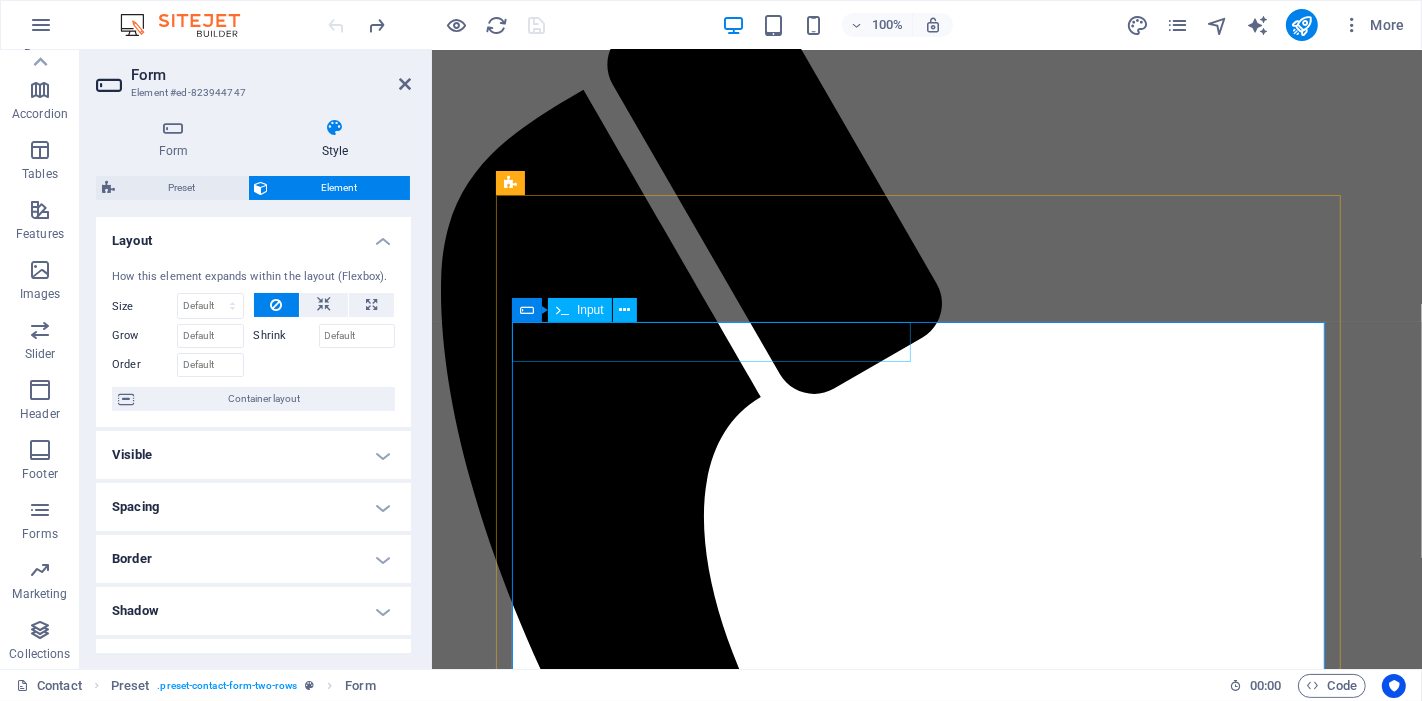 click at bounding box center [527, 1504] 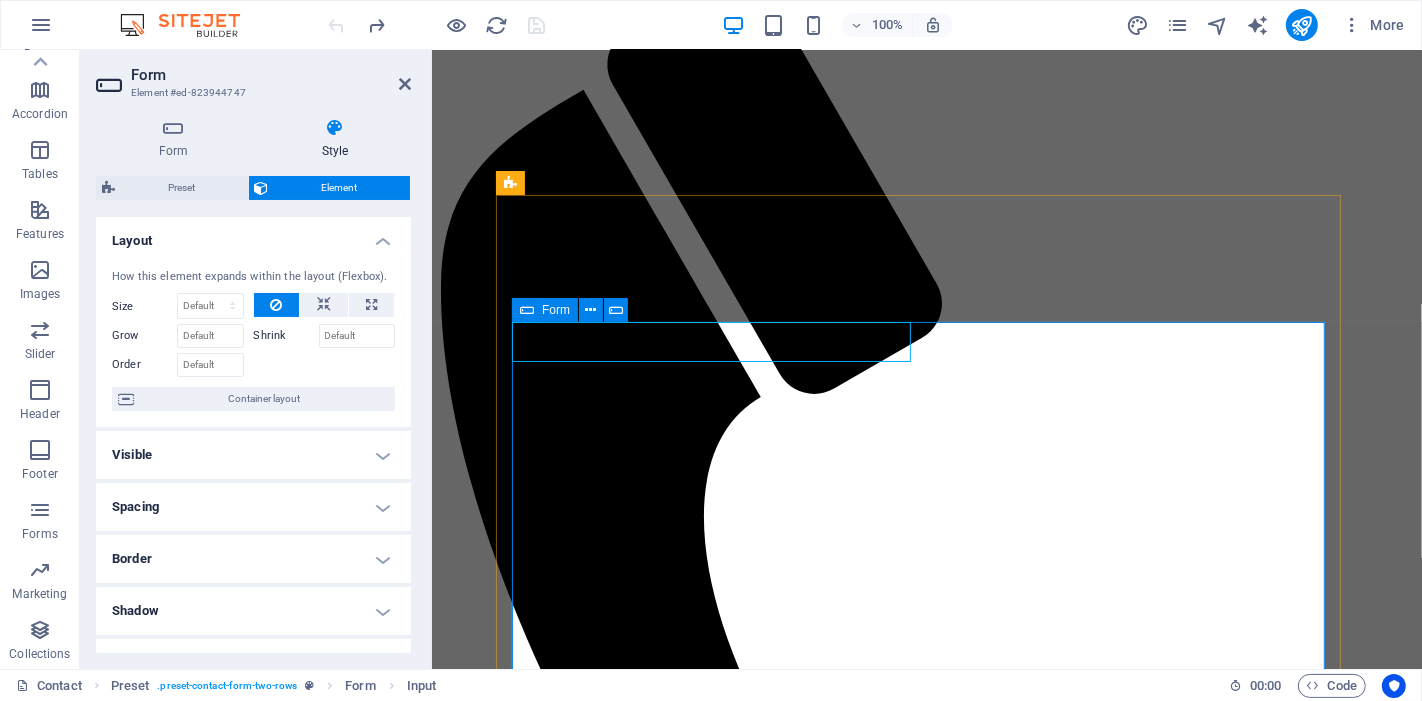 click on "Form" at bounding box center (556, 310) 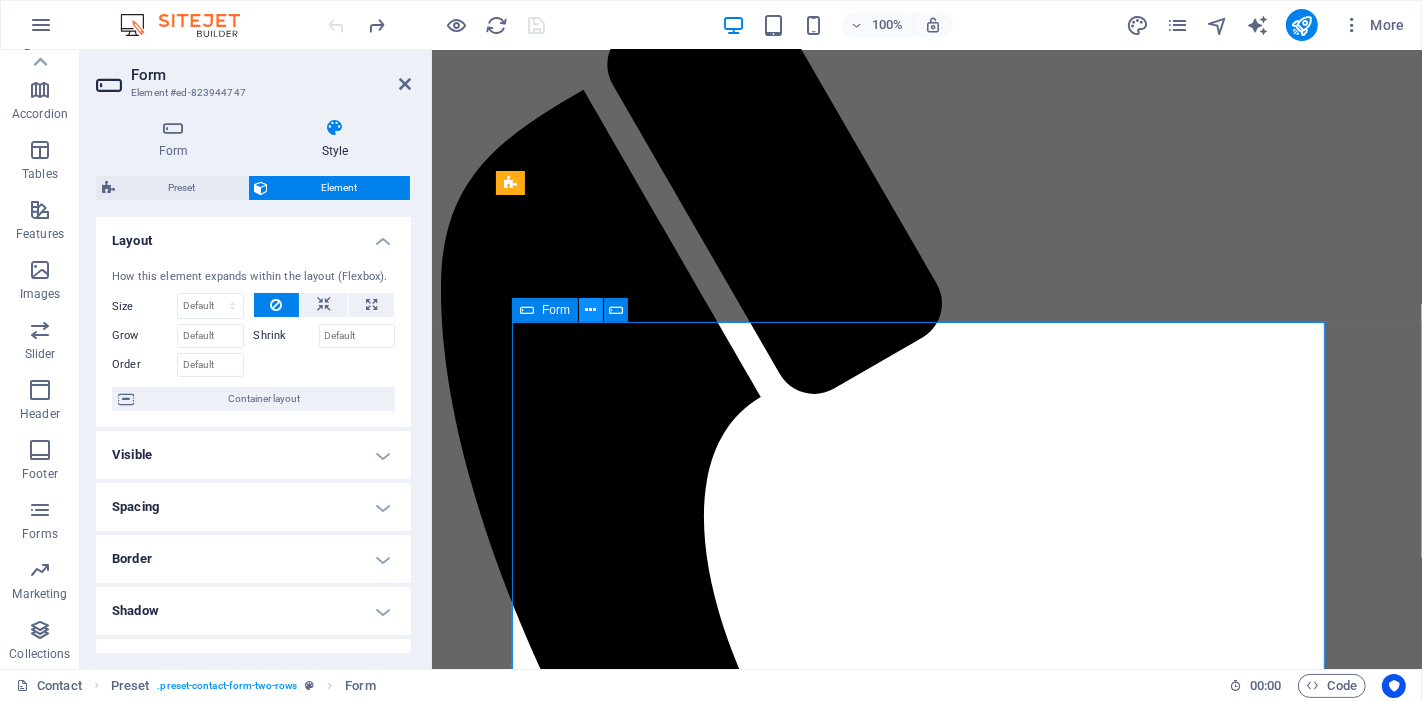click at bounding box center [590, 310] 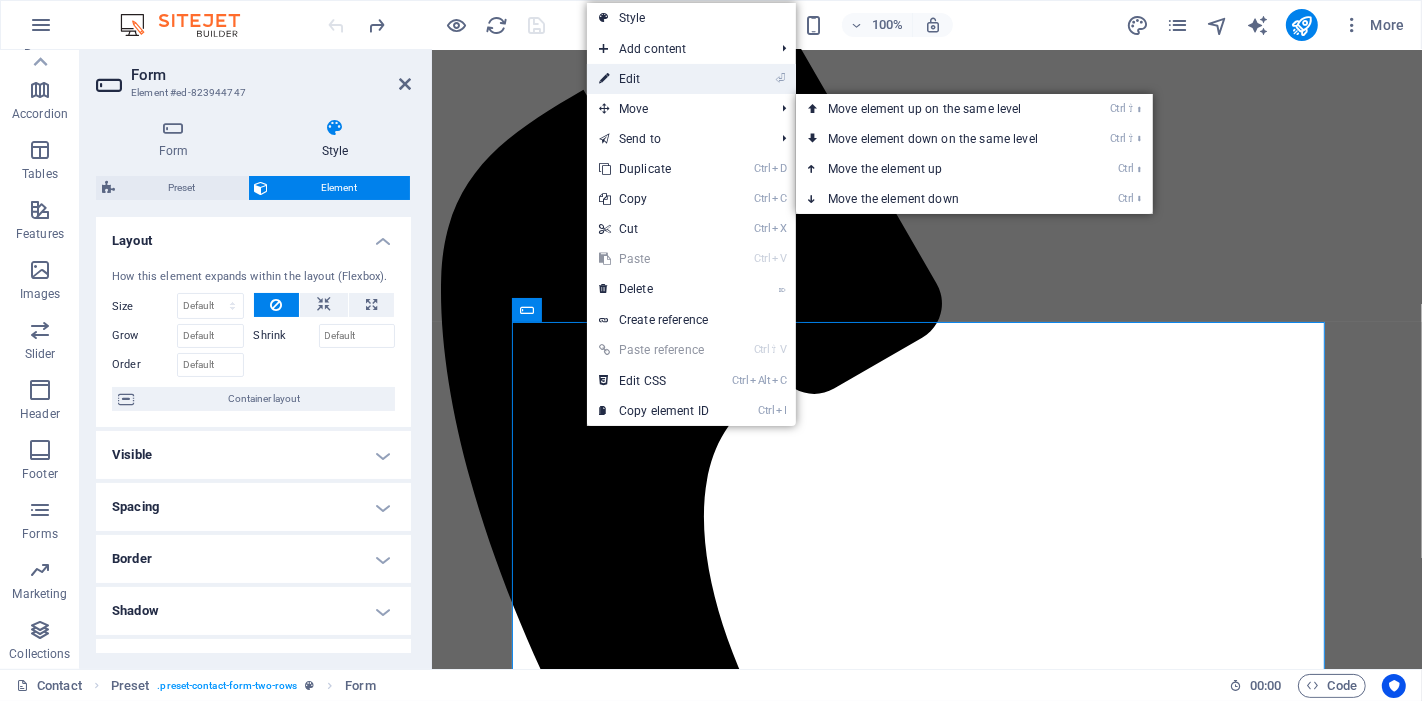 click on "⏎  Edit" at bounding box center [654, 79] 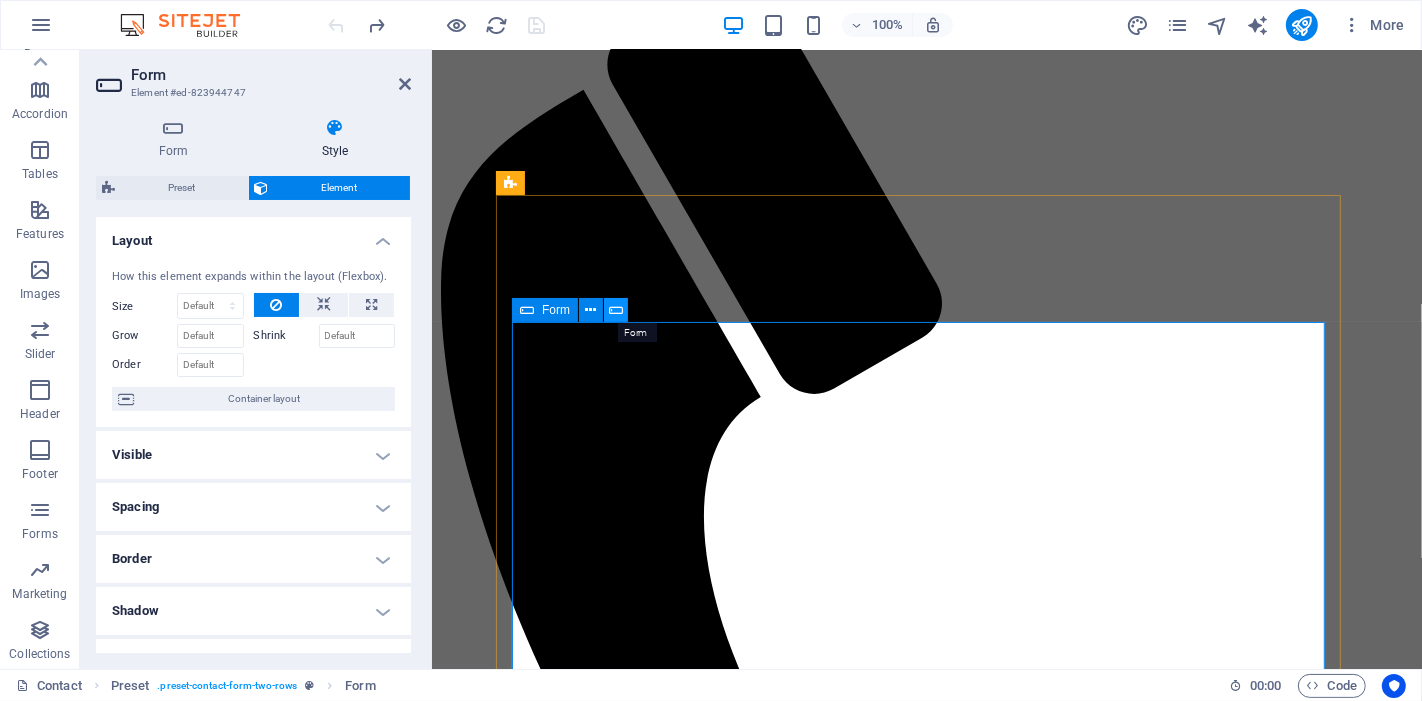 click at bounding box center (616, 310) 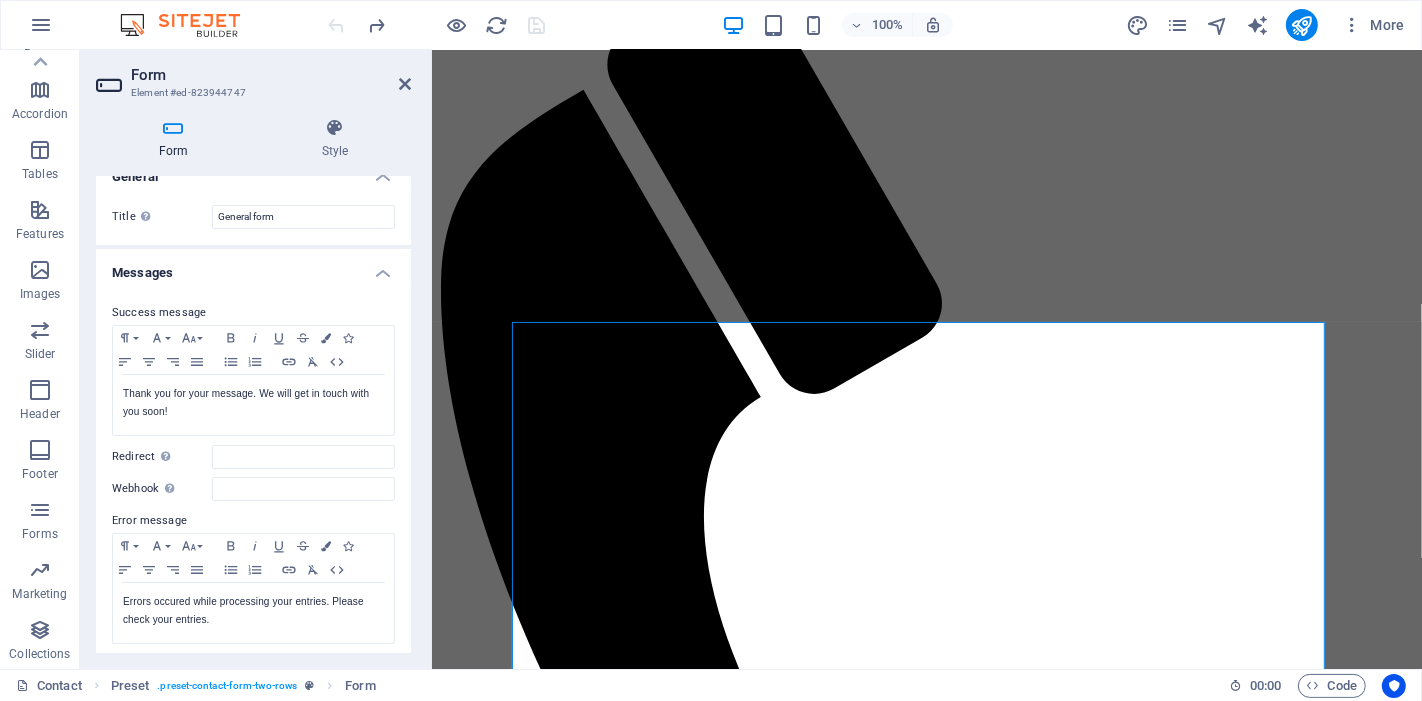 scroll, scrollTop: 0, scrollLeft: 0, axis: both 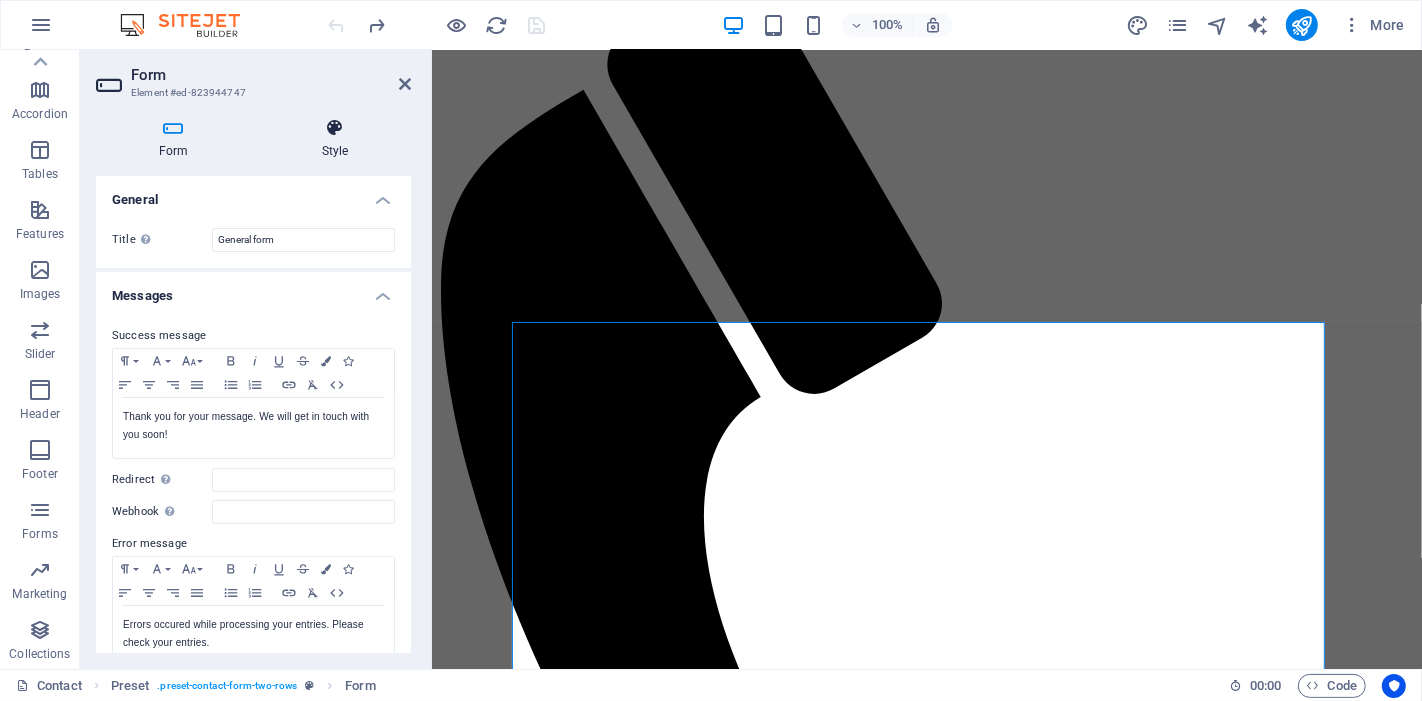 click on "Style" at bounding box center [335, 139] 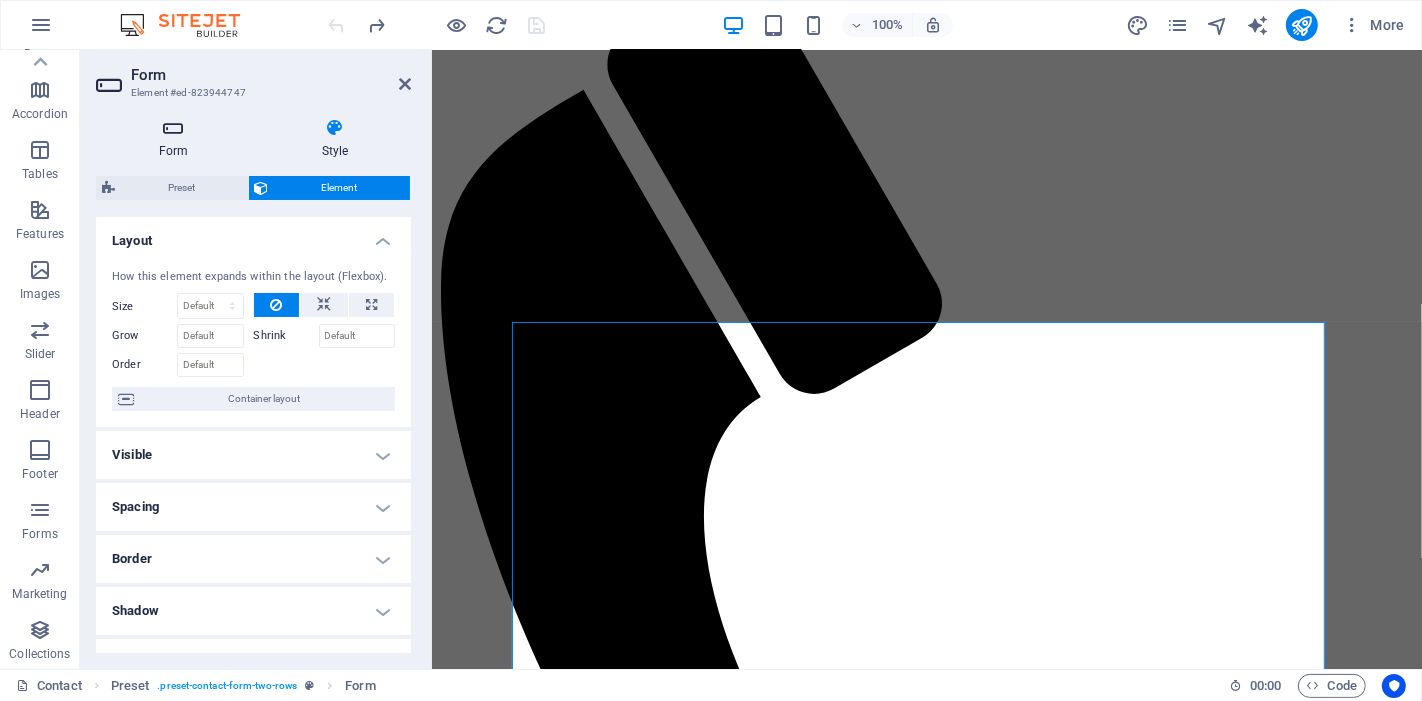 click at bounding box center [173, 128] 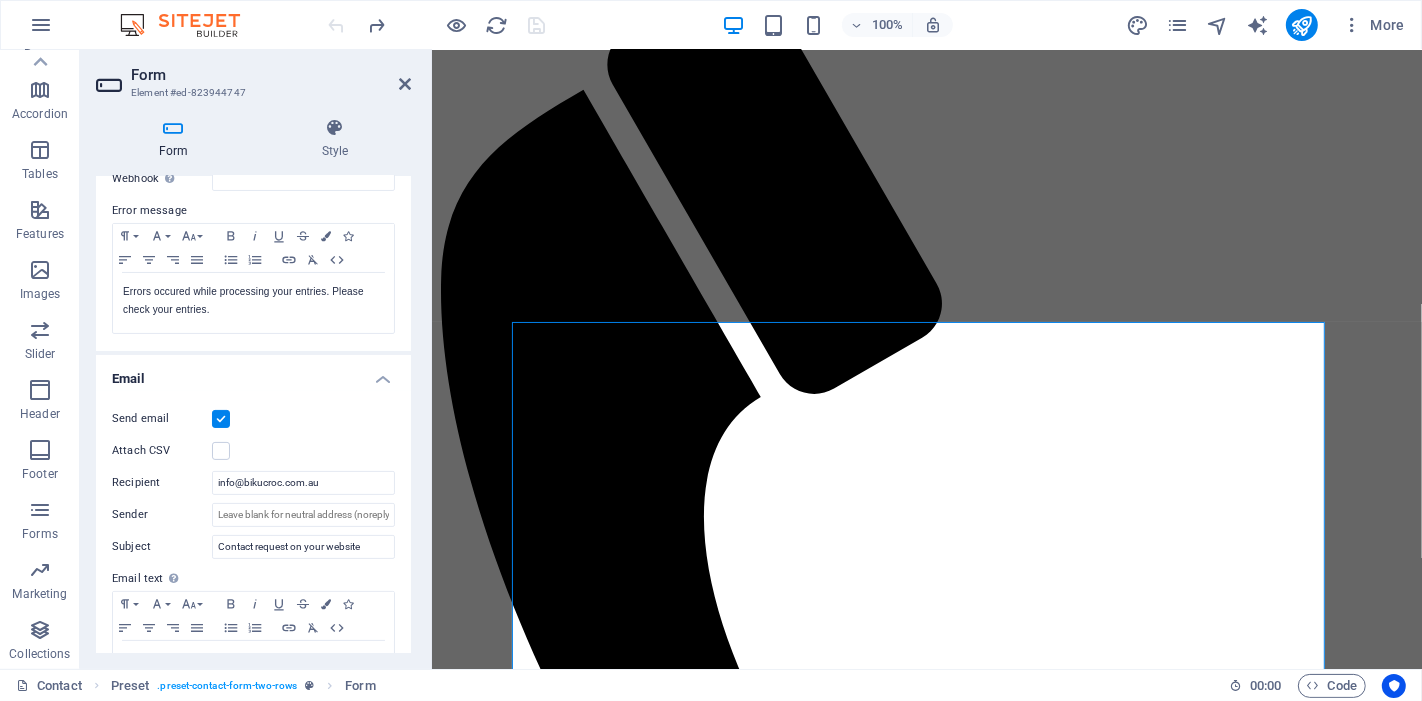 scroll, scrollTop: 111, scrollLeft: 0, axis: vertical 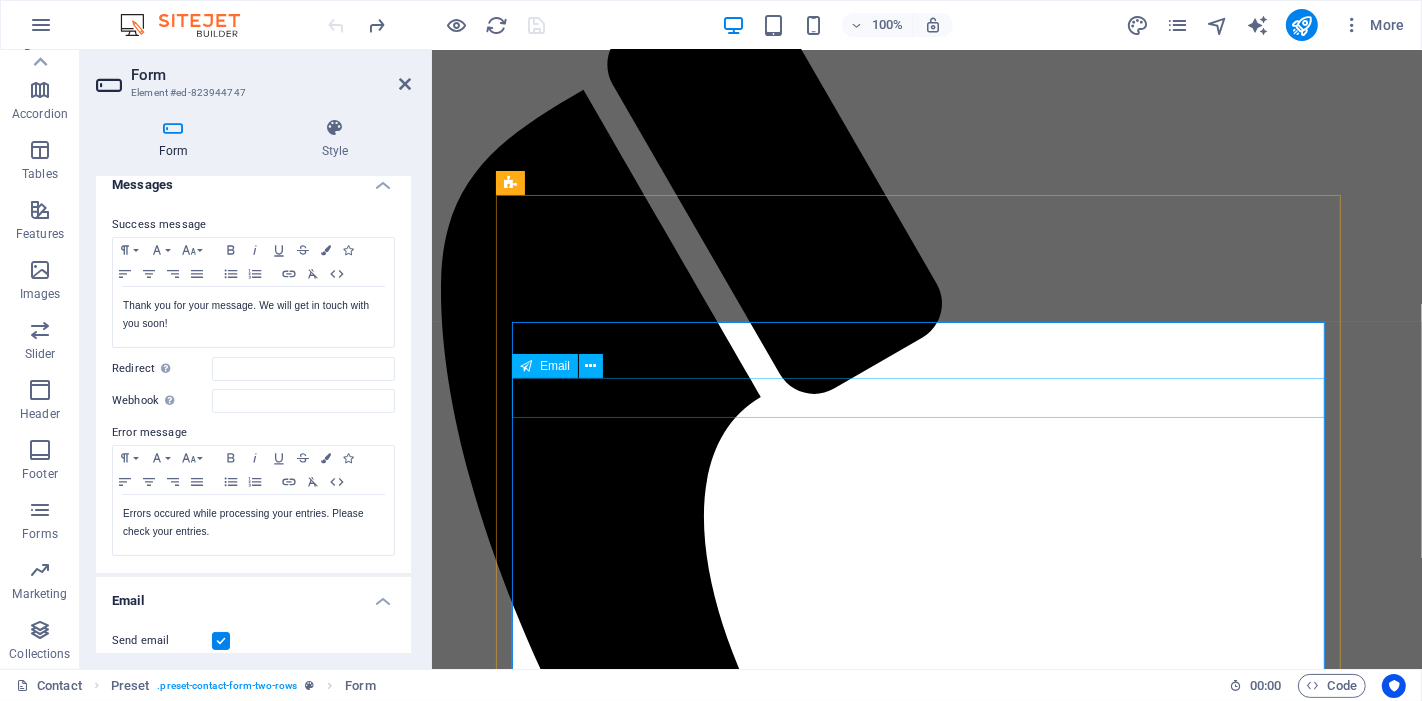 click at bounding box center (527, 1546) 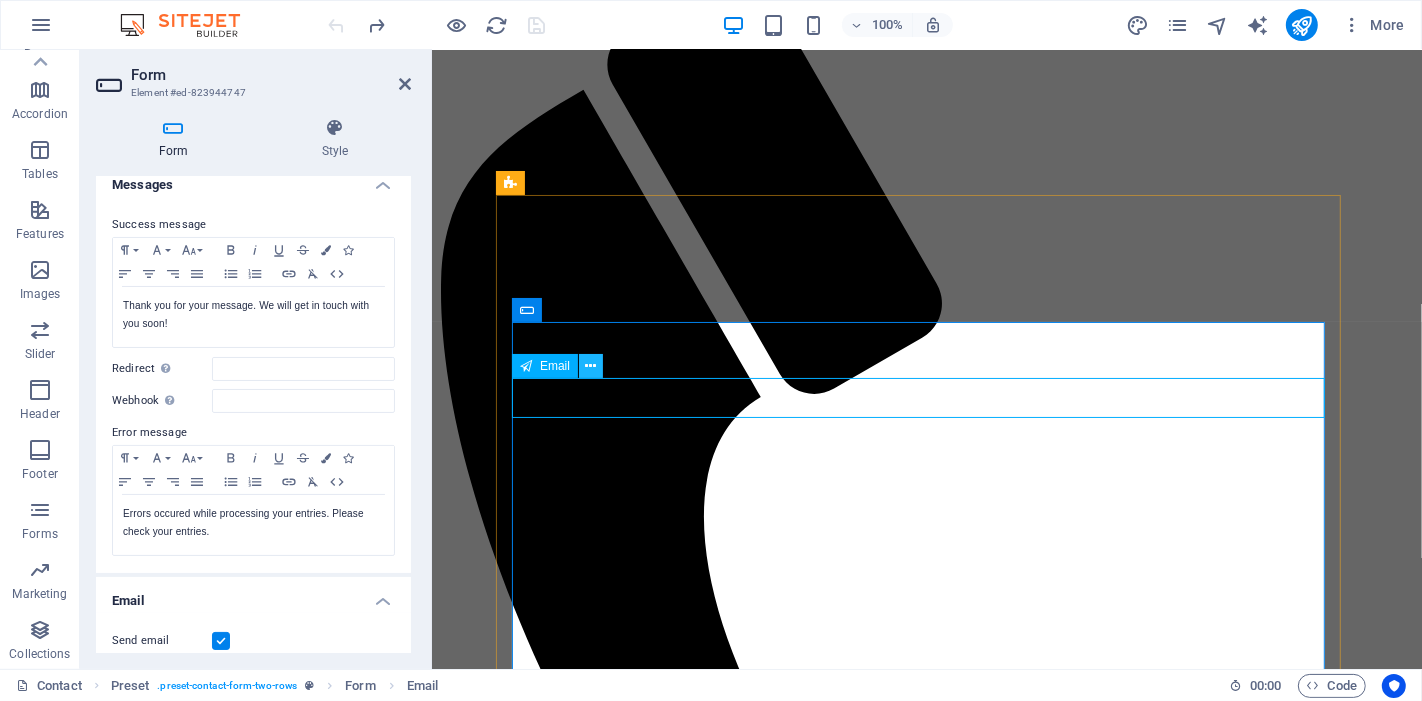 click at bounding box center [591, 366] 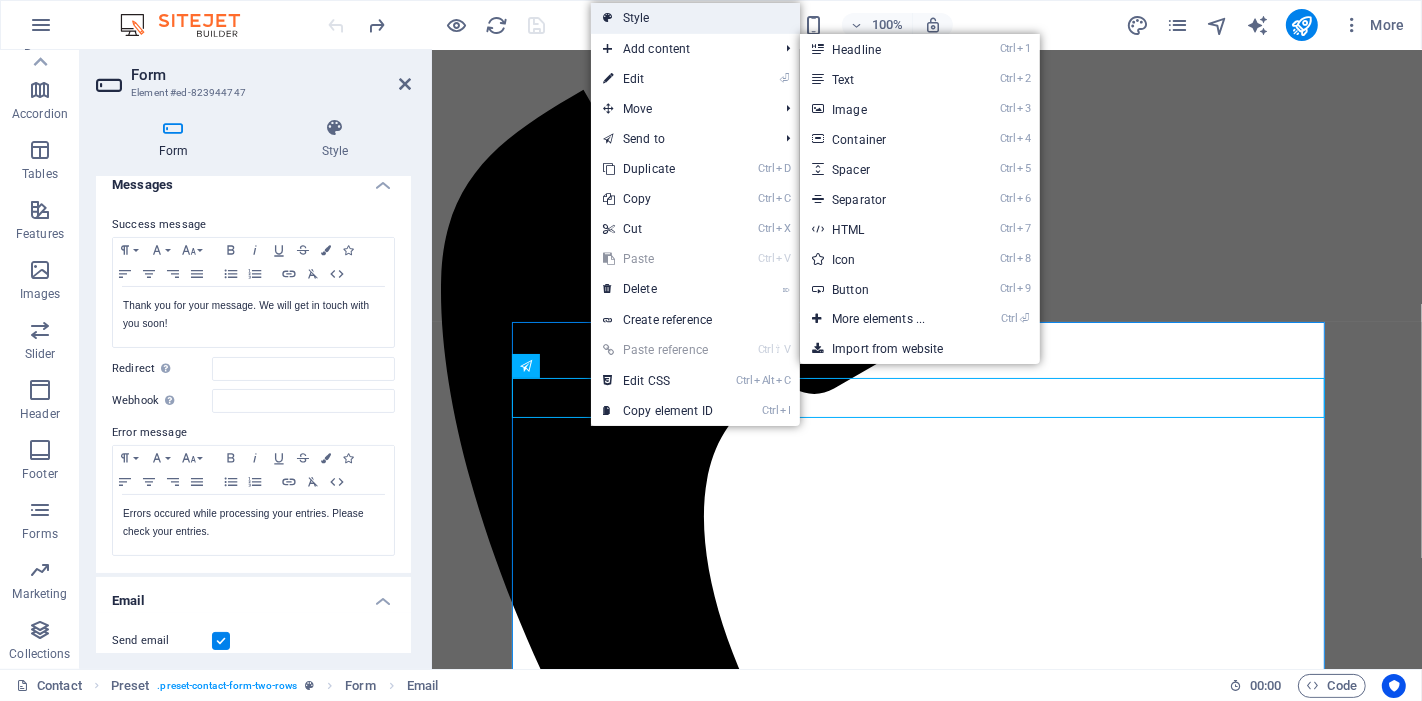 click on "Style" at bounding box center (695, 18) 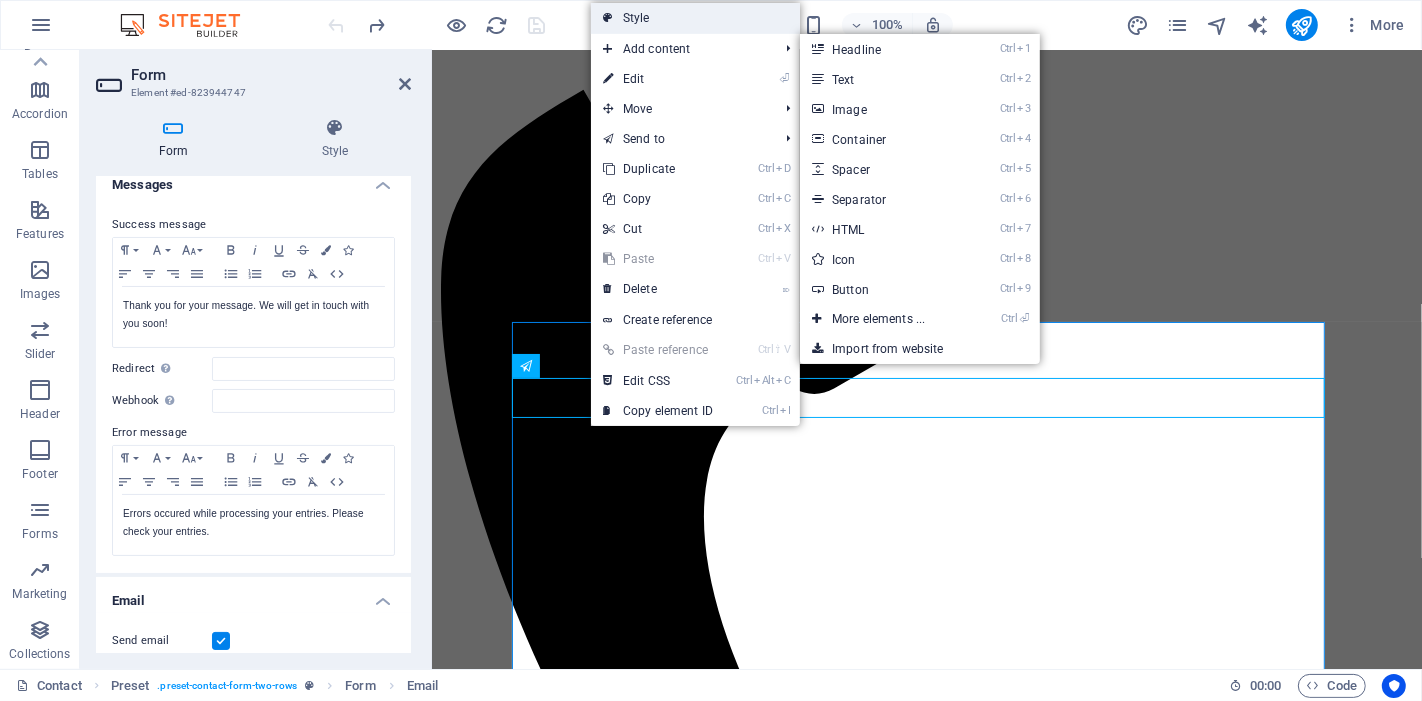 select on "px" 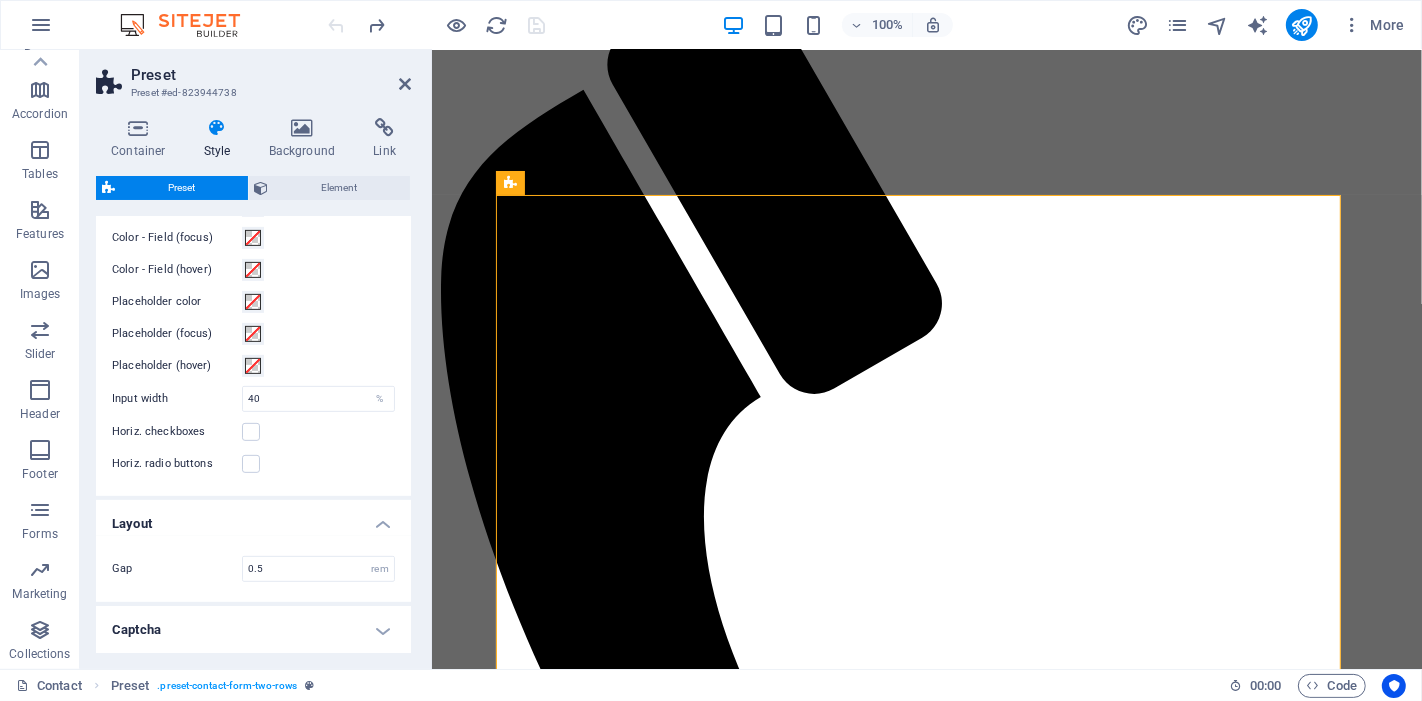scroll, scrollTop: 818, scrollLeft: 0, axis: vertical 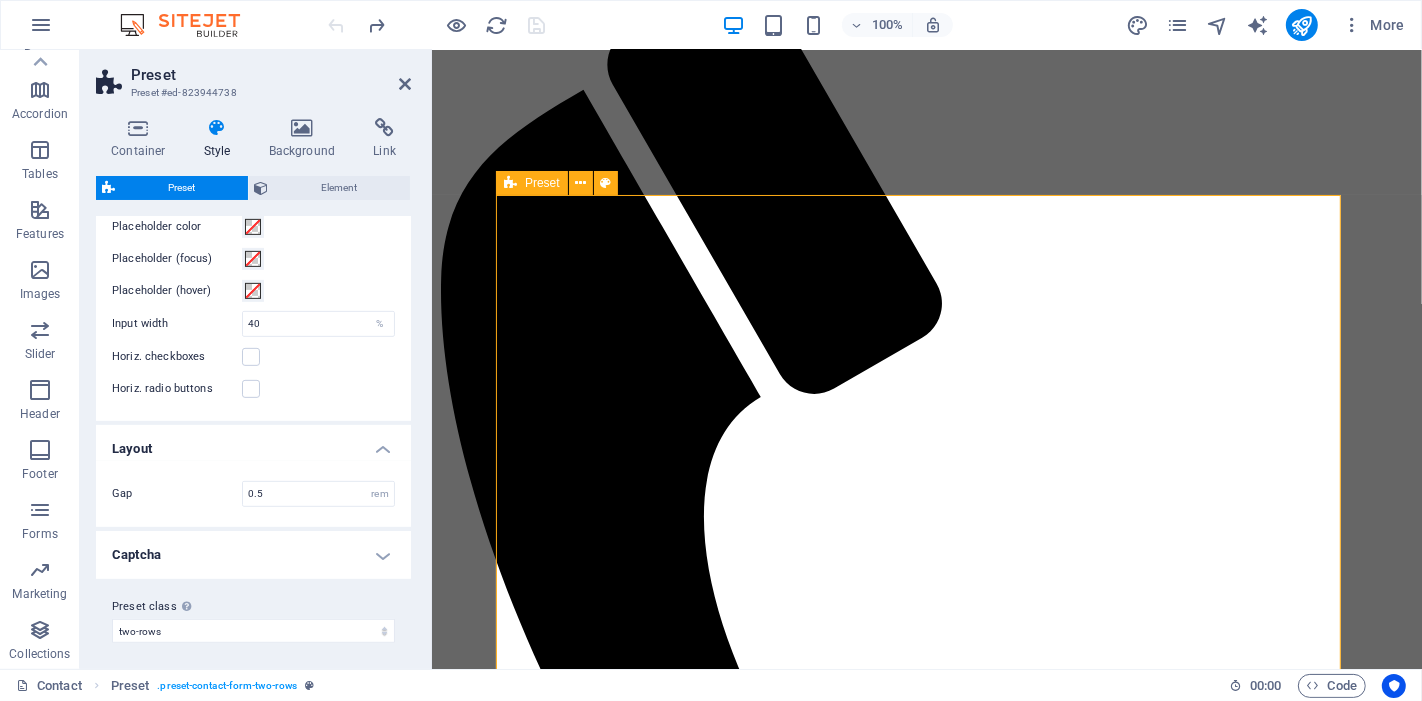 click on "A message for [NAME]  I have read and understand the privacy policy. Unreadable? Load new Send" at bounding box center (926, 1630) 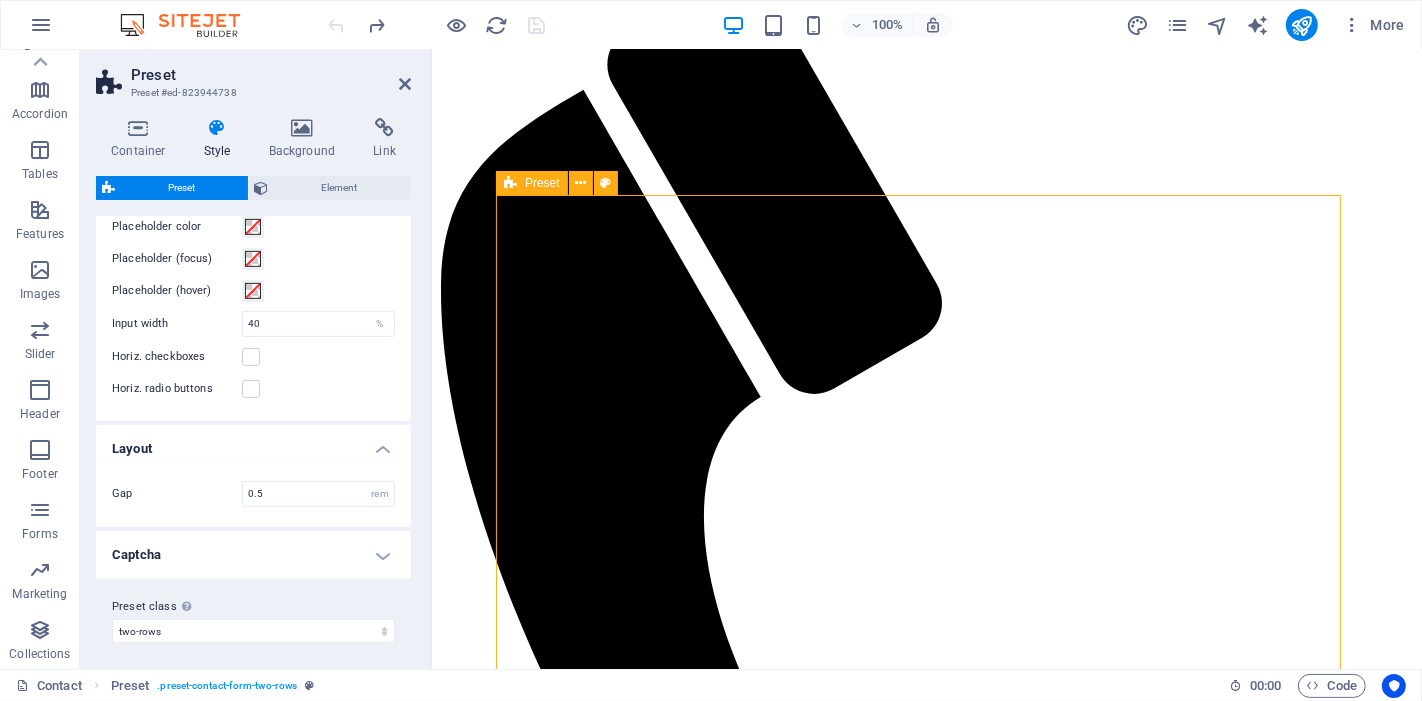 click on "Preset" at bounding box center [542, 183] 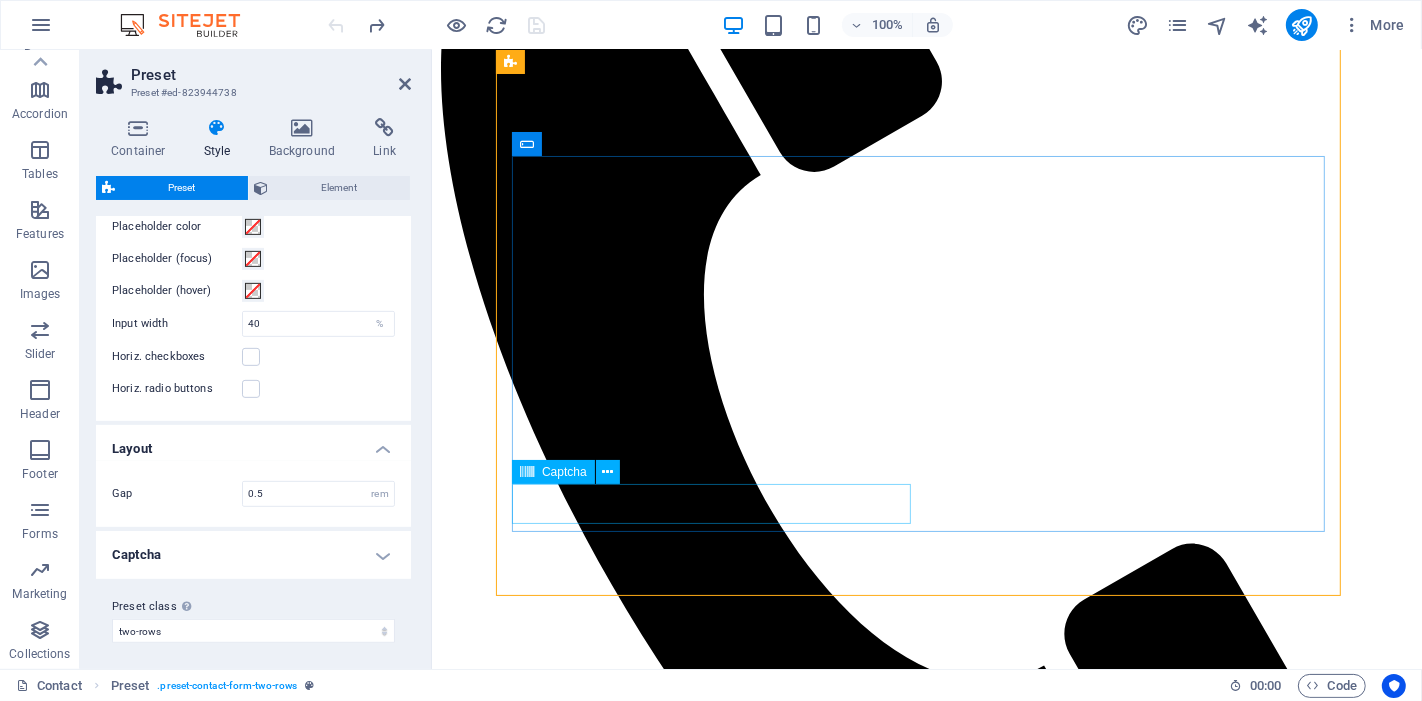 scroll, scrollTop: 333, scrollLeft: 0, axis: vertical 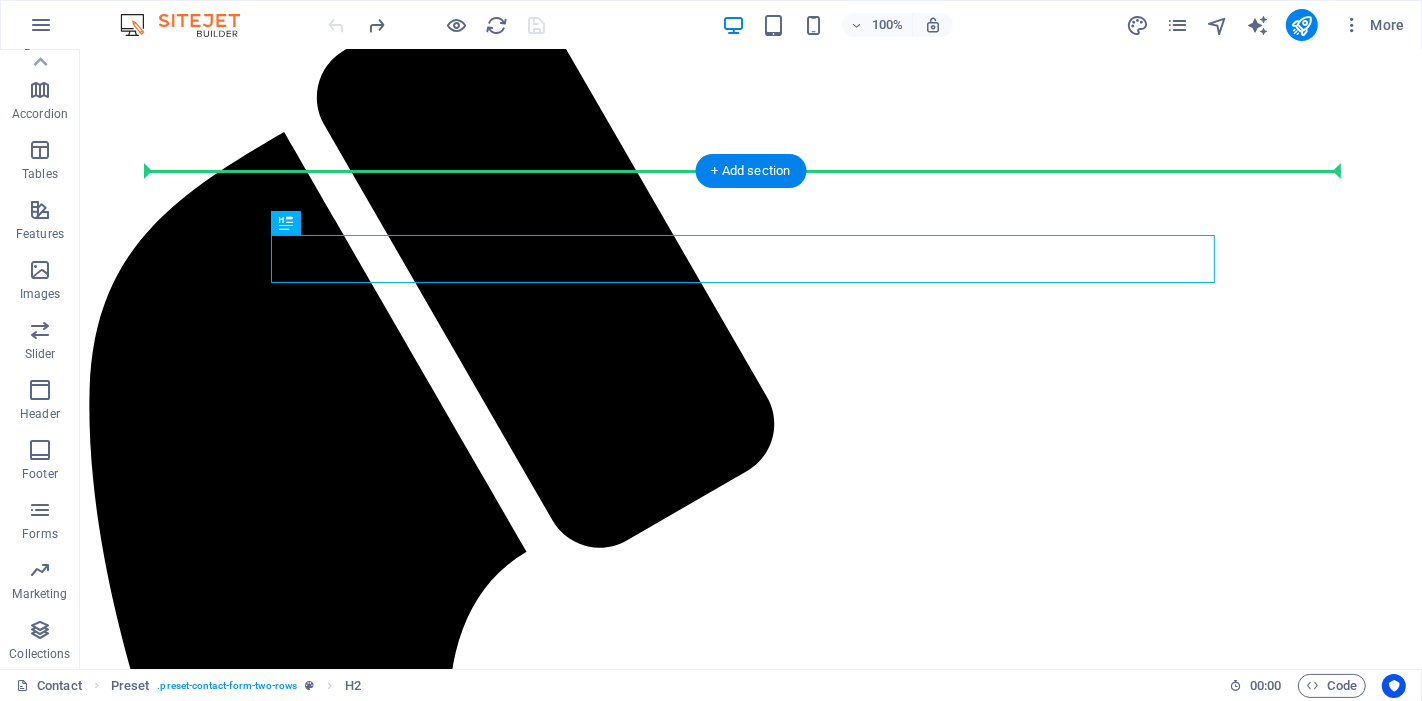 drag, startPoint x: 459, startPoint y: 284, endPoint x: 807, endPoint y: 210, distance: 355.78082 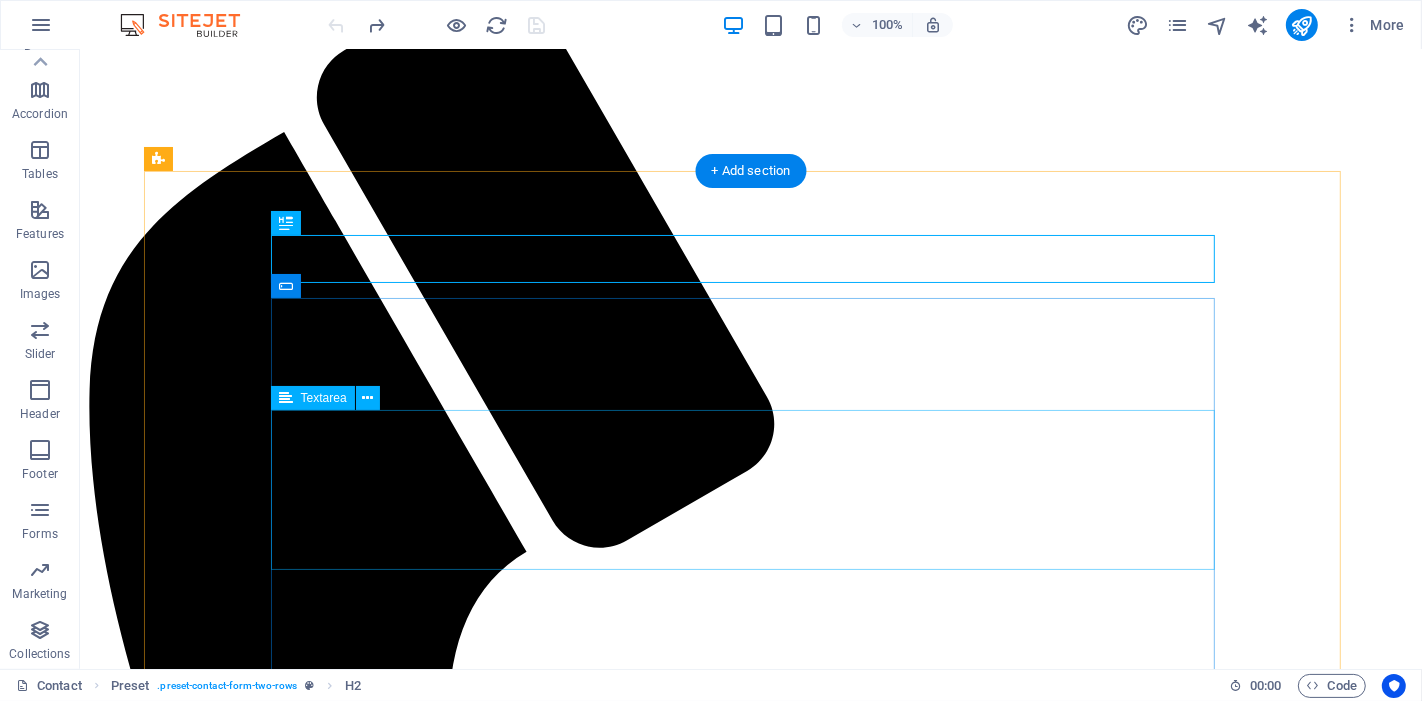 click at bounding box center [750, 2065] 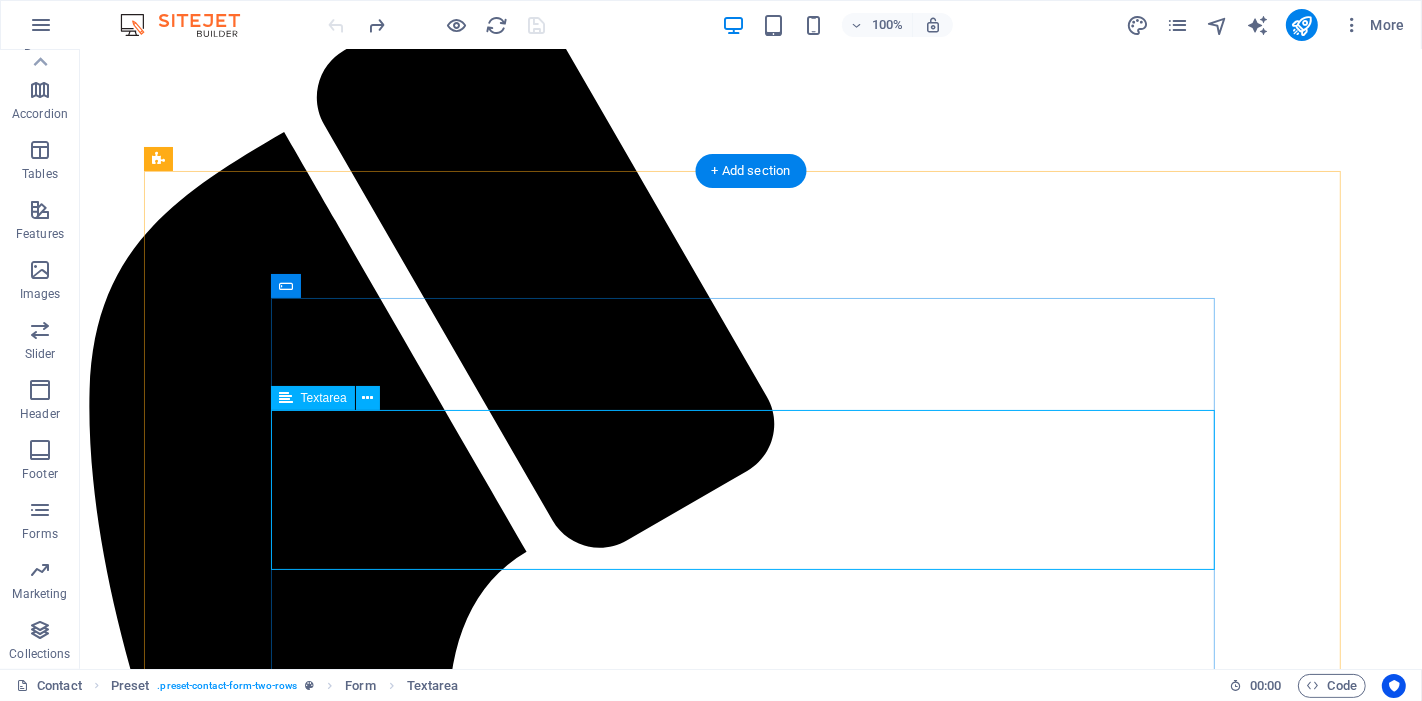 click at bounding box center [750, 2065] 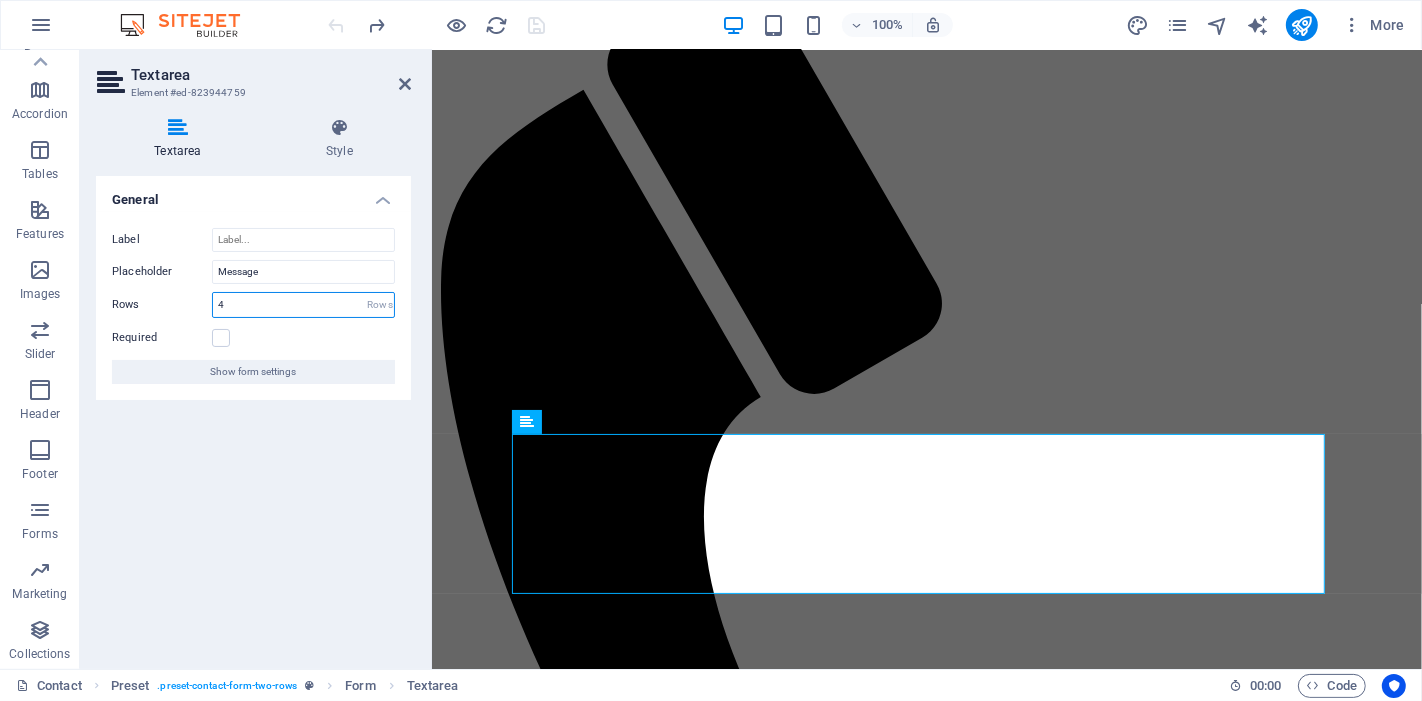 drag, startPoint x: 294, startPoint y: 306, endPoint x: 197, endPoint y: 292, distance: 98.005104 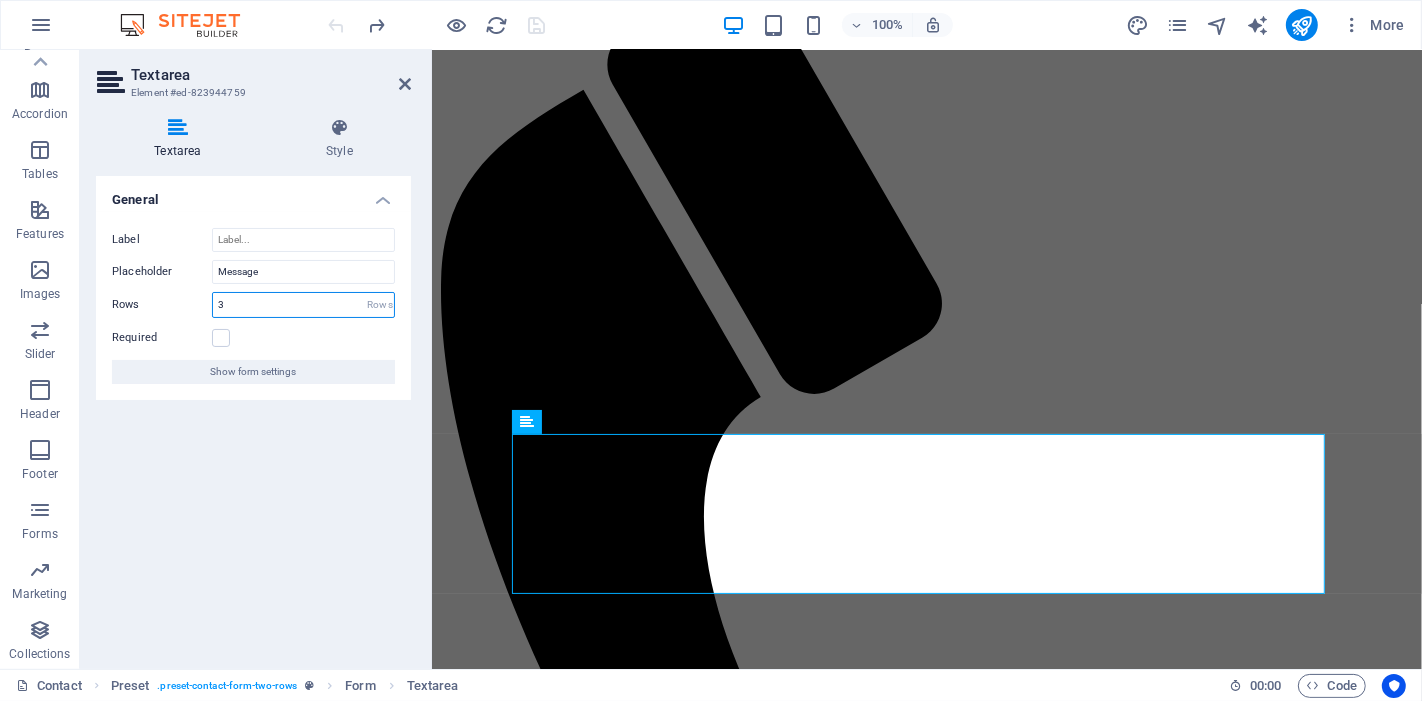 type on "3" 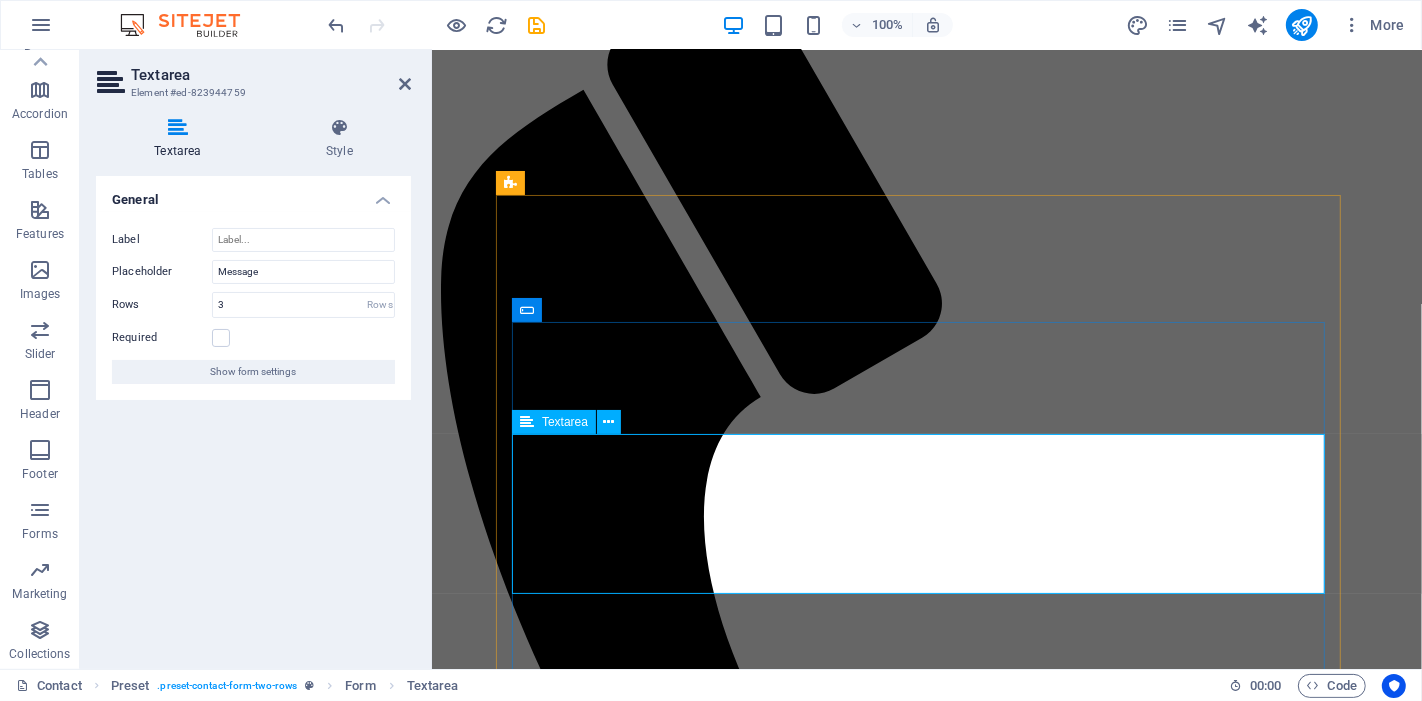 click at bounding box center (554, 1587) 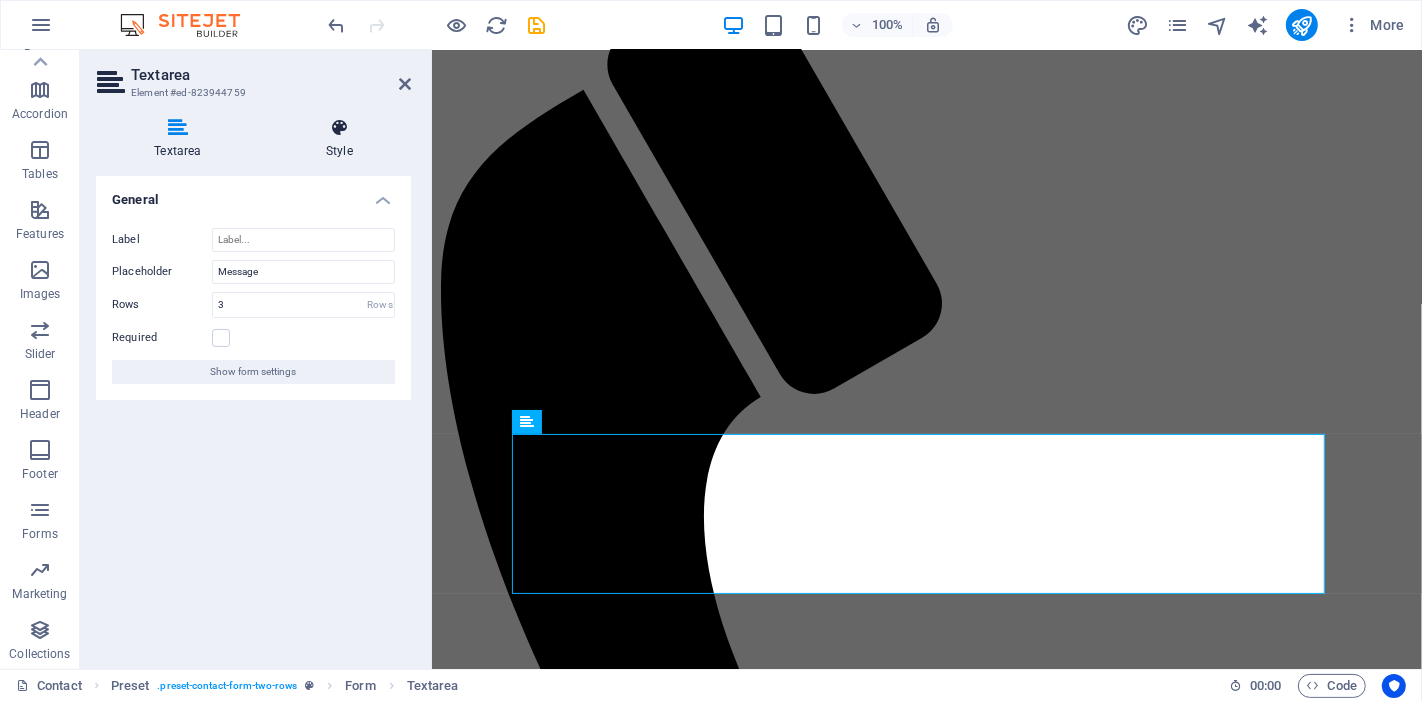 click at bounding box center (339, 128) 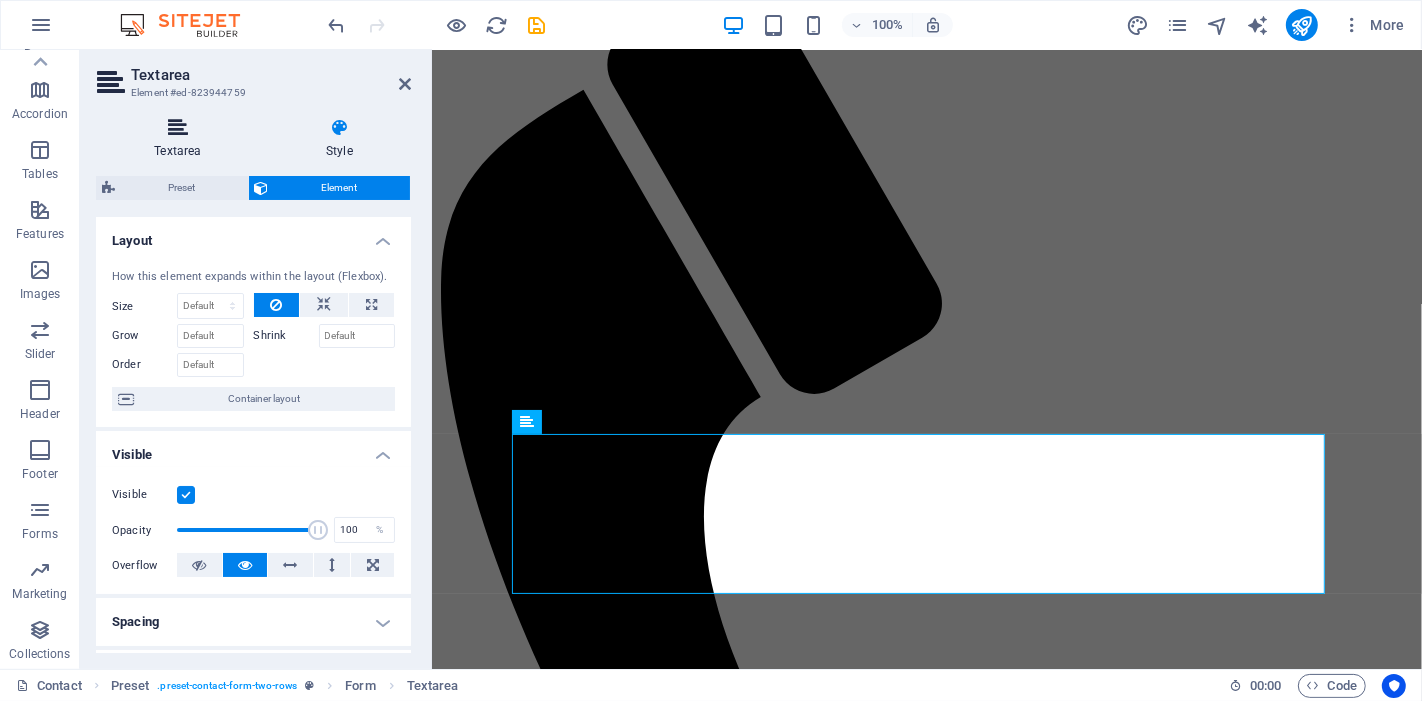 click at bounding box center [178, 128] 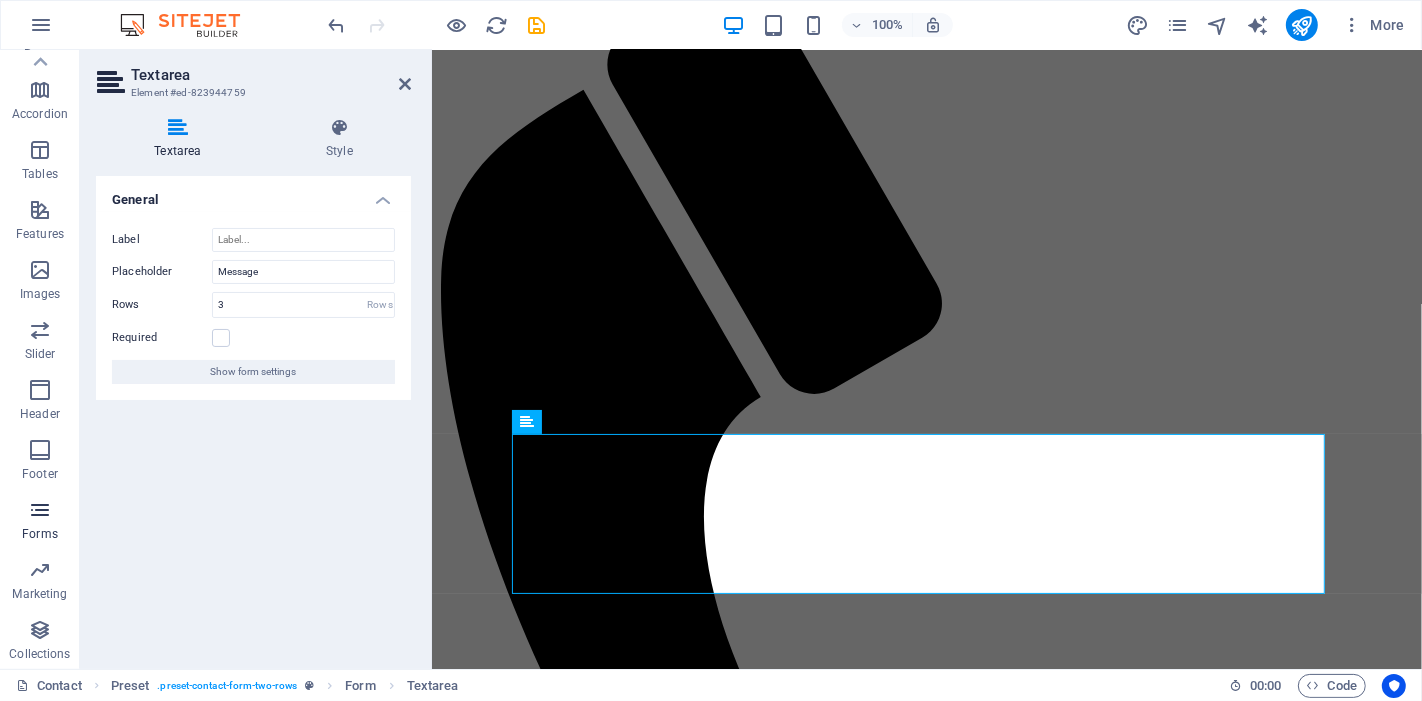 click at bounding box center [40, 510] 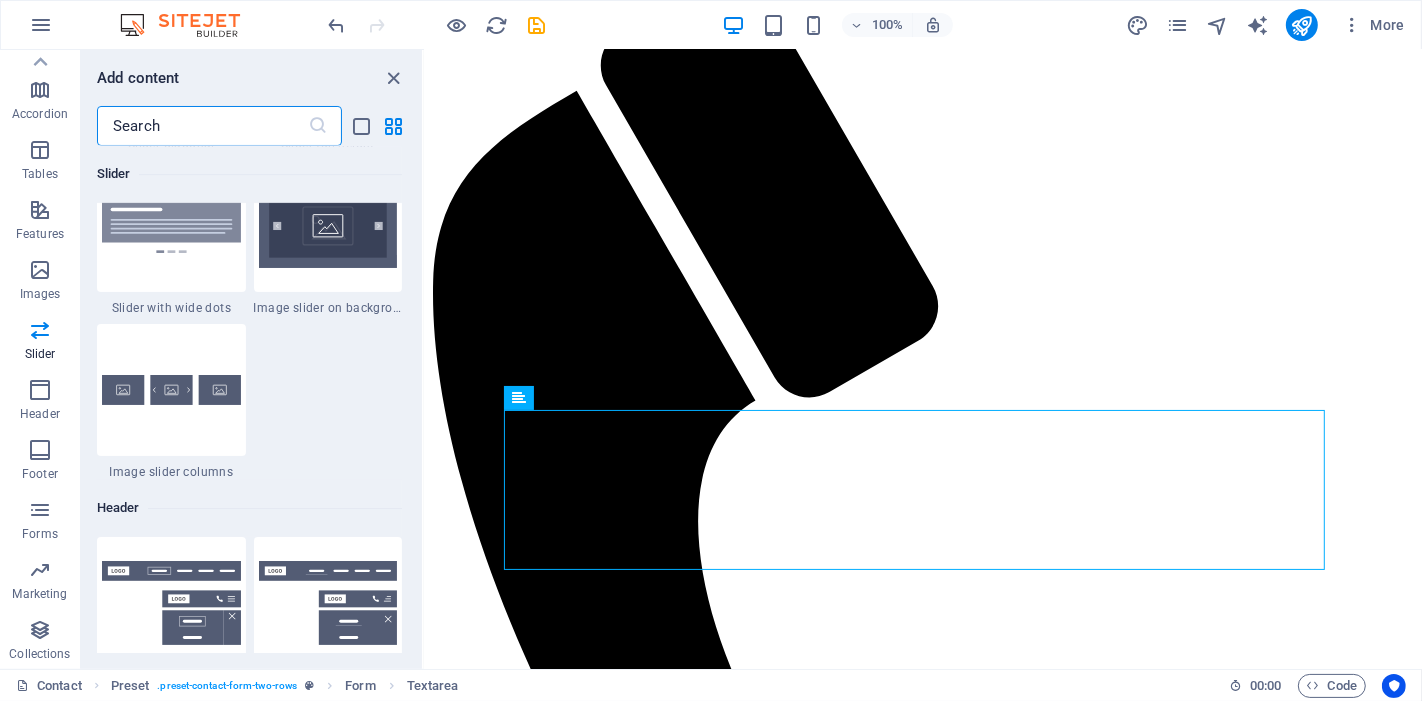 scroll, scrollTop: 11264, scrollLeft: 0, axis: vertical 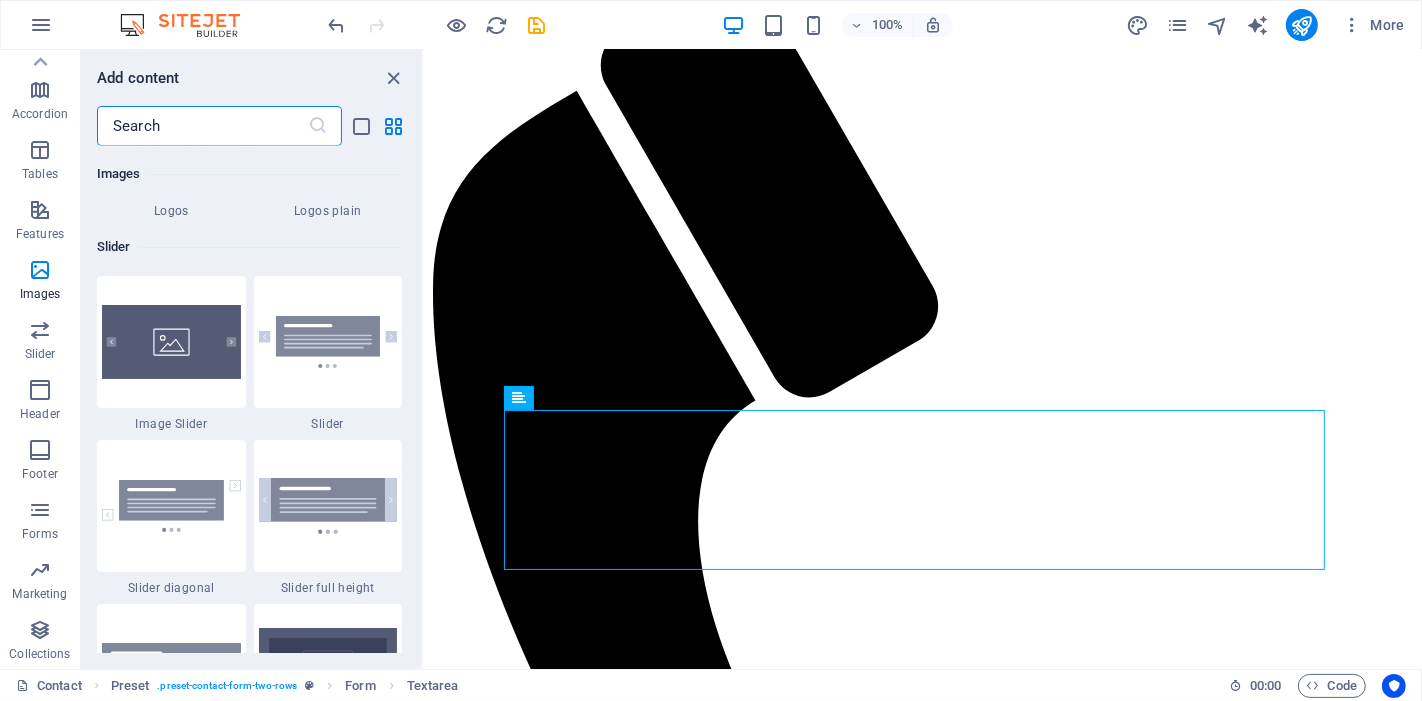 click at bounding box center [202, 126] 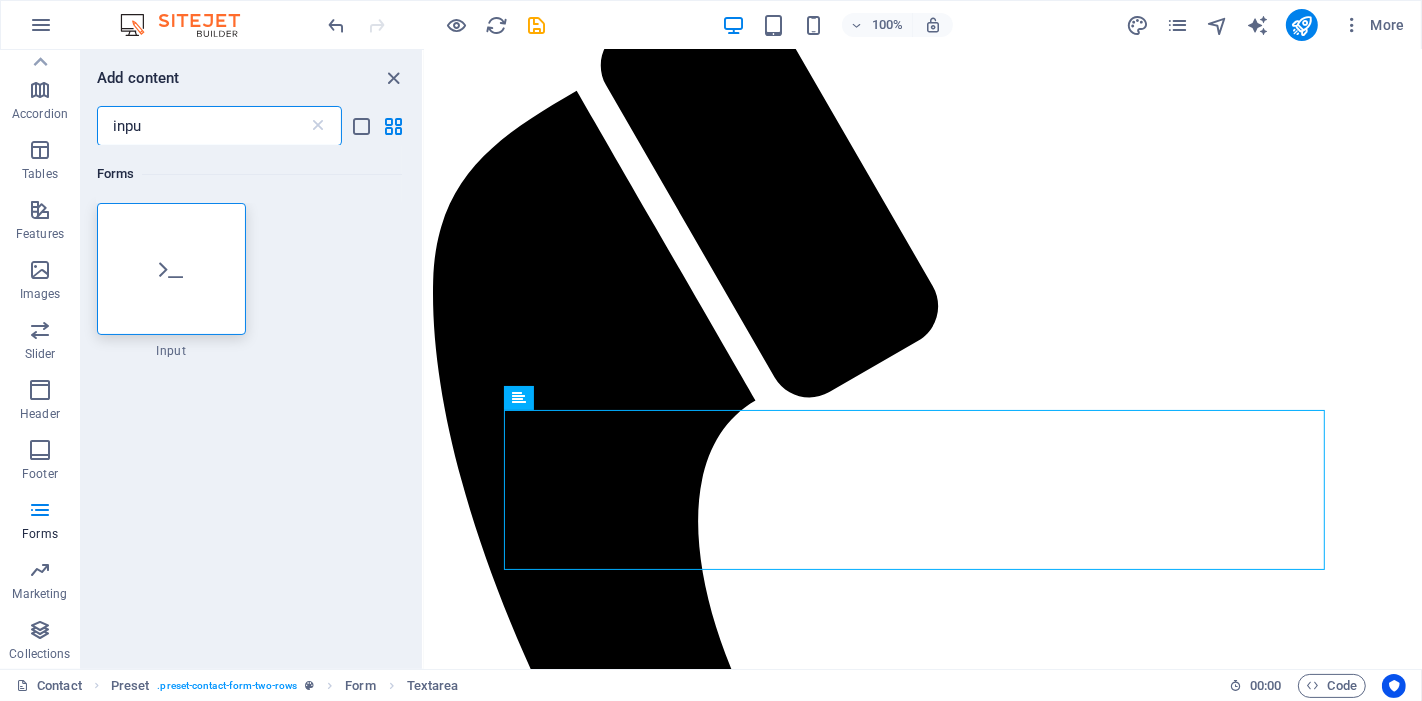 scroll, scrollTop: 0, scrollLeft: 0, axis: both 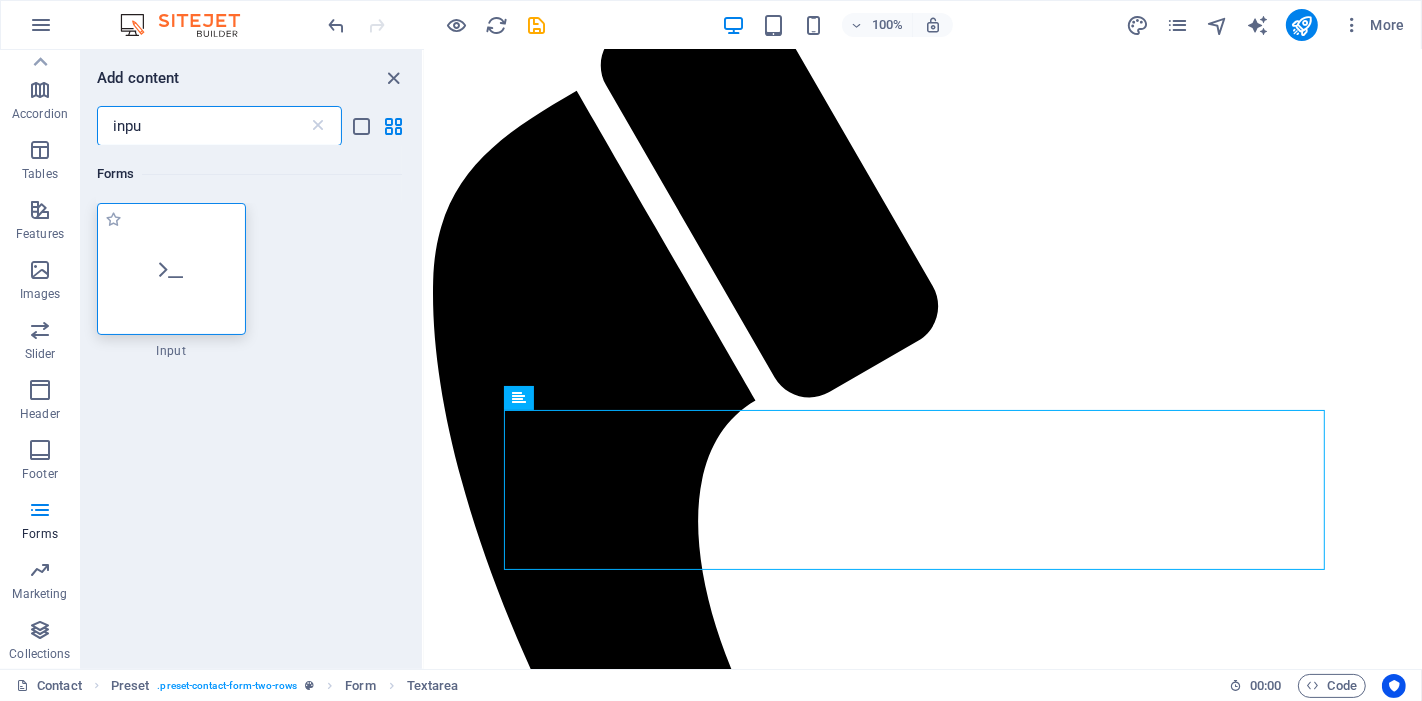 type on "inpu" 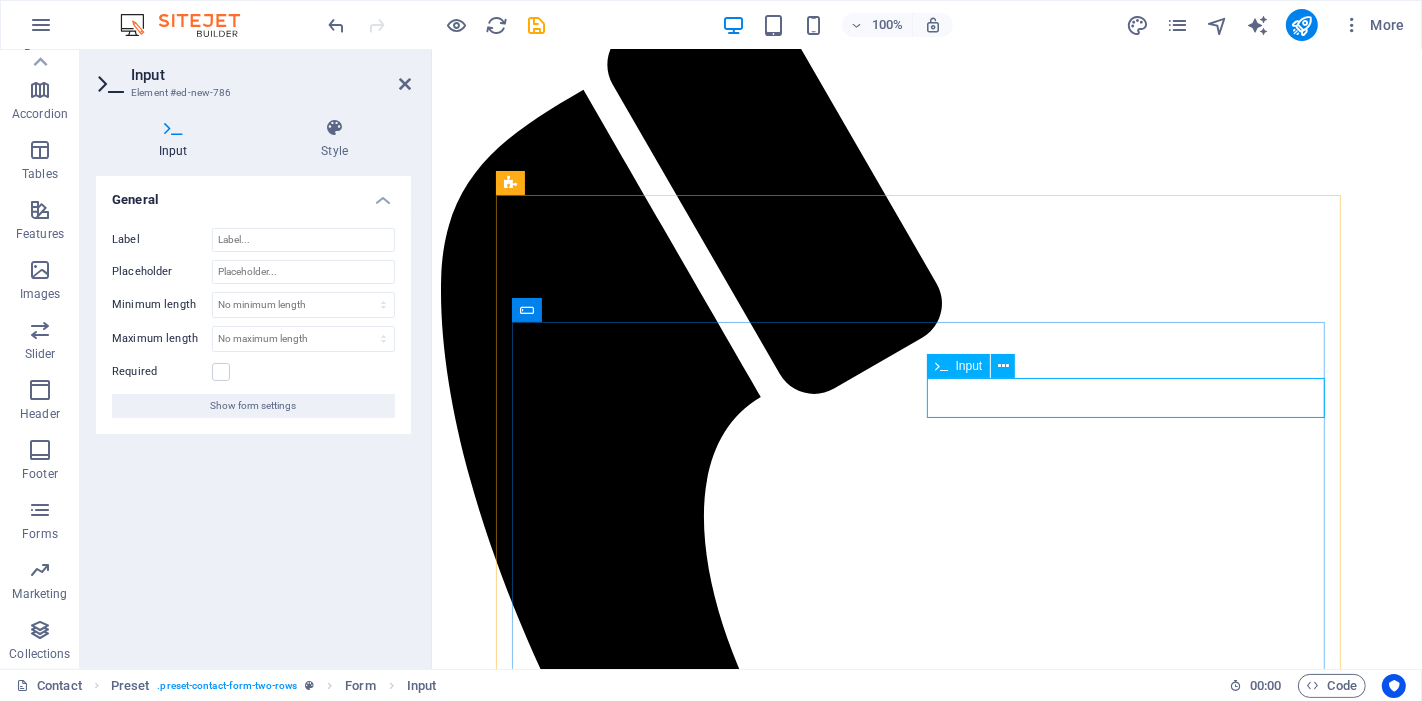 click at bounding box center (527, 1567) 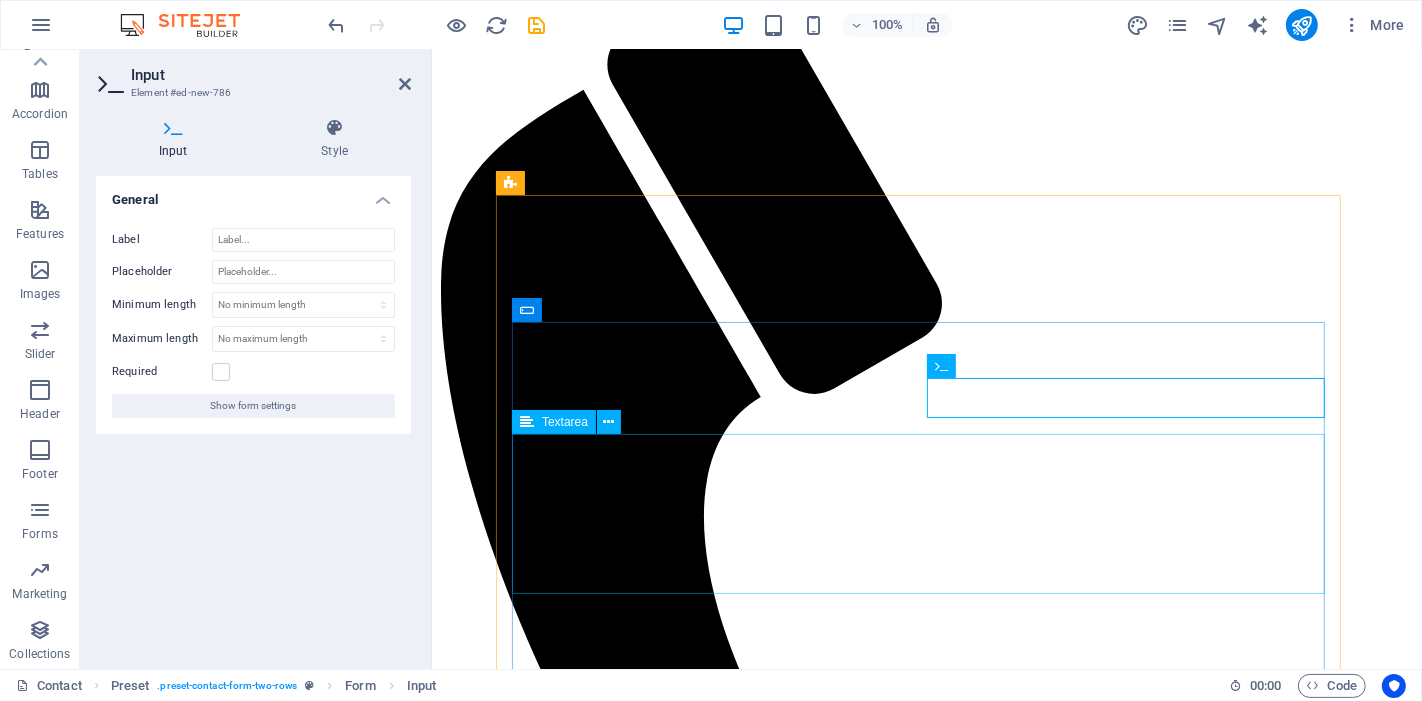 click at bounding box center [926, 1610] 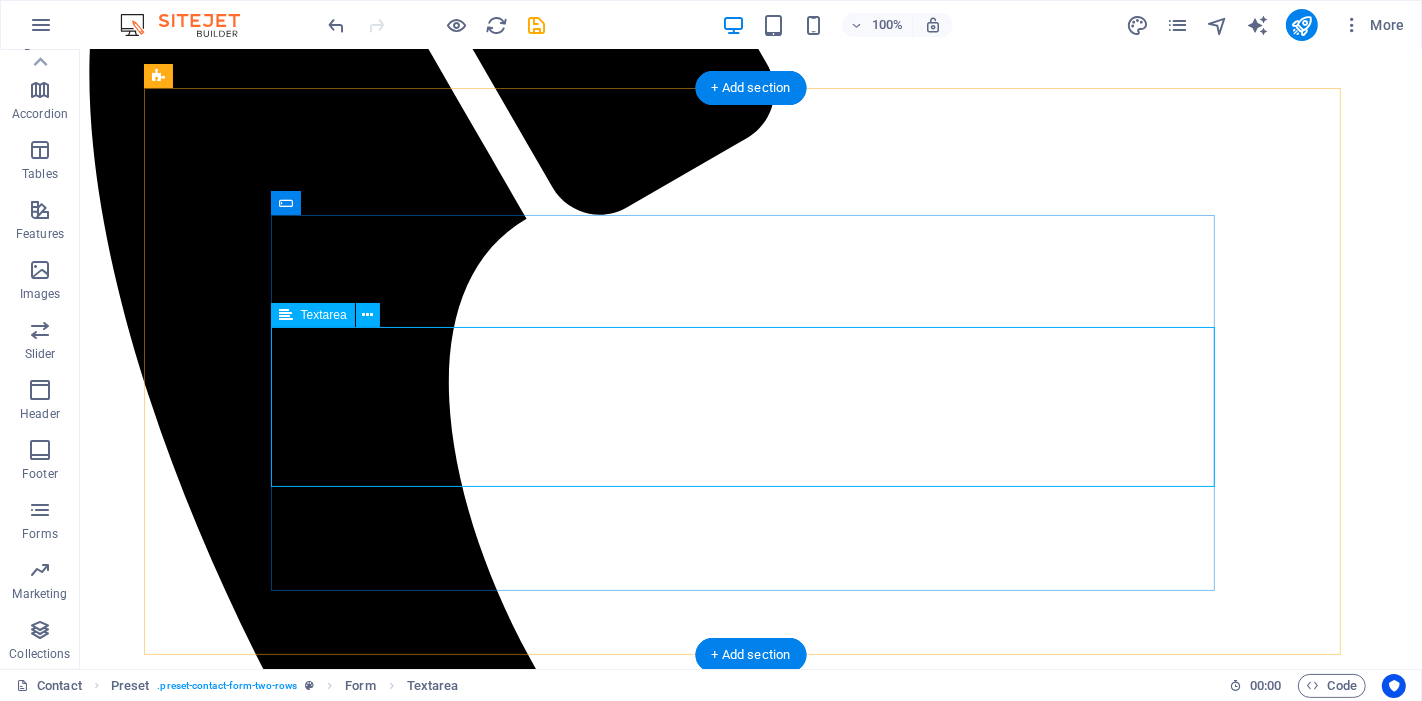 scroll, scrollTop: 111, scrollLeft: 0, axis: vertical 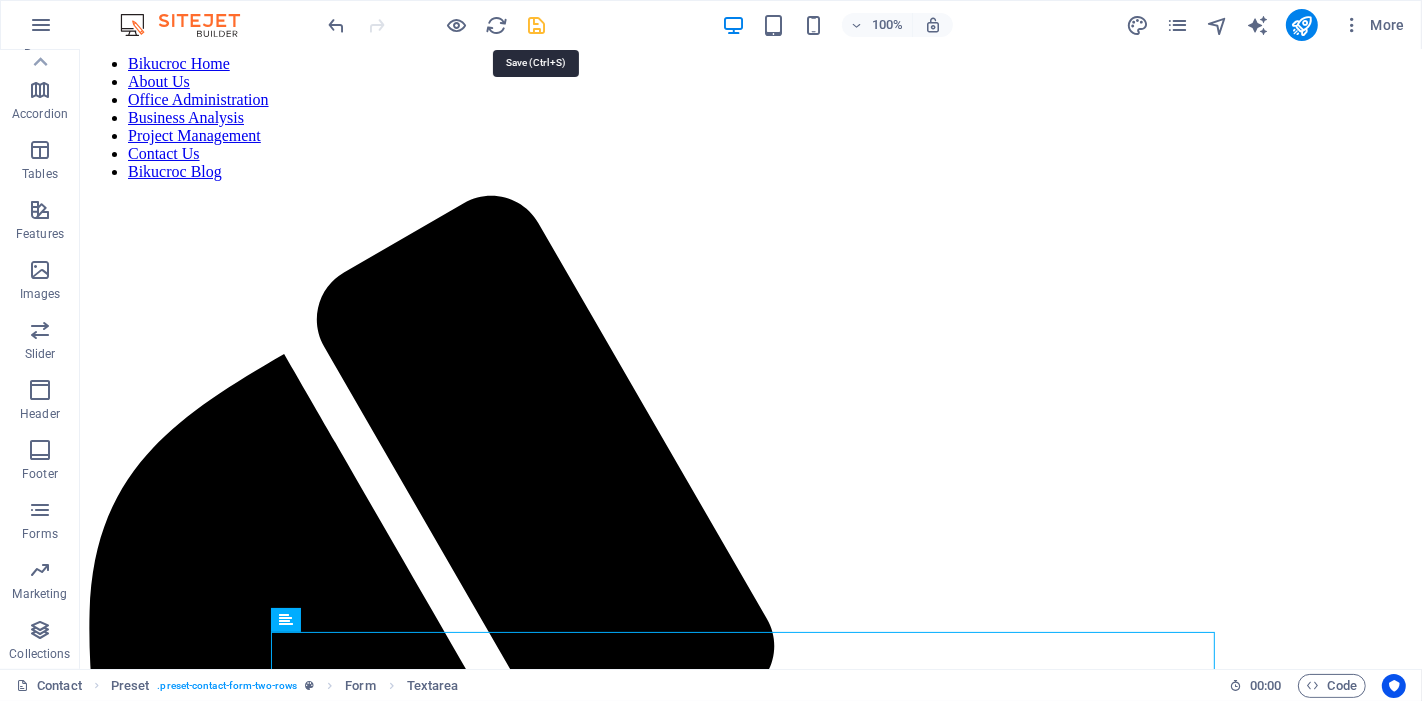 click at bounding box center [537, 25] 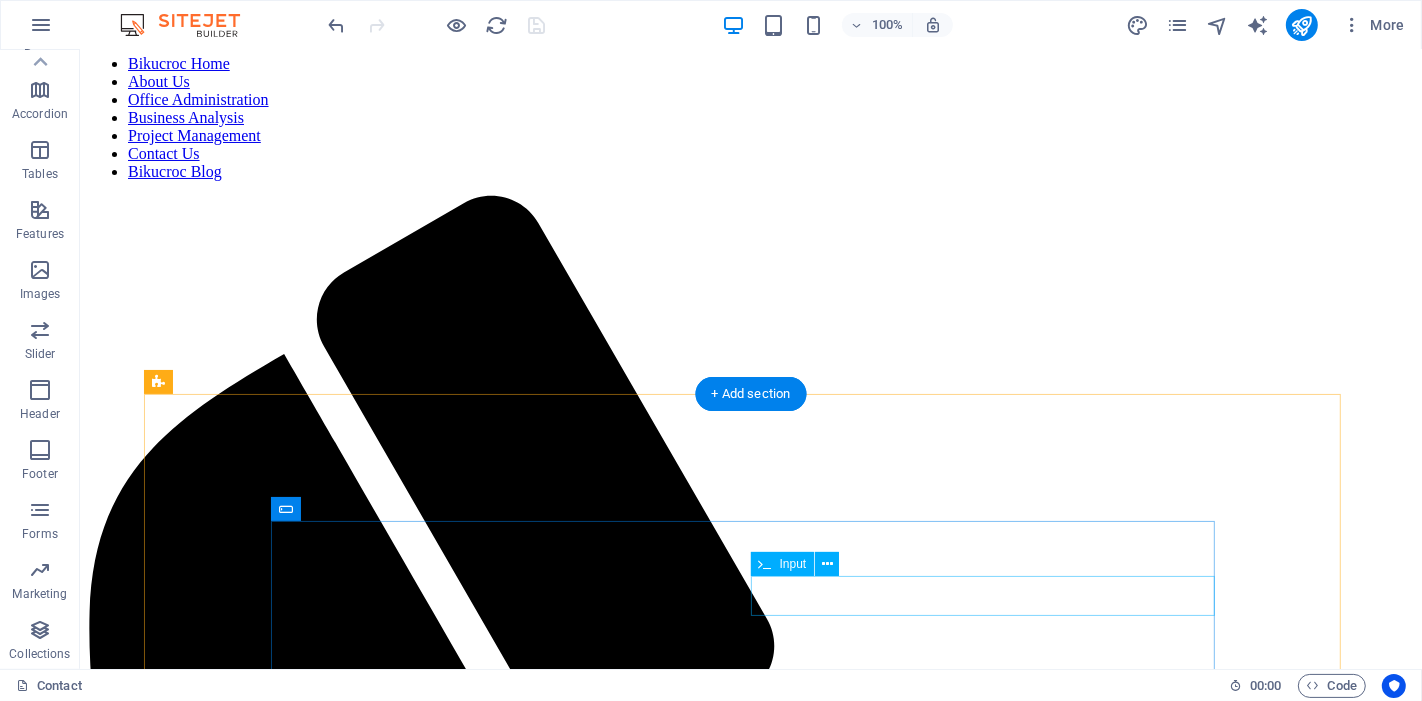 click on "Your Business Name" at bounding box center [750, 2256] 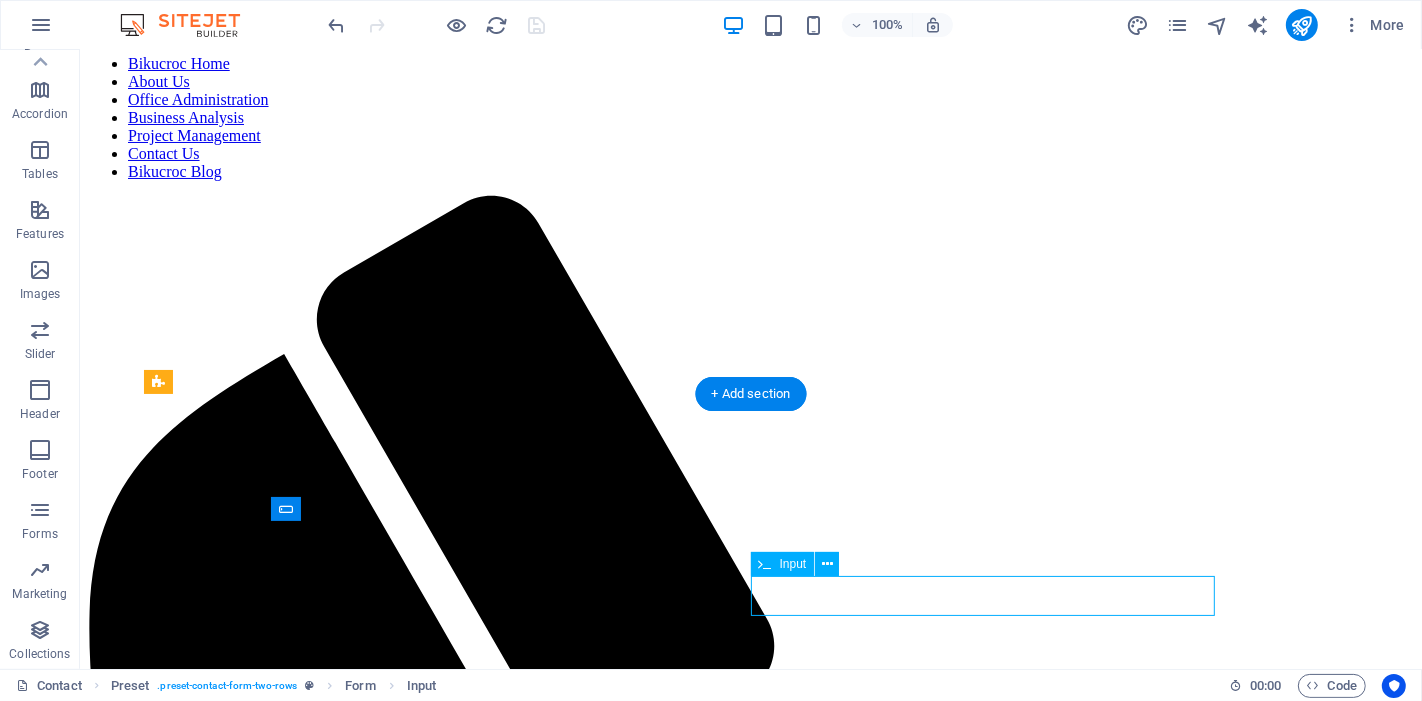 click on "Your Business Name" at bounding box center (750, 2256) 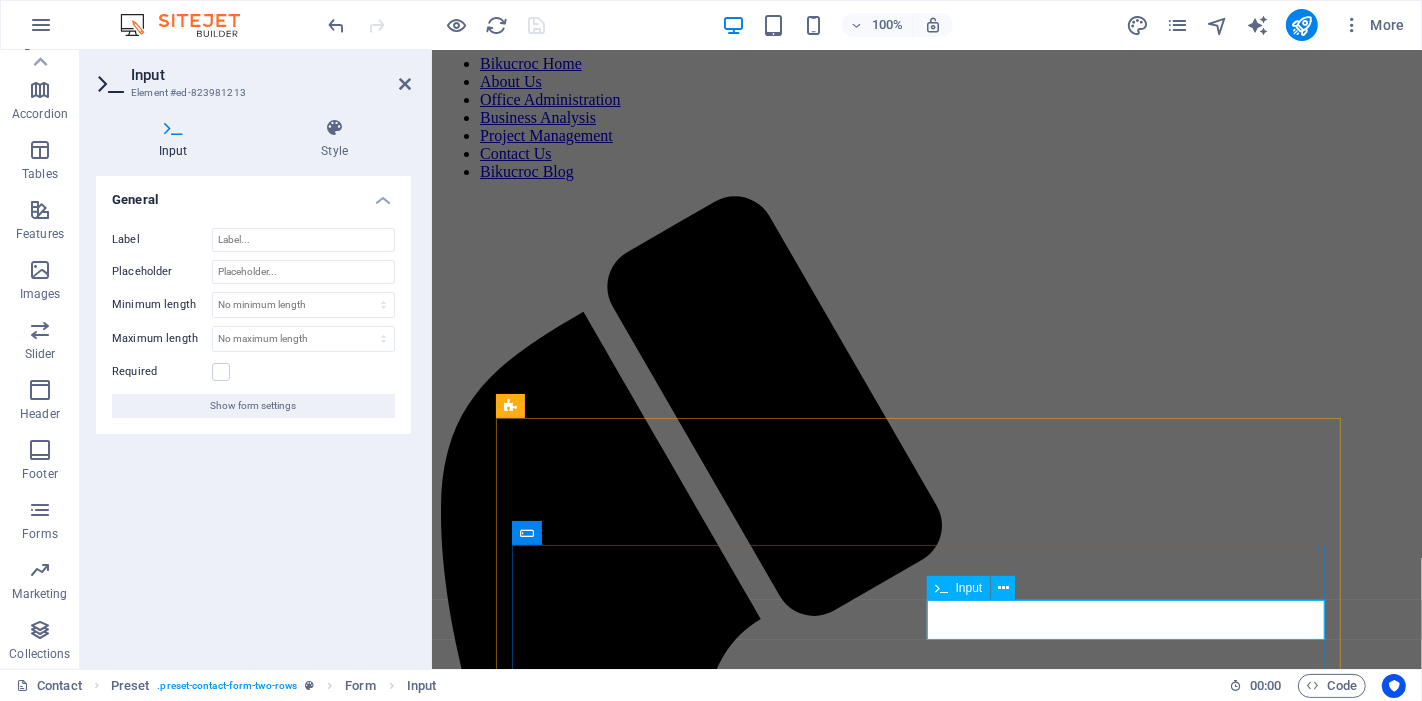 click on "Your Business Name" at bounding box center (527, 1789) 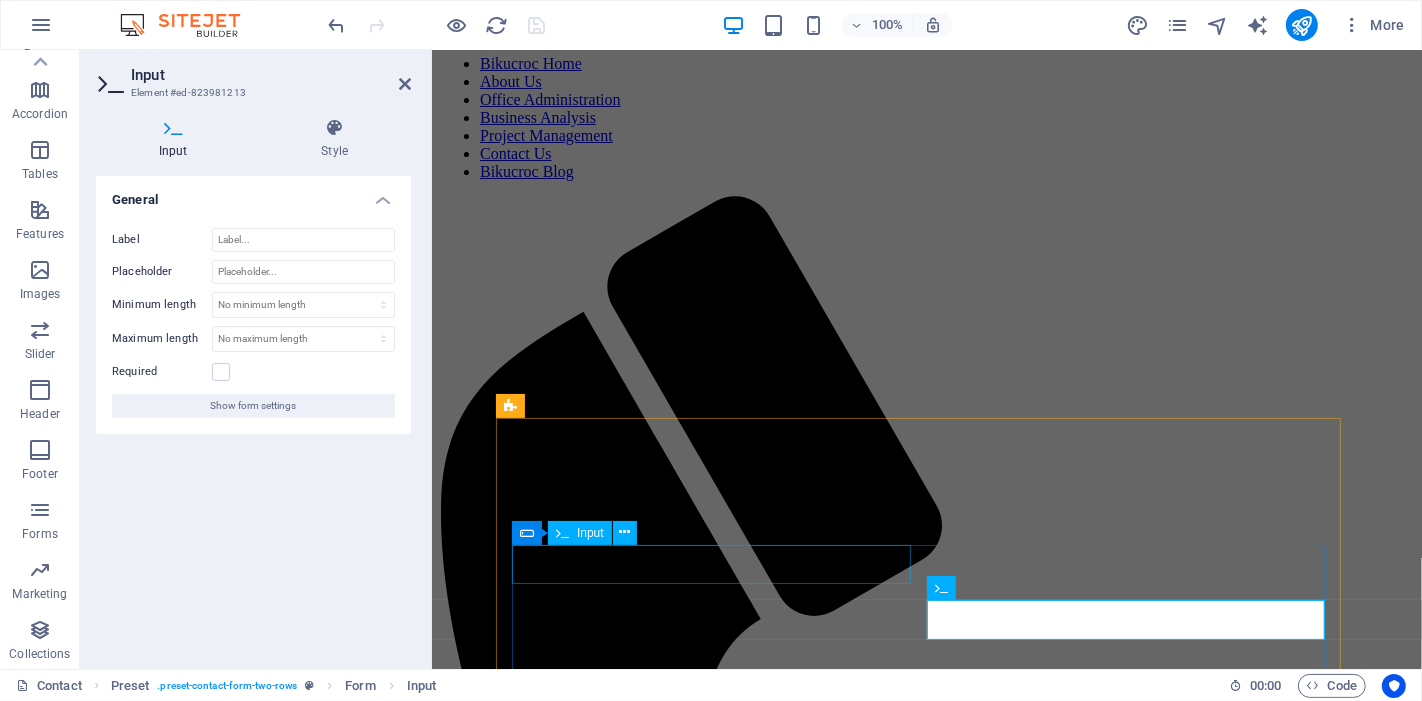 click at bounding box center (926, 1726) 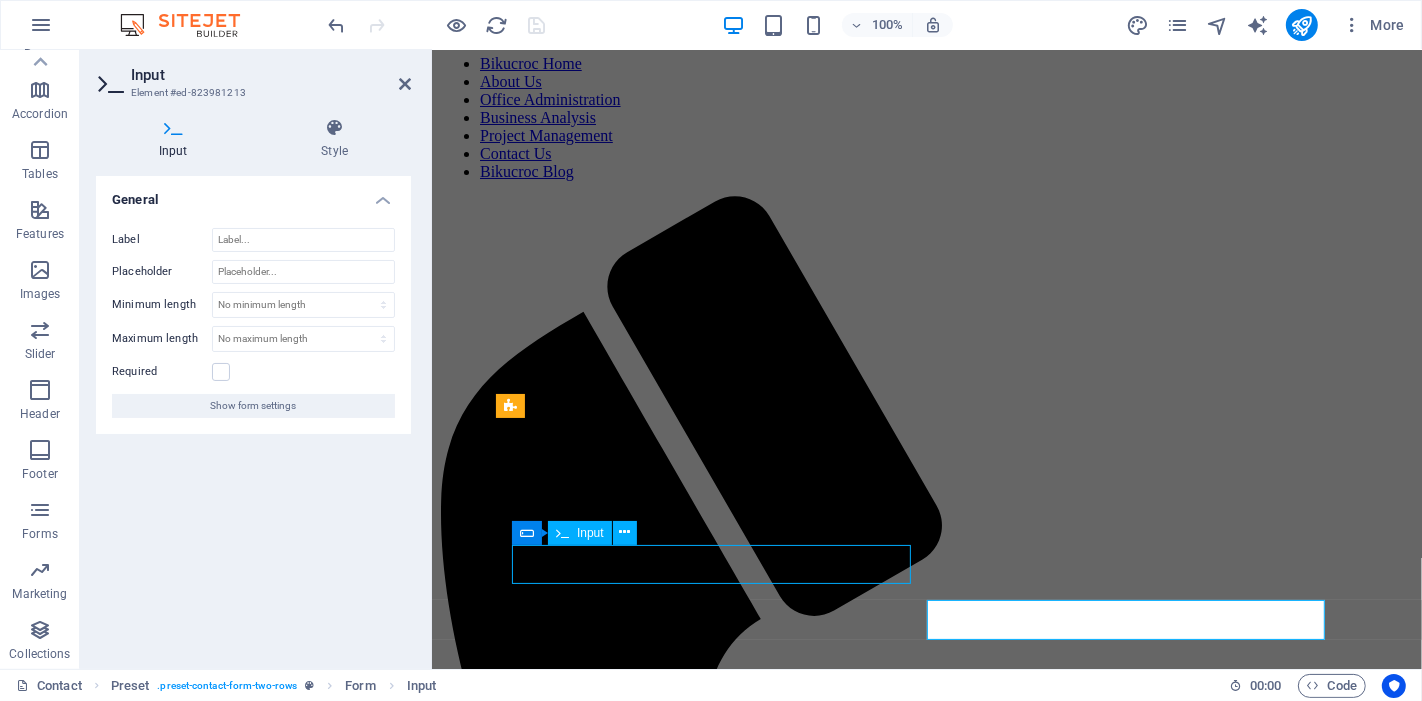 click at bounding box center [926, 1726] 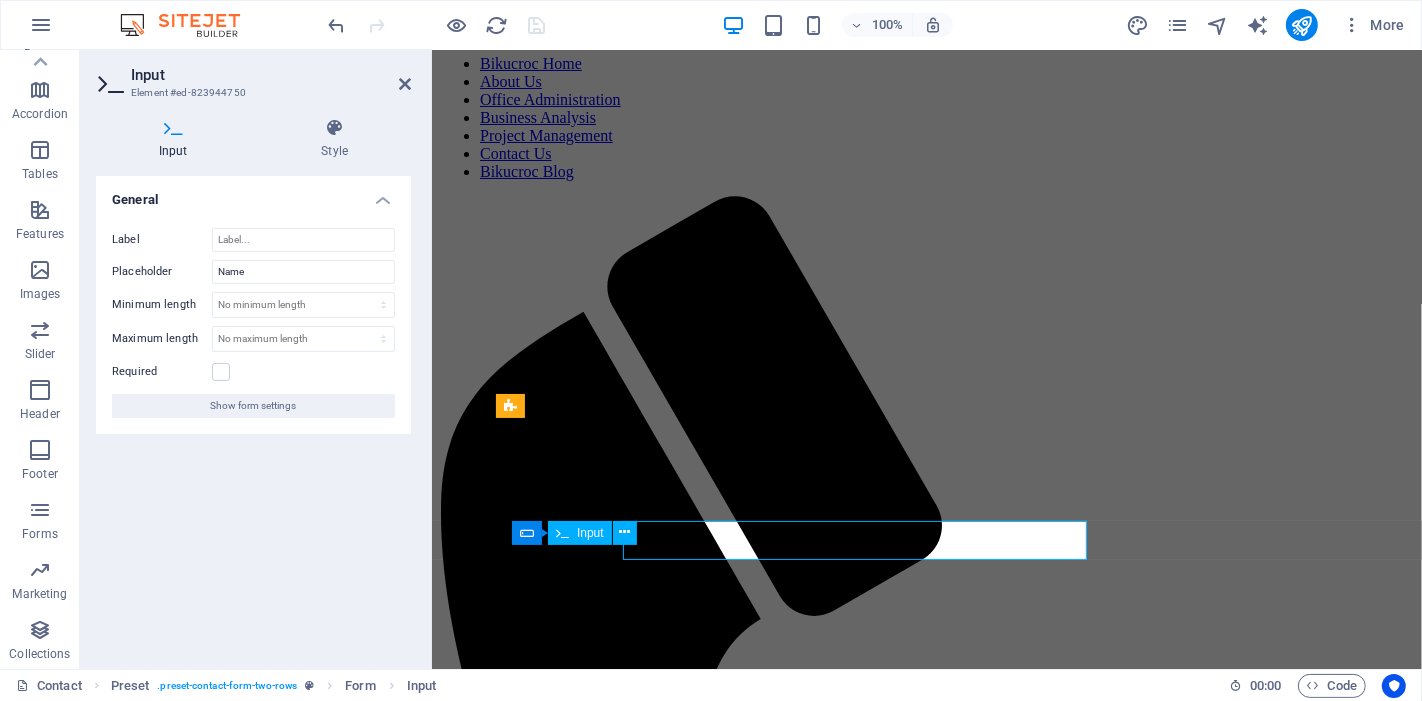 click at bounding box center [527, 1726] 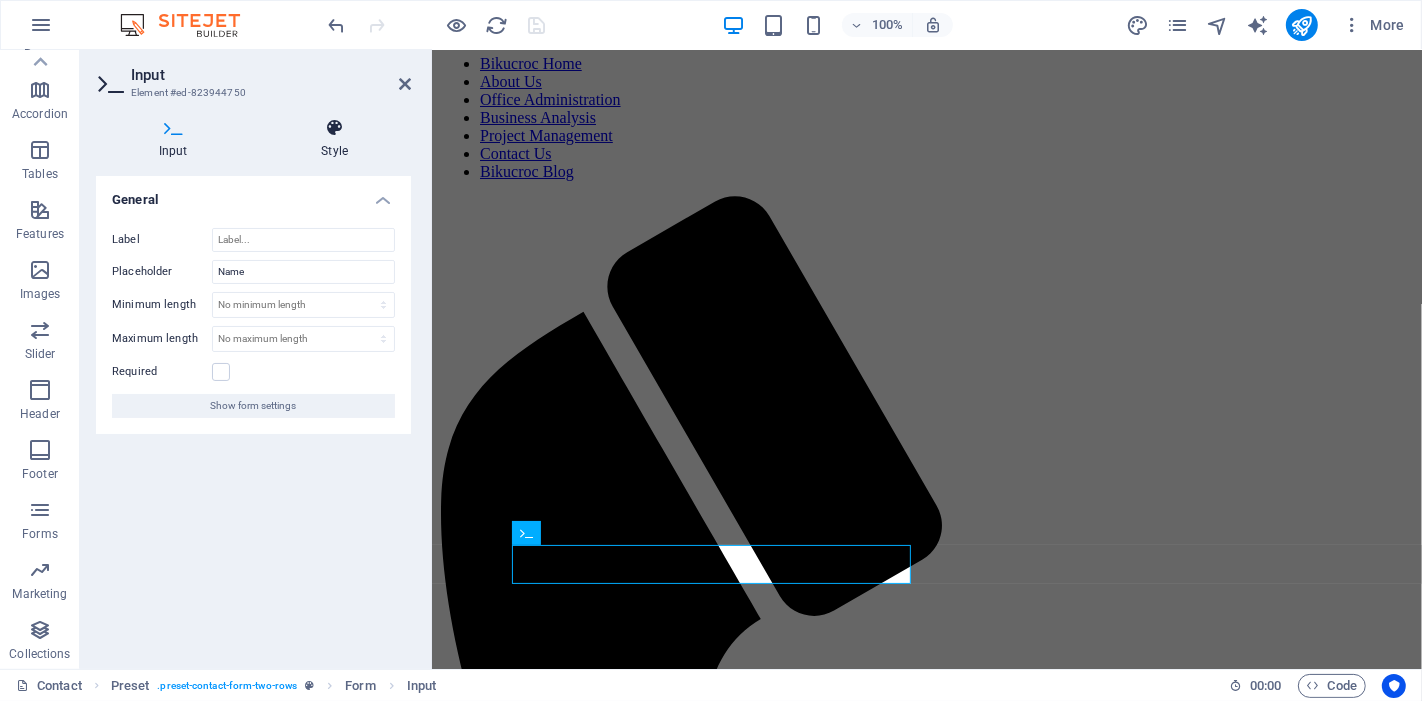 click at bounding box center (335, 128) 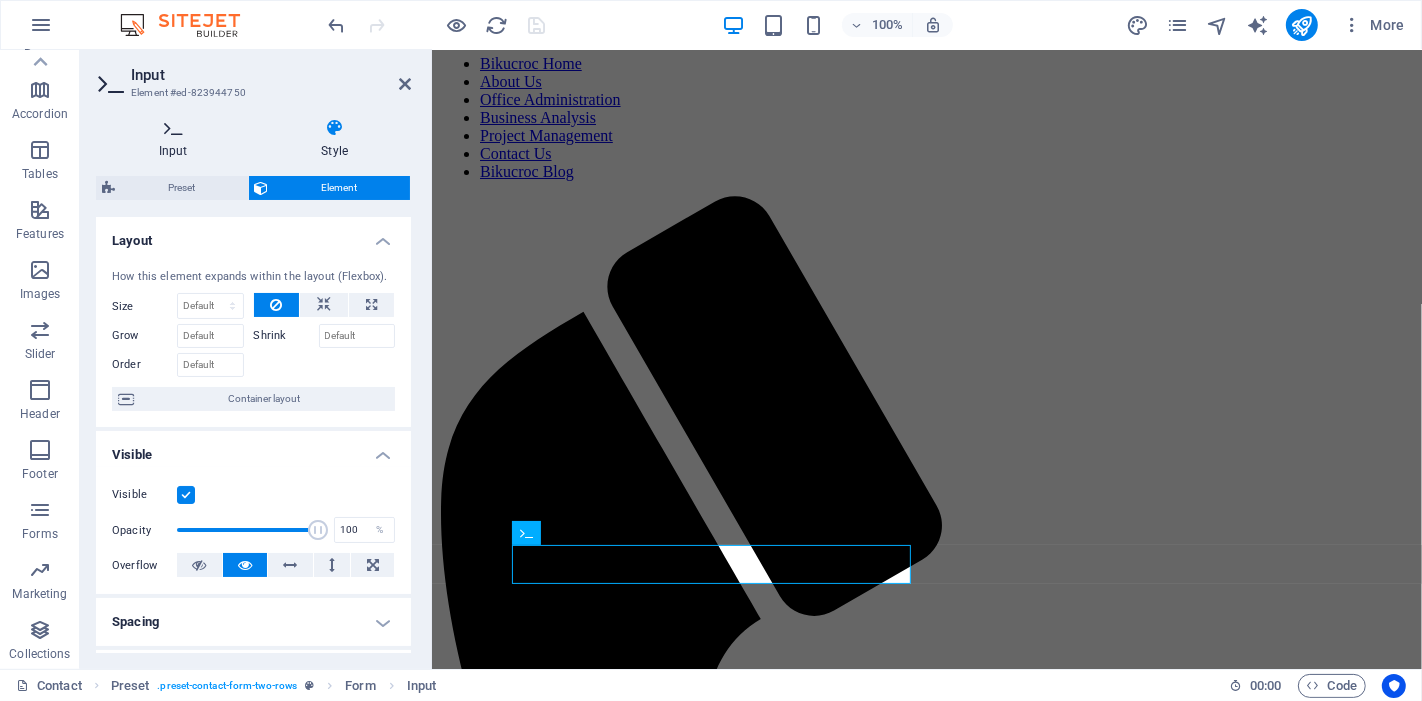click at bounding box center [173, 128] 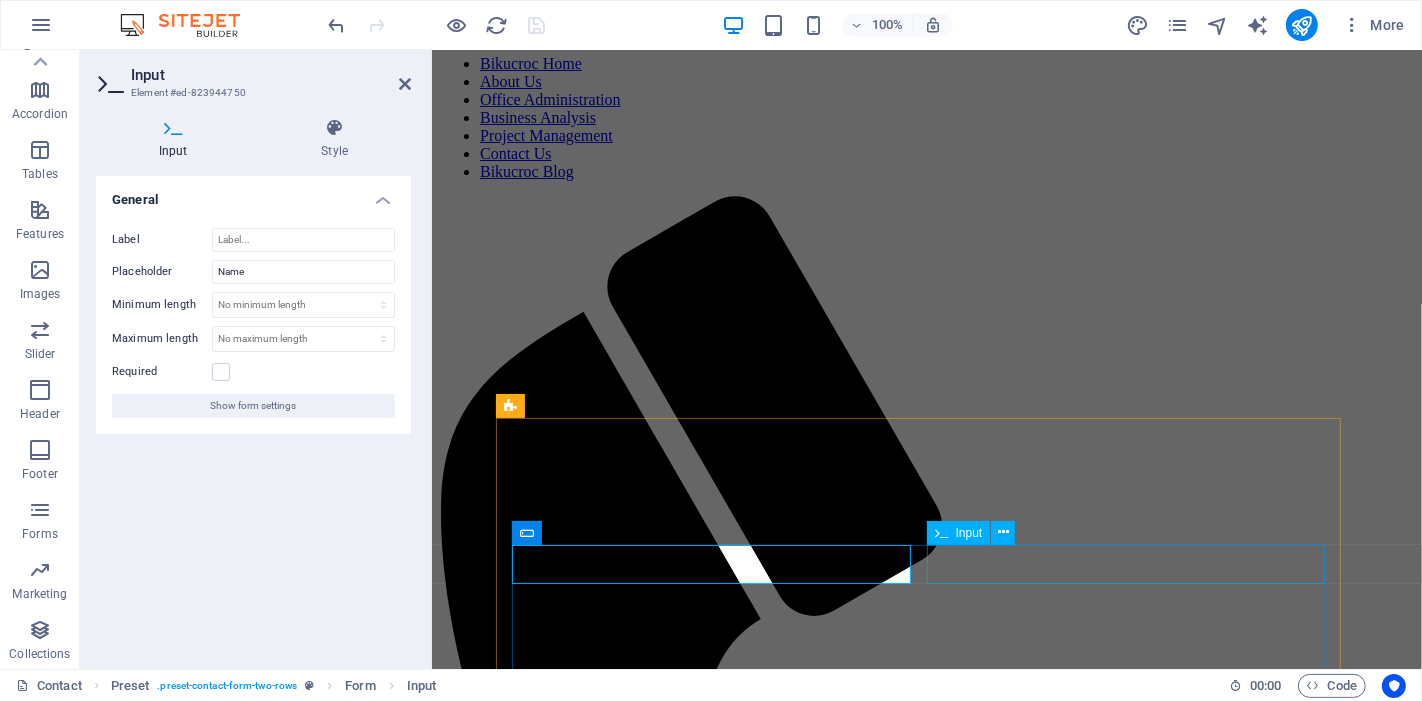click at bounding box center (926, 1747) 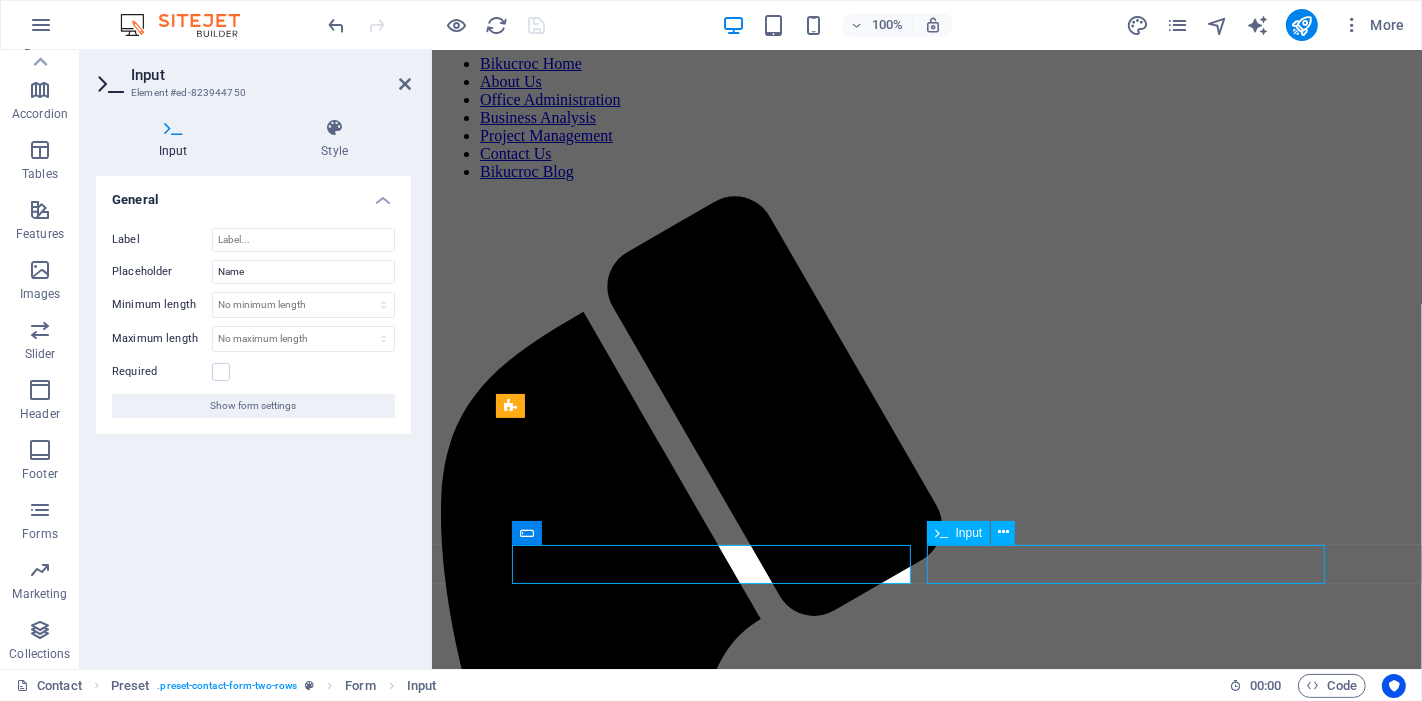 click at bounding box center (926, 1747) 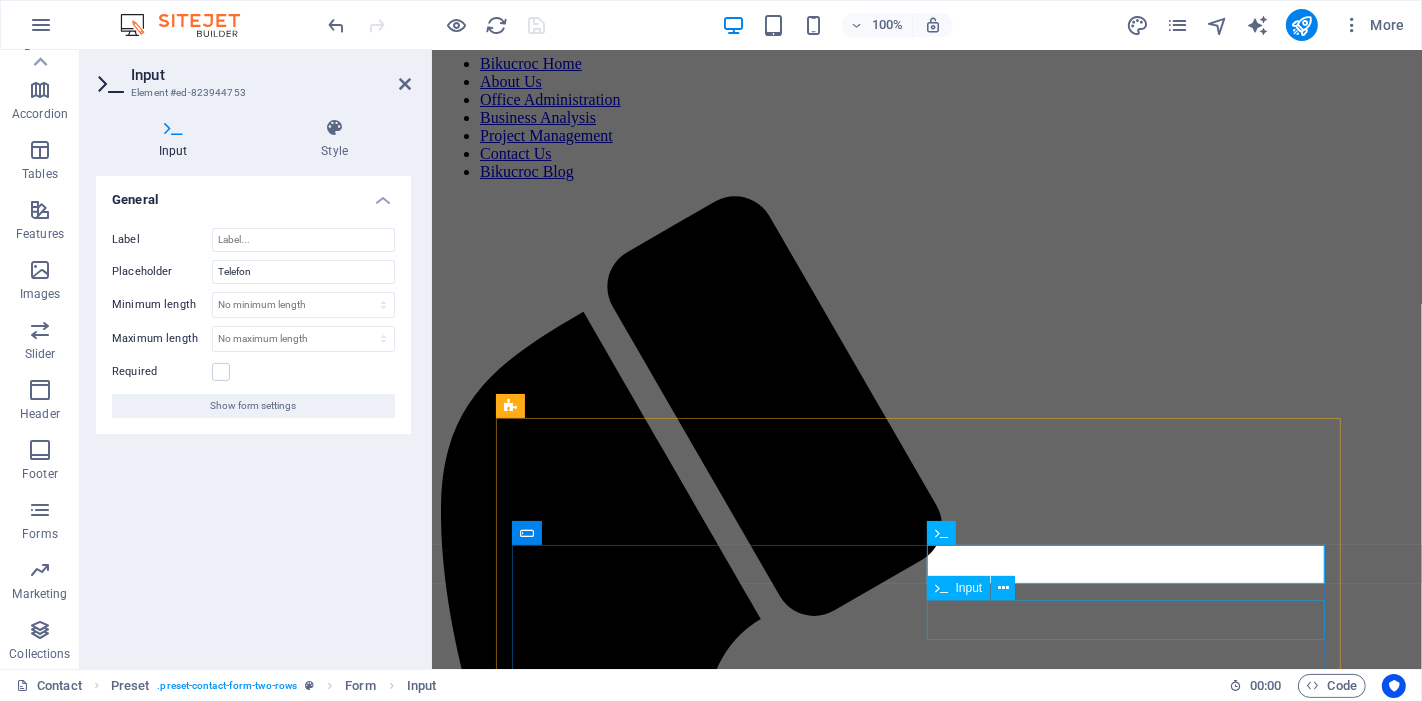 click on "Your Business Name" at bounding box center (926, 1789) 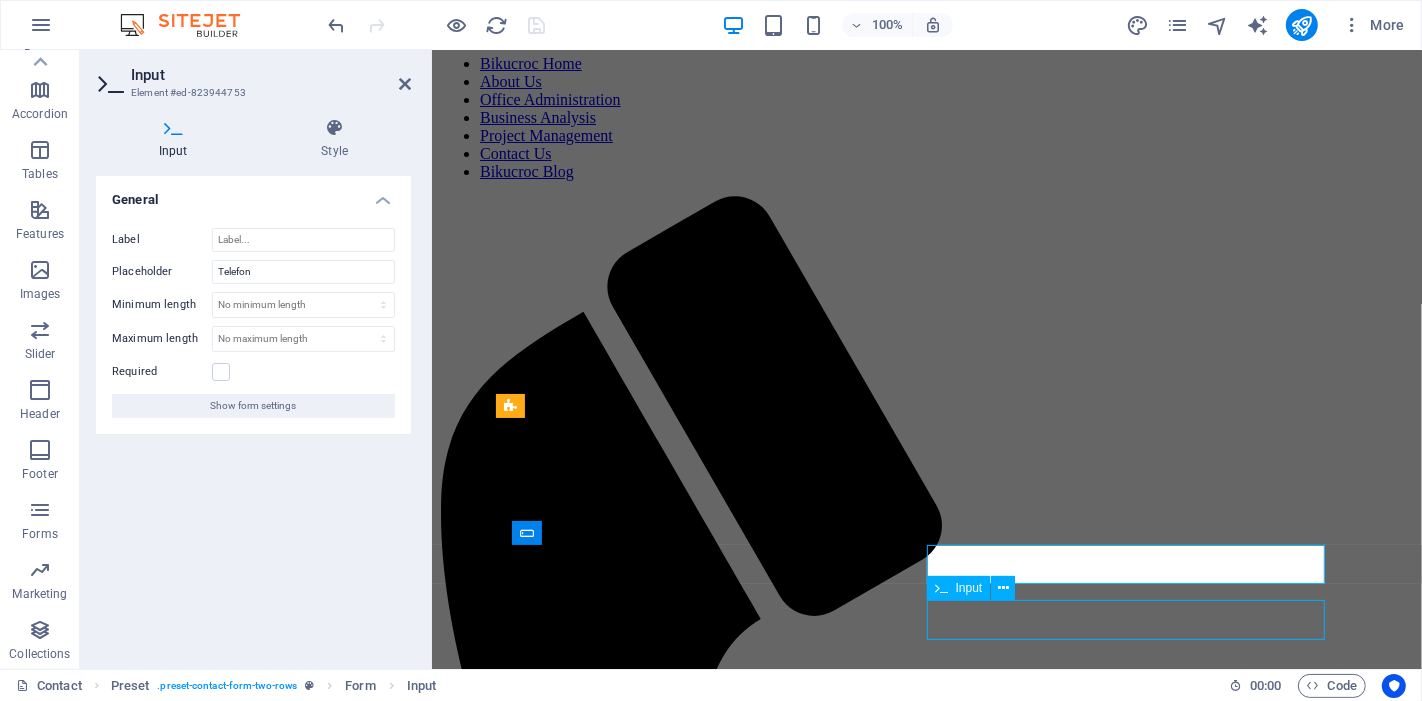 click on "Your Business Name" at bounding box center [926, 1789] 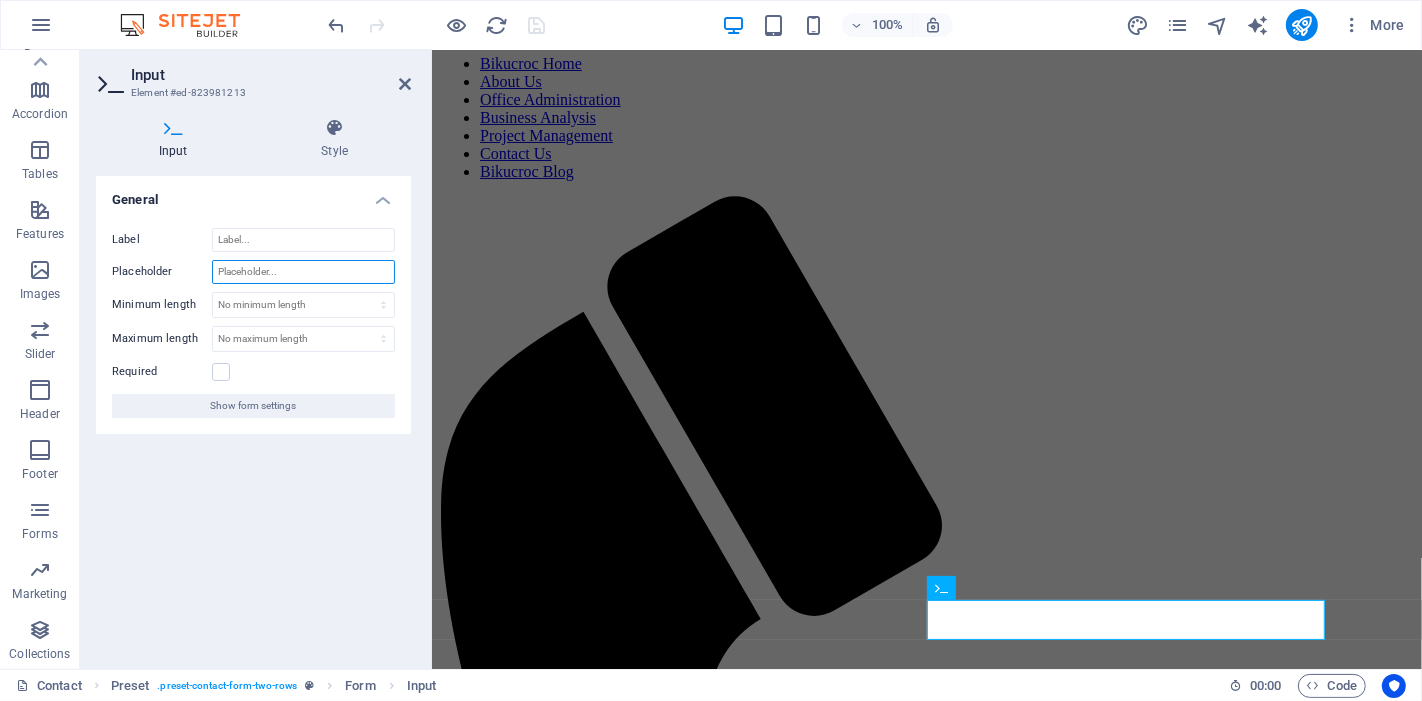click on "Placeholder" at bounding box center [303, 272] 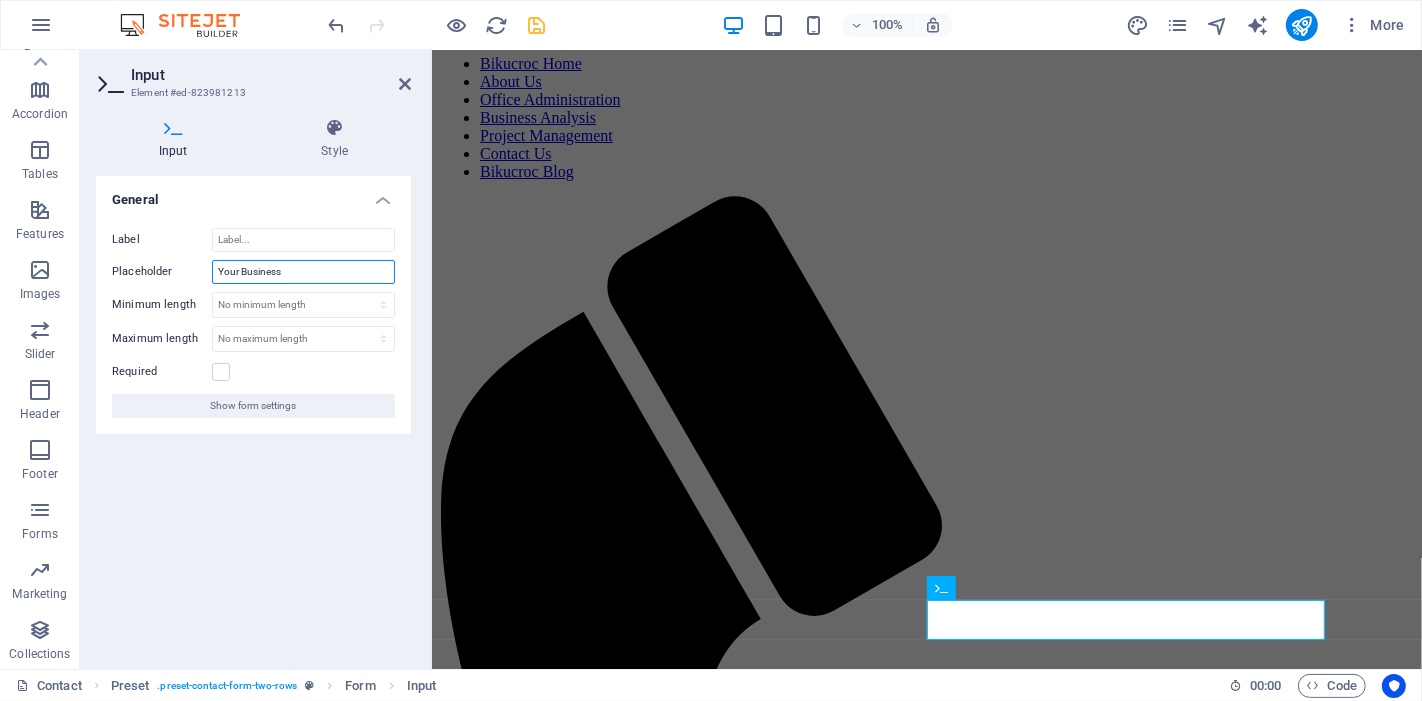 type on "Your Business" 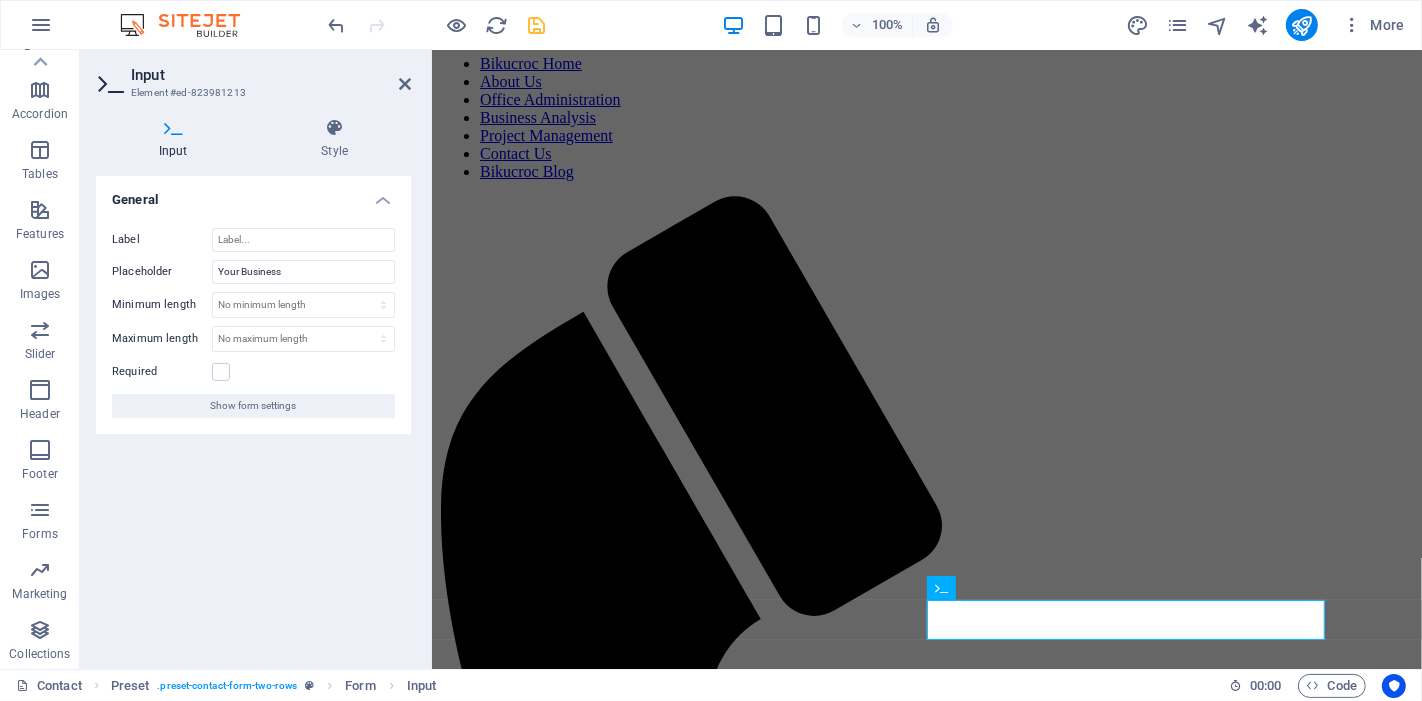click on "General Label Placeholder Your Business Minimum length No minimum length chars Maximum length No maximum length chars Required Show form settings" at bounding box center [253, 414] 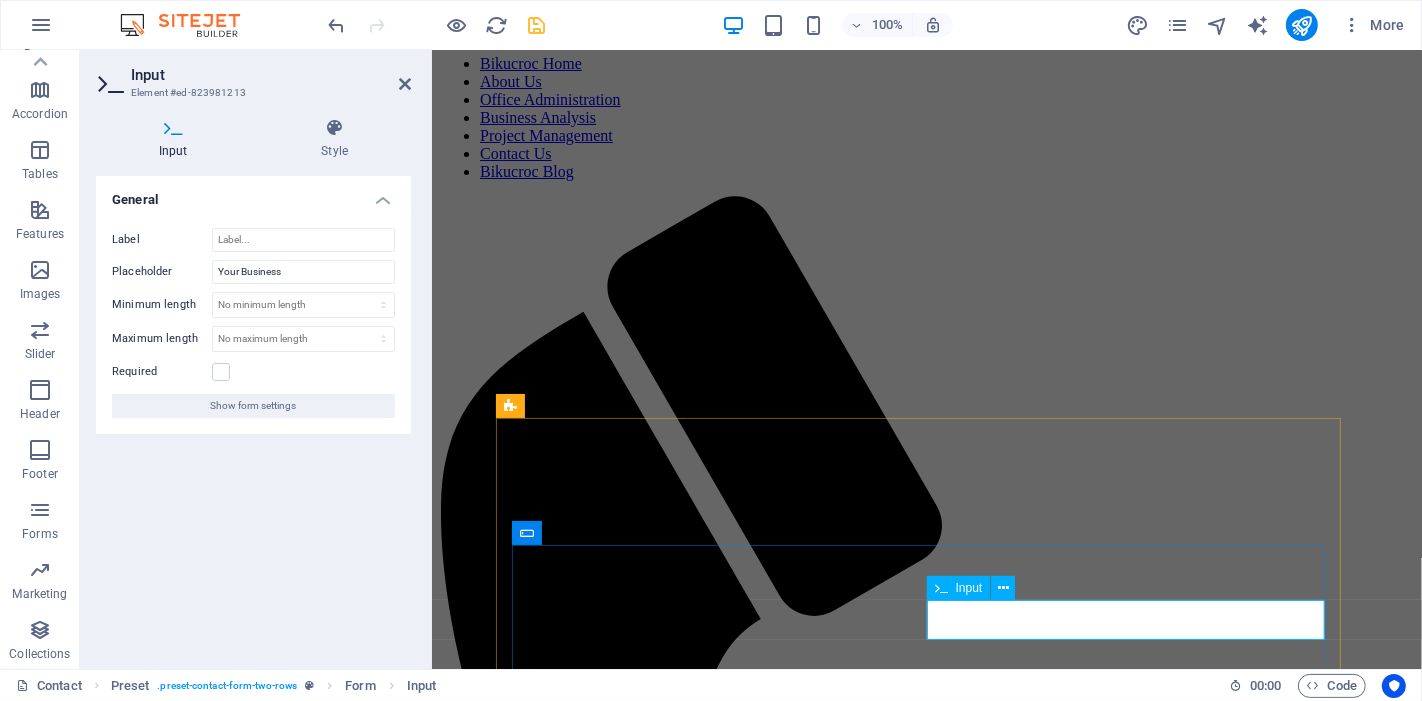 click on "Your Business Name" at bounding box center [527, 1789] 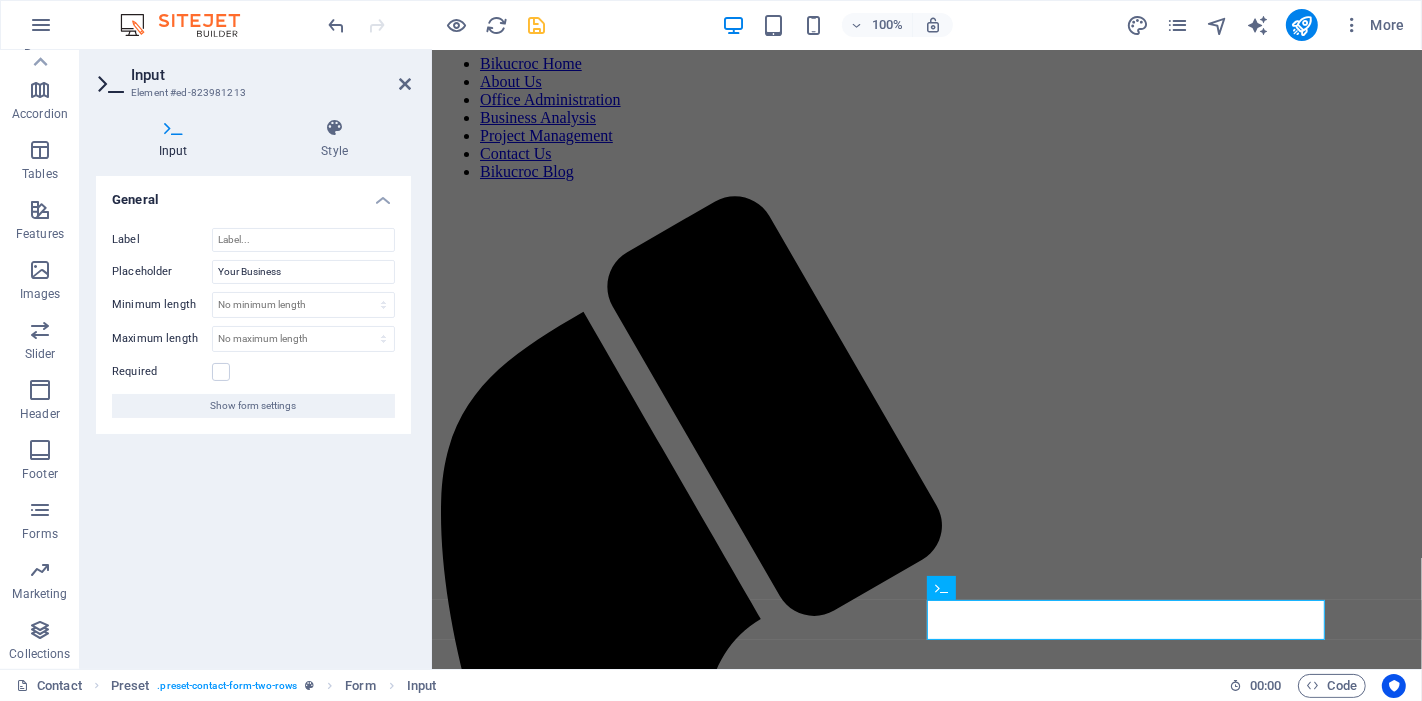 type on "Your Business" 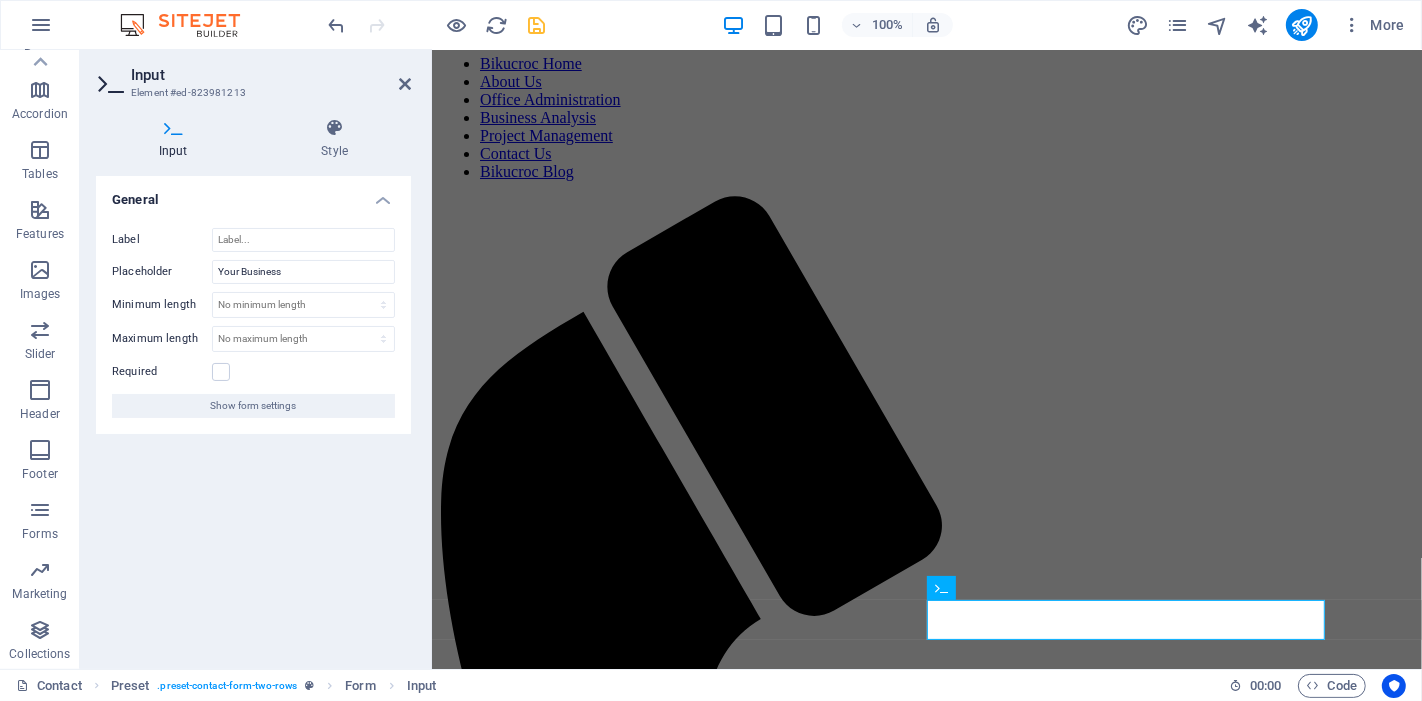 click on "Skip to main content
Bikucroc Home About Us Office Administration Business Analysis Project Management Contact Us Bikucroc Blog At BIKUCROC, we specialise in what businesses truly need — from admin and project management to HR and process optimisation. Our team brings real industry experience and certified expertise to every solution we provide. Whether you're a tradie, builder, consultant, or service provider, we’ve got you covered. Our services are fully customisable to suit your unique operations, so there’s no need to worry about fit — we make it work for you. Contact us today for a free quote — and let’s chat about how we can help your business run smarter, faster, and with less stress. A message for [NAME] Your Business   I have read and understand the privacy policy. Unreadable? Load new Send Social Facebook Instagram linkedin CONTACT Email:  info@example.com Phone VIC:          [PHONE] Phone QLD:         [PHONE] Mobile:                 [PHONE] ADDRESS" at bounding box center [926, 1364] 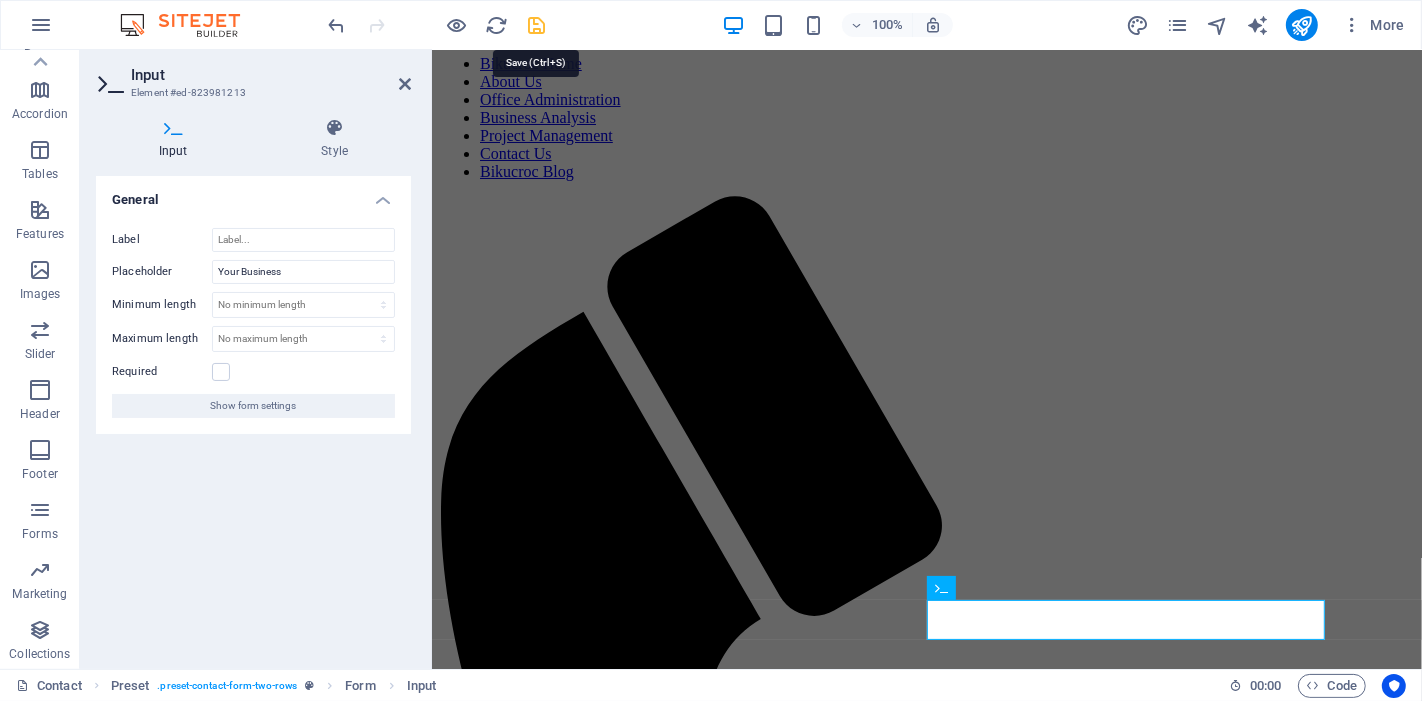 click at bounding box center [537, 25] 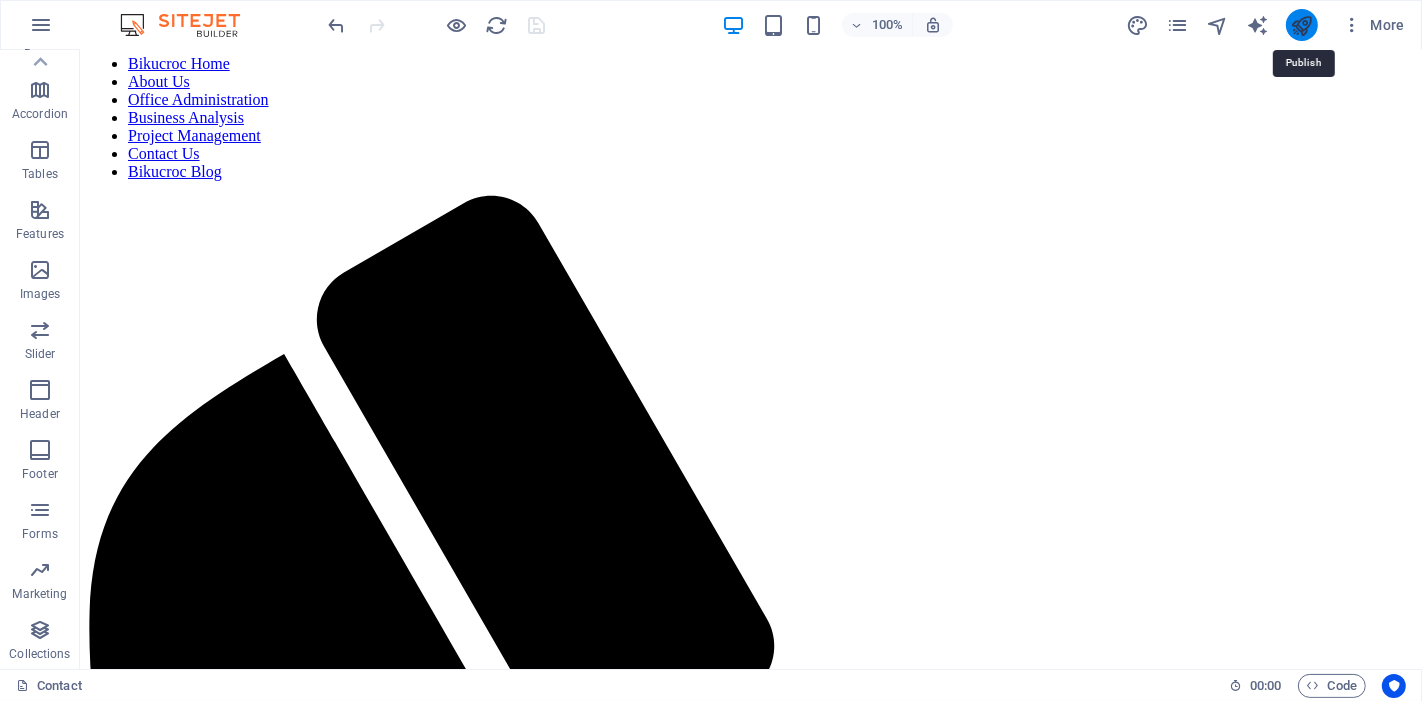 click at bounding box center (1301, 25) 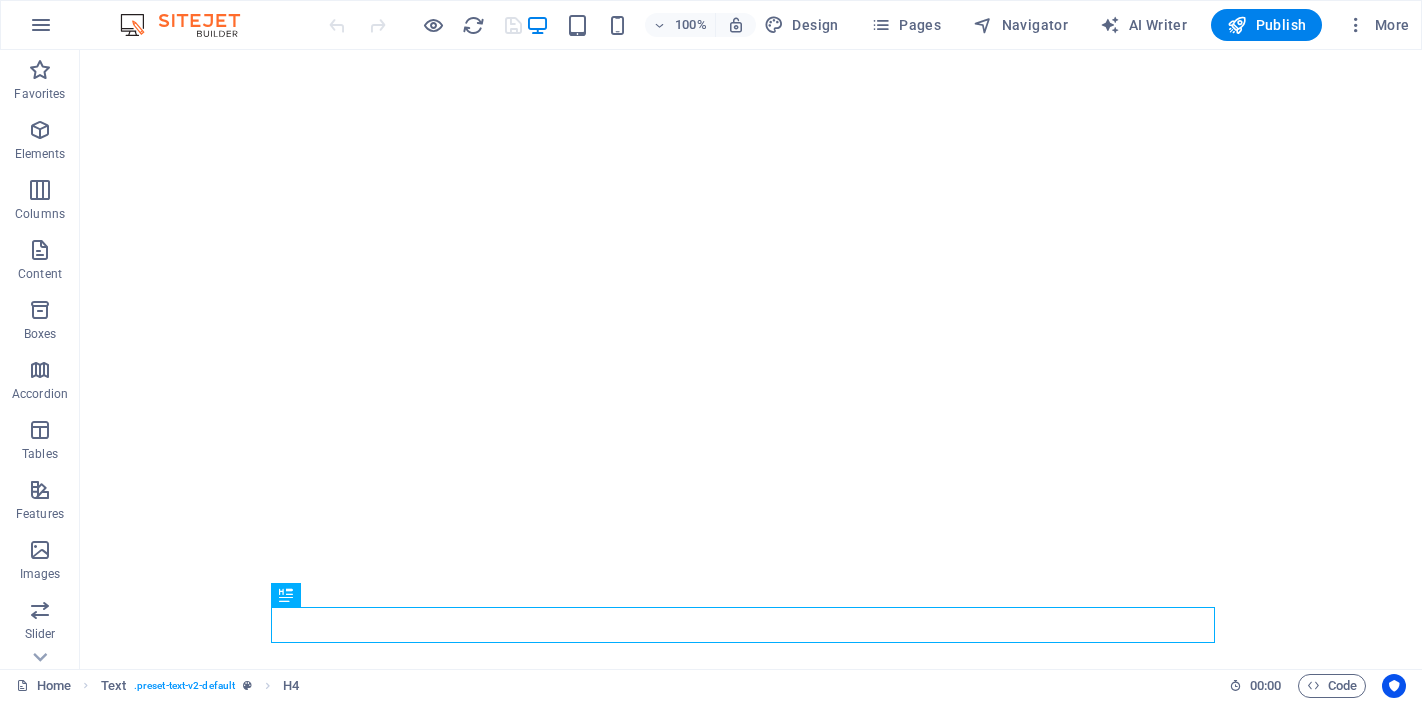 scroll, scrollTop: 0, scrollLeft: 0, axis: both 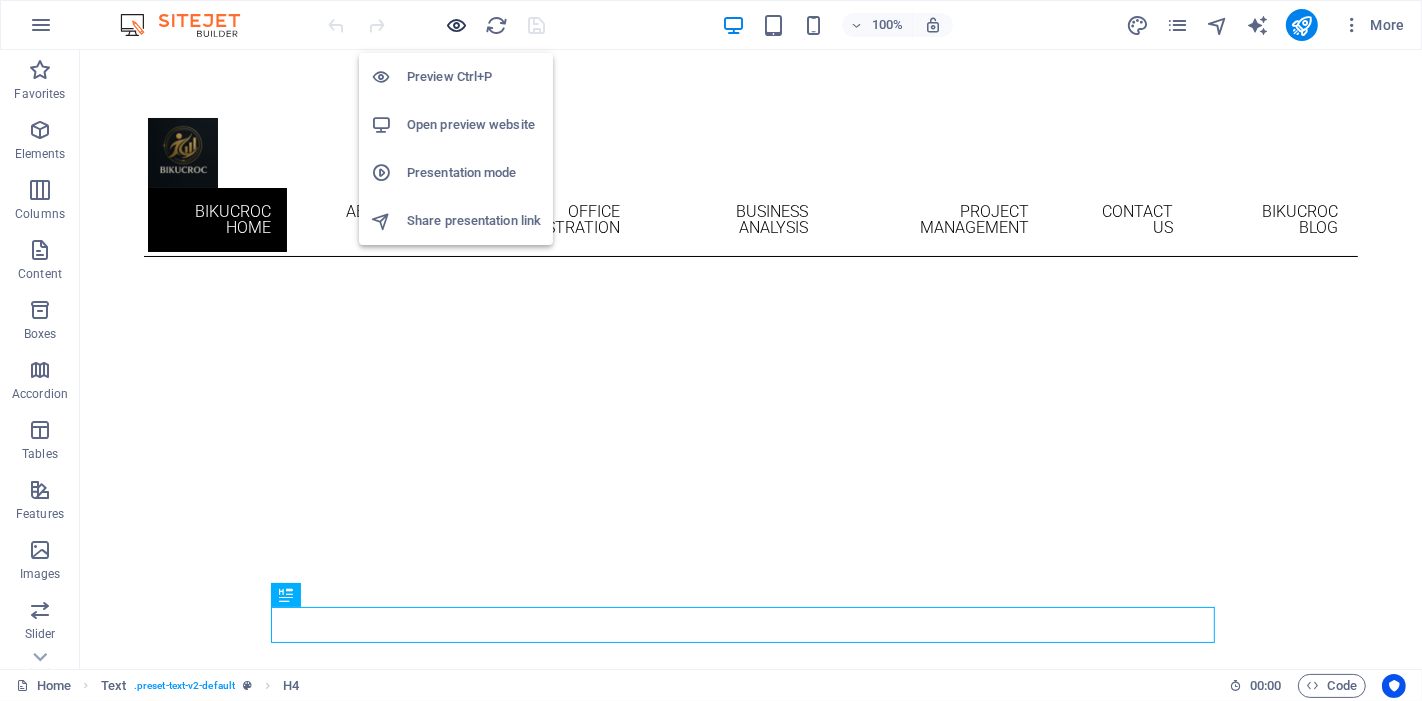 click at bounding box center [457, 25] 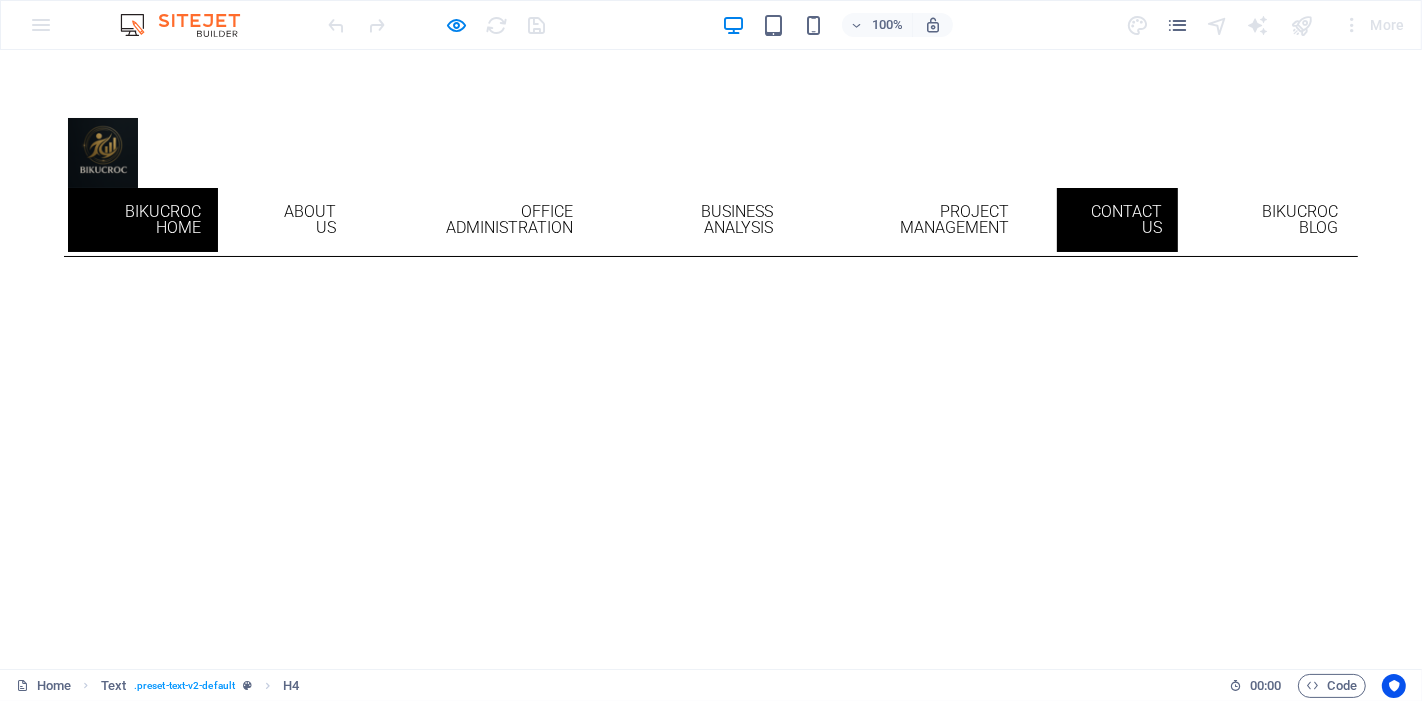 click on "Contact Us" at bounding box center [1117, 220] 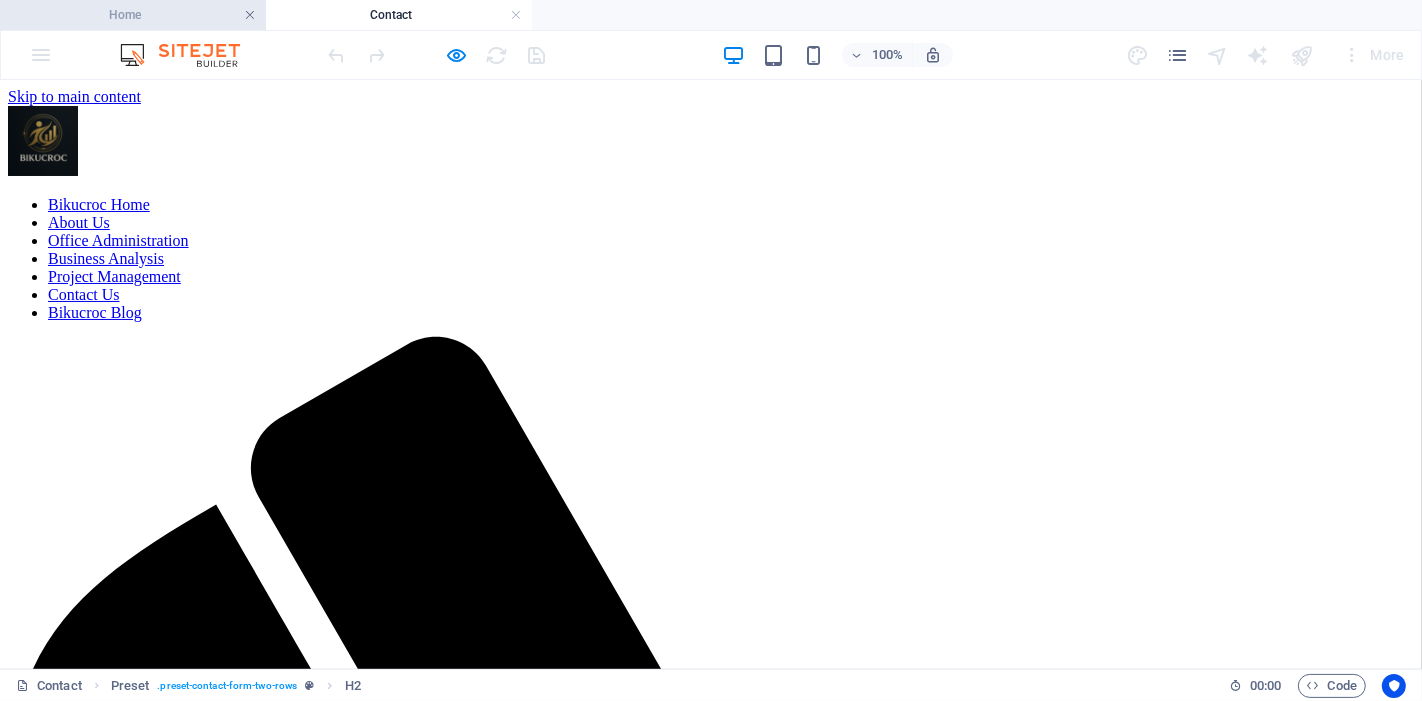 scroll, scrollTop: 0, scrollLeft: 0, axis: both 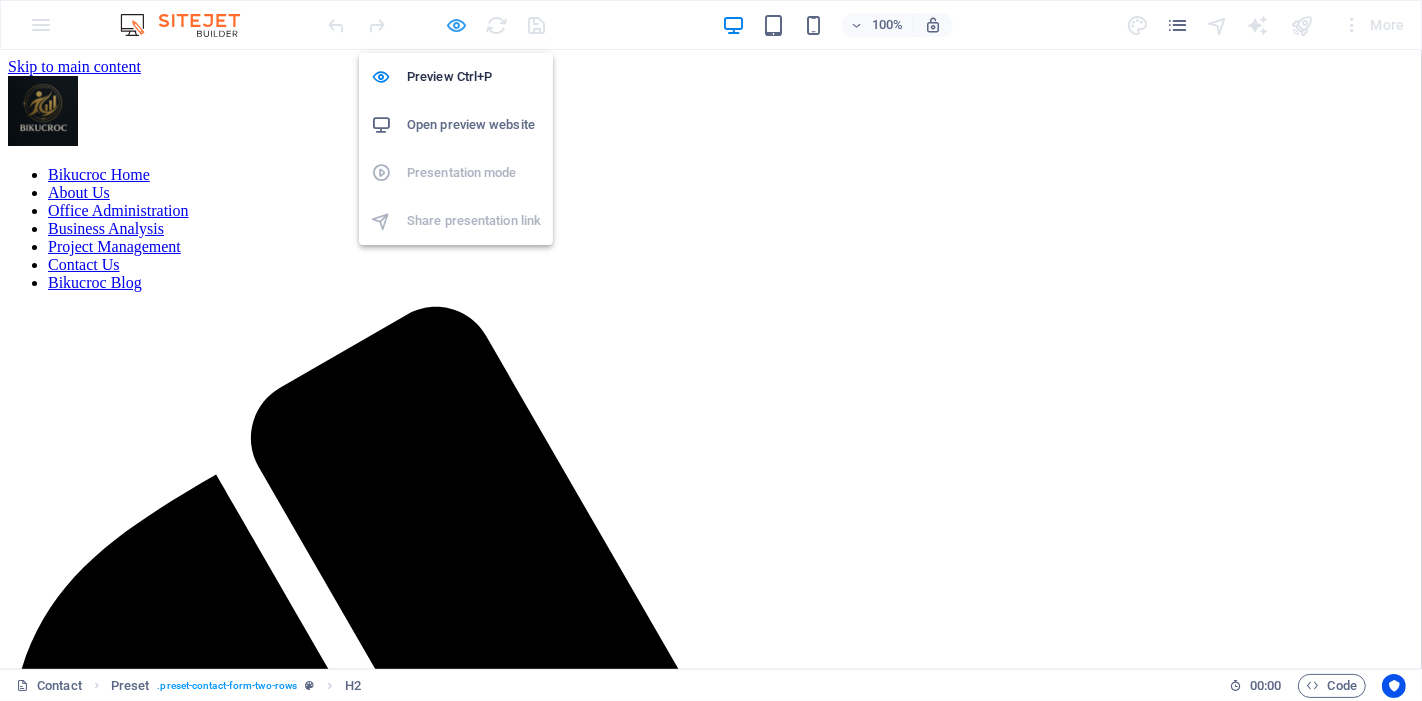 click at bounding box center (457, 25) 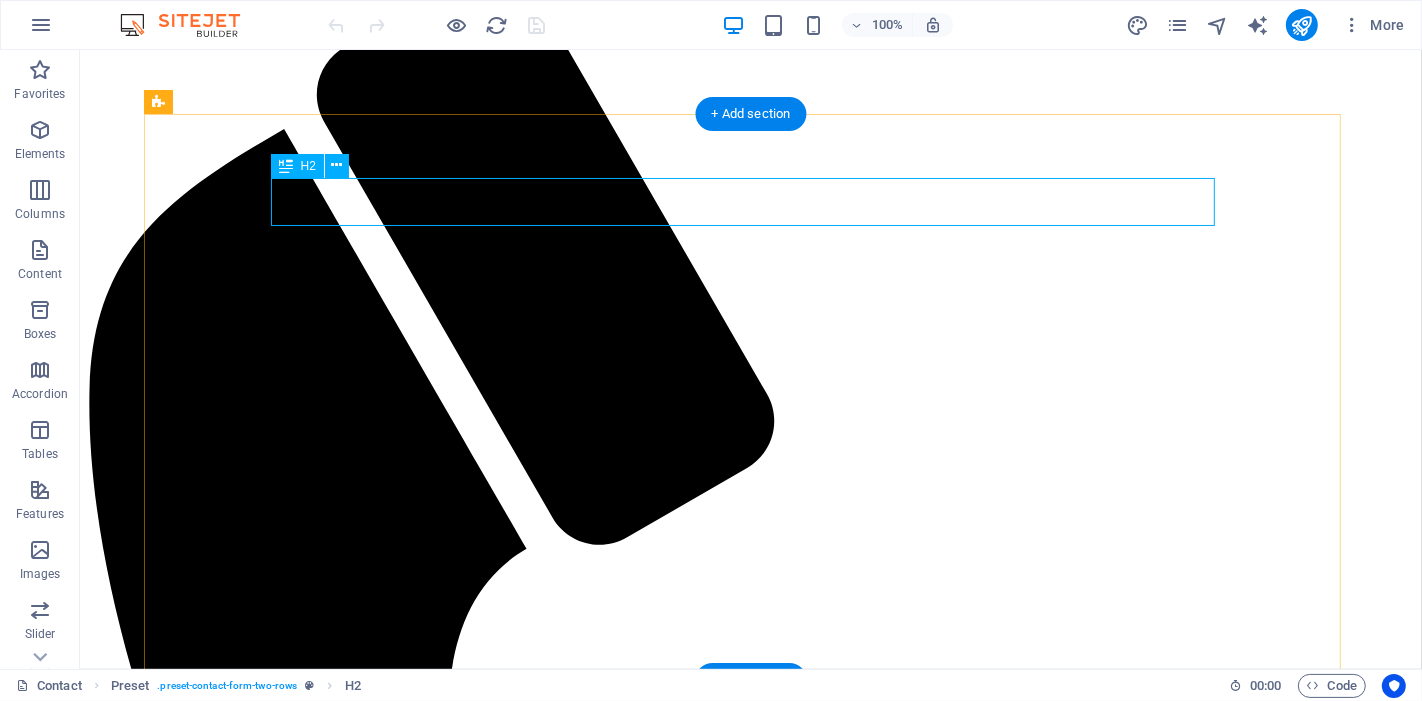 scroll, scrollTop: 333, scrollLeft: 0, axis: vertical 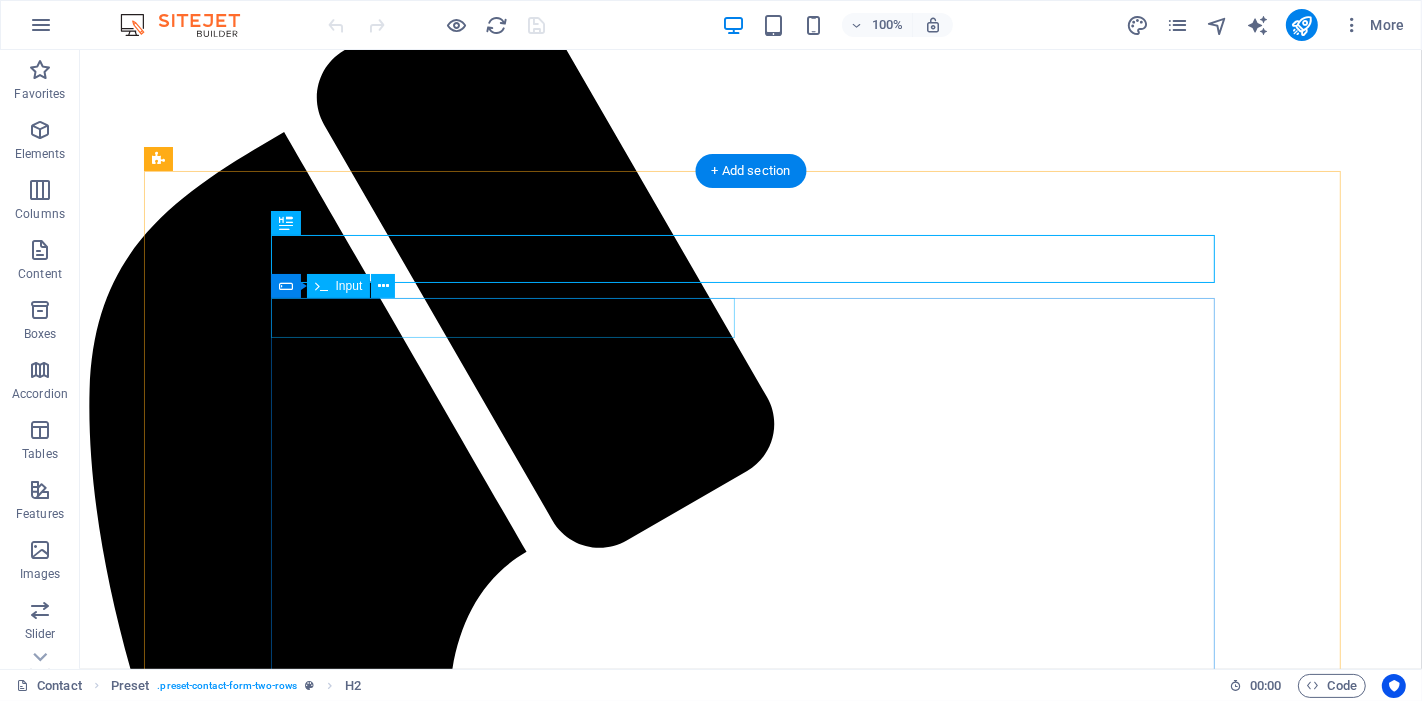 click at bounding box center [750, 1971] 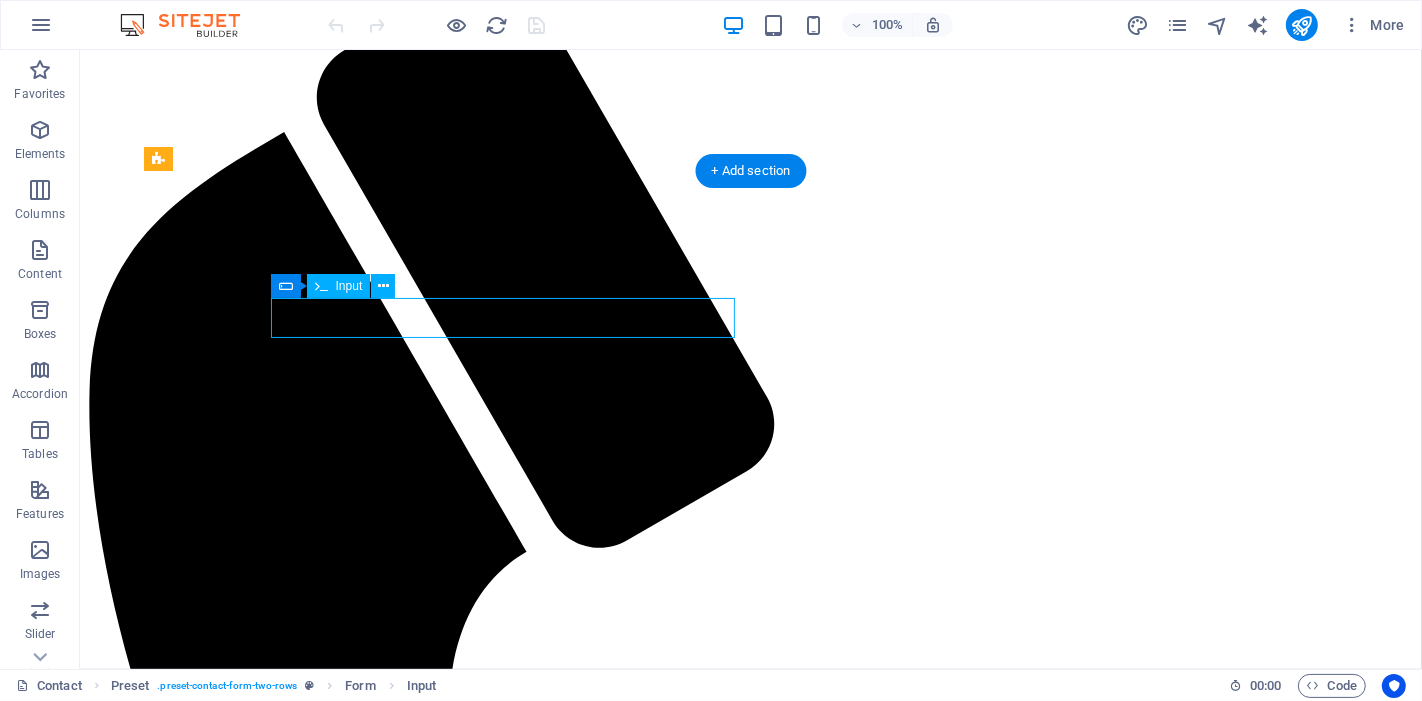 click at bounding box center [750, 1971] 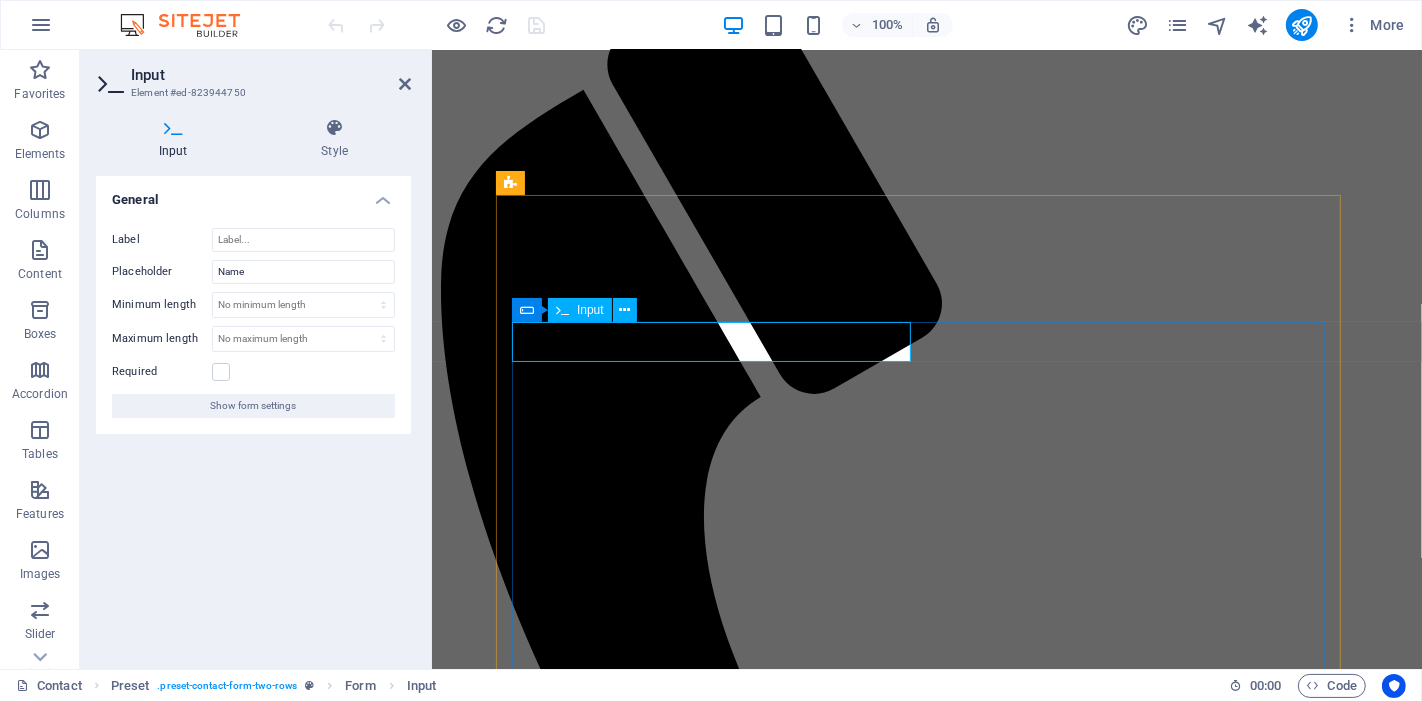 click at bounding box center [527, 1504] 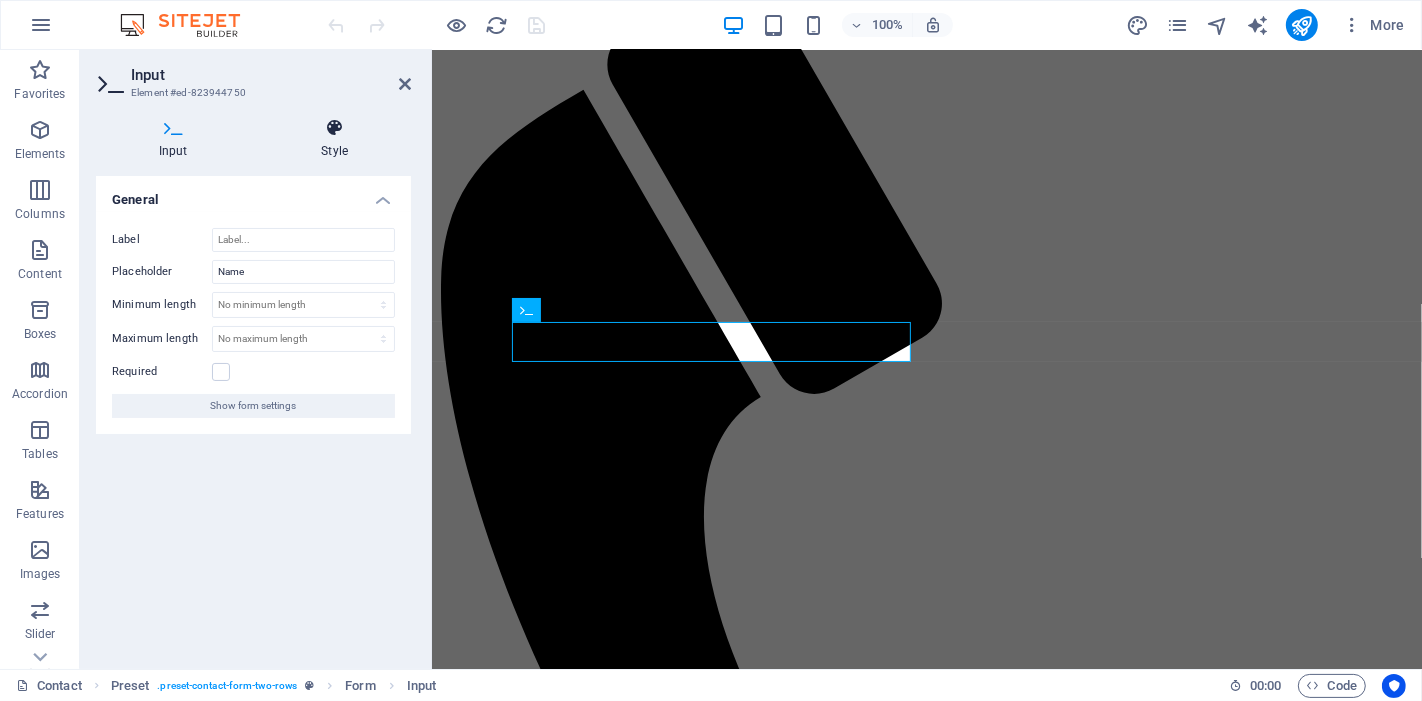 click at bounding box center [335, 128] 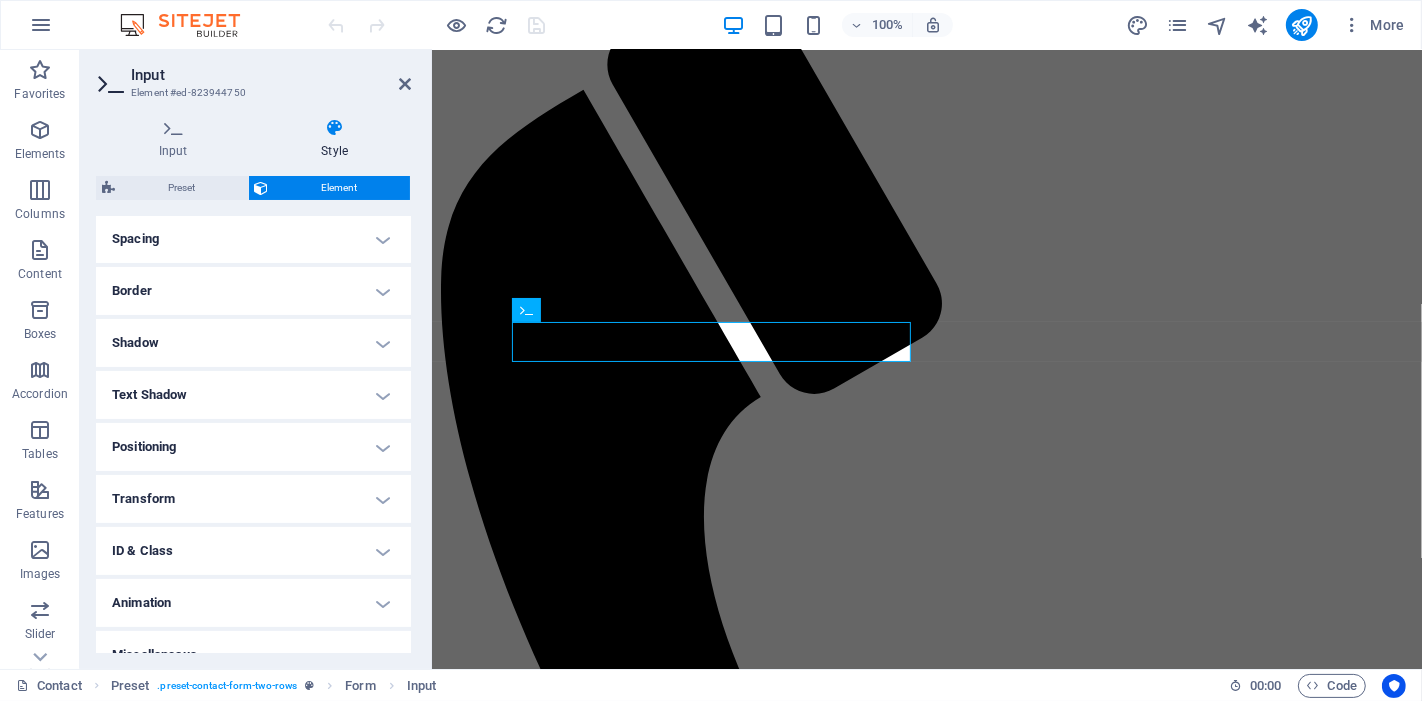 scroll, scrollTop: 407, scrollLeft: 0, axis: vertical 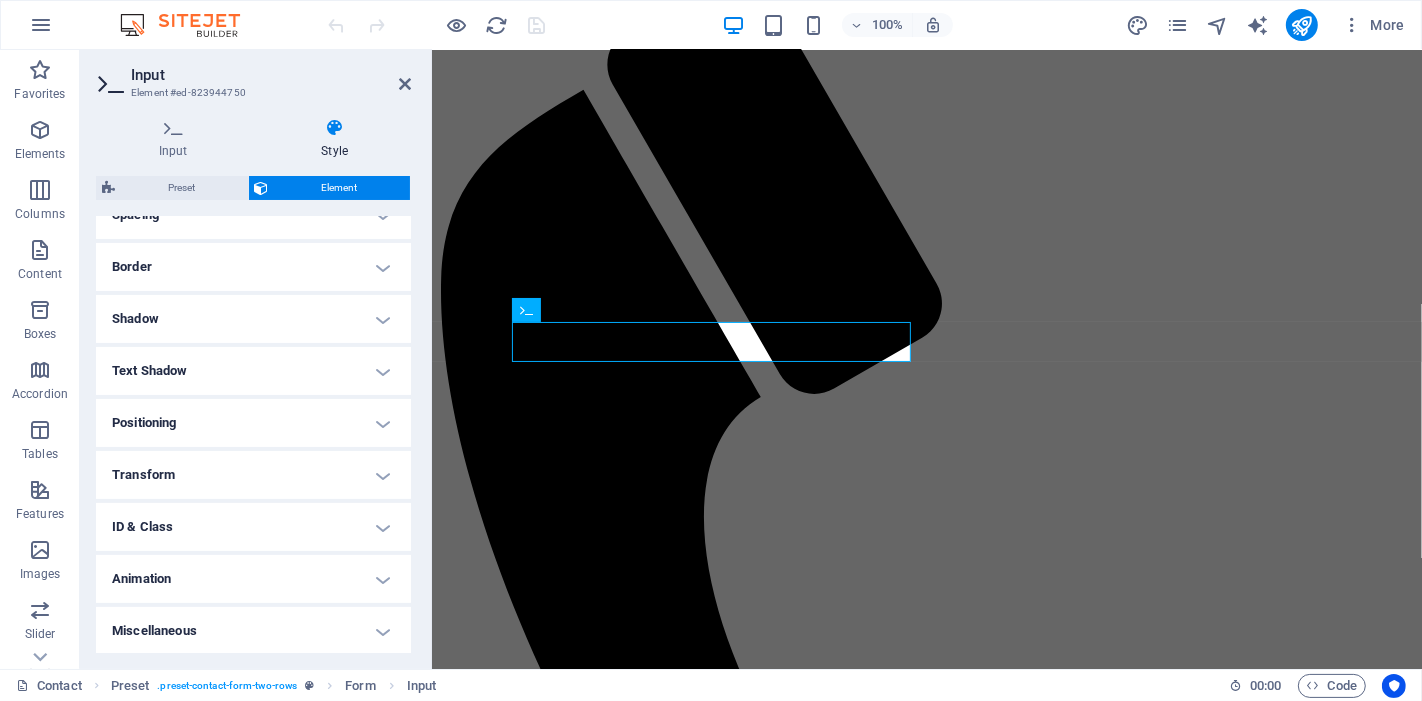 click on "Transform" at bounding box center (253, 475) 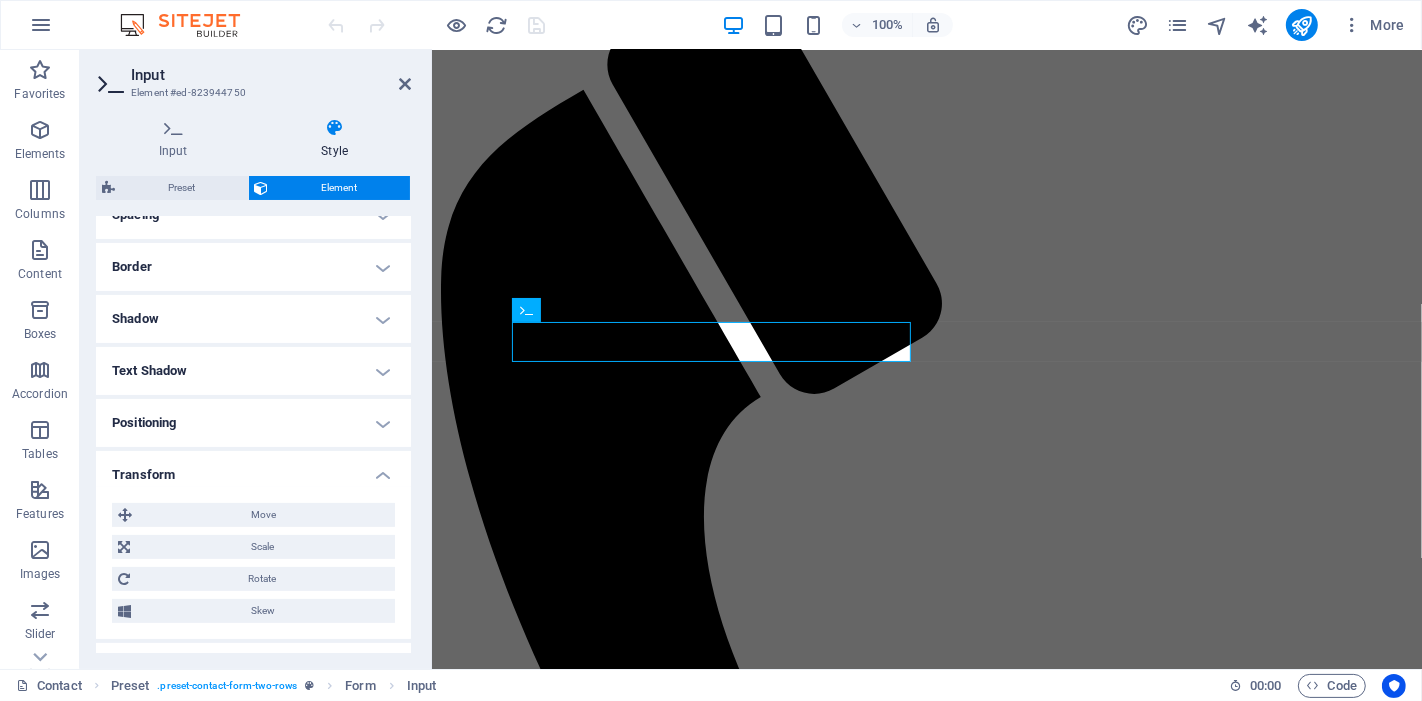 click on "Transform" at bounding box center (253, 469) 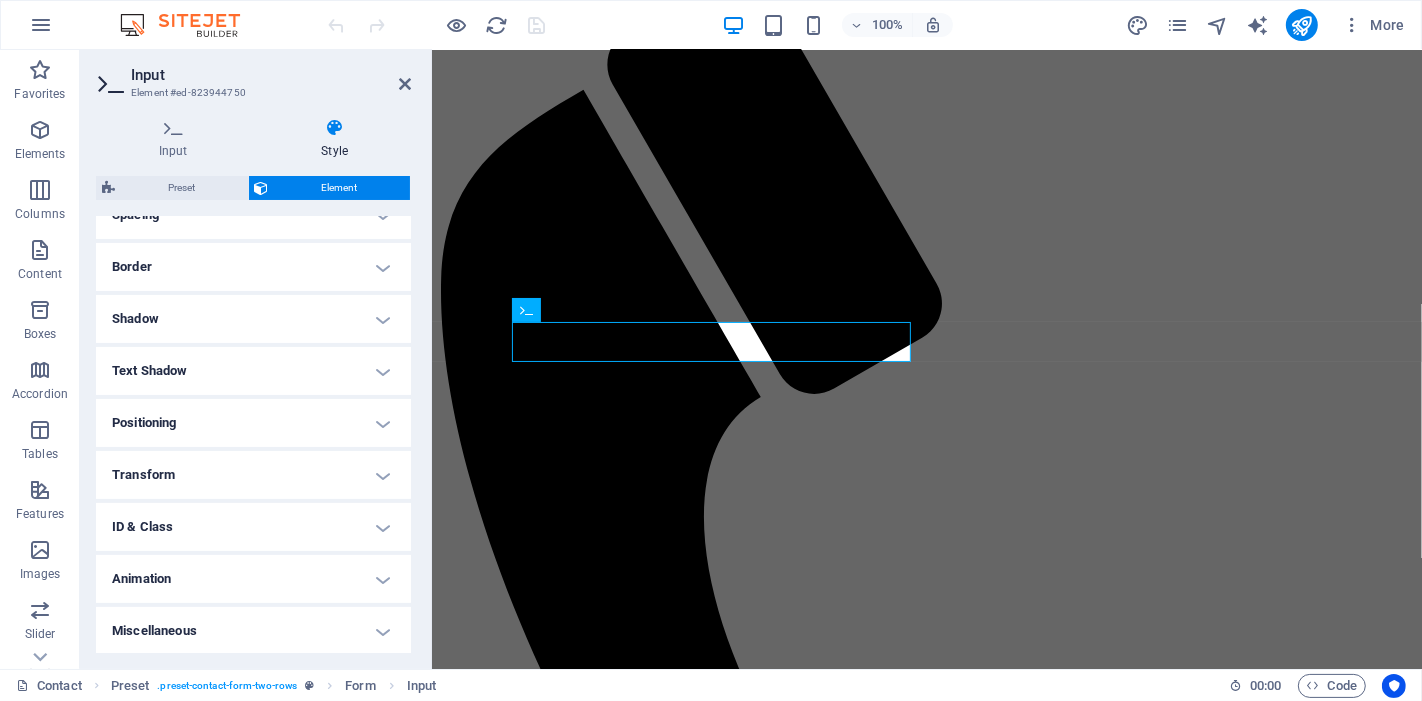 click on "Animation" at bounding box center (253, 579) 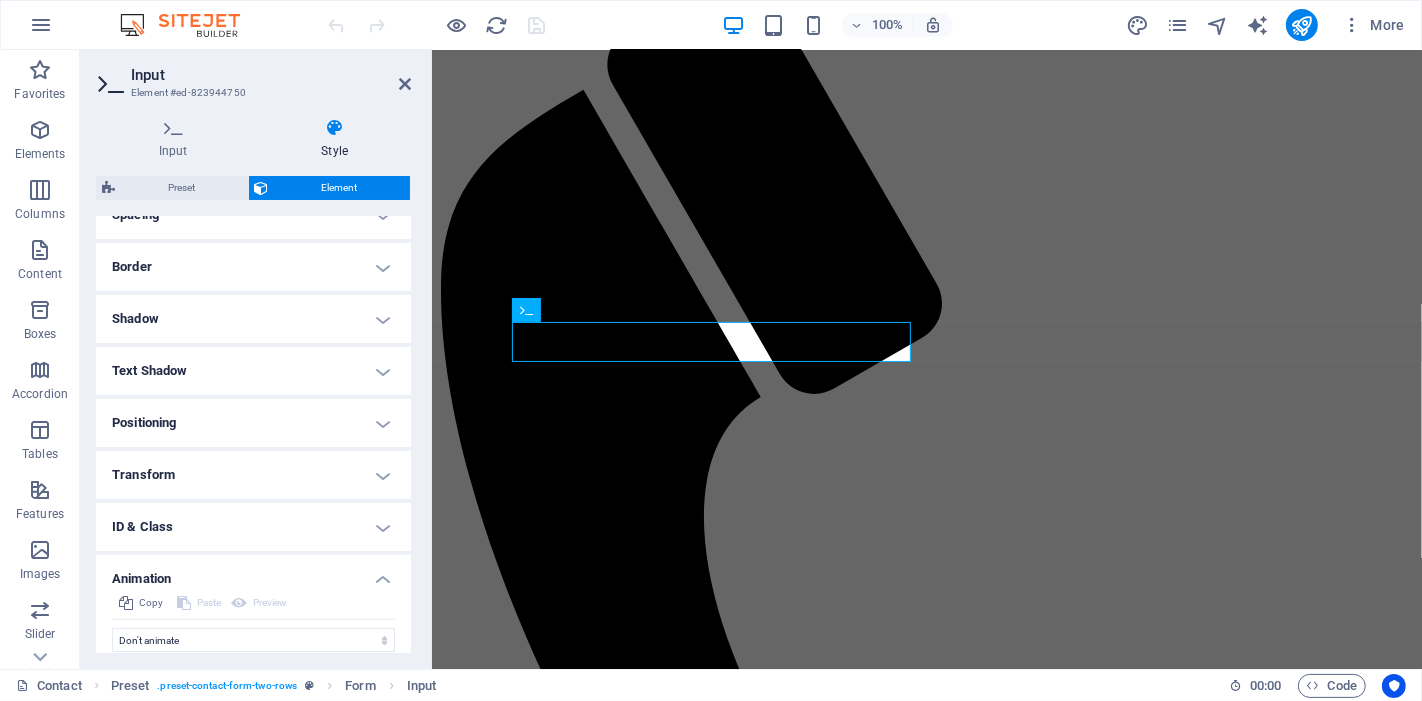 click on "ID & Class" at bounding box center (253, 527) 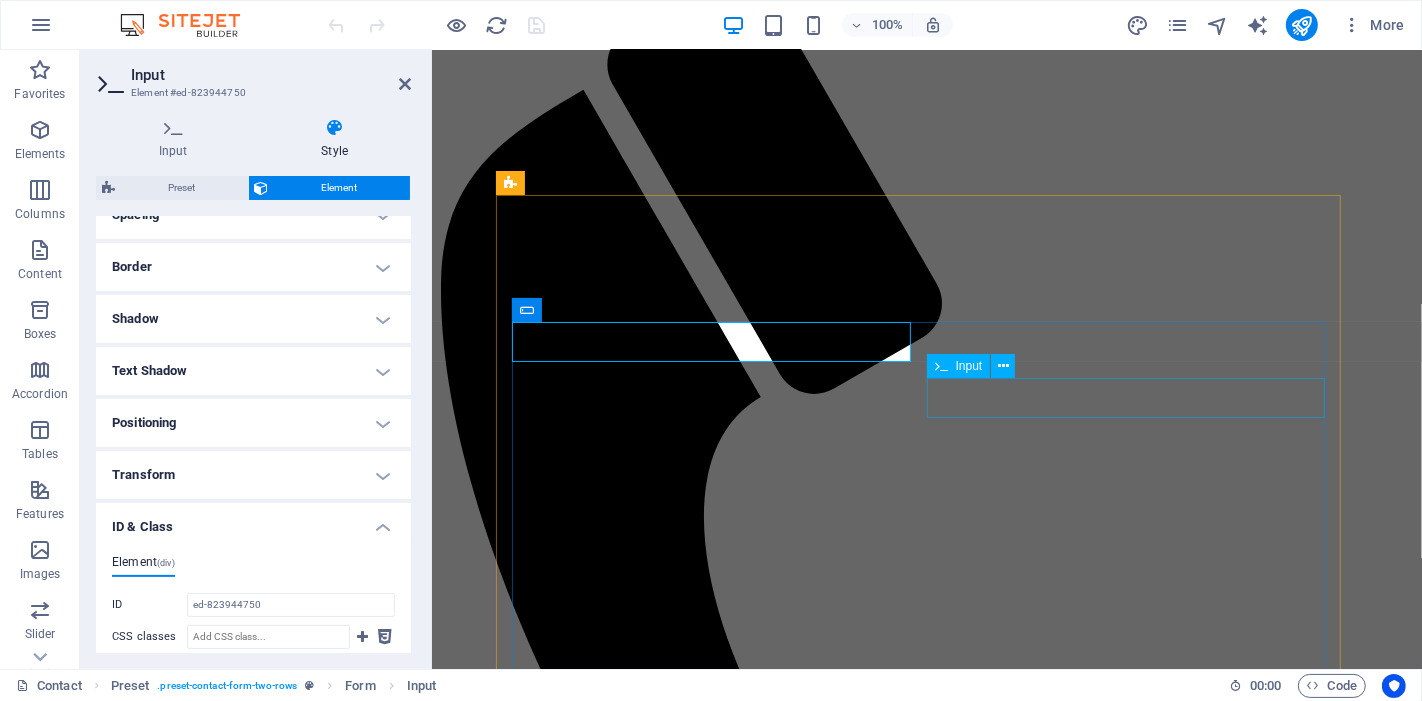 click on "Your Business" at bounding box center (926, 1567) 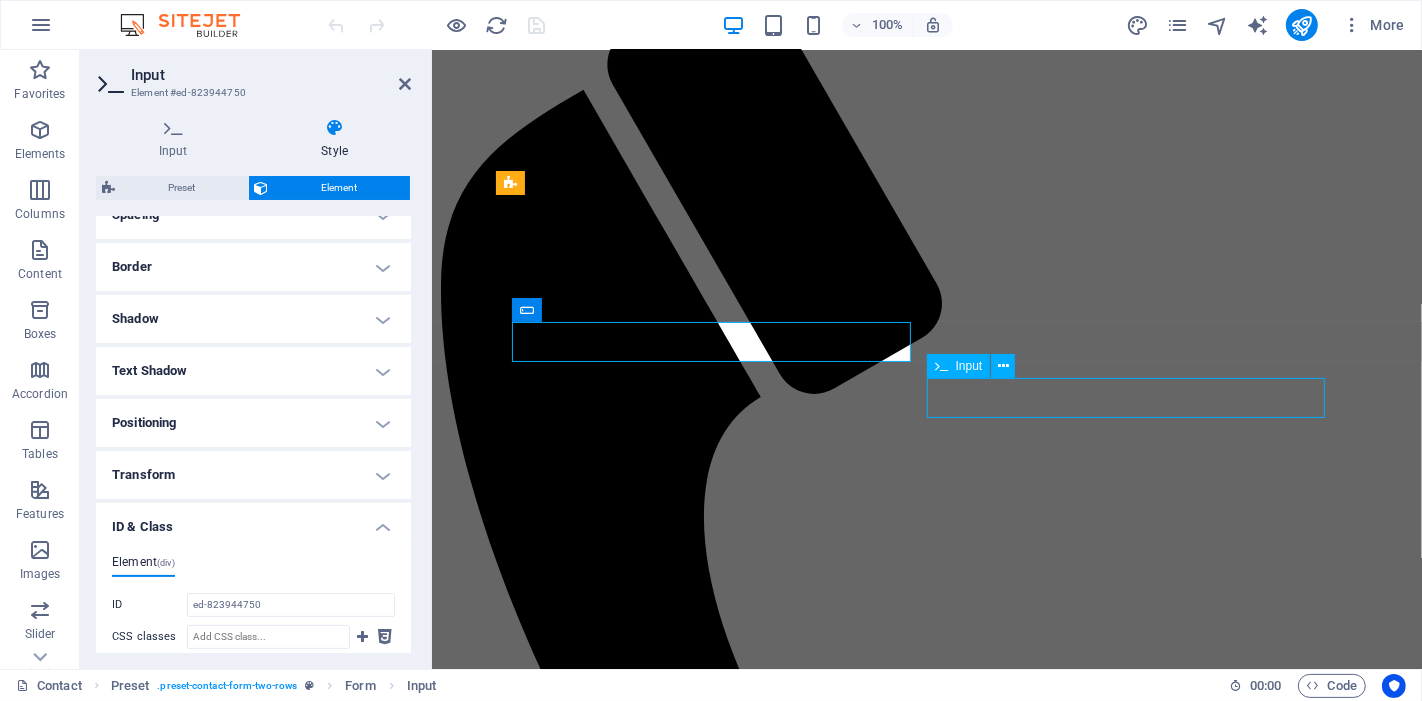 click on "Your Business" at bounding box center [926, 1567] 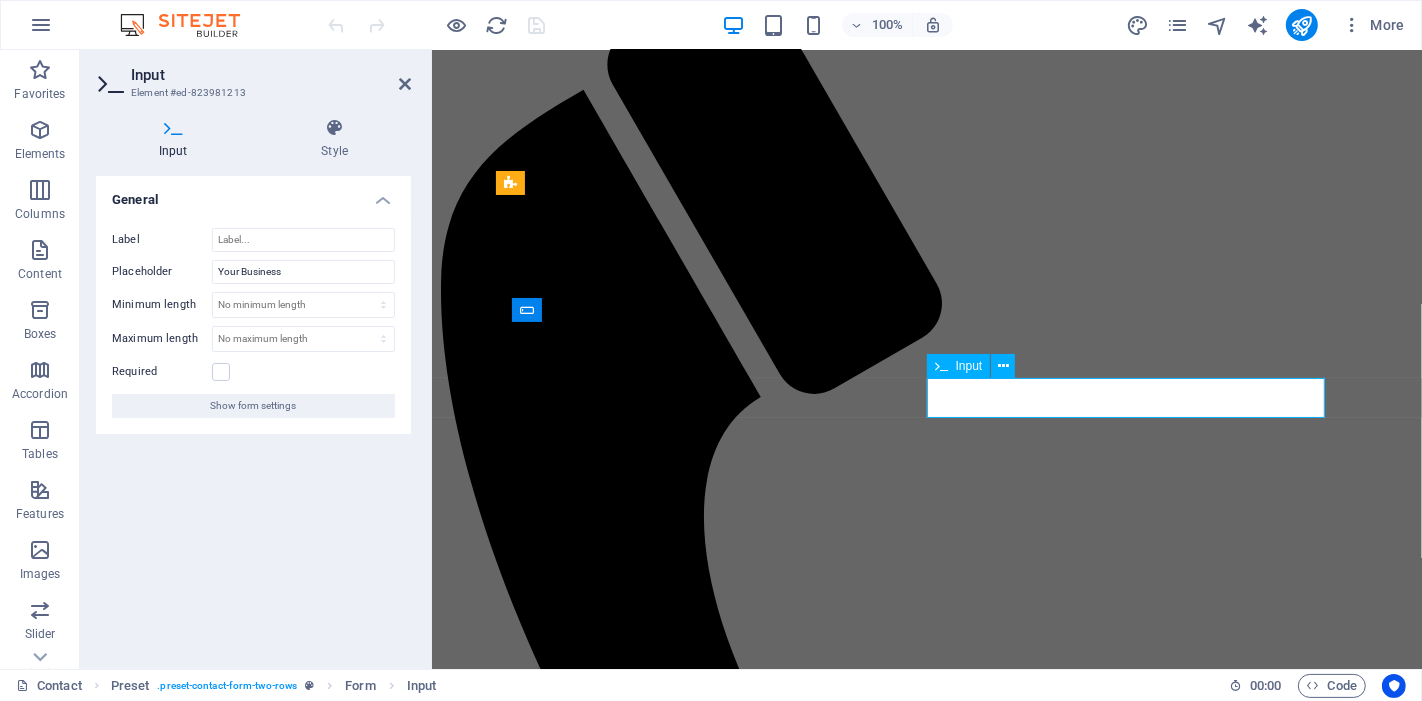 click on "Your Business" at bounding box center [527, 1567] 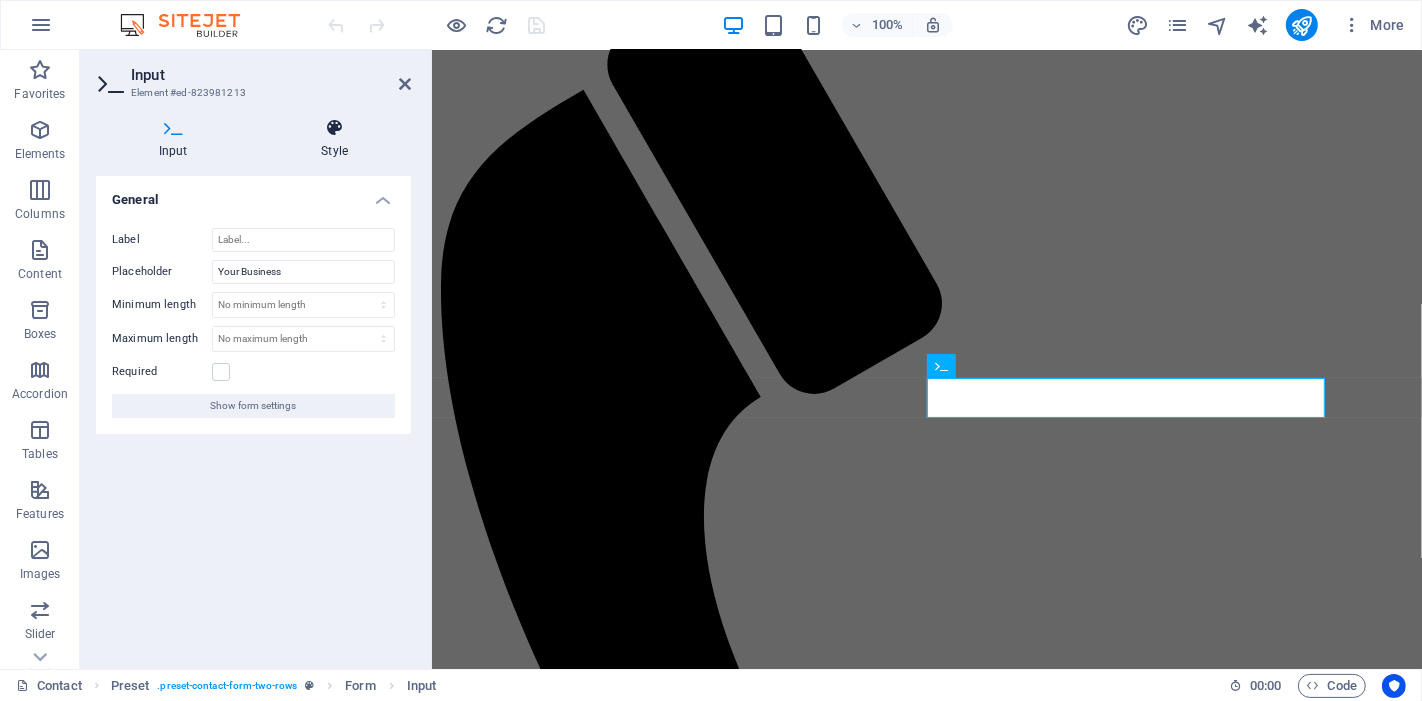 click on "Style" at bounding box center [335, 139] 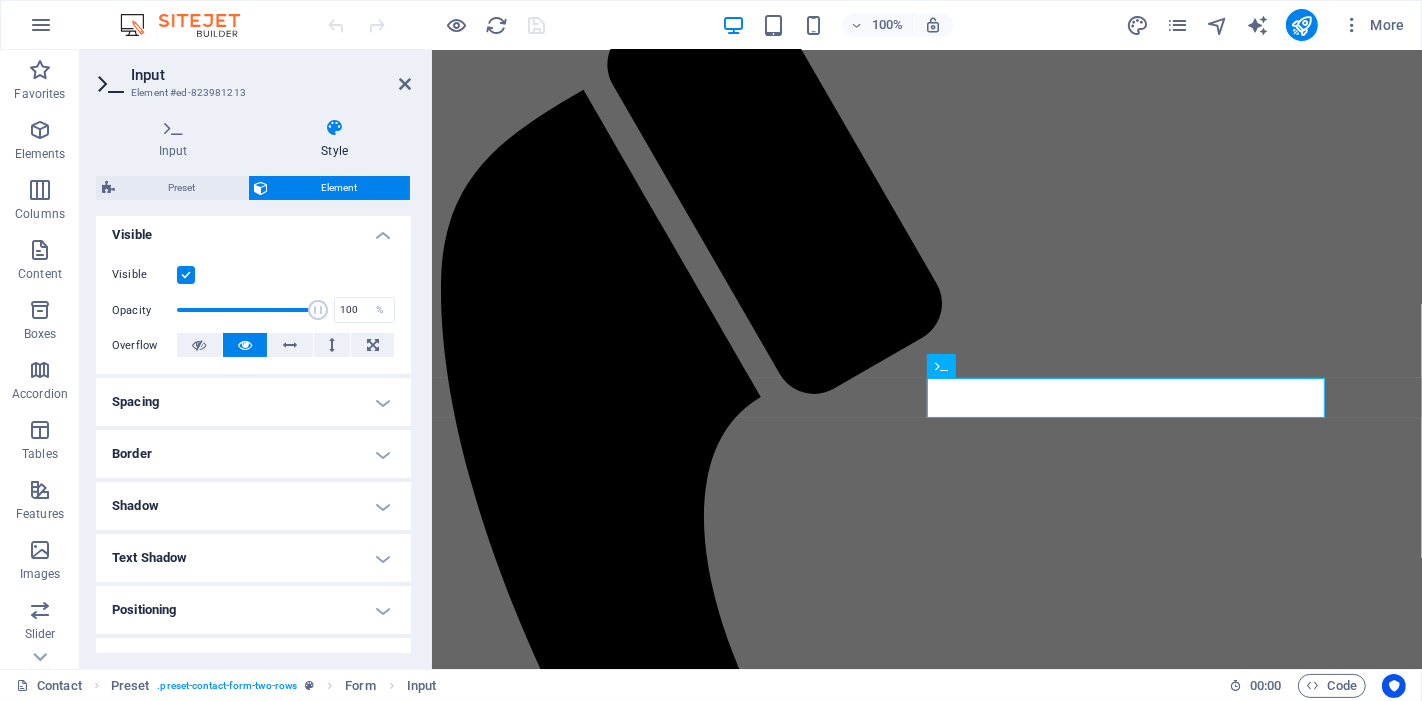 scroll, scrollTop: 222, scrollLeft: 0, axis: vertical 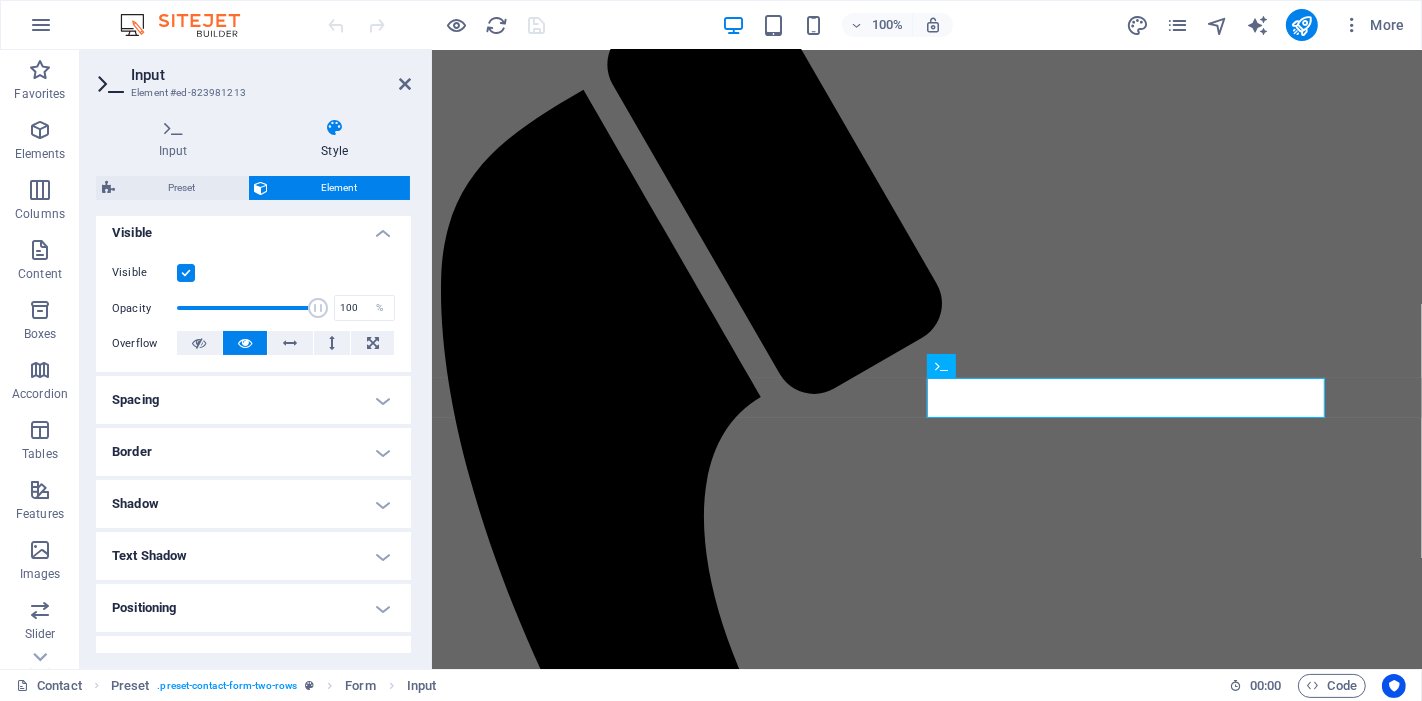 click on "Spacing" at bounding box center [253, 400] 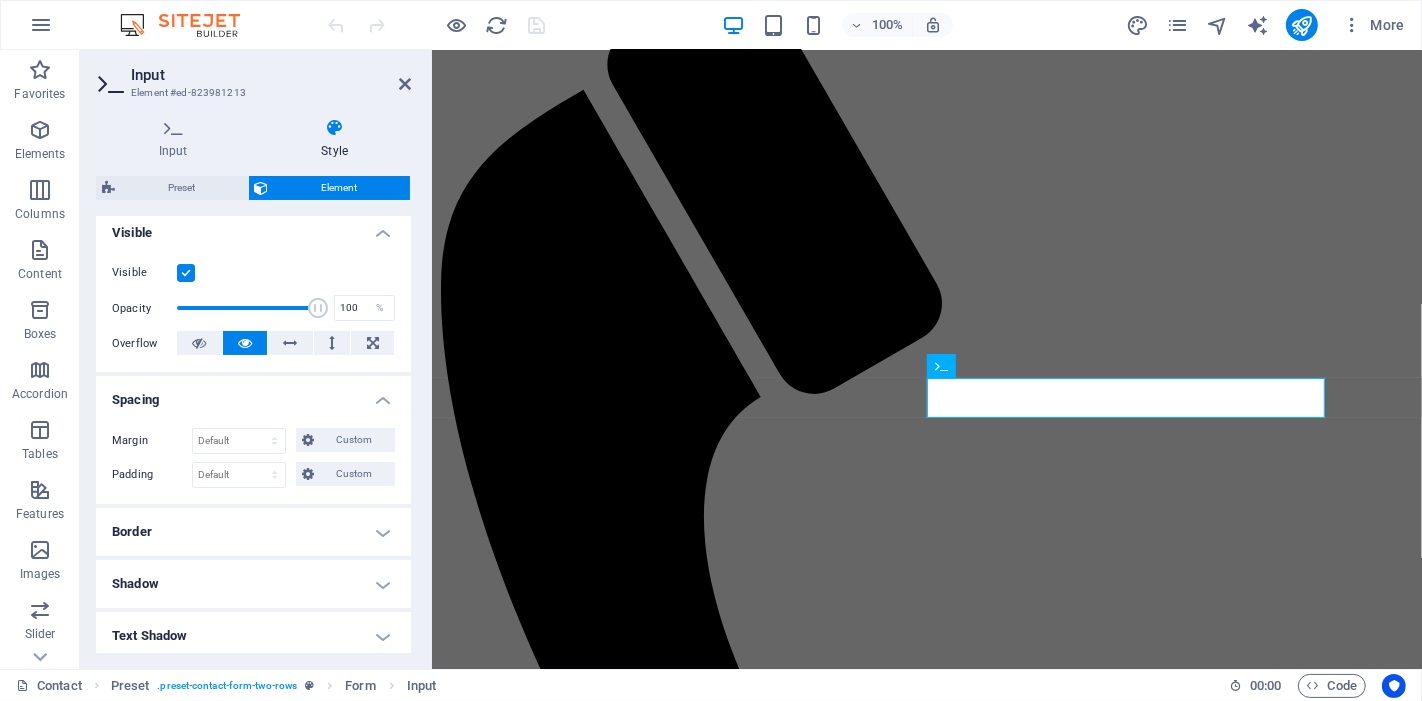 click on "Spacing" at bounding box center [253, 394] 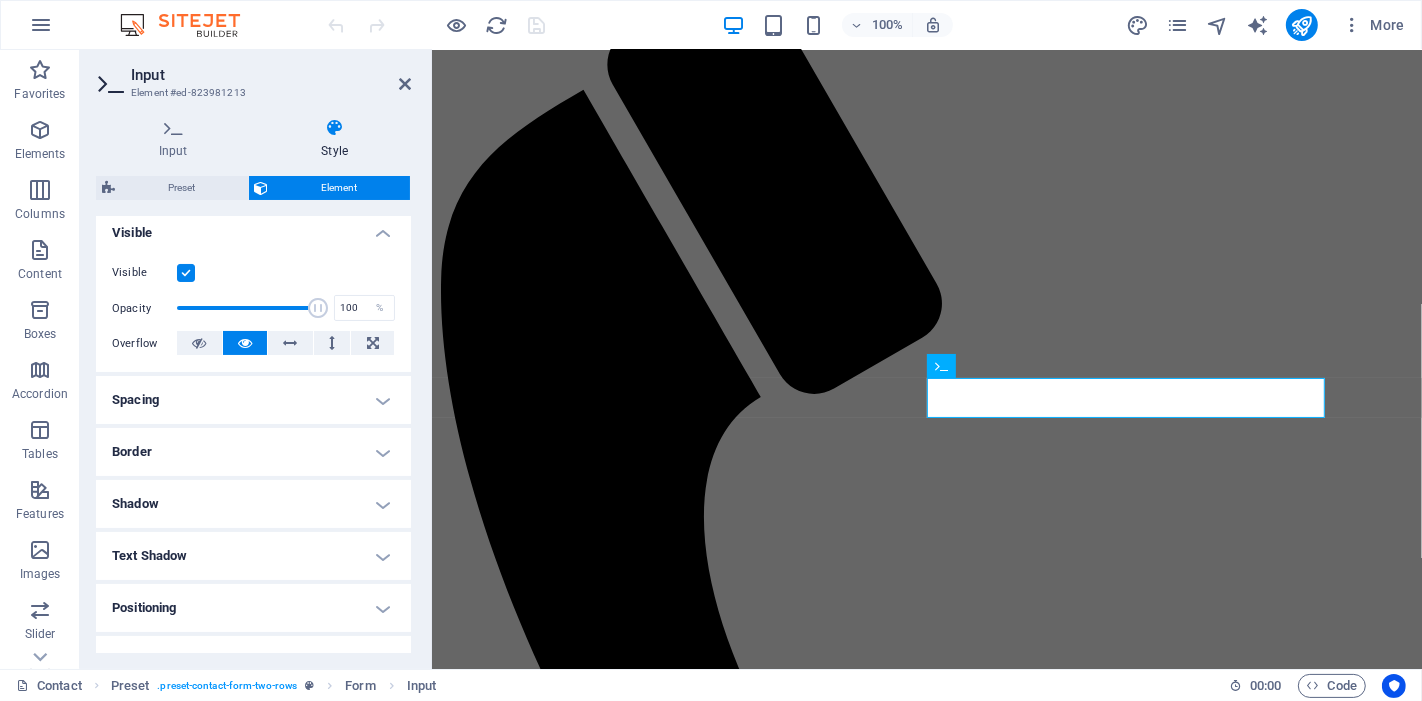 click on "Spacing" at bounding box center (253, 400) 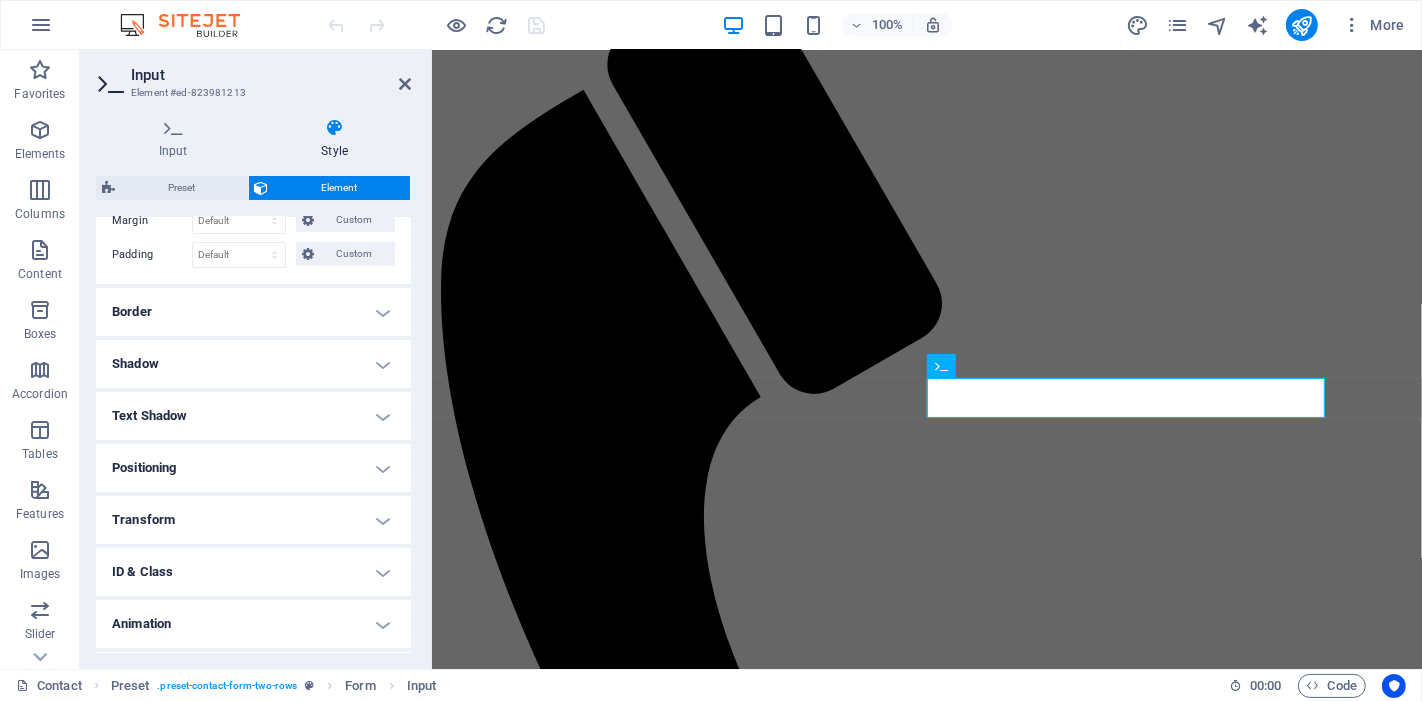 scroll, scrollTop: 444, scrollLeft: 0, axis: vertical 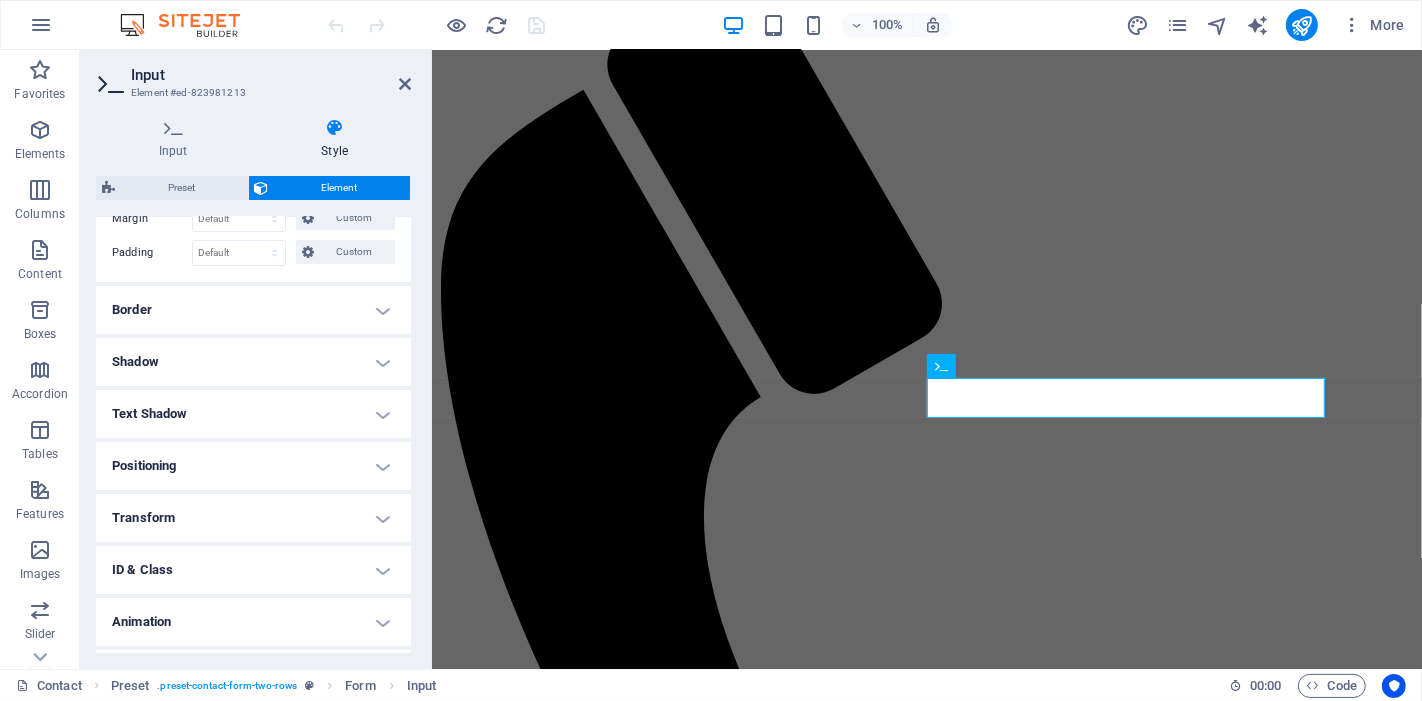 click on "Border" at bounding box center [253, 310] 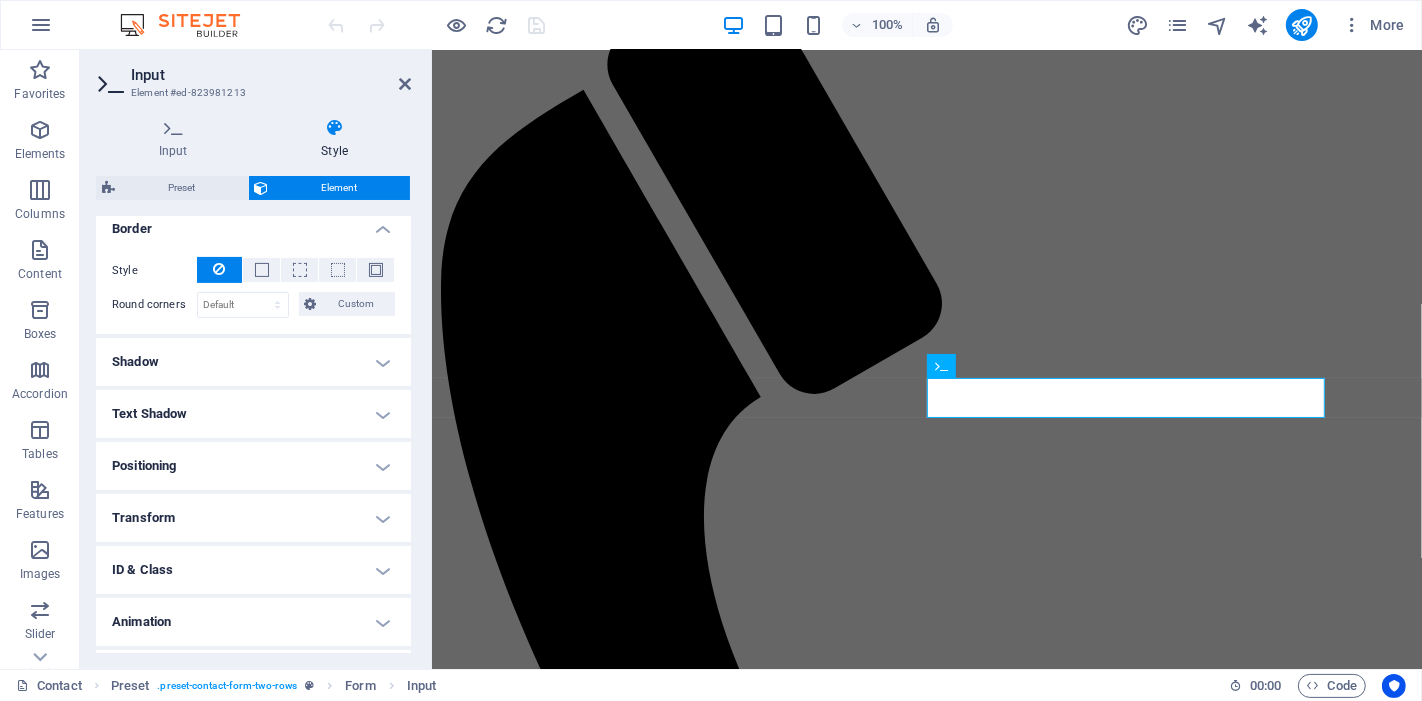 scroll, scrollTop: 555, scrollLeft: 0, axis: vertical 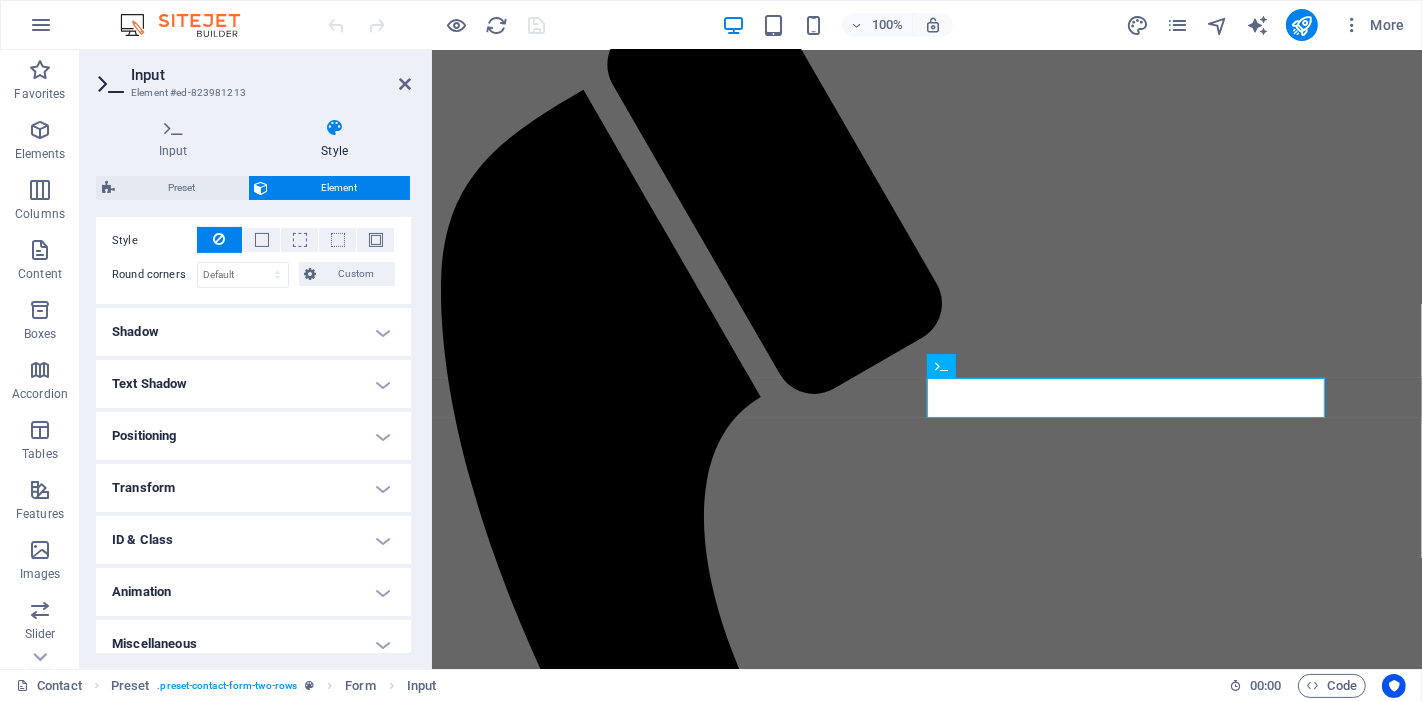 click on "Shadow" at bounding box center [253, 332] 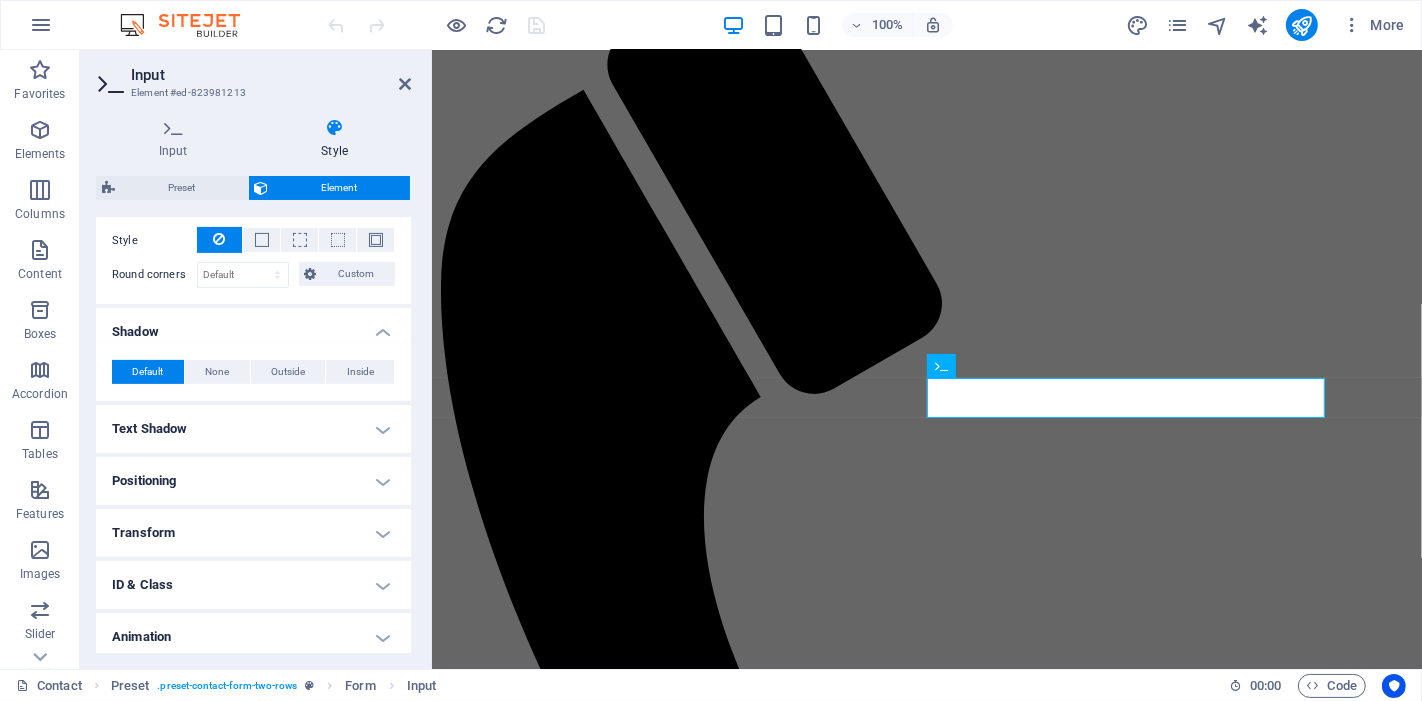 click on "Text Shadow" at bounding box center [253, 429] 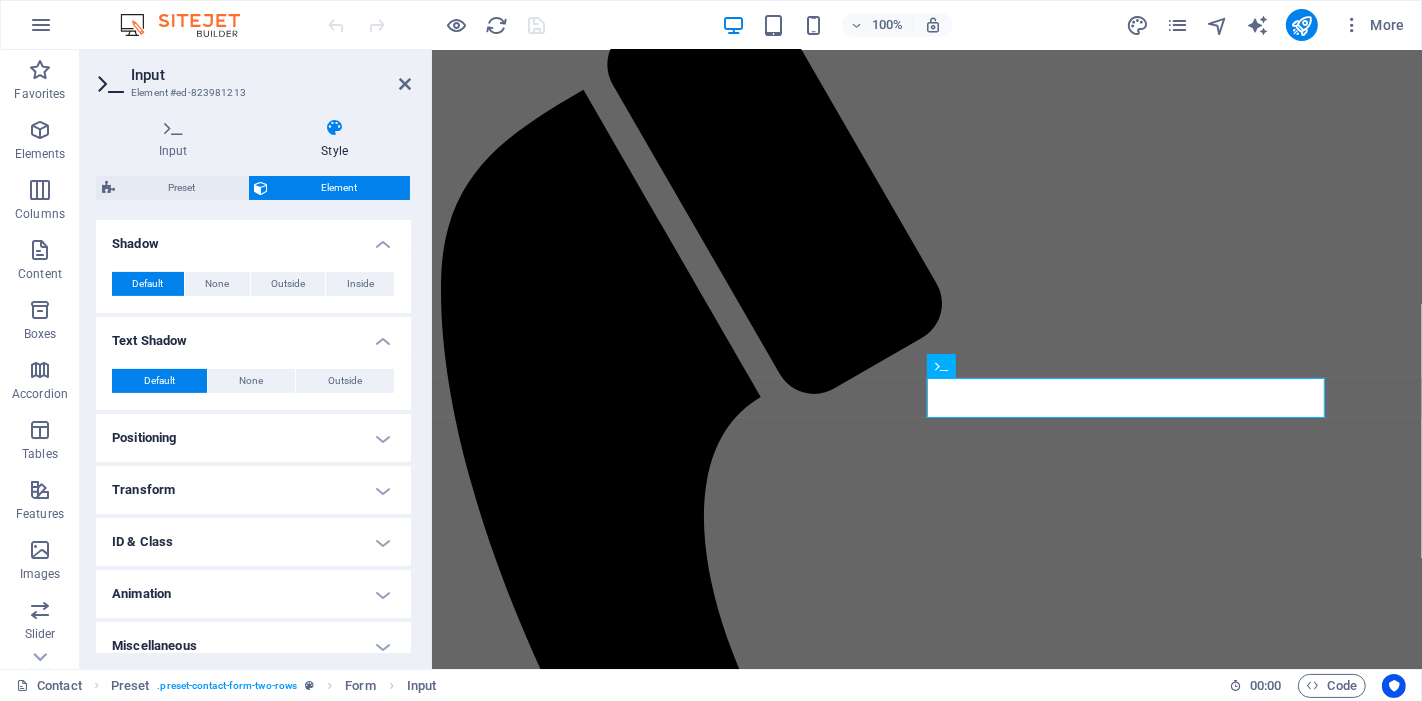 scroll, scrollTop: 655, scrollLeft: 0, axis: vertical 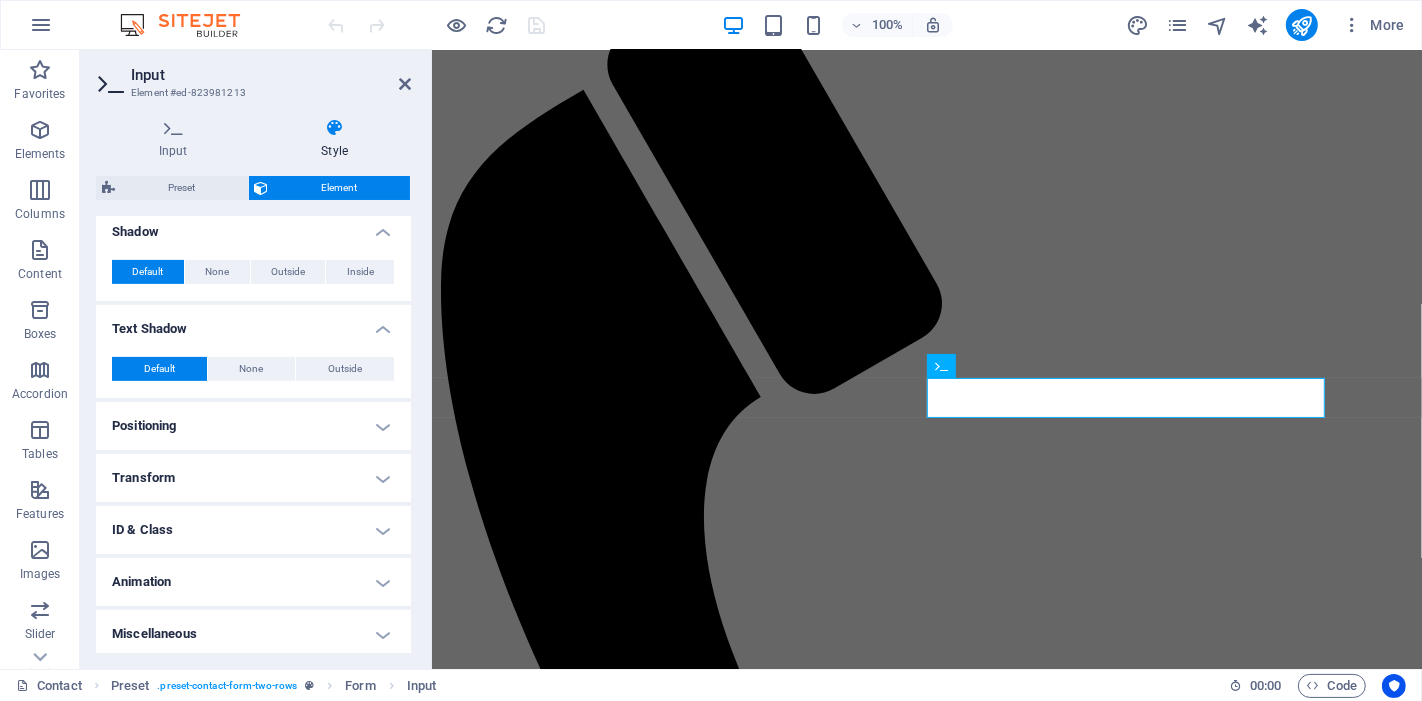 click on "Positioning" at bounding box center [253, 426] 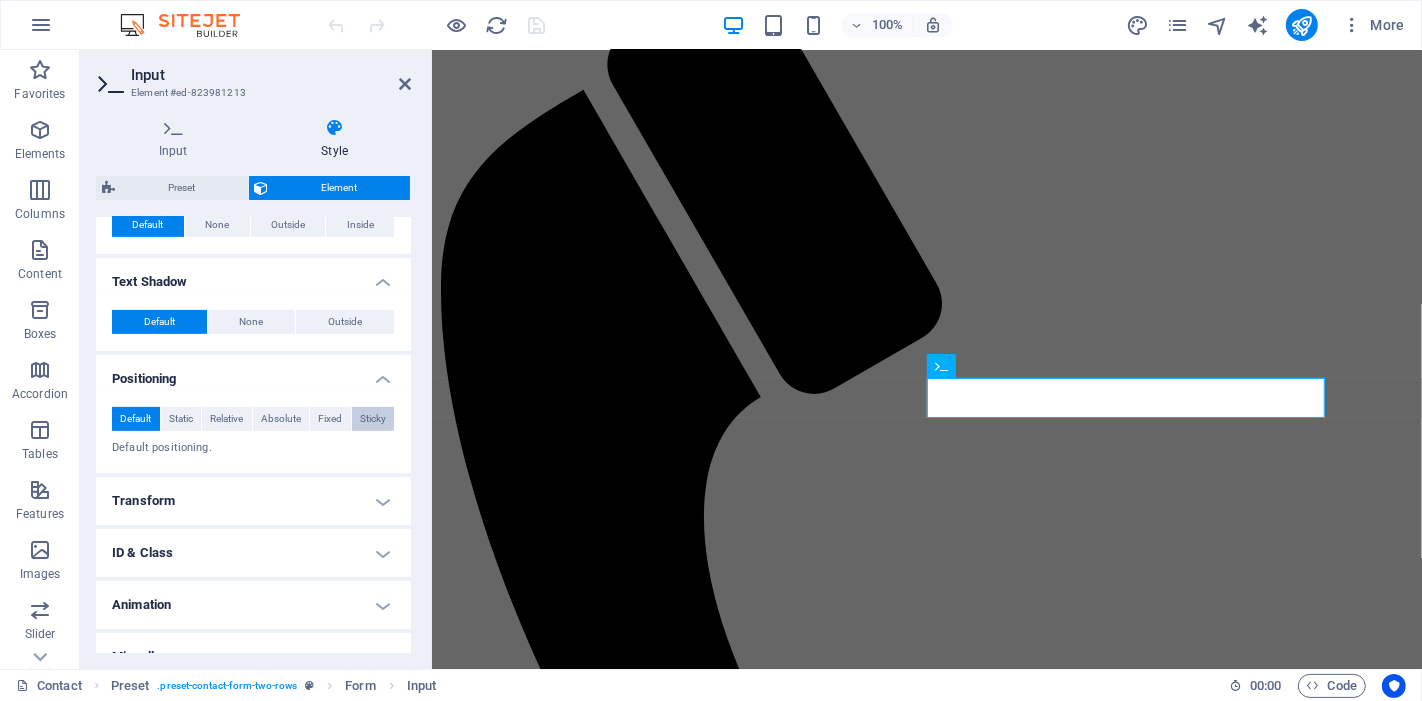 scroll, scrollTop: 725, scrollLeft: 0, axis: vertical 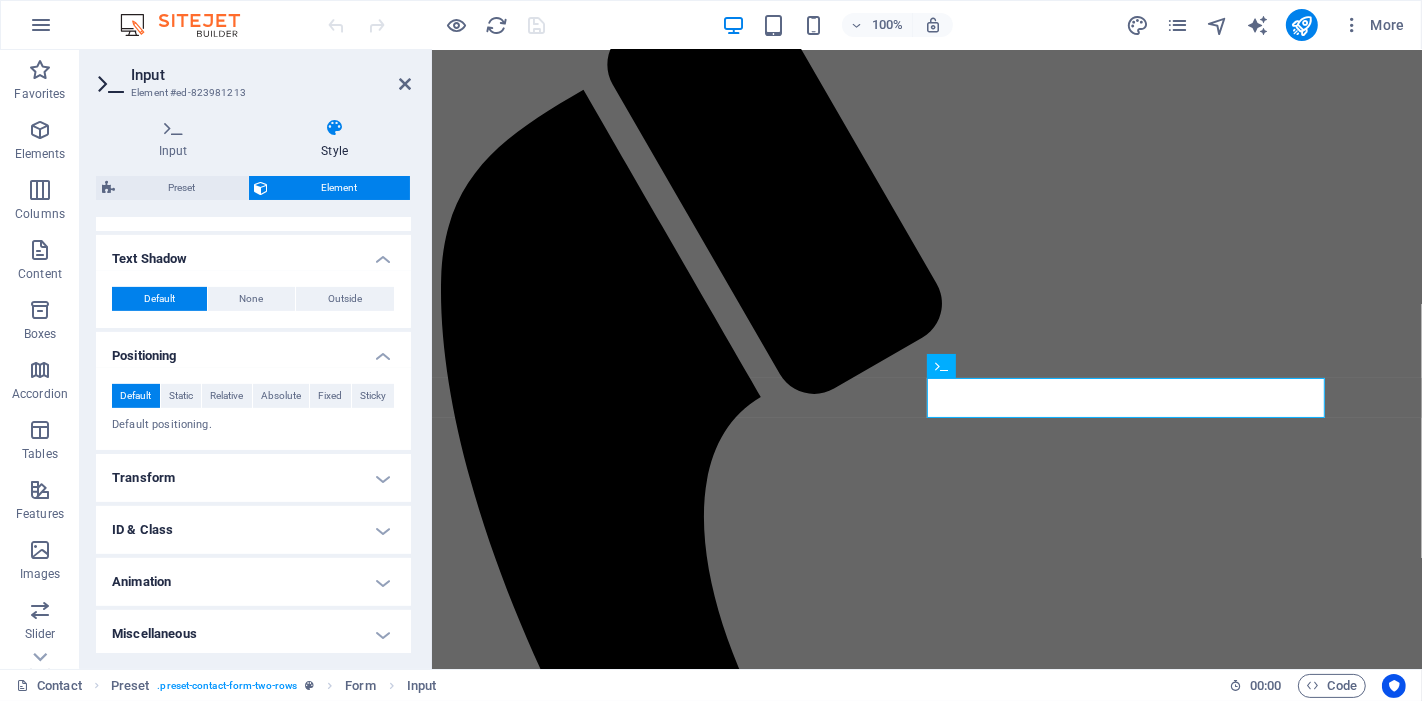 click on "Transform" at bounding box center (253, 478) 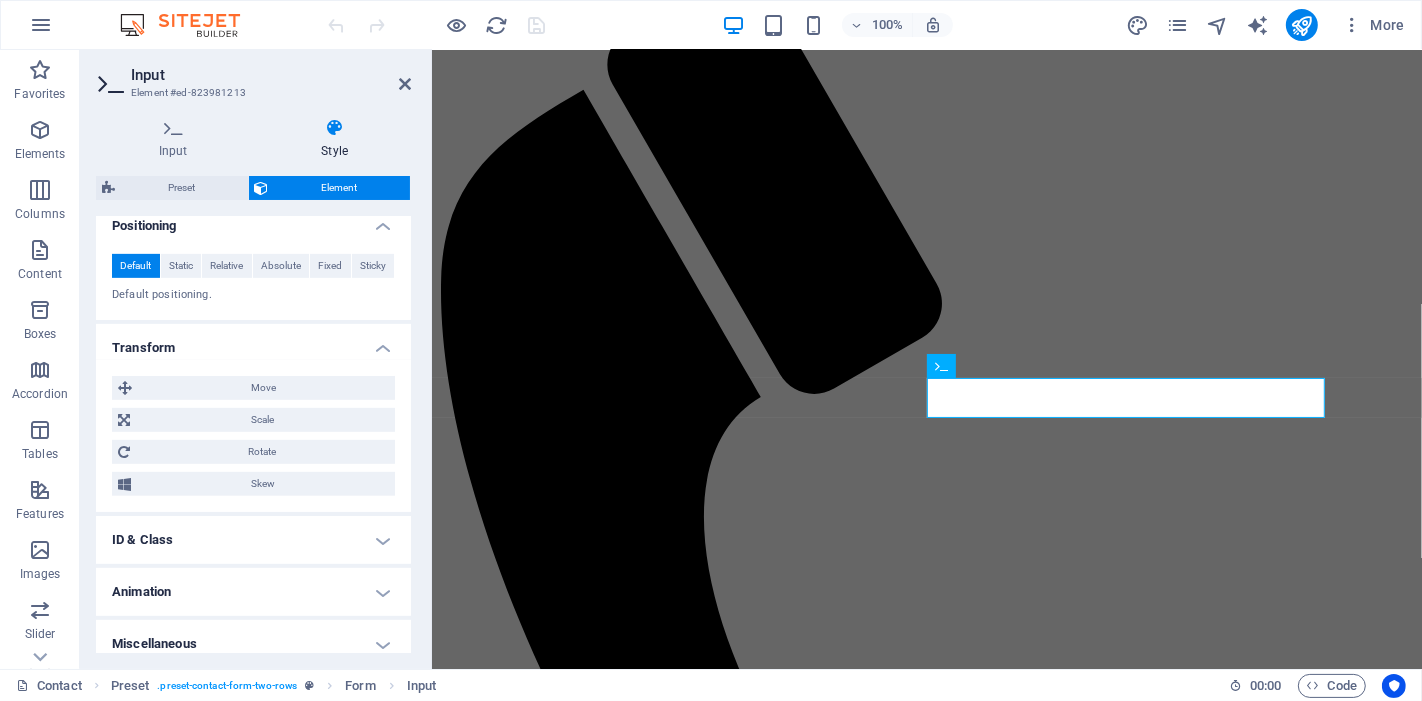 scroll, scrollTop: 865, scrollLeft: 0, axis: vertical 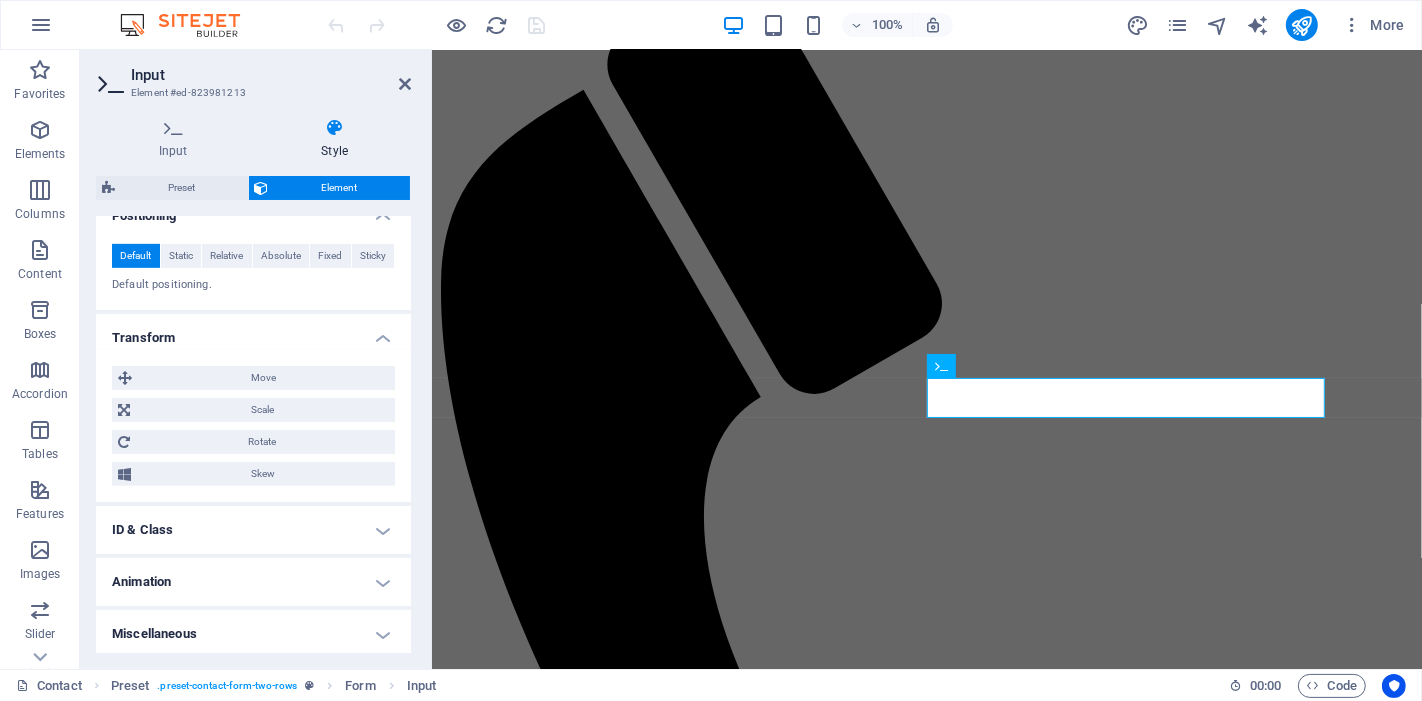 click on "ID & Class" at bounding box center (253, 530) 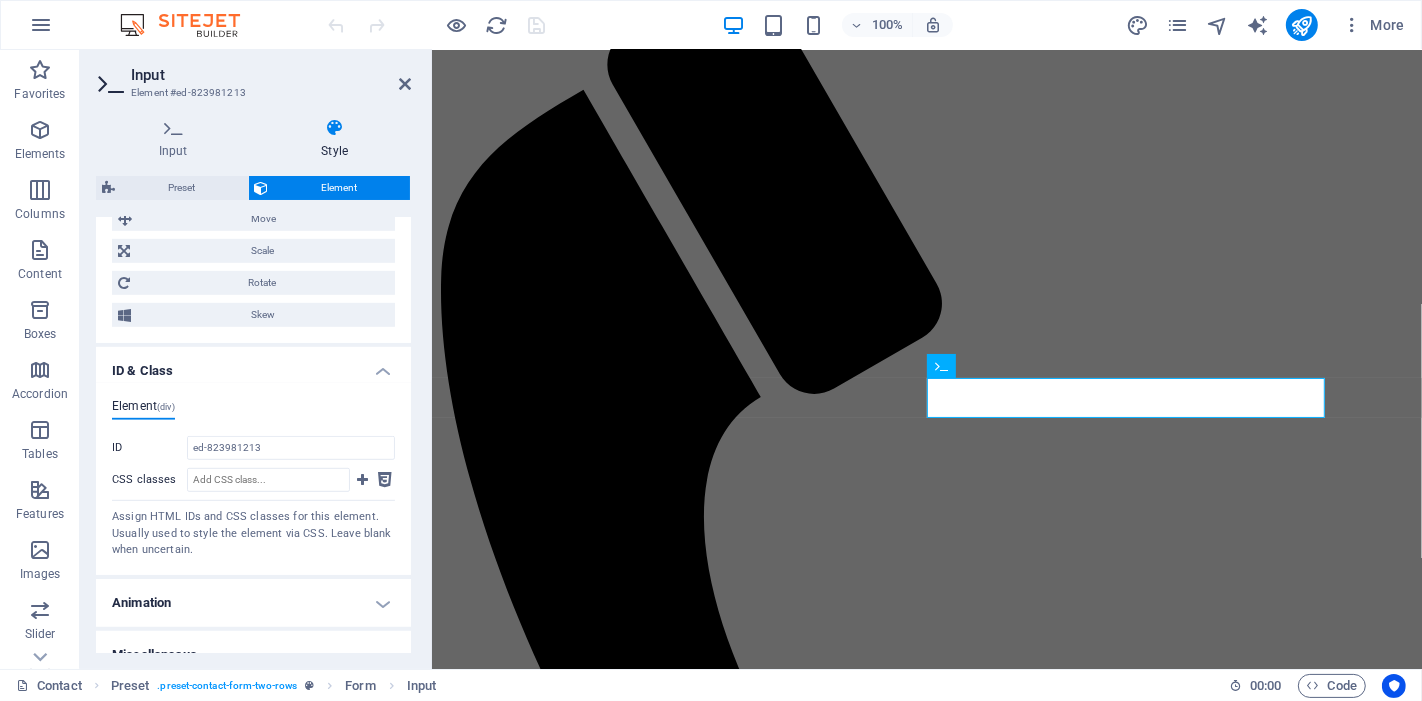scroll, scrollTop: 1044, scrollLeft: 0, axis: vertical 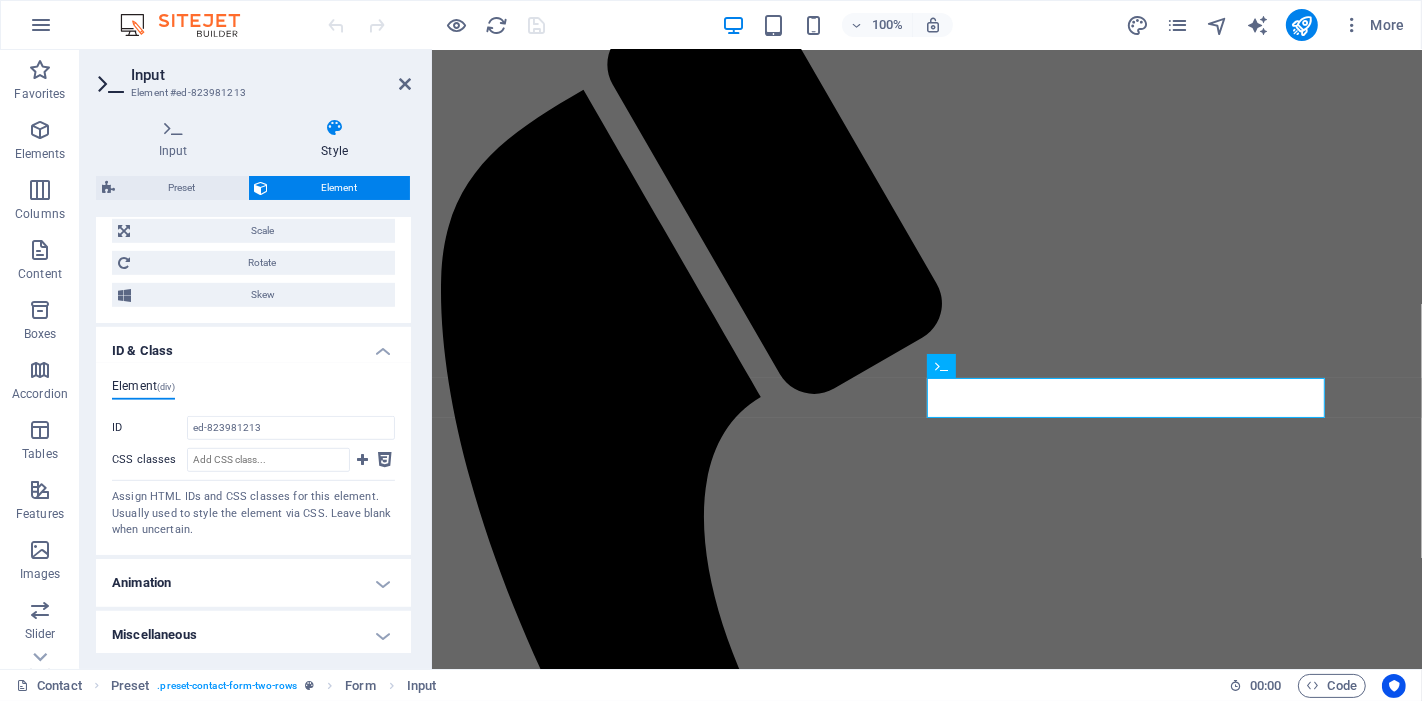 click on "Animation" at bounding box center [253, 583] 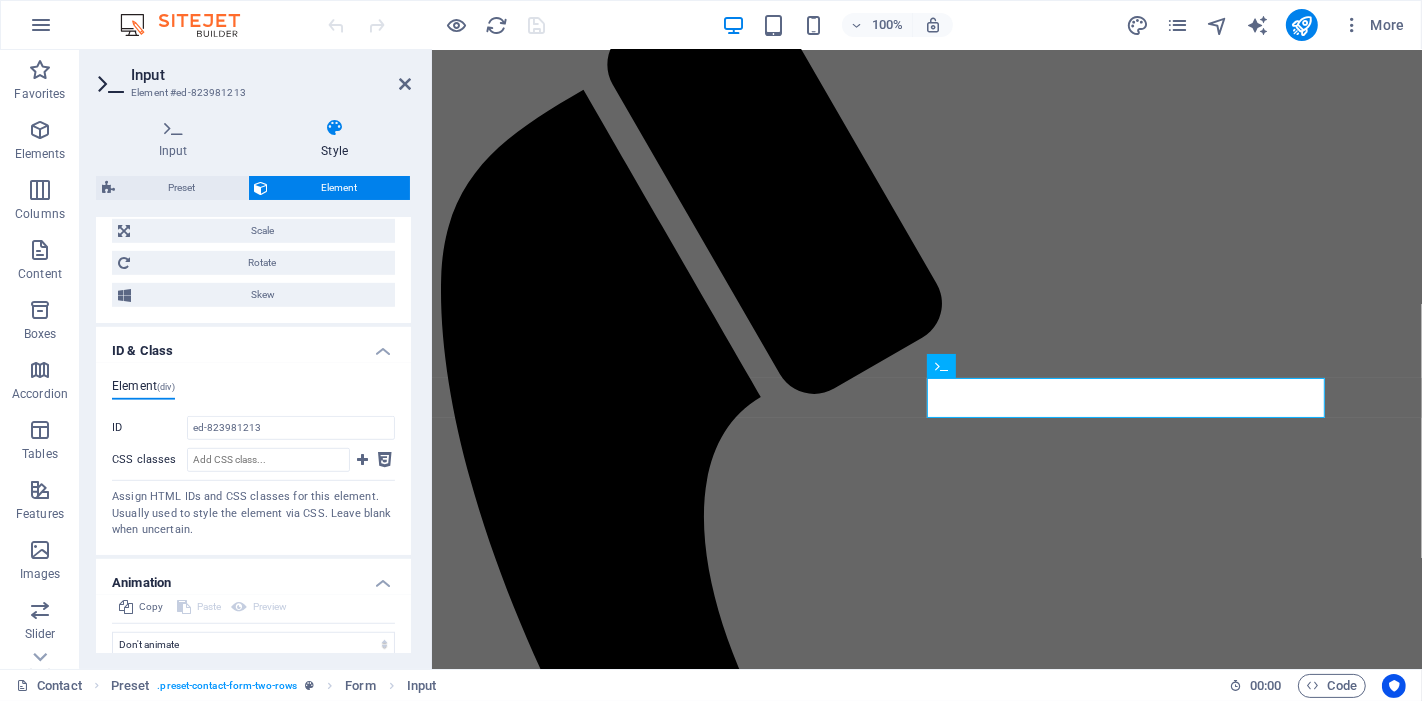 scroll, scrollTop: 1109, scrollLeft: 0, axis: vertical 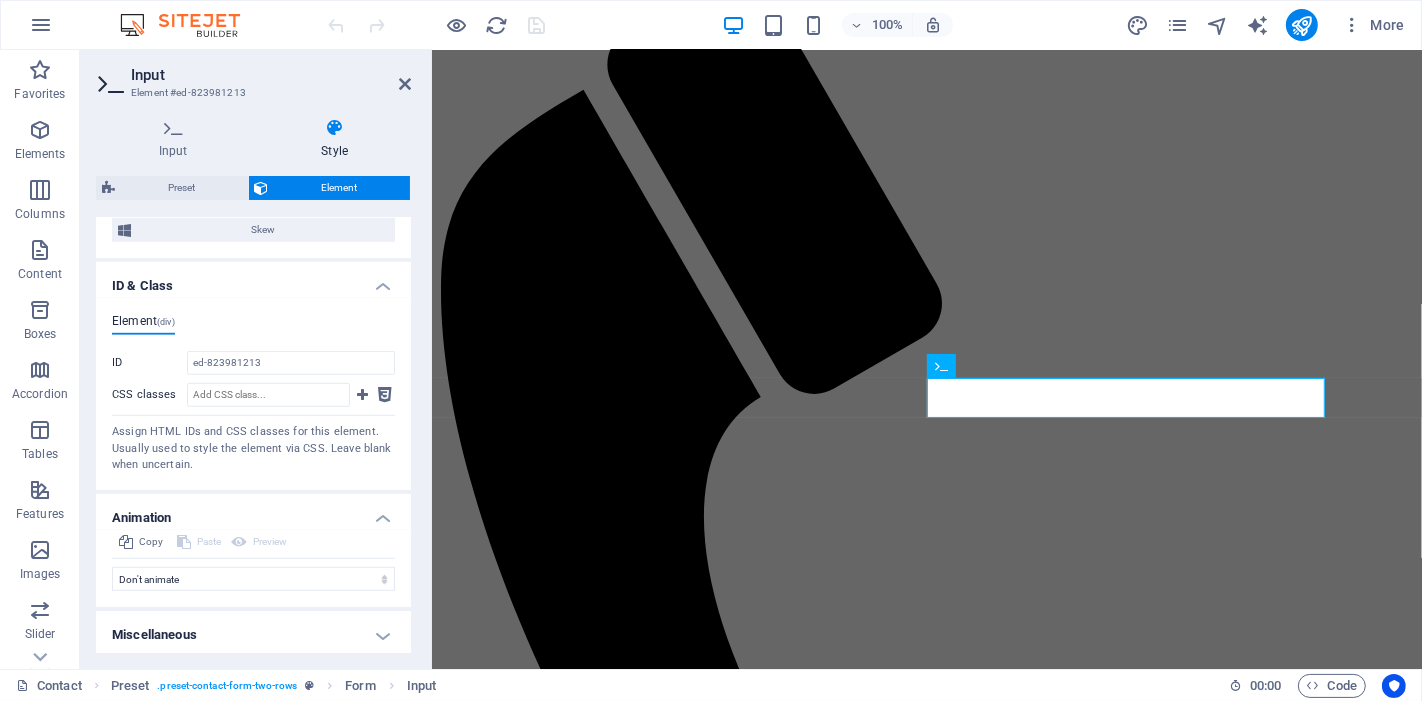 click on "Miscellaneous" at bounding box center (253, 635) 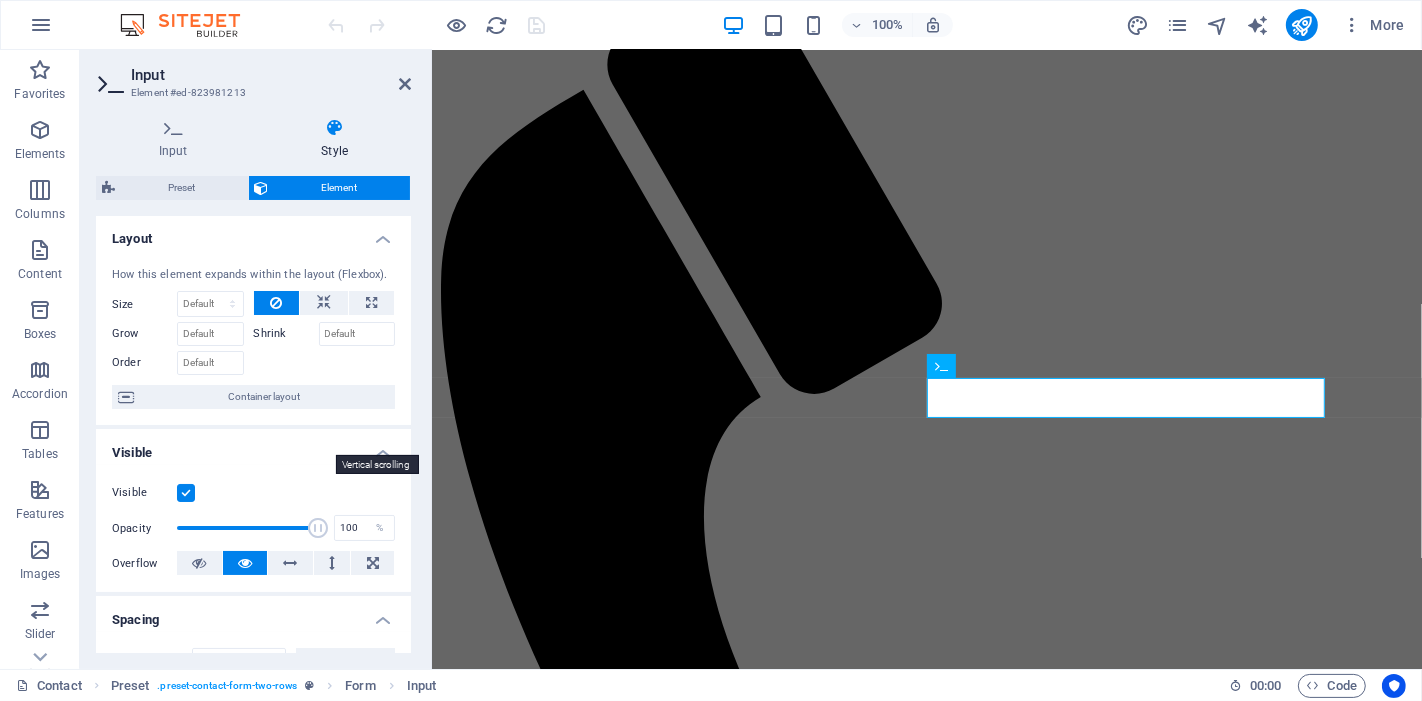 scroll, scrollTop: 0, scrollLeft: 0, axis: both 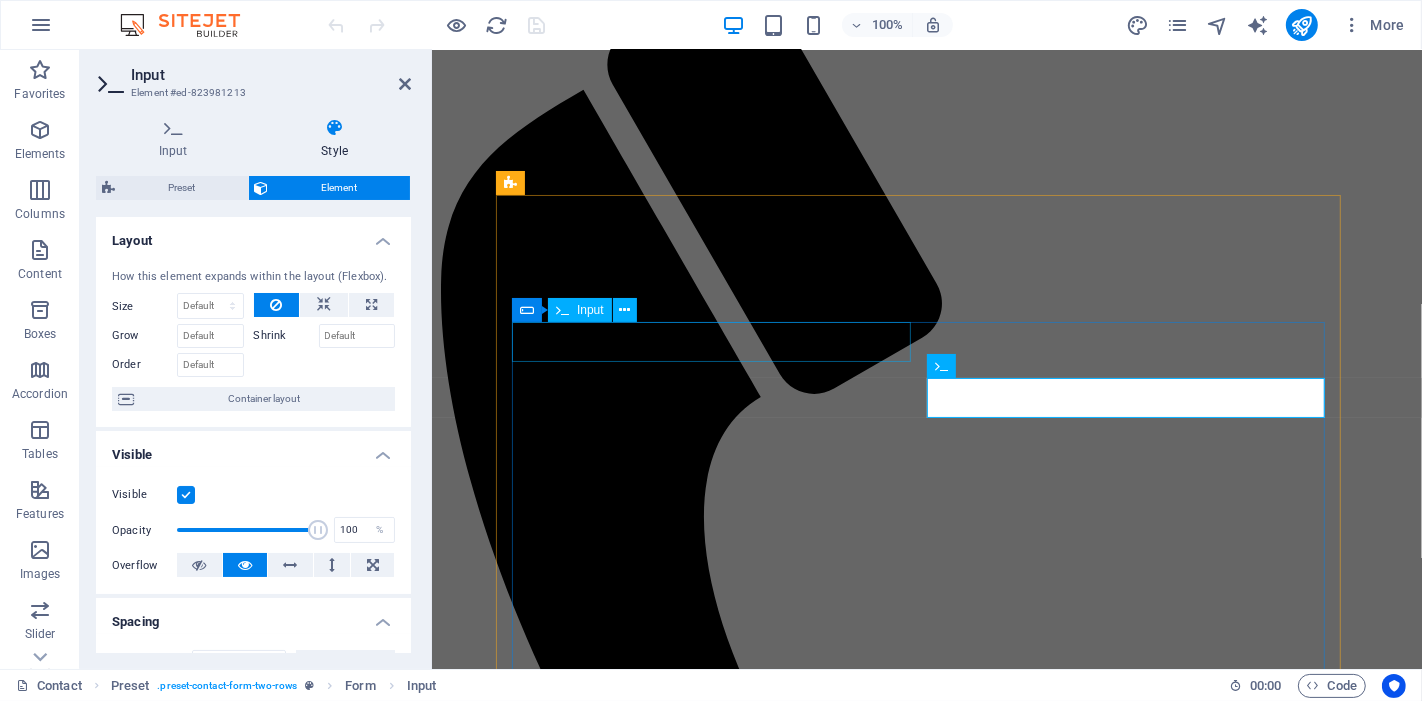 click at bounding box center (926, 1504) 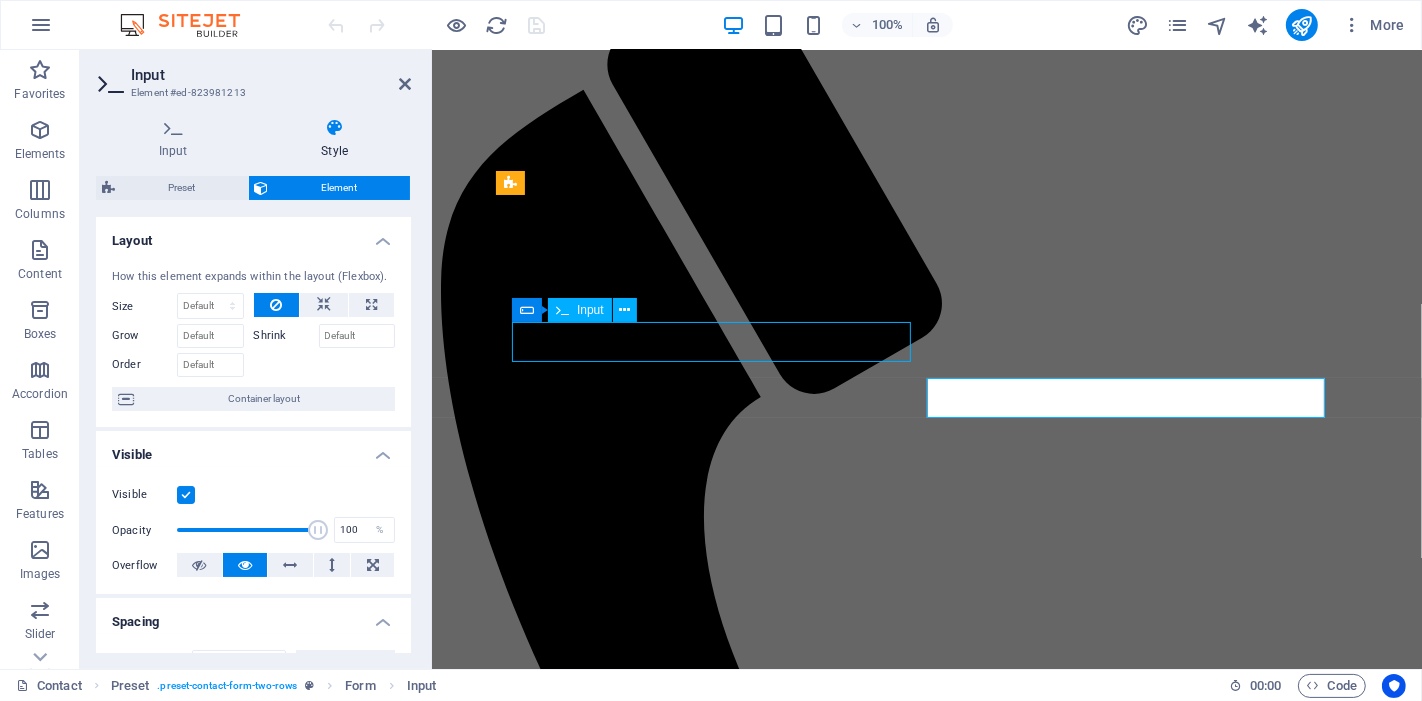 click at bounding box center (926, 1504) 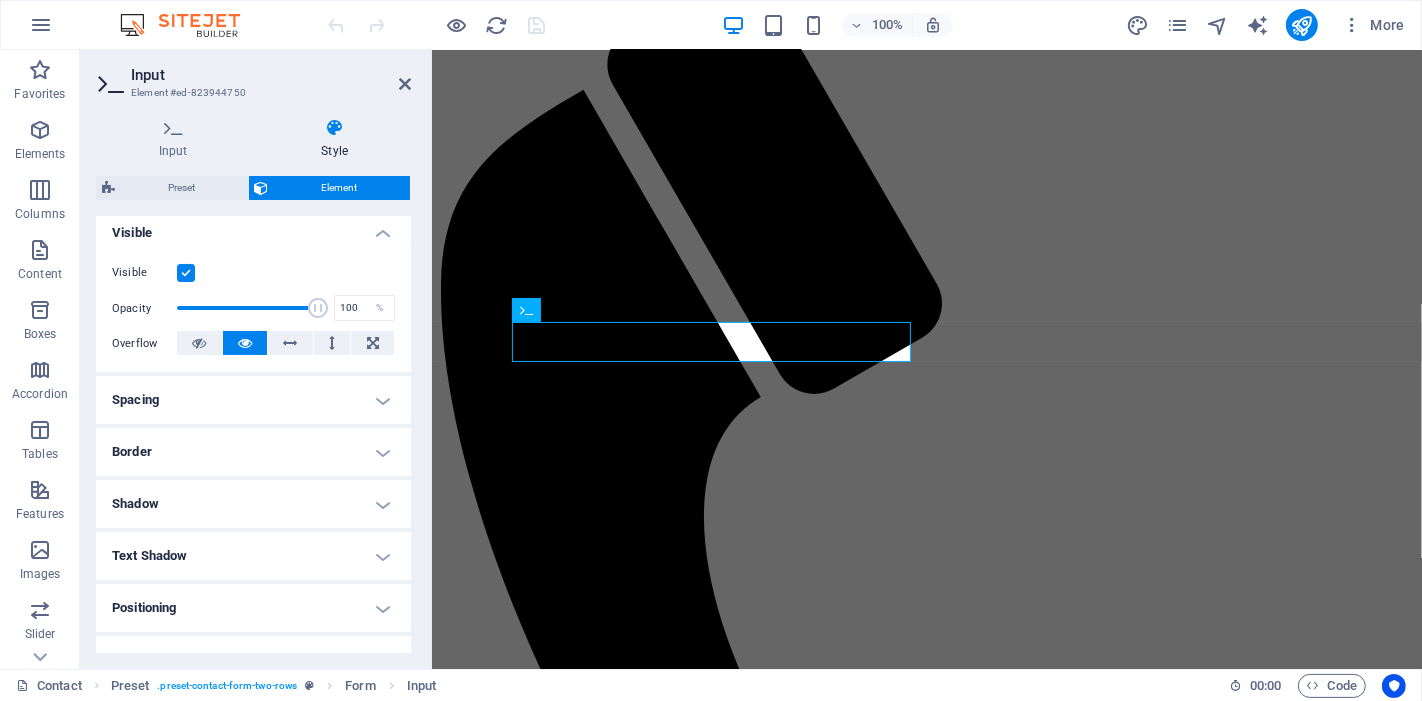 scroll, scrollTop: 0, scrollLeft: 0, axis: both 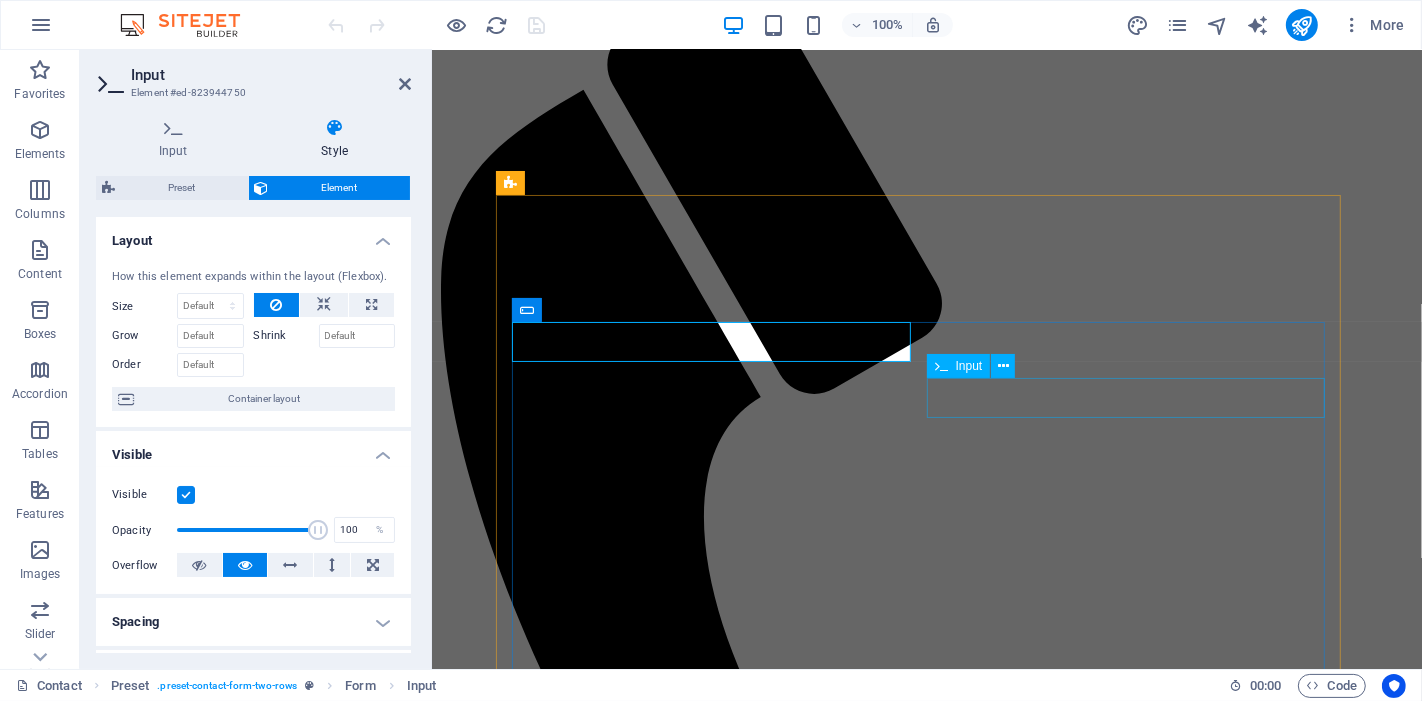 click on "Your Business" at bounding box center (926, 1567) 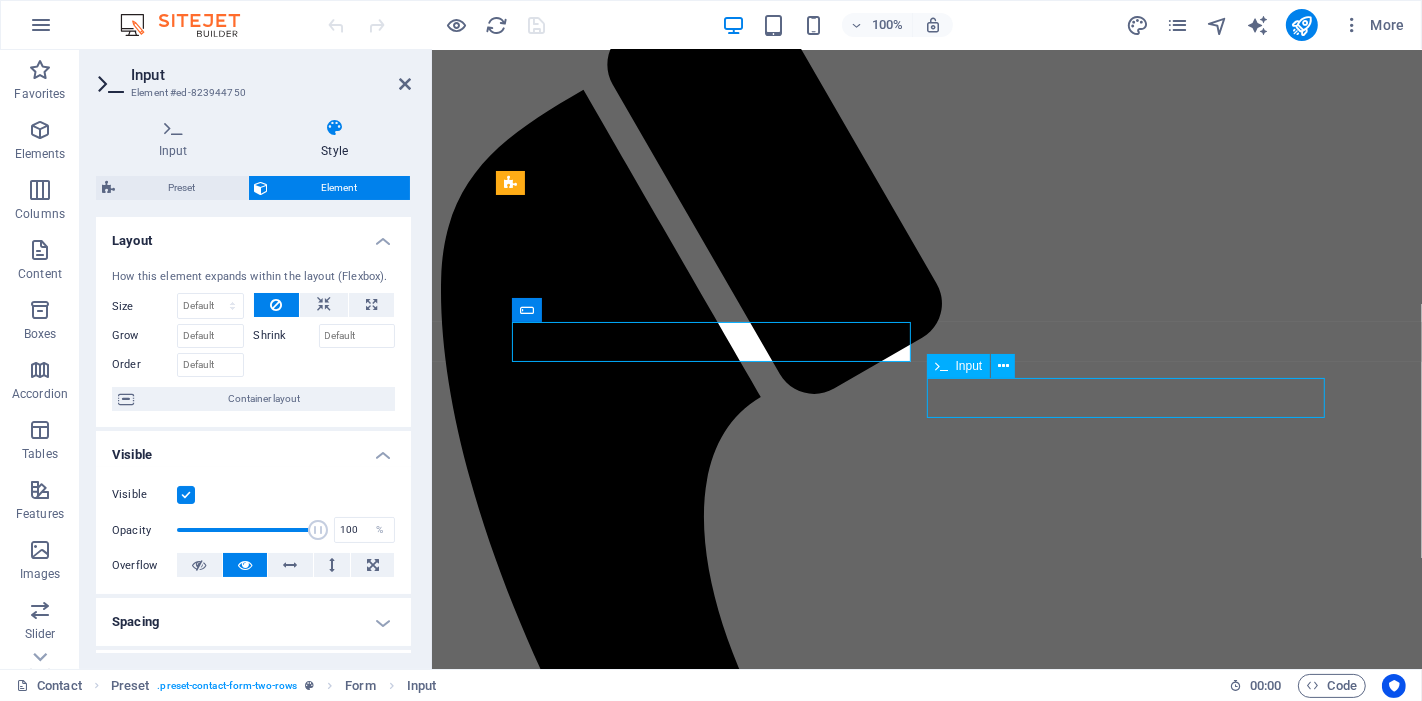 click on "Your Business" at bounding box center (926, 1567) 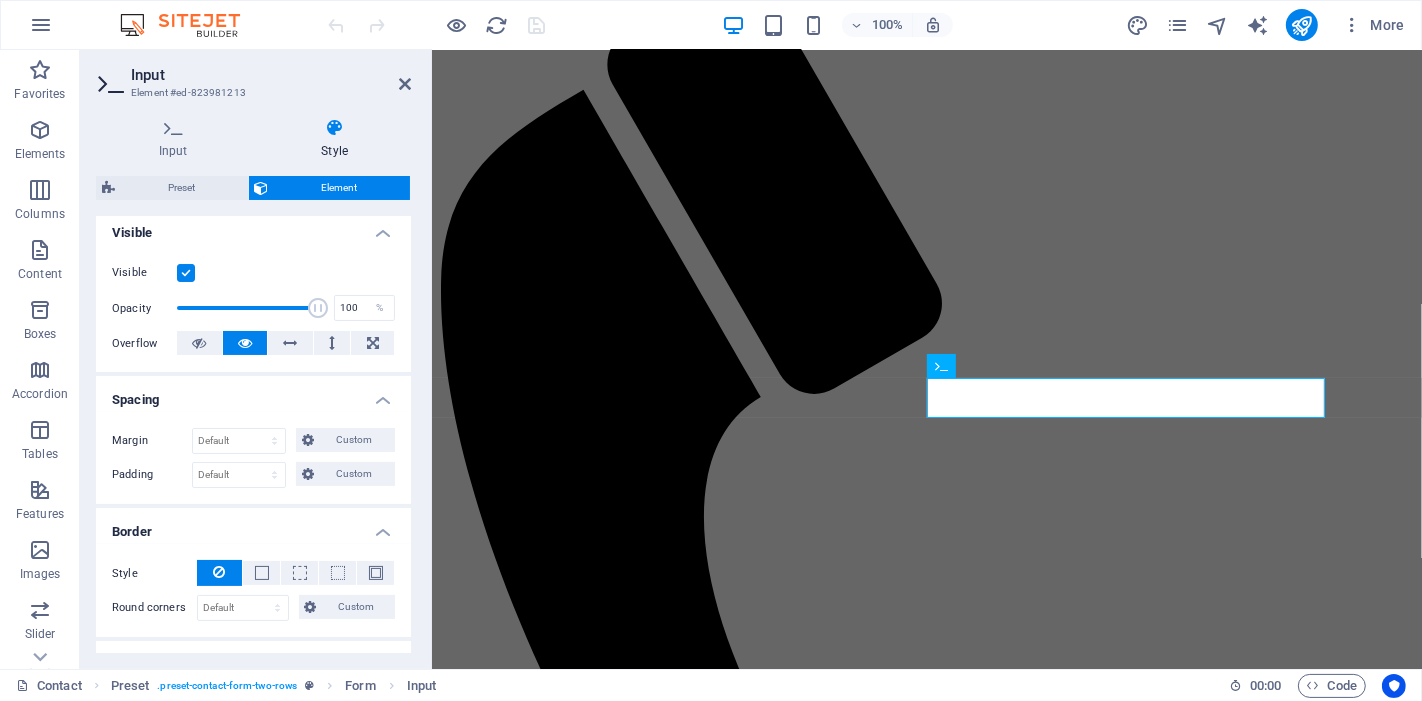 scroll, scrollTop: 333, scrollLeft: 0, axis: vertical 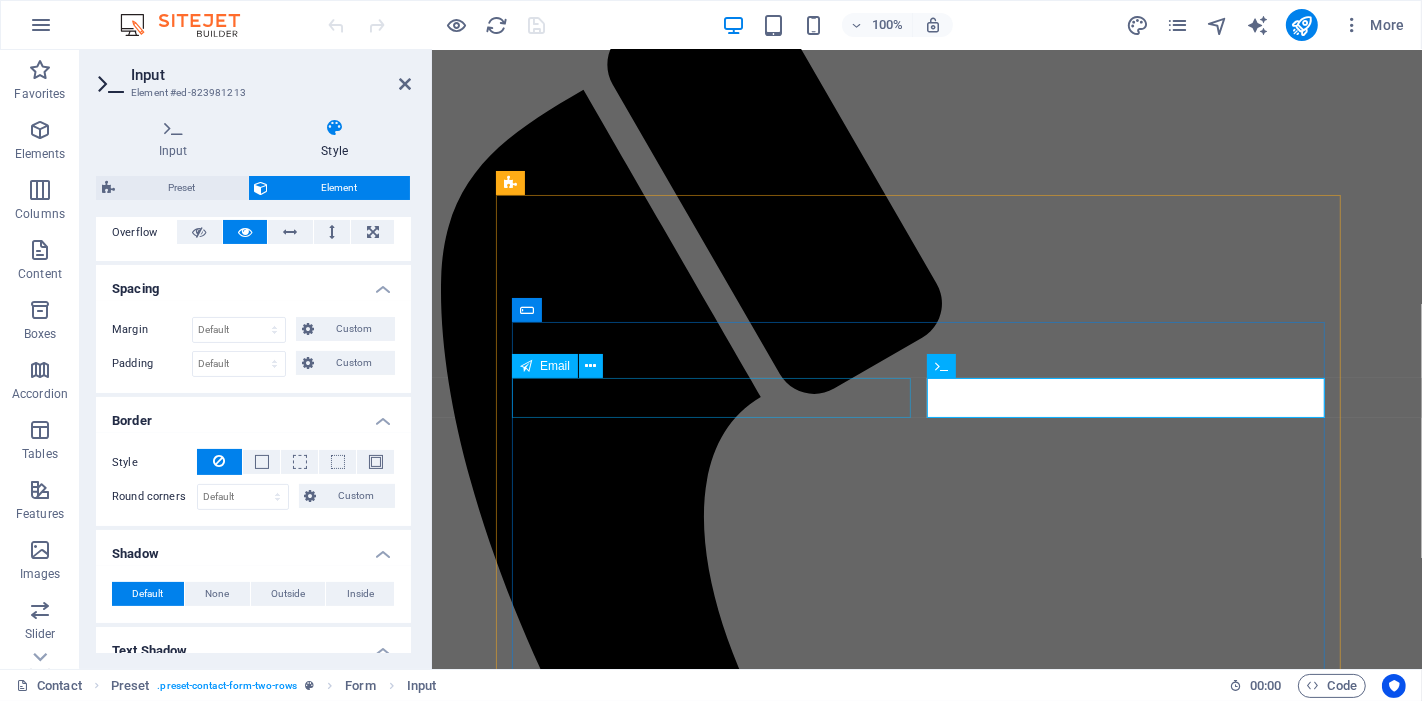 click at bounding box center [926, 1546] 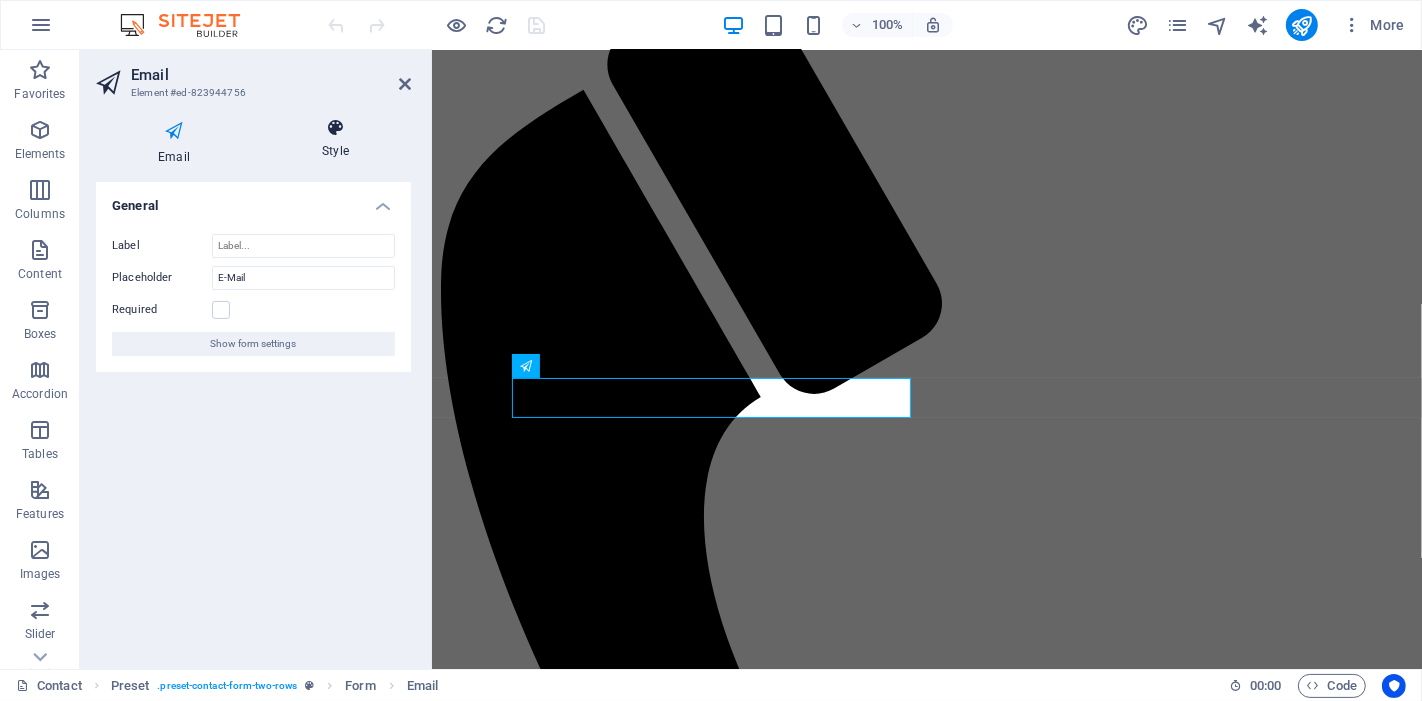 click on "Style" at bounding box center [335, 139] 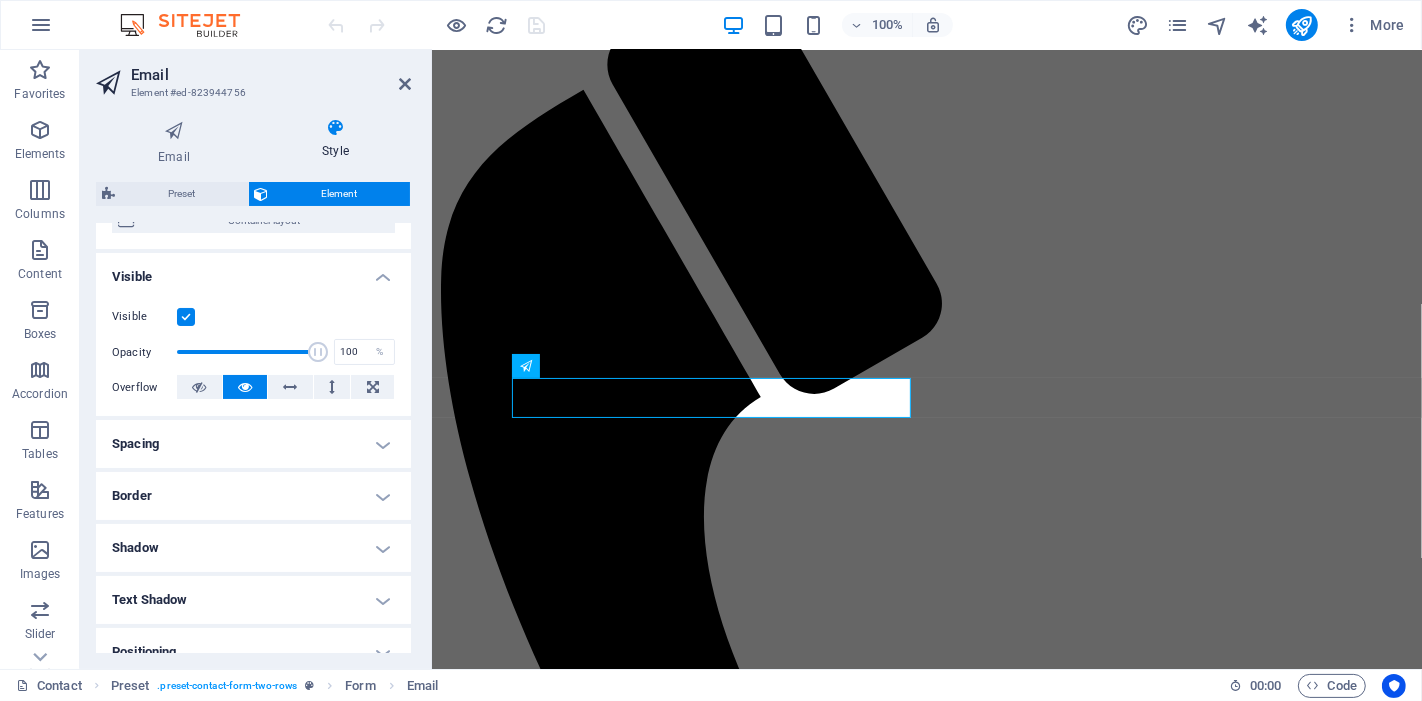 scroll, scrollTop: 333, scrollLeft: 0, axis: vertical 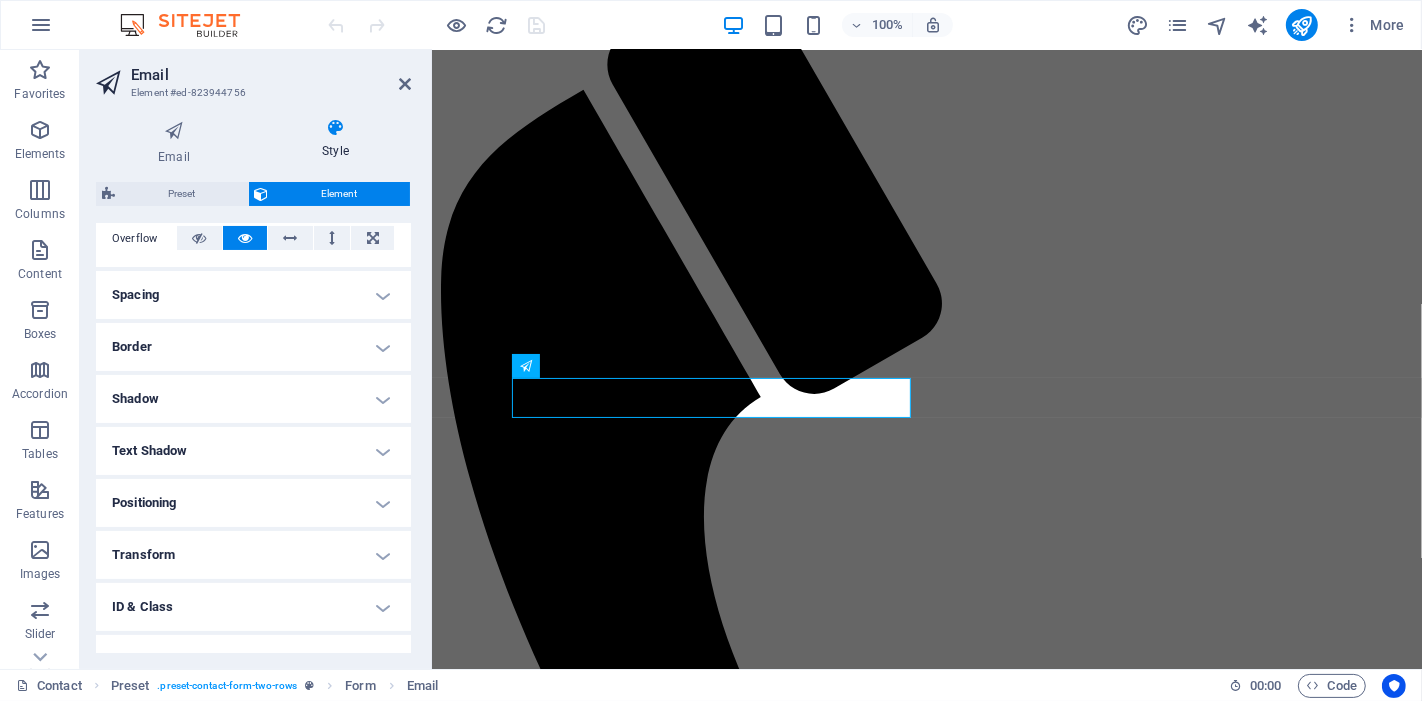 click on "Spacing" at bounding box center [253, 295] 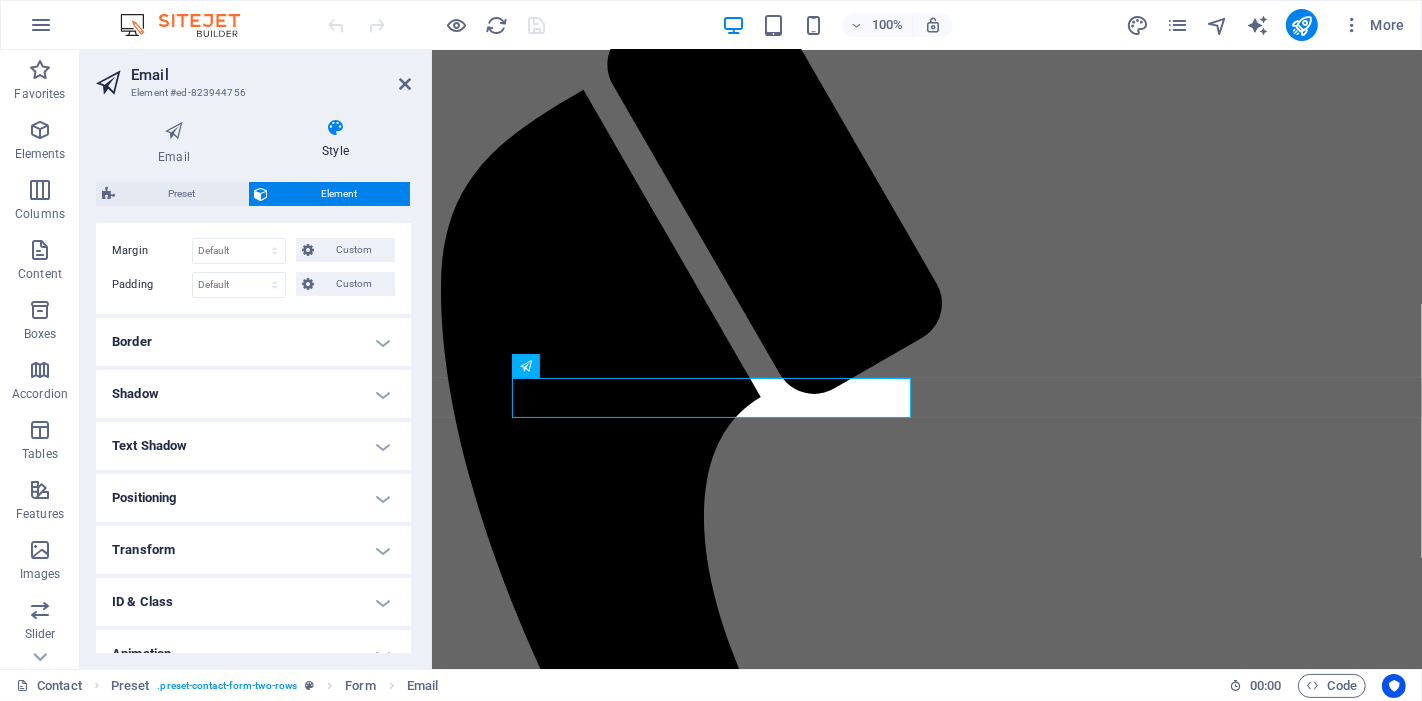 scroll, scrollTop: 444, scrollLeft: 0, axis: vertical 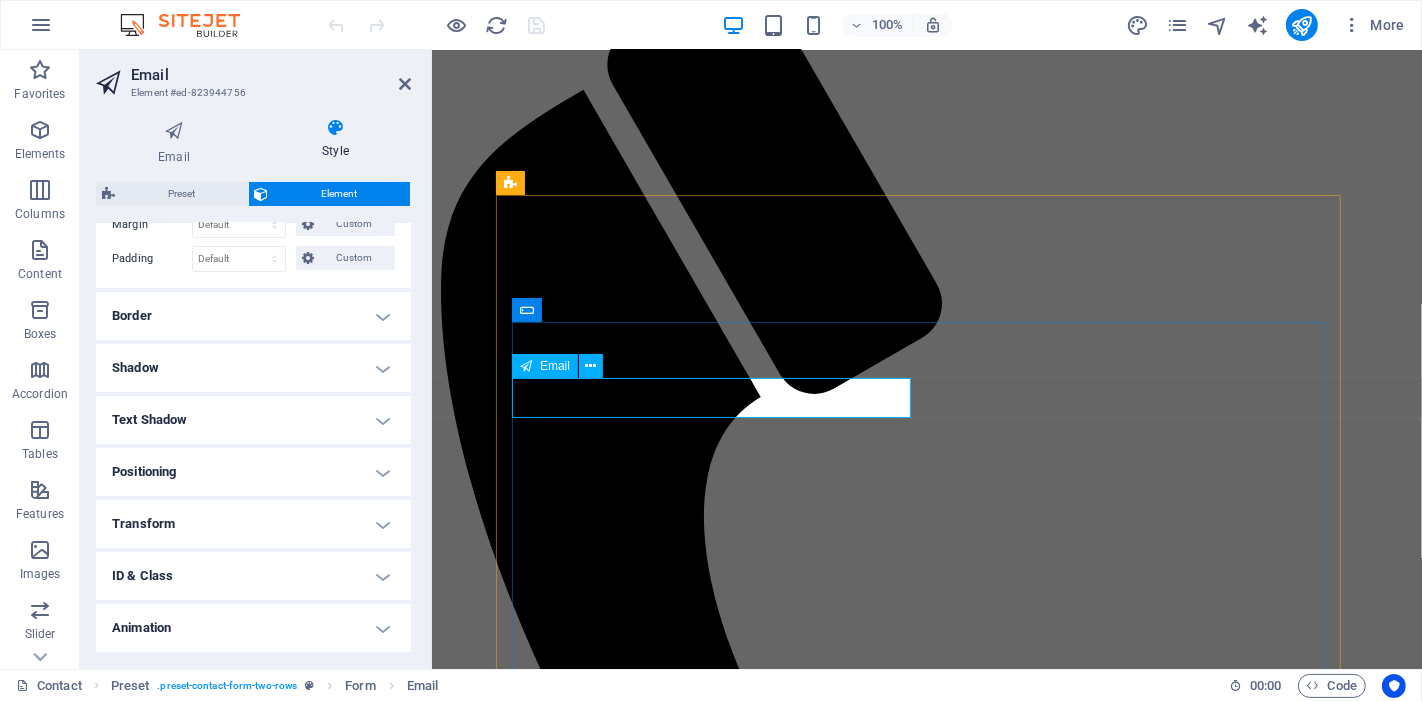 click at bounding box center (527, 1546) 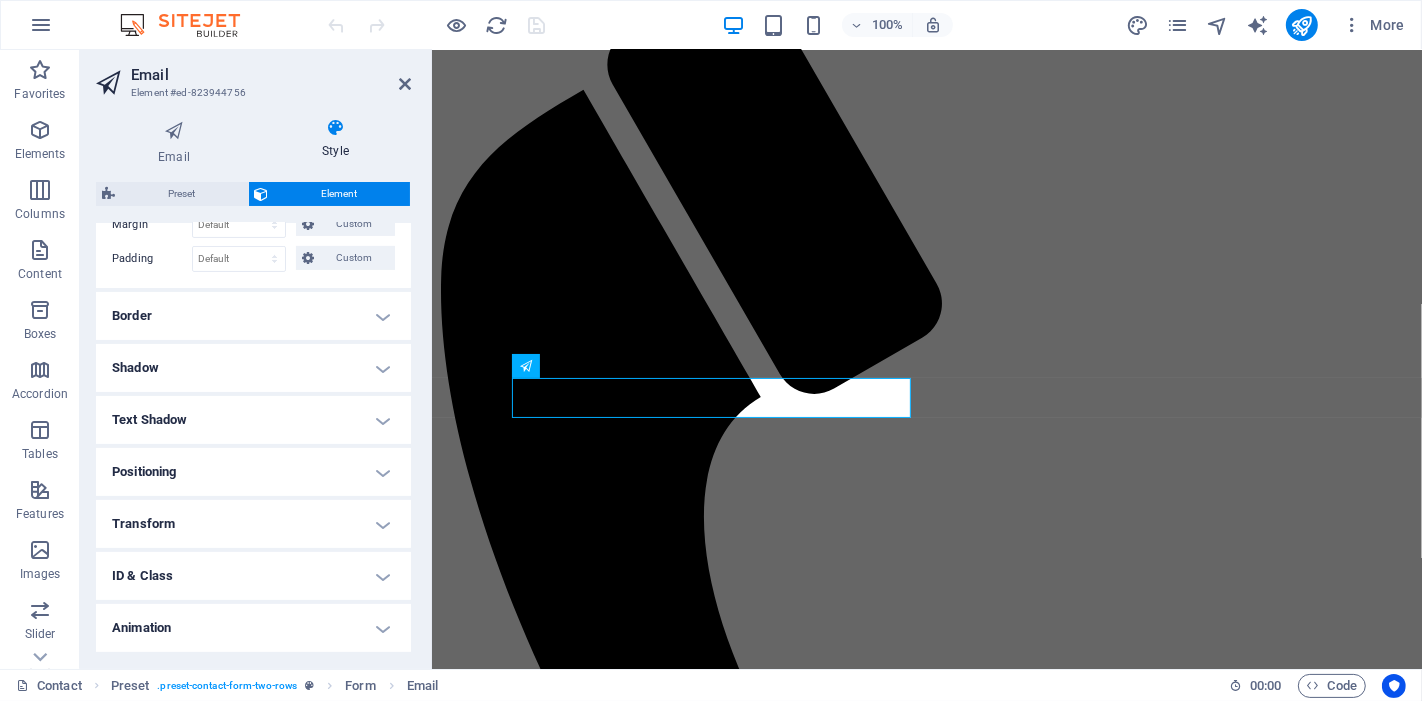 scroll, scrollTop: 492, scrollLeft: 0, axis: vertical 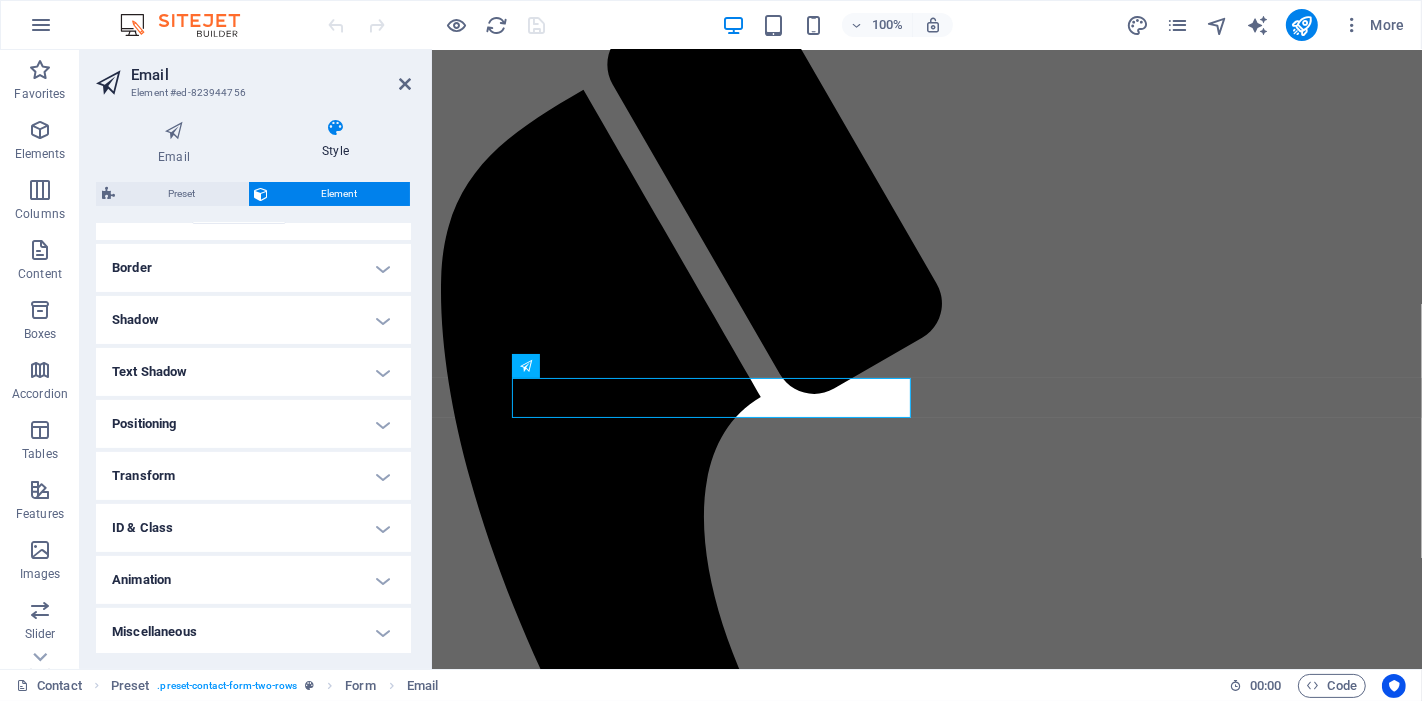 click on "Miscellaneous" at bounding box center (253, 632) 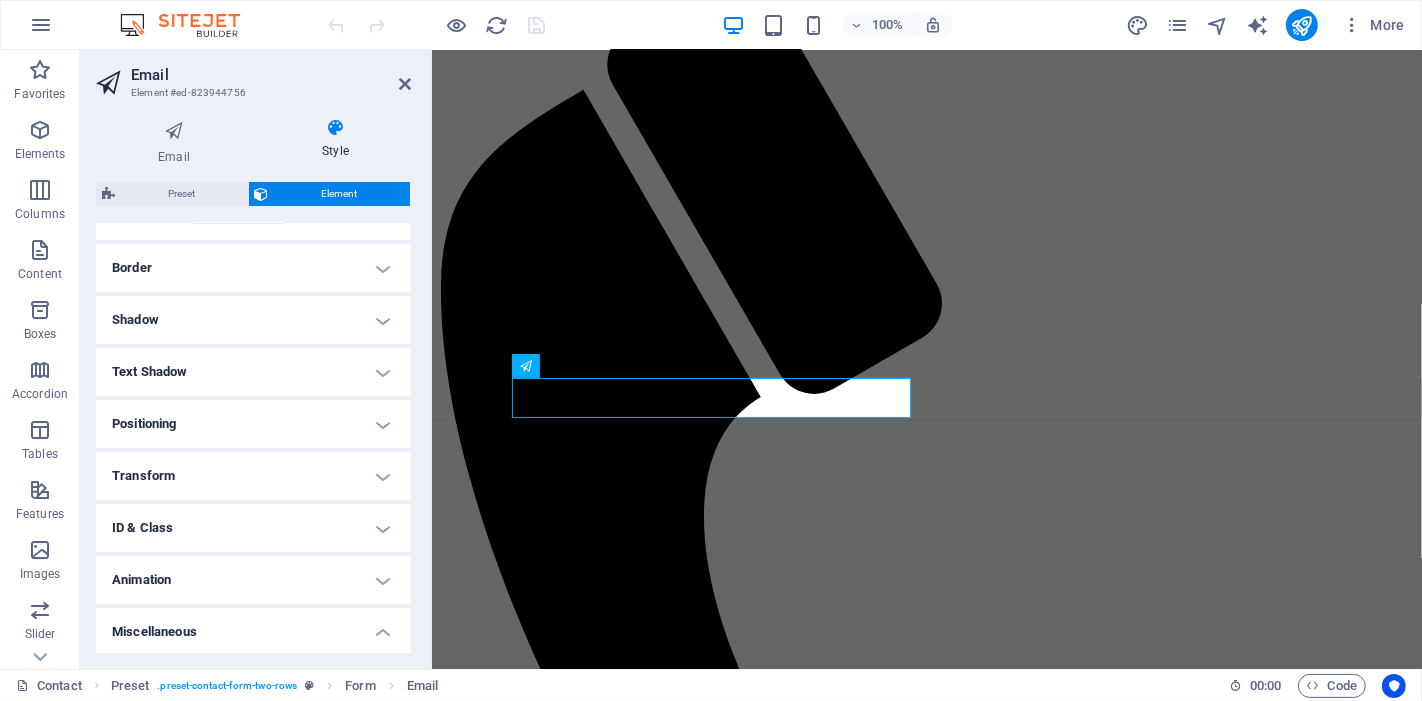 click on "Transform" at bounding box center (253, 476) 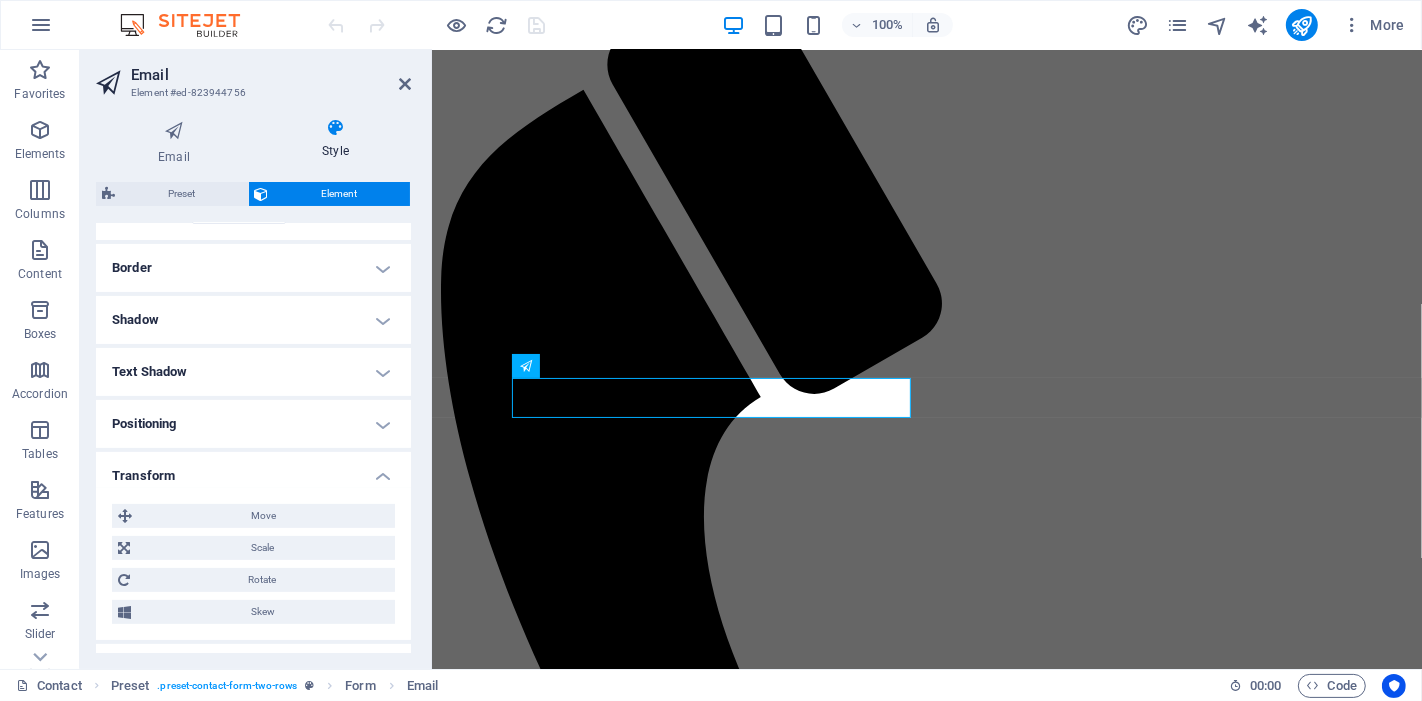 click on "Positioning" at bounding box center (253, 424) 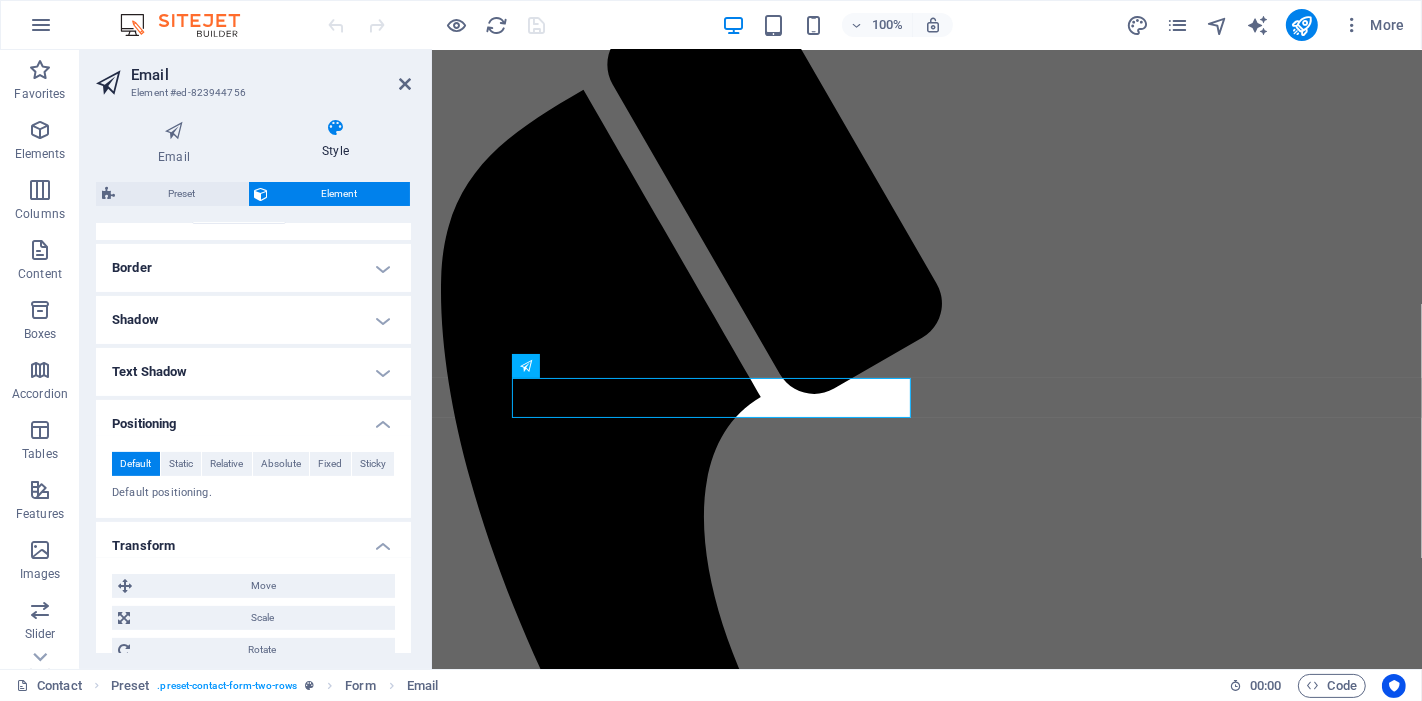 click on "Text Shadow" at bounding box center (253, 372) 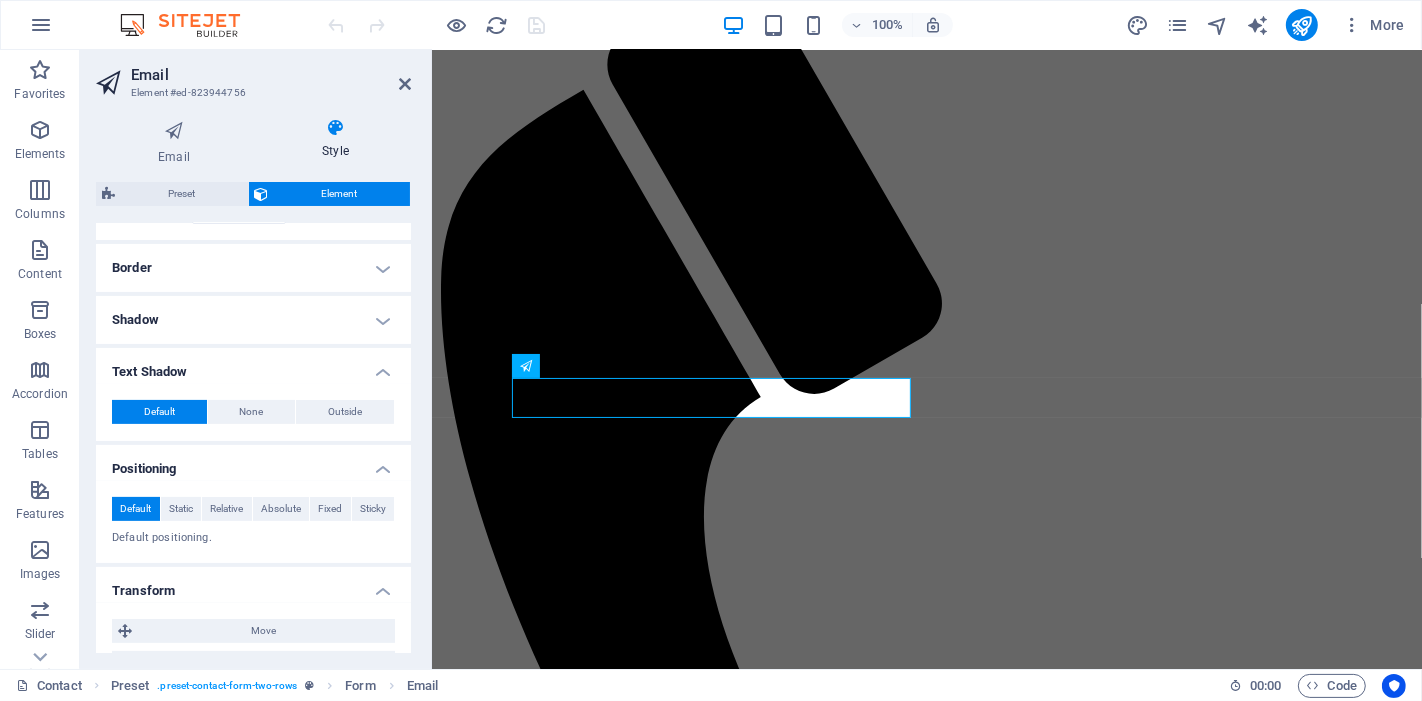 click on "Shadow" at bounding box center (253, 320) 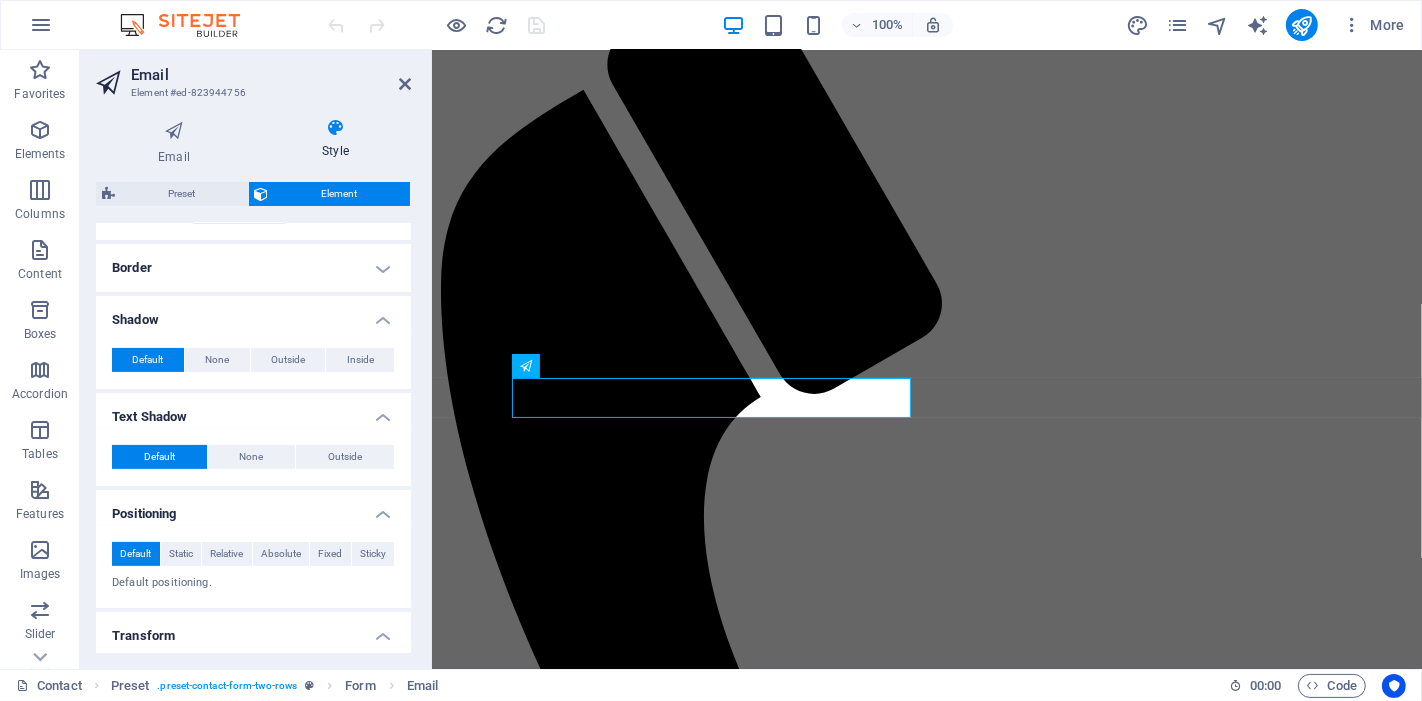 click on "Border" at bounding box center (253, 268) 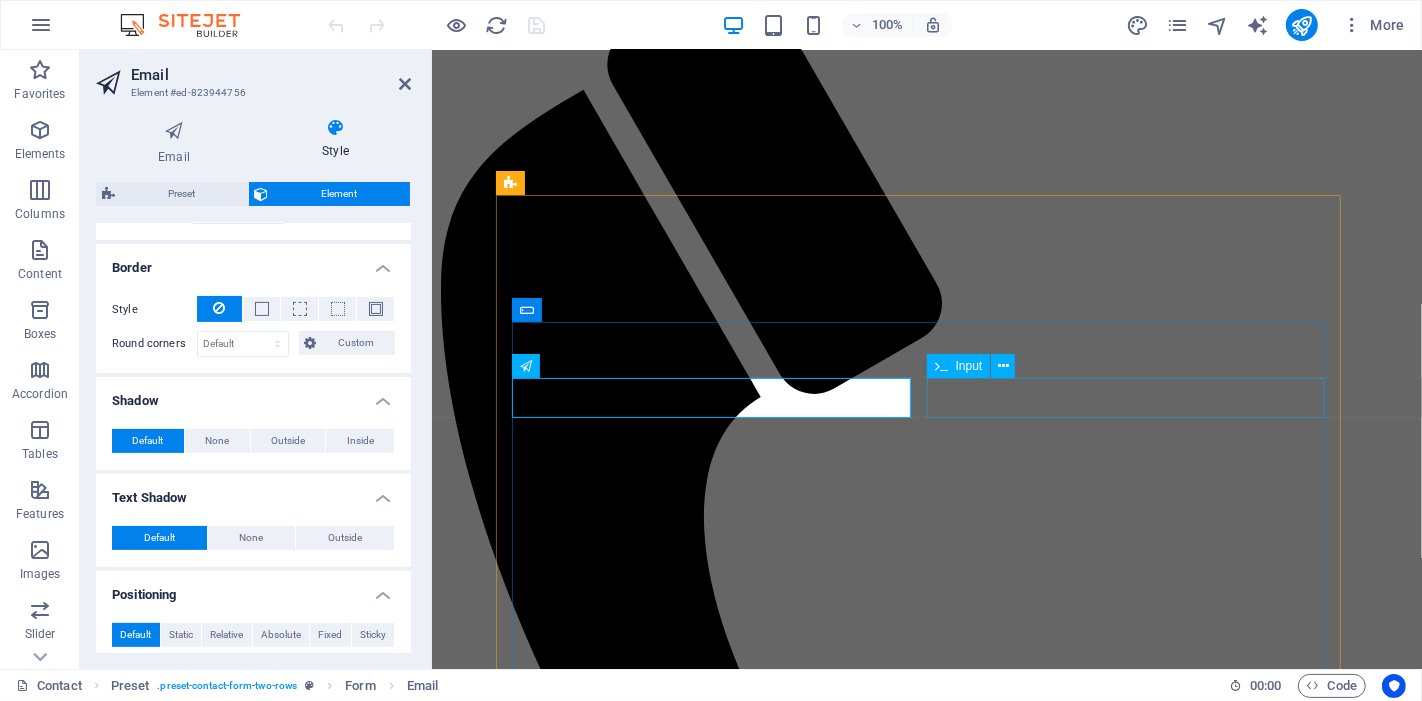 click on "Your Business" at bounding box center [926, 1567] 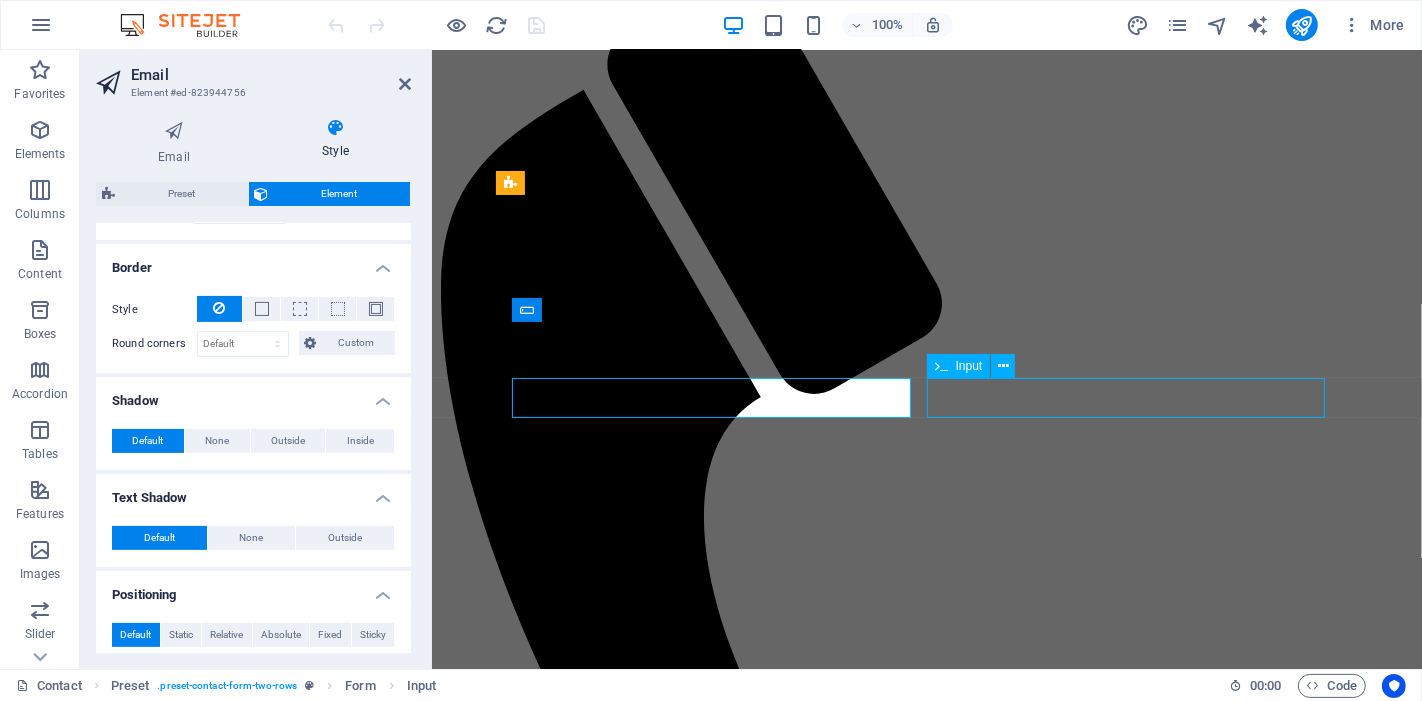 click on "Your Business" at bounding box center (926, 1567) 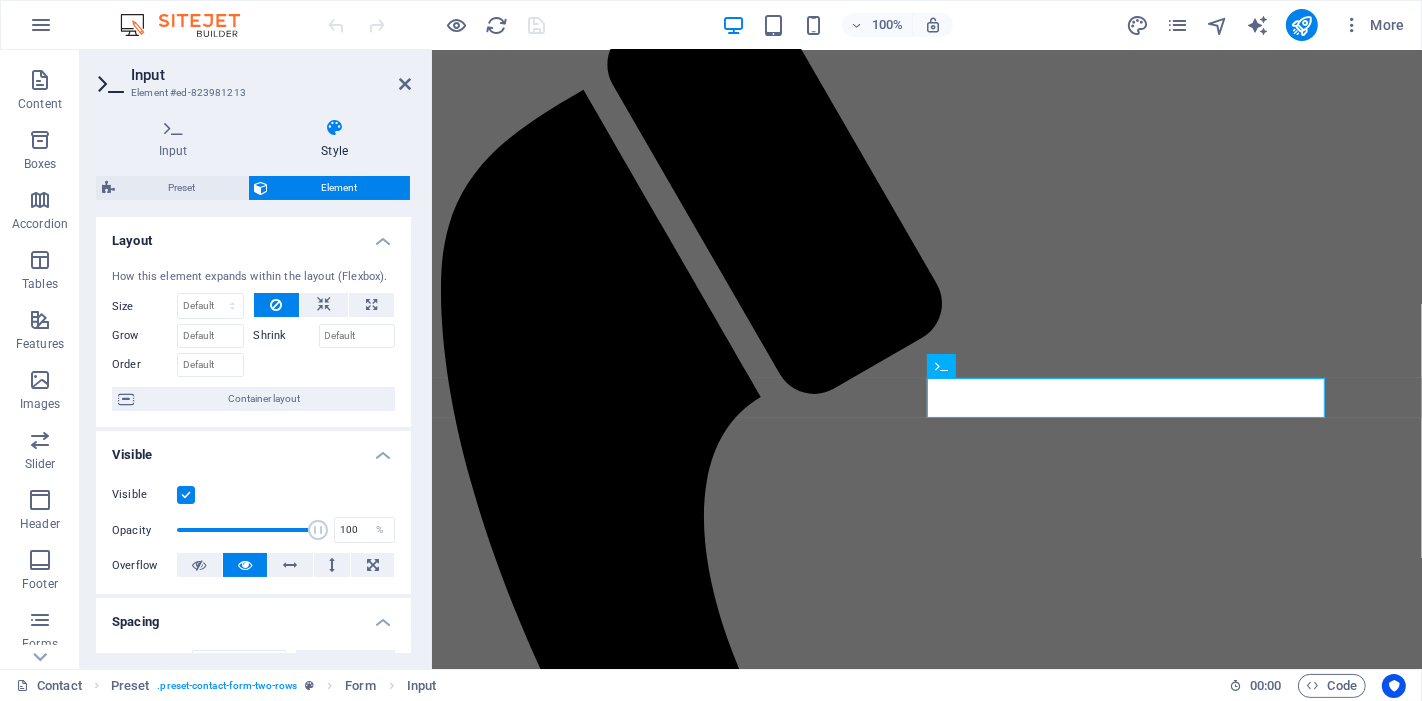 scroll, scrollTop: 280, scrollLeft: 0, axis: vertical 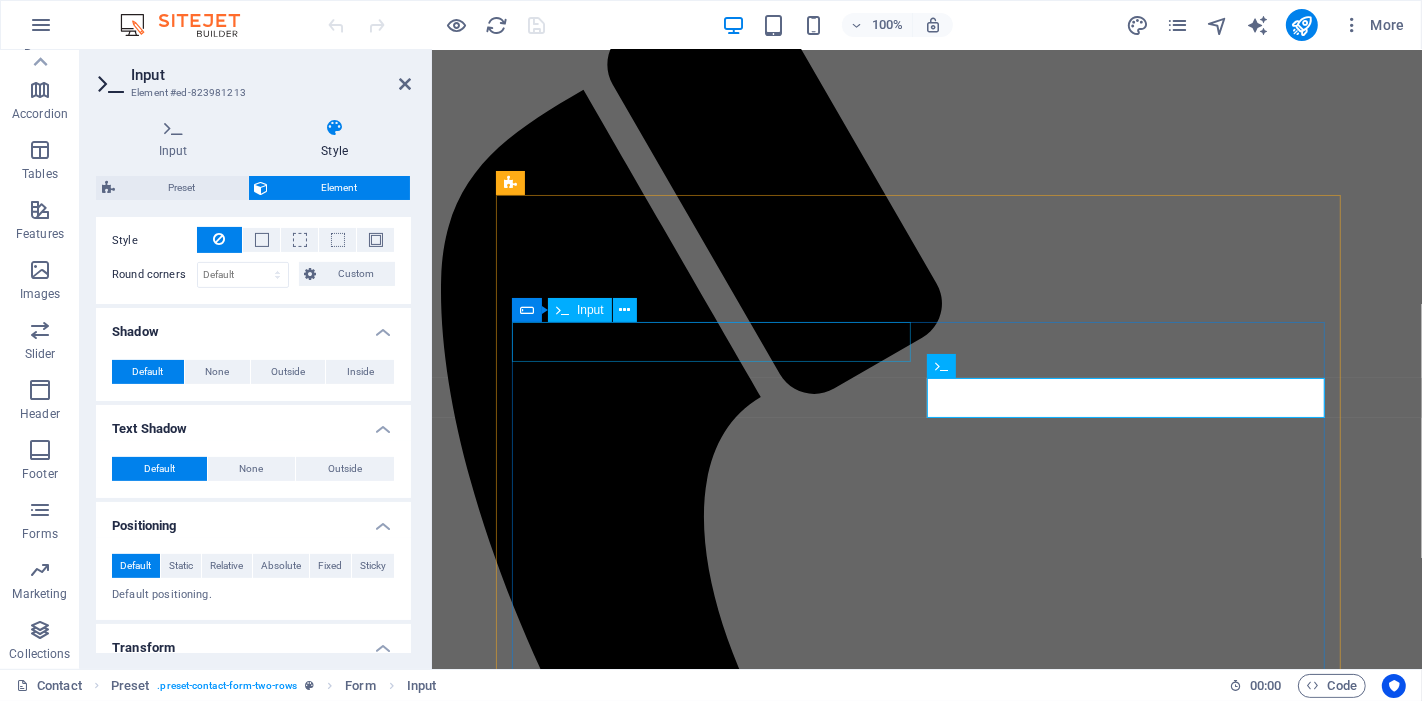 click at bounding box center [926, 1504] 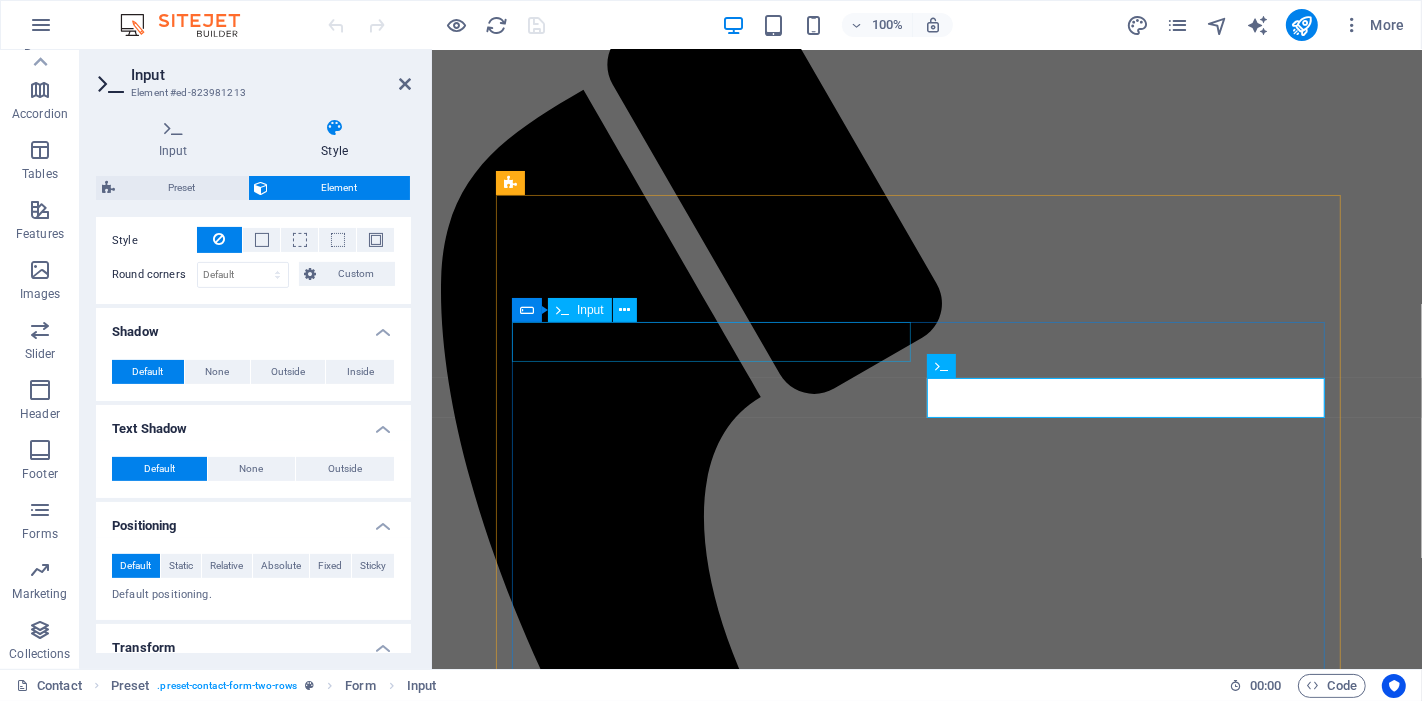 click at bounding box center [926, 1504] 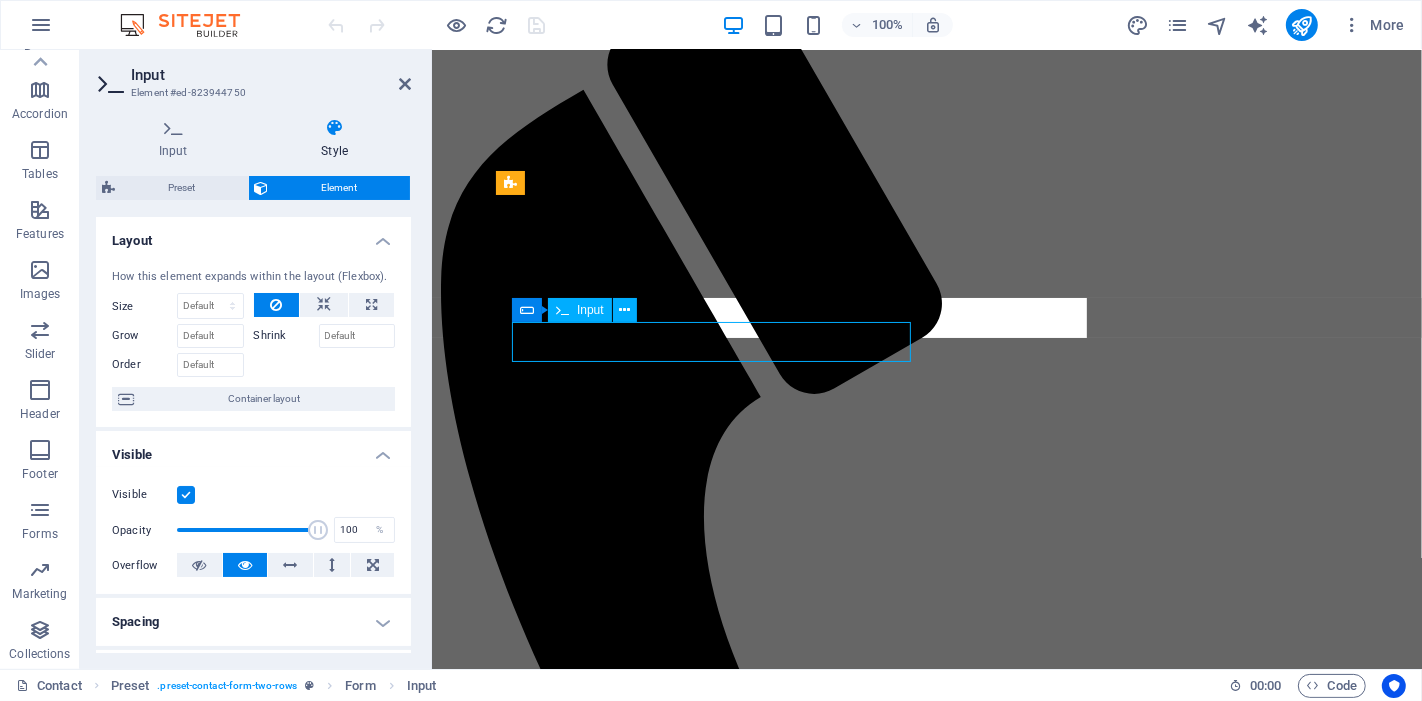click at bounding box center [527, 1504] 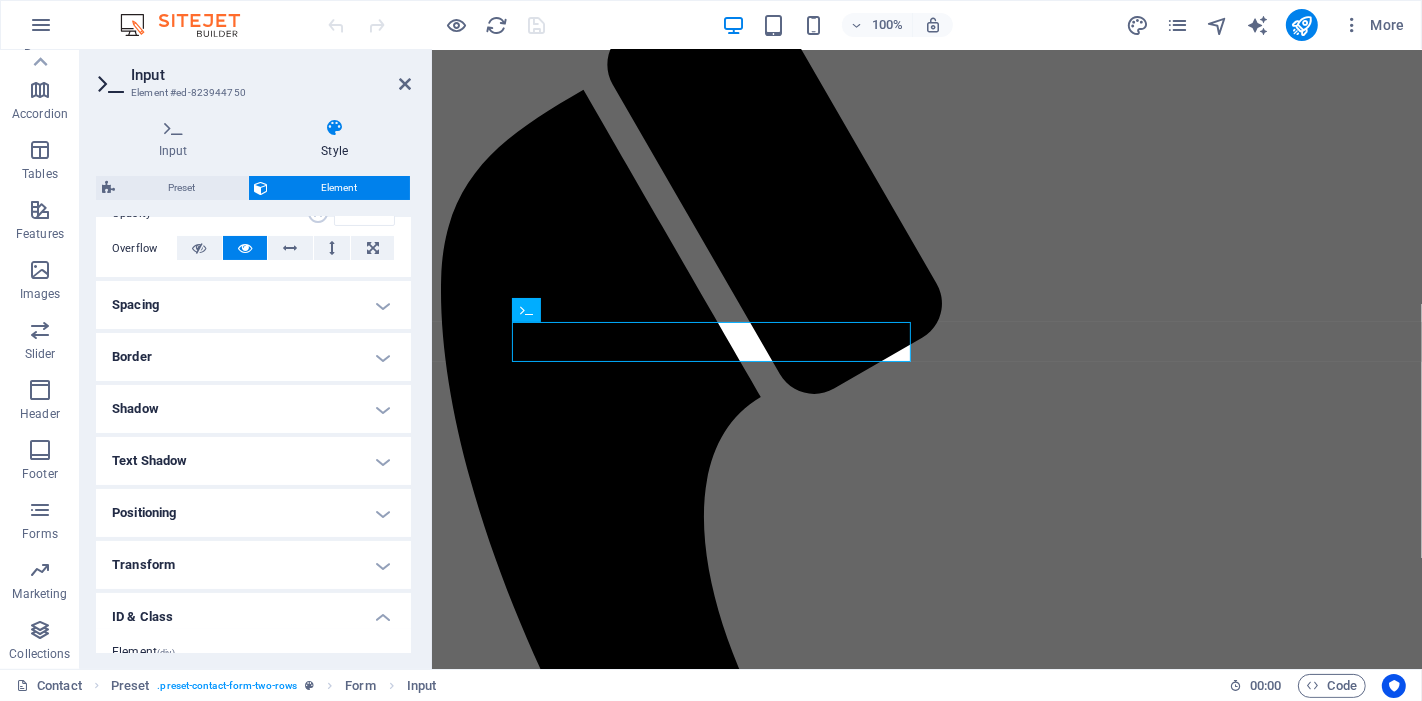 scroll, scrollTop: 333, scrollLeft: 0, axis: vertical 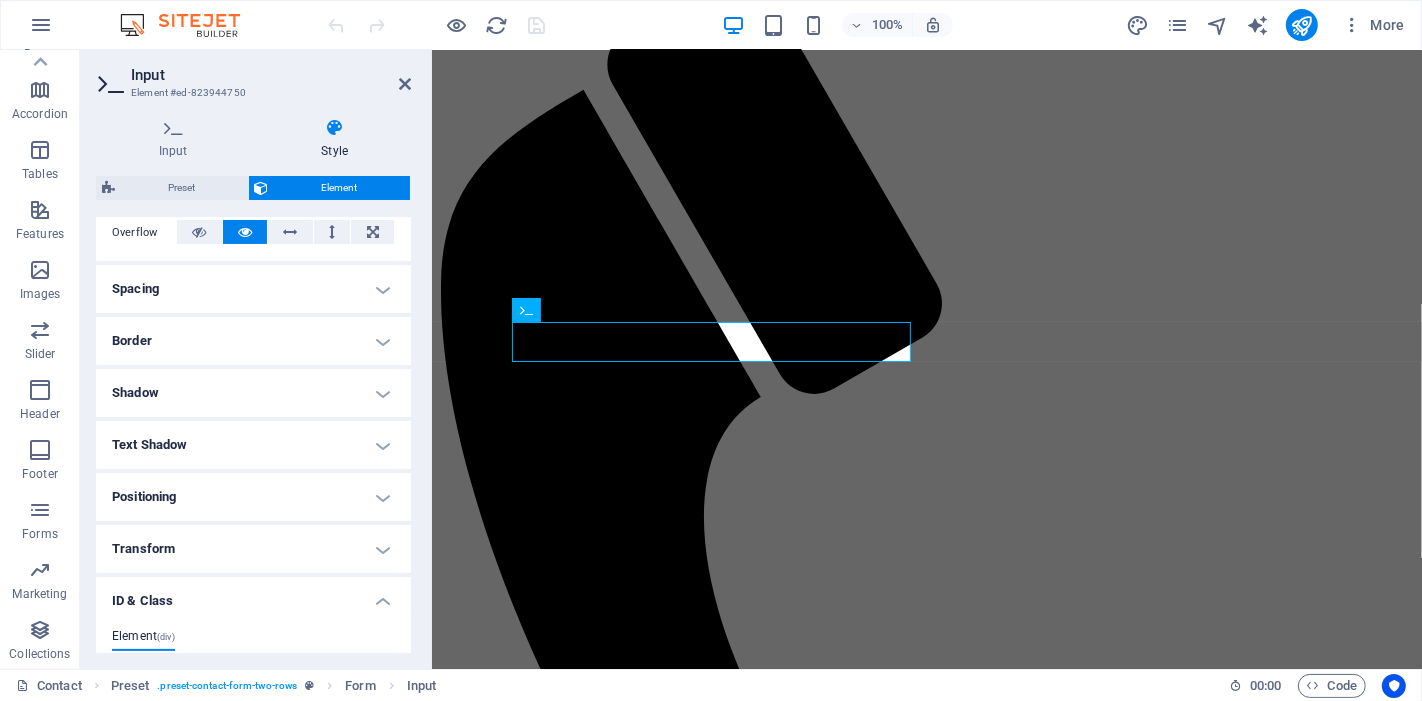 click on "Shadow" at bounding box center (253, 393) 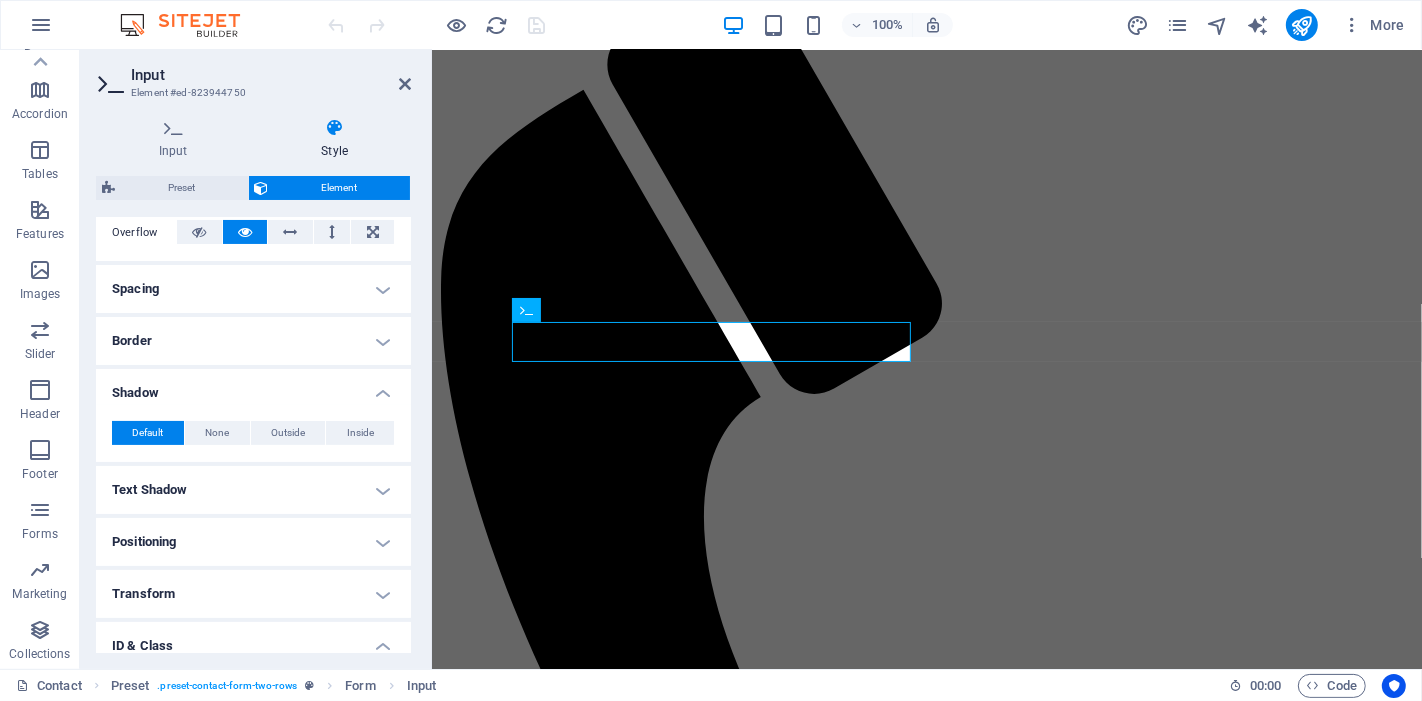 click on "Text Shadow" at bounding box center [253, 490] 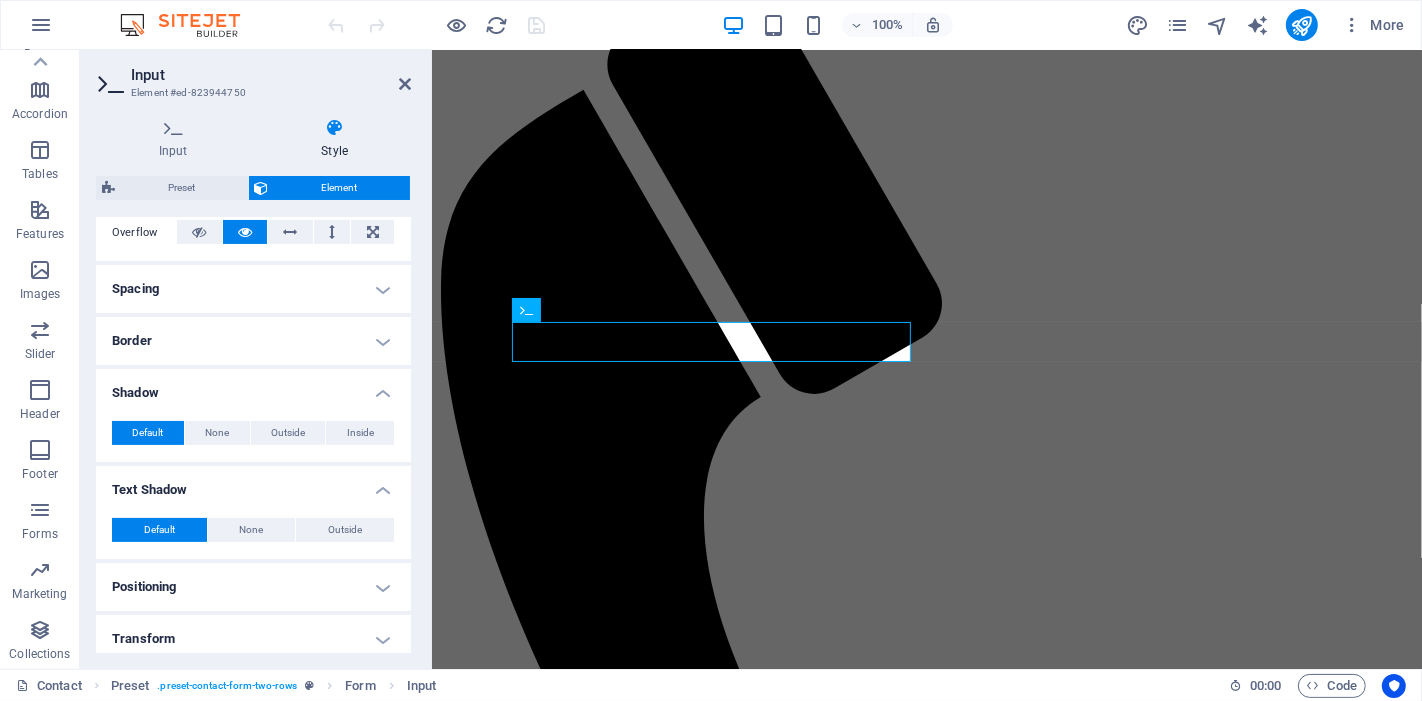 click on "Positioning" at bounding box center (253, 587) 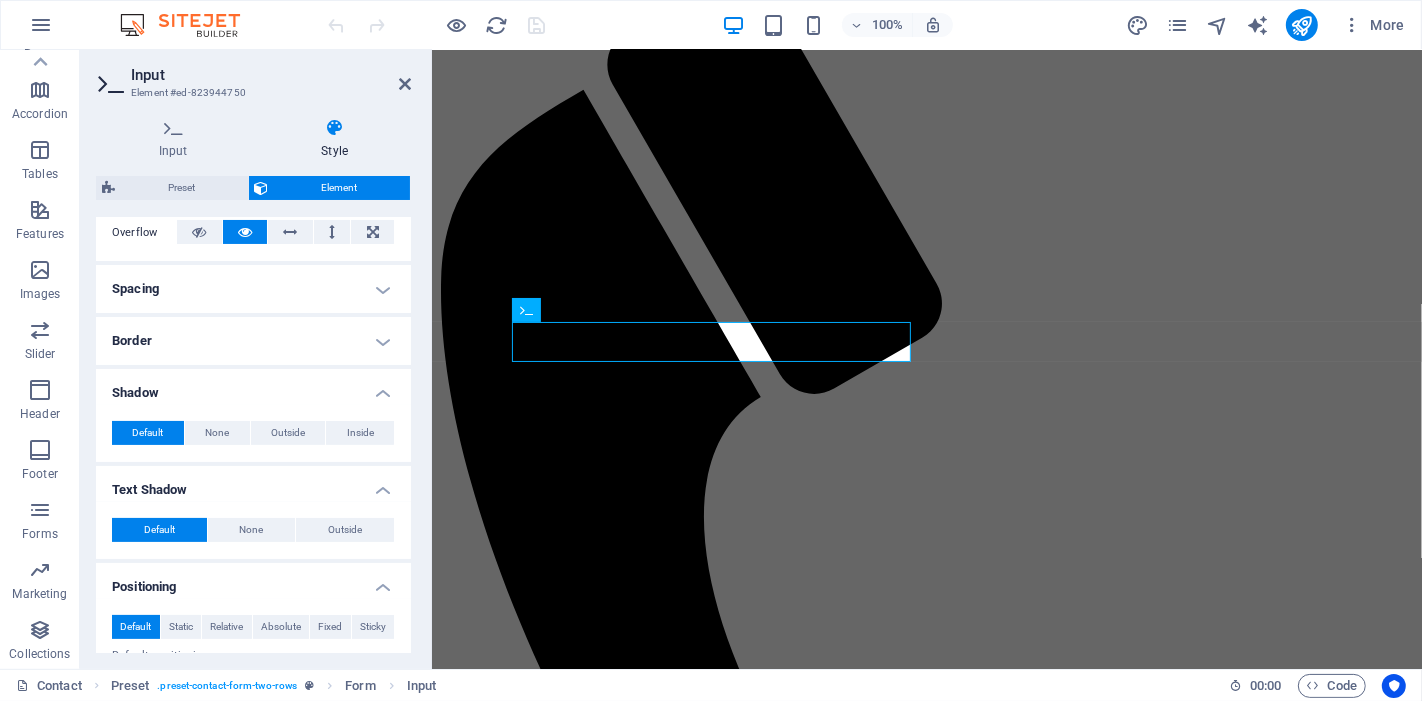 click on "Shadow" at bounding box center [253, 387] 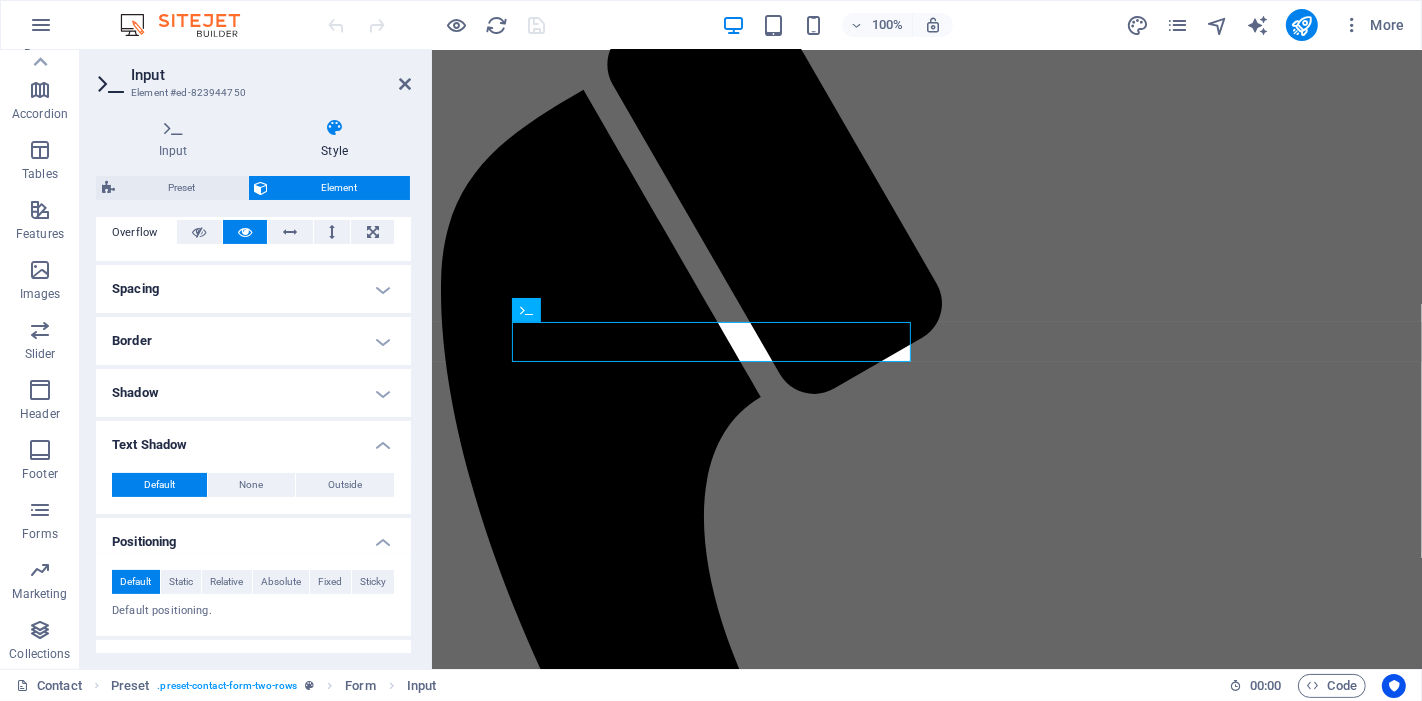 click on "Border" at bounding box center [253, 341] 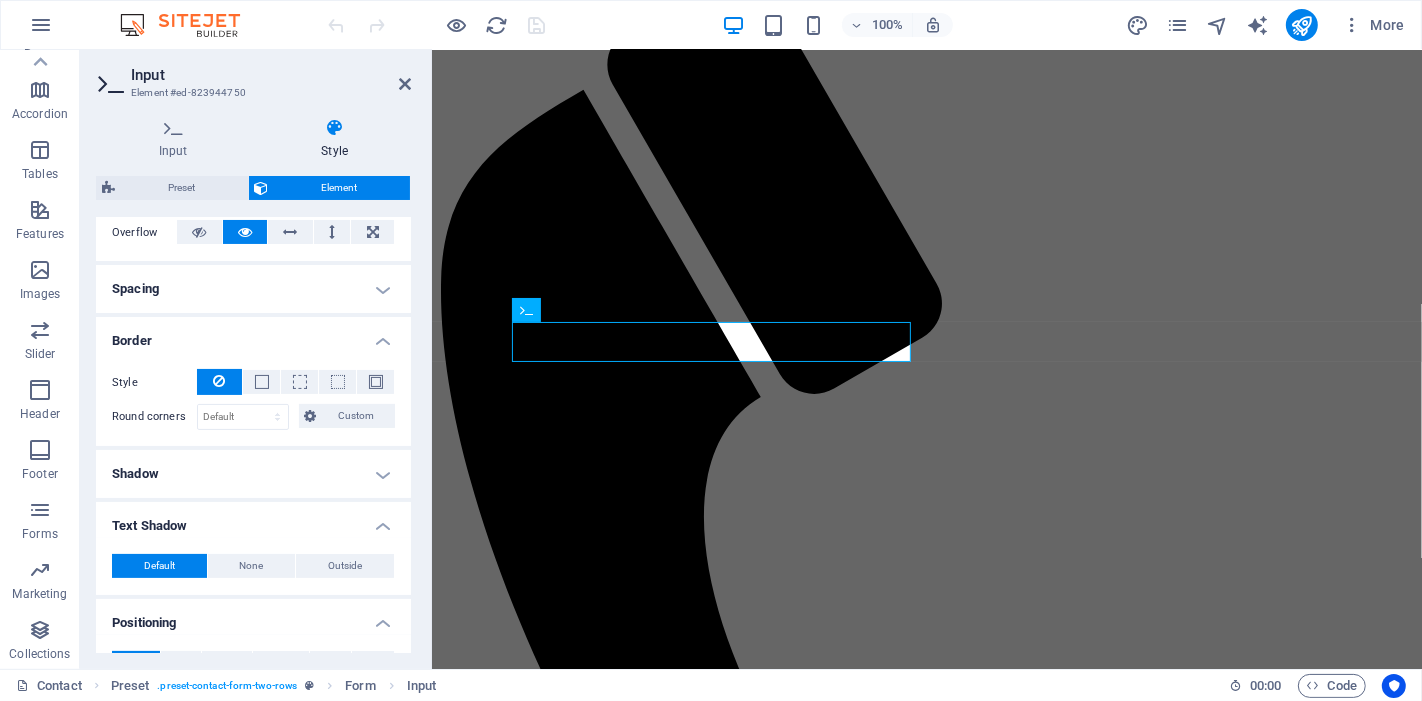 click on "Spacing" at bounding box center [253, 289] 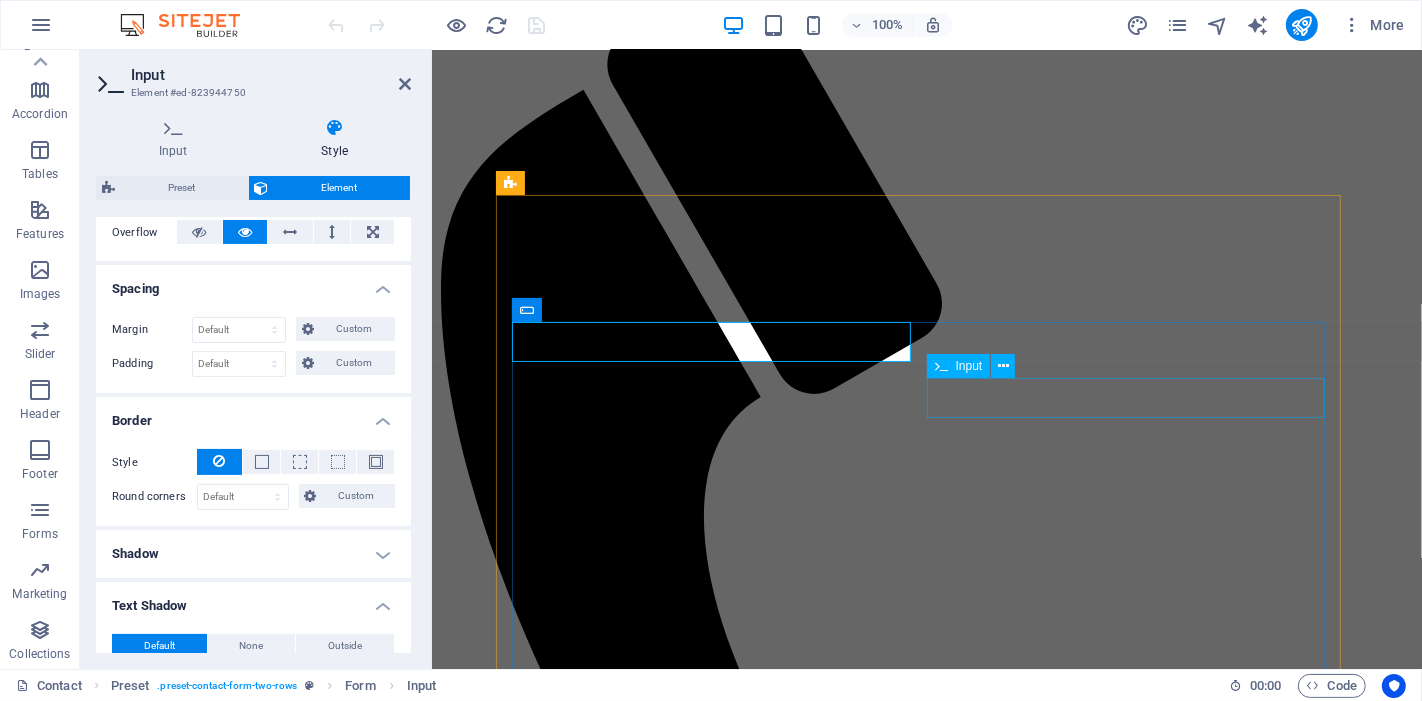 click on "Your Business" at bounding box center [926, 1567] 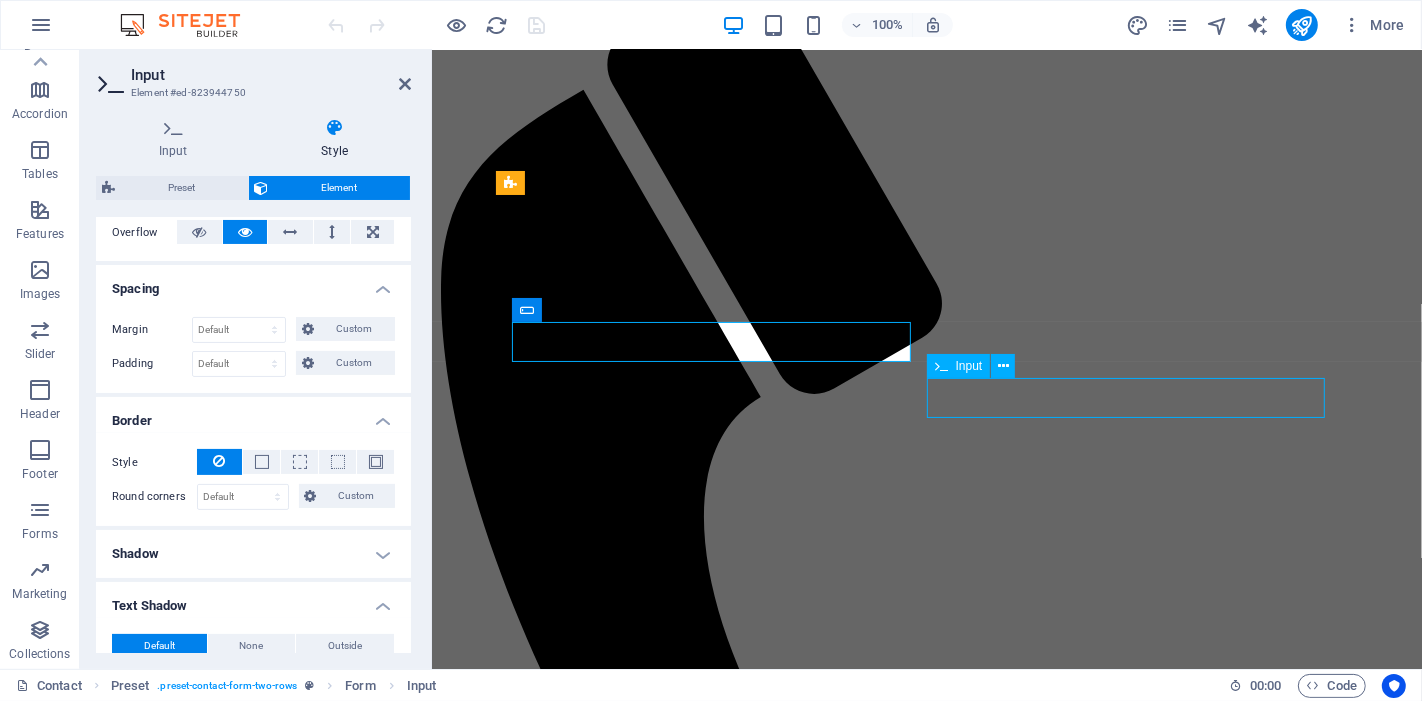 click on "Your Business" at bounding box center [926, 1567] 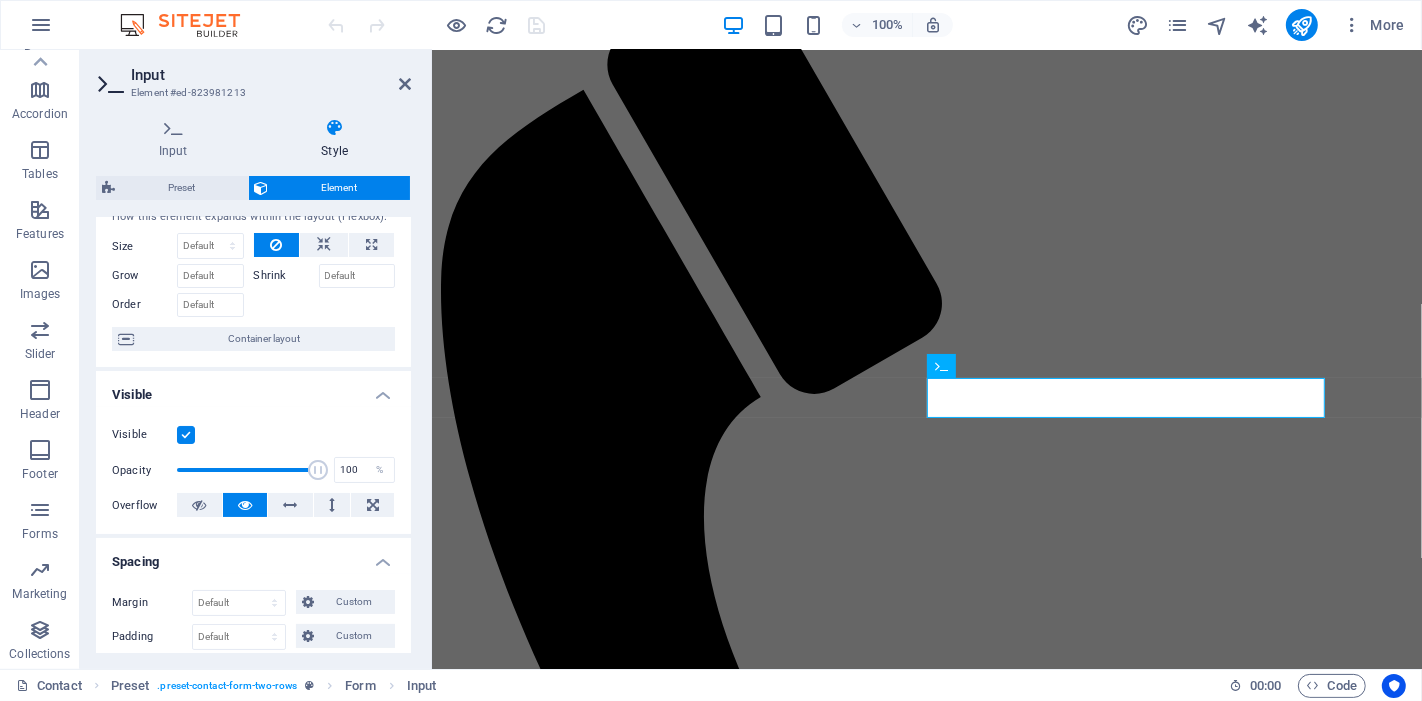 scroll, scrollTop: 0, scrollLeft: 0, axis: both 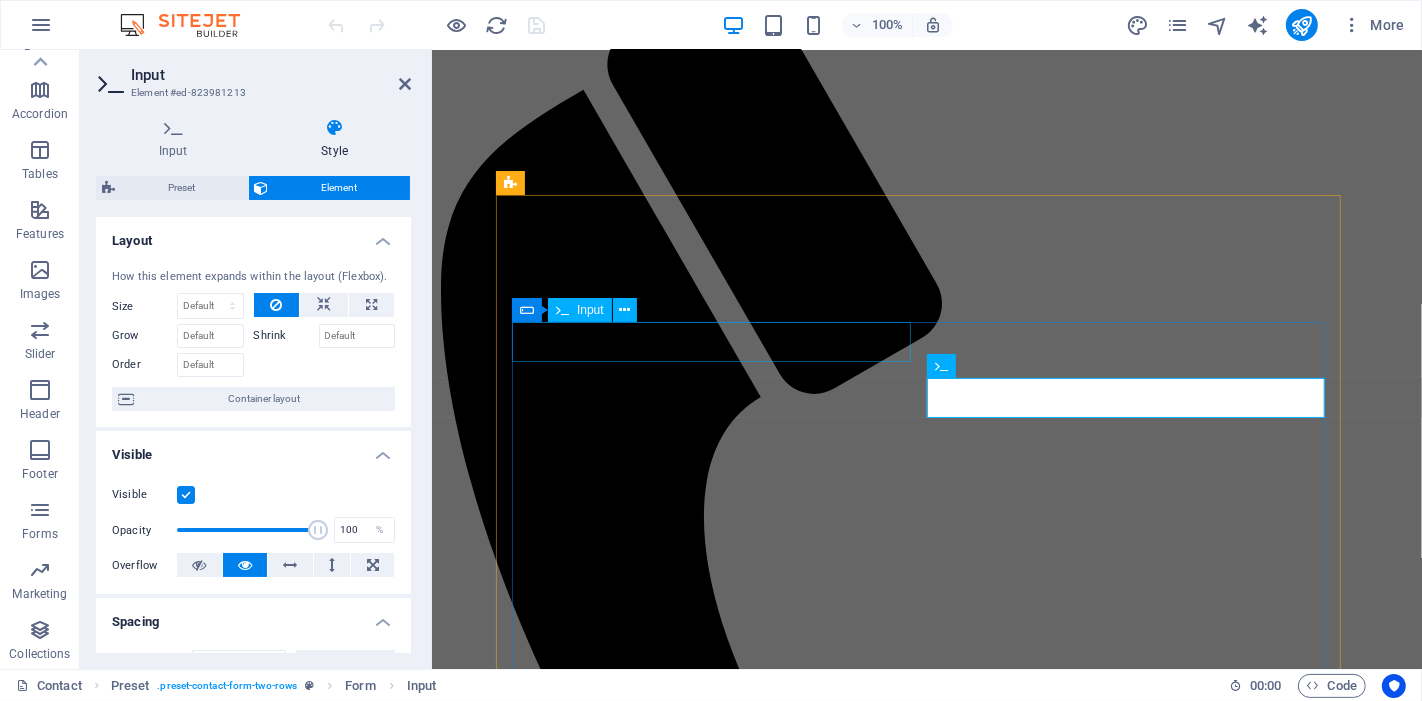 click at bounding box center [926, 1504] 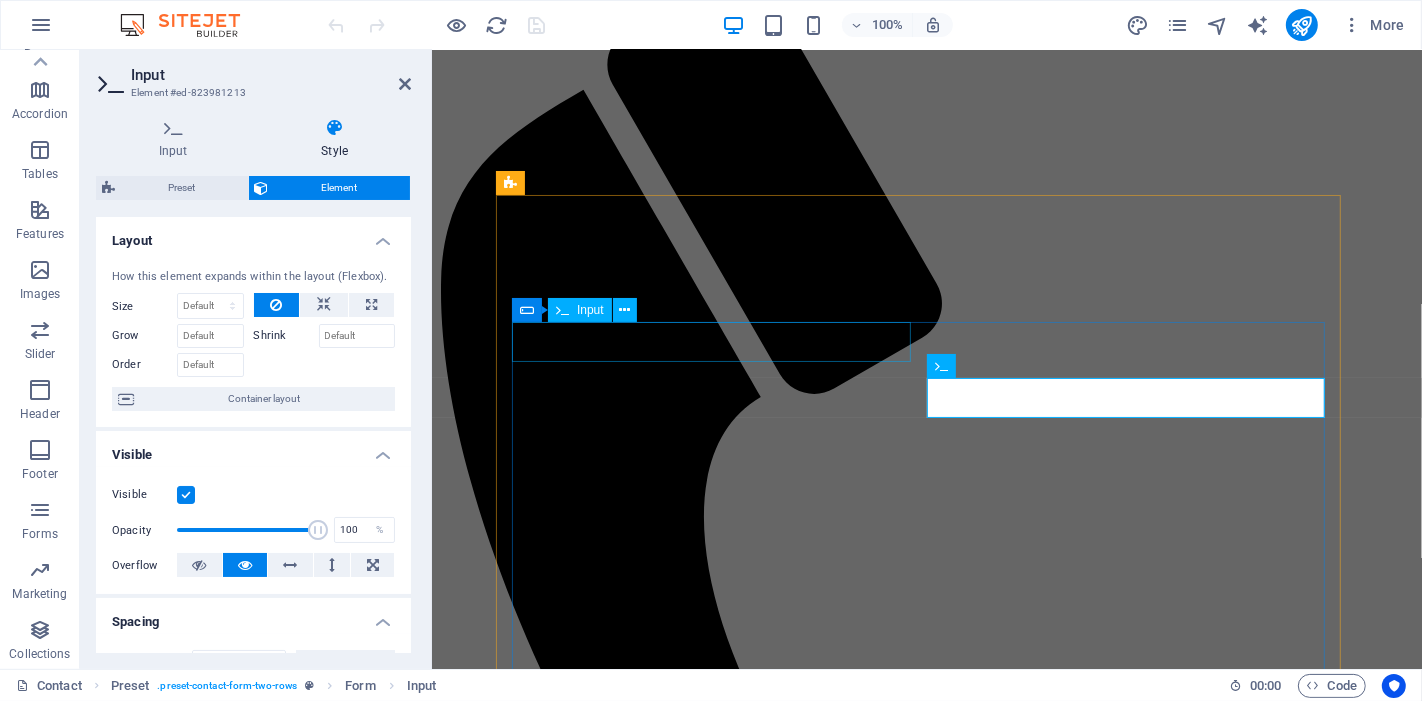 click at bounding box center (926, 1504) 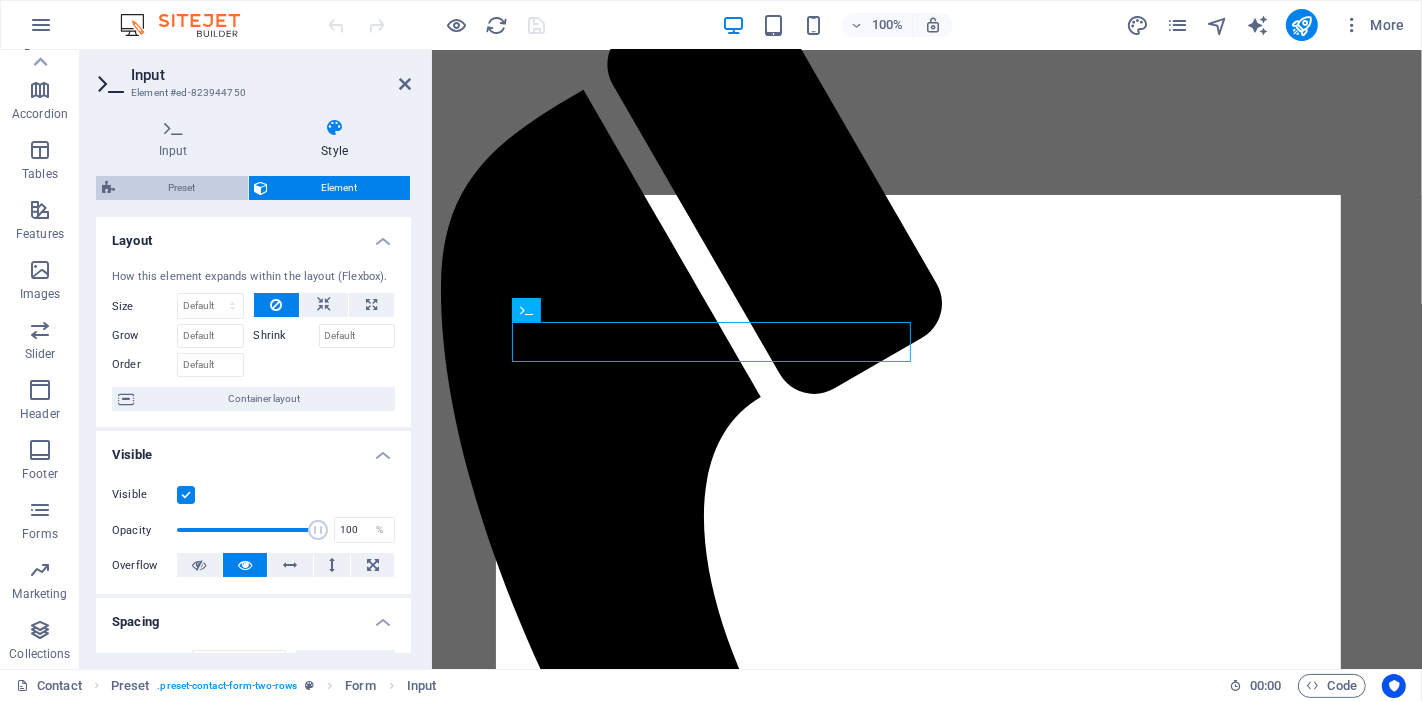 click on "Preset" at bounding box center [181, 188] 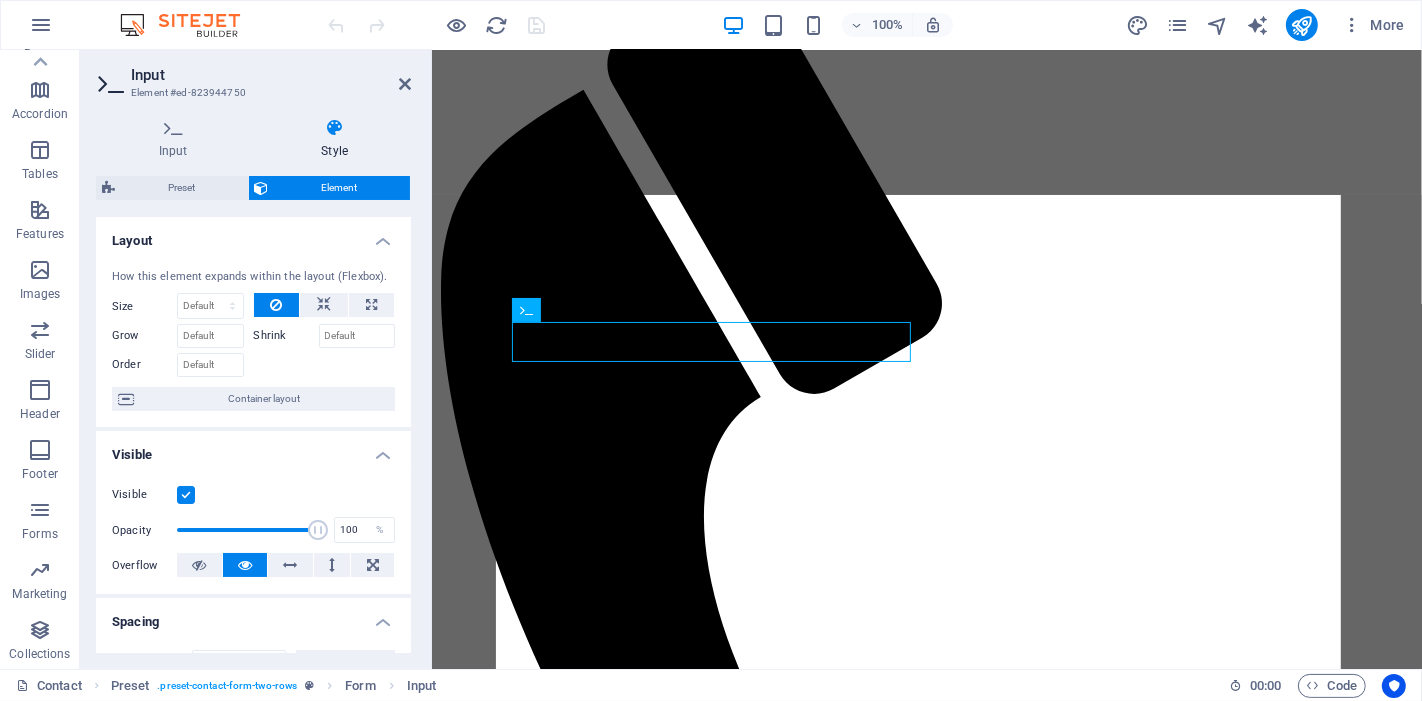 select on "px" 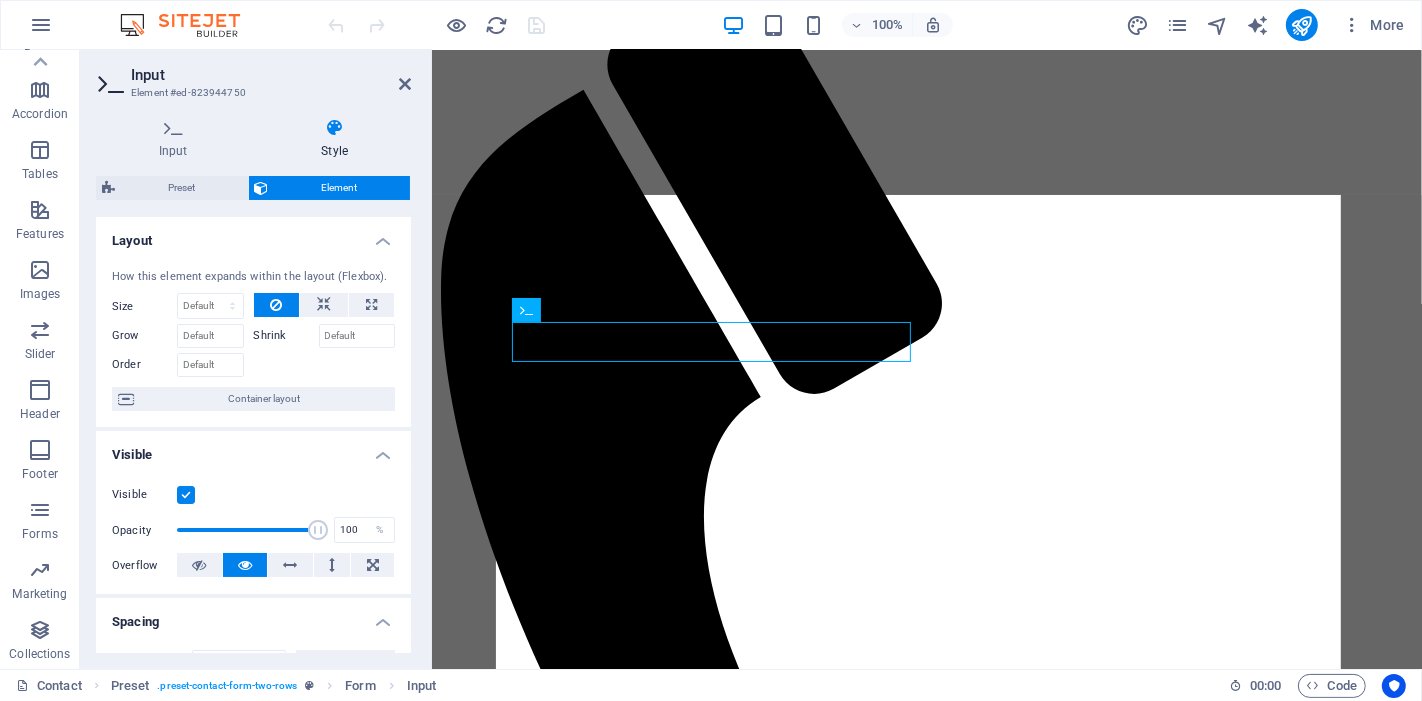 select on "rem" 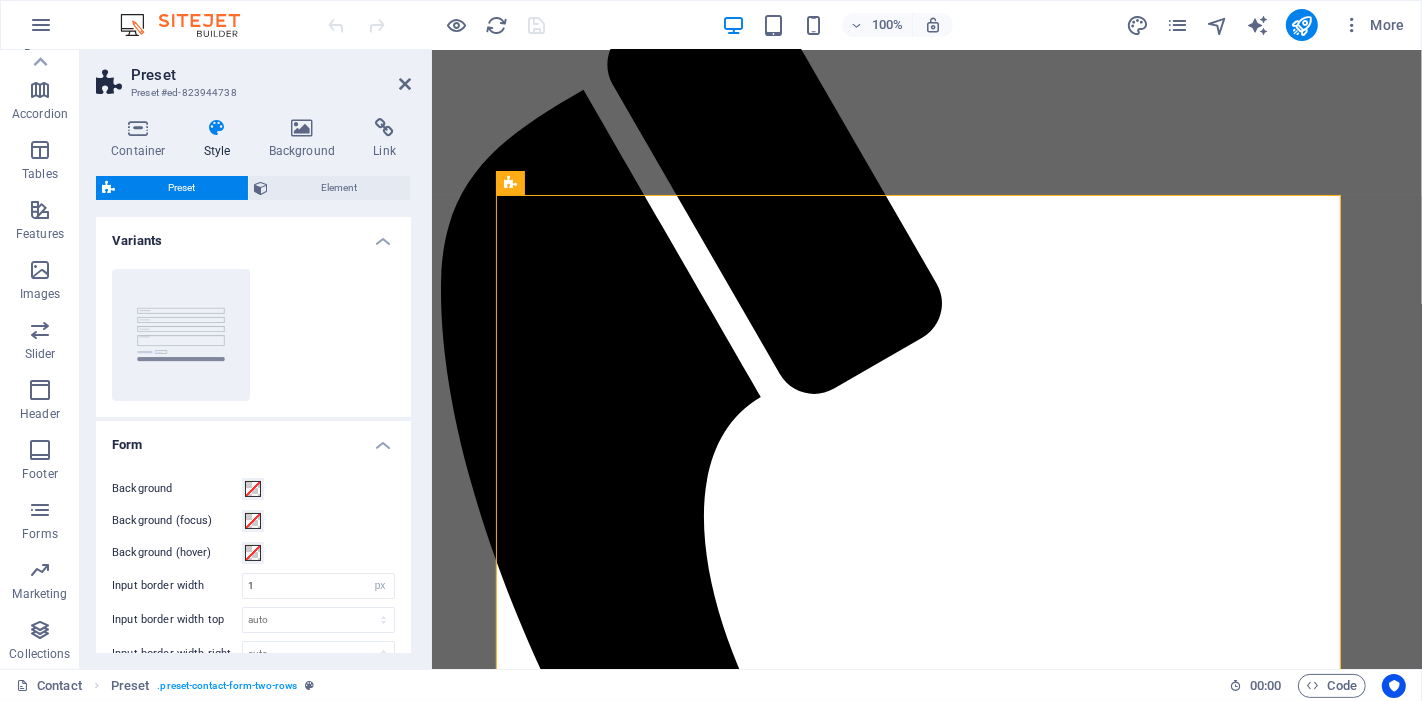 scroll, scrollTop: 111, scrollLeft: 0, axis: vertical 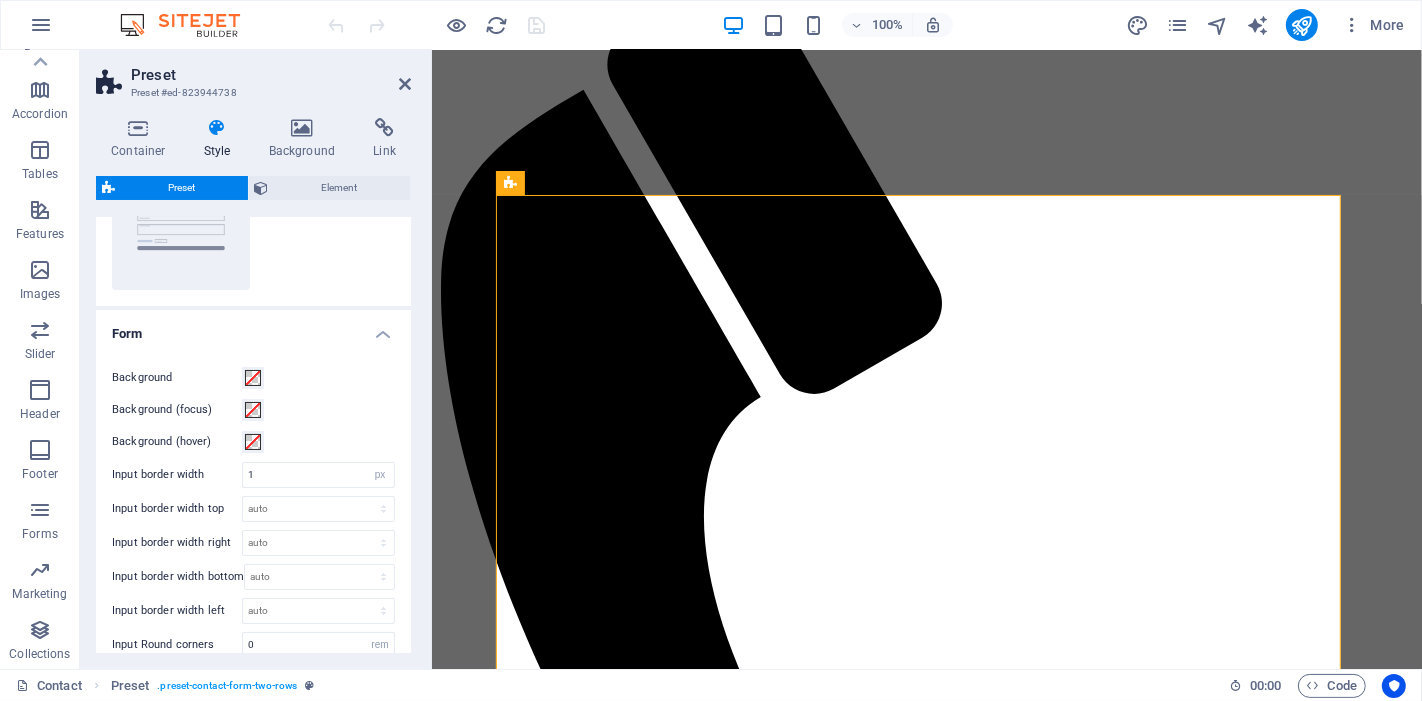 click at bounding box center [217, 128] 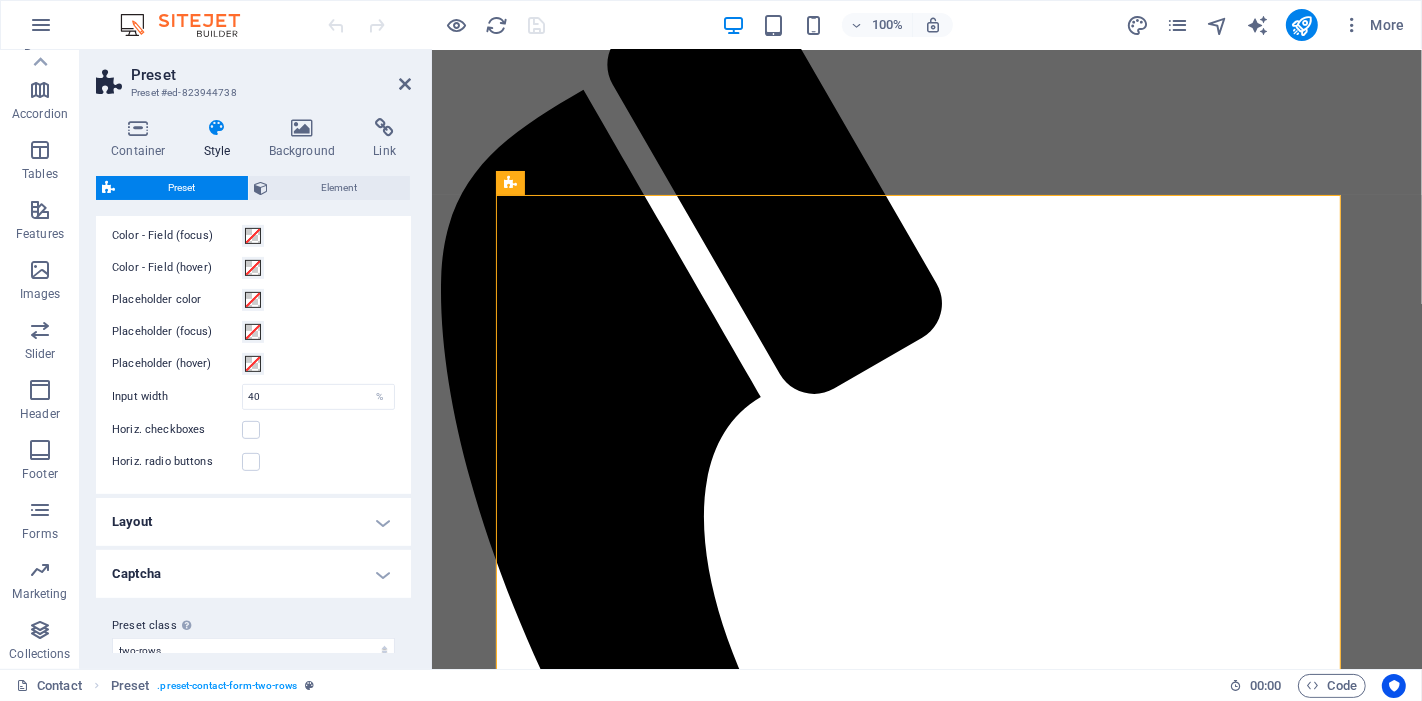 scroll, scrollTop: 765, scrollLeft: 0, axis: vertical 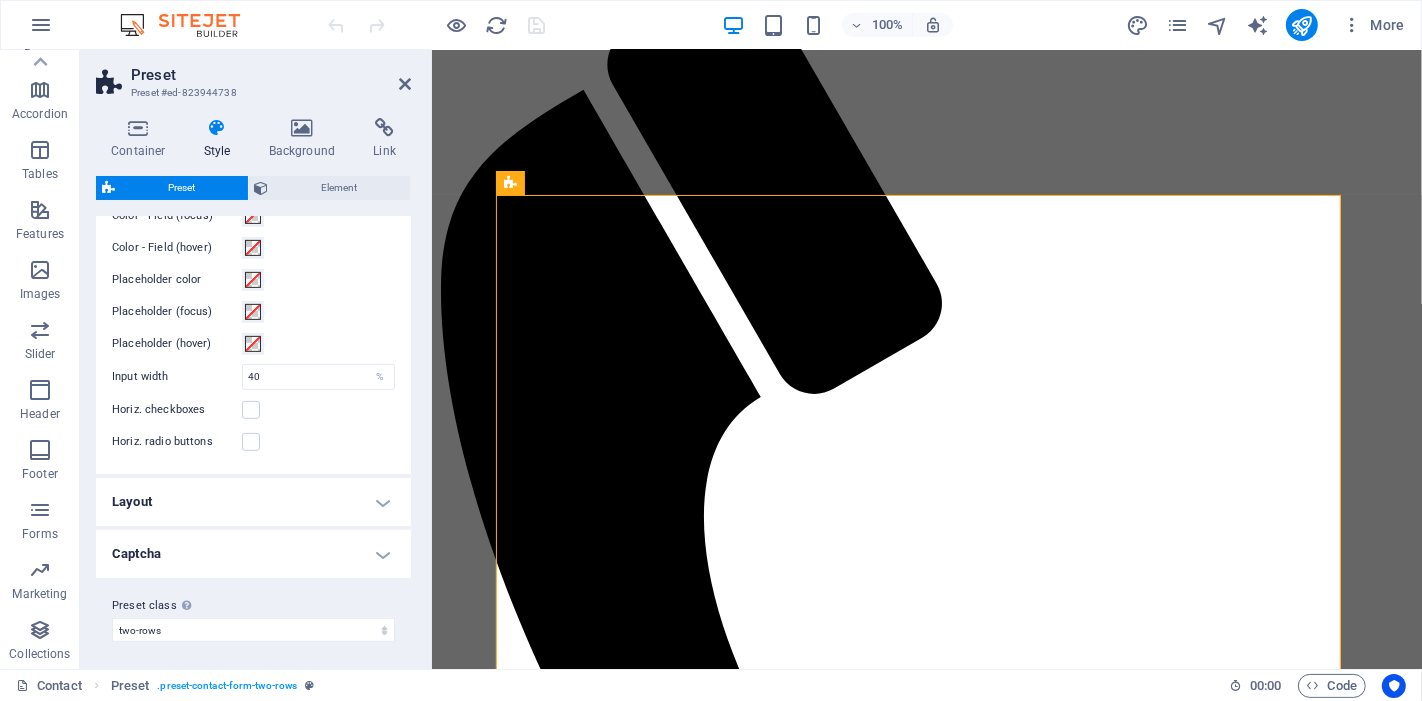 click on "Layout" at bounding box center (253, 502) 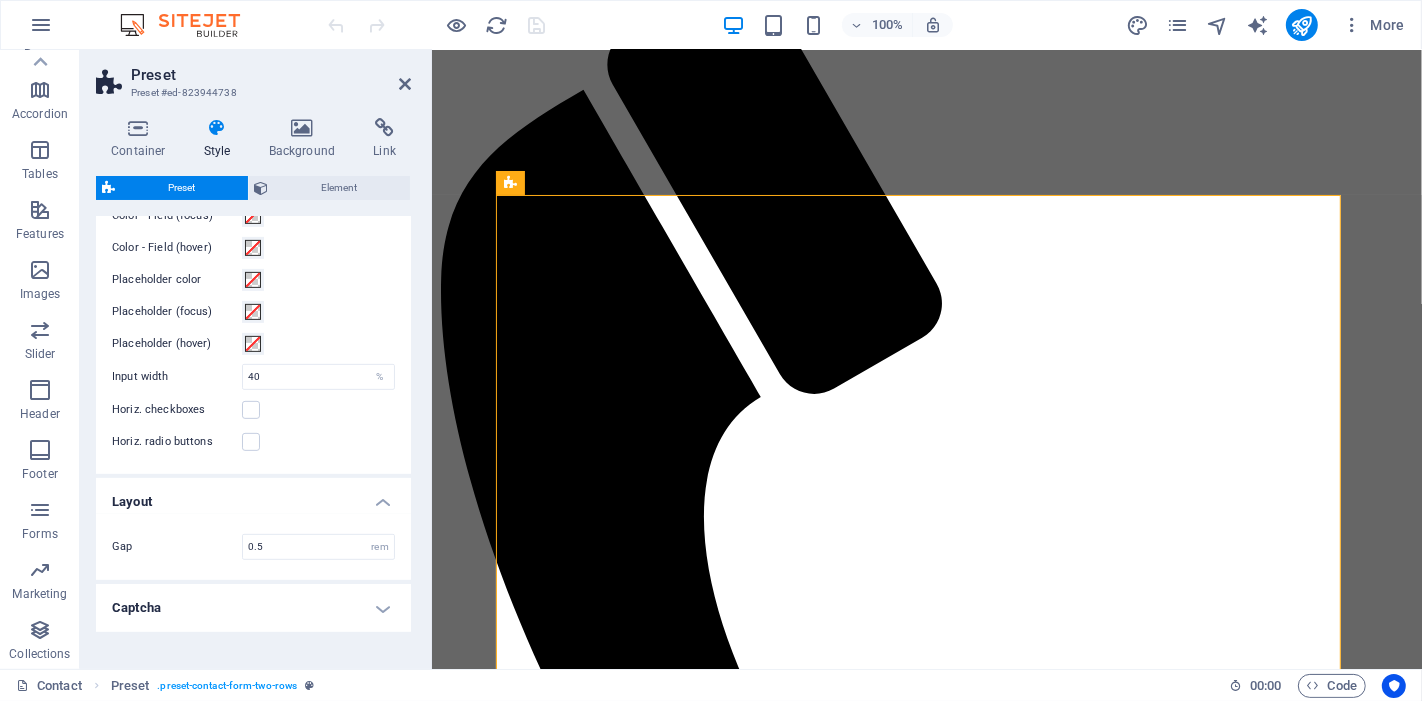 click on "Layout" at bounding box center [253, 496] 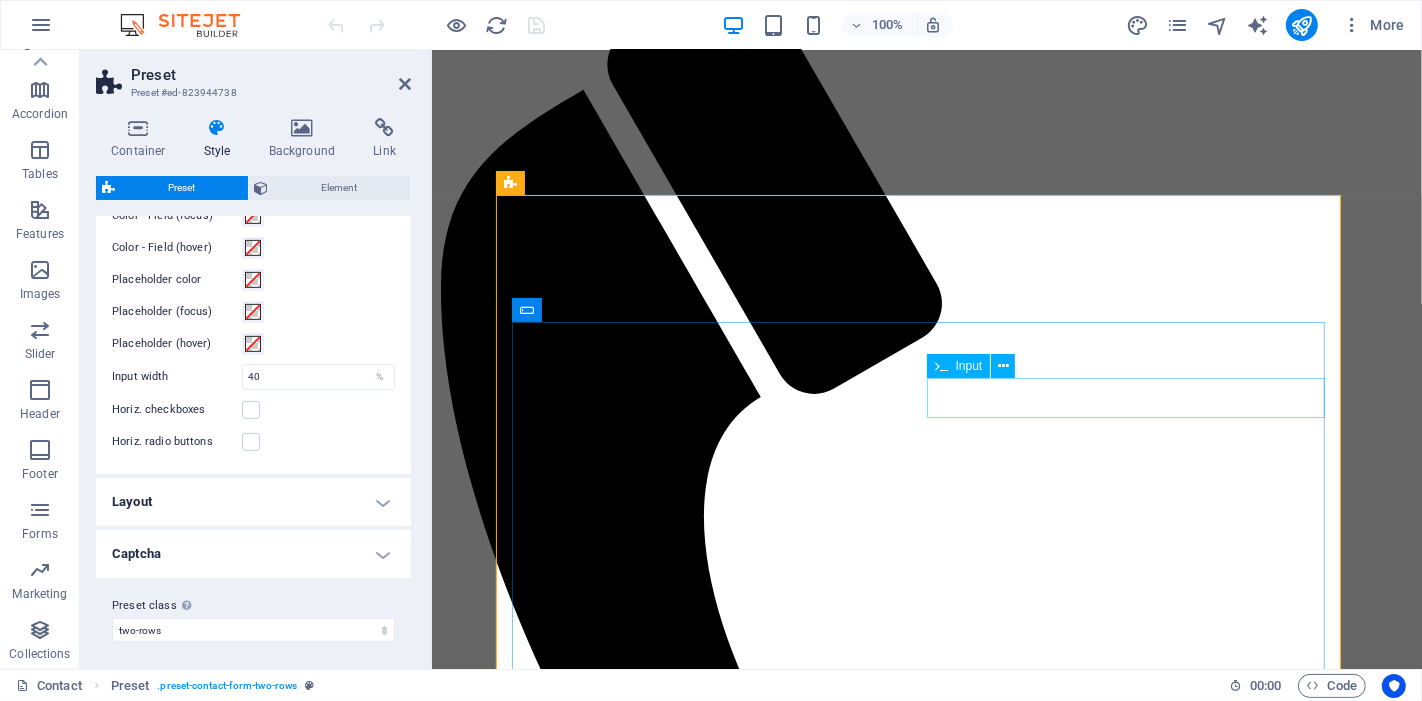 click on "Your Business" at bounding box center [527, 1567] 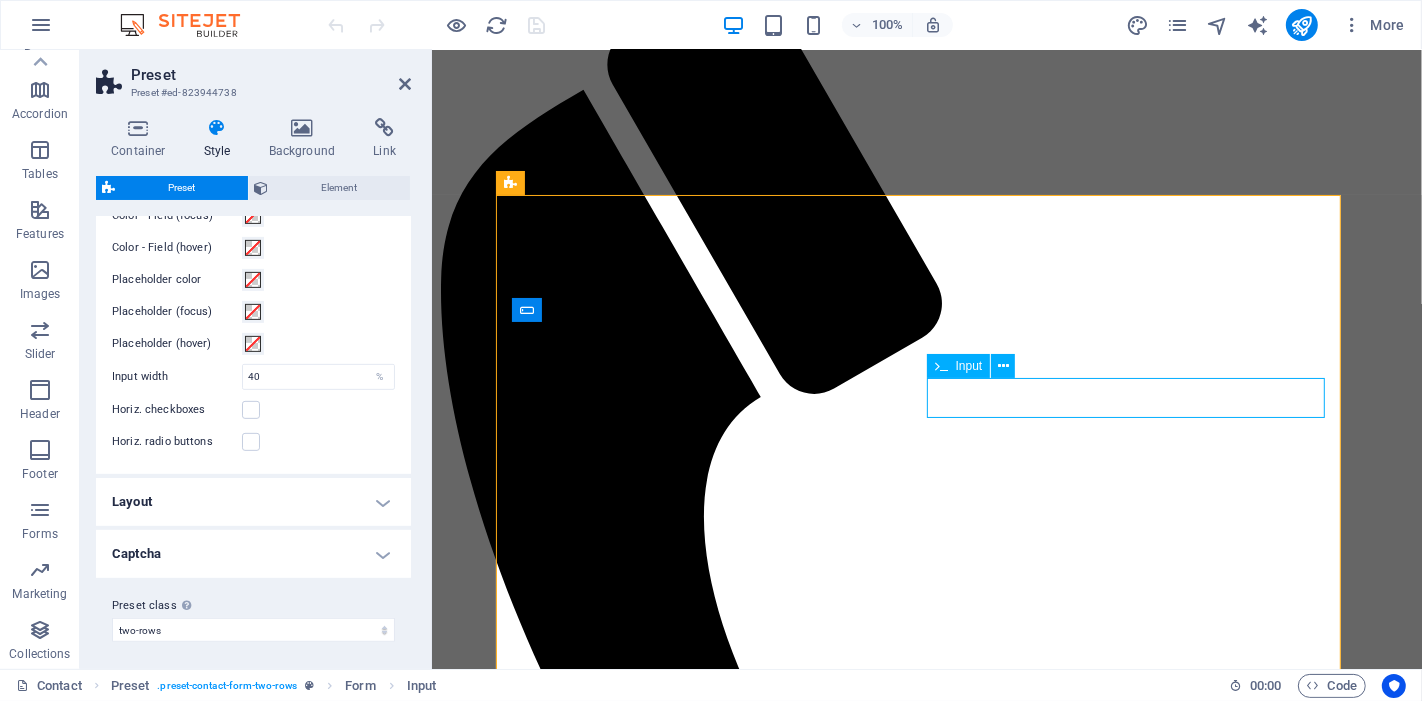 click on "Your Business" at bounding box center [527, 1567] 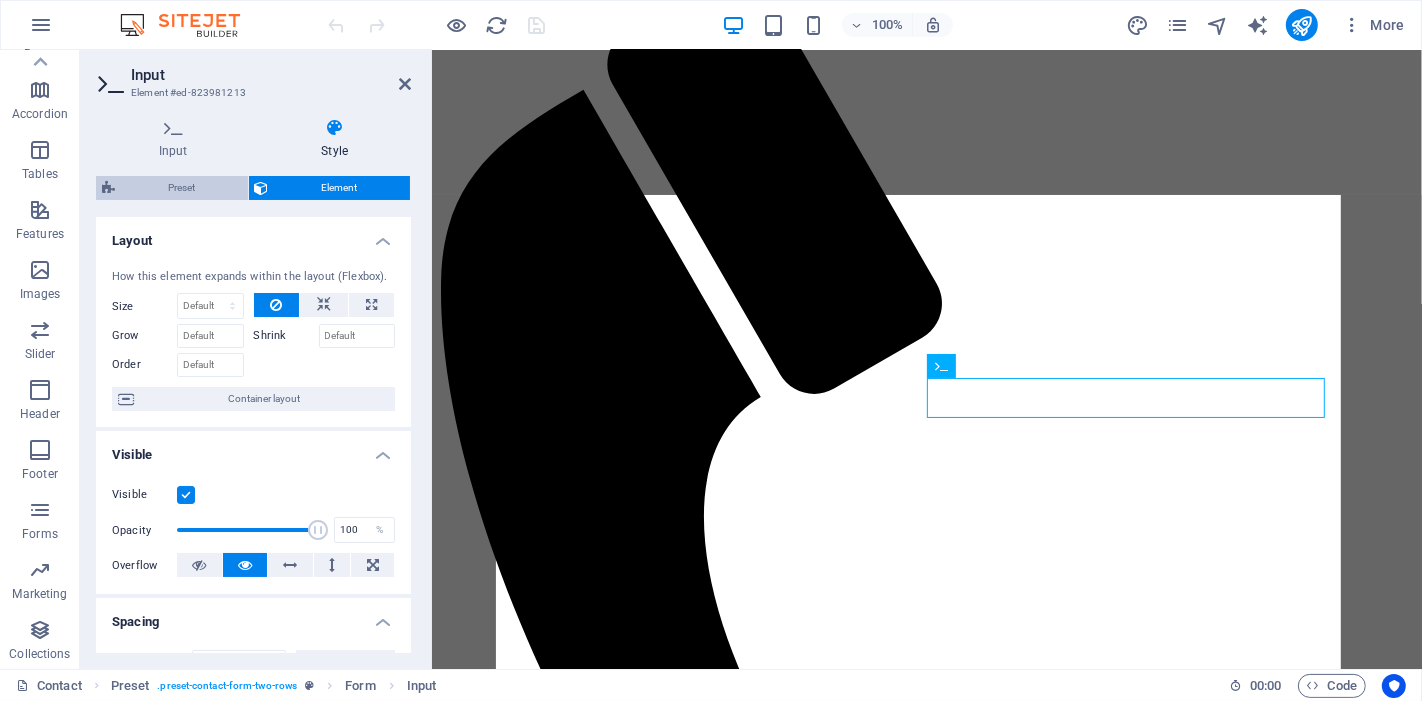 click on "Preset" at bounding box center [181, 188] 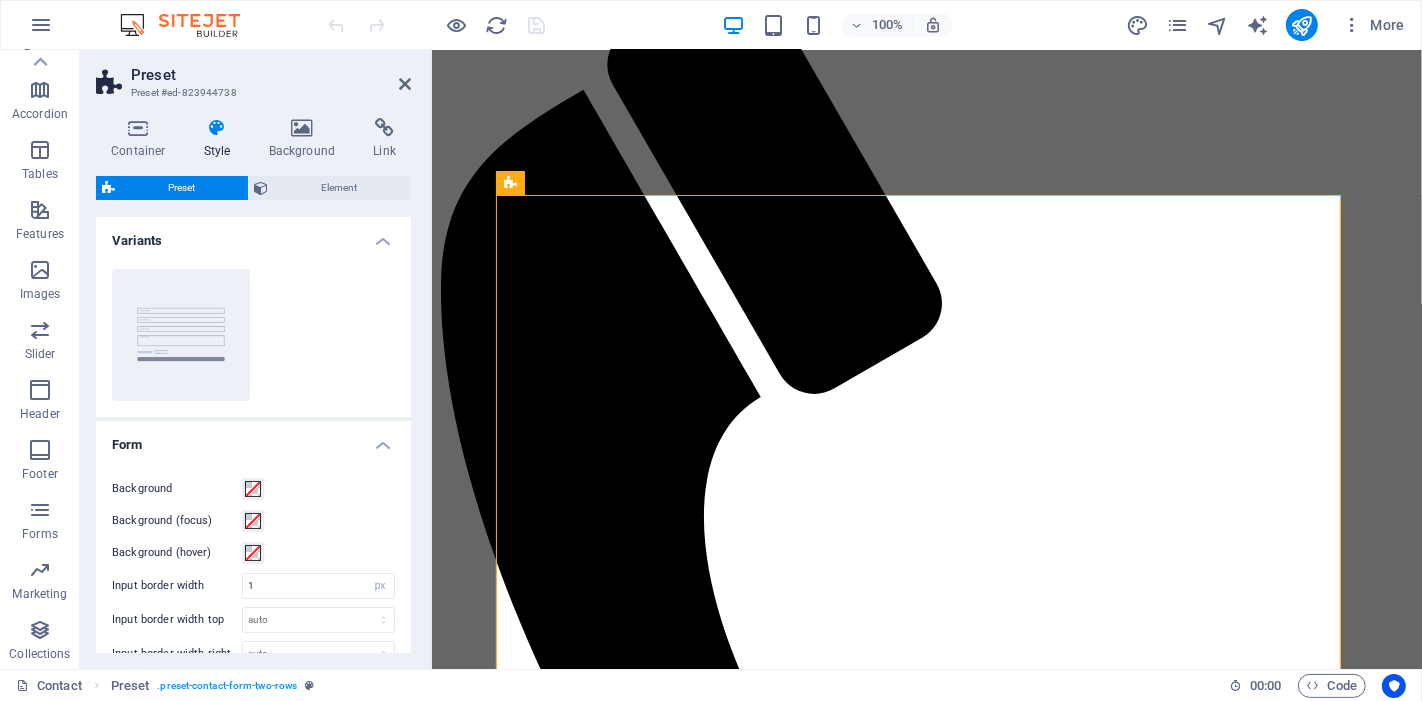 scroll, scrollTop: 333, scrollLeft: 0, axis: vertical 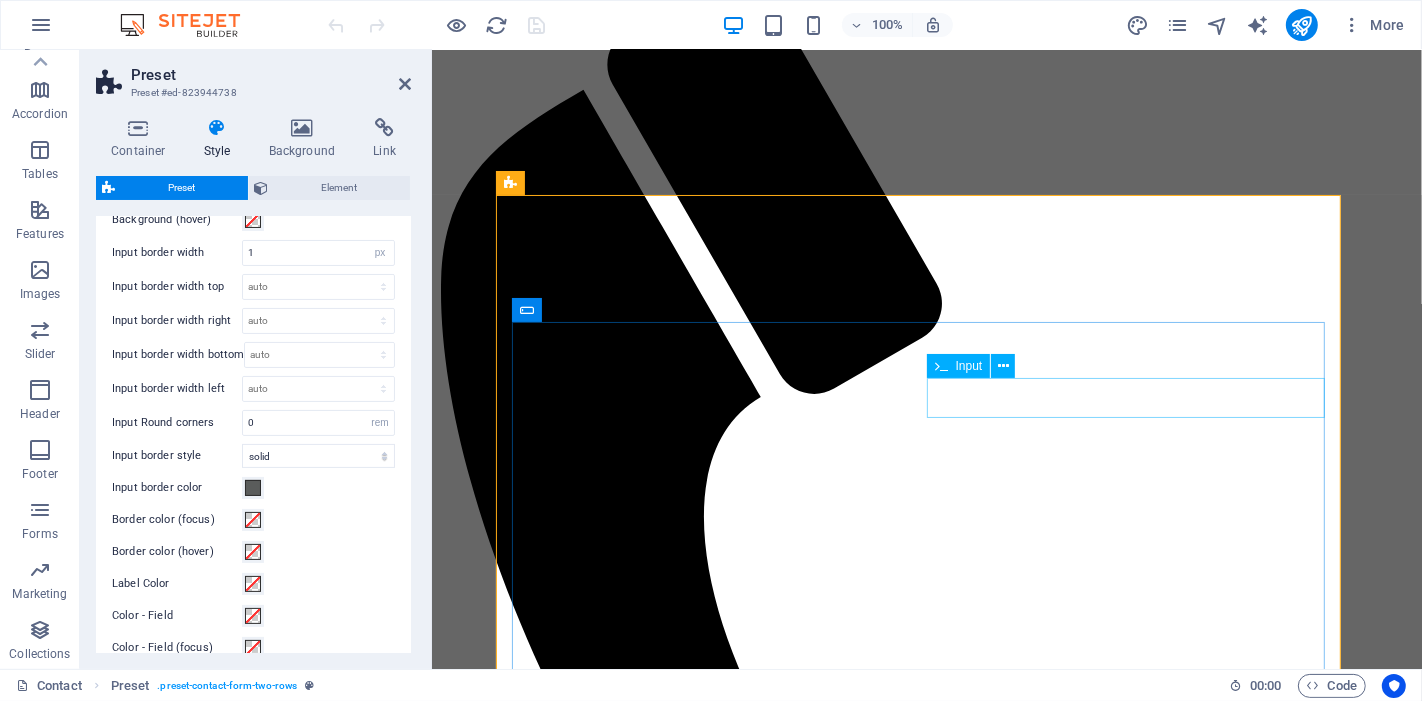 click on "Your Business" at bounding box center [527, 1567] 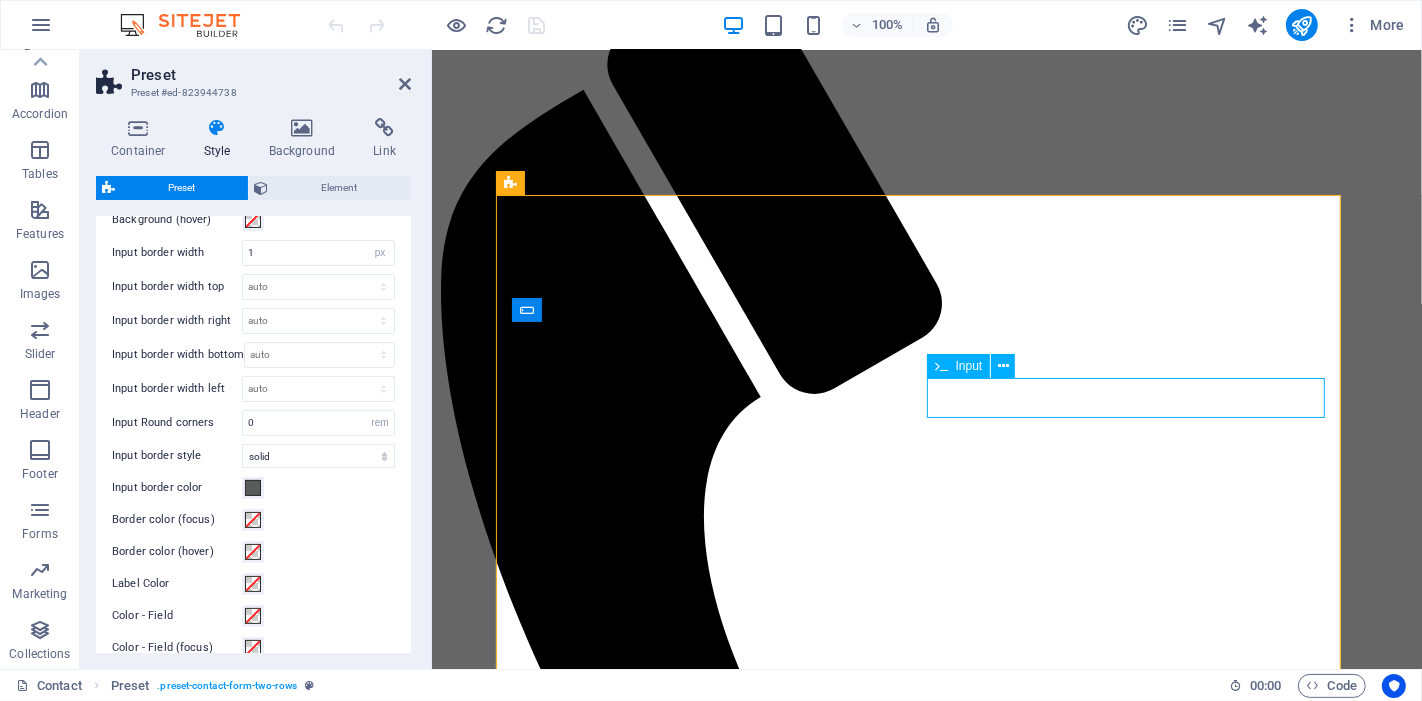 click on "Your Business" at bounding box center [527, 1567] 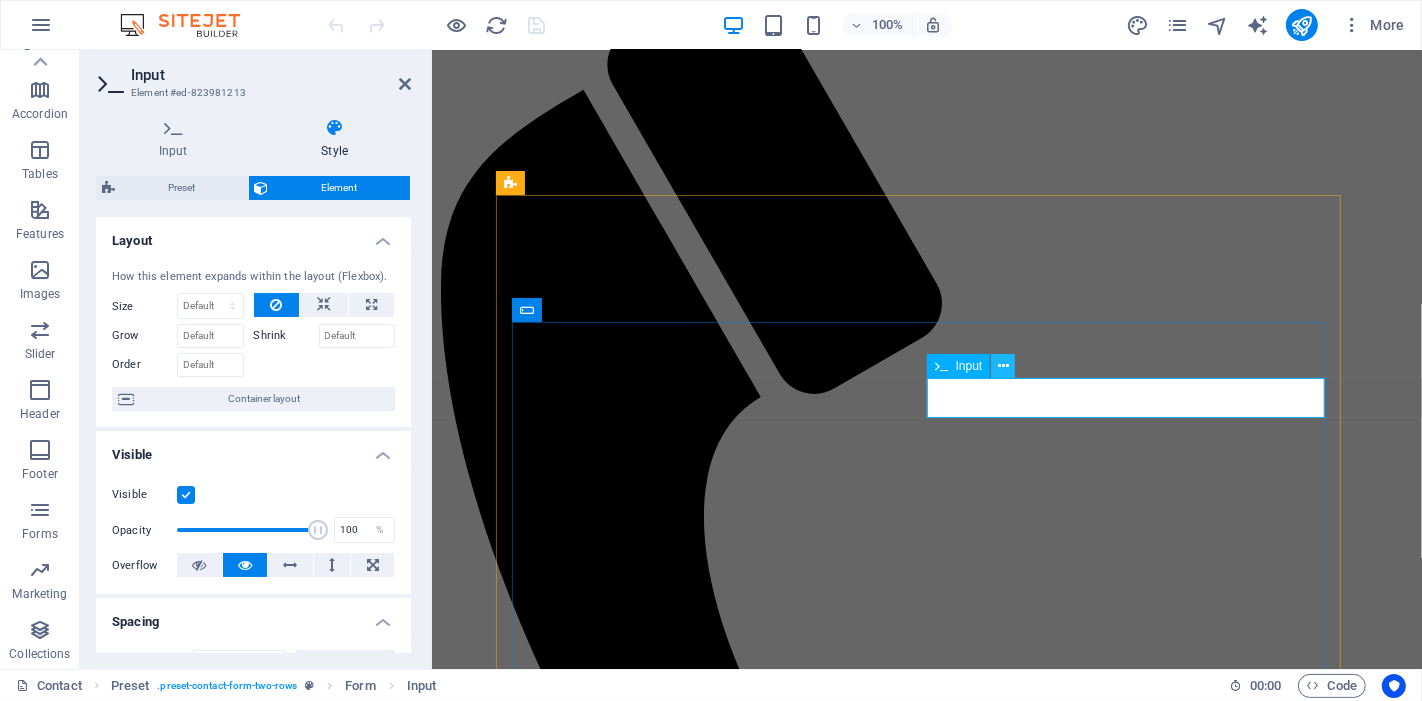 click at bounding box center (1003, 366) 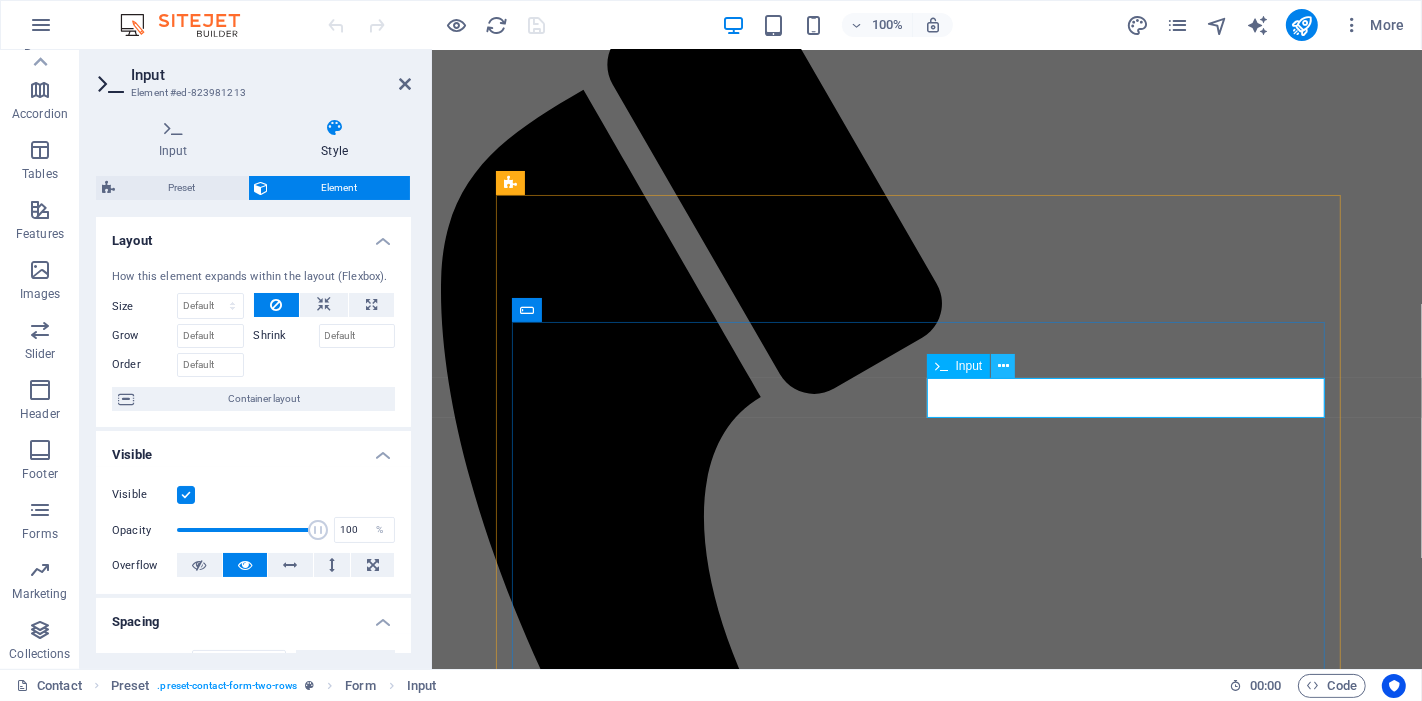 click at bounding box center [1003, 366] 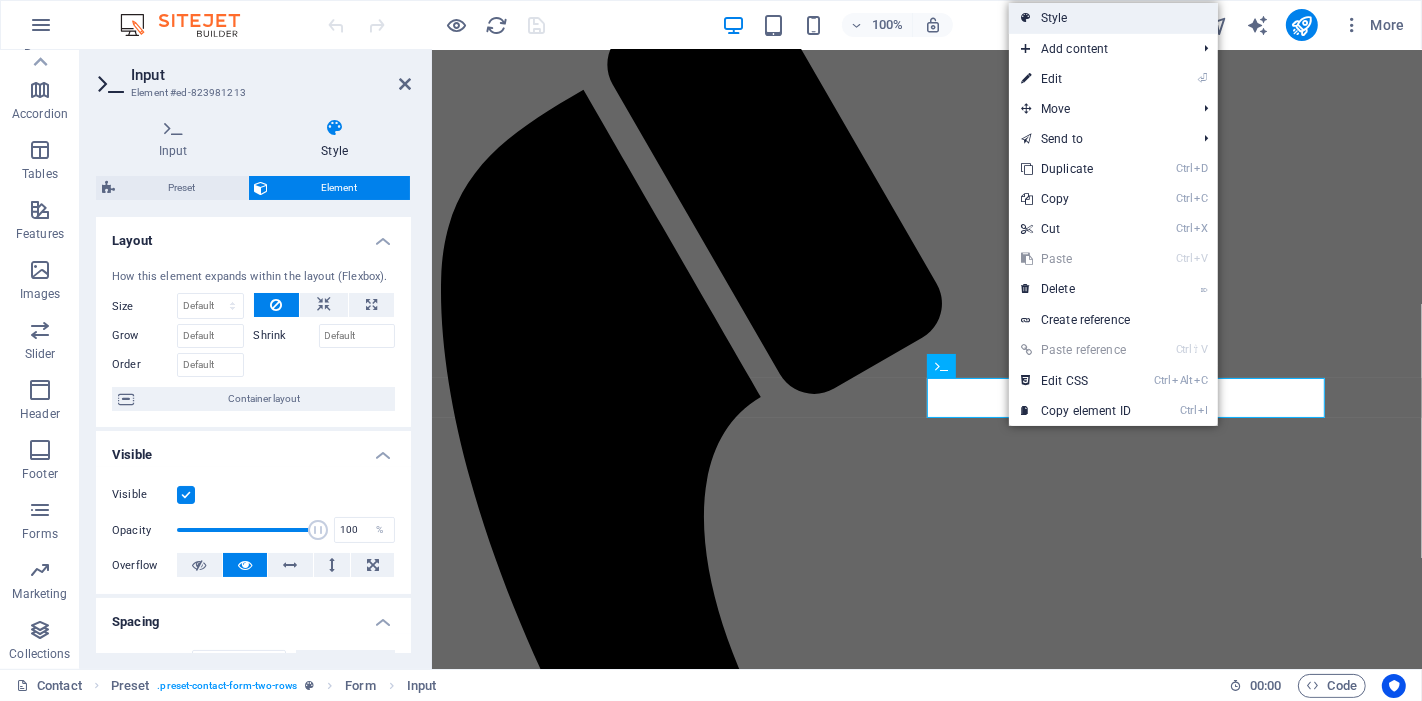 click on "Style" at bounding box center (1113, 18) 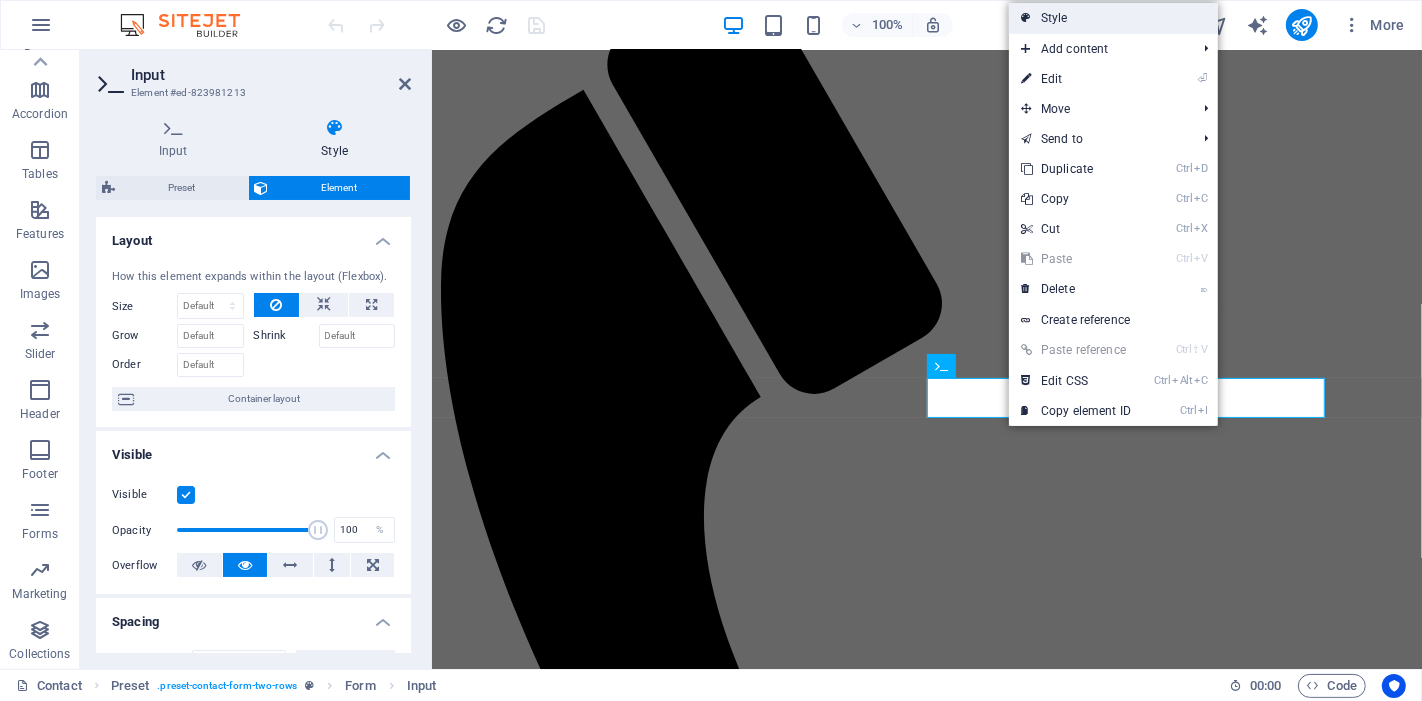select on "px" 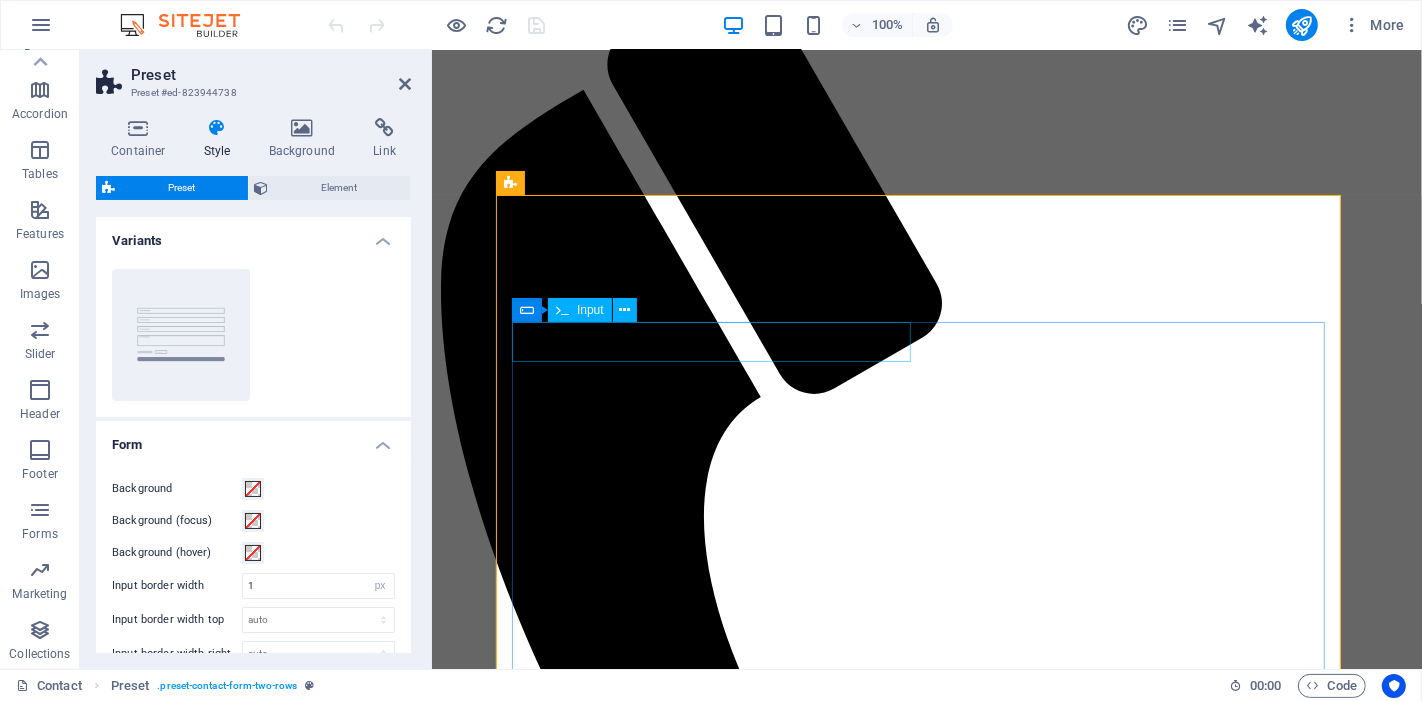 click at bounding box center [527, 1504] 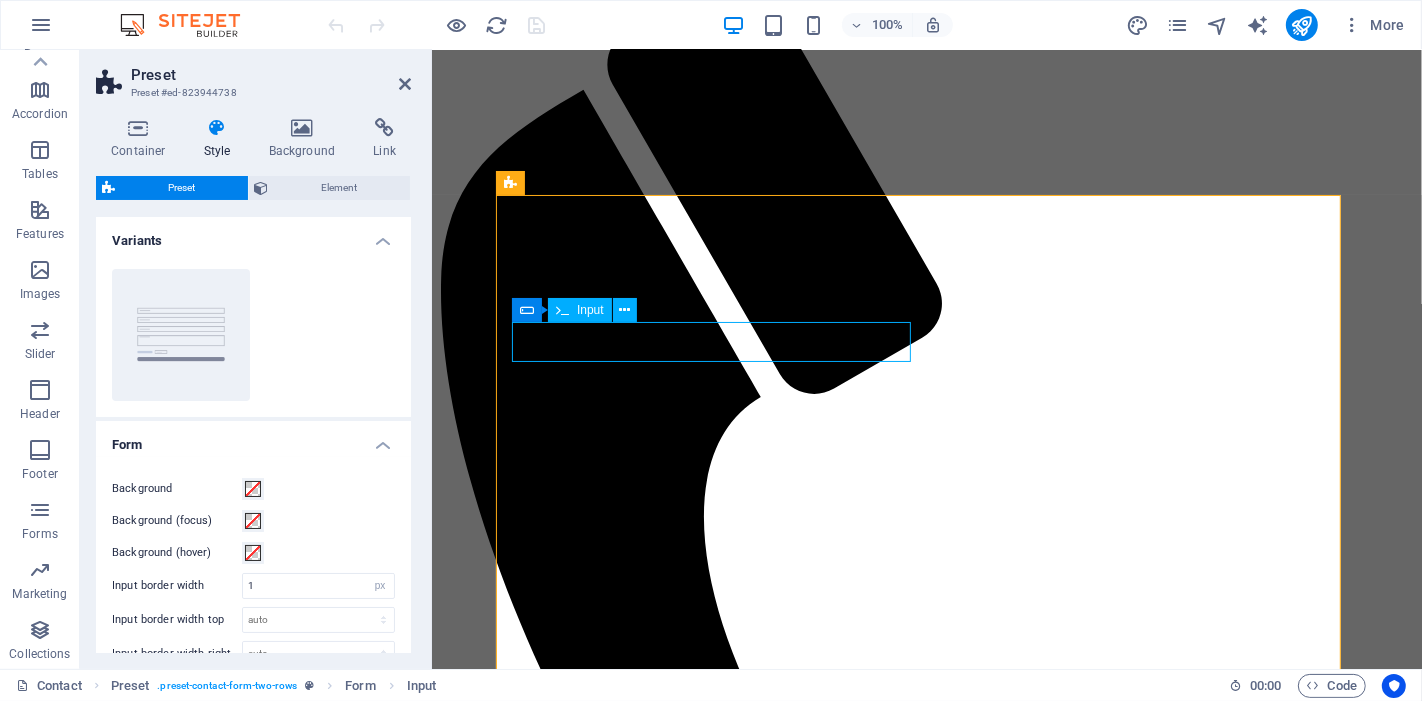 click at bounding box center (527, 1504) 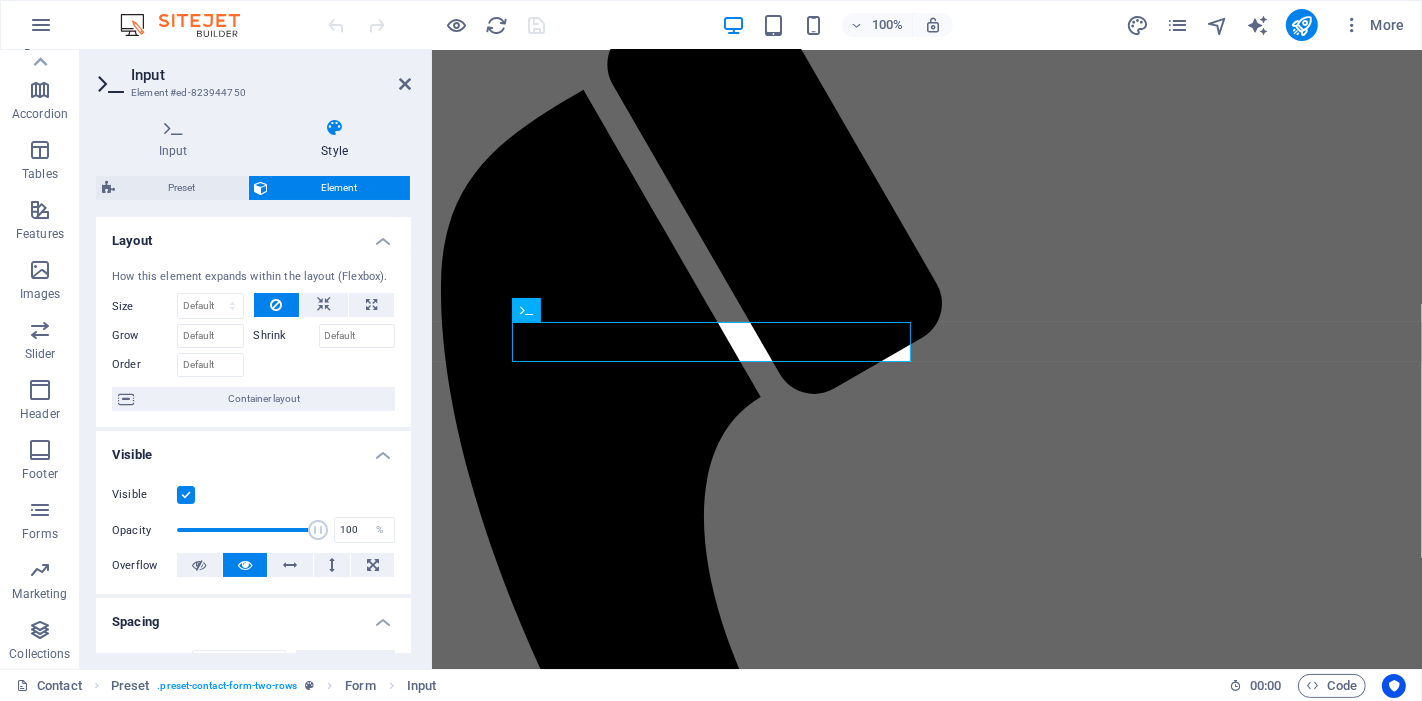 click on "Input Style General Label Placeholder Name Minimum length No minimum length chars Maximum length No maximum length chars Required Show form settings Preset Element Layout How this element expands within the layout (Flexbox). Size Default auto px % 1/1 1/2 1/3 1/4 1/5 1/6 1/7 1/8 1/9 1/10 Grow Shrink Order Container layout Visible Visible Opacity 100 % Overflow Spacing Margin Default auto px % rem vw vh Custom Custom auto px % rem vw vh auto px % rem vw vh auto px % rem vw vh auto px % rem vw vh Padding Default px rem % vh vw Custom Custom px rem % vh vw px rem % vh vw px rem % vh vw px rem % vh vw Border Style              - Width 1 auto px rem % vh vw Custom Custom 1 auto px rem % vh vw 1 auto px rem % vh vw 1 auto px rem % vh vw 1 auto px rem % vh vw  - Color Round corners Default px rem % vh vw Custom Custom px rem % vh vw px rem % vh vw px rem % vh vw px rem % vh vw Shadow Default None Outside Inside Color X offset 0 px rem vh vw Y offset 0 px rem vh vw Blur 0 px rem % vh vw Spread 0 px rem vh 0" at bounding box center [253, 385] 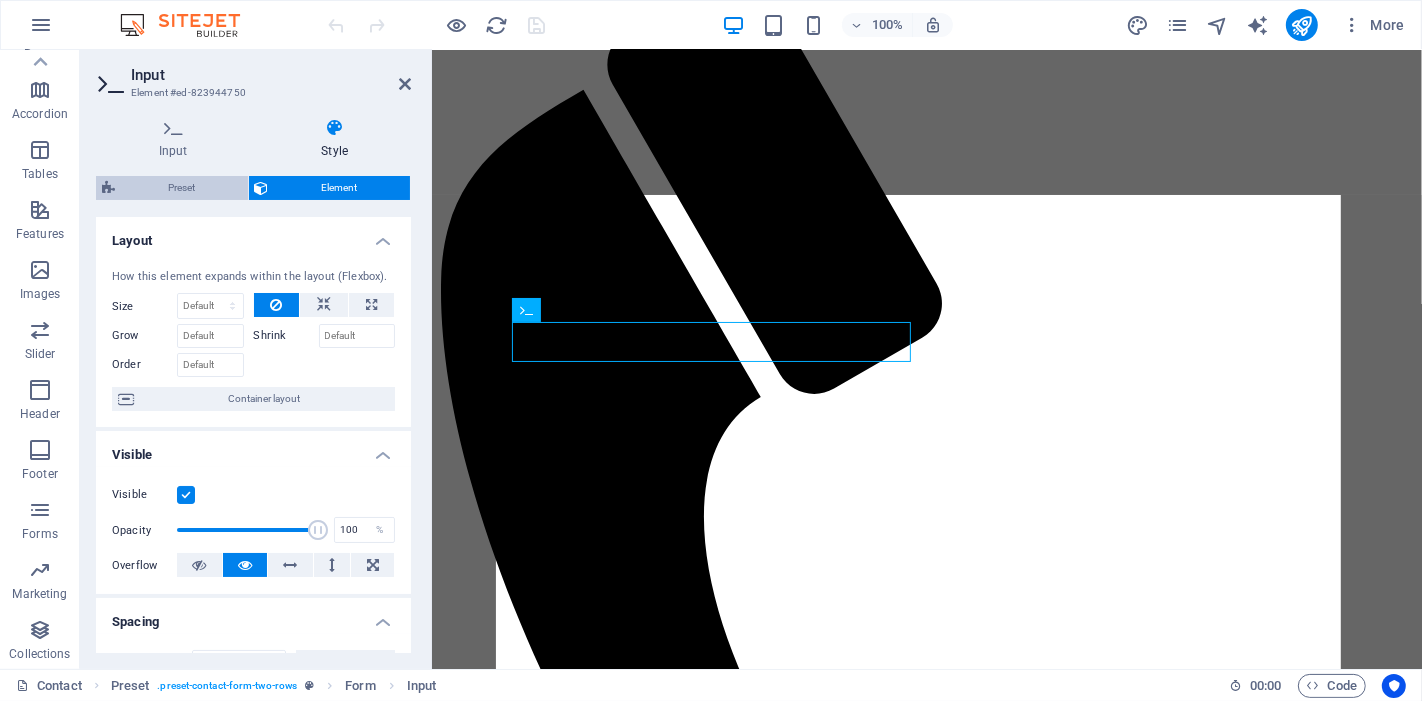 click on "Preset" at bounding box center (181, 188) 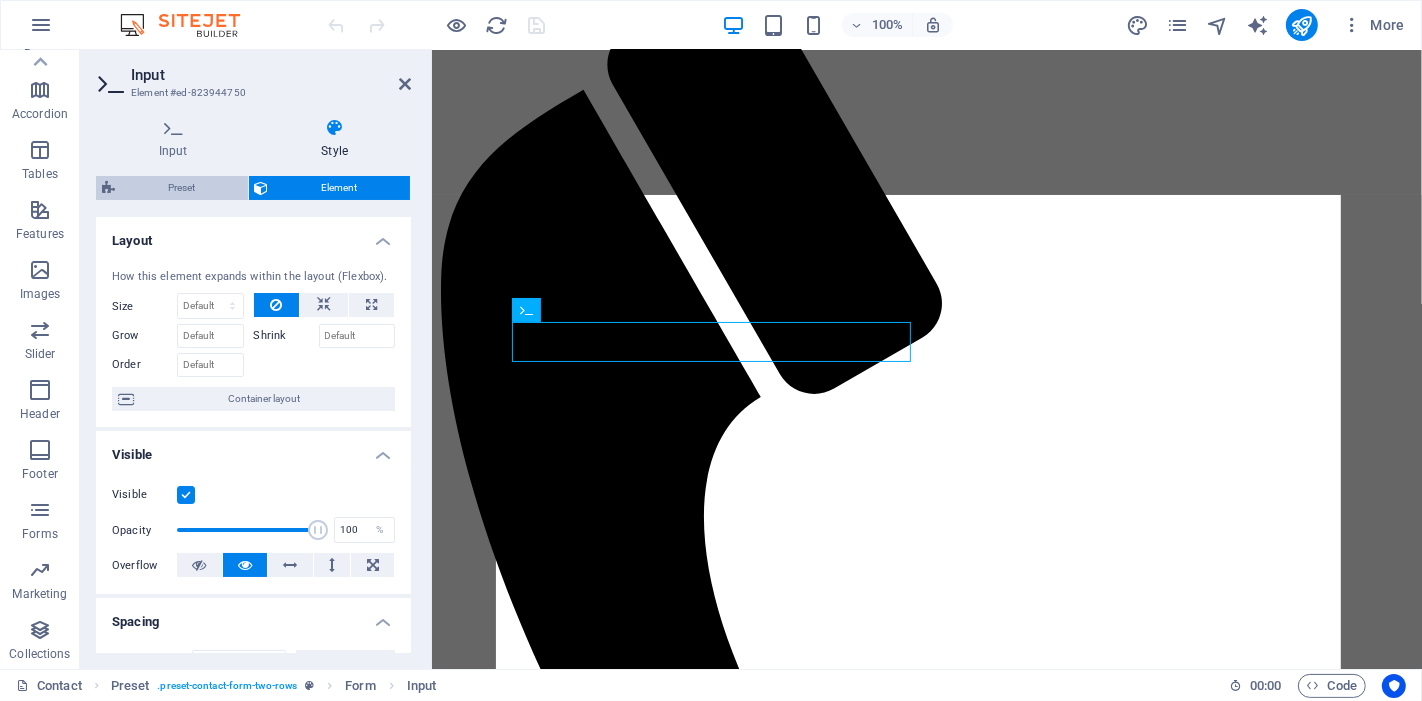 select on "px" 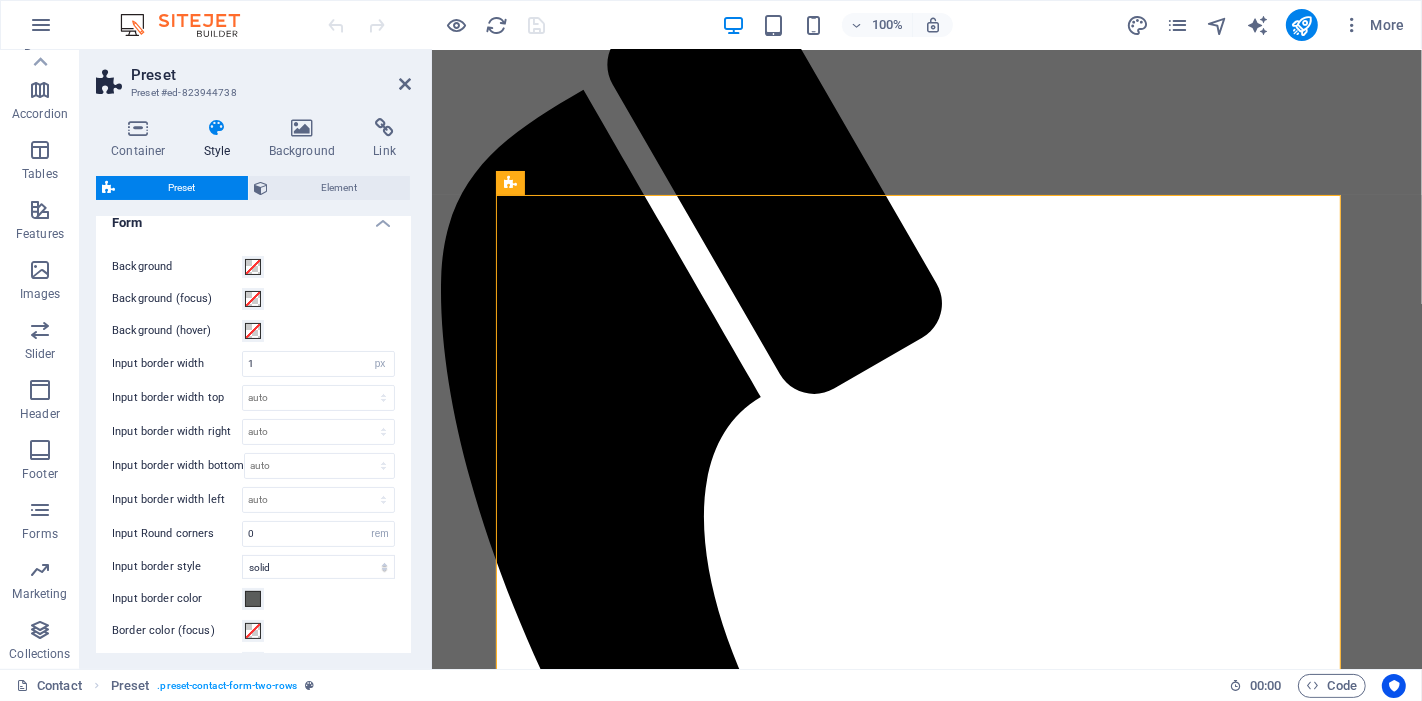 scroll, scrollTop: 333, scrollLeft: 0, axis: vertical 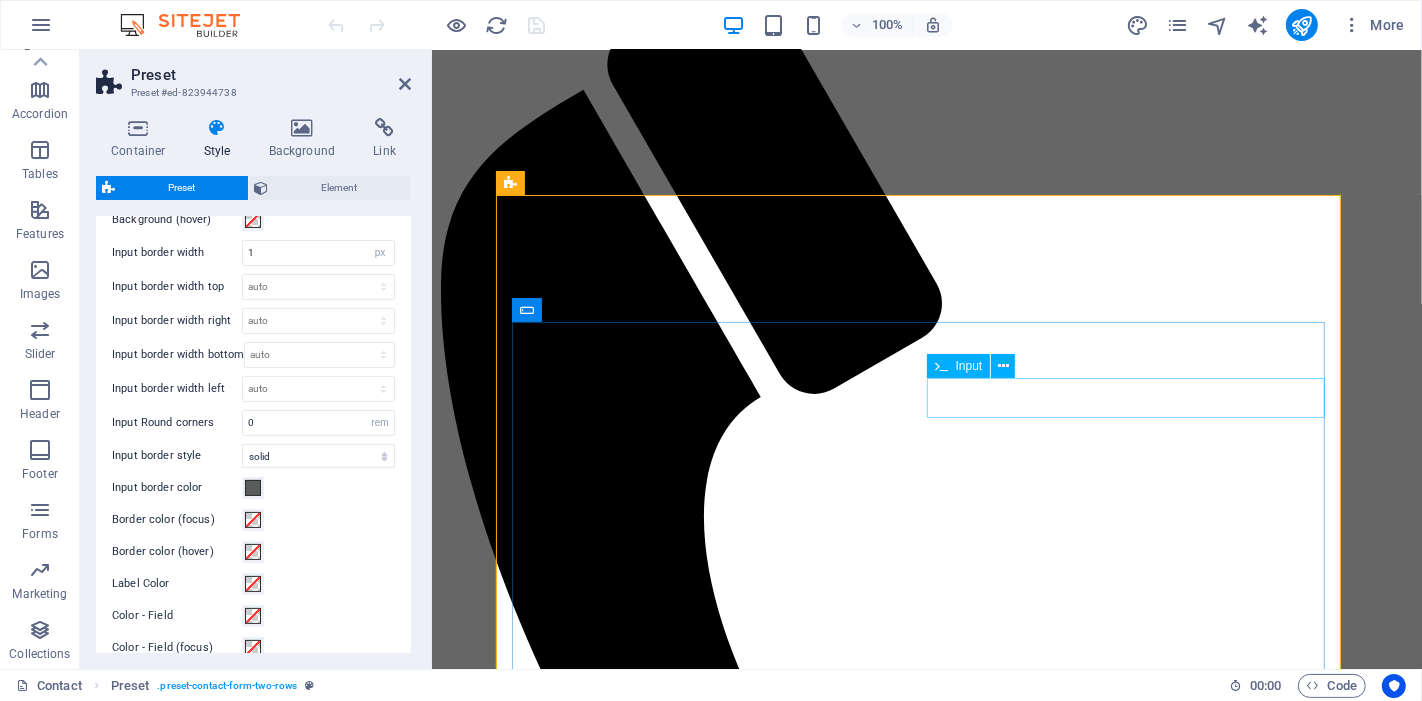 click on "Your Business" at bounding box center [527, 1567] 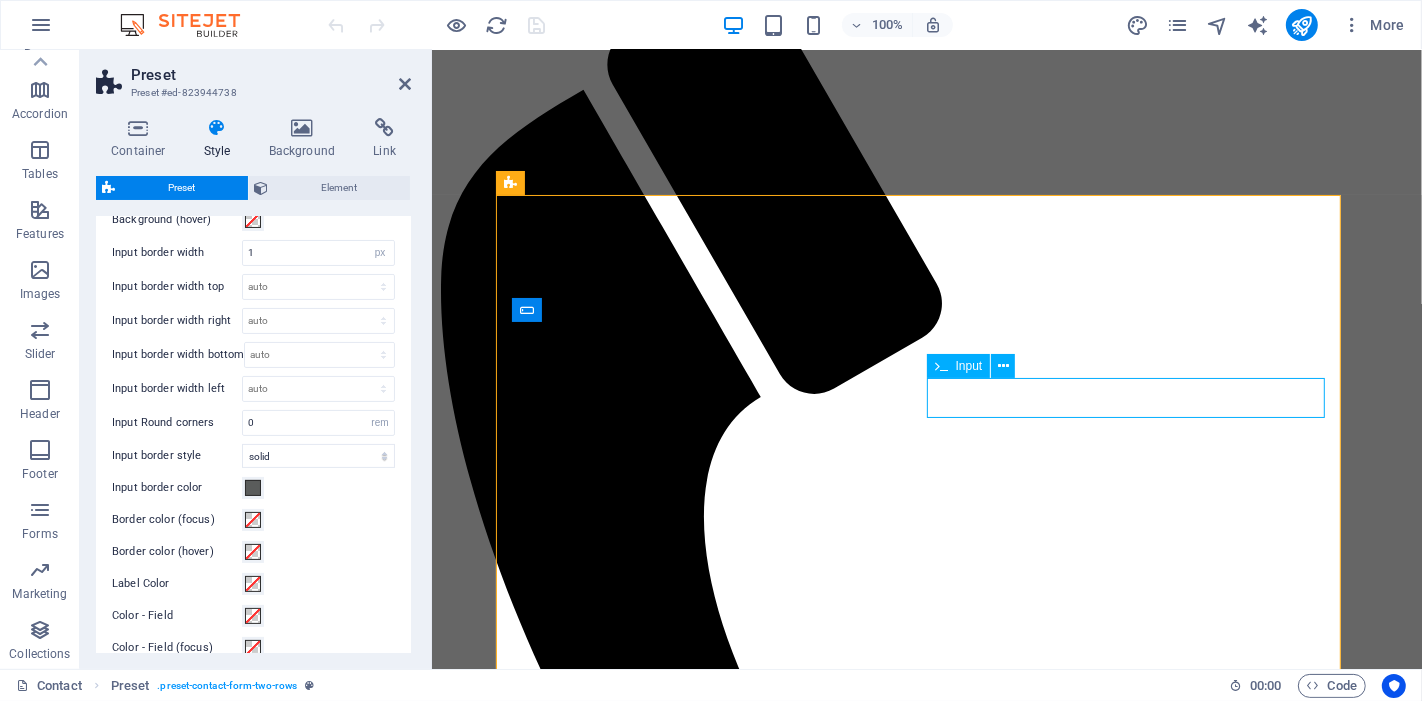 click on "Your Business" at bounding box center [527, 1567] 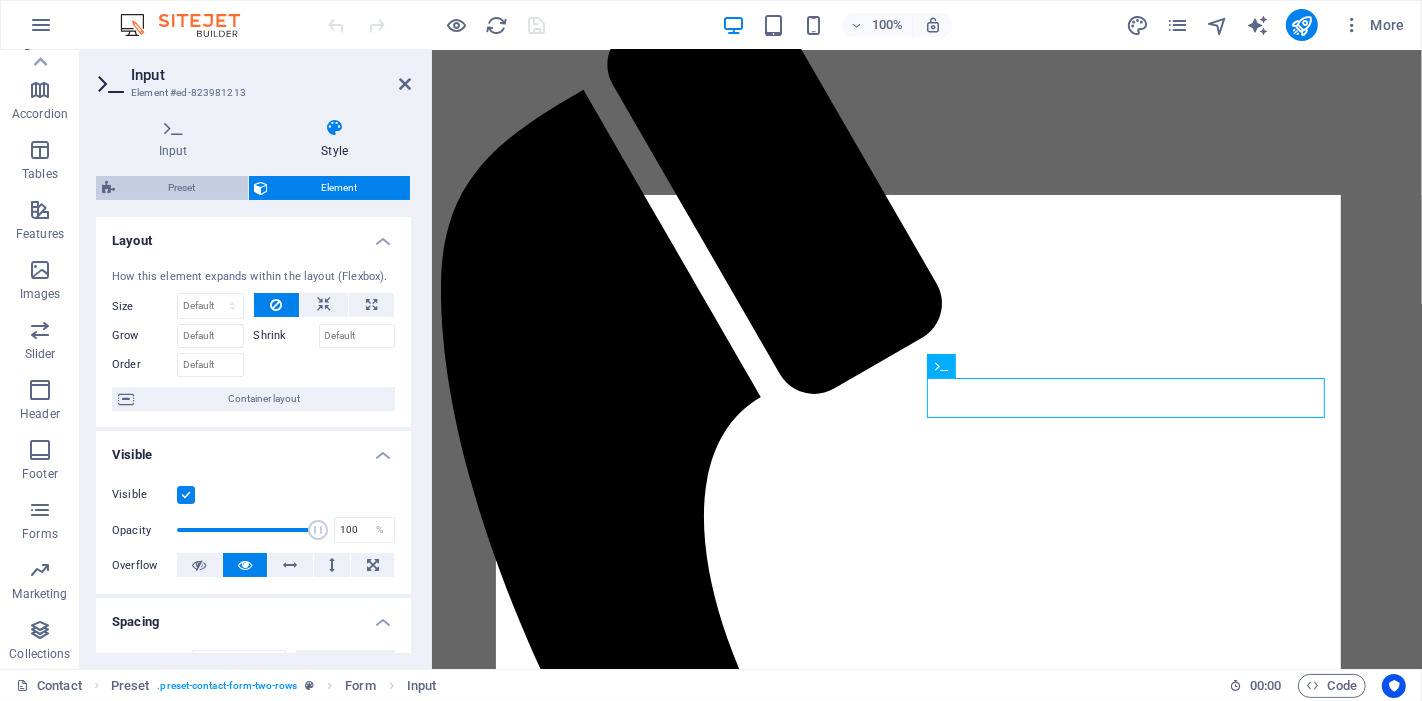 click on "Preset" at bounding box center (181, 188) 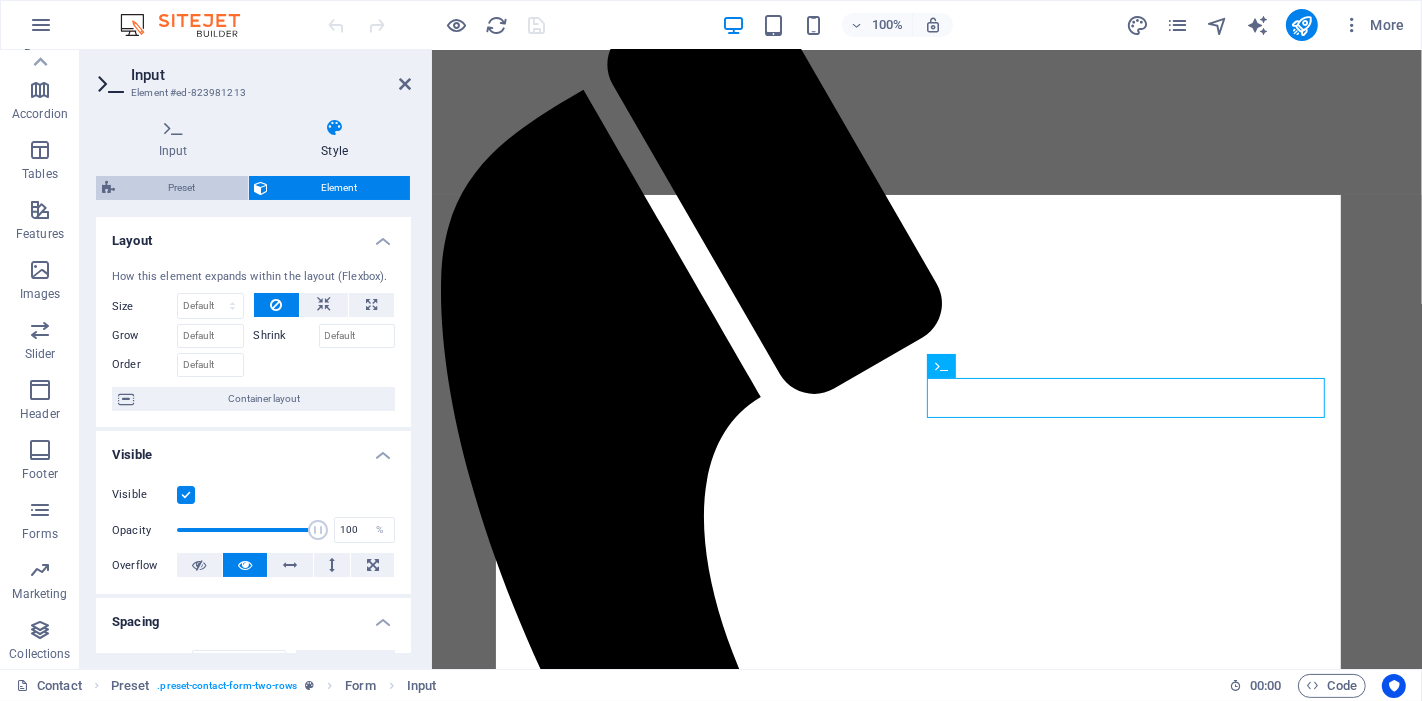 select on "px" 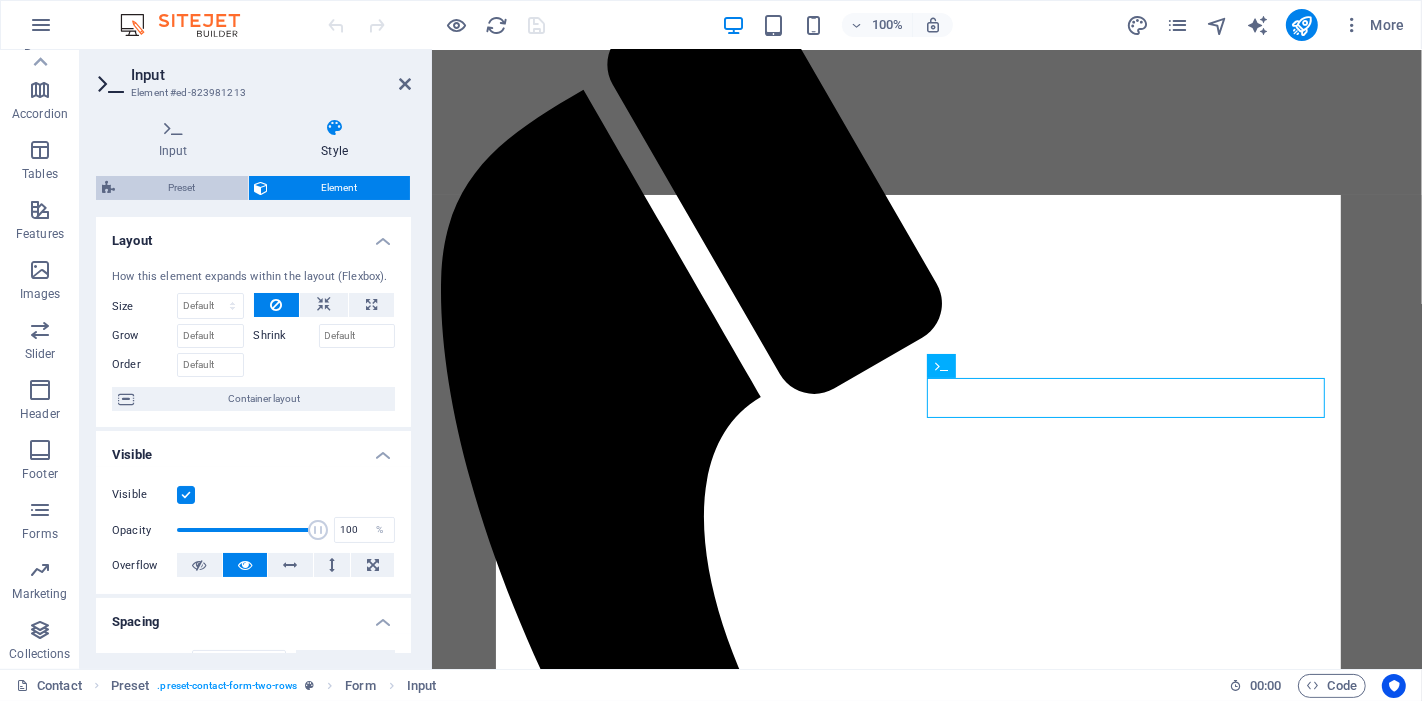 select on "rem" 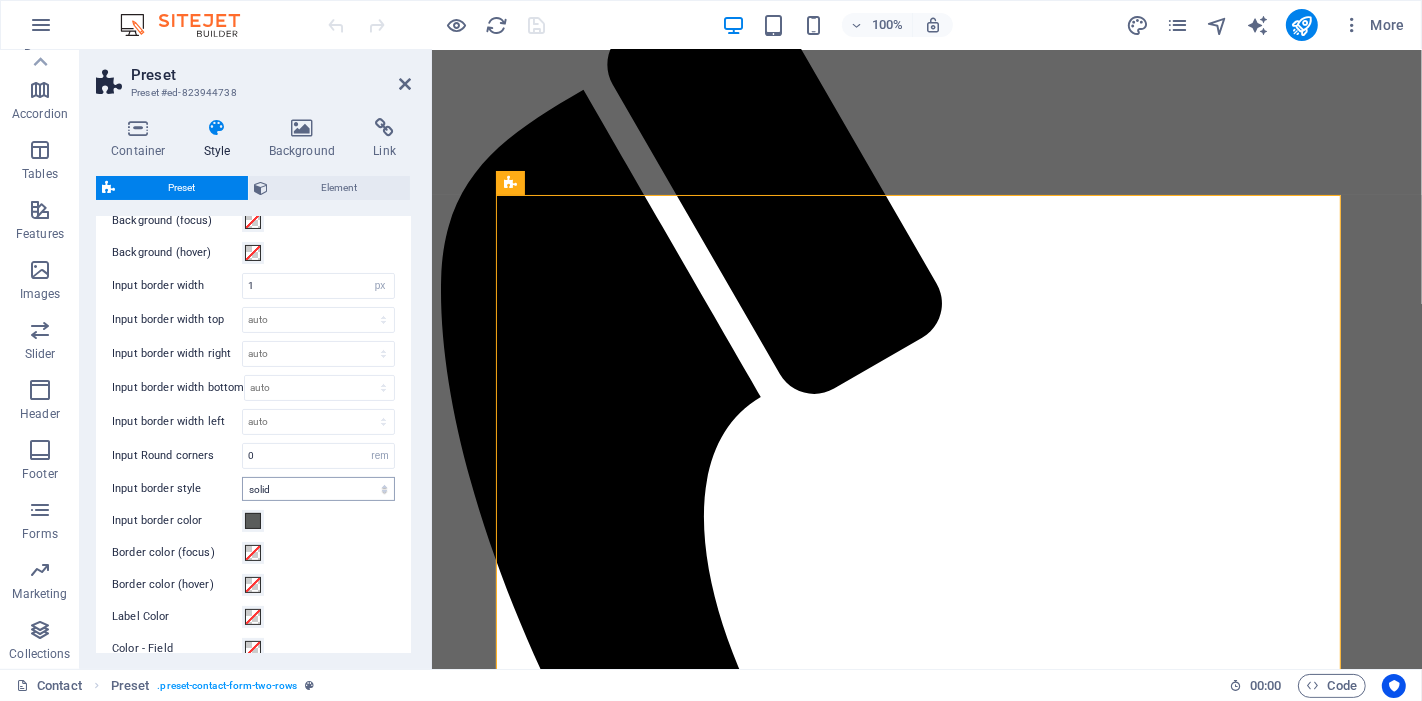 scroll, scrollTop: 333, scrollLeft: 0, axis: vertical 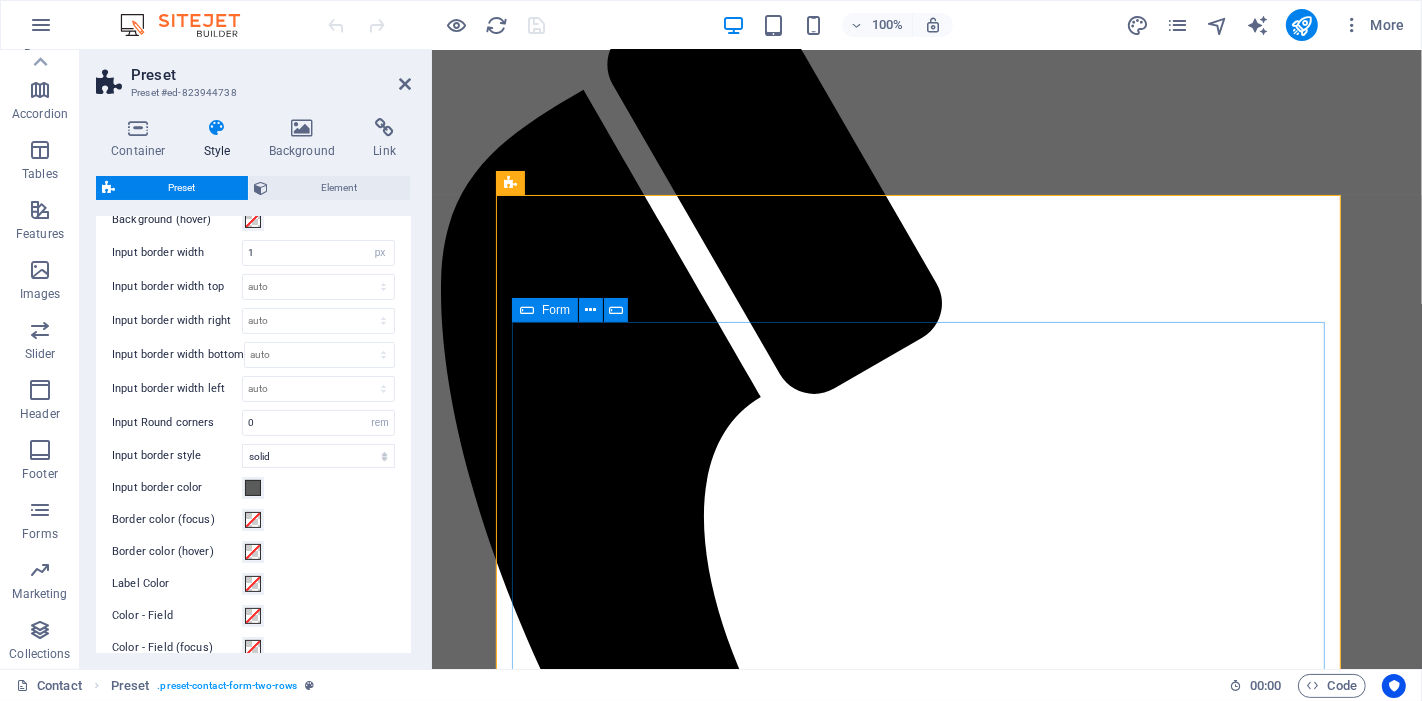 click at bounding box center (527, 1504) 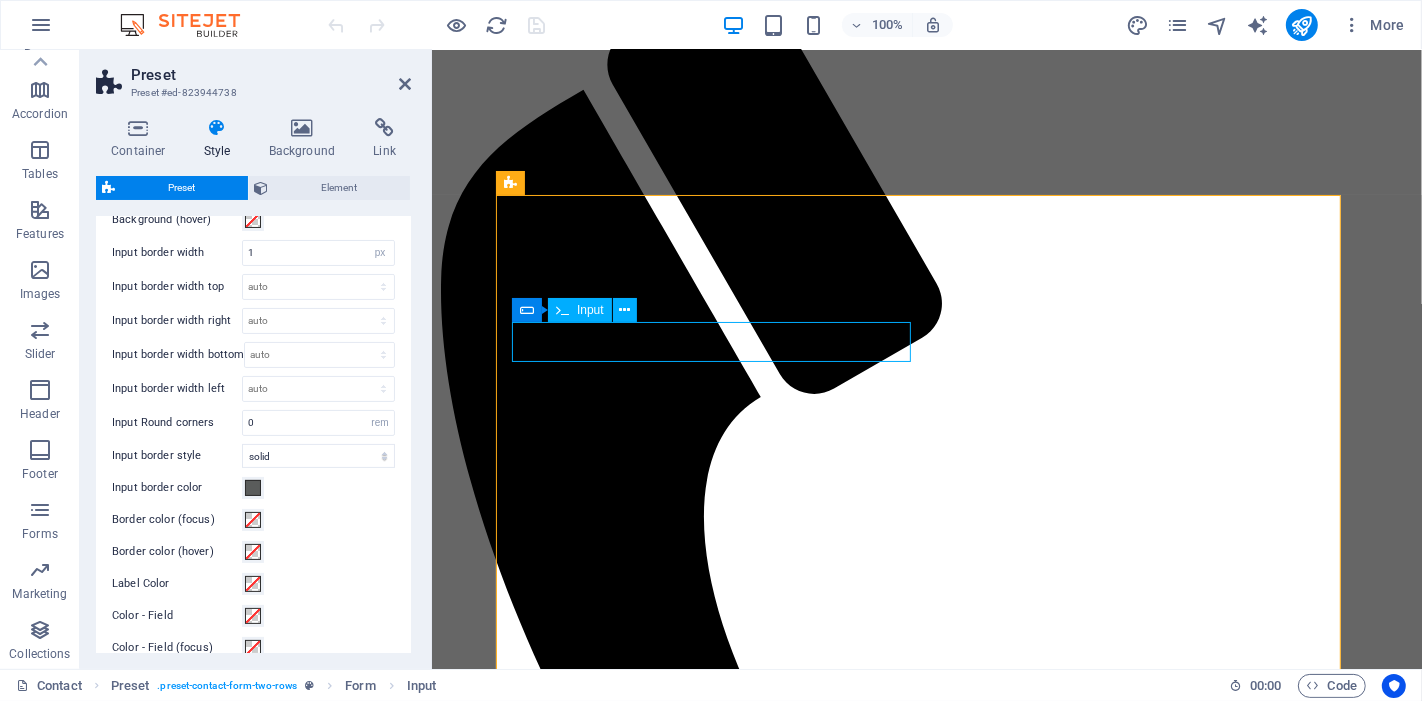 click at bounding box center (527, 1504) 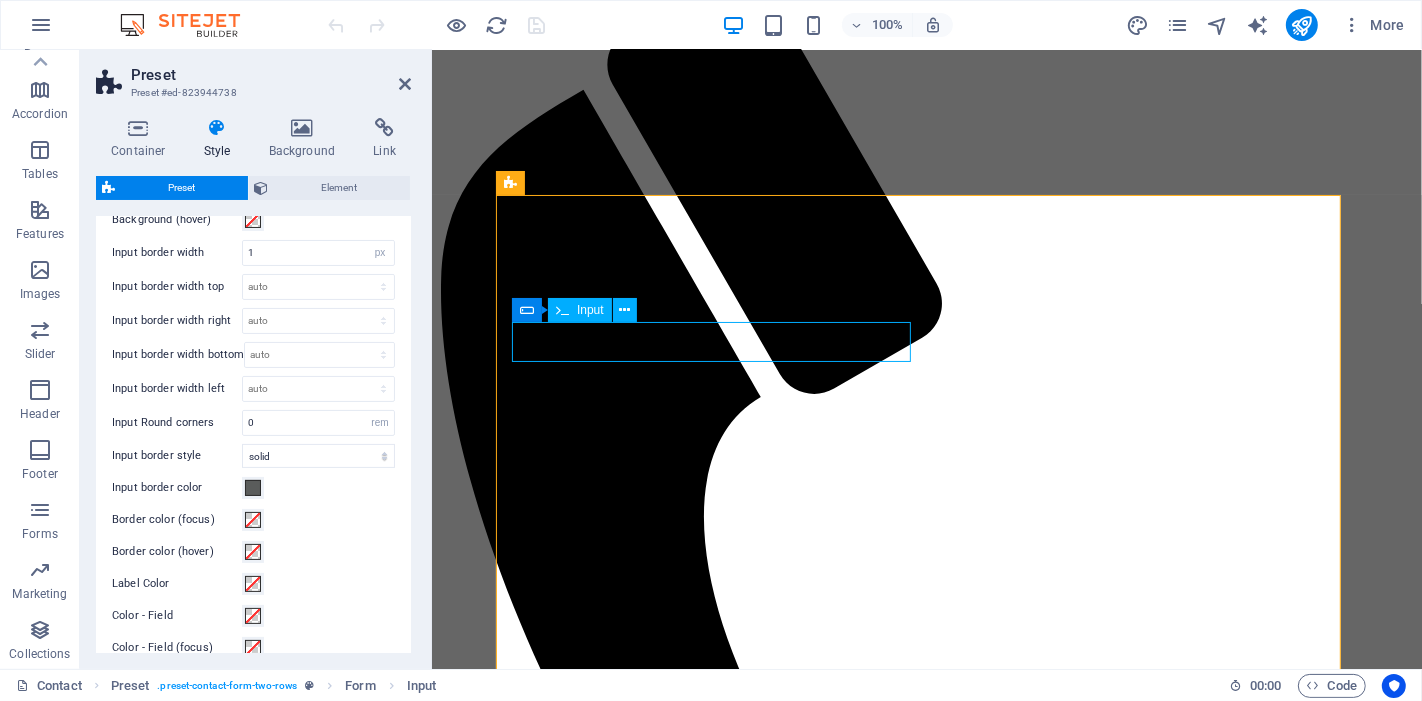 click at bounding box center [527, 1504] 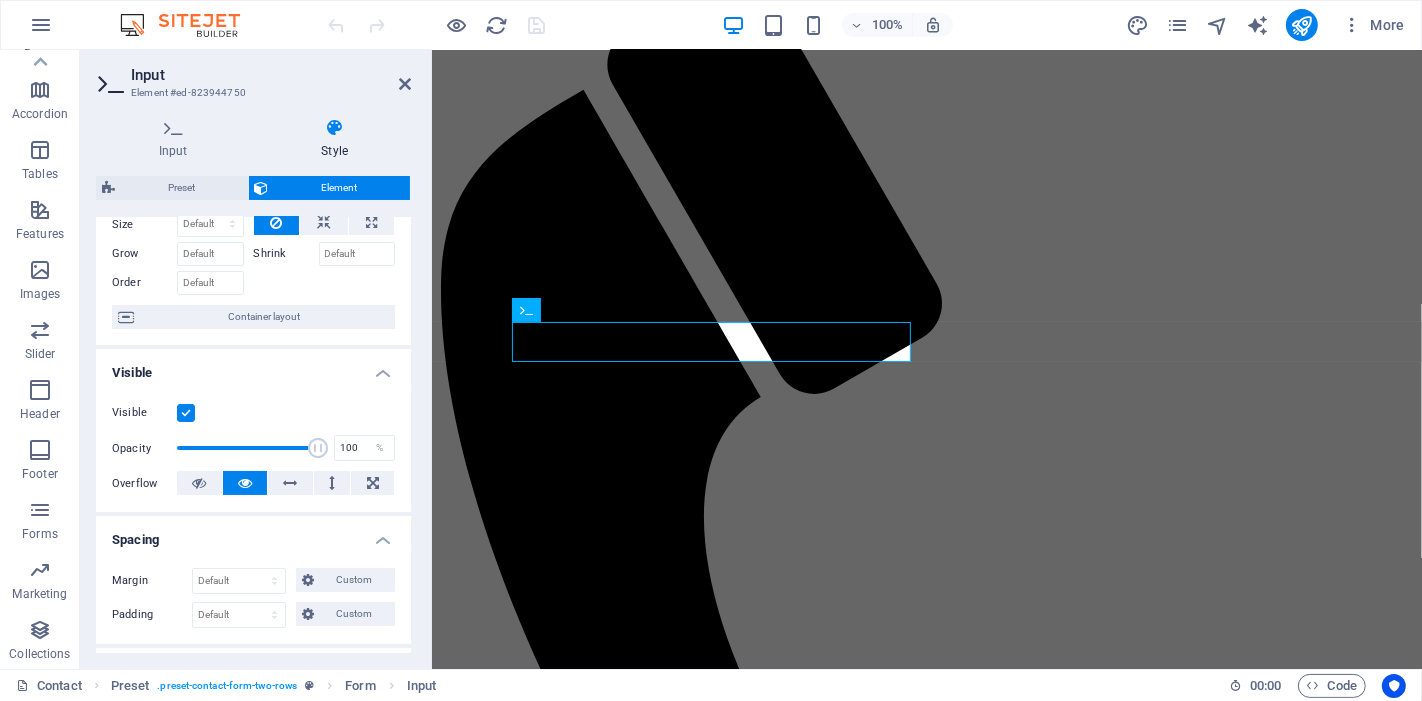 scroll, scrollTop: 111, scrollLeft: 0, axis: vertical 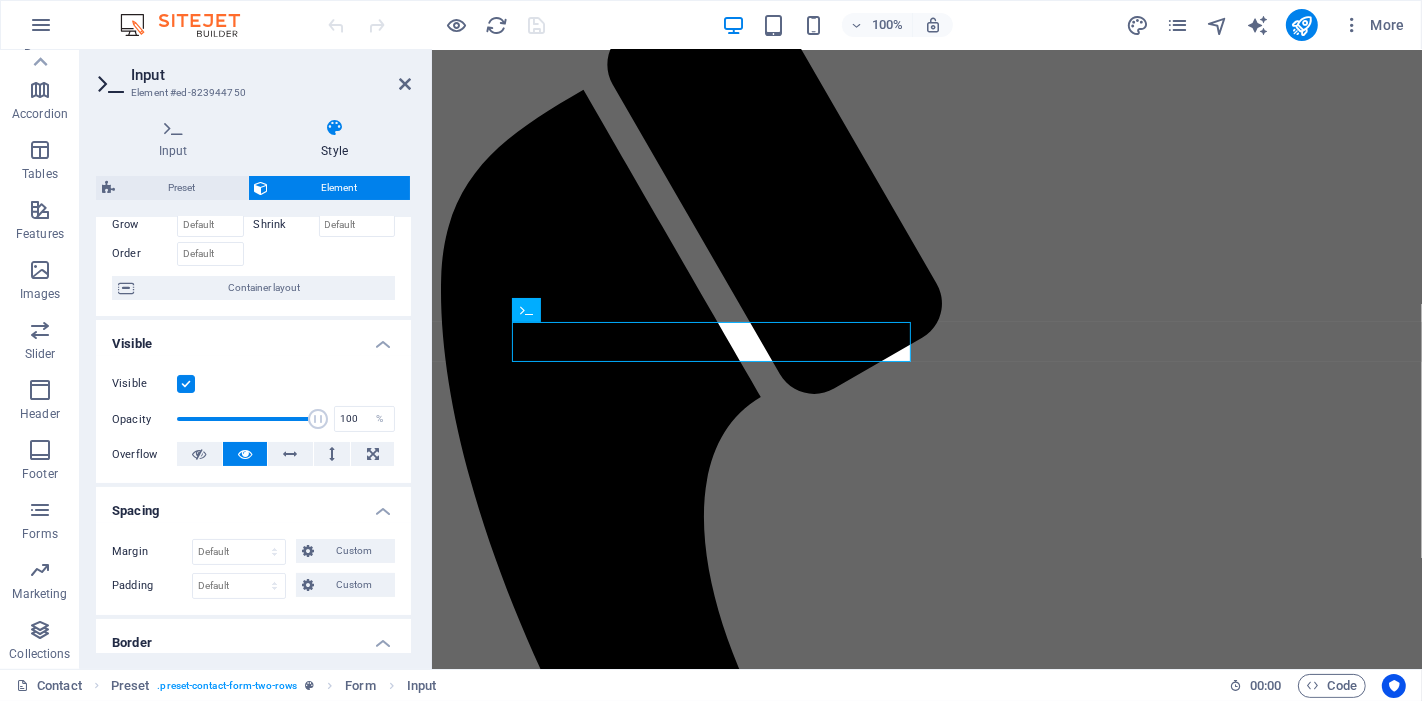 click on "Preset Element Layout How this element expands within the layout (Flexbox). Size Default auto px % 1/1 1/2 1/3 1/4 1/5 1/6 1/7 1/8 1/9 1/10 Grow Shrink Order Container layout Visible Visible Opacity 100 % Overflow Spacing Margin Default auto px % rem vw vh Custom Custom auto px % rem vw vh auto px % rem vw vh auto px % rem vw vh auto px % rem vw vh Padding Default px rem % vh vw Custom Custom px rem % vh vw px rem % vh vw px rem % vh vw px rem % vh vw Border Style              - Width 1 auto px rem % vh vw Custom Custom 1 auto px rem % vh vw 1 auto px rem % vh vw 1 auto px rem % vh vw 1 auto px rem % vh vw  - Color Round corners Default px rem % vh vw Custom Custom px rem % vh vw px rem % vh vw px rem % vh vw px rem % vh vw Shadow Default None Outside Inside Color X offset 0 px rem vh vw Y offset 0 px rem vh vw Blur 0 px rem % vh vw Spread 0 px rem vh vw Text Shadow Default None Outside Color X offset 0 px rem vh vw Y offset 0 px rem vh vw Blur 0 px rem % vh vw Positioning Default Static Relative px" at bounding box center (253, 414) 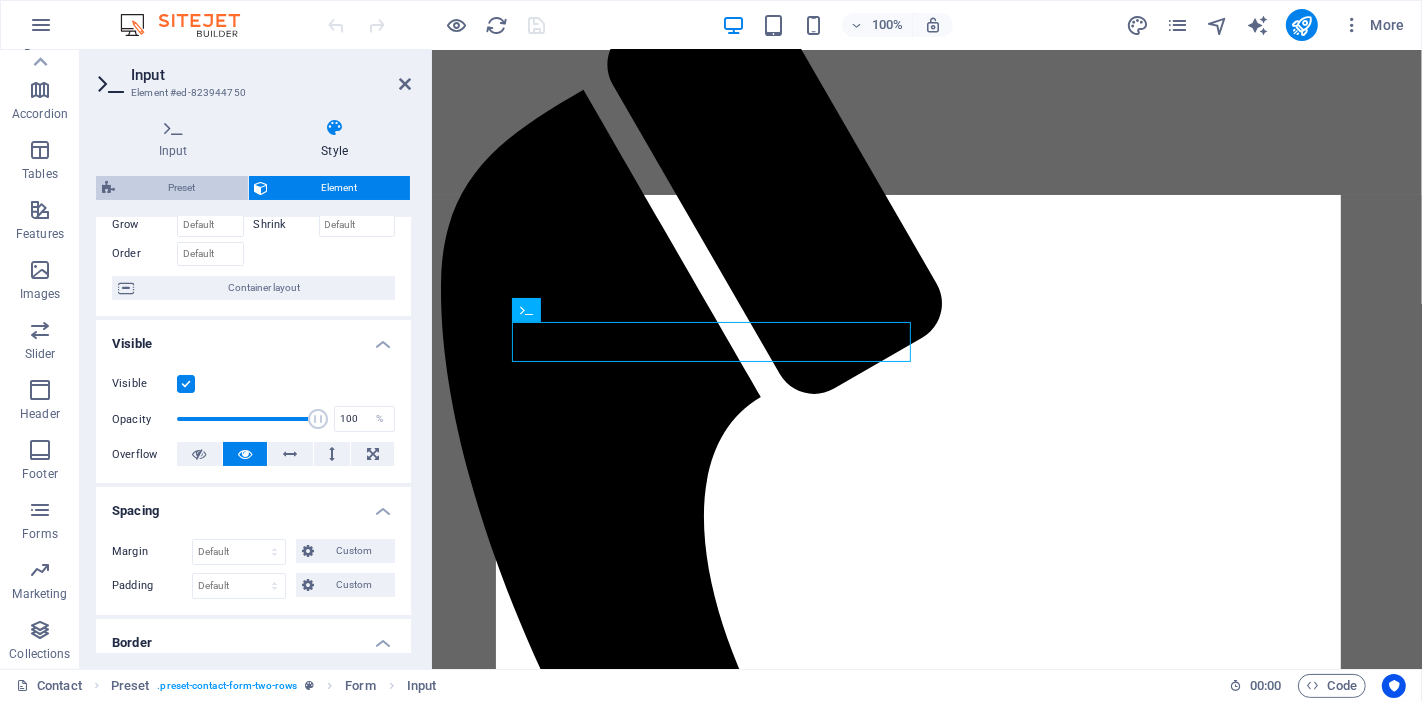 click on "Preset" at bounding box center [181, 188] 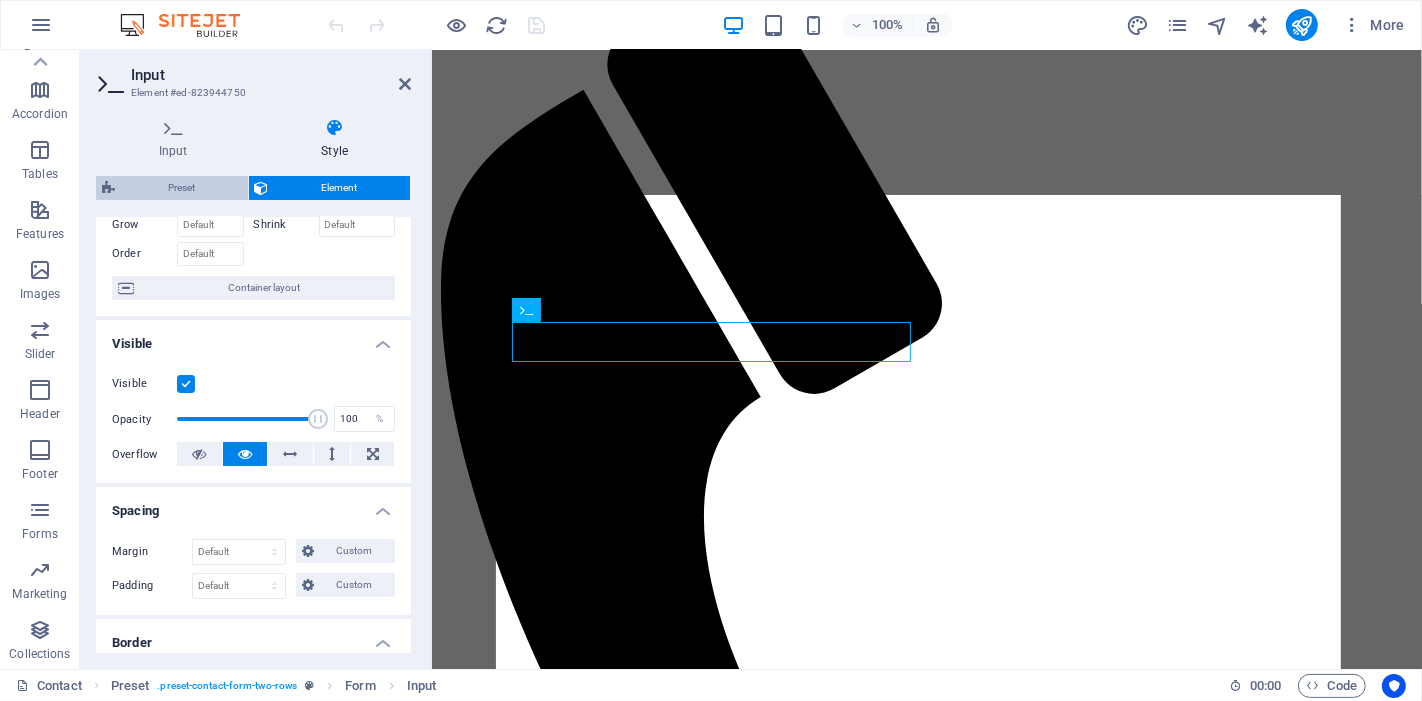 select on "px" 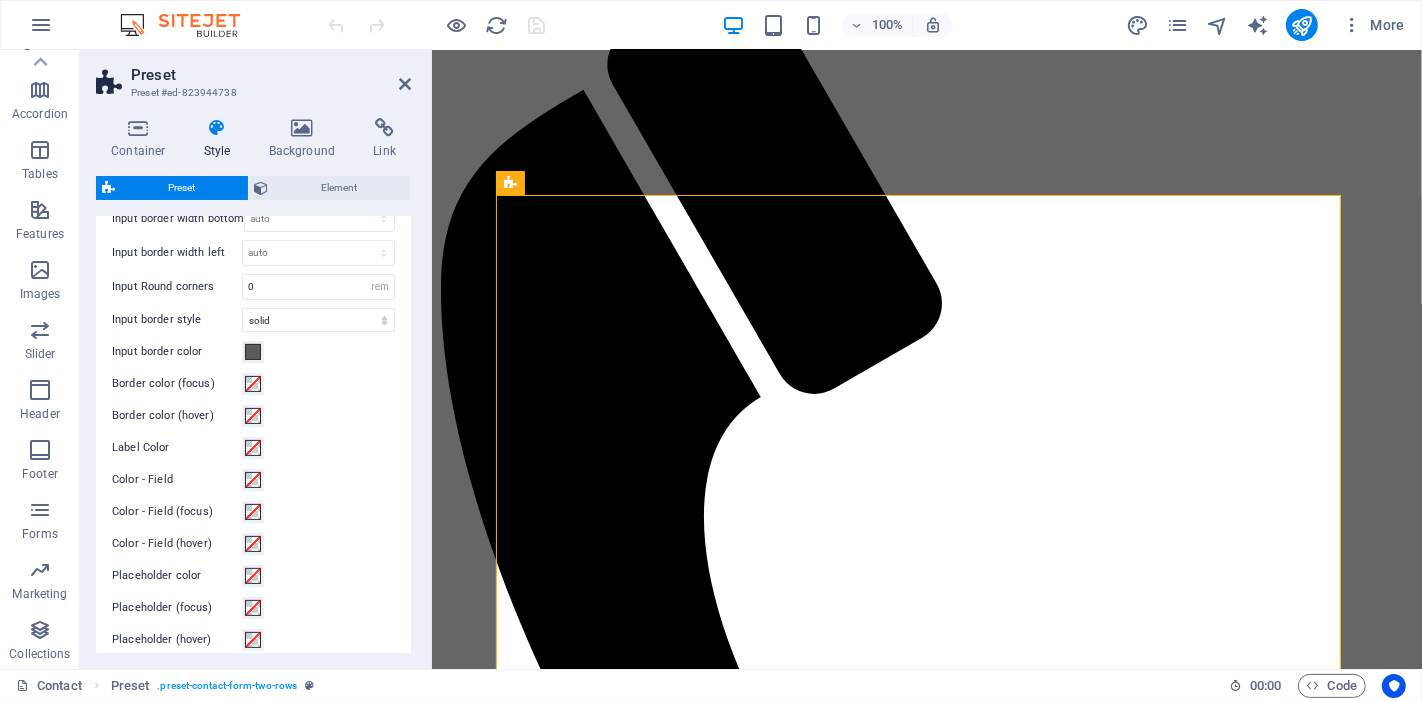 scroll, scrollTop: 320, scrollLeft: 0, axis: vertical 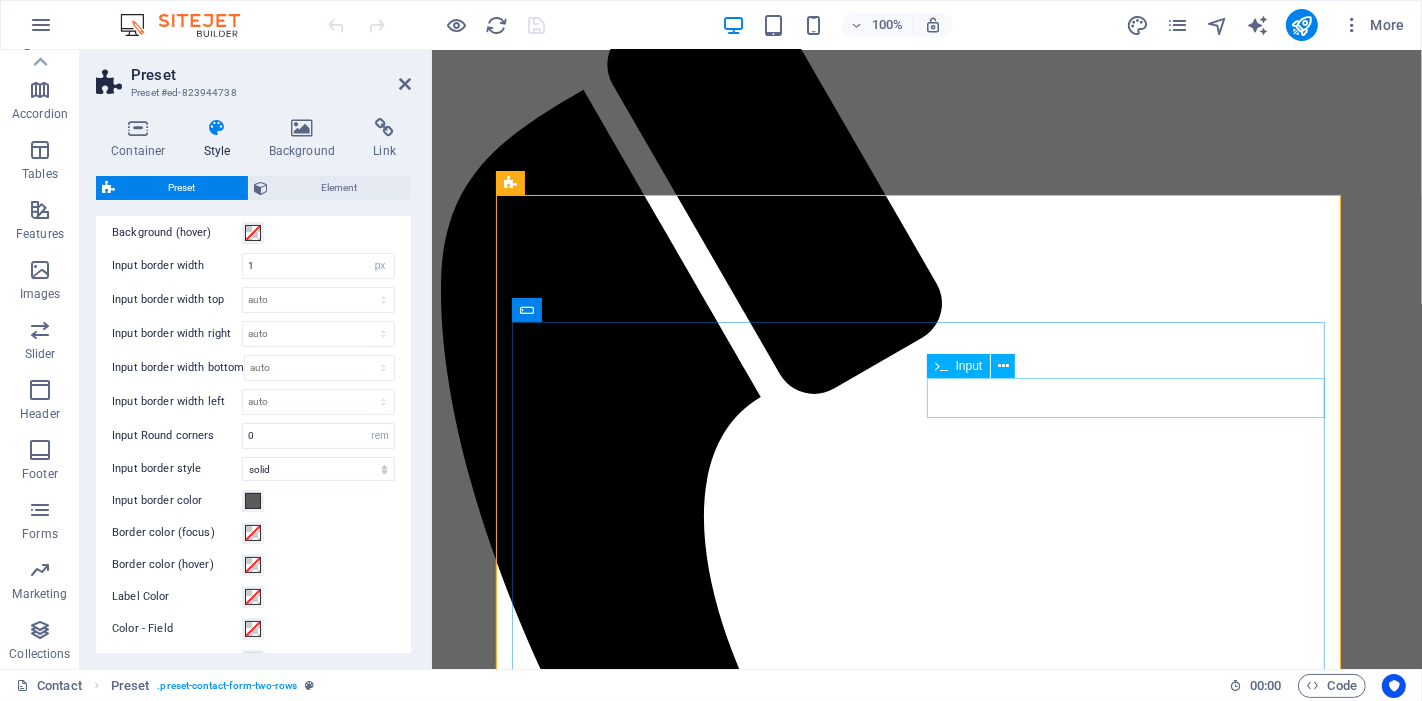 click on "Your Business" at bounding box center (527, 1567) 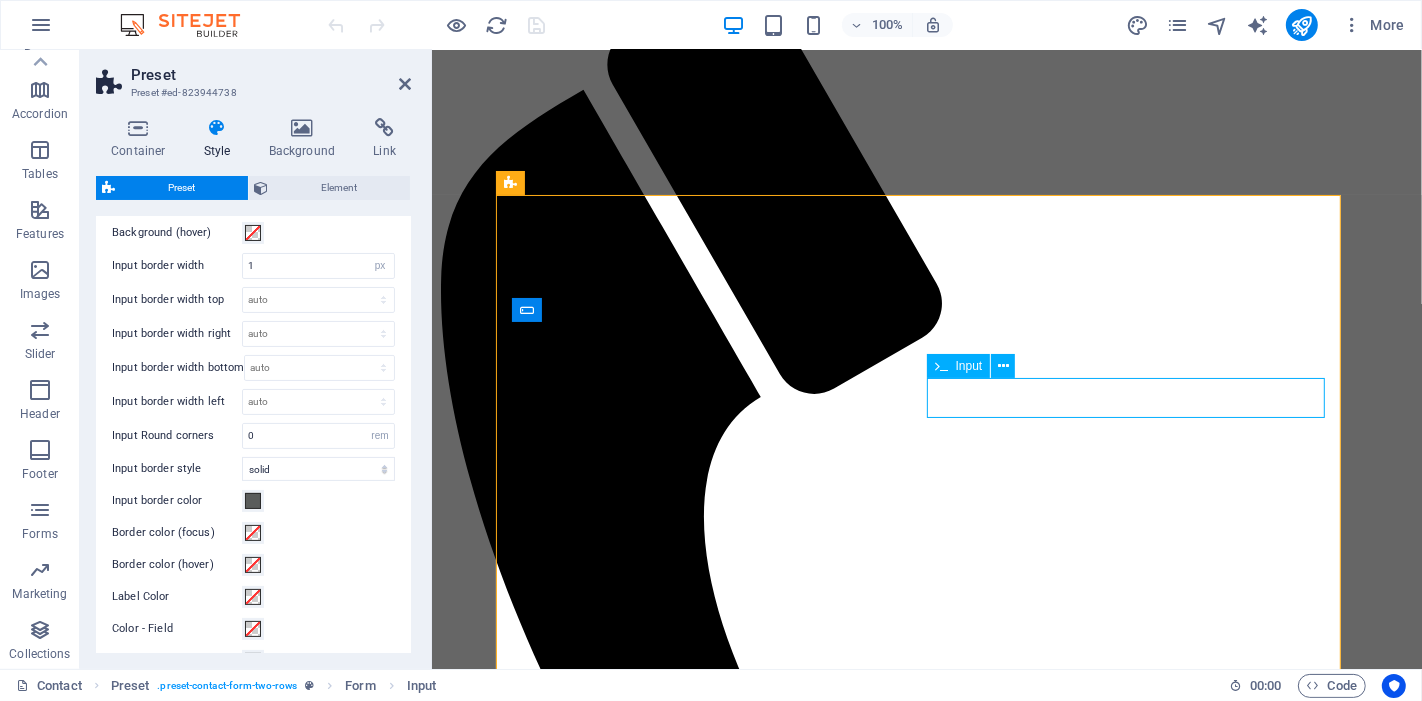 click on "Your Business" at bounding box center (527, 1567) 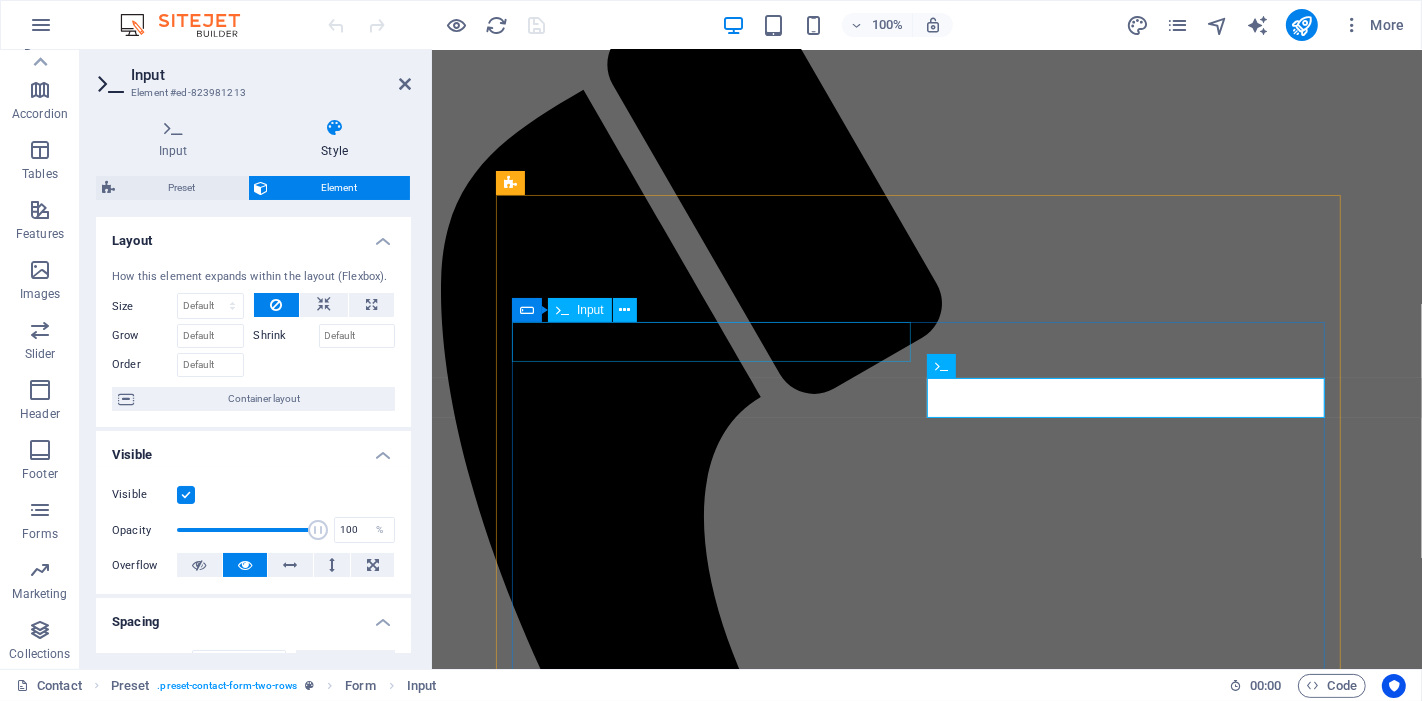 click at bounding box center [926, 1504] 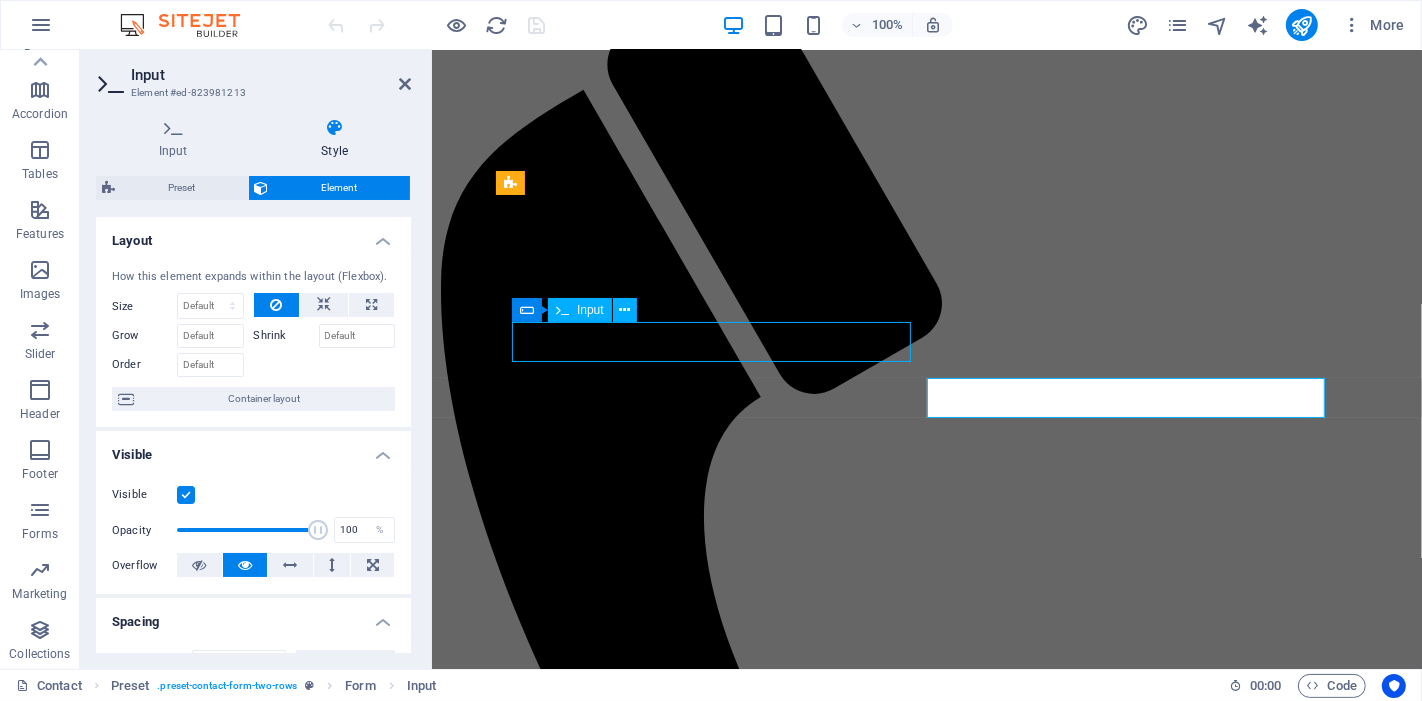 click at bounding box center (926, 1504) 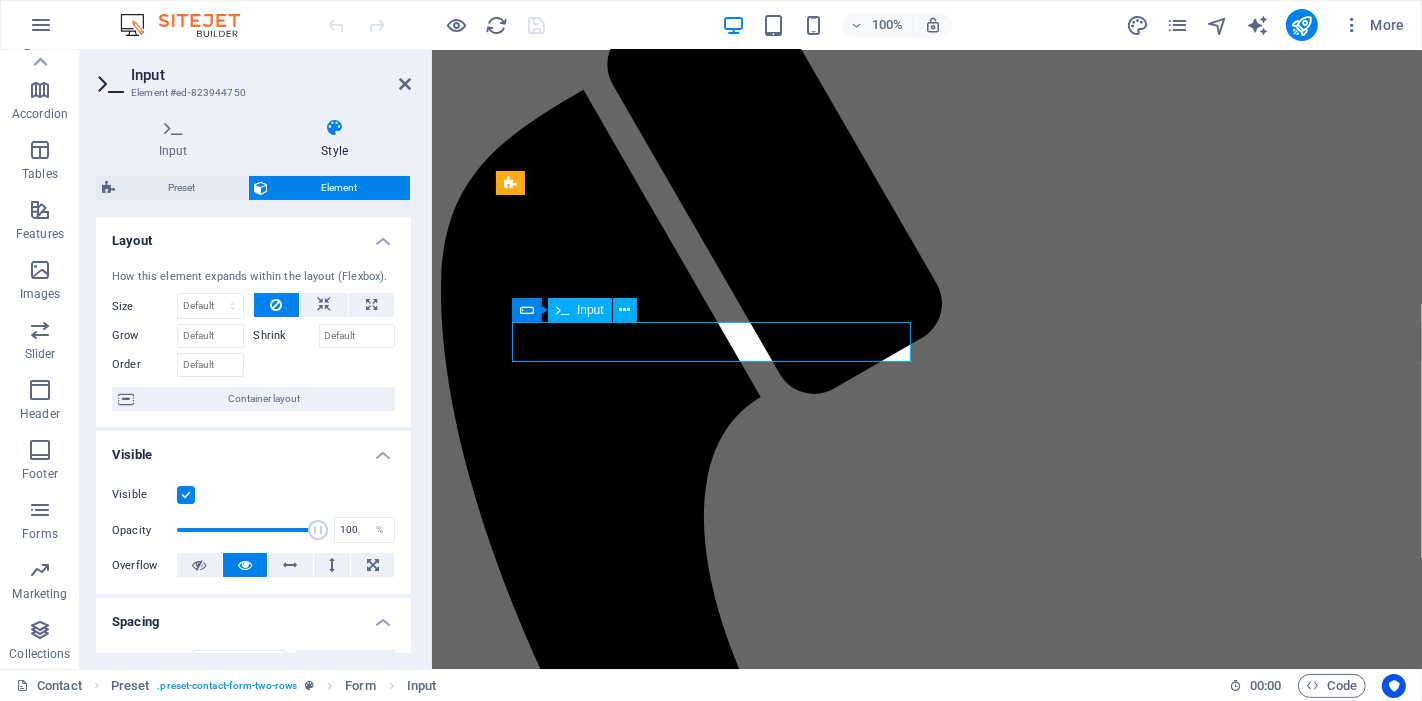 click at bounding box center (527, 1504) 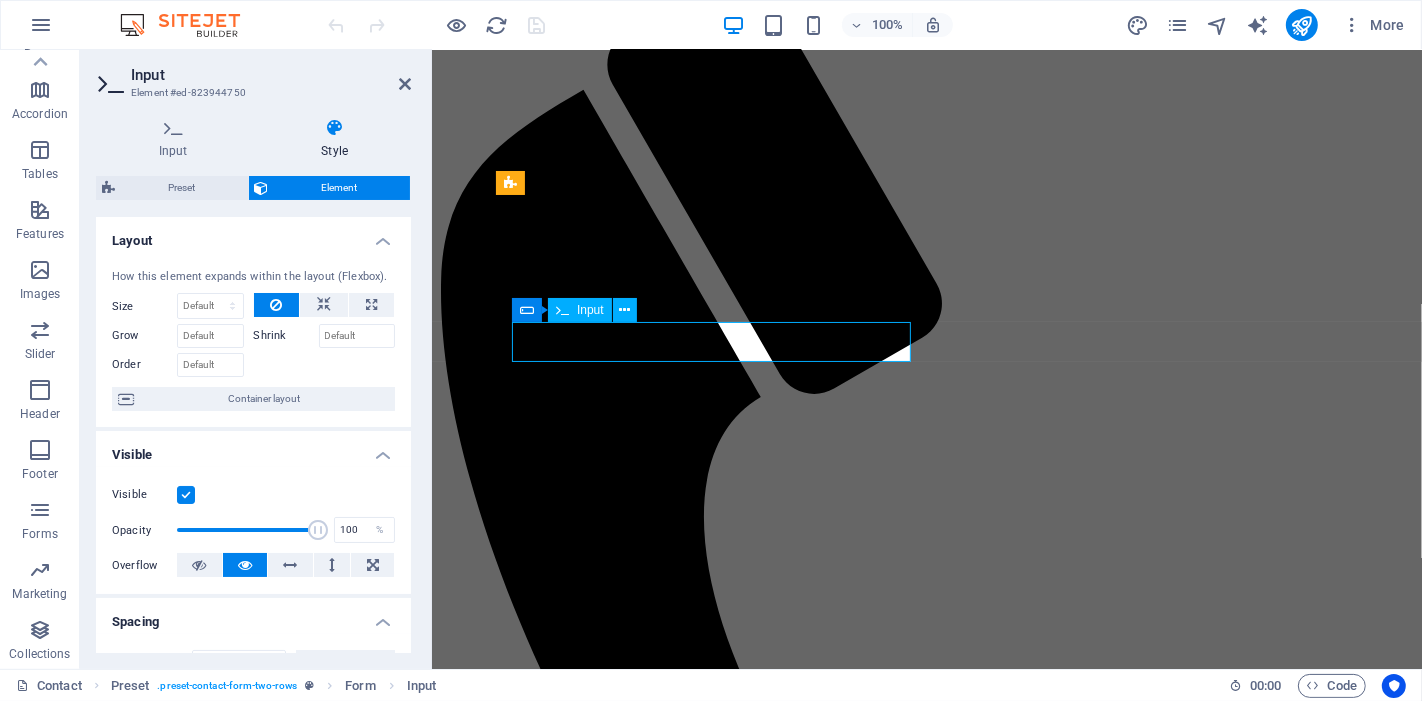click at bounding box center [527, 1504] 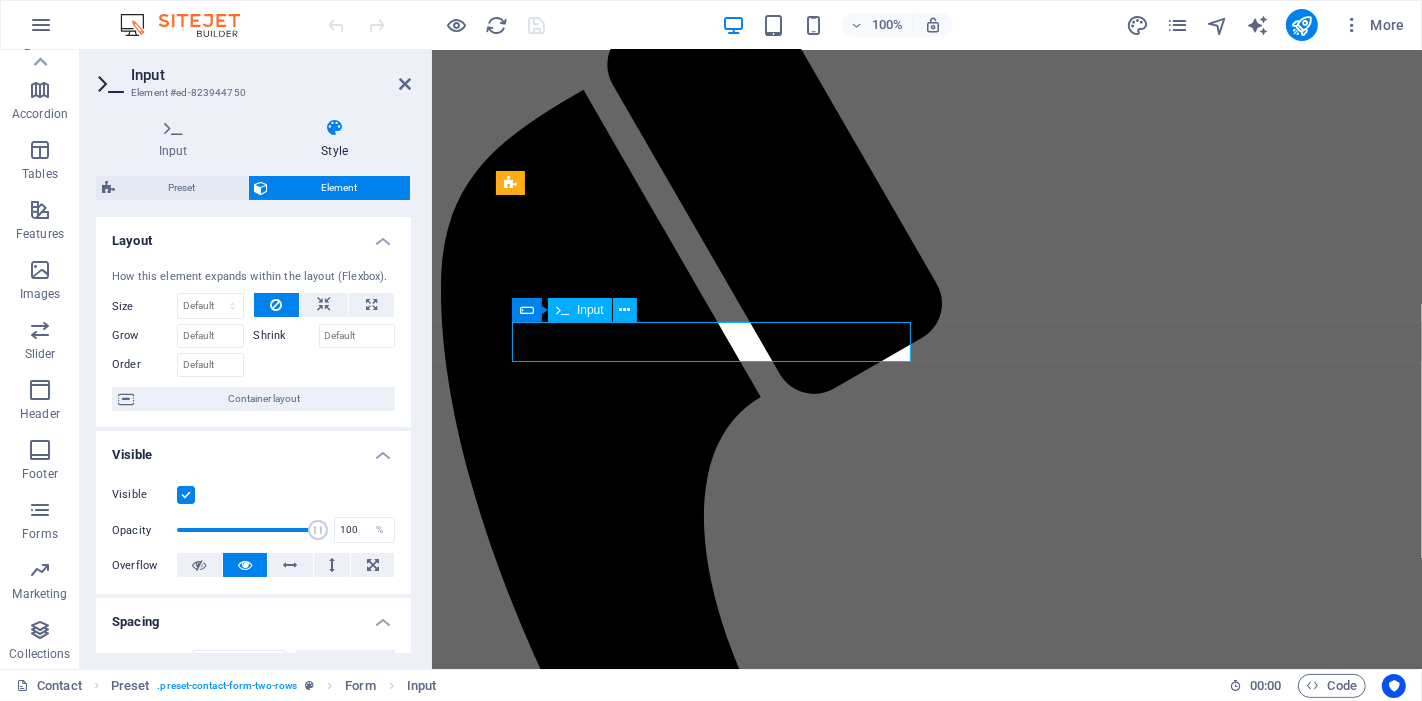 click at bounding box center [527, 1504] 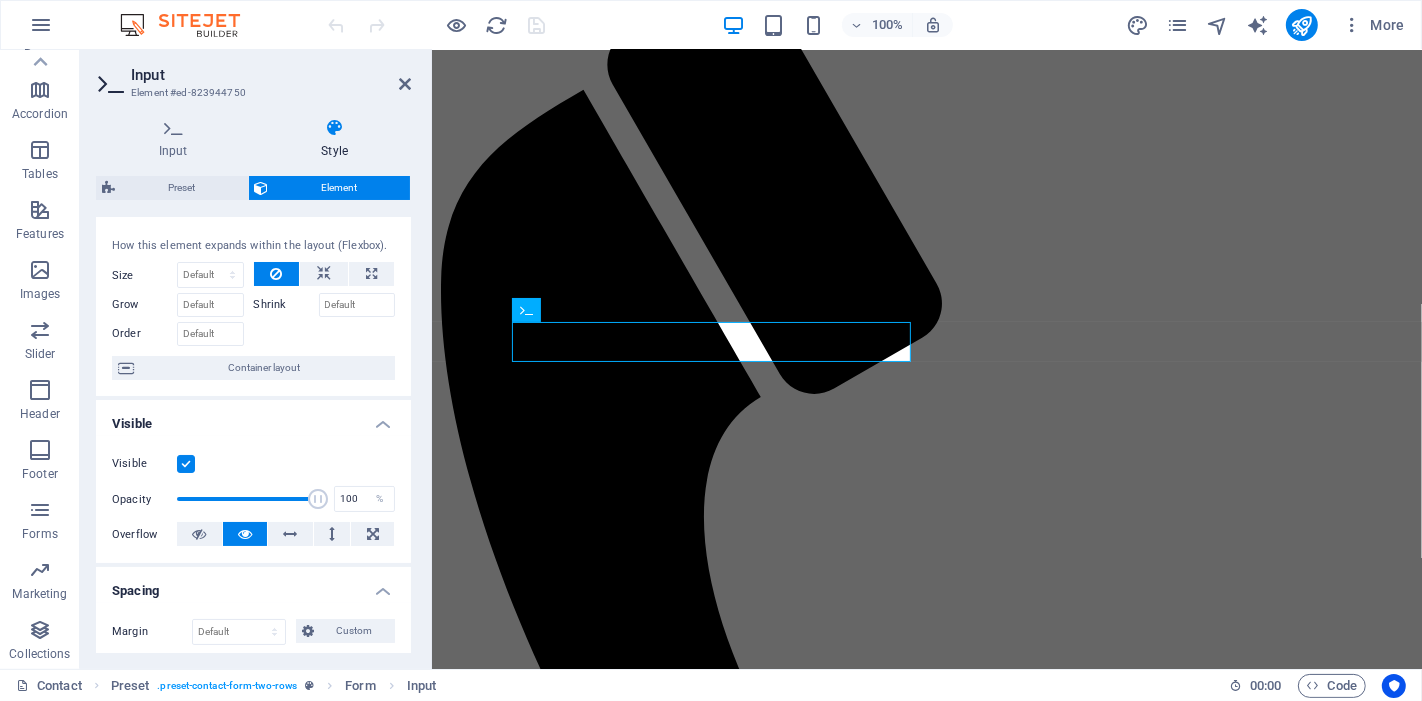 scroll, scrollTop: 0, scrollLeft: 0, axis: both 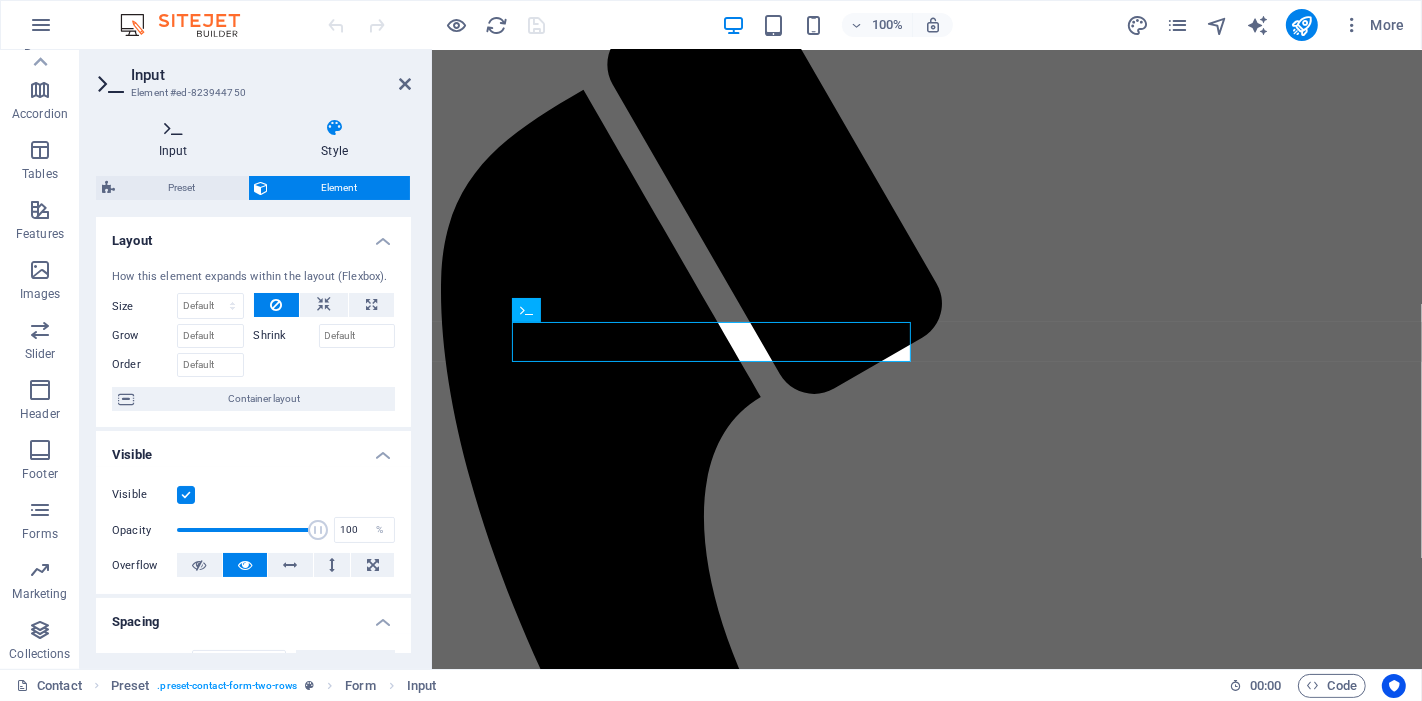 click at bounding box center (173, 128) 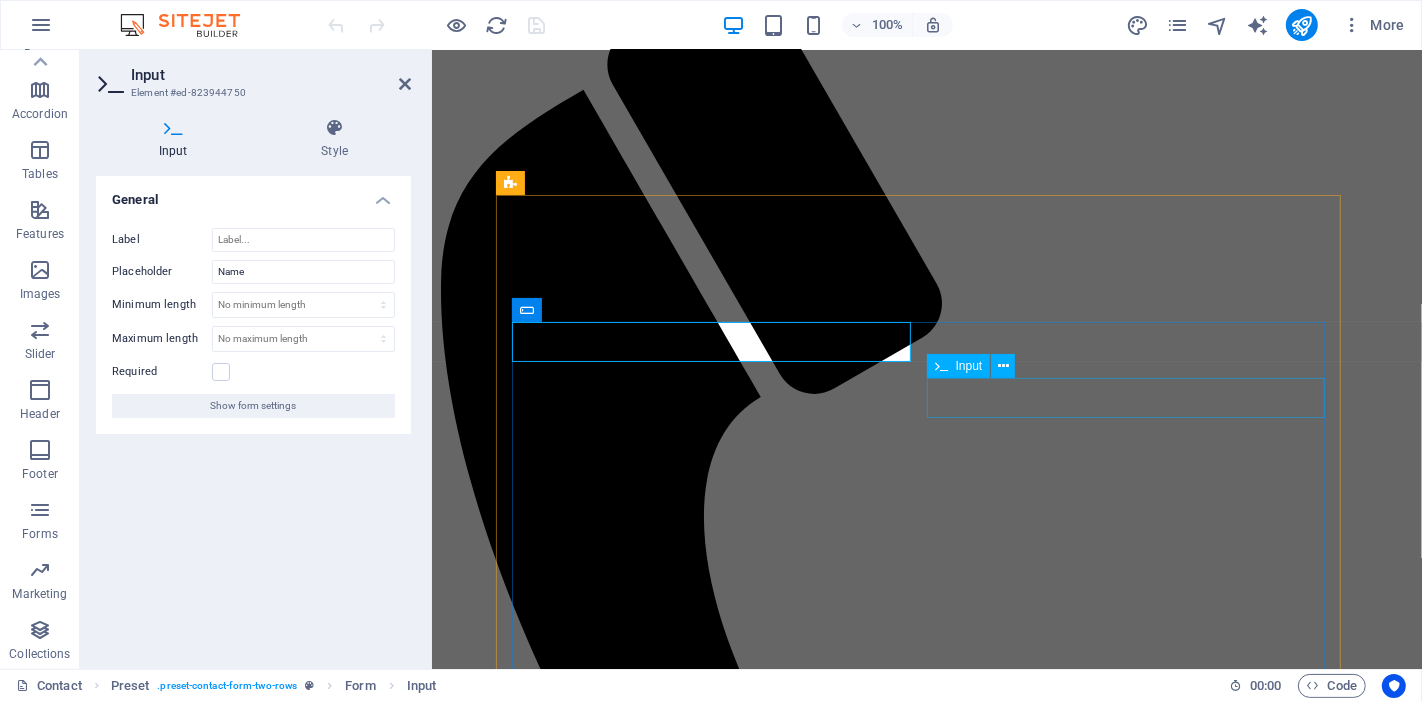 click on "Your Business" at bounding box center [926, 1567] 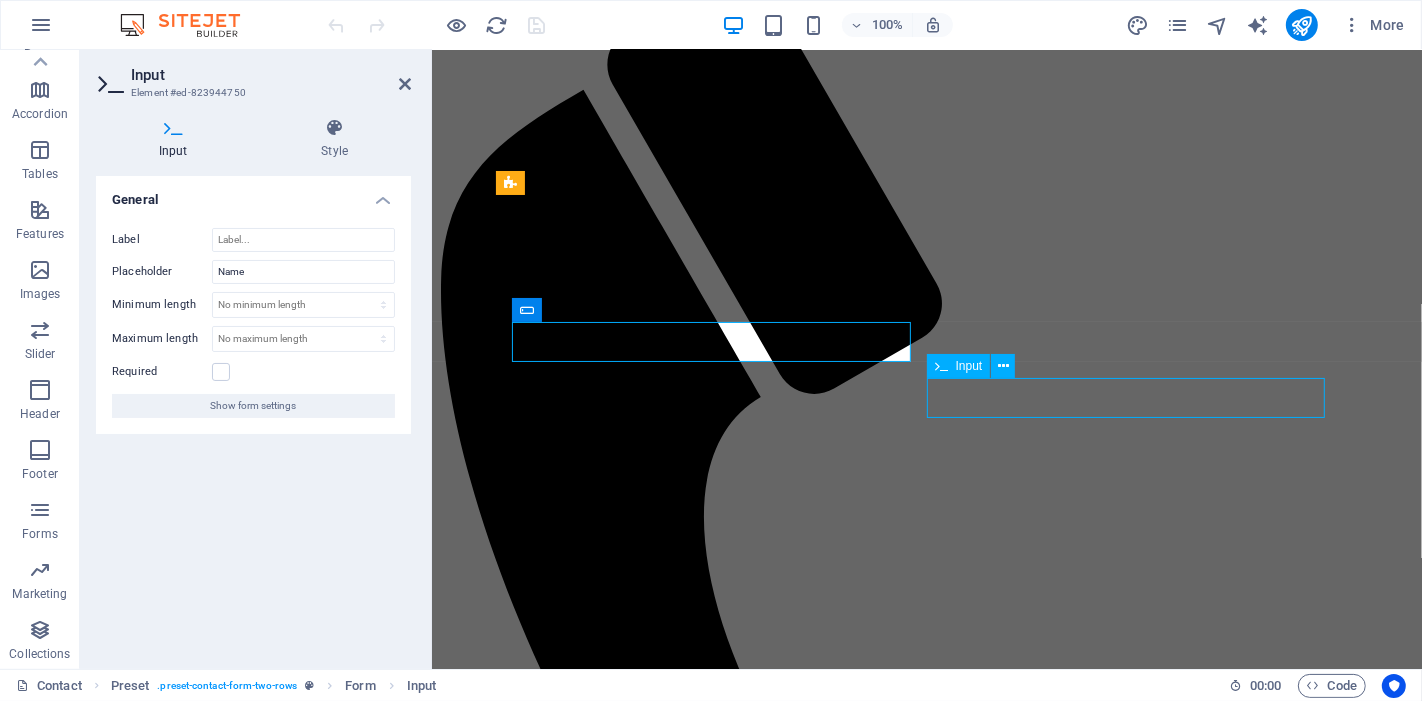 click on "Your Business" at bounding box center [926, 1567] 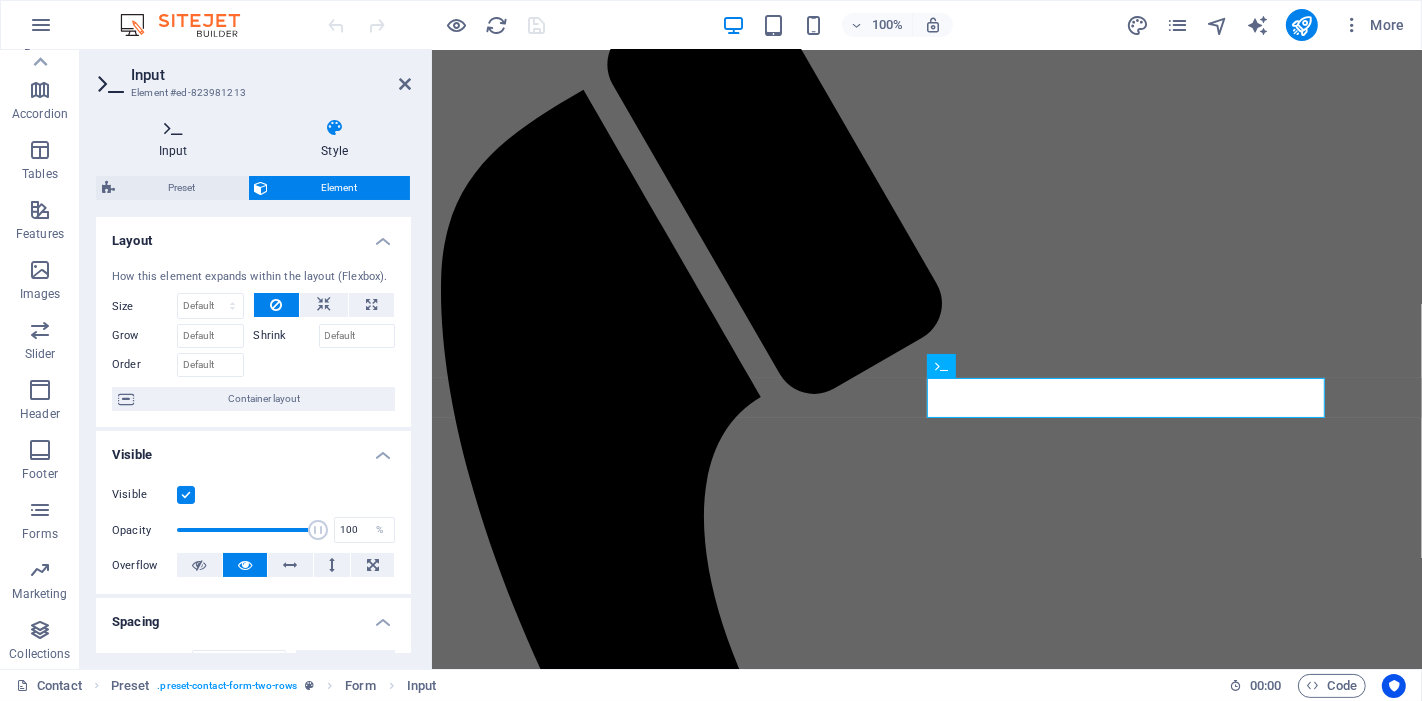 click at bounding box center (173, 128) 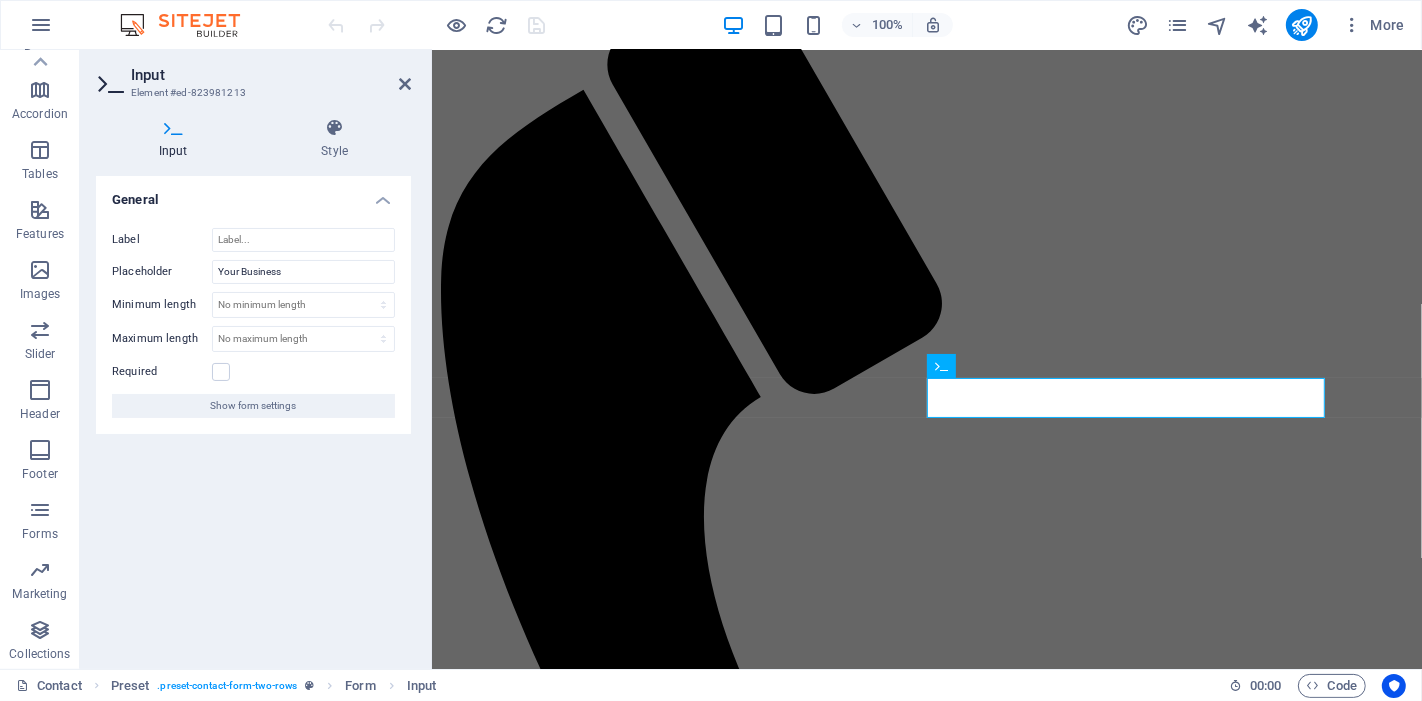 click on "Label Placeholder Your Business Minimum length No minimum length chars Maximum length No maximum length chars Required Show form settings" at bounding box center (253, 323) 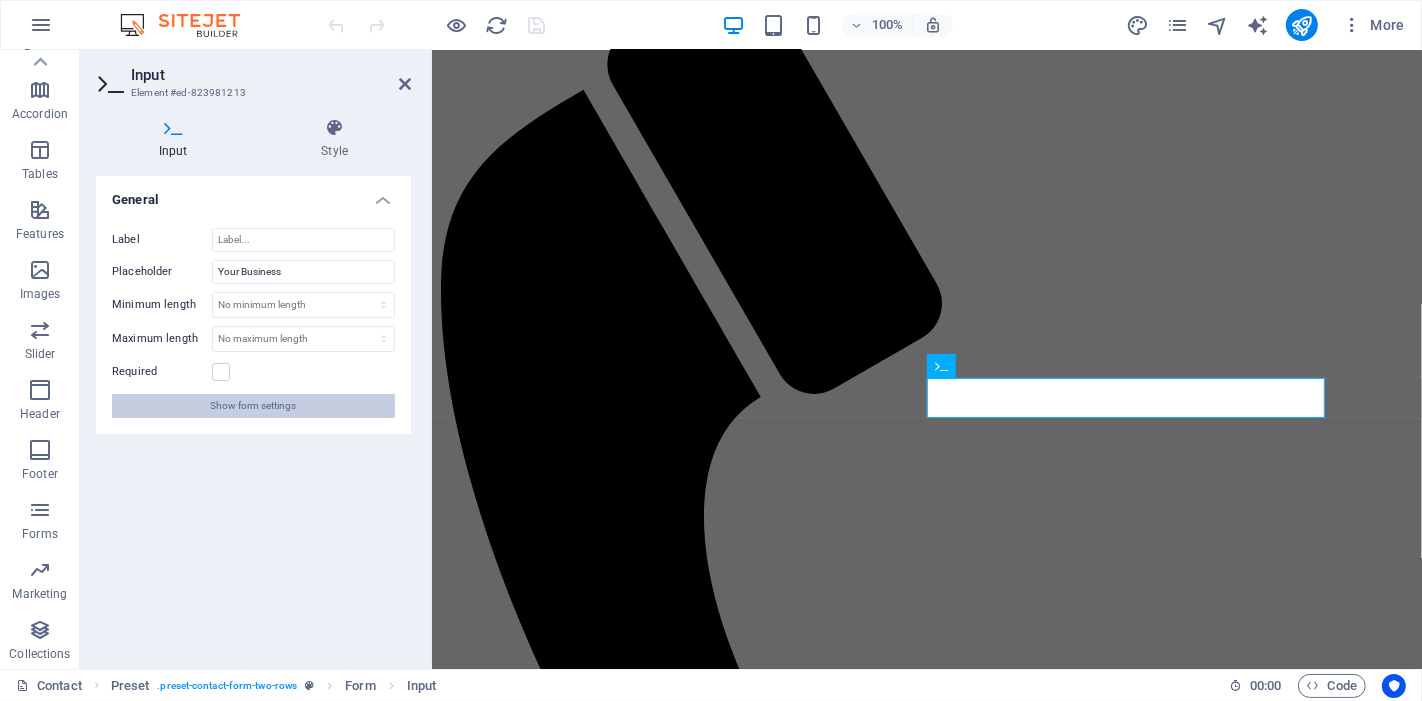 click on "Show form settings" at bounding box center [254, 406] 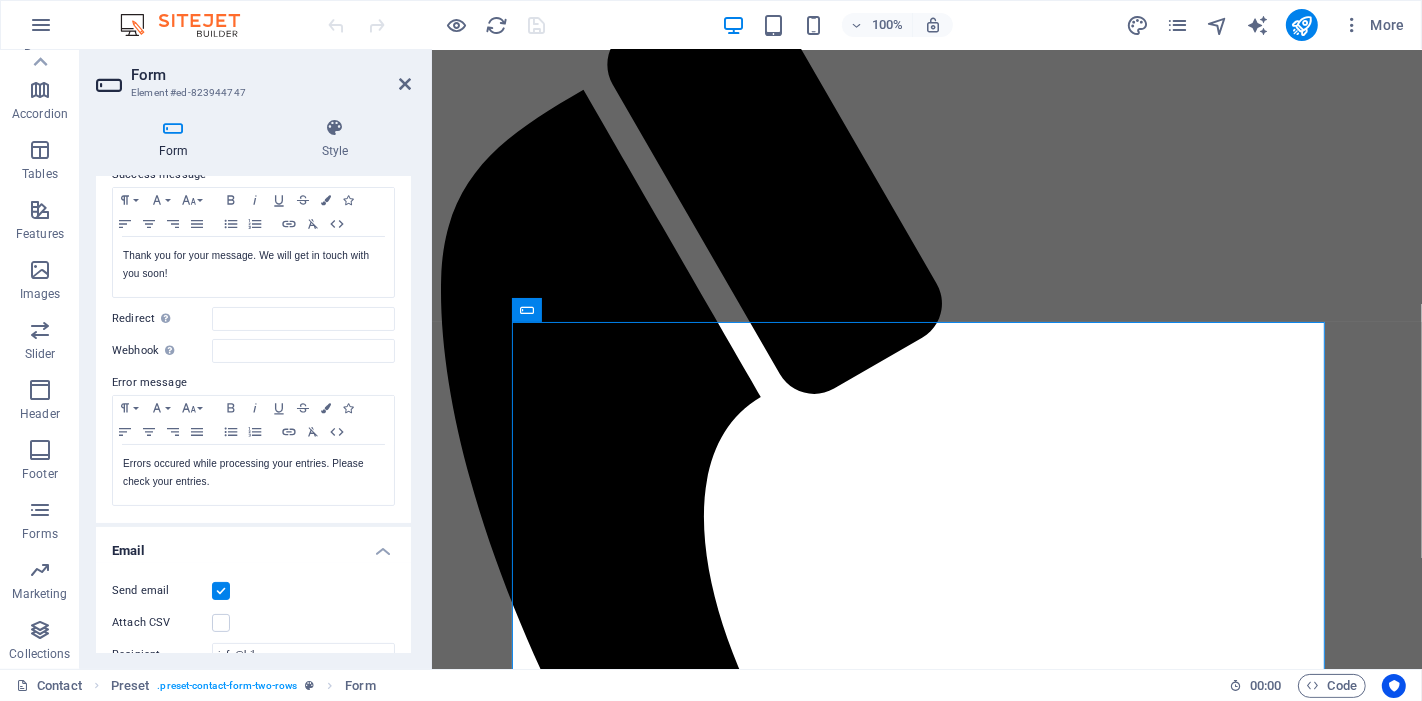 scroll, scrollTop: 83, scrollLeft: 0, axis: vertical 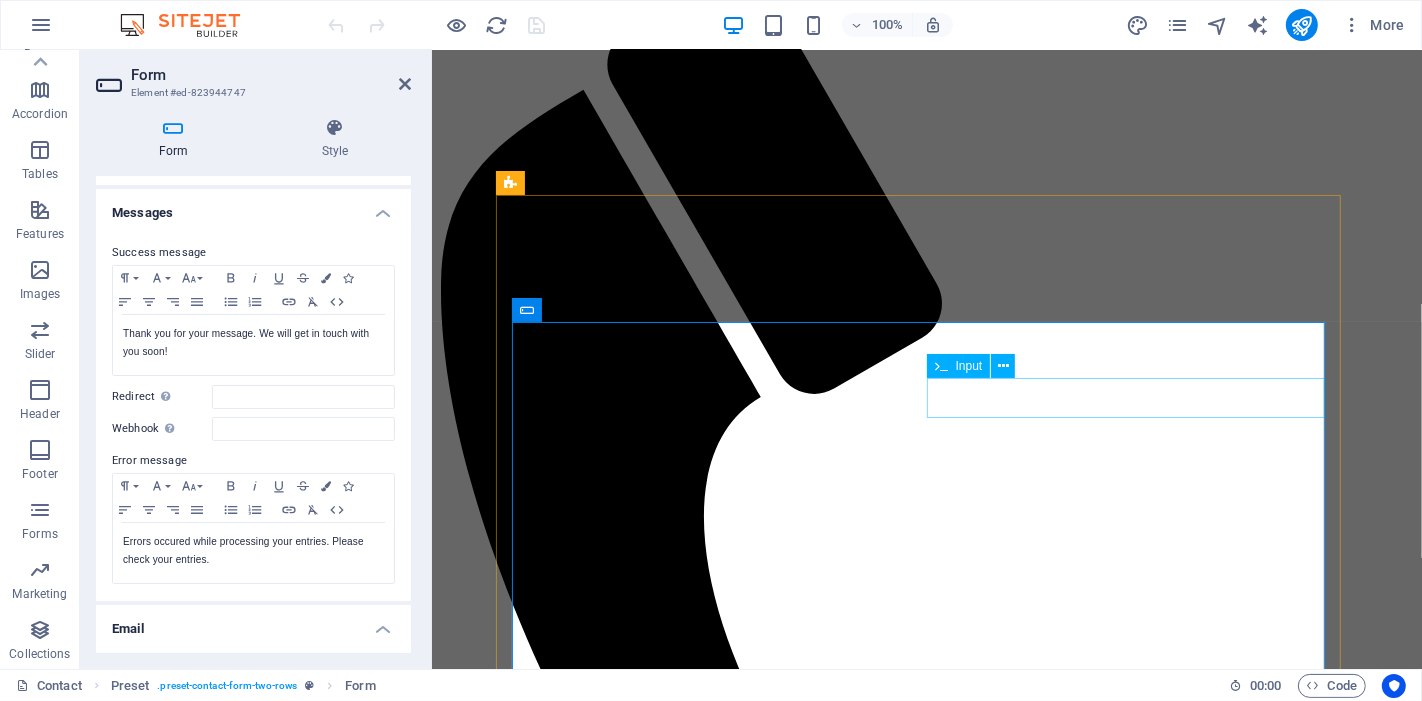 click on "Your Business" at bounding box center (527, 1567) 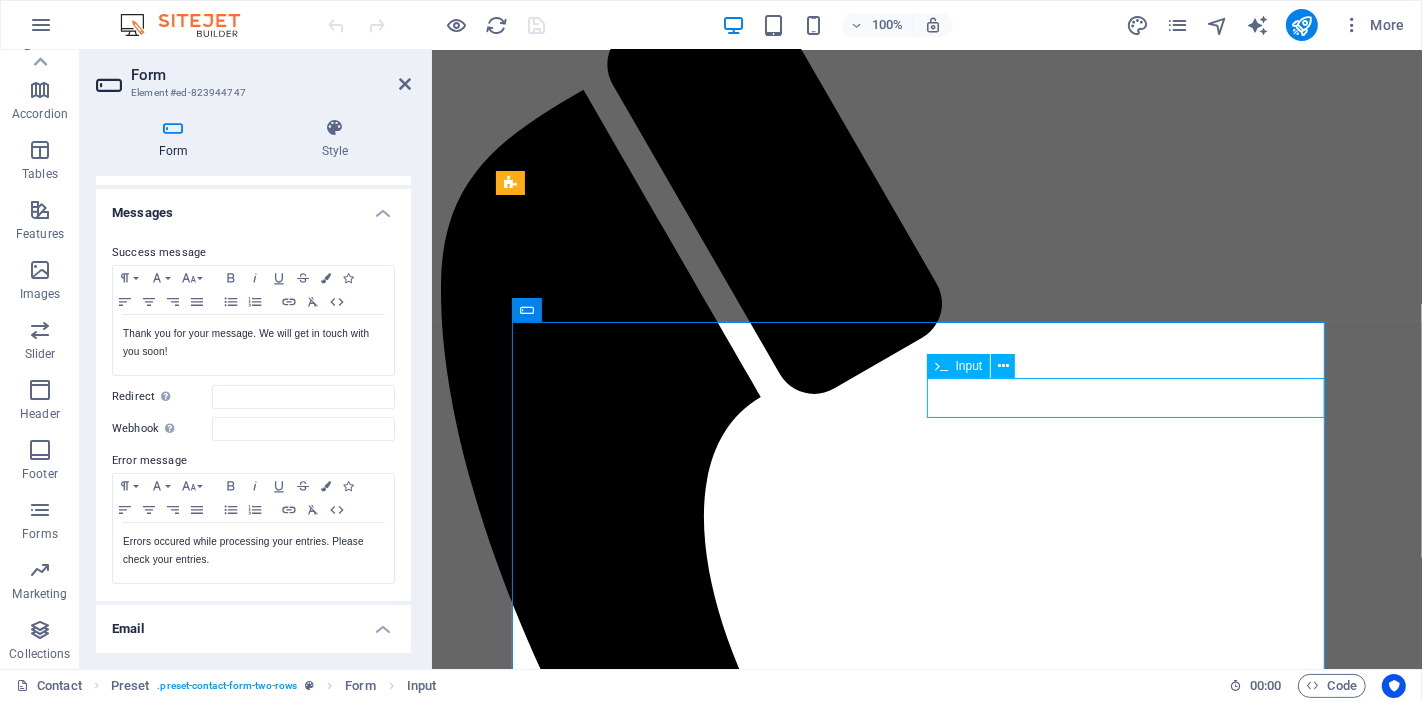click on "Your Business" at bounding box center [527, 1567] 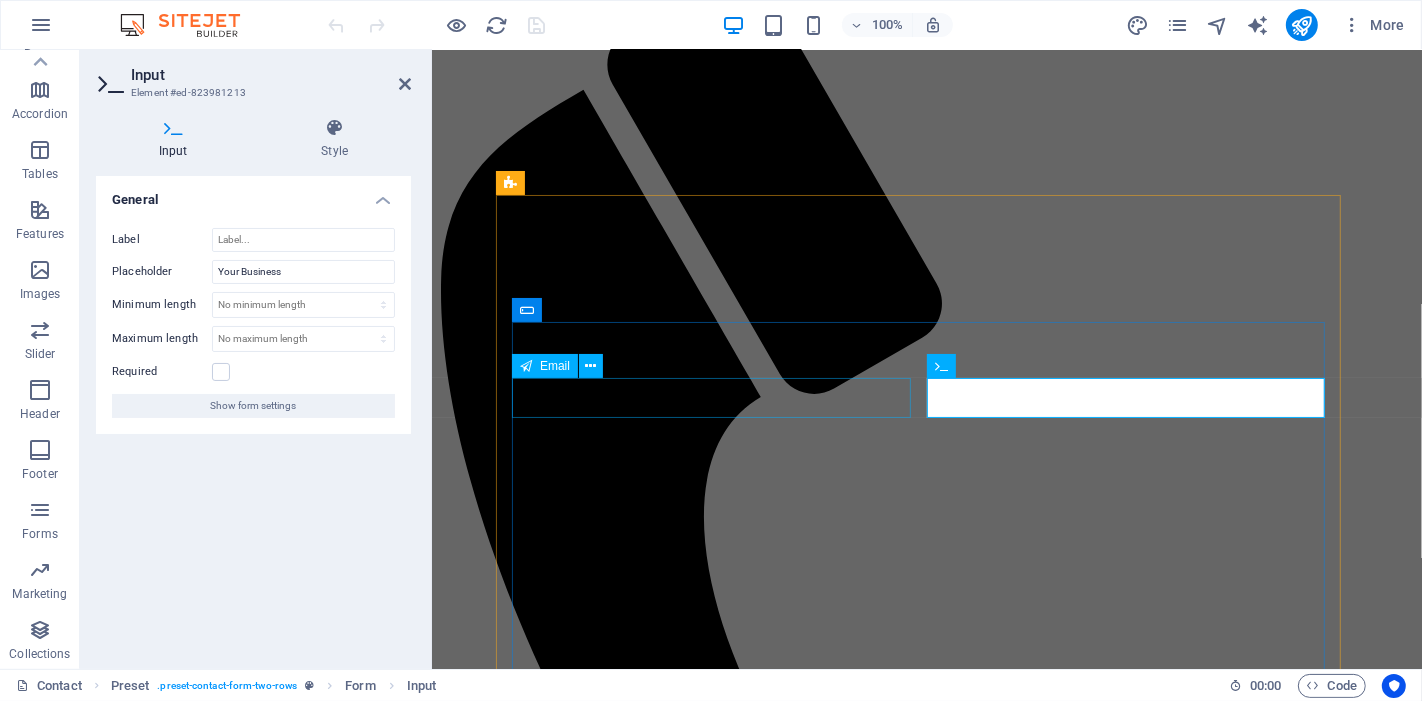 click at bounding box center [926, 1546] 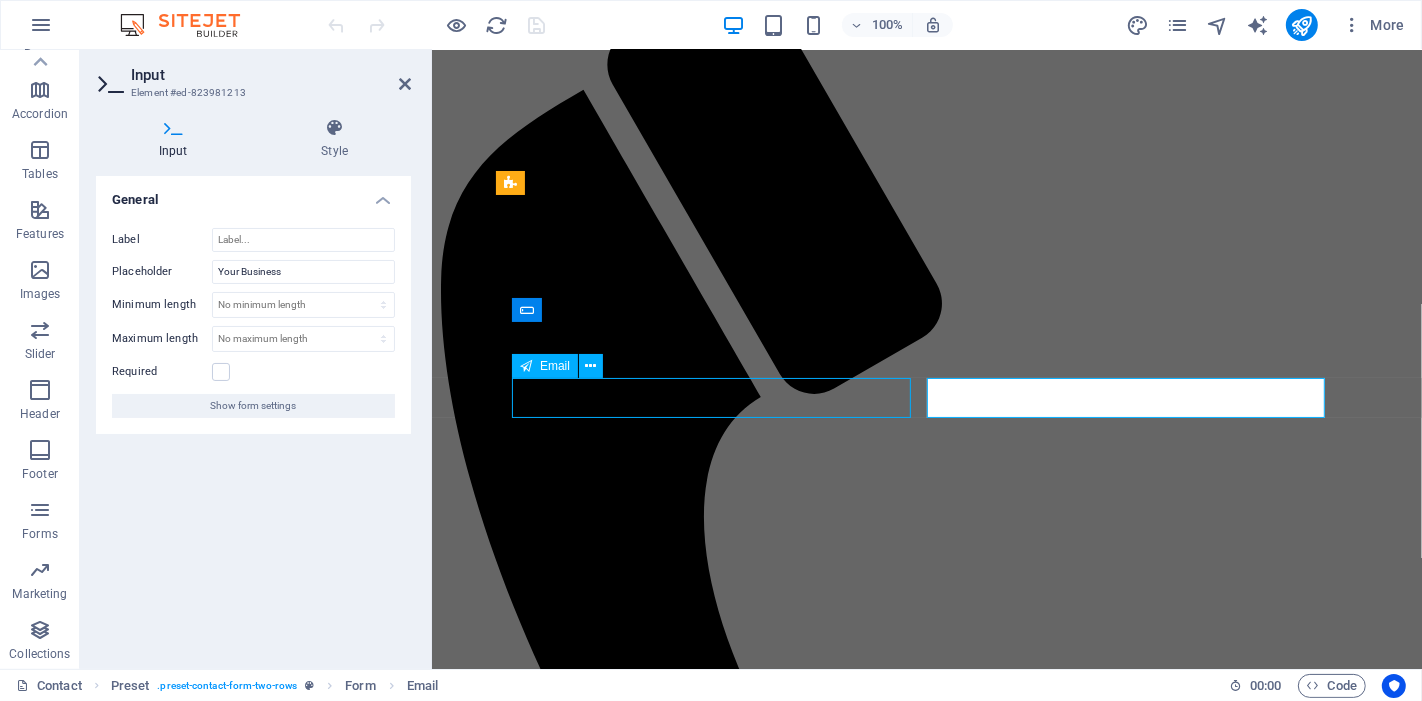 click at bounding box center (926, 1546) 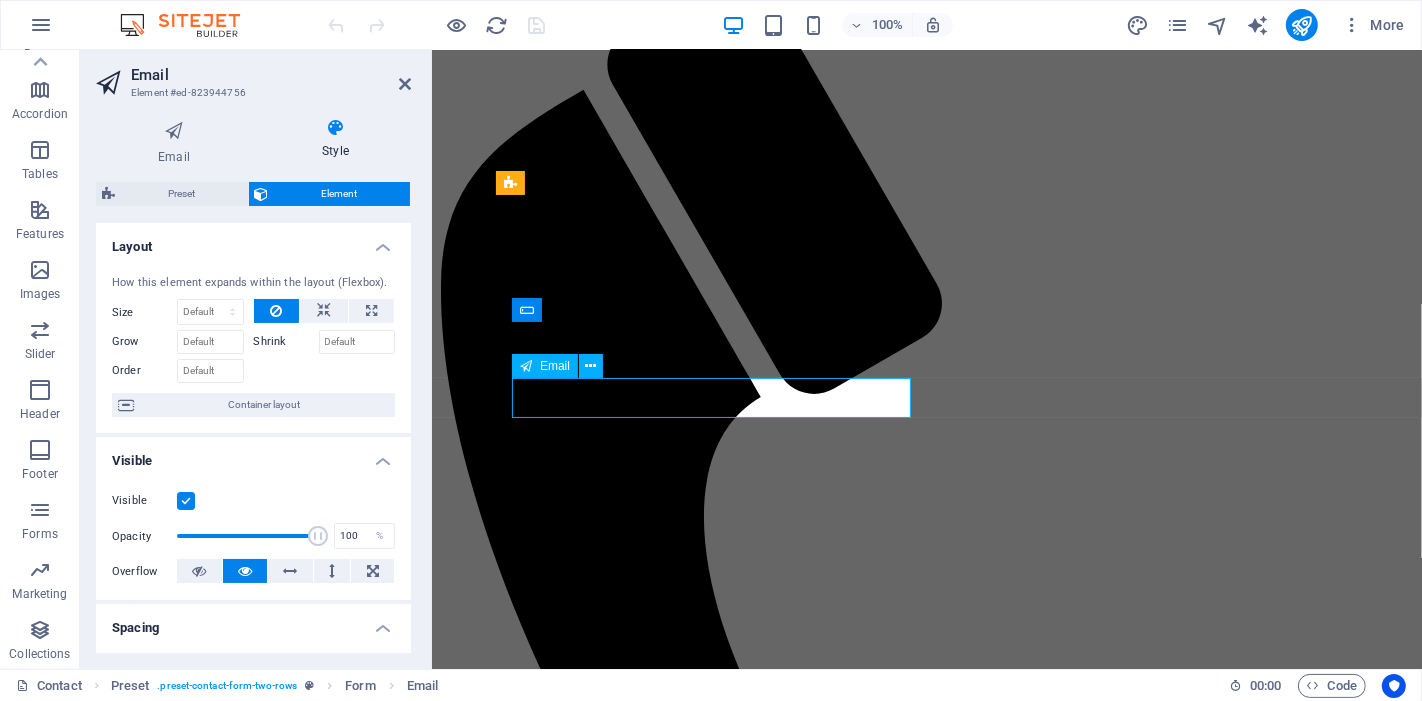 click at bounding box center (527, 1546) 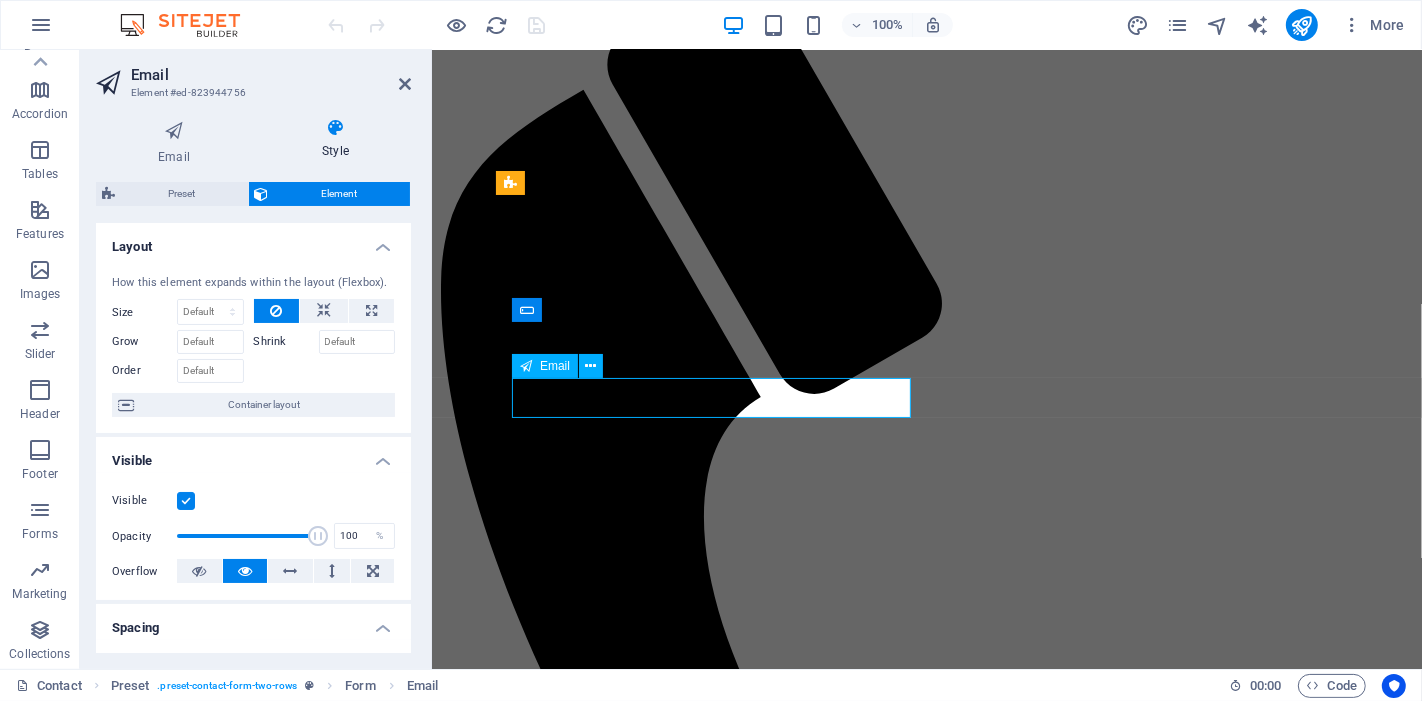 click at bounding box center (527, 1546) 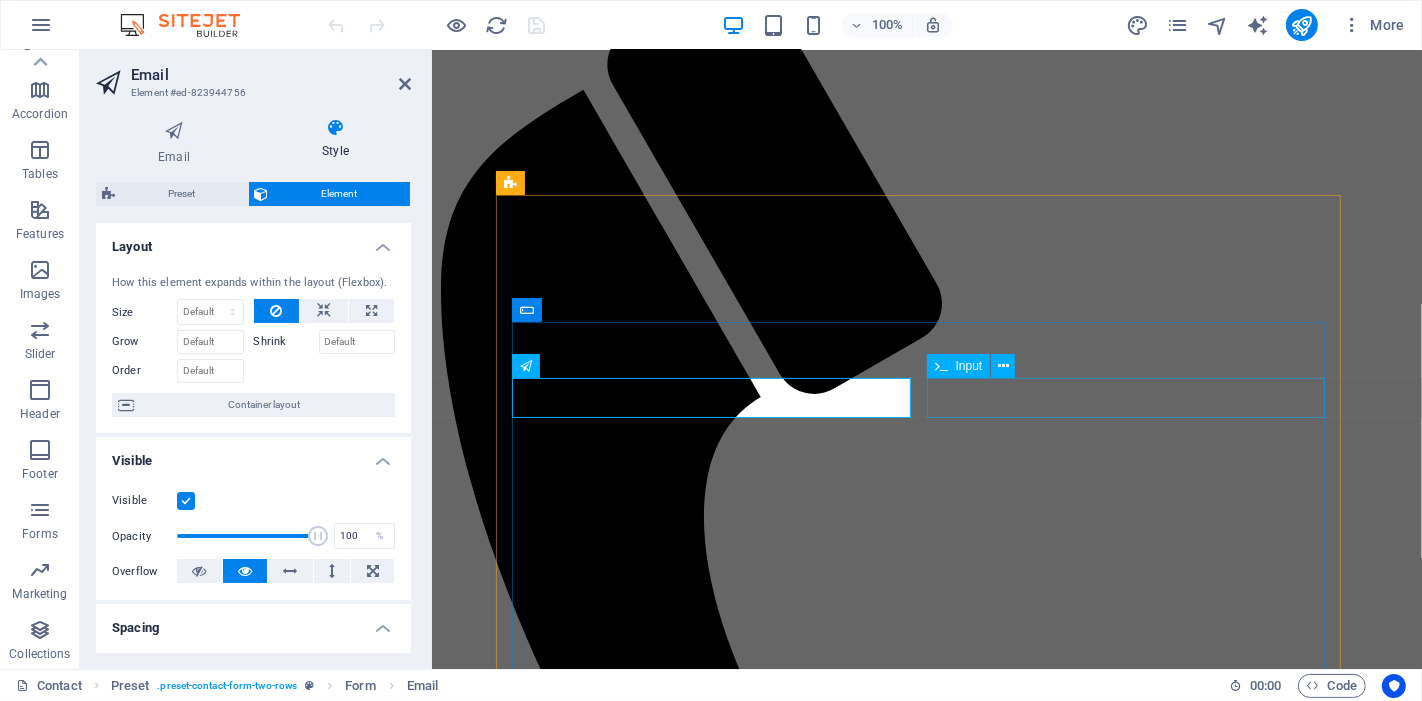 click on "Your Business" at bounding box center [926, 1567] 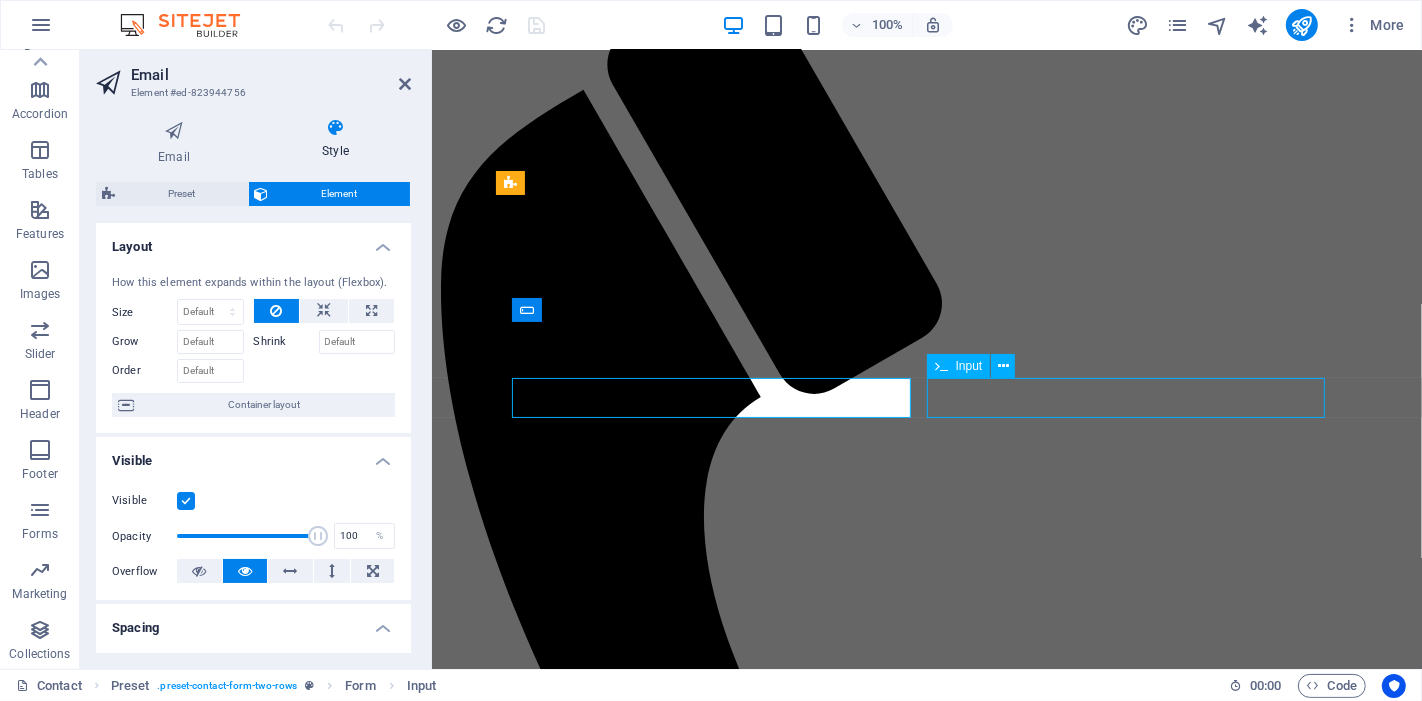 click on "Your Business" at bounding box center (926, 1567) 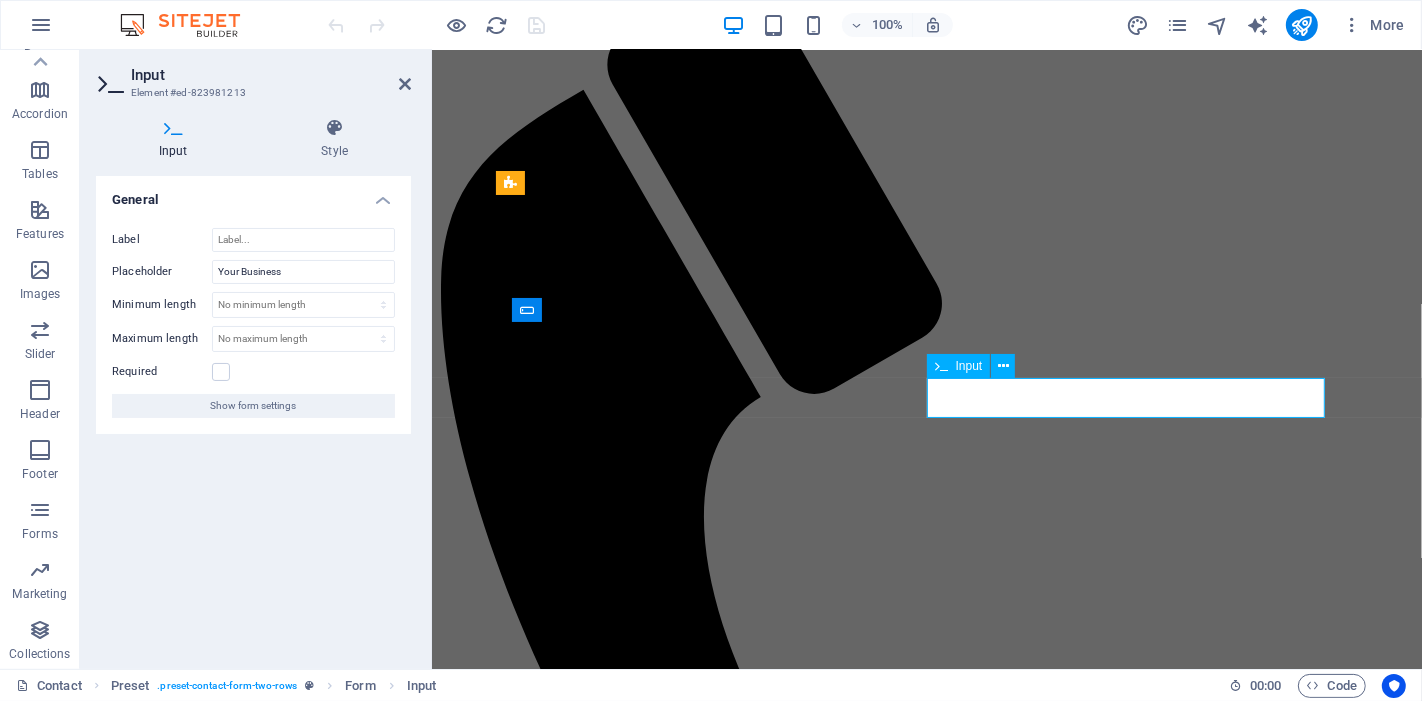 click on "Your Business" at bounding box center (527, 1567) 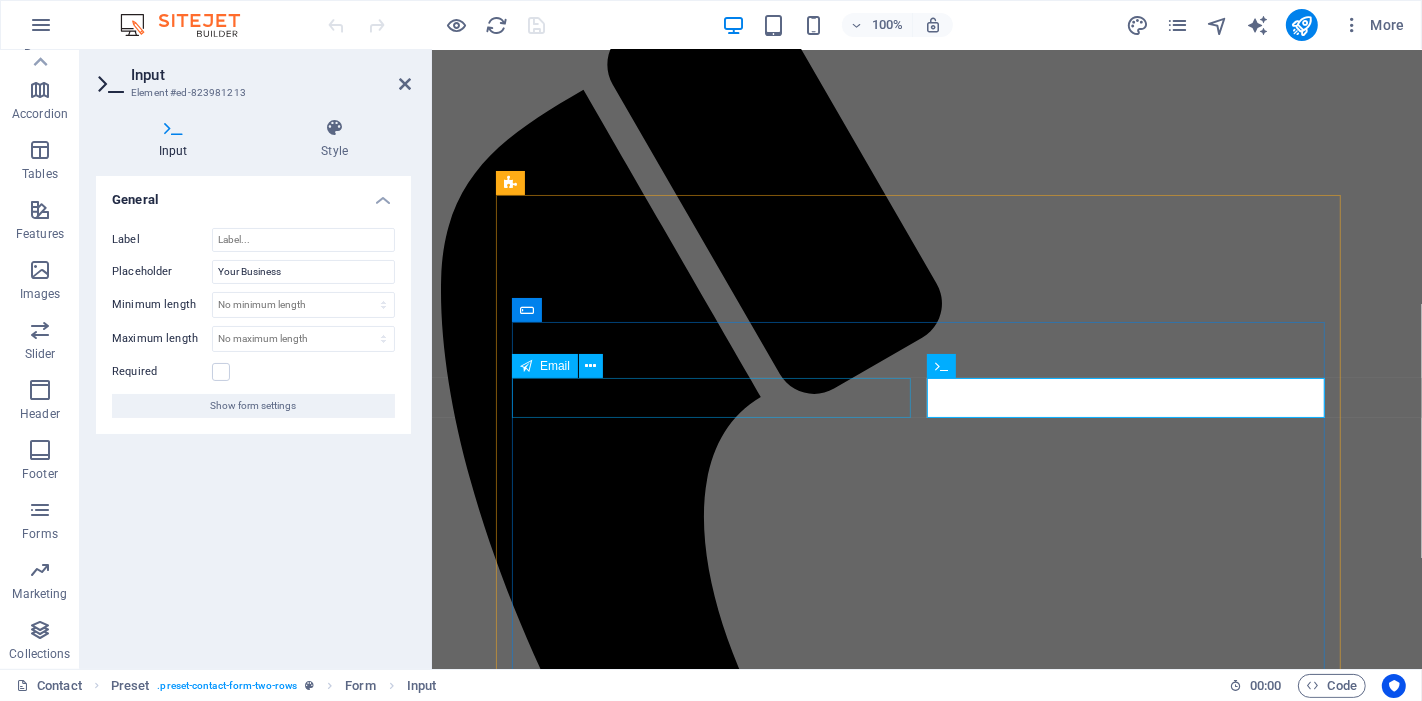 click at bounding box center [926, 1546] 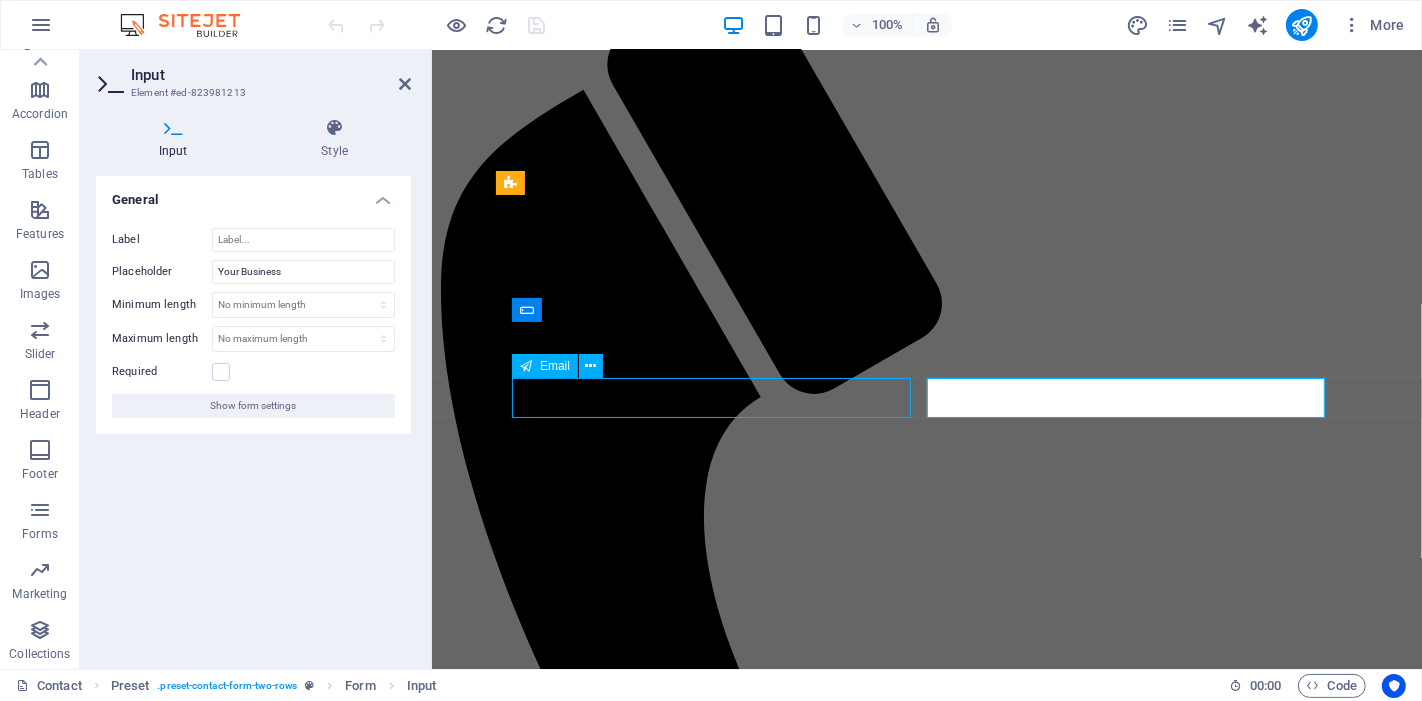 click at bounding box center [926, 1546] 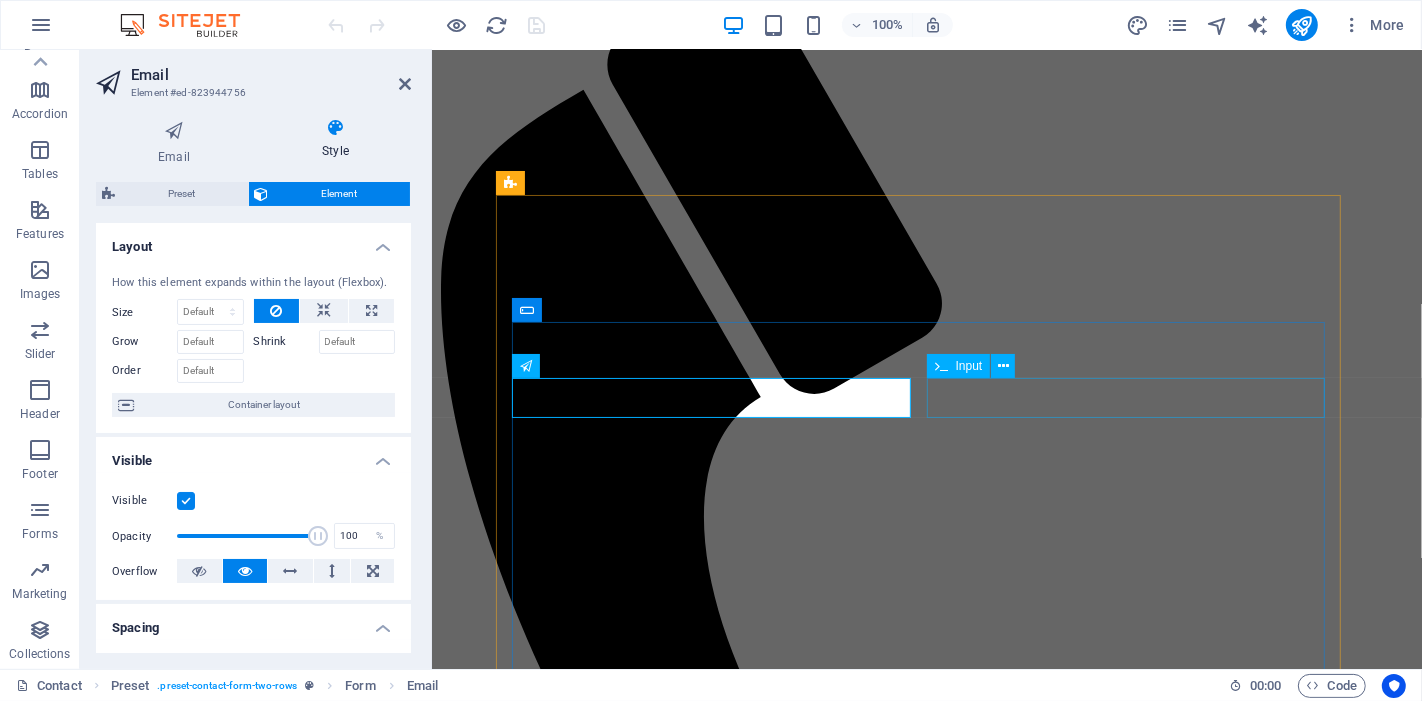 click on "Your Business" at bounding box center [926, 1567] 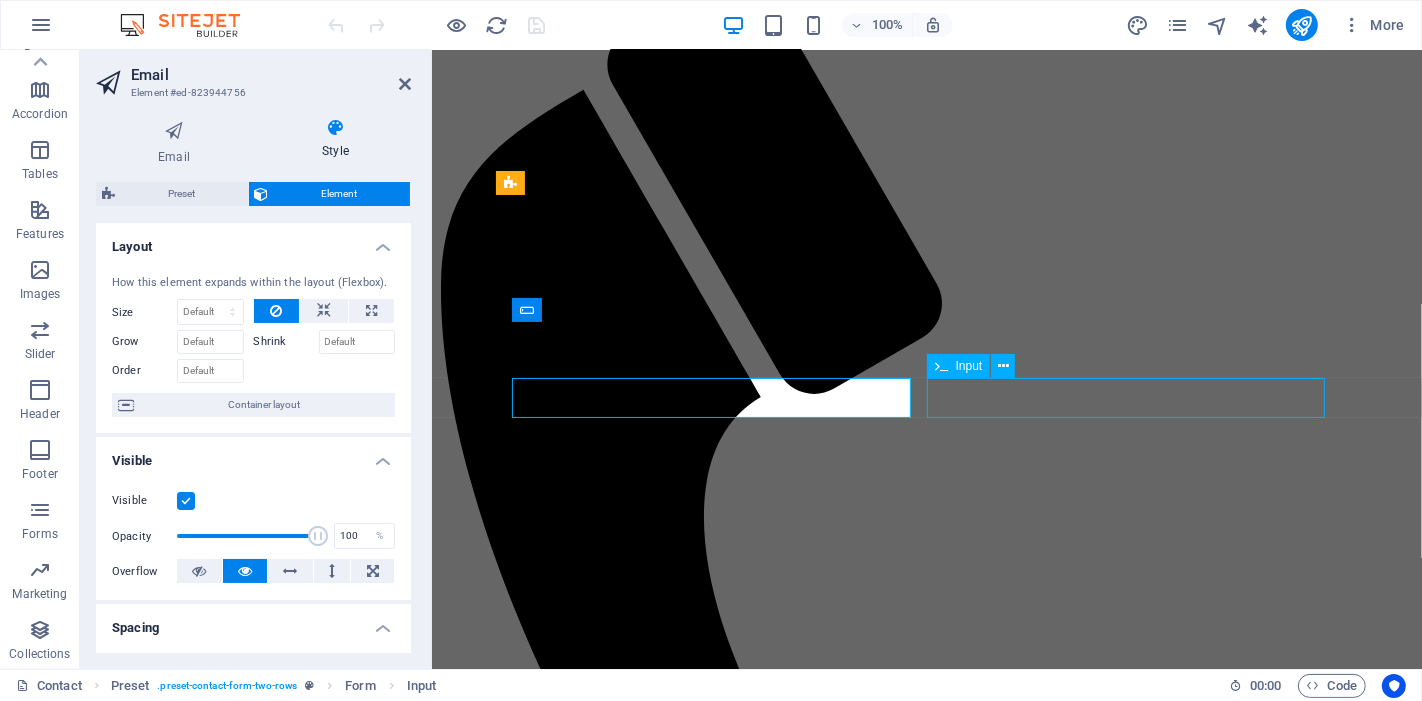 click on "Your Business" at bounding box center [926, 1567] 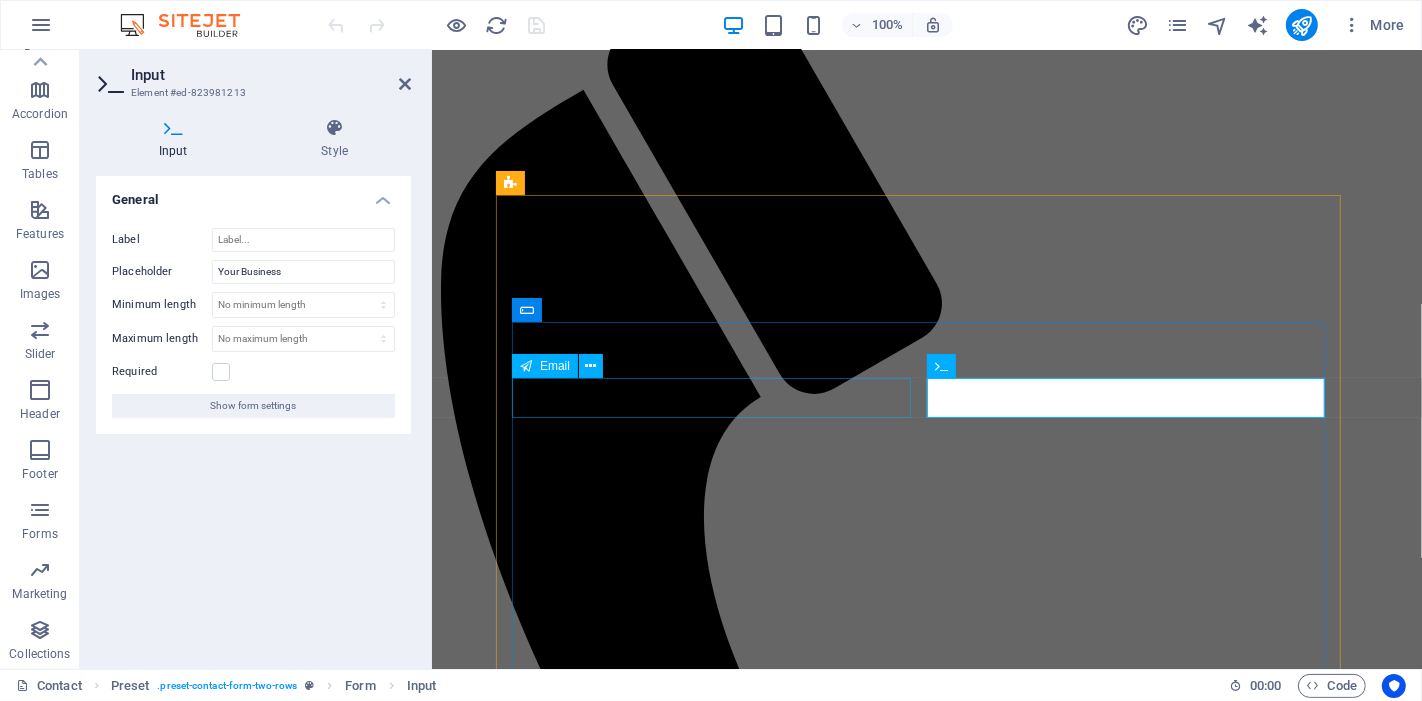 click at bounding box center [926, 1546] 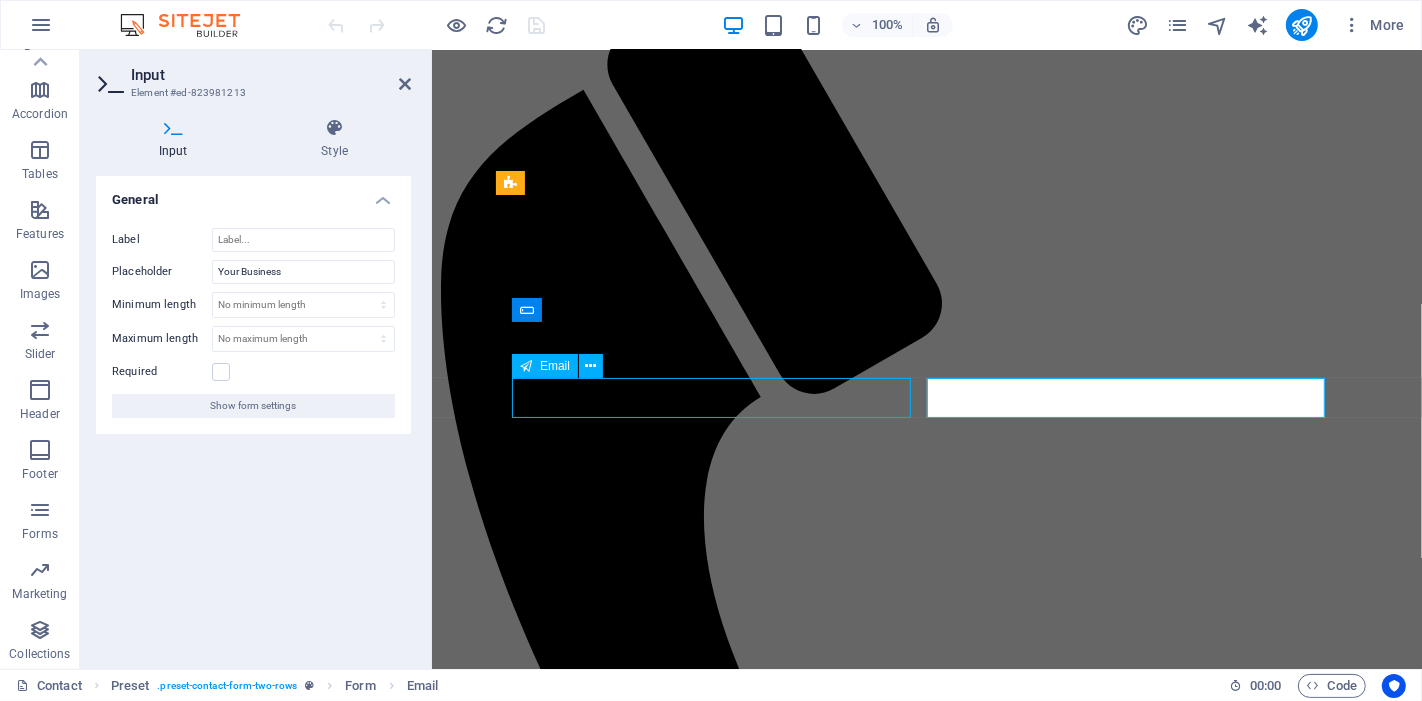 click at bounding box center [926, 1546] 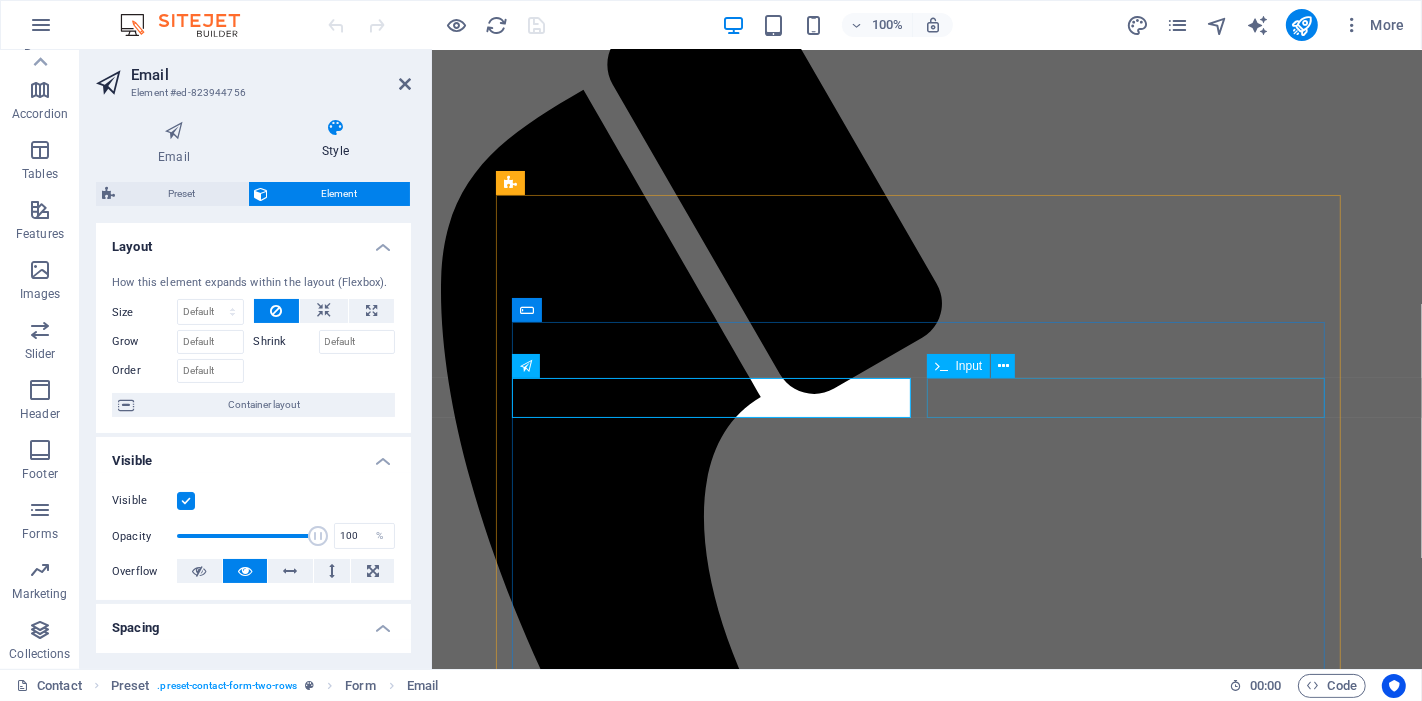 click on "Your Business" at bounding box center (926, 1567) 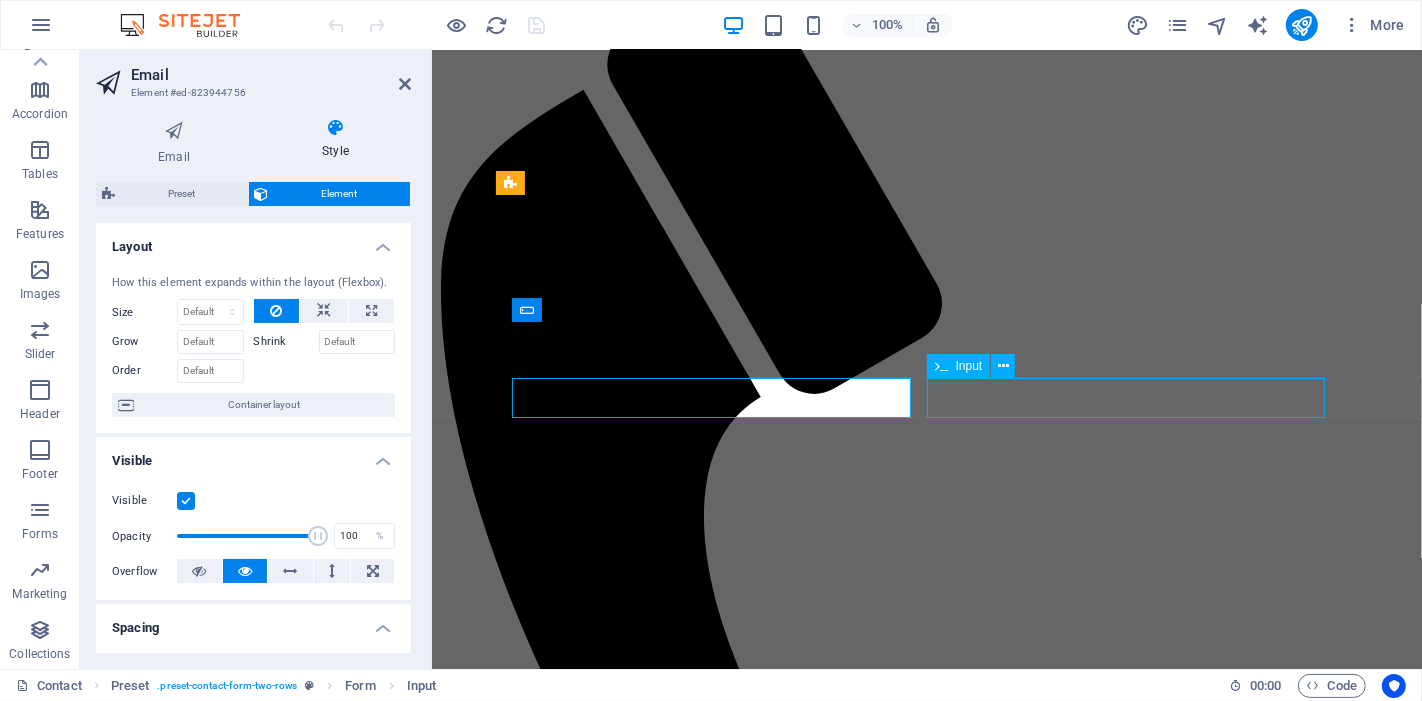 click on "Your Business" at bounding box center [926, 1567] 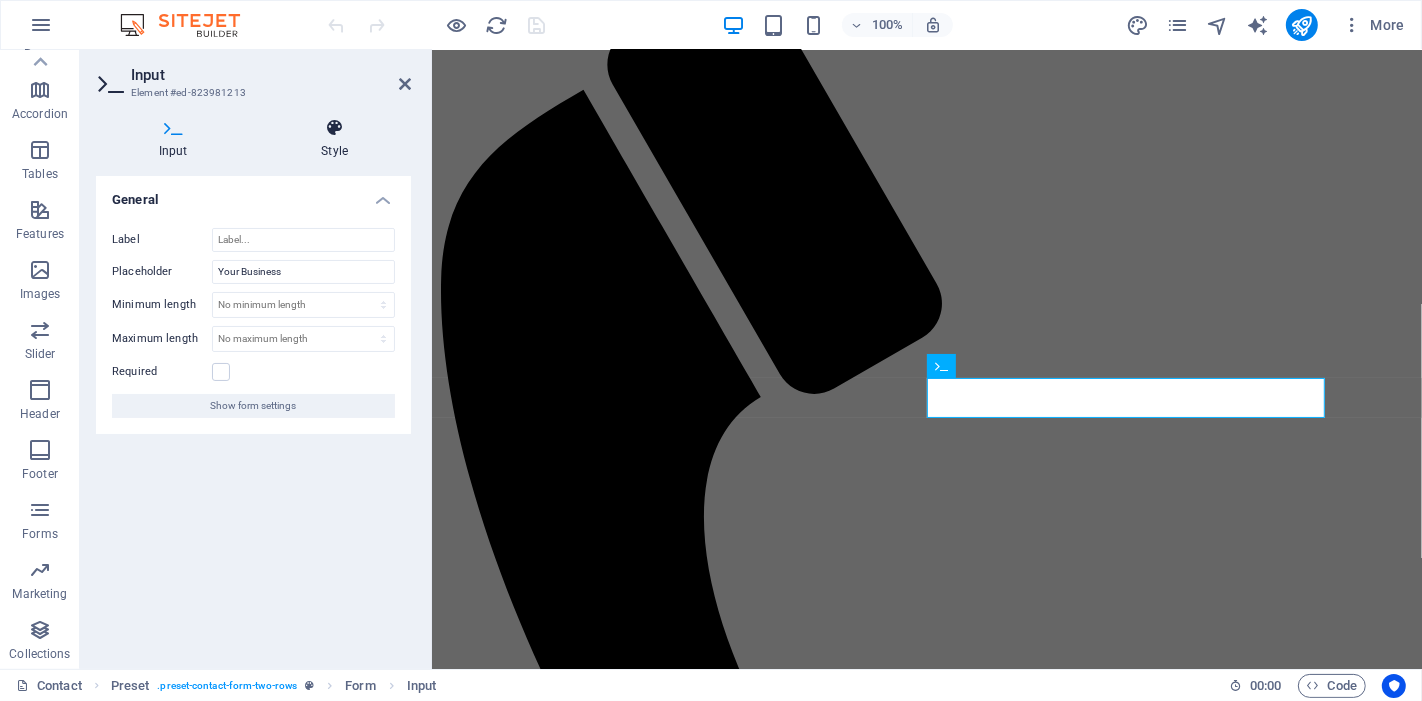 click at bounding box center (335, 128) 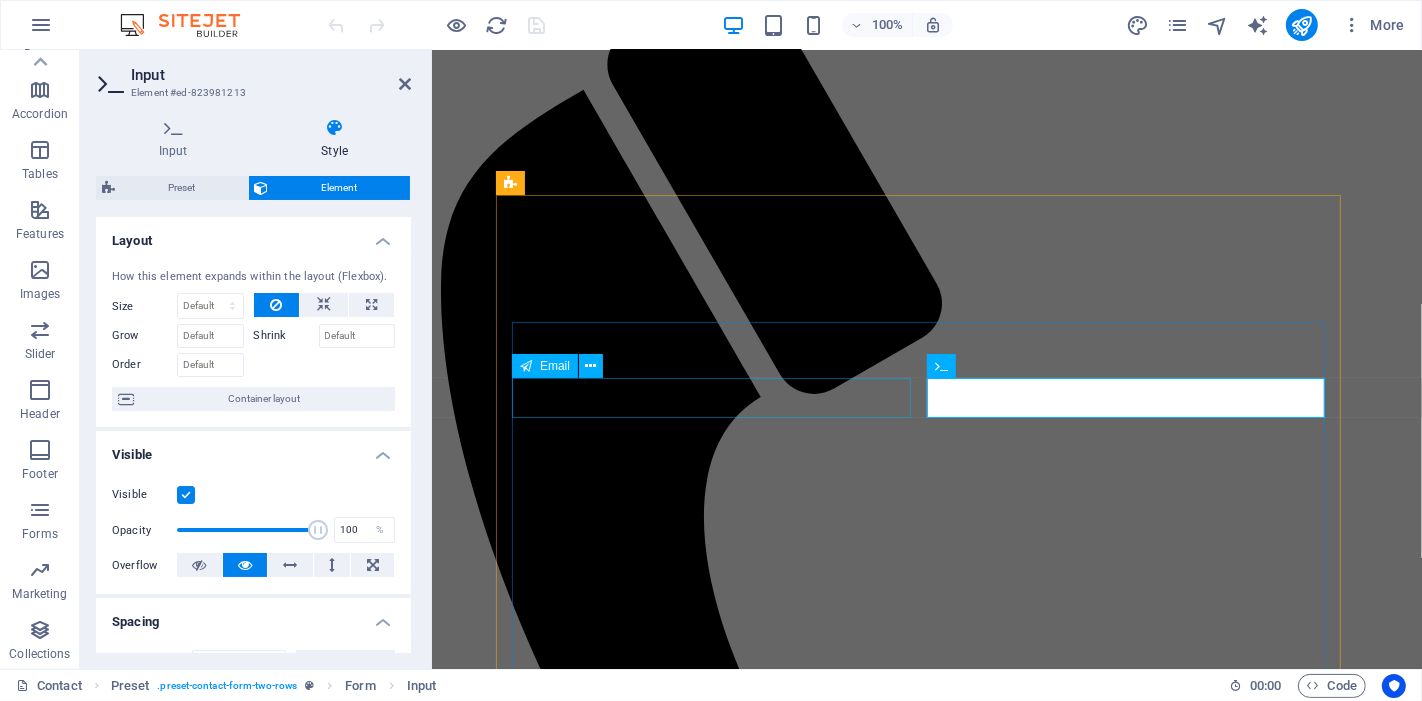 click at bounding box center (926, 1546) 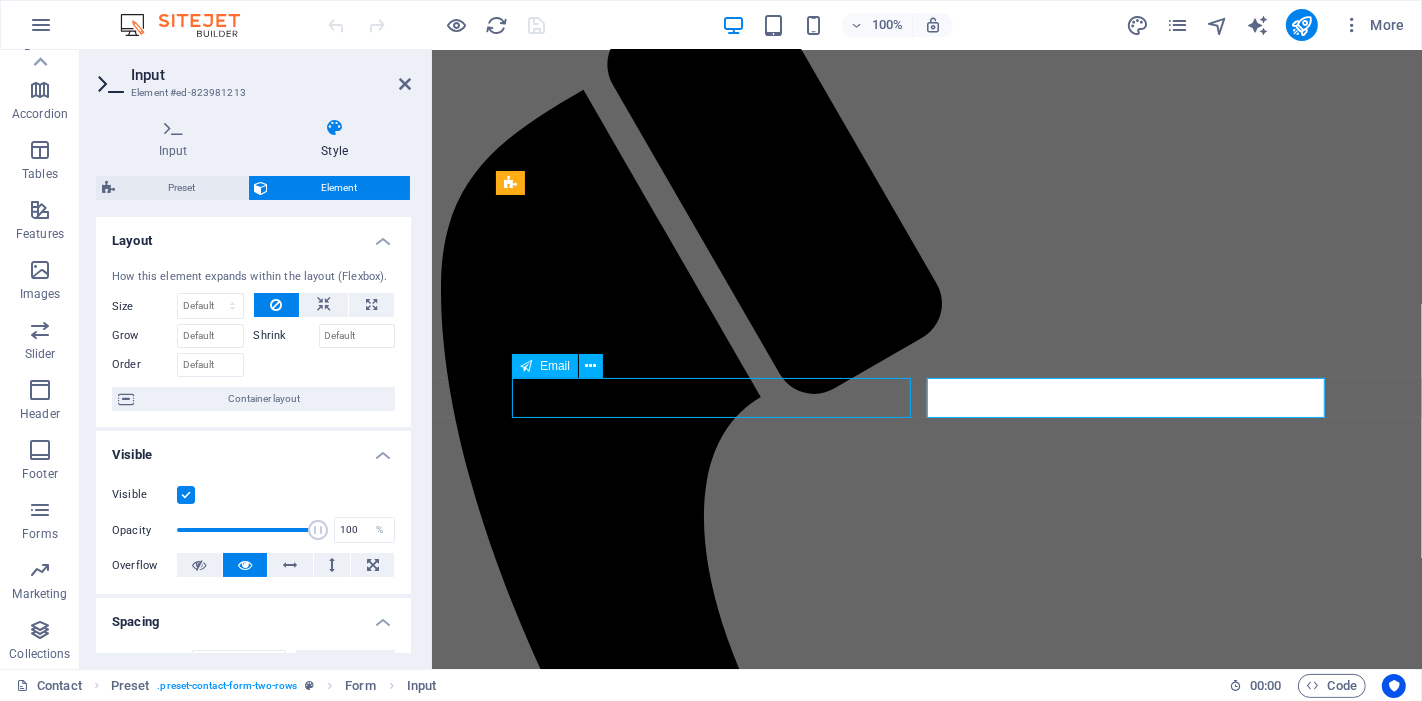 click at bounding box center [926, 1546] 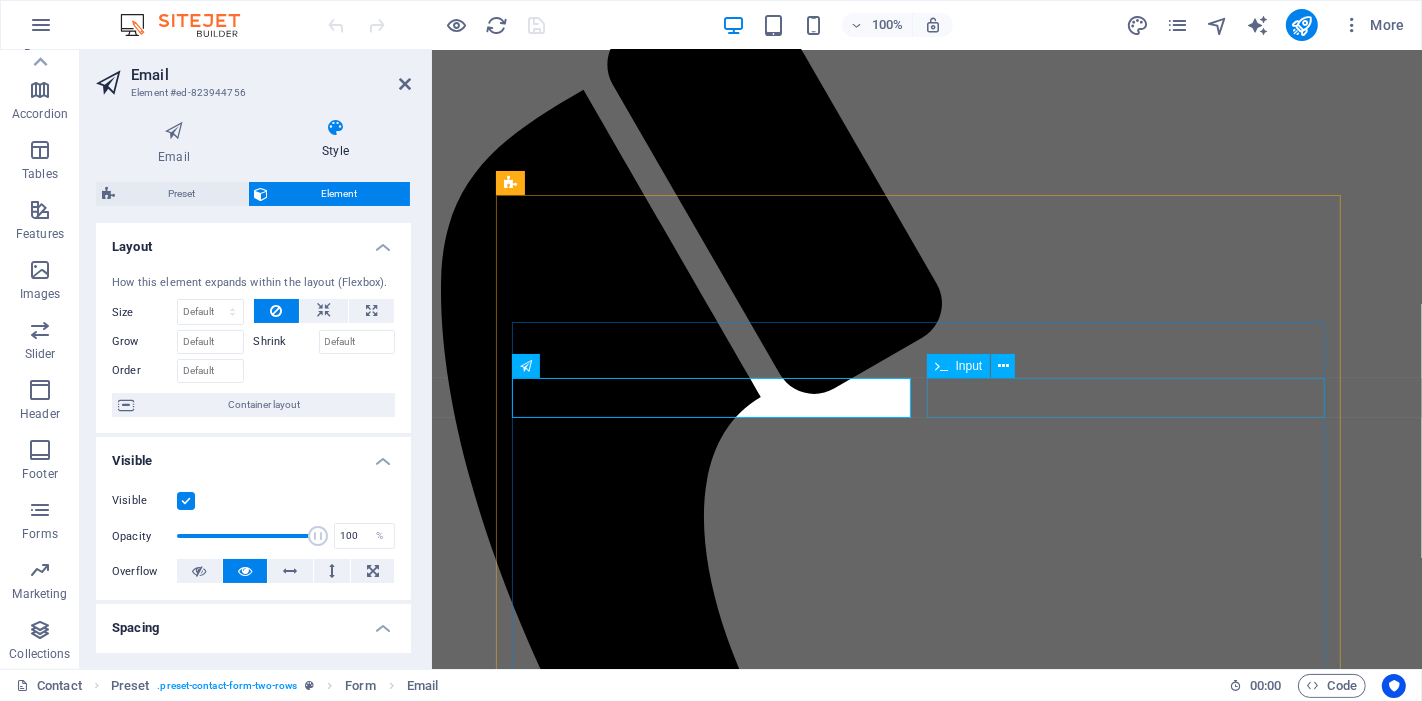 click on "Your Business" at bounding box center (926, 1567) 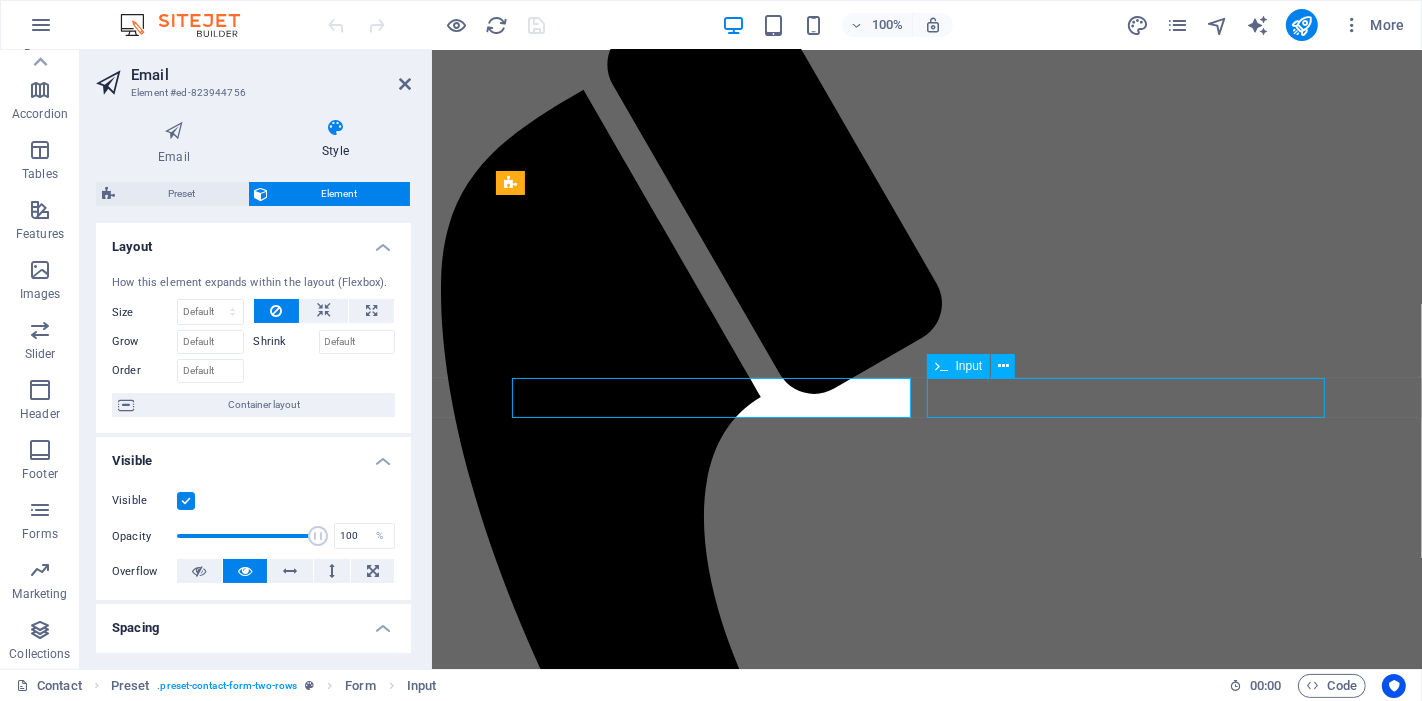 click on "Your Business" at bounding box center (926, 1567) 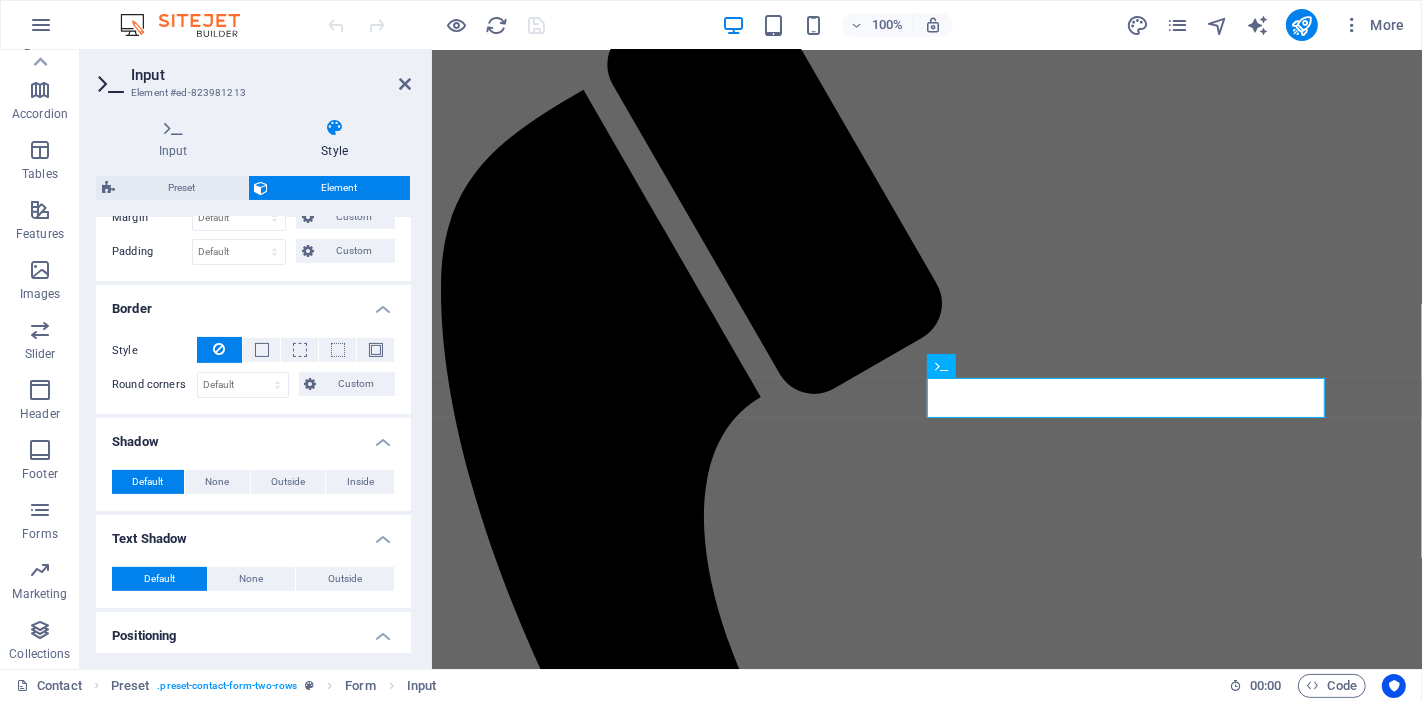 scroll, scrollTop: 444, scrollLeft: 0, axis: vertical 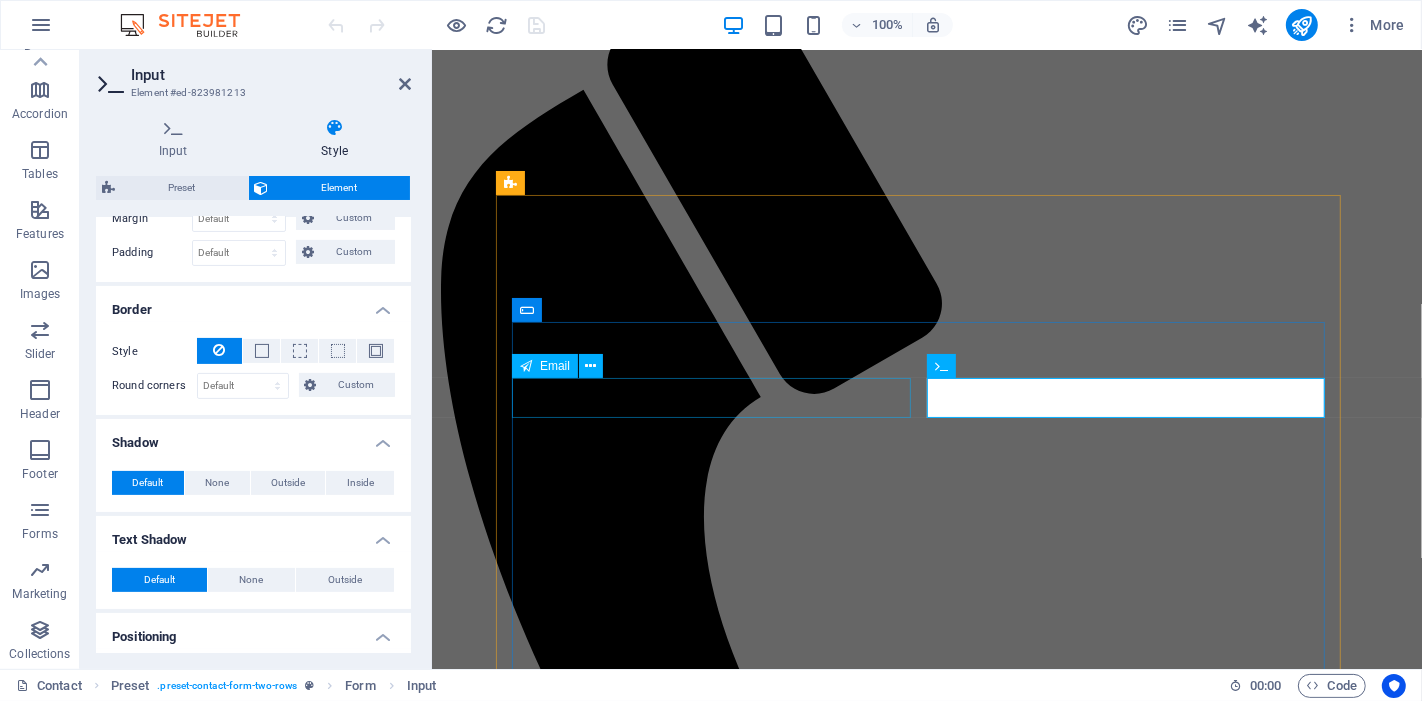 click at bounding box center (926, 1546) 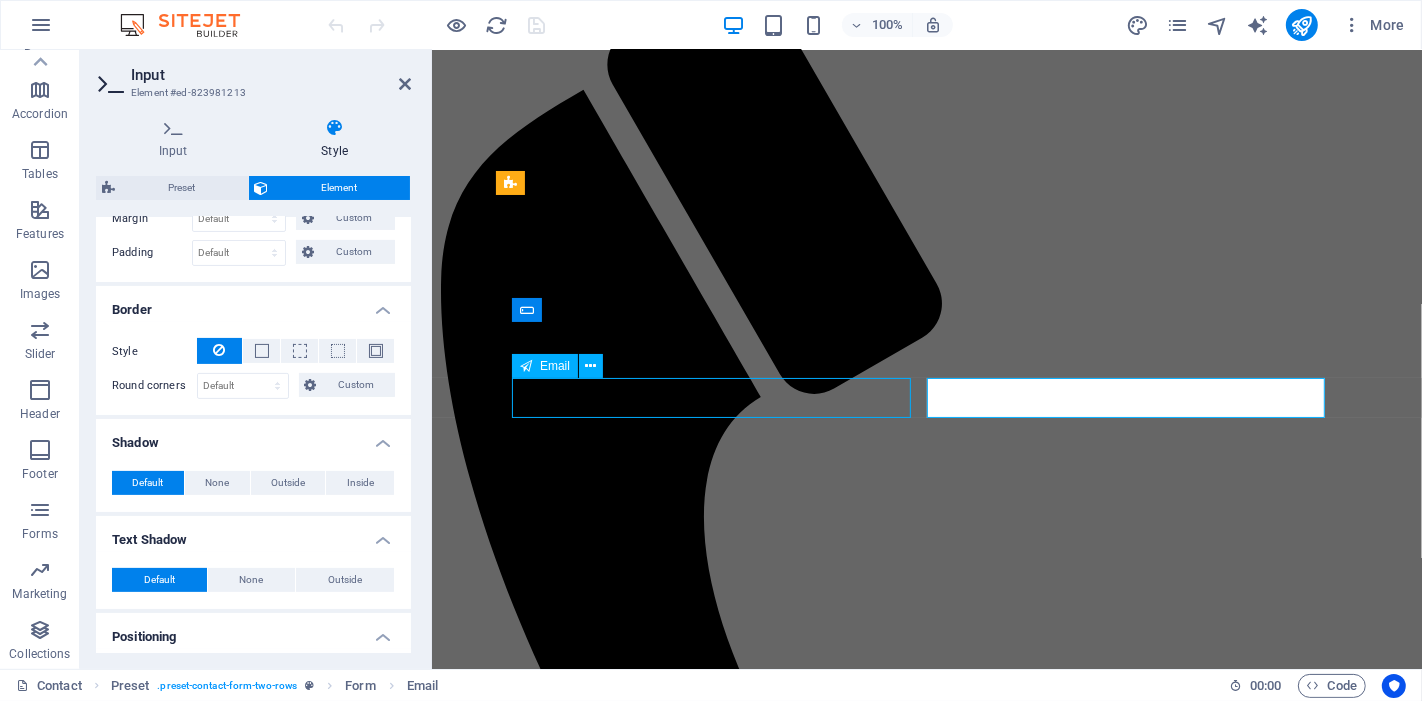 click at bounding box center [926, 1546] 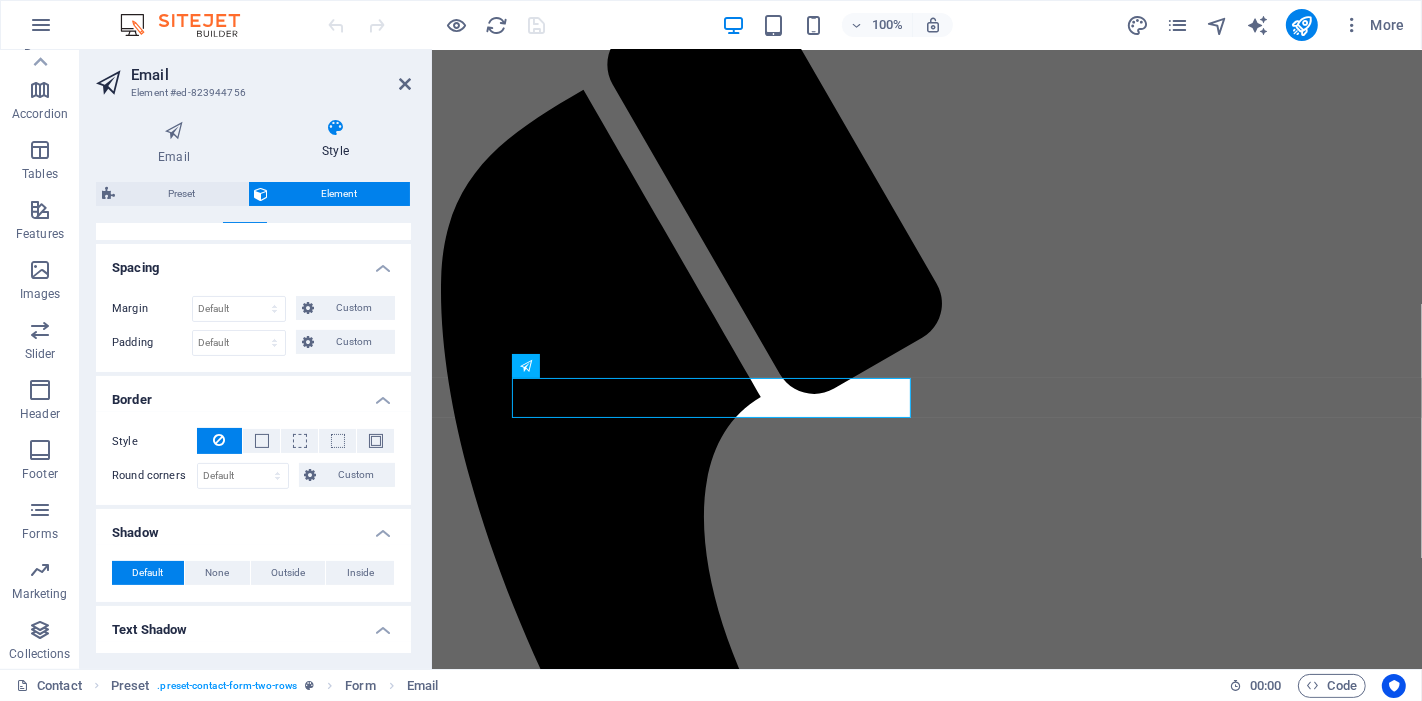 scroll, scrollTop: 333, scrollLeft: 0, axis: vertical 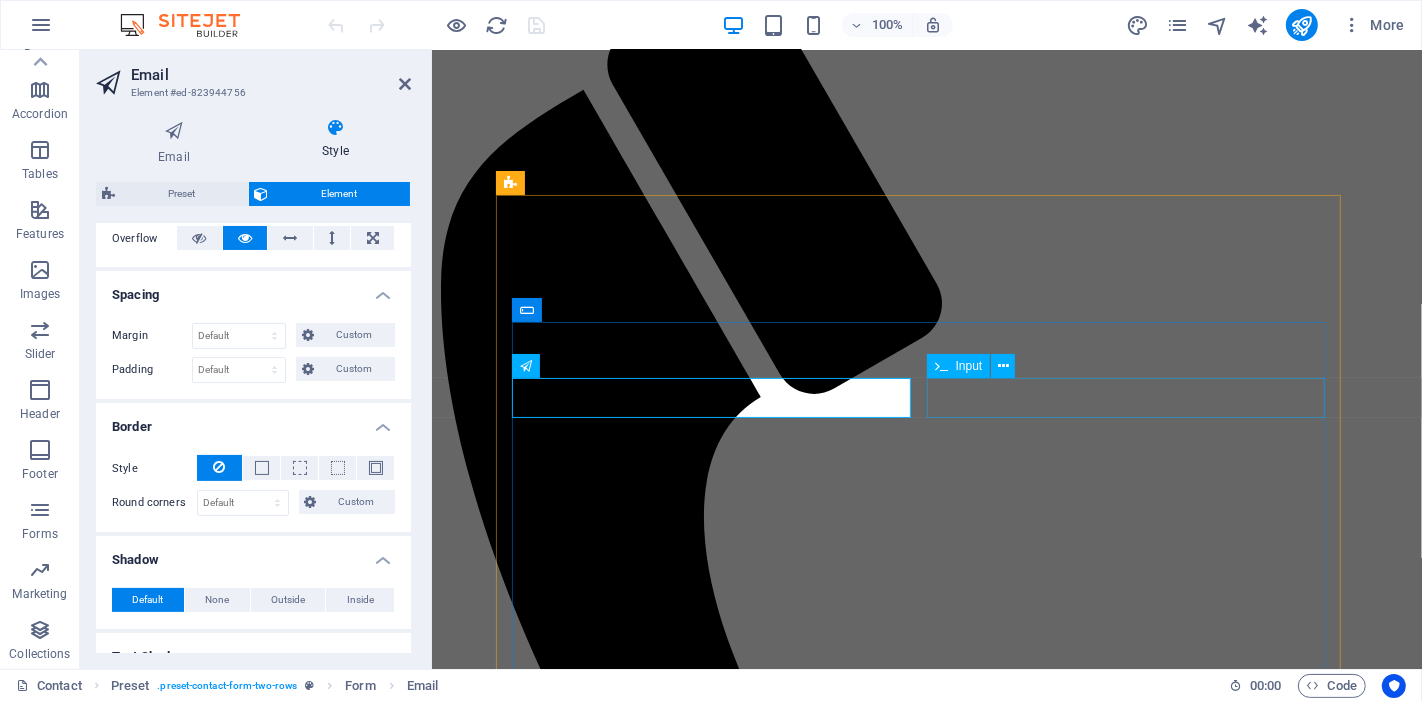 click on "Your Business" at bounding box center (926, 1567) 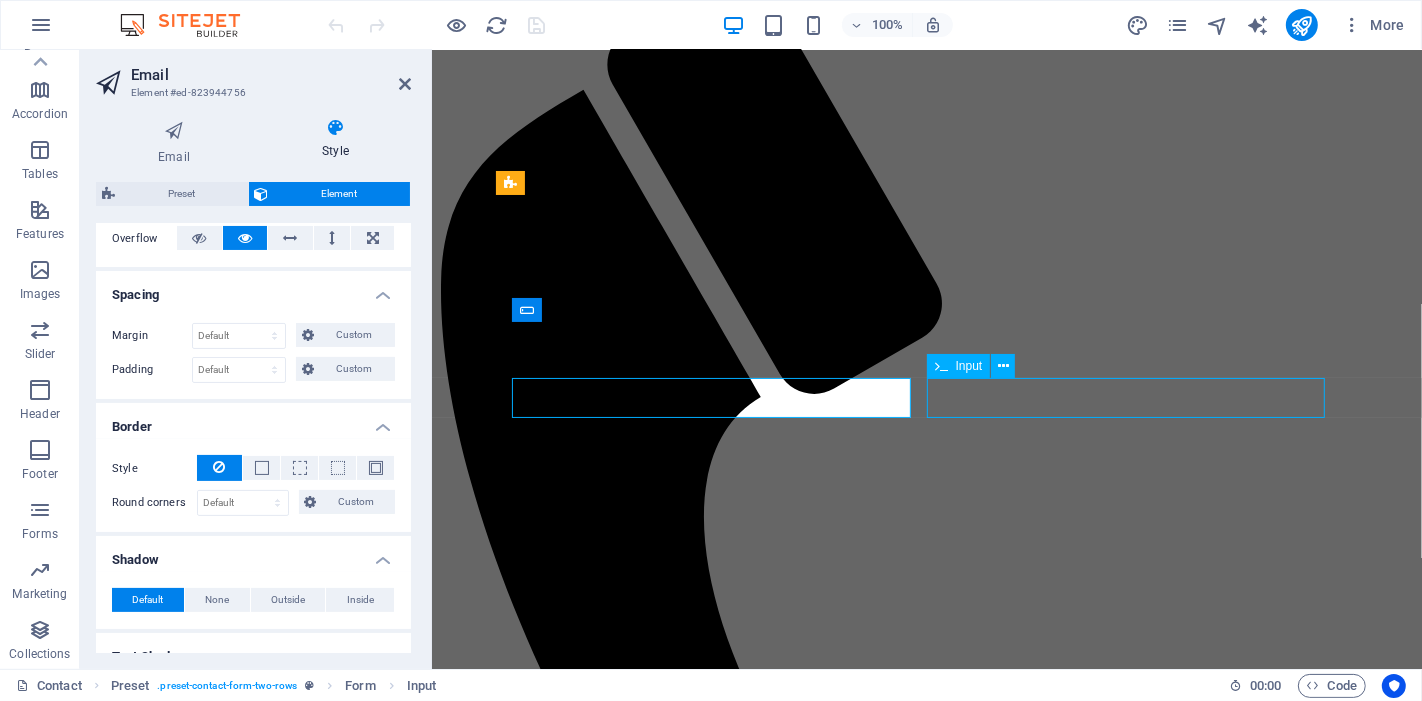 click on "Your Business" at bounding box center (926, 1567) 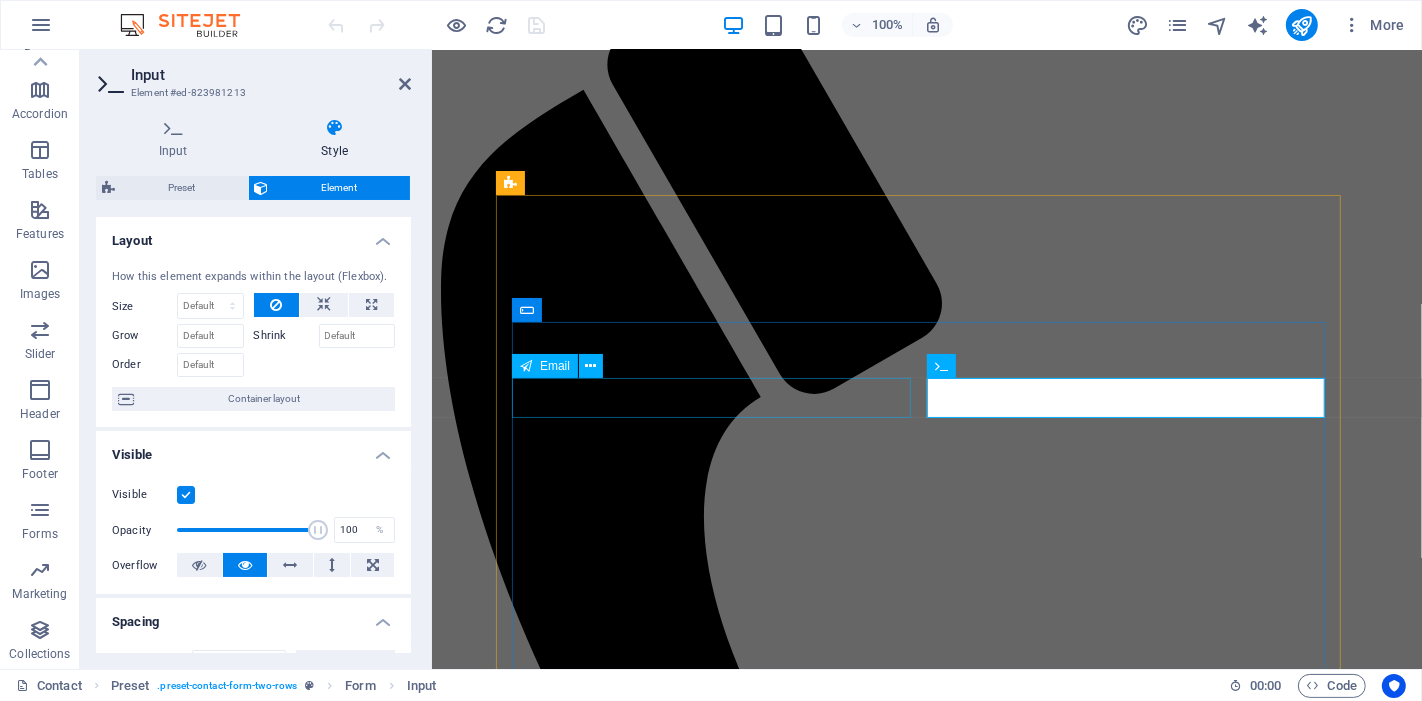 click at bounding box center [926, 1546] 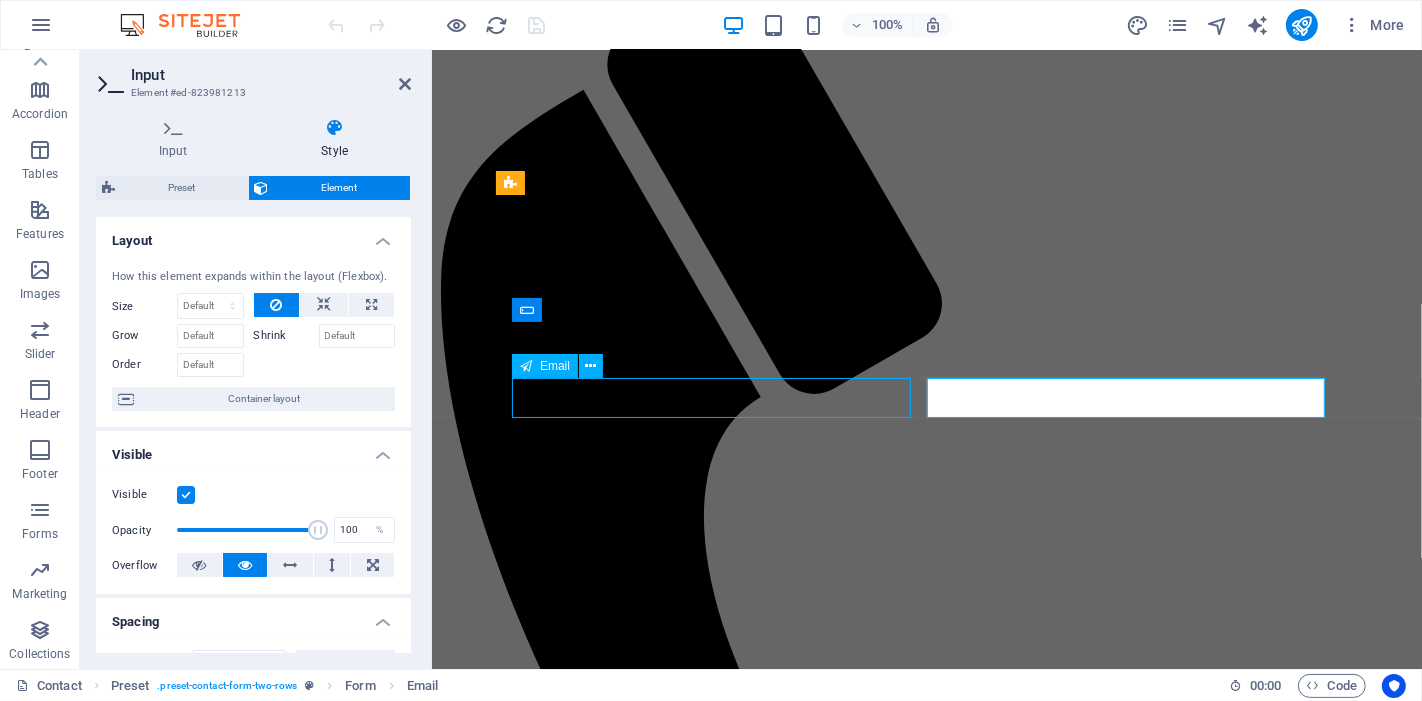 click at bounding box center (926, 1546) 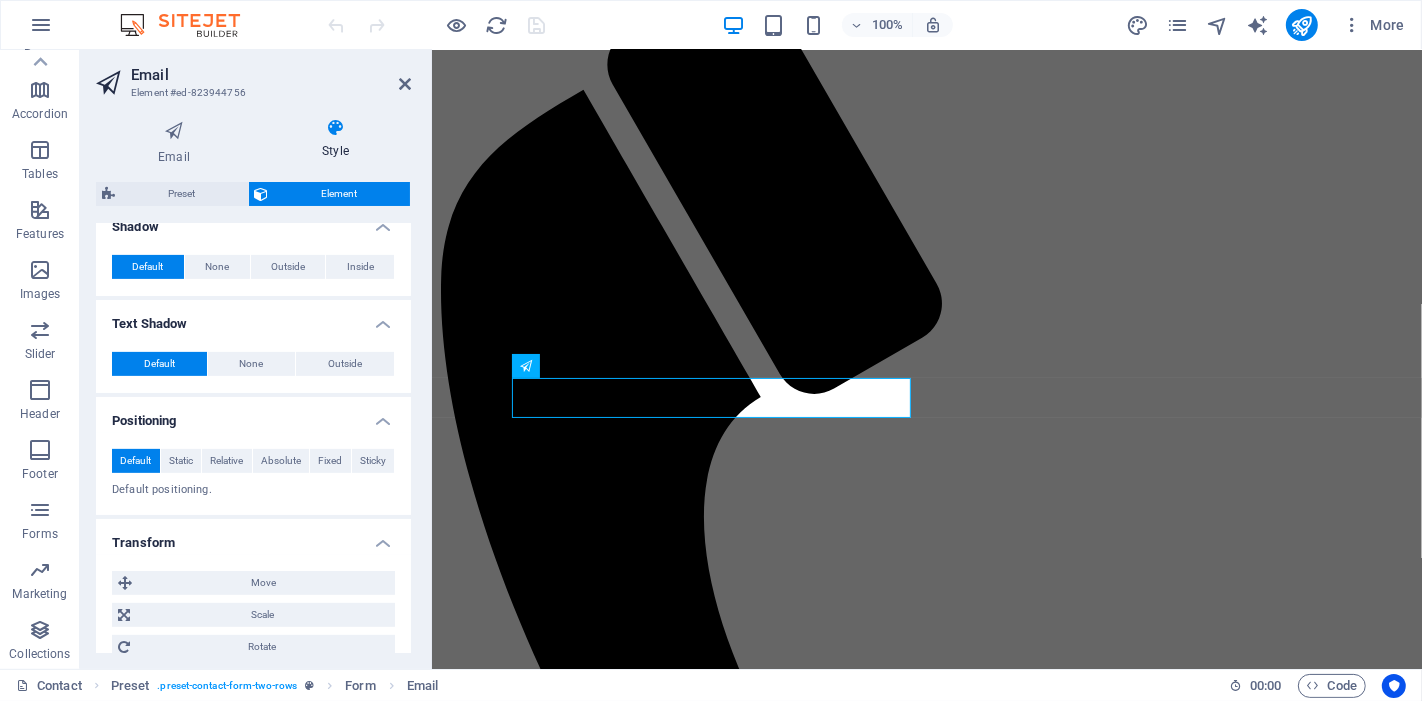 scroll, scrollTop: 555, scrollLeft: 0, axis: vertical 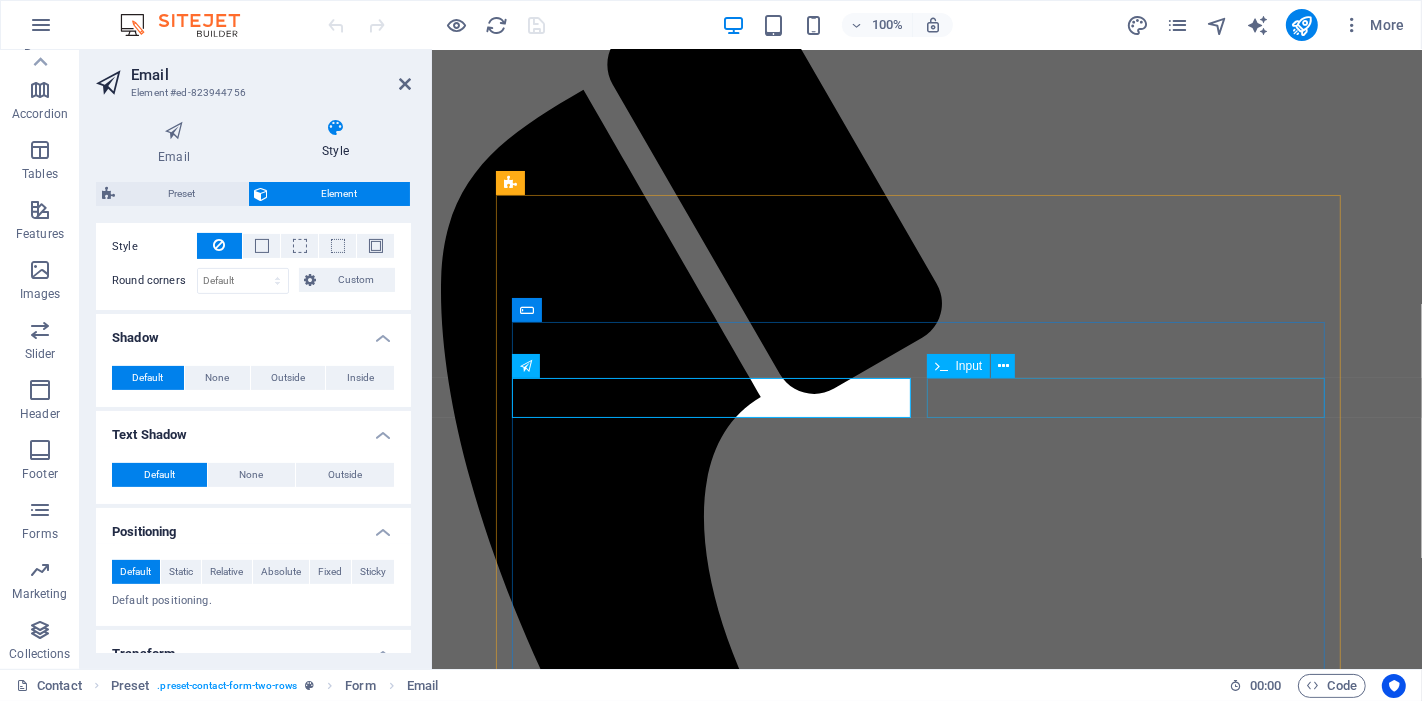 click on "Your Business" at bounding box center [926, 1567] 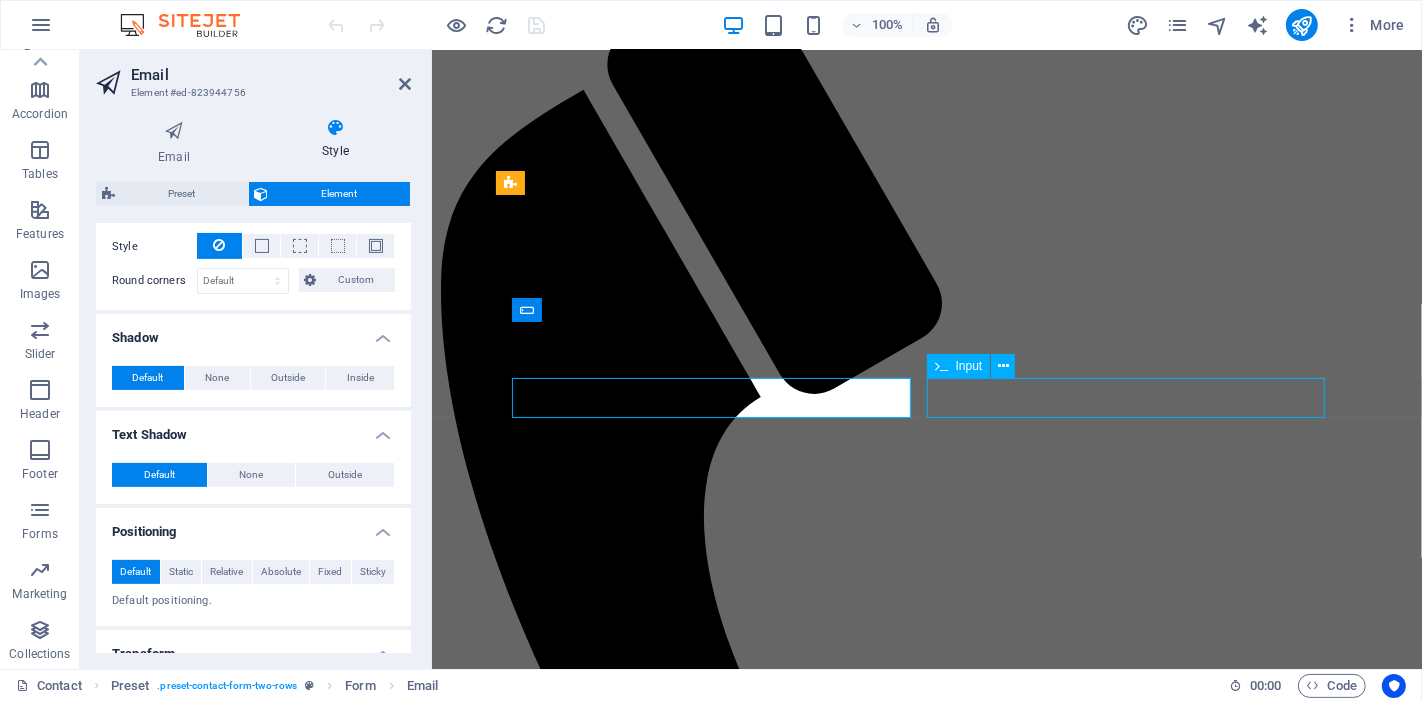 click on "Your Business" at bounding box center (926, 1567) 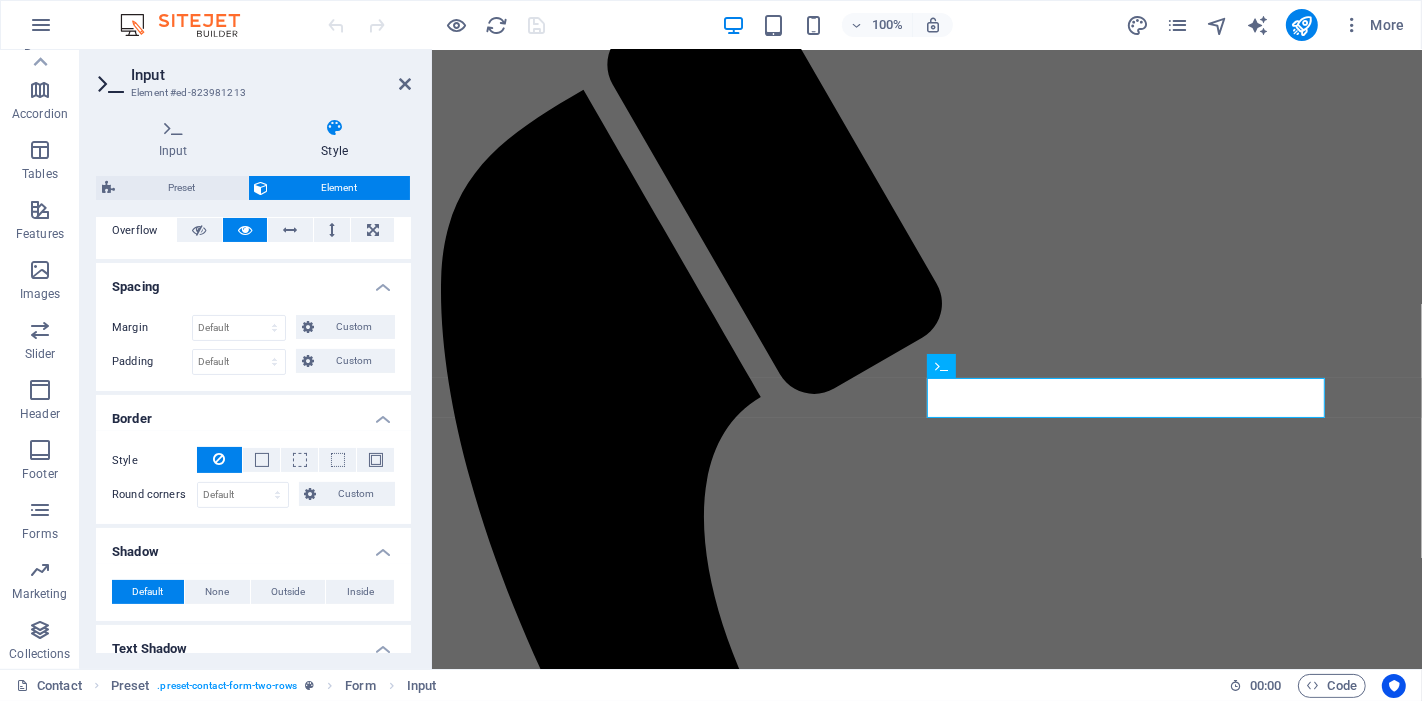scroll, scrollTop: 444, scrollLeft: 0, axis: vertical 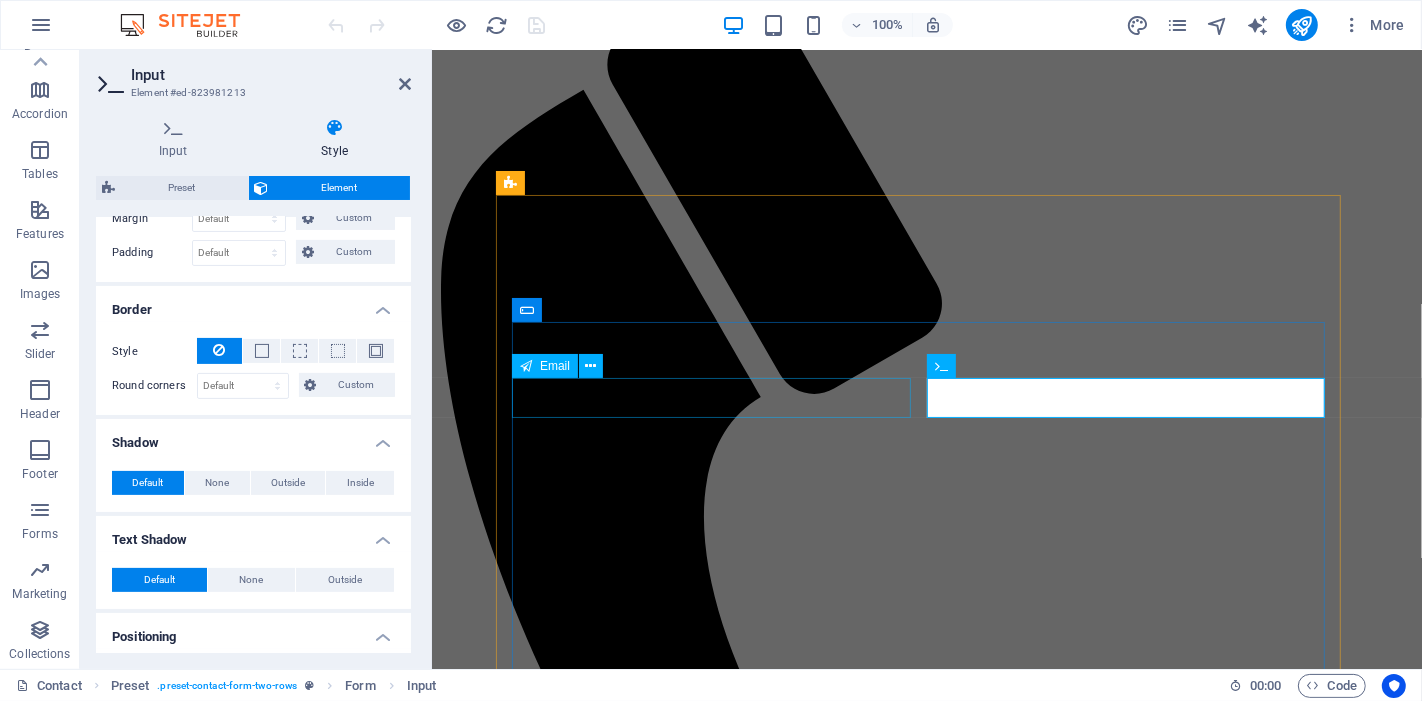 click at bounding box center (926, 1546) 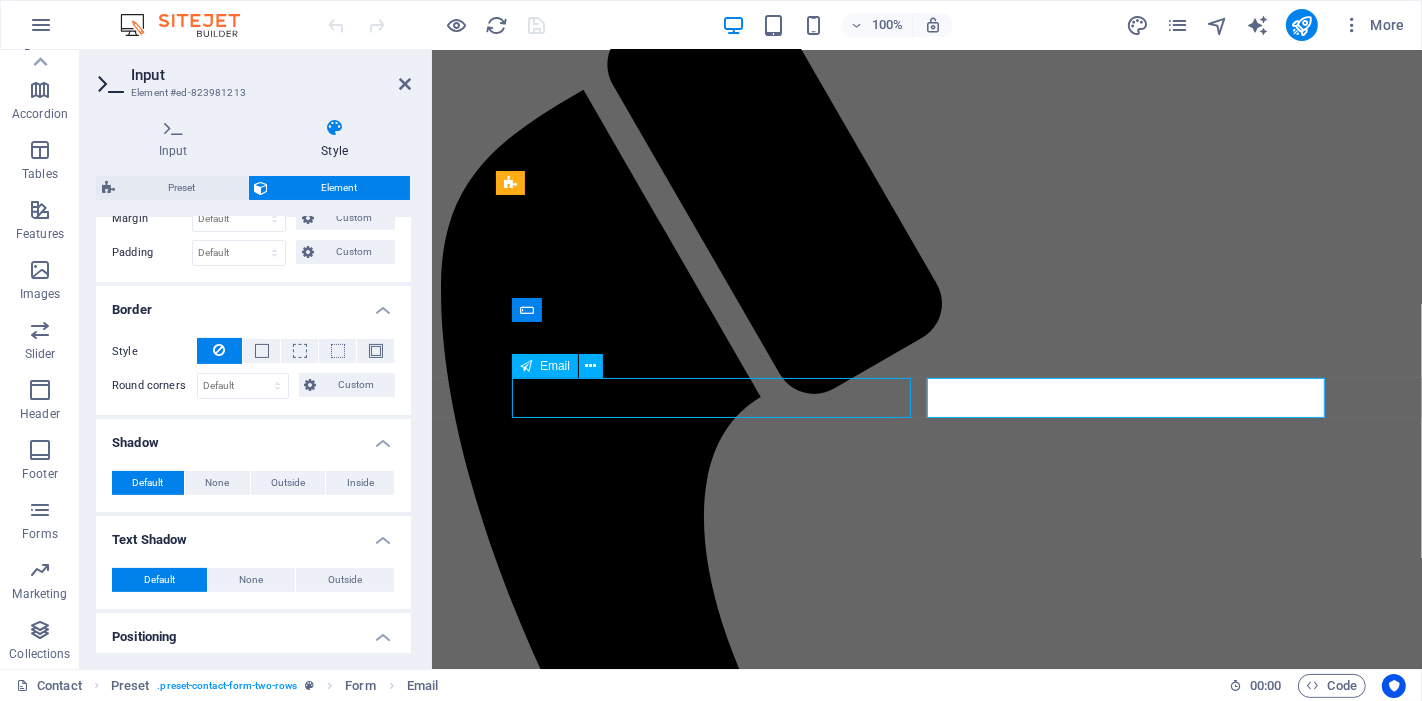 click at bounding box center [926, 1546] 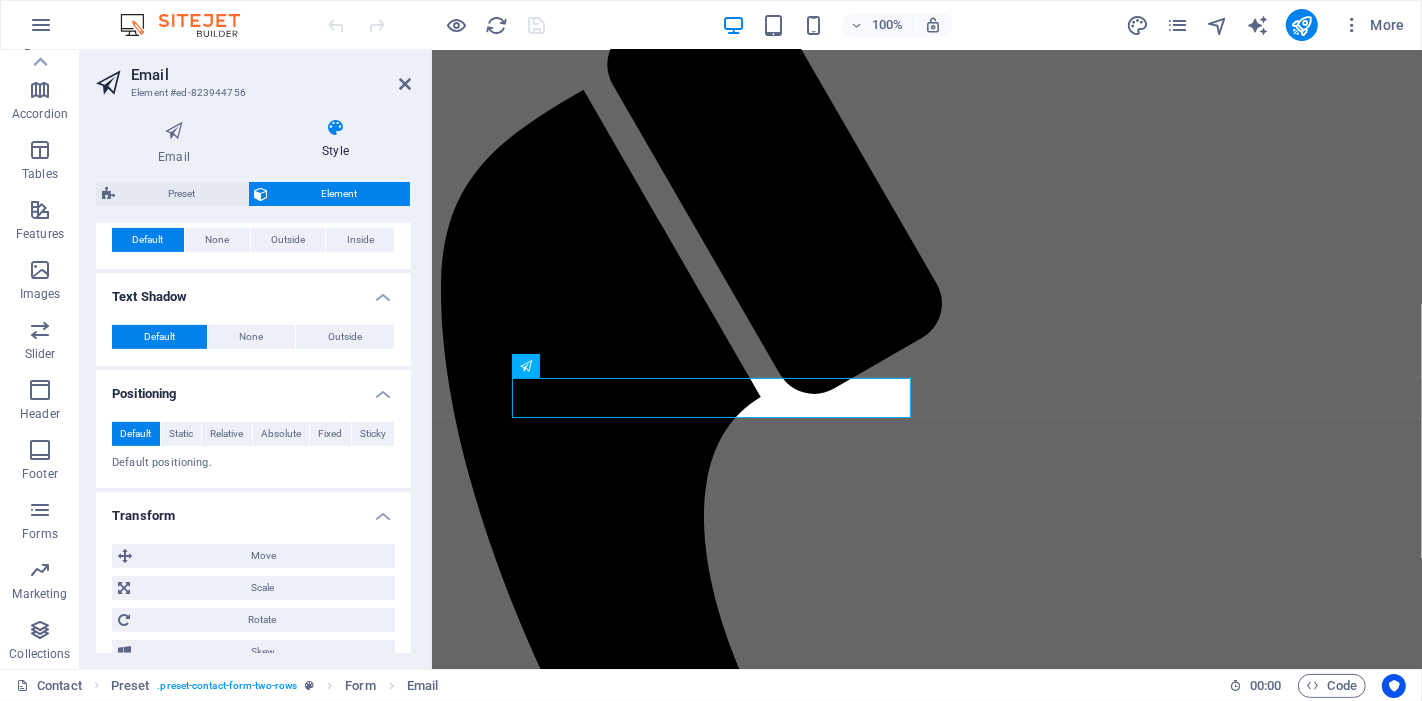 scroll, scrollTop: 661, scrollLeft: 0, axis: vertical 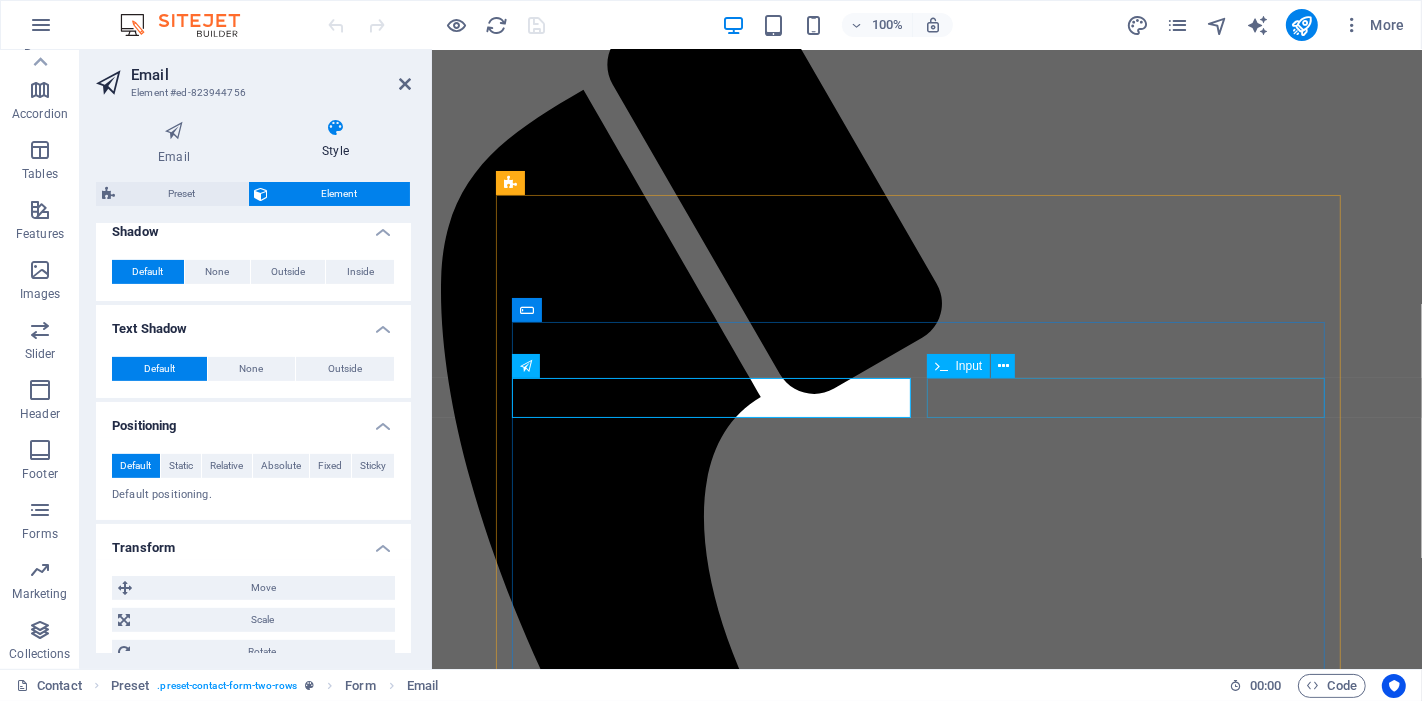 click on "Your Business" at bounding box center [926, 1567] 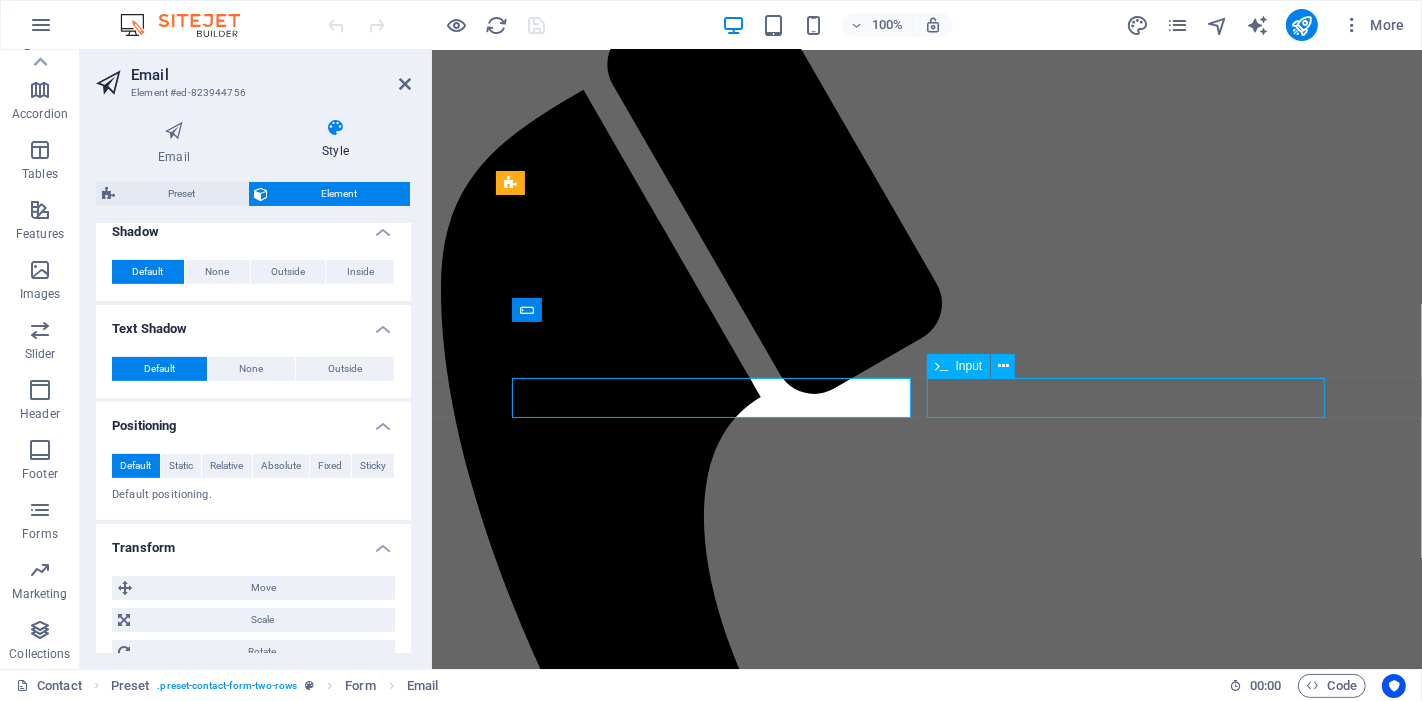 click on "Your Business" at bounding box center [926, 1567] 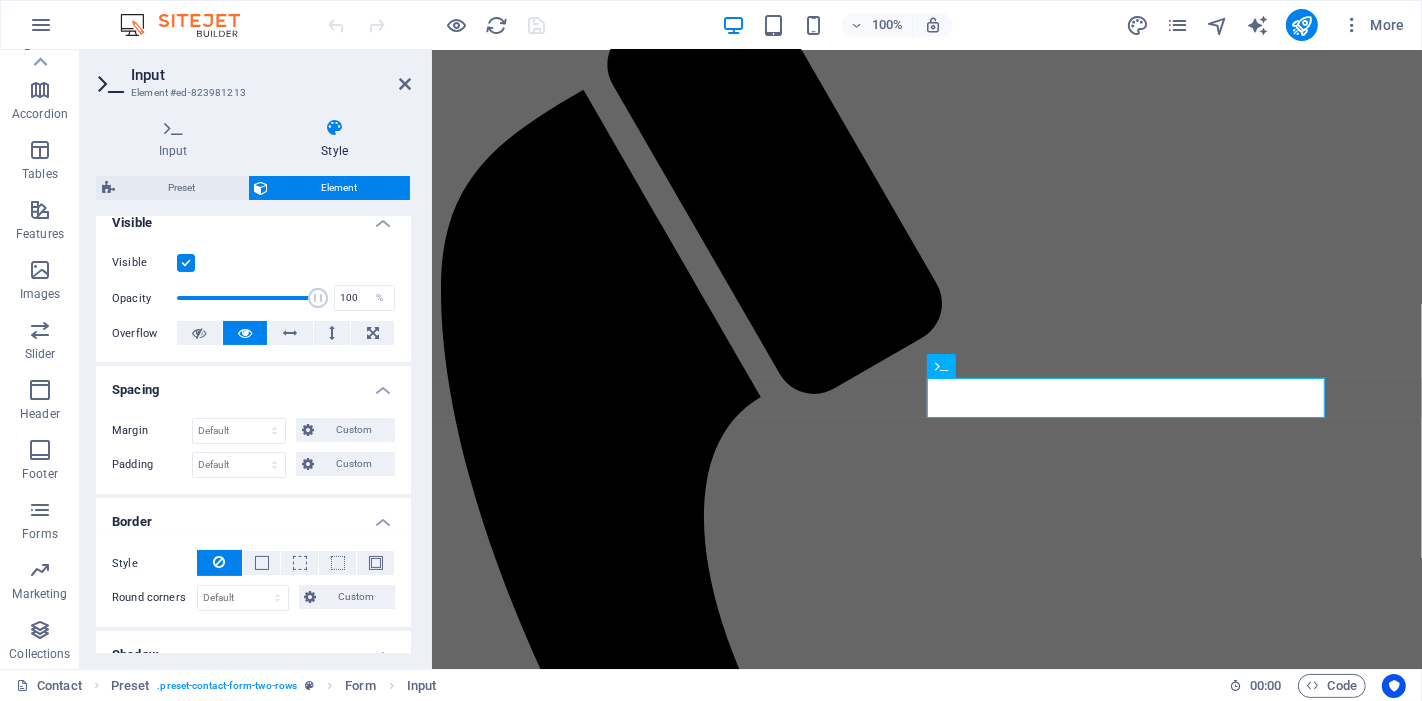 scroll, scrollTop: 0, scrollLeft: 0, axis: both 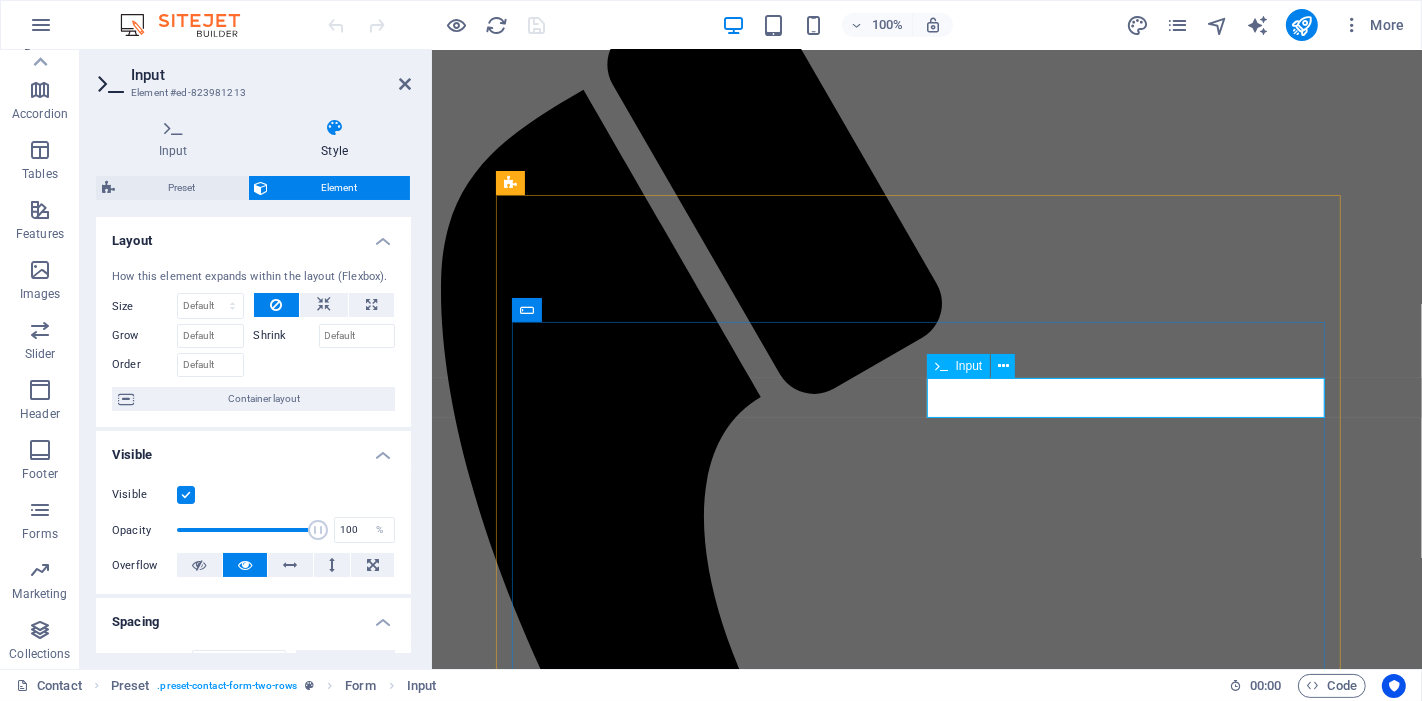 click on "Your Business" at bounding box center (527, 1567) 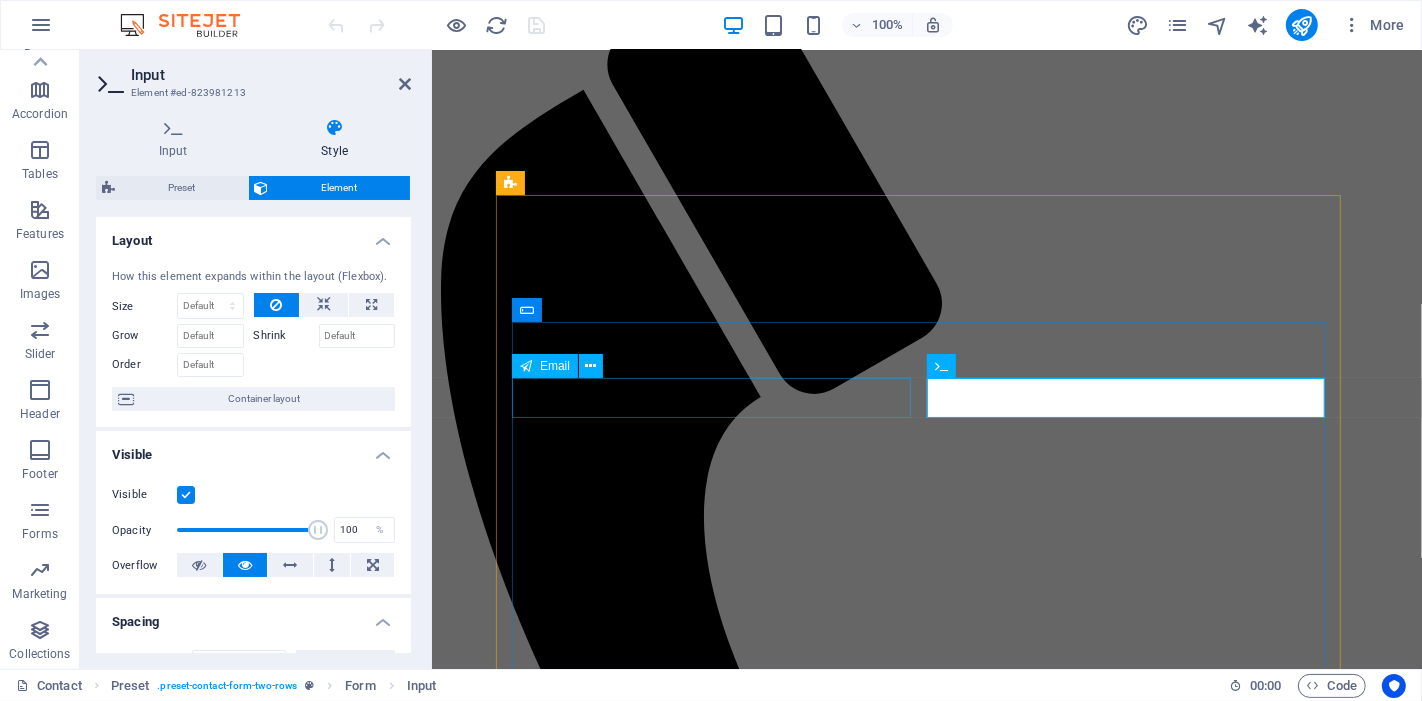 click at bounding box center (926, 1546) 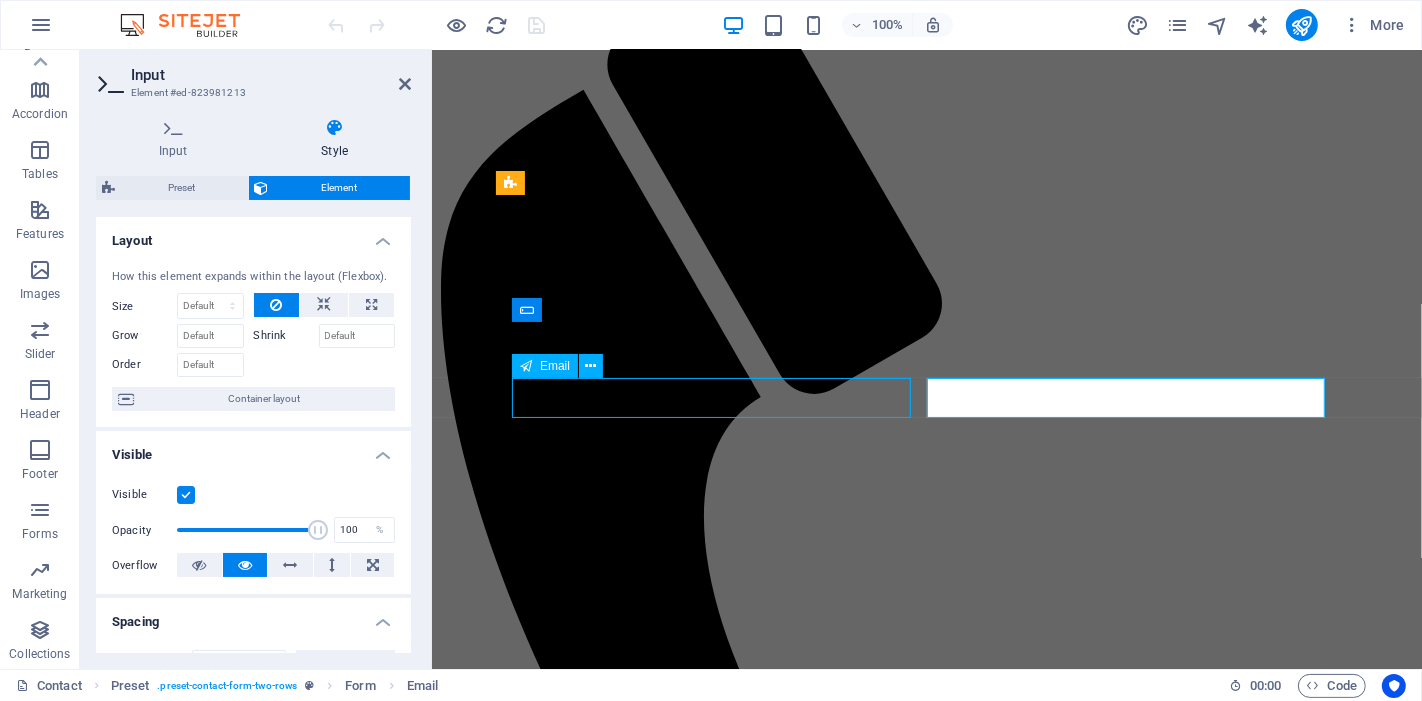 click at bounding box center [926, 1546] 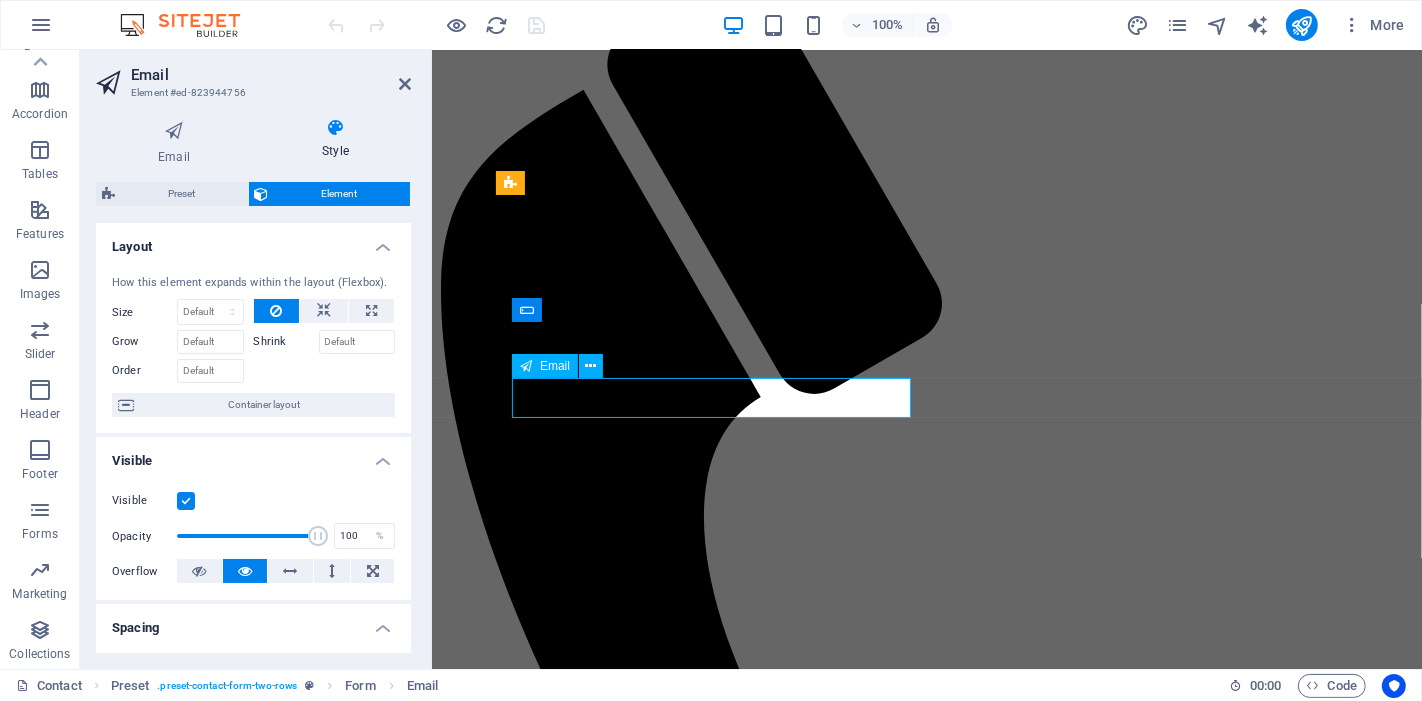 click at bounding box center [527, 1546] 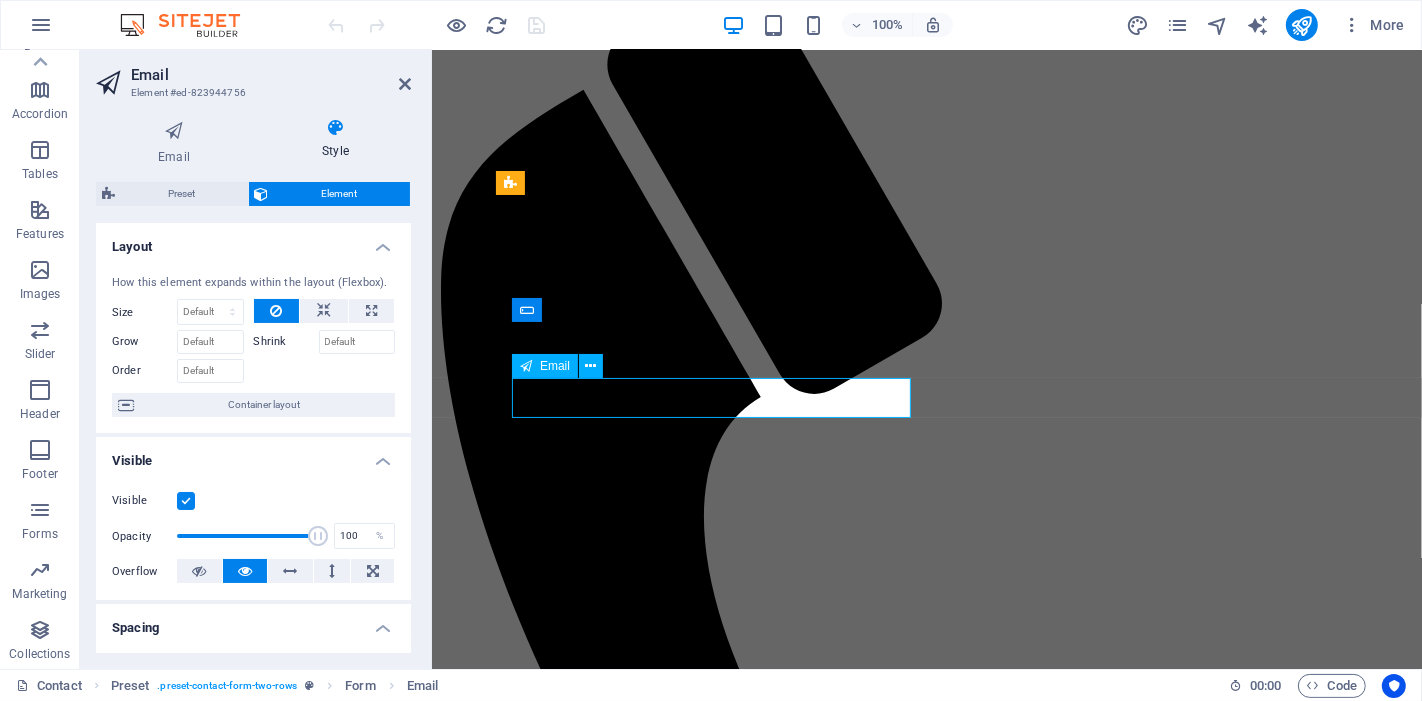 click at bounding box center [527, 1546] 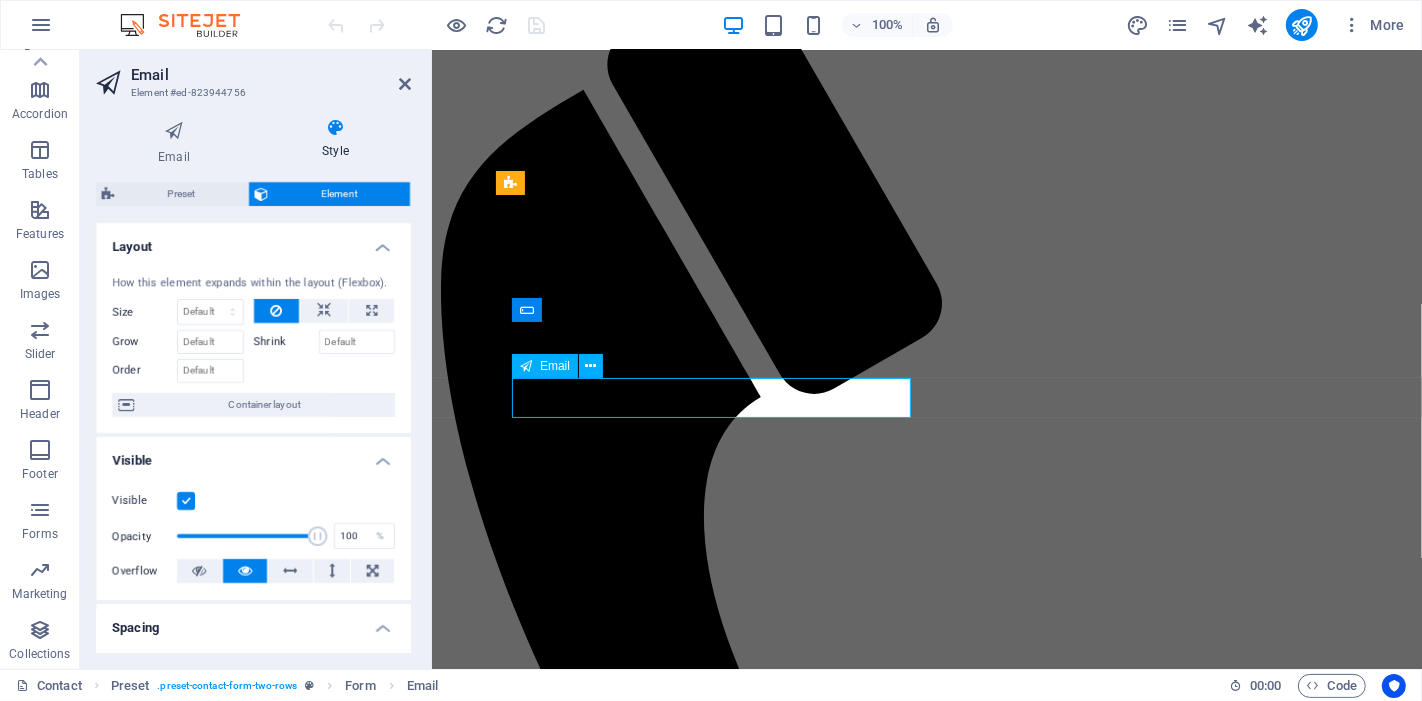 click at bounding box center (527, 1546) 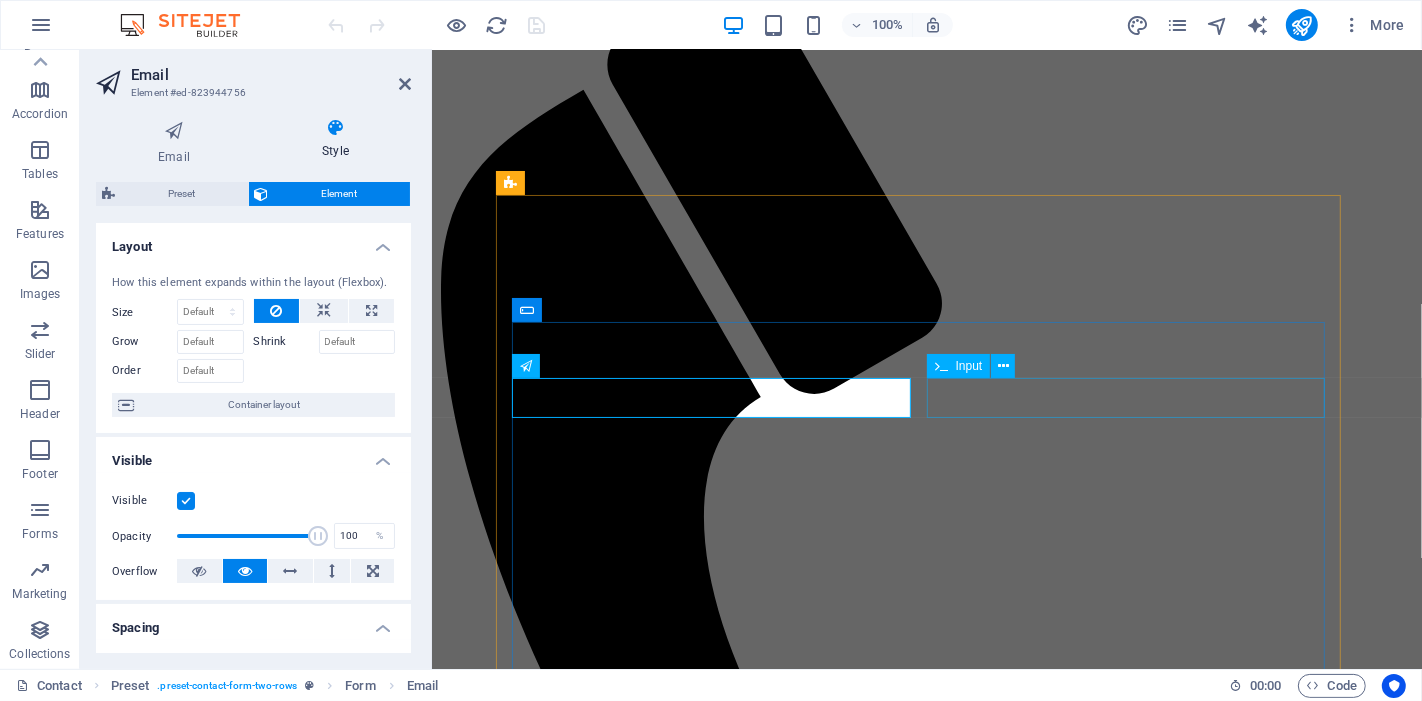 click on "Your Business" at bounding box center (926, 1567) 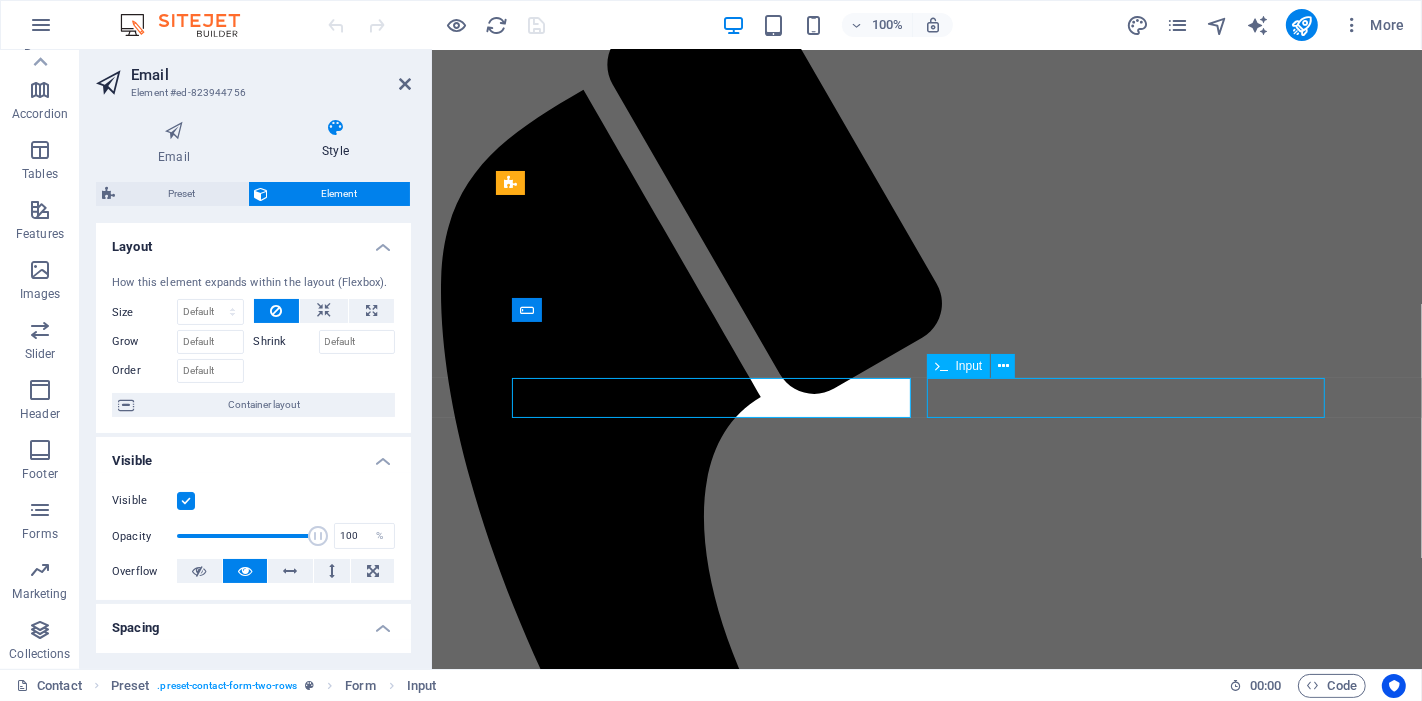 click on "Your Business" at bounding box center (926, 1567) 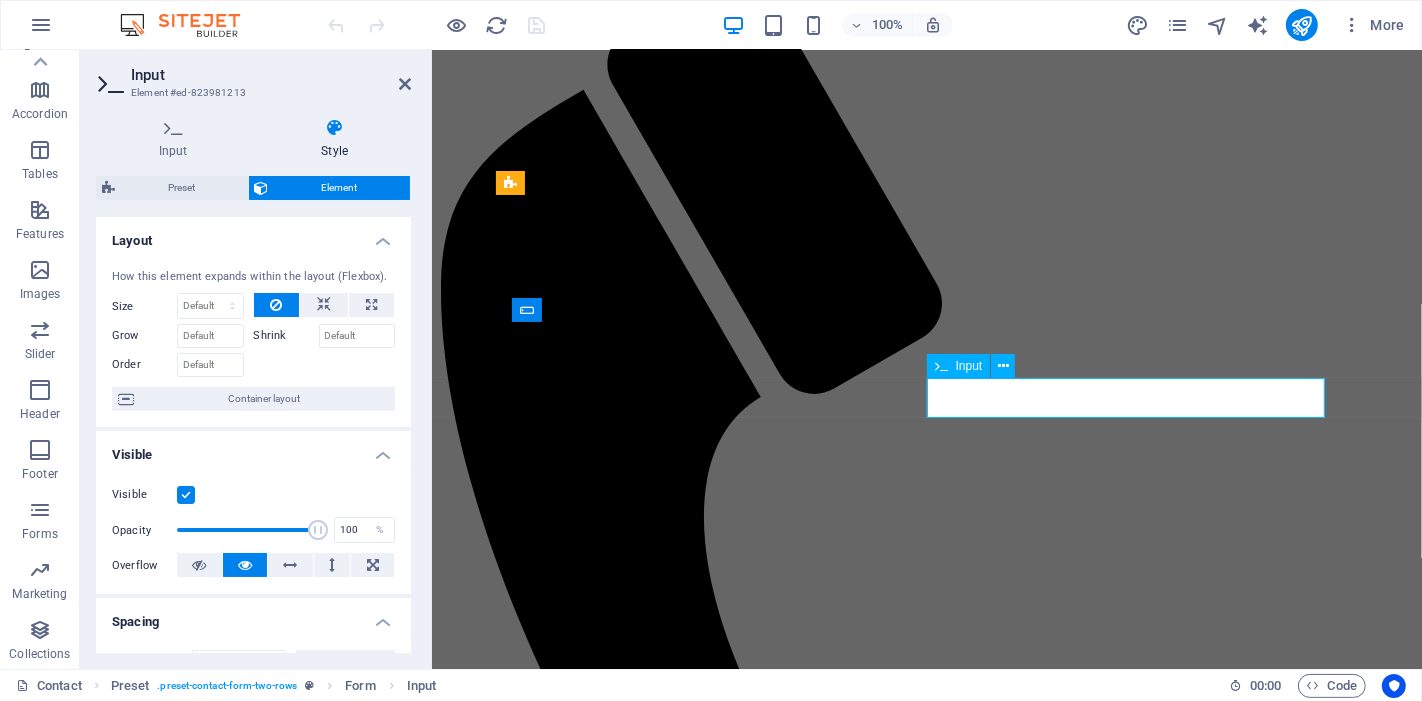 click on "Your Business" at bounding box center [527, 1567] 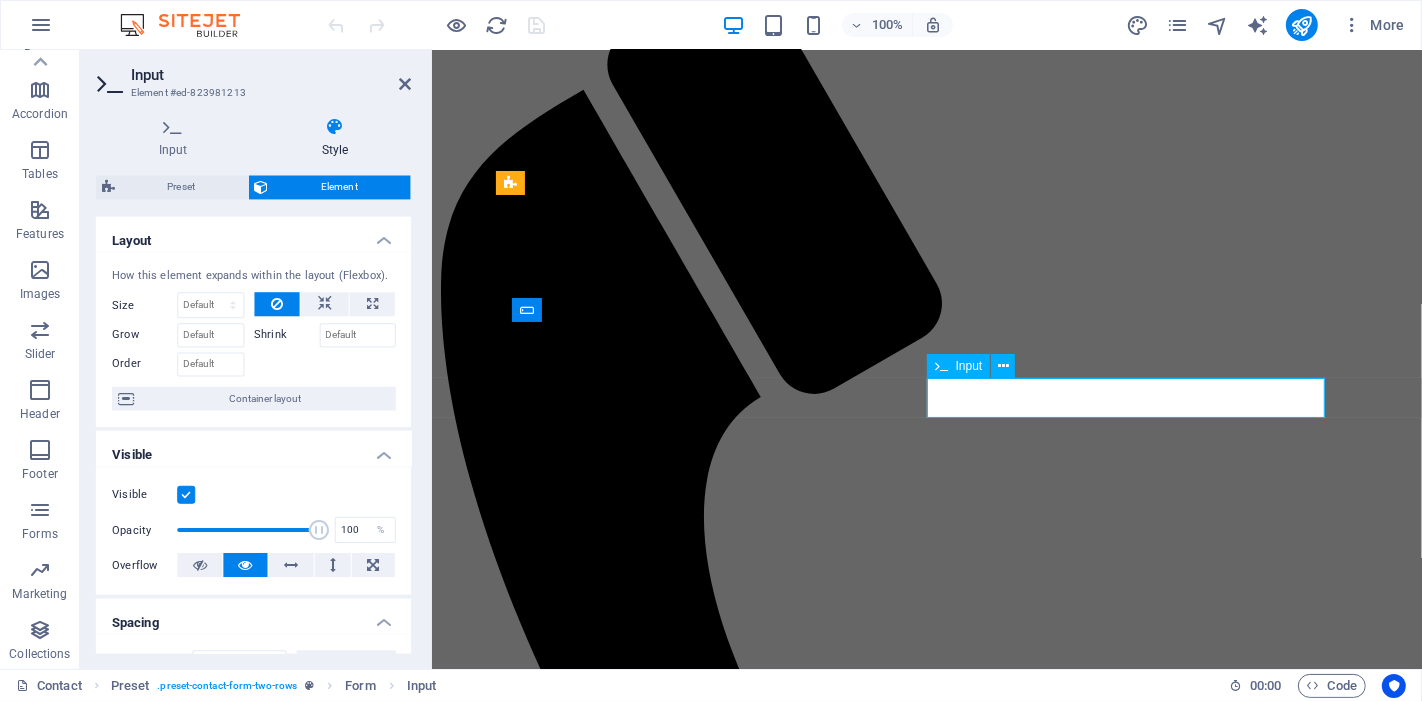 click on "Your Business" at bounding box center (527, 1567) 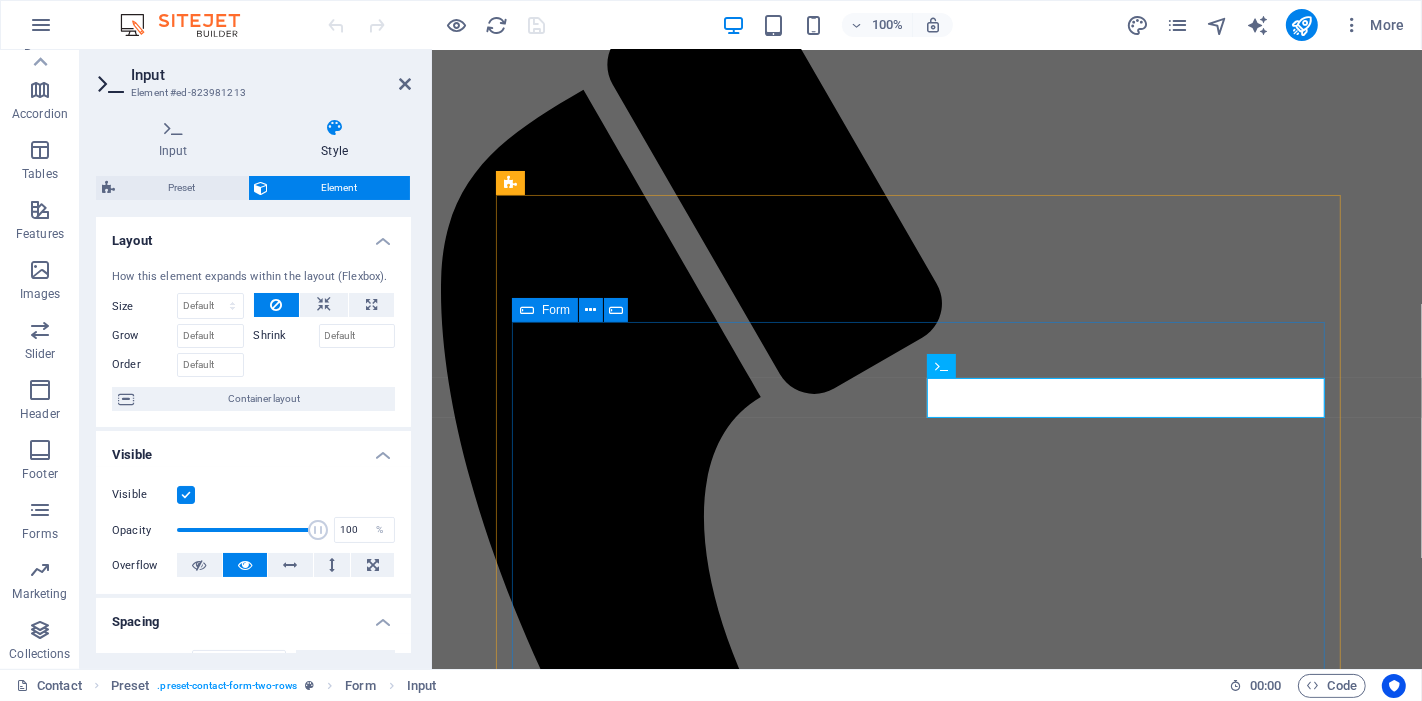 drag, startPoint x: 1071, startPoint y: 401, endPoint x: 920, endPoint y: 401, distance: 151 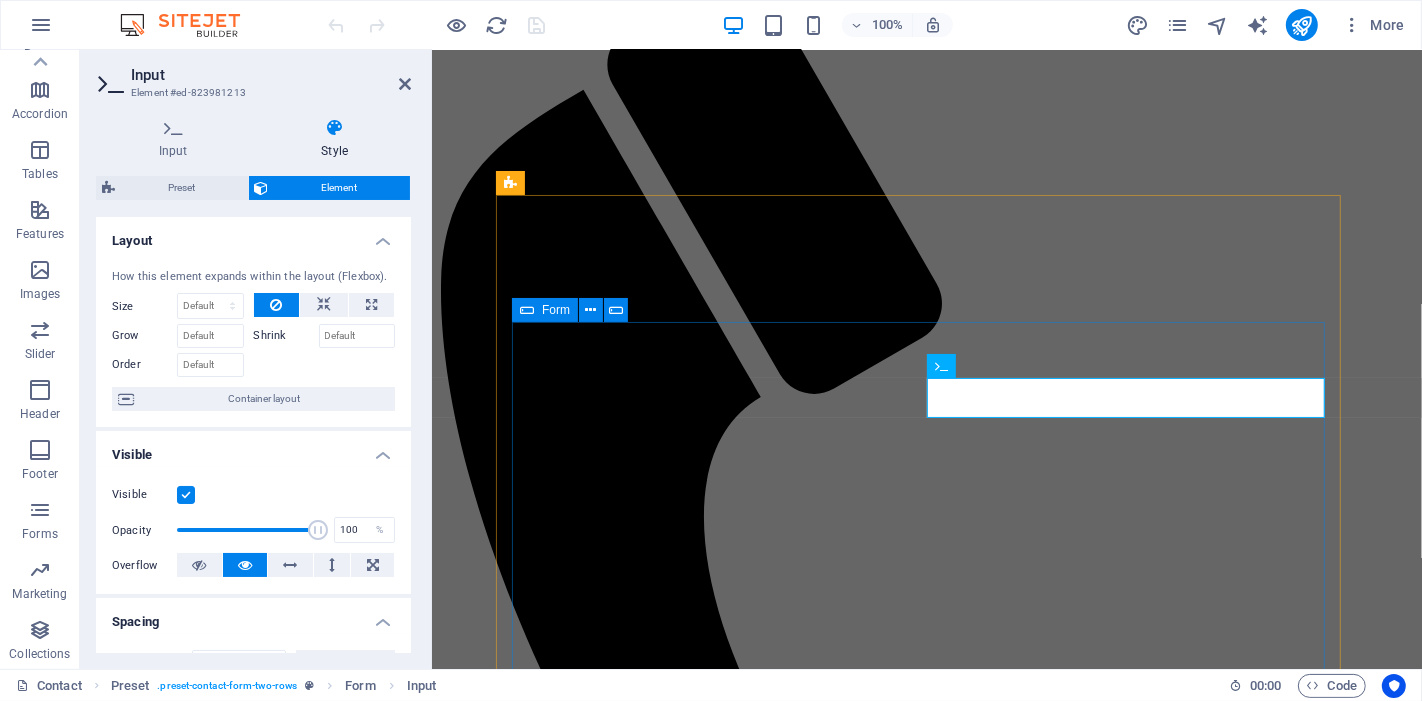 click on "Your Business   I have read and understand the privacy policy. Unreadable? Load new Send" at bounding box center (926, 1663) 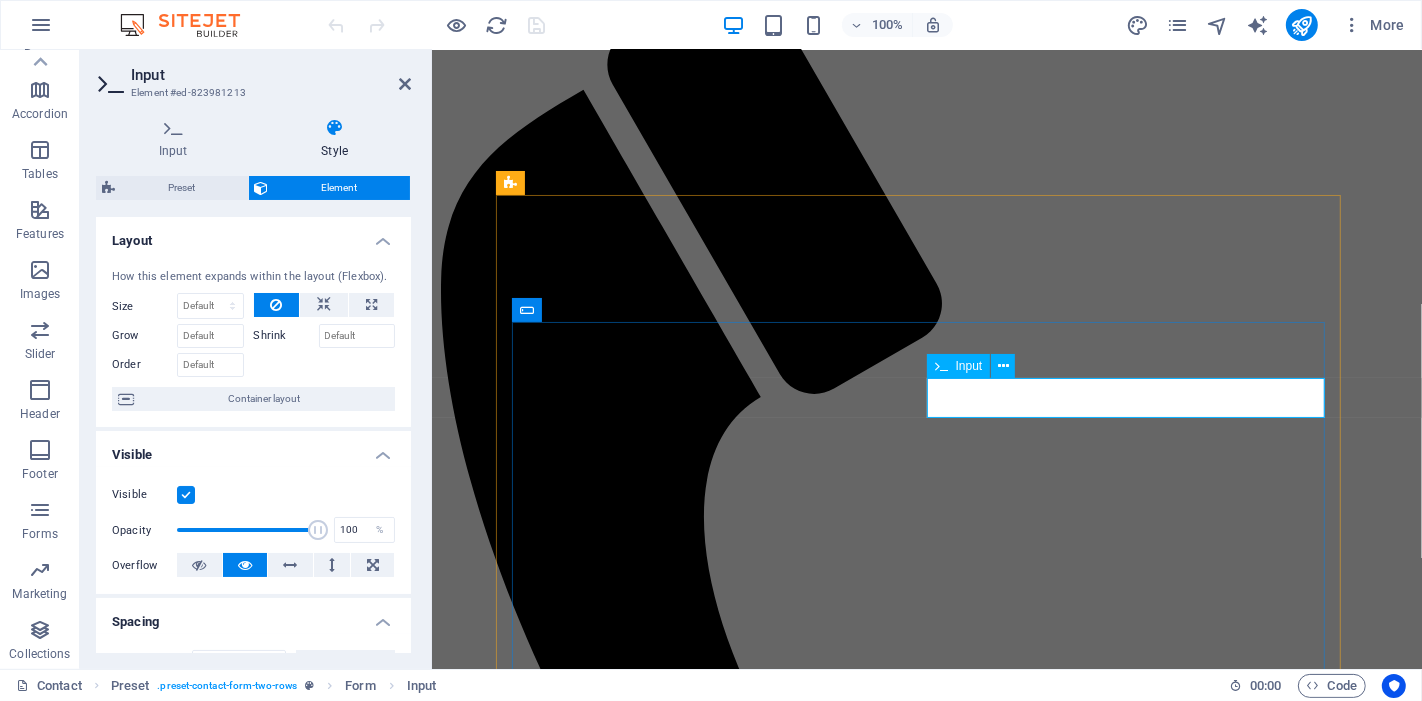 click at bounding box center (527, 1567) 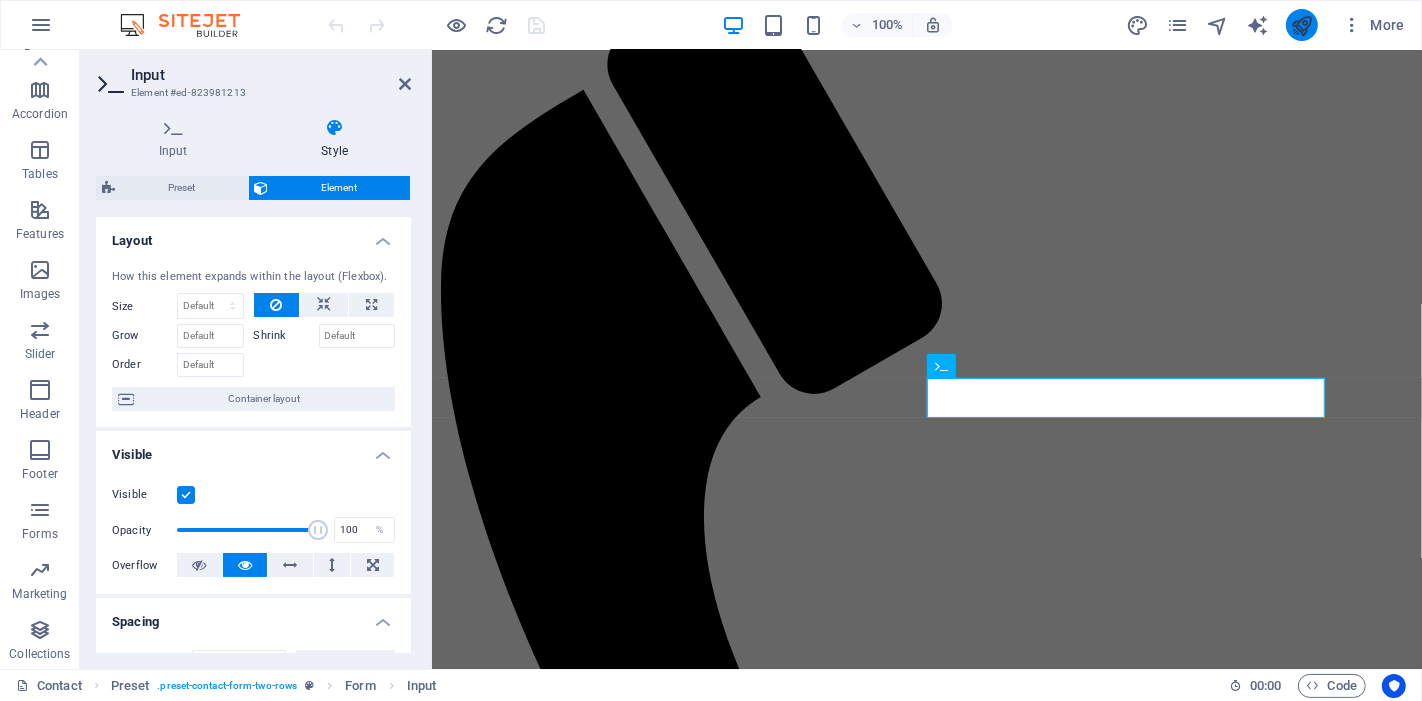 type 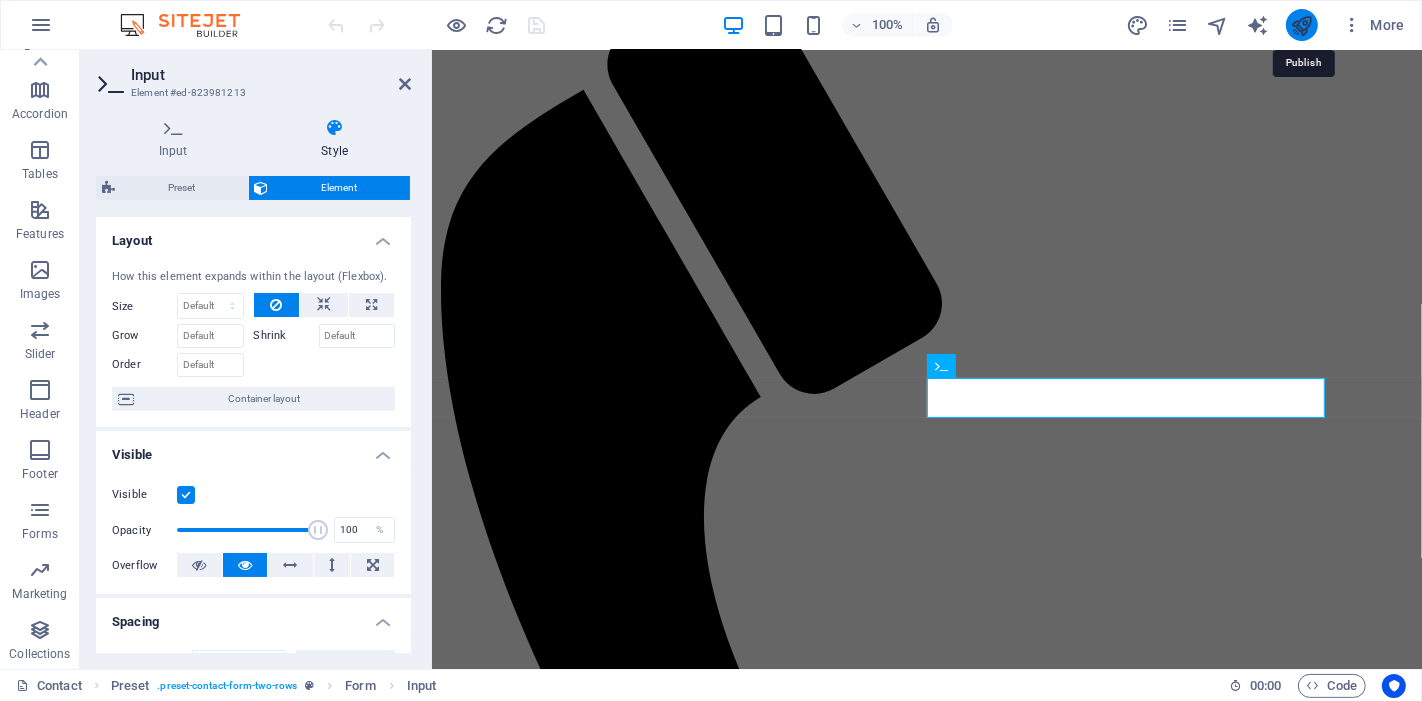 click at bounding box center (1301, 25) 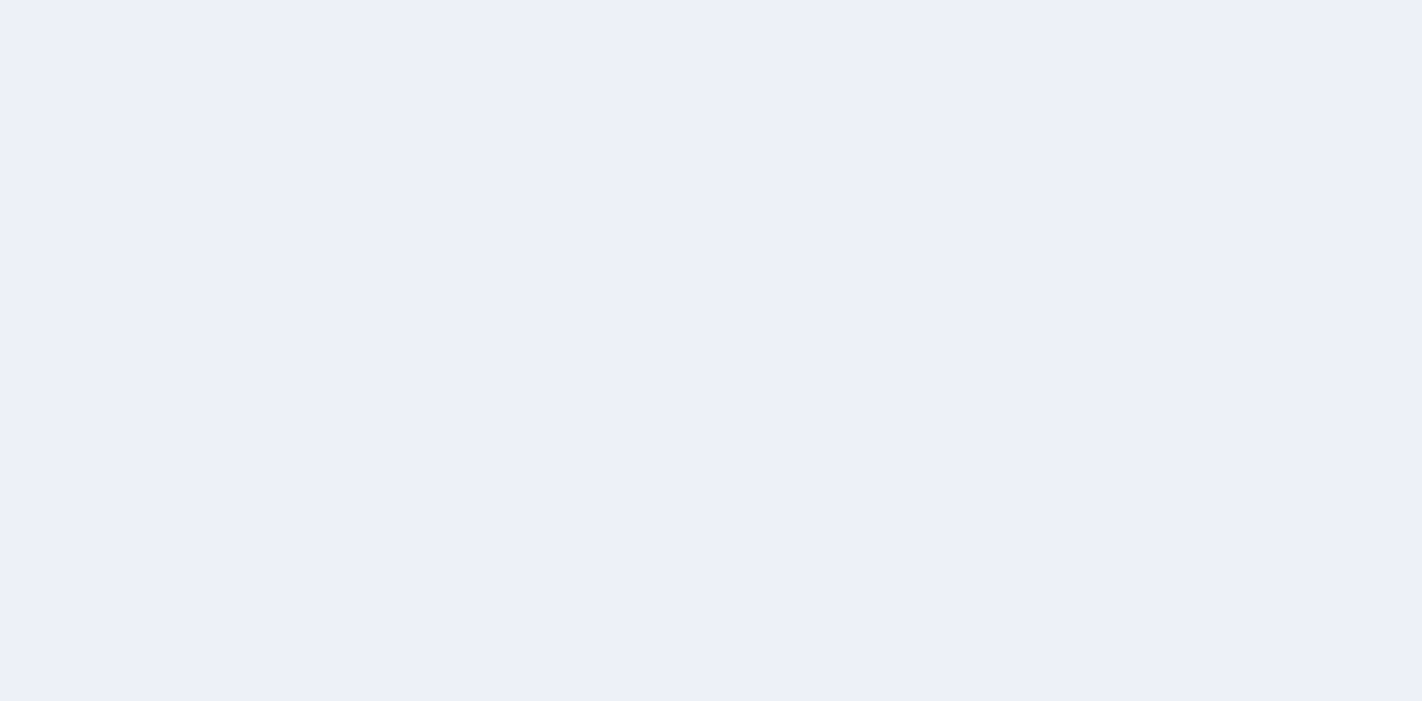 scroll, scrollTop: 0, scrollLeft: 0, axis: both 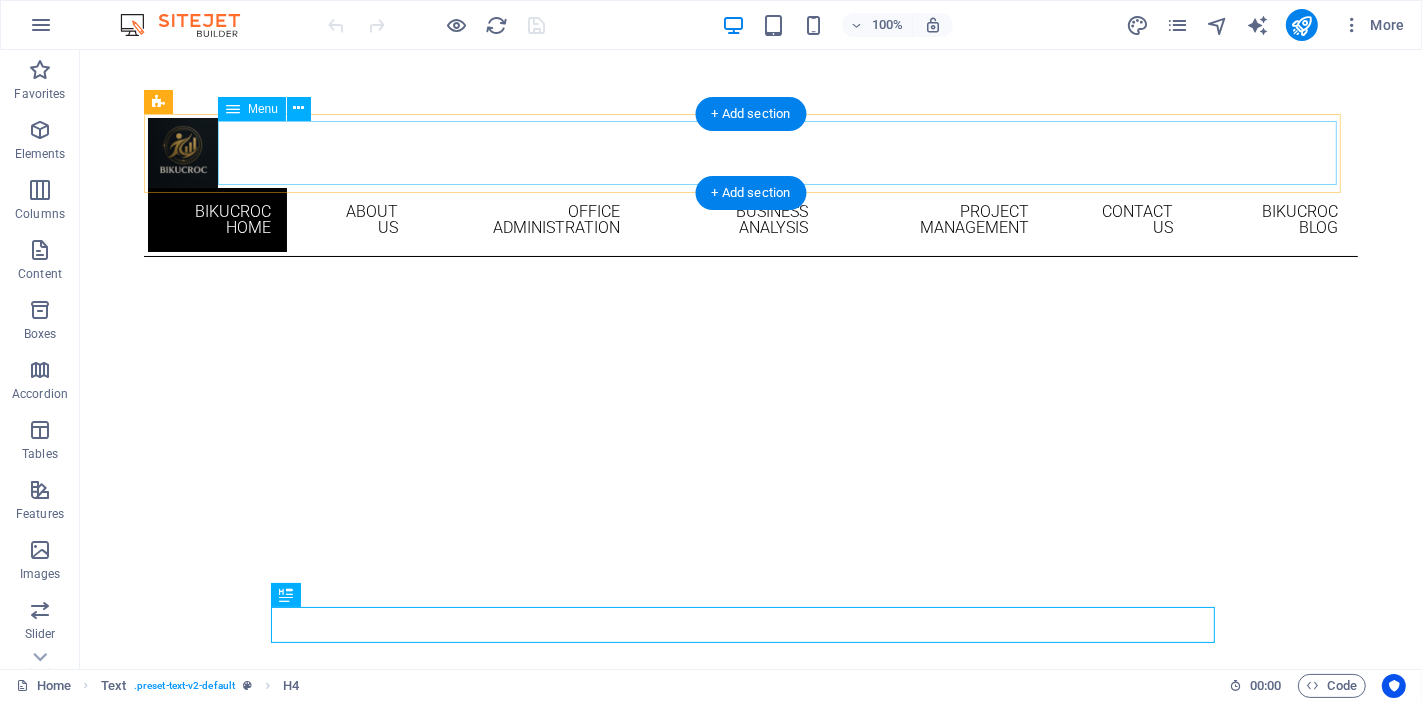 click on "Bikucroc Home About Us Office Administration Business Analysis Project Management Contact Us Bikucroc Blog" at bounding box center (750, 220) 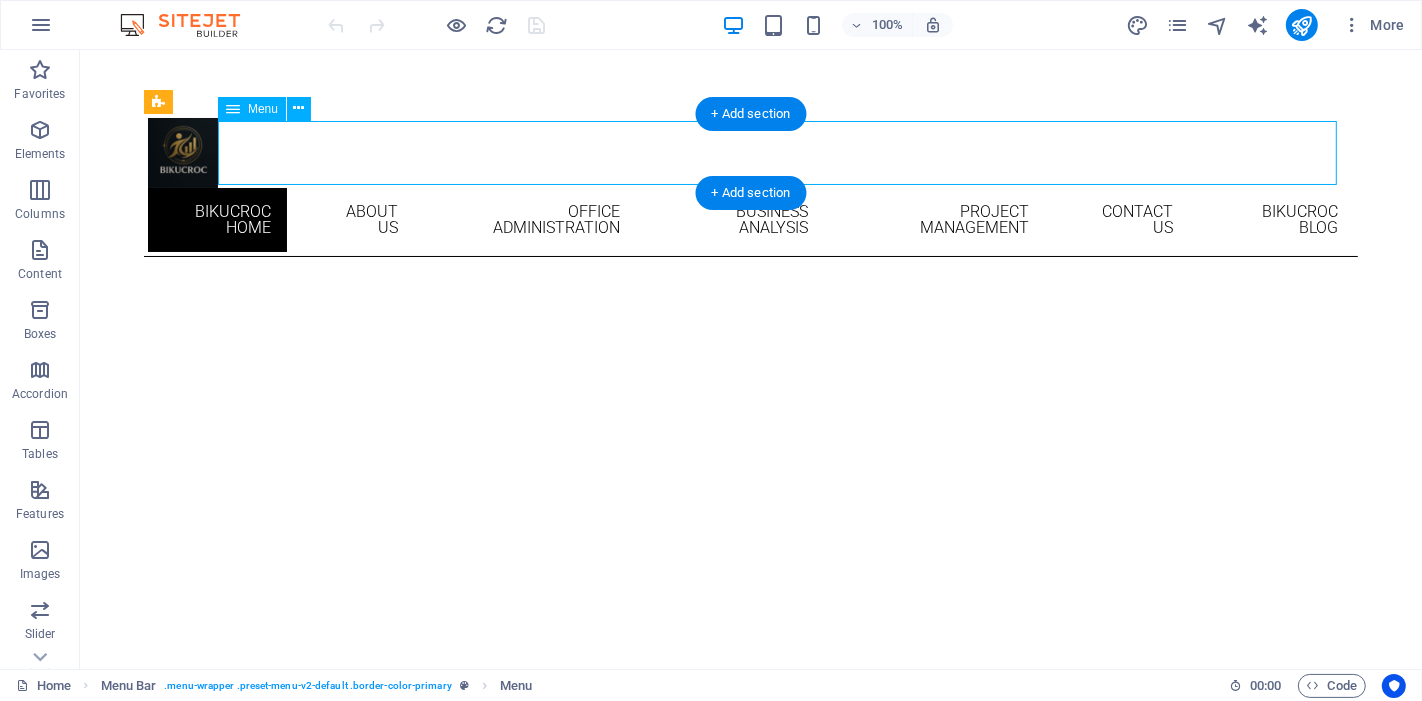 click on "Bikucroc Home About Us Office Administration Business Analysis Project Management Contact Us Bikucroc Blog" at bounding box center [750, 220] 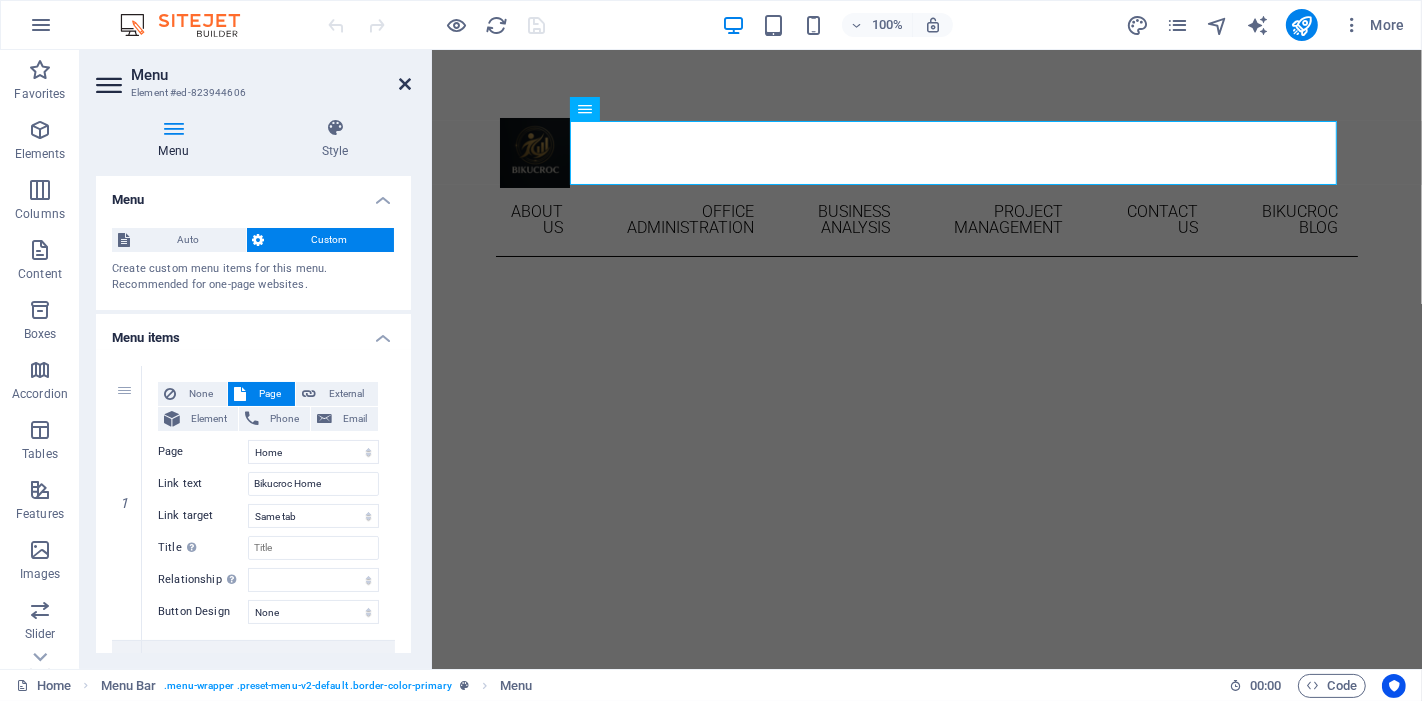 drag, startPoint x: 405, startPoint y: 76, endPoint x: 343, endPoint y: 32, distance: 76.02631 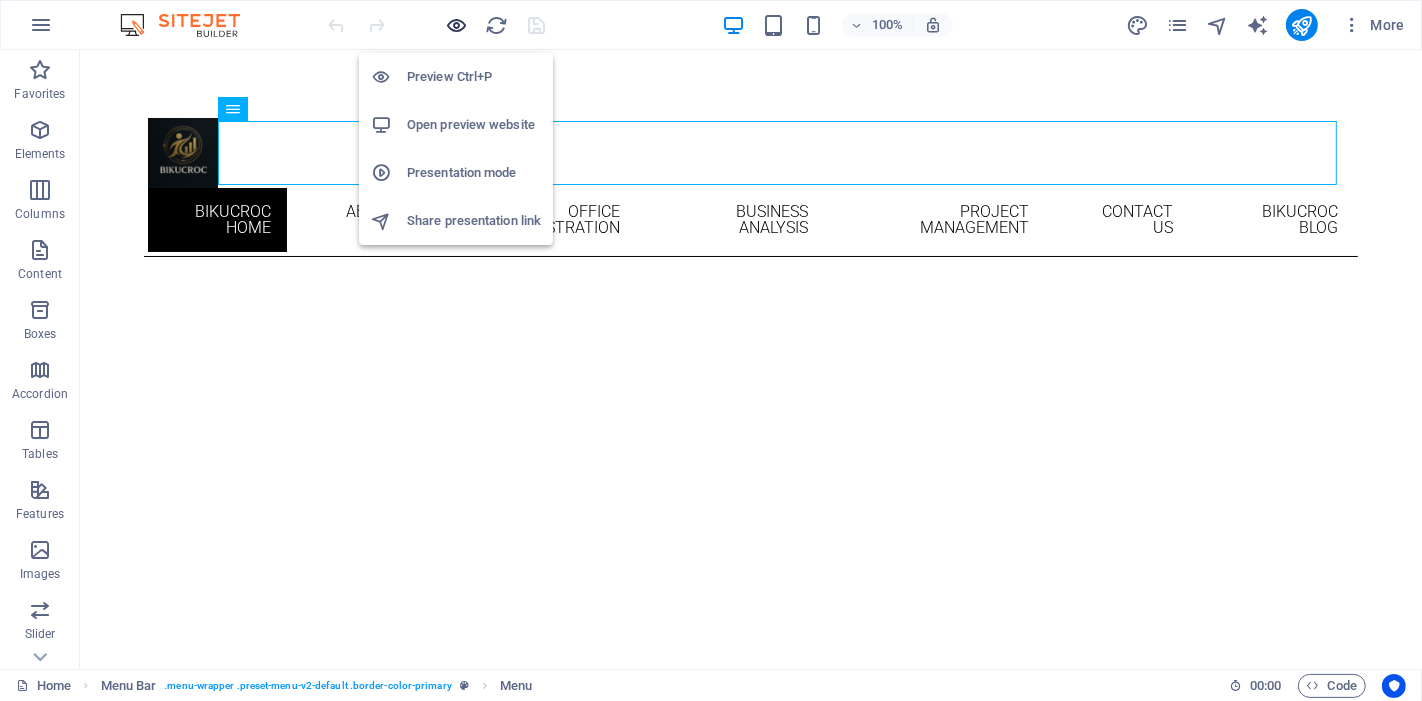 click at bounding box center (457, 25) 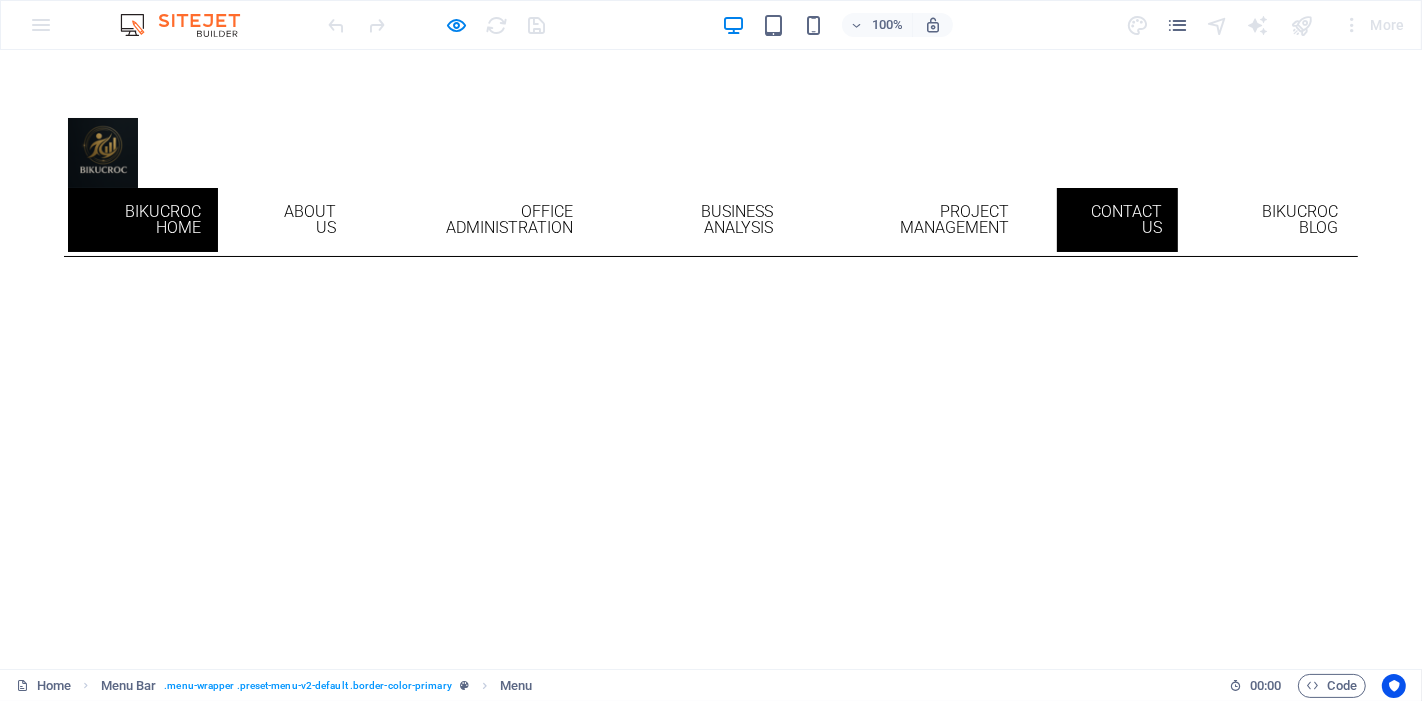 click on "Contact Us" at bounding box center [1117, 220] 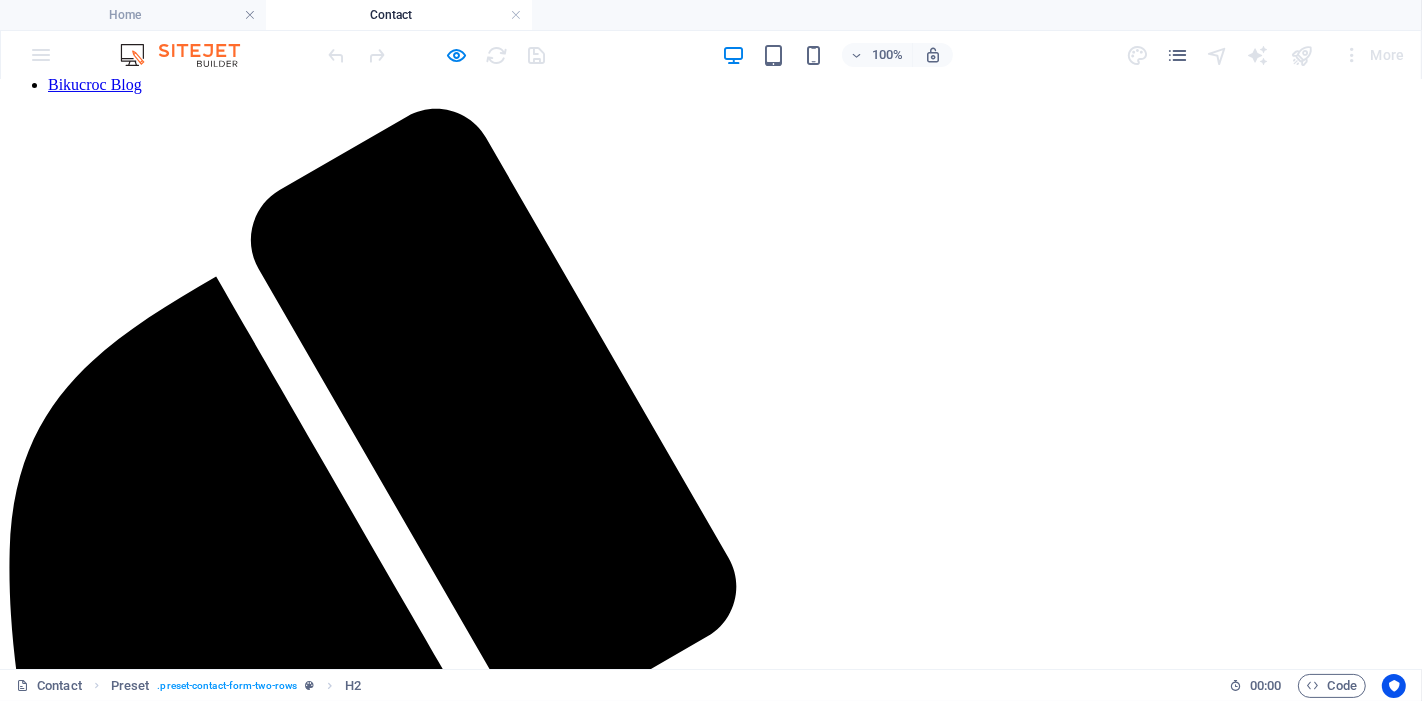 scroll, scrollTop: 444, scrollLeft: 0, axis: vertical 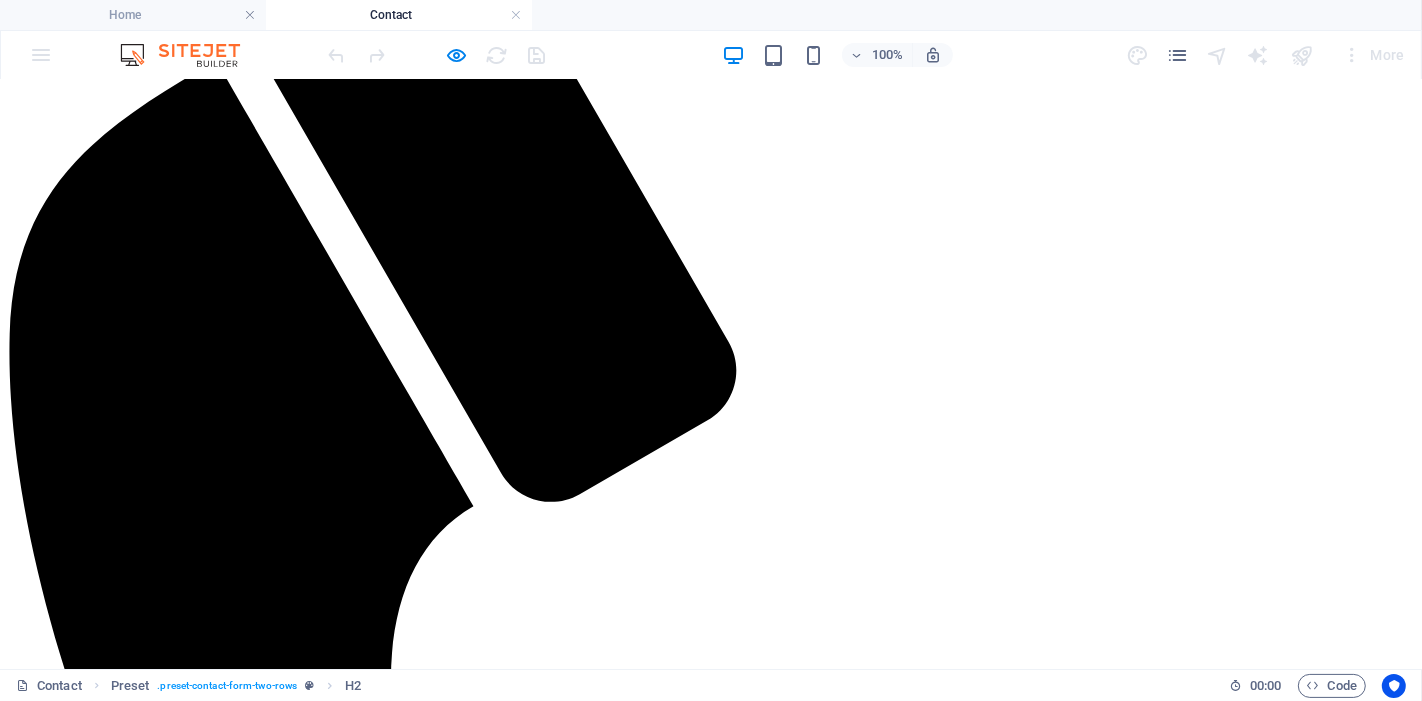 click on "Your Business" at bounding box center [711, 2058] 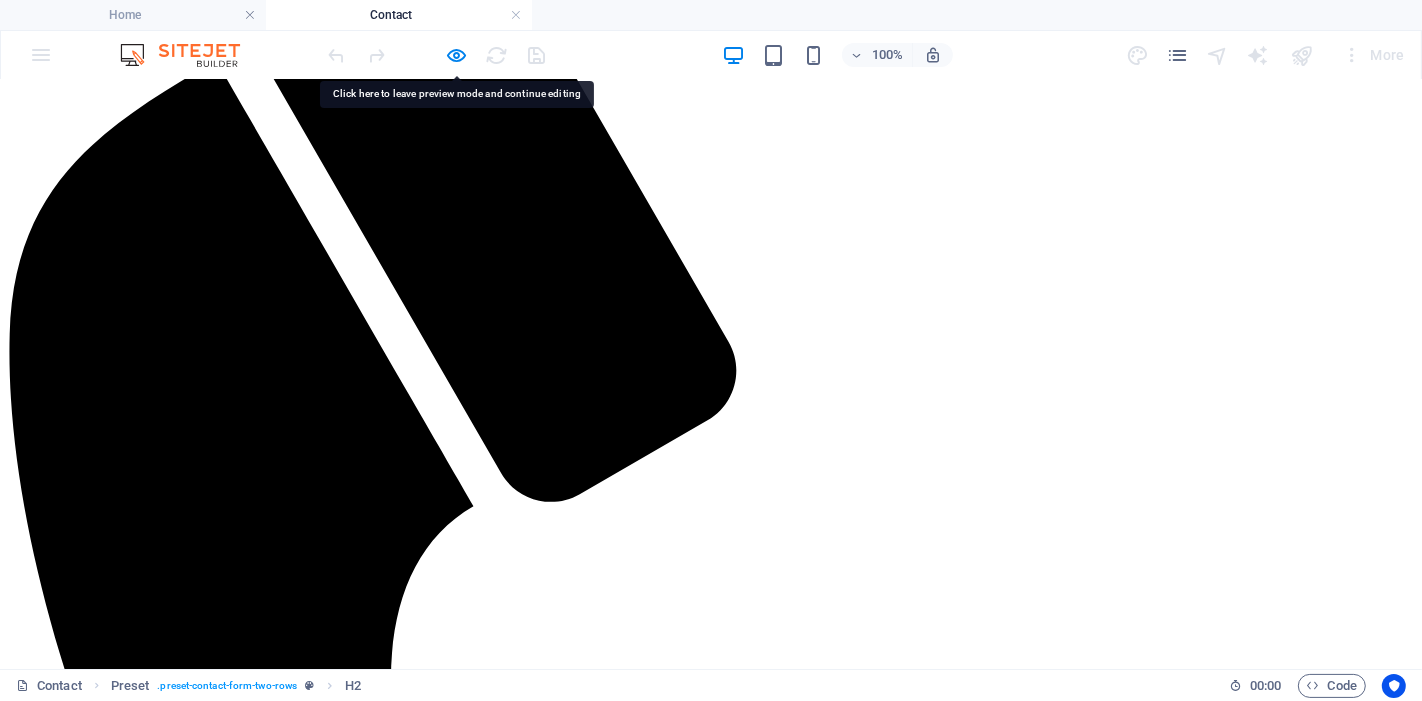 click on "Your Business" at bounding box center (711, 2058) 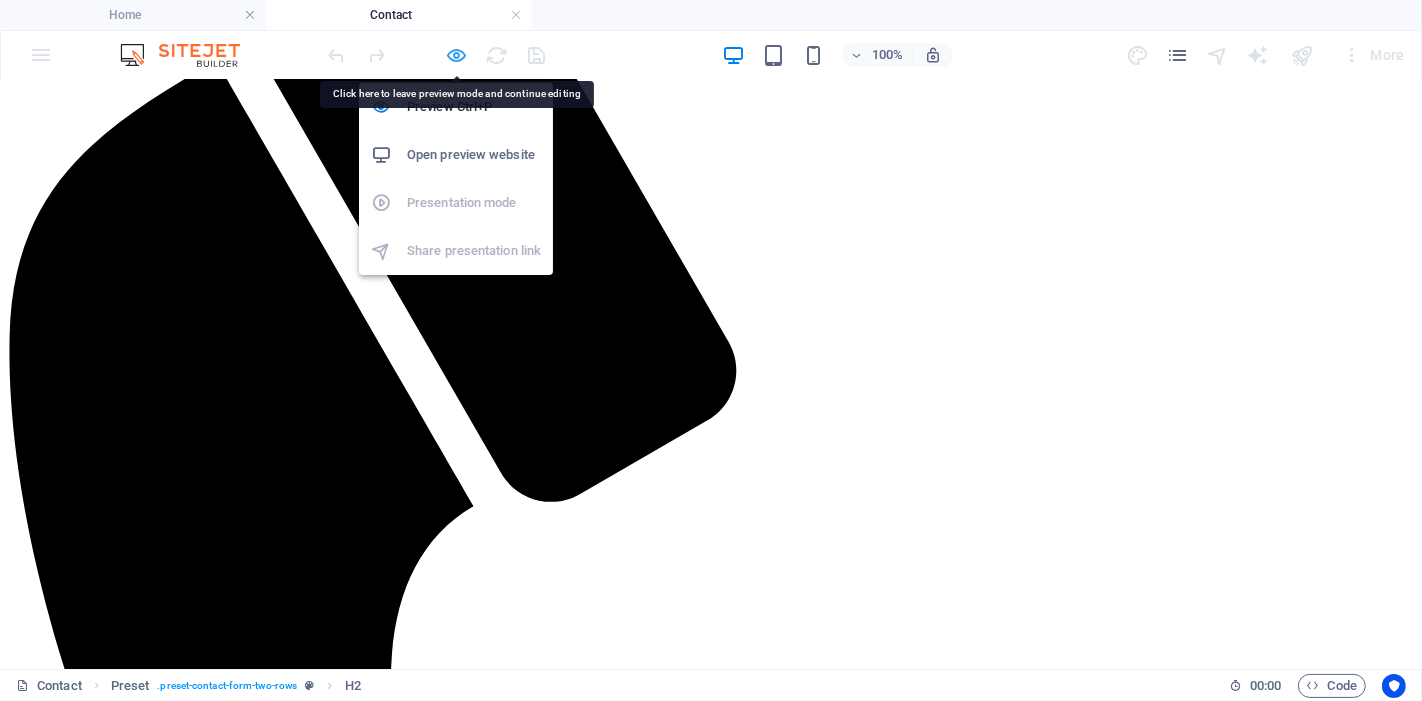 click at bounding box center (457, 55) 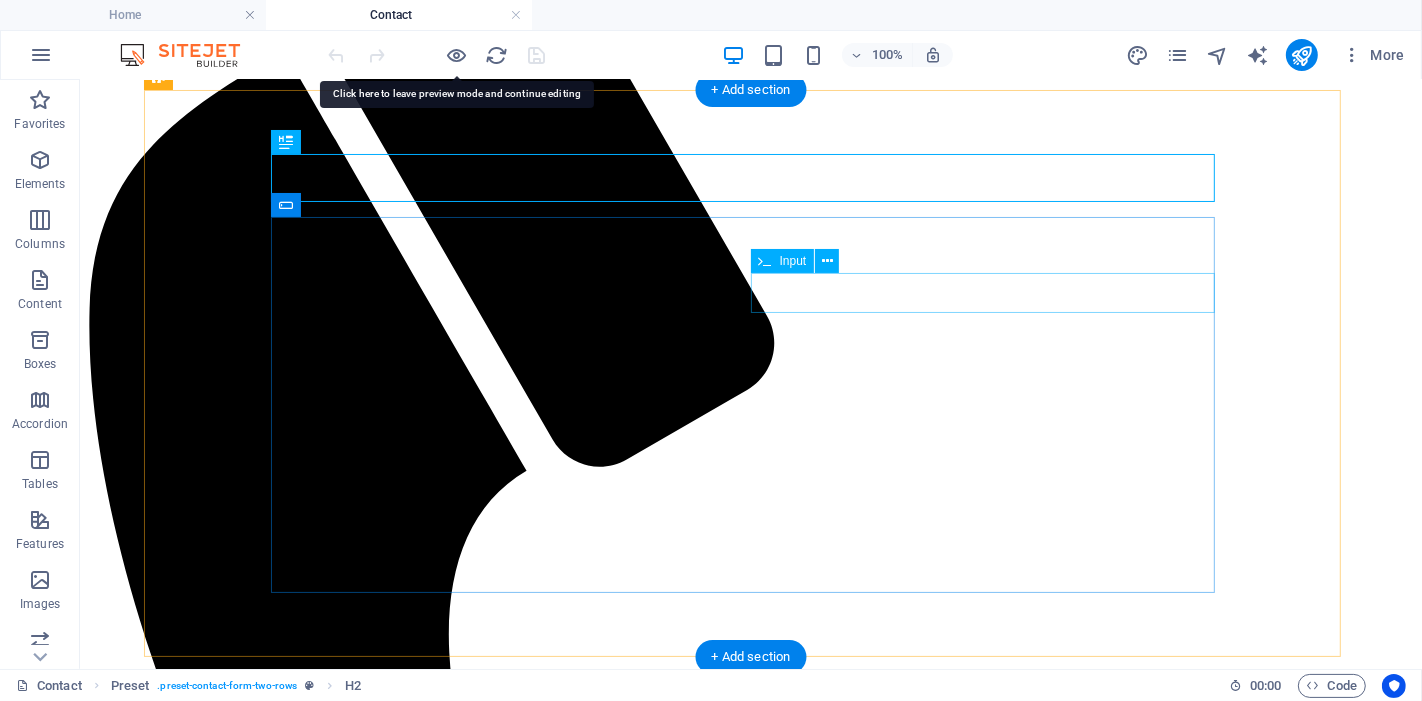 click on "Your Business" at bounding box center [750, 1952] 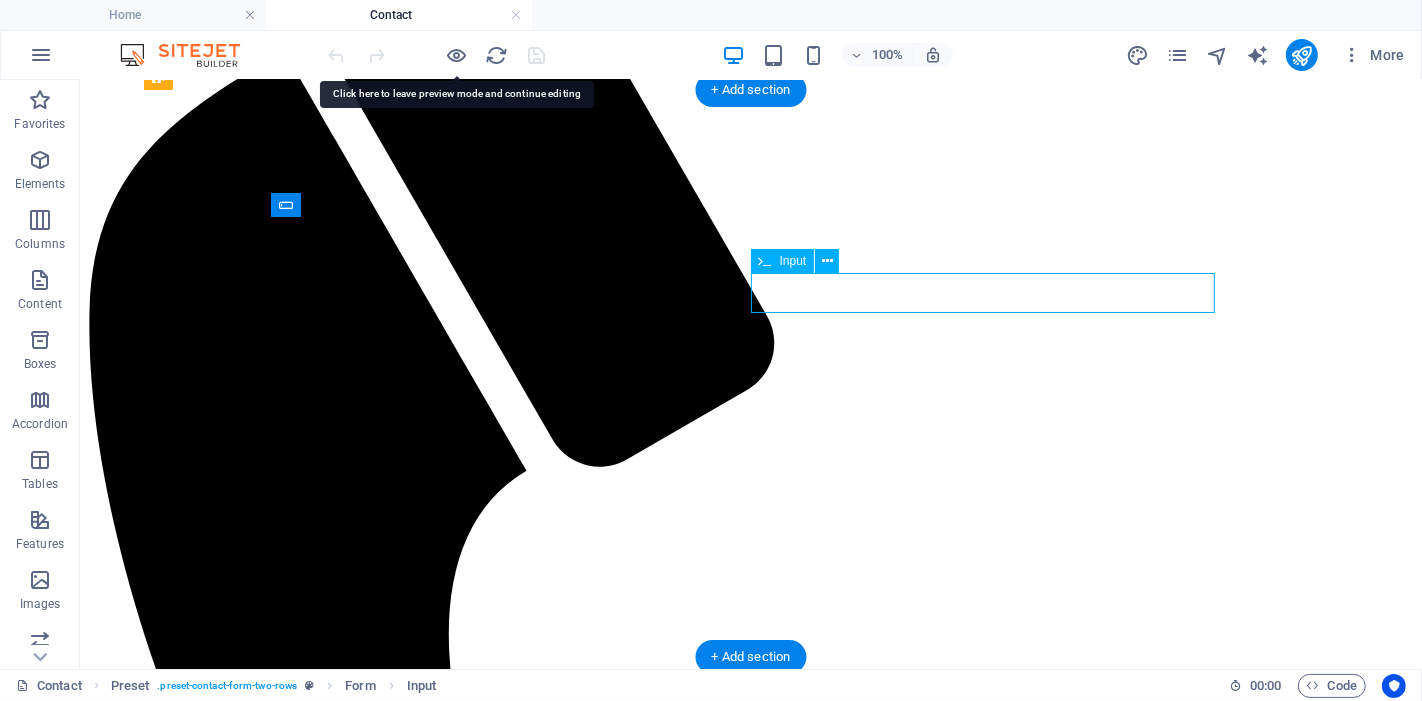 click on "Your Business" at bounding box center (750, 1952) 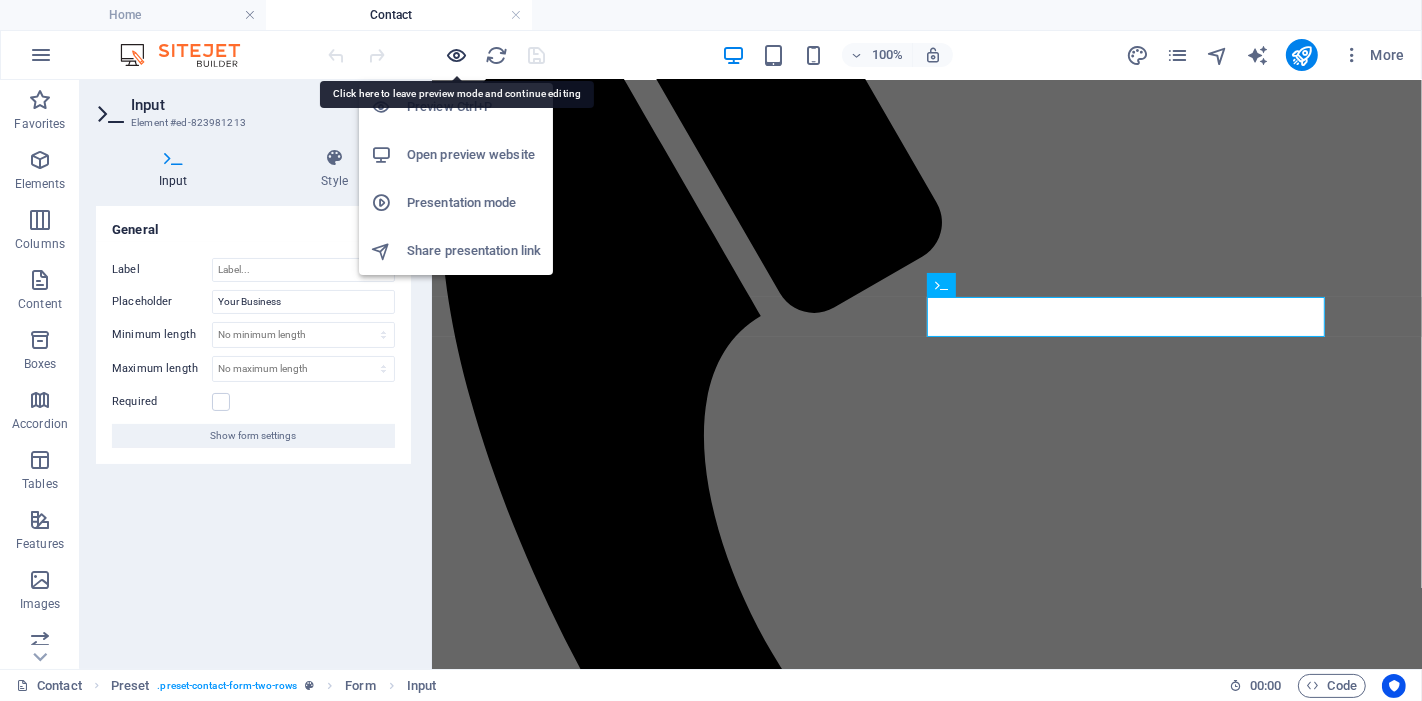 click at bounding box center [457, 55] 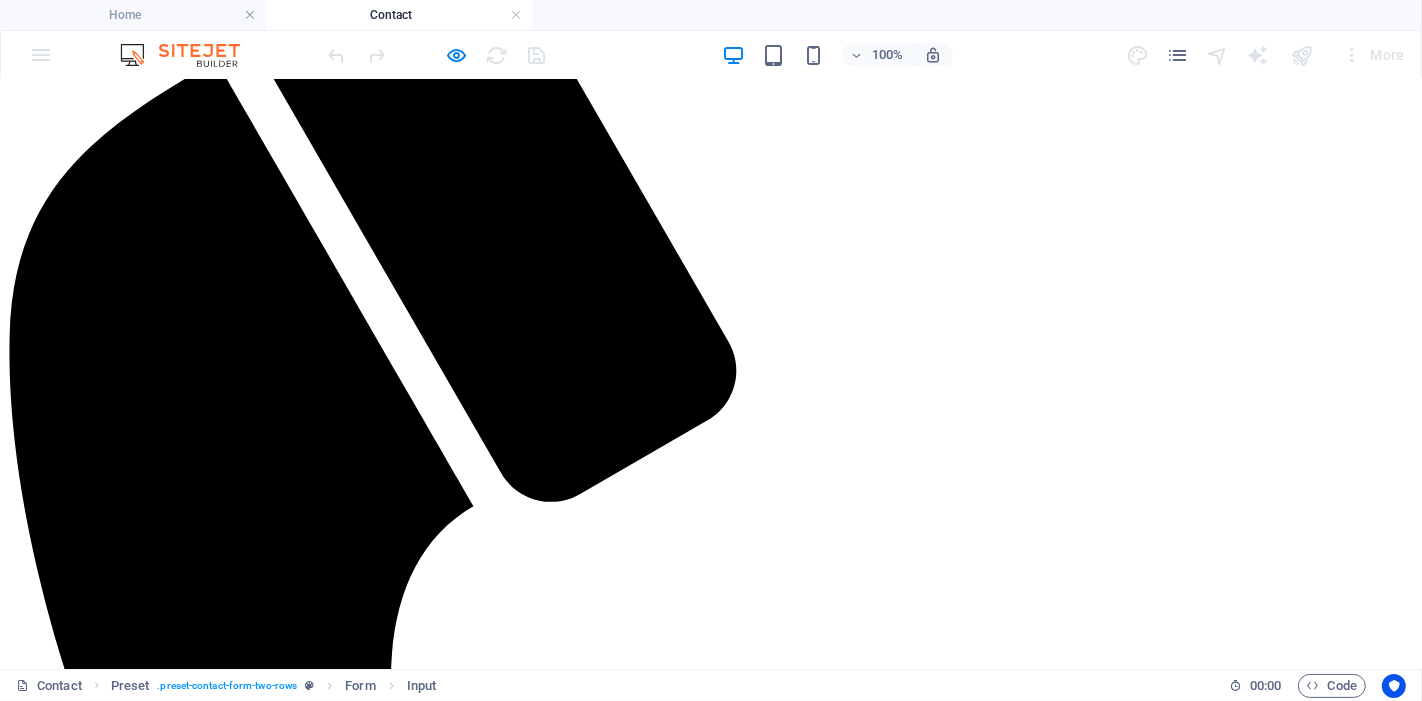 click on "Your Business" at bounding box center [96, 2058] 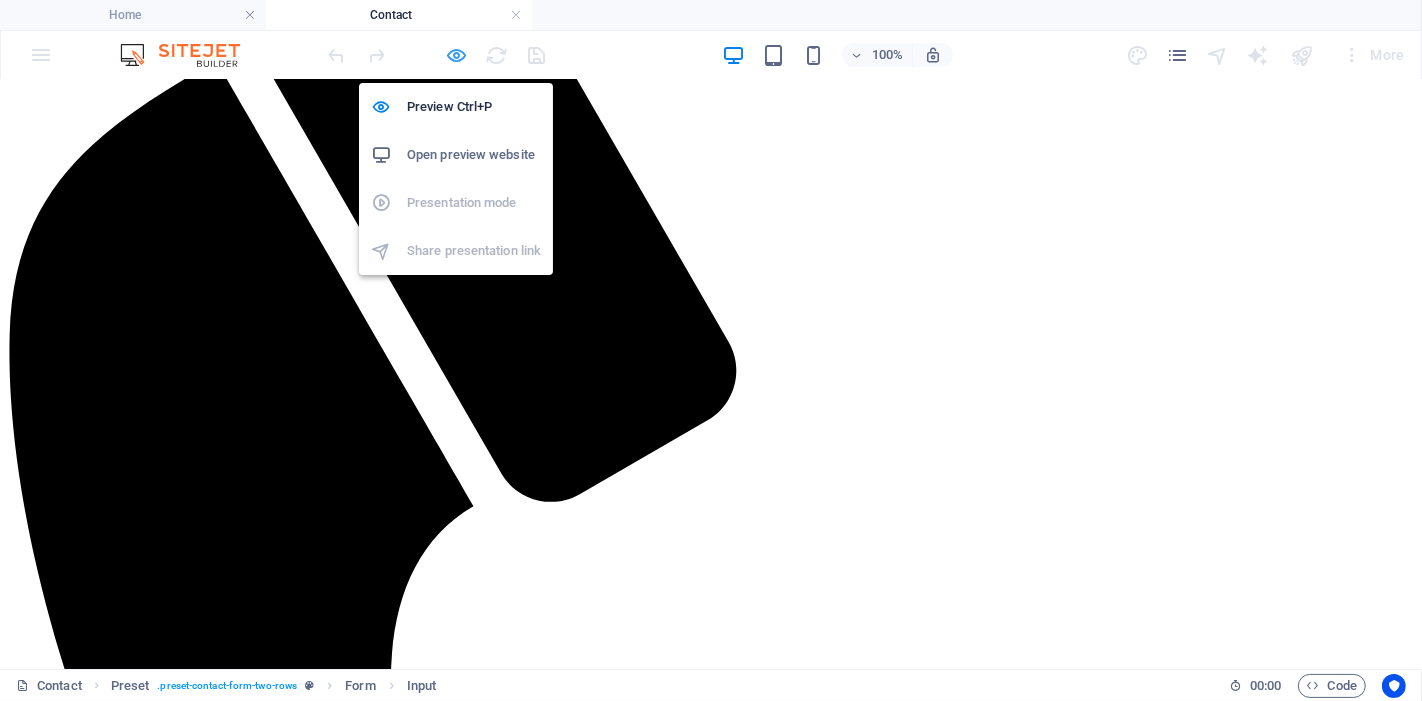 type on "vzsd" 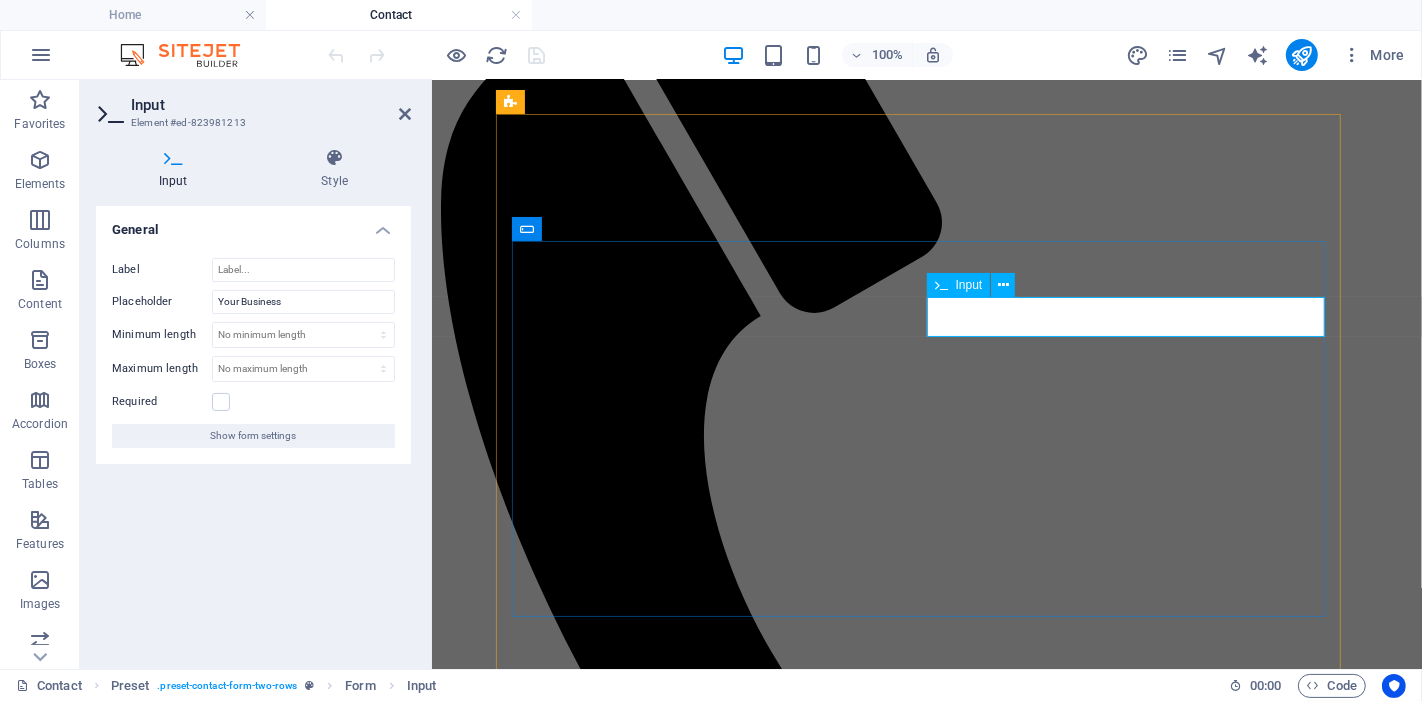 click on "Your Buzxcvxsiness" at bounding box center [527, 1485] 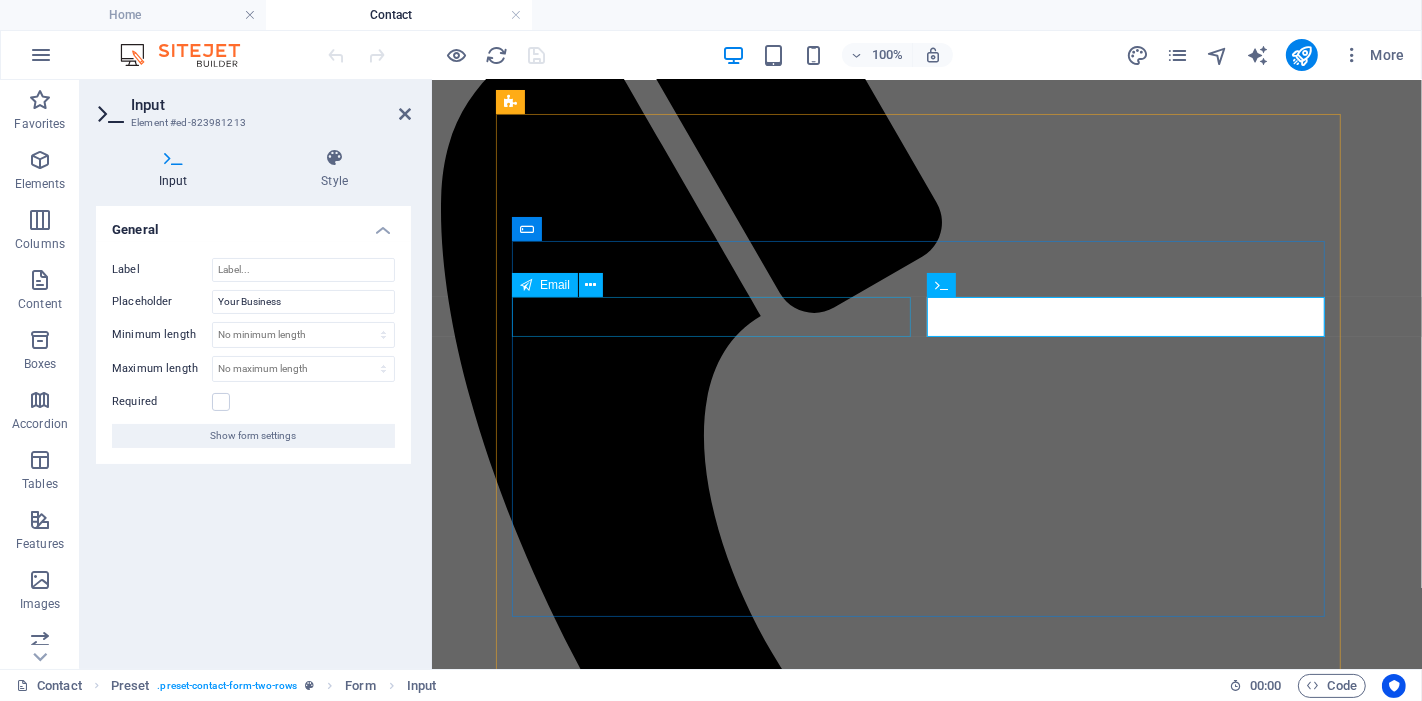 drag, startPoint x: 1114, startPoint y: 313, endPoint x: 830, endPoint y: 300, distance: 284.2974 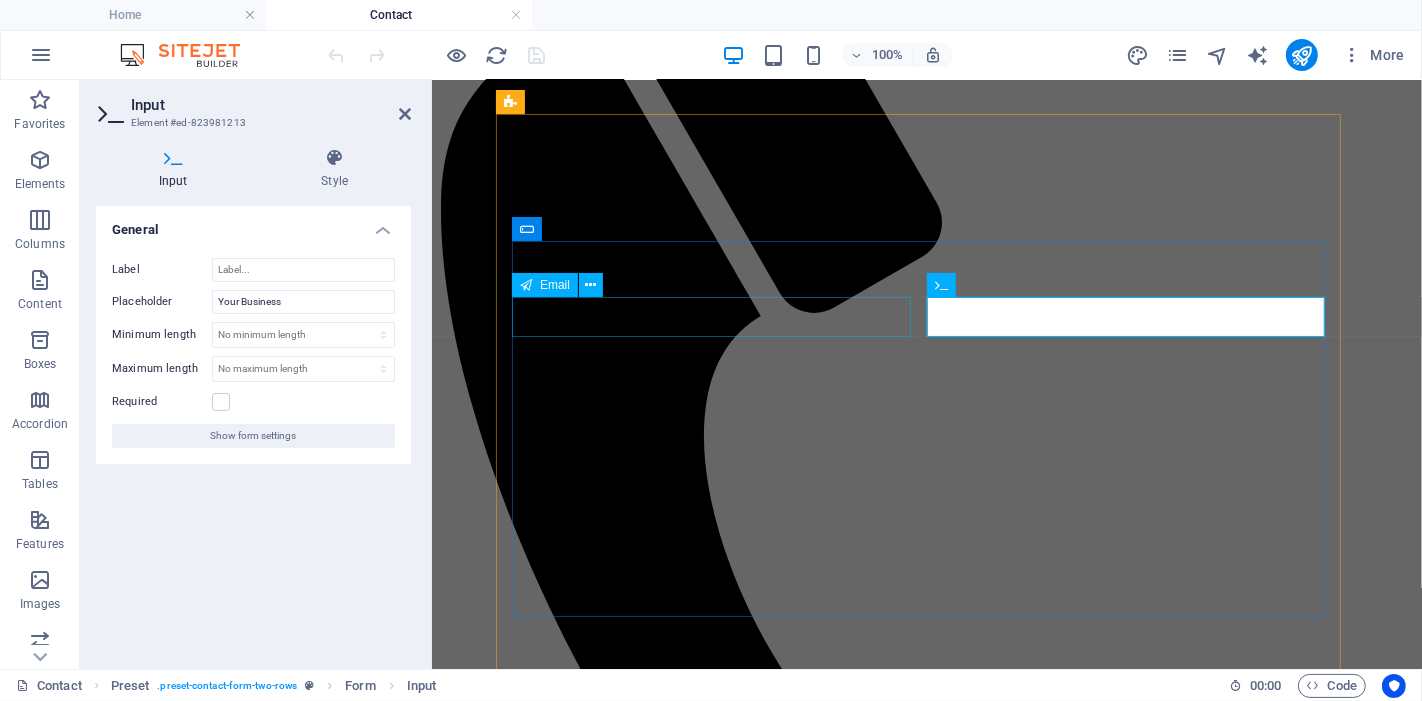 click on "vzsd Your Buzxcvxsiness   I have read and understand the privacy policy. Unreadable? Load new Send" at bounding box center [926, 1581] 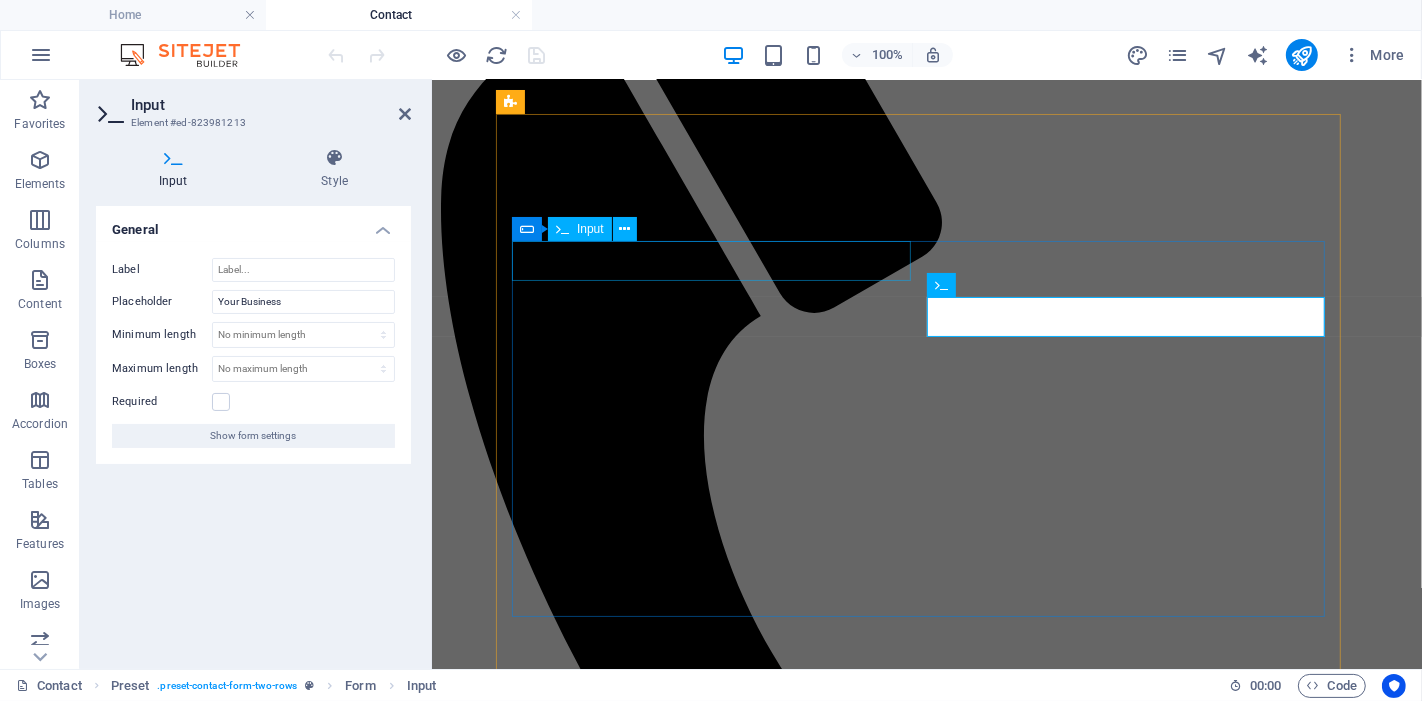 click at bounding box center (926, 1422) 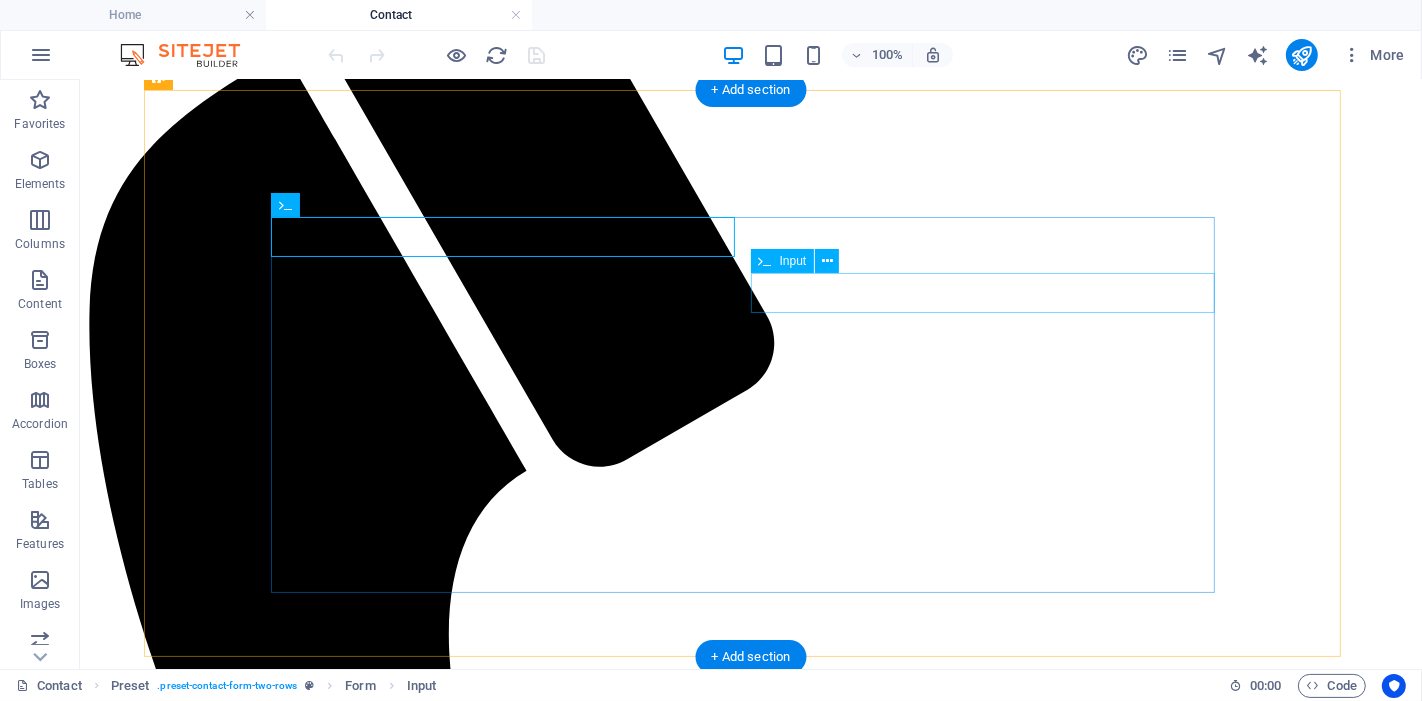 click at bounding box center (750, 1952) 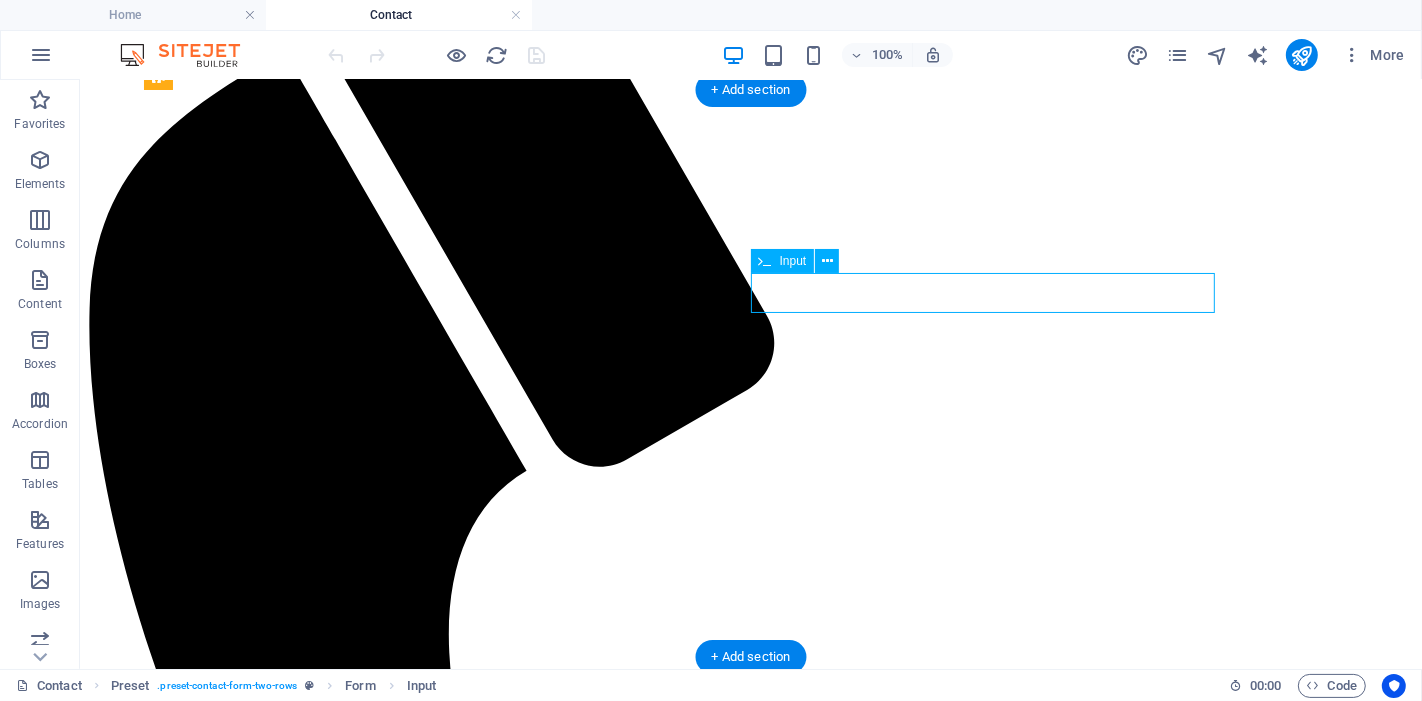 click at bounding box center [750, 1952] 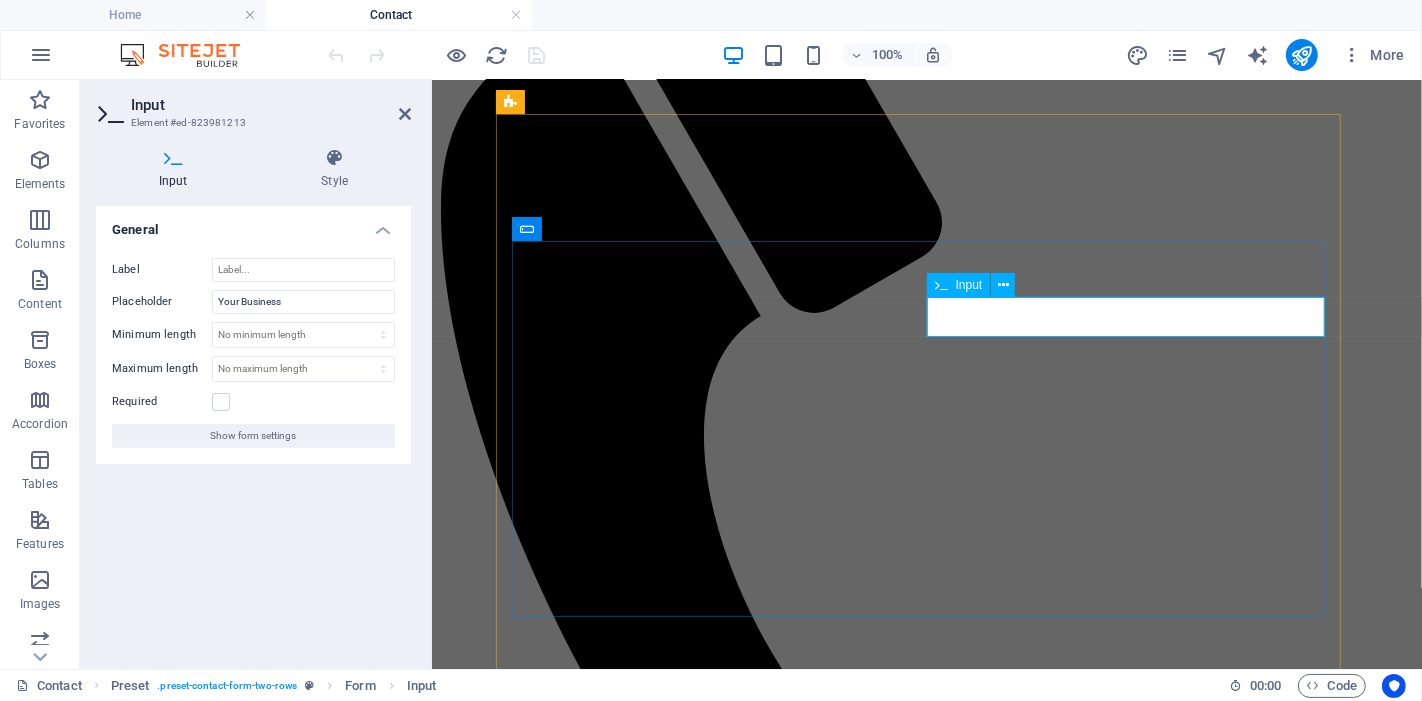drag, startPoint x: 962, startPoint y: 308, endPoint x: 973, endPoint y: 308, distance: 11 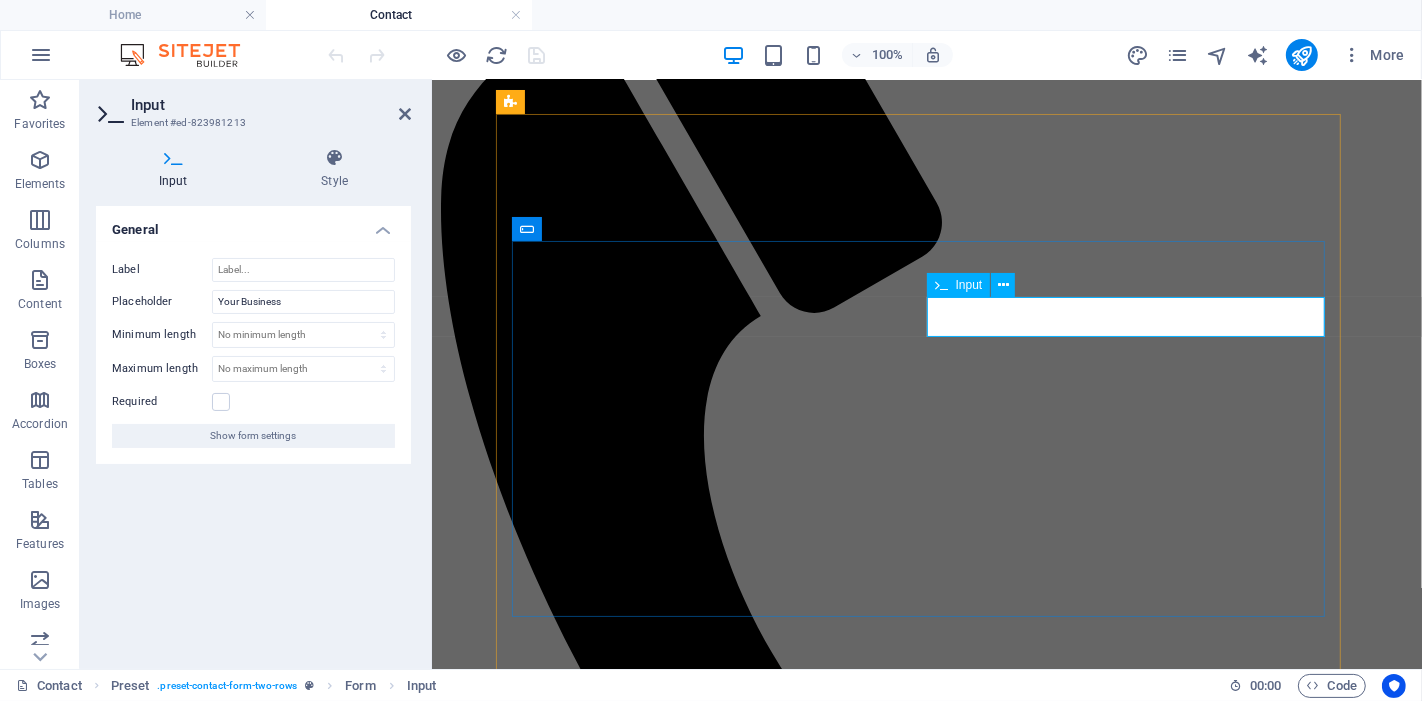 drag, startPoint x: 1036, startPoint y: 309, endPoint x: 833, endPoint y: 310, distance: 203.00246 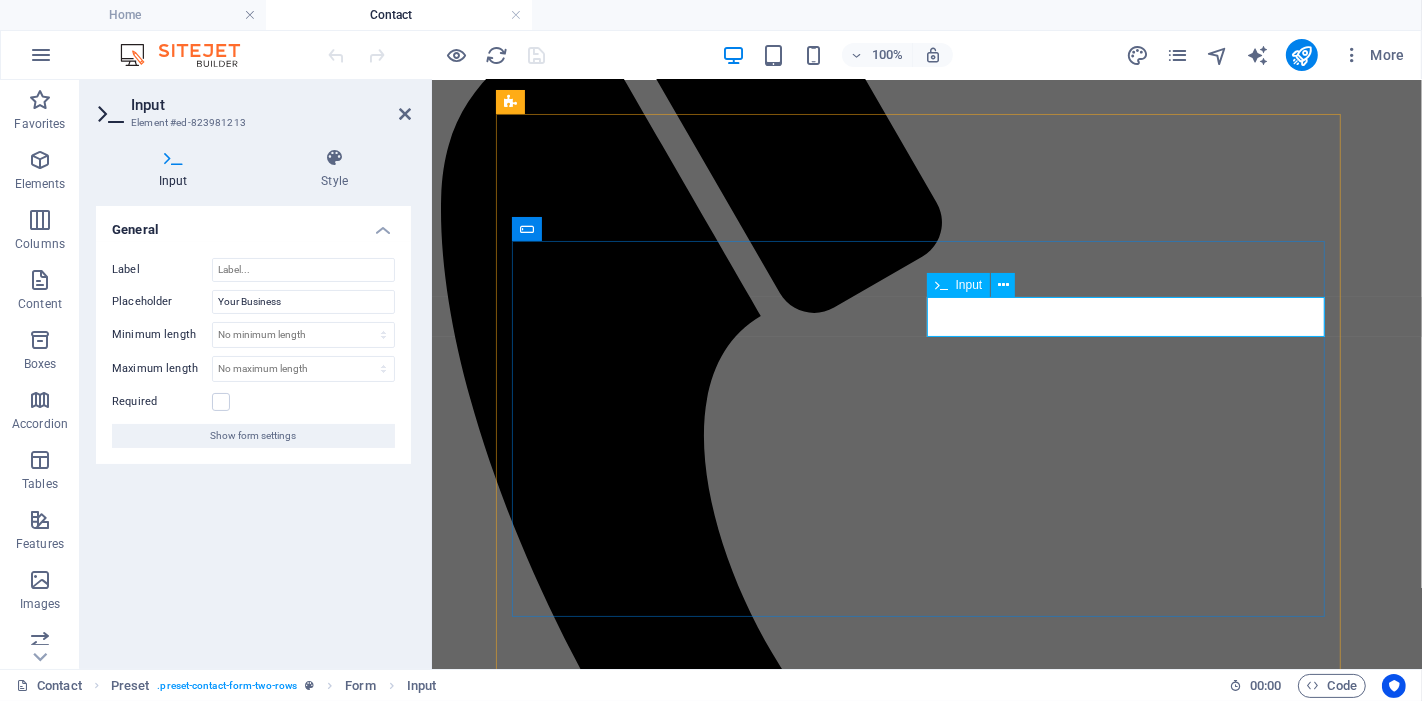 click on "vzsd   I have read and understand the privacy policy. Unreadable? Load new Send" at bounding box center [926, 1581] 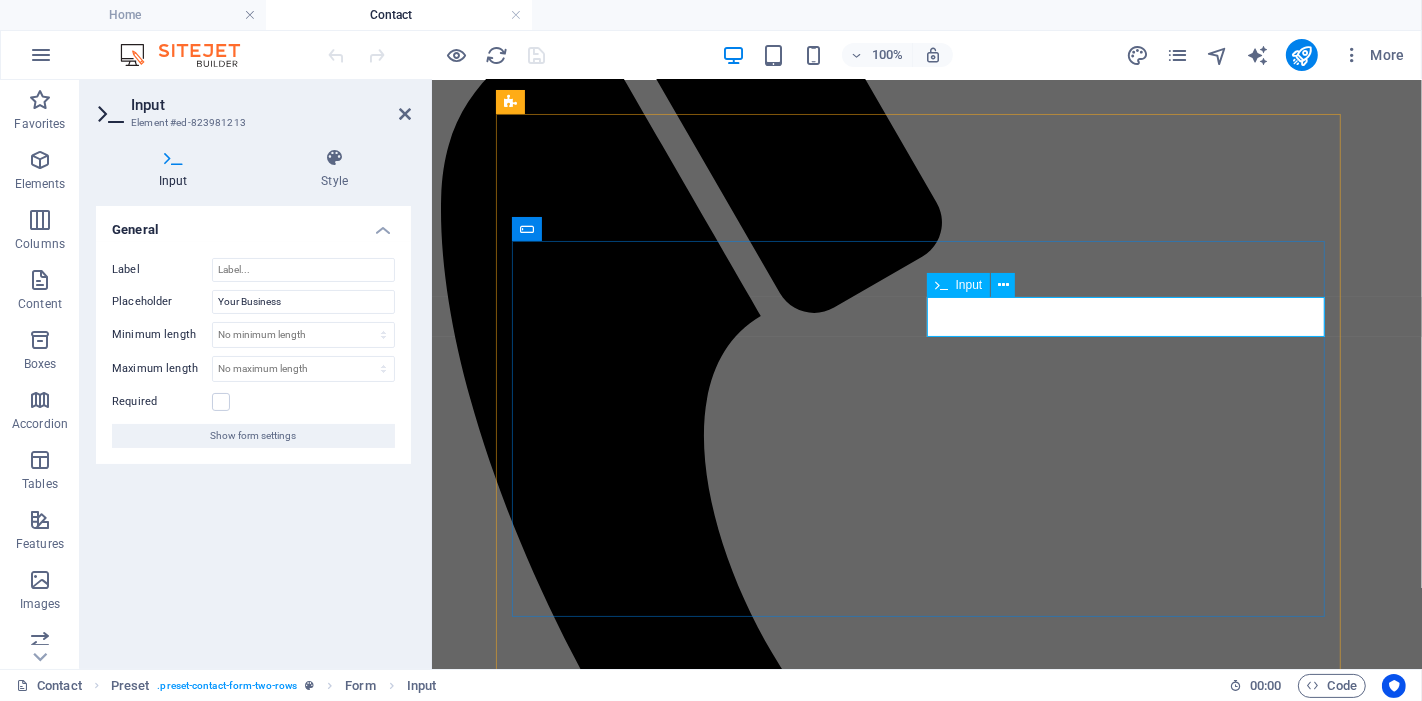 type on "ddfb" 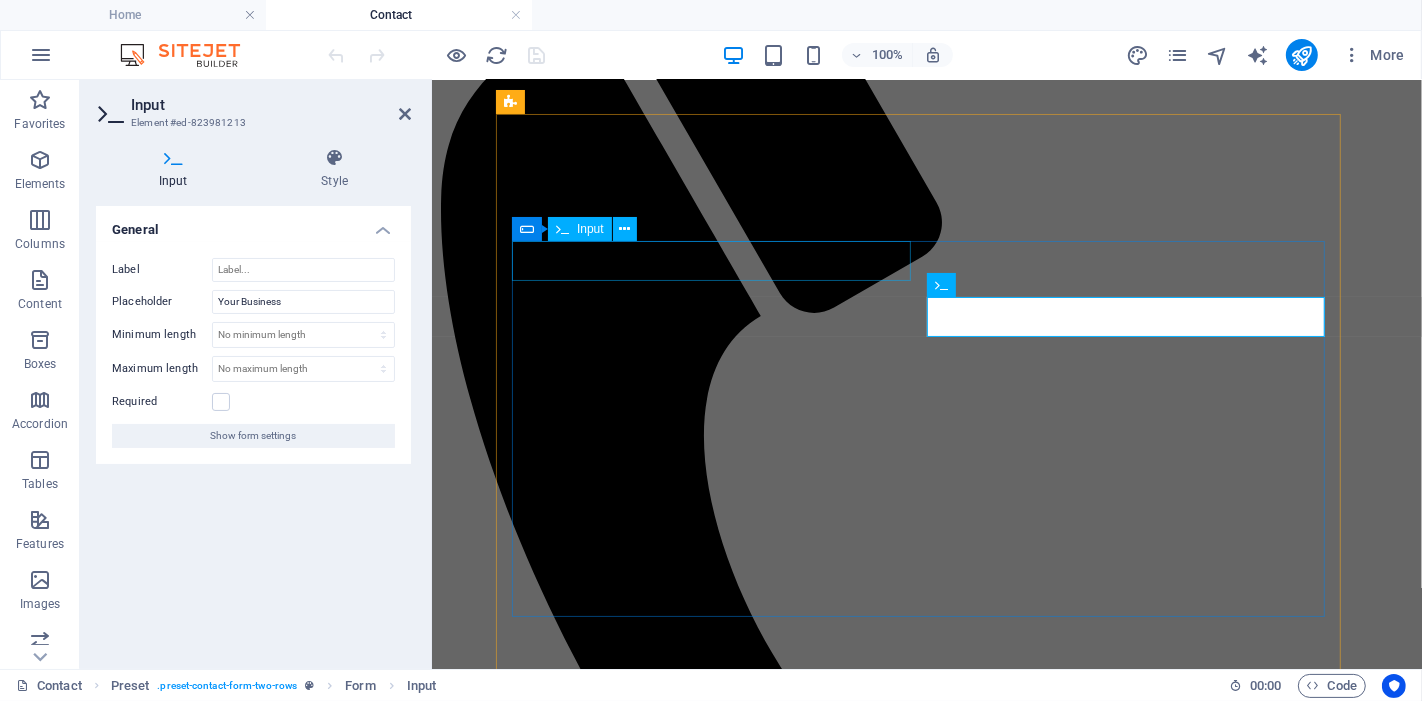drag, startPoint x: 991, startPoint y: 305, endPoint x: 771, endPoint y: 275, distance: 222.03603 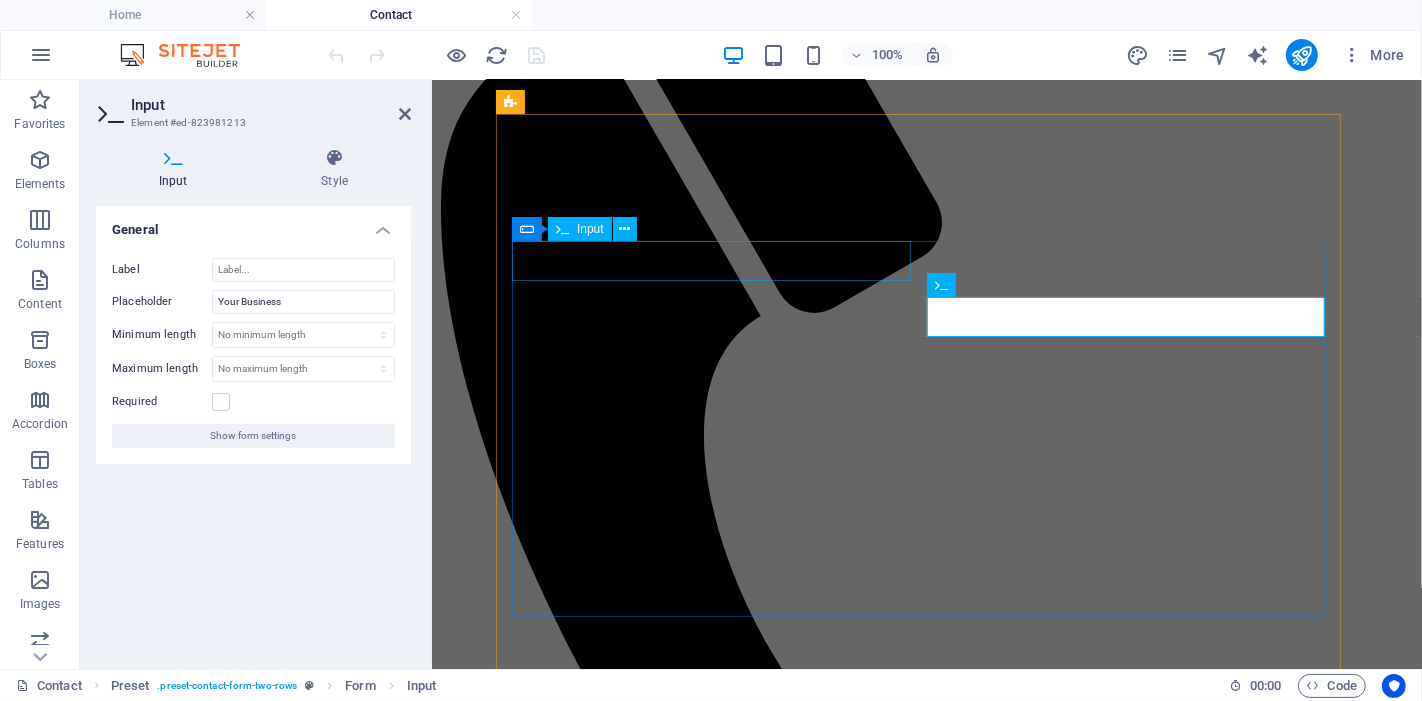 click on "vzsd ddfb   I have read and understand the privacy policy. Unreadable? Load new Send" at bounding box center [926, 1581] 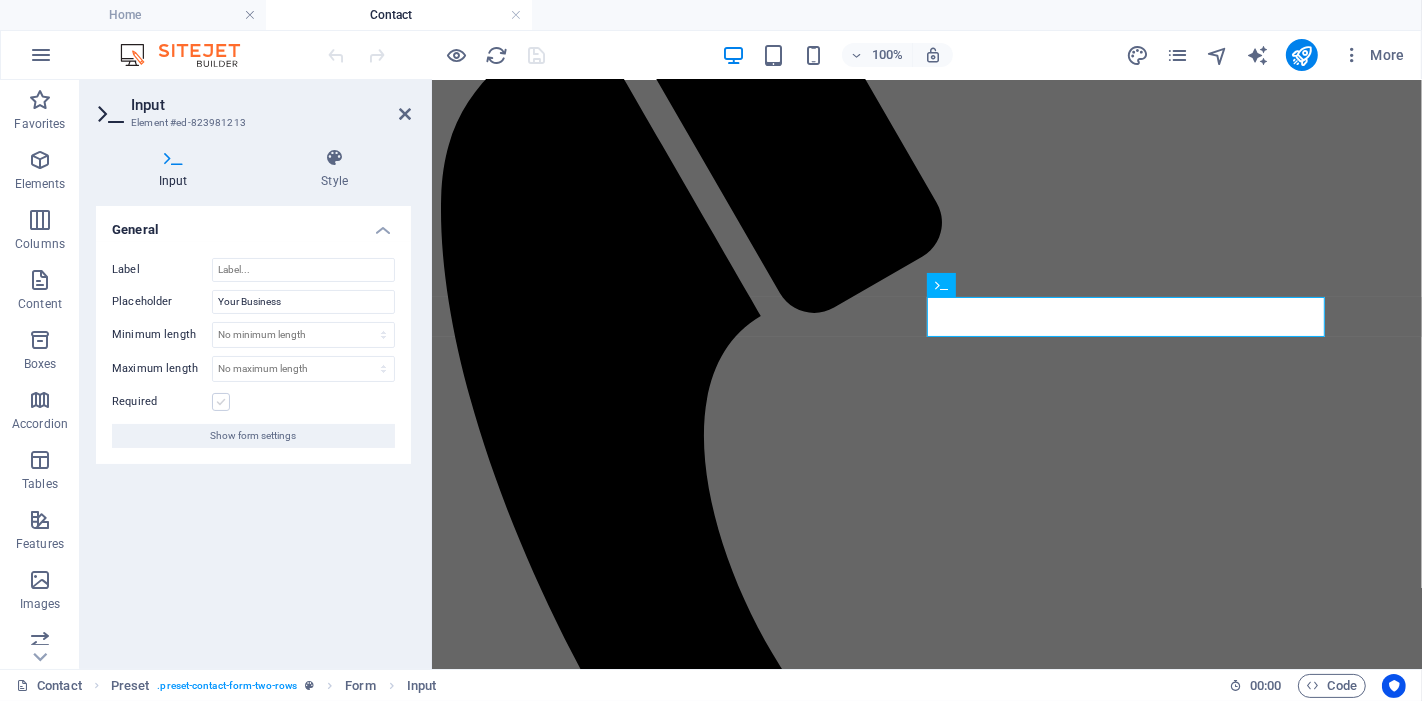 click at bounding box center (221, 402) 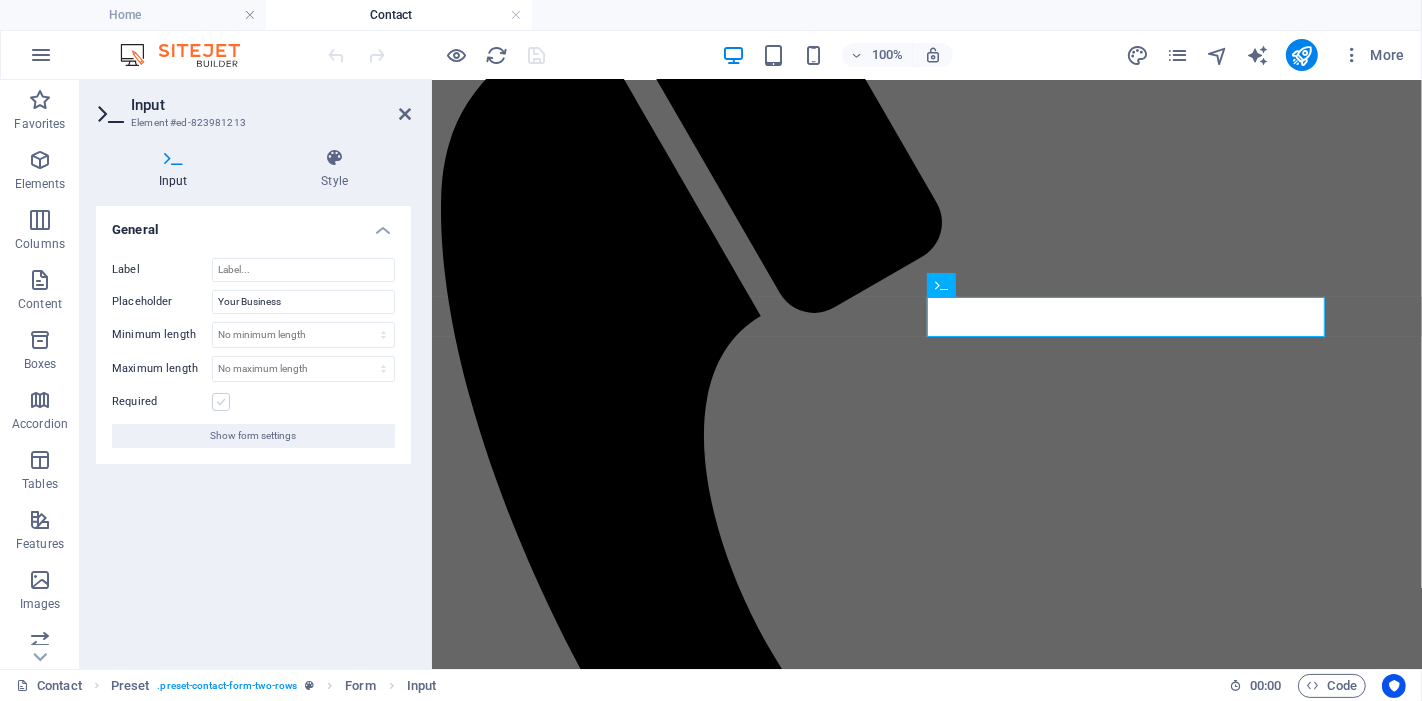 click on "Required" at bounding box center [0, 0] 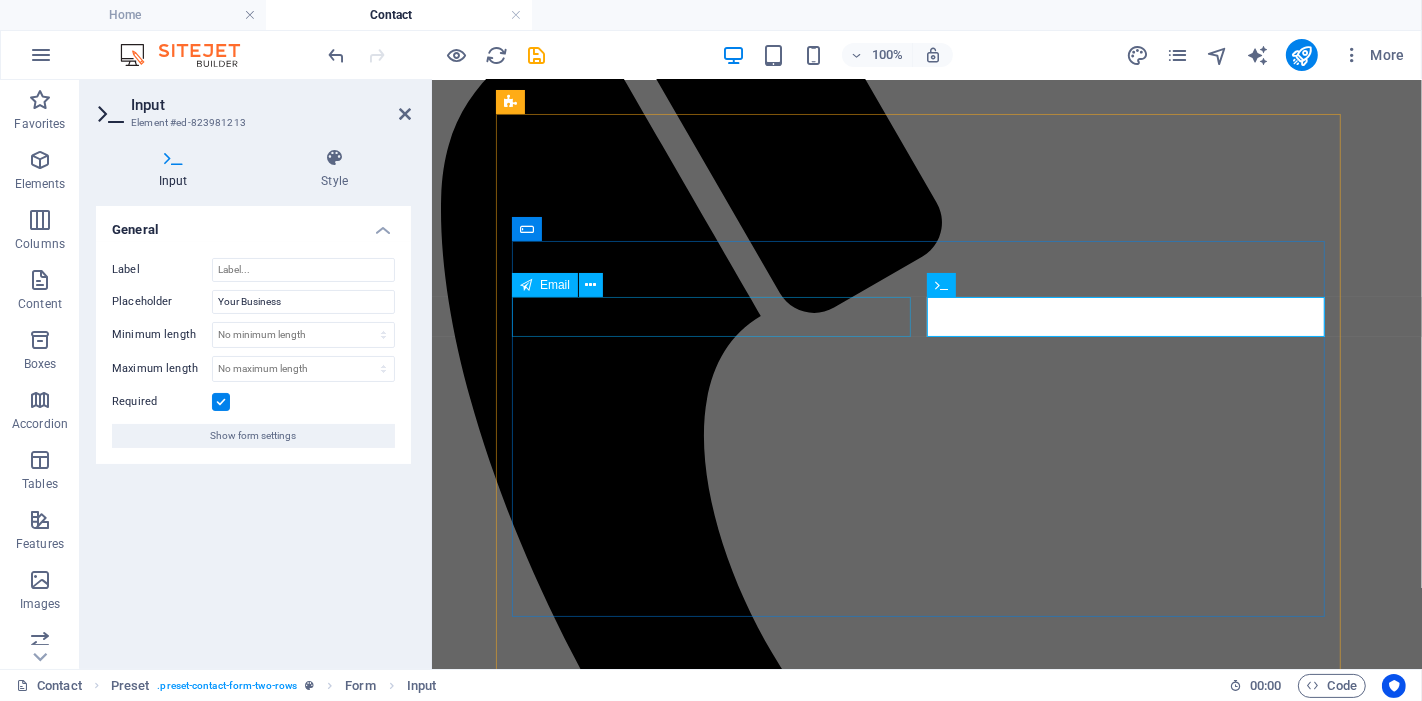 click at bounding box center (926, 1464) 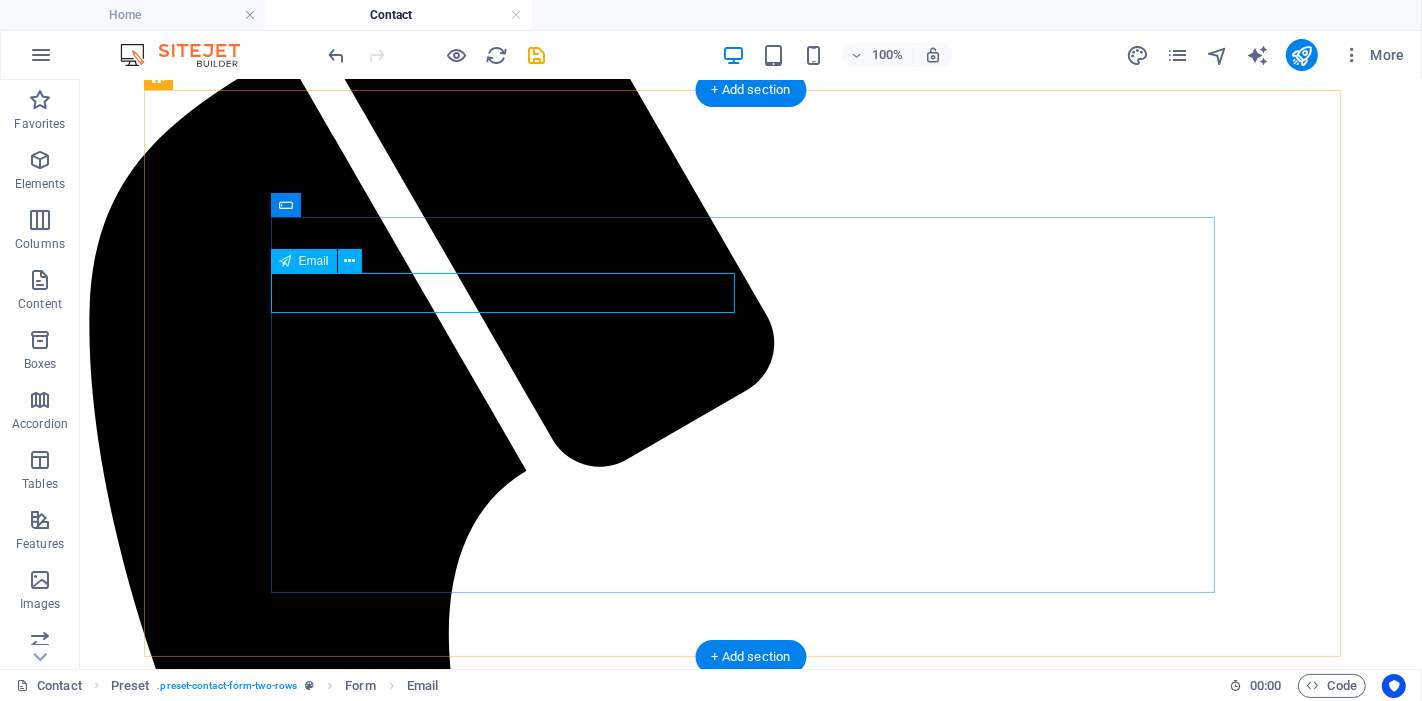 click at bounding box center (750, 1931) 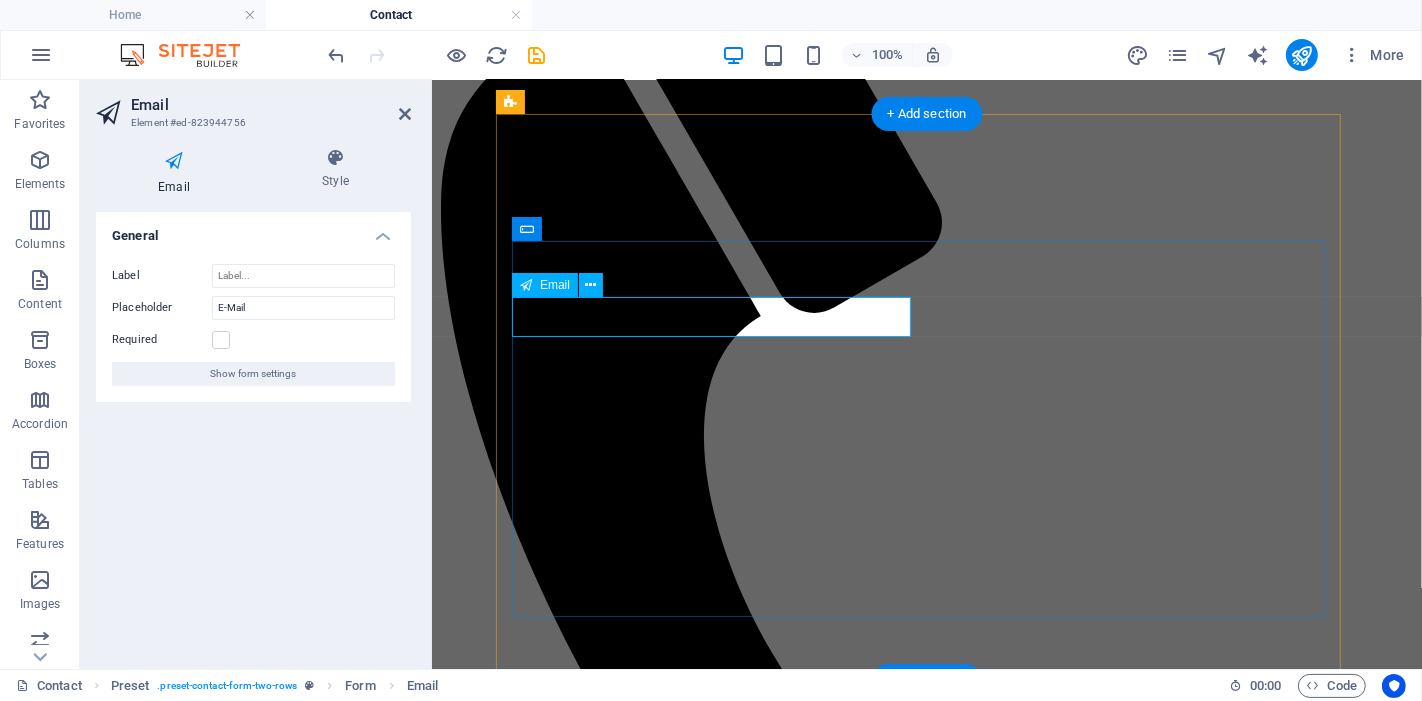 click at bounding box center (527, 1464) 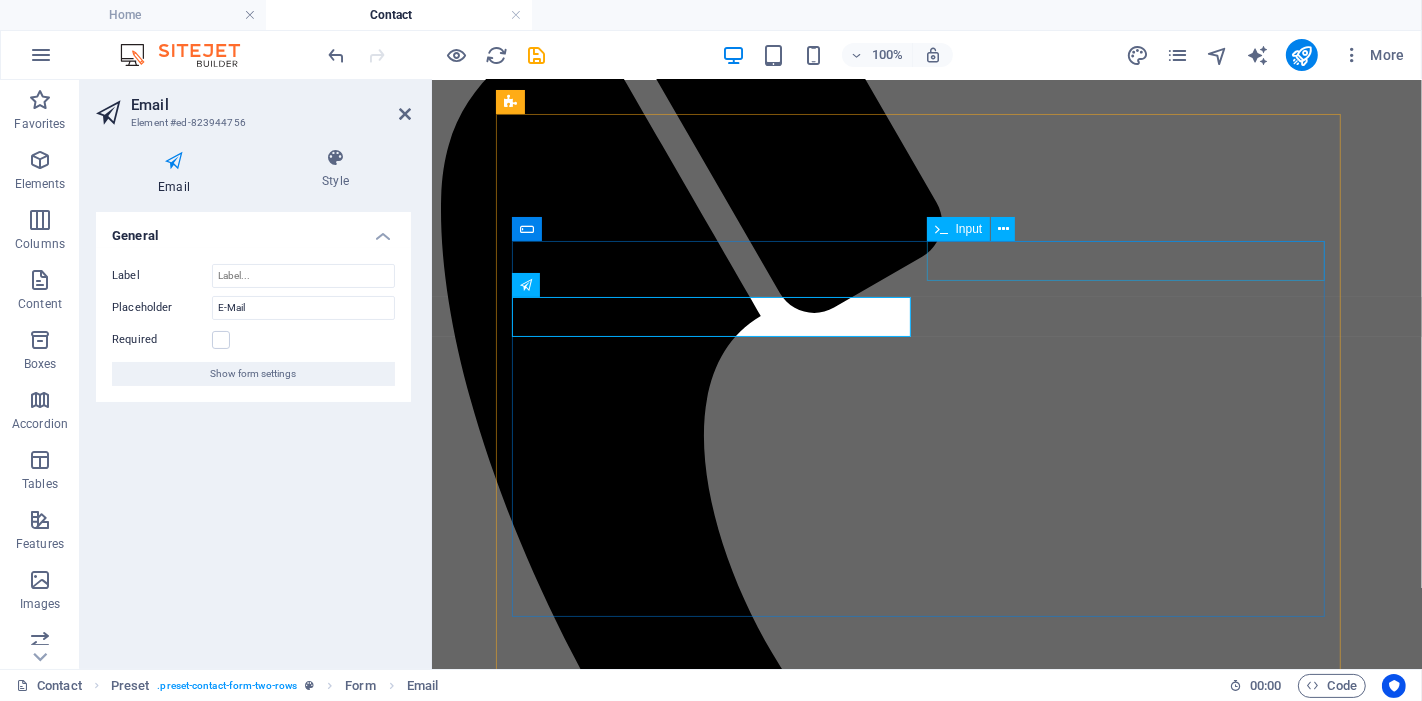 click on "vzsd" at bounding box center (926, 1443) 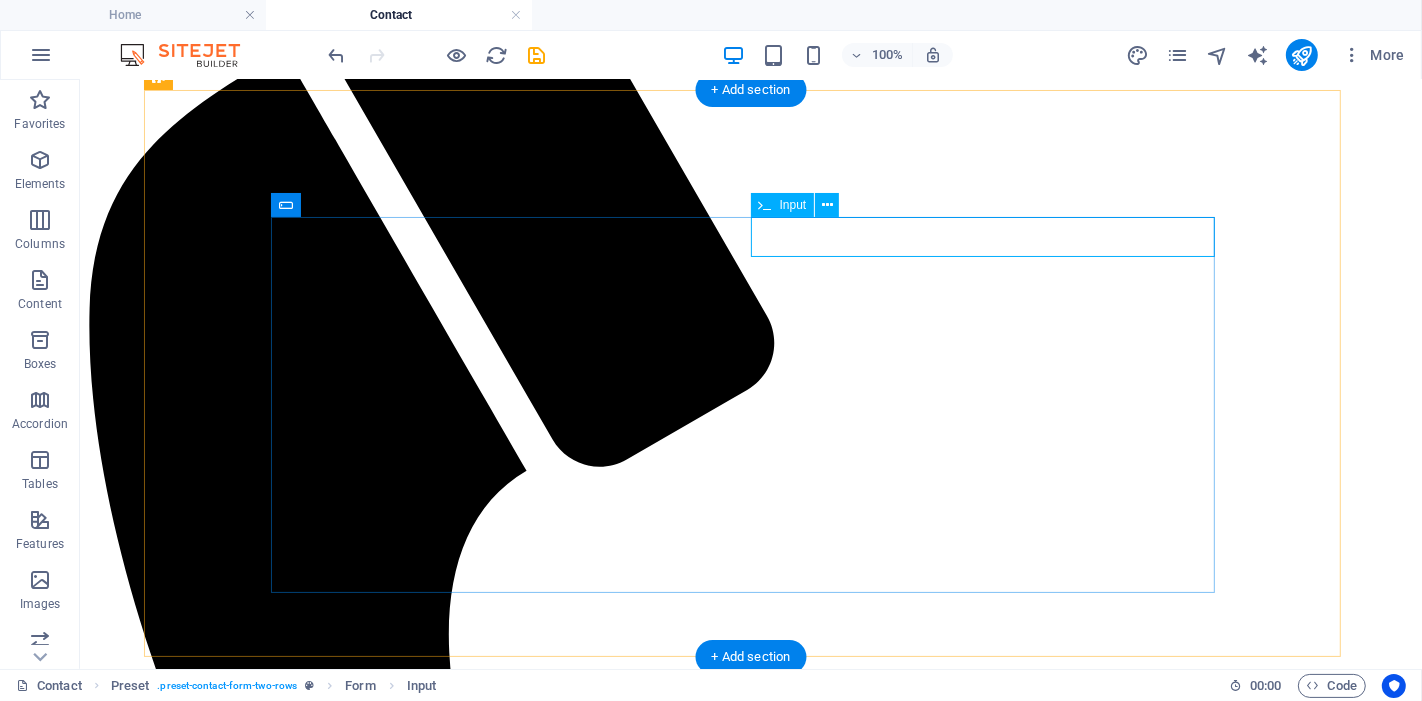 click on "vzsd" at bounding box center (750, 1910) 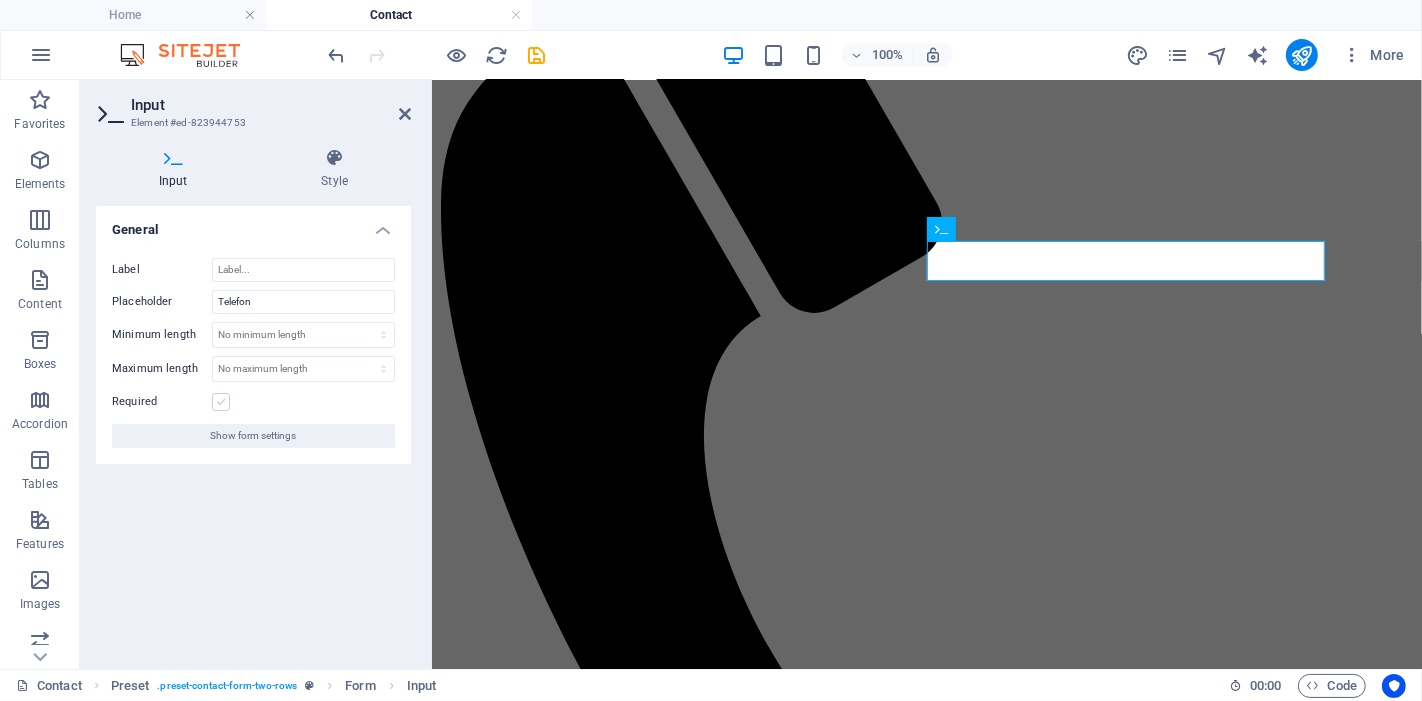 click at bounding box center [221, 402] 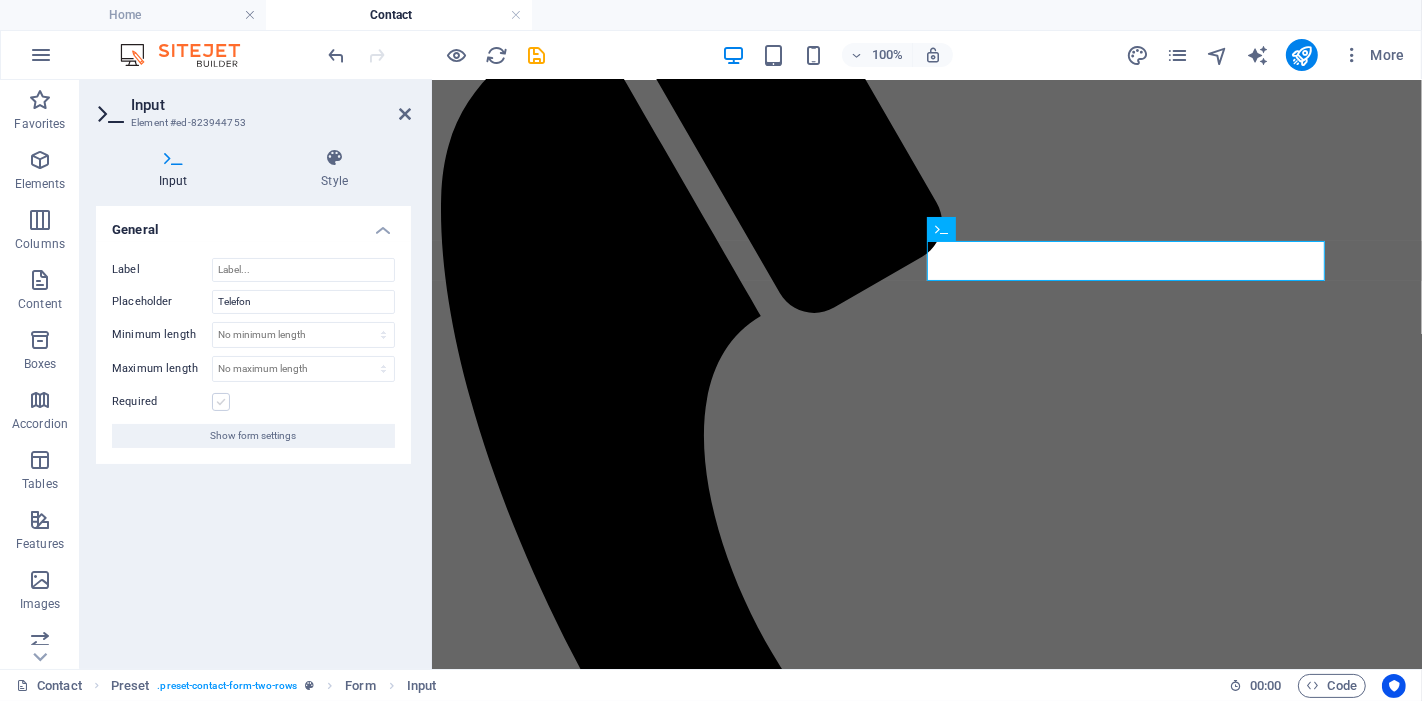 click on "Required" at bounding box center (0, 0) 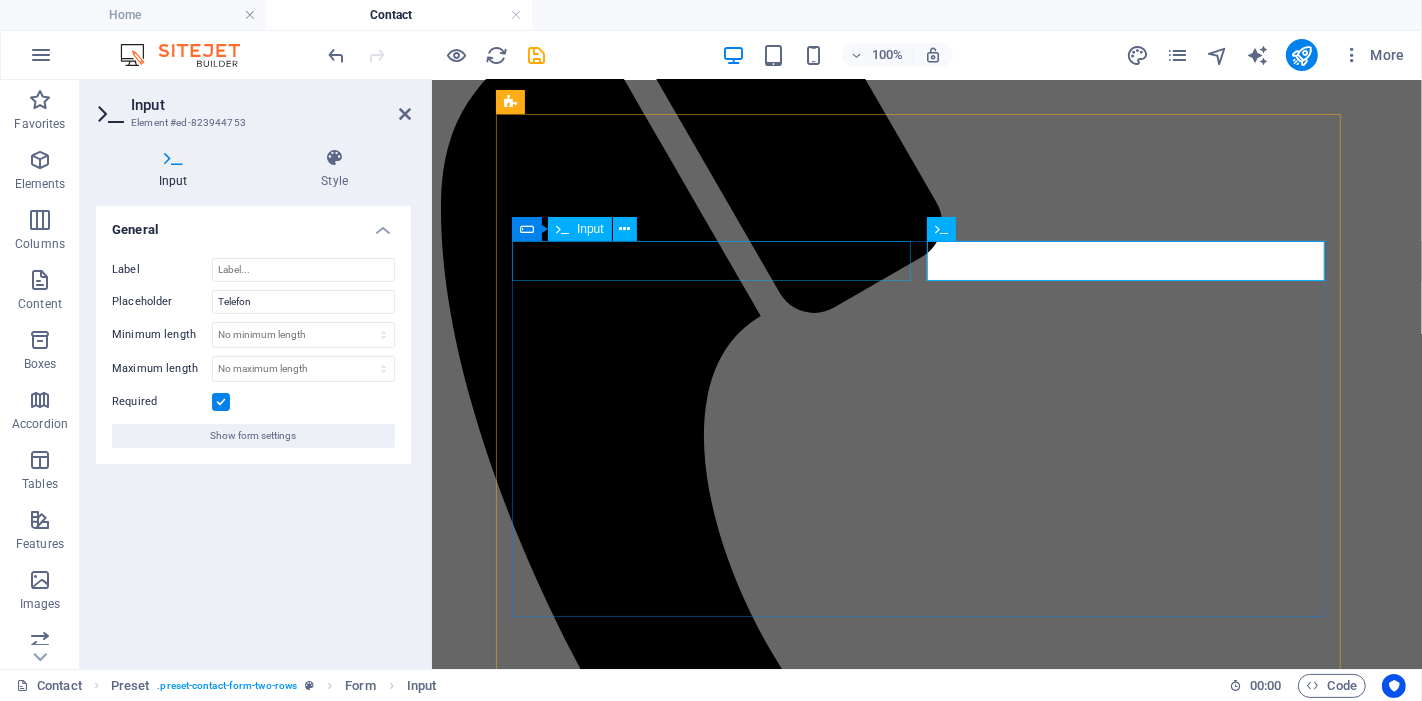 click at bounding box center [926, 1422] 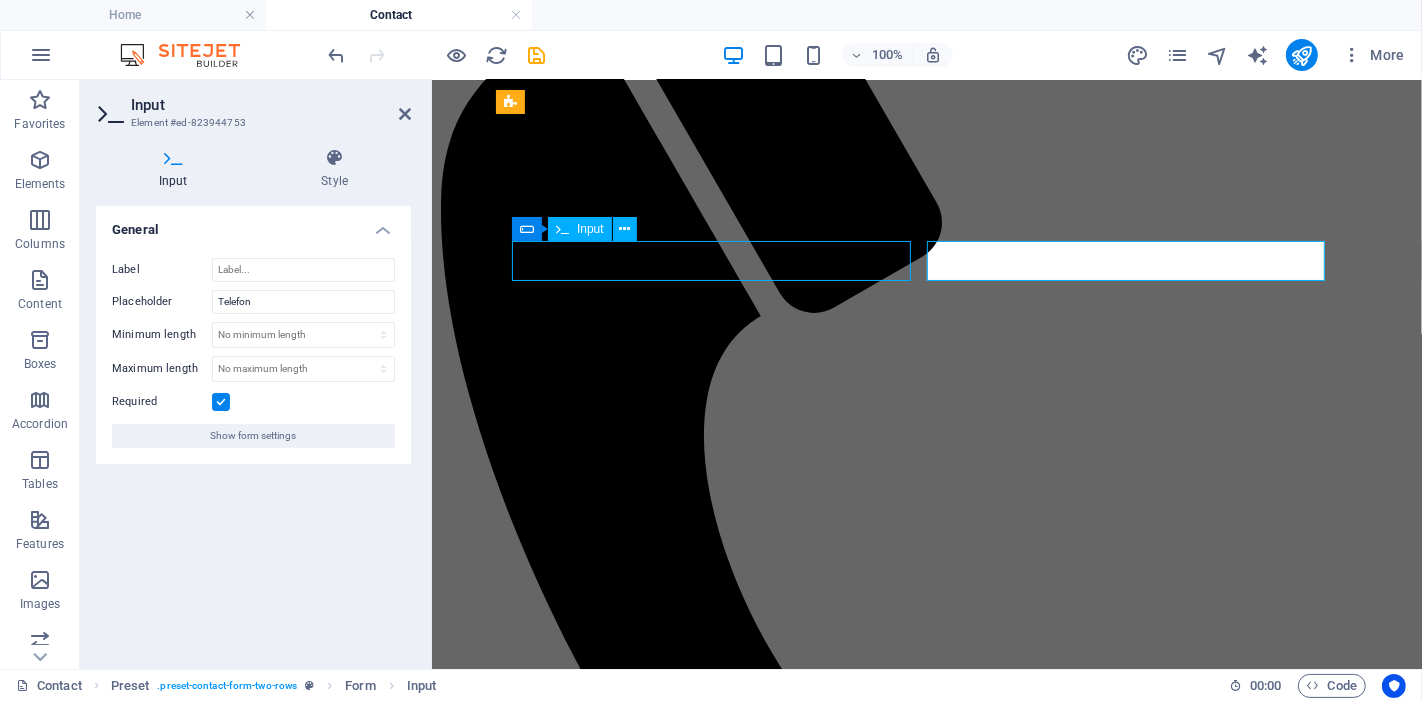 click at bounding box center (926, 1422) 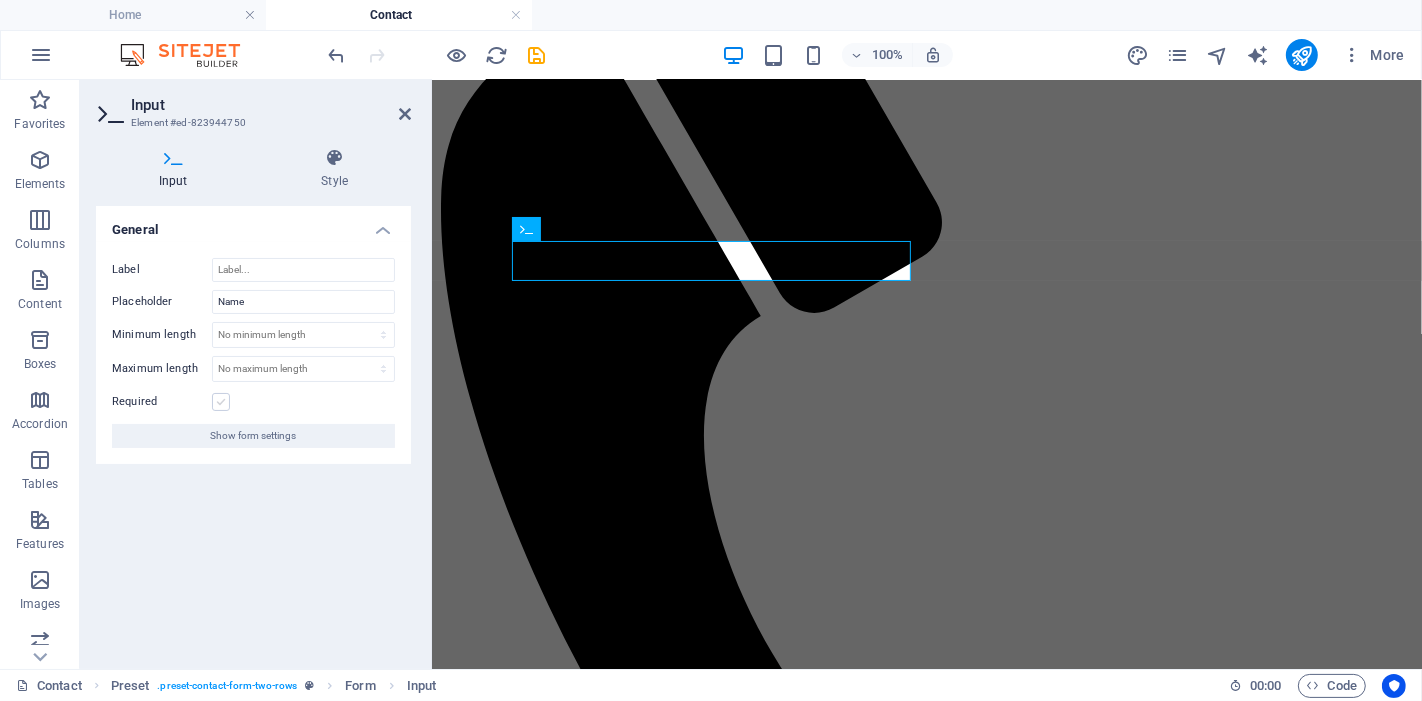 click at bounding box center [221, 402] 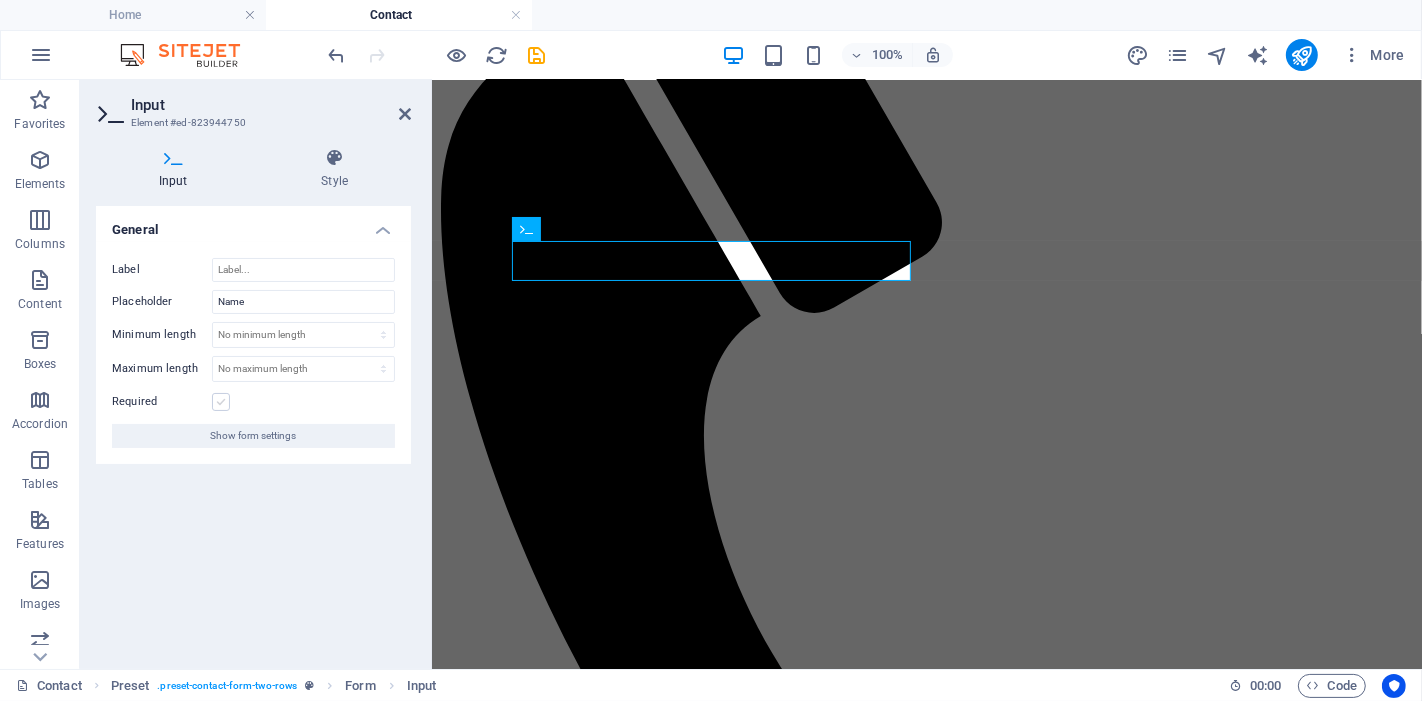 click on "Required" at bounding box center (0, 0) 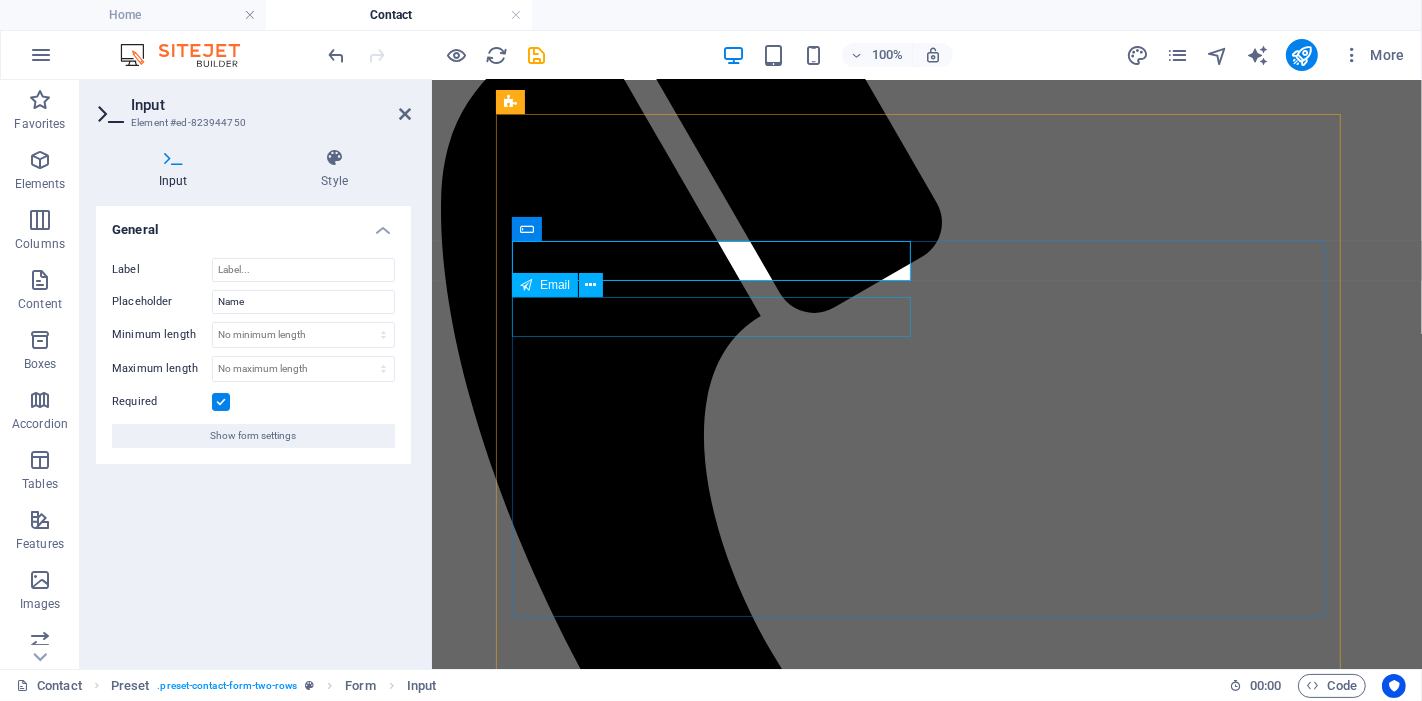 click at bounding box center (926, 1464) 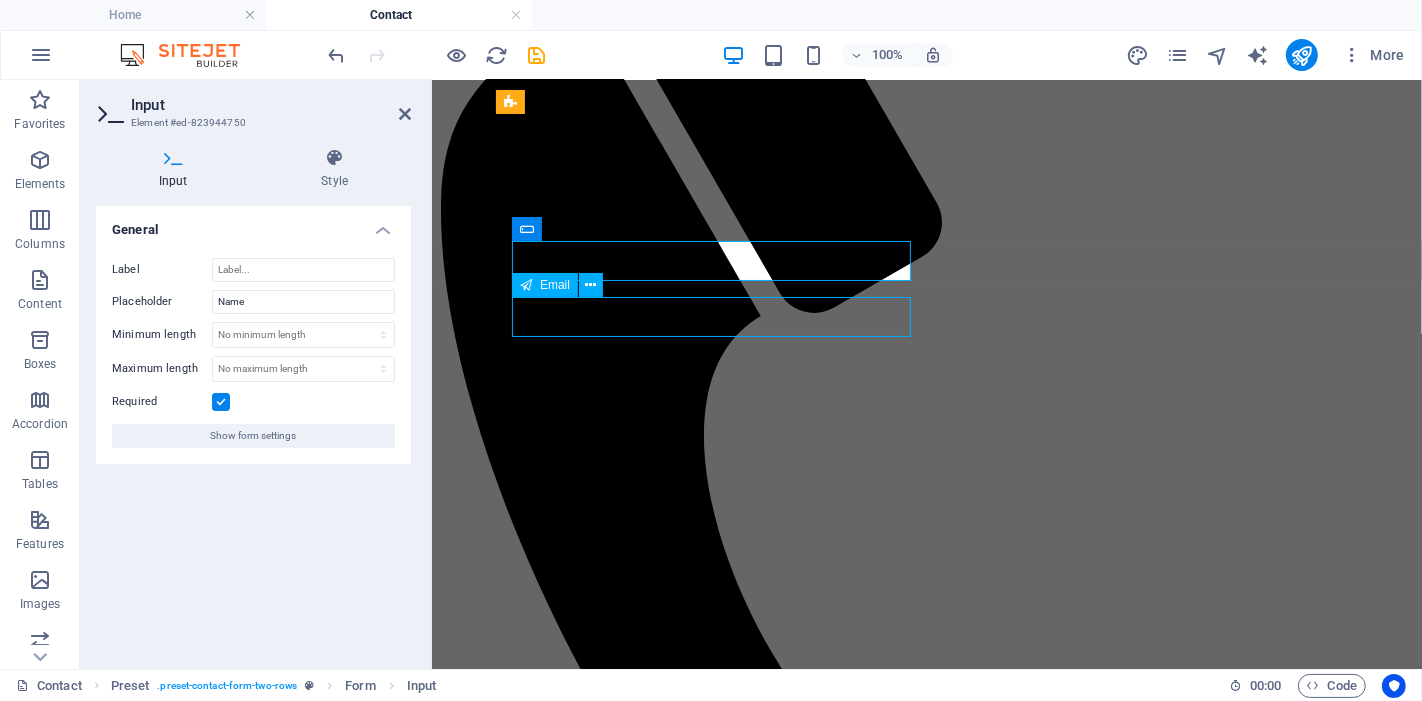 click at bounding box center (926, 1464) 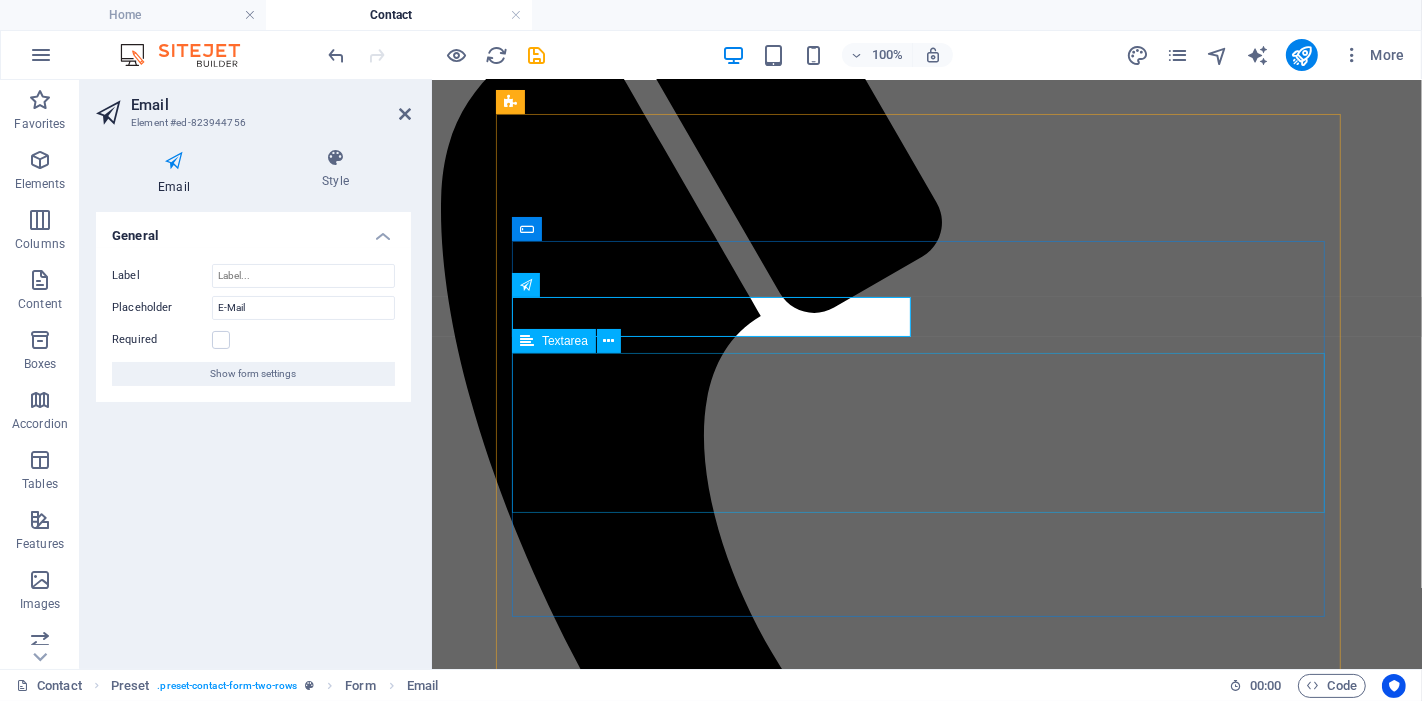 click at bounding box center (926, 1528) 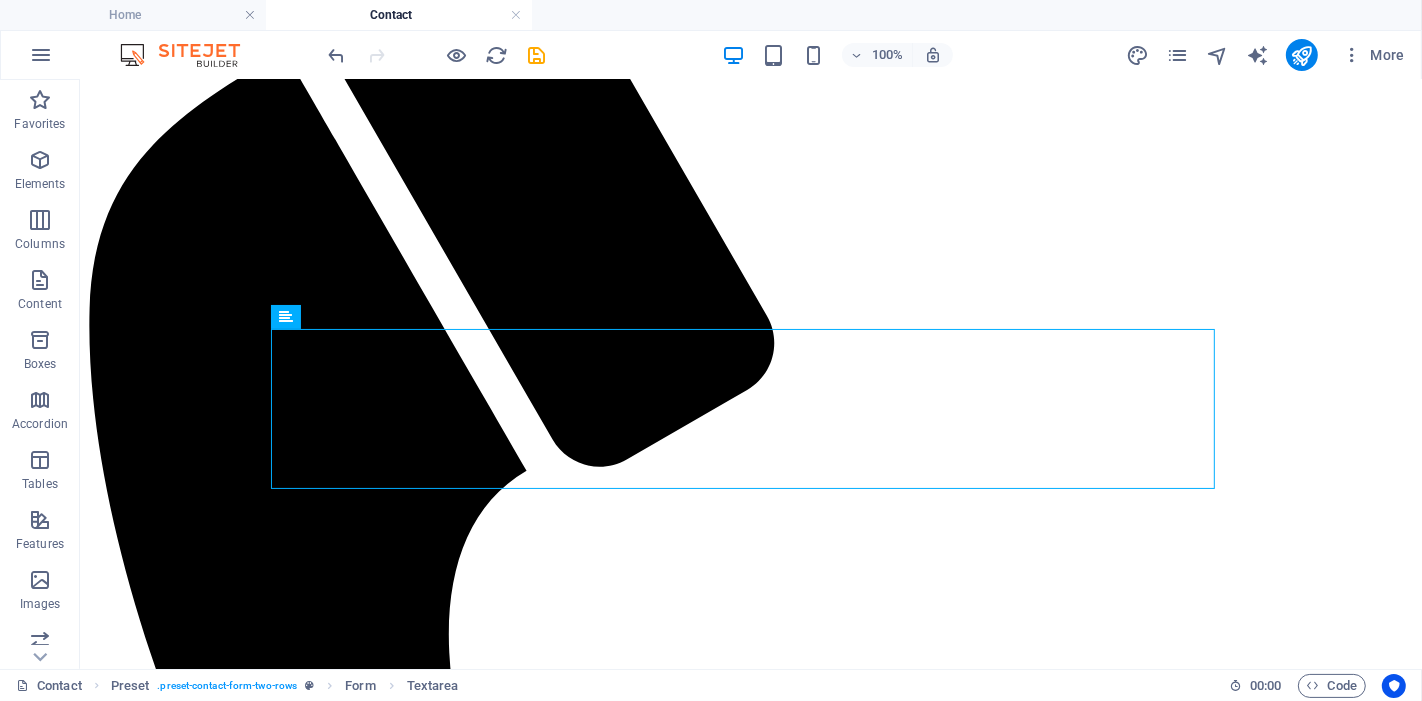 click at bounding box center (537, 55) 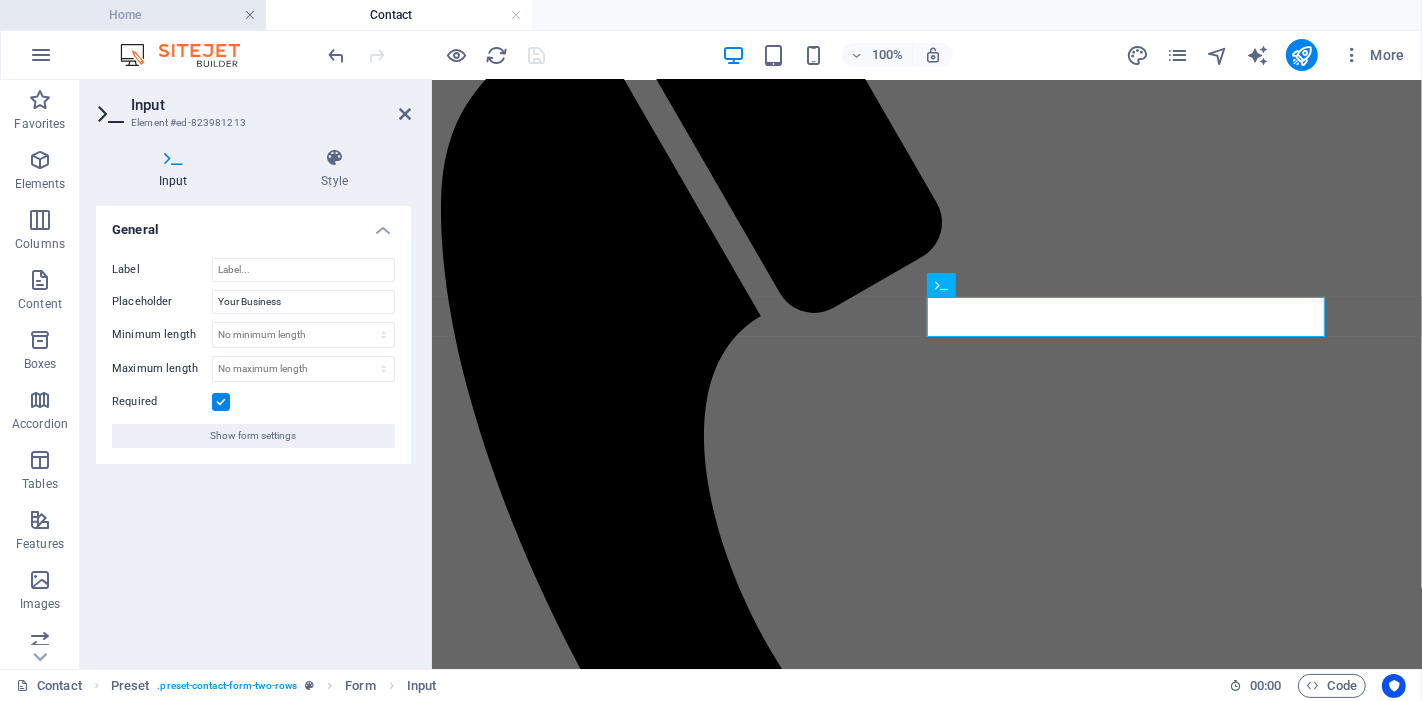click at bounding box center [250, 15] 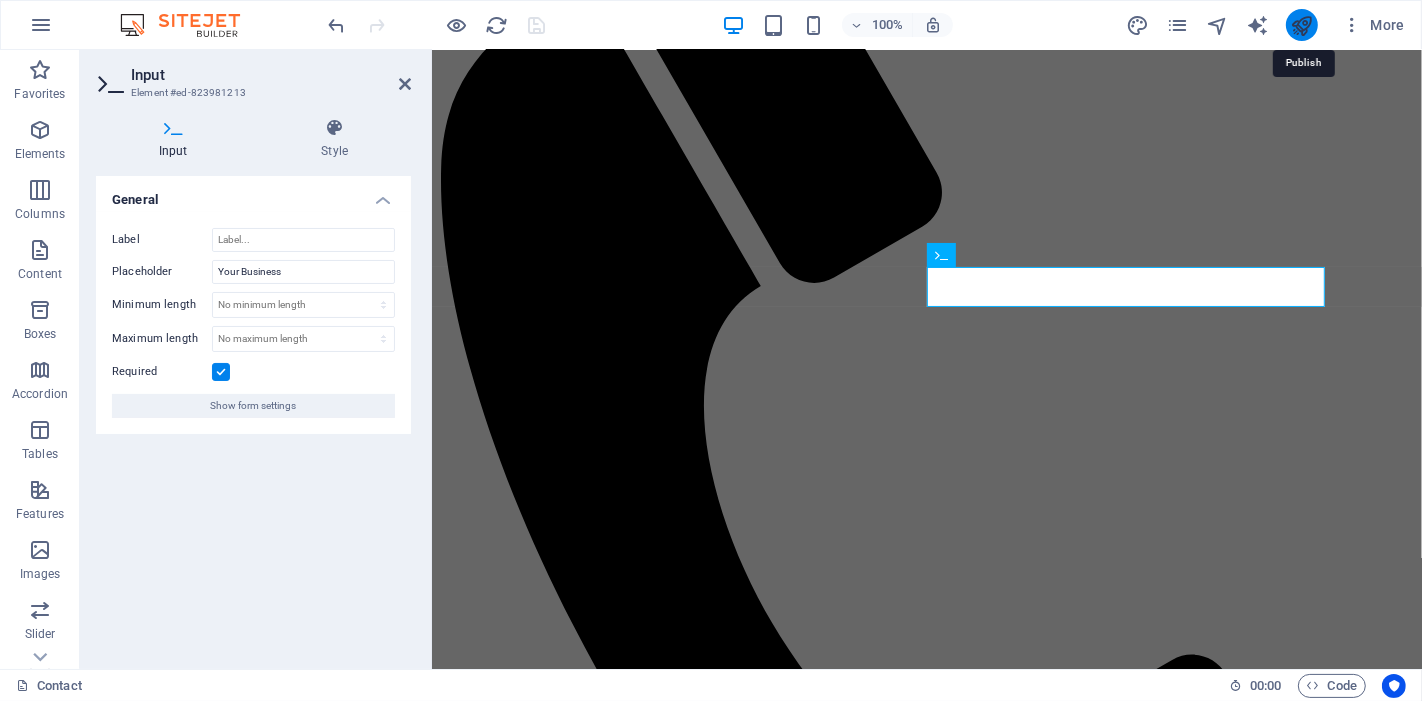 click at bounding box center [1301, 25] 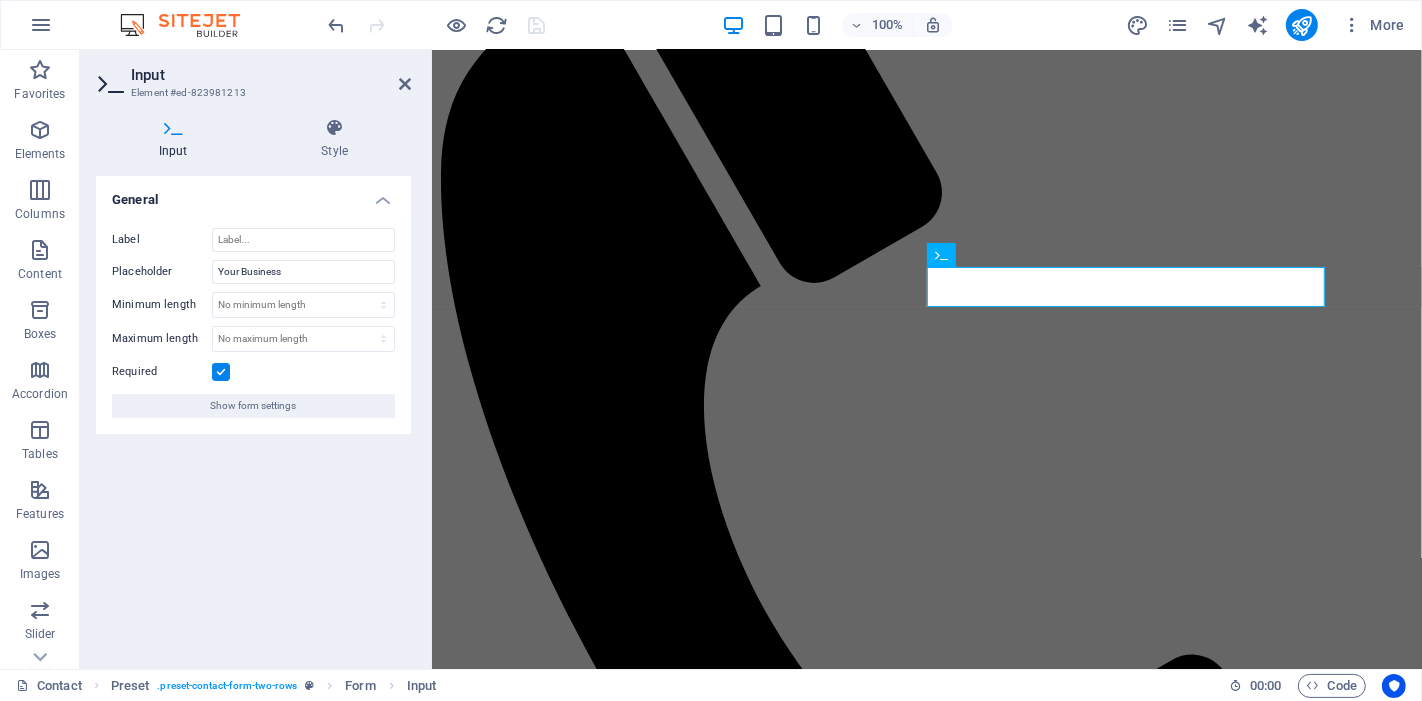 click at bounding box center (437, 25) 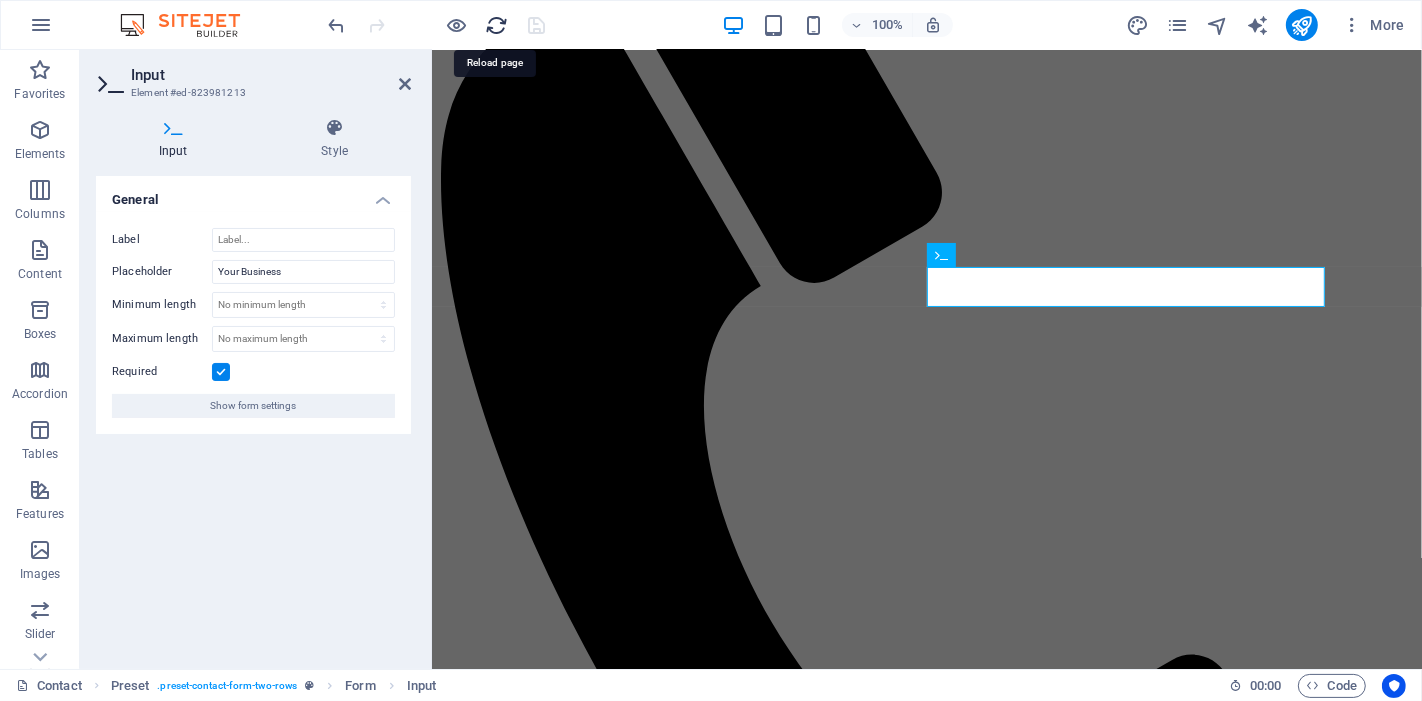 click at bounding box center (497, 25) 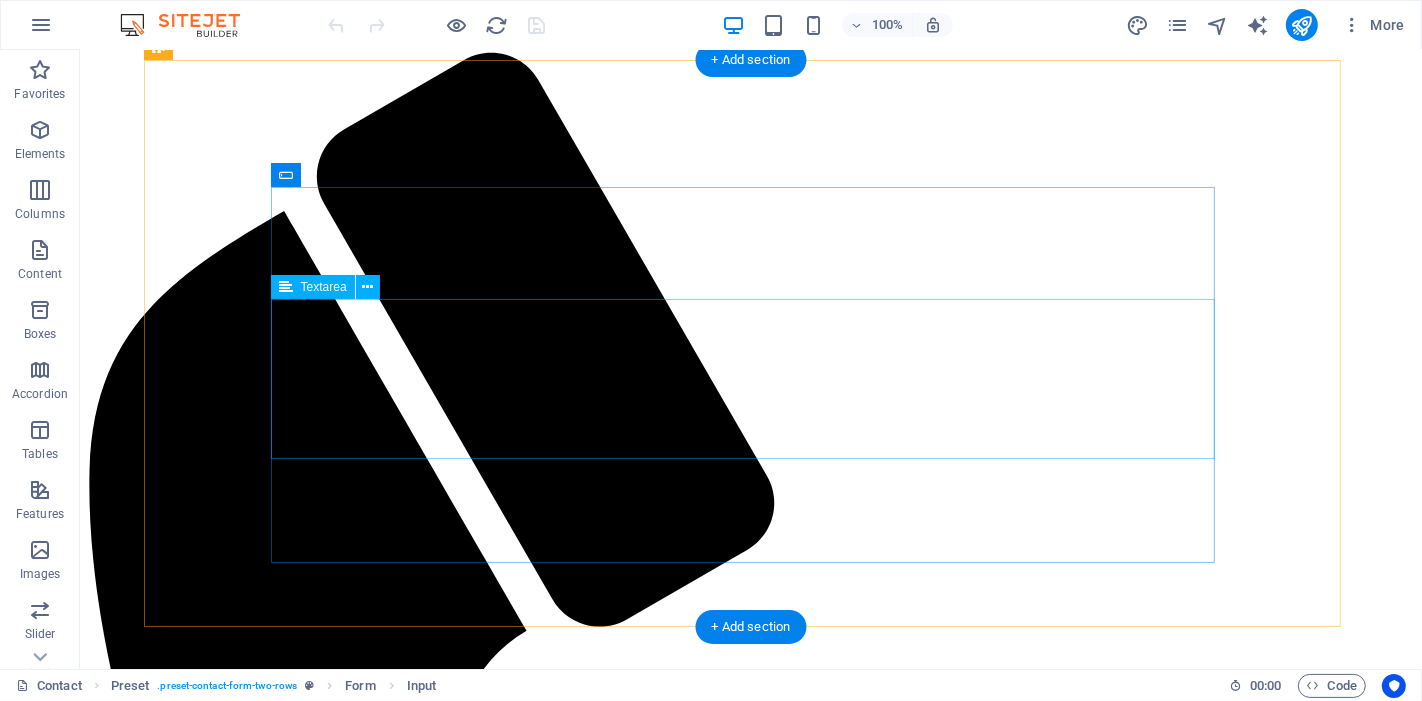 scroll, scrollTop: 444, scrollLeft: 0, axis: vertical 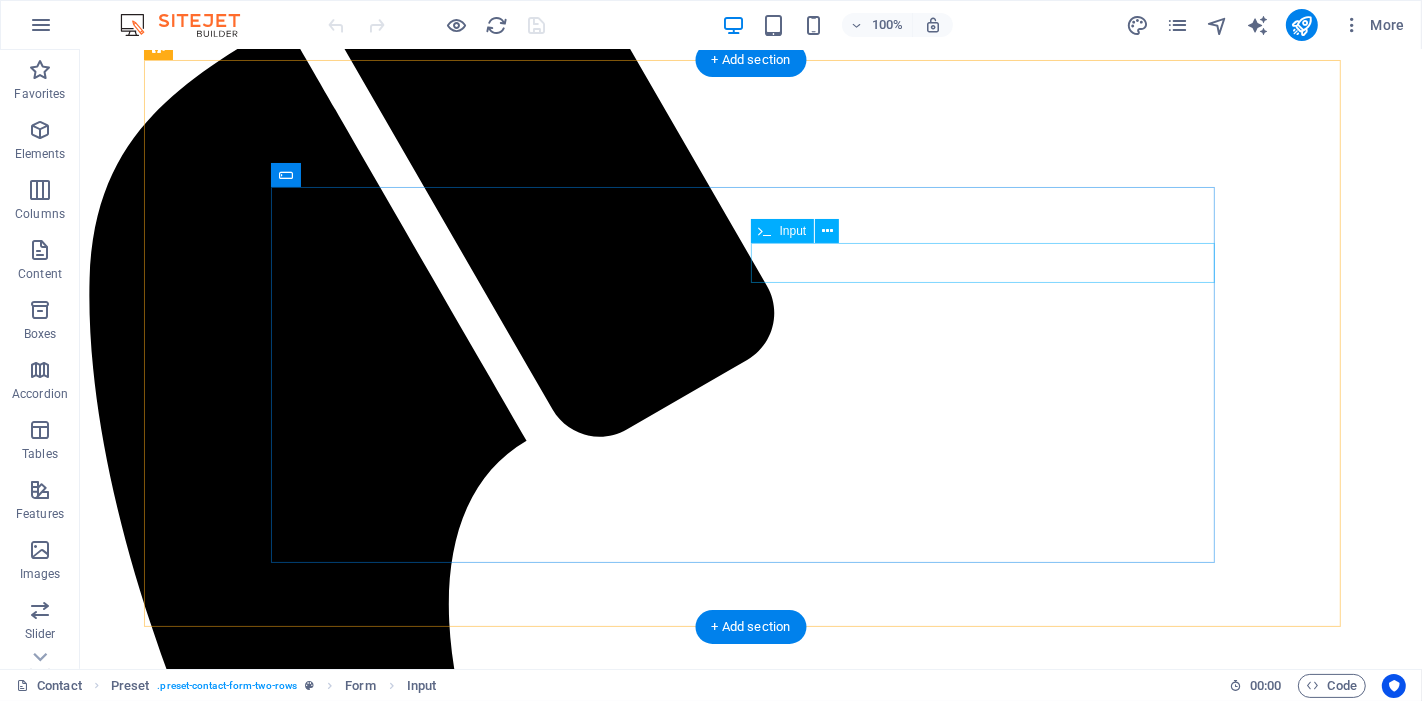 click at bounding box center (750, 1923) 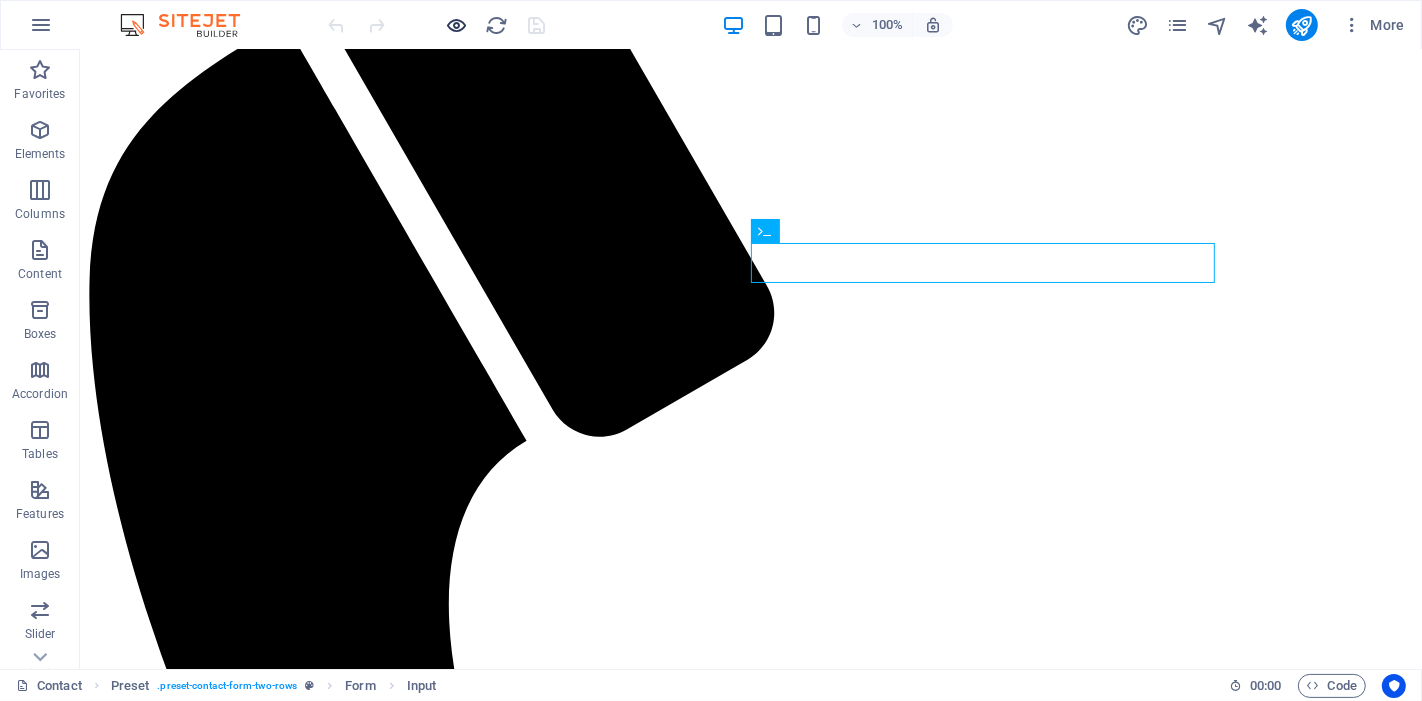click at bounding box center (457, 25) 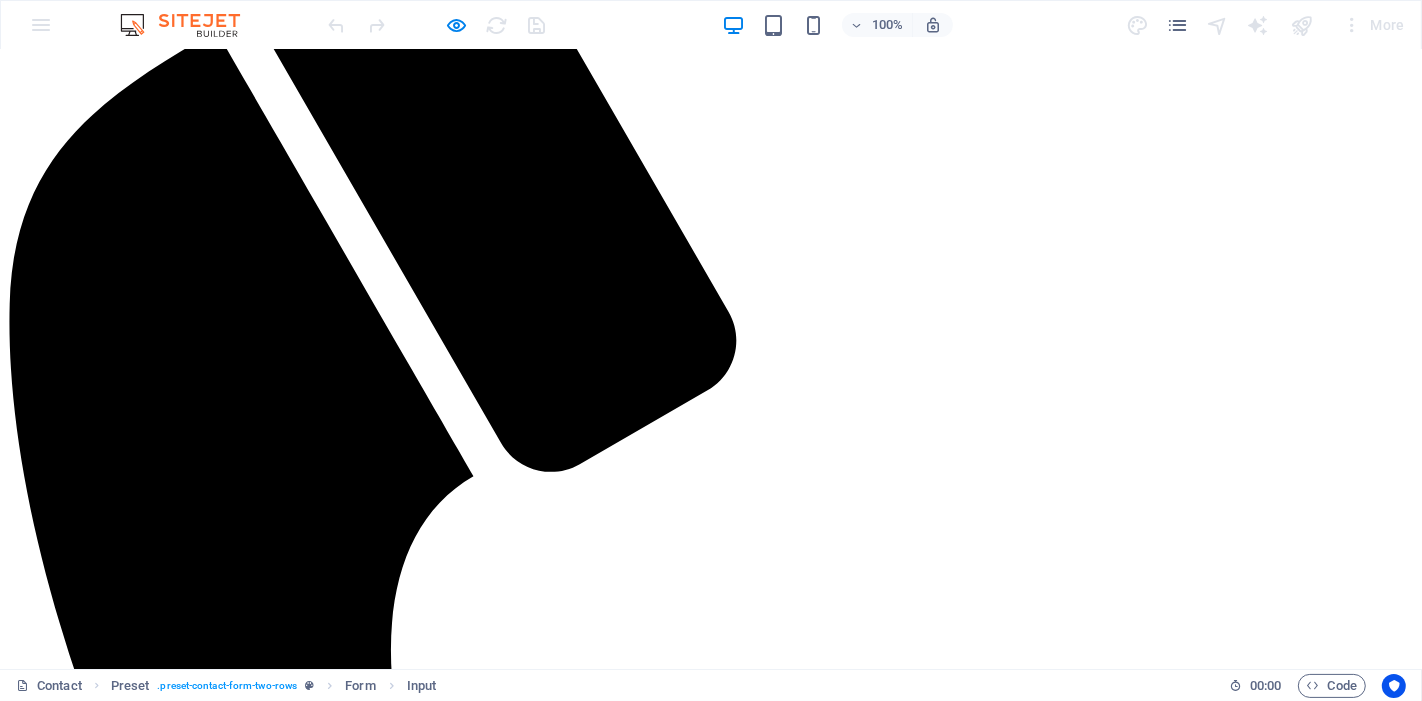 drag, startPoint x: 789, startPoint y: 207, endPoint x: 682, endPoint y: 202, distance: 107.11676 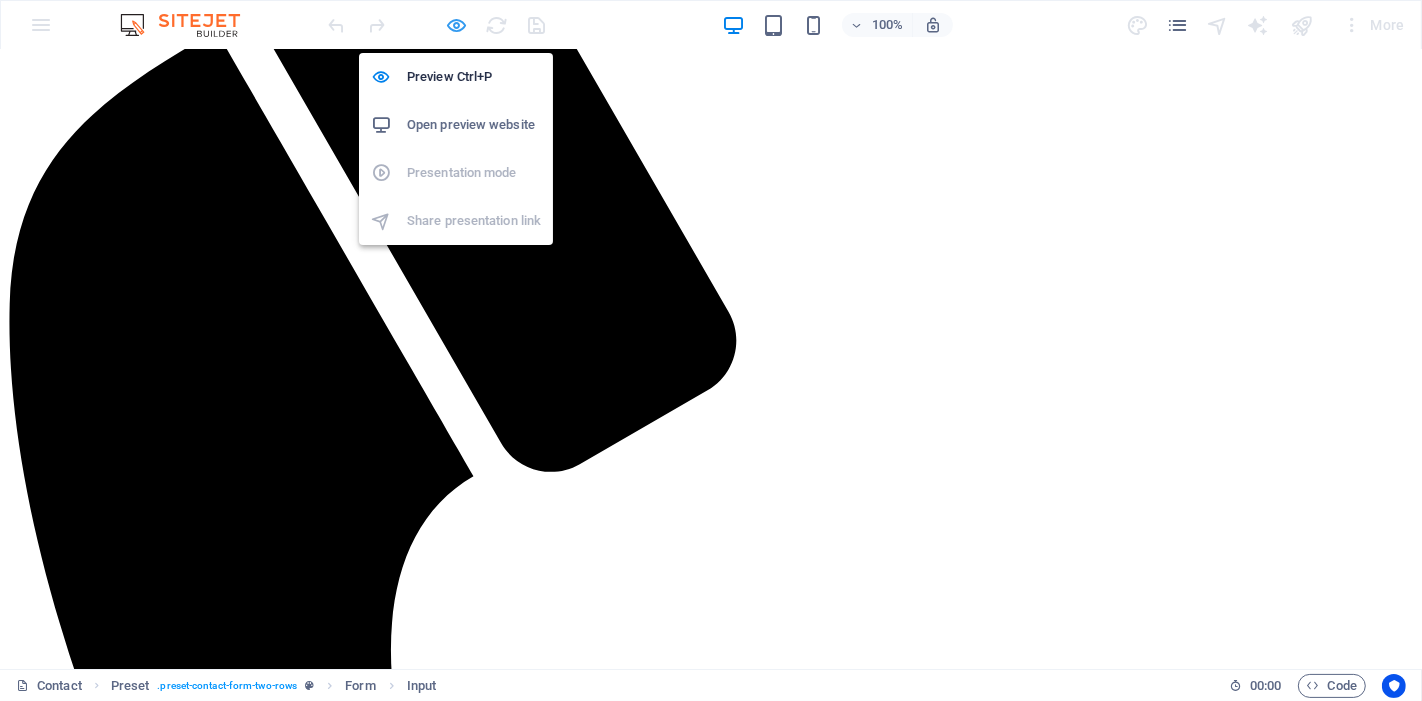 type 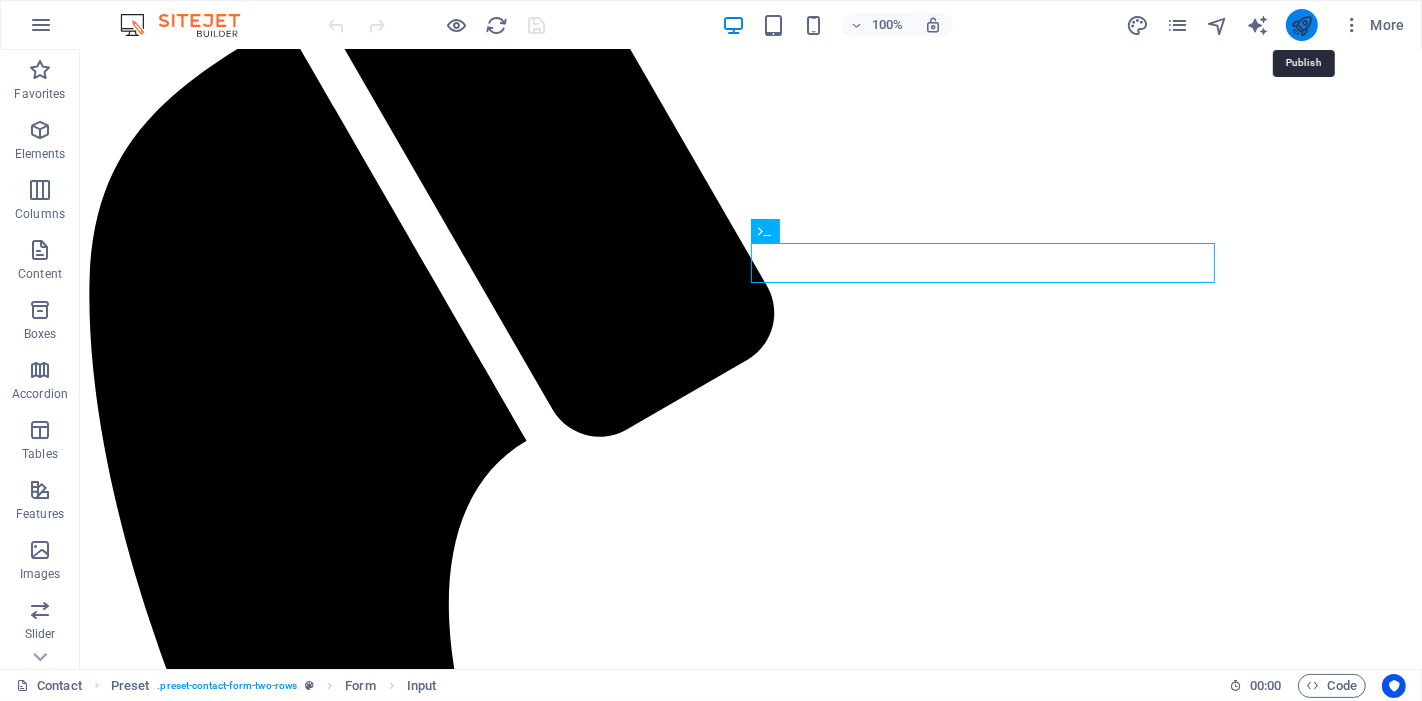 click at bounding box center [1301, 25] 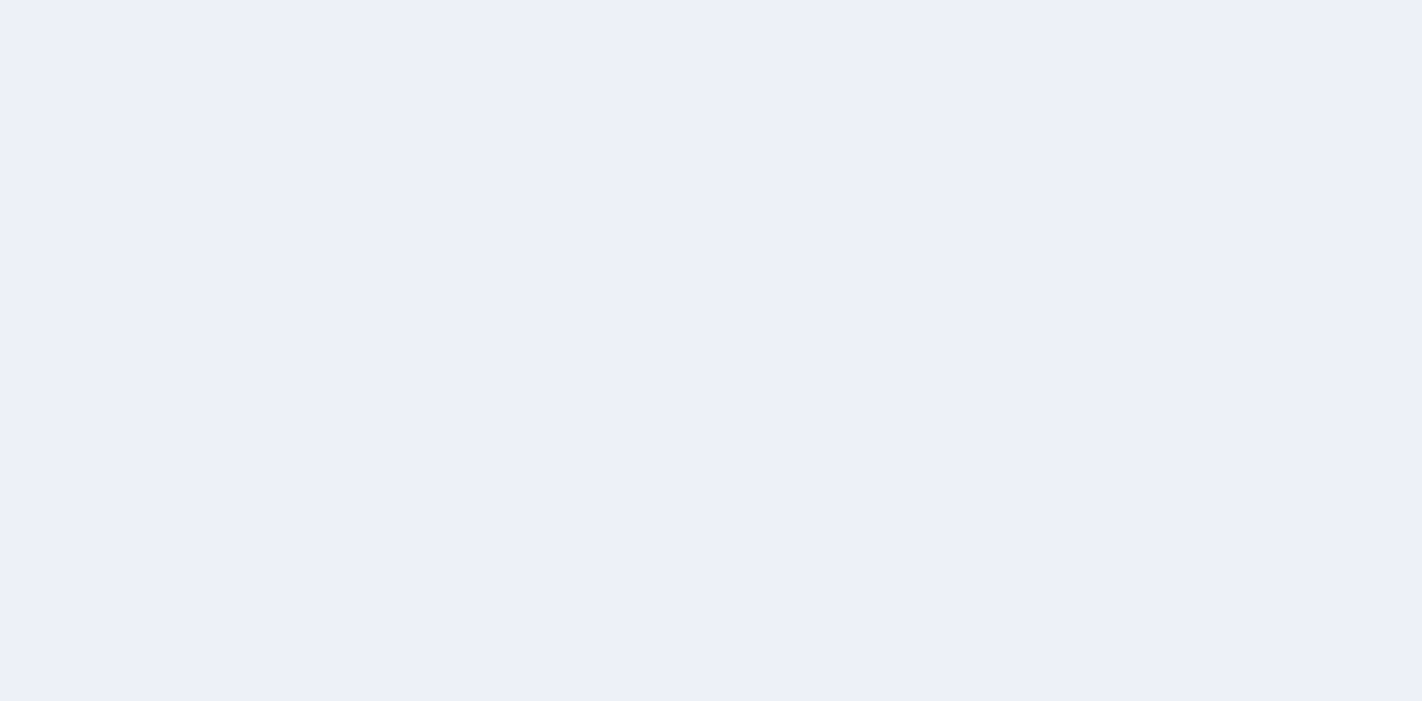 scroll, scrollTop: 0, scrollLeft: 0, axis: both 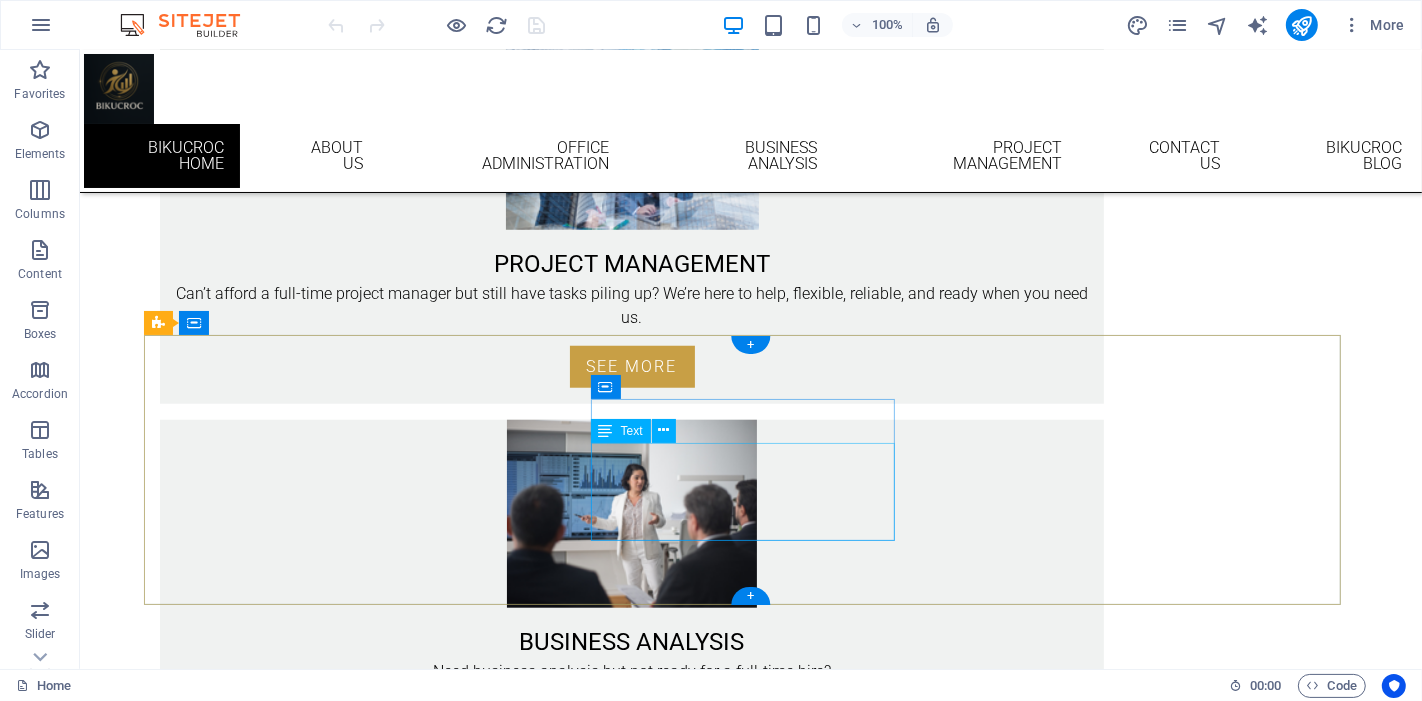 click on "Email:  [EMAIL] Phone VIC:          [PHONE] Phone QLD:         [PHONE] Mobile:                 [PHONE]" at bounding box center [631, 1483] 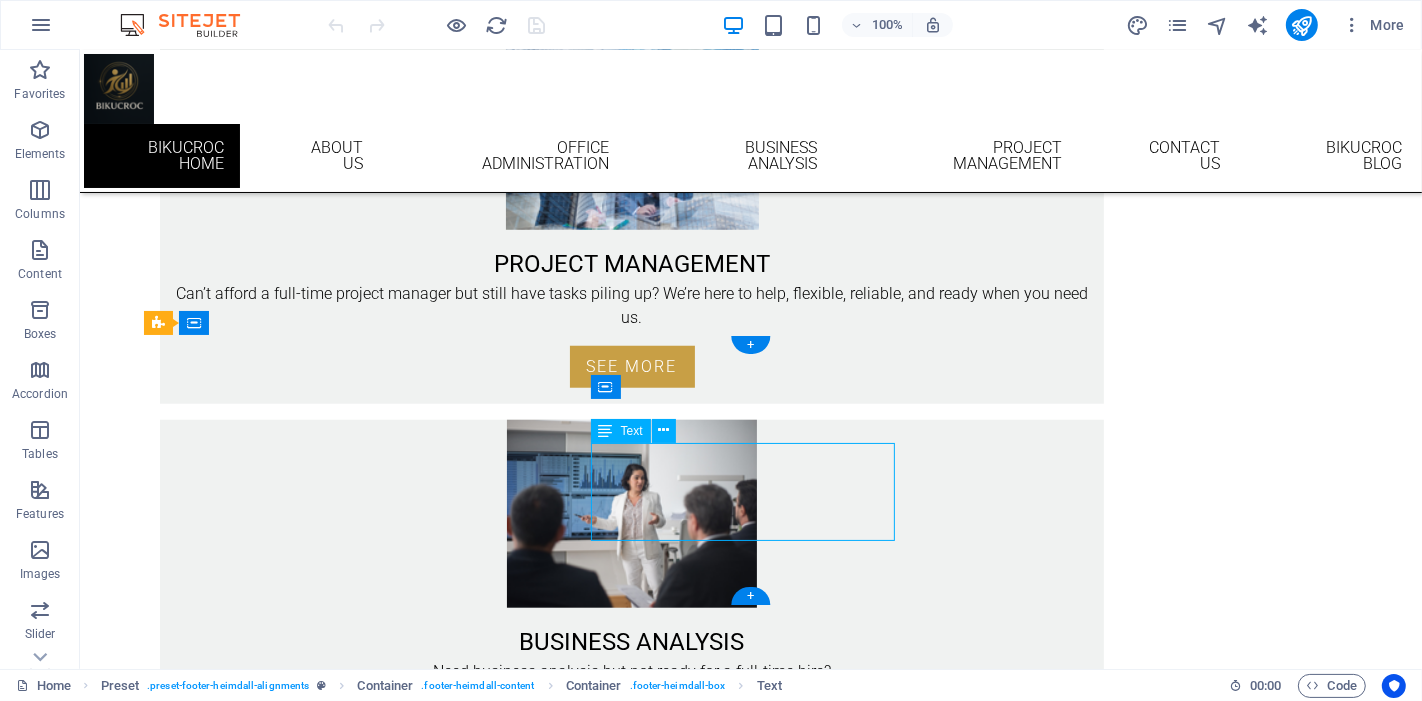 click on "Email:  [EMAIL] Phone VIC:          [PHONE] Phone QLD:         [PHONE] Mobile:                 [PHONE]" at bounding box center (631, 1483) 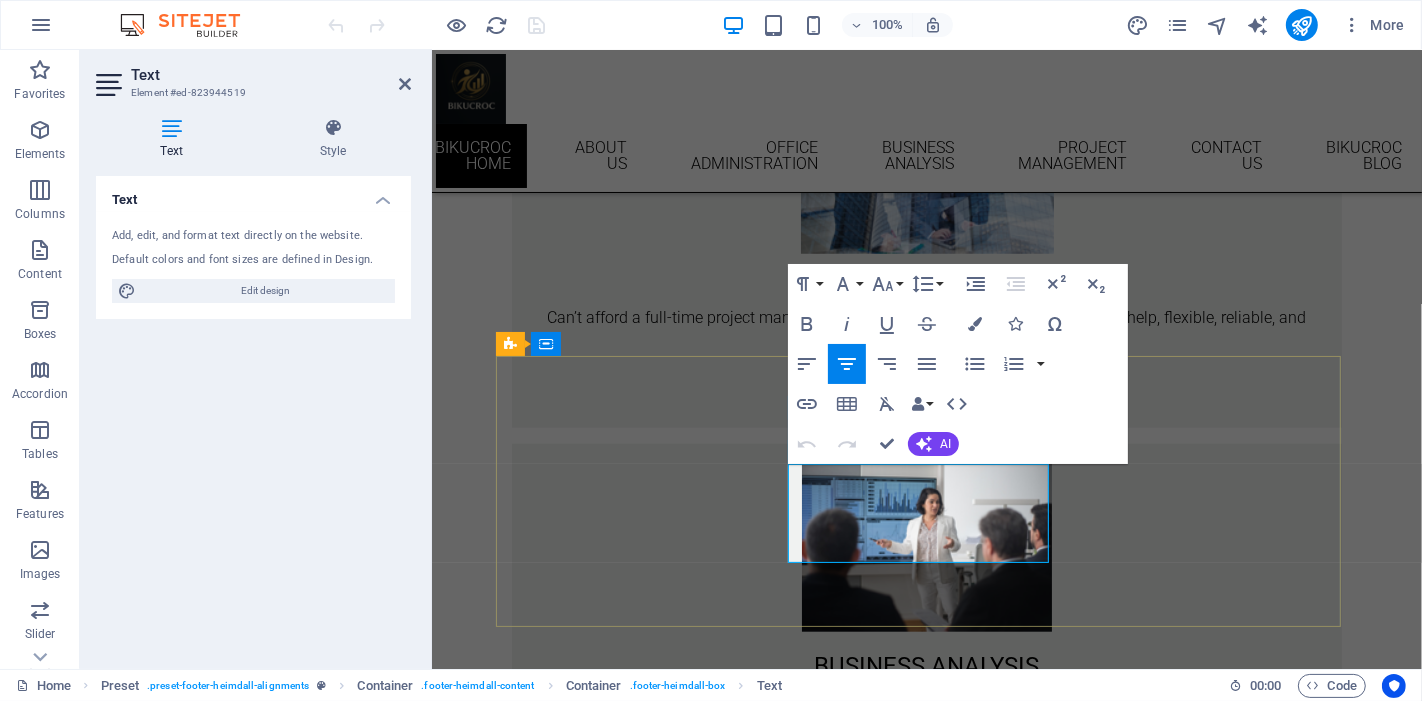 scroll, scrollTop: 1429, scrollLeft: 0, axis: vertical 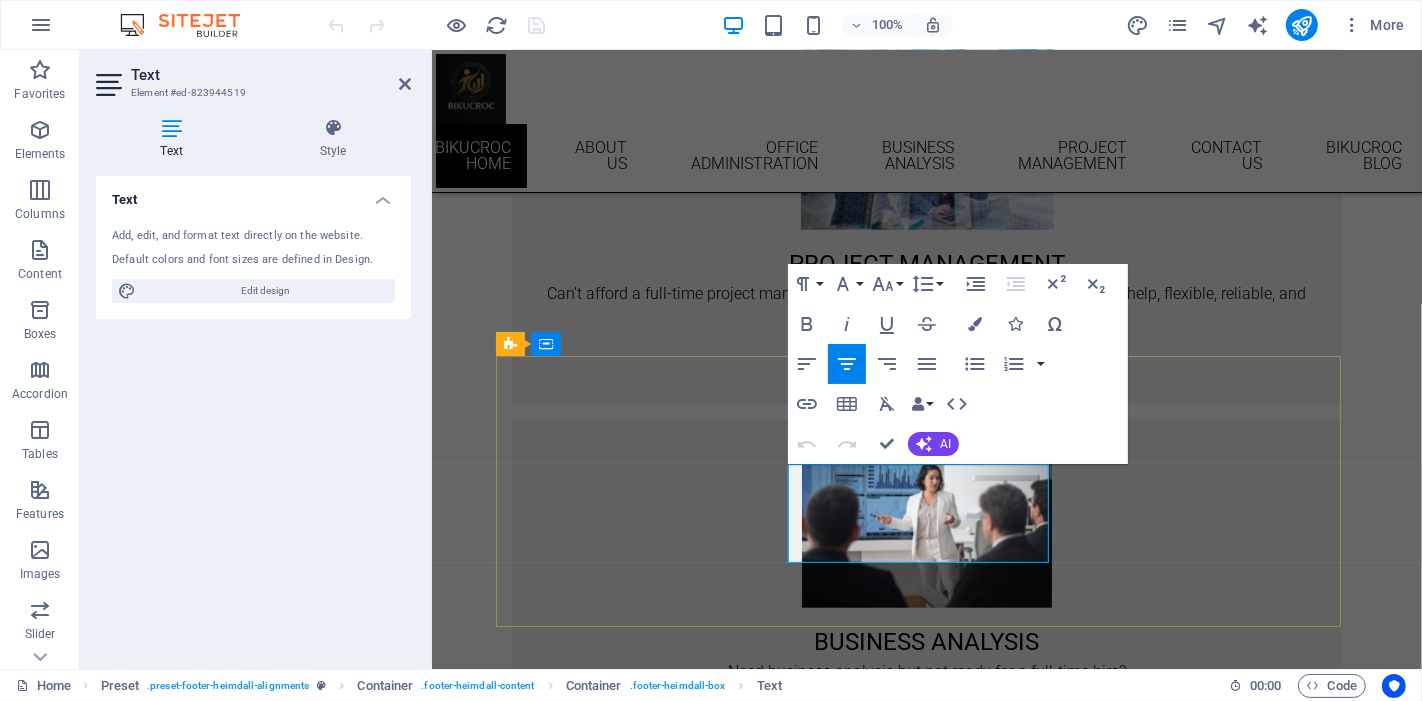 click on "Email:  [EMAIL] Phone VIC:          [PHONE] Phone QLD:         [PHONE] Mobile:                 [PHONE]" at bounding box center (926, 1483) 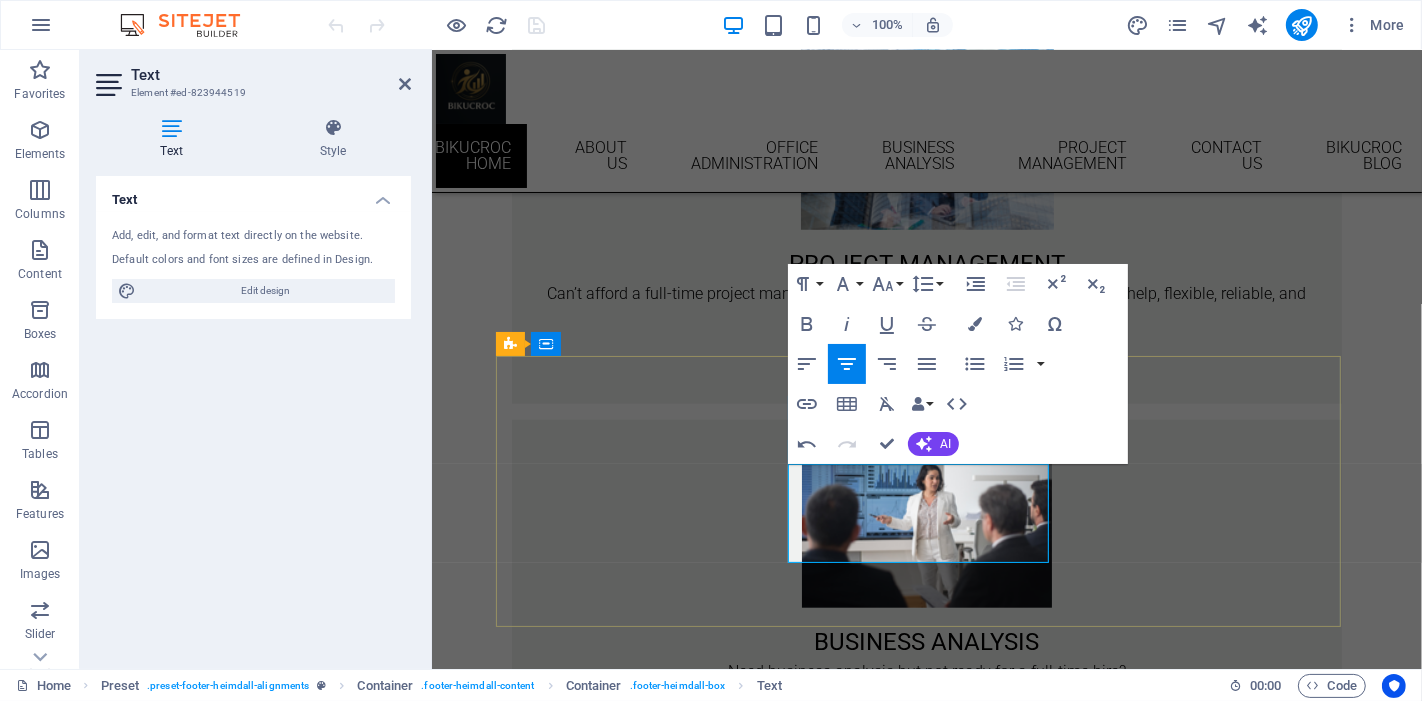 type 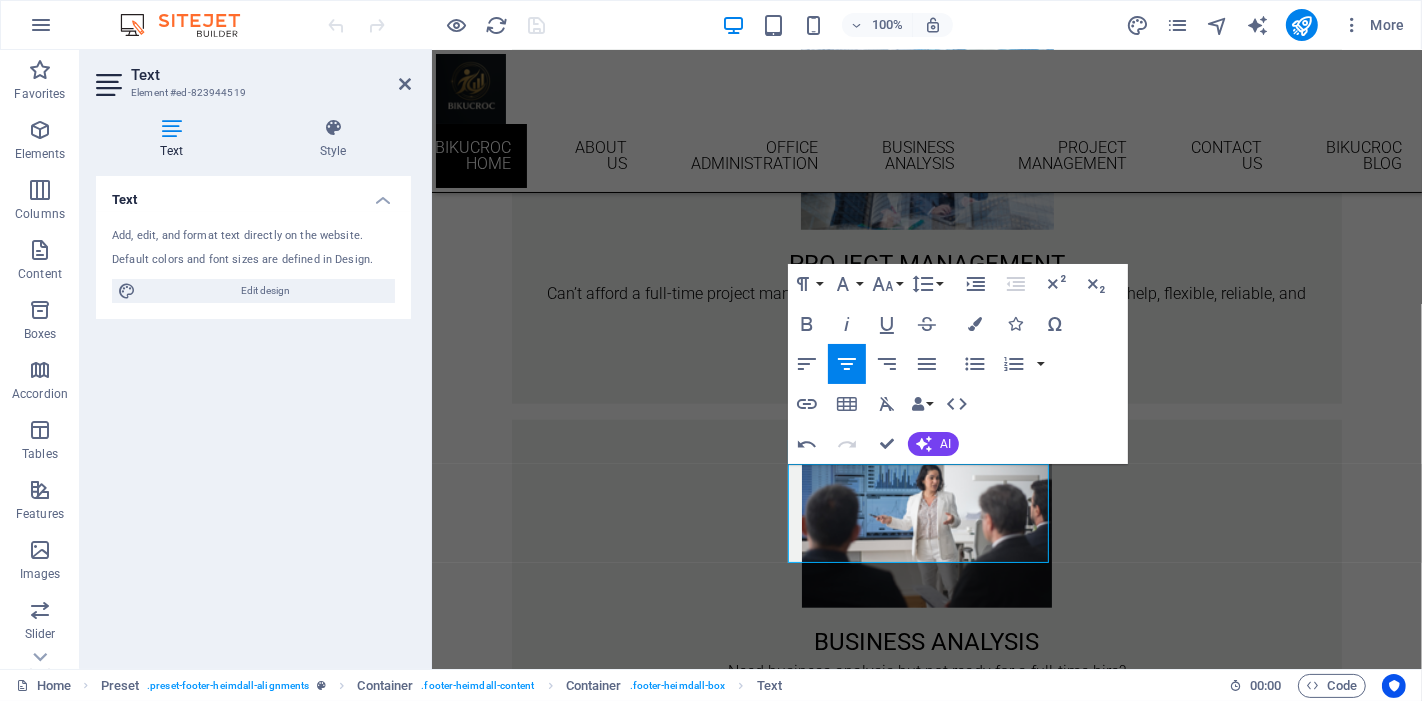 scroll, scrollTop: 1384, scrollLeft: 0, axis: vertical 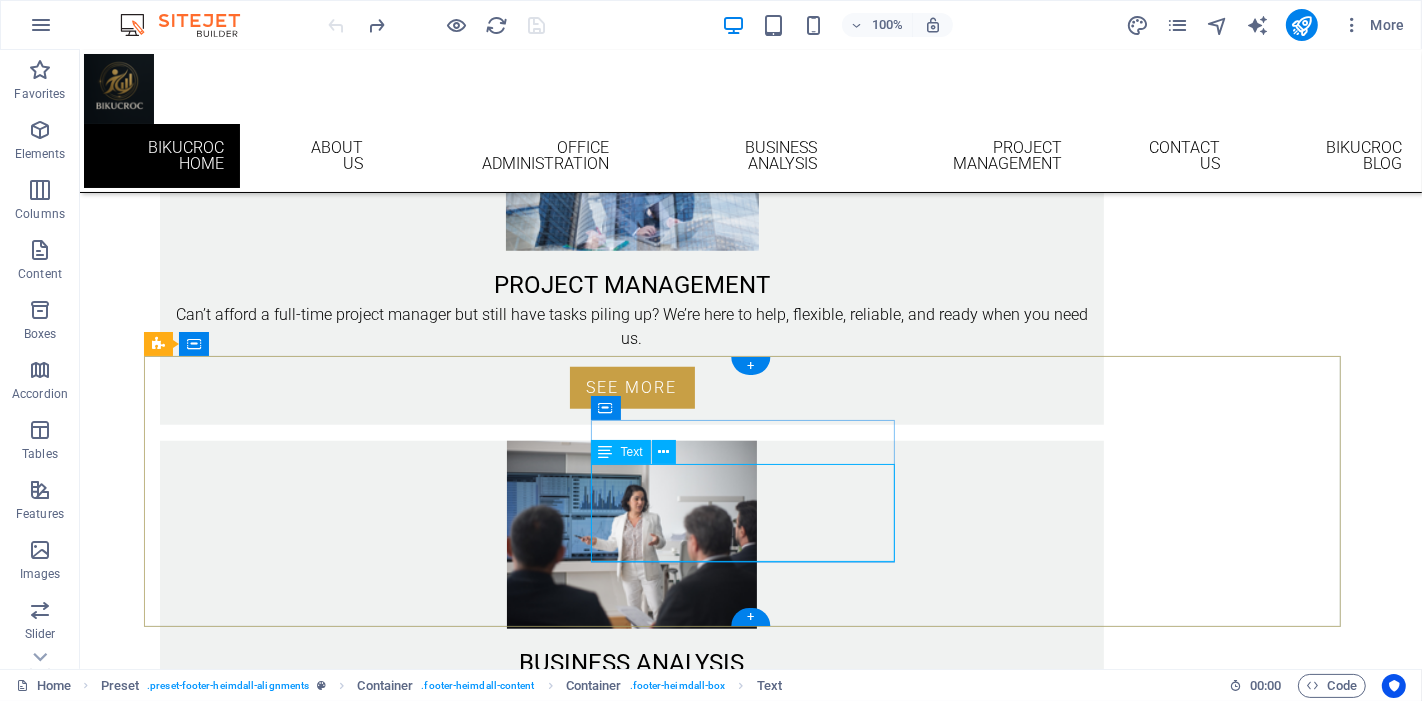 click on "Email:  [EMAIL] Phone VIC:          [PHONE] Phone QLD:         [PHONE] Mobile:                 [PHONE]" at bounding box center (631, 1504) 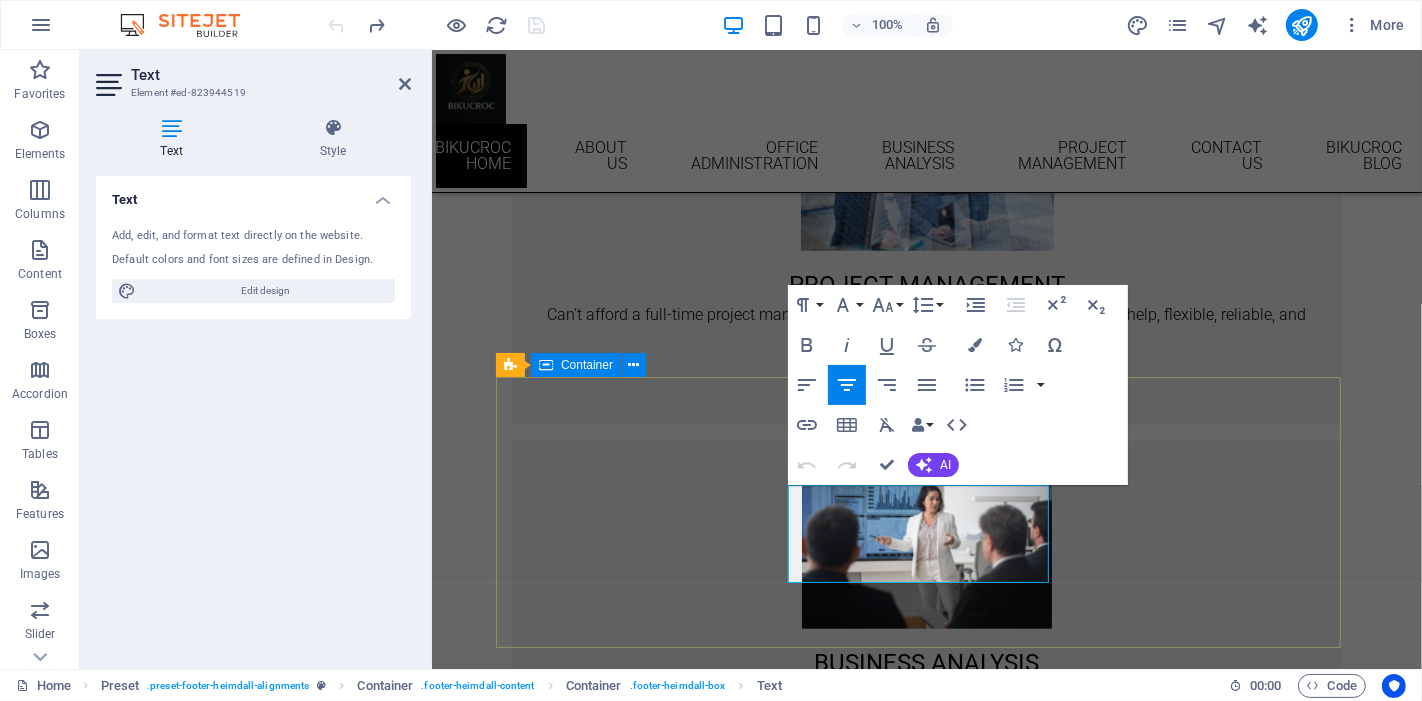 type 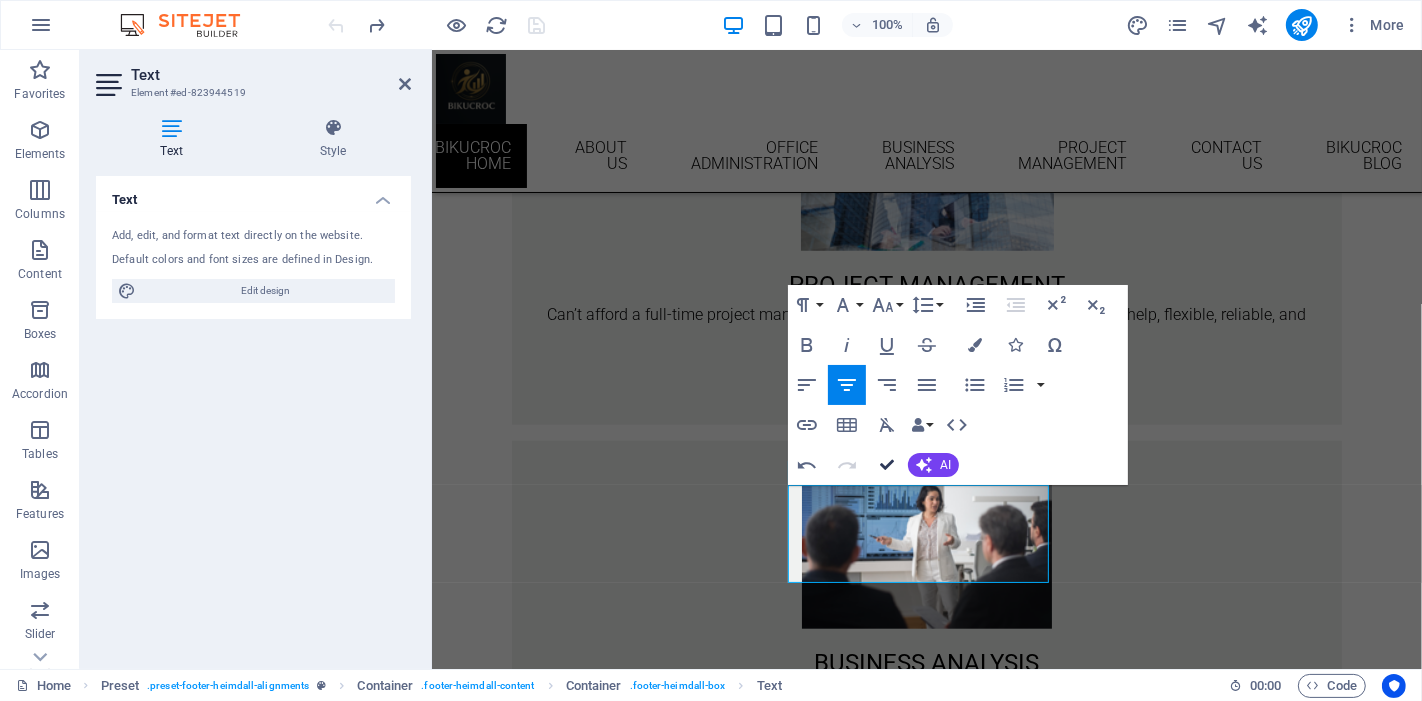 scroll, scrollTop: 1363, scrollLeft: 0, axis: vertical 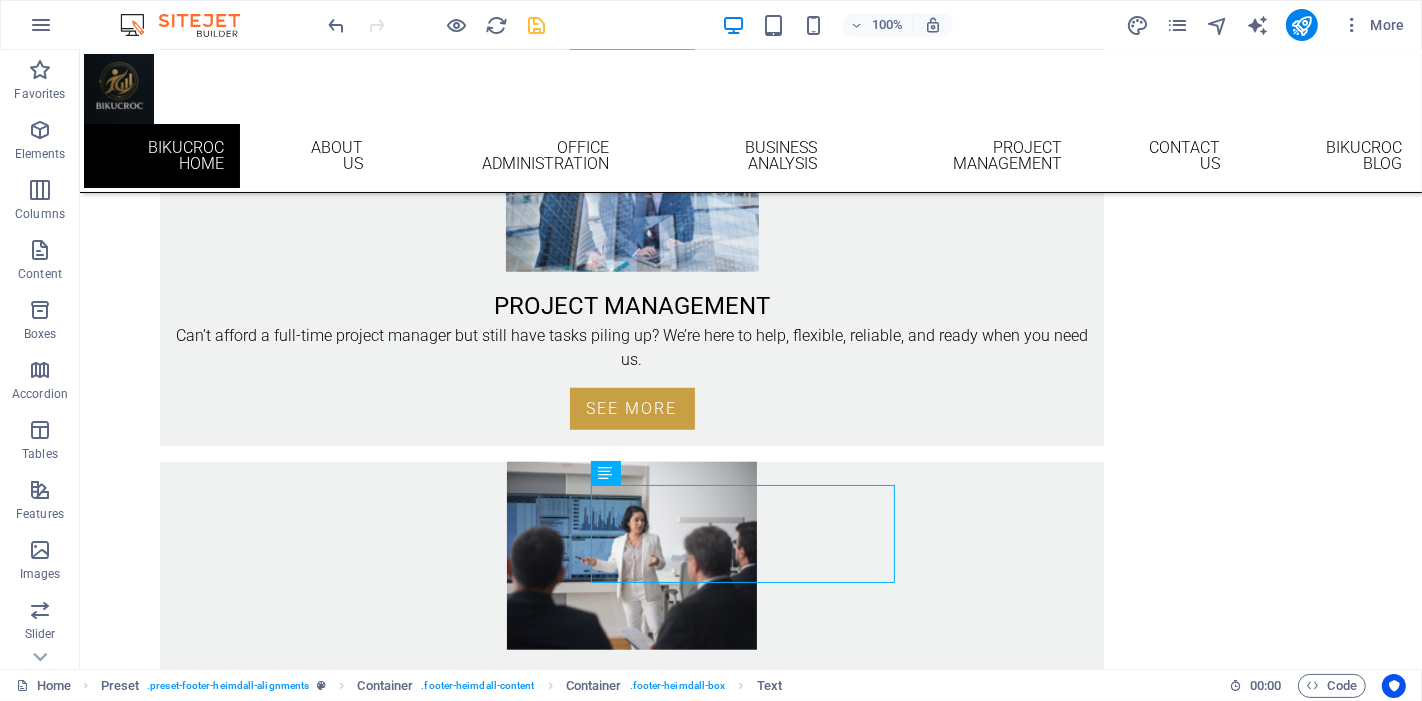 click at bounding box center (537, 25) 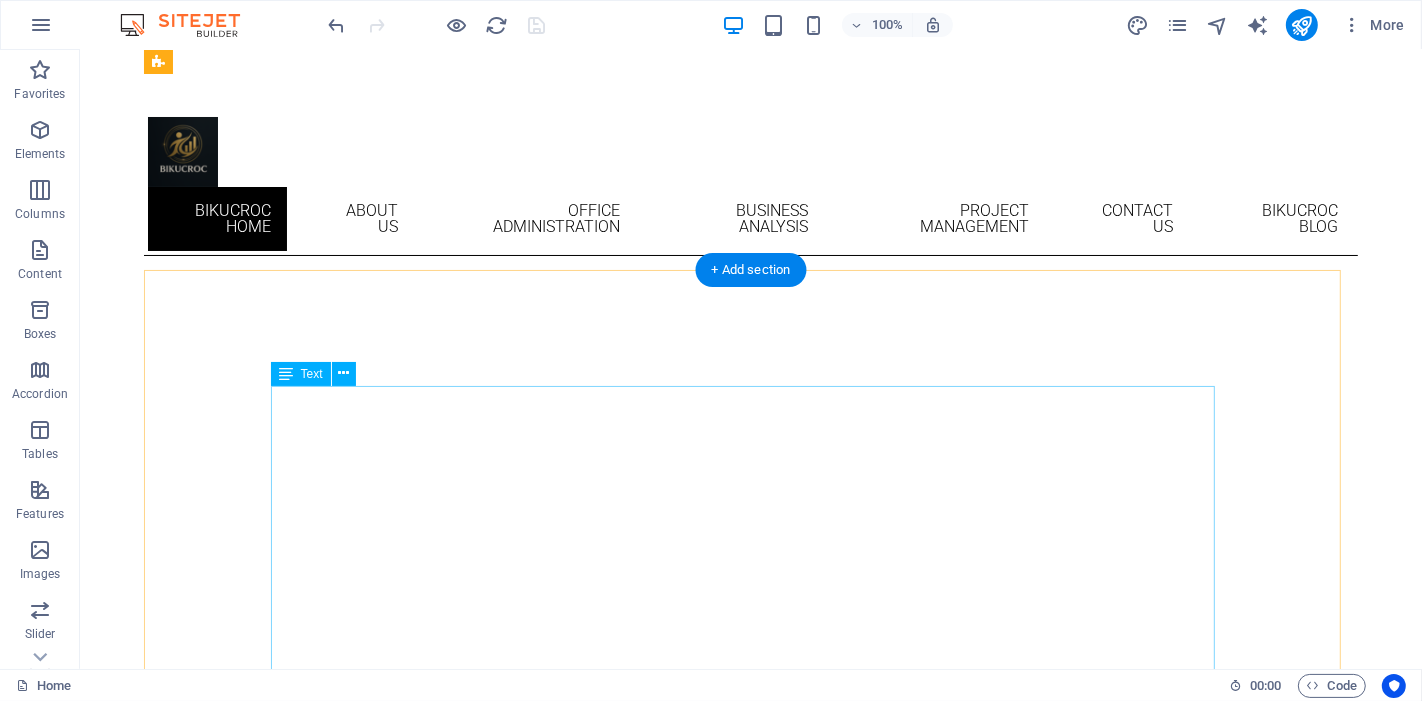 scroll, scrollTop: 0, scrollLeft: 0, axis: both 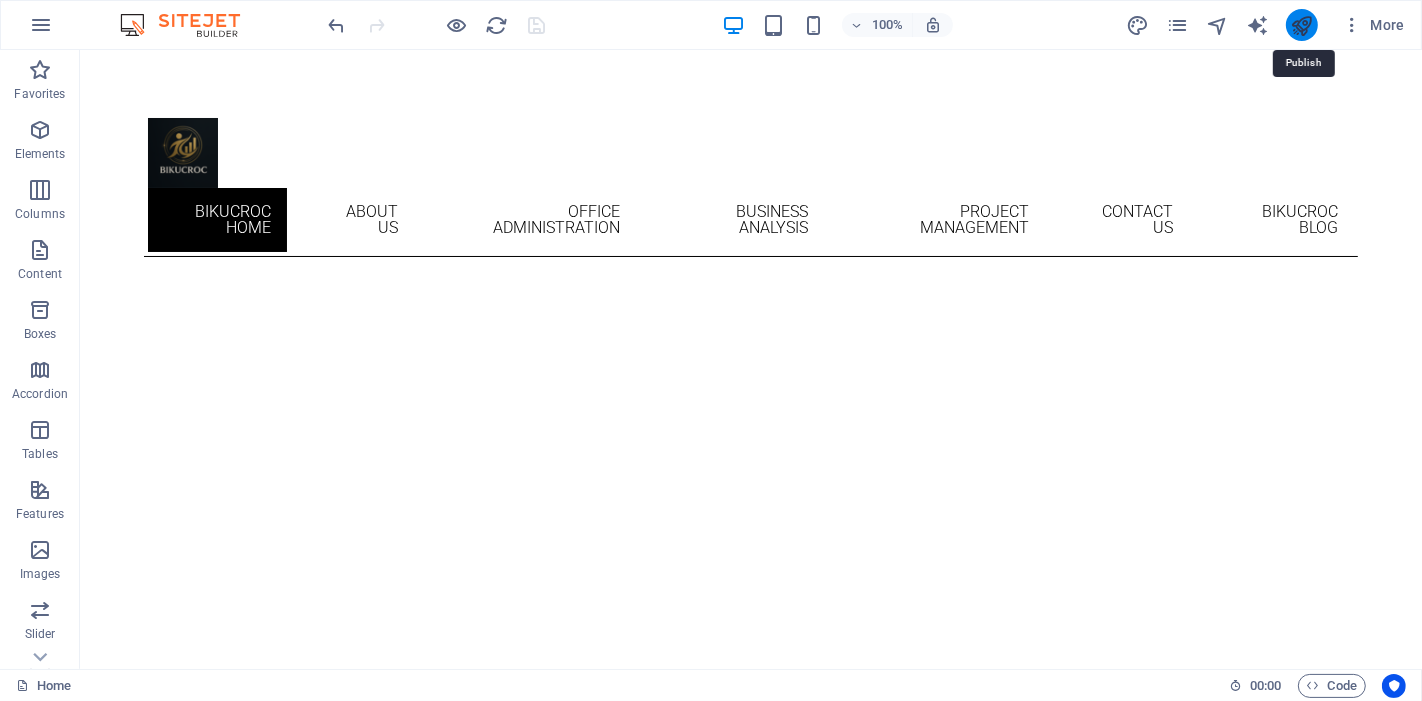 click at bounding box center [1301, 25] 